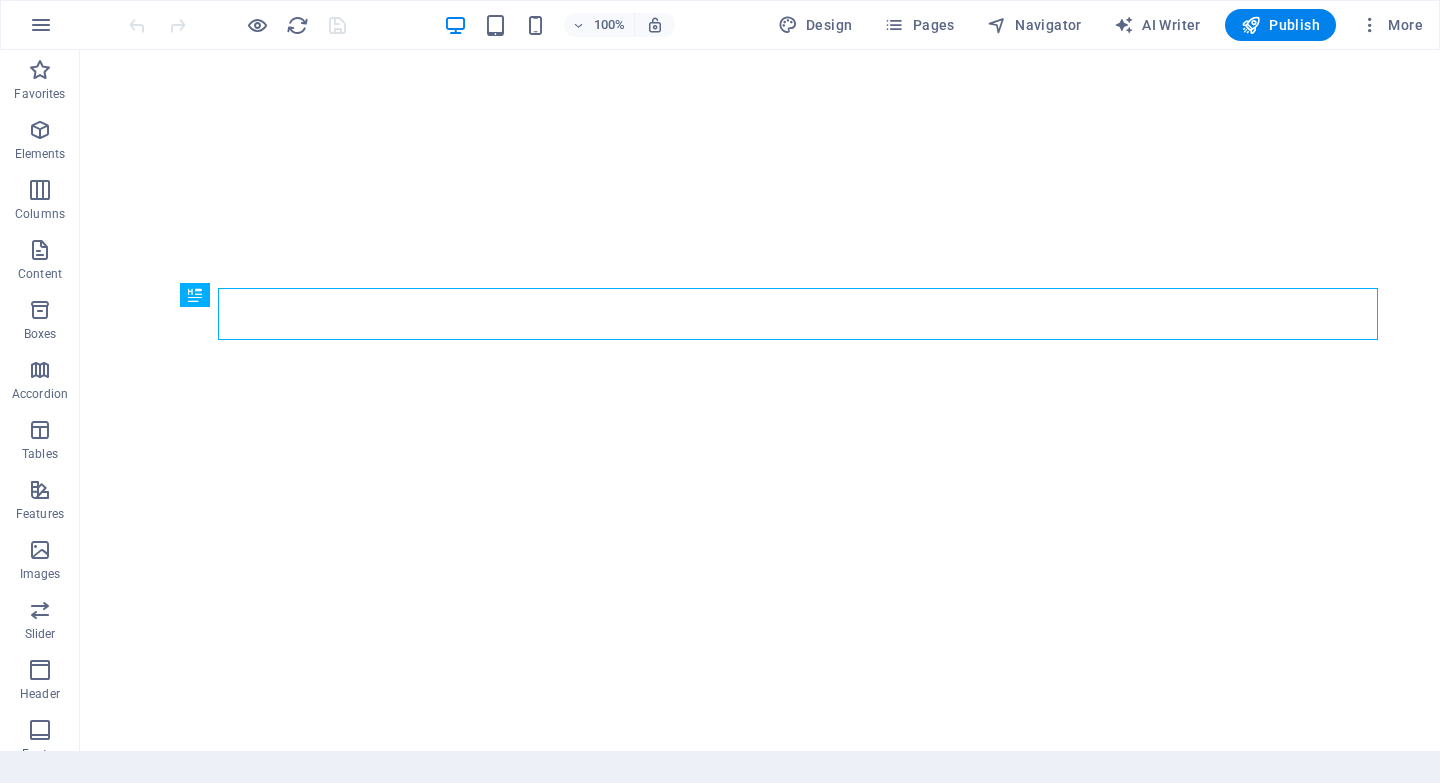 scroll, scrollTop: 0, scrollLeft: 0, axis: both 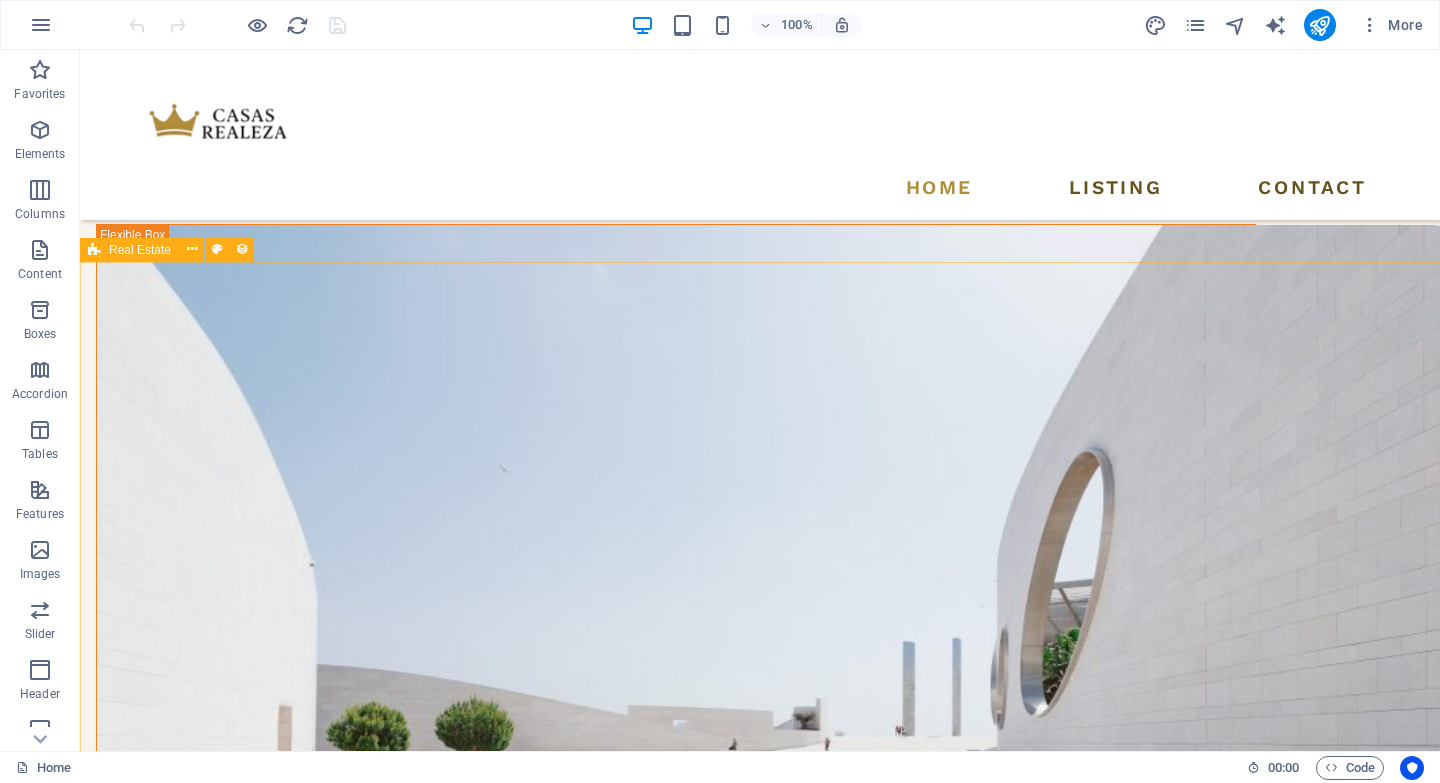 click on "Real Estate" at bounding box center [140, 250] 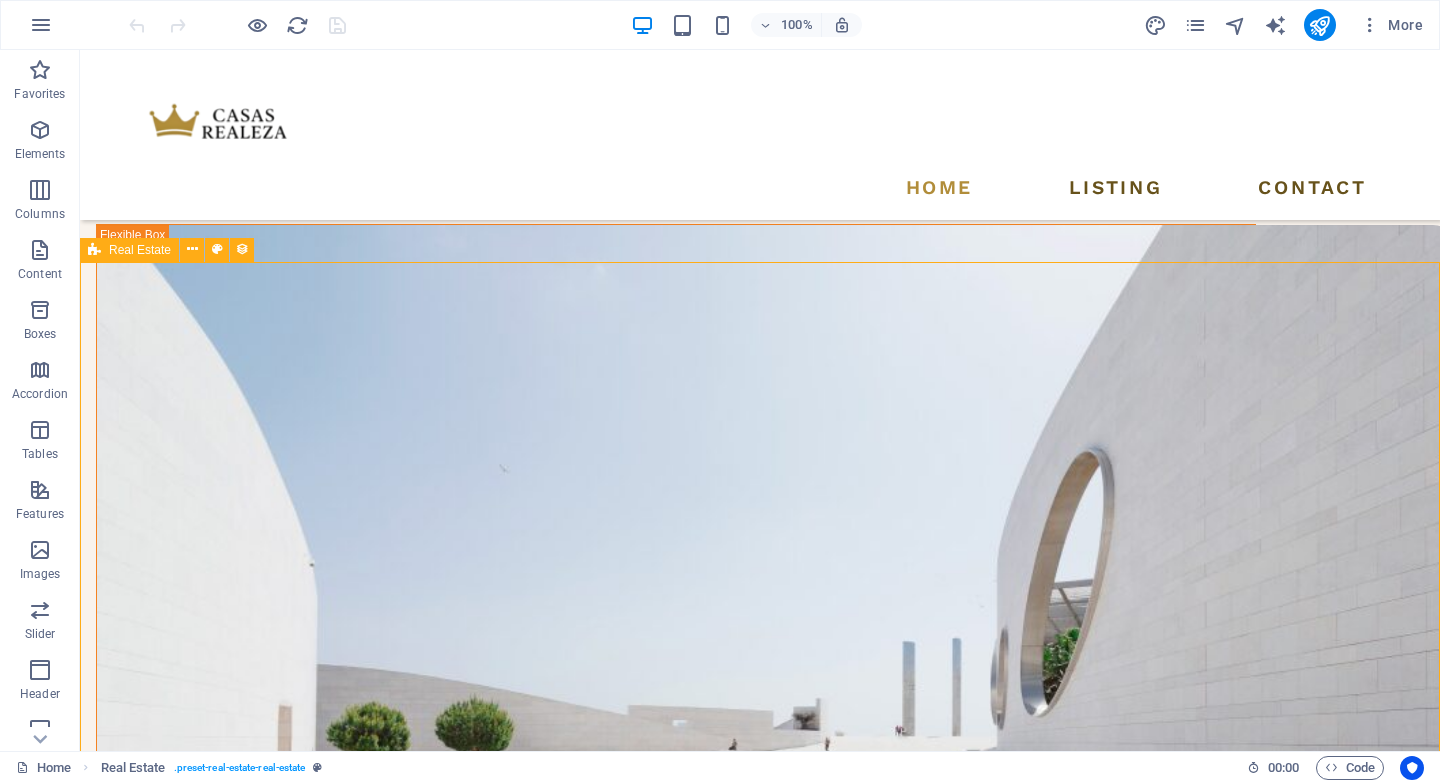 click on "Real Estate" at bounding box center (129, 250) 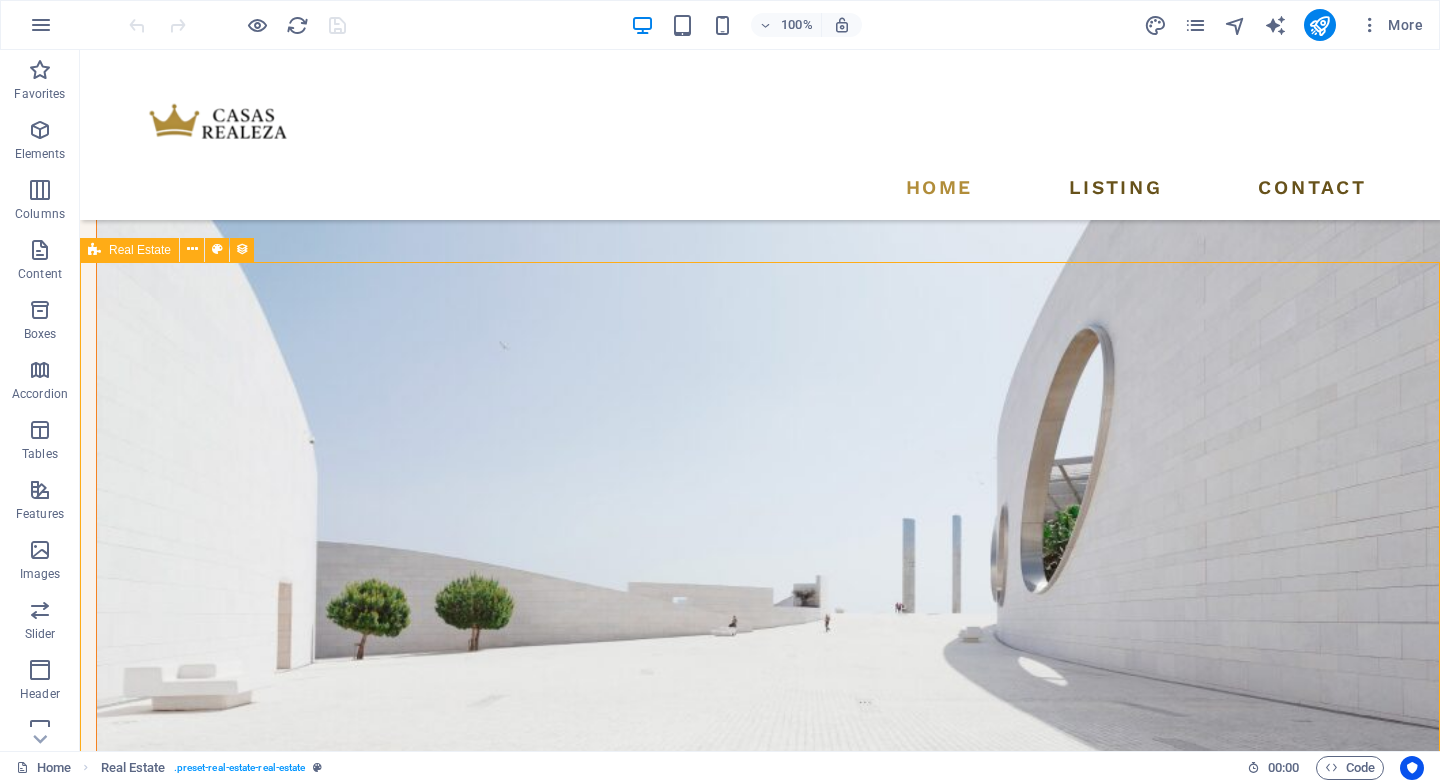 select on "6881339341f91e039f0bf917" 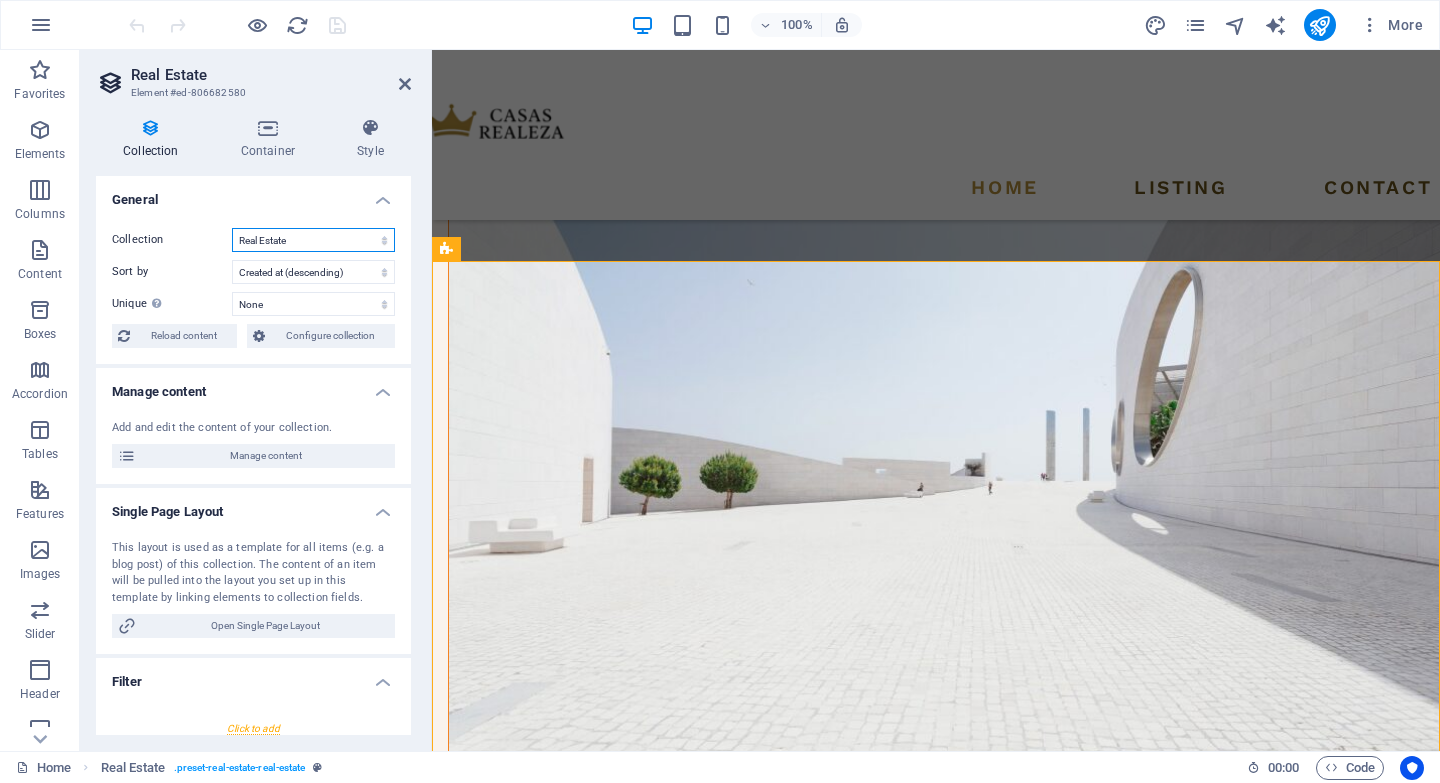click on "Blog Listing Real Estate" at bounding box center [313, 240] 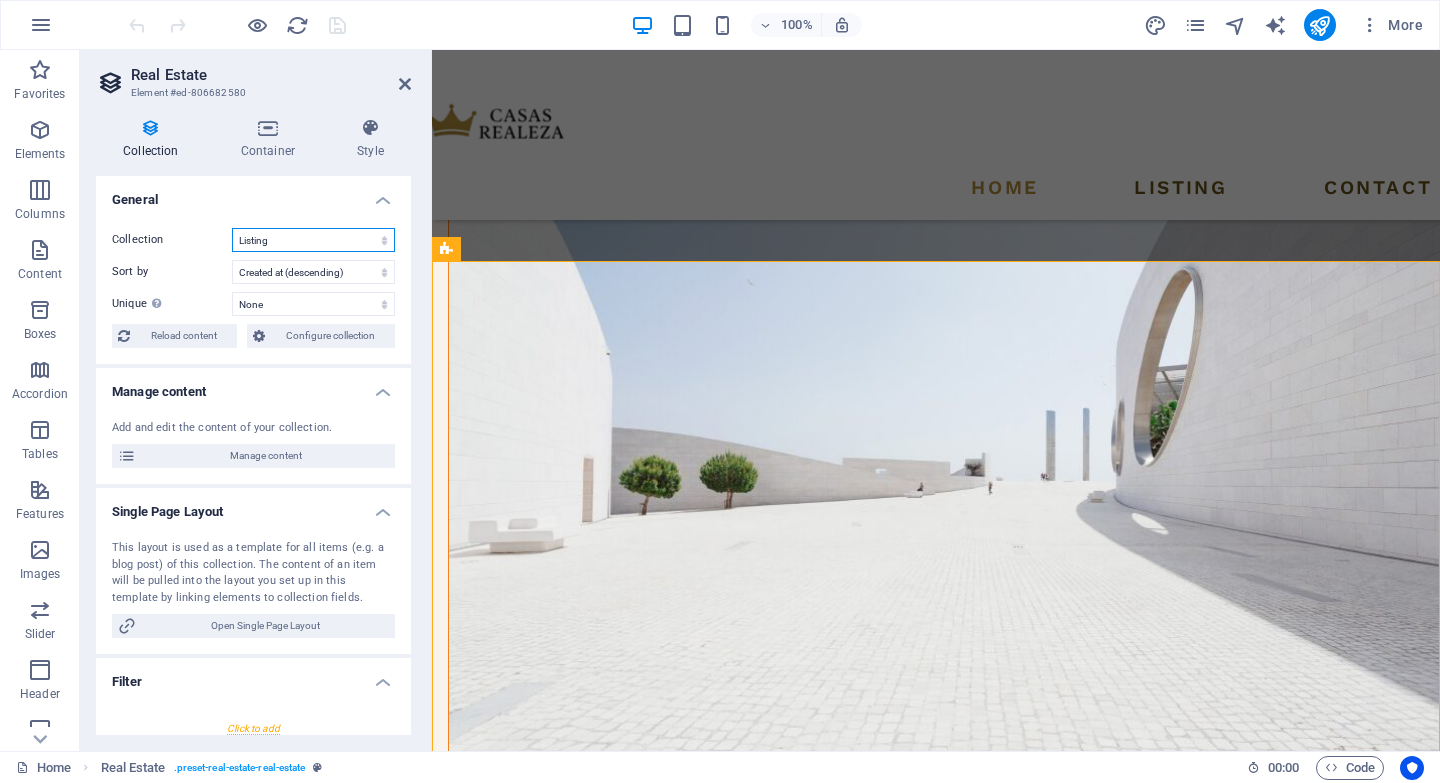 select on "6881339341f91e039f0bf917" 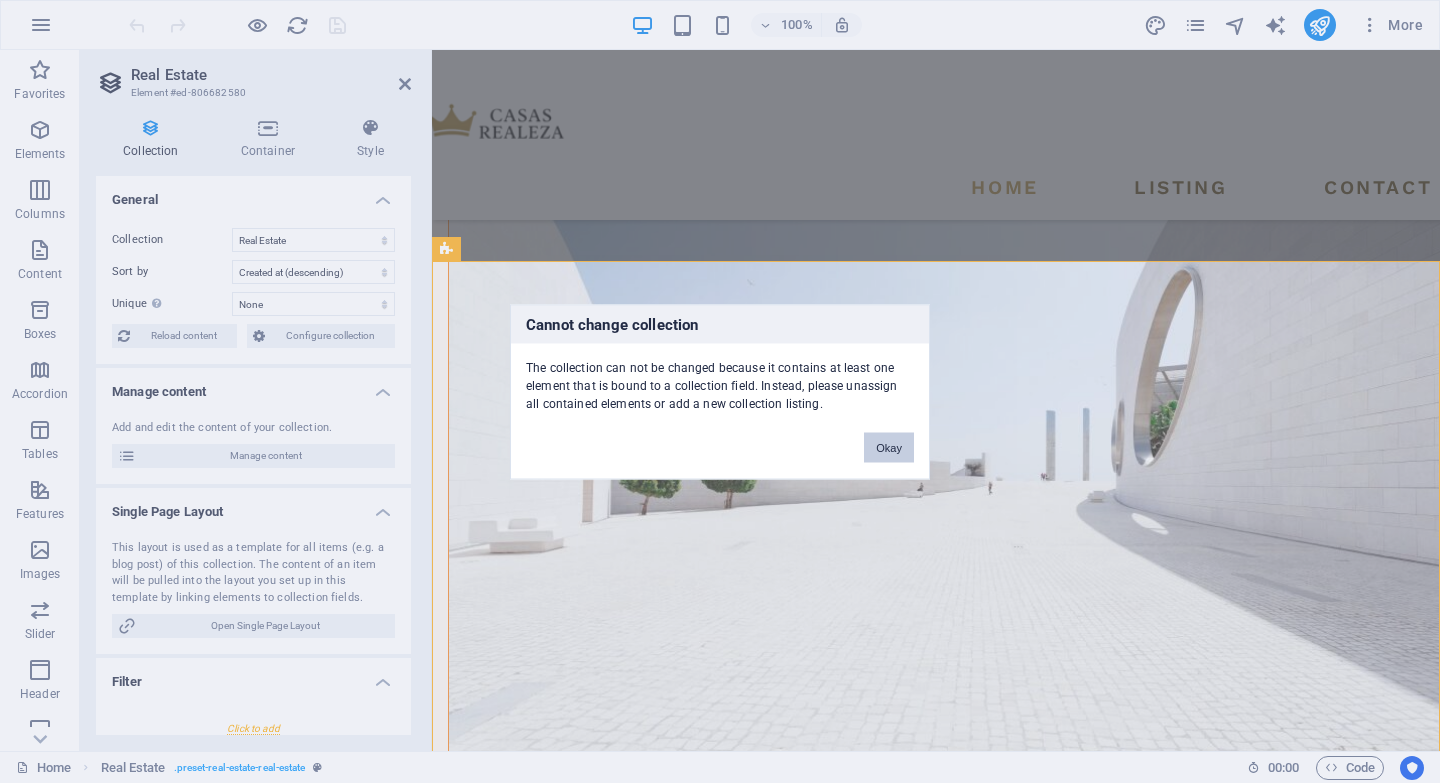 click on "Okay" at bounding box center (889, 447) 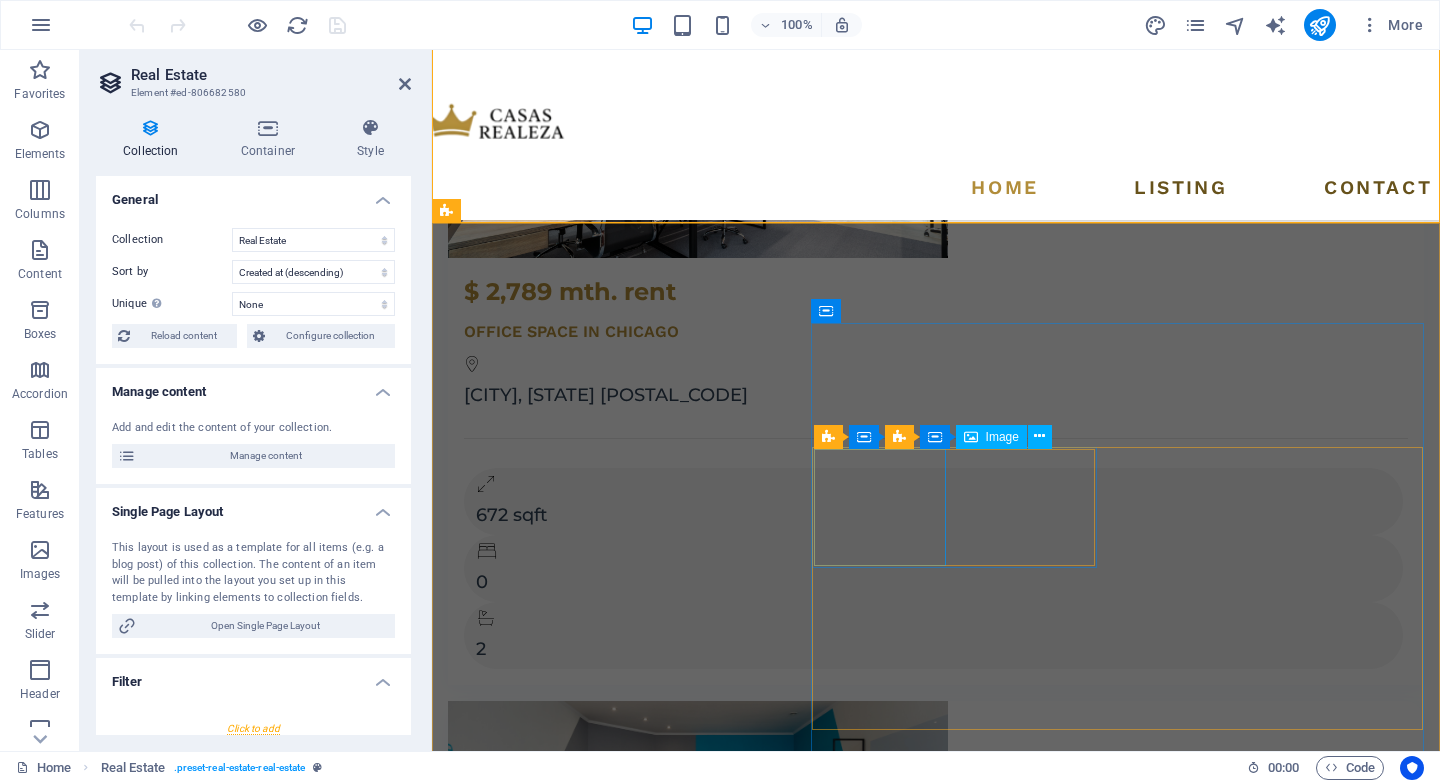 scroll, scrollTop: 3565, scrollLeft: 0, axis: vertical 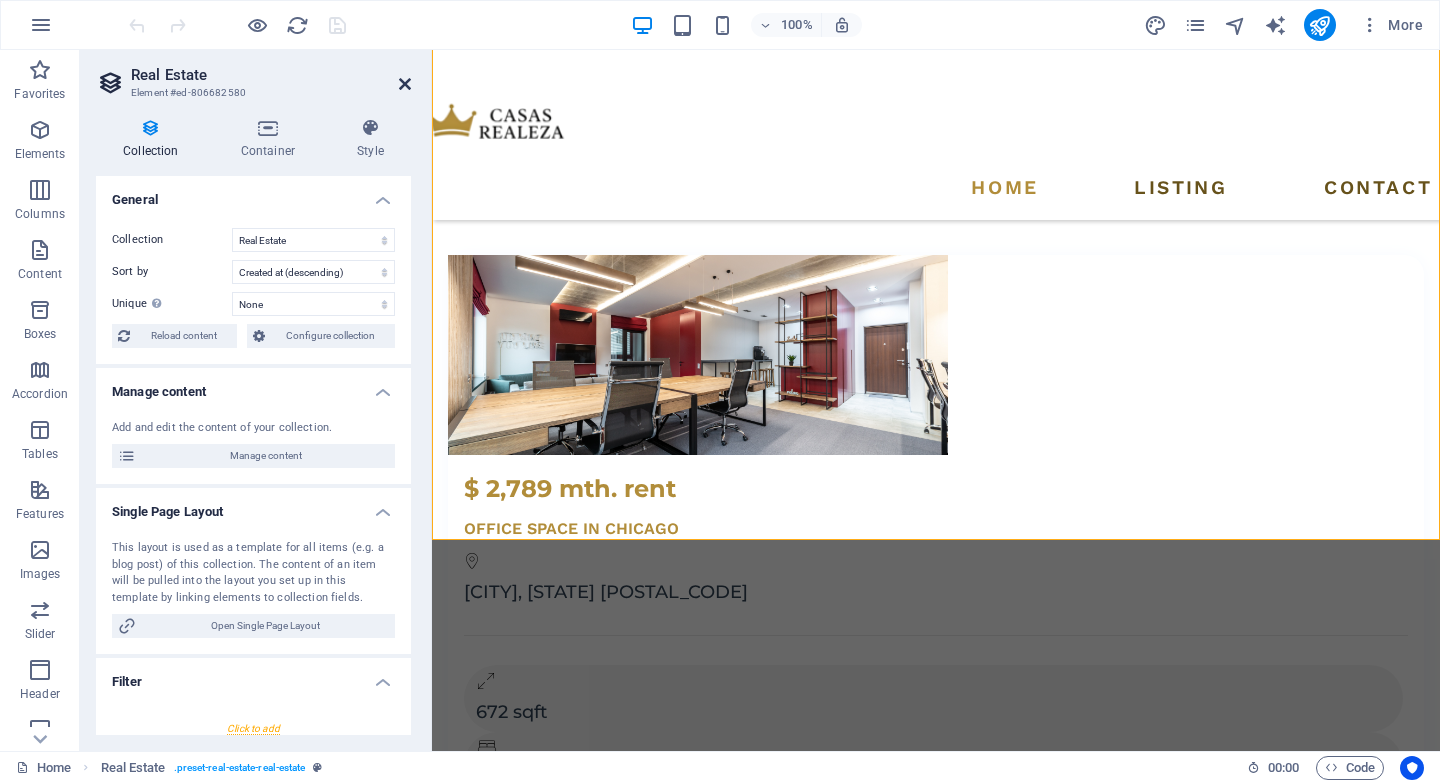 click at bounding box center [405, 84] 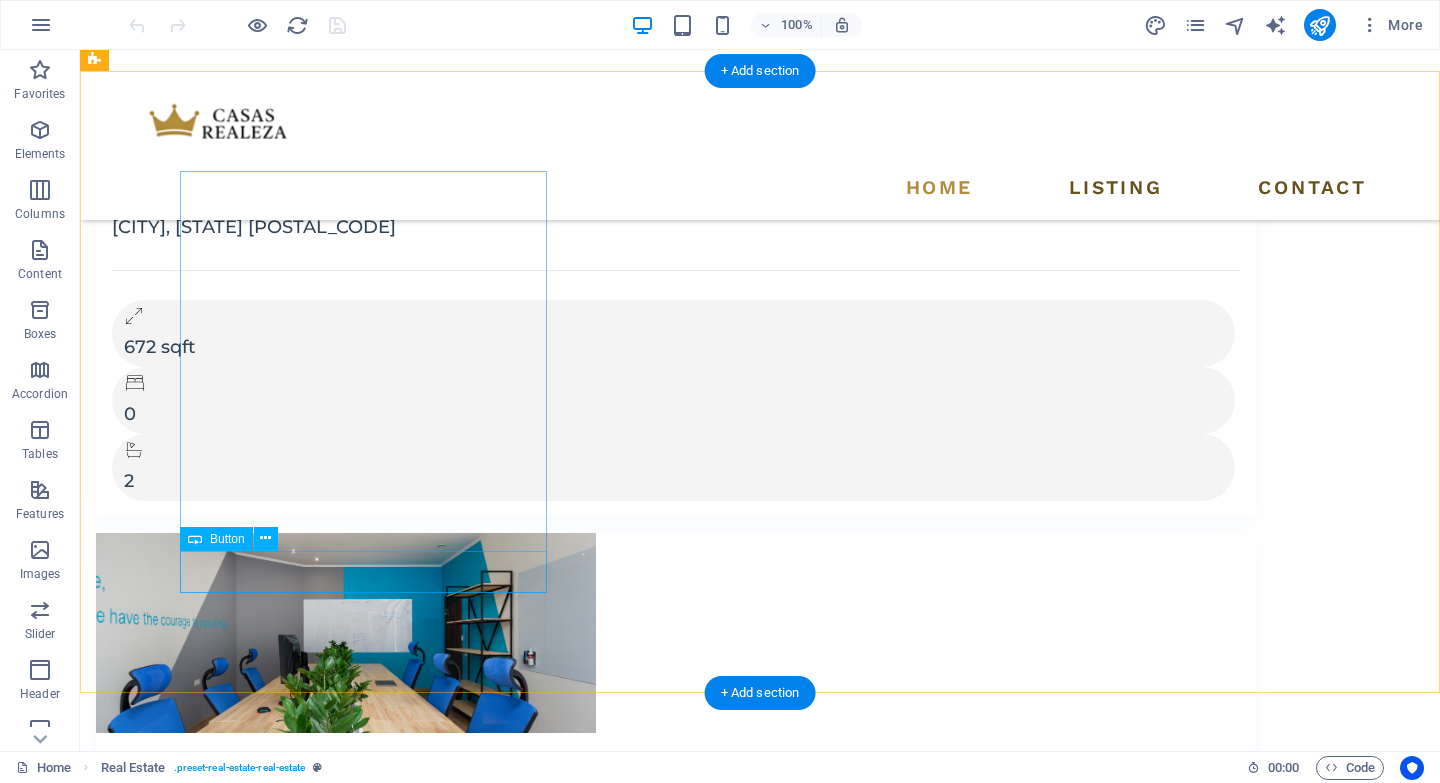 scroll, scrollTop: 3338, scrollLeft: 0, axis: vertical 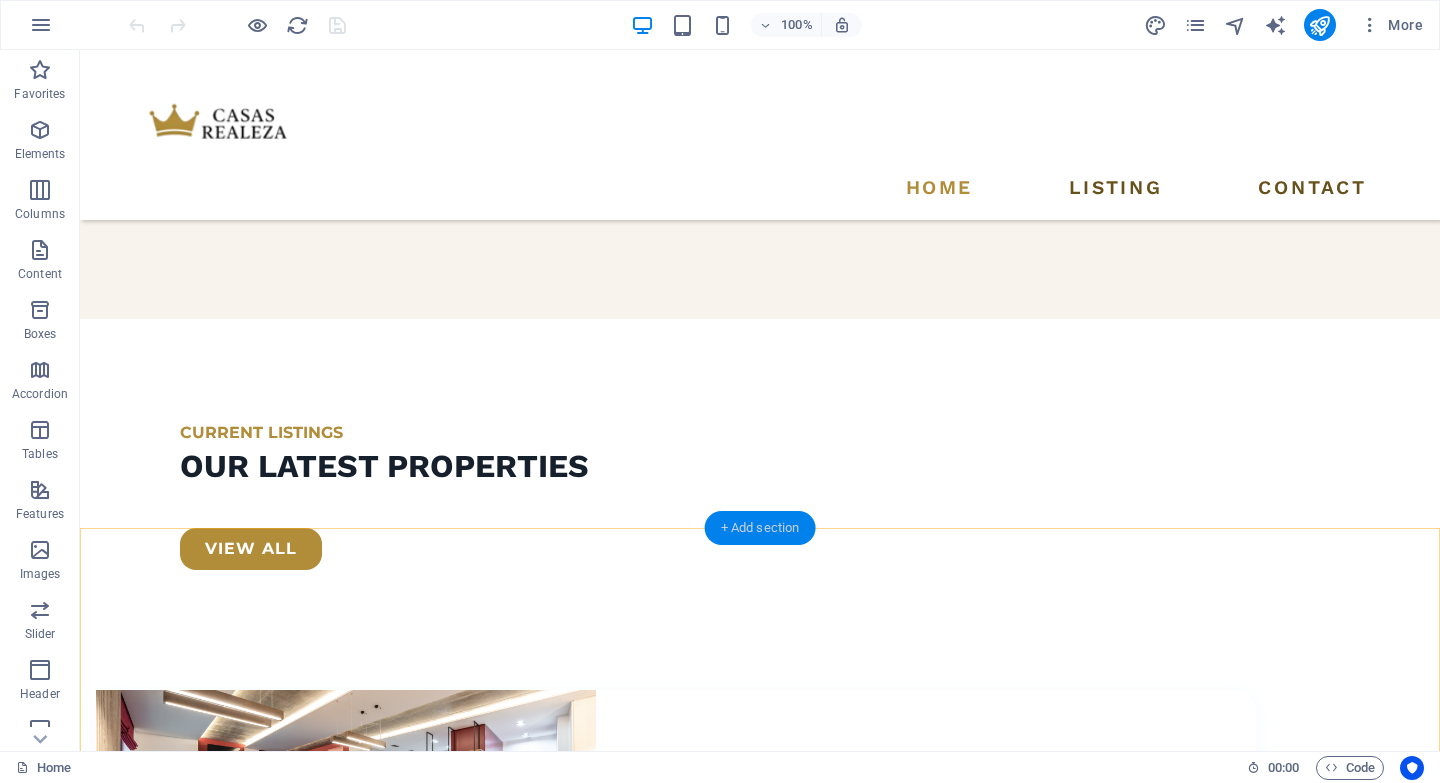 click on "+ Add section" at bounding box center (760, 528) 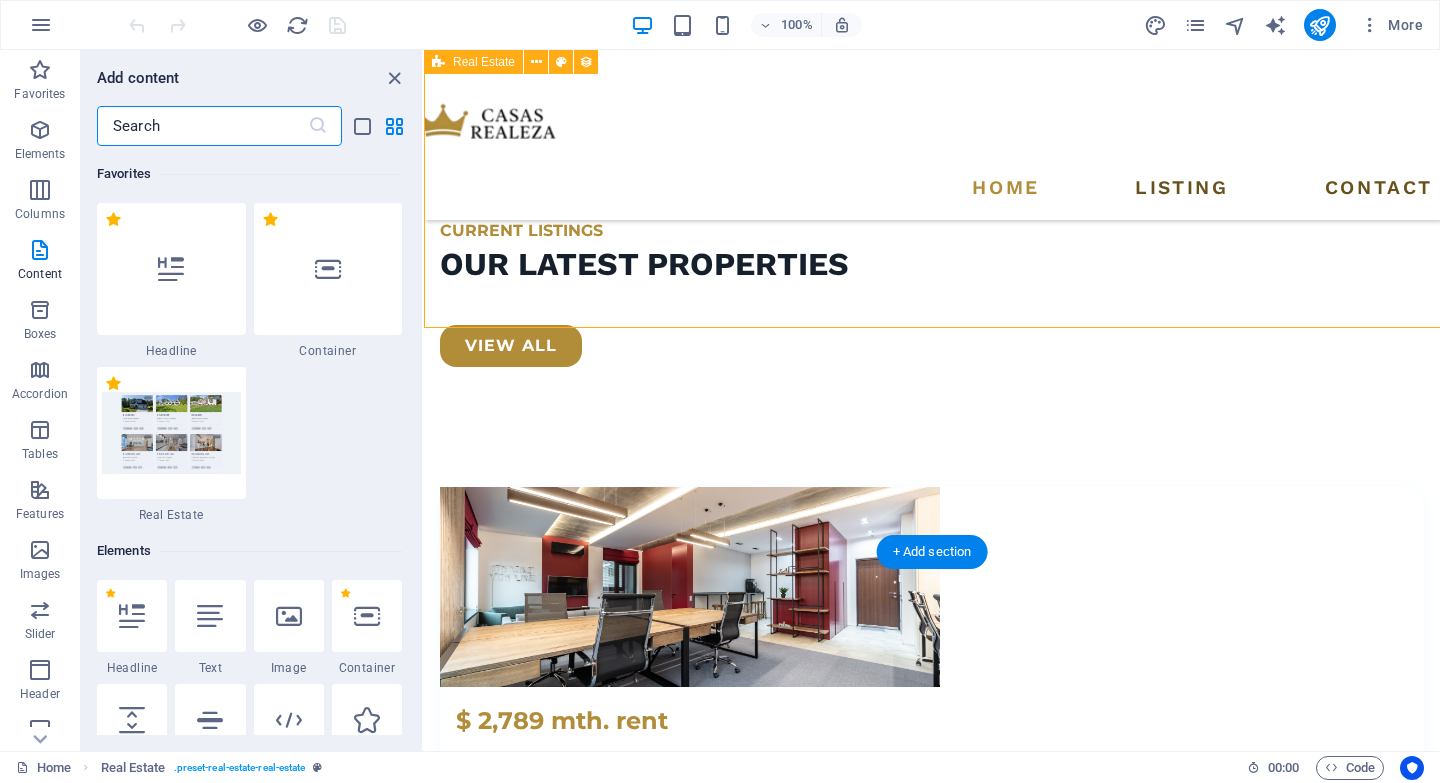 scroll, scrollTop: 3538, scrollLeft: 0, axis: vertical 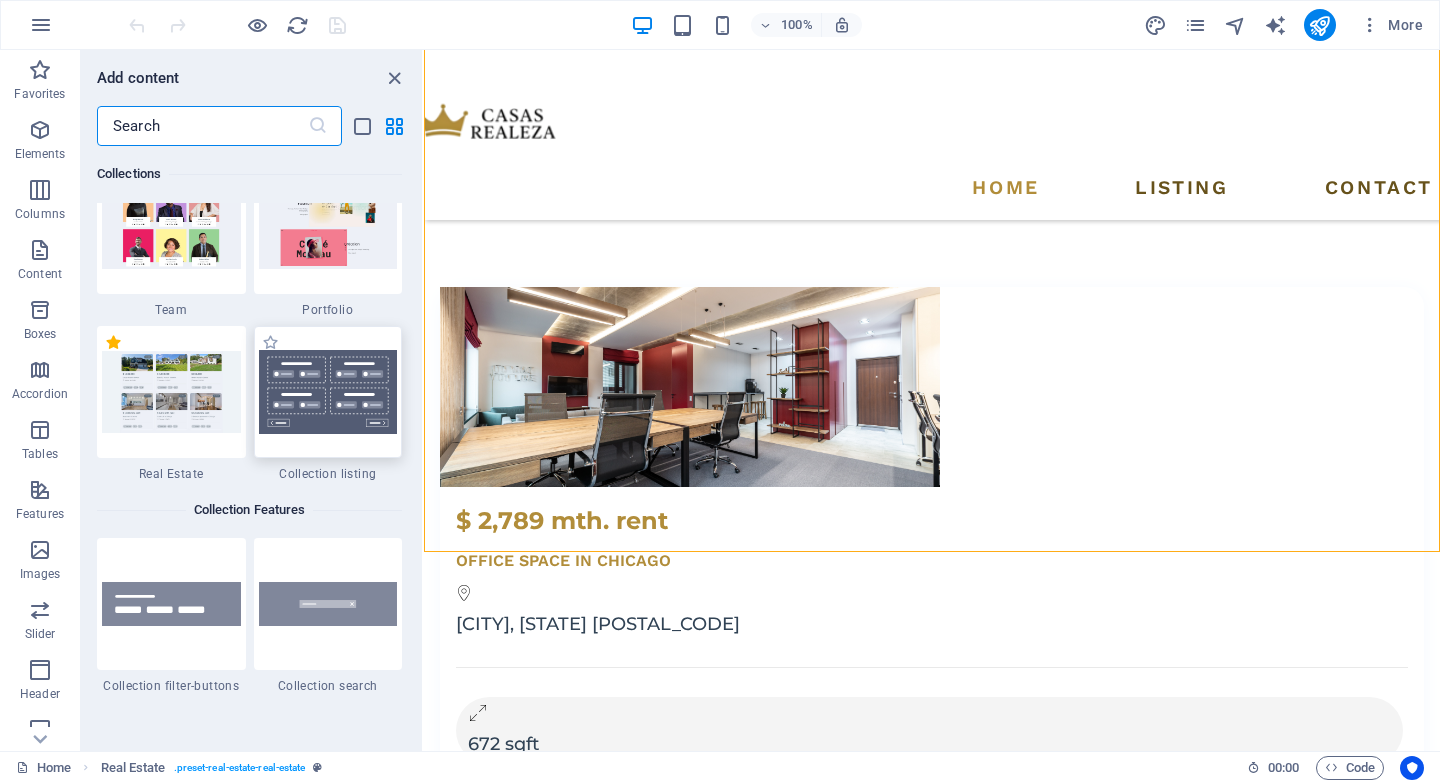 click at bounding box center [328, 392] 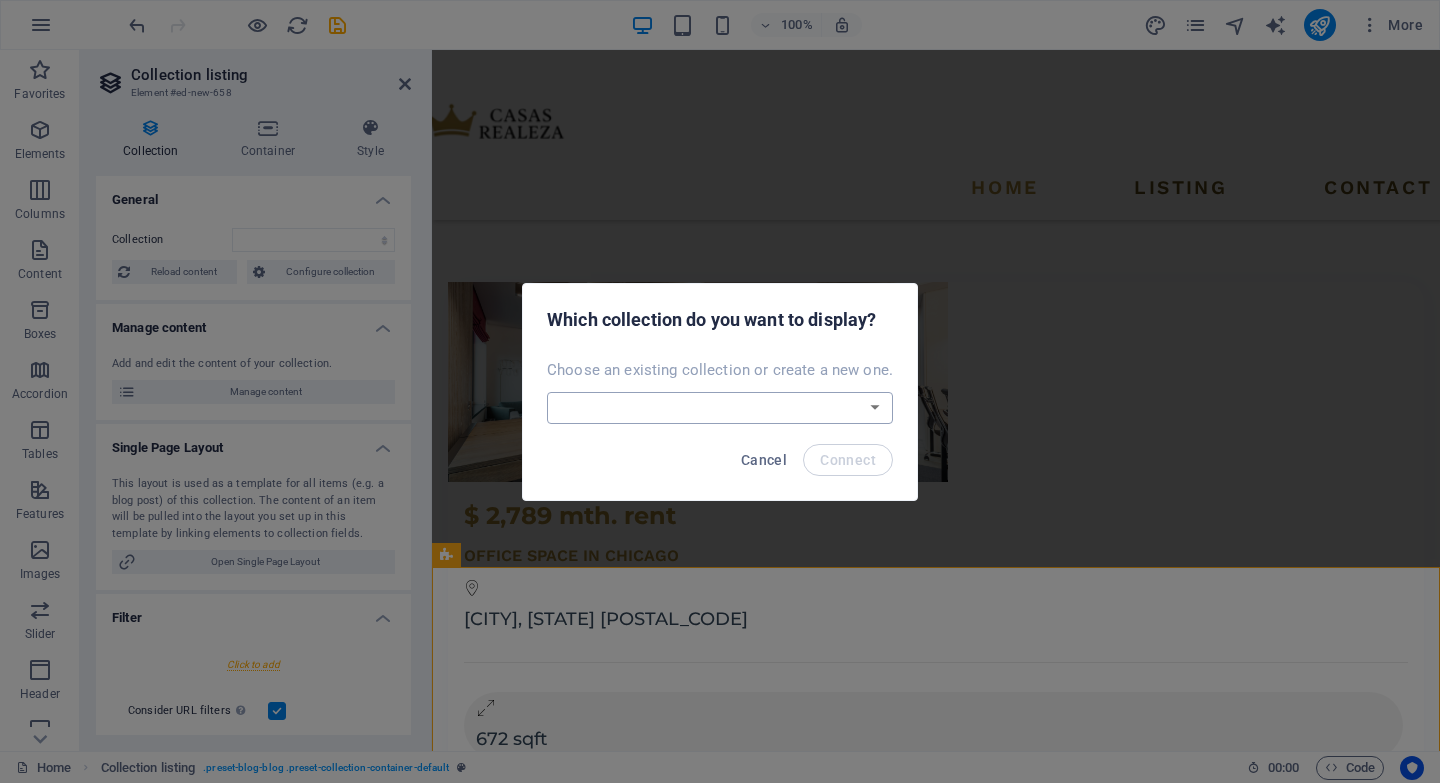 click on "Blog Listing Real Estate Create a new collection" at bounding box center [720, 408] 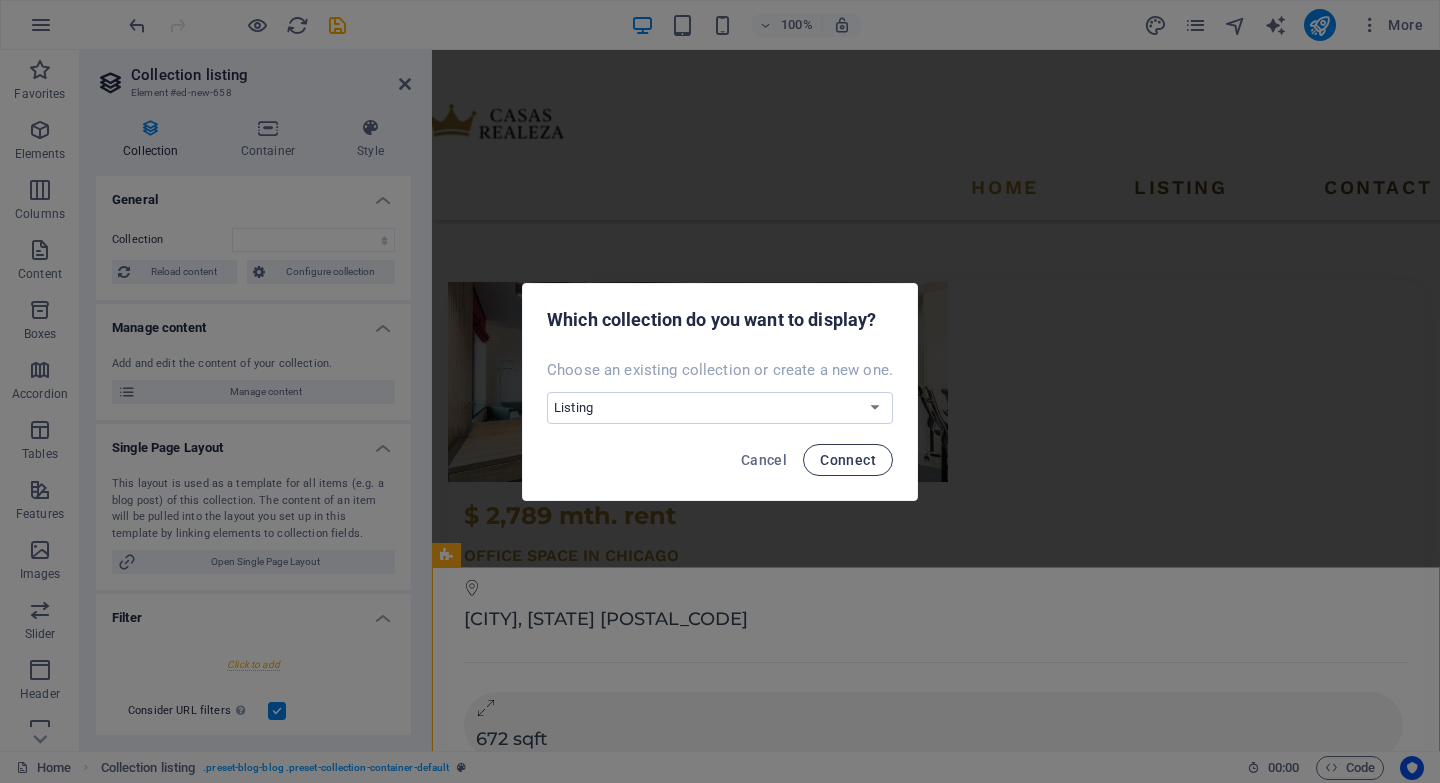 click on "Connect" at bounding box center [848, 460] 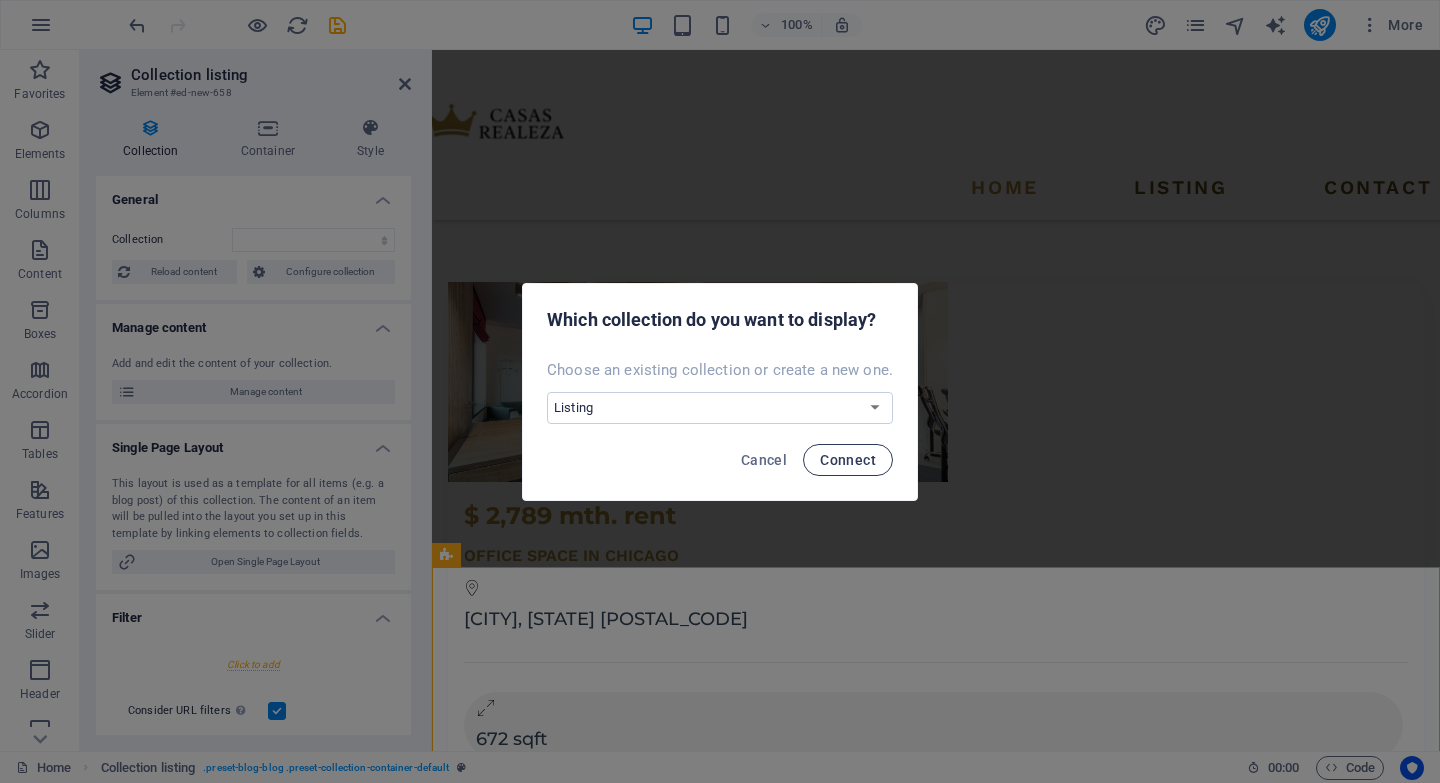 select on "68801a80691e50ae5e060e5a" 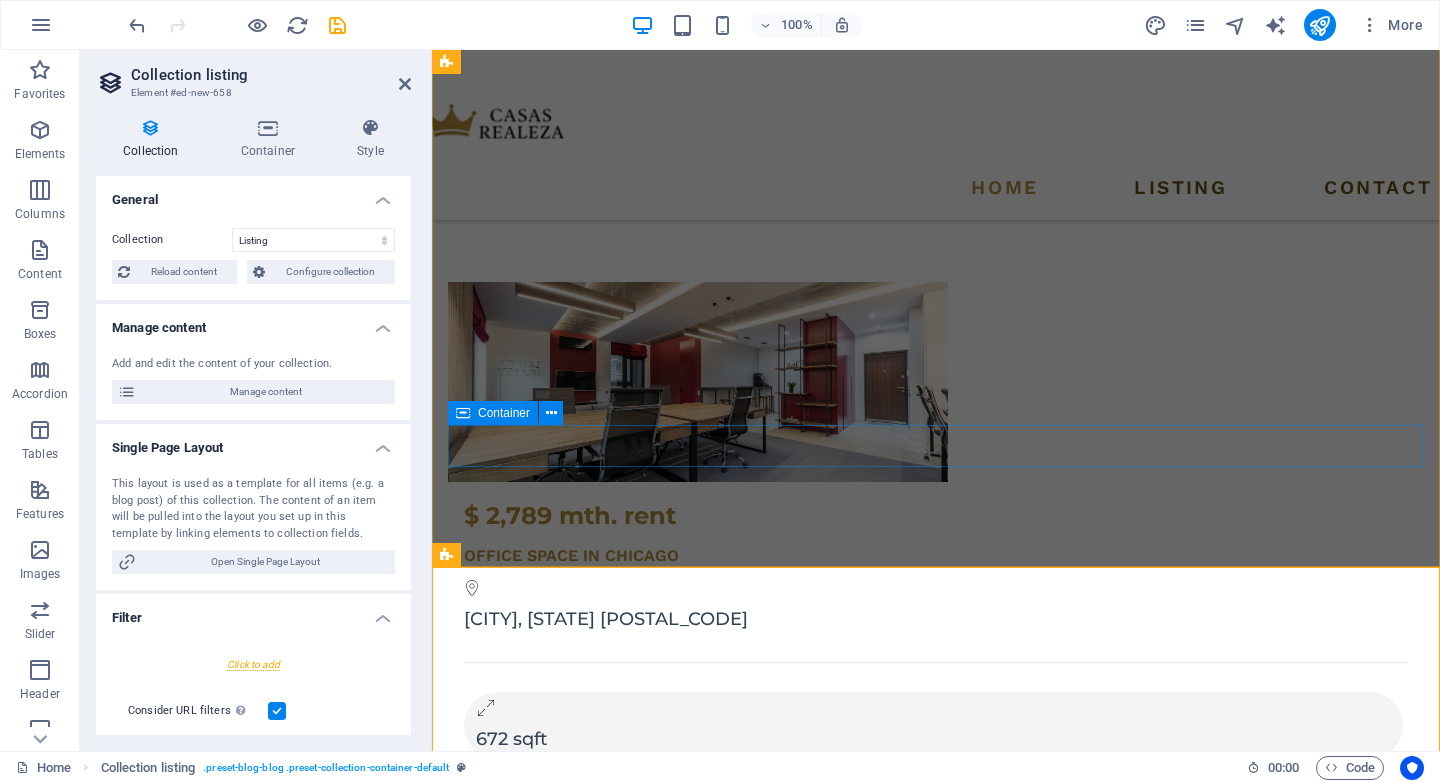 select on "createdAt_DESC" 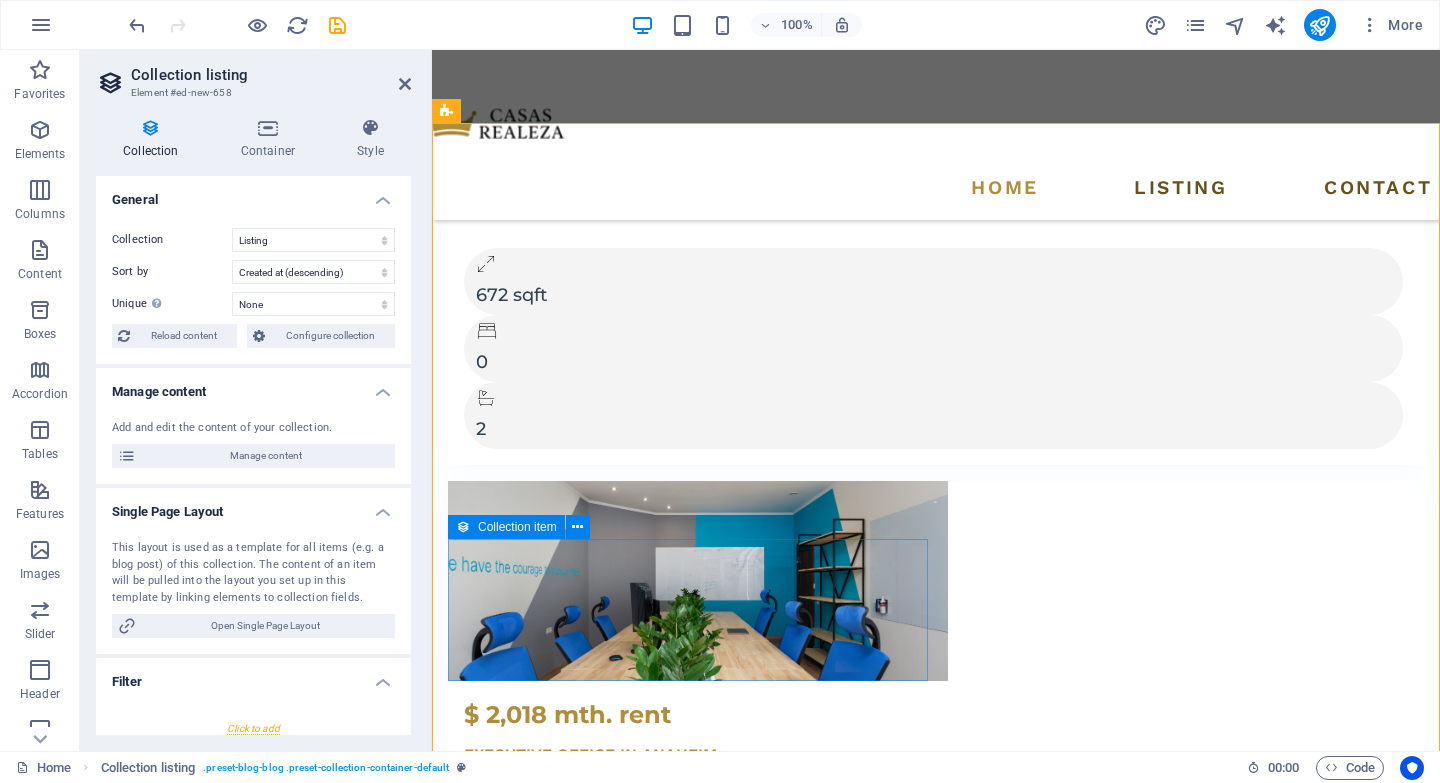 scroll, scrollTop: 3978, scrollLeft: 0, axis: vertical 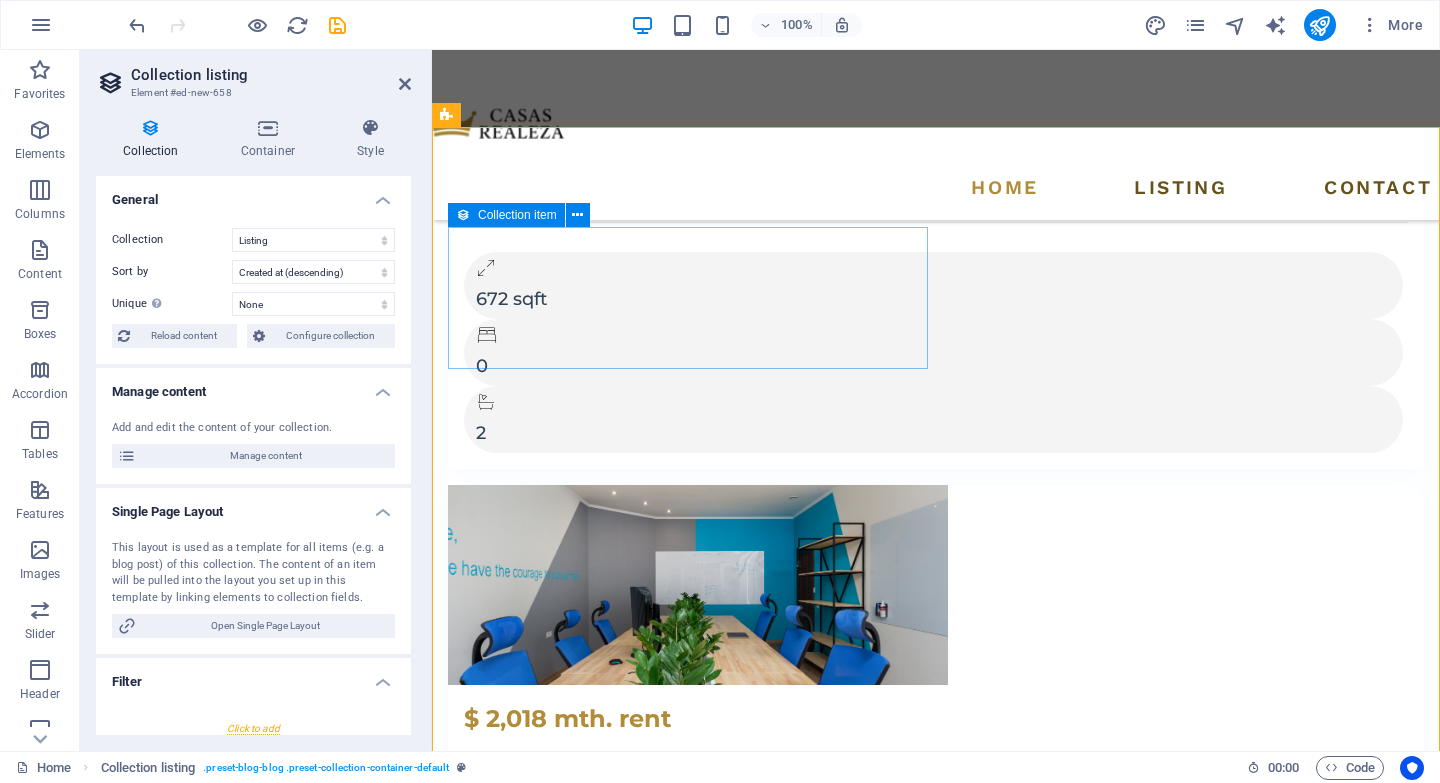 click on "Add elements" at bounding box center [877, 6014] 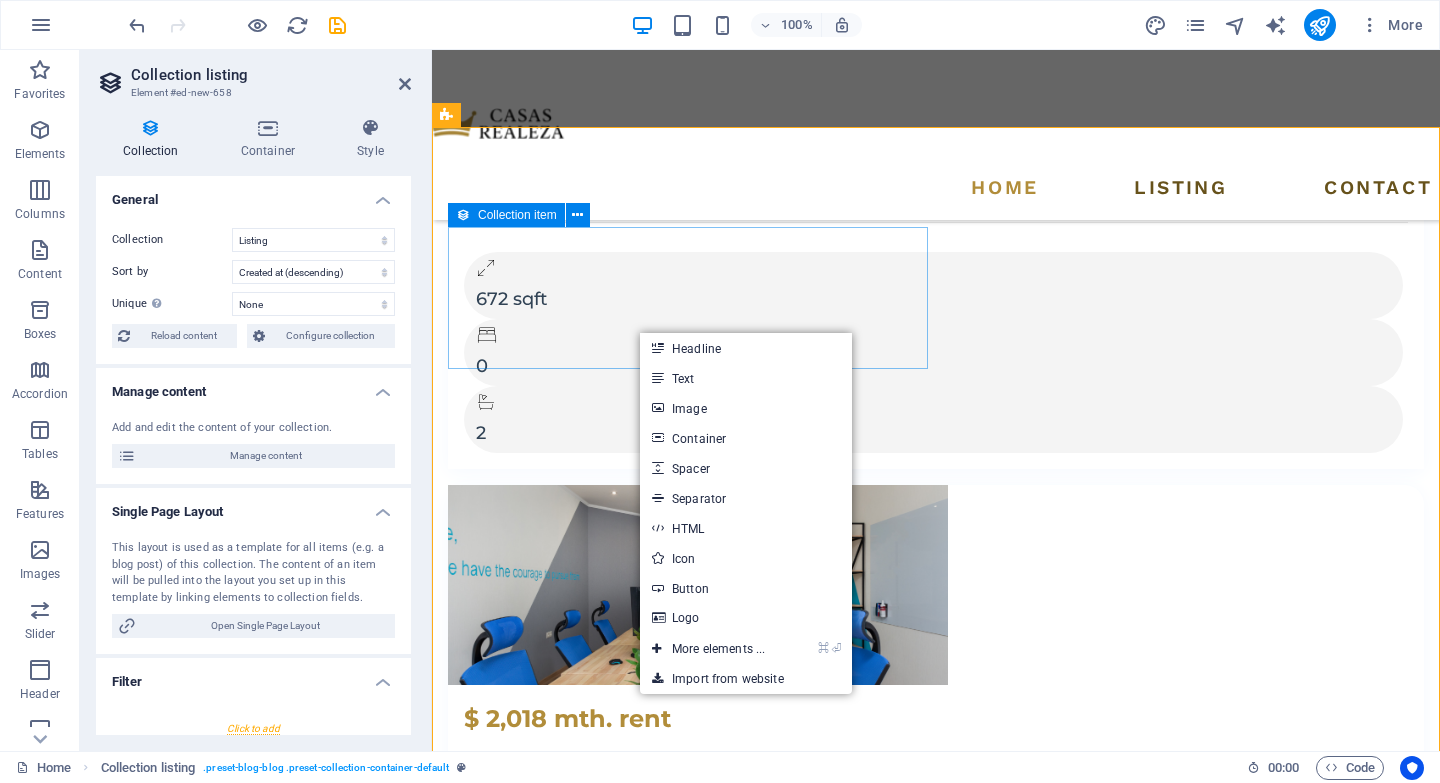 click on "Add elements" at bounding box center [877, 6014] 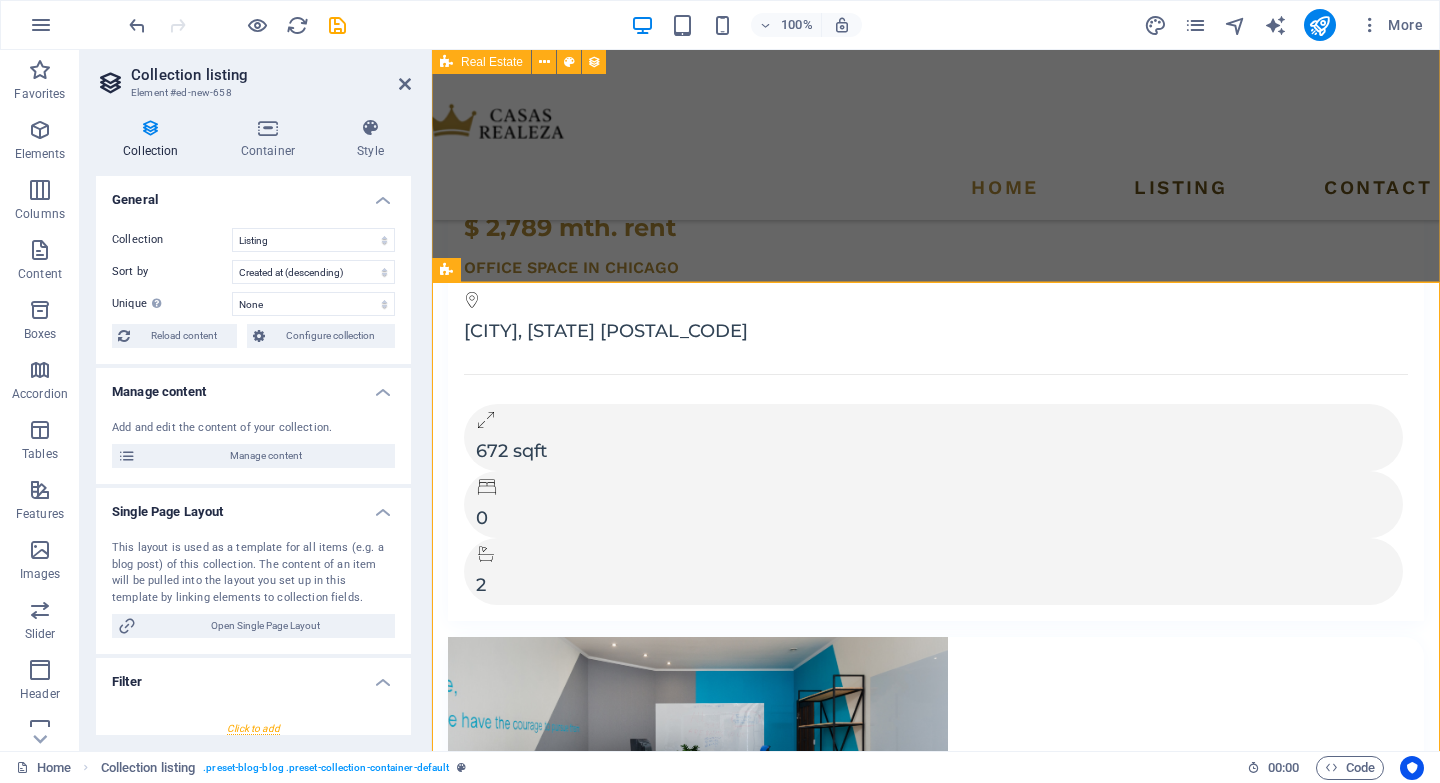 scroll, scrollTop: 3828, scrollLeft: 0, axis: vertical 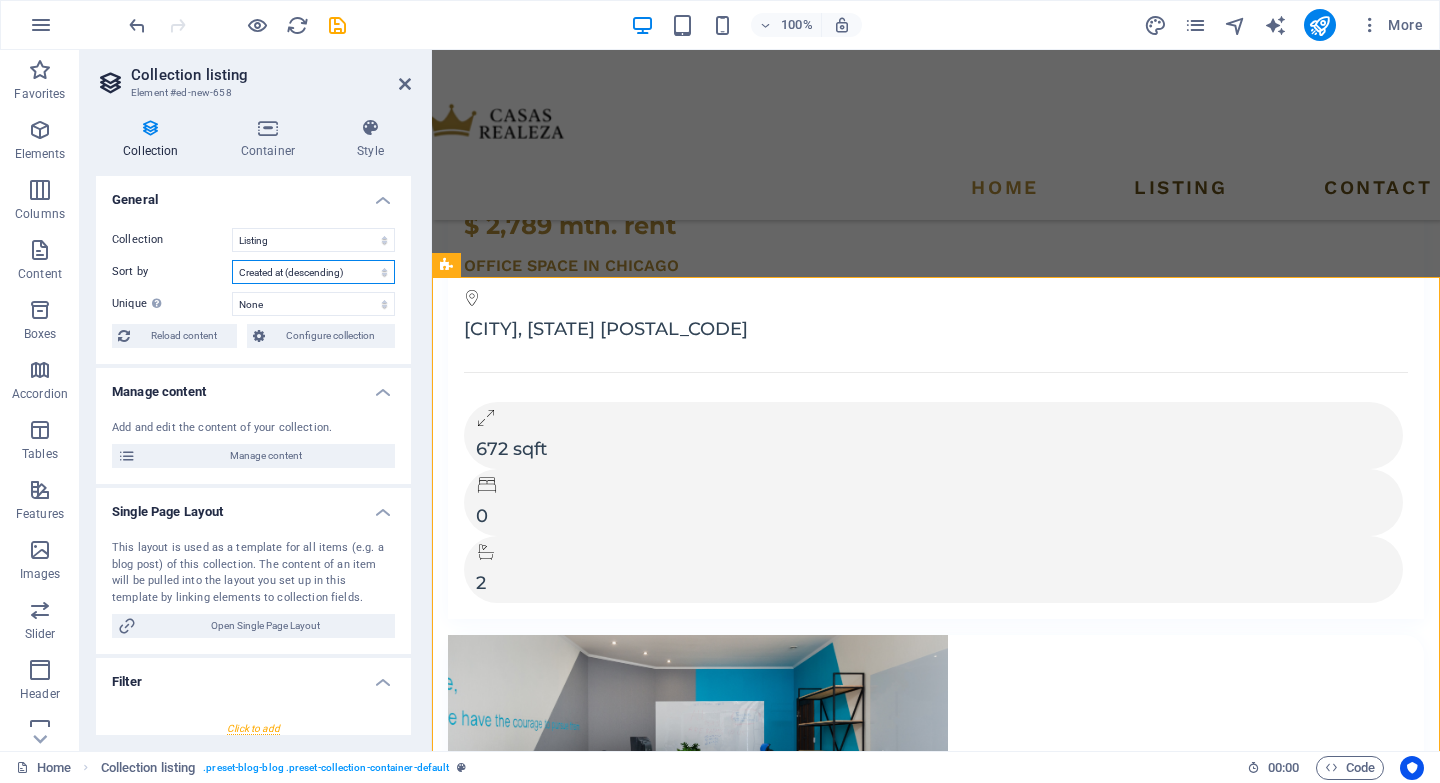 click on "Created at (ascending) Created at (descending) Updated at (ascending) Updated at (descending) Name (ascending) Name (descending) Slug (ascending) Slug (descending) Property Type (ascending) Property Type (descending) Price (ascending) Price (descending) Address (ascending) Address (descending) Size (ascending) Size (descending) Bedrooms (ascending) Bedrooms (descending) Bathrooms (ascending) Bathrooms (descending) Listed (ascending) Listed (descending) Random" at bounding box center (313, 272) 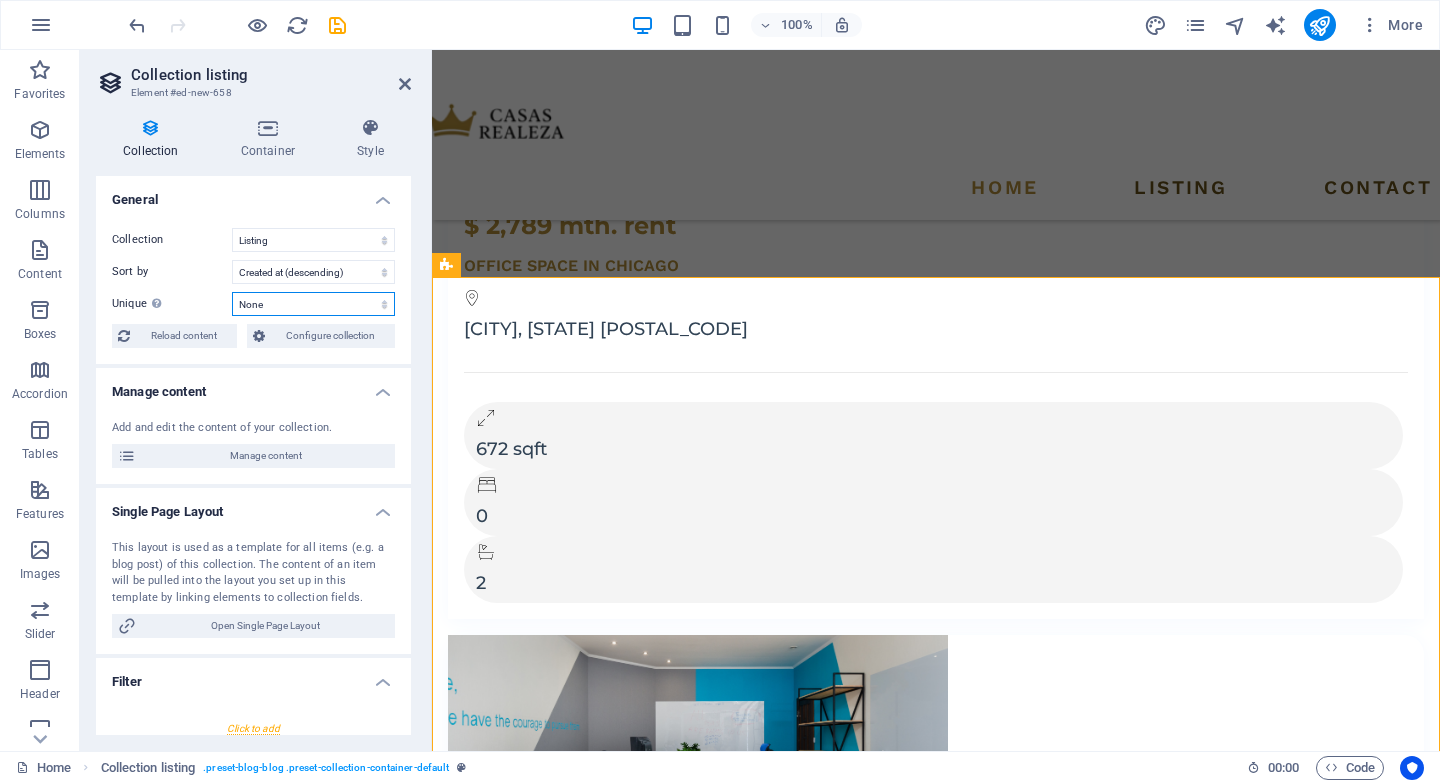 click on "None Name Slug Image Short description Property Type Price Address Size Bedrooms Bathrooms Listed Description" at bounding box center (313, 304) 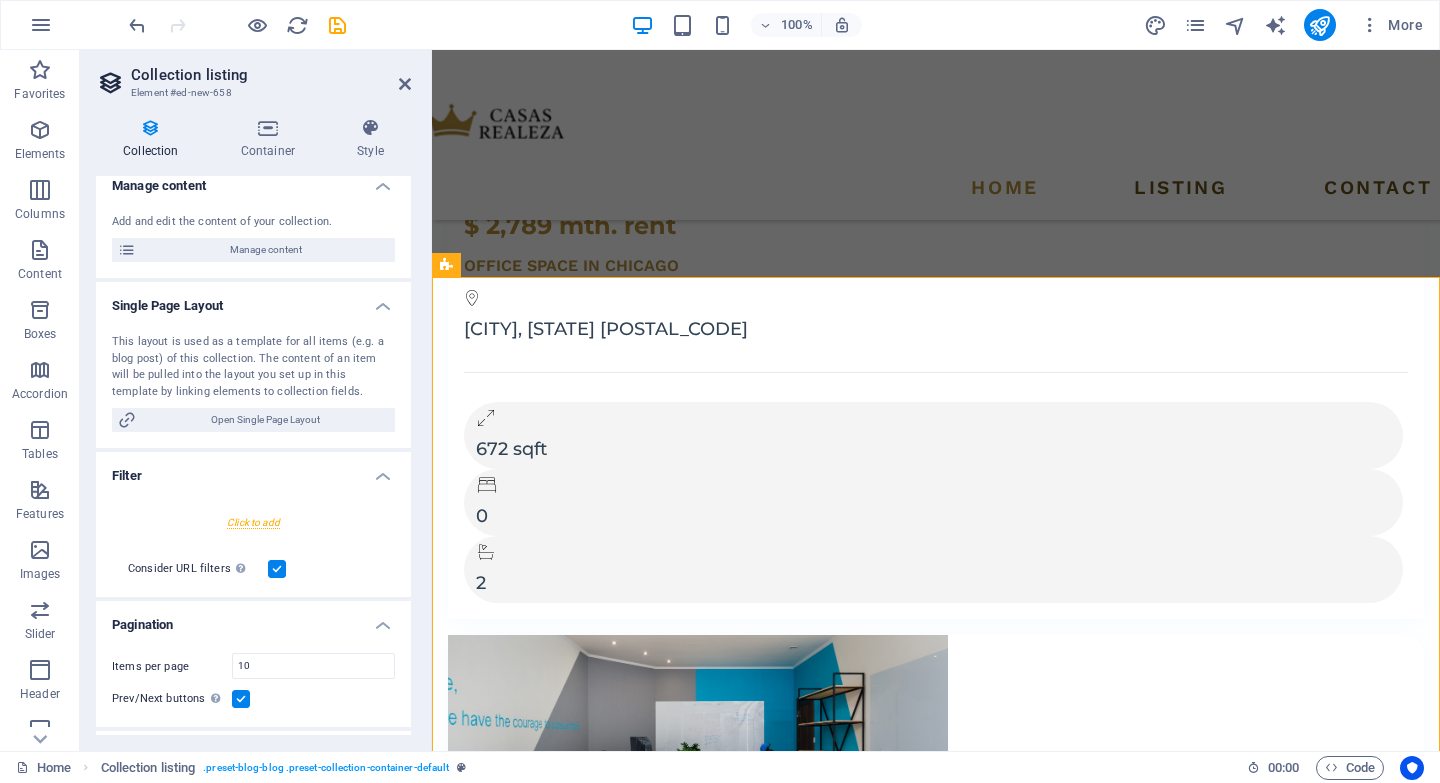 scroll, scrollTop: 0, scrollLeft: 0, axis: both 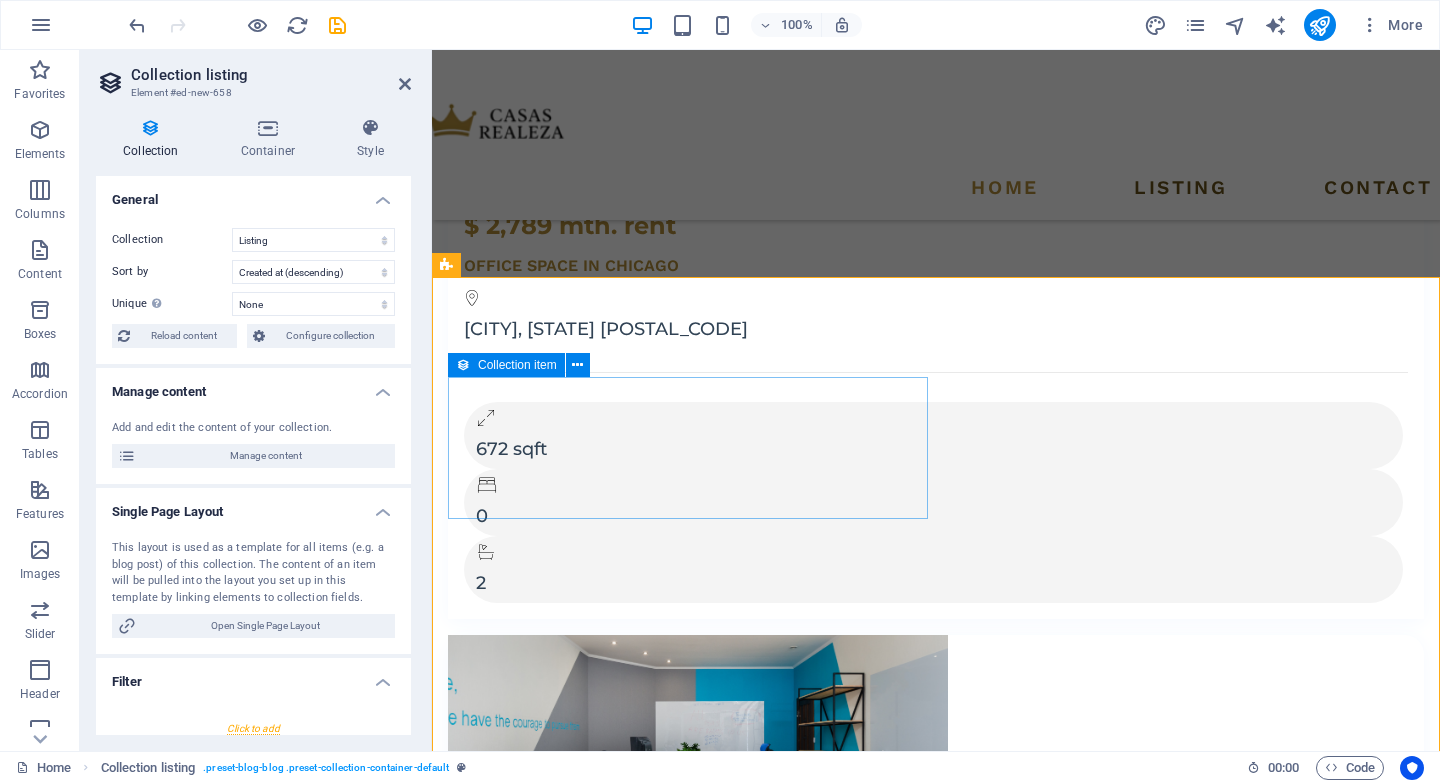 click on "Add elements" at bounding box center (877, 6164) 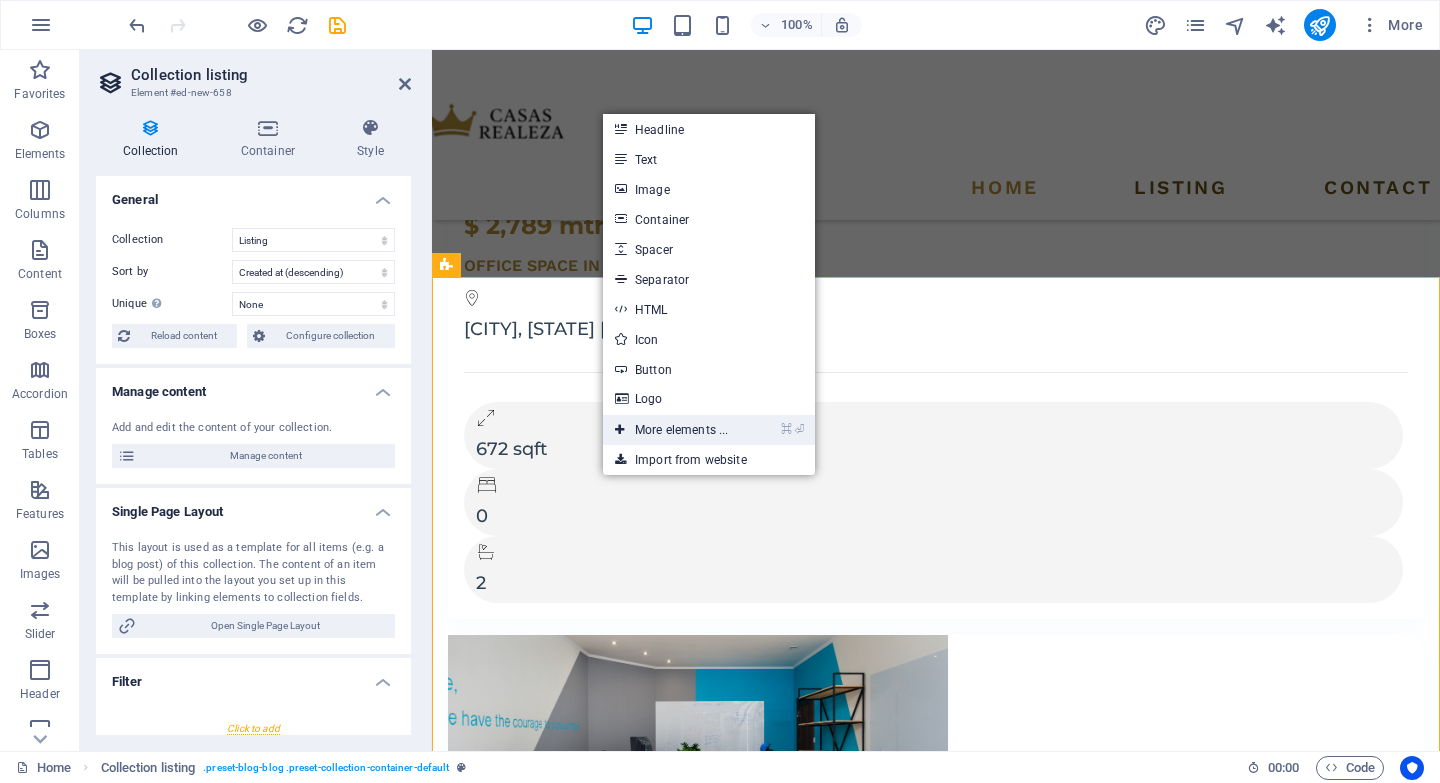 click on "⌘ ⏎  More elements ..." at bounding box center [671, 430] 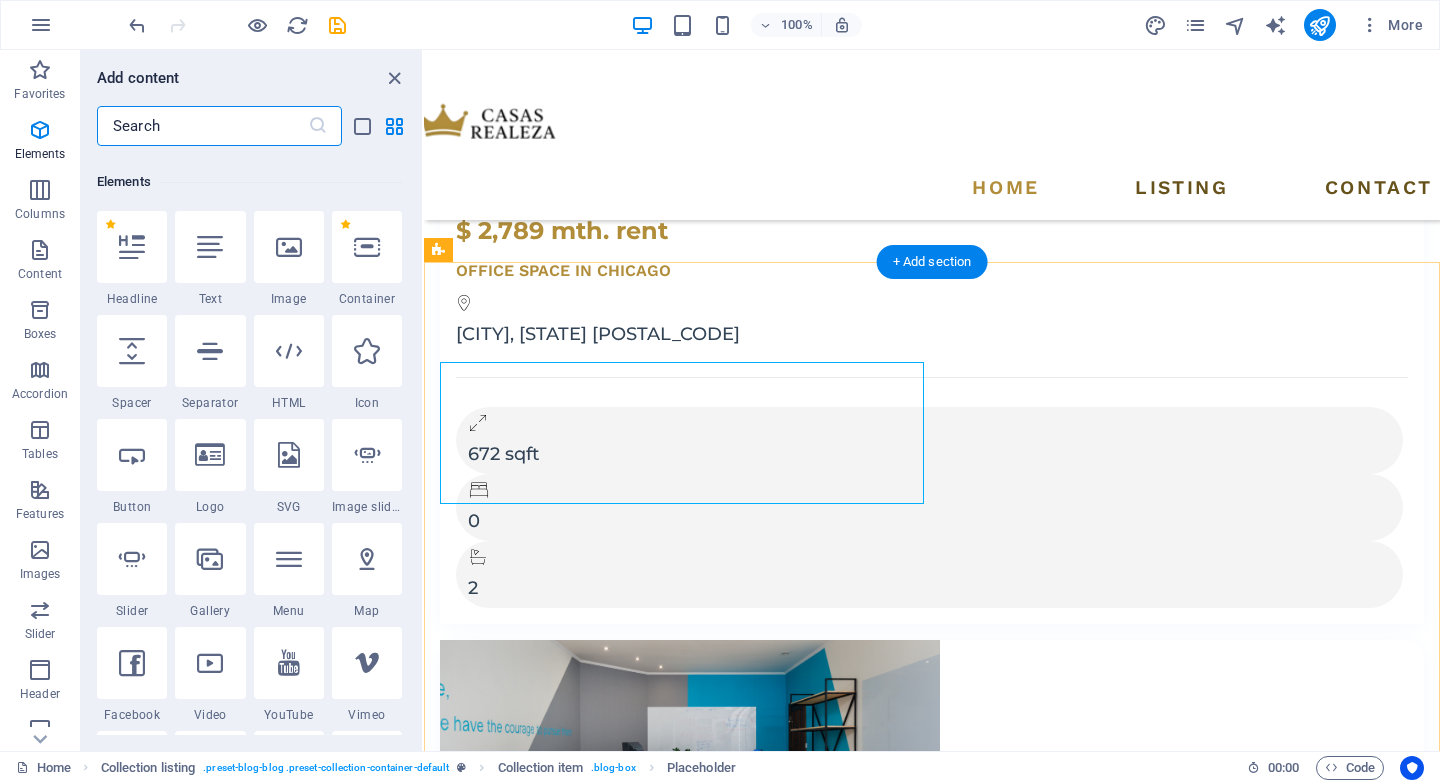 scroll, scrollTop: 377, scrollLeft: 0, axis: vertical 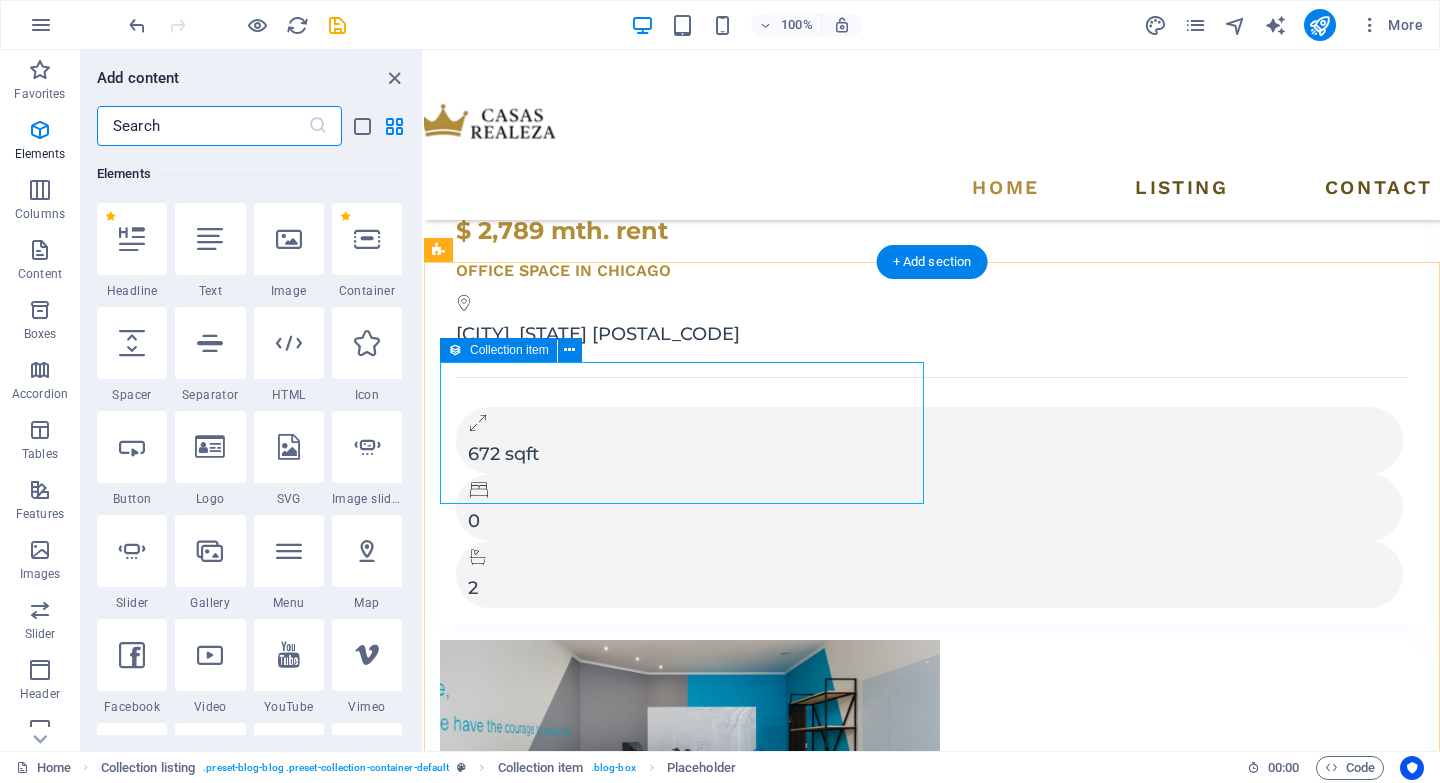 click on "Add elements and assign them to collection fields or  Add elements  Paste clipboard" at bounding box center (932, 6139) 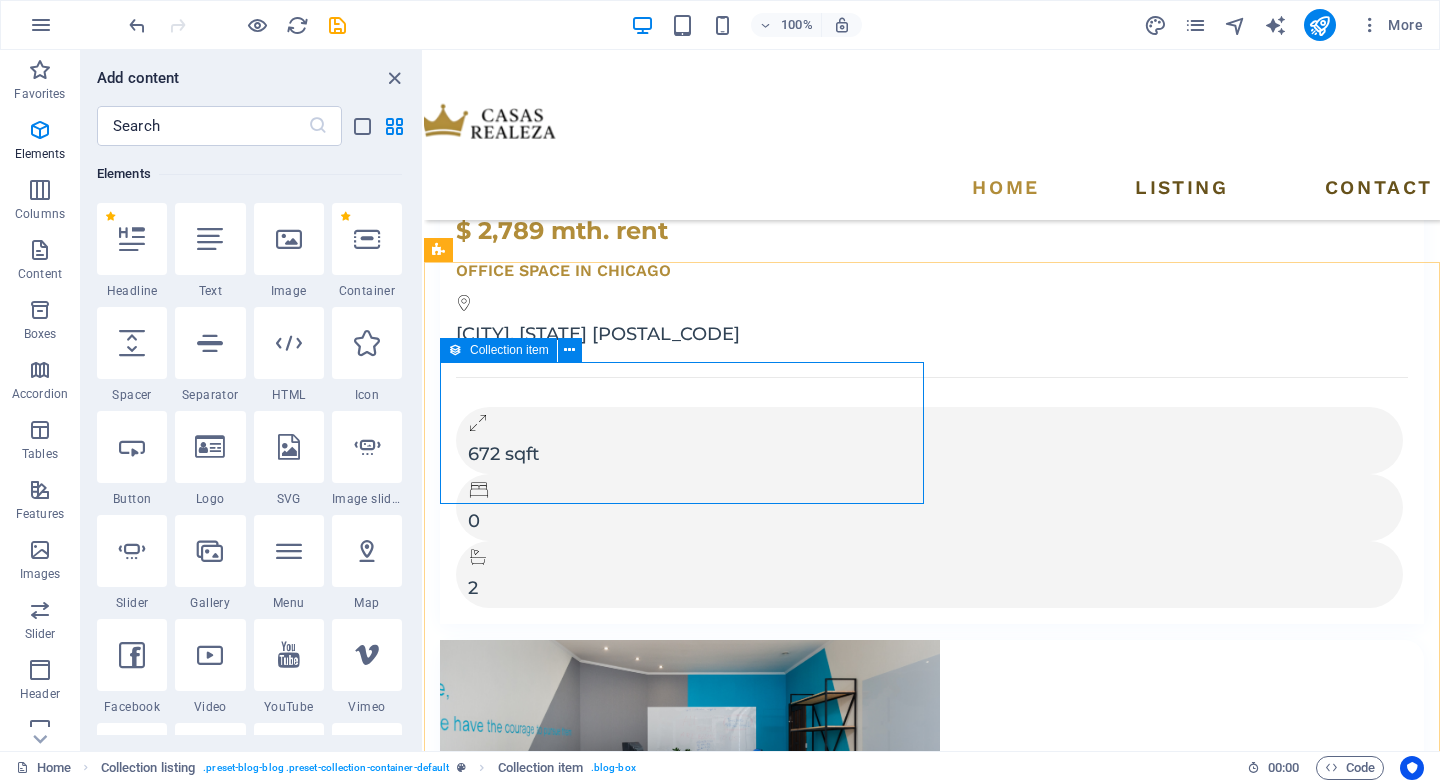 click on "Collection item" at bounding box center [509, 350] 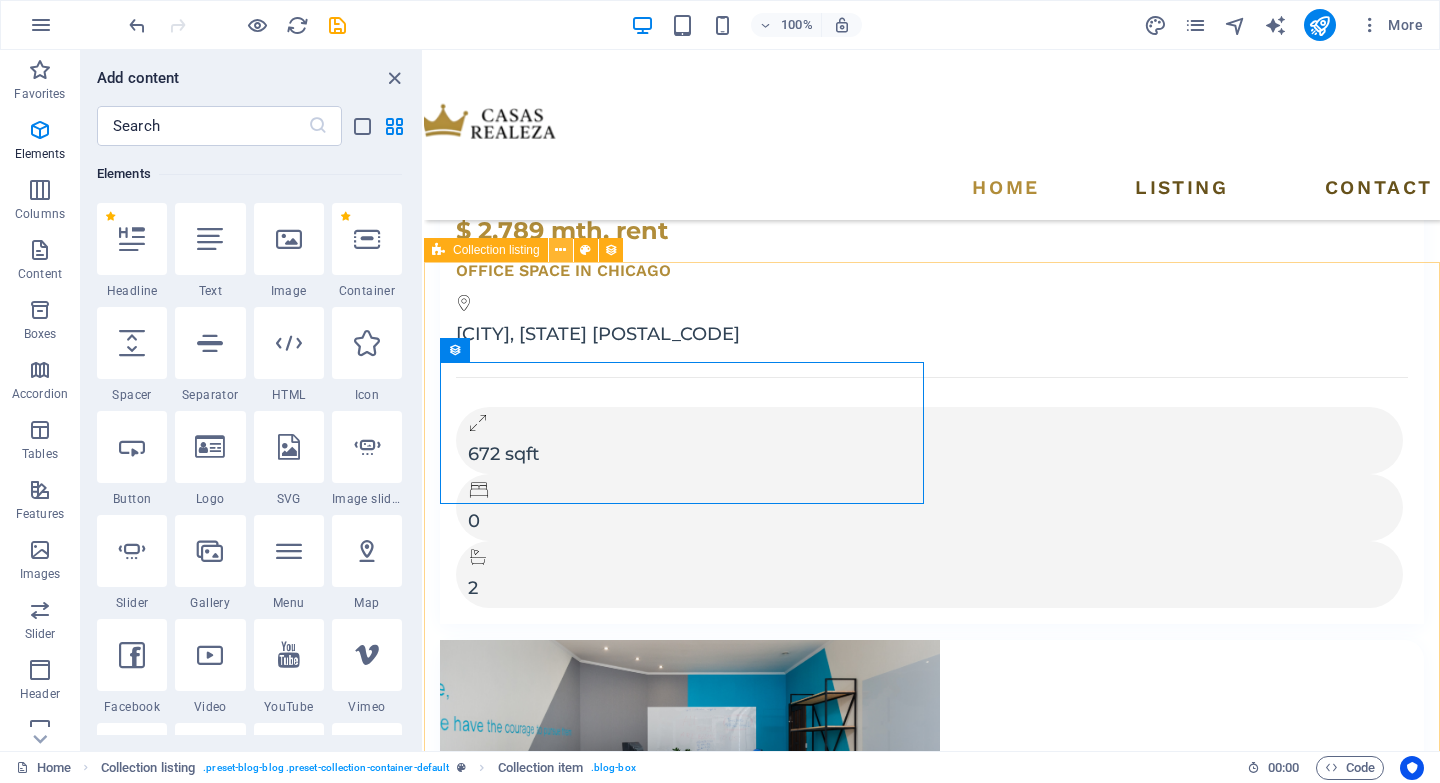 click at bounding box center (560, 250) 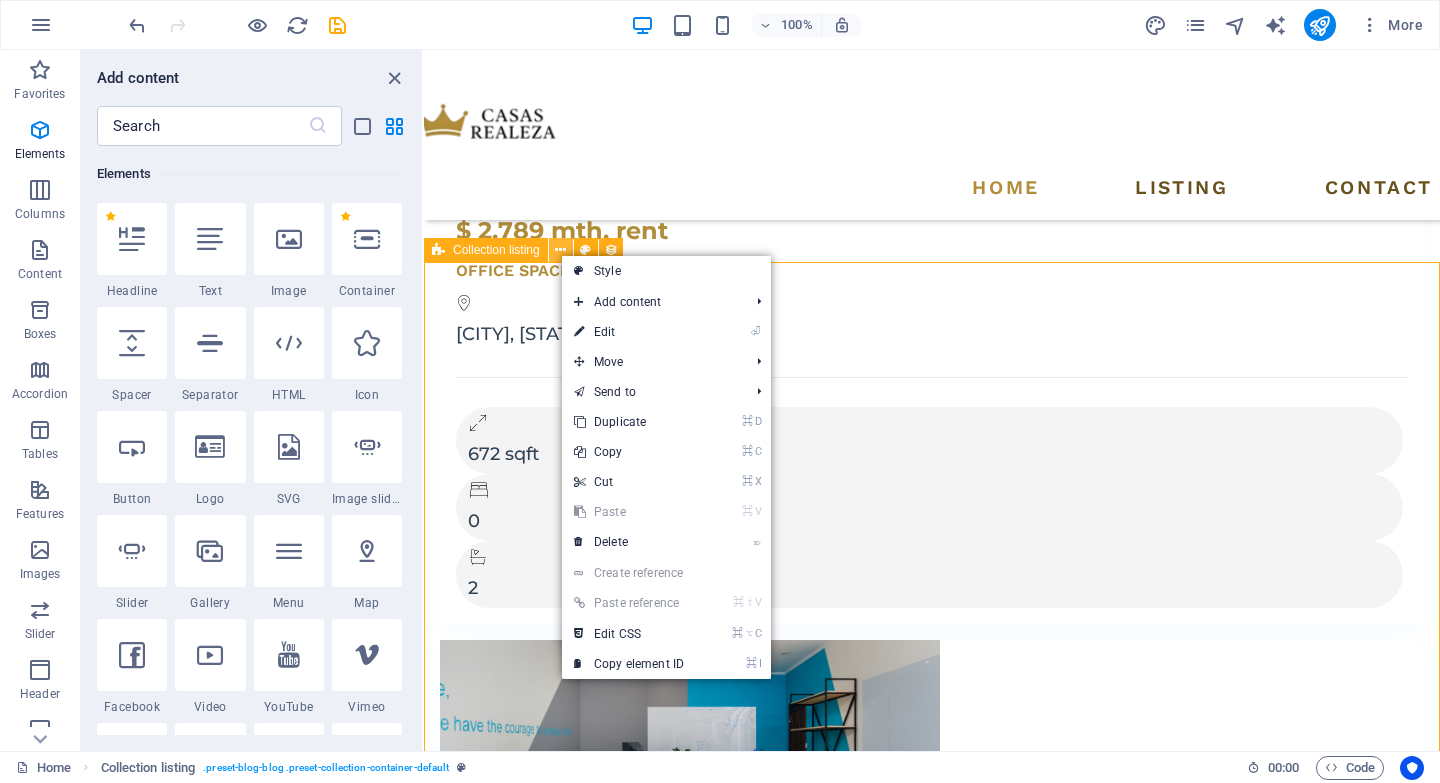 click at bounding box center [560, 250] 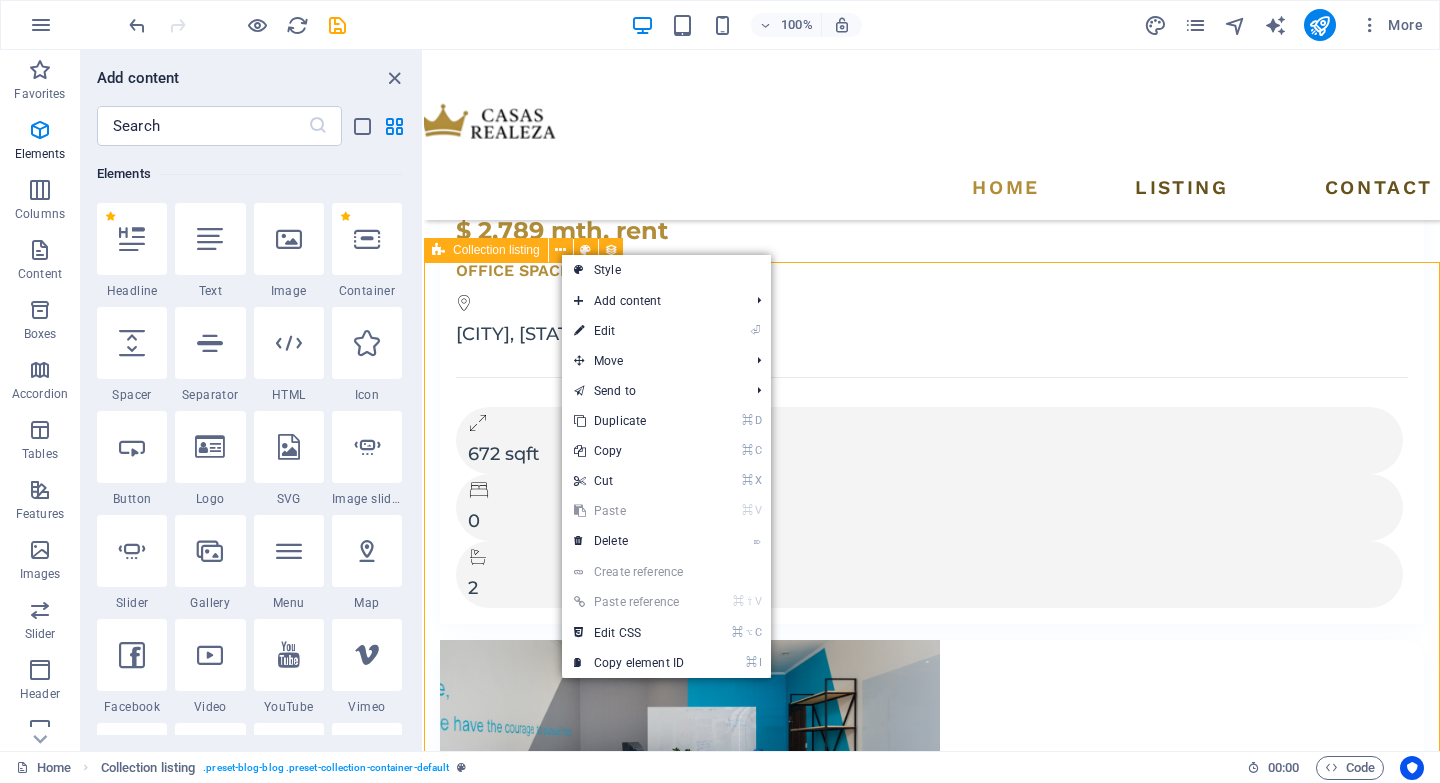 click on "Collection listing" at bounding box center [496, 250] 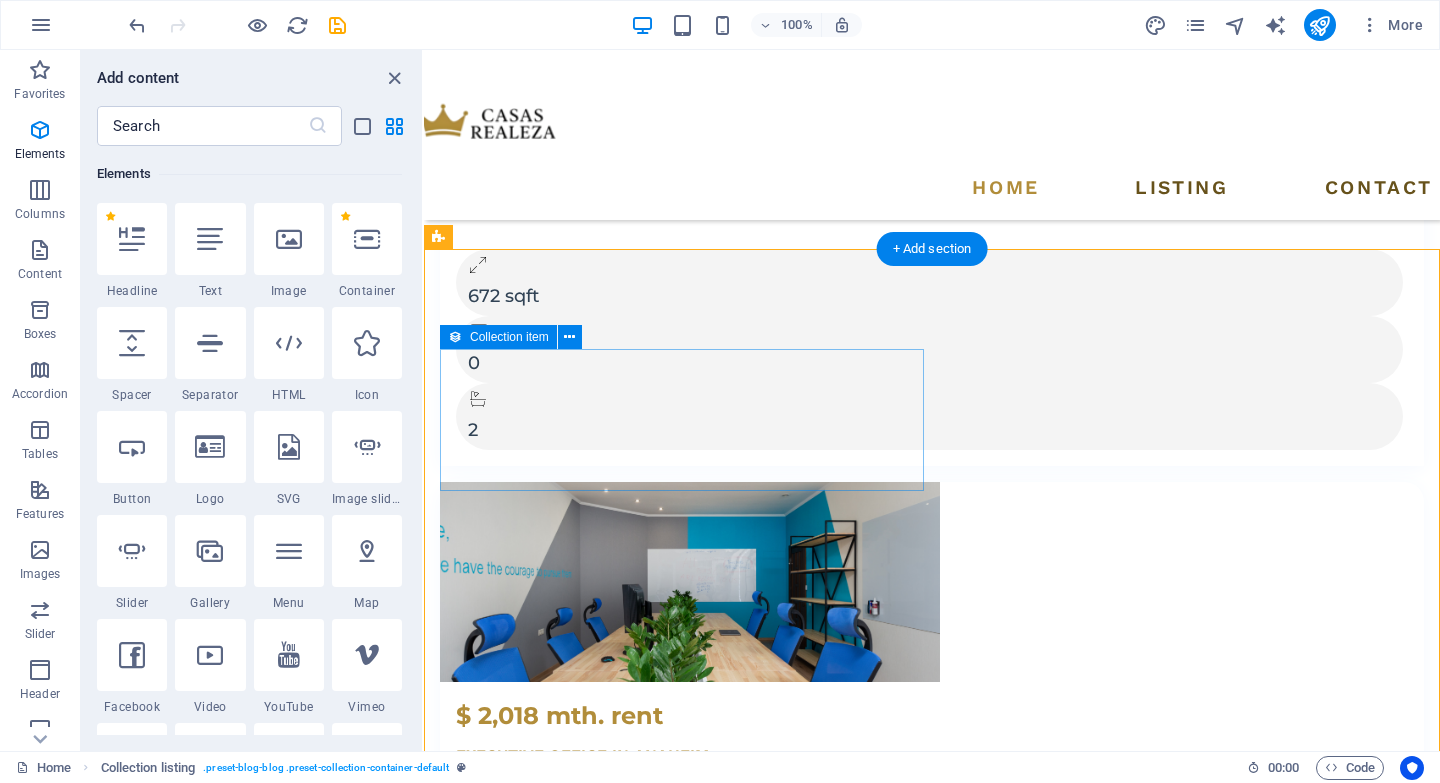 scroll, scrollTop: 3839, scrollLeft: 0, axis: vertical 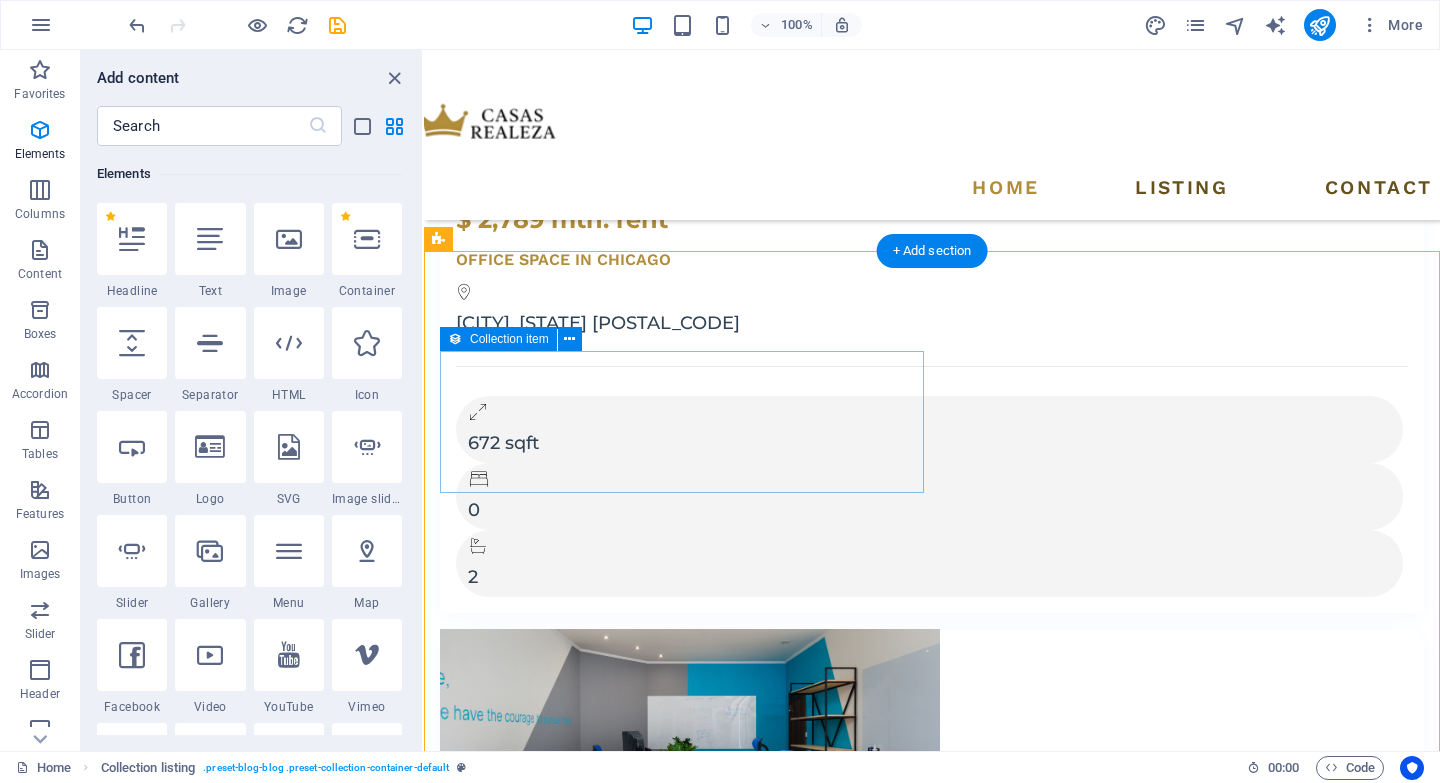 click on "Paste clipboard" at bounding box center [986, 6158] 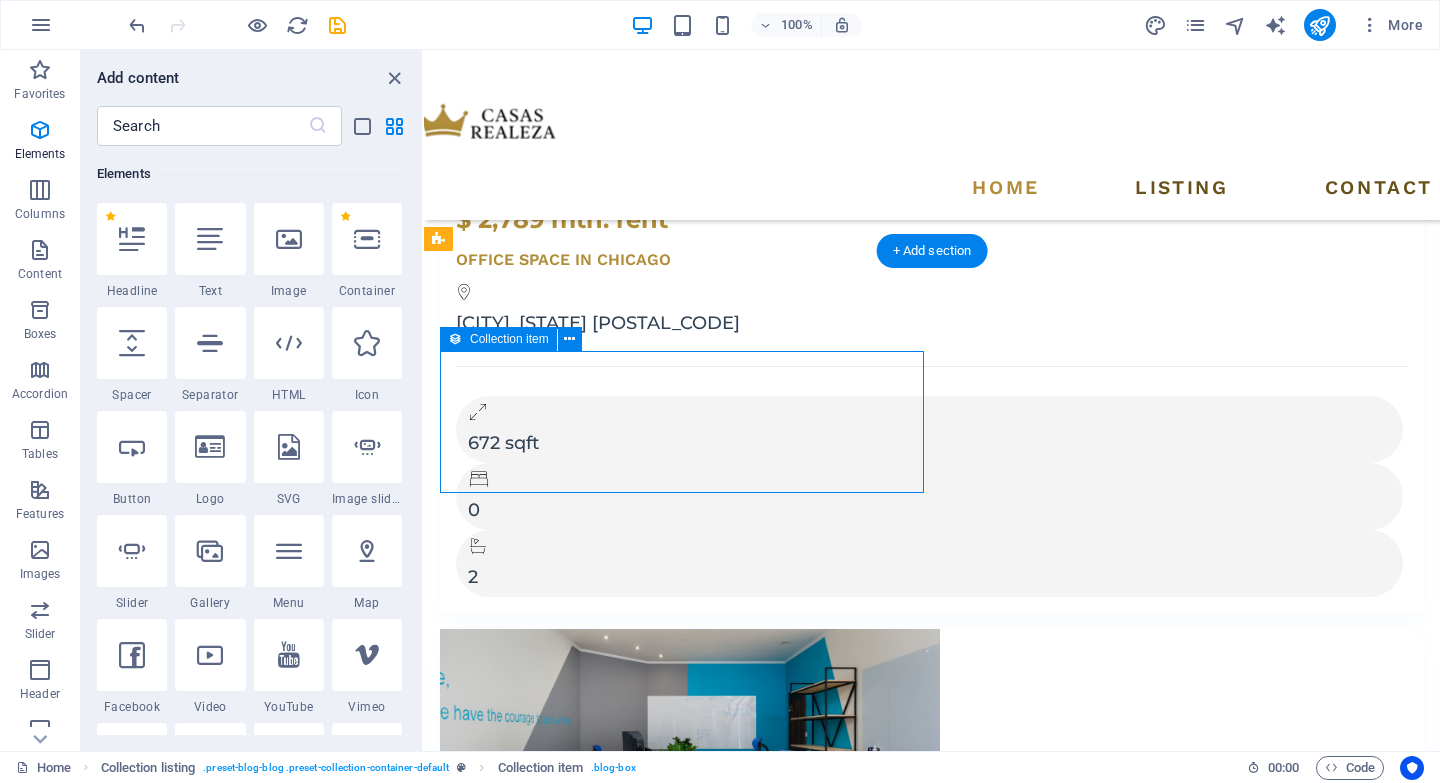 click on "Add elements and assign them to collection fields or  Add elements  Paste clipboard" at bounding box center [932, 6128] 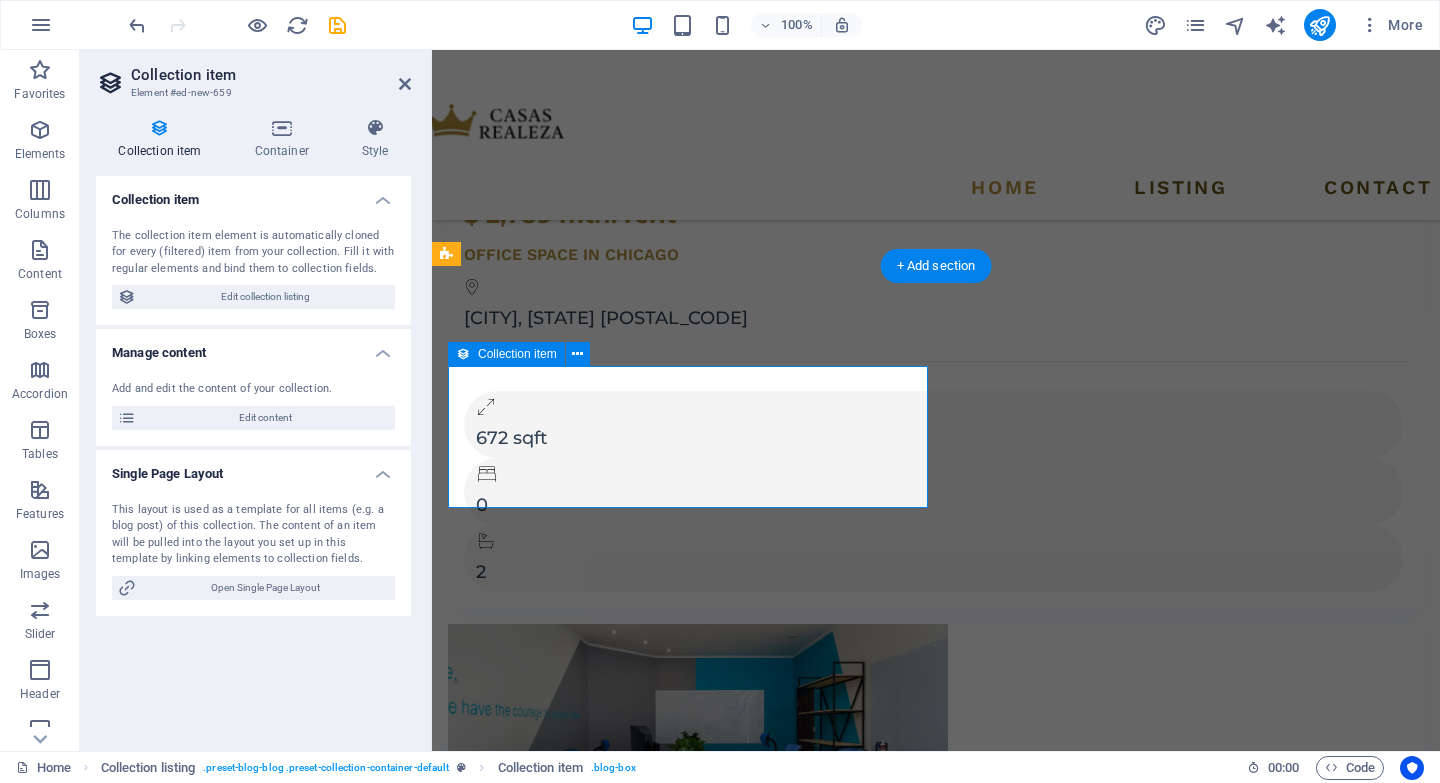 click on "Paste clipboard" at bounding box center (990, 6153) 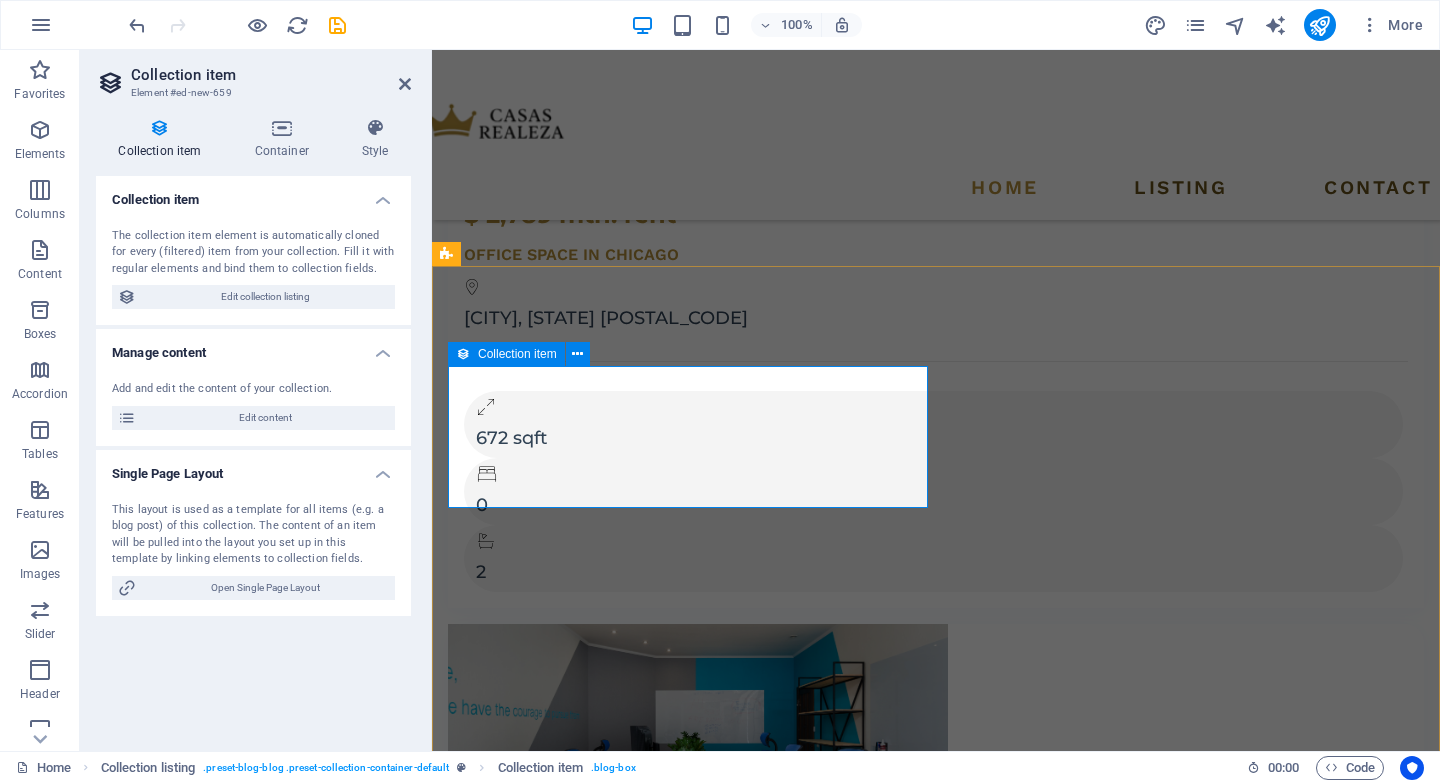 click on "Add elements" at bounding box center [877, 6153] 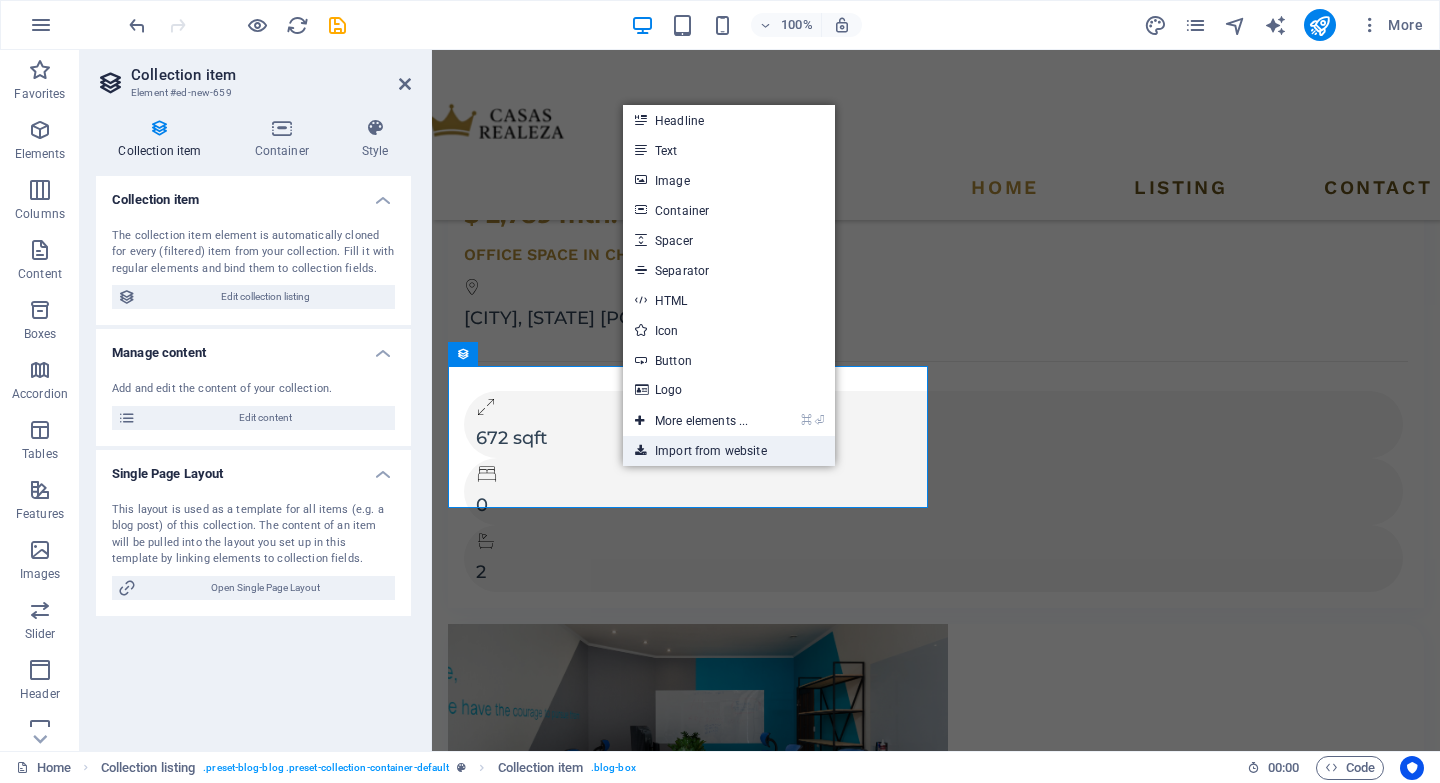 click on "Import from website" at bounding box center [729, 451] 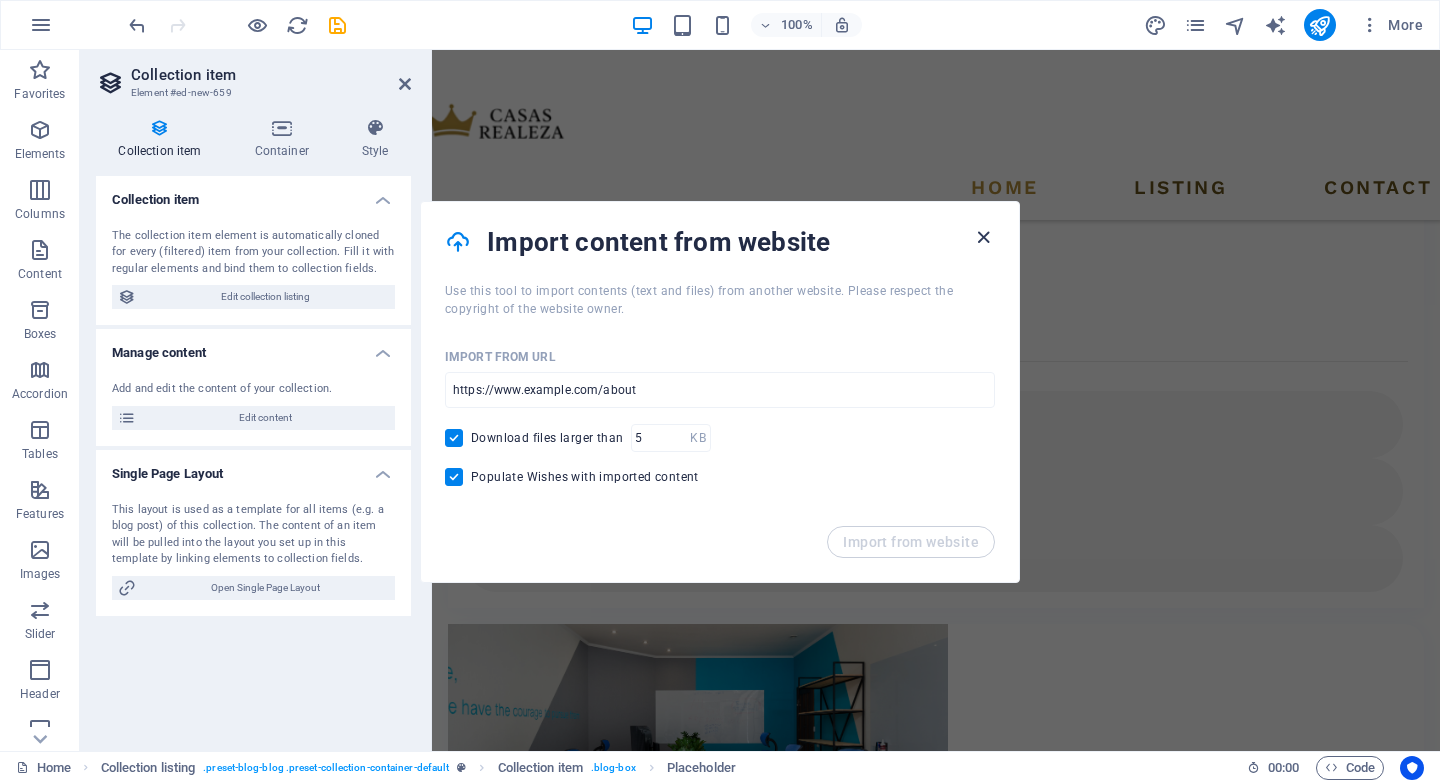 click at bounding box center [983, 237] 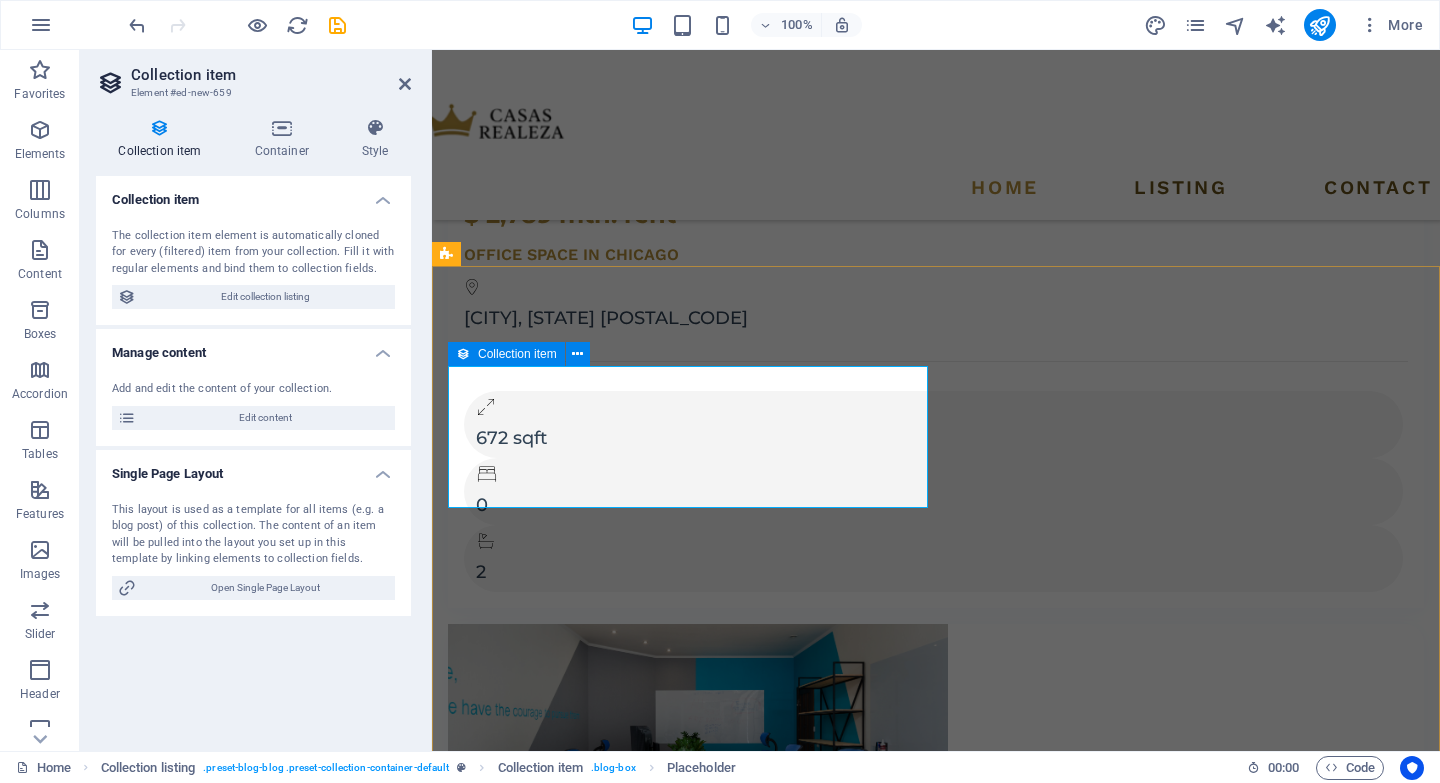 click on "Paste clipboard" at bounding box center [990, 6153] 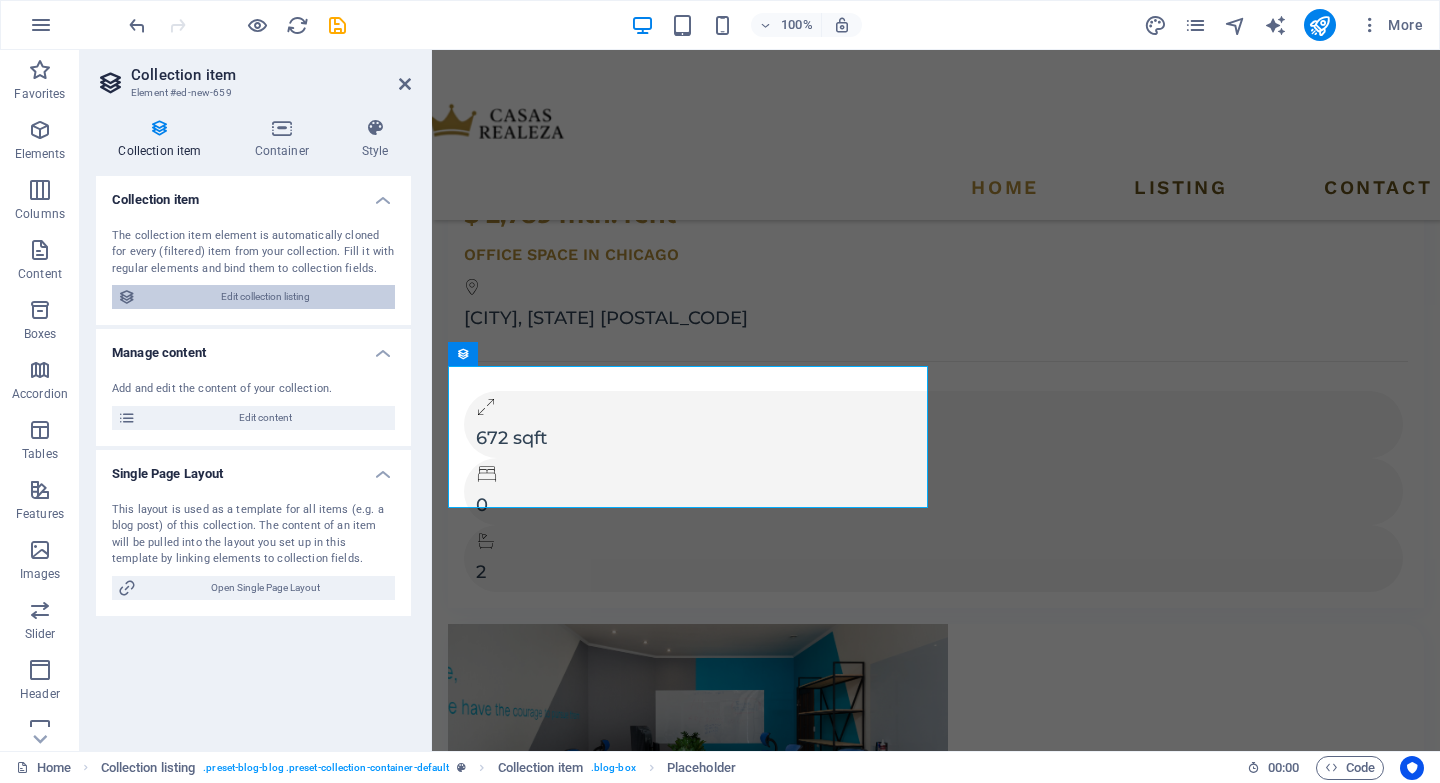 click on "Edit collection listing" at bounding box center (265, 297) 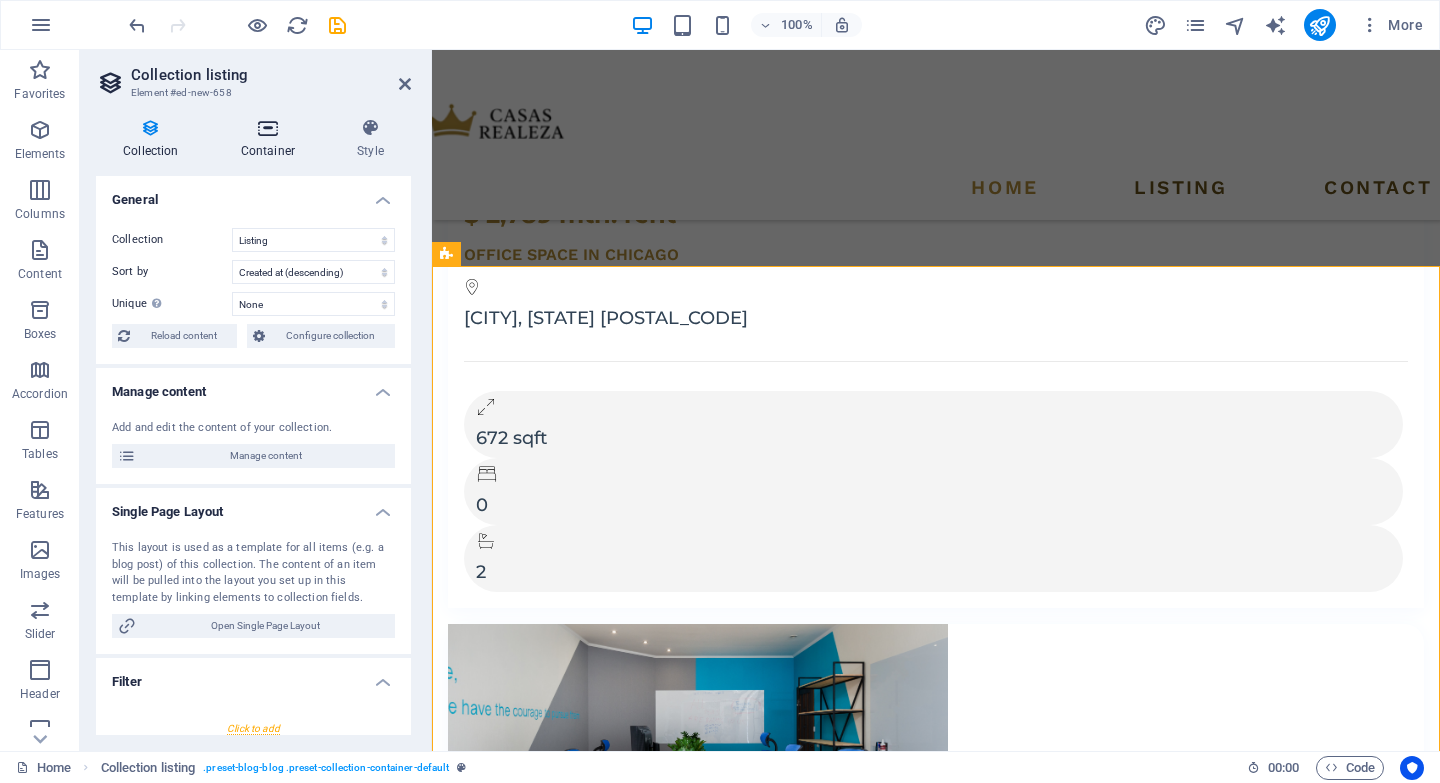 click at bounding box center [268, 128] 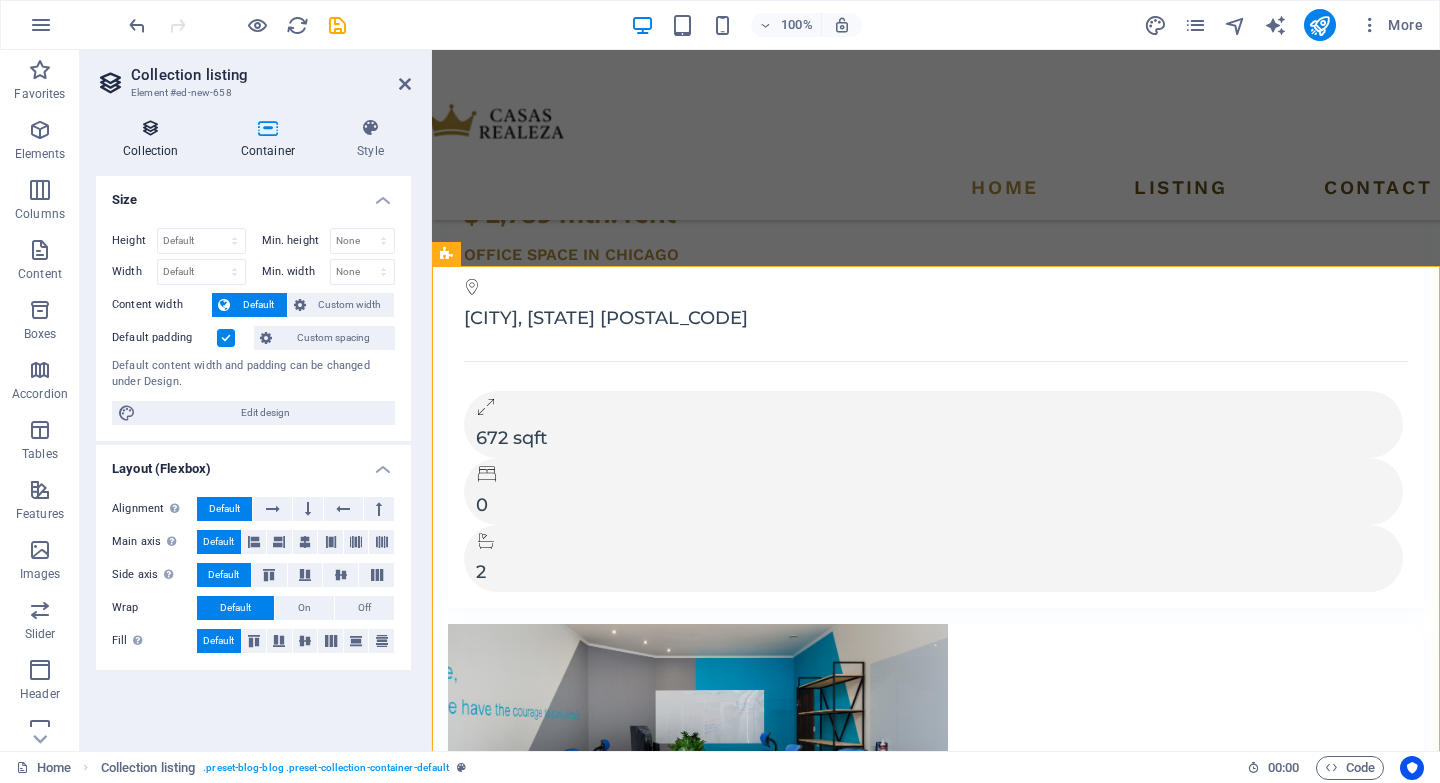 click at bounding box center [151, 128] 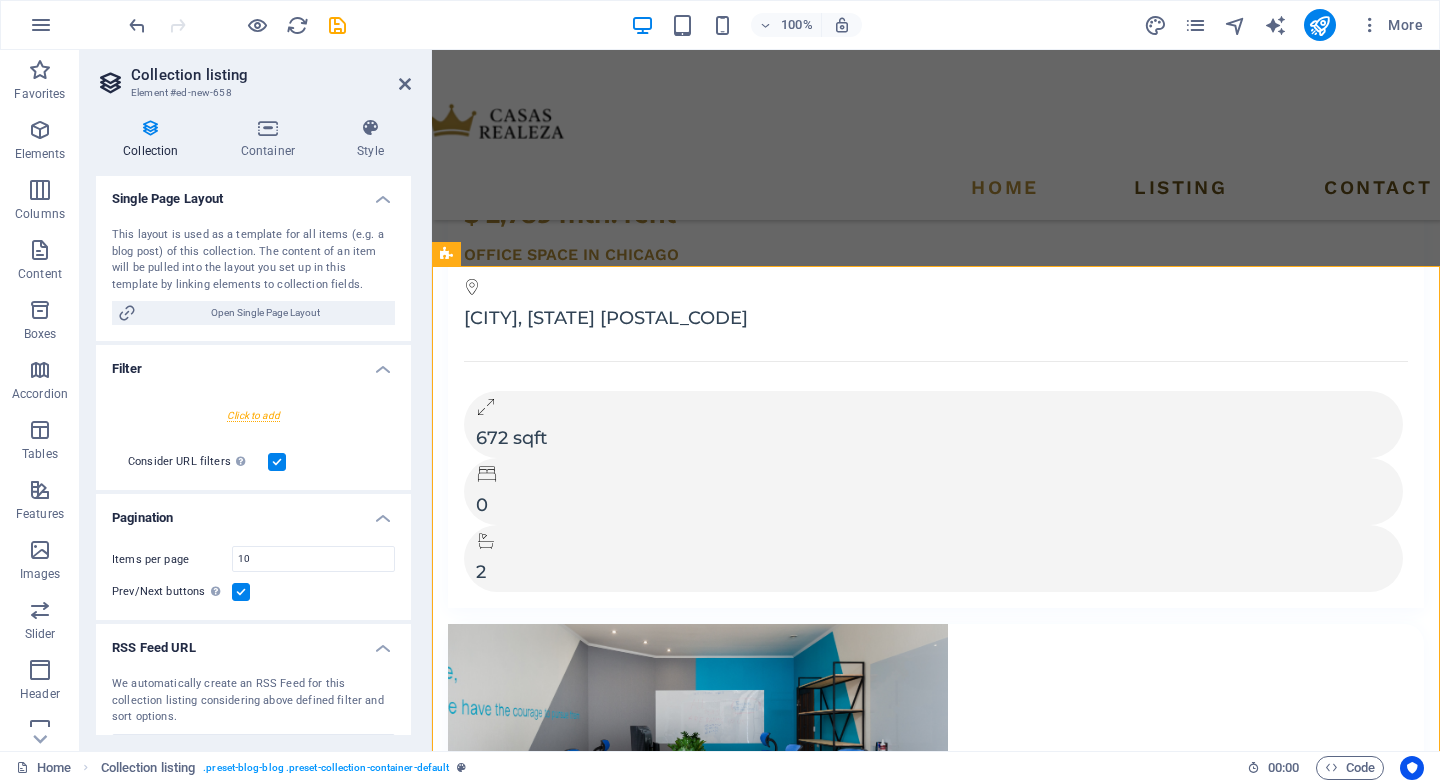 scroll, scrollTop: 0, scrollLeft: 0, axis: both 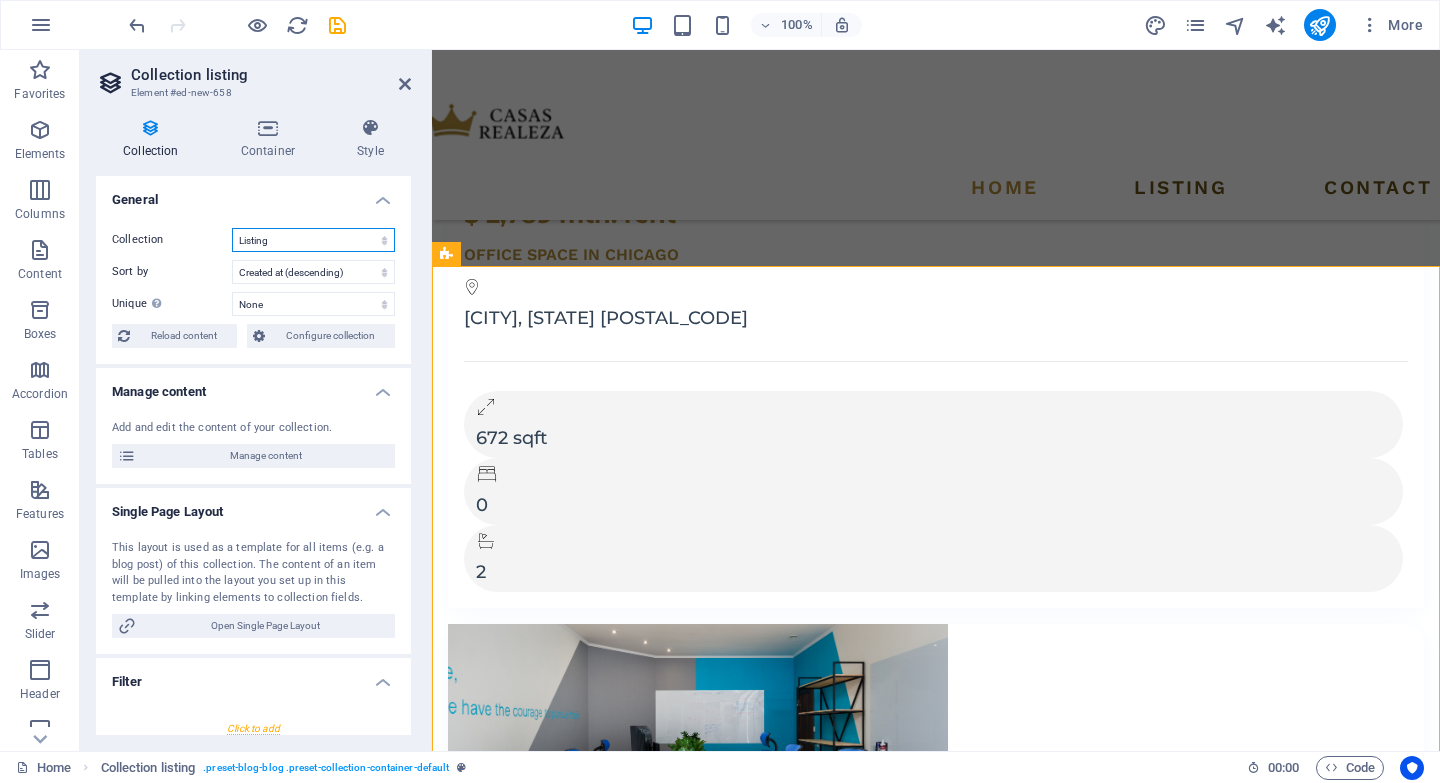 click on "Blog Listing Real Estate" at bounding box center [313, 240] 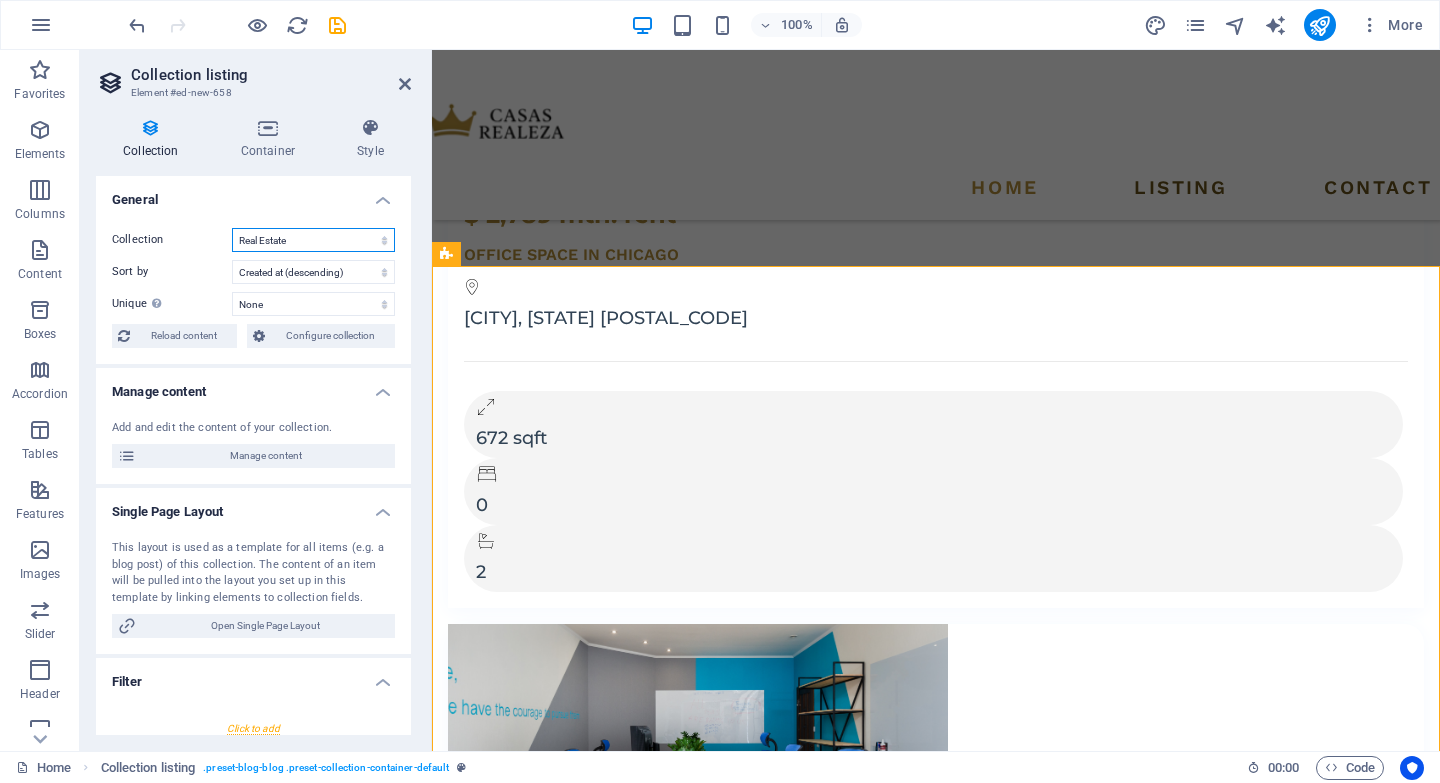 select on "createdAt_DESC" 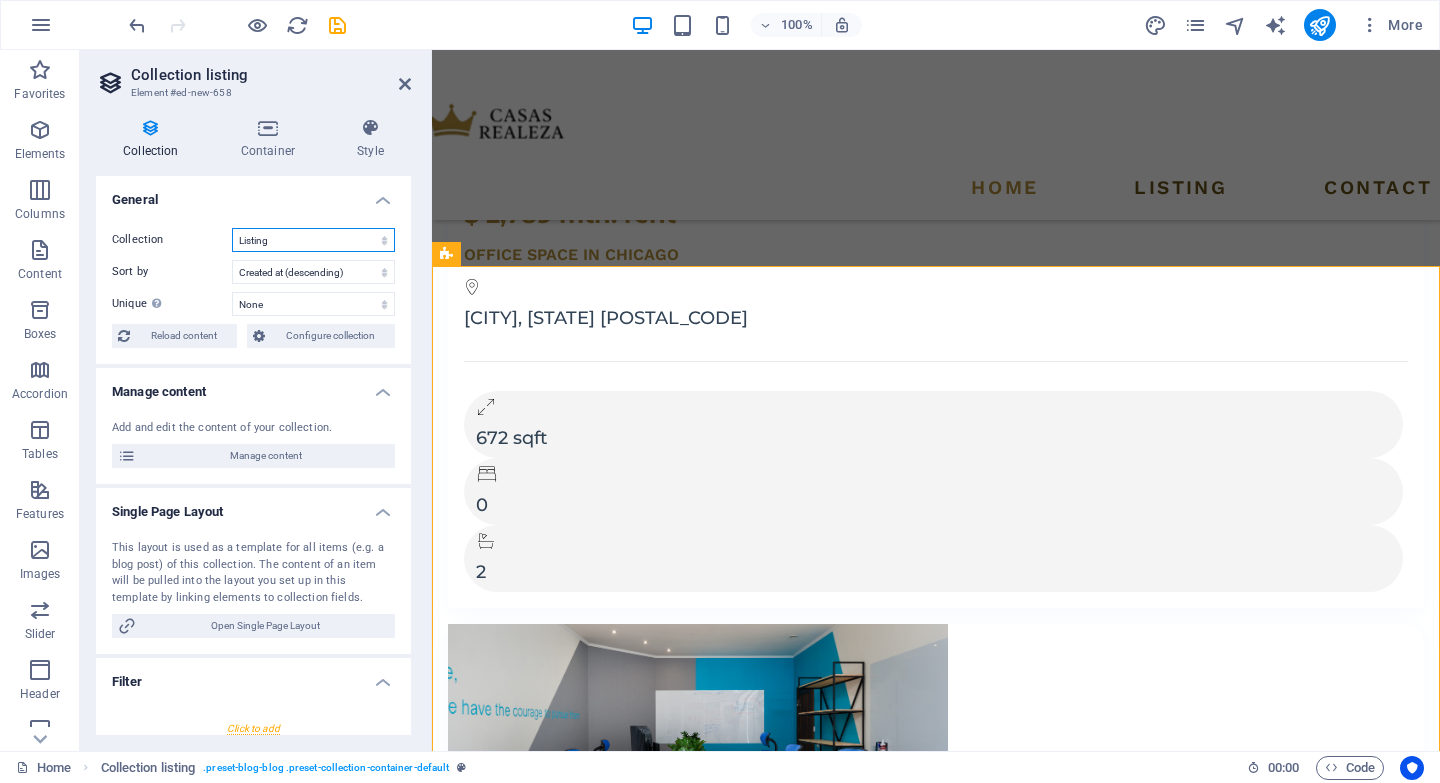 select on "68801a80691e50ae5e060e5a" 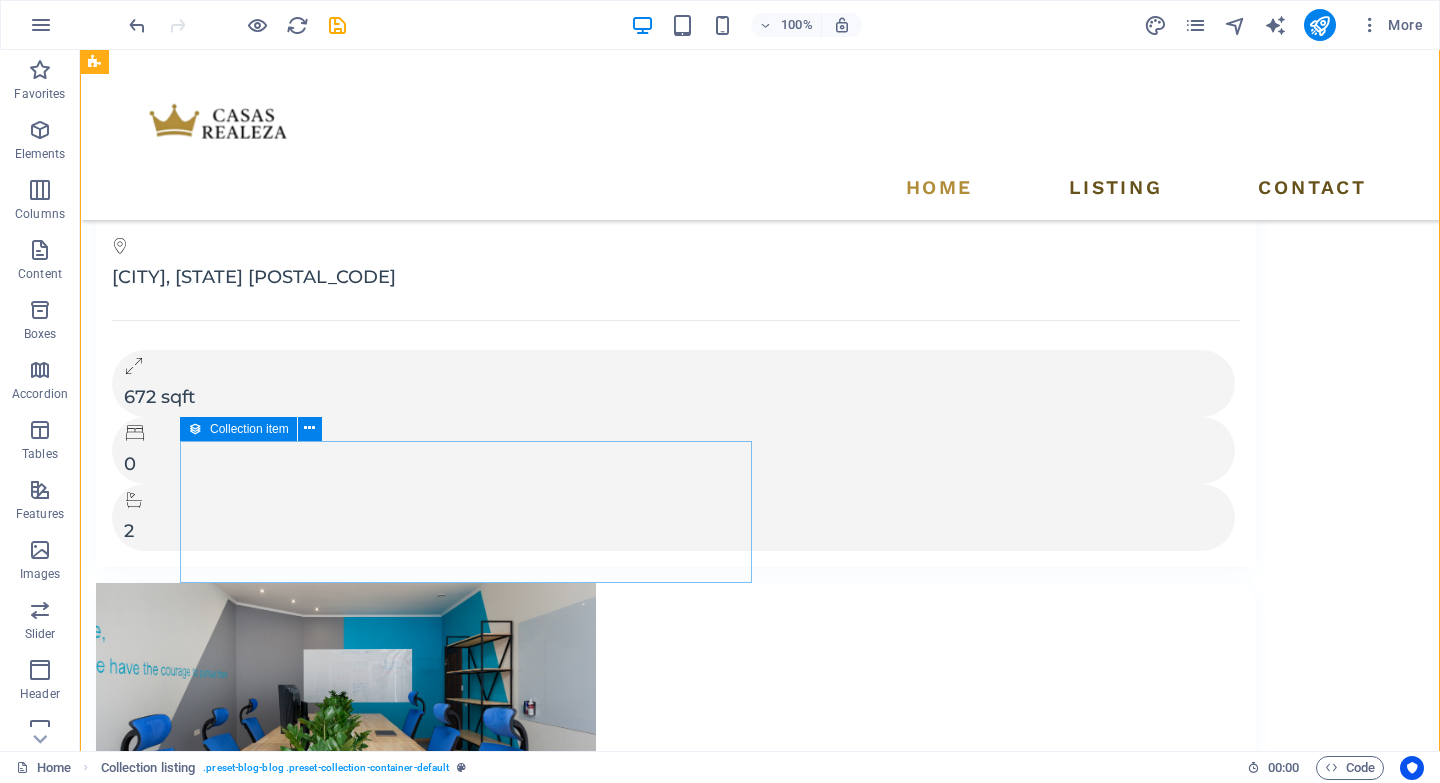 scroll, scrollTop: 3481, scrollLeft: 0, axis: vertical 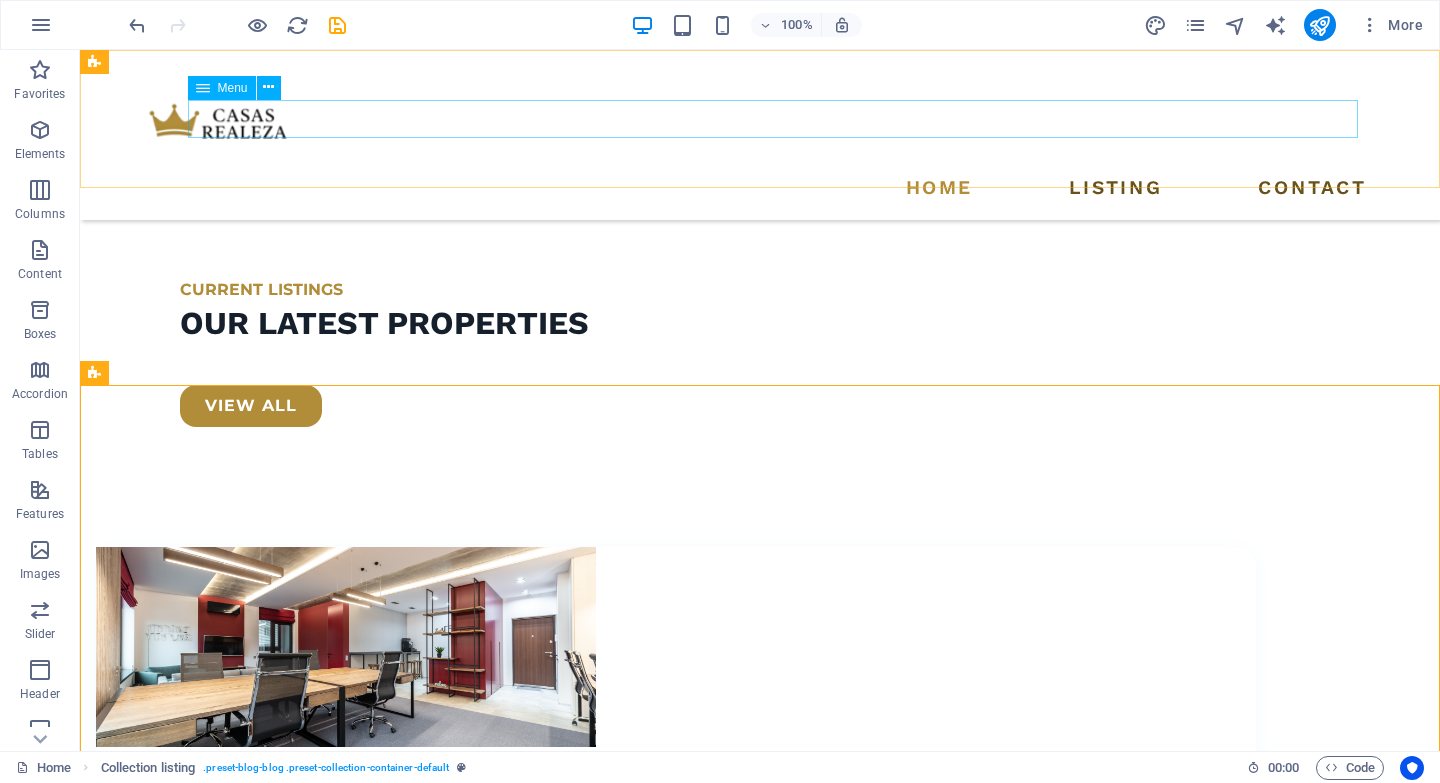 click on "Home Listing Contact" at bounding box center [680, 188] 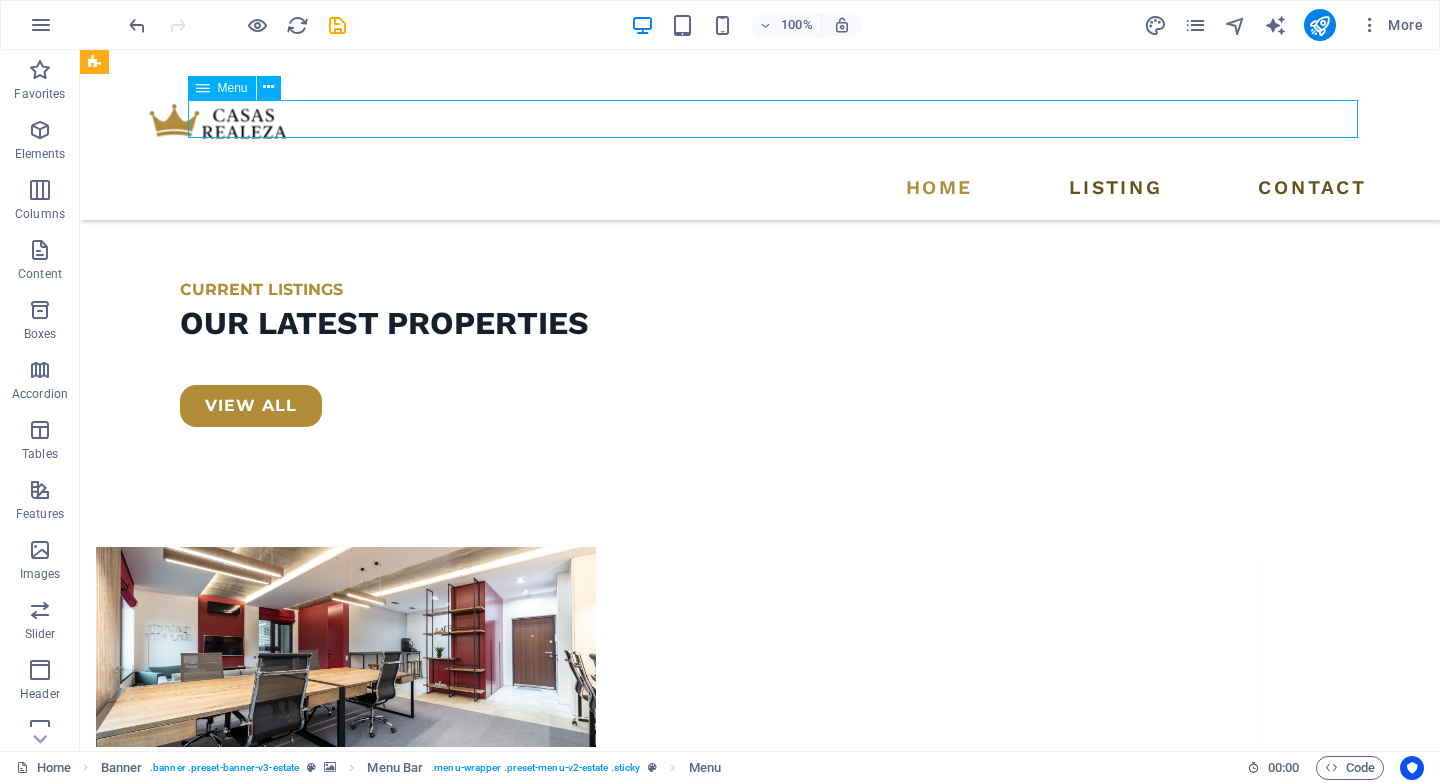 click on "Home Listing Contact" at bounding box center [680, 188] 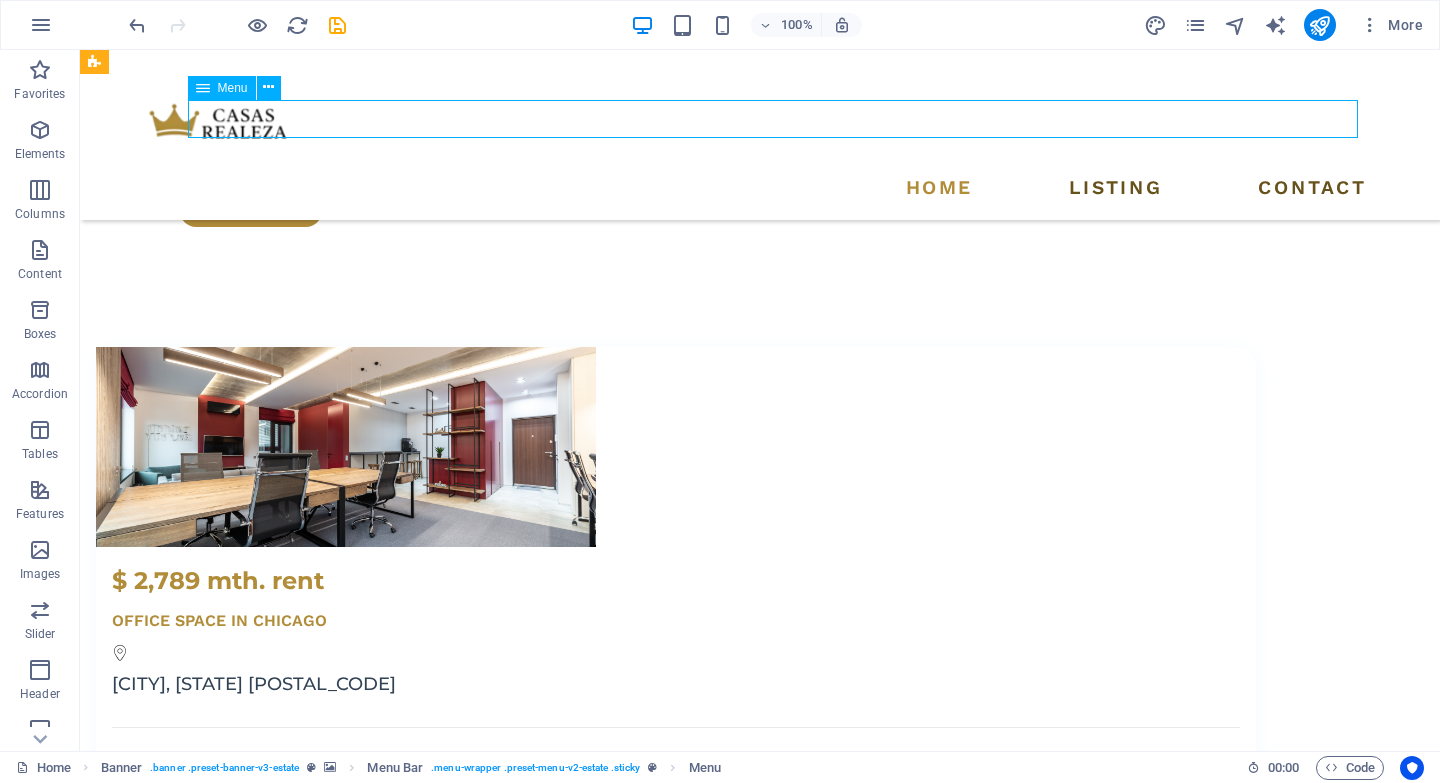 select 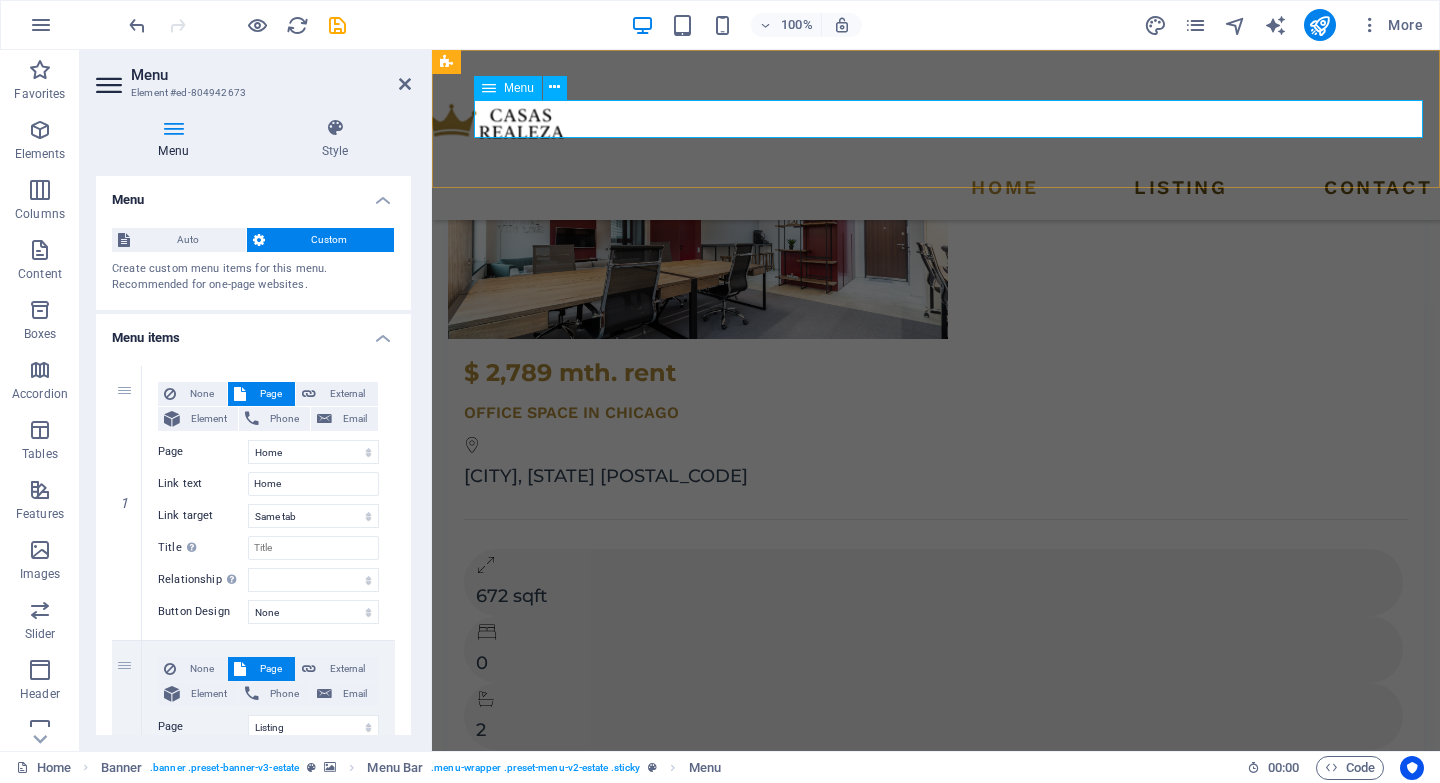 click on "Home Listing Contact" at bounding box center [855, 188] 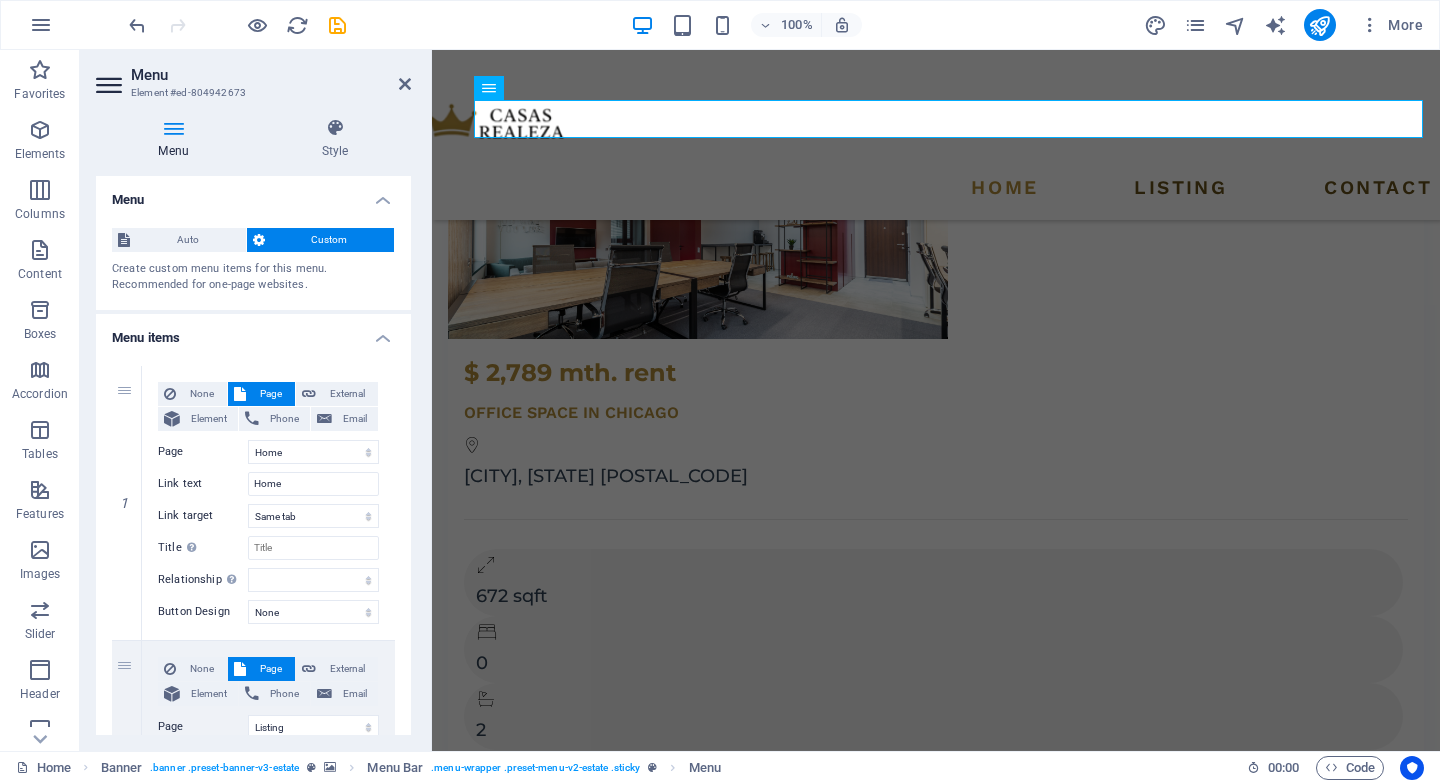 click on "Menu Element #ed-804942673" at bounding box center (253, 76) 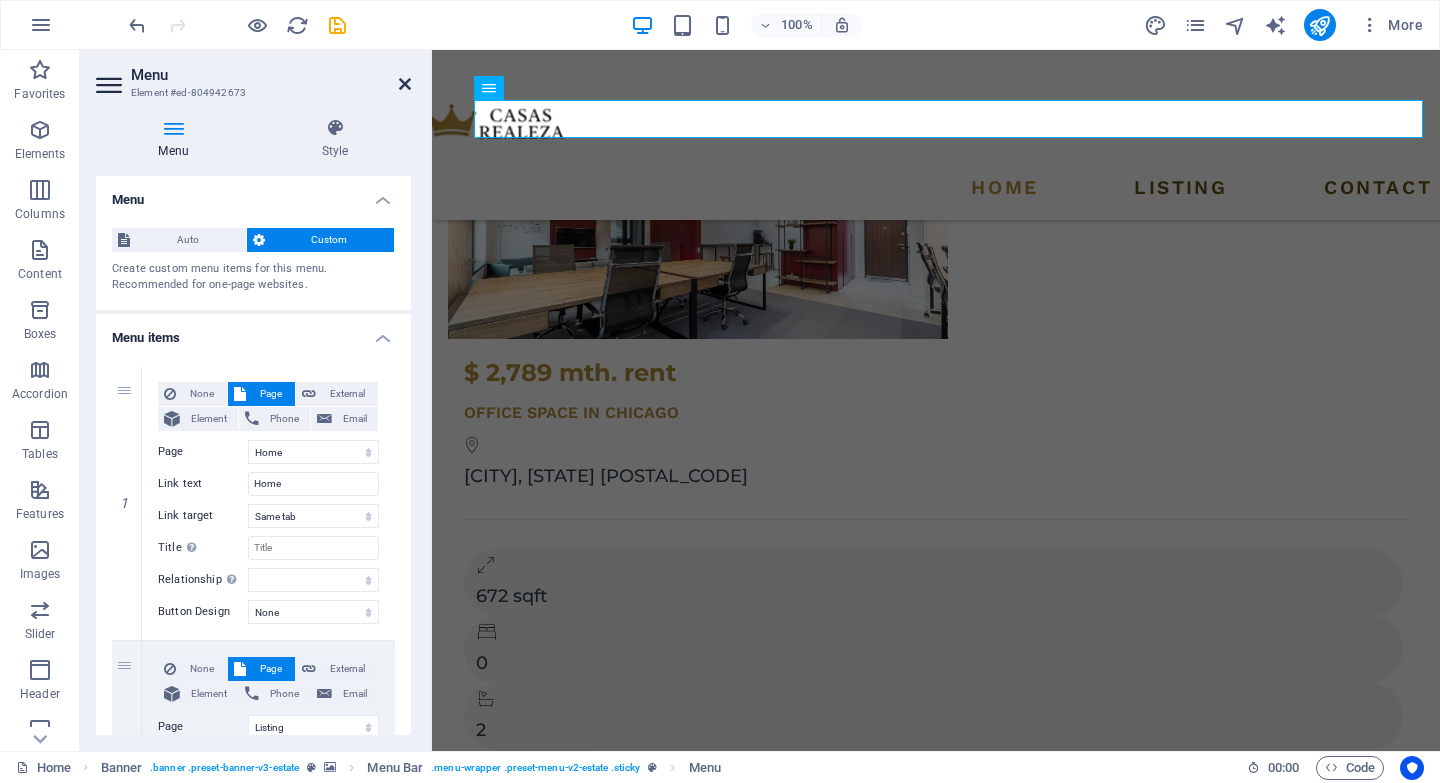 click at bounding box center [405, 84] 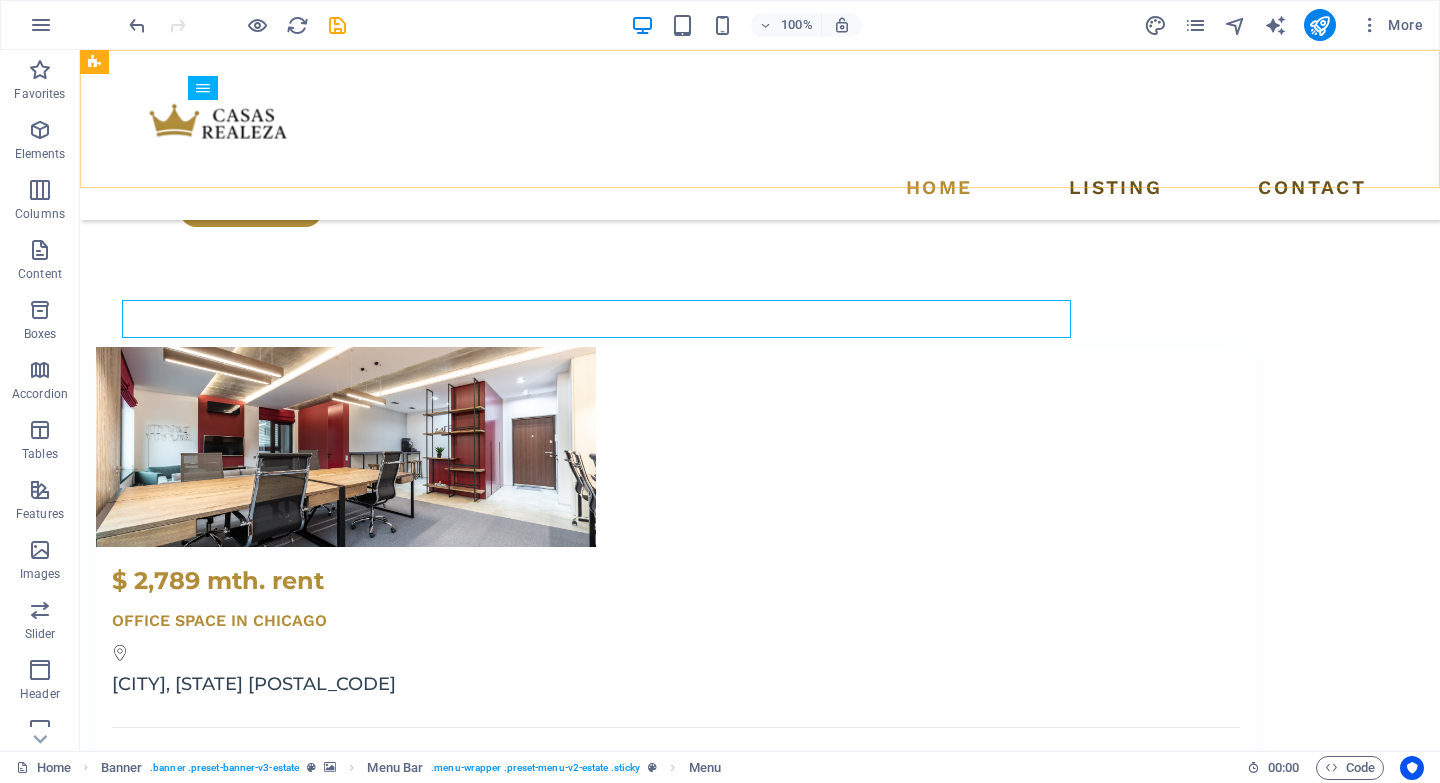scroll, scrollTop: 3481, scrollLeft: 0, axis: vertical 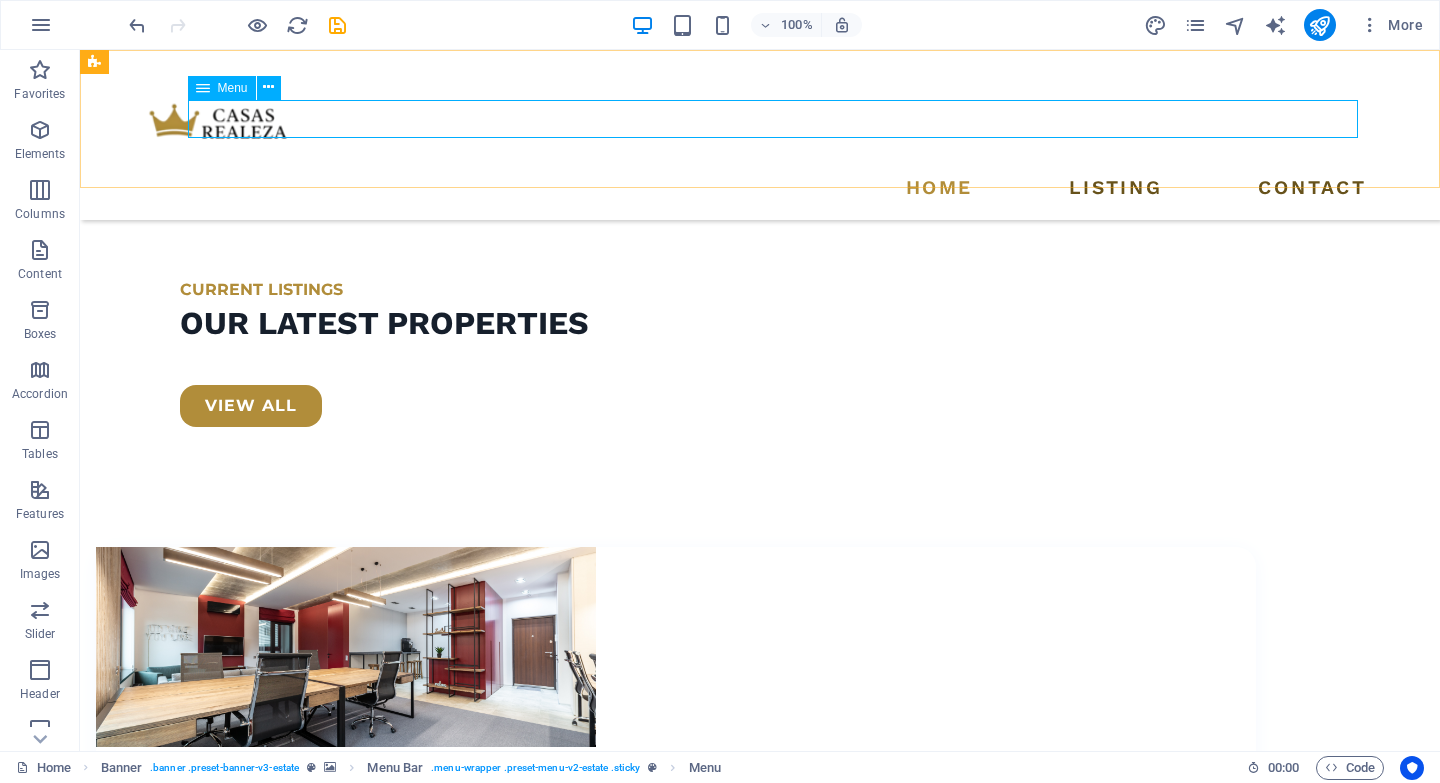 click on "Home Listing Contact" at bounding box center (680, 188) 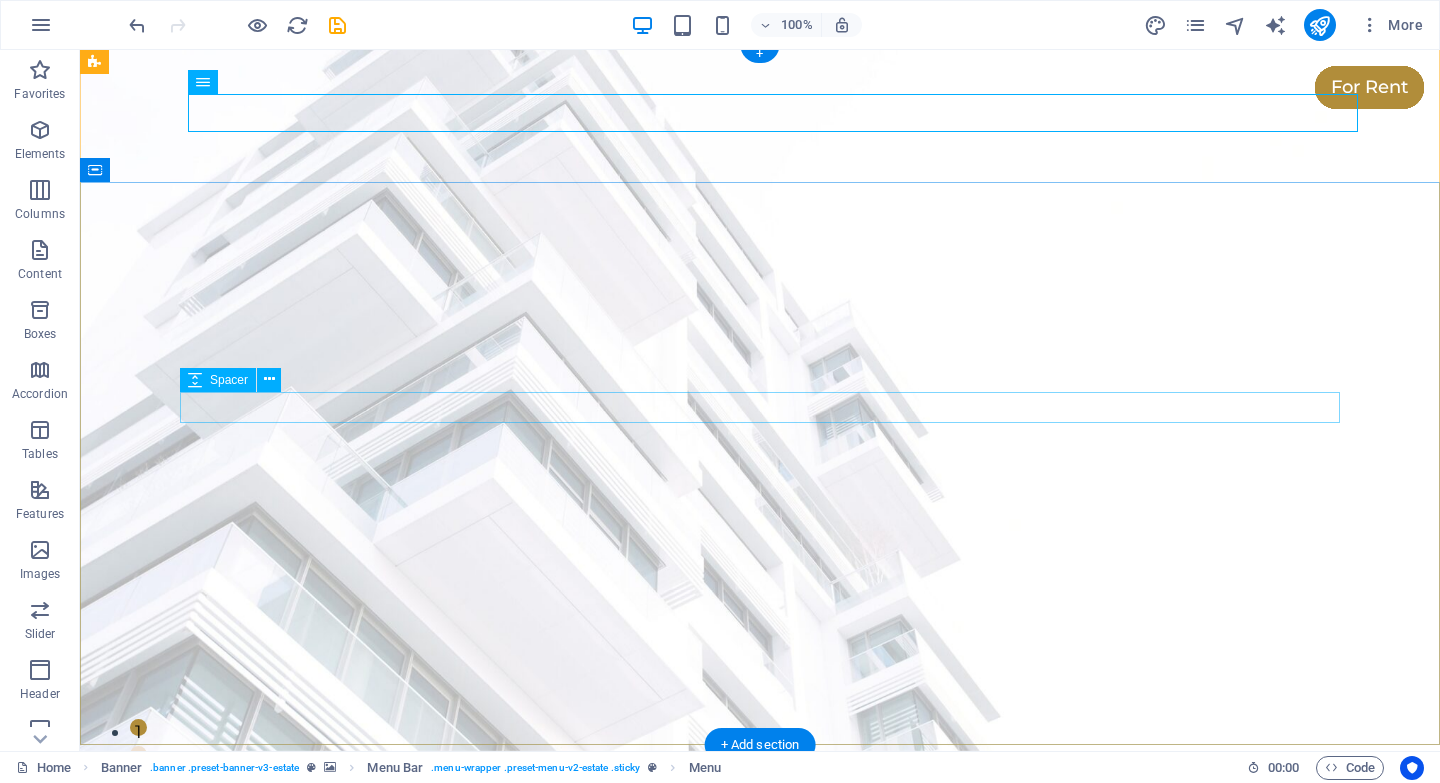 scroll, scrollTop: 6, scrollLeft: 0, axis: vertical 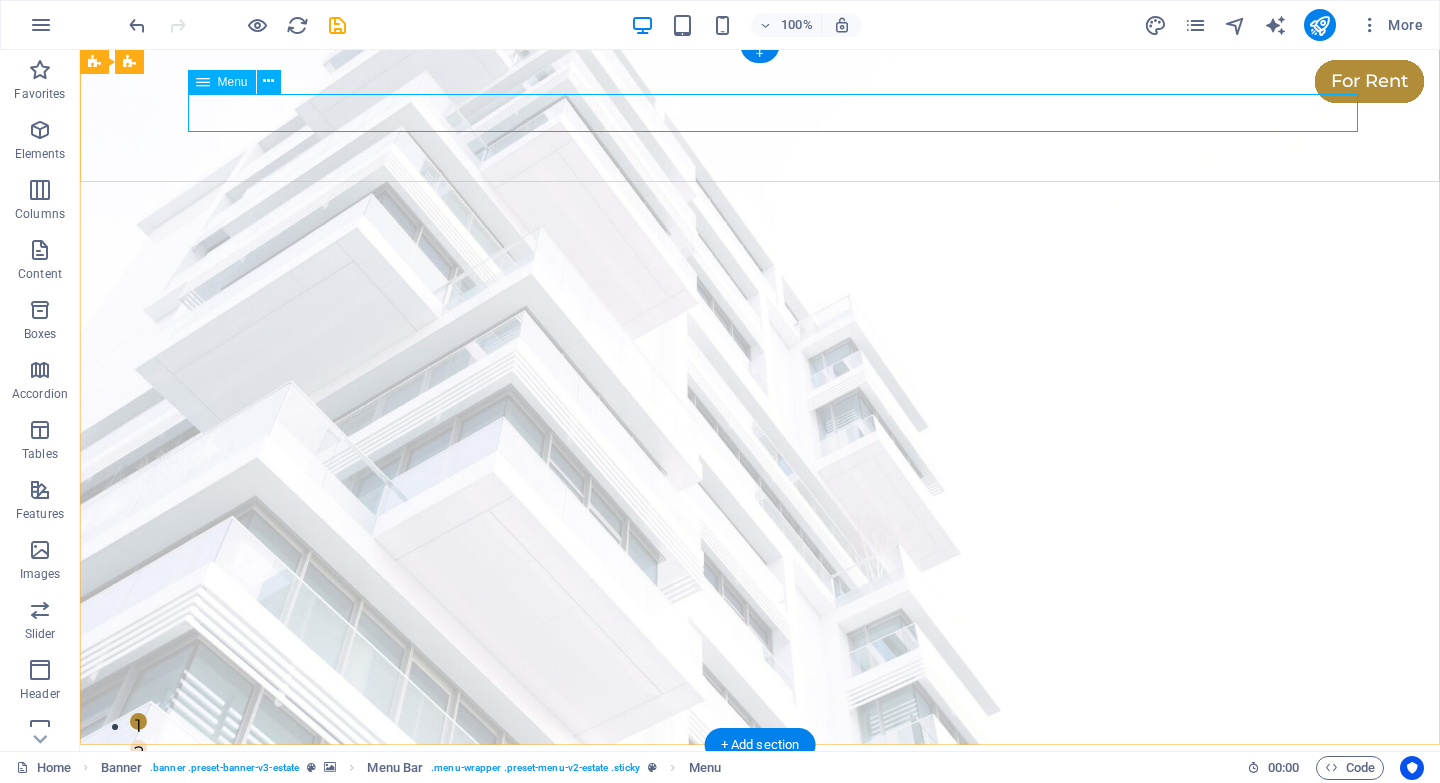 click on "Home Listing Contact" at bounding box center [680, 883] 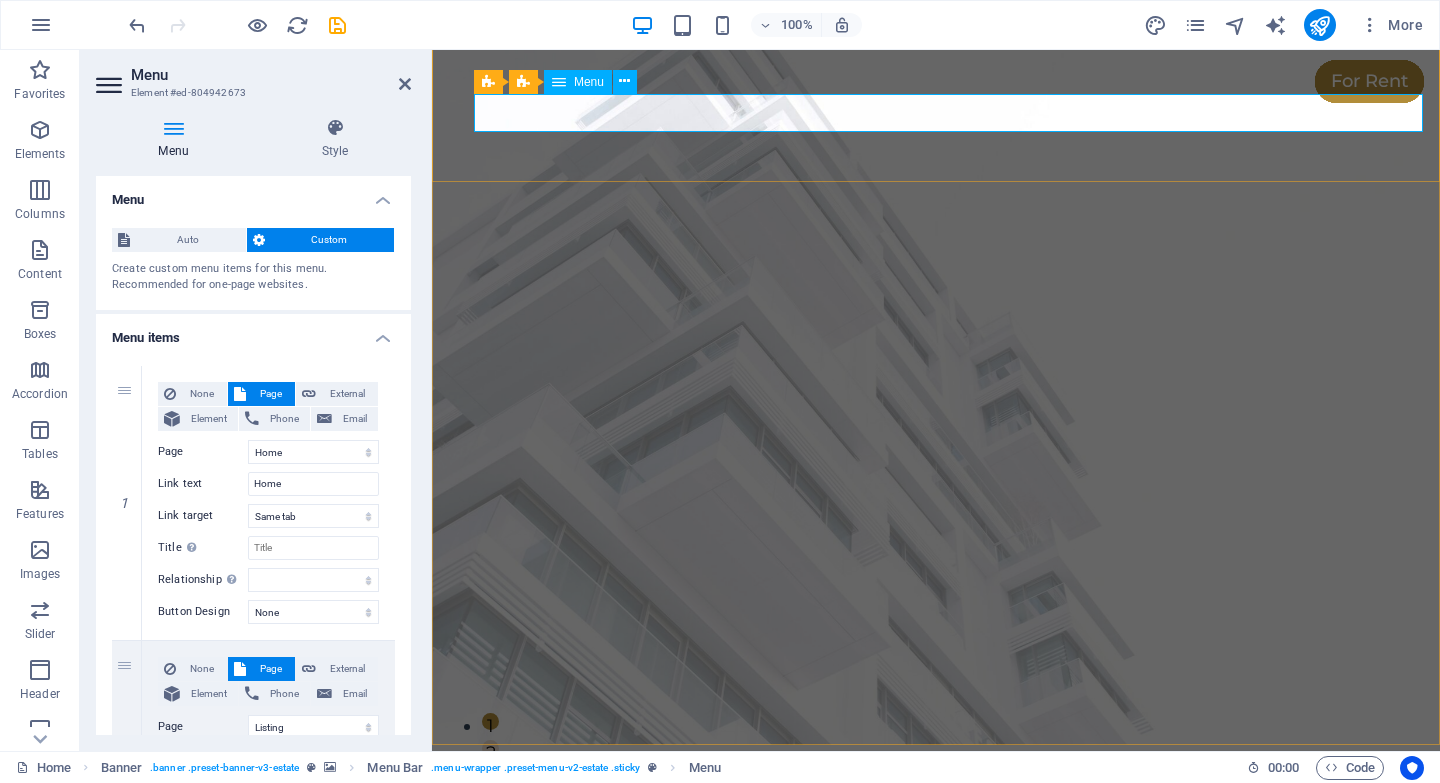 click on "Home Listing Contact" at bounding box center [855, 883] 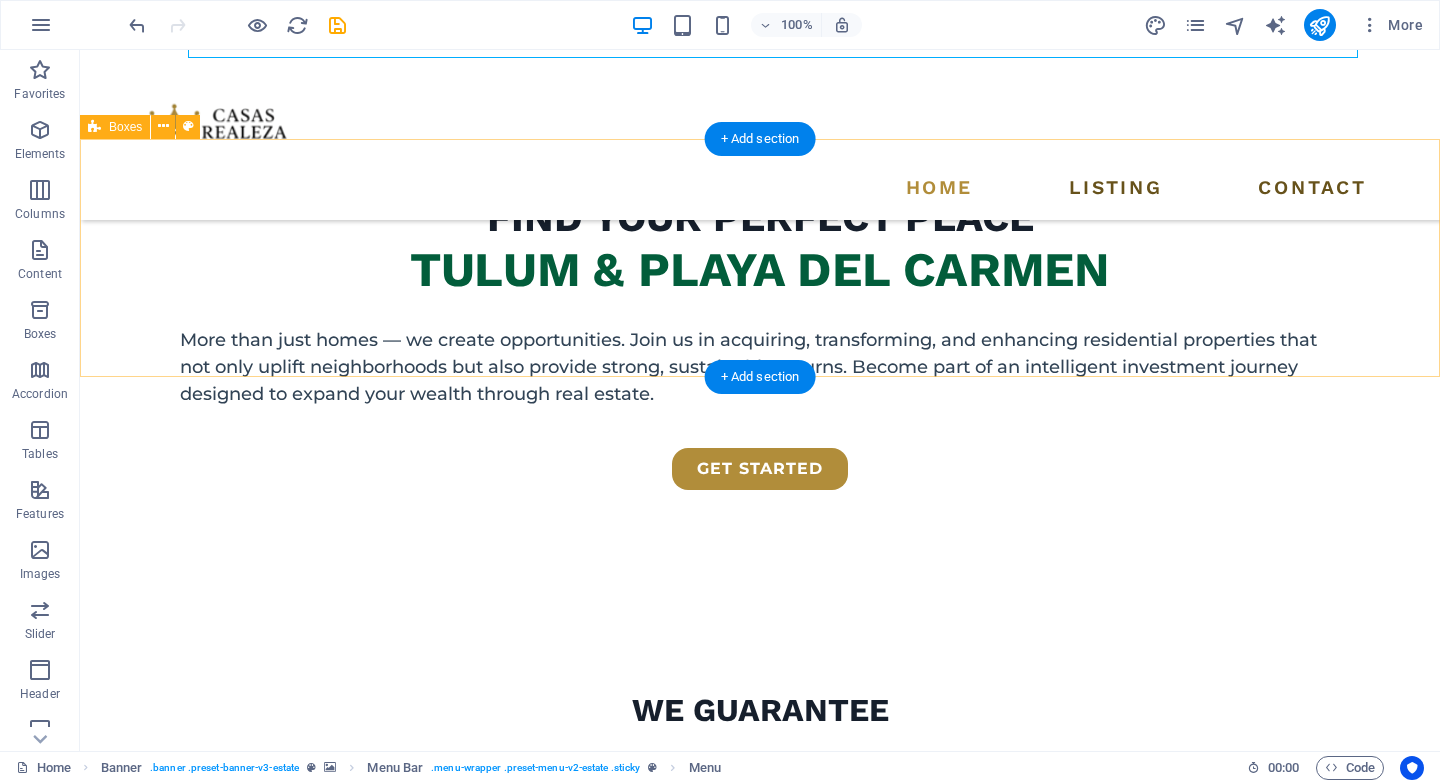 scroll, scrollTop: 791, scrollLeft: 0, axis: vertical 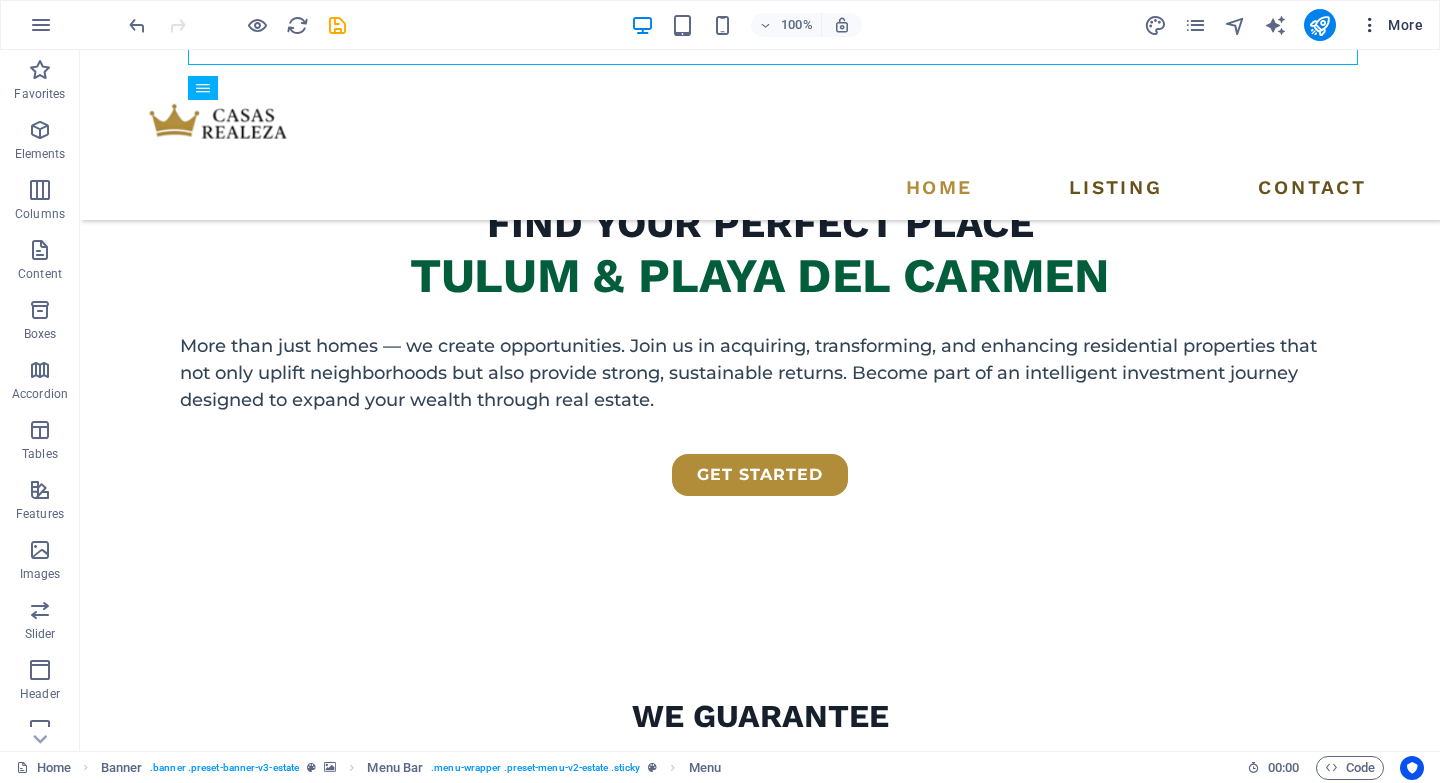 click on "More" at bounding box center [1391, 25] 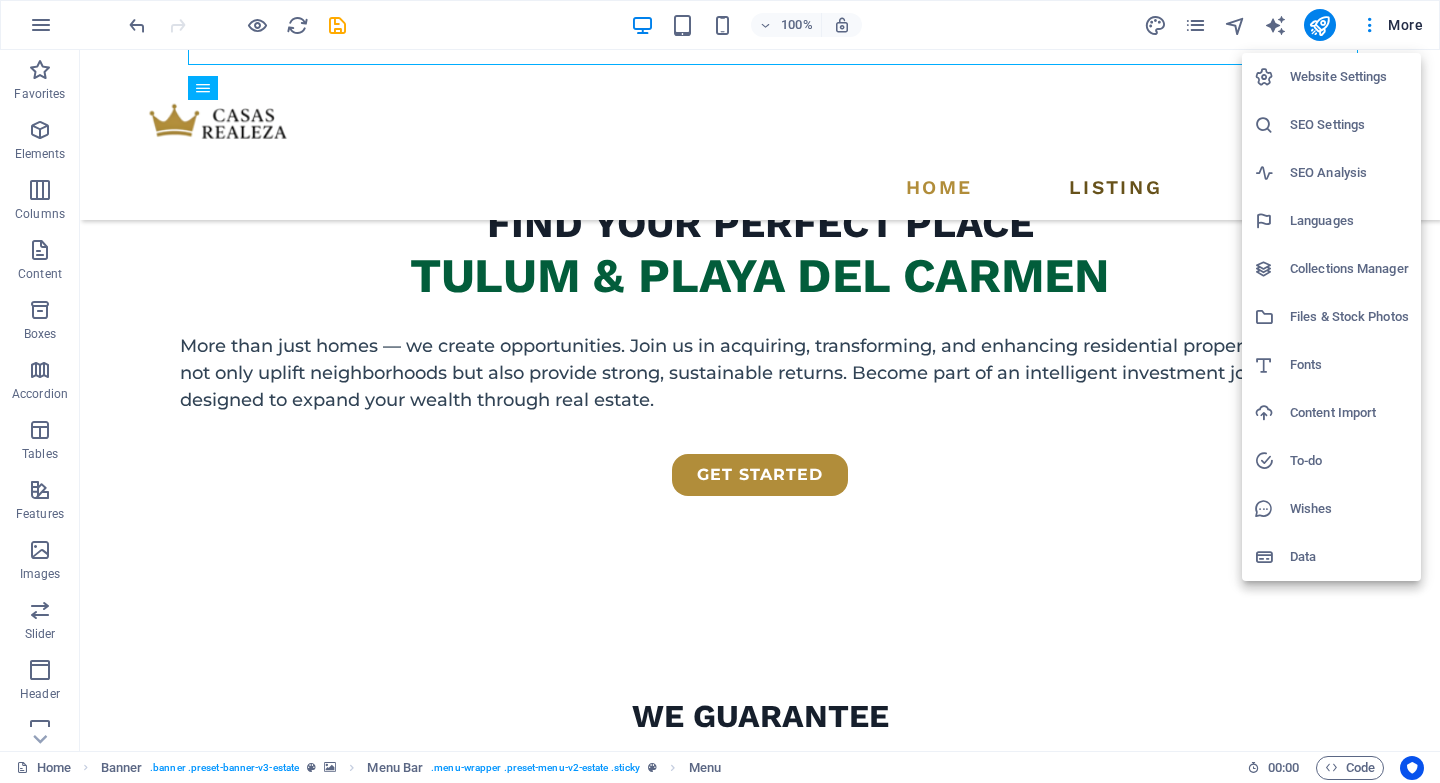 click at bounding box center [720, 391] 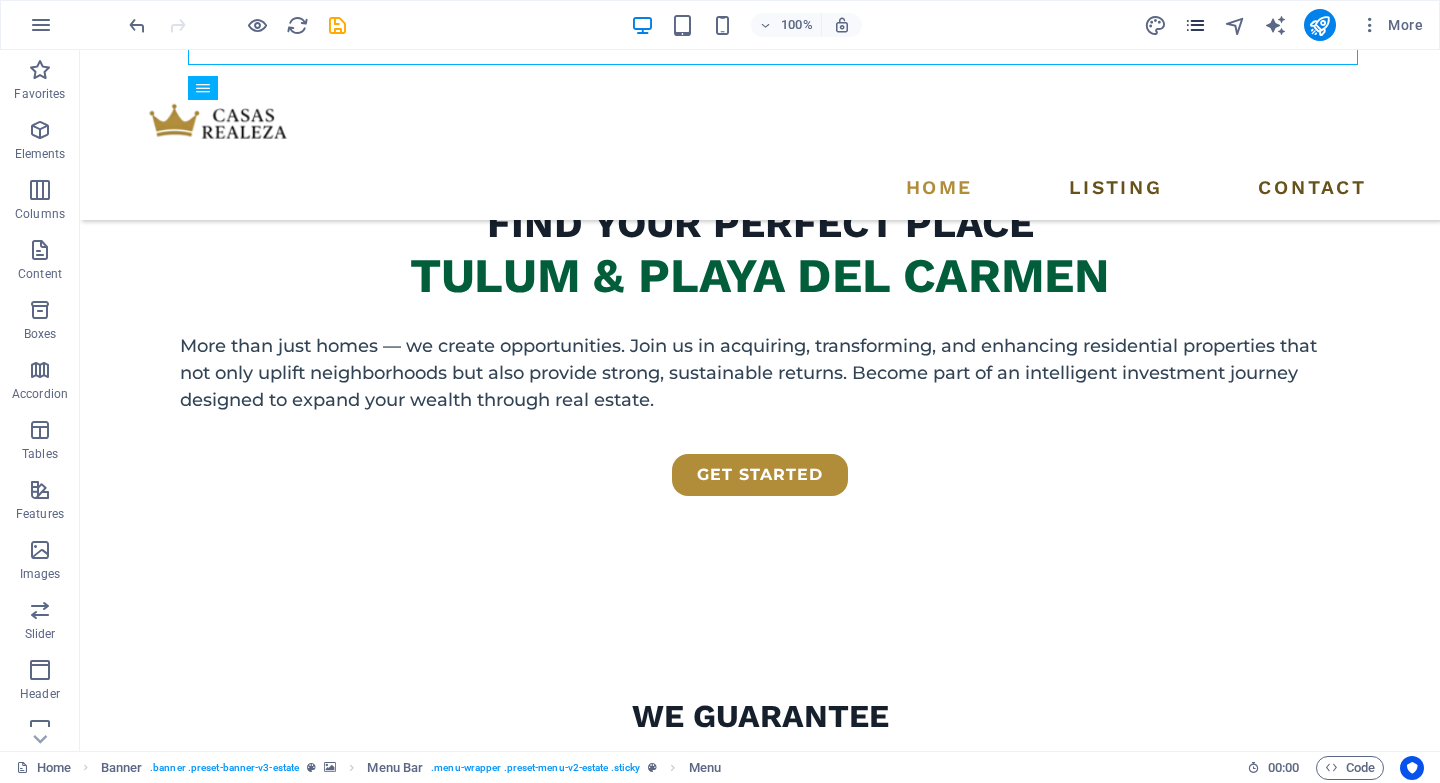 click at bounding box center [1195, 25] 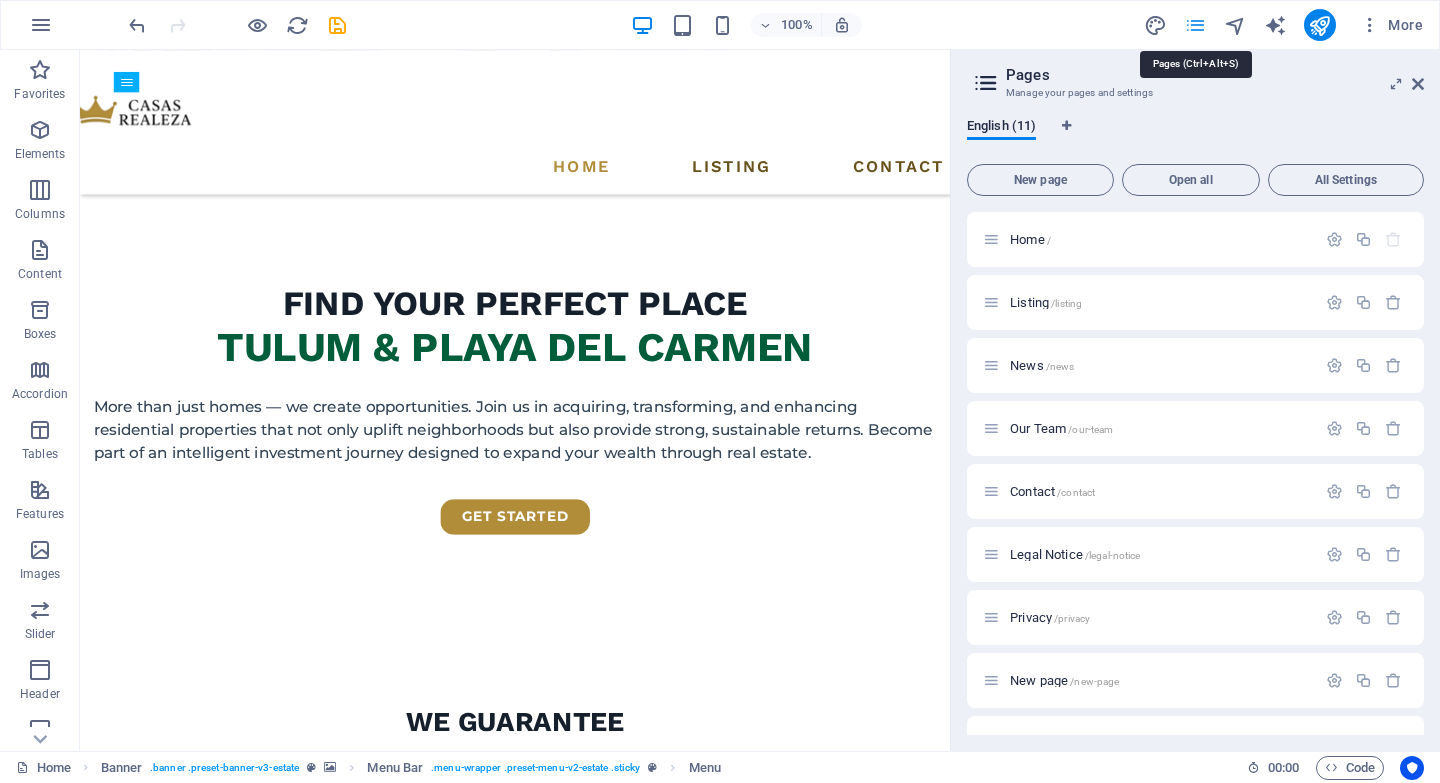 scroll, scrollTop: 915, scrollLeft: 0, axis: vertical 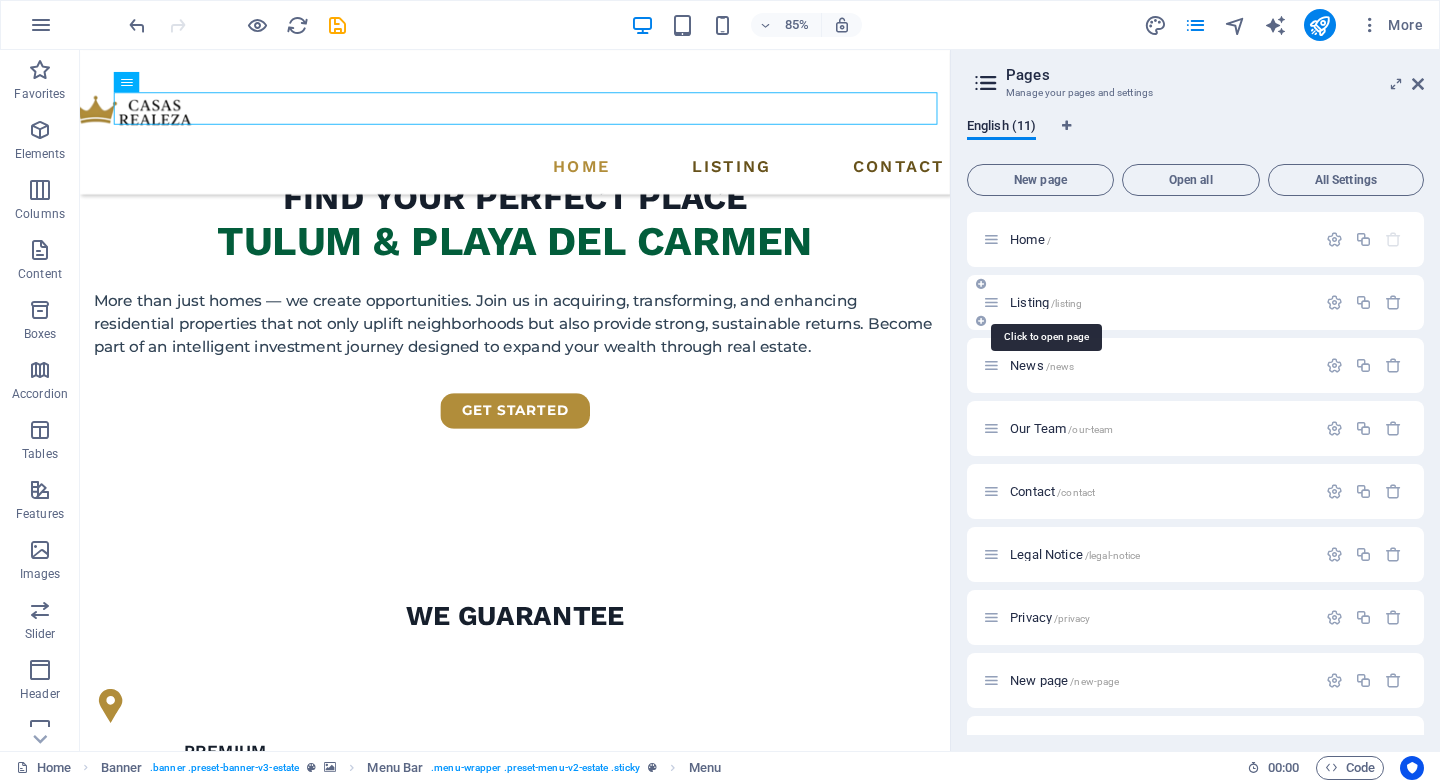 click on "/listing" at bounding box center [1066, 303] 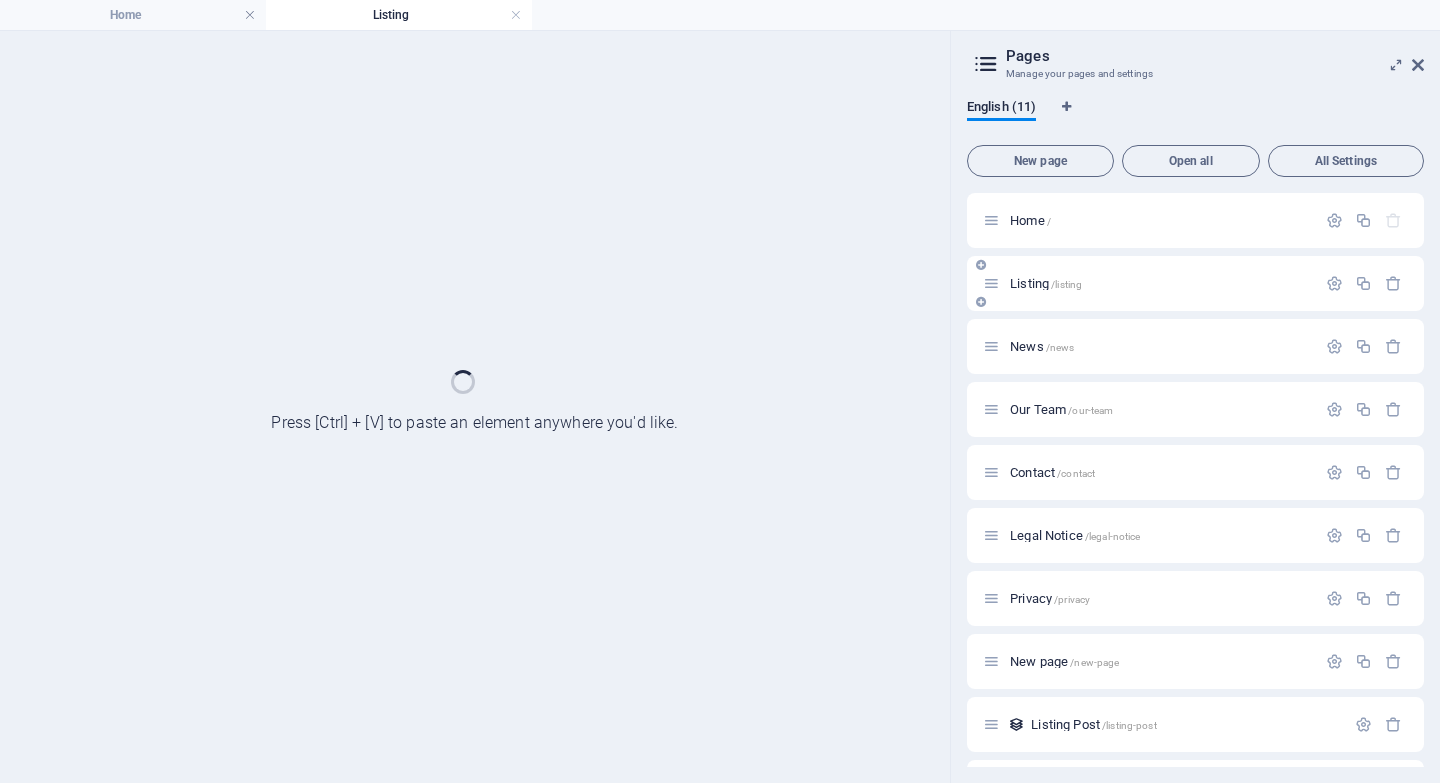 scroll, scrollTop: 0, scrollLeft: 0, axis: both 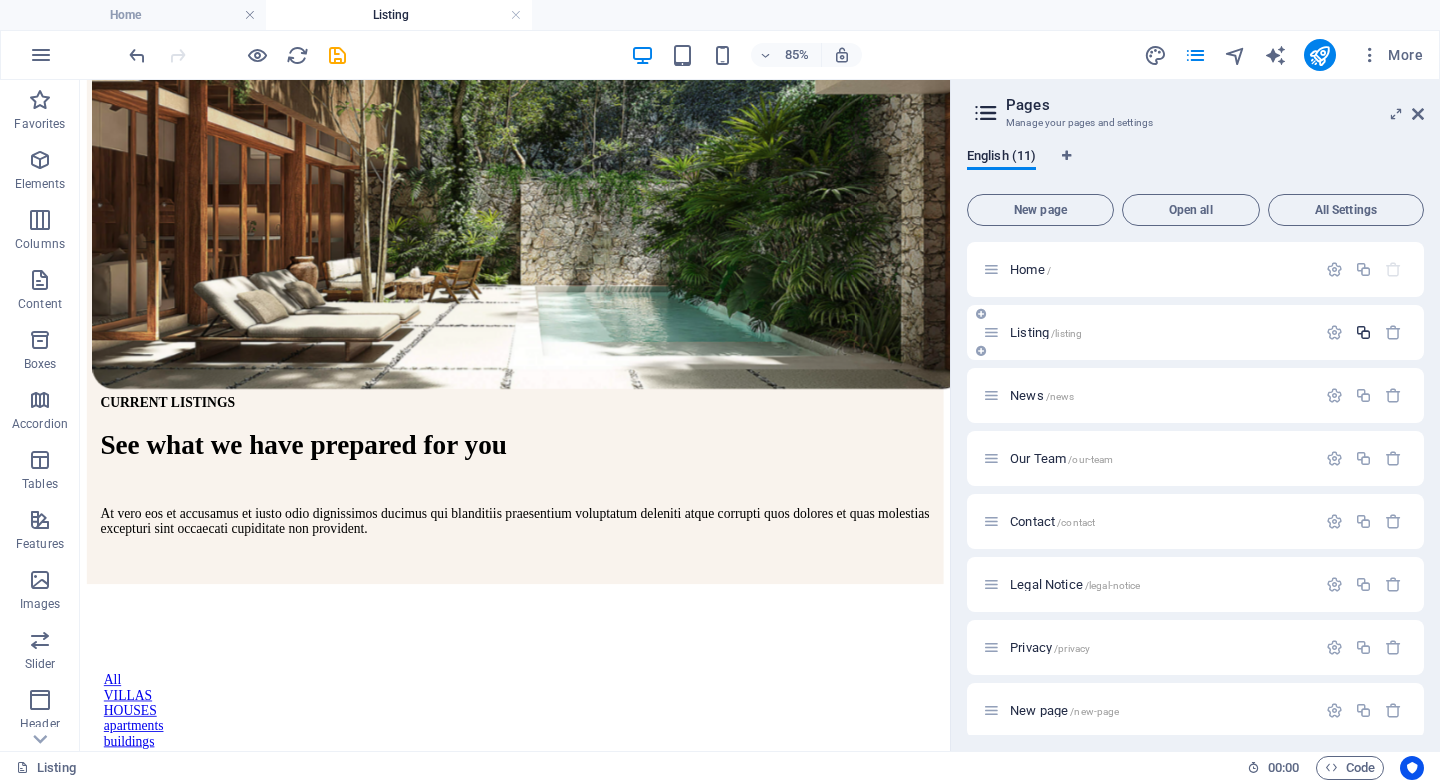 click at bounding box center (1363, 332) 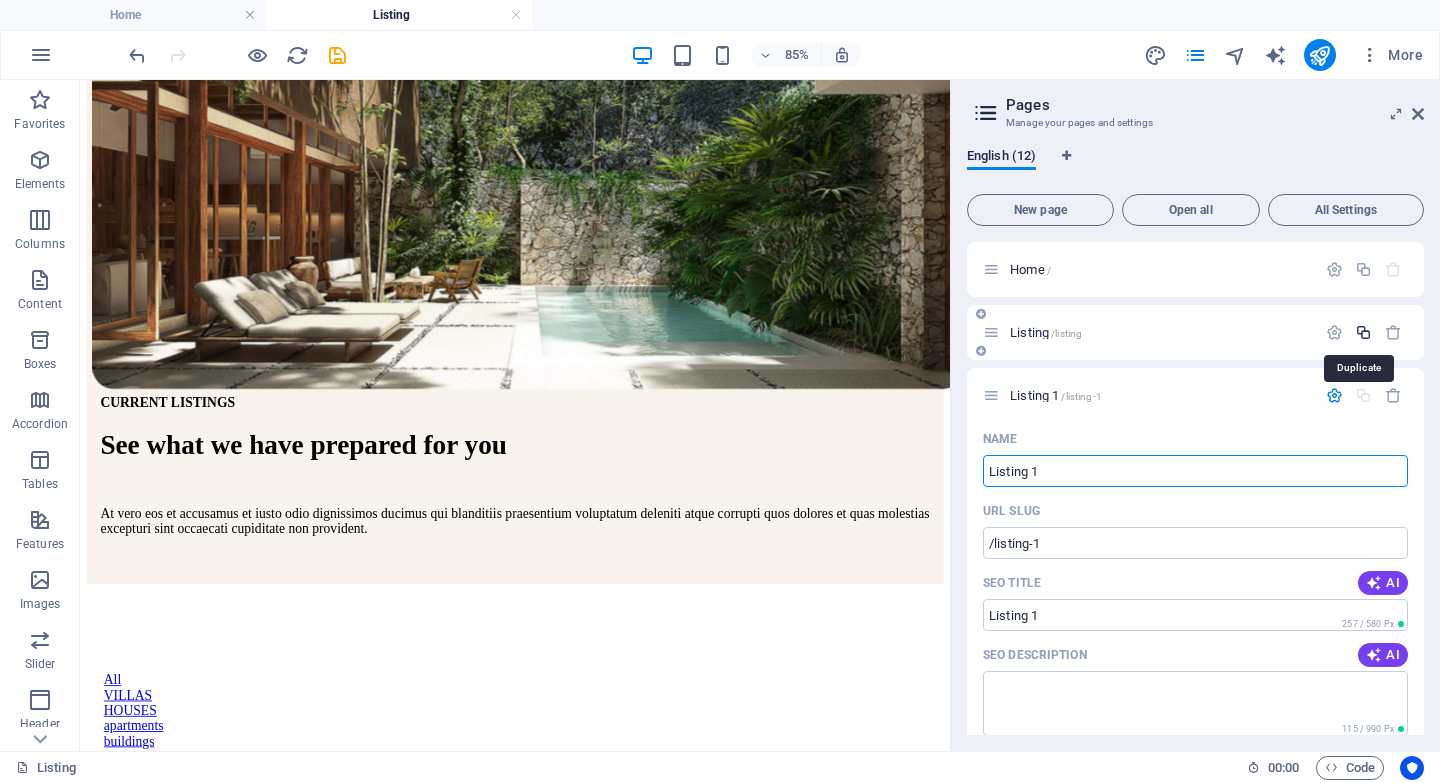 click at bounding box center [1363, 332] 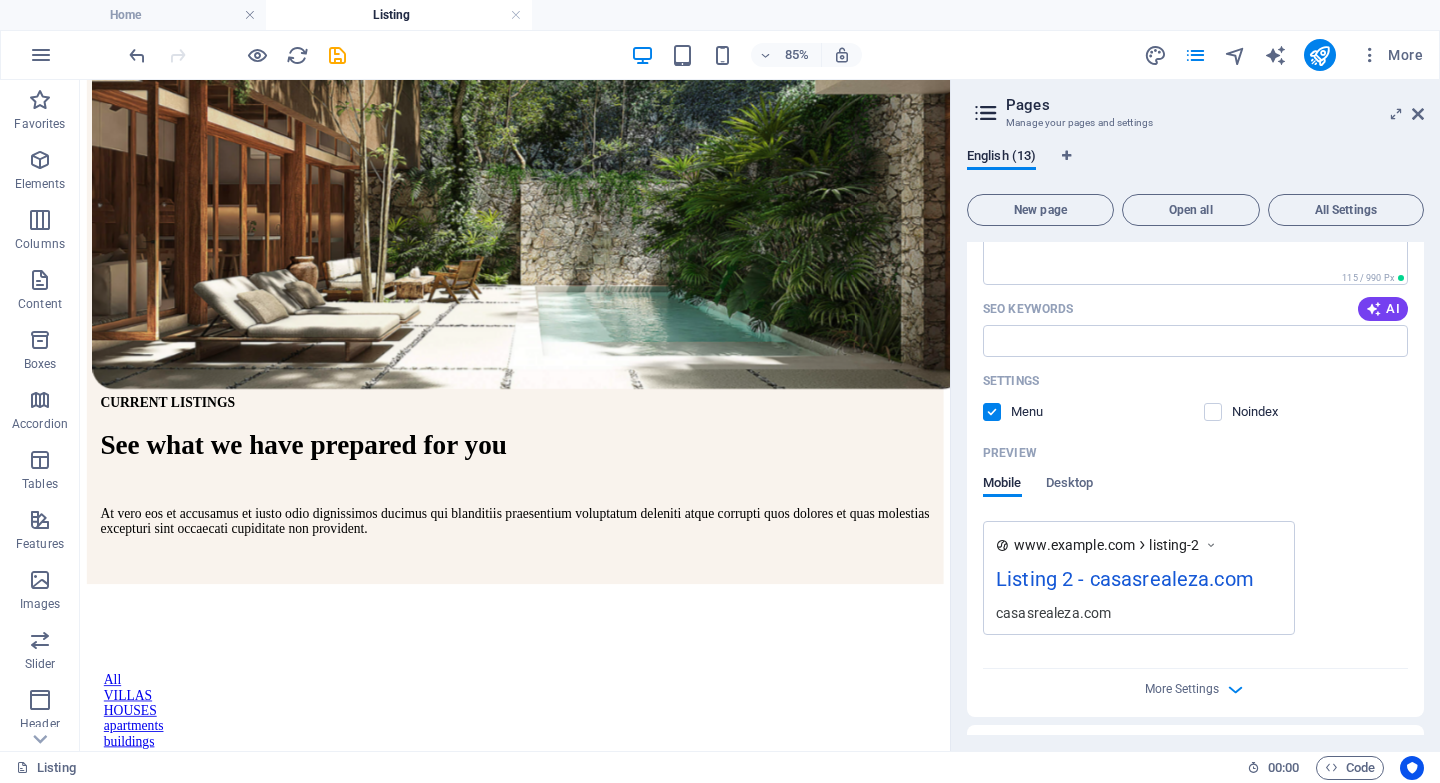 scroll, scrollTop: 454, scrollLeft: 0, axis: vertical 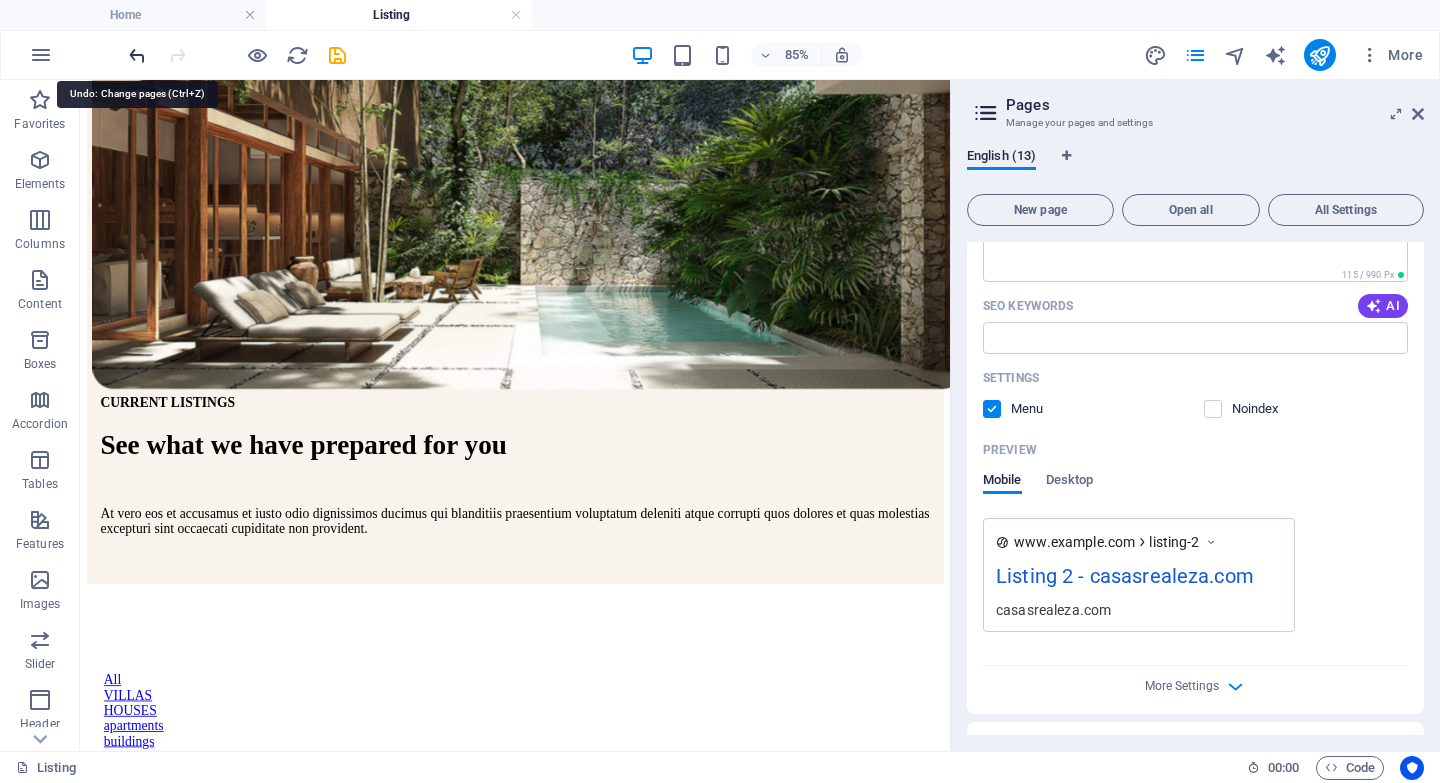 click at bounding box center [137, 55] 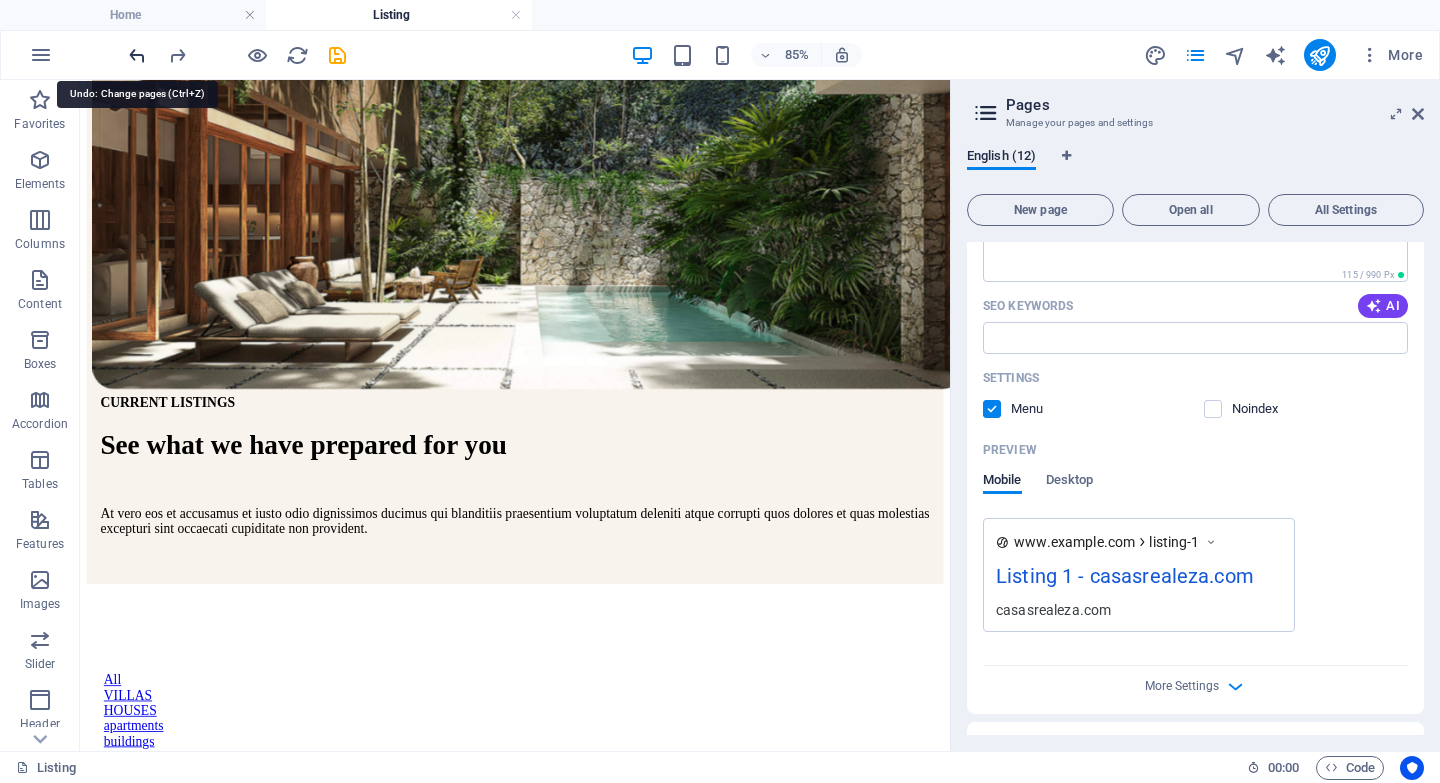 click at bounding box center [137, 55] 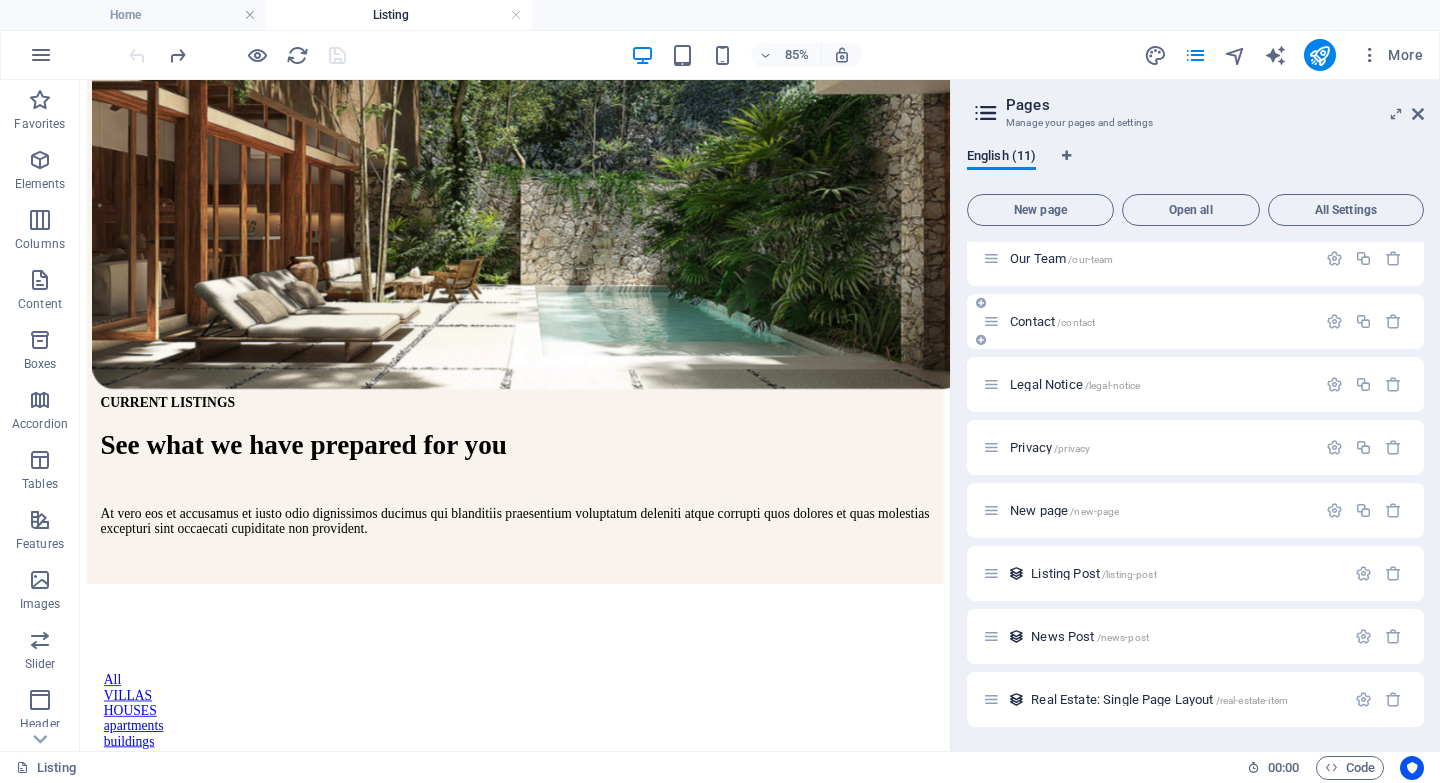 scroll, scrollTop: 0, scrollLeft: 0, axis: both 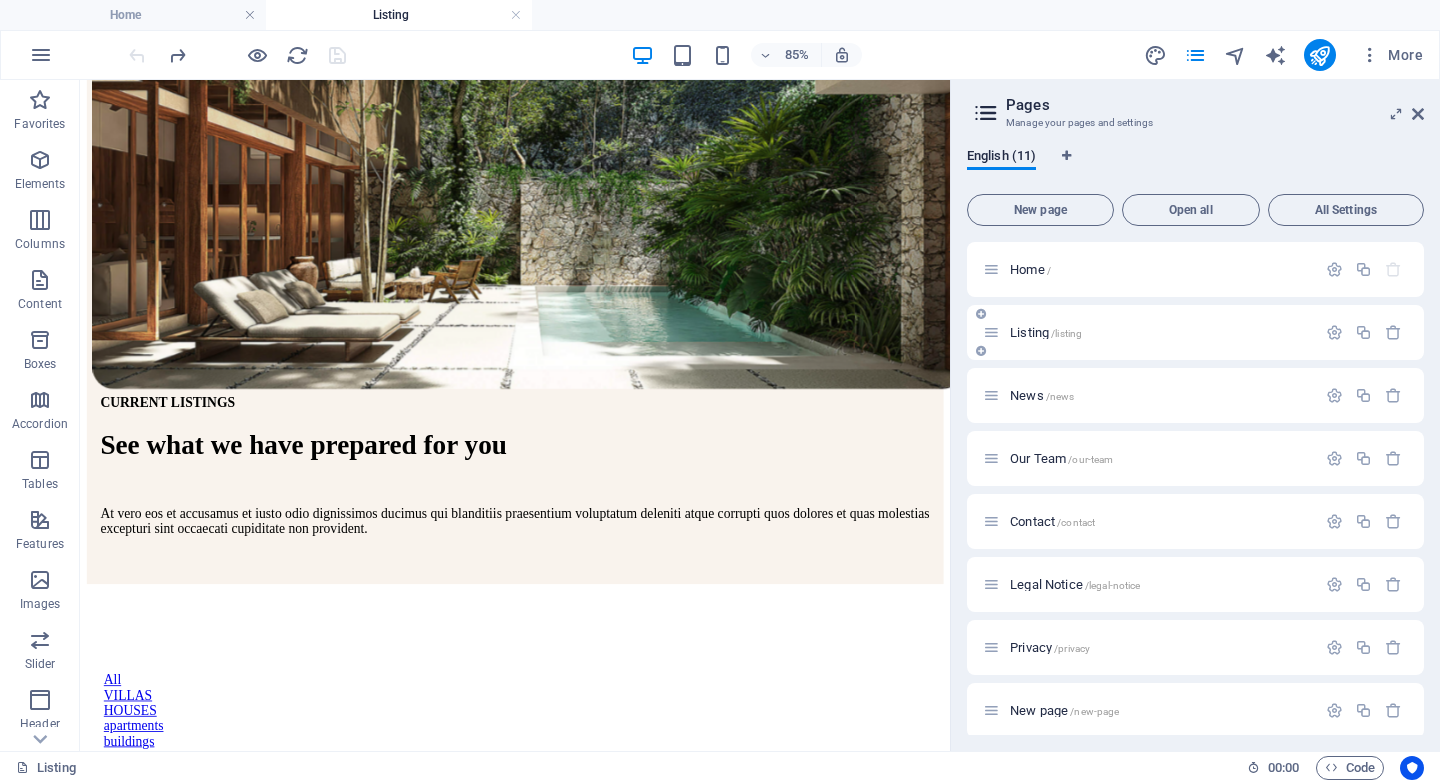 click on "Listing /listing" at bounding box center (1149, 332) 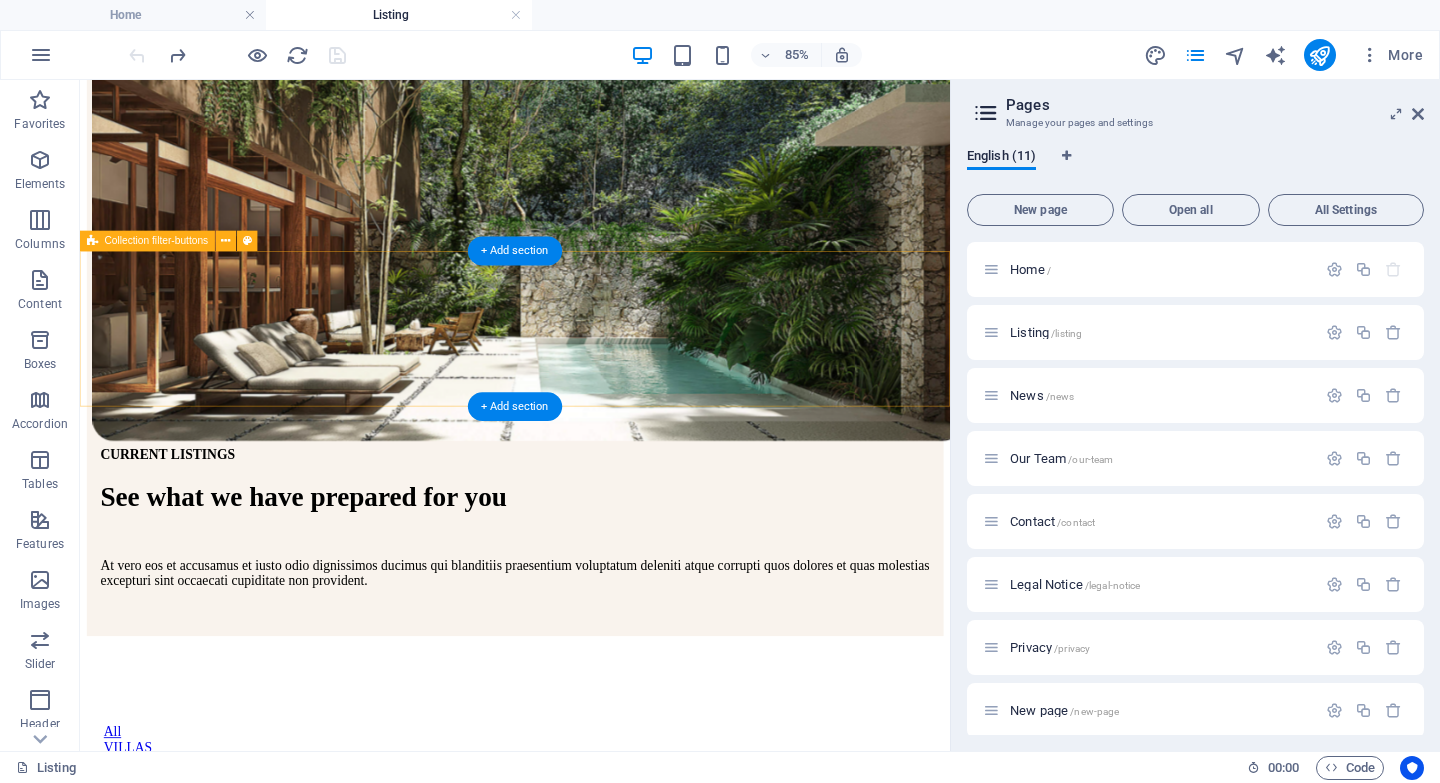 scroll, scrollTop: 385, scrollLeft: 0, axis: vertical 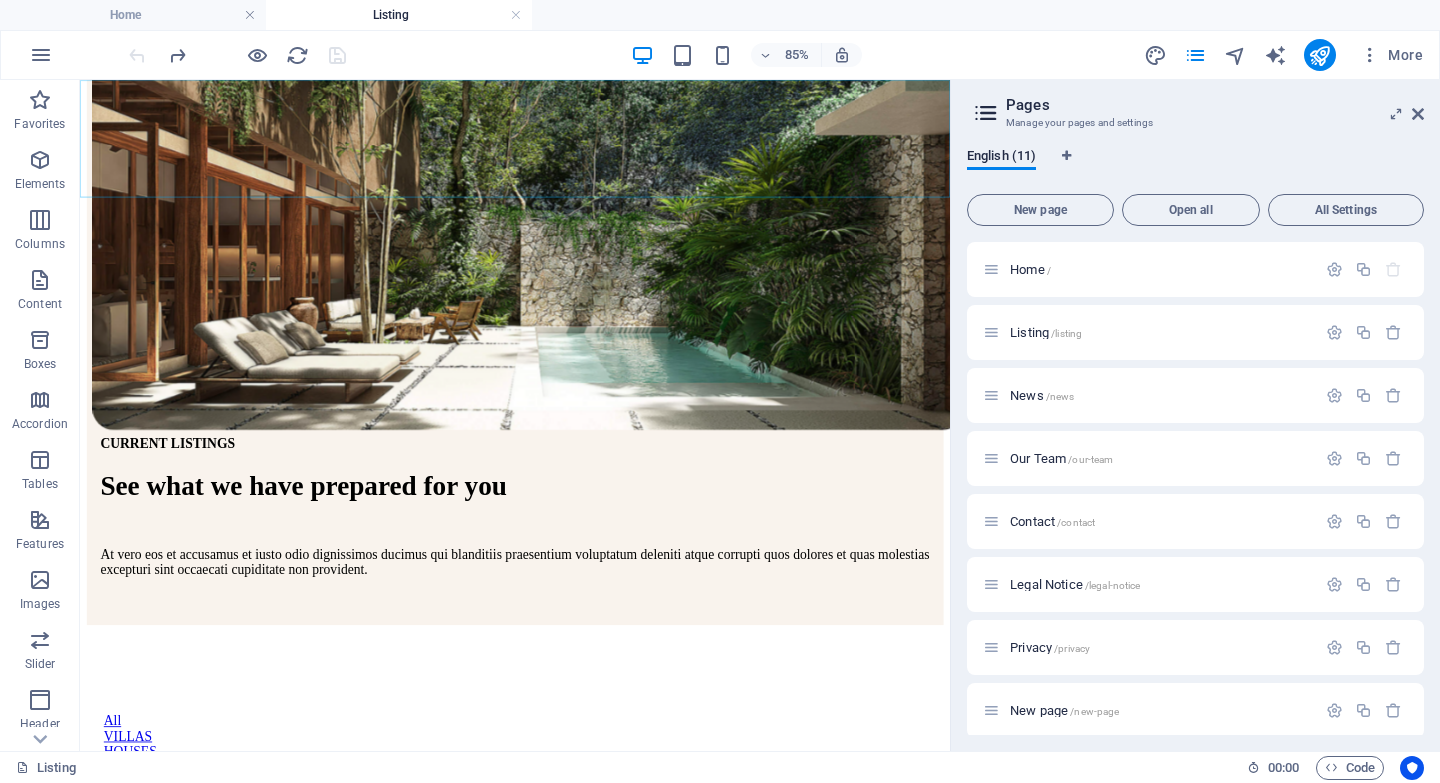 click on "Home Listing Contact" at bounding box center (512, -126) 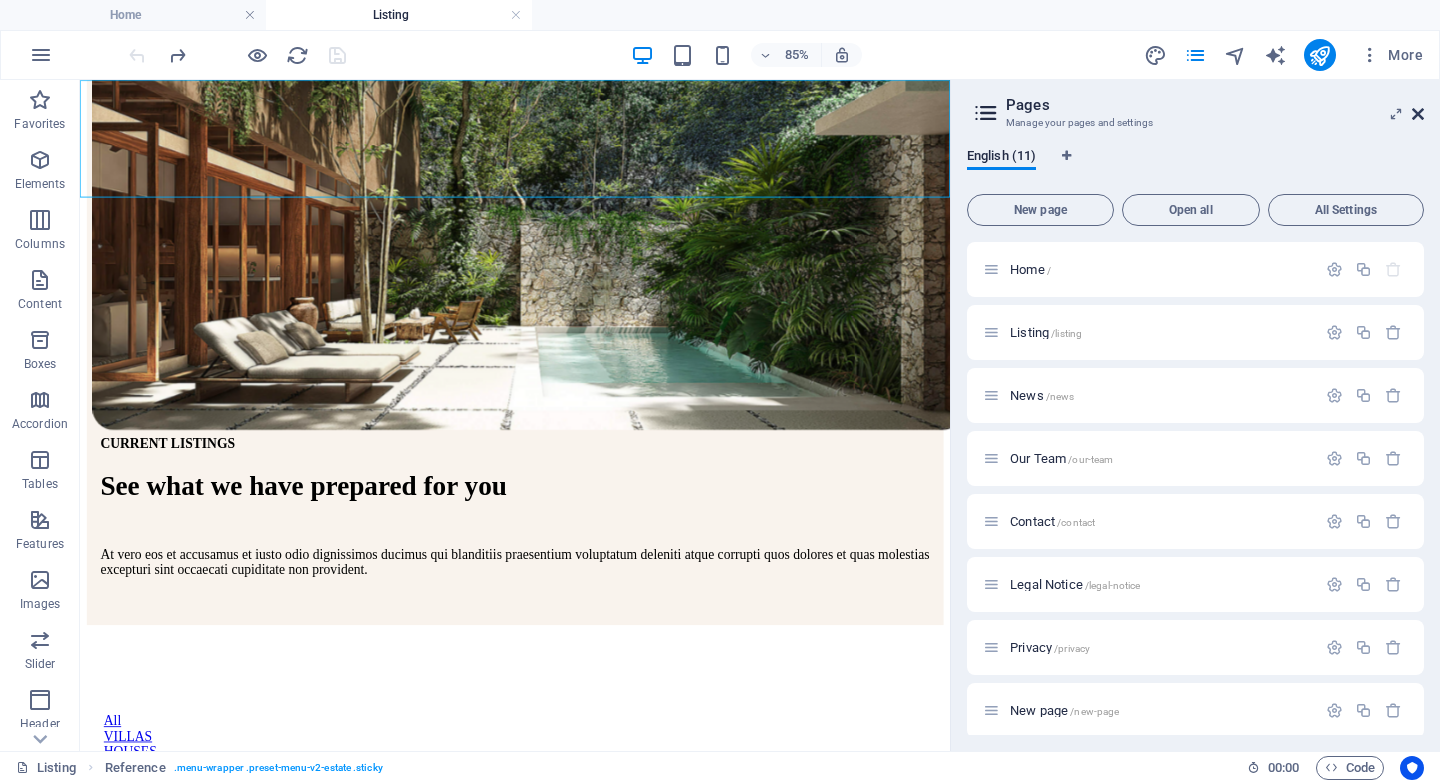 click at bounding box center [1418, 114] 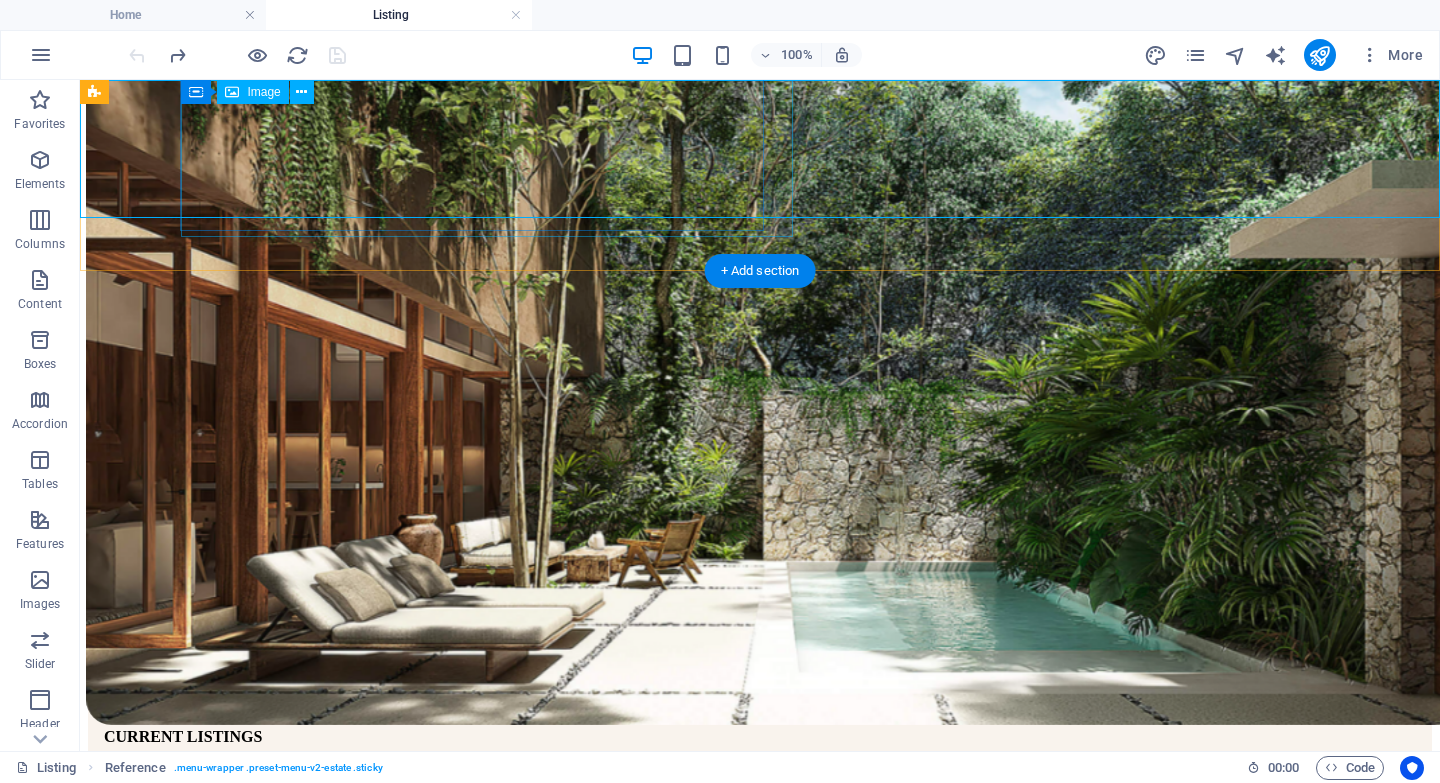 scroll, scrollTop: 0, scrollLeft: 0, axis: both 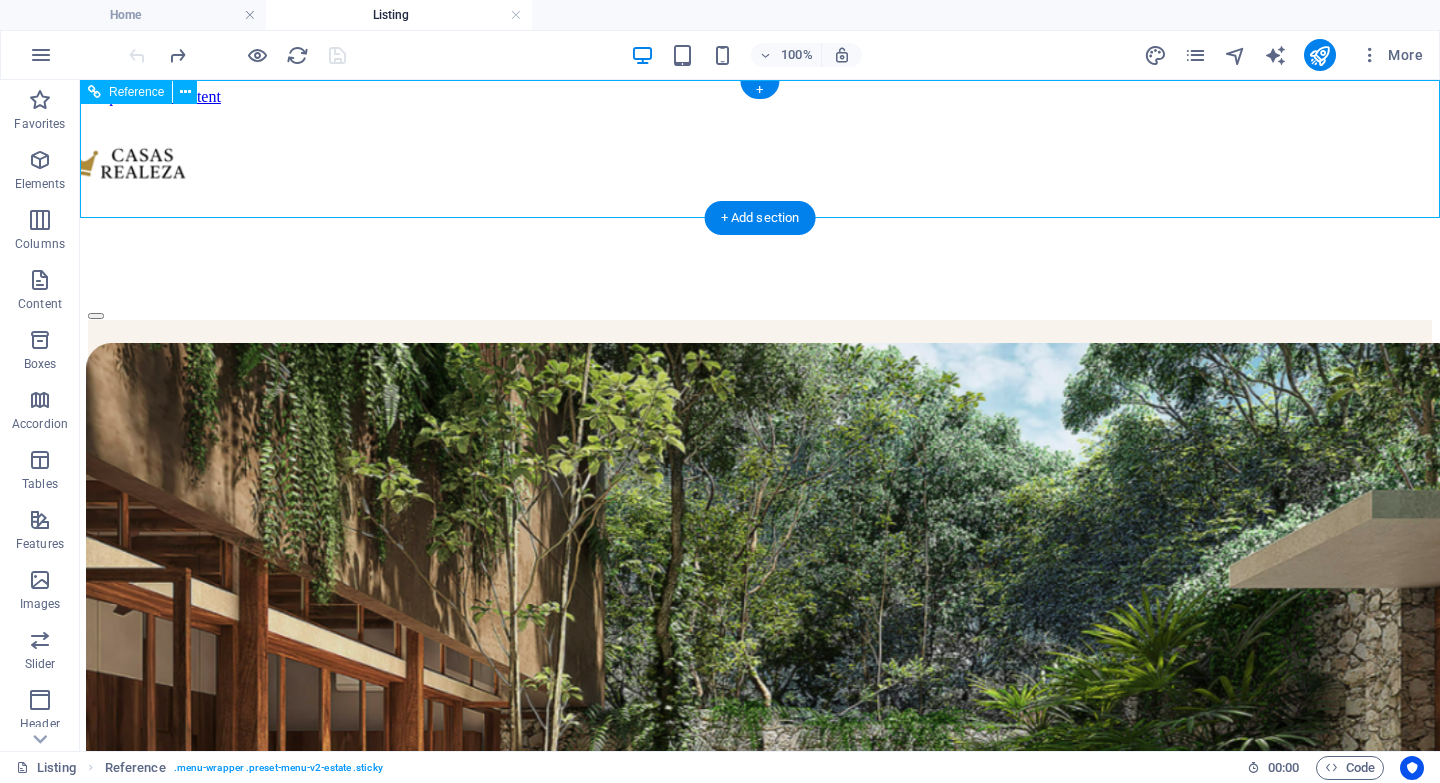click on "Home Listing Contact" at bounding box center [680, 259] 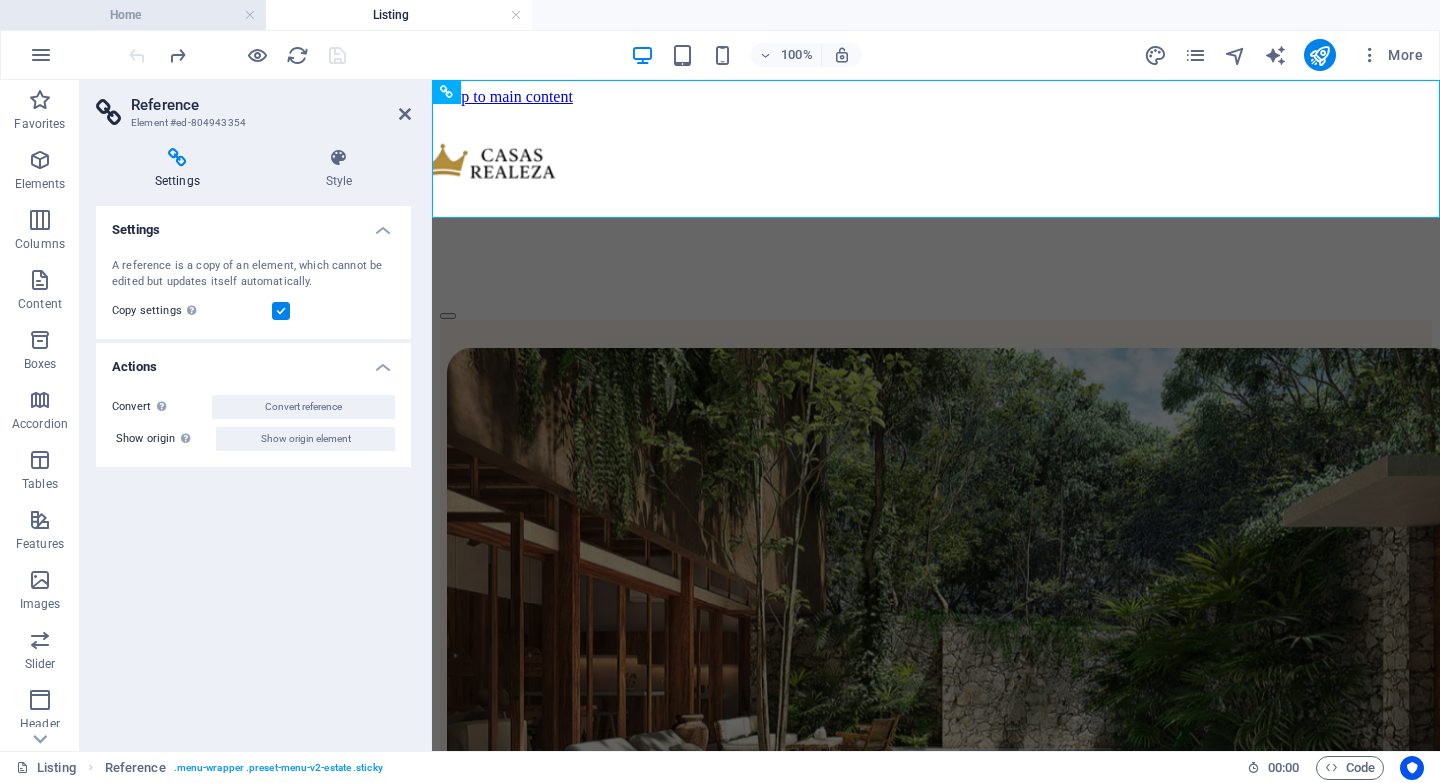 click on "Home" at bounding box center [133, 15] 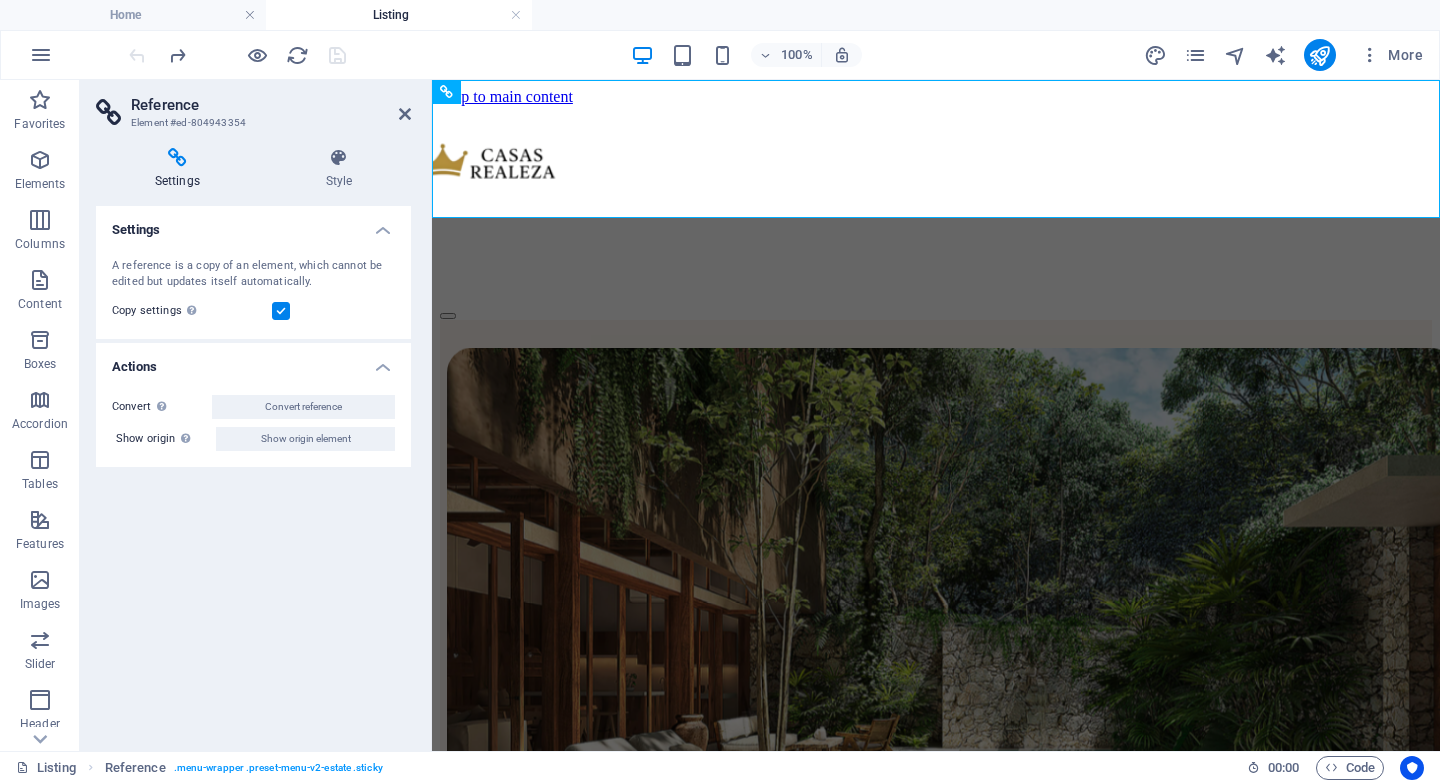 scroll, scrollTop: 975, scrollLeft: 0, axis: vertical 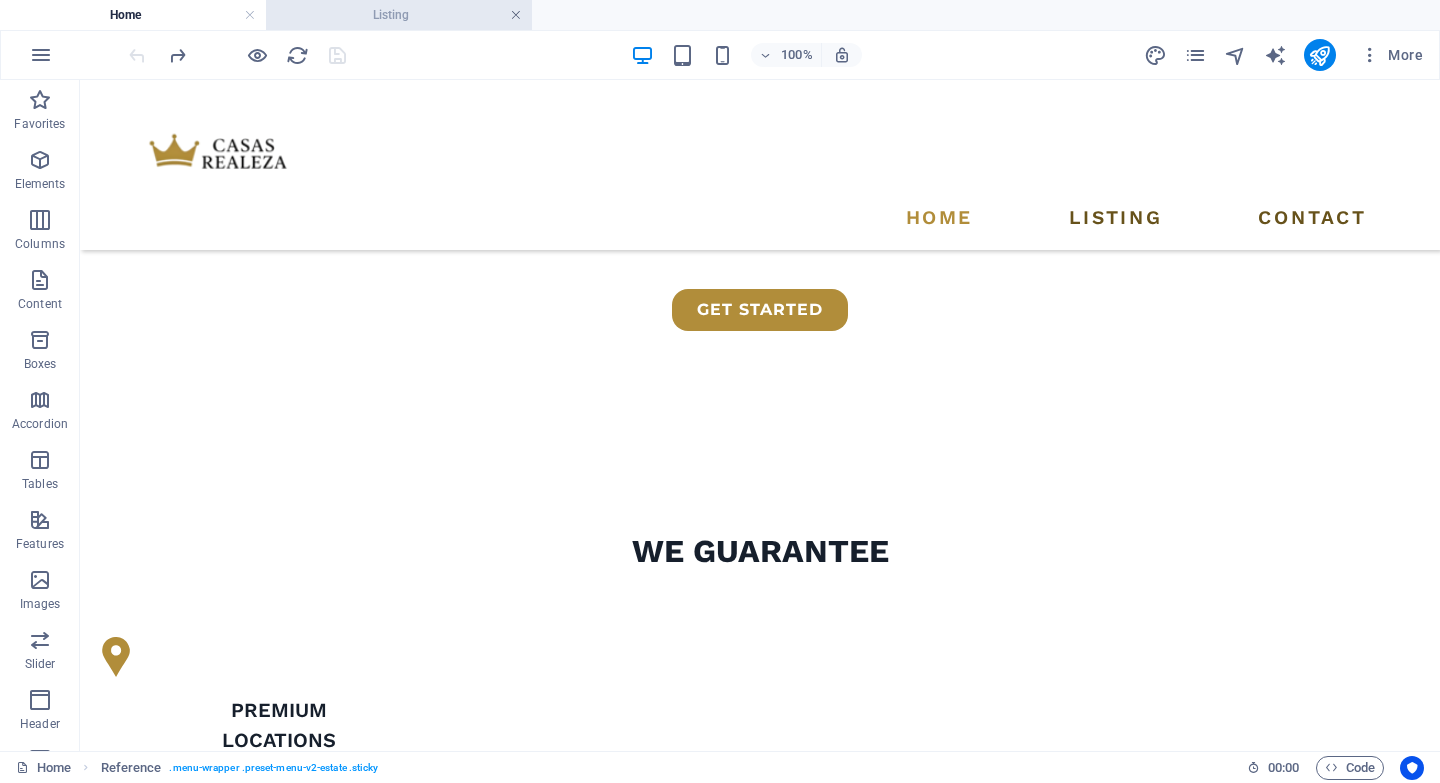drag, startPoint x: 516, startPoint y: 13, endPoint x: 460, endPoint y: 26, distance: 57.48913 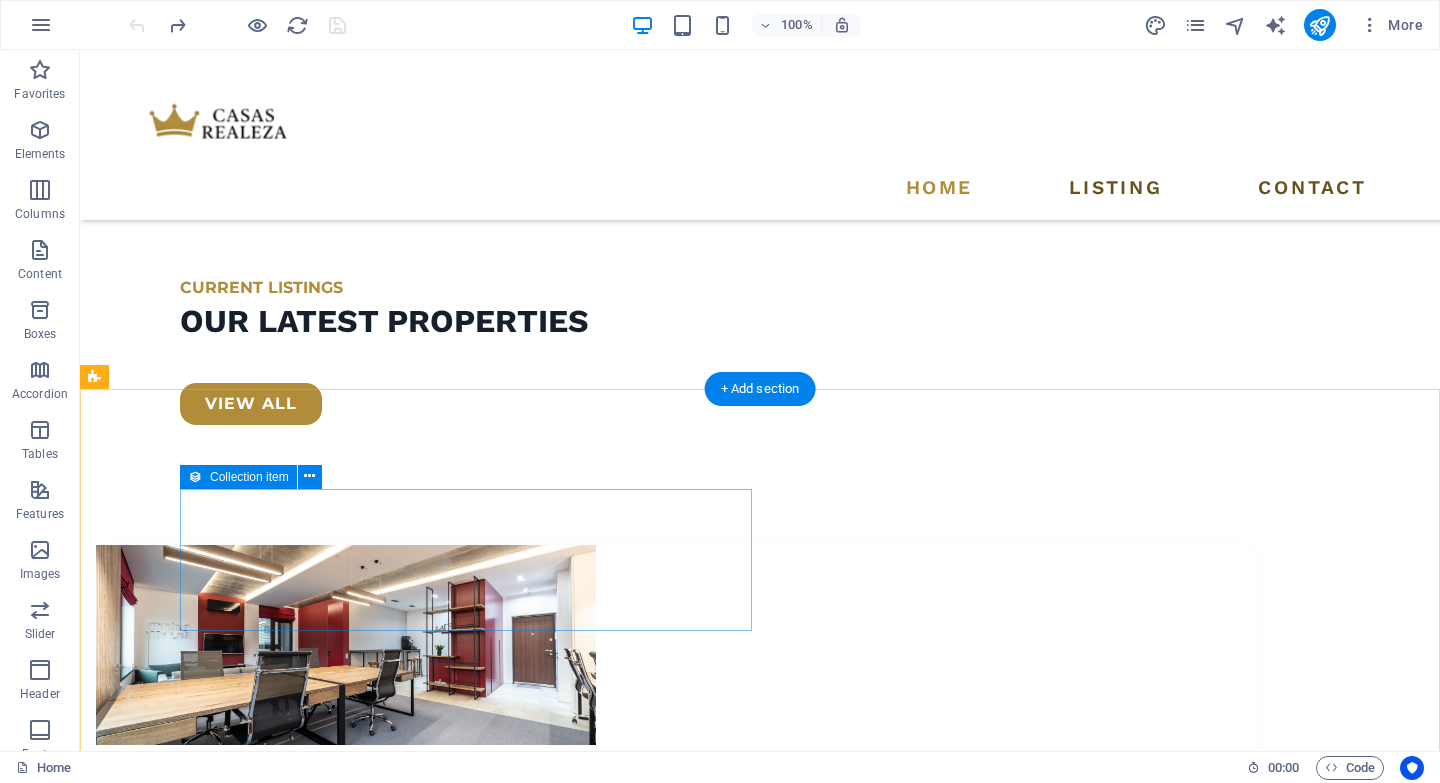 scroll, scrollTop: 3477, scrollLeft: 0, axis: vertical 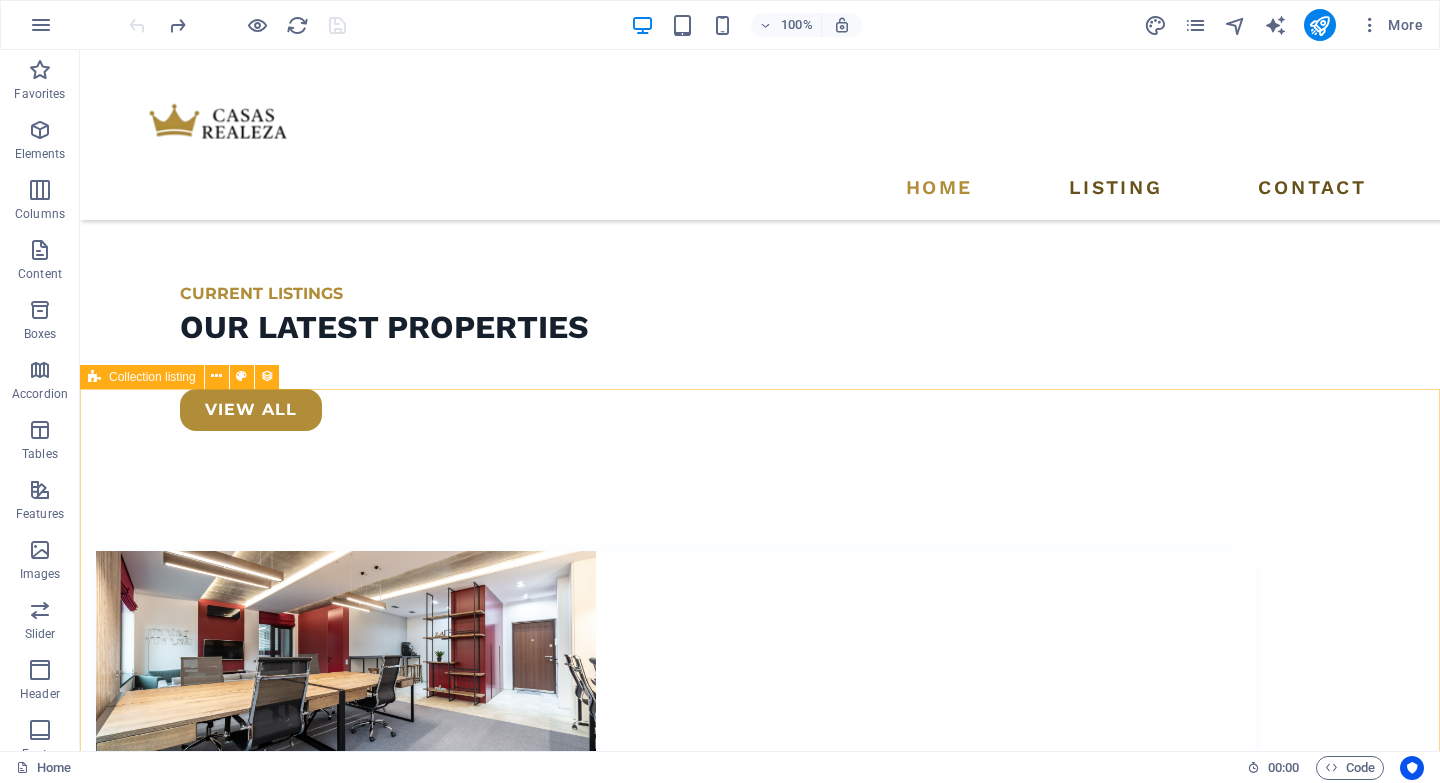 click on "Collection listing" at bounding box center [152, 377] 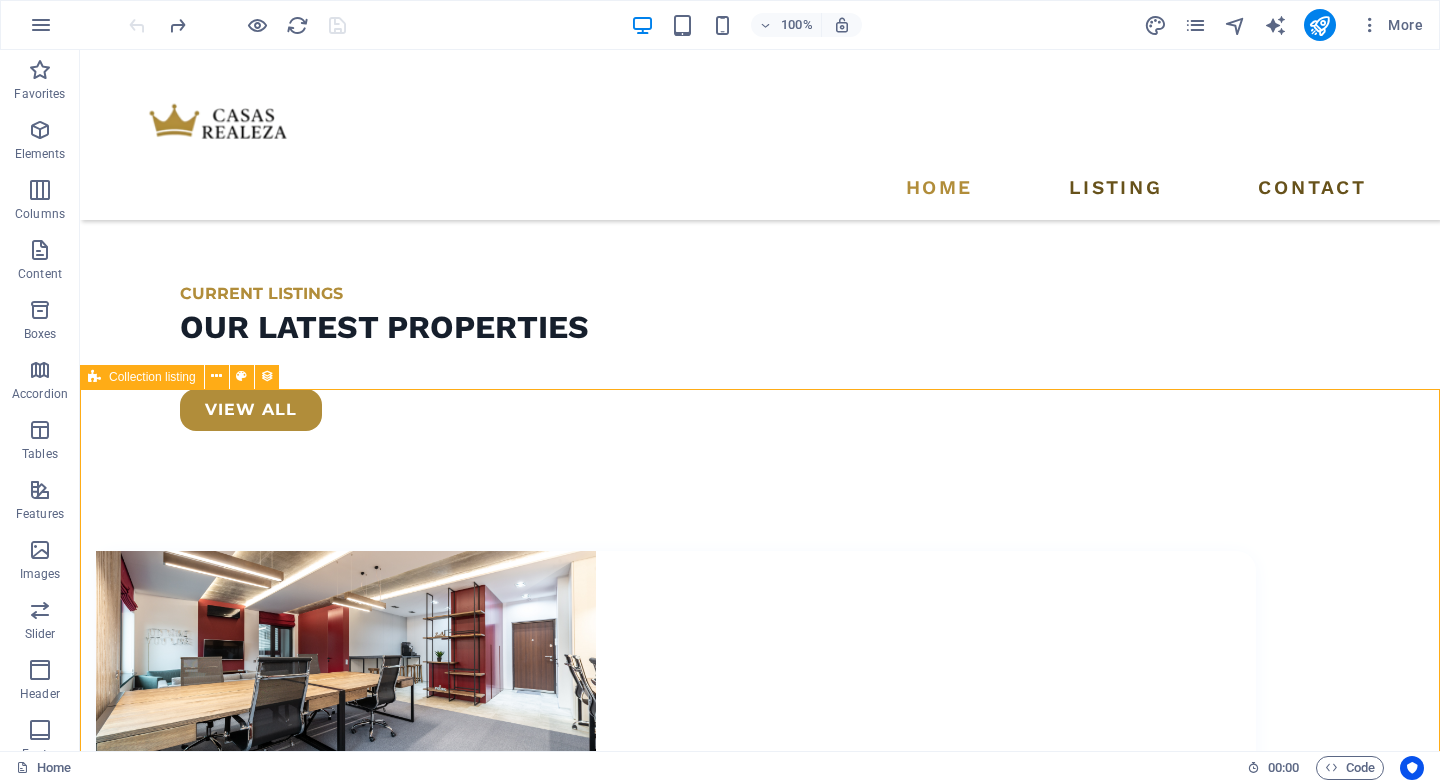 click on "Collection listing" at bounding box center (152, 377) 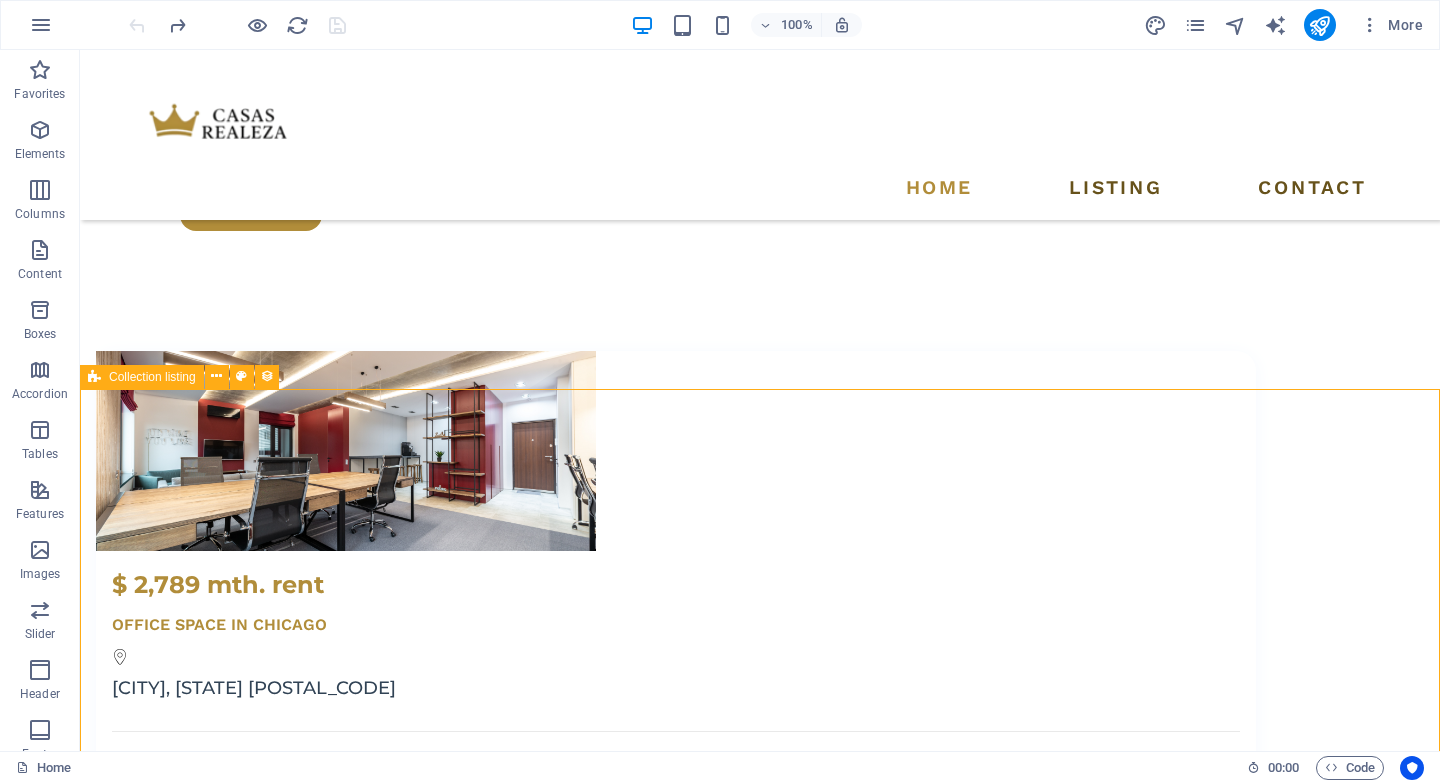 select on "68801a80691e50ae5e060e5a" 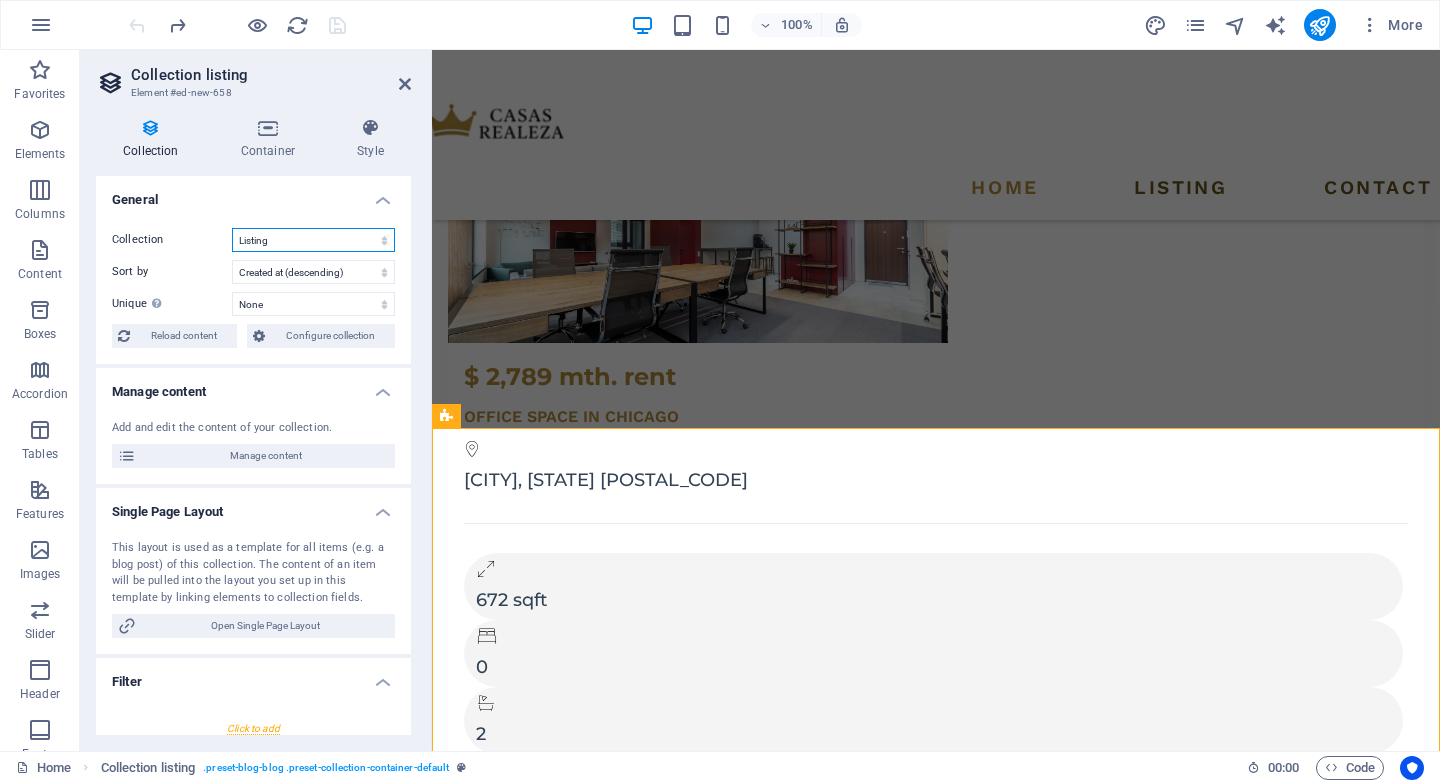 click on "Blog Listing Real Estate" at bounding box center (313, 240) 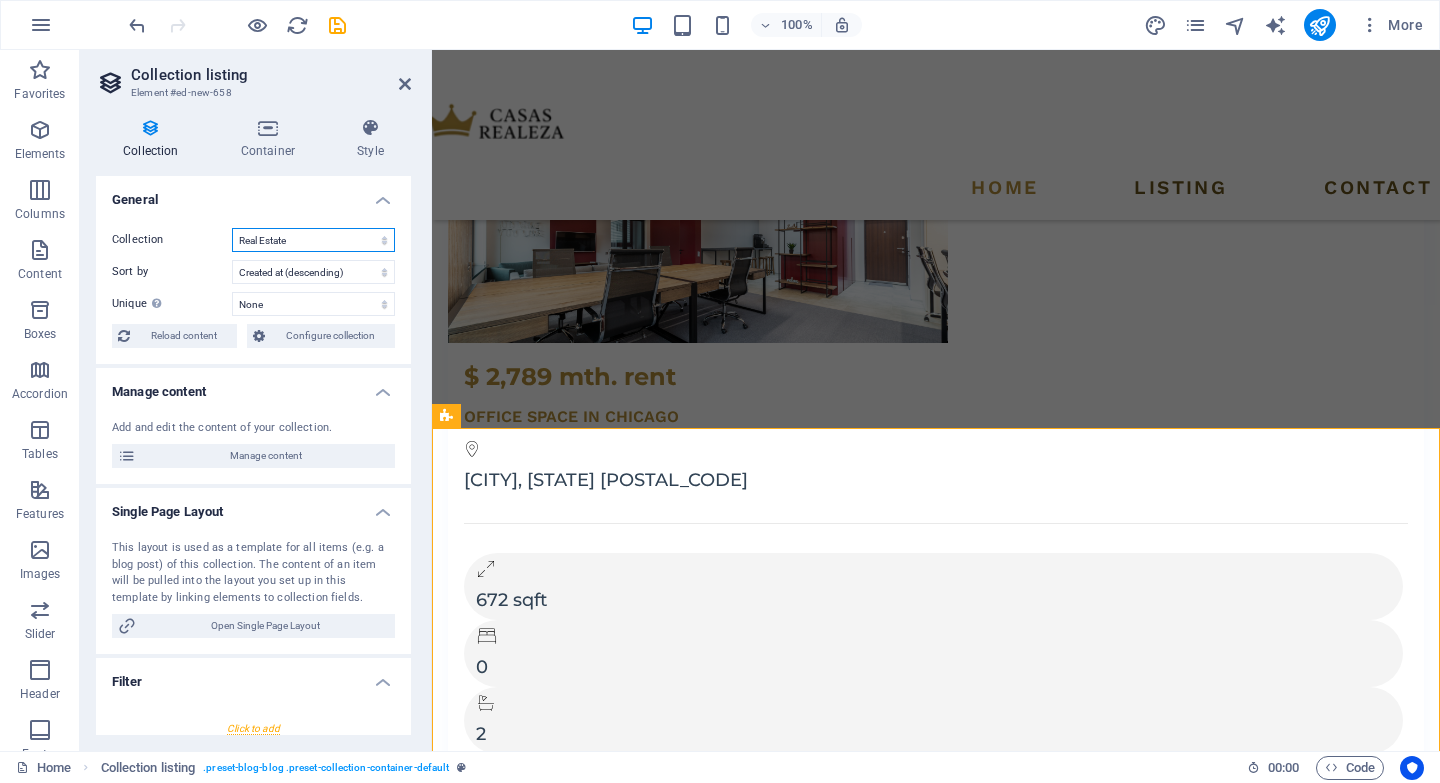select on "createdAt_DESC" 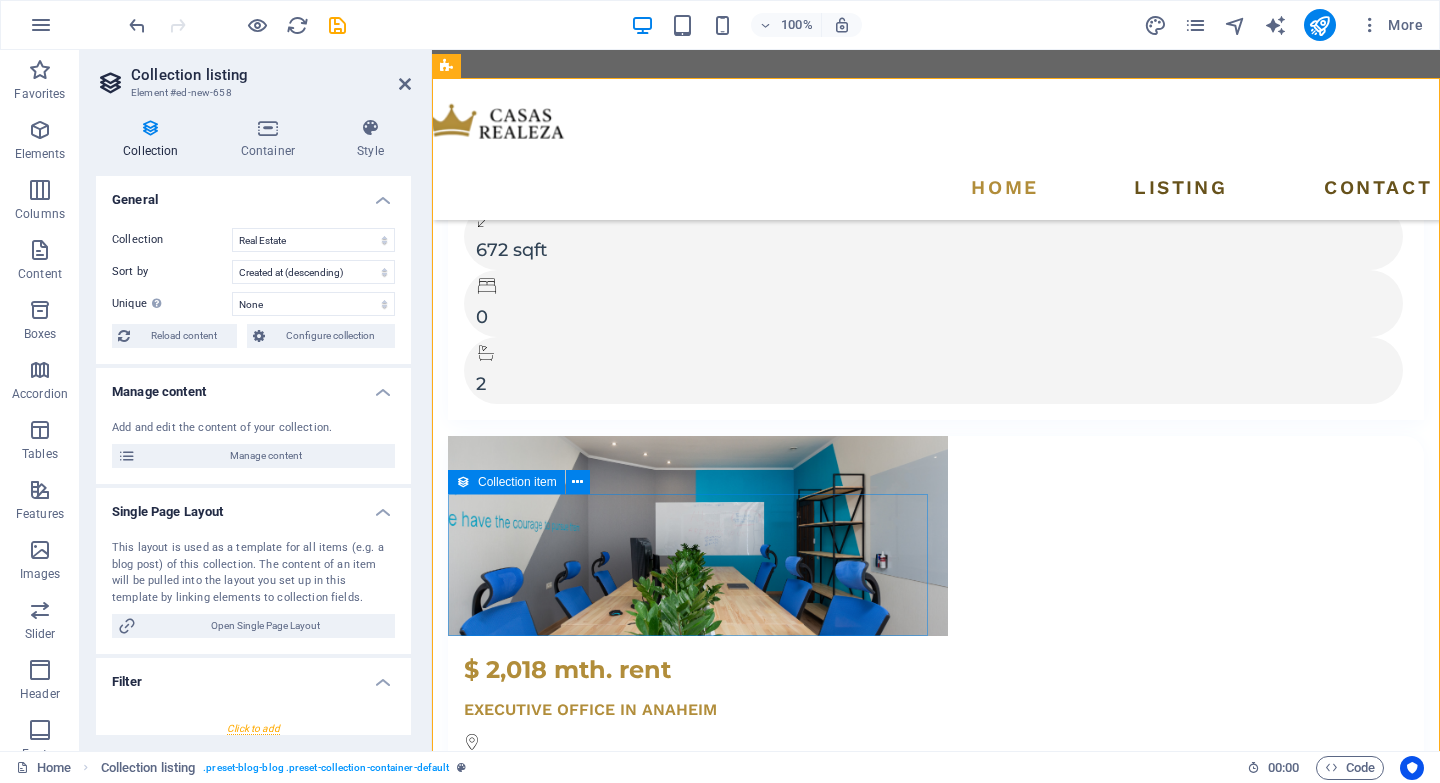 scroll, scrollTop: 3728, scrollLeft: 0, axis: vertical 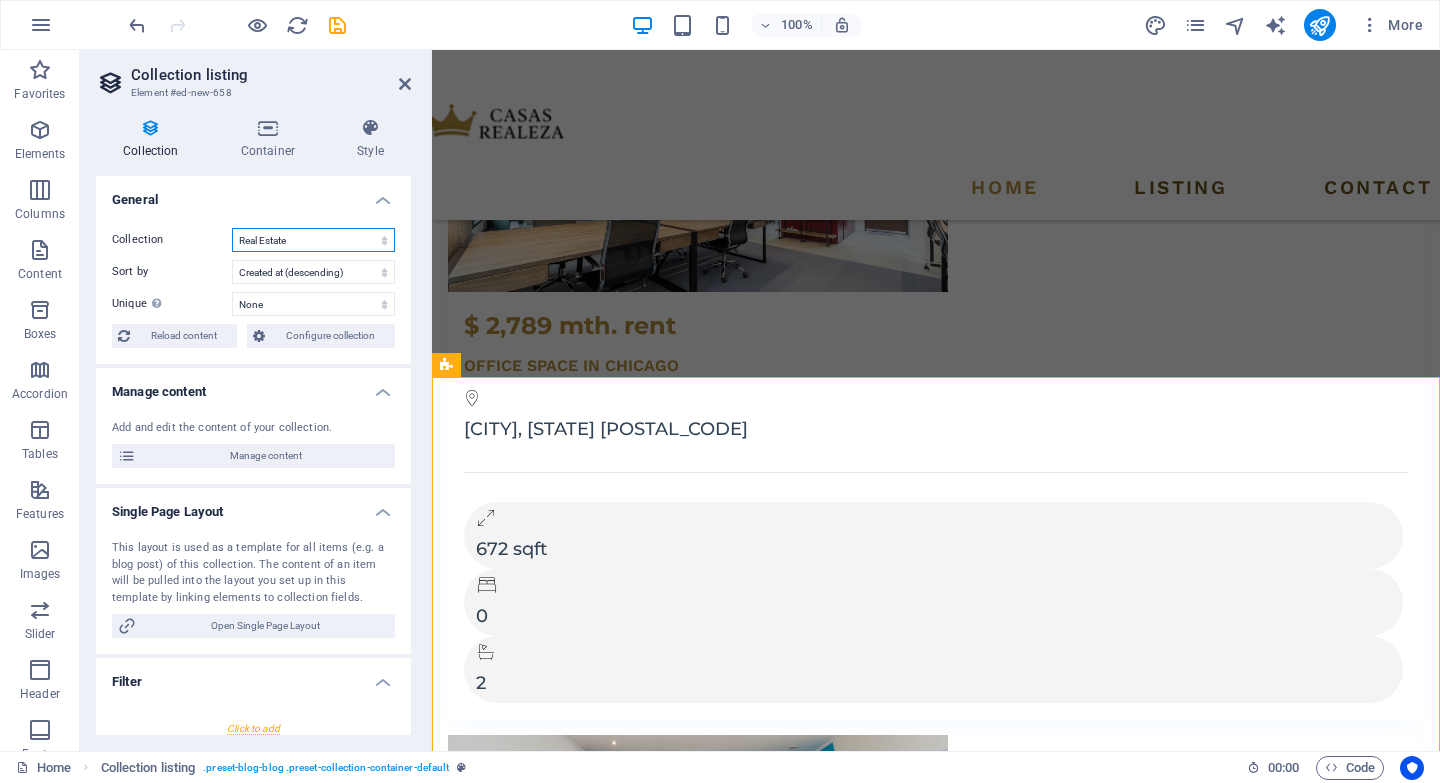 click on "Blog Listing Real Estate" at bounding box center (313, 240) 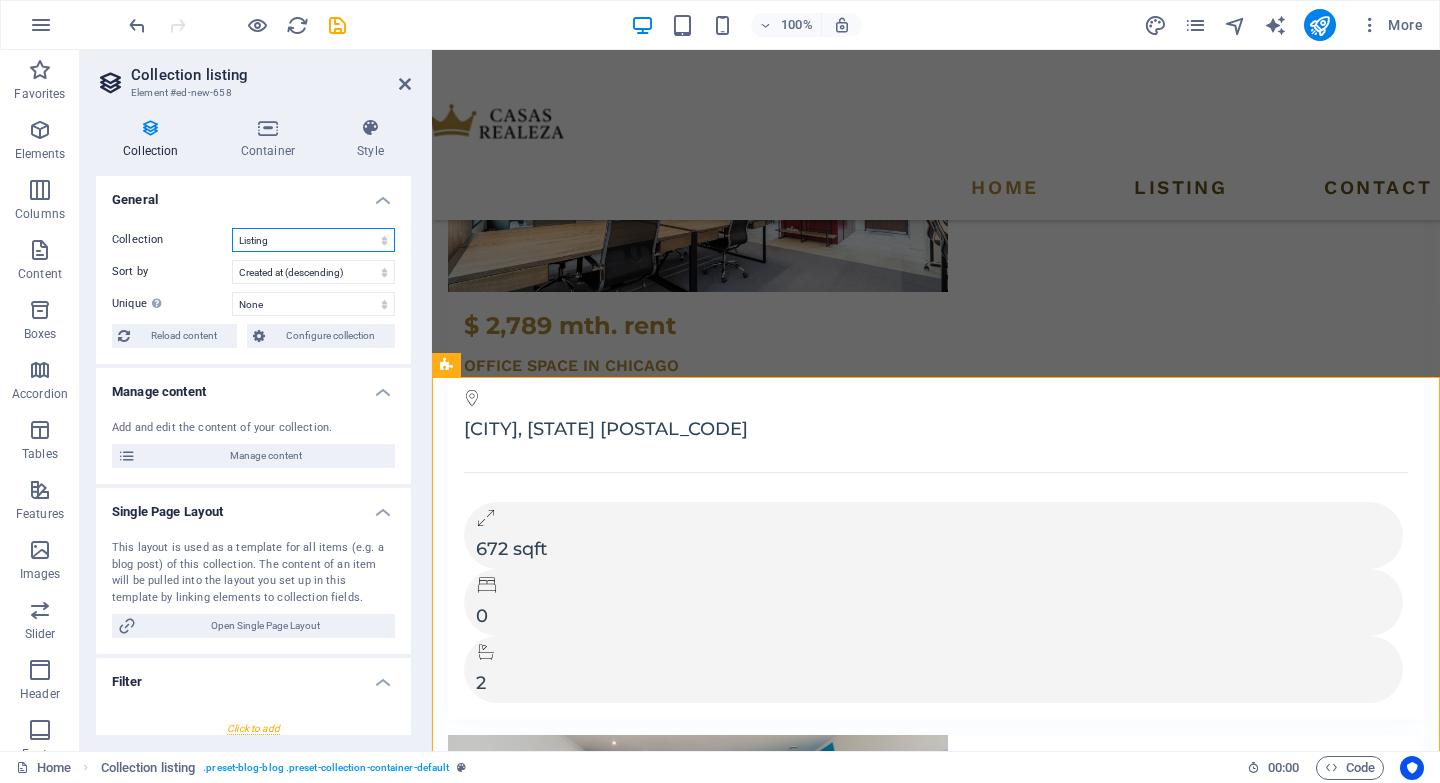 select on "68801a80691e50ae5e060e5a" 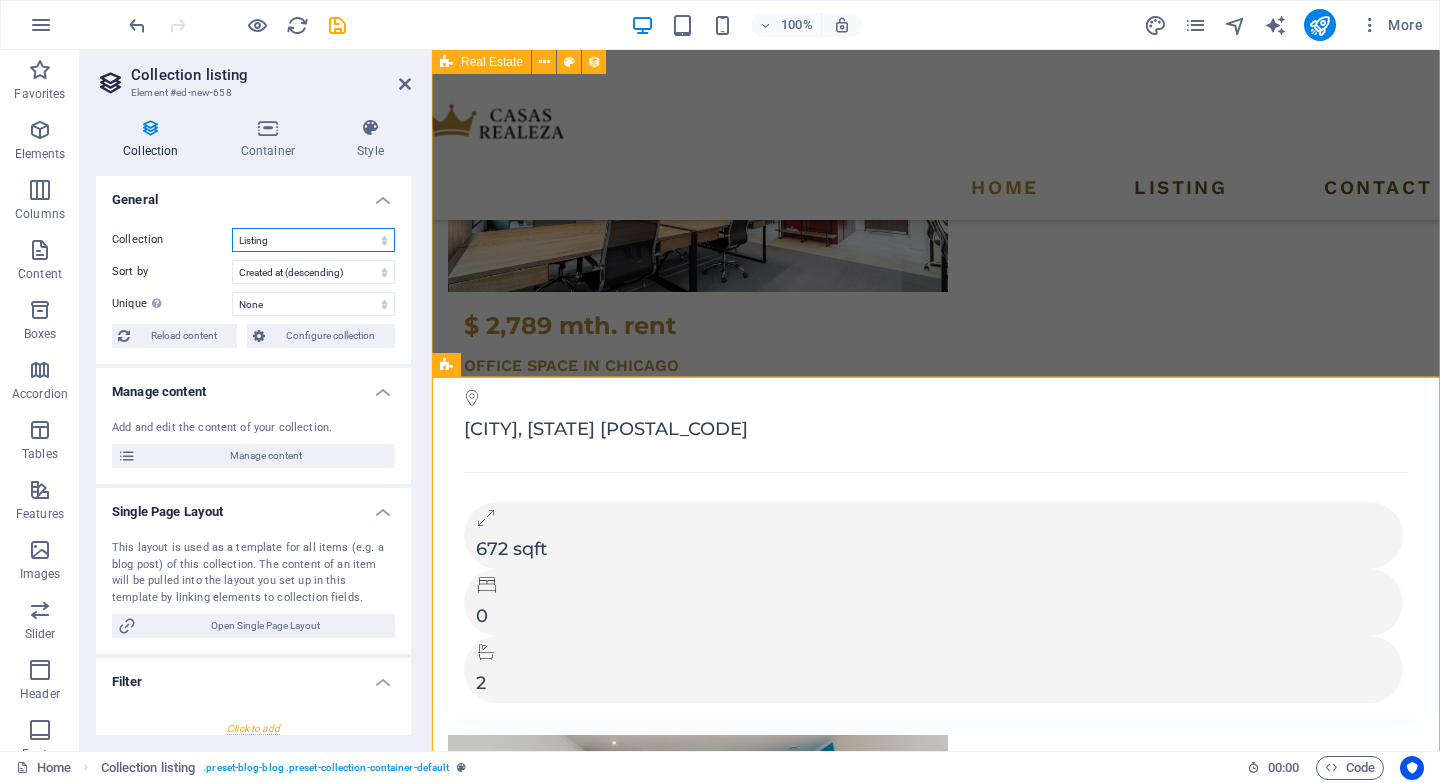 select on "createdAt_DESC" 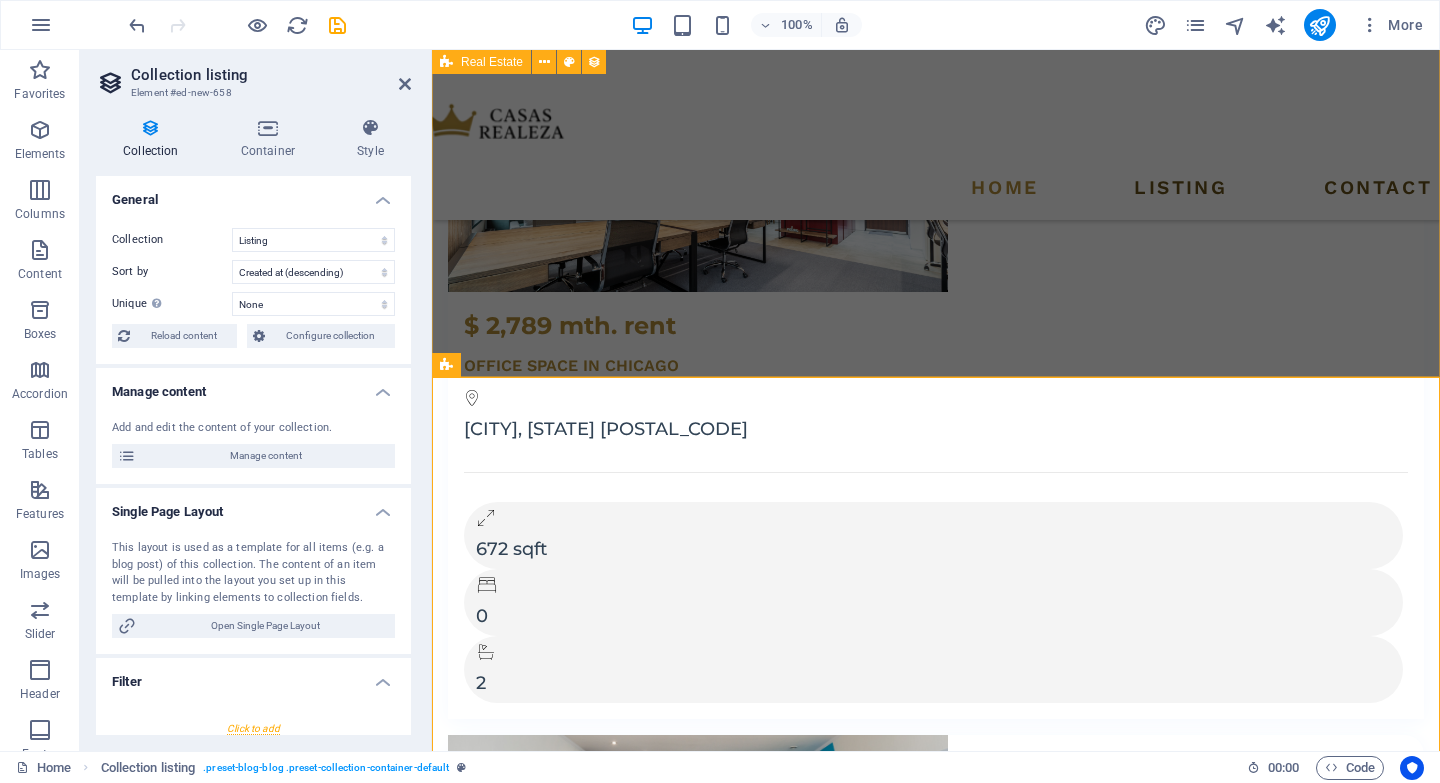 scroll, scrollTop: 3528, scrollLeft: 0, axis: vertical 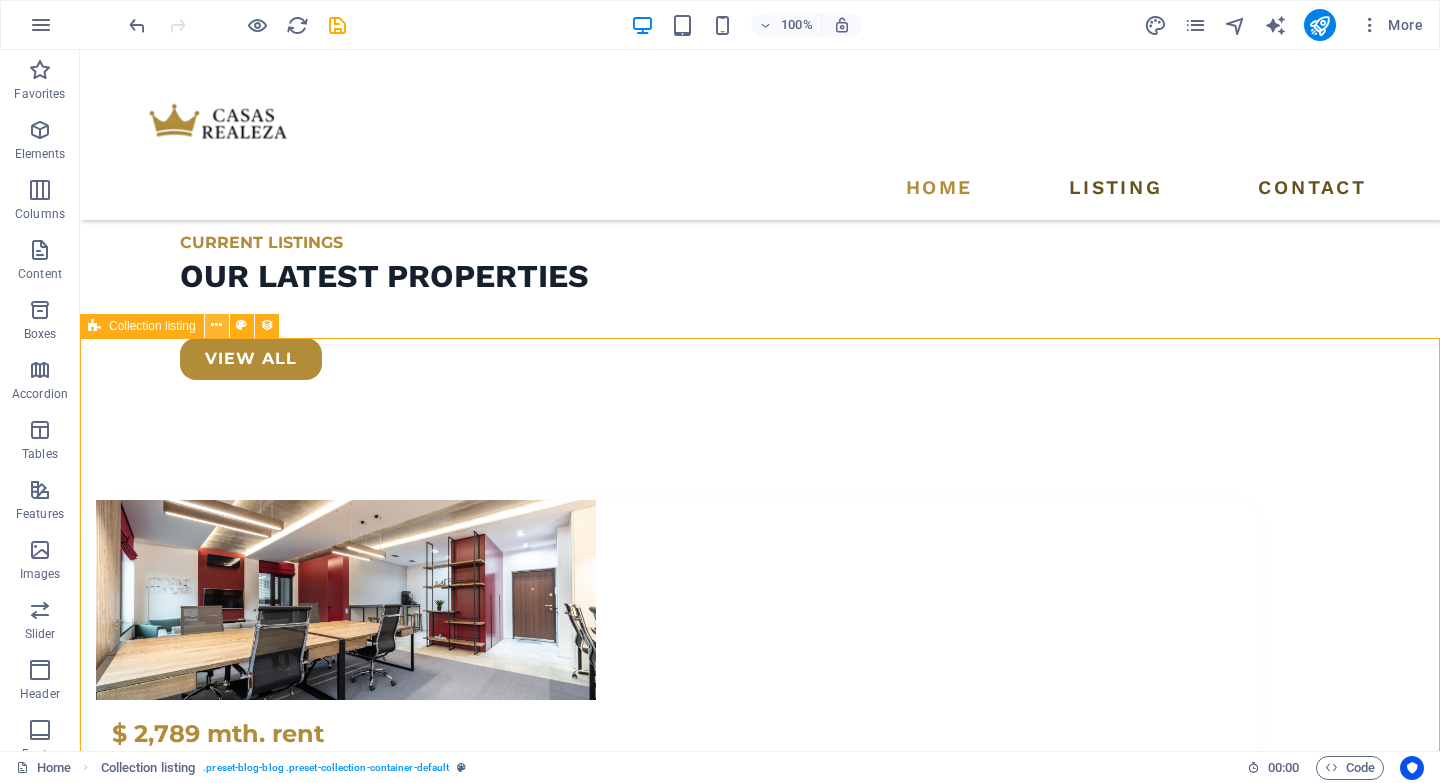 click at bounding box center [216, 325] 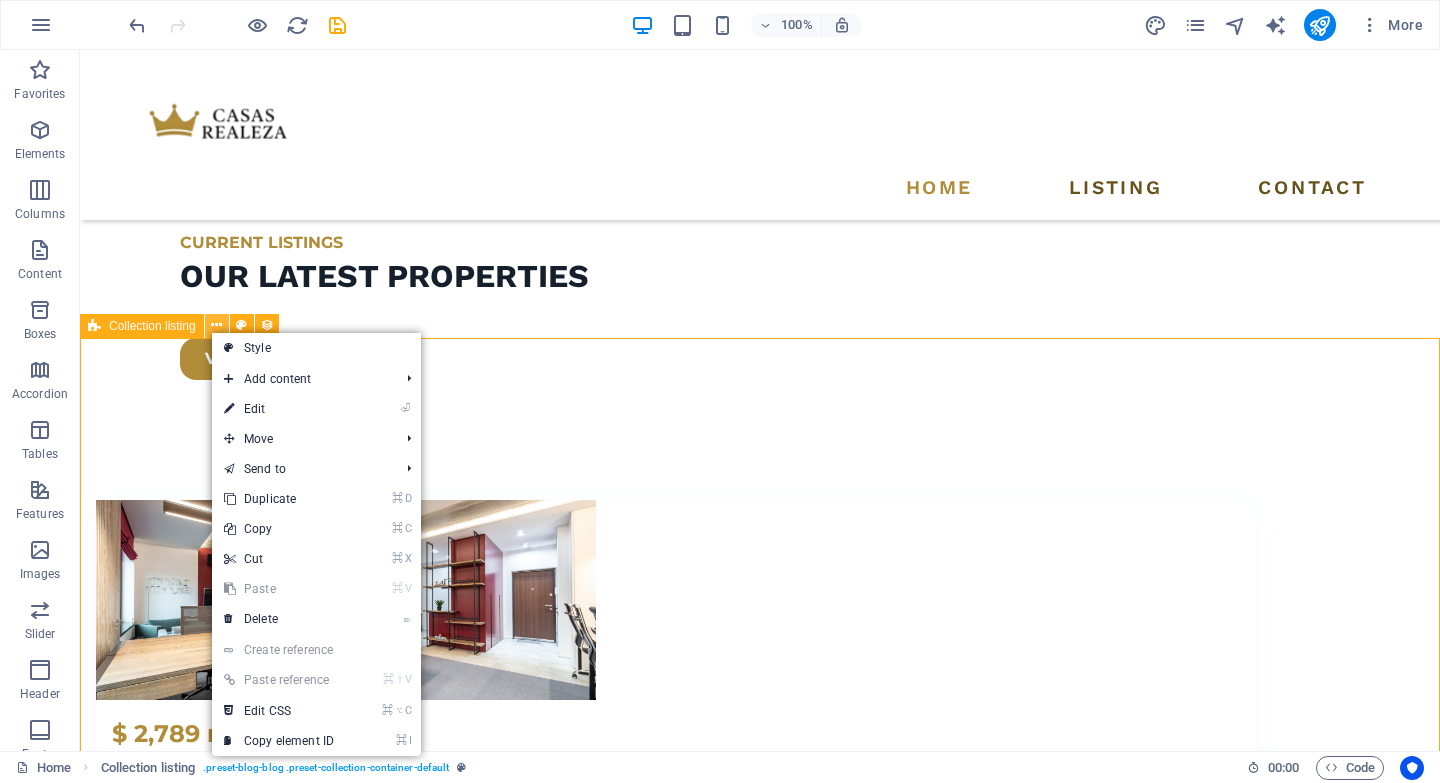 click at bounding box center (216, 325) 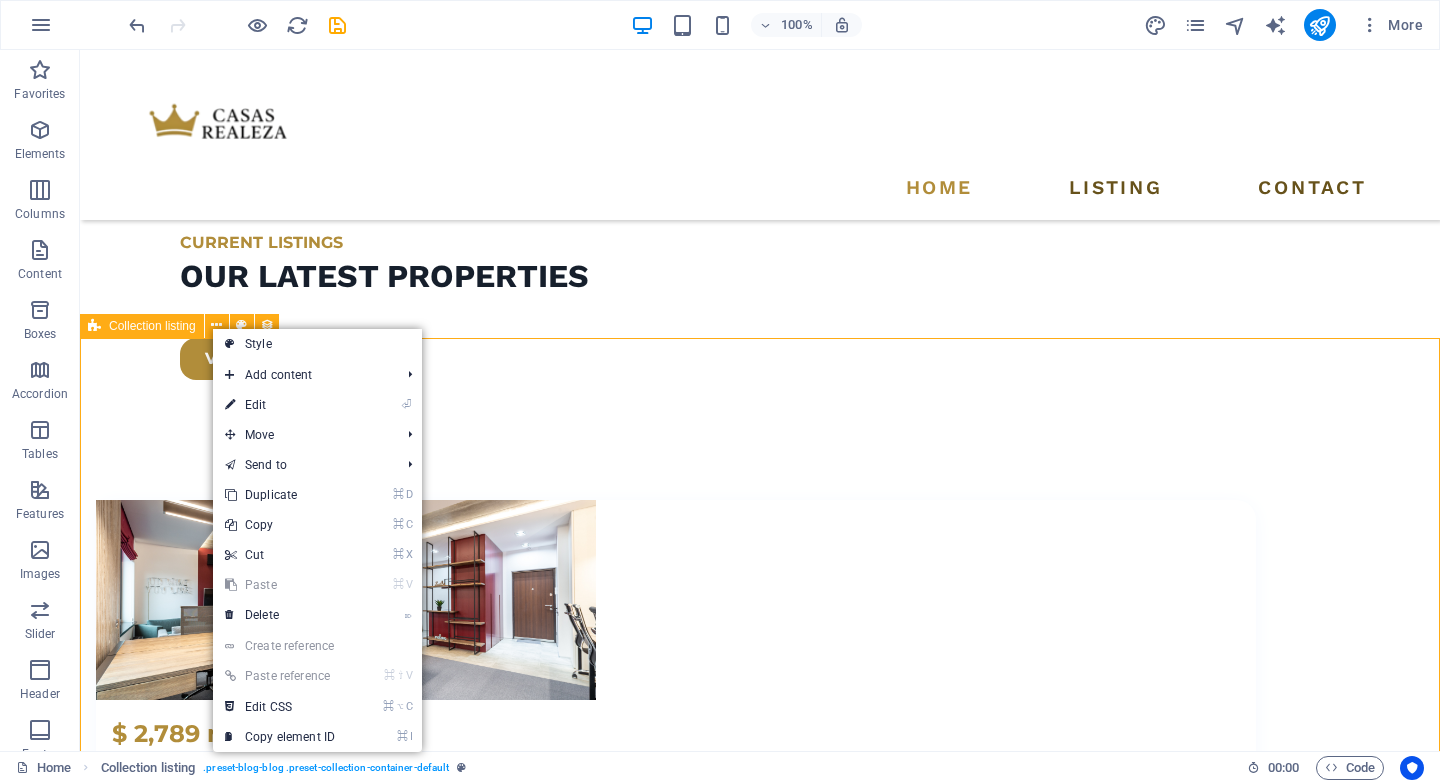 click on "Collection listing" at bounding box center (152, 326) 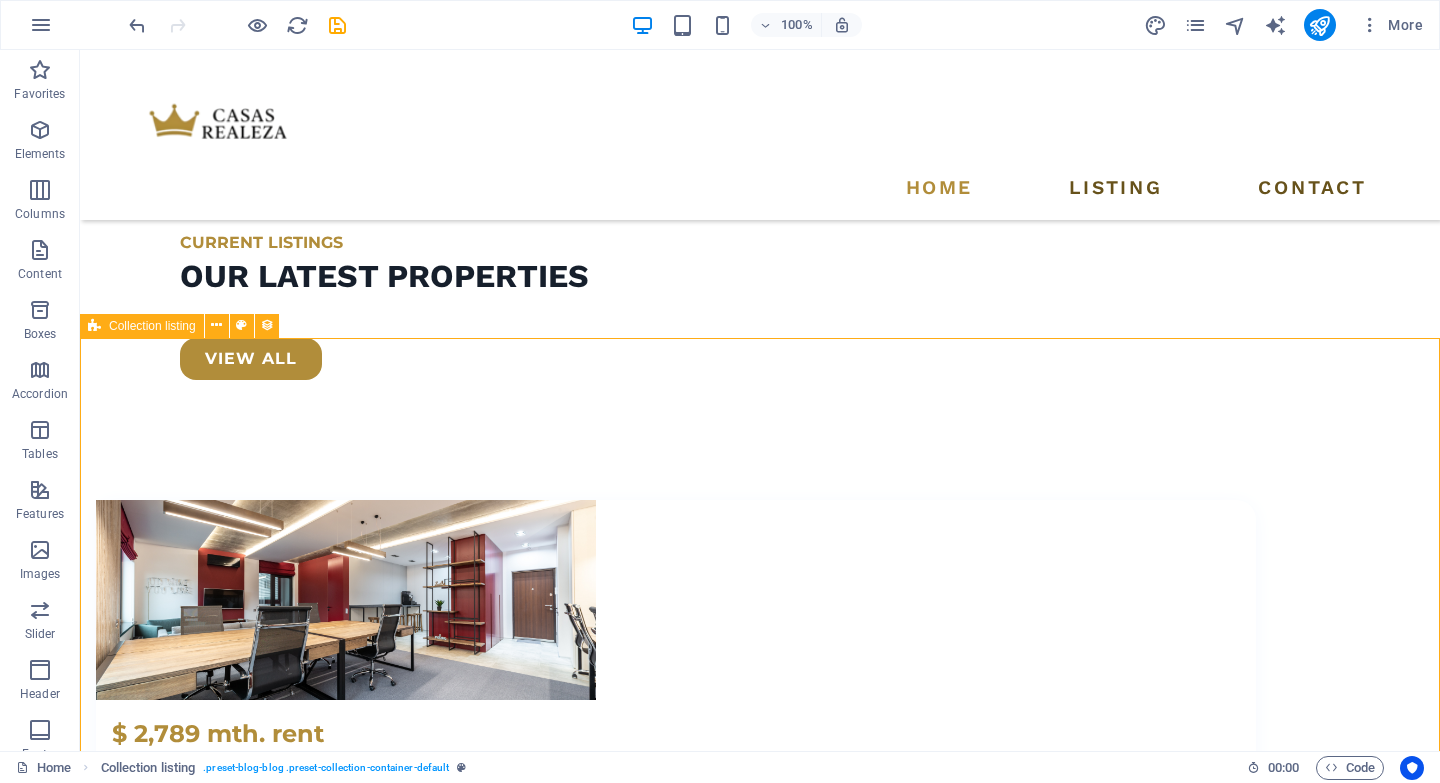 click on "Collection listing" at bounding box center (152, 326) 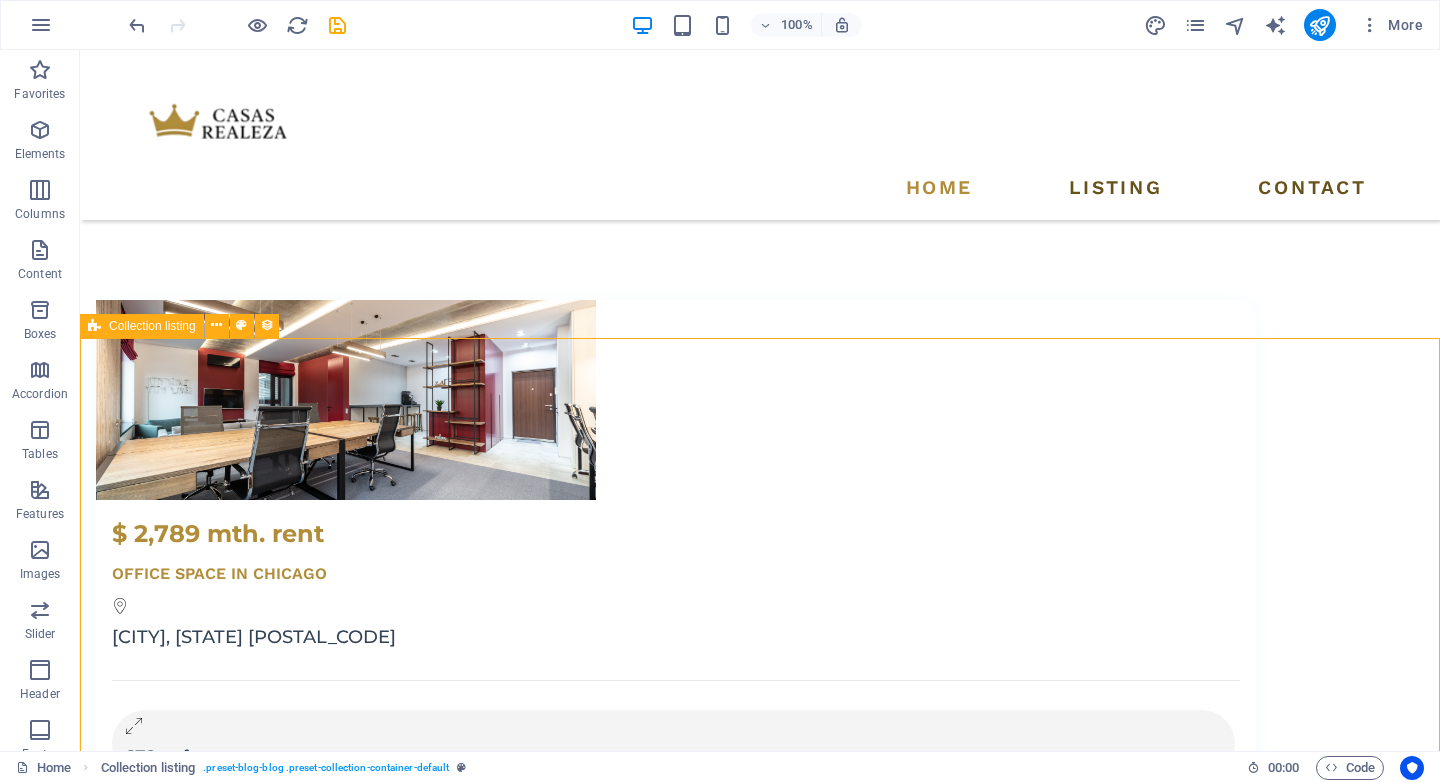 select on "68801a80691e50ae5e060e5a" 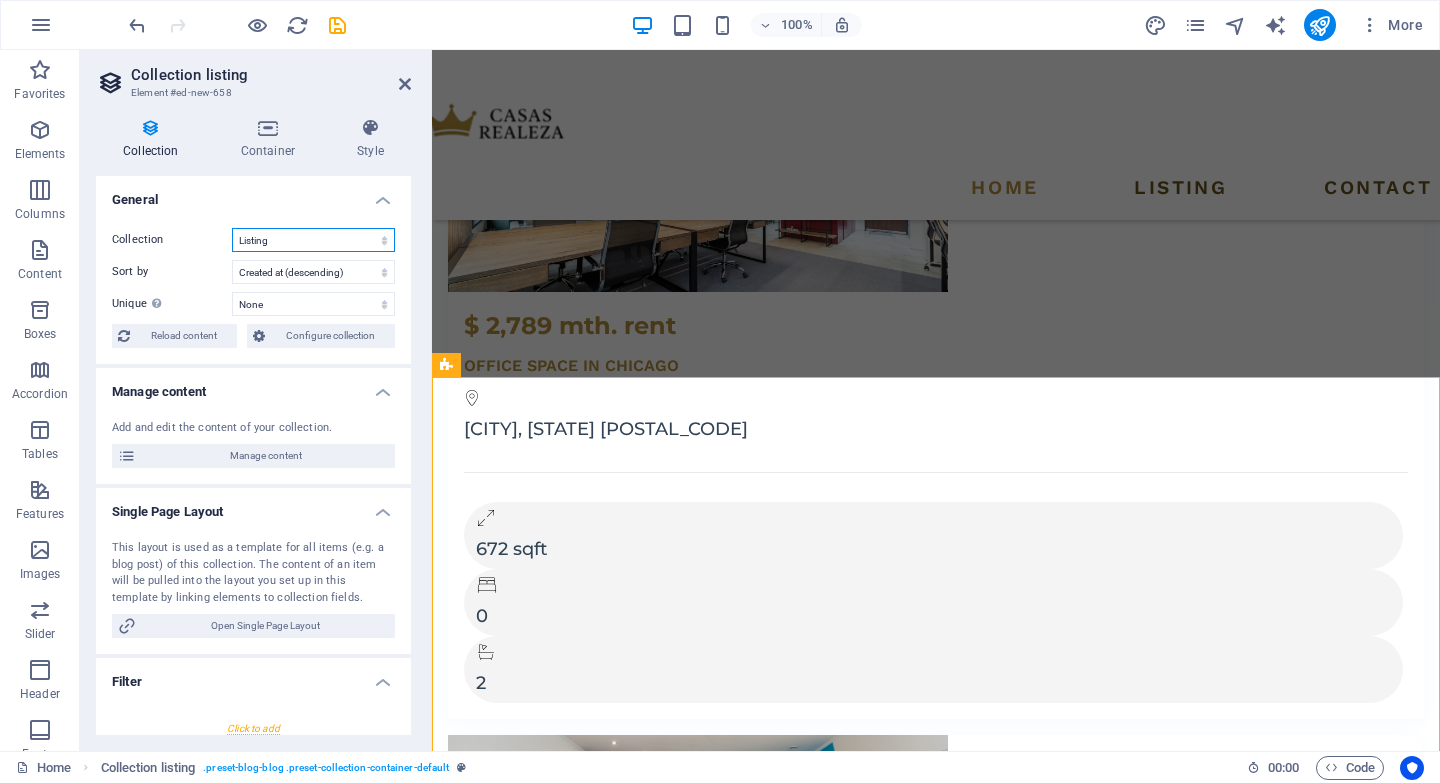 click on "Blog Listing Real Estate" at bounding box center (313, 240) 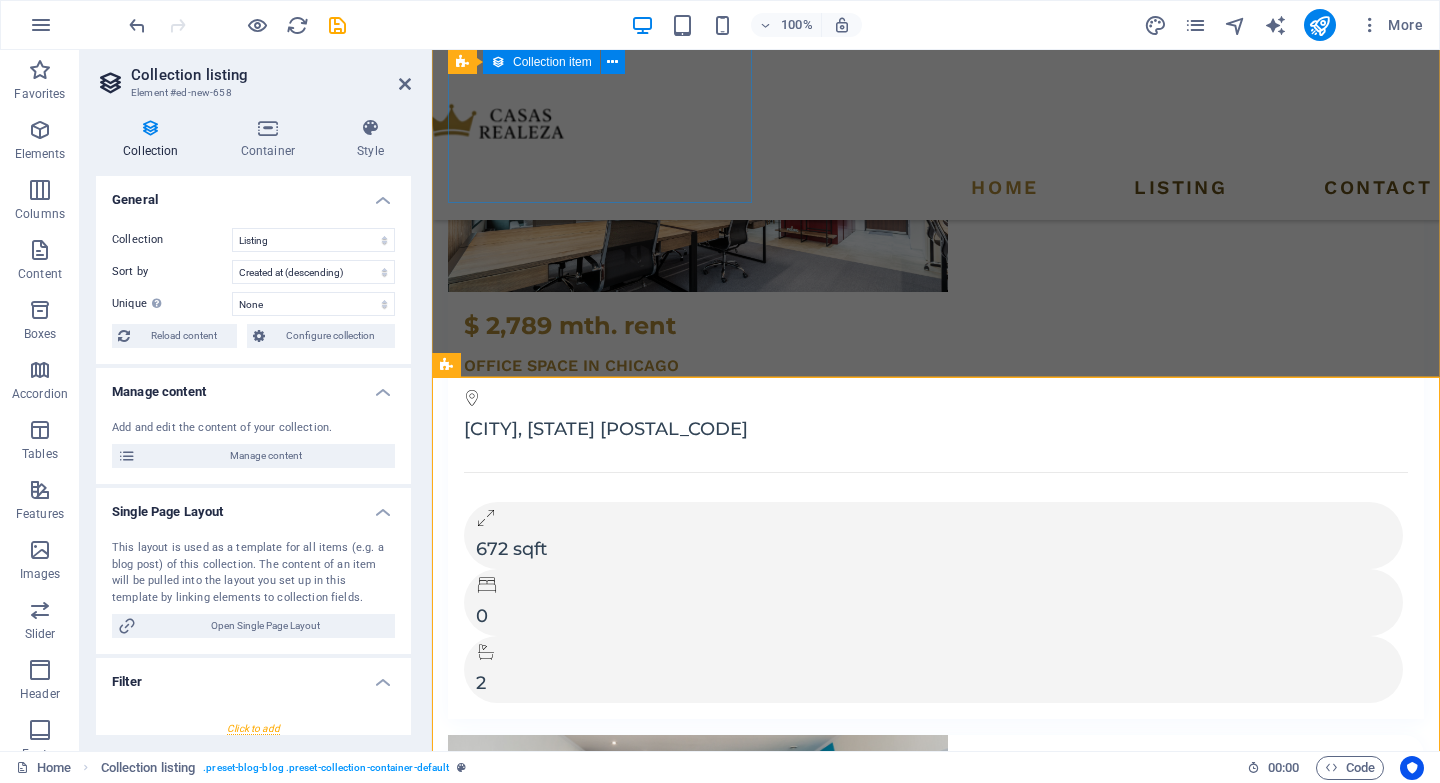 scroll, scrollTop: 3528, scrollLeft: 0, axis: vertical 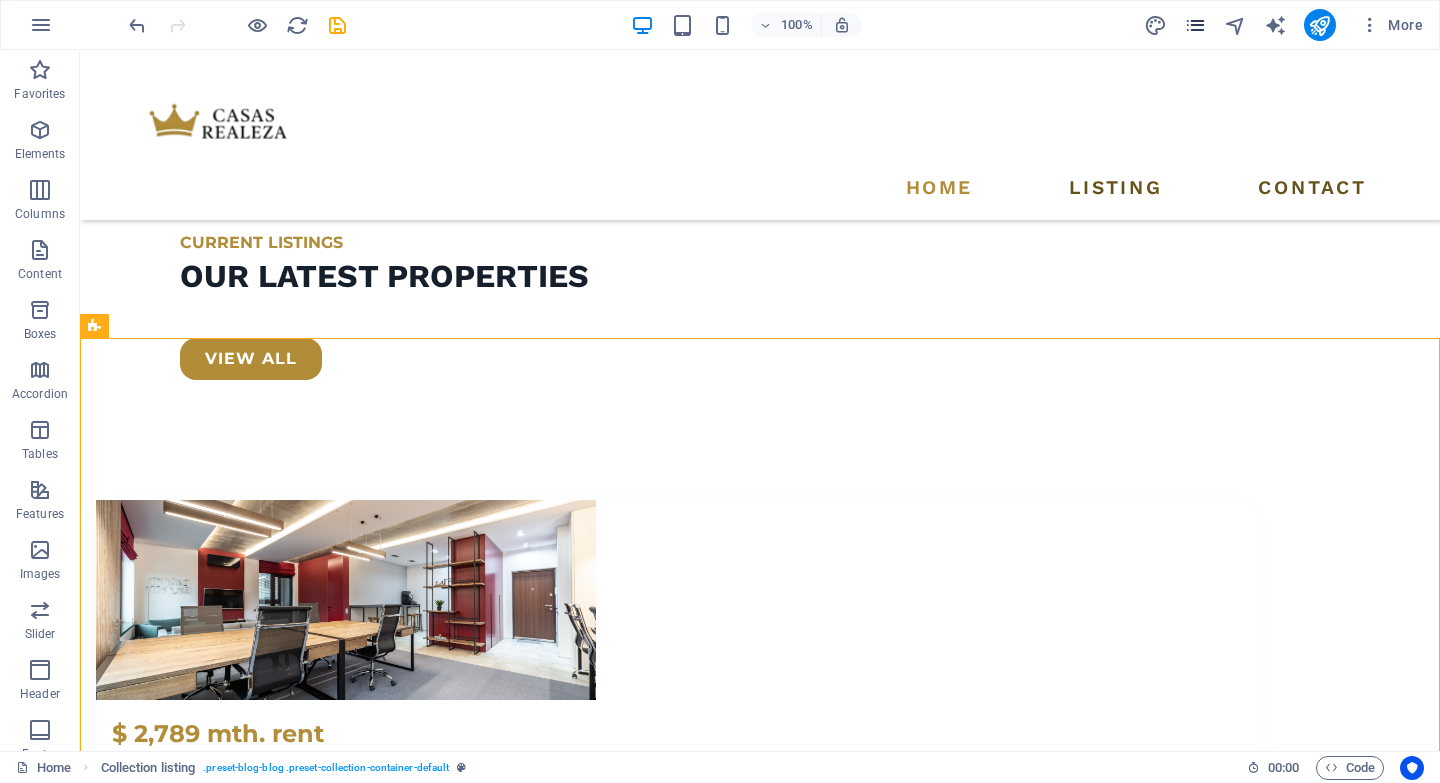 click at bounding box center [1195, 25] 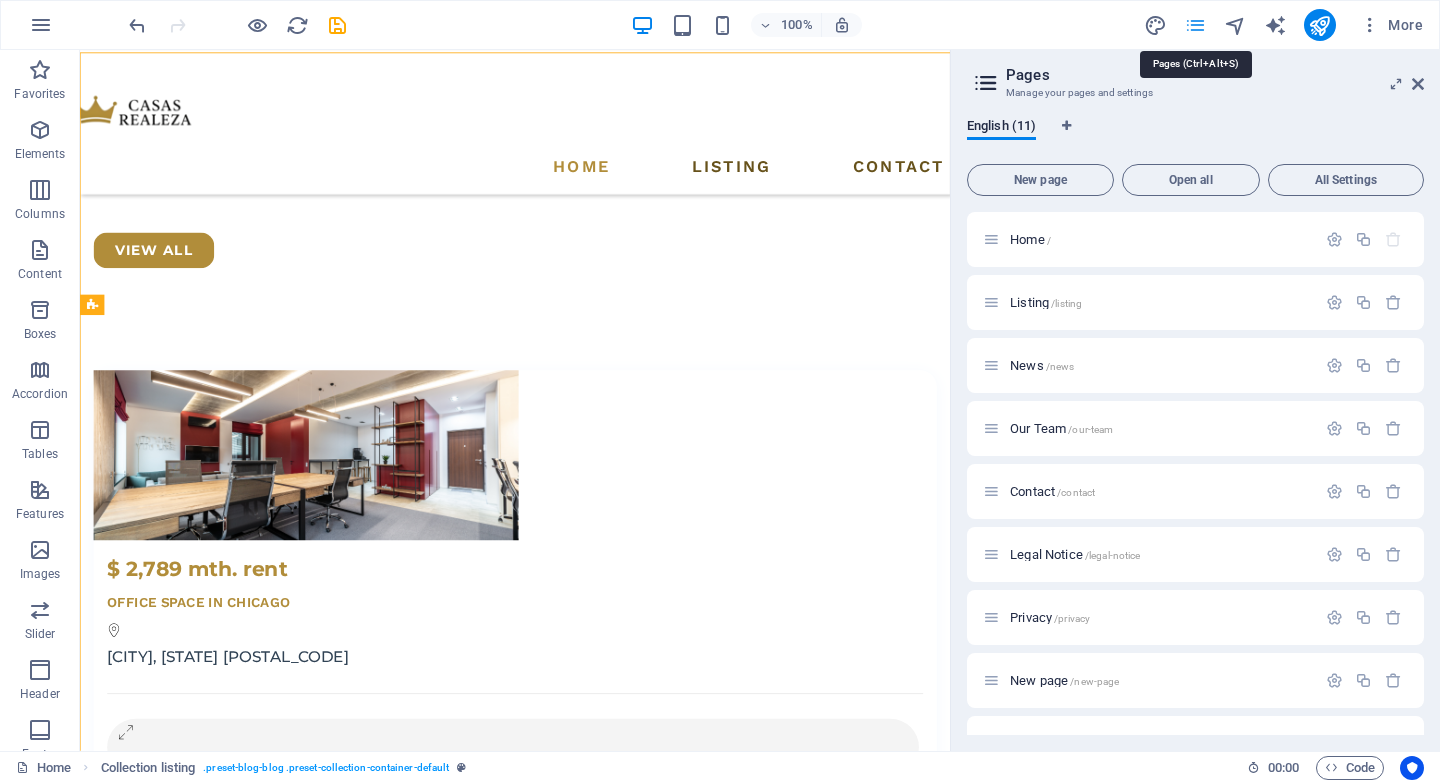 scroll, scrollTop: 3813, scrollLeft: 0, axis: vertical 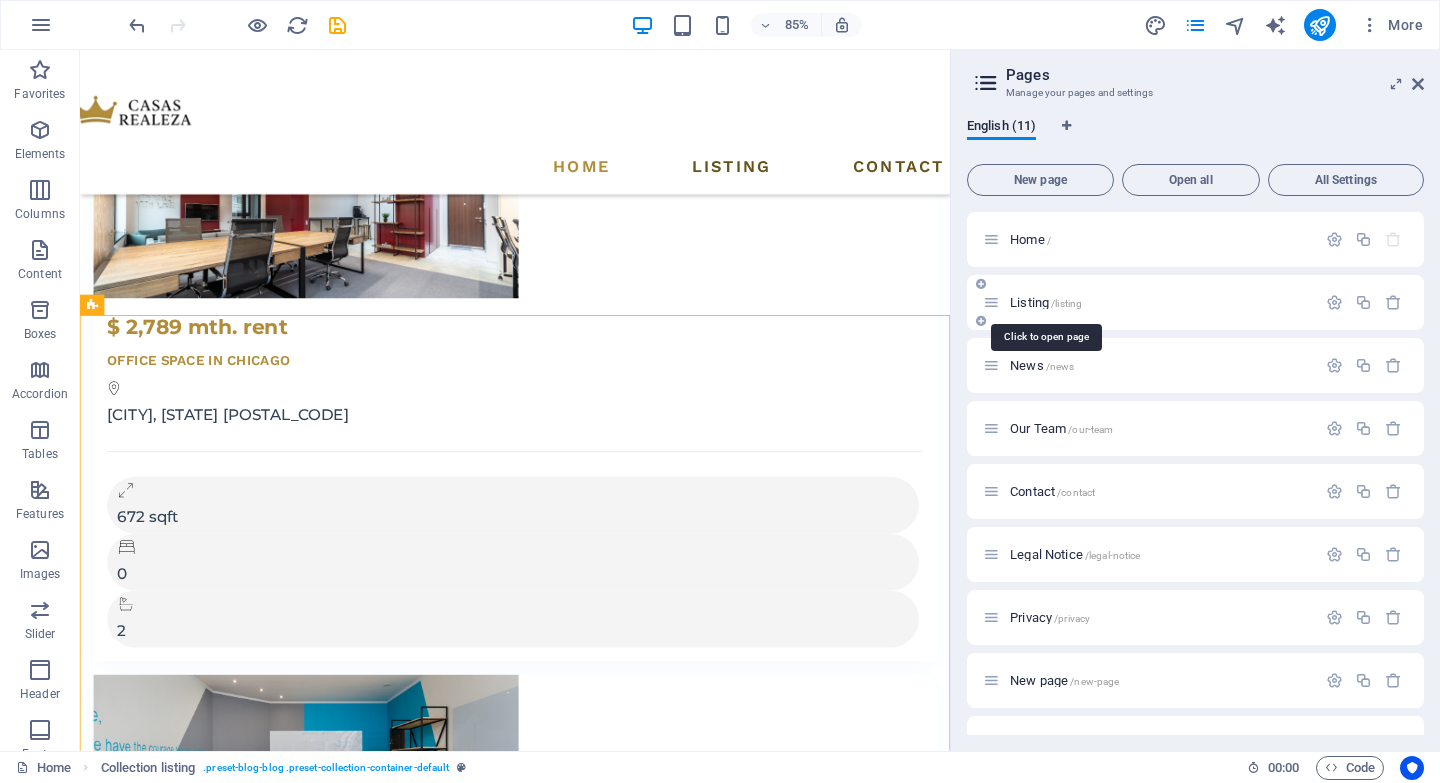 click on "/listing" at bounding box center (1066, 303) 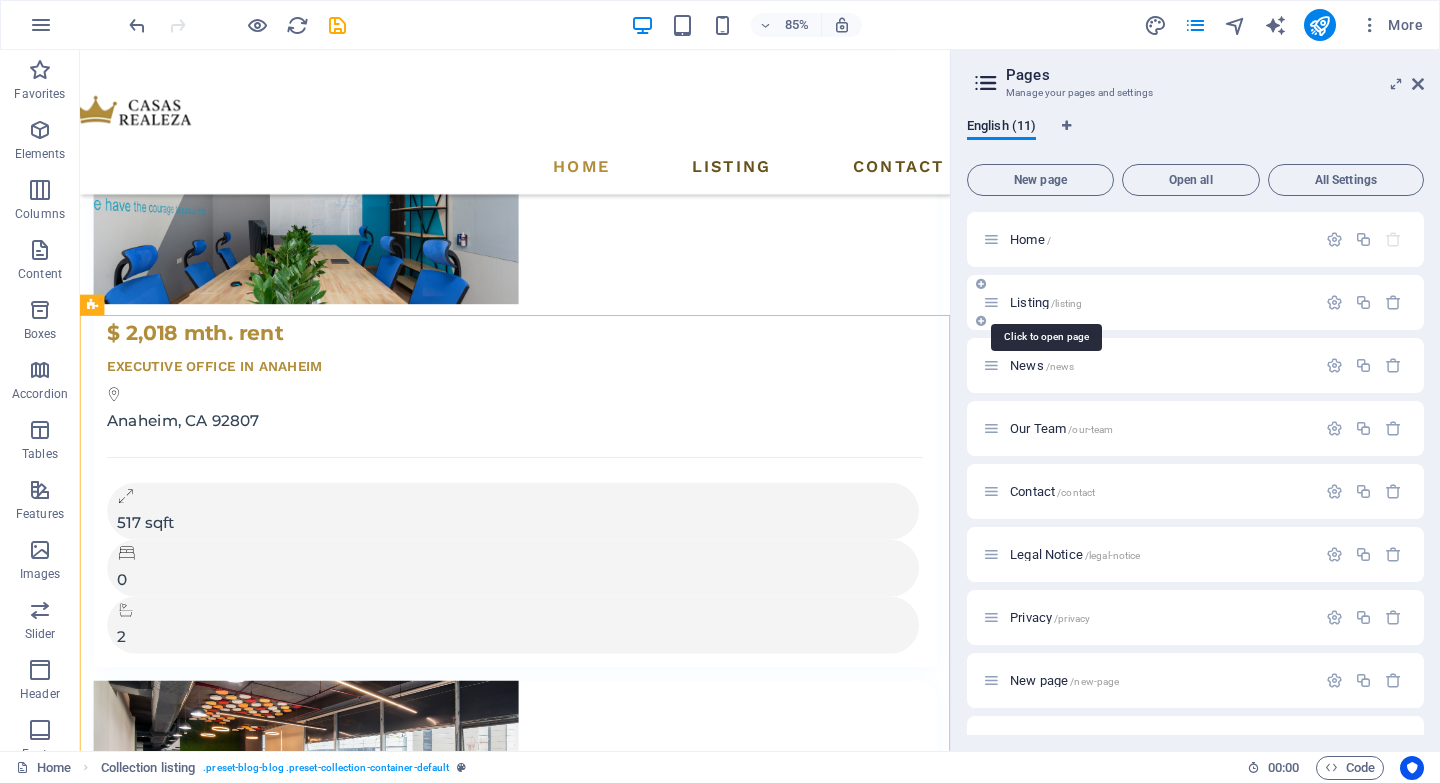 scroll, scrollTop: 0, scrollLeft: 0, axis: both 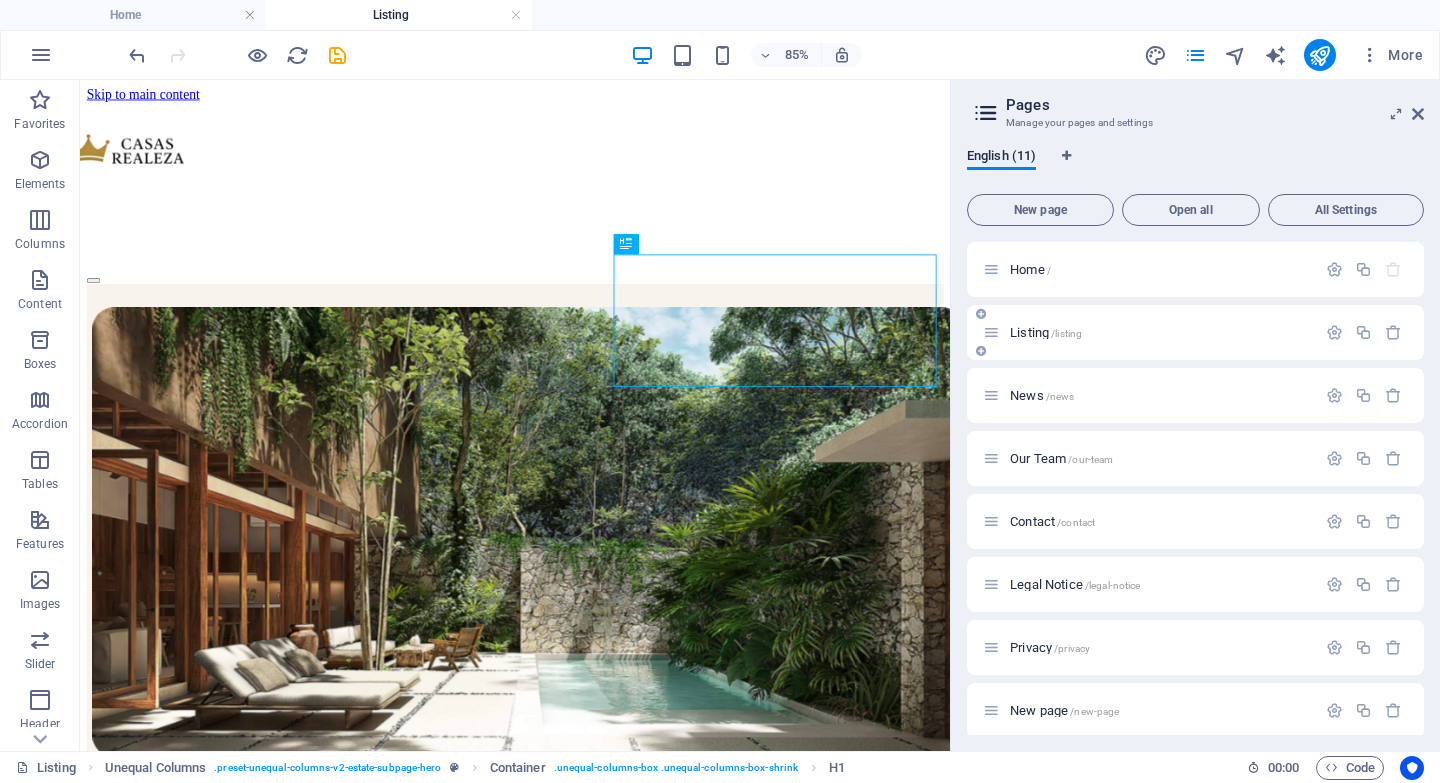 click at bounding box center [991, 332] 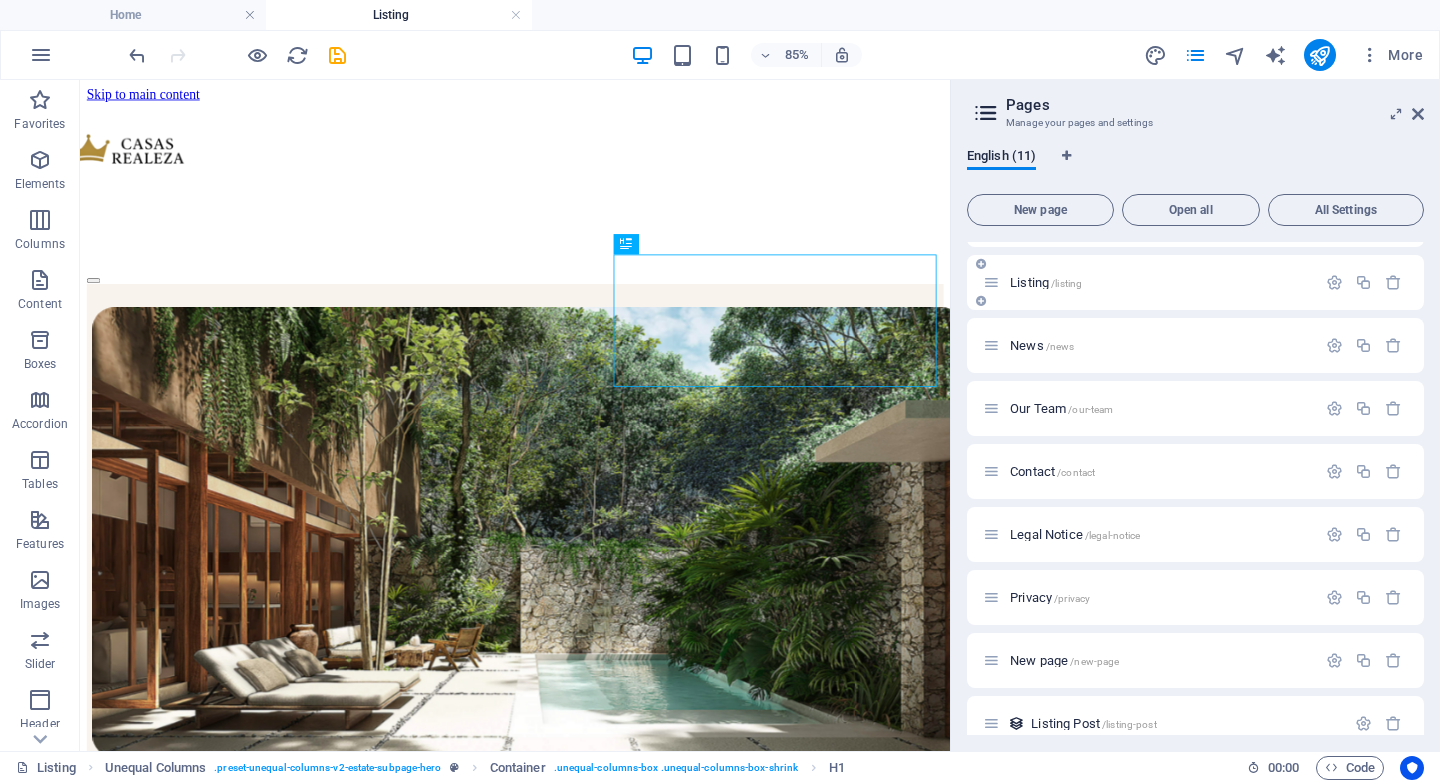 scroll, scrollTop: 51, scrollLeft: 0, axis: vertical 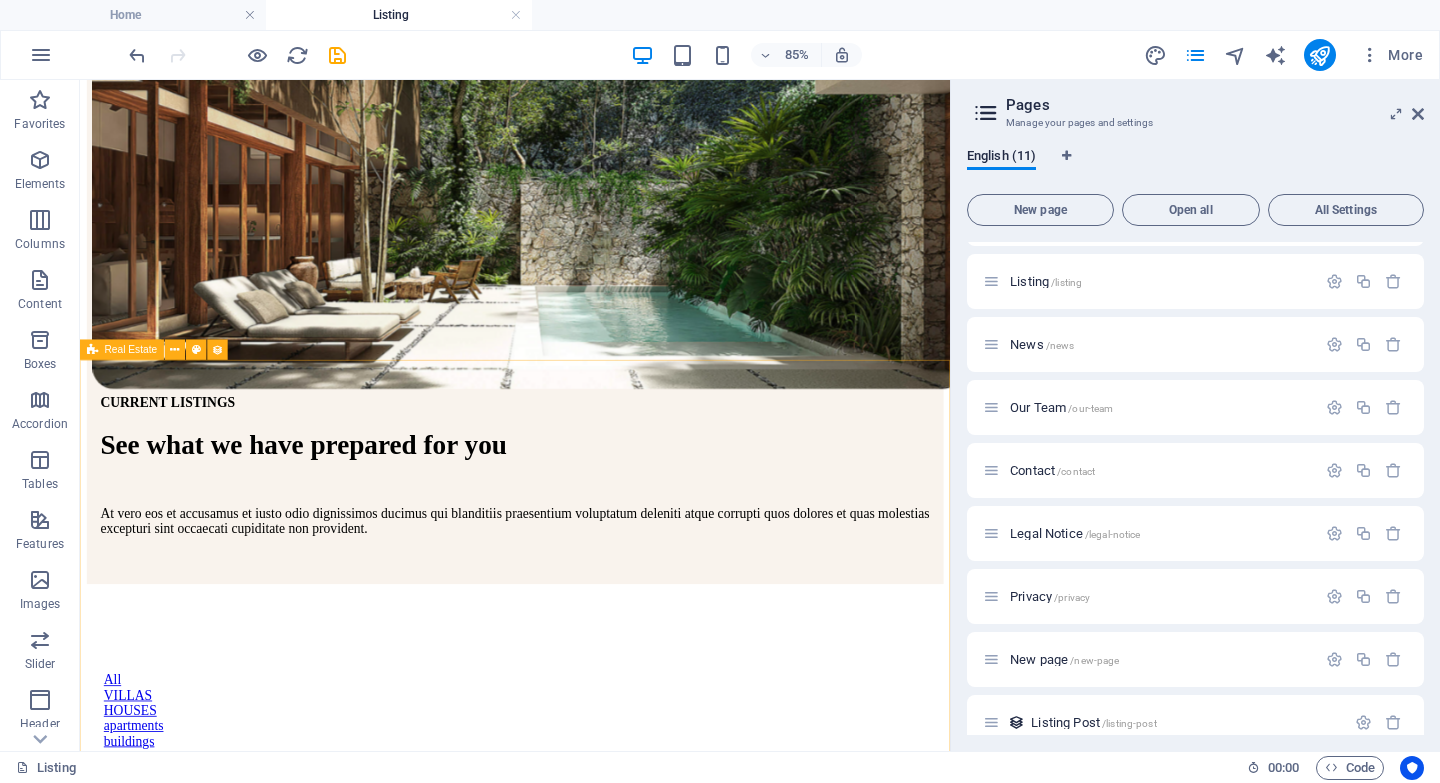 click on "Real Estate" at bounding box center [131, 349] 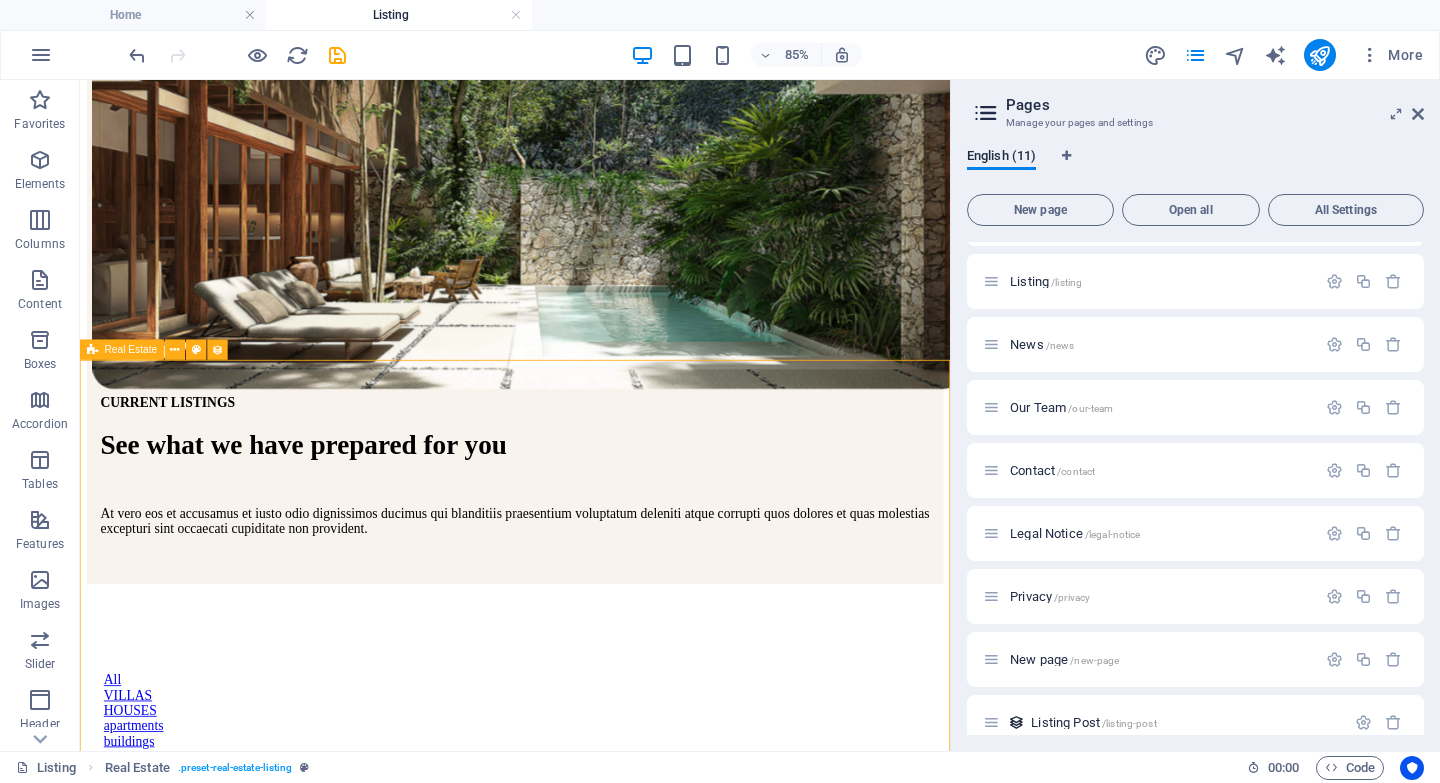 click on "Real Estate" at bounding box center [131, 349] 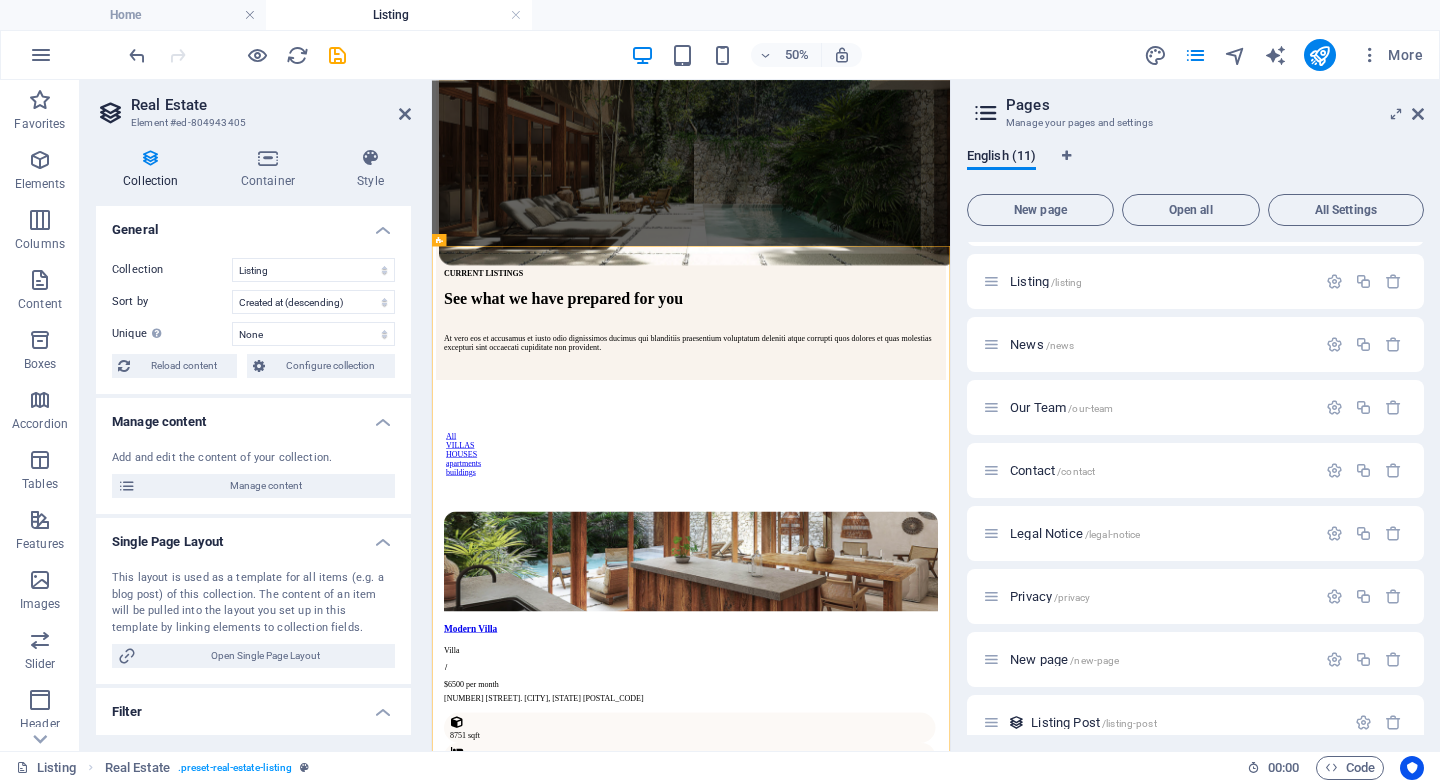scroll, scrollTop: 431, scrollLeft: 0, axis: vertical 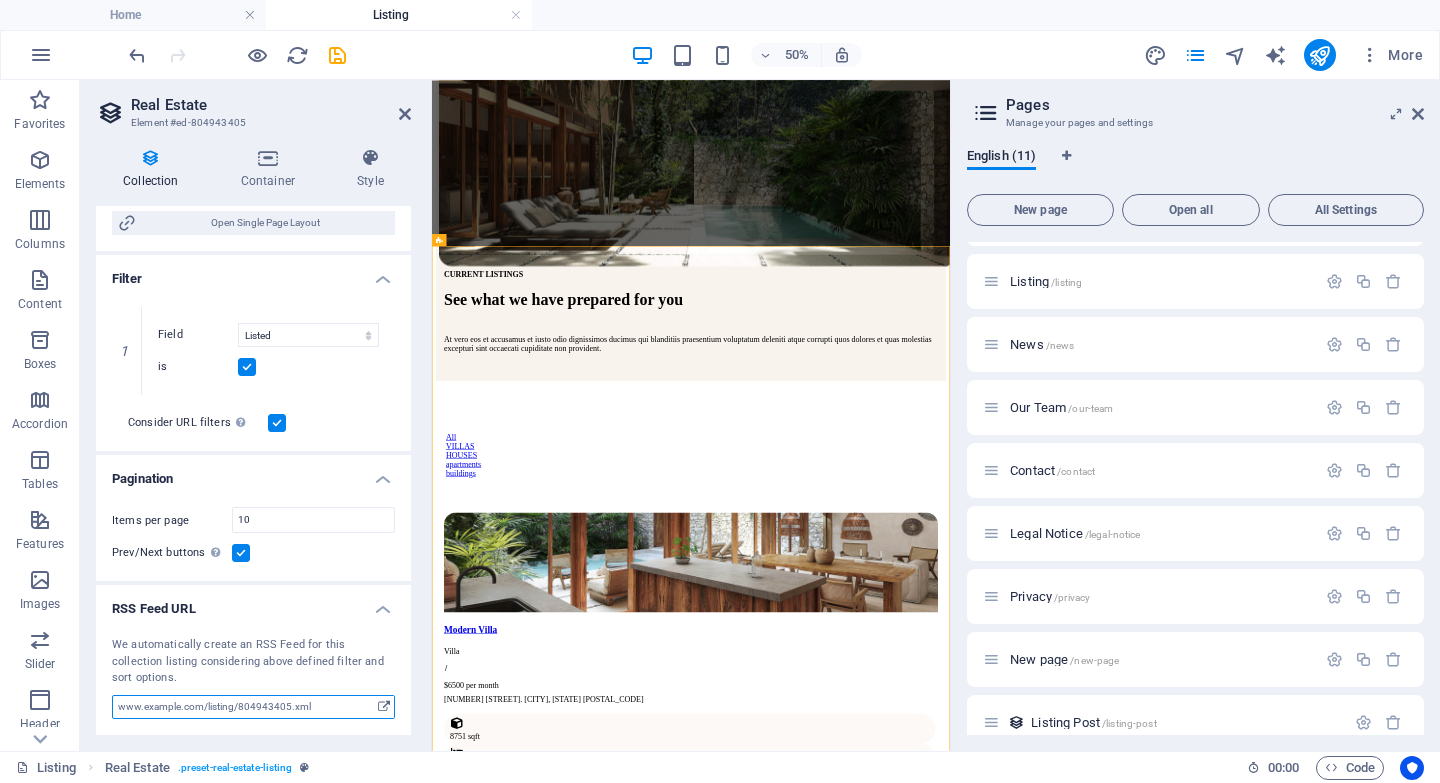drag, startPoint x: 322, startPoint y: 704, endPoint x: 92, endPoint y: 702, distance: 230.0087 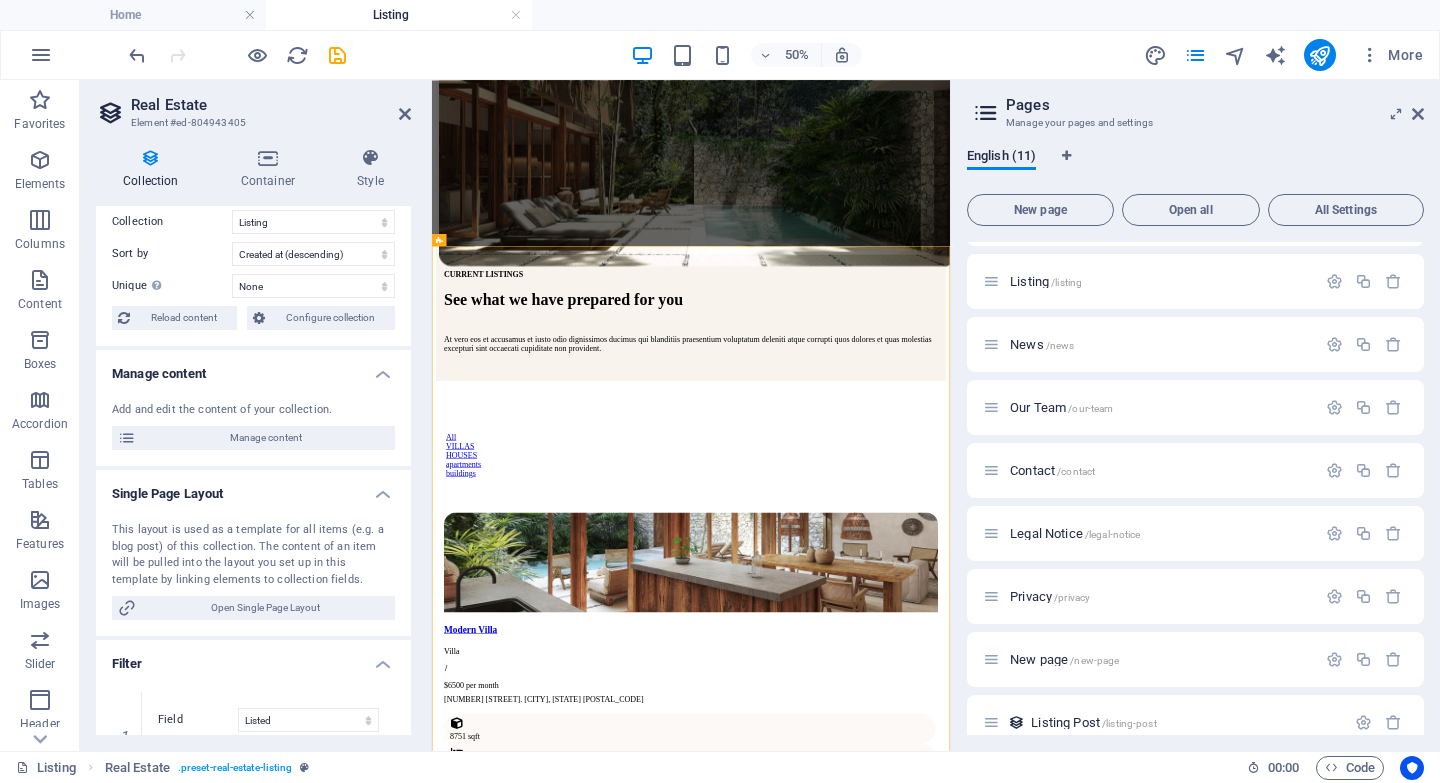 scroll, scrollTop: 0, scrollLeft: 0, axis: both 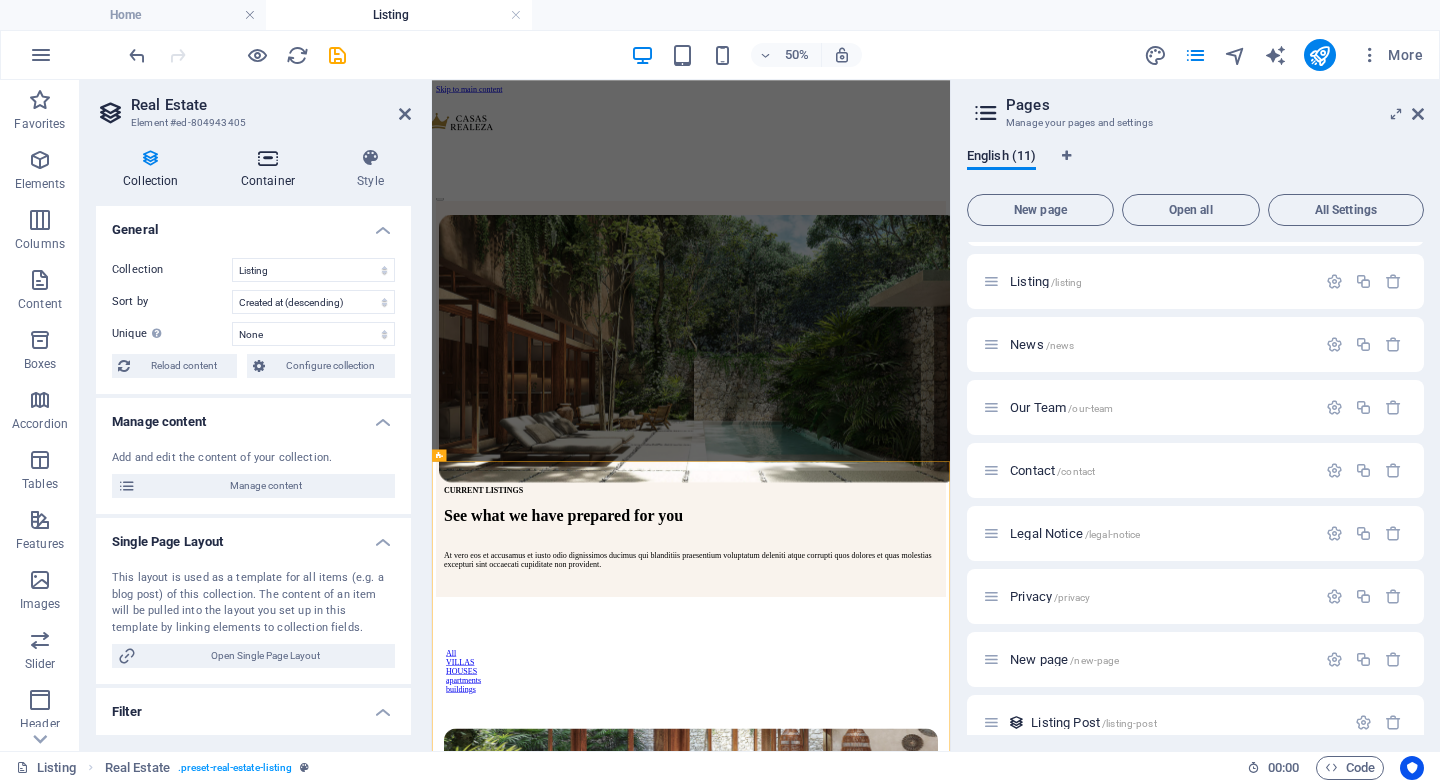 click at bounding box center [268, 158] 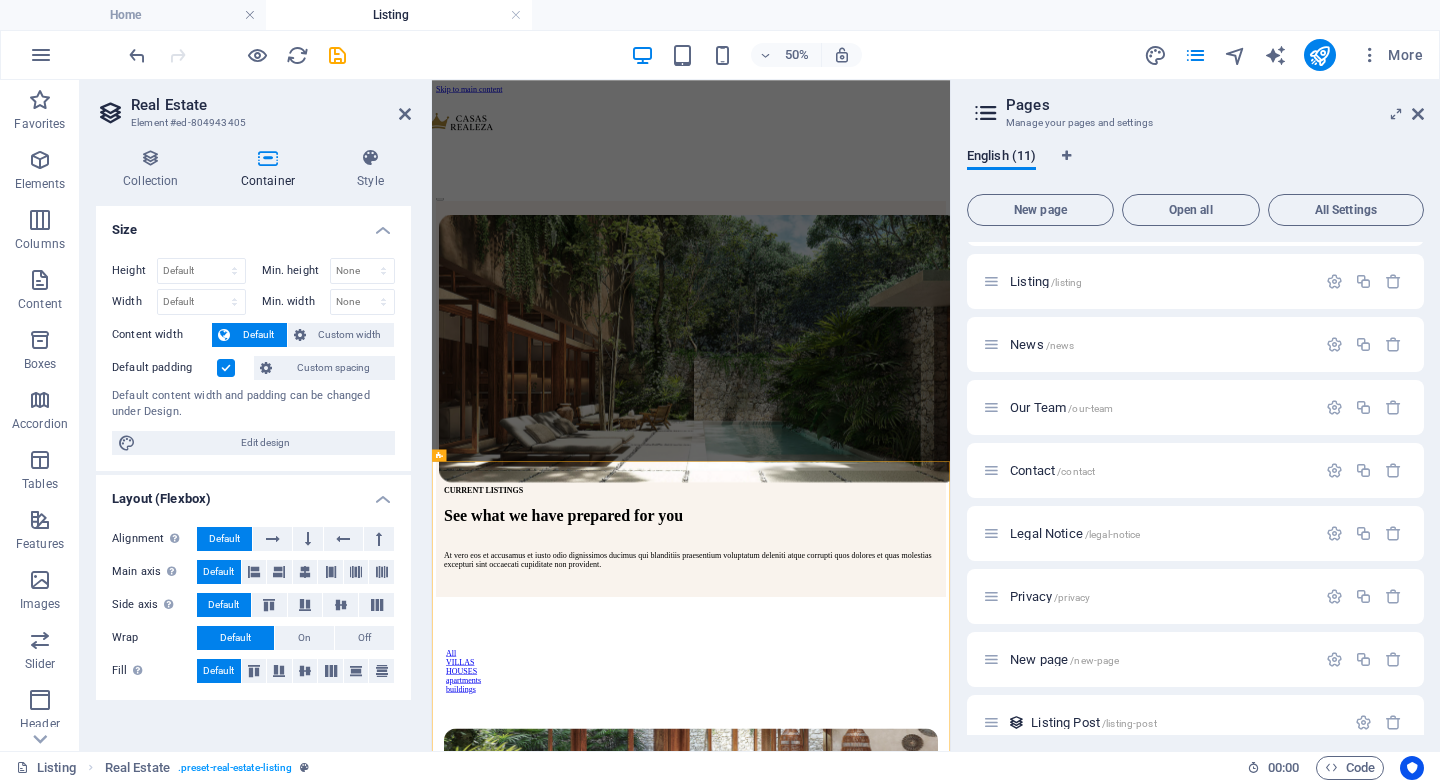 click on "Real Estate Element #ed-804943405
Collection Container Style General Collection Blog Listing Real Estate Sort by Created at (ascending) Created at (descending) Updated at (ascending) Updated at (descending) Name (ascending) Name (descending) Slug (ascending) Slug (descending) Property Type (ascending) Property Type (descending) Price (ascending) Price (descending) Address (ascending) Address (descending) Size (ascending) Size (descending) Bedrooms (ascending) Bedrooms (descending) Bathrooms (ascending) Bathrooms (descending) Listed (ascending) Listed (descending) Random Unique Display only unique values. Leave disabled if unclear. None Name Slug Image Short description Property Type Price Address Size Bedrooms Bathrooms Listed Description Reload content Configure collection Please add a collection first Collections Manage content Add and edit the content of your collection. Manage content Single Page Layout Open Single Page Layout Filter 1 Field Created at Updated at Name Slug Property Type Price" at bounding box center (256, 415) 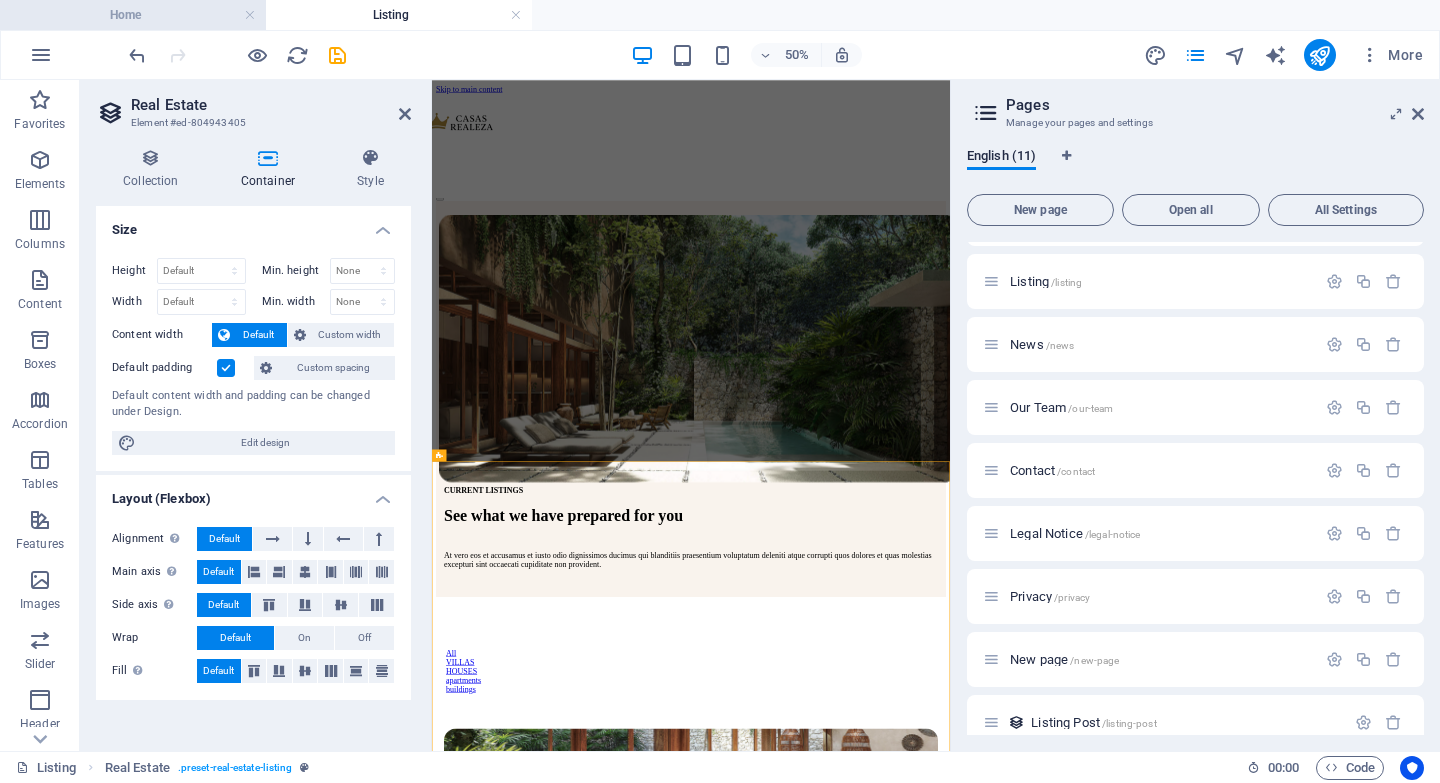 click on "Home" at bounding box center (133, 15) 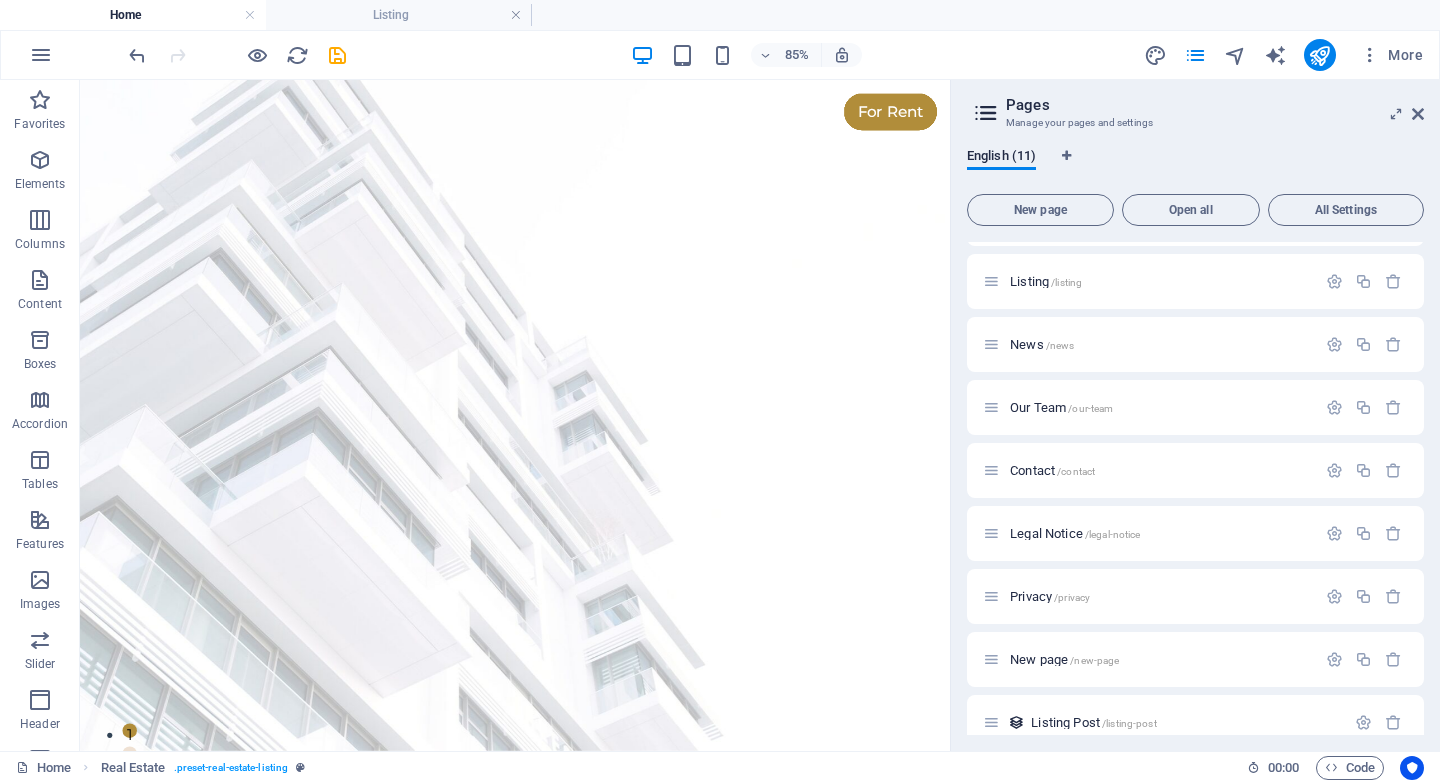 scroll, scrollTop: 3873, scrollLeft: 0, axis: vertical 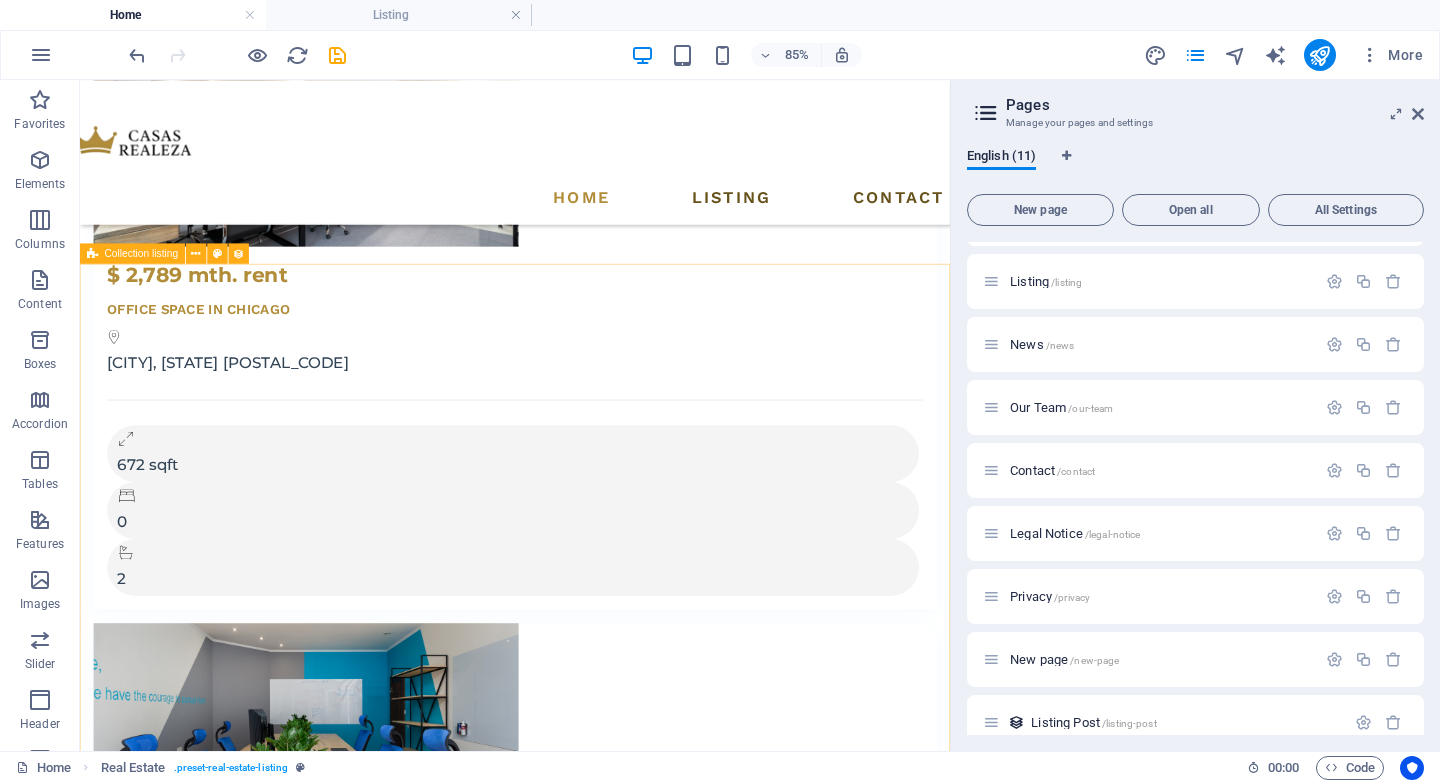 click on "Collection listing" at bounding box center [142, 254] 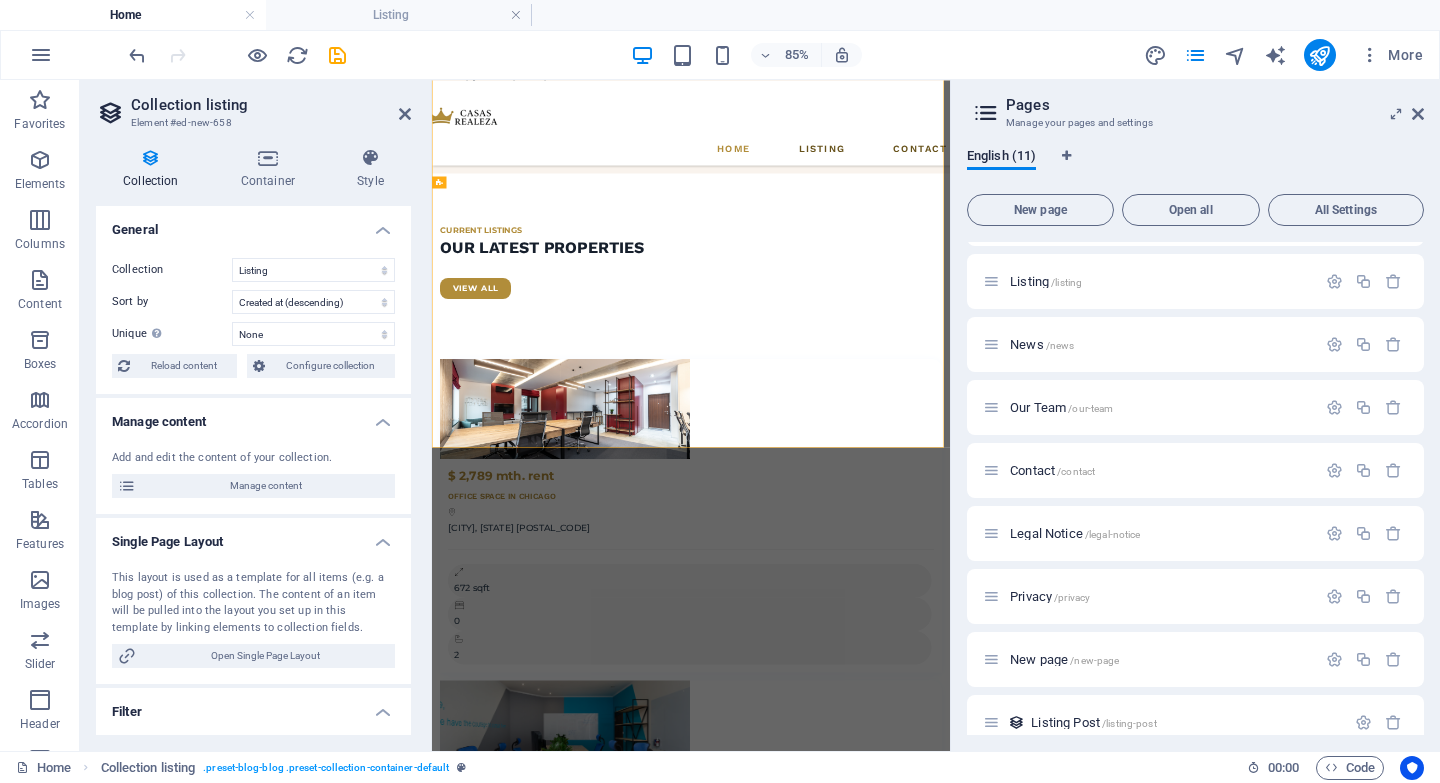 scroll, scrollTop: 4387, scrollLeft: 0, axis: vertical 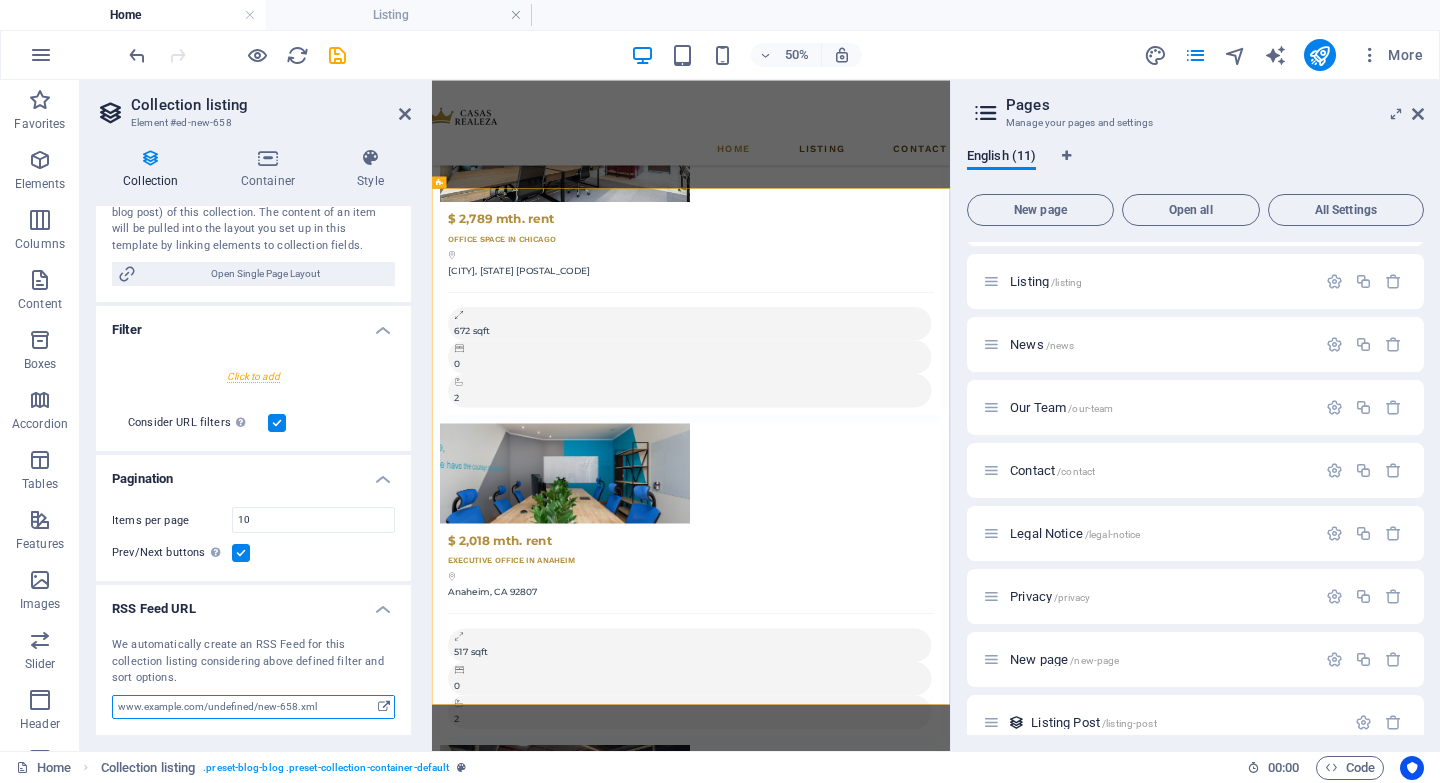 drag, startPoint x: 326, startPoint y: 705, endPoint x: 157, endPoint y: 705, distance: 169 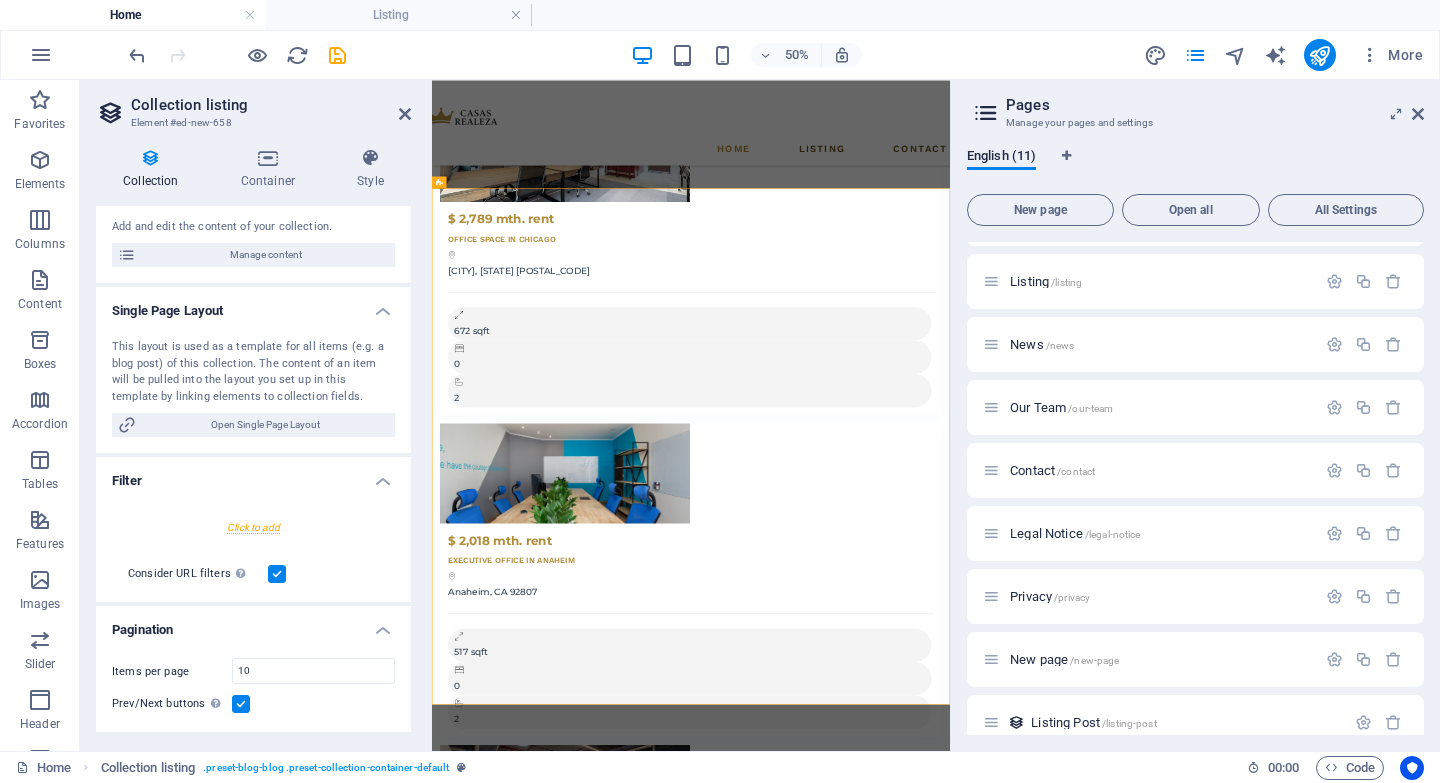 scroll, scrollTop: 218, scrollLeft: 0, axis: vertical 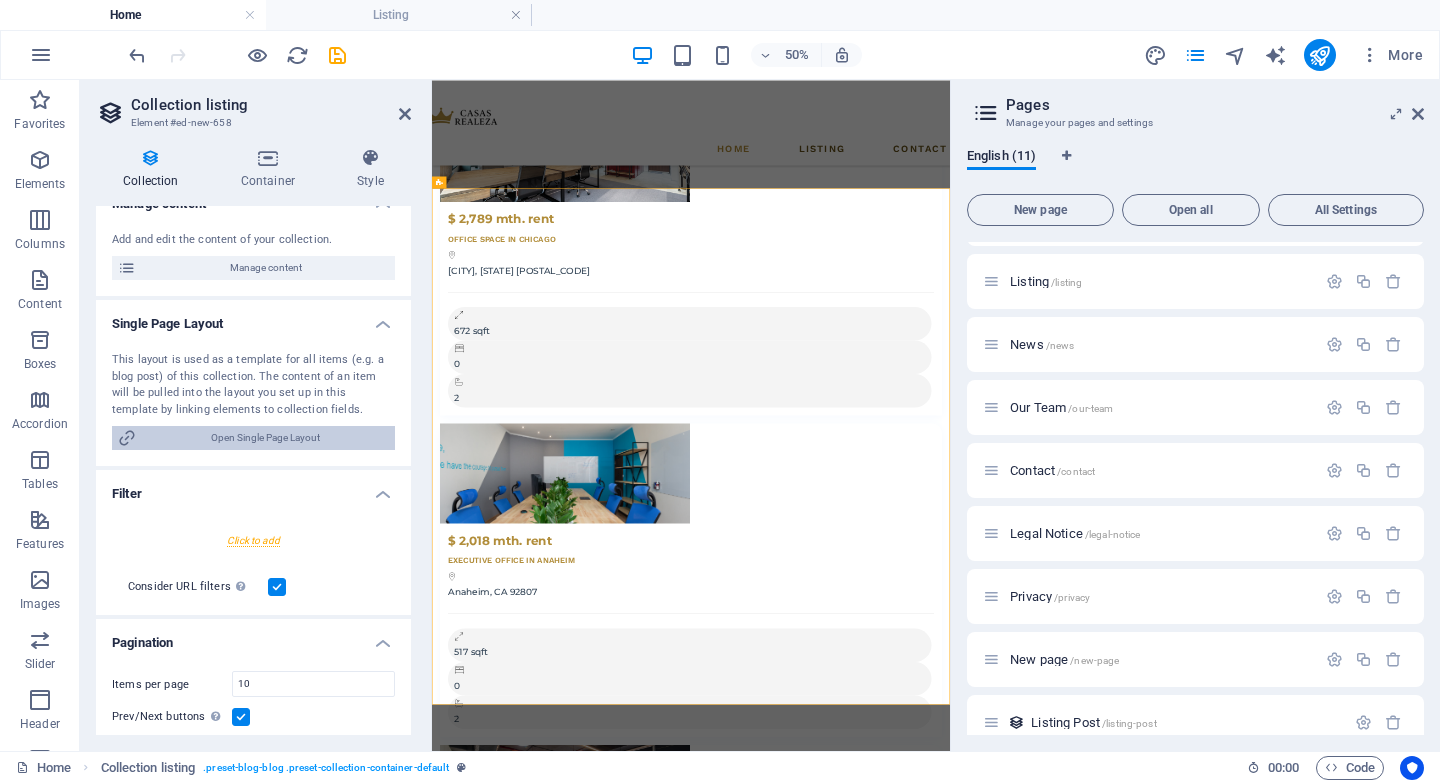 click on "Open Single Page Layout" at bounding box center (265, 438) 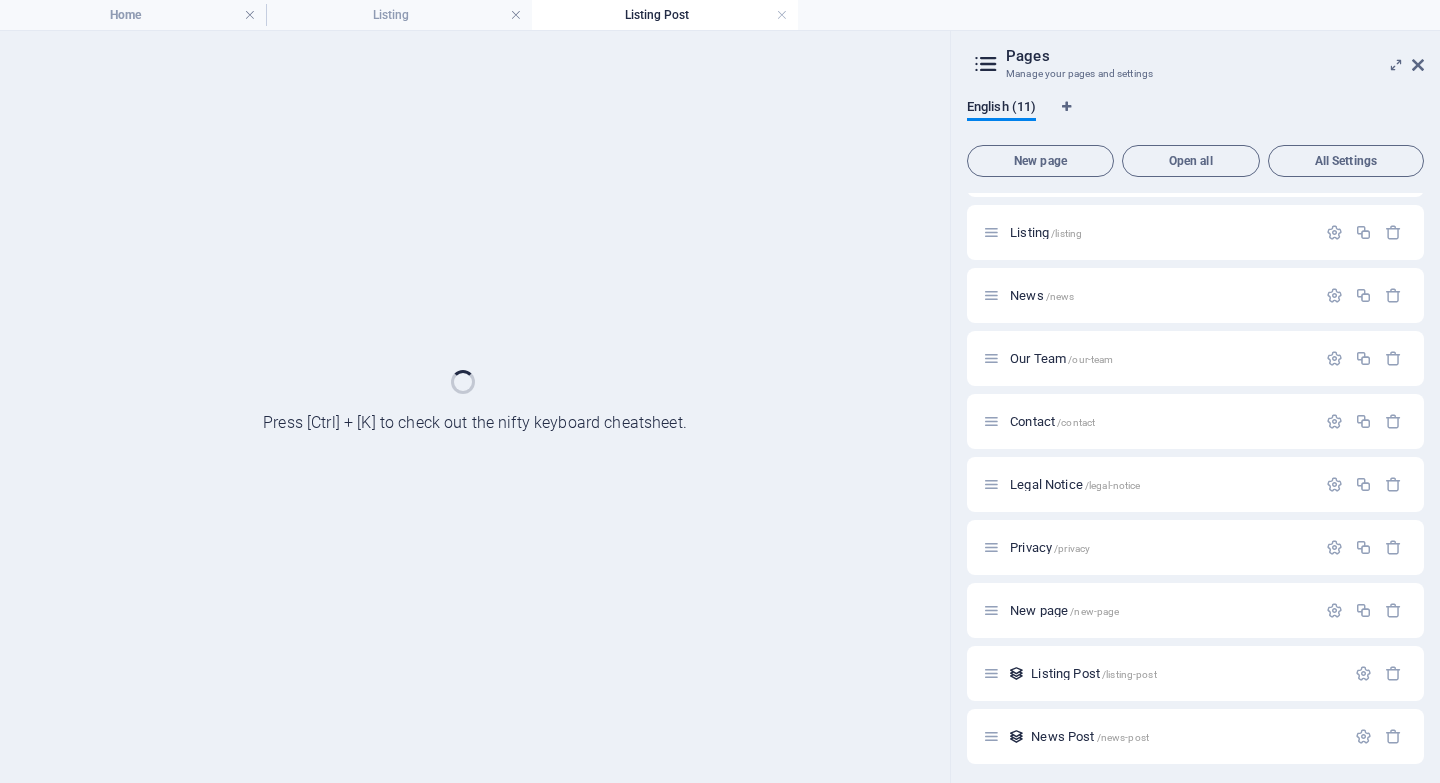 scroll, scrollTop: 0, scrollLeft: 0, axis: both 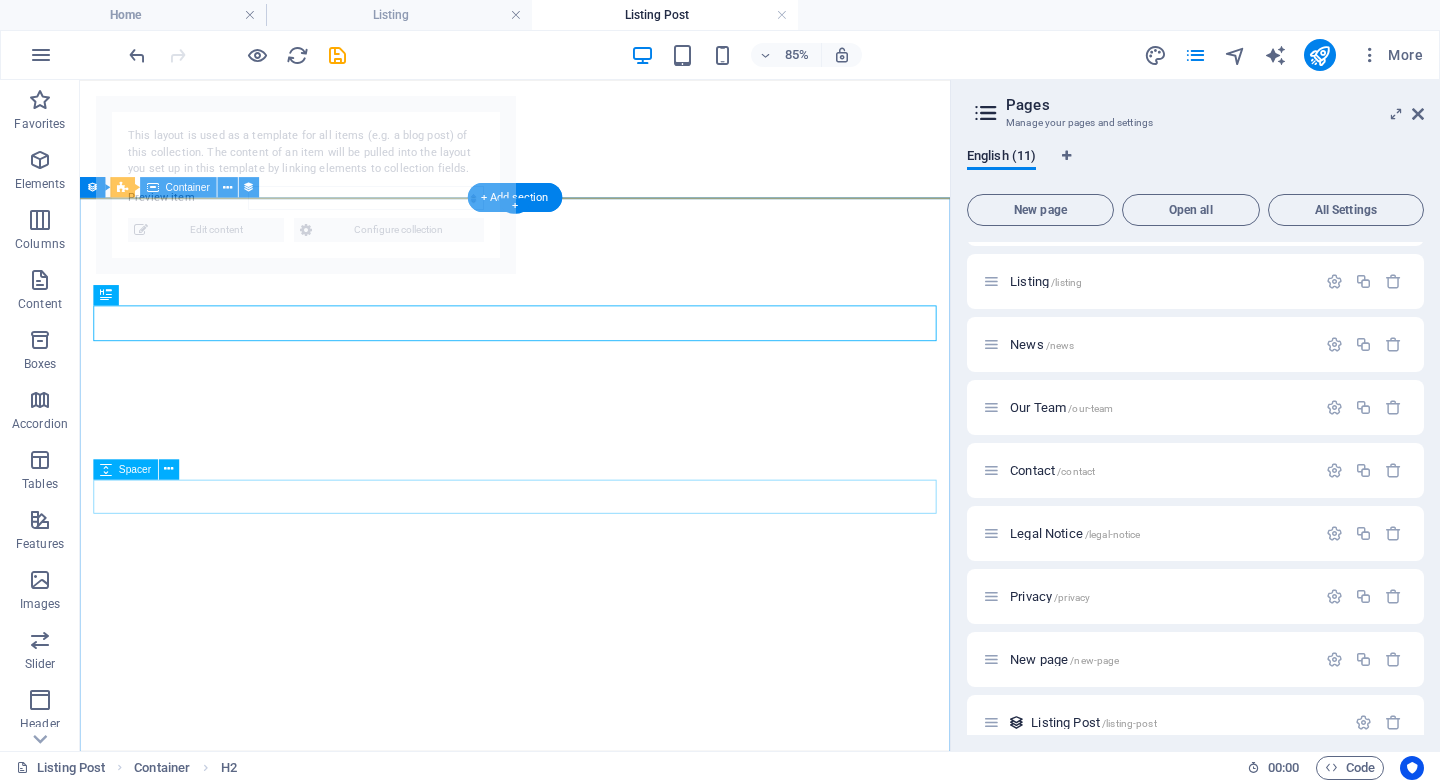 select on "68801a80691e50ae5e060e5e" 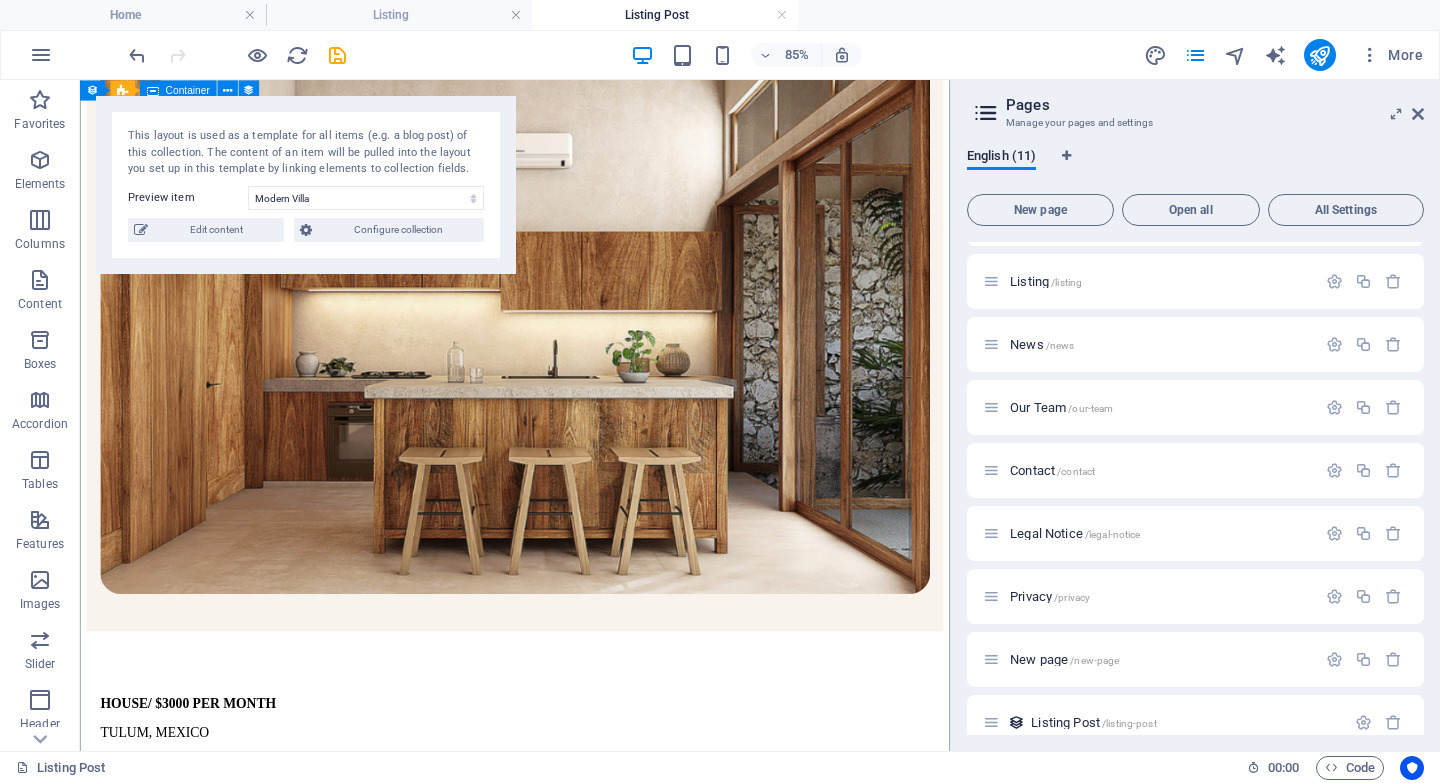 scroll, scrollTop: 0, scrollLeft: 0, axis: both 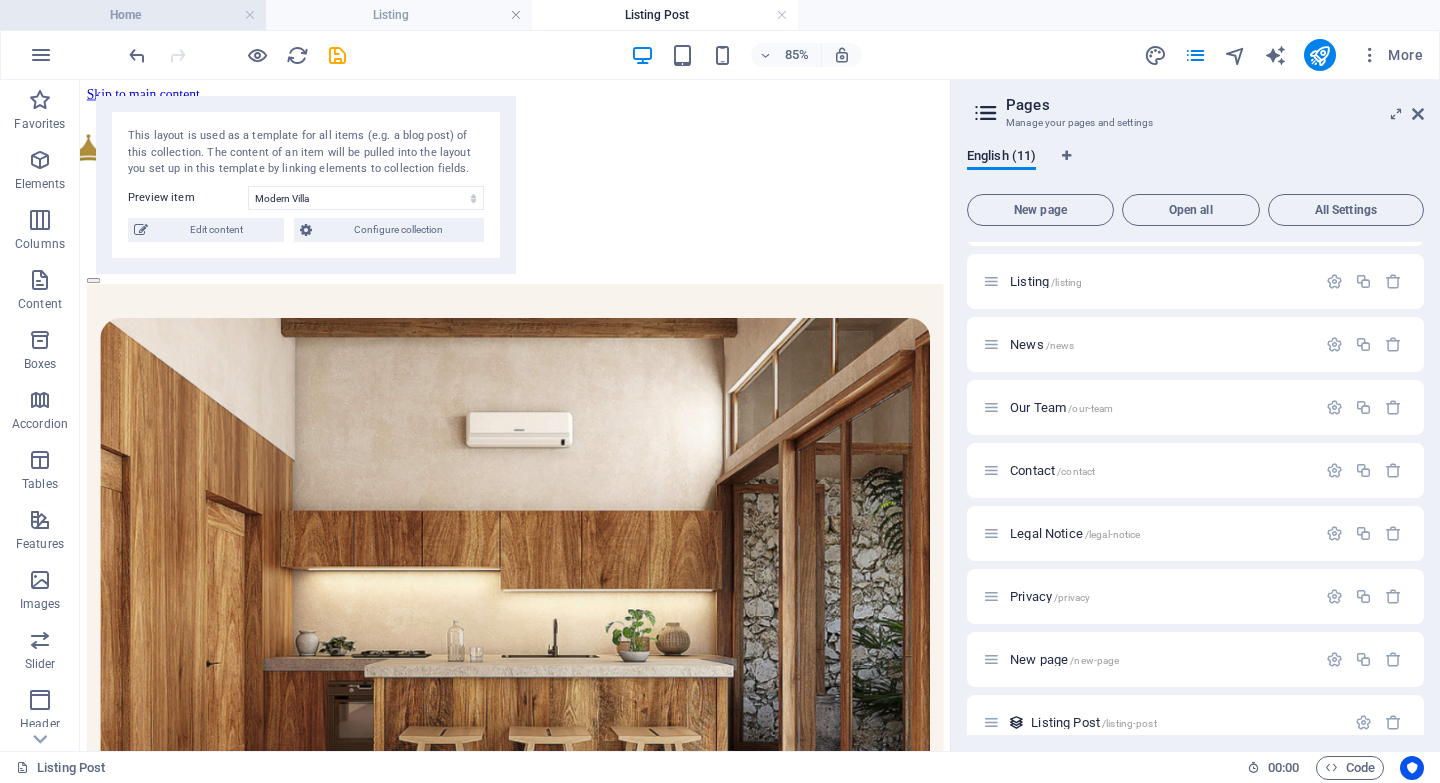 click on "Home" at bounding box center [133, 15] 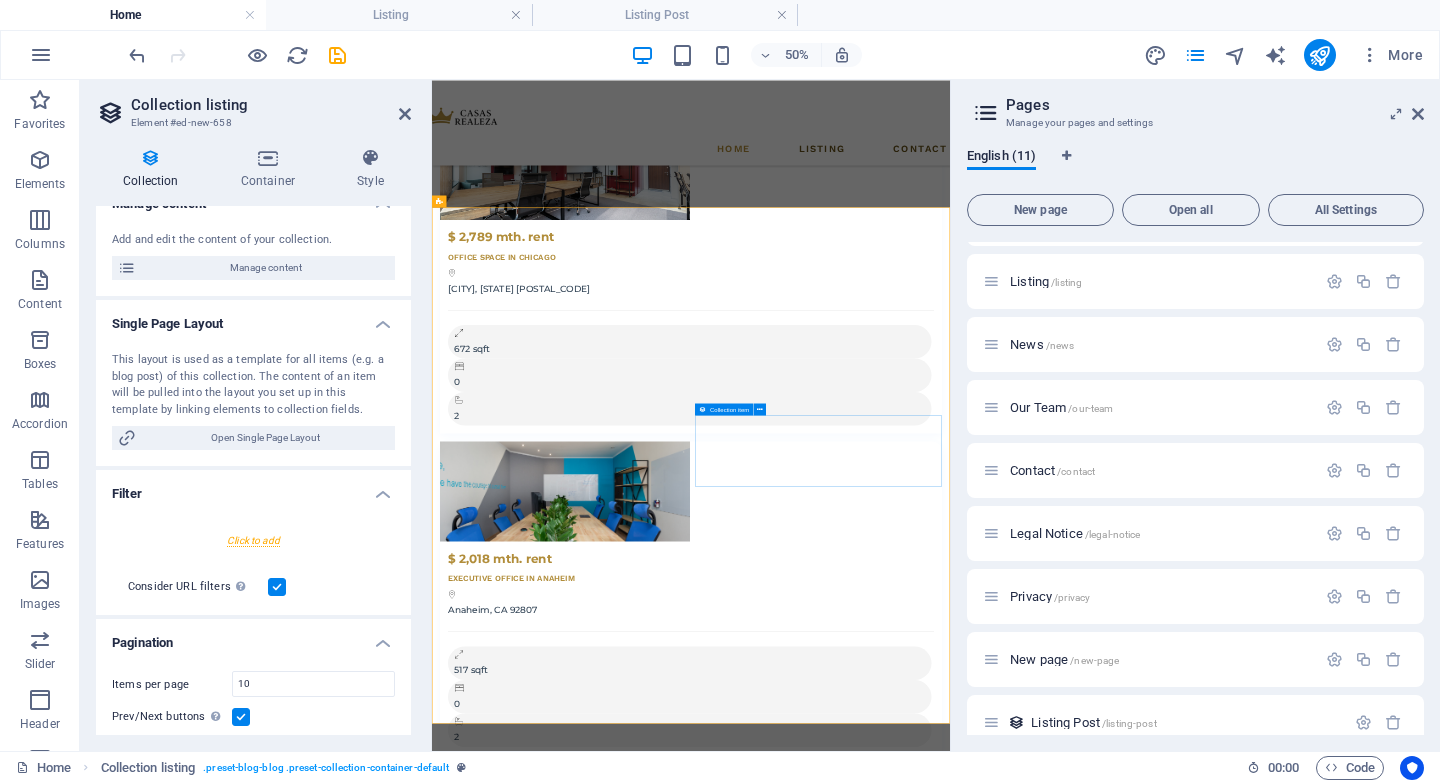 scroll, scrollTop: 4349, scrollLeft: 0, axis: vertical 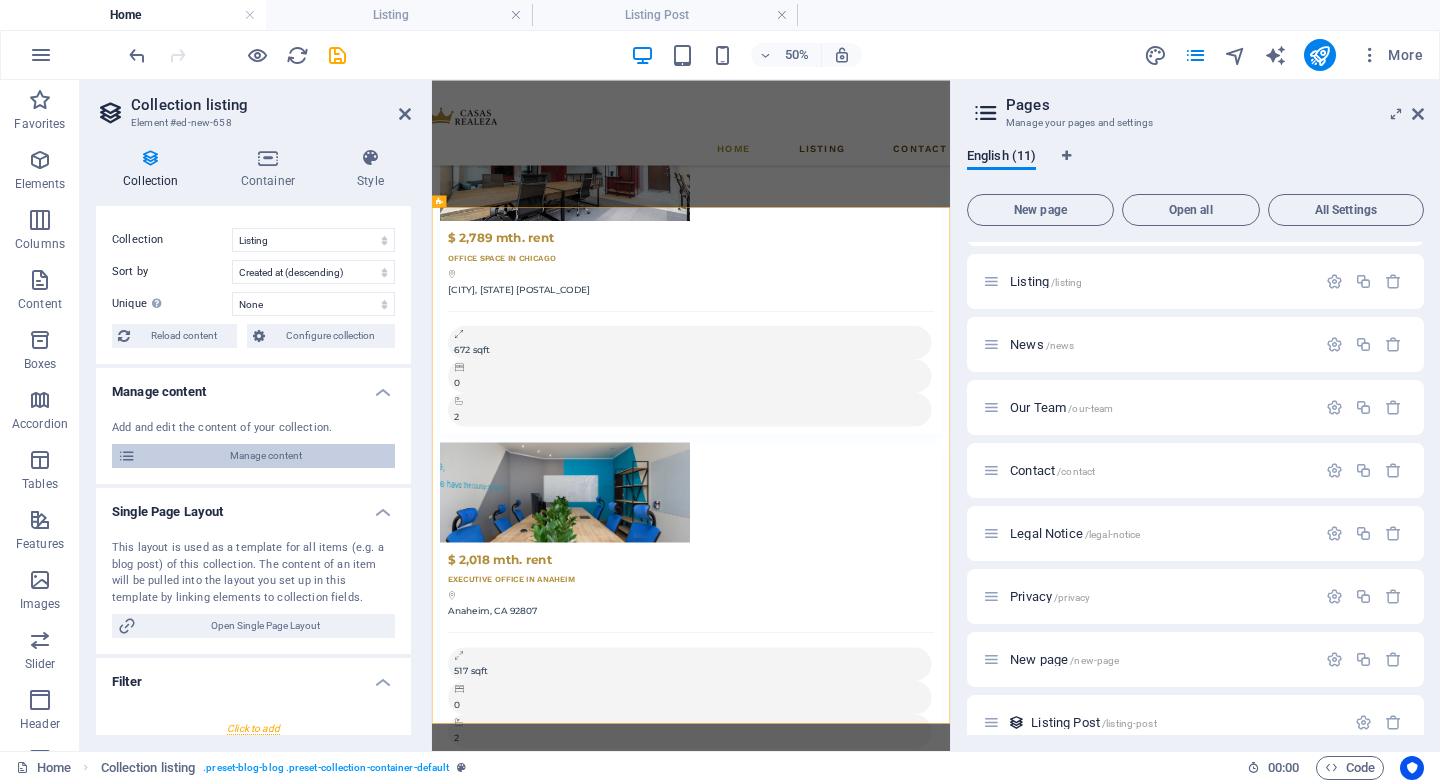 click on "Manage content" at bounding box center (265, 456) 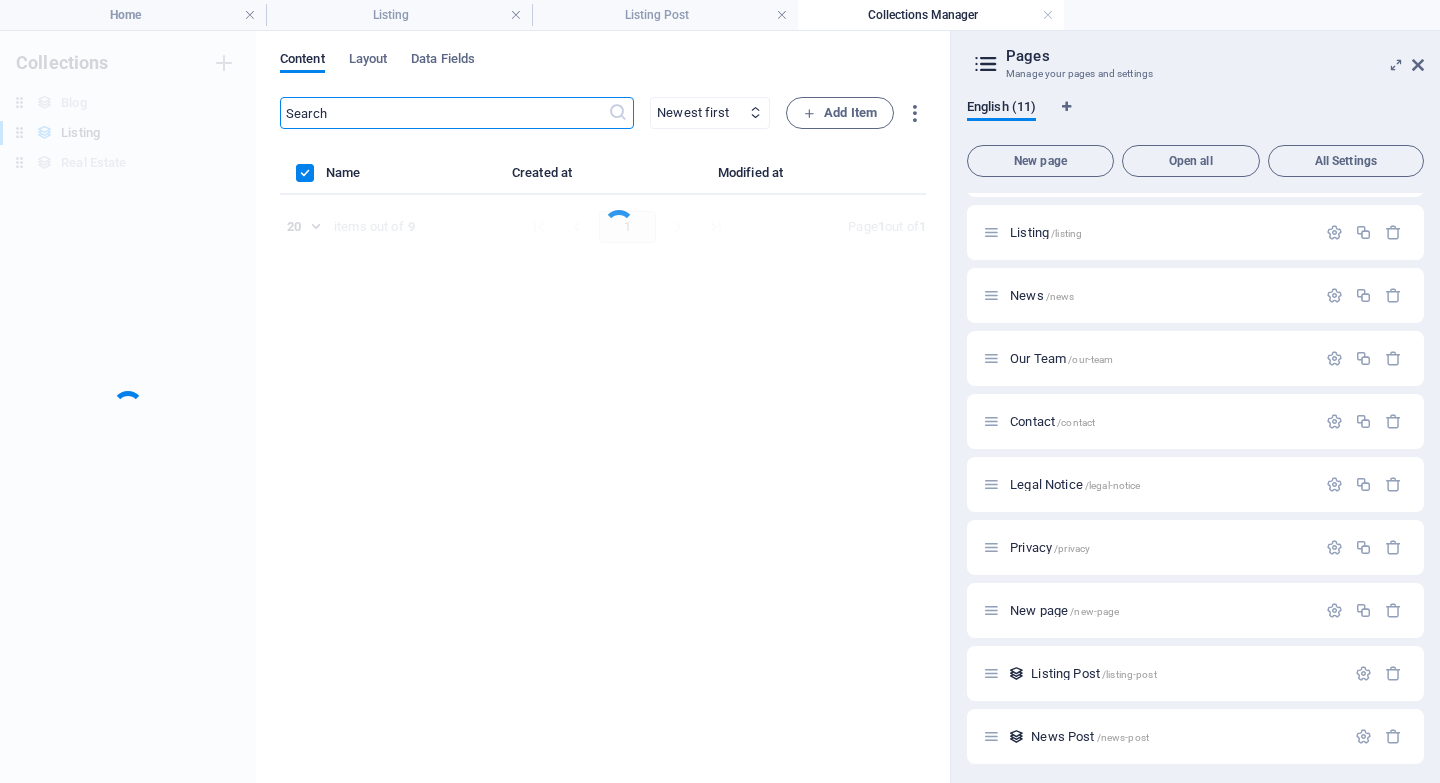 scroll, scrollTop: 0, scrollLeft: 0, axis: both 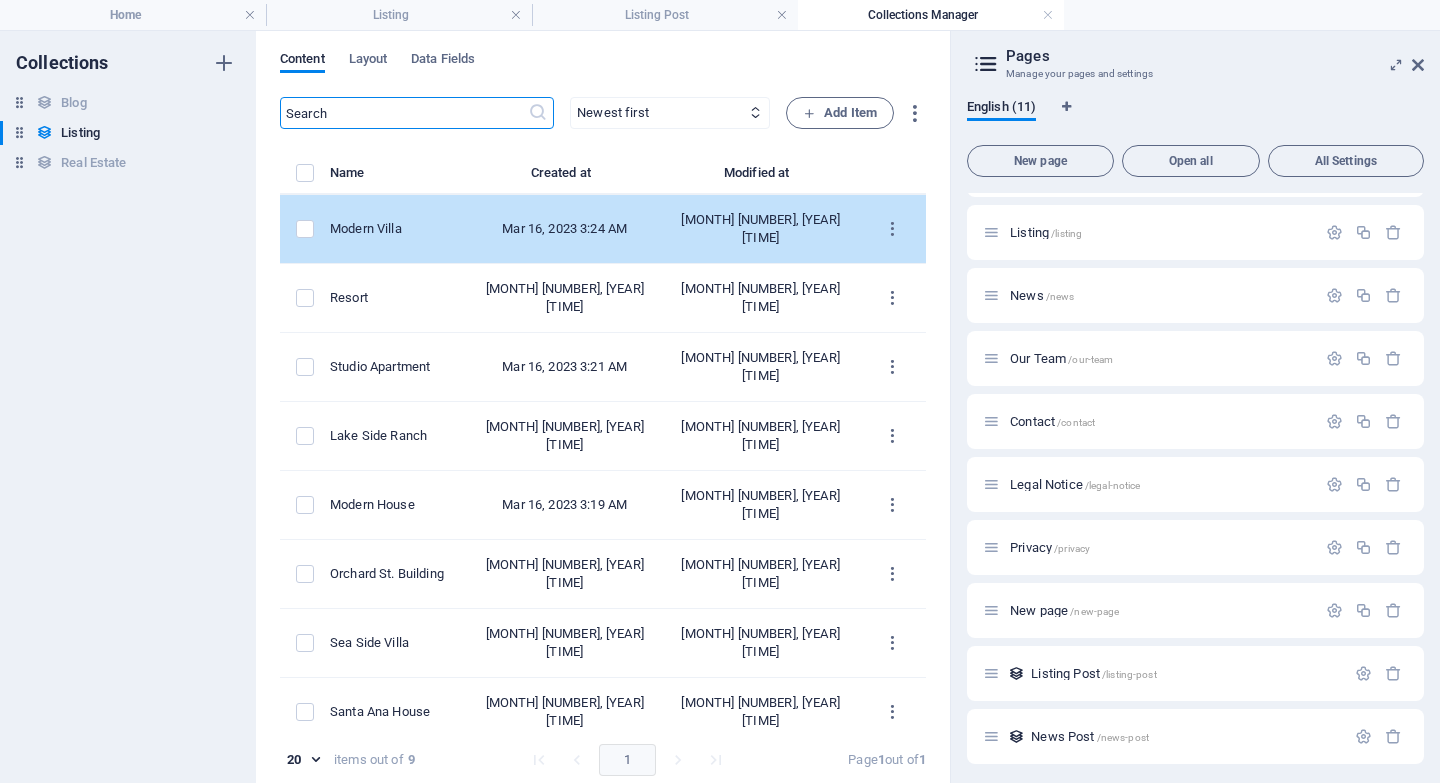 click at bounding box center (305, 229) 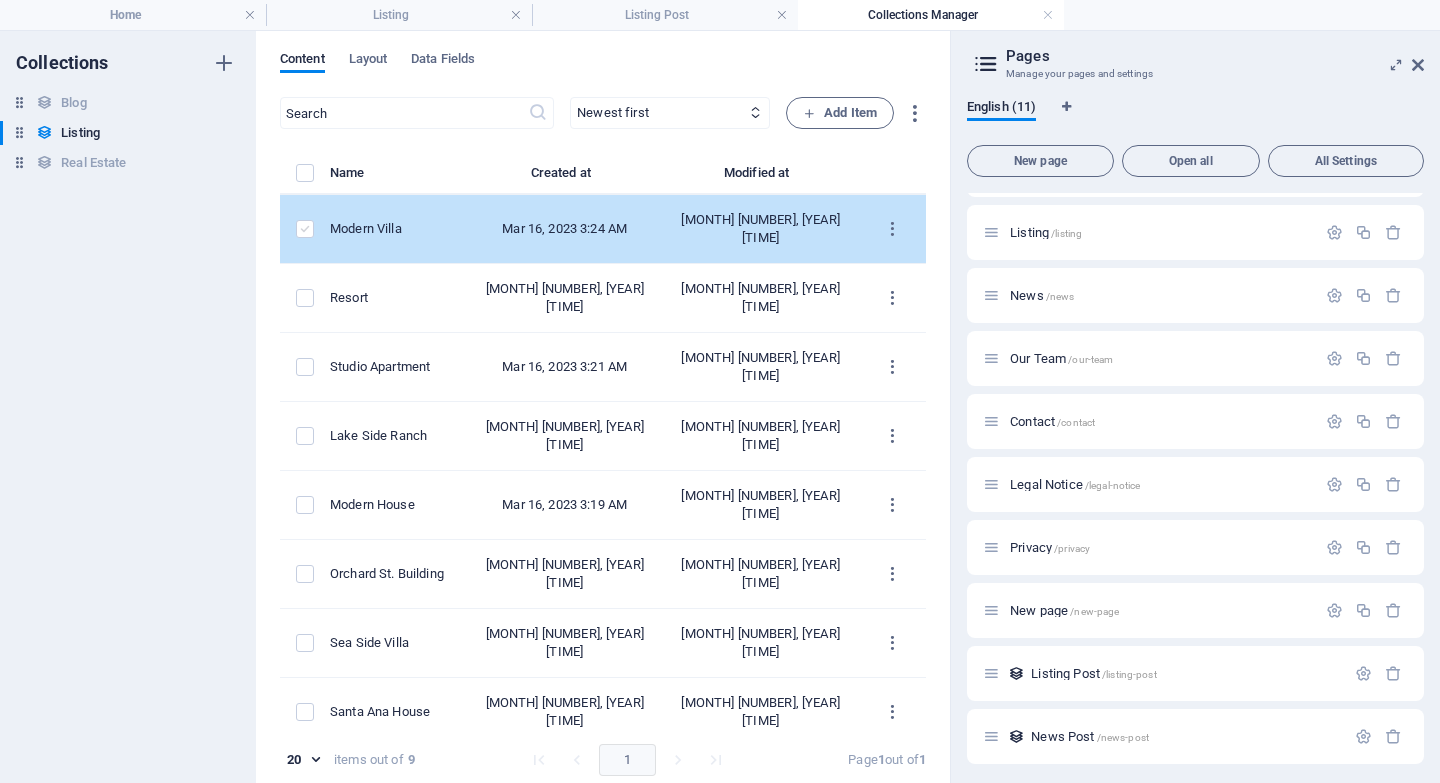 click at bounding box center (305, 229) 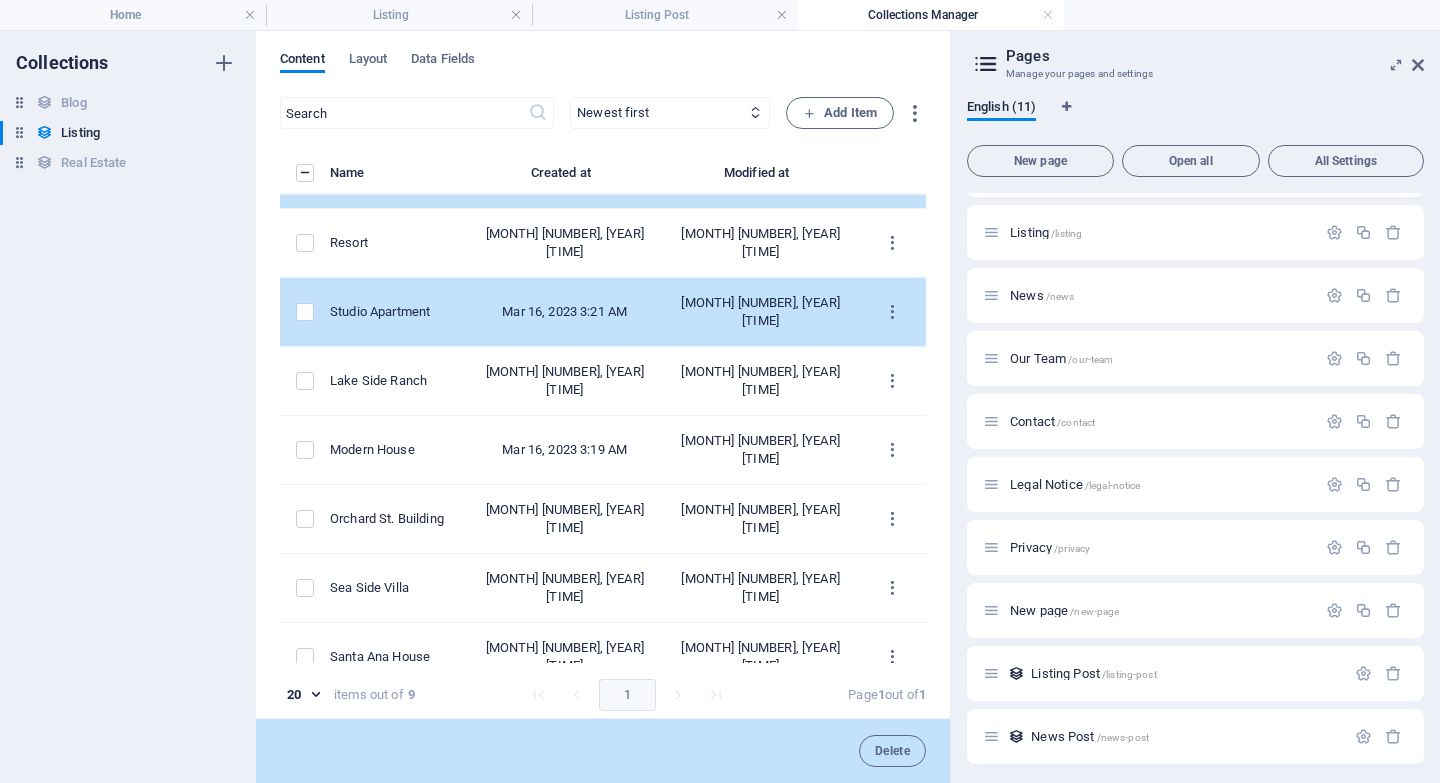 scroll, scrollTop: 0, scrollLeft: 0, axis: both 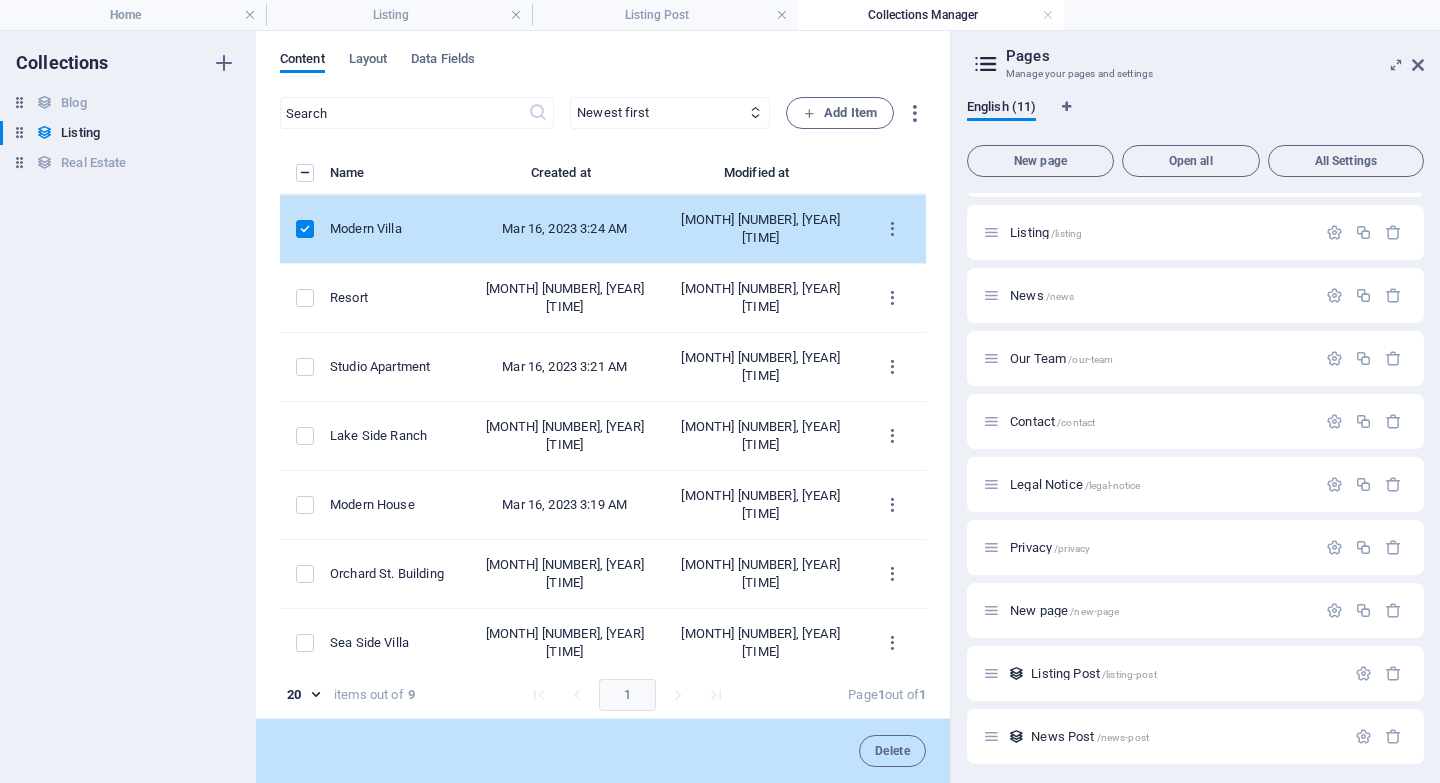 click on "Collections Blog Blog Listing Listing Real Estate Real Estate" at bounding box center [128, 407] 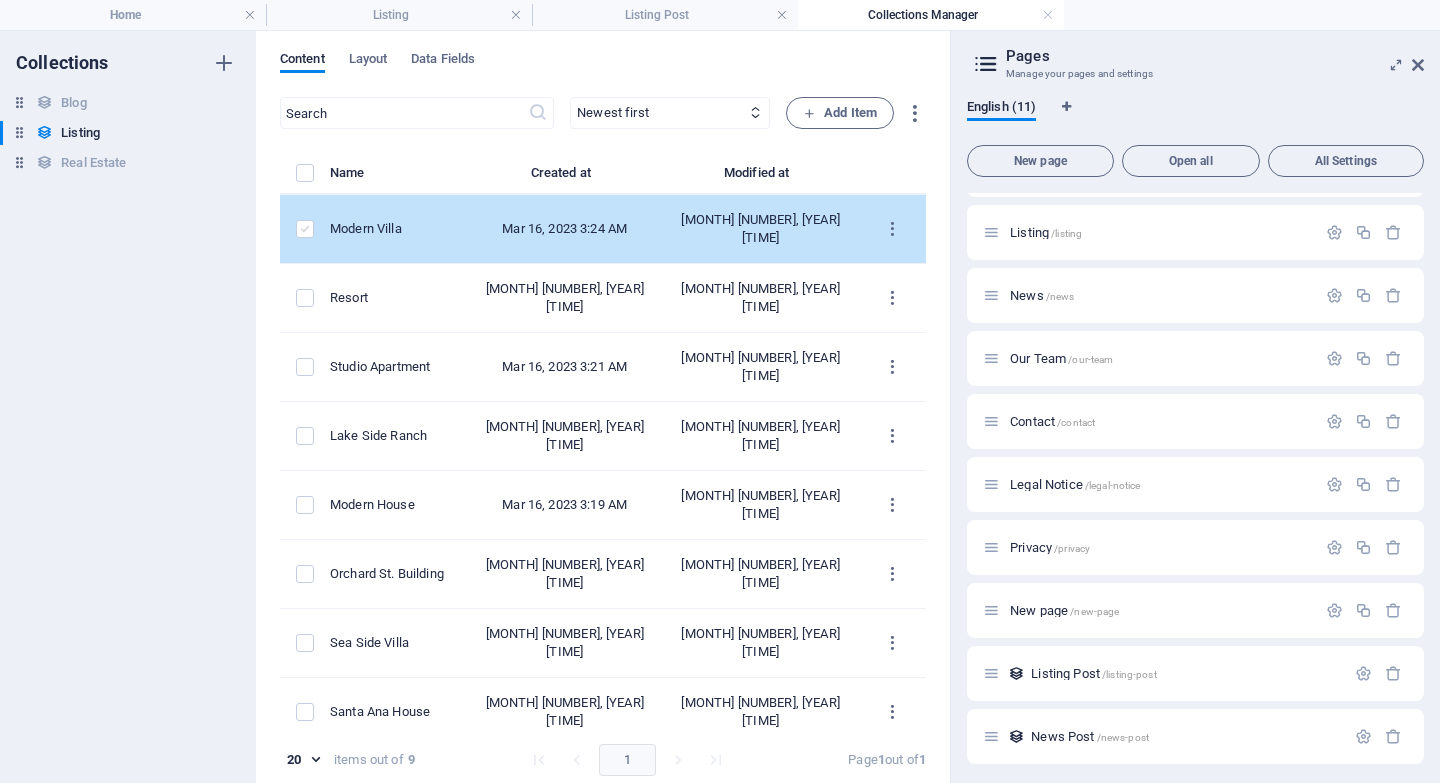 click at bounding box center (305, 229) 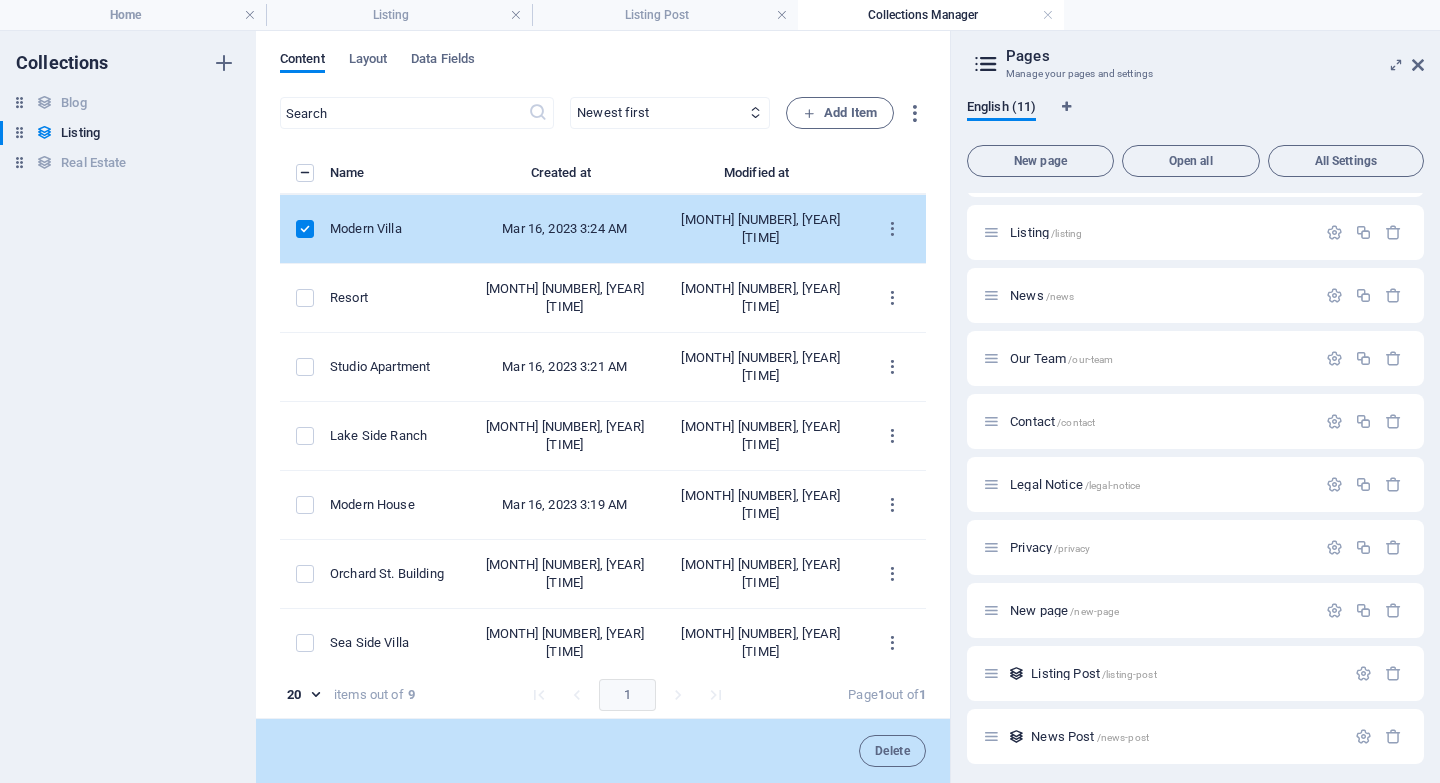 click at bounding box center [305, 229] 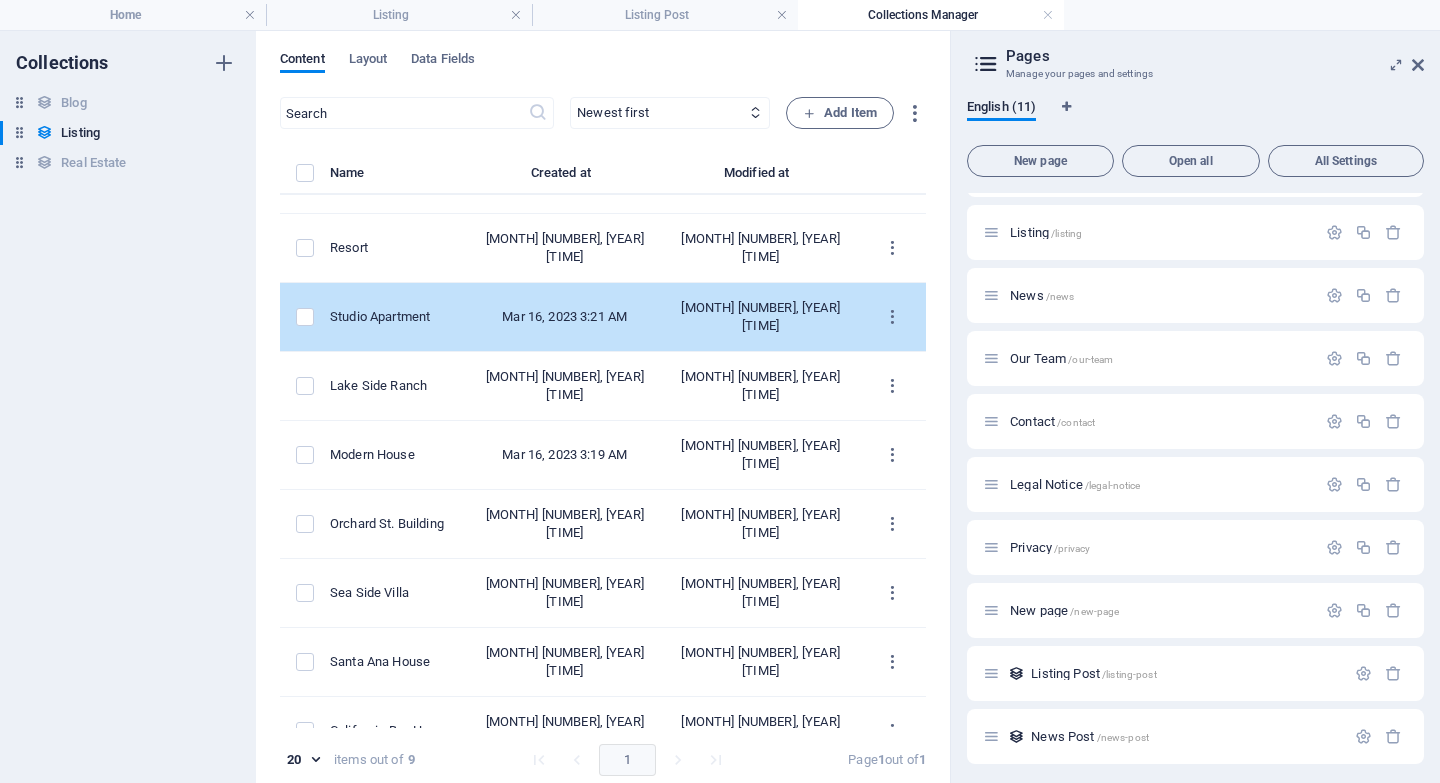 scroll, scrollTop: 0, scrollLeft: 0, axis: both 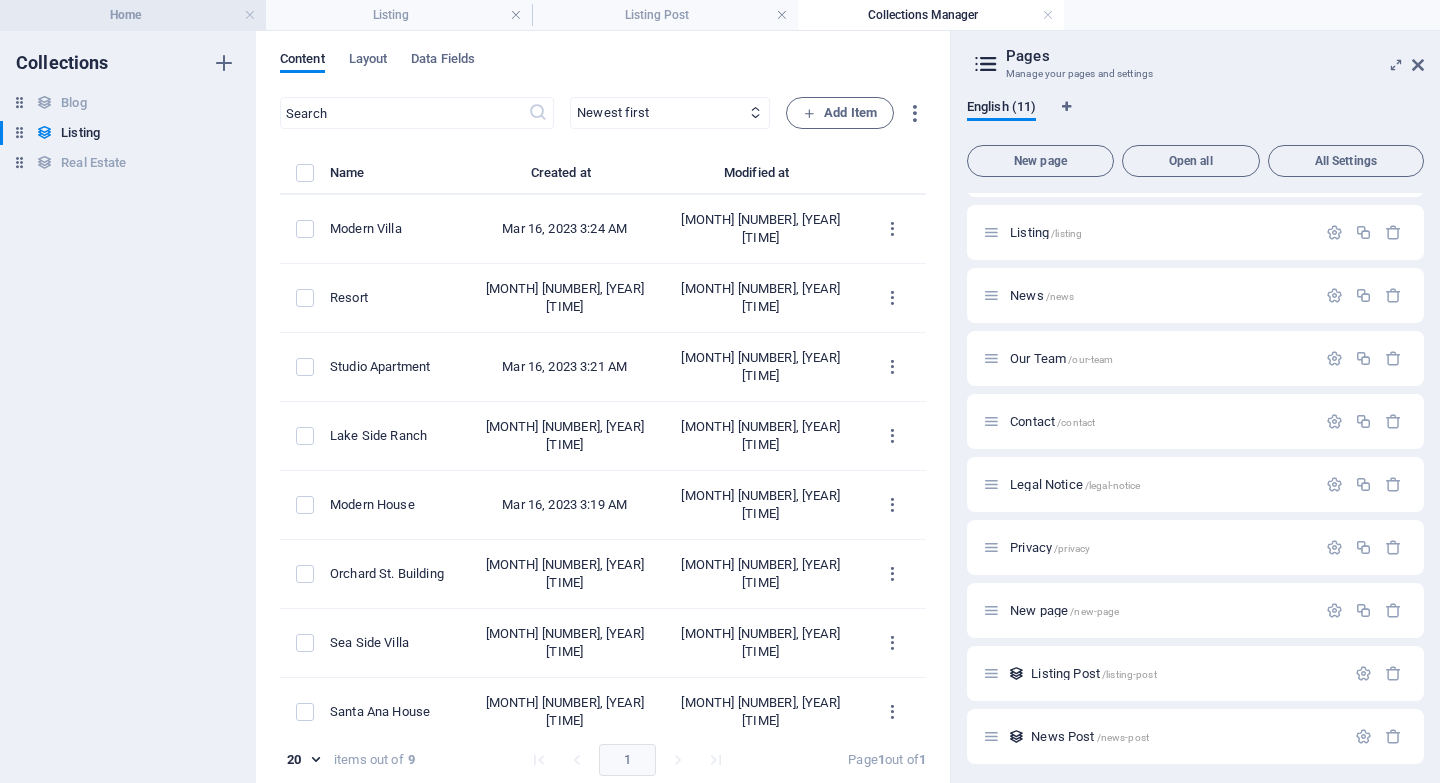 click on "Home" at bounding box center (133, 15) 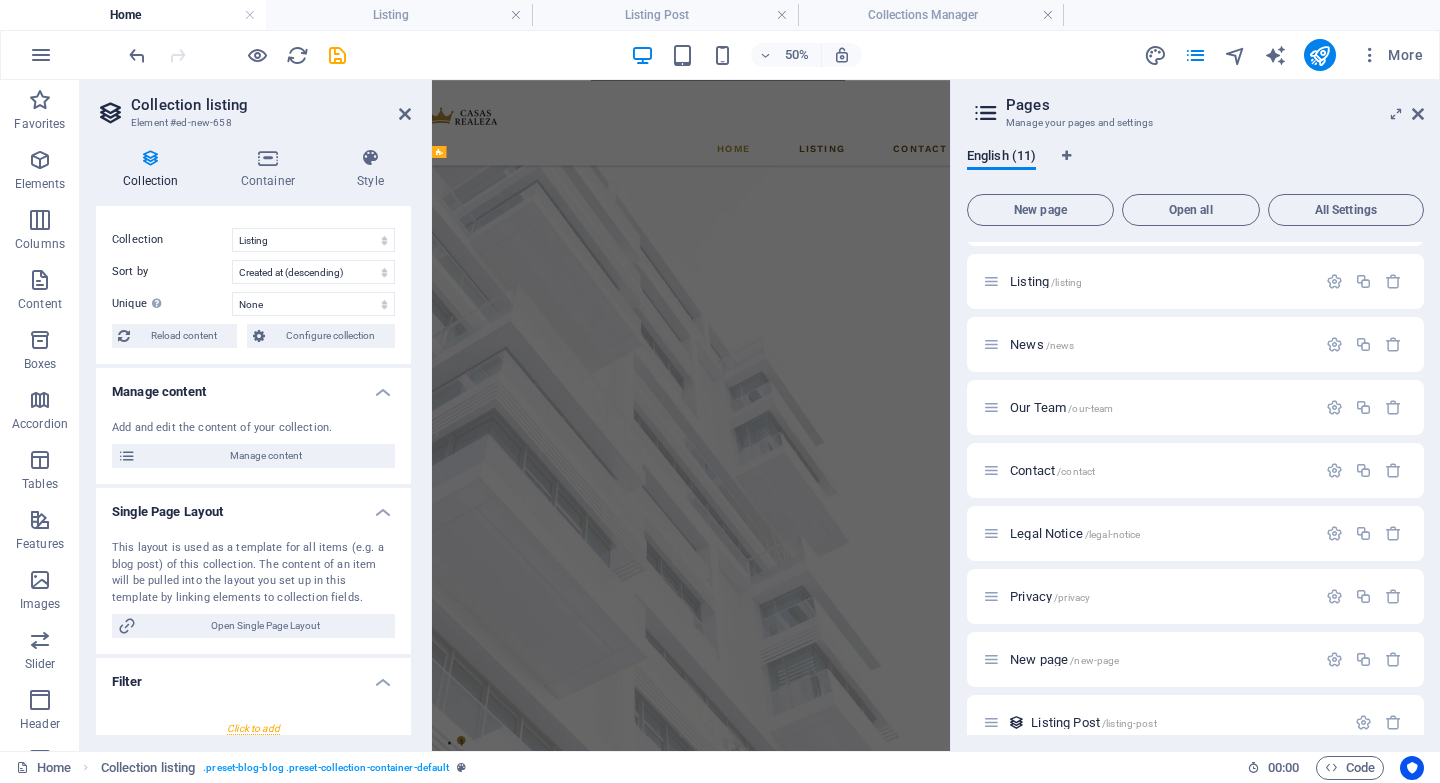 scroll, scrollTop: 4511, scrollLeft: 0, axis: vertical 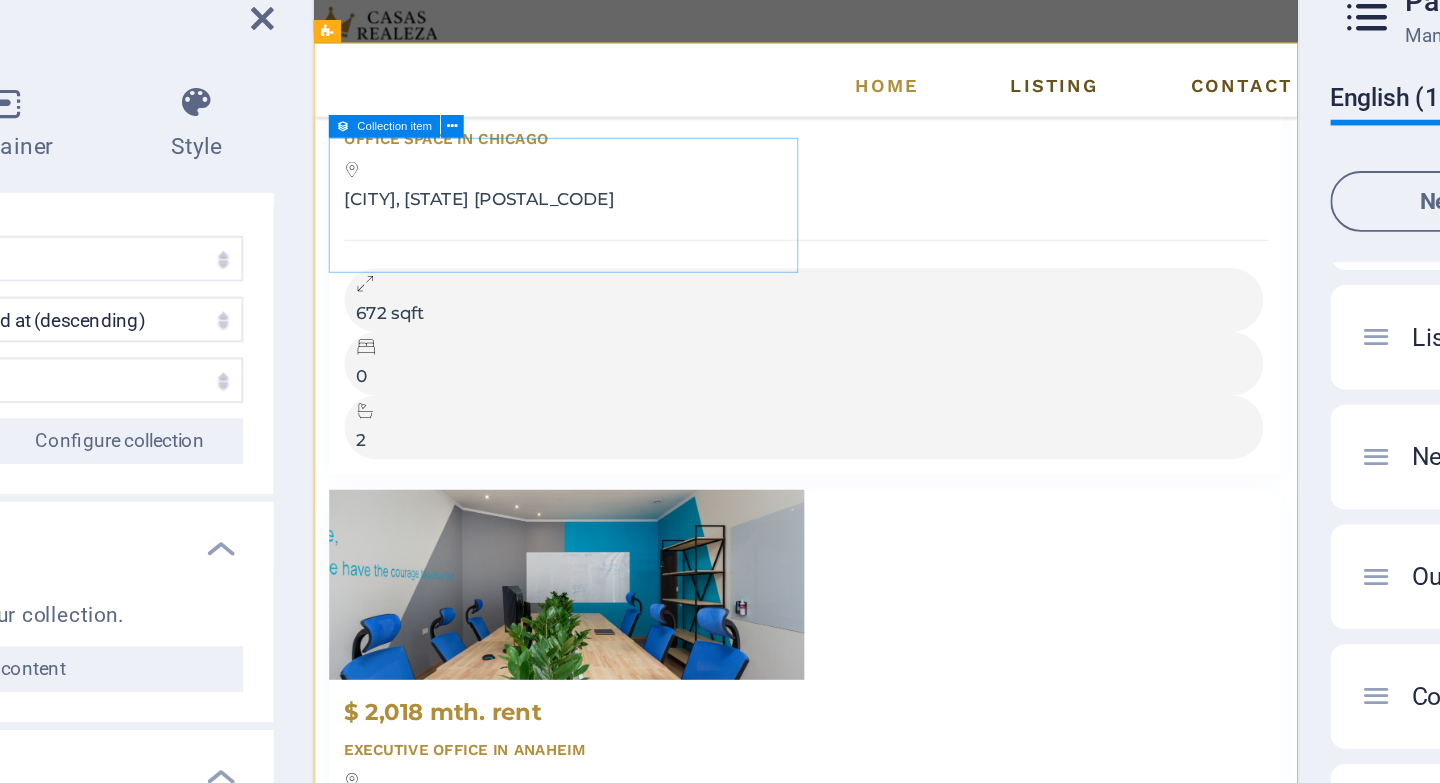 click on "Add elements and assign them to collection fields or  Add elements  Paste clipboard" at bounding box center (831, 6016) 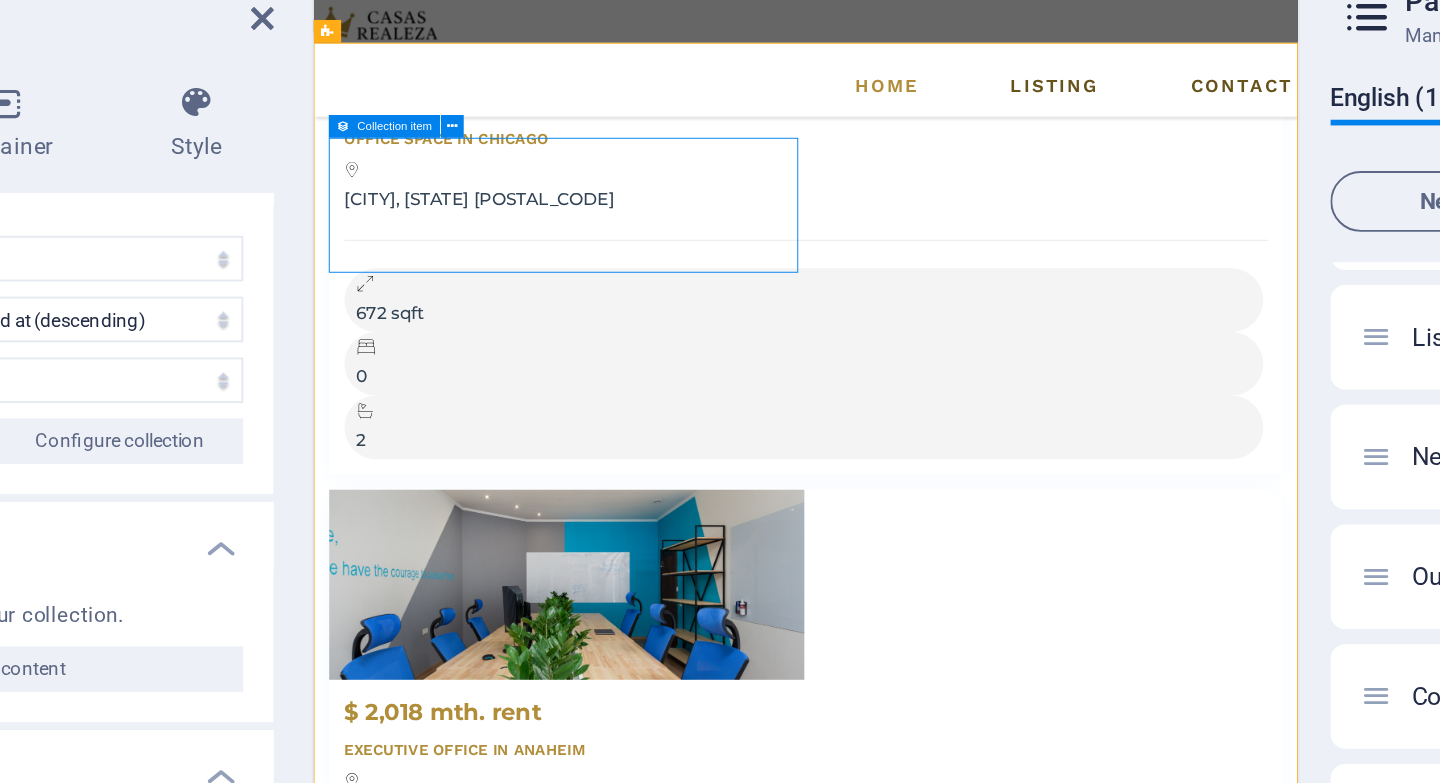 click on "Collection item" at bounding box center [474, 170] 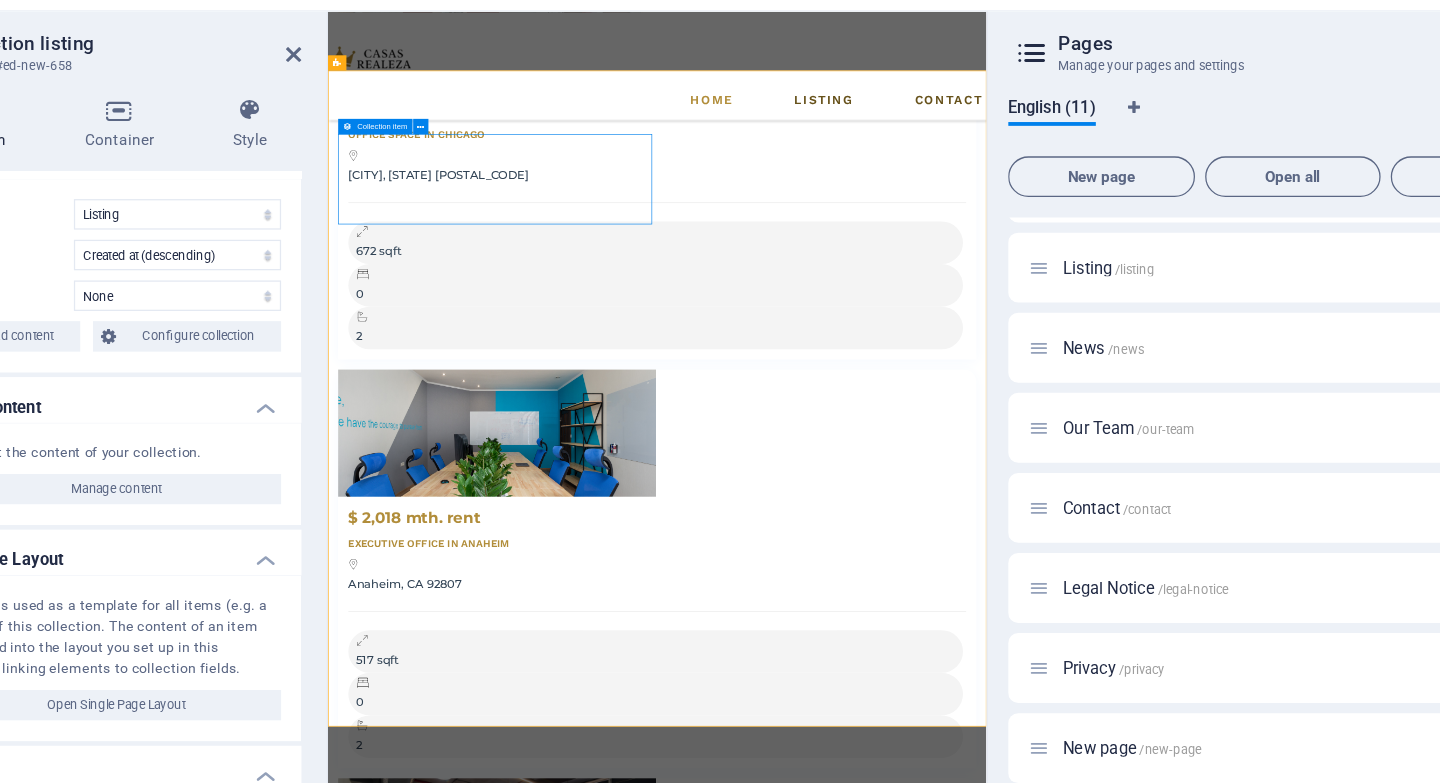 click on "Collection item" at bounding box center (474, 170) 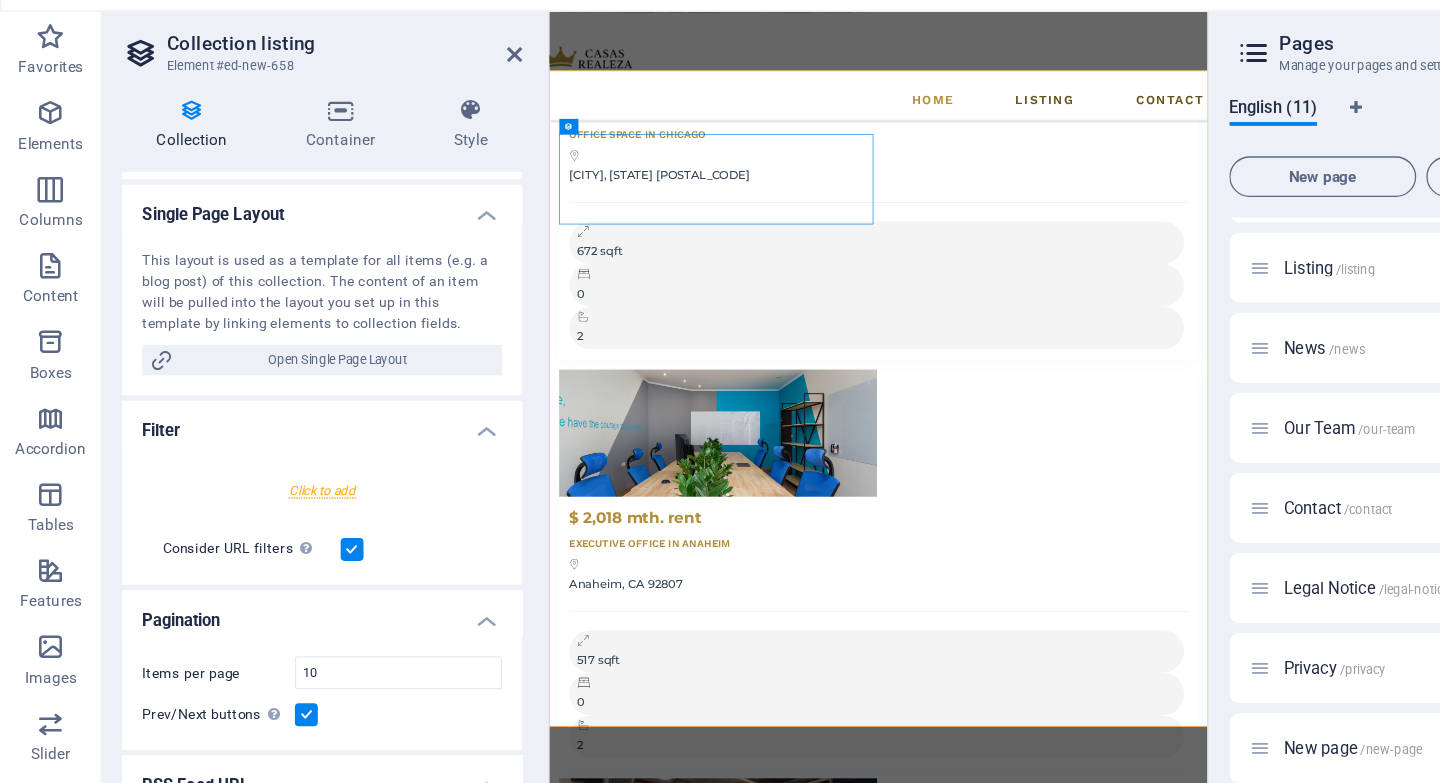 scroll, scrollTop: 301, scrollLeft: 0, axis: vertical 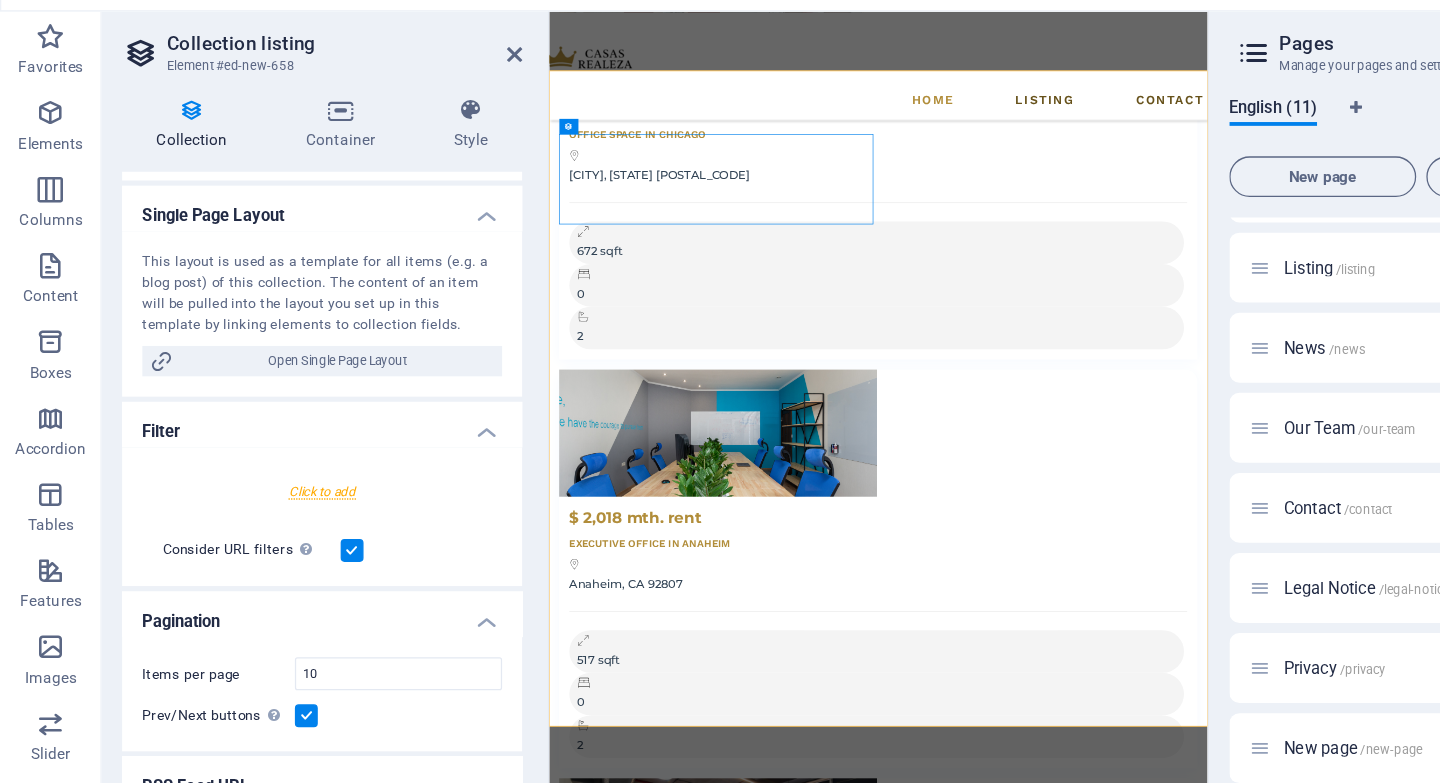 click at bounding box center (253, 457) 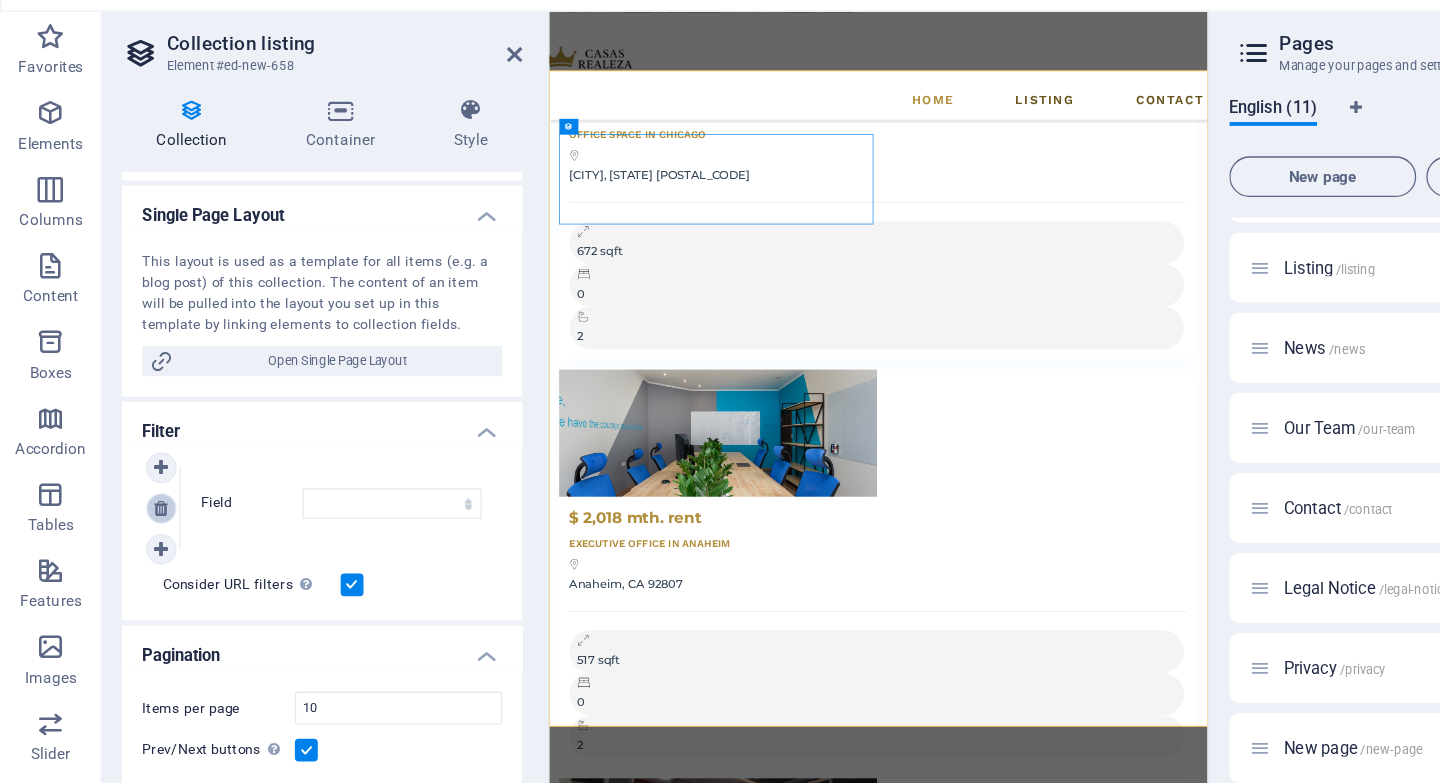 click at bounding box center [126, 471] 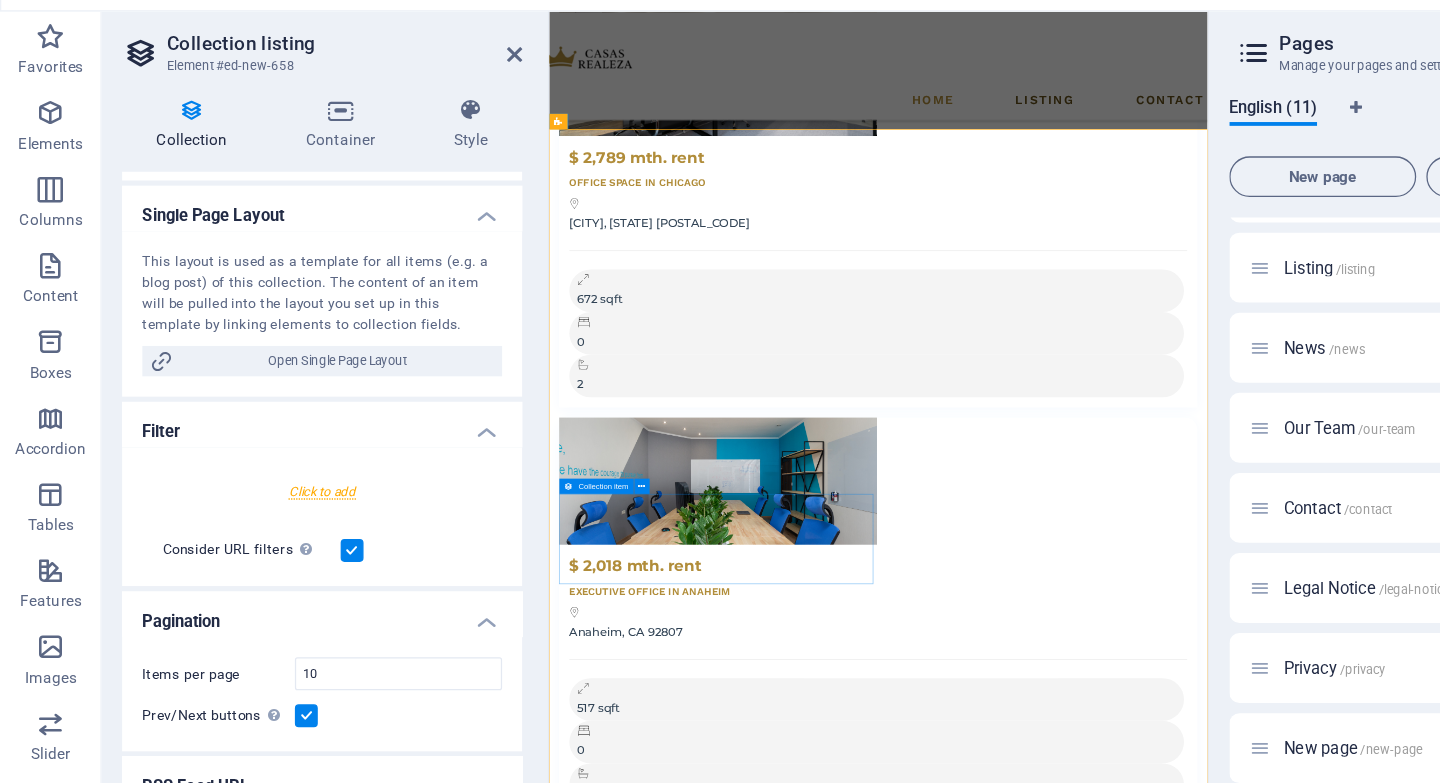 scroll, scrollTop: 4417, scrollLeft: 0, axis: vertical 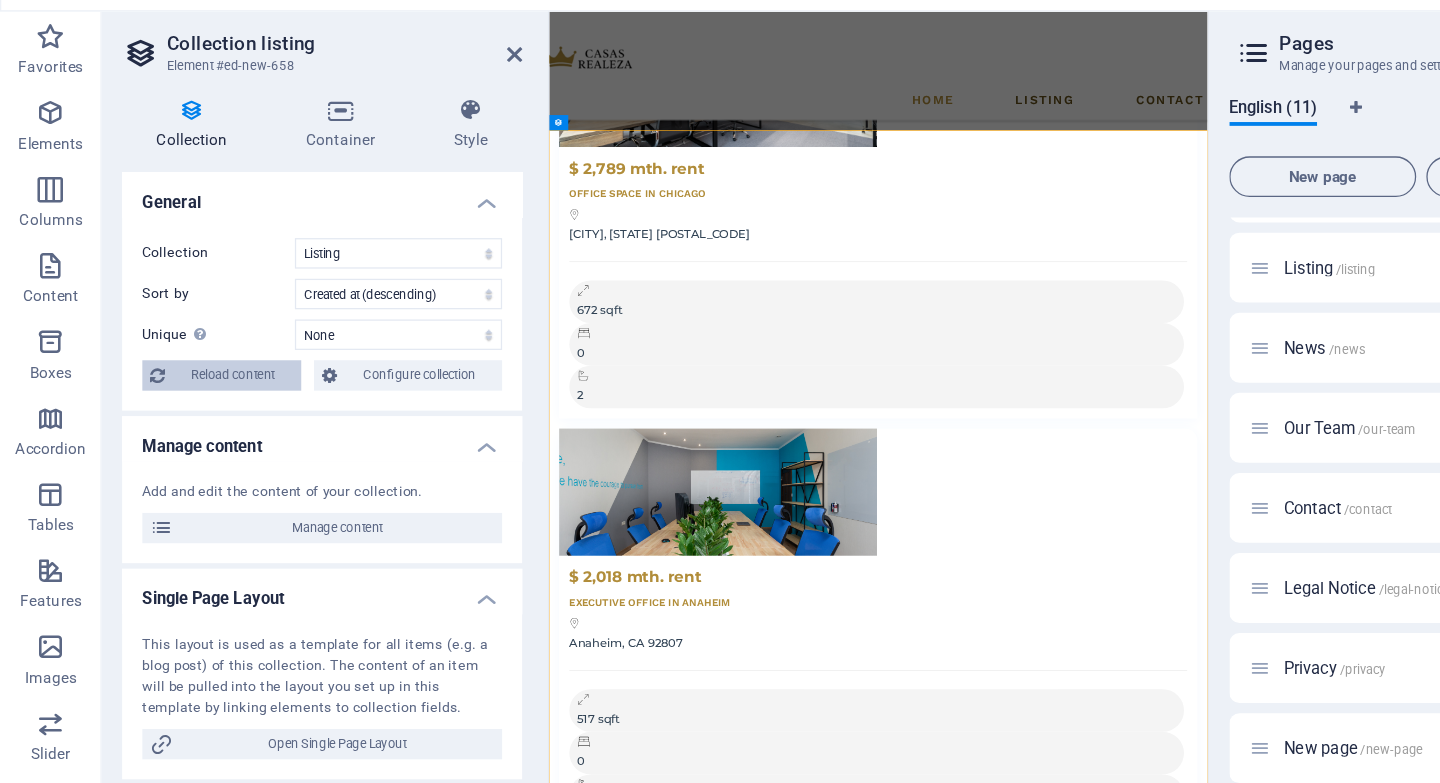 click on "Reload content" at bounding box center (183, 366) 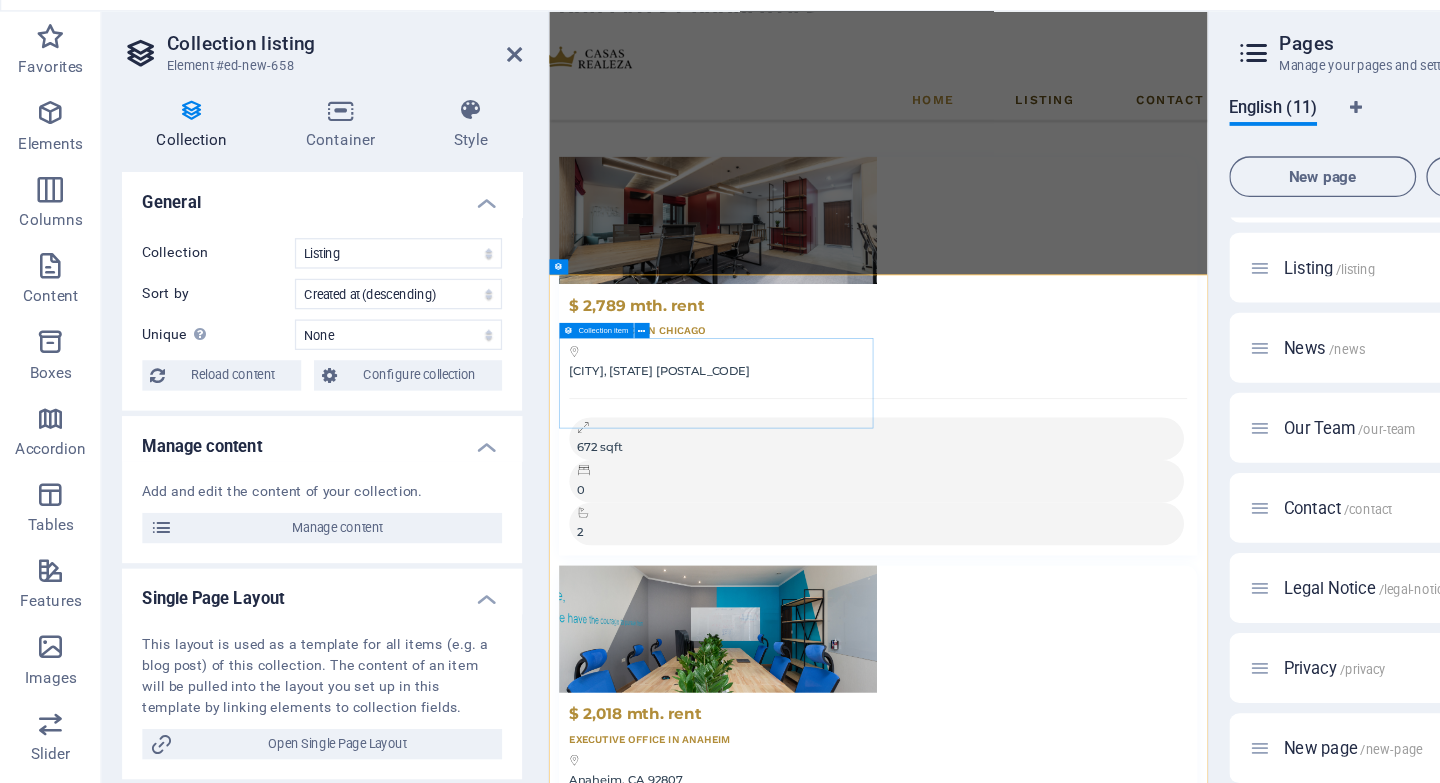 scroll, scrollTop: 3985, scrollLeft: 0, axis: vertical 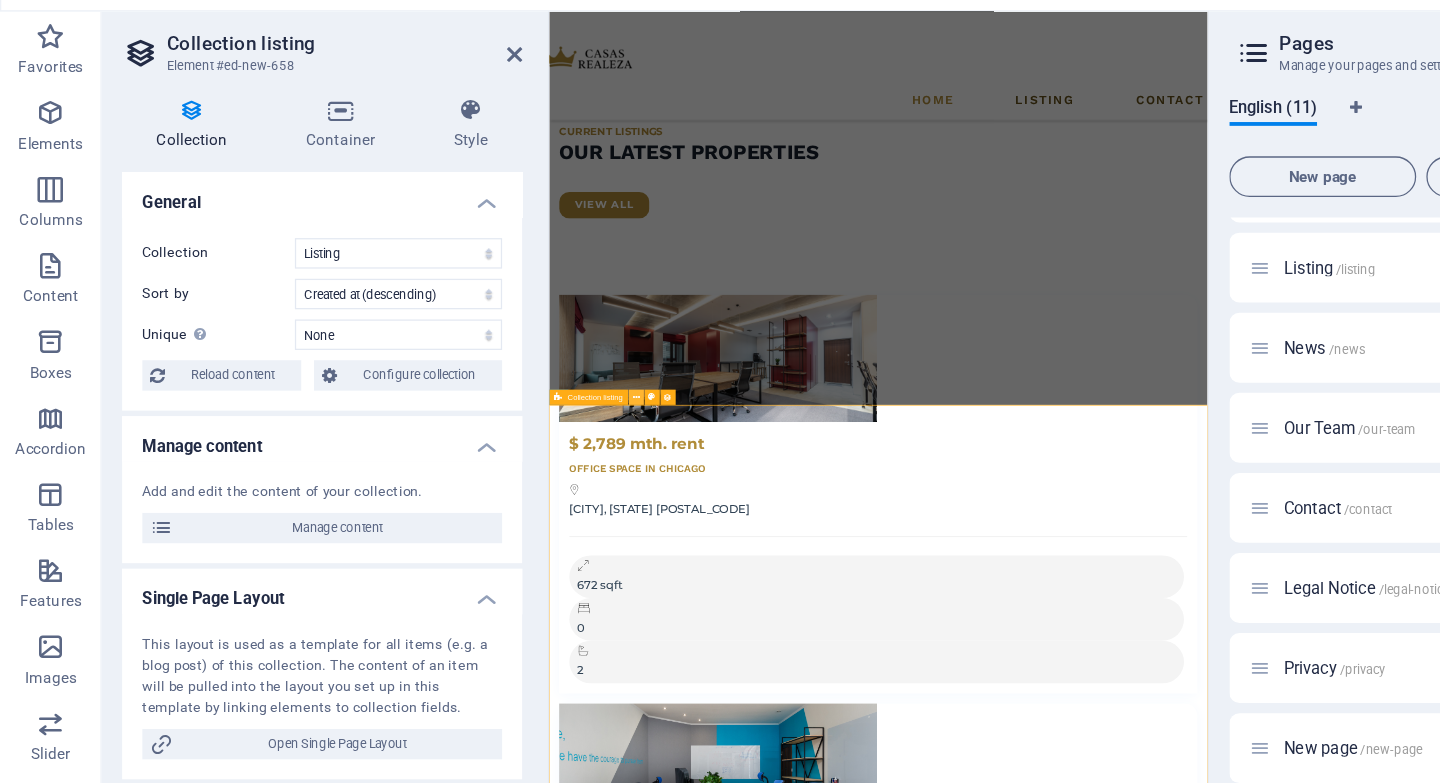click at bounding box center [501, 383] 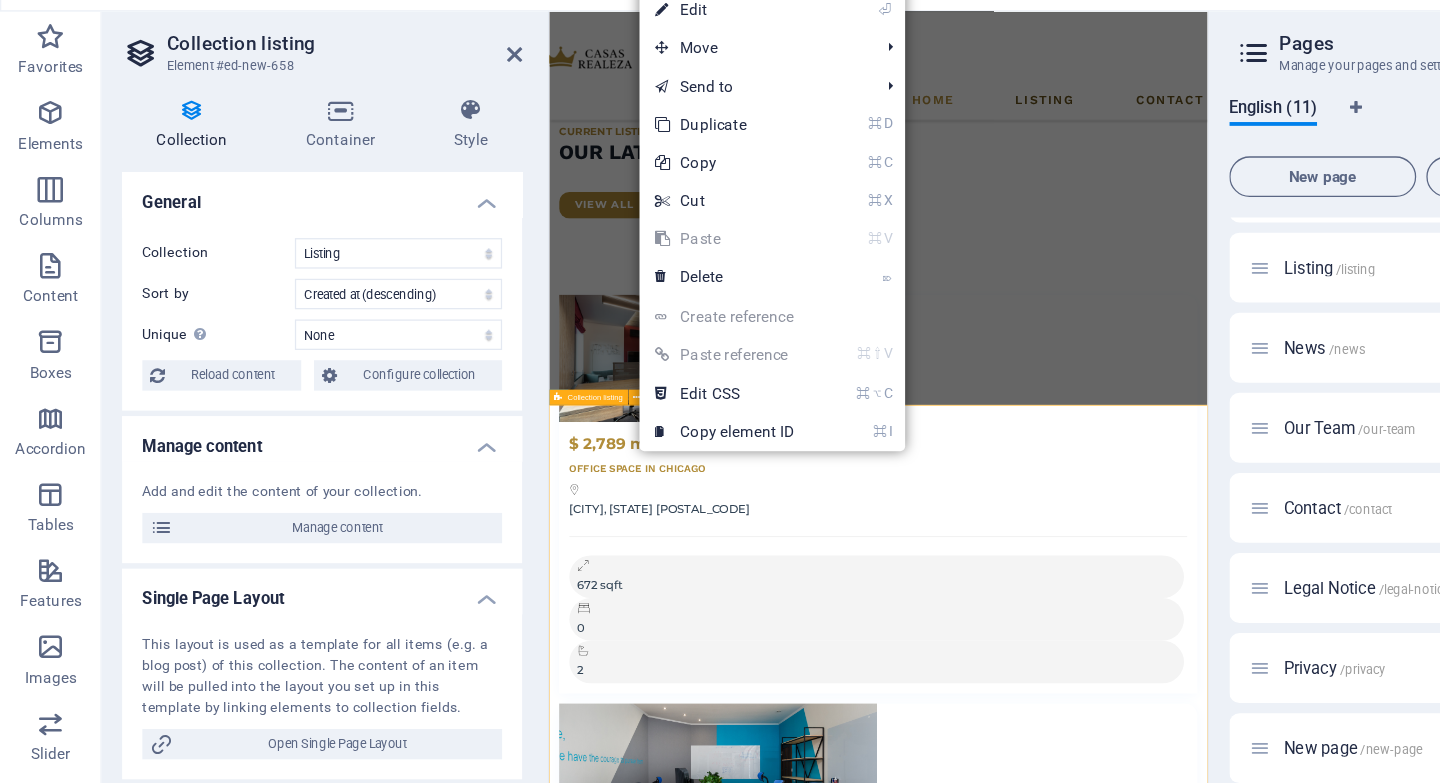 click on "Add elements and assign them to collection fields or  Add elements  Paste clipboard Add elements and assign them to collection fields or  Add elements  Paste clipboard Add elements and assign them to collection fields or  Add elements  Paste clipboard Add elements and assign them to collection fields or  Add elements  Paste clipboard Add elements and assign them to collection fields or  Add elements  Paste clipboard Add elements and assign them to collection fields or  Add elements  Paste clipboard Add elements and assign them to collection fields or  Add elements  Paste clipboard Add elements and assign them to collection fields or  Add elements  Paste clipboard Add elements and assign them to collection fields or  Add elements  Paste clipboard  Vorherige Nächste" at bounding box center (1067, 7244) 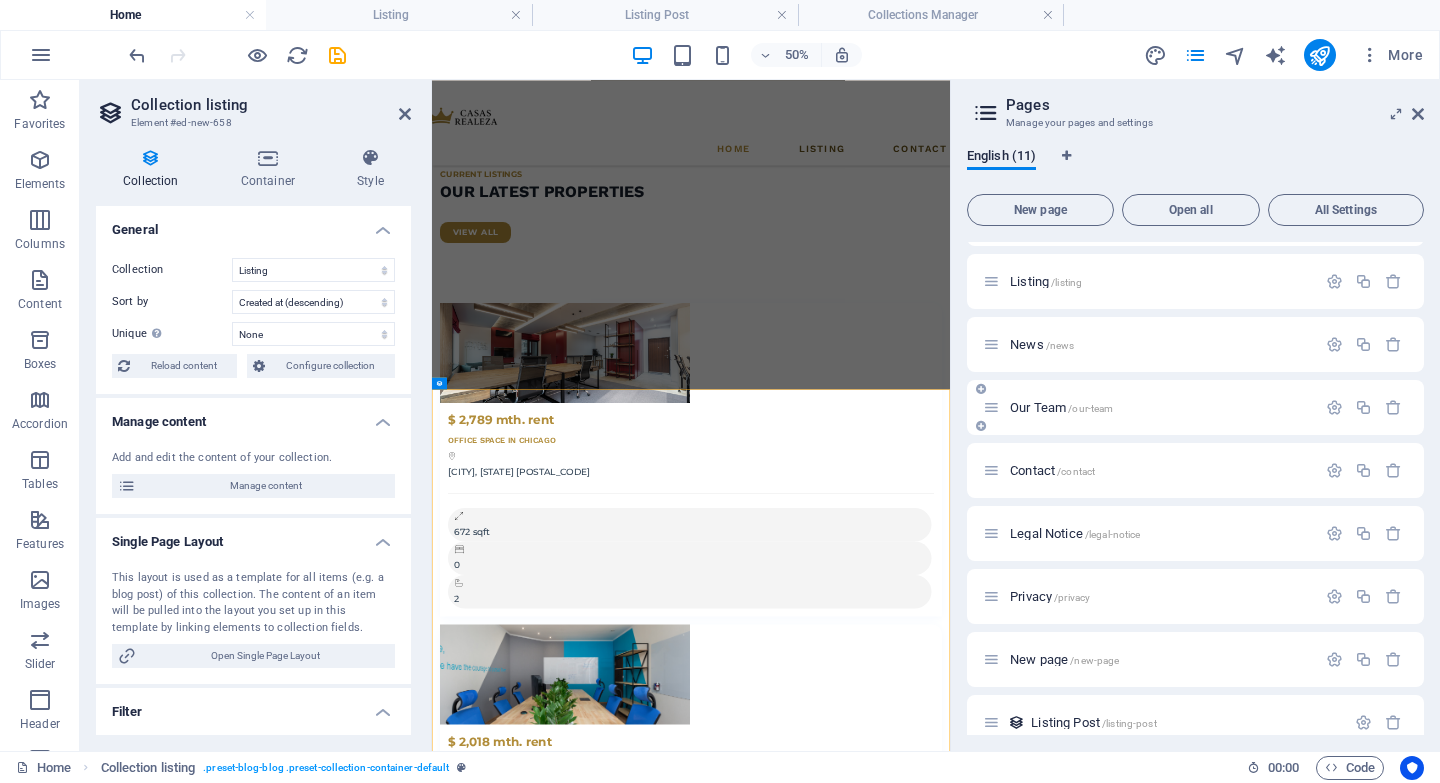 scroll, scrollTop: 0, scrollLeft: 0, axis: both 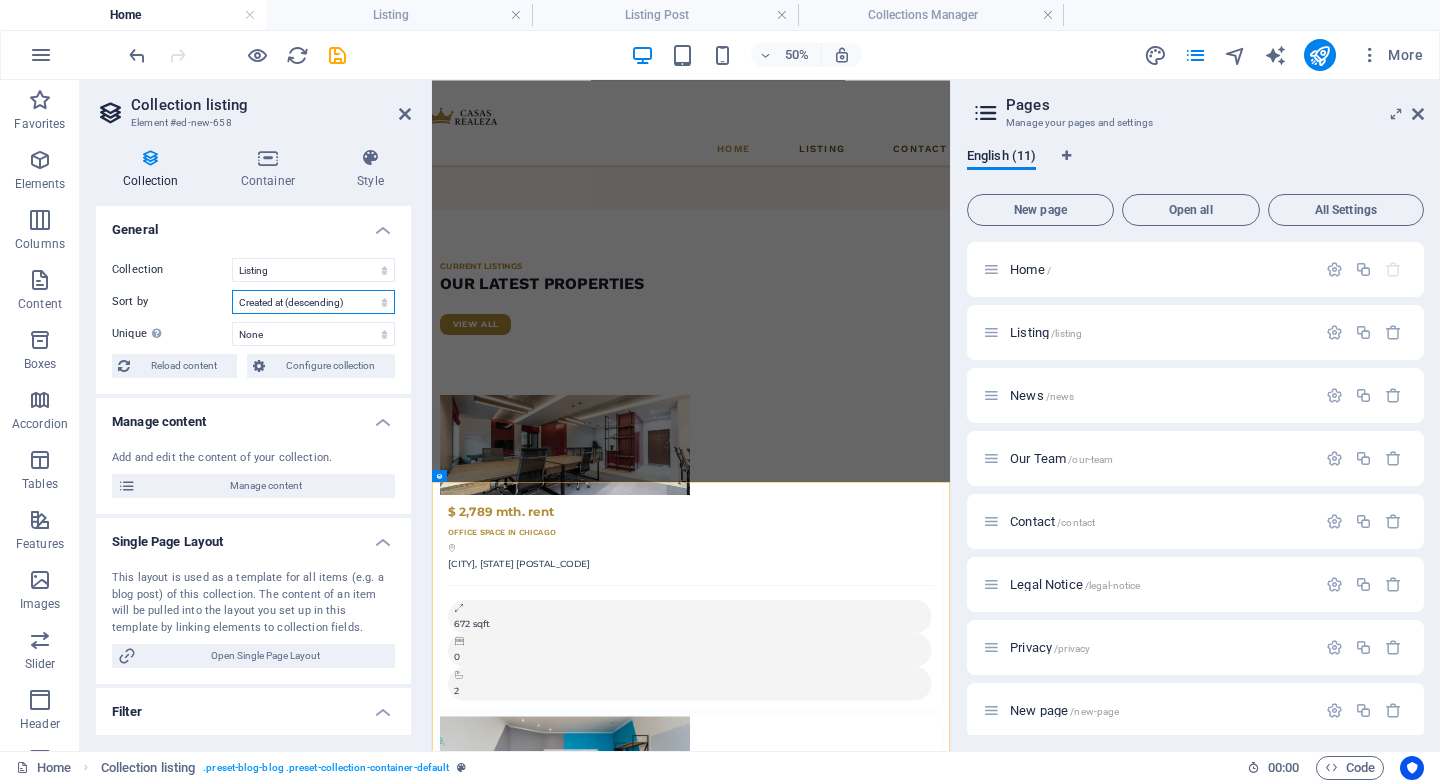 click on "Created at (ascending) Created at (descending) Updated at (ascending) Updated at (descending) Name (ascending) Name (descending) Slug (ascending) Slug (descending) Property Type (ascending) Property Type (descending) Price (ascending) Price (descending) Address (ascending) Address (descending) Size (ascending) Size (descending) Bedrooms (ascending) Bedrooms (descending) Bathrooms (ascending) Bathrooms (descending) Listed (ascending) Listed (descending) Random" at bounding box center [313, 302] 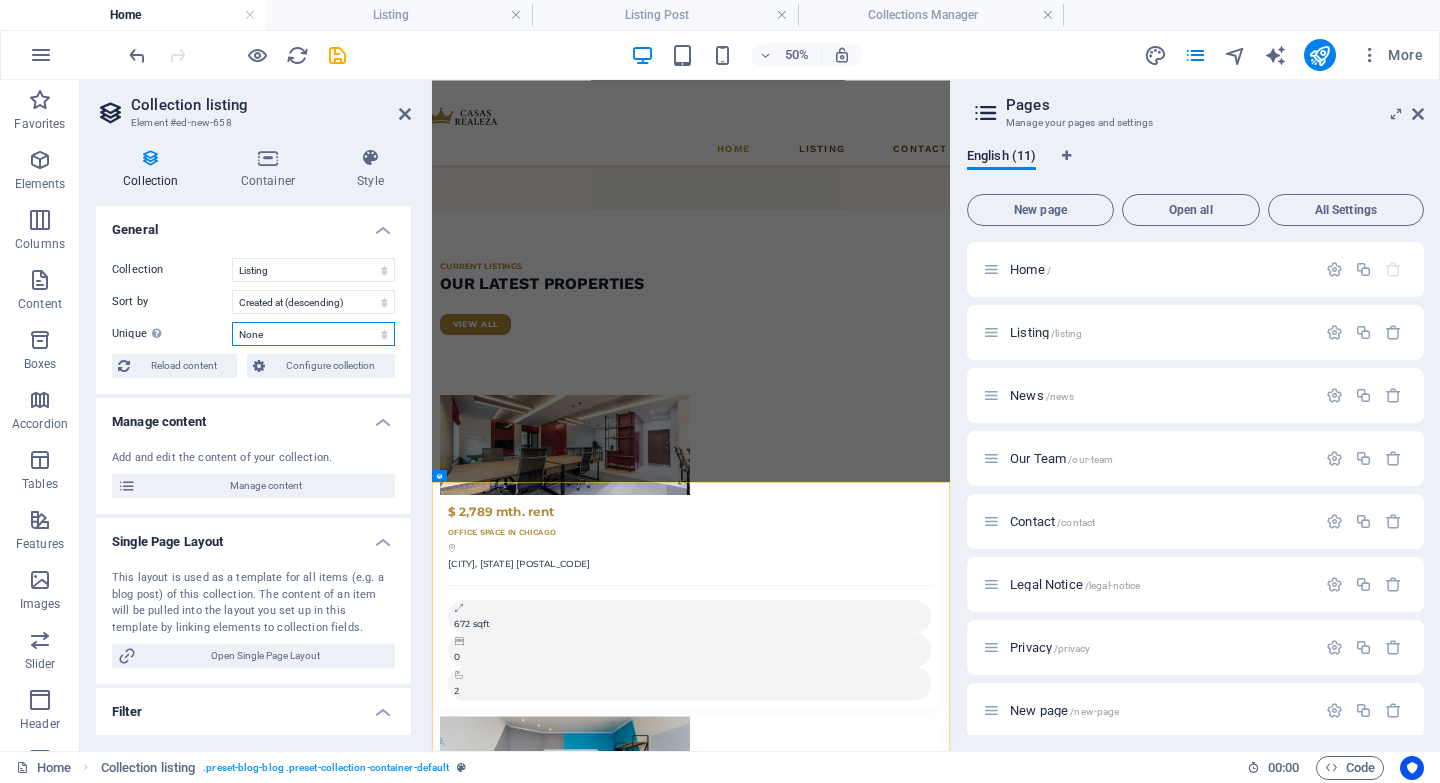 click on "None Name Slug Image Short description Property Type Price Address Size Bedrooms Bathrooms Listed Description" at bounding box center (313, 334) 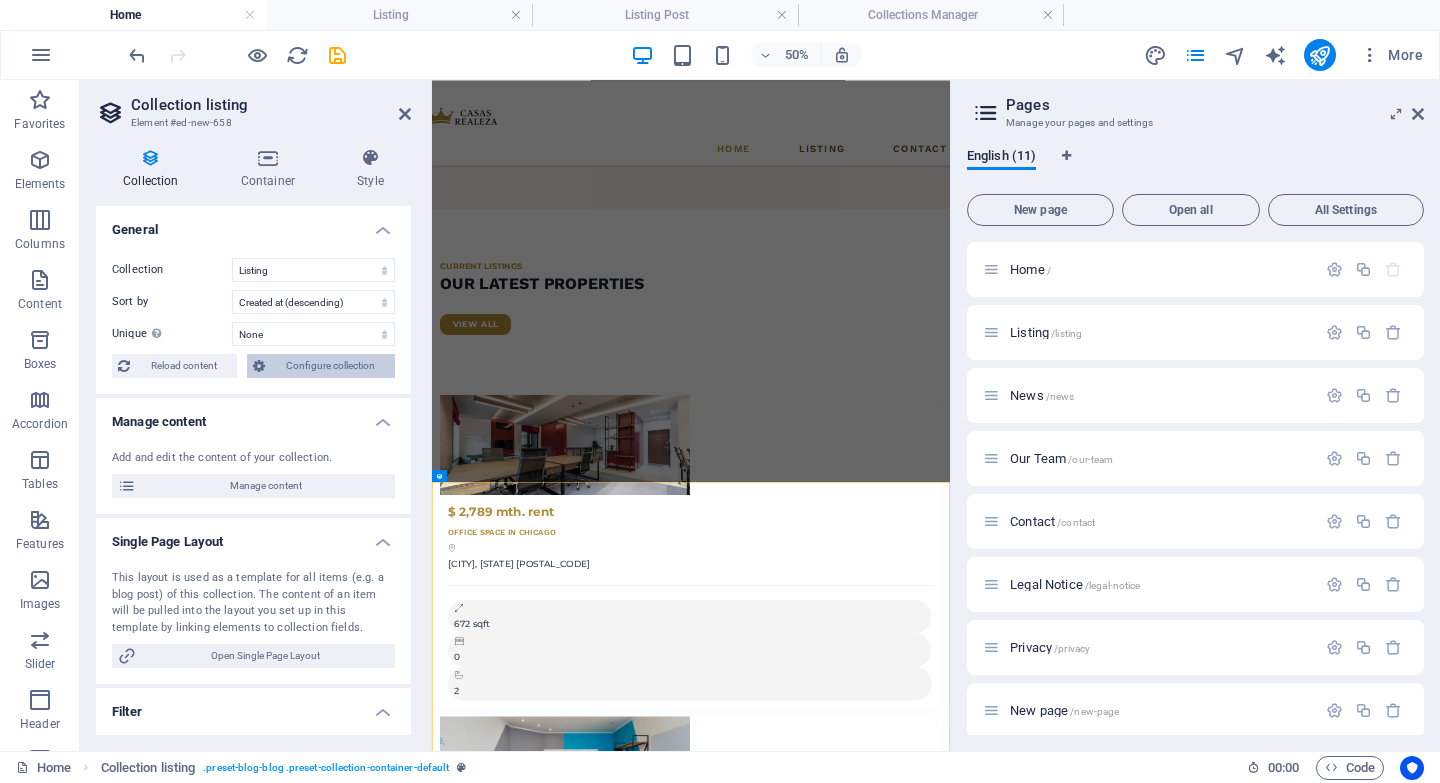 click on "Configure collection" at bounding box center [330, 366] 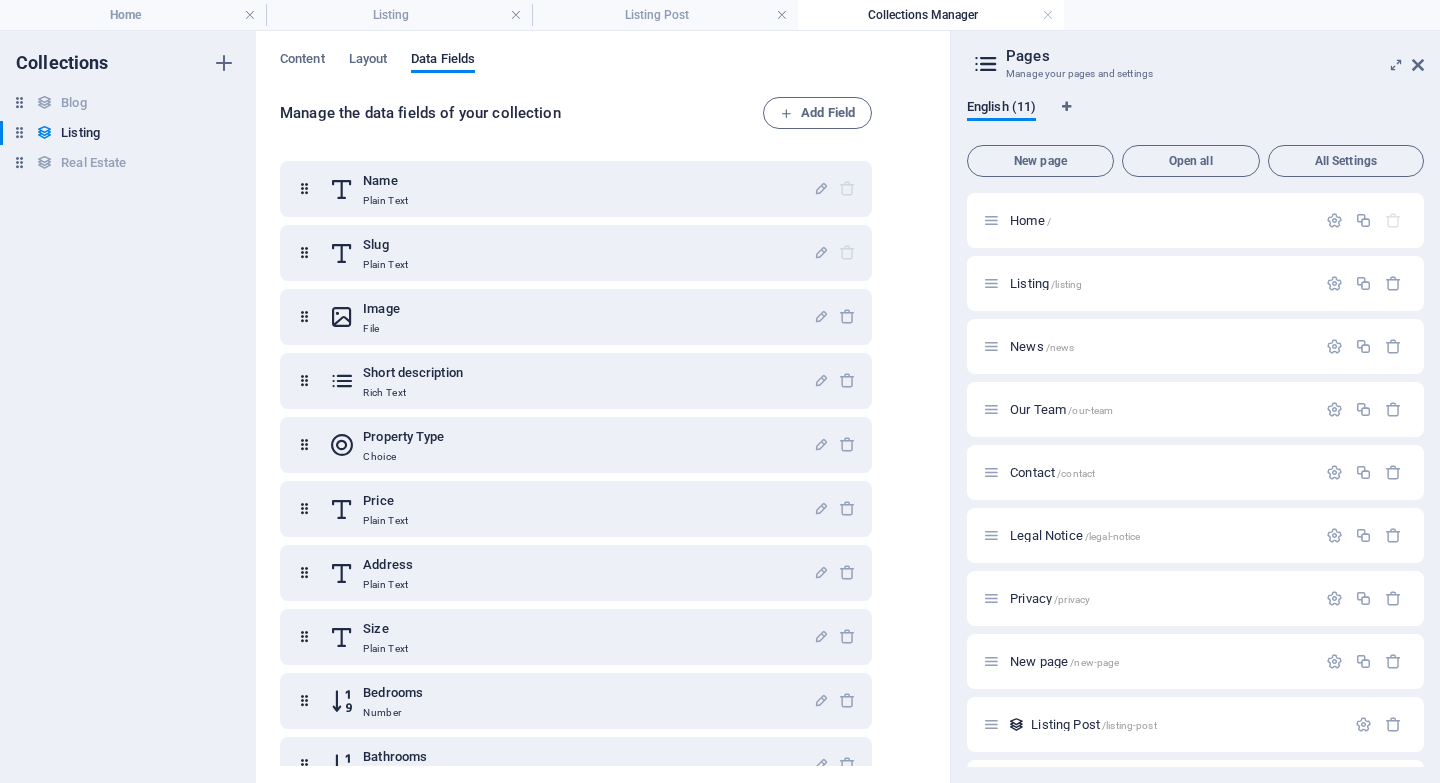 scroll, scrollTop: 0, scrollLeft: 0, axis: both 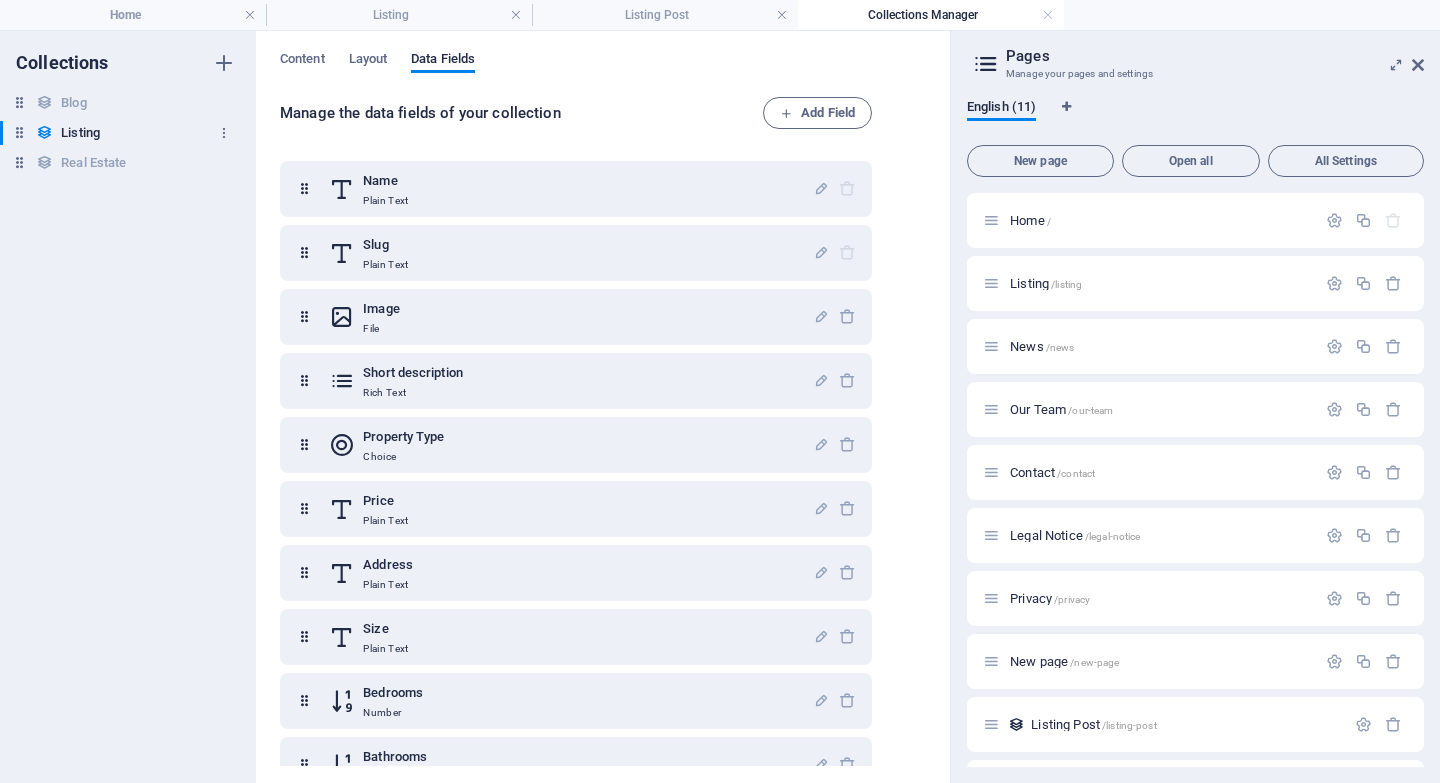 click on "Listing" at bounding box center [80, 133] 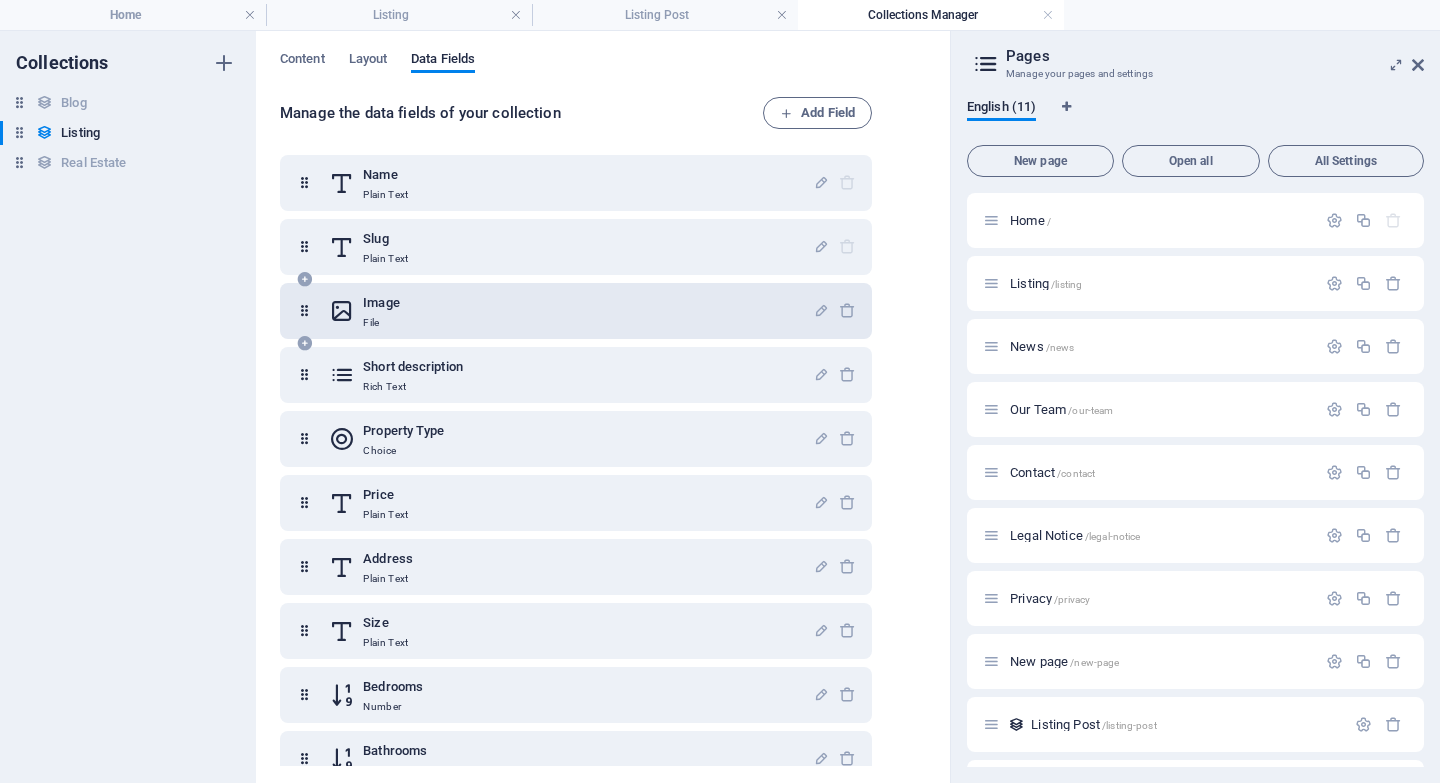 scroll, scrollTop: 0, scrollLeft: 0, axis: both 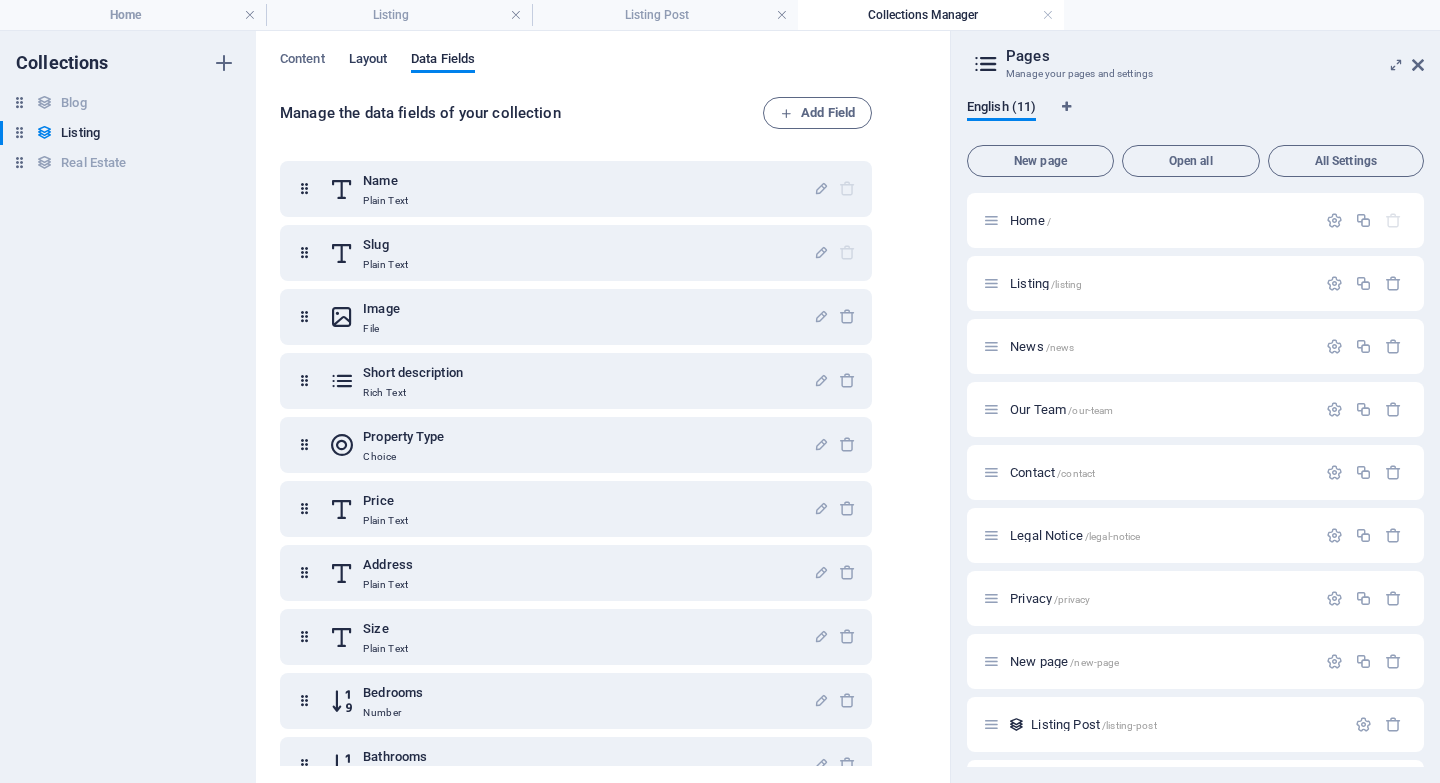 click on "Layout" at bounding box center [368, 61] 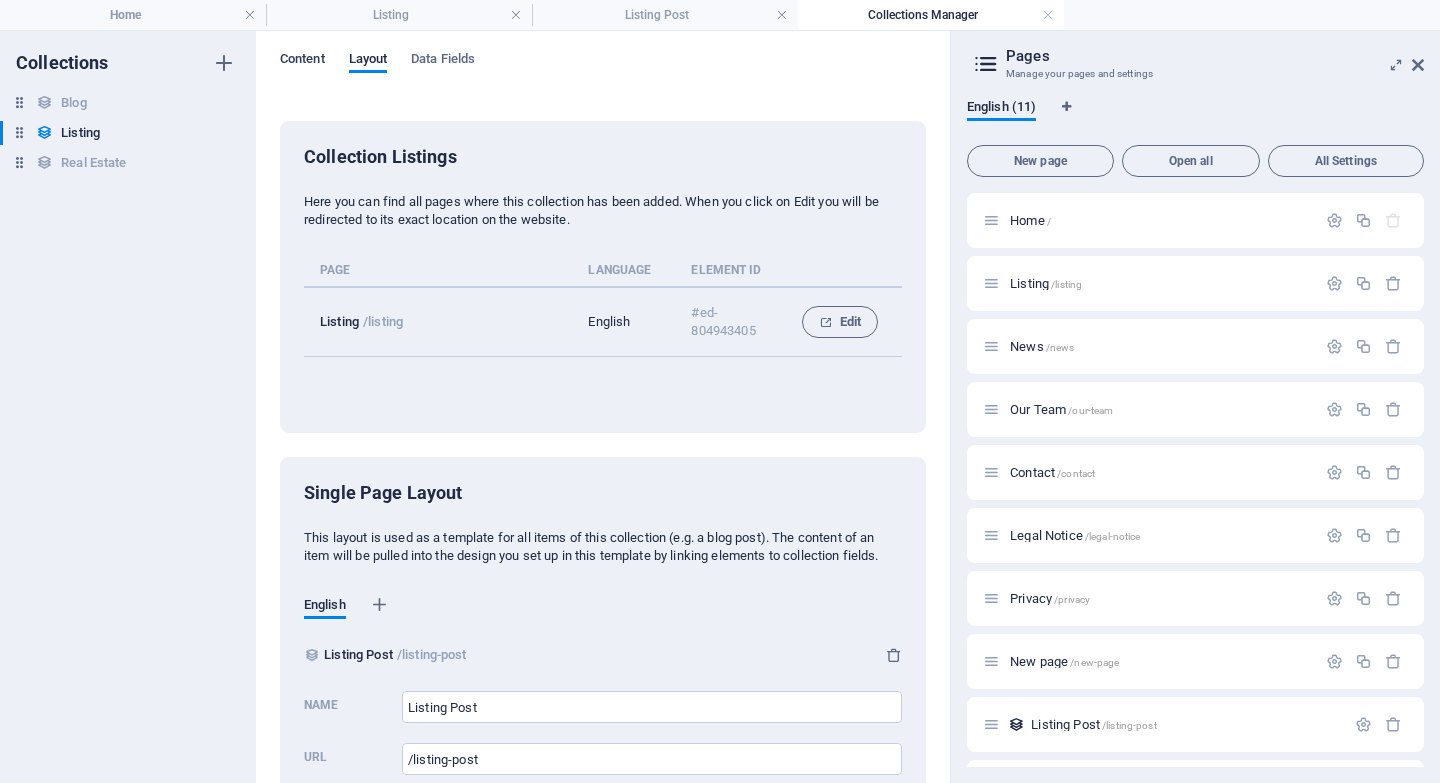 click on "Content" at bounding box center (302, 62) 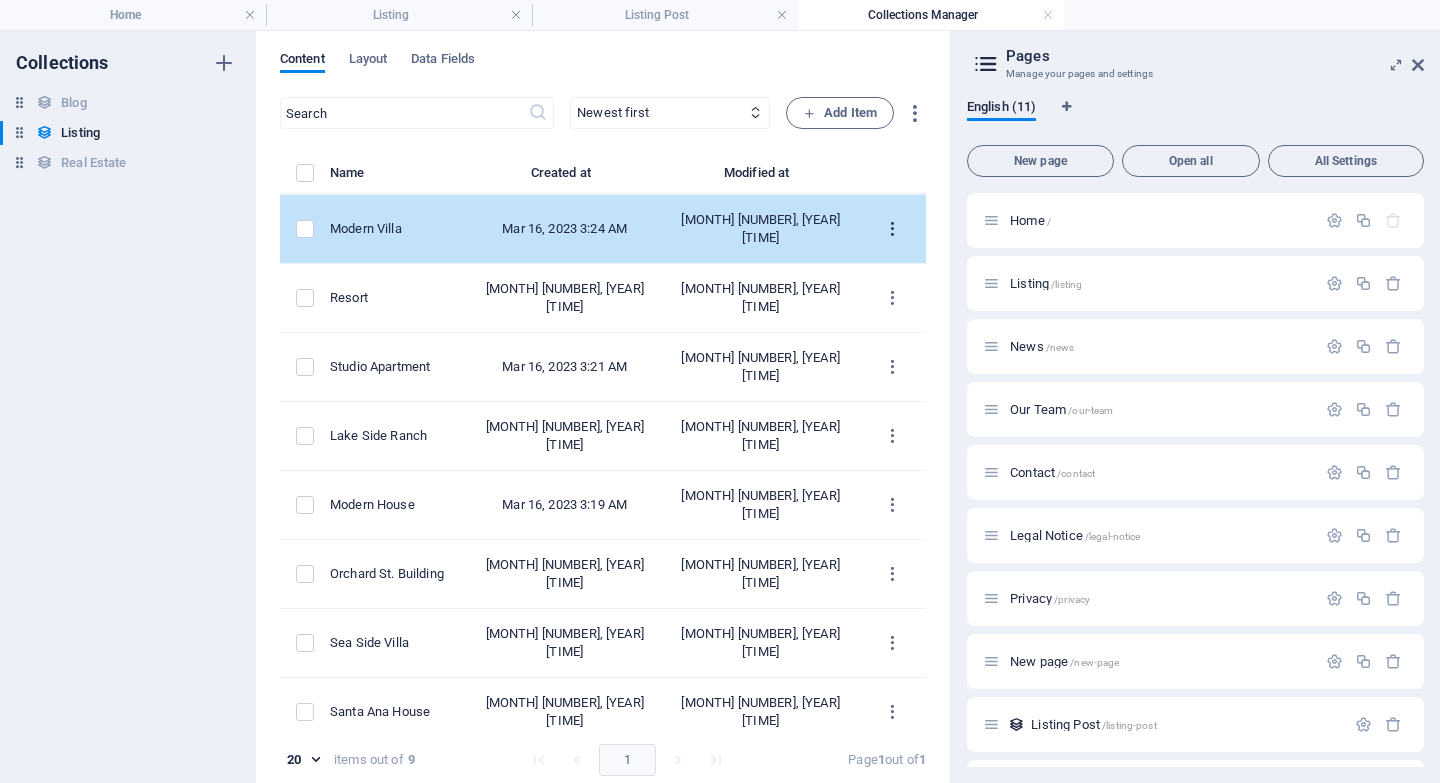 click at bounding box center [892, 229] 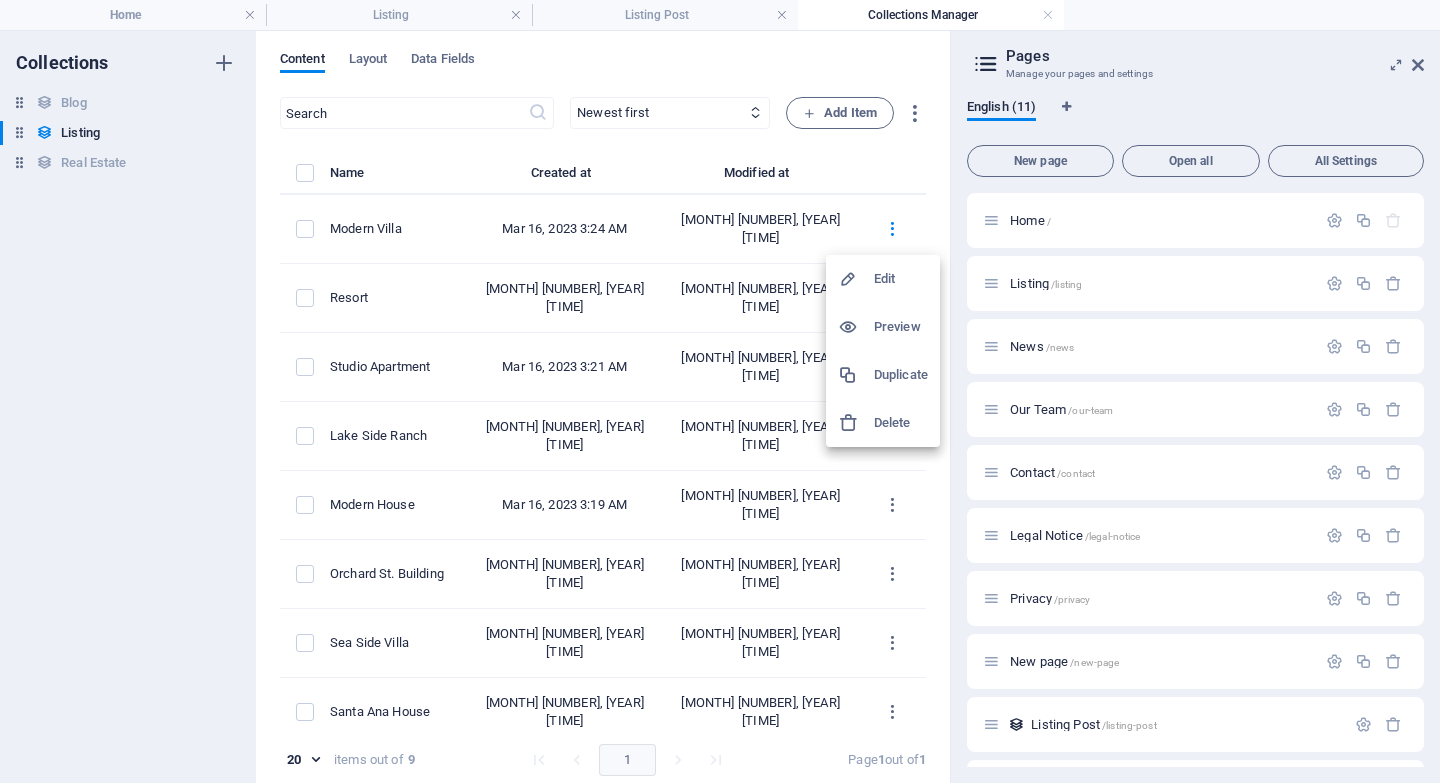 click at bounding box center (720, 391) 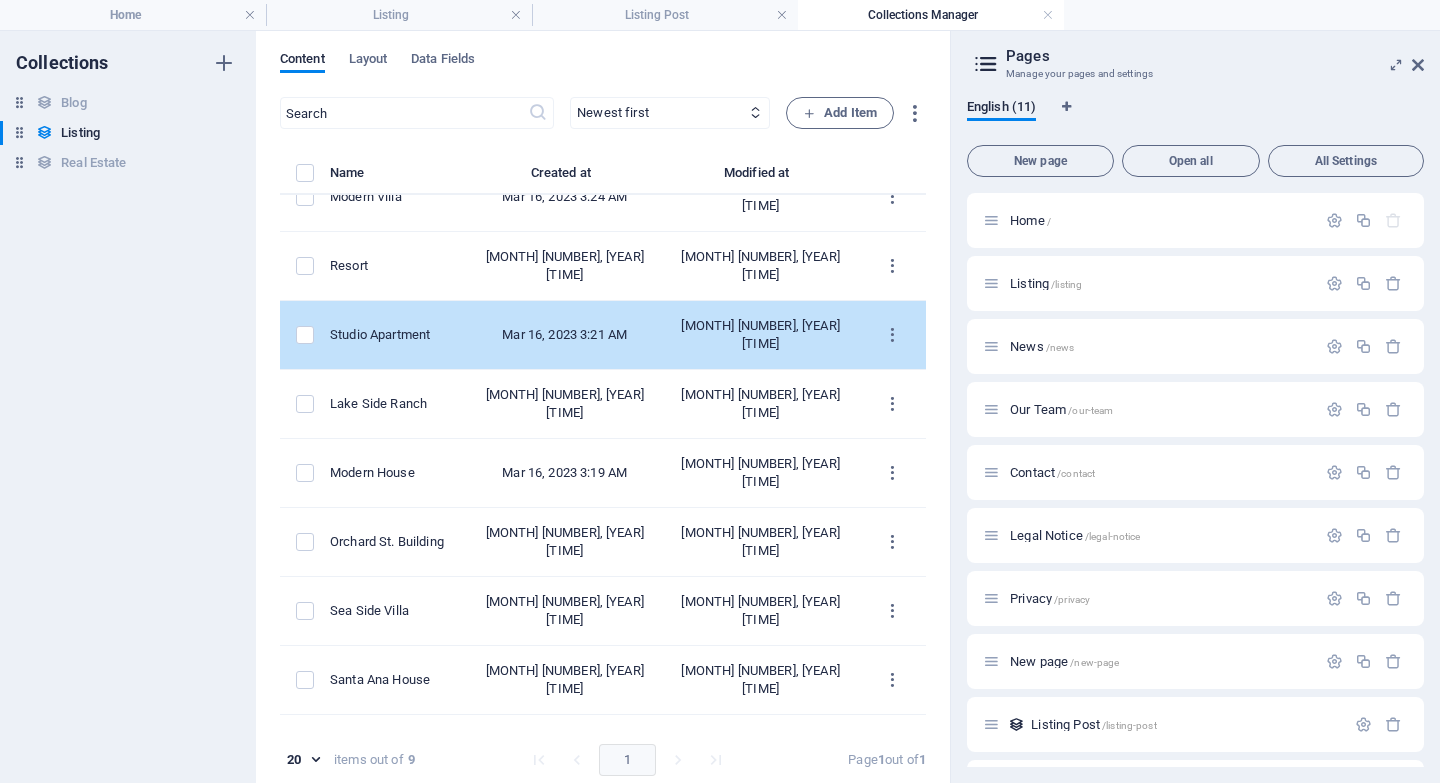 scroll, scrollTop: 0, scrollLeft: 0, axis: both 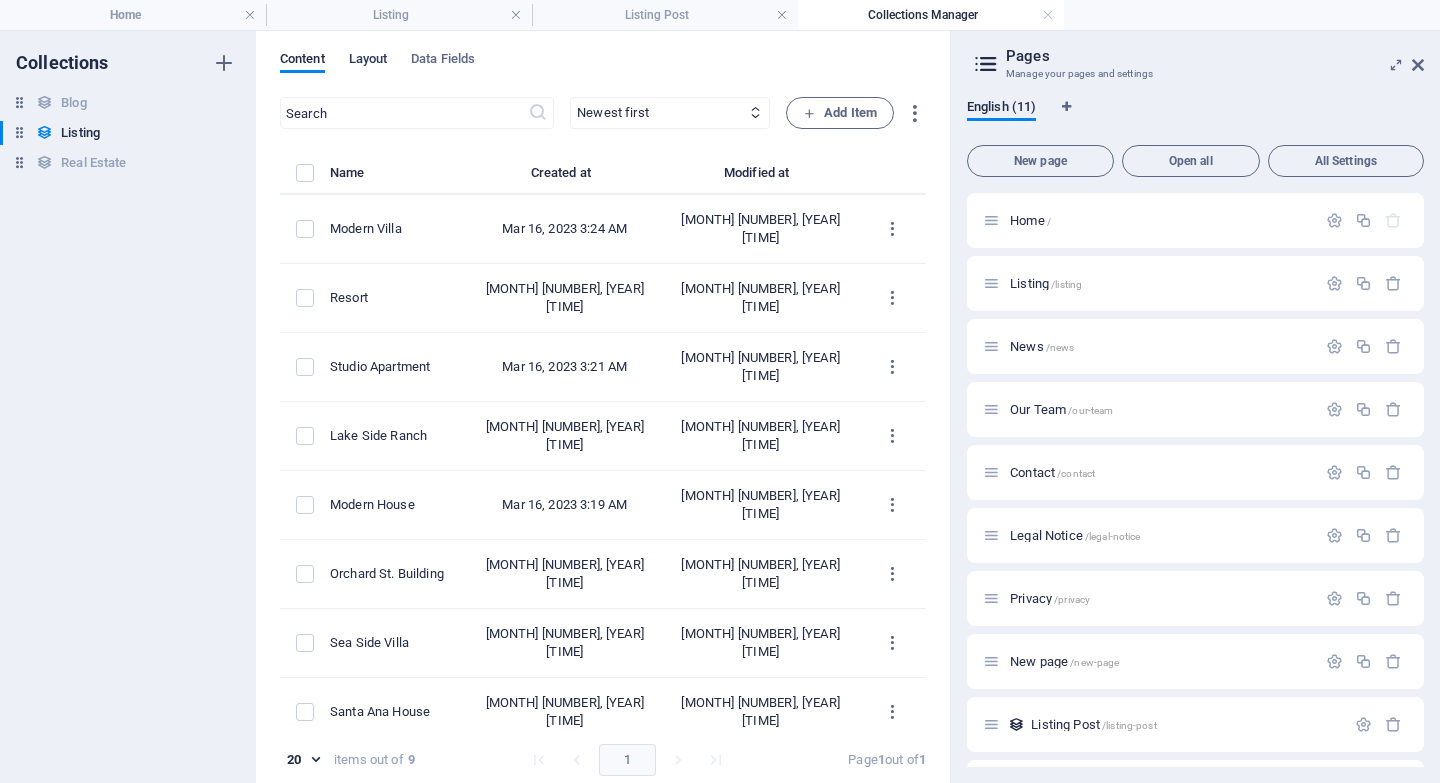 click on "Layout" at bounding box center (368, 61) 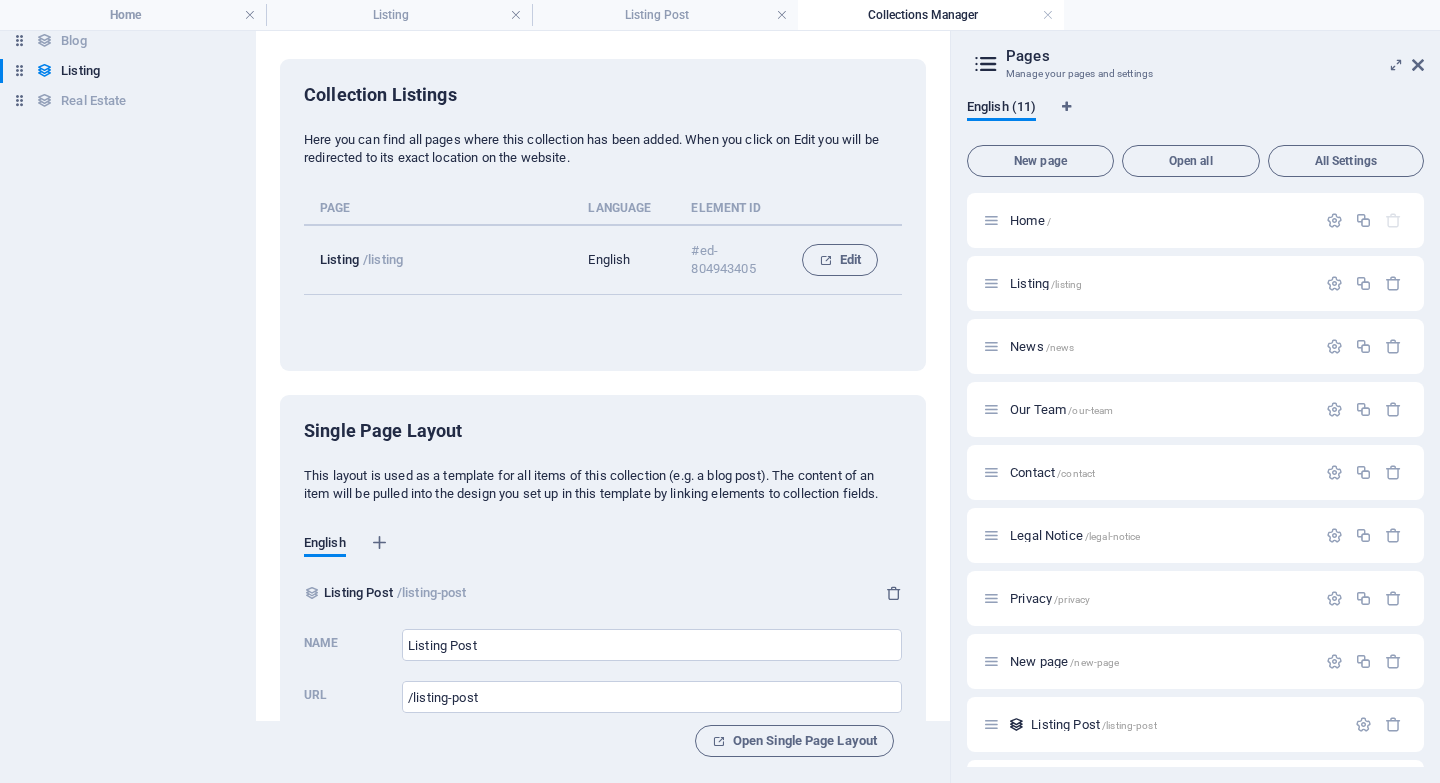 scroll, scrollTop: 59, scrollLeft: 0, axis: vertical 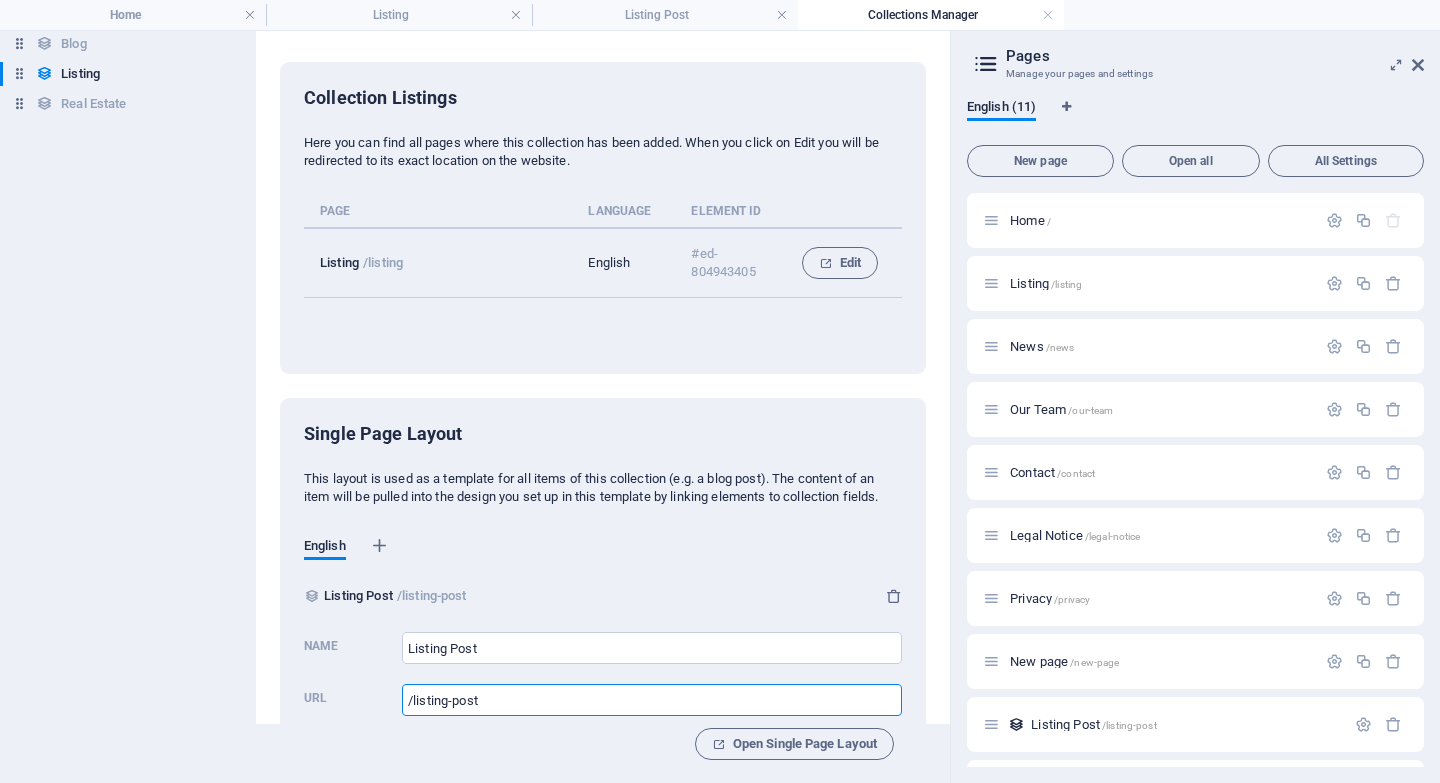 drag, startPoint x: 495, startPoint y: 703, endPoint x: 324, endPoint y: 703, distance: 171 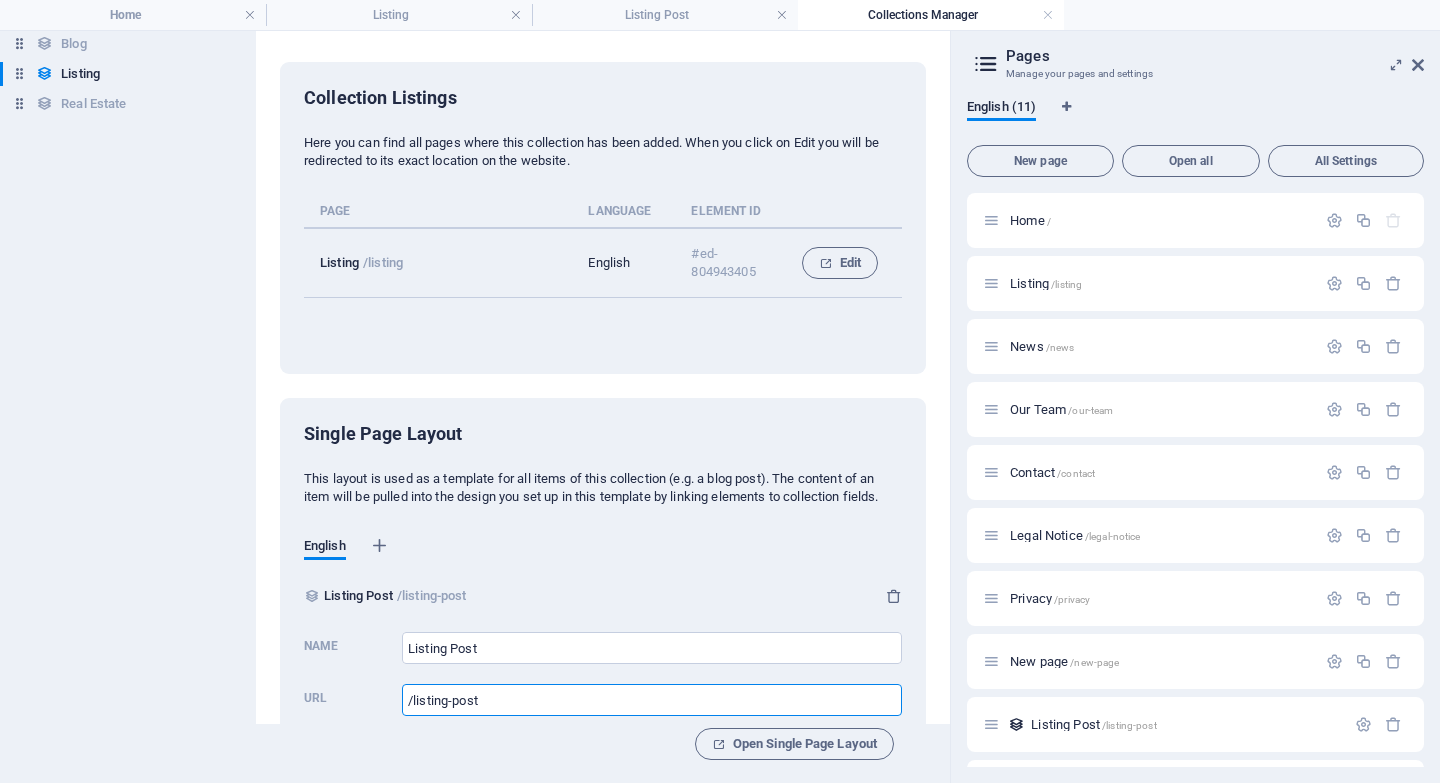 scroll, scrollTop: 0, scrollLeft: 0, axis: both 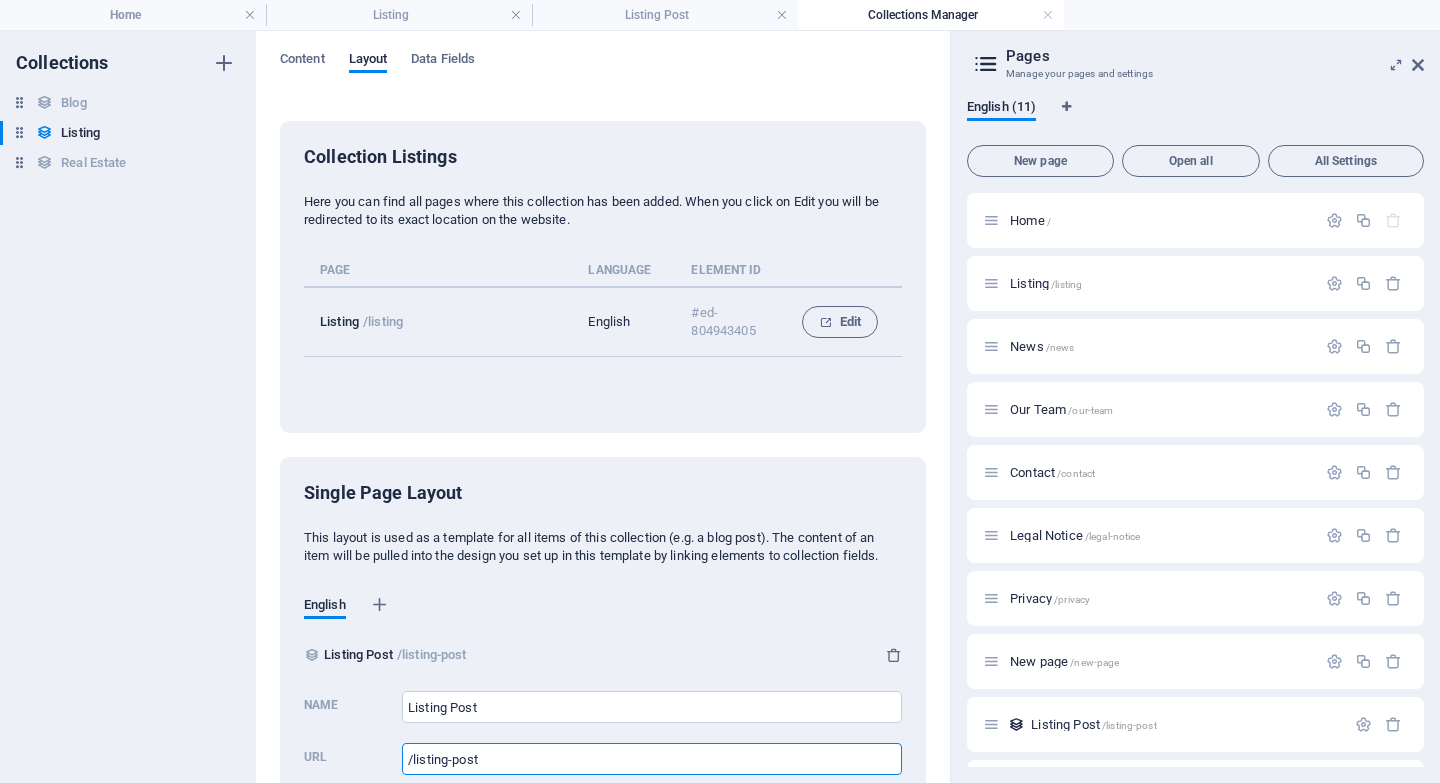click on "Content Layout Data Fields Collection Listings Here you can find all pages where this collection has been added. When you click on Edit you will be redirected to its exact location on the website. Page Language Element ID Listing /listing English #ed-804943405 Edit Single Page Layout This layout is used as a template for all items of this collection (e.g. a blog post). The content of an item will be pulled into the design you set up in this template by linking elements to collection fields. English Listing Post /listing-post Name Listing Post ​ Url /listing-post ​ Open Single Page Layout" at bounding box center [603, 407] 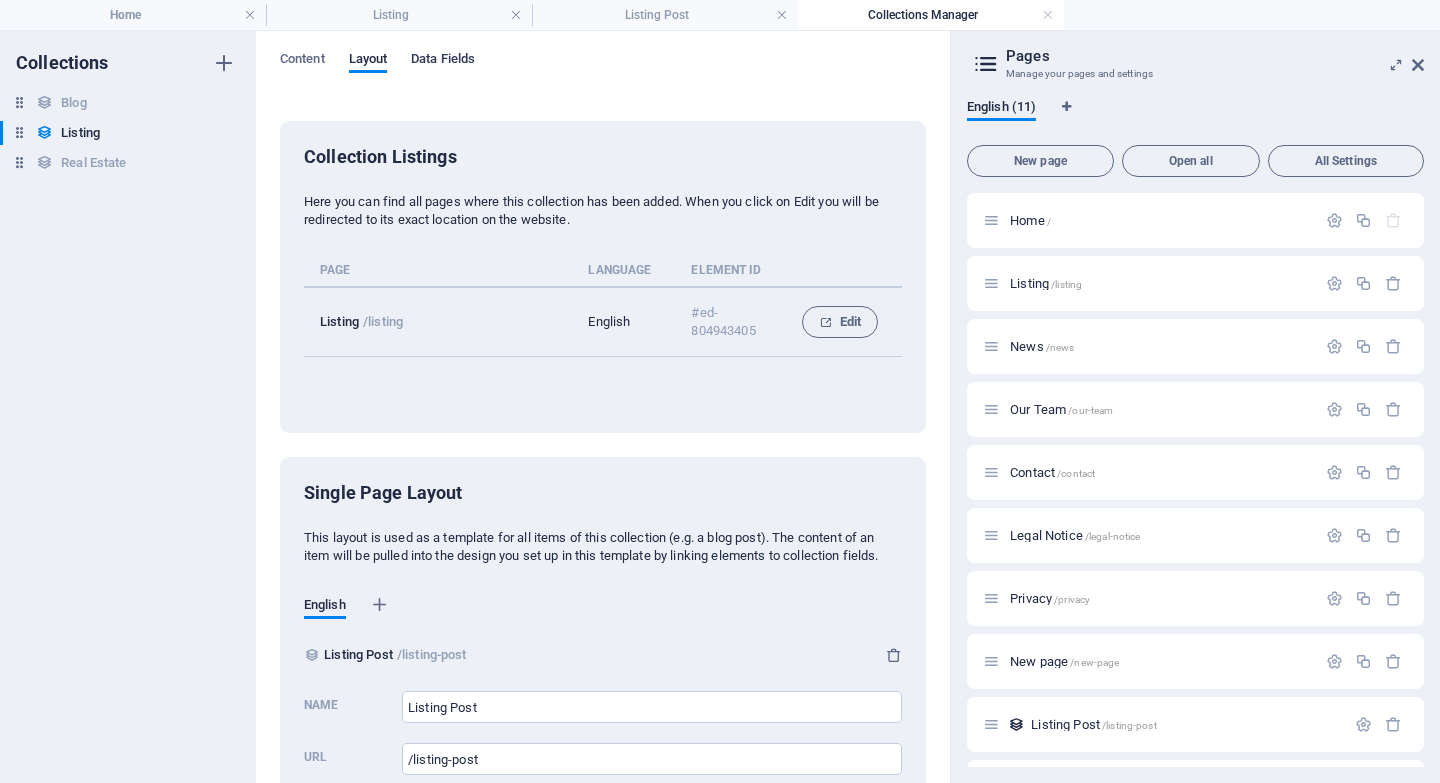 click on "Data Fields" at bounding box center (443, 61) 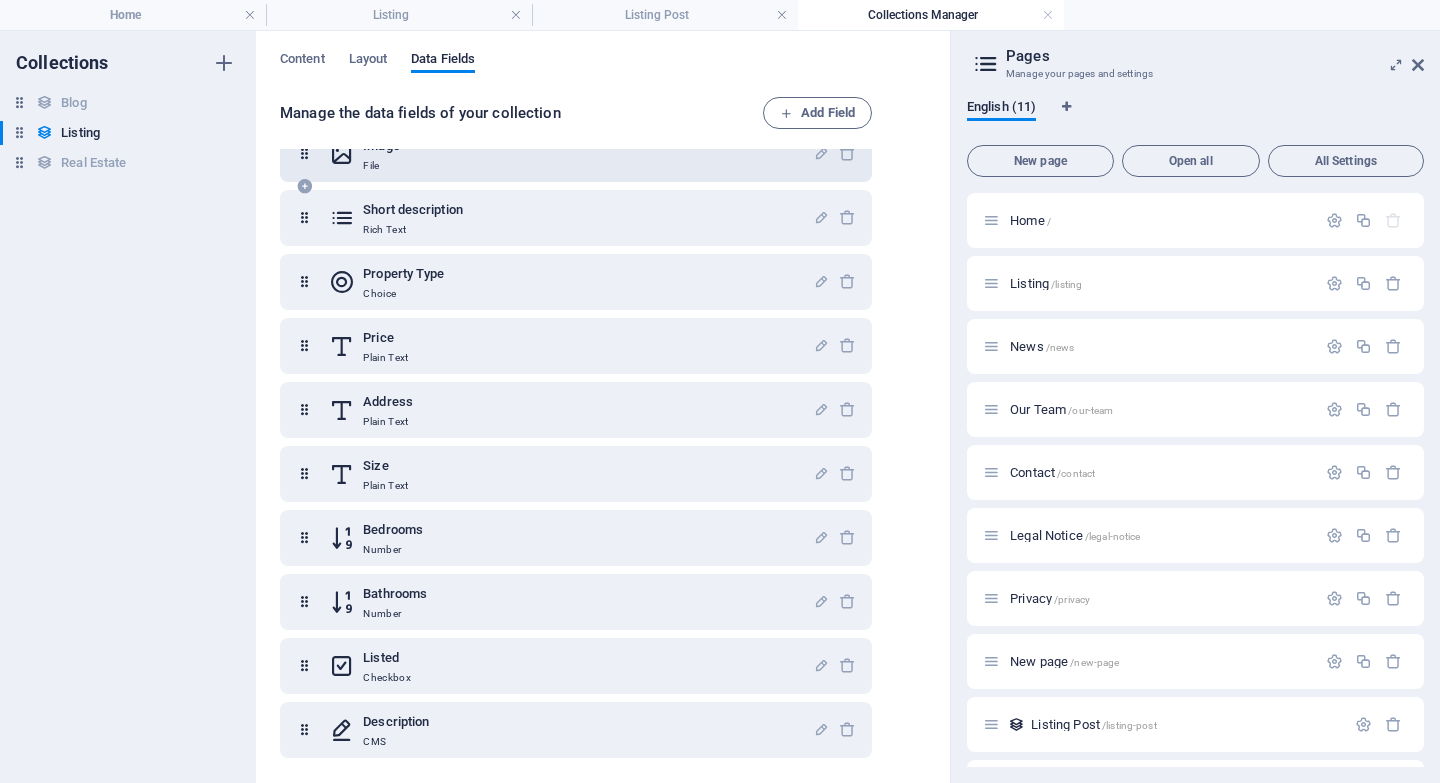 scroll, scrollTop: 0, scrollLeft: 0, axis: both 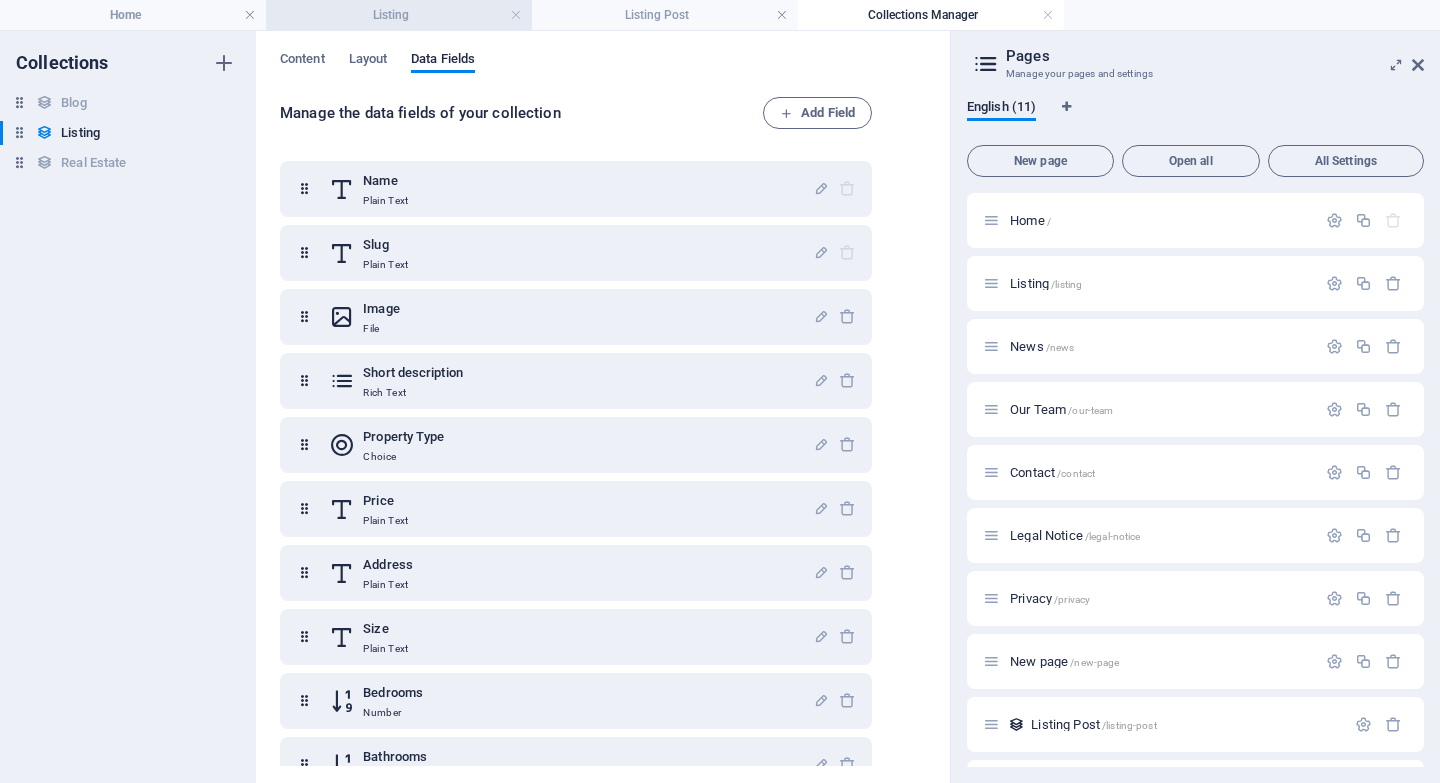 click on "Listing" at bounding box center [399, 15] 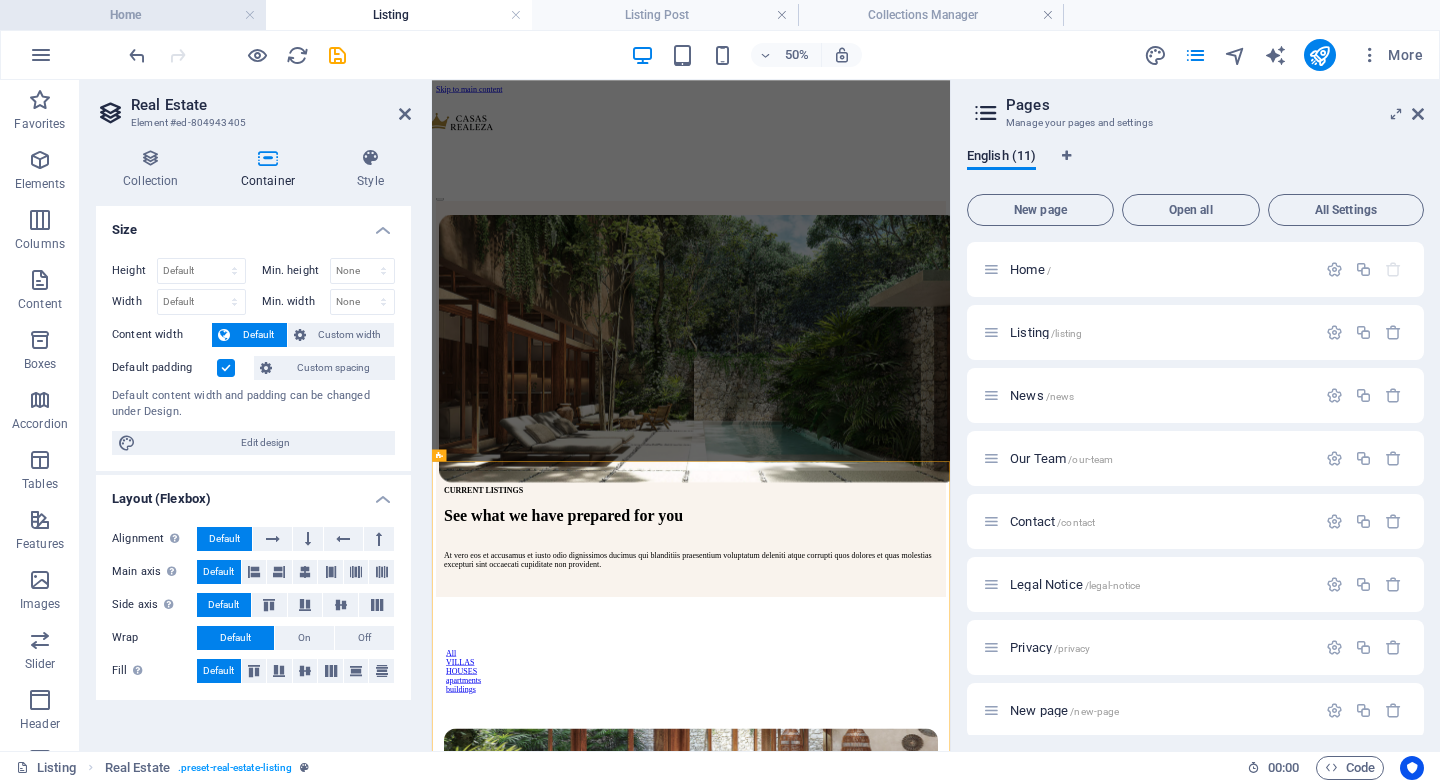 click on "Home" at bounding box center [133, 15] 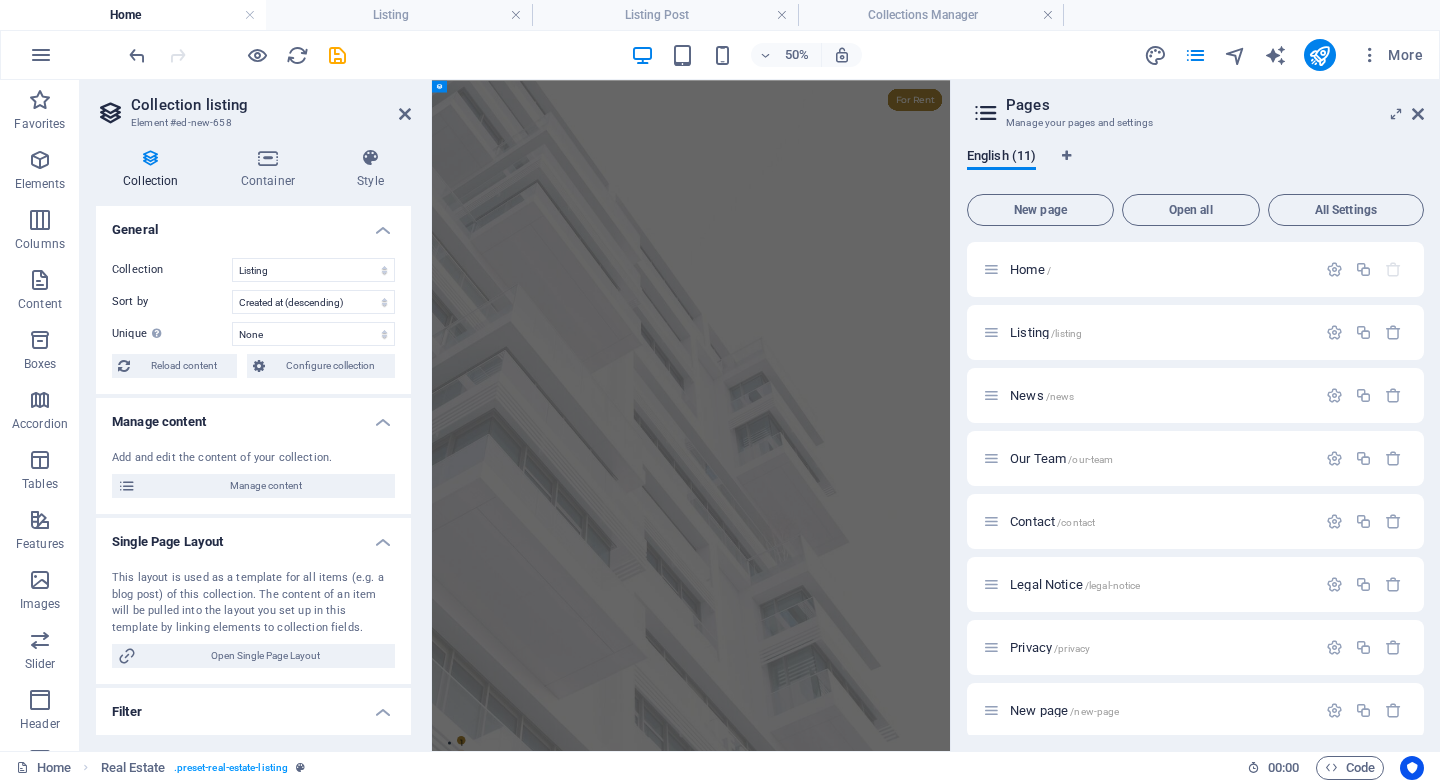 scroll, scrollTop: 3800, scrollLeft: 0, axis: vertical 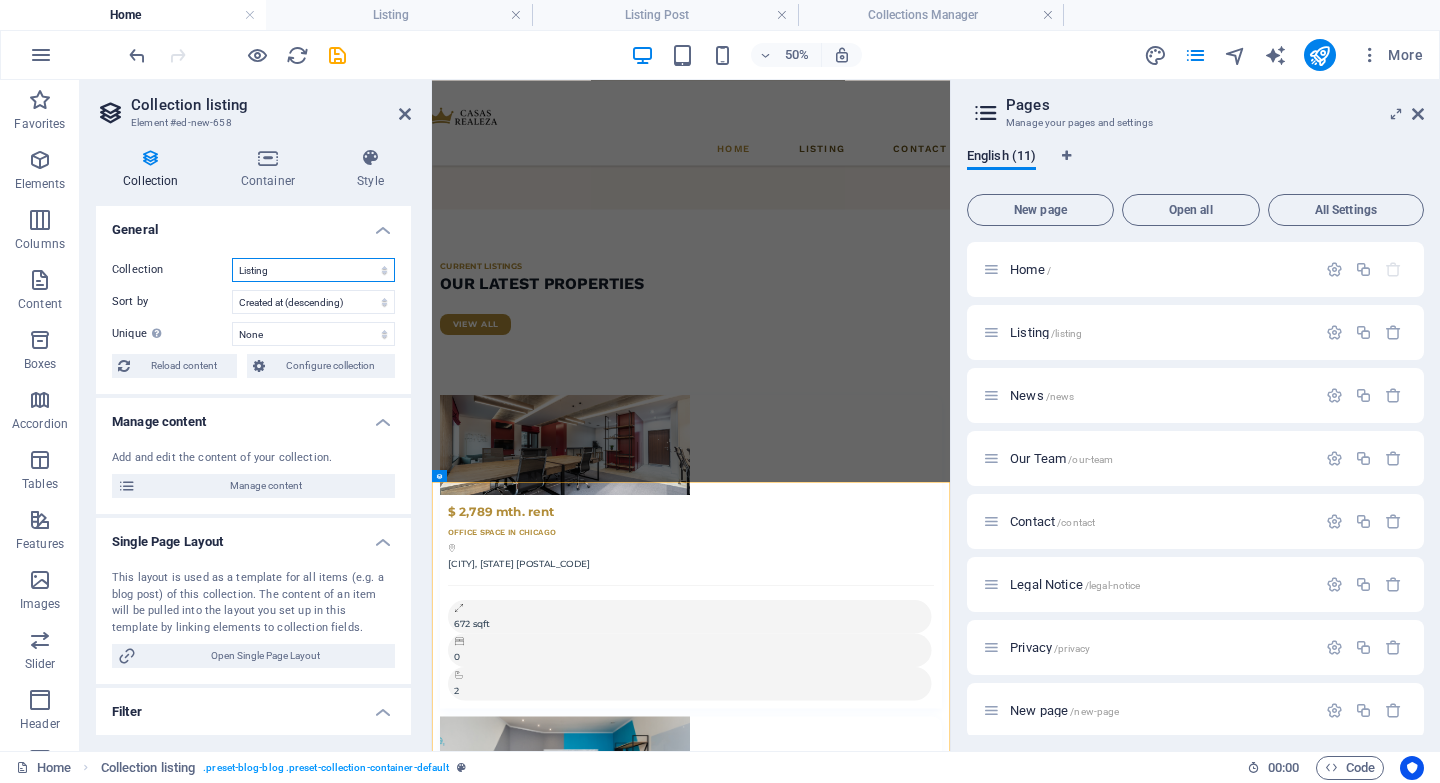 click on "Blog Listing Real Estate" at bounding box center (313, 270) 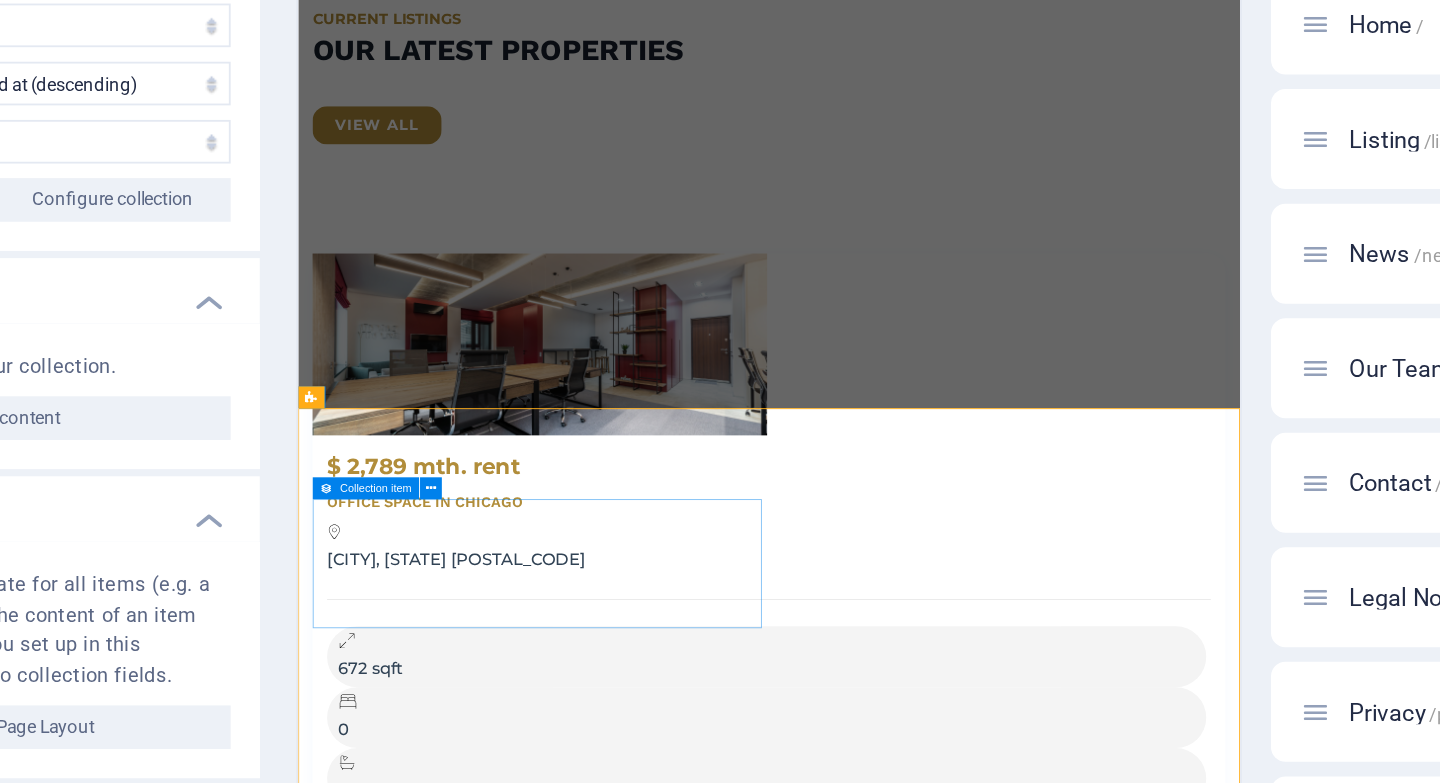 scroll, scrollTop: 3820, scrollLeft: 0, axis: vertical 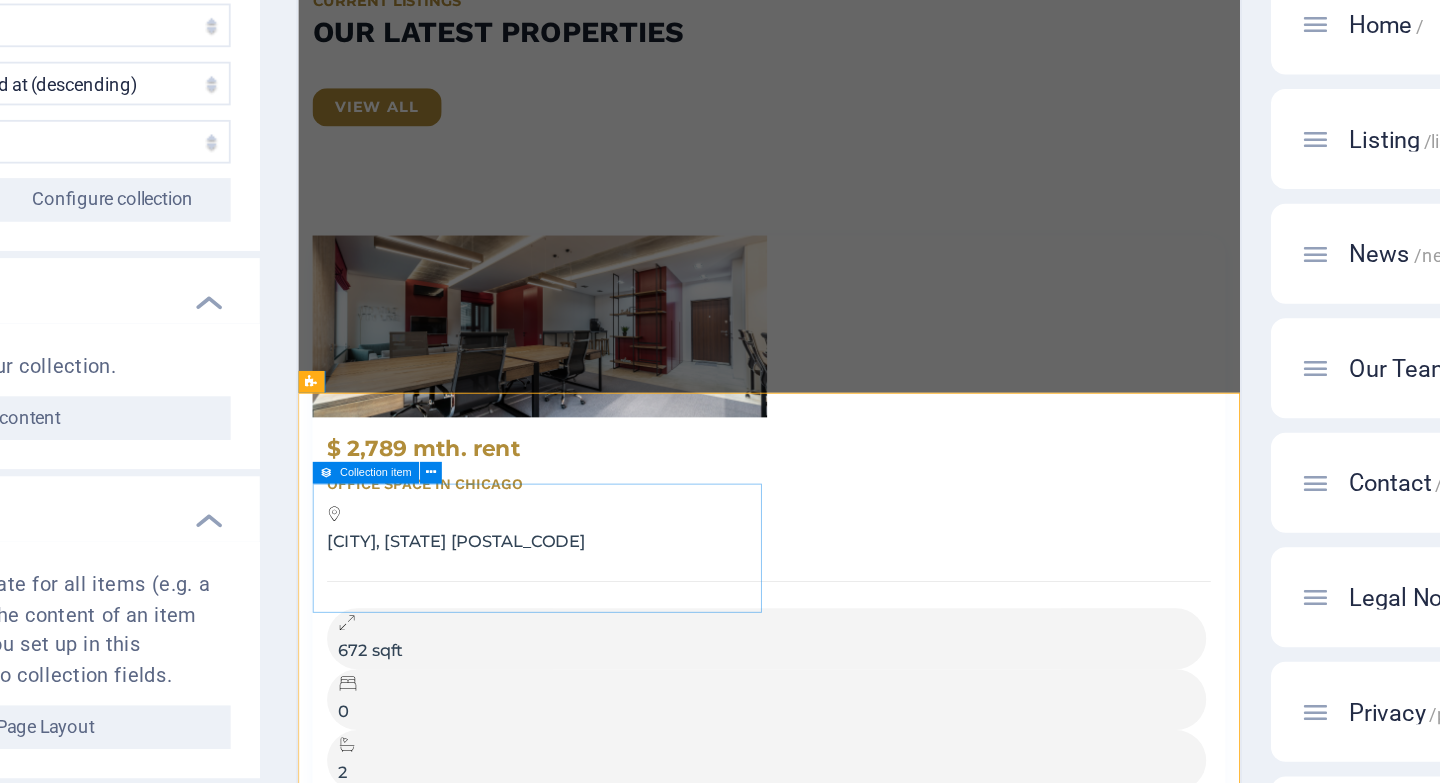 click on "Add elements and assign them to collection fields or  Add elements  Paste clipboard" at bounding box center (816, 6432) 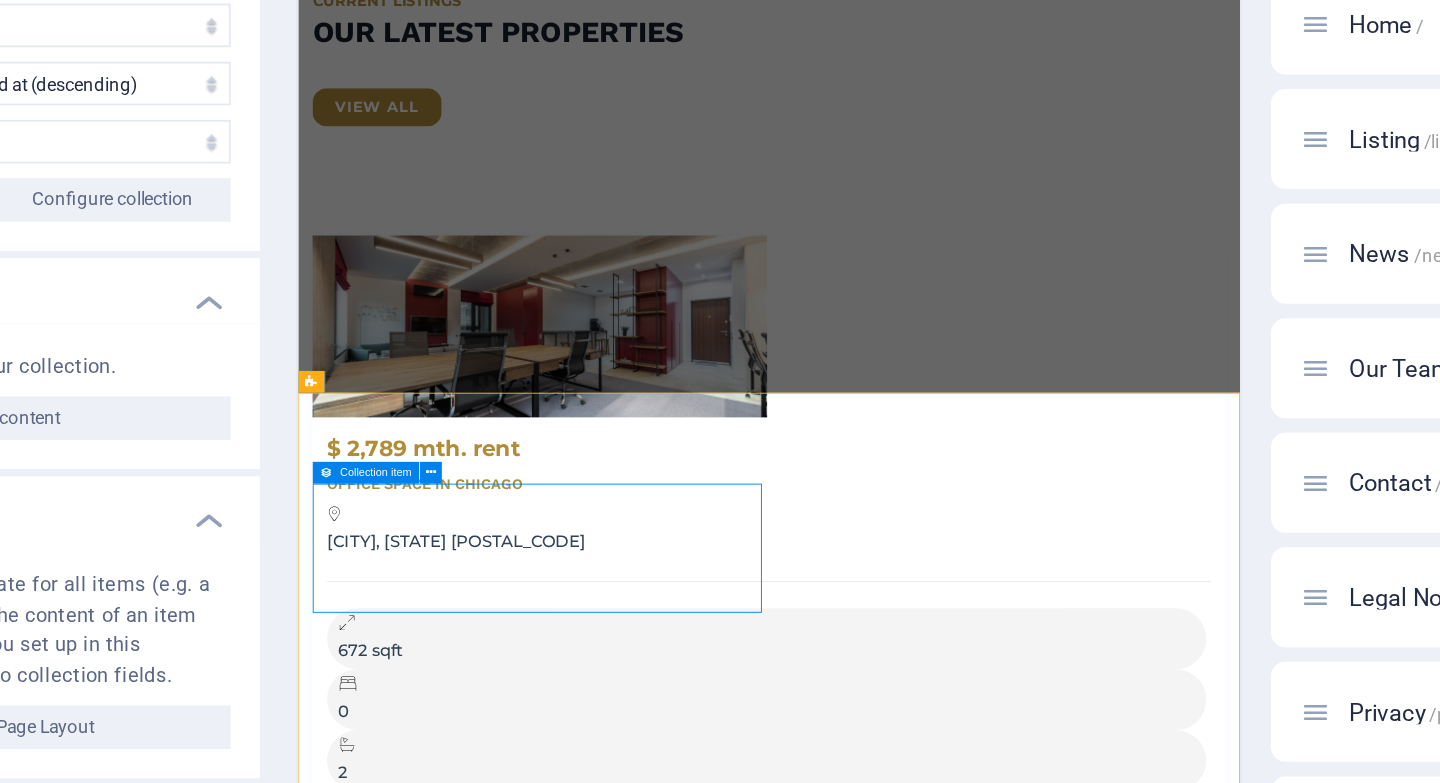 click on "Add elements" at bounding box center [757, 6462] 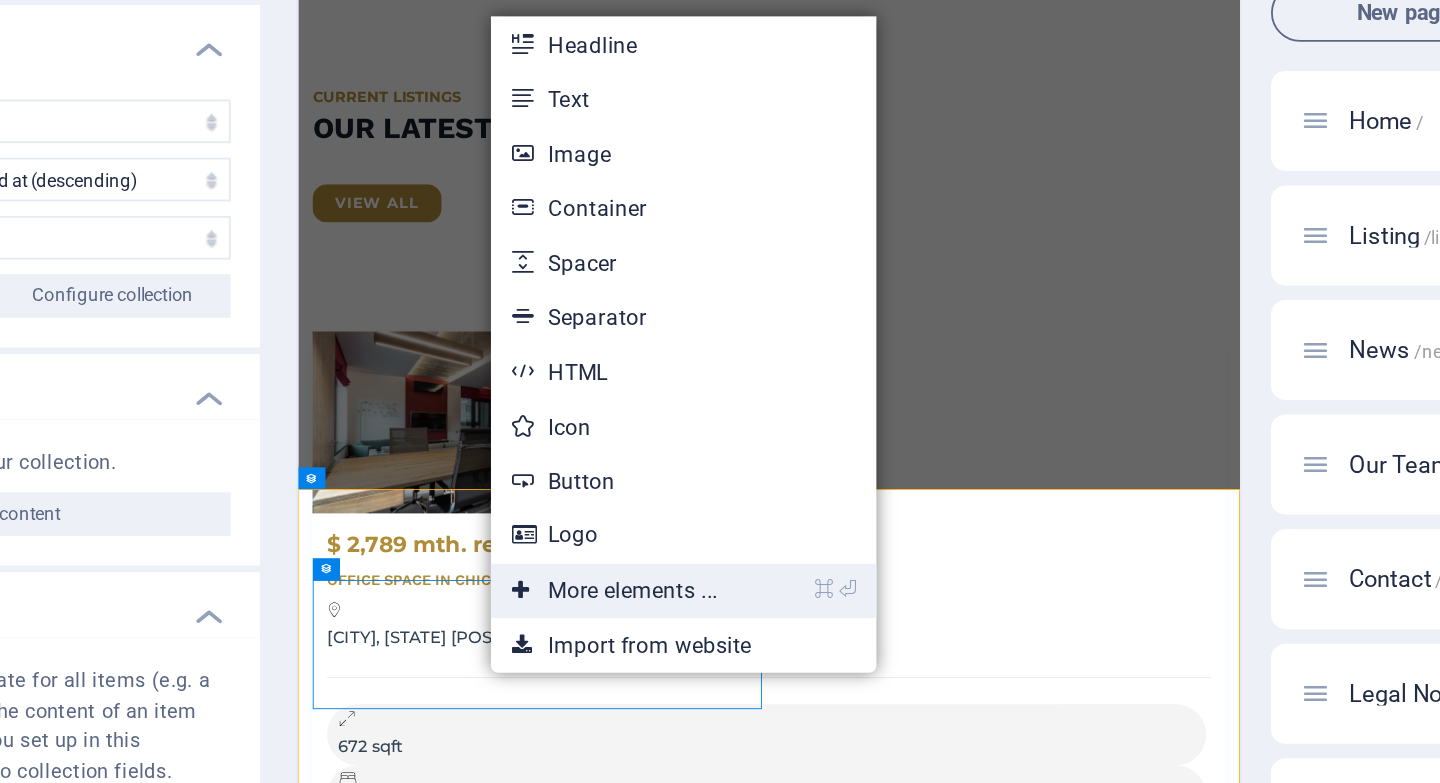 click on "⌘ ⏎  More elements ..." at bounding box center (606, 528) 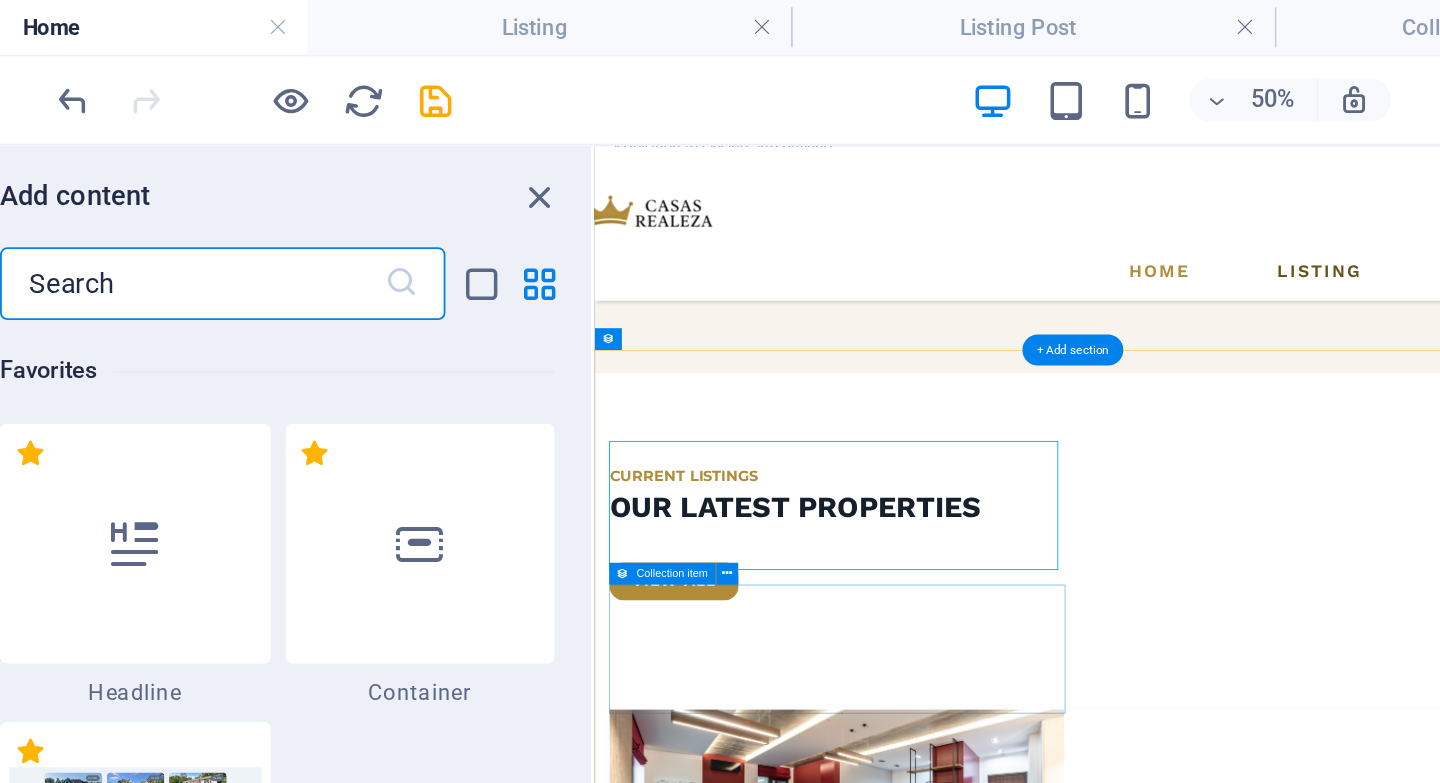scroll, scrollTop: 4379, scrollLeft: 0, axis: vertical 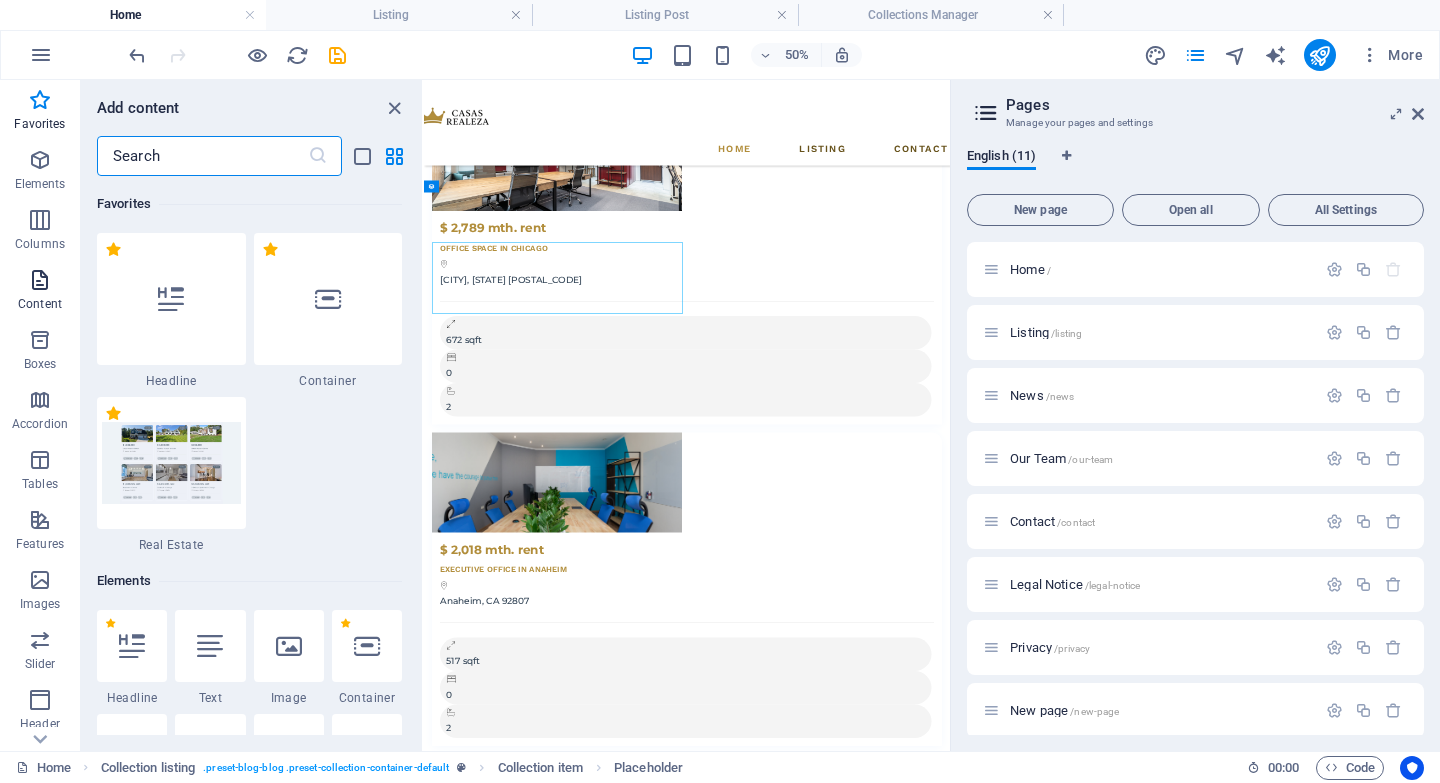click on "Content" at bounding box center [40, 304] 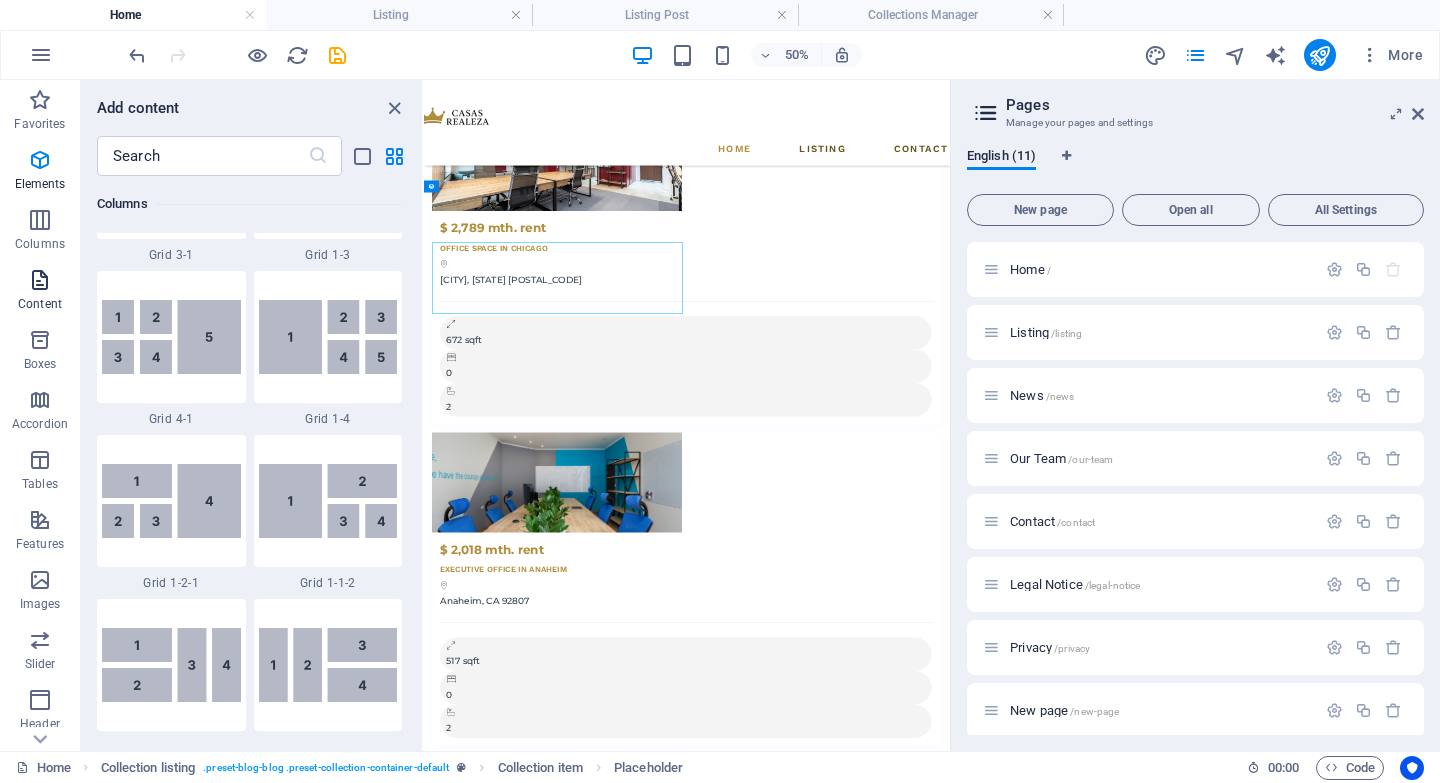 scroll, scrollTop: 3663, scrollLeft: 0, axis: vertical 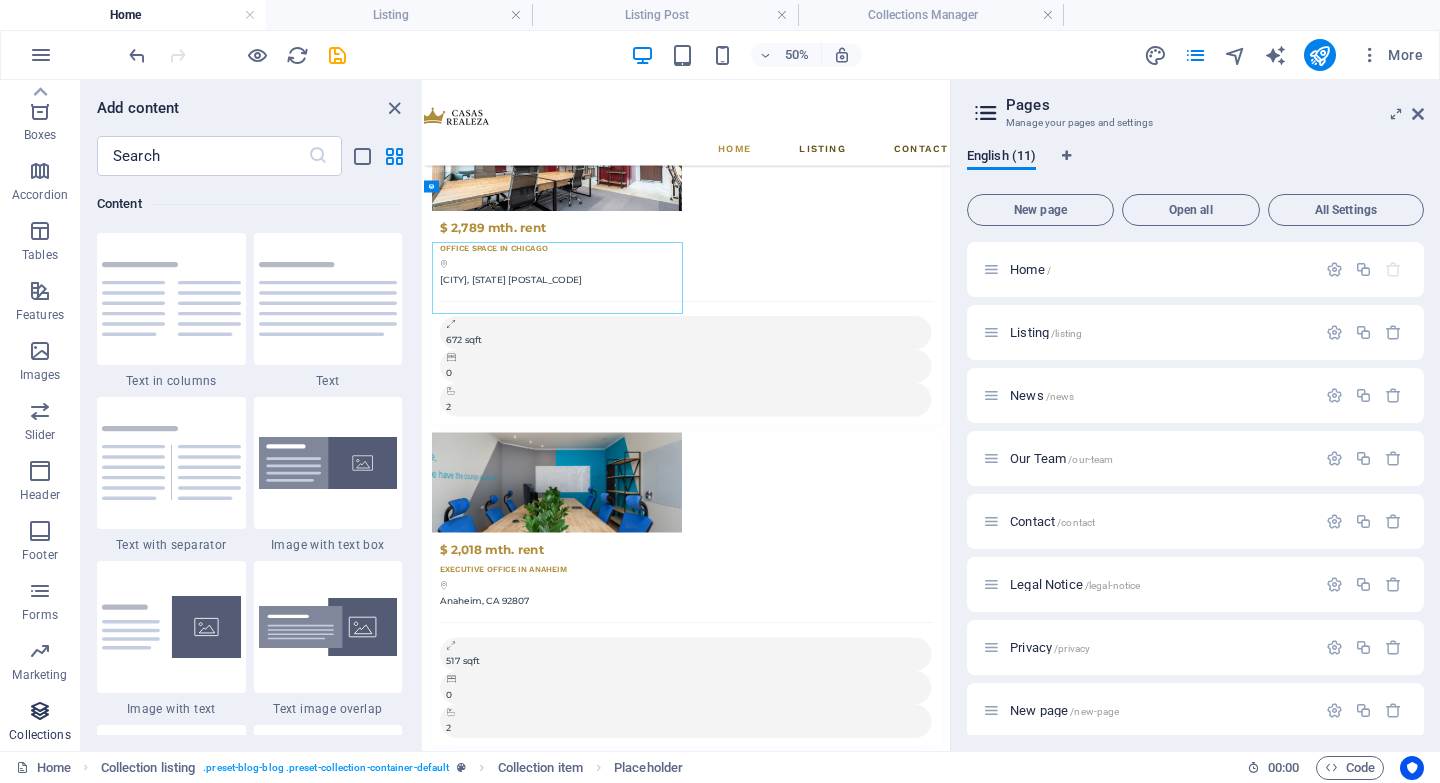 click on "Collections" at bounding box center (40, 721) 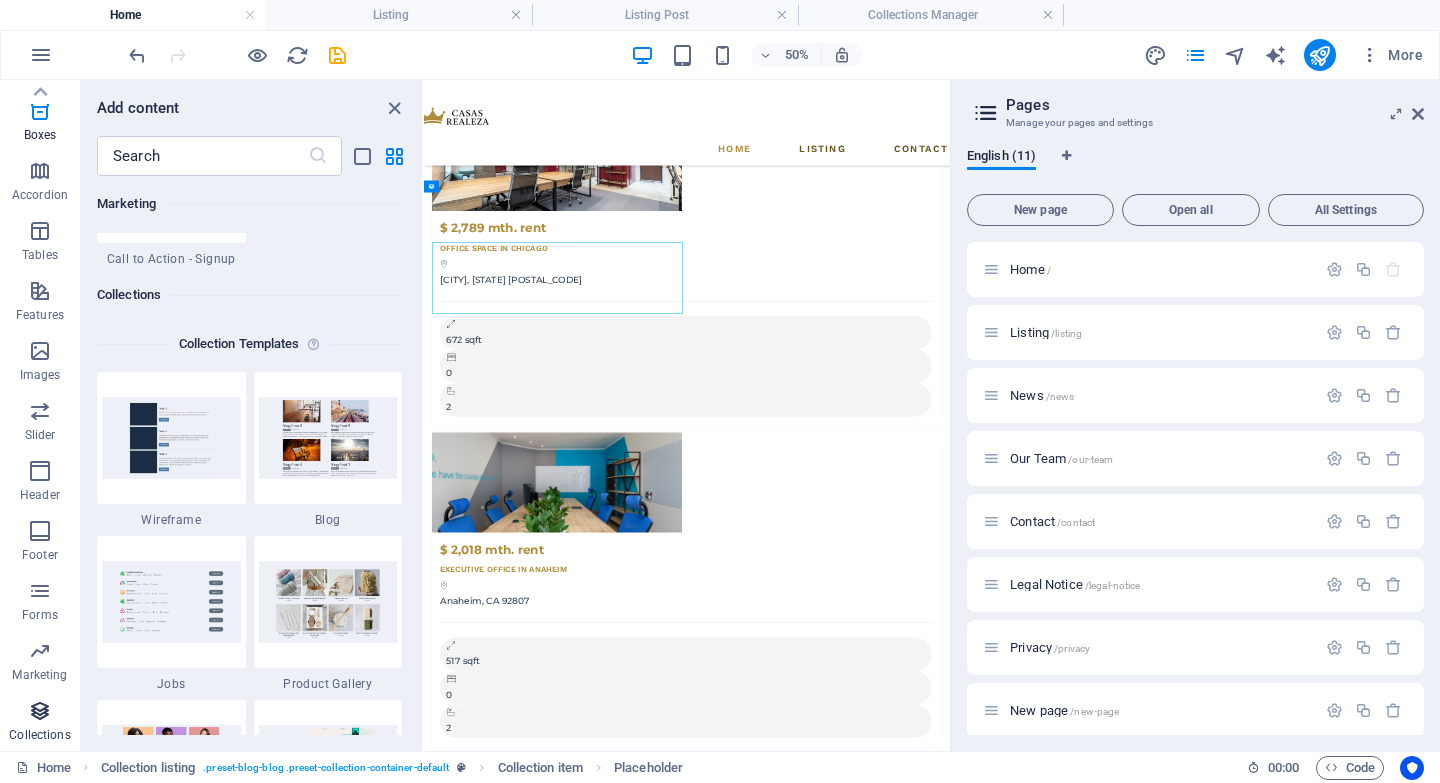scroll, scrollTop: 18470, scrollLeft: 0, axis: vertical 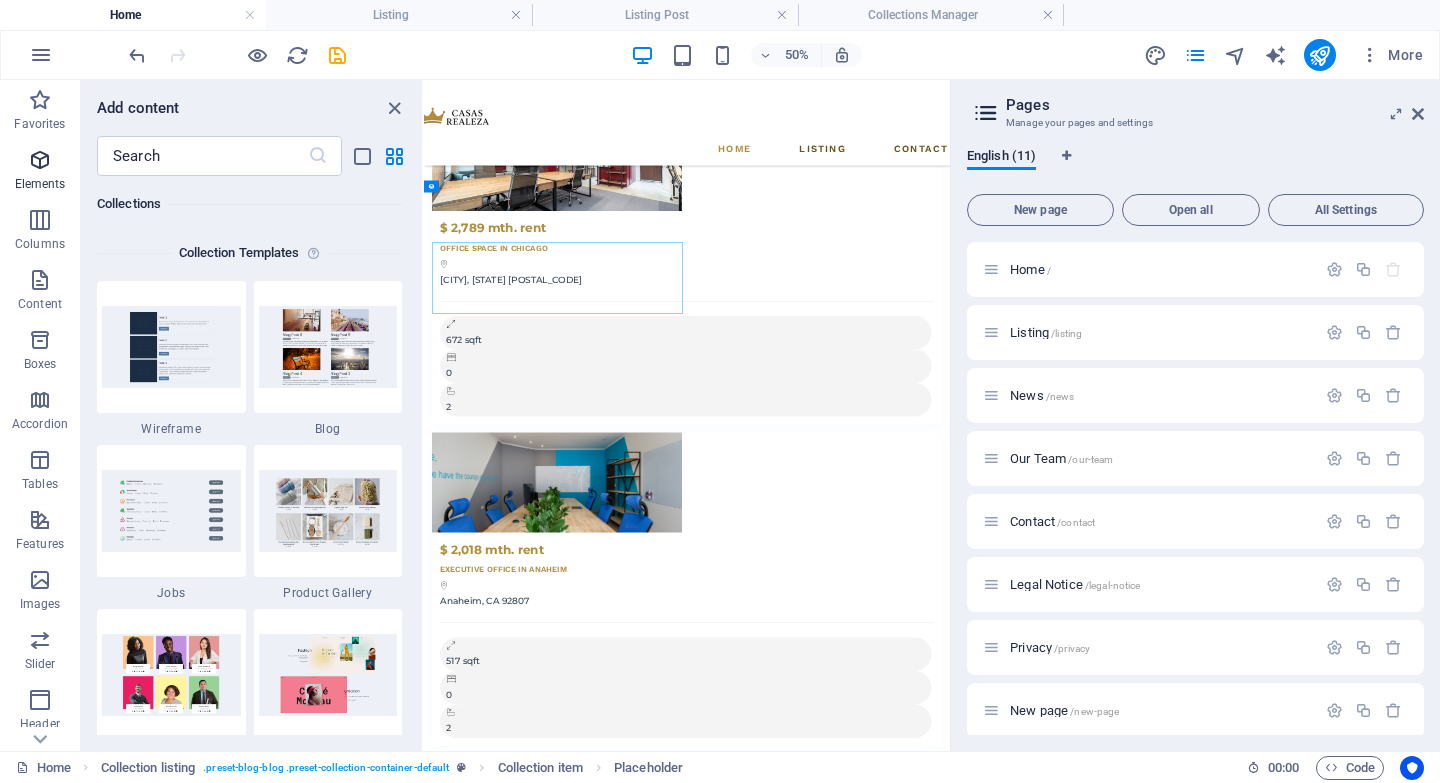 click at bounding box center [40, 160] 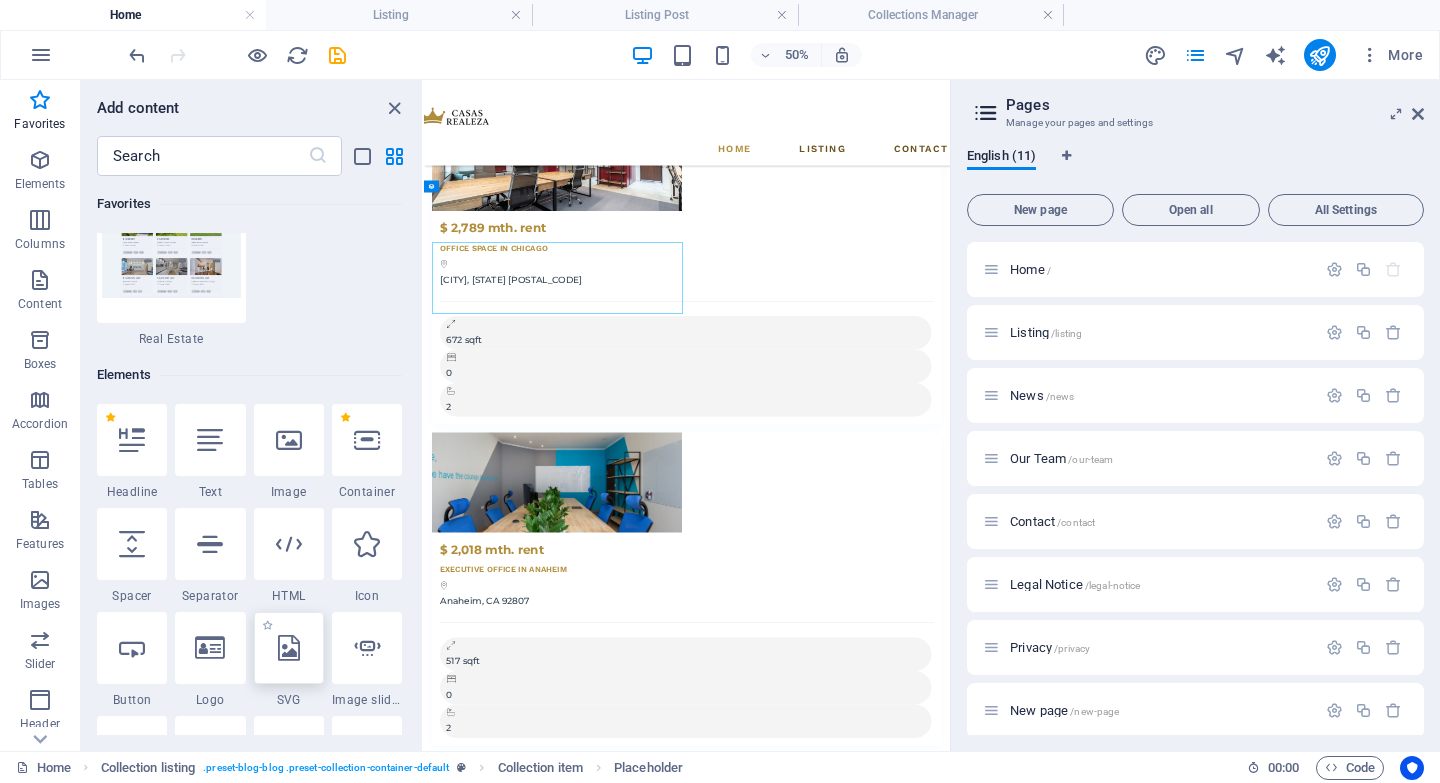 scroll, scrollTop: 207, scrollLeft: 0, axis: vertical 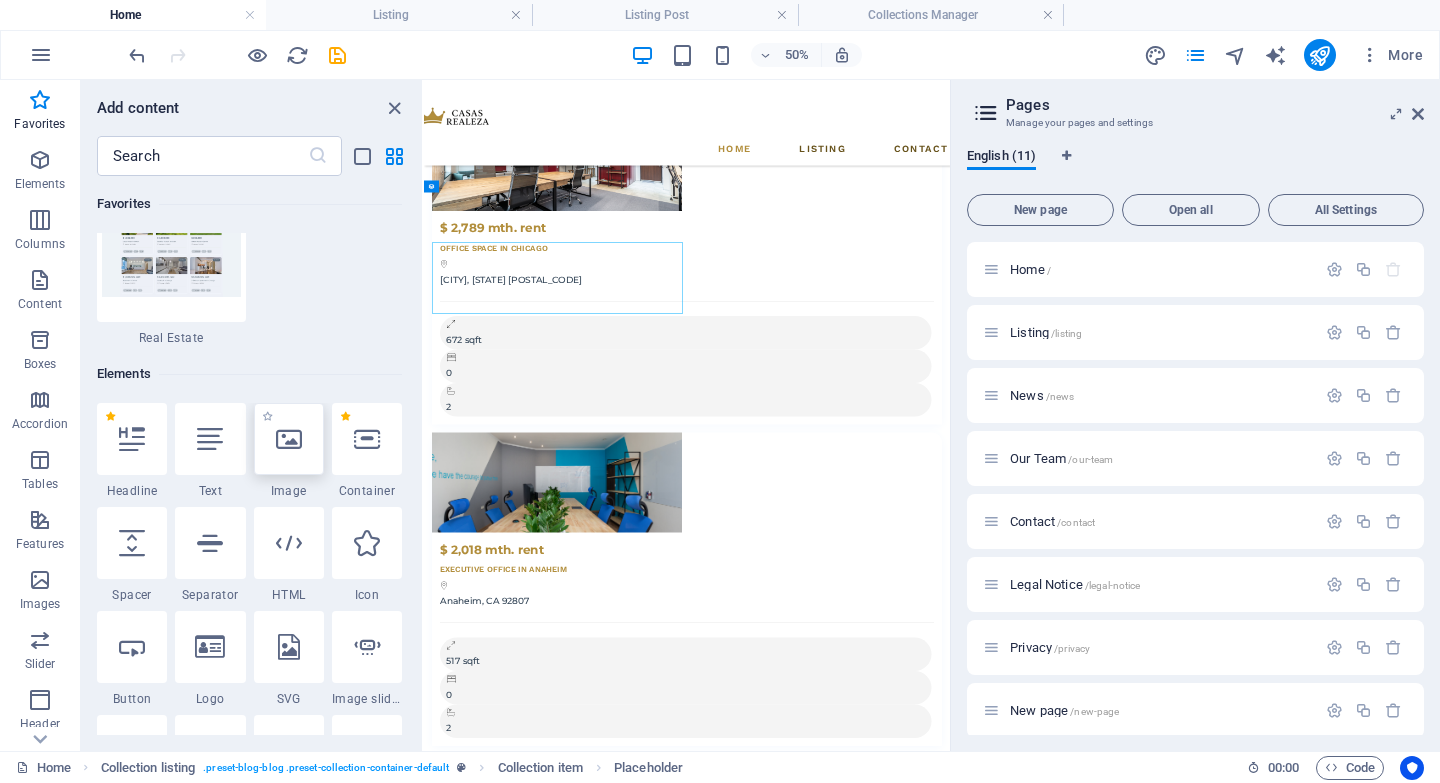 click at bounding box center [289, 439] 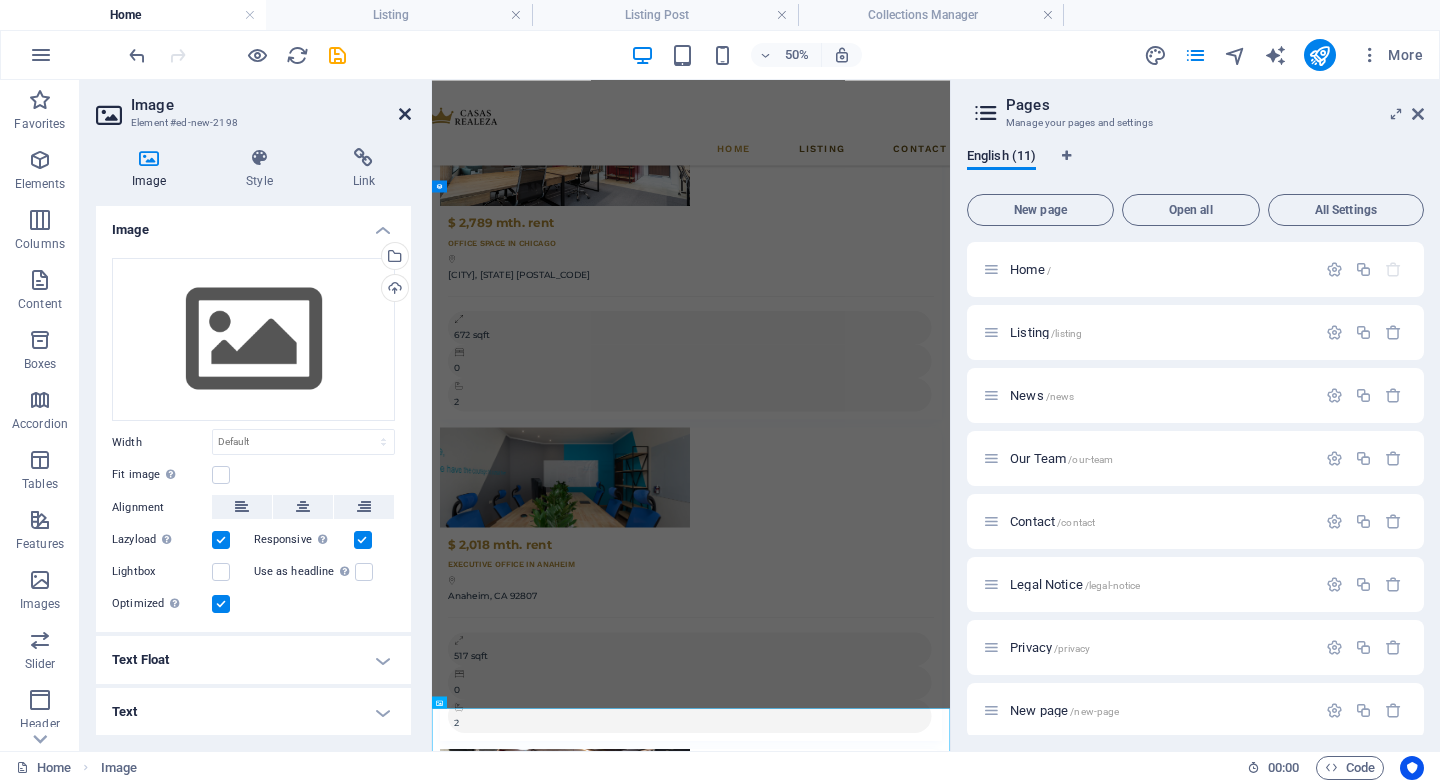 click at bounding box center [405, 114] 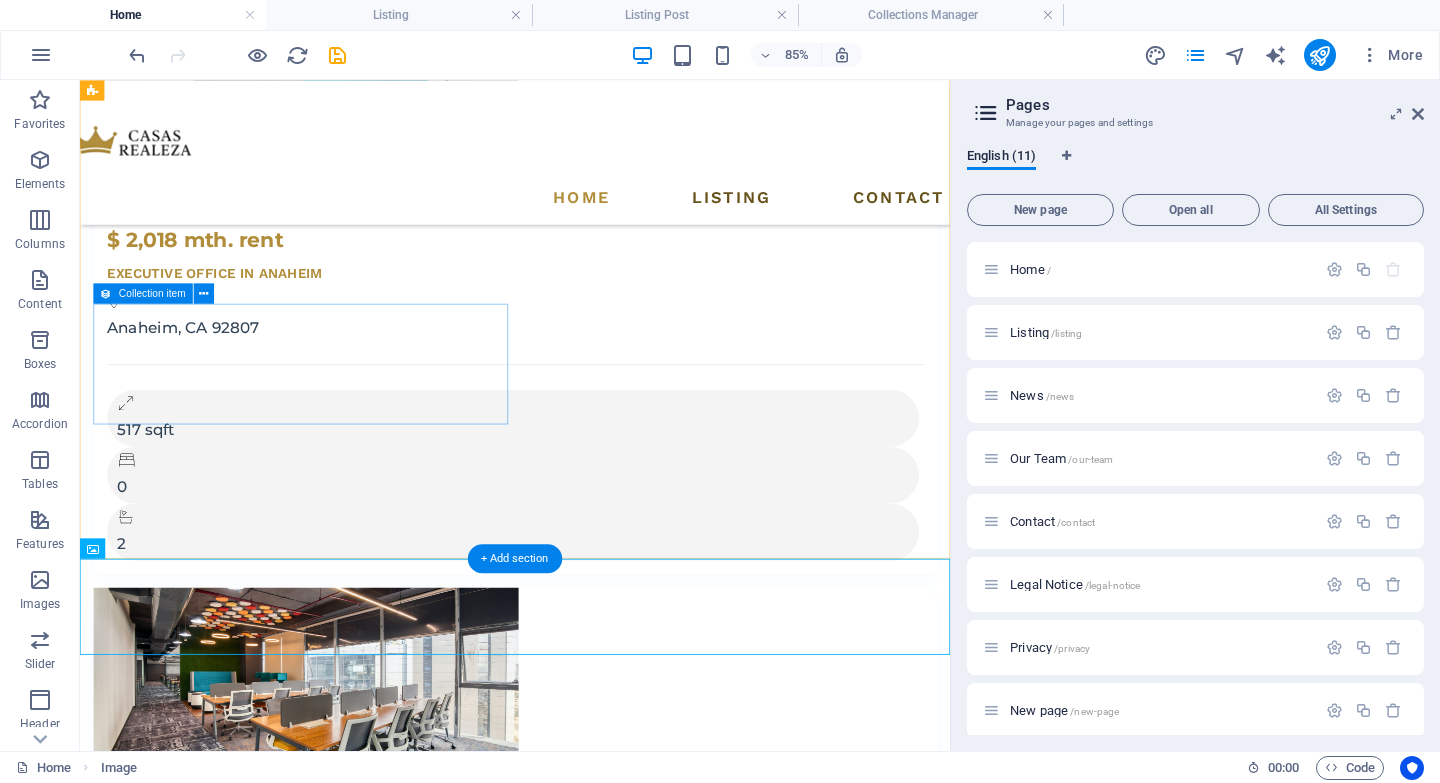 scroll, scrollTop: 4637, scrollLeft: 0, axis: vertical 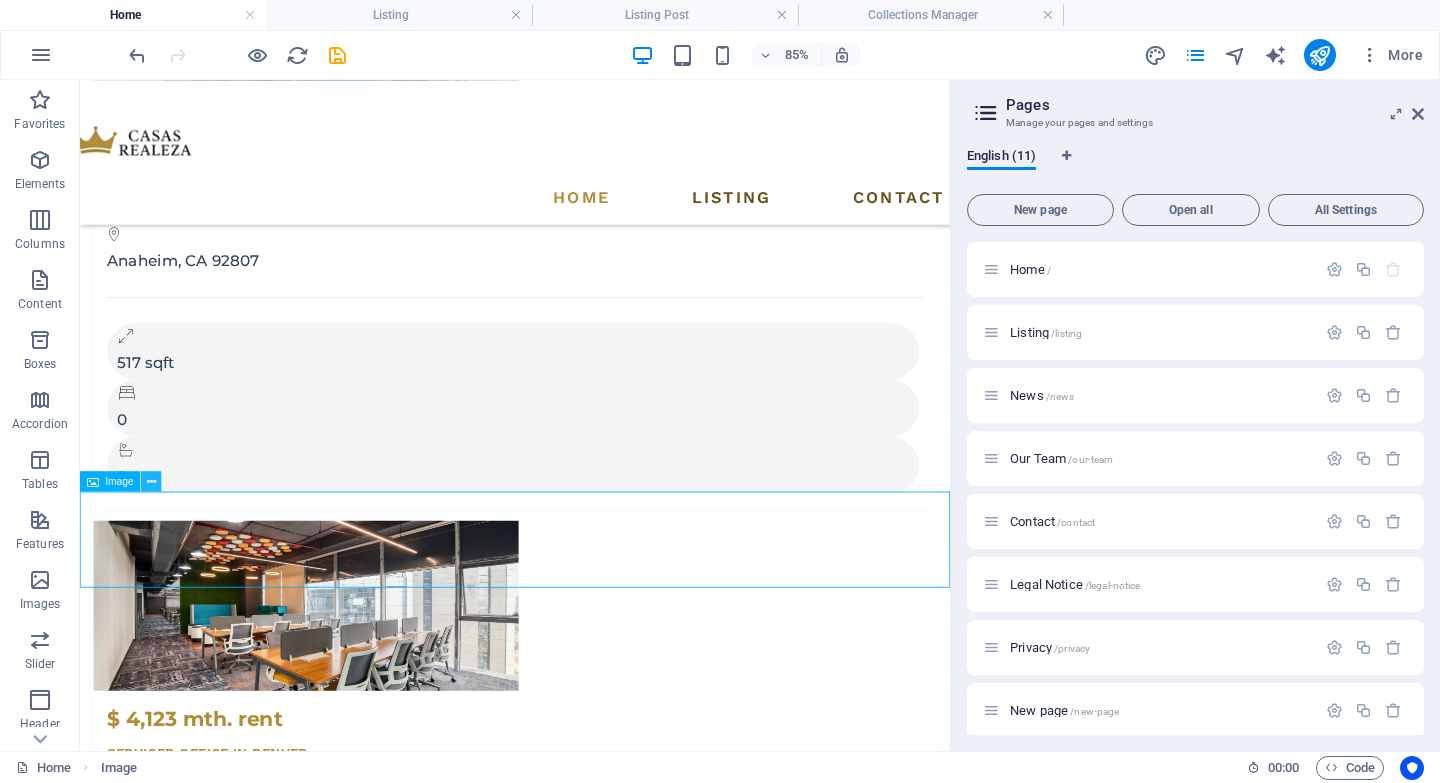 click at bounding box center [151, 482] 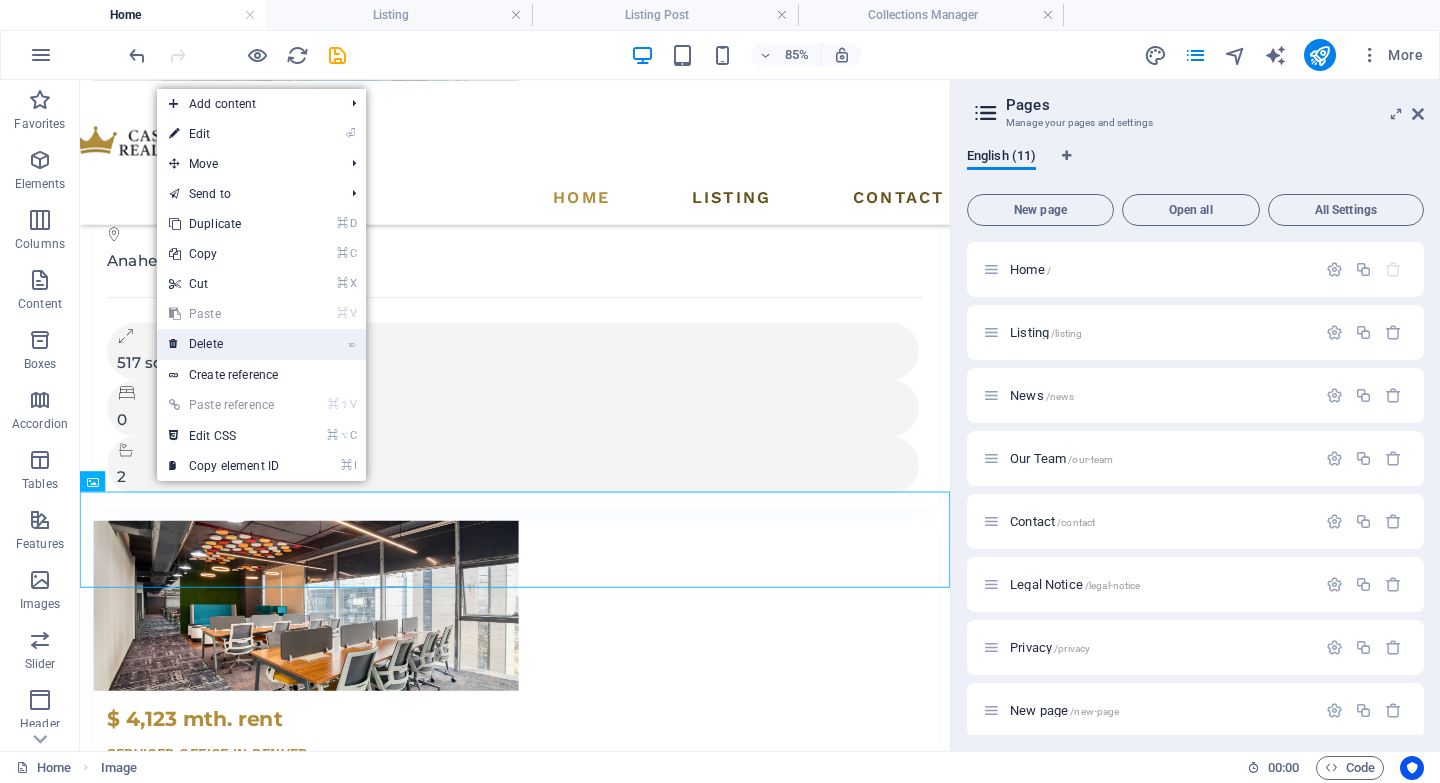 click on "⌦  Delete" at bounding box center (224, 344) 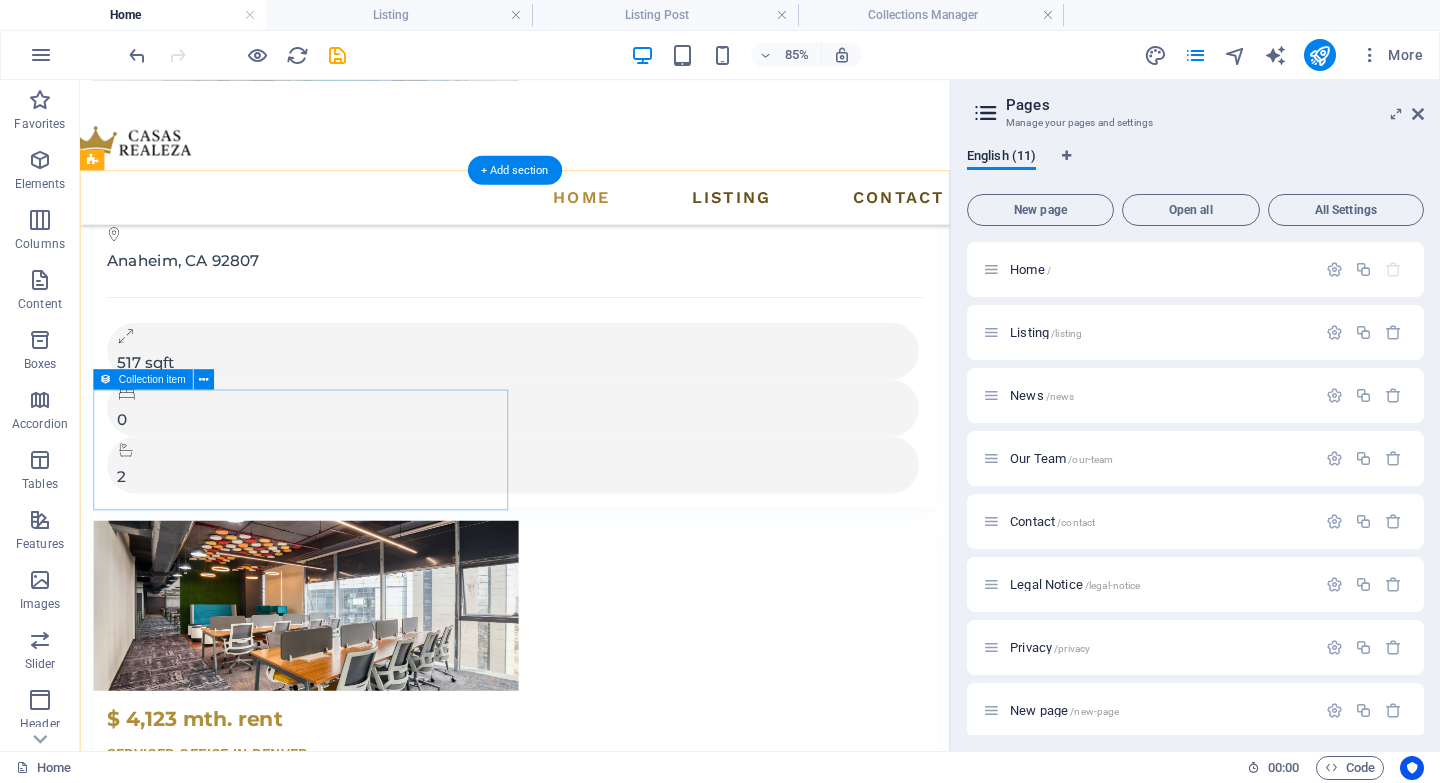 scroll, scrollTop: 3787, scrollLeft: 0, axis: vertical 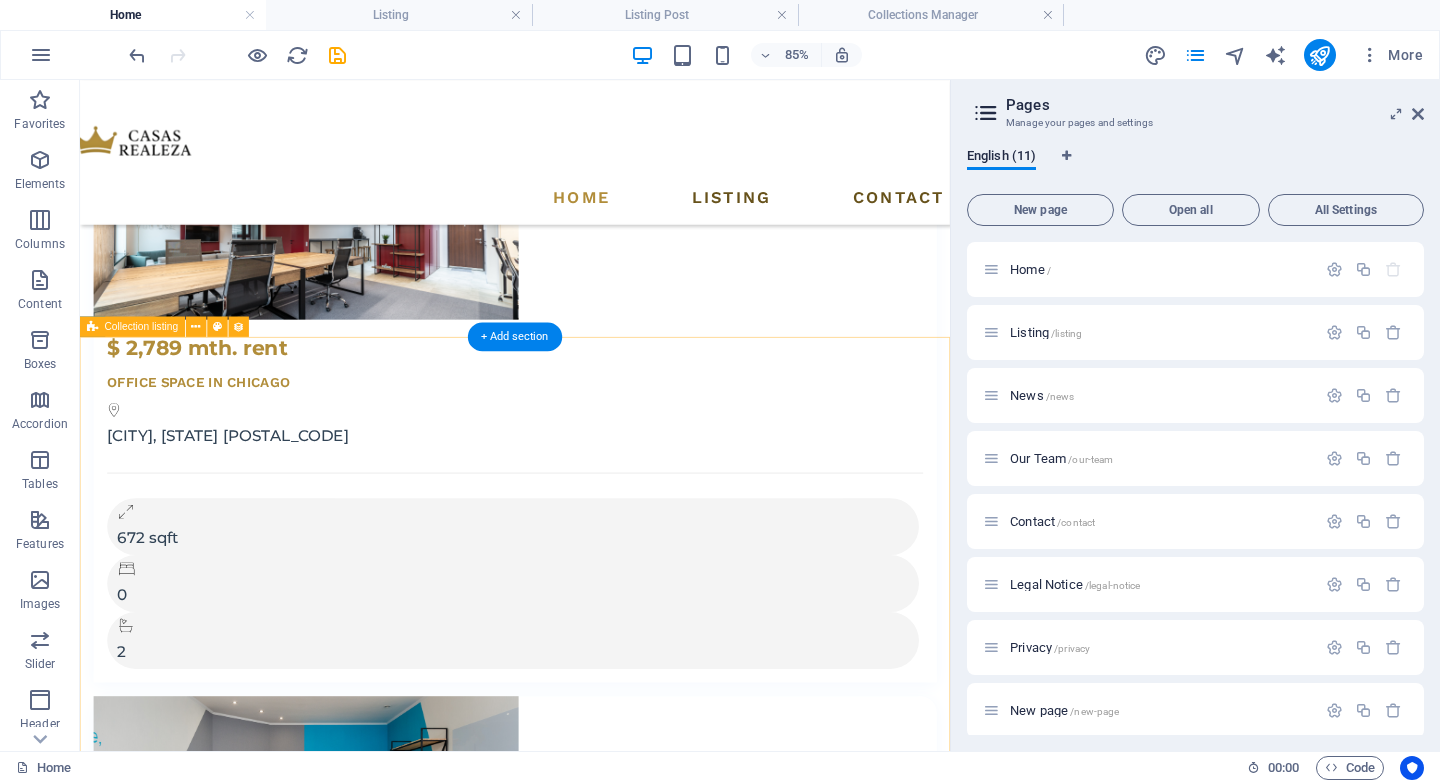 click on "Add elements and assign them to collection fields or  Add elements  Paste clipboard Add elements and assign them to collection fields or  Add elements  Paste clipboard Add elements and assign them to collection fields or  Add elements  Paste clipboard Add elements and assign them to collection fields or  Add elements  Paste clipboard Add elements and assign them to collection fields or  Add elements  Paste clipboard Add elements and assign them to collection fields or  Add elements  Paste clipboard Add elements and assign them to collection fields or  Add elements  Paste clipboard Add elements and assign them to collection fields or  Add elements  Paste clipboard Add elements and assign them to collection fields or  Add elements  Paste clipboard  Vorherige Nächste" at bounding box center [592, 6950] 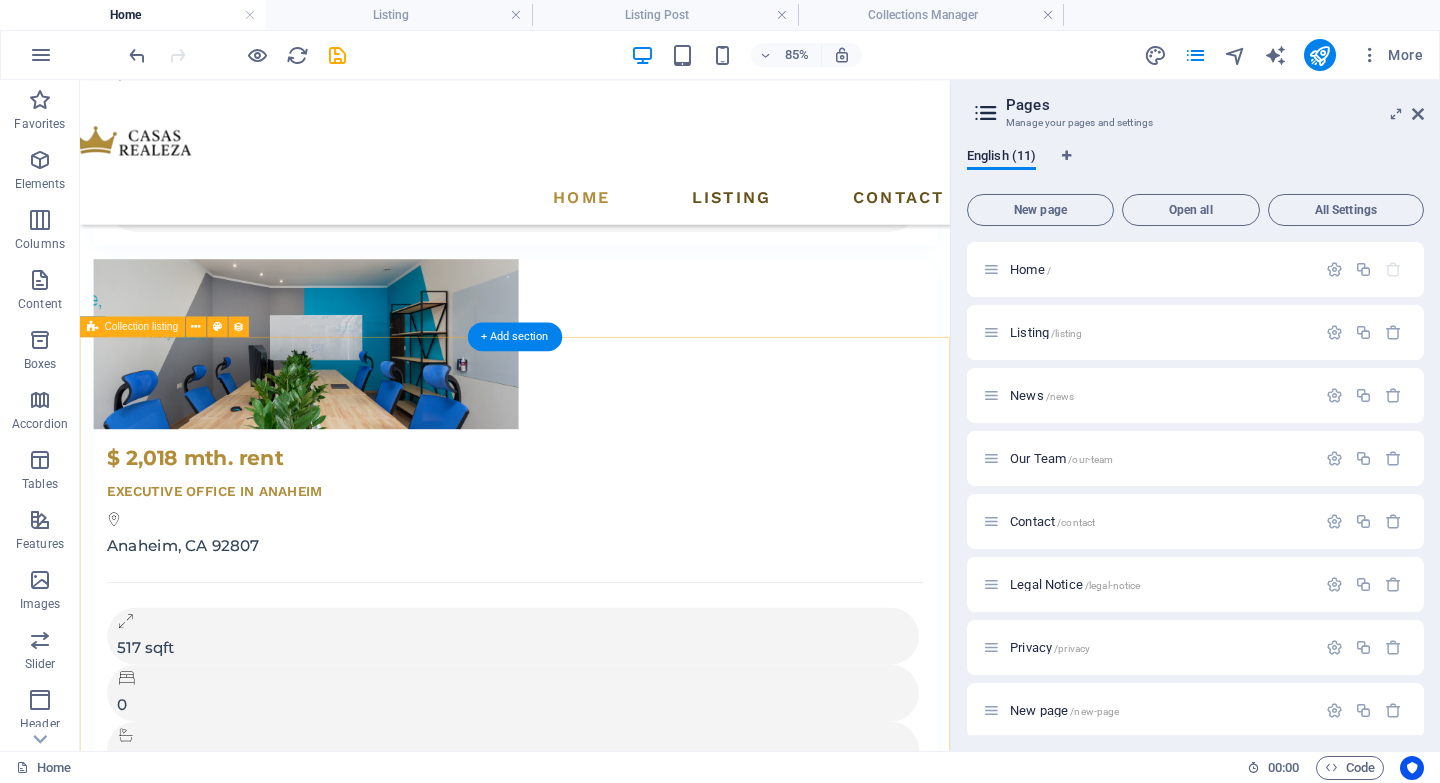 select on "68801a80691e50ae5e060e5a" 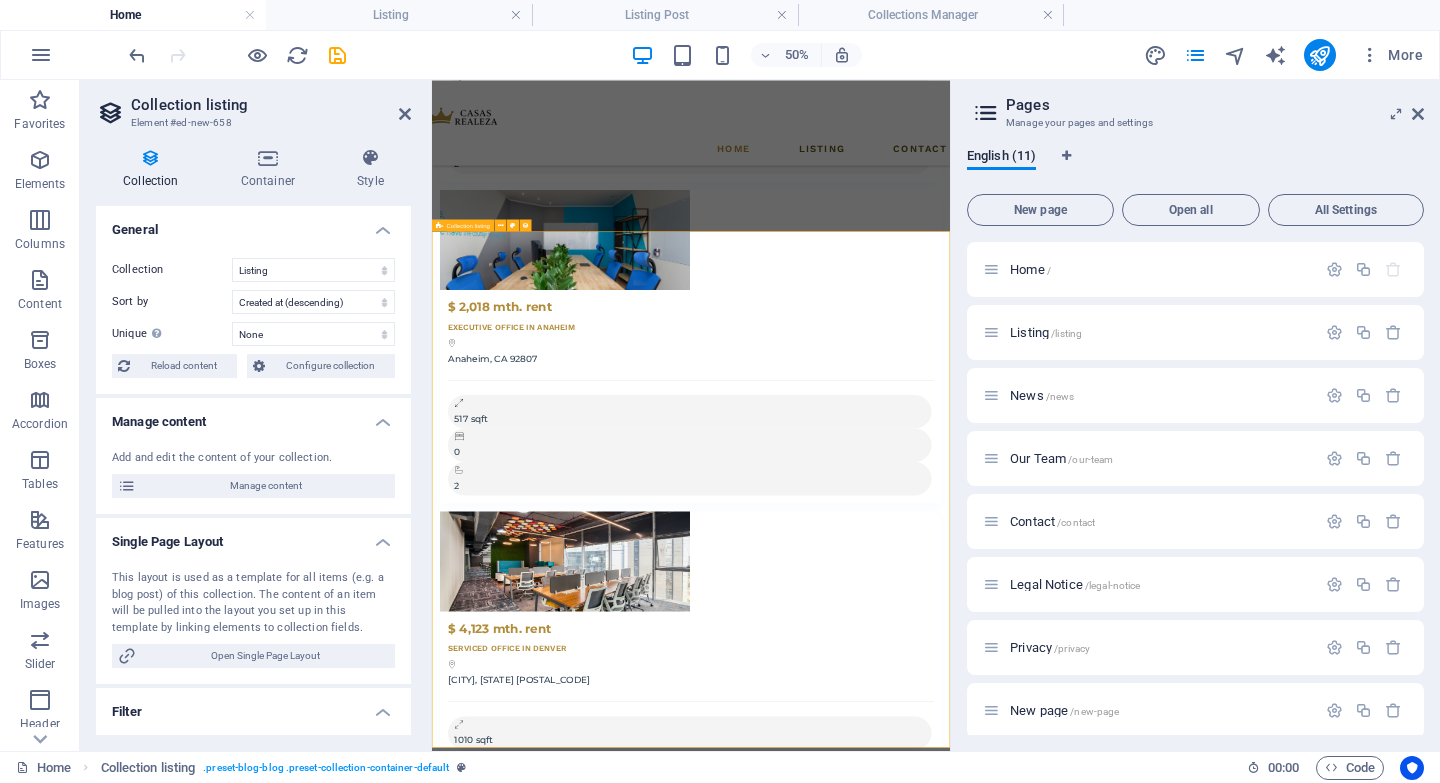click on "Collection listing" at bounding box center [468, 225] 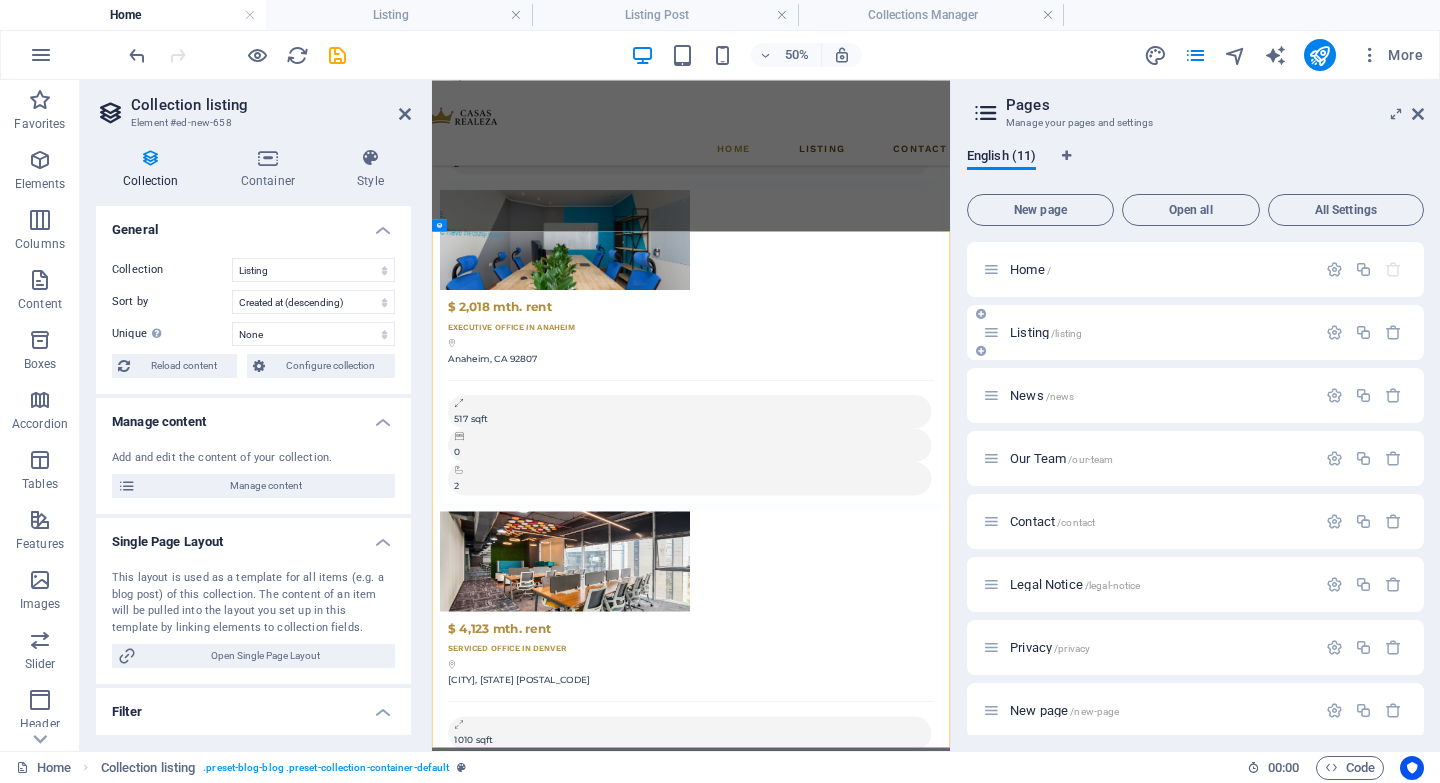 click at bounding box center [991, 332] 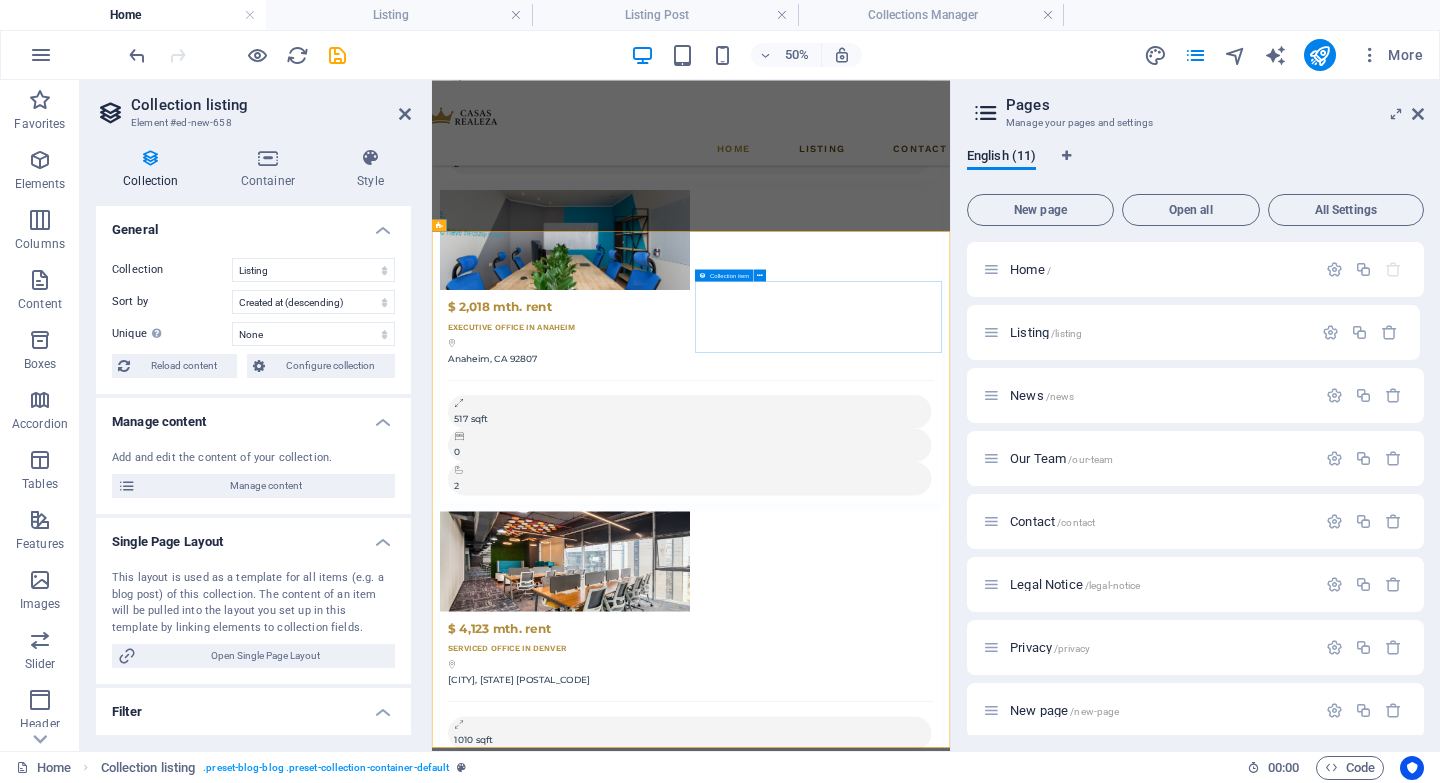 drag, startPoint x: 1420, startPoint y: 410, endPoint x: 1034, endPoint y: 580, distance: 421.7772 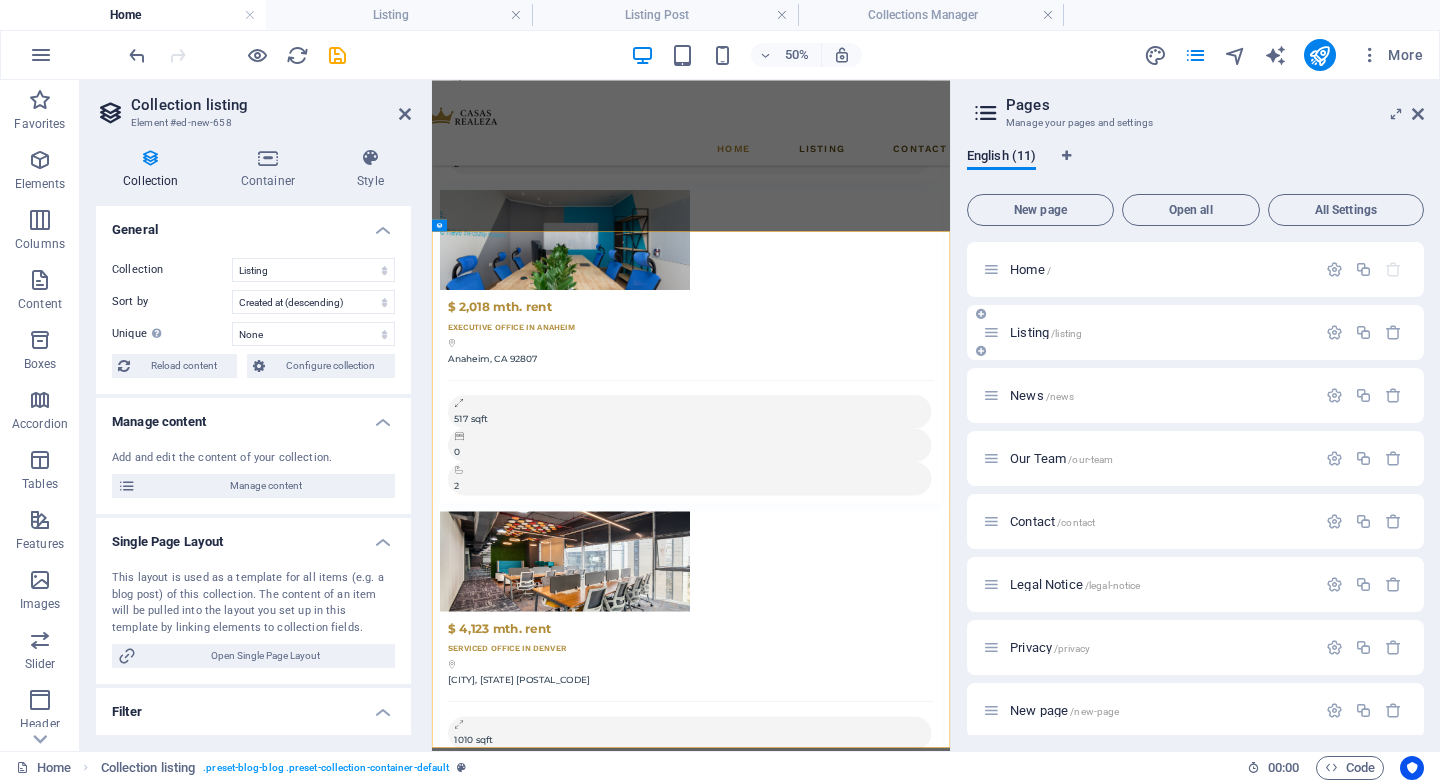 drag, startPoint x: 1219, startPoint y: 340, endPoint x: 1169, endPoint y: 325, distance: 52.201534 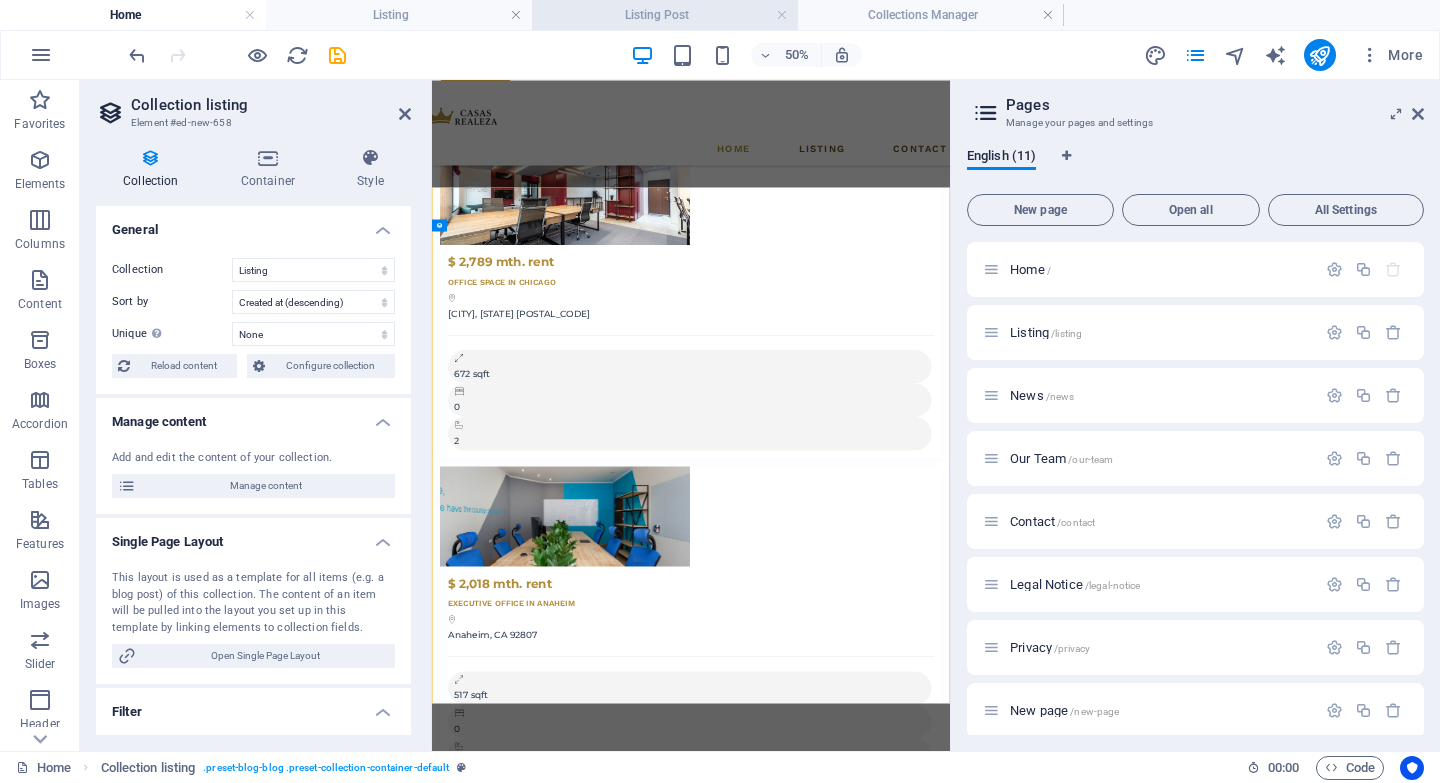 scroll, scrollTop: 4301, scrollLeft: 0, axis: vertical 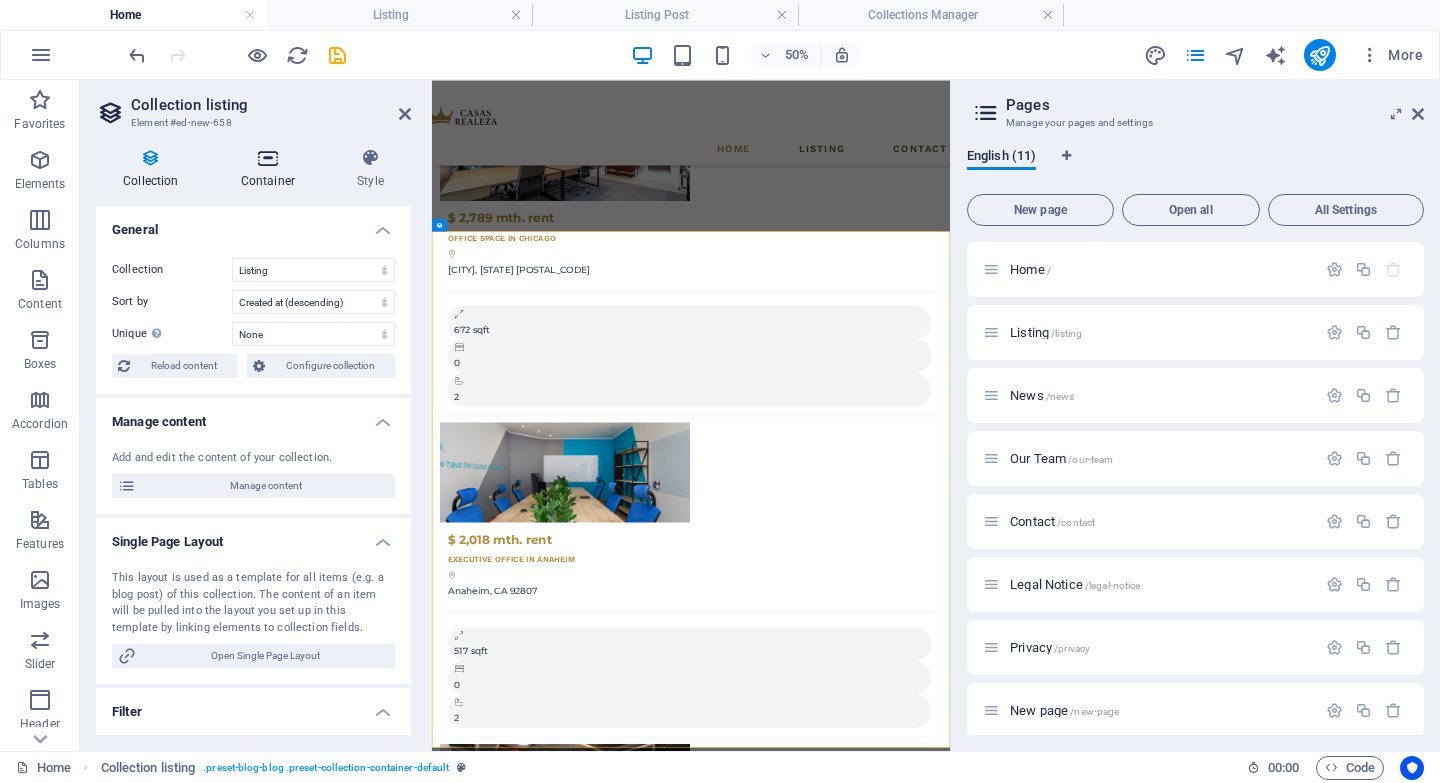 click at bounding box center [268, 158] 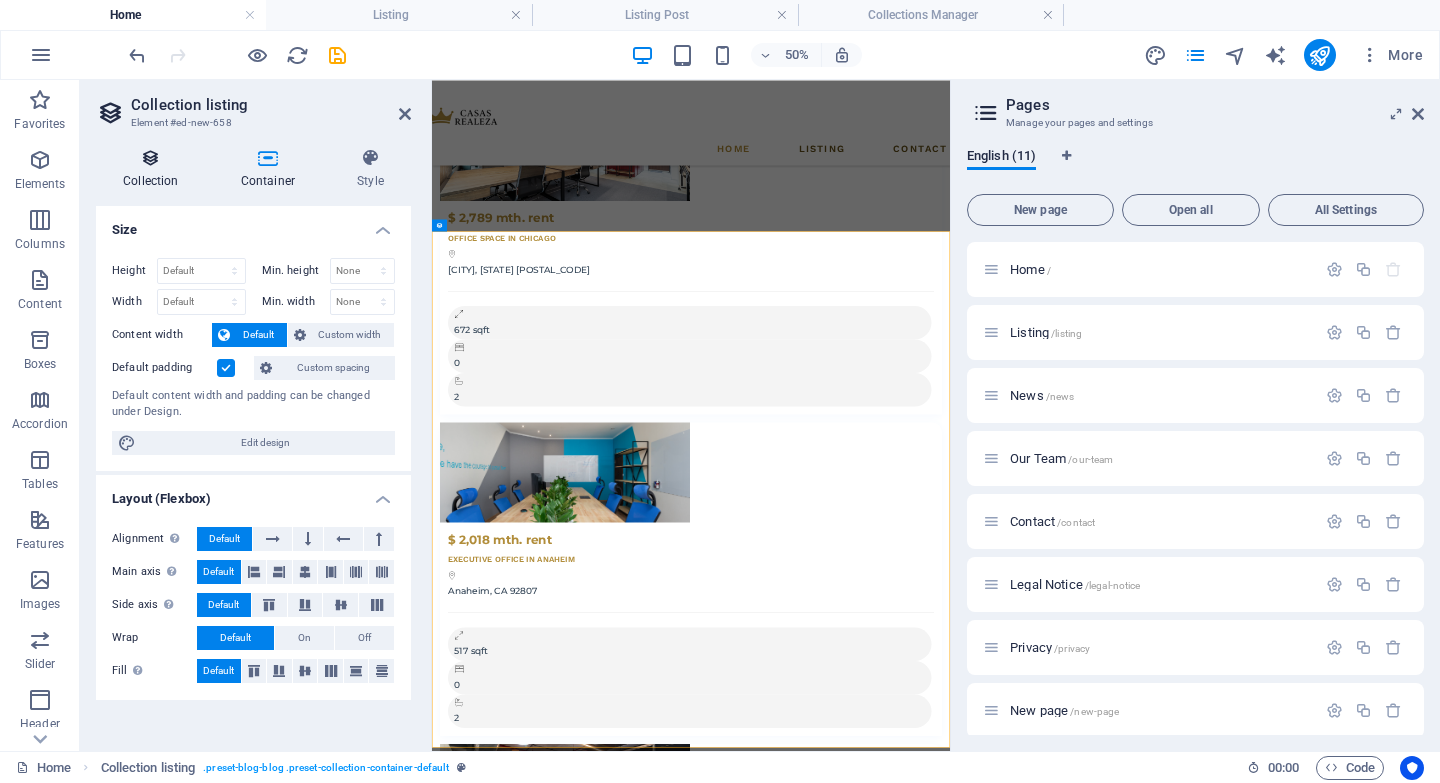 click on "Collection" at bounding box center (155, 169) 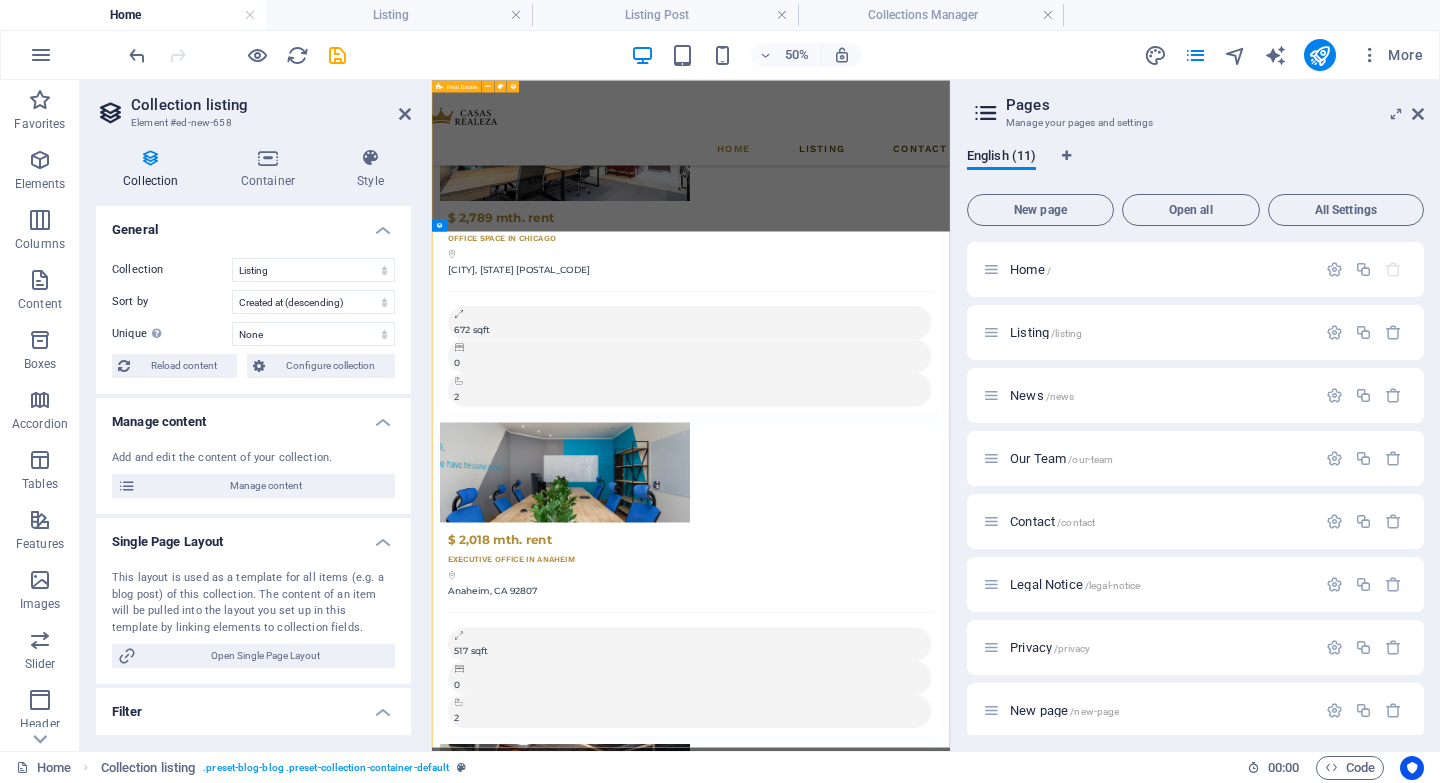 click on "For Rent $ 2,789 mth. rent Office Space in Chicago Chicago, IL 60605 672 sqft 0 2 For Rent $ 2,018 mth. rent Executive Office in Anaheim Anaheim, CA 92807 517 sqft 0 2 For Rent $ 4,123 mth. rent Serviced Office in Denver Denver, CO 80207 1010 sqft 0 10 For Rent $ 1,949,000 Luxury House in Newton Newton, MA 02468 3,354 sqft 4 4 For Rent $ 4,900,000 Beautiful House in Anaheim Anaheim, CA 92807 7,860 sqft 6 6 For Rent $ 695,000 Modern House in Denver Denver, CO 80207 2,136 sqft 3 2 For Rent $ 1,690 mth. rent Apartment in Denver Denver, CO 80207 560 sqft 1 1 For Rent $ 4,617 mth. rent Studio Loft in Chicago Chicago, IL 60605 1,830 sqft 3 3 For Rent $ 2,560 mth. rent 2-Bedroom Apartment in Chicago Chicago, IL 60605 751 sqft 2 2  Previous Next" at bounding box center (950, 3056) 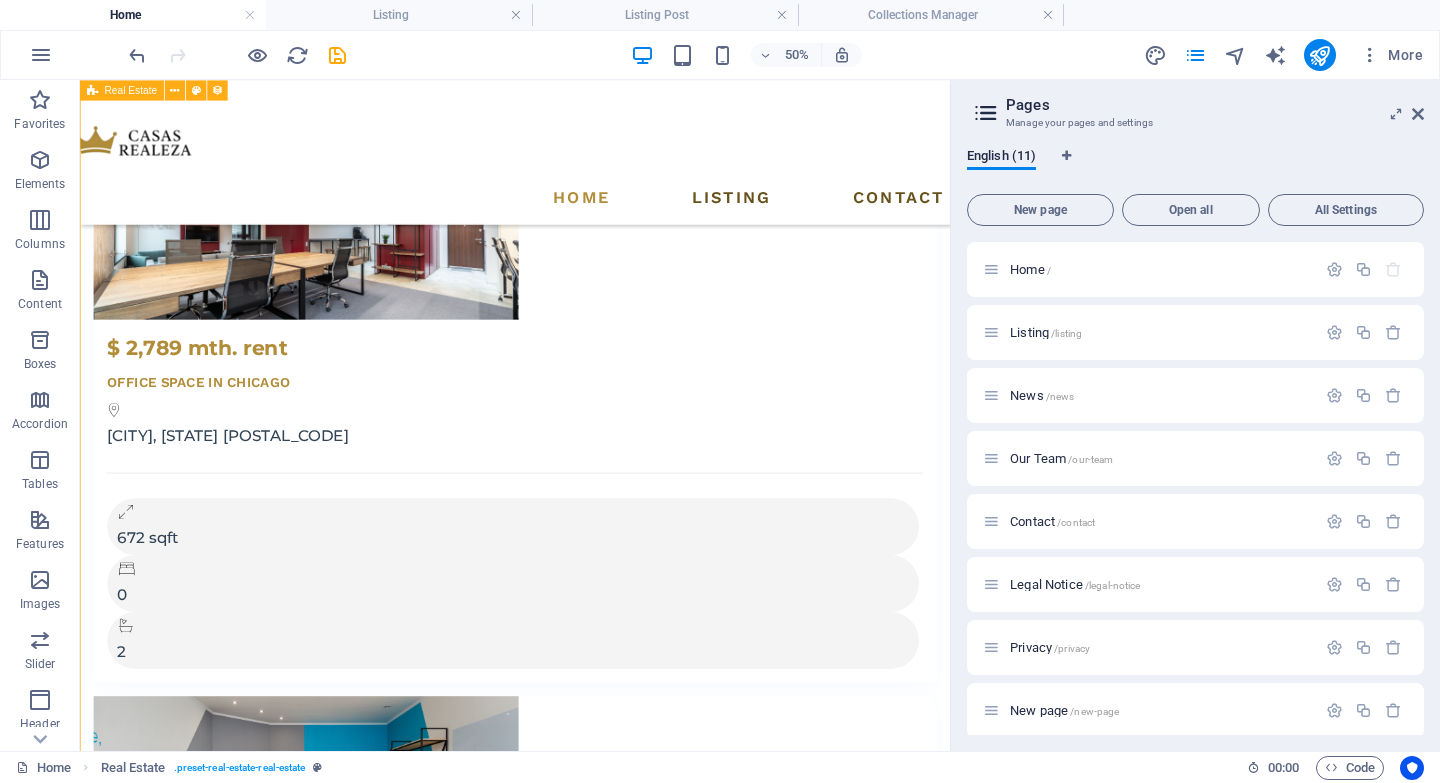 select on "6881339341f91e039f0bf917" 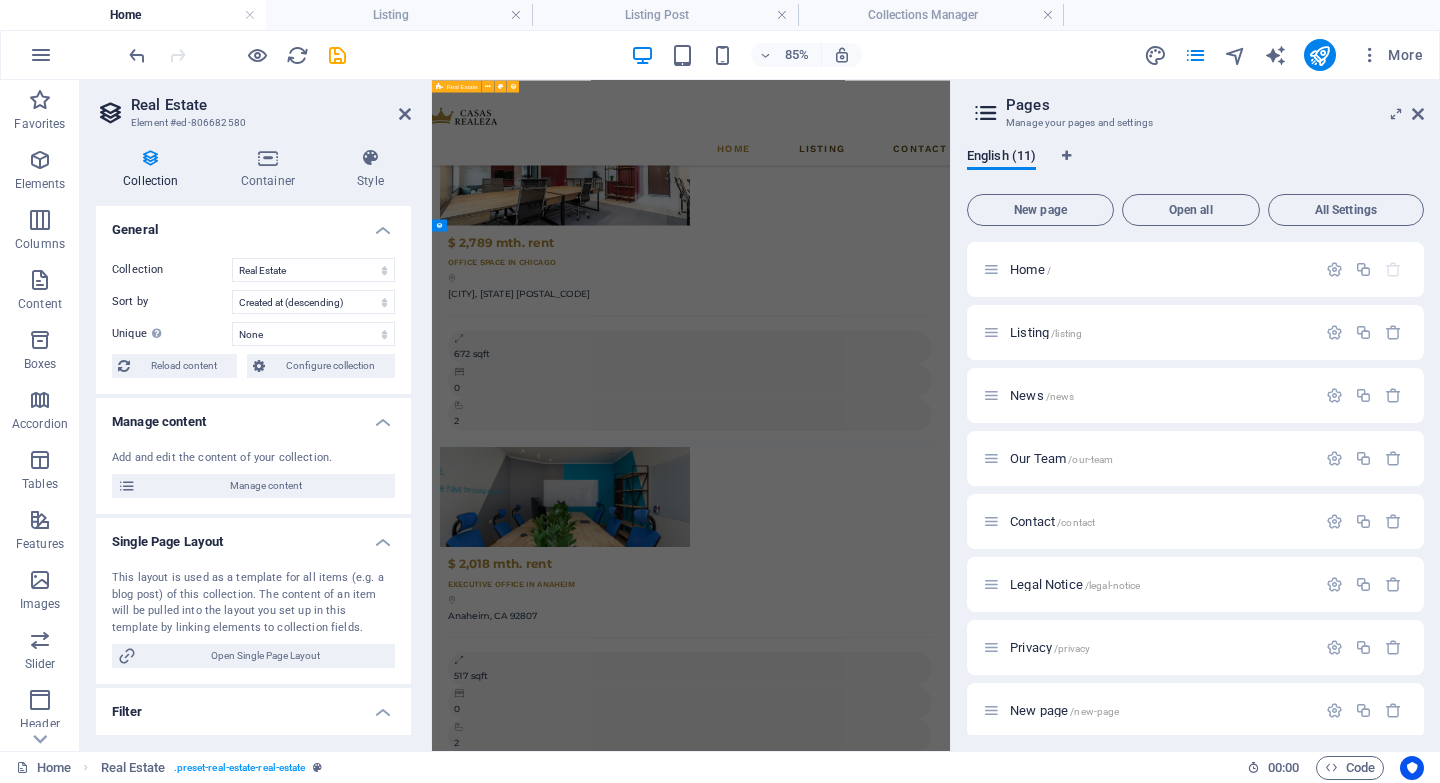 scroll, scrollTop: 4301, scrollLeft: 0, axis: vertical 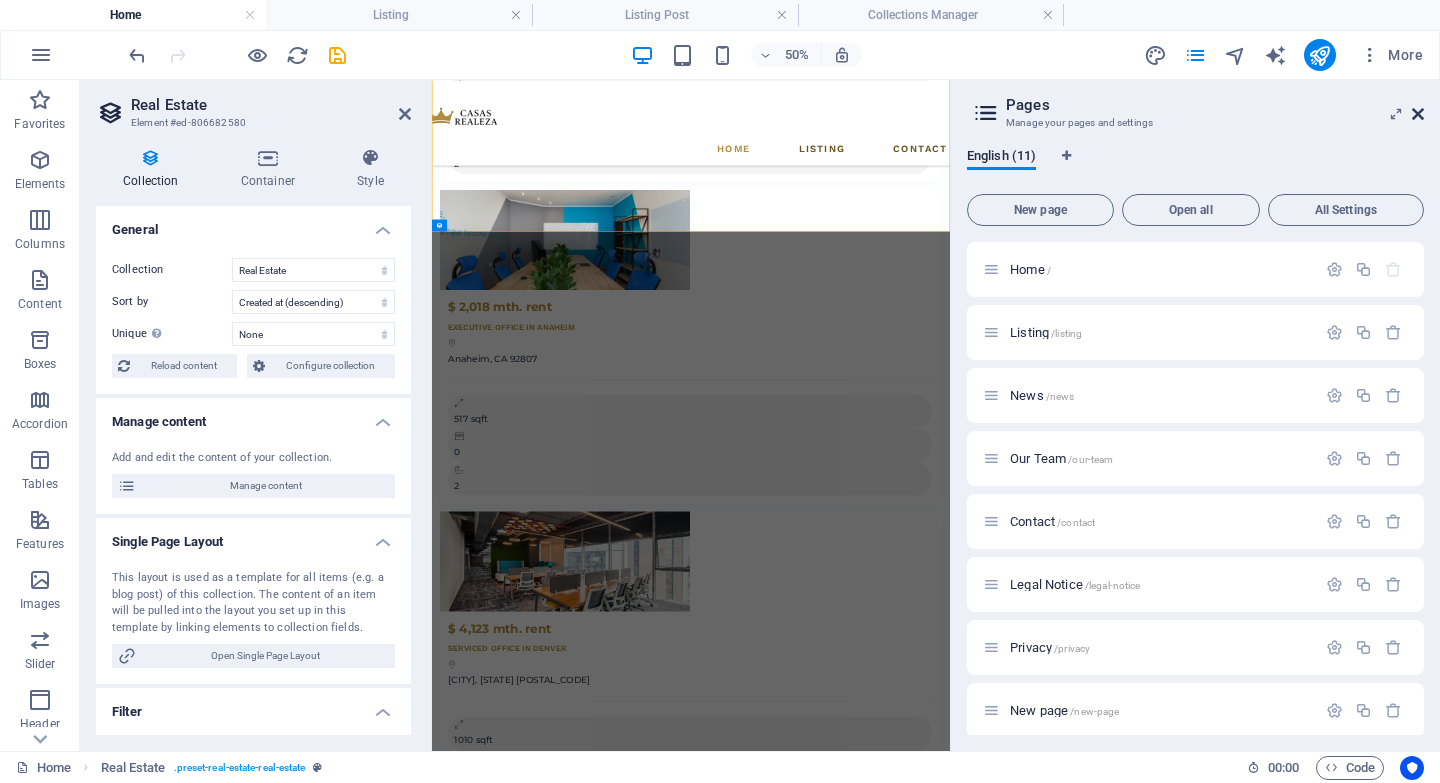 click at bounding box center [1418, 114] 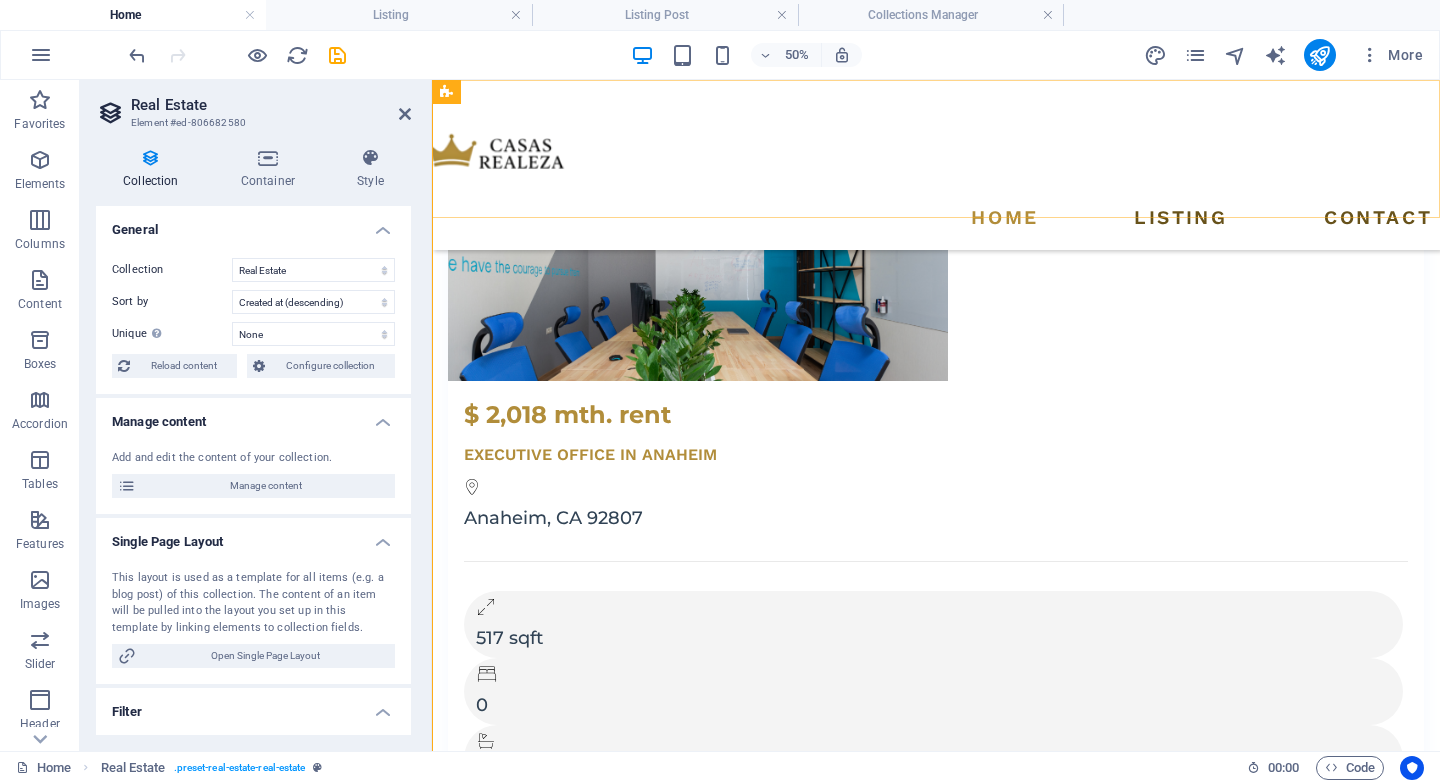 scroll, scrollTop: 3727, scrollLeft: 0, axis: vertical 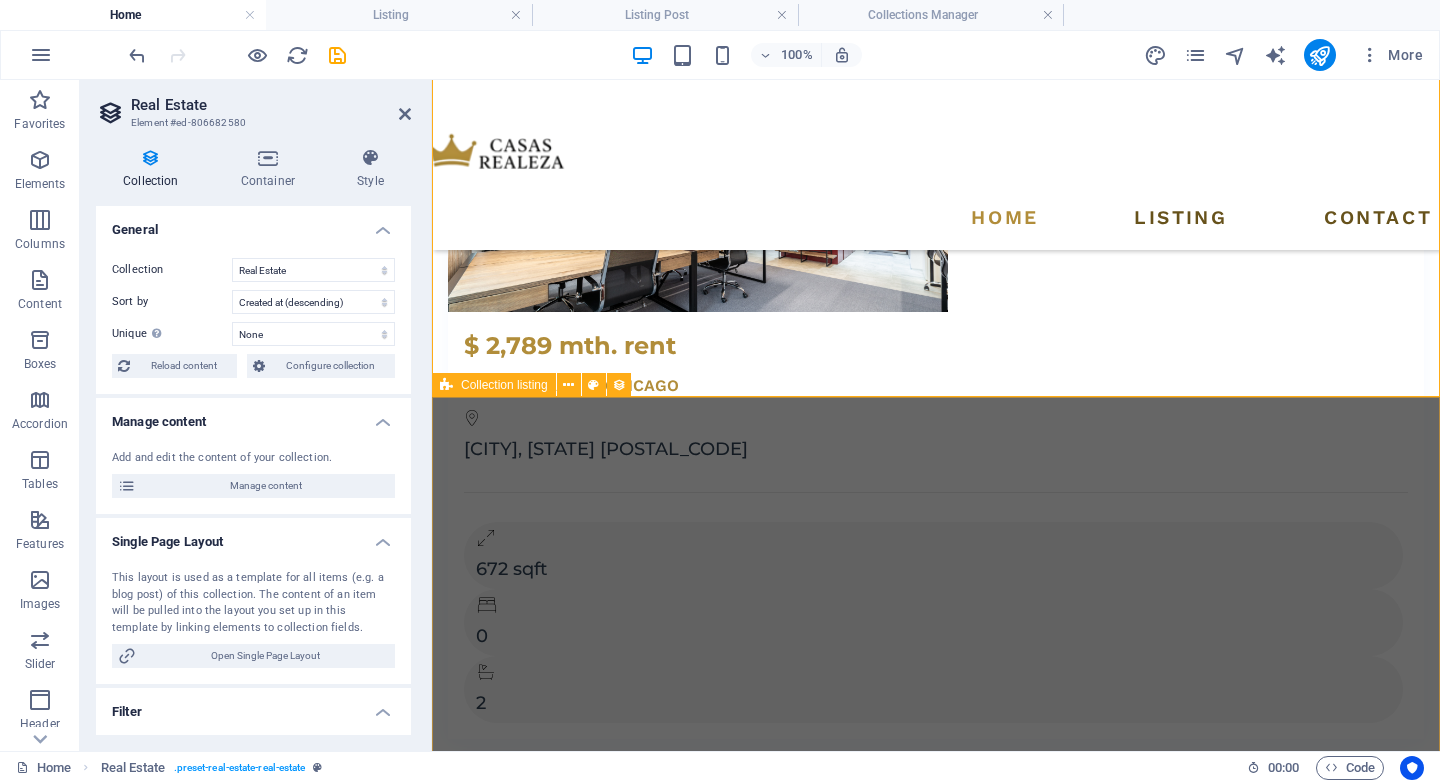click on "Add elements and assign them to collection fields or  Add elements  Paste clipboard Add elements and assign them to collection fields or  Add elements  Paste clipboard Add elements and assign them to collection fields or  Add elements  Paste clipboard Add elements and assign them to collection fields or  Add elements  Paste clipboard Add elements and assign them to collection fields or  Add elements  Paste clipboard Add elements and assign them to collection fields or  Add elements  Paste clipboard Add elements and assign them to collection fields or  Add elements  Paste clipboard Add elements and assign them to collection fields or  Add elements  Paste clipboard Add elements and assign them to collection fields or  Add elements  Paste clipboard  Vorherige Nächste" at bounding box center (936, 6900) 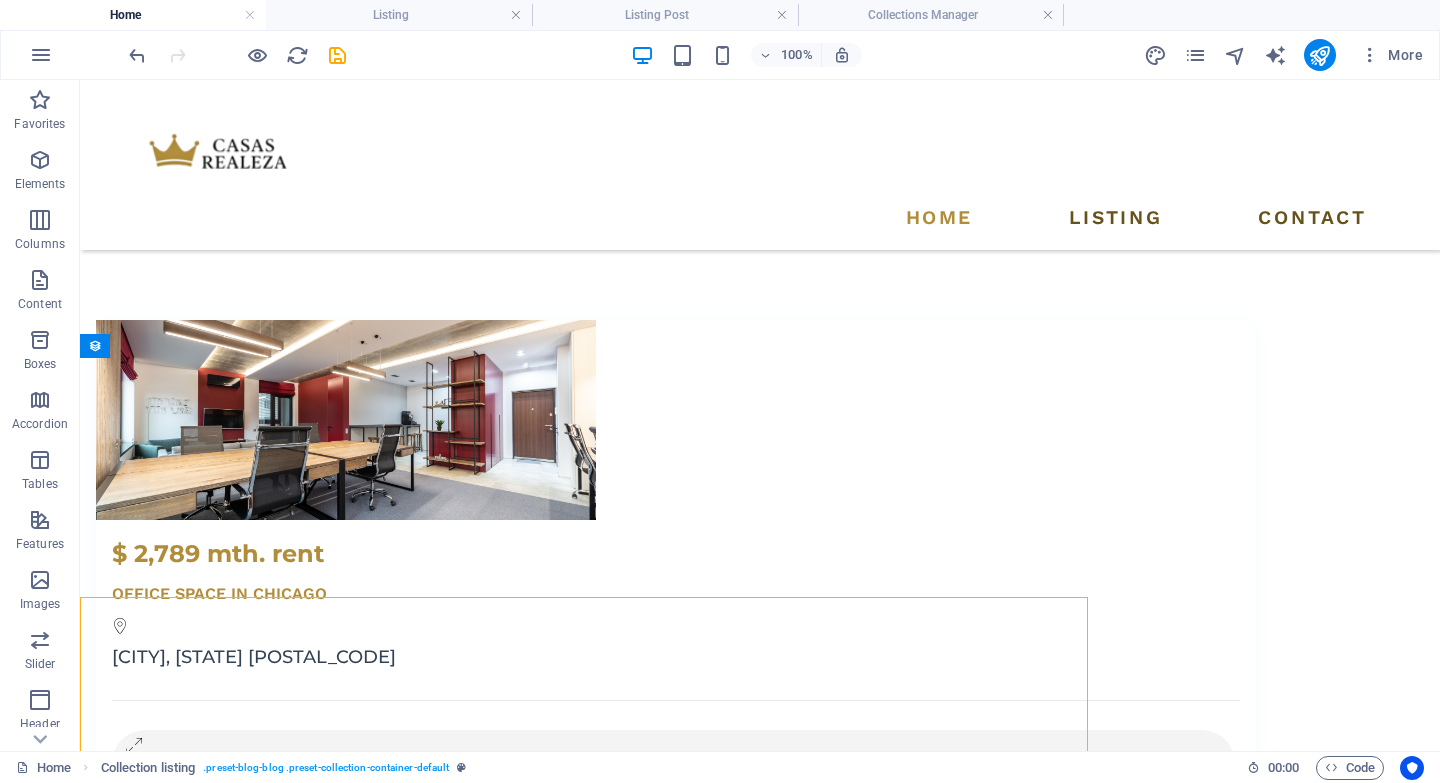 scroll, scrollTop: 3527, scrollLeft: 0, axis: vertical 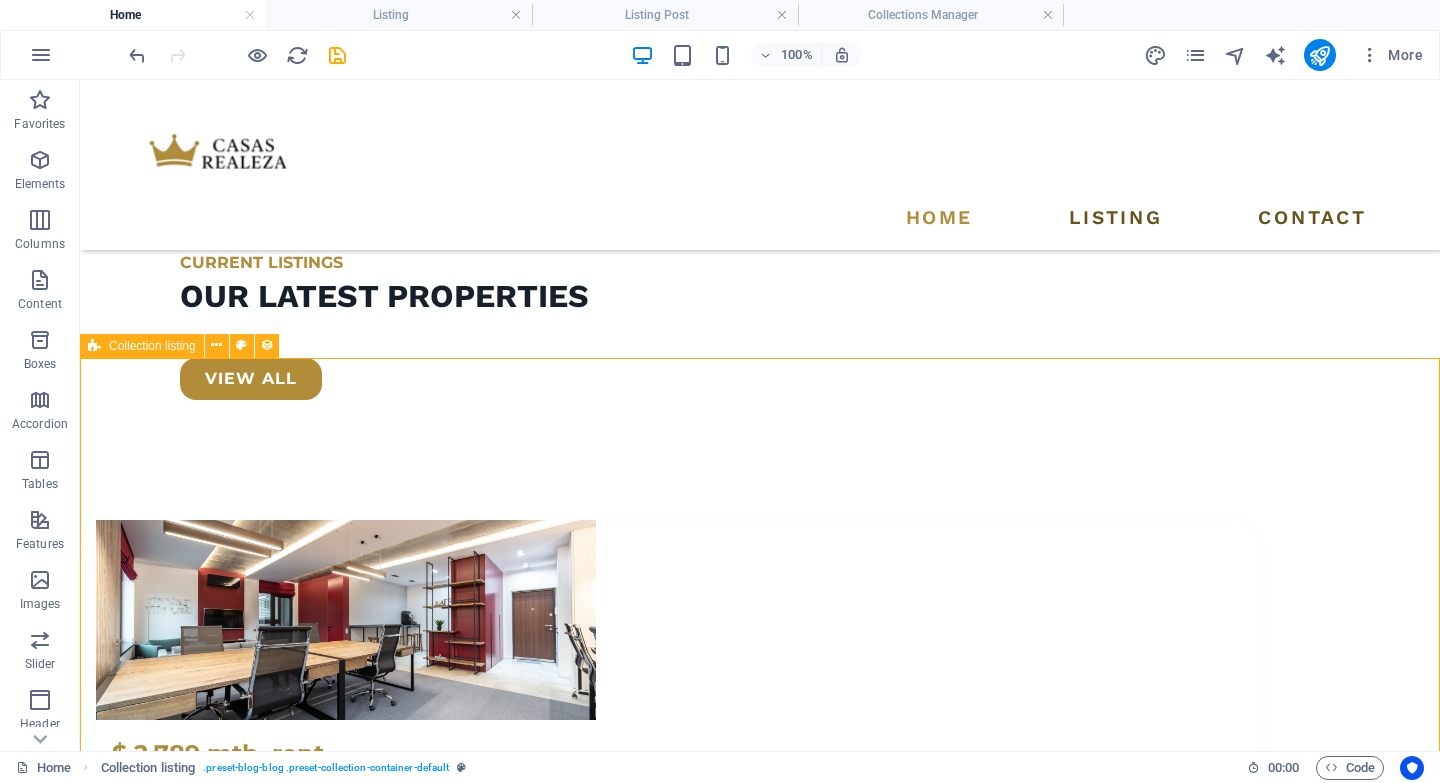 click on "Collection listing" at bounding box center [152, 346] 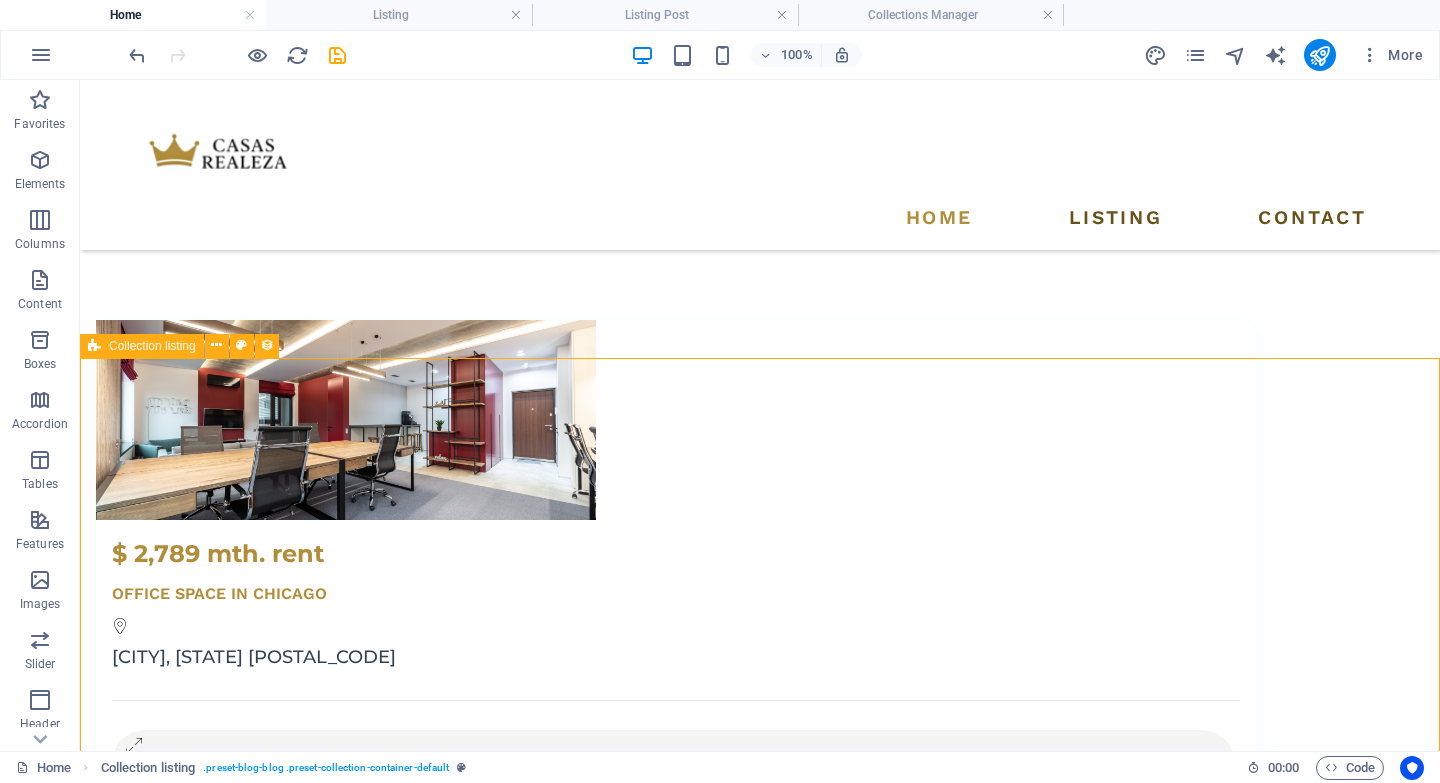 select on "68801a80691e50ae5e060e5a" 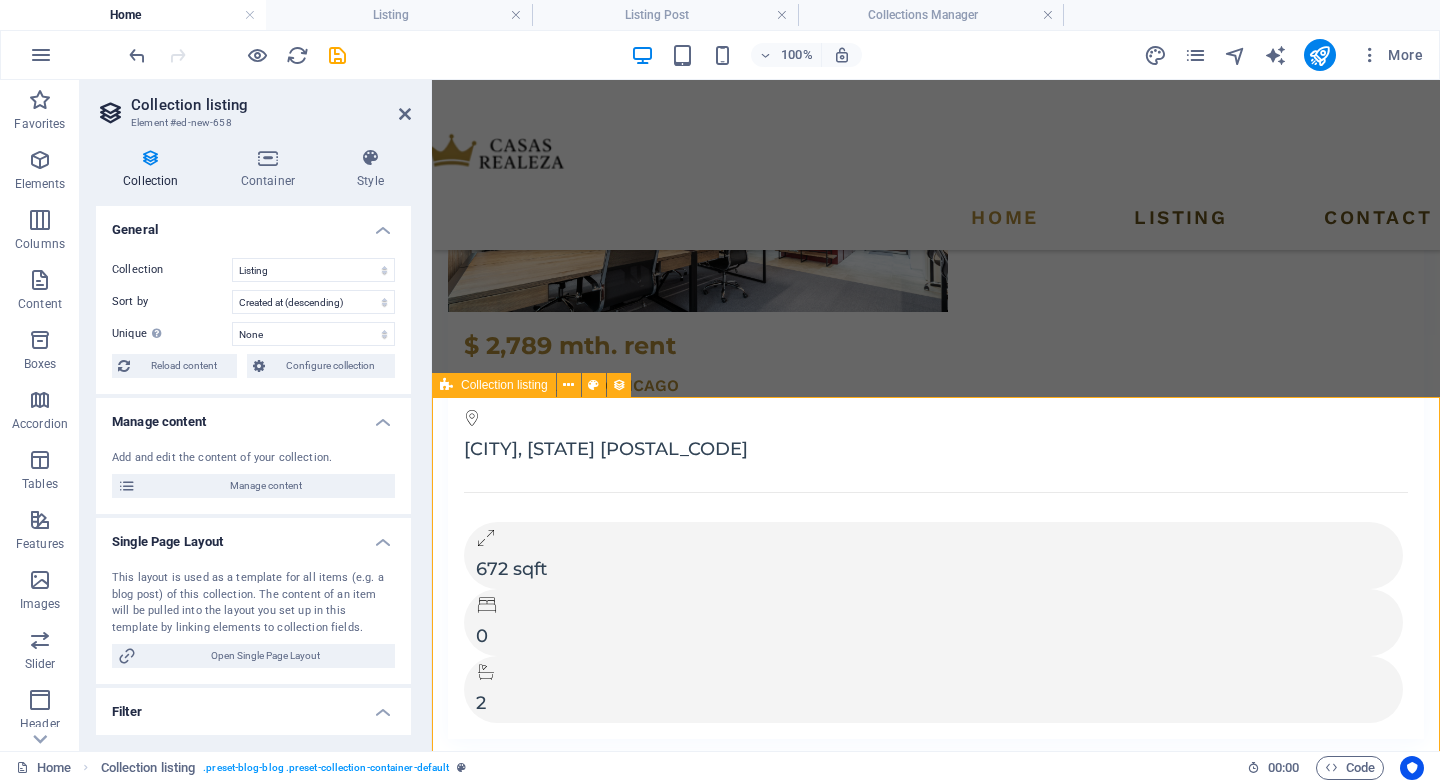 click on "Add elements and assign them to collection fields or  Add elements  Paste clipboard Add elements and assign them to collection fields or  Add elements  Paste clipboard Add elements and assign them to collection fields or  Add elements  Paste clipboard Add elements and assign them to collection fields or  Add elements  Paste clipboard Add elements and assign them to collection fields or  Add elements  Paste clipboard Add elements and assign them to collection fields or  Add elements  Paste clipboard Add elements and assign them to collection fields or  Add elements  Paste clipboard Add elements and assign them to collection fields or  Add elements  Paste clipboard Add elements and assign them to collection fields or  Add elements  Paste clipboard  Vorherige Nächste" at bounding box center [936, 6900] 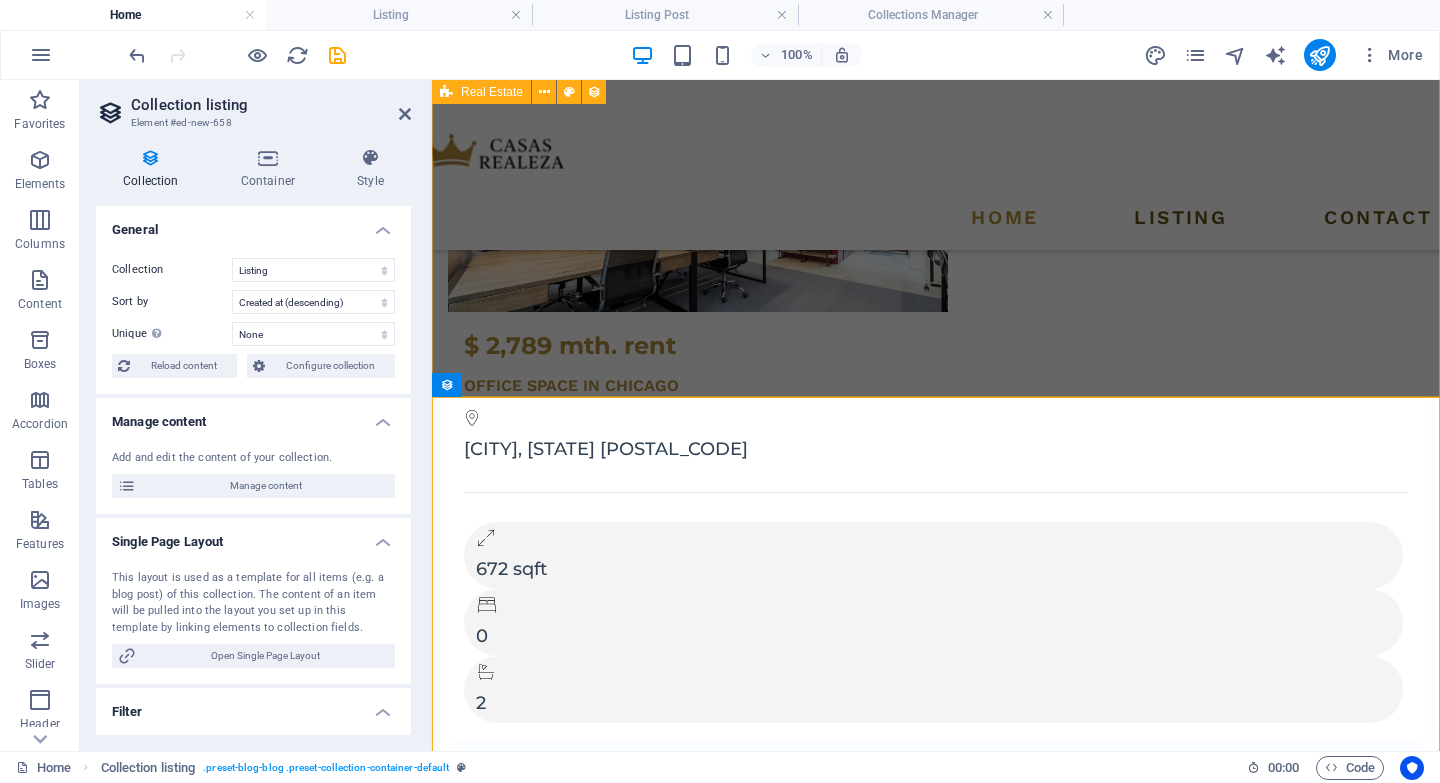click on "For Rent $ 2,789 mth. rent Office Space in Chicago Chicago, IL 60605 672 sqft 0 2 For Rent $ 2,018 mth. rent Executive Office in Anaheim Anaheim, CA 92807 517 sqft 0 2 For Rent $ 4,123 mth. rent Serviced Office in Denver Denver, CO 80207 1010 sqft 0 10 For Rent $ 1,949,000 Luxury House in Newton Newton, MA 02468 3,354 sqft 4 4 For Rent $ 4,900,000 Beautiful House in Anaheim Anaheim, CA 92807 7,860 sqft 6 6 For Rent $ 695,000 Modern House in Denver Denver, CO 80207 2,136 sqft 3 2 For Rent $ 1,690 mth. rent Apartment in Denver Denver, CO 80207 560 sqft 1 1 For Rent $ 4,617 mth. rent Studio Loft in Chicago Chicago, IL 60605 1,830 sqft 3 3 For Rent $ 2,560 mth. rent 2-Bedroom Apartment in Chicago Chicago, IL 60605 751 sqft 2 2  Previous Next" at bounding box center (936, 3047) 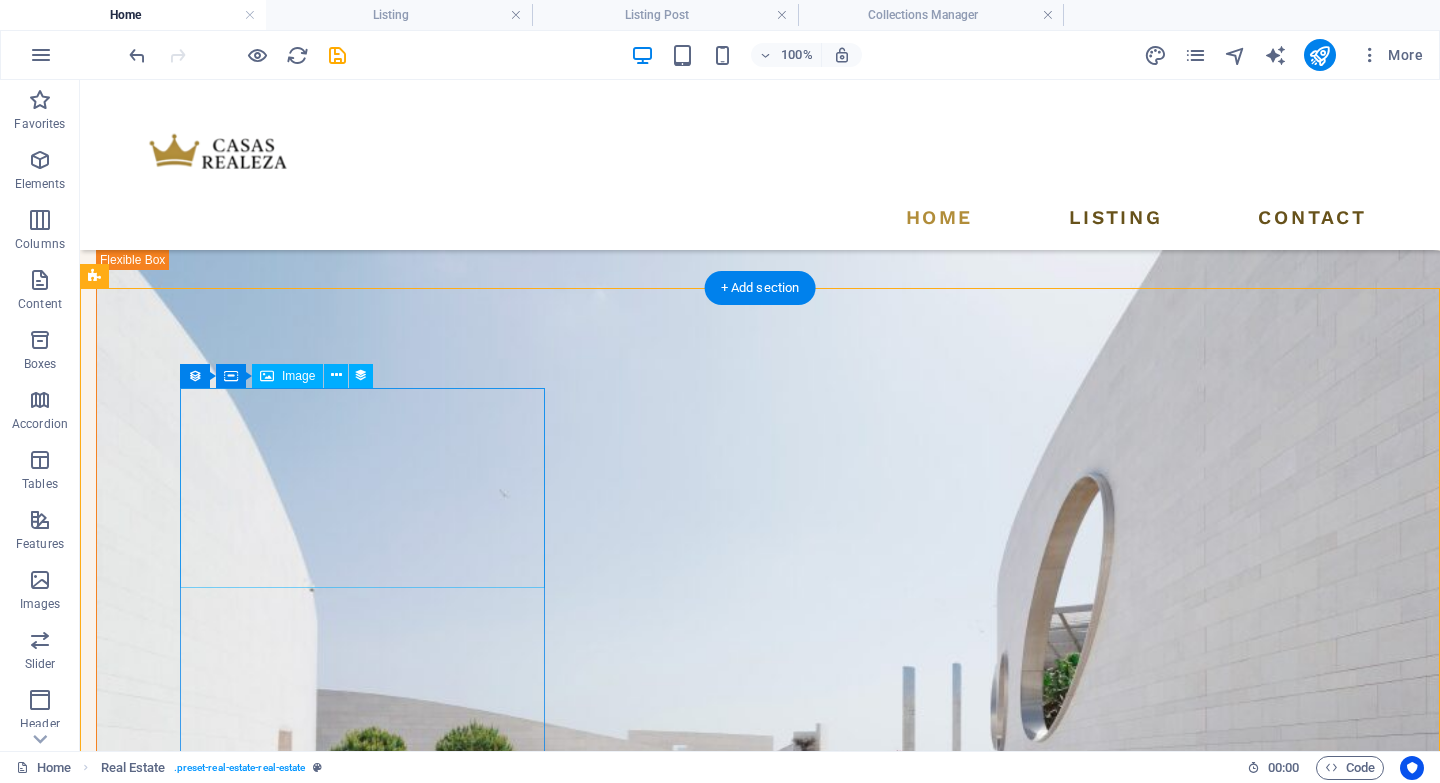 scroll, scrollTop: 1948, scrollLeft: 0, axis: vertical 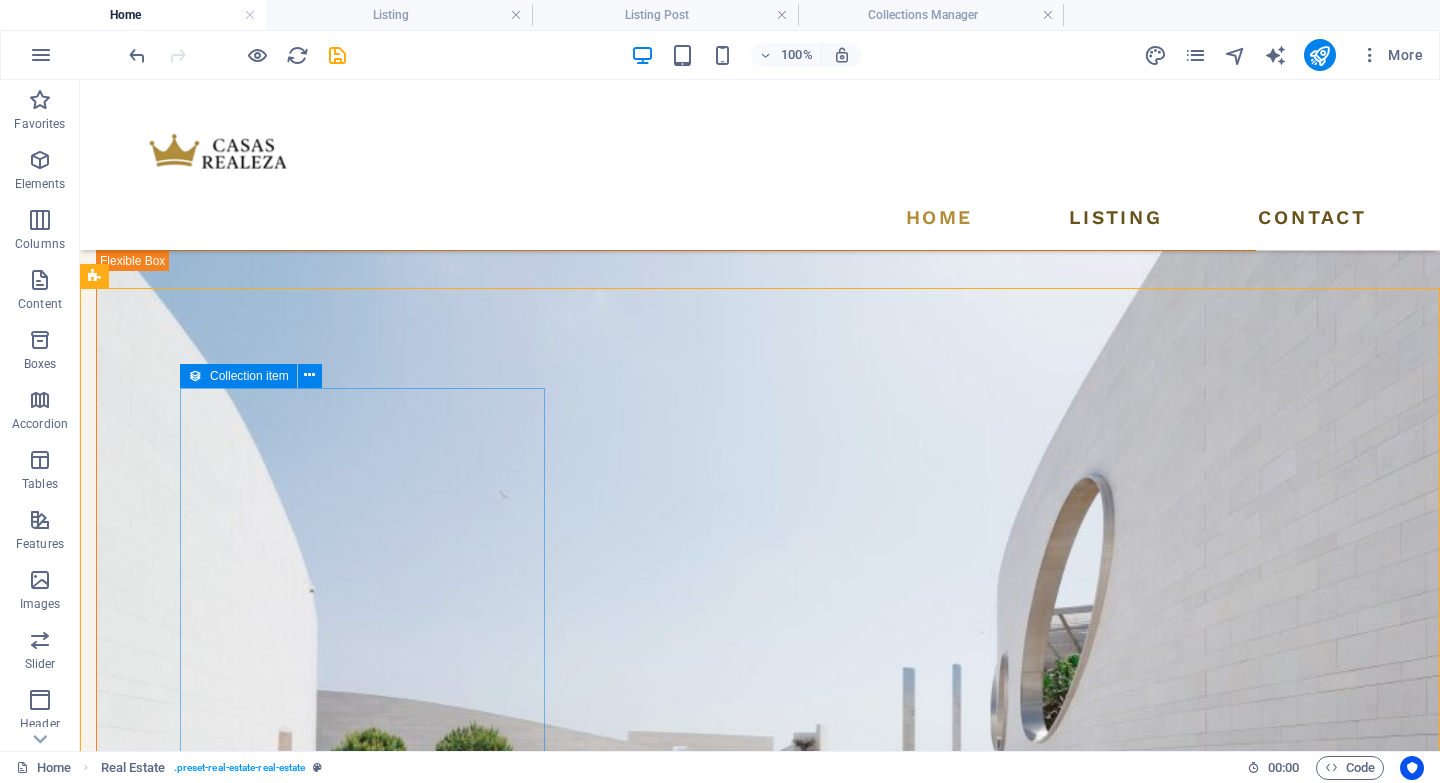 click at bounding box center (195, 376) 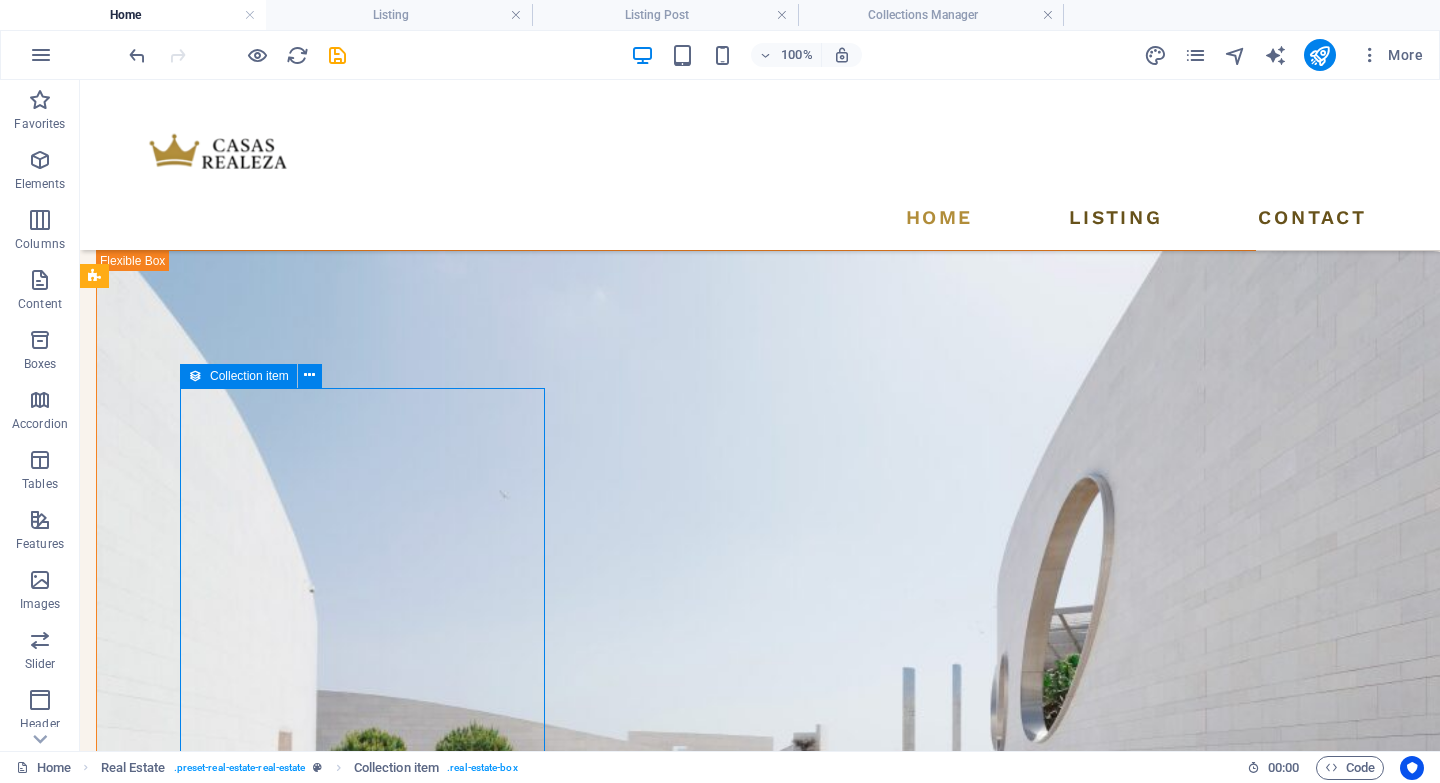 click at bounding box center [195, 376] 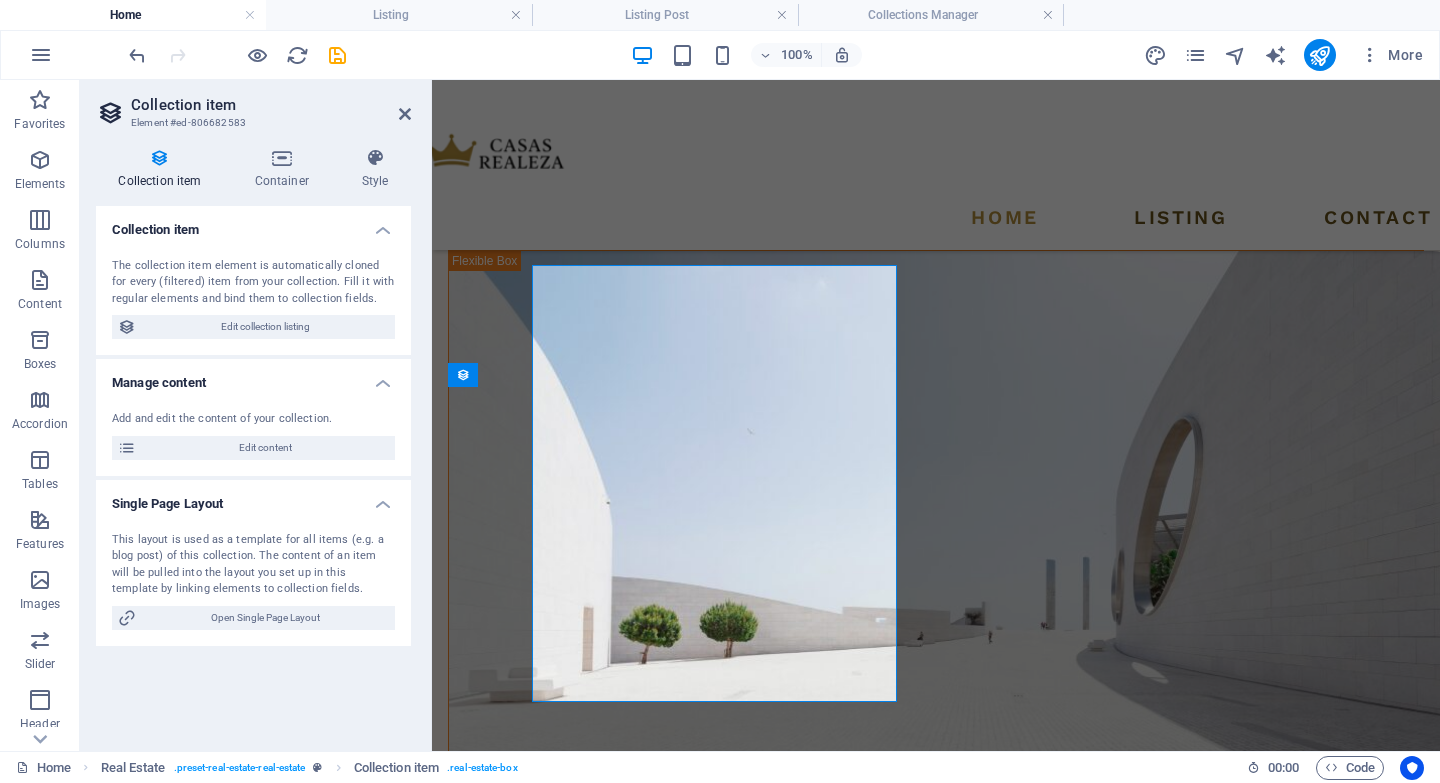 scroll, scrollTop: 2071, scrollLeft: 0, axis: vertical 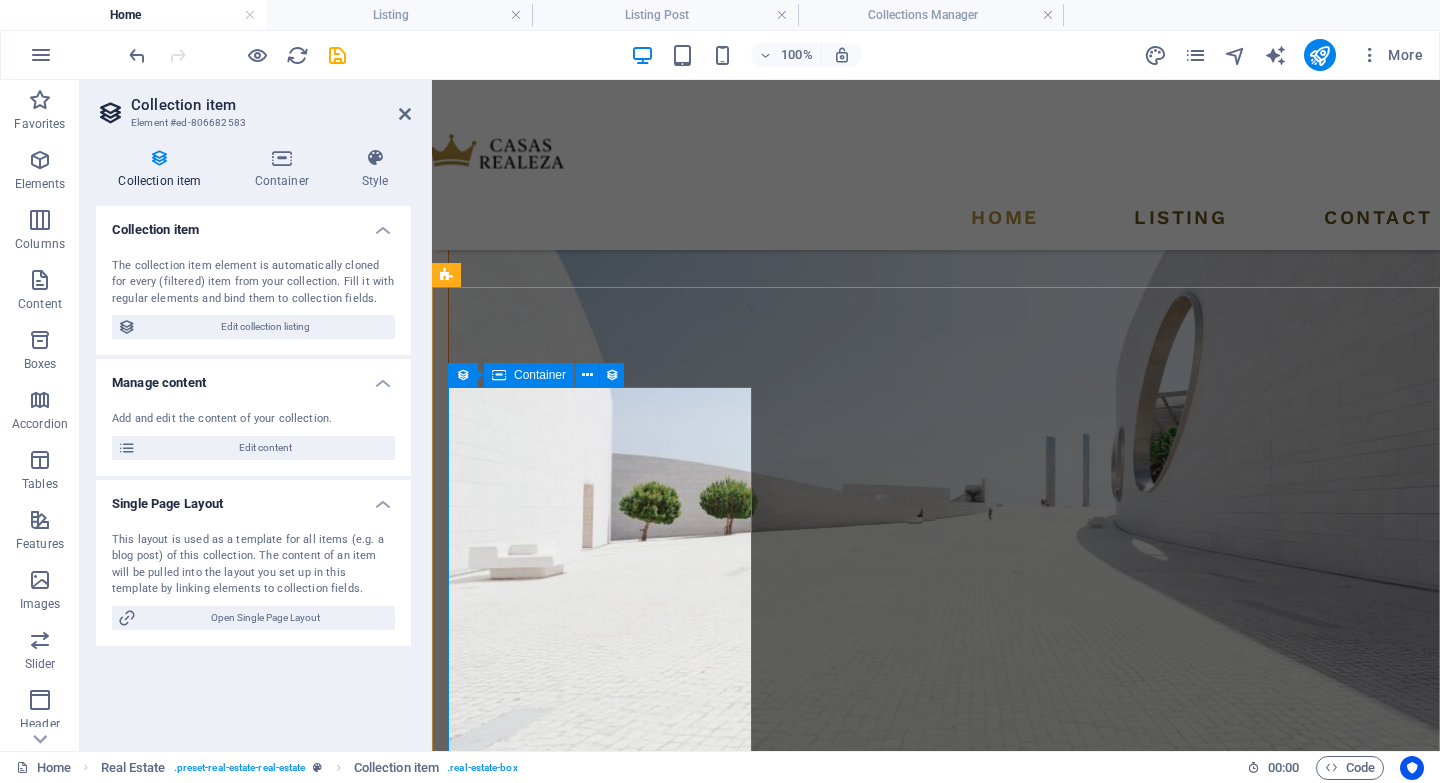 click at bounding box center [499, 375] 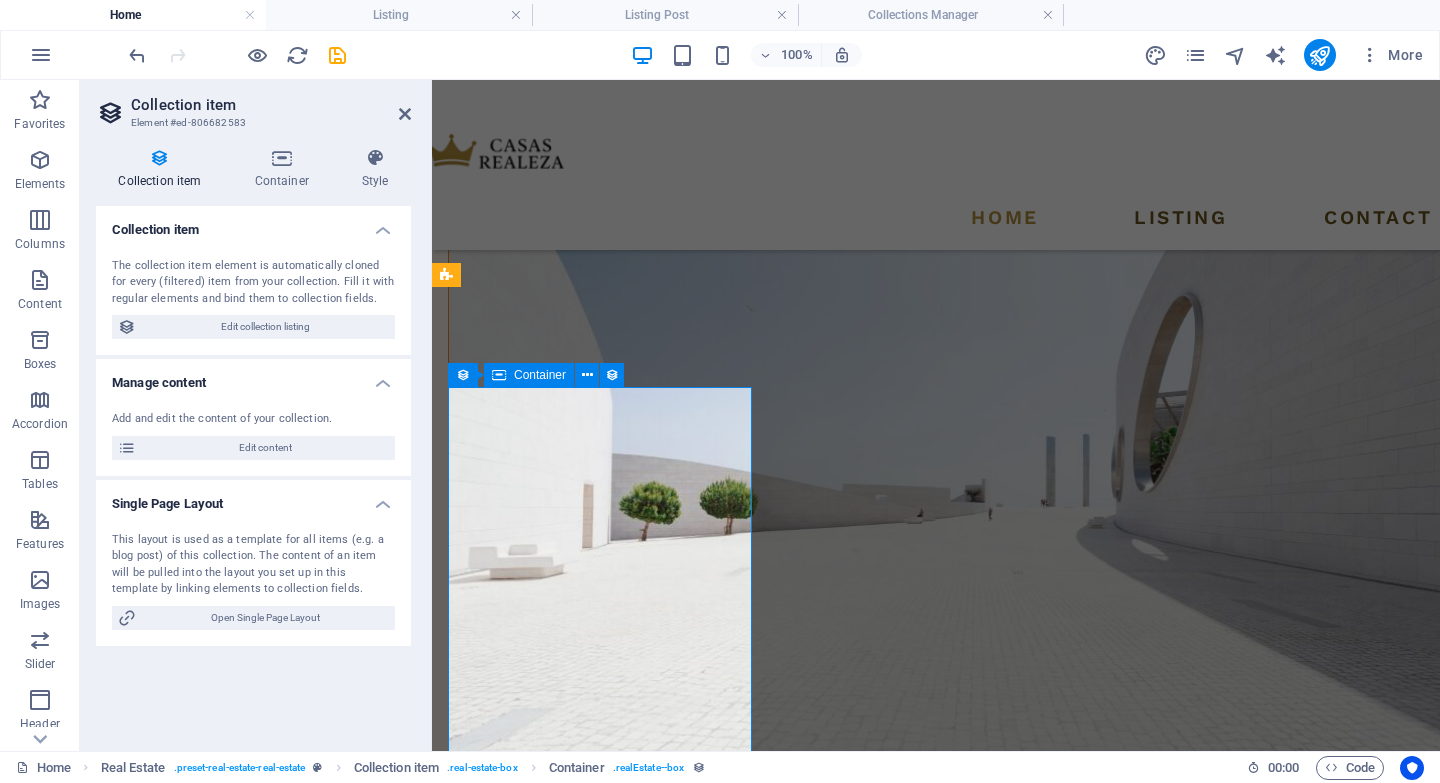 click at bounding box center (499, 375) 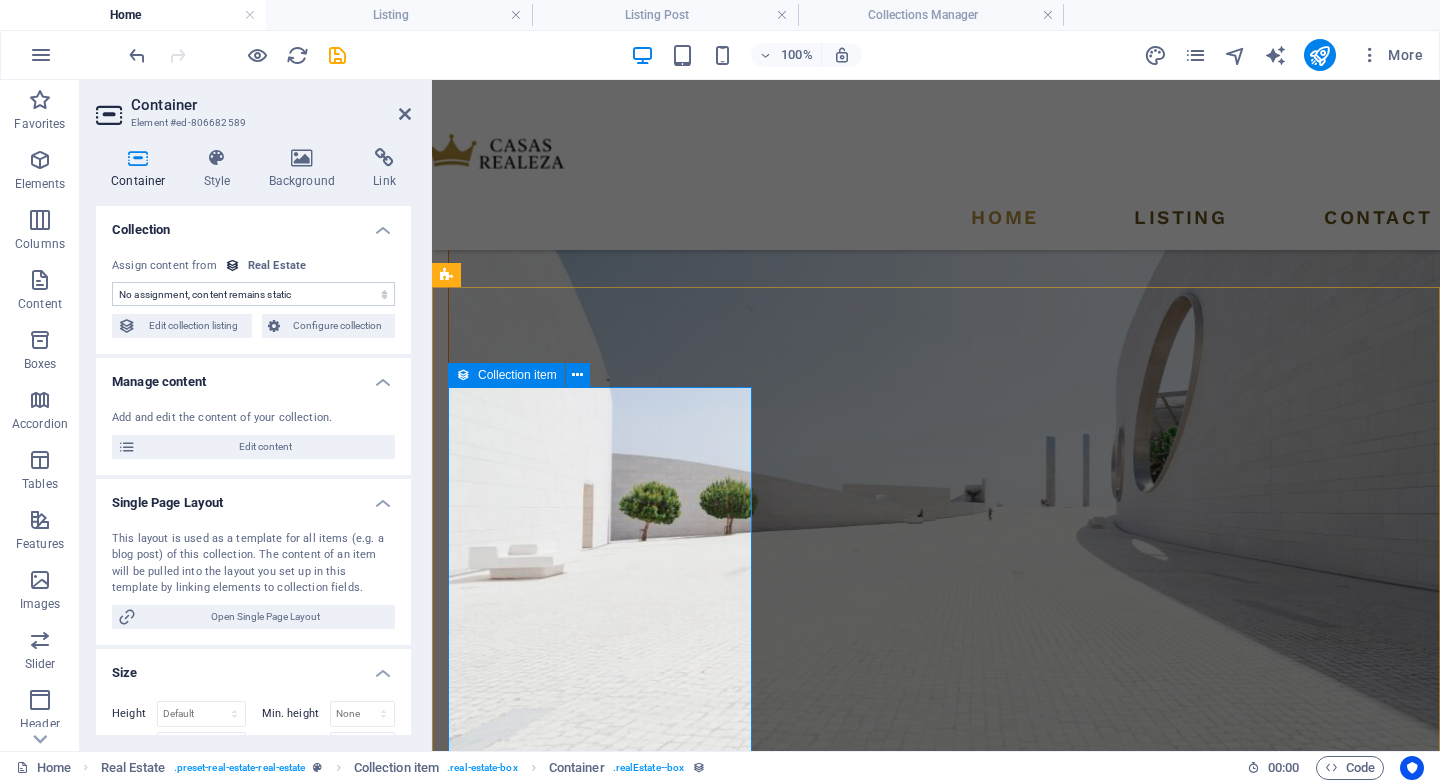 click at bounding box center (463, 375) 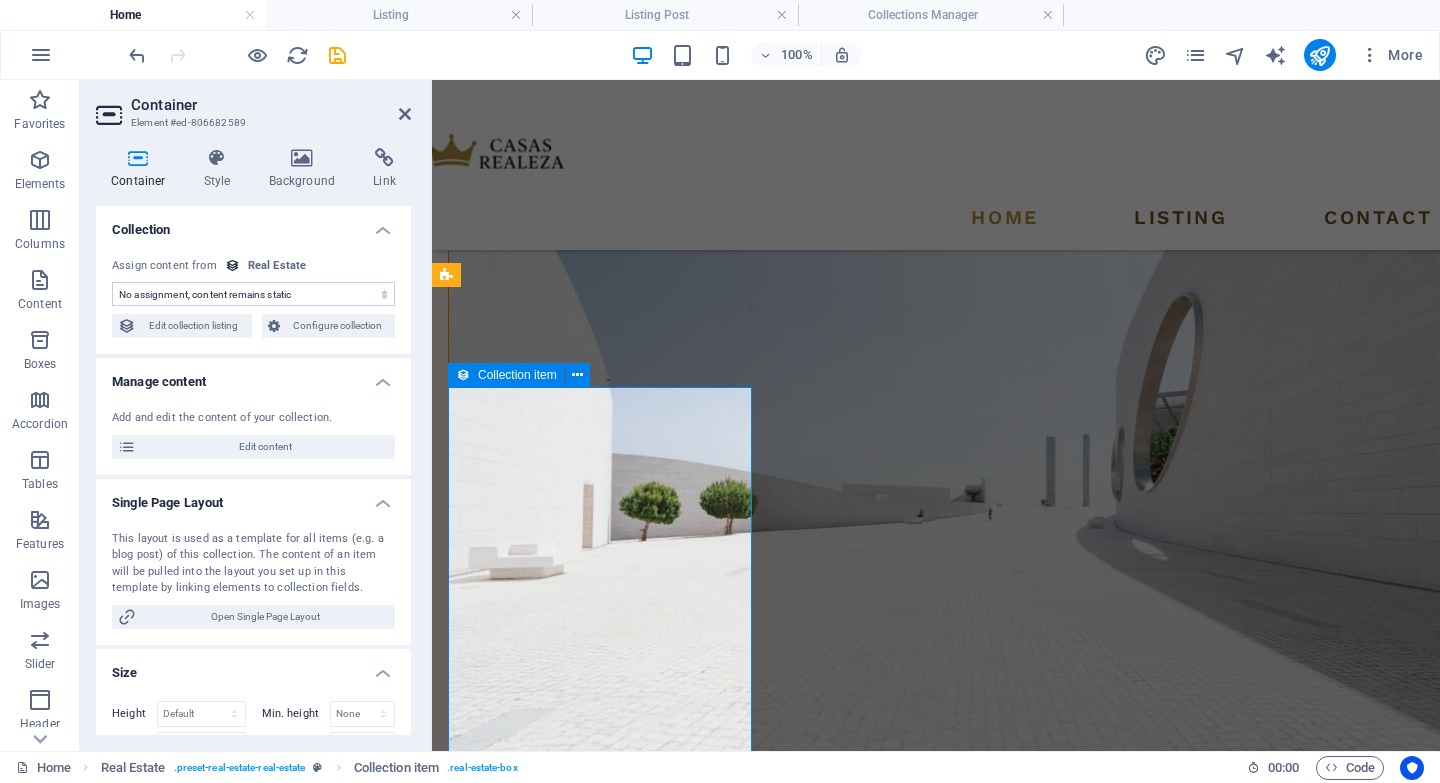 click on "For Rent $ 2,789 mth. rent Office Space in Chicago Chicago, IL 60605 672 sqft 0 2 For Rent $ 2,018 mth. rent Executive Office in Anaheim Anaheim, CA 92807 517 sqft 0 2 For Rent $ 4,123 mth. rent Serviced Office in Denver Denver, CO 80207 1010 sqft 0 10 For Rent $ 1,949,000 Luxury House in Newton Newton, MA 02468 3,354 sqft 4 4 For Rent $ 4,900,000 Beautiful House in Anaheim Anaheim, CA 92807 7,860 sqft 6 6 For Rent $ 695,000 Modern House in Denver Denver, CO 80207 2,136 sqft 3 2 For Rent $ 1,690 mth. rent Apartment in Denver Denver, CO 80207 560 sqft 1 1 For Rent $ 4,617 mth. rent Studio Loft in Chicago Chicago, IL 60605 1,830 sqft 3 3 For Rent $ 2,560 mth. rent 2-Bedroom Apartment in Chicago Chicago, IL 60605 751 sqft 2 2  Previous Next" at bounding box center [936, 4703] 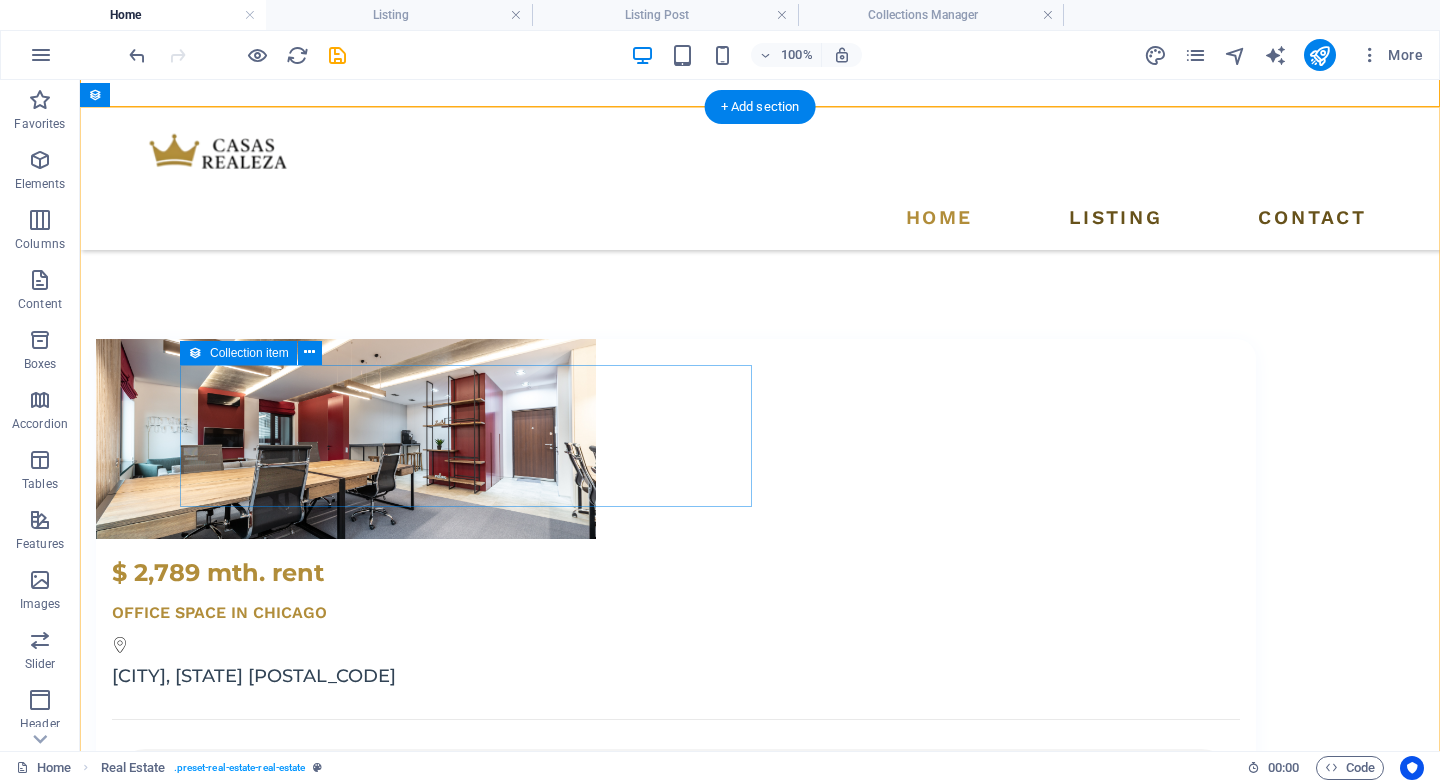 scroll, scrollTop: 3690, scrollLeft: 0, axis: vertical 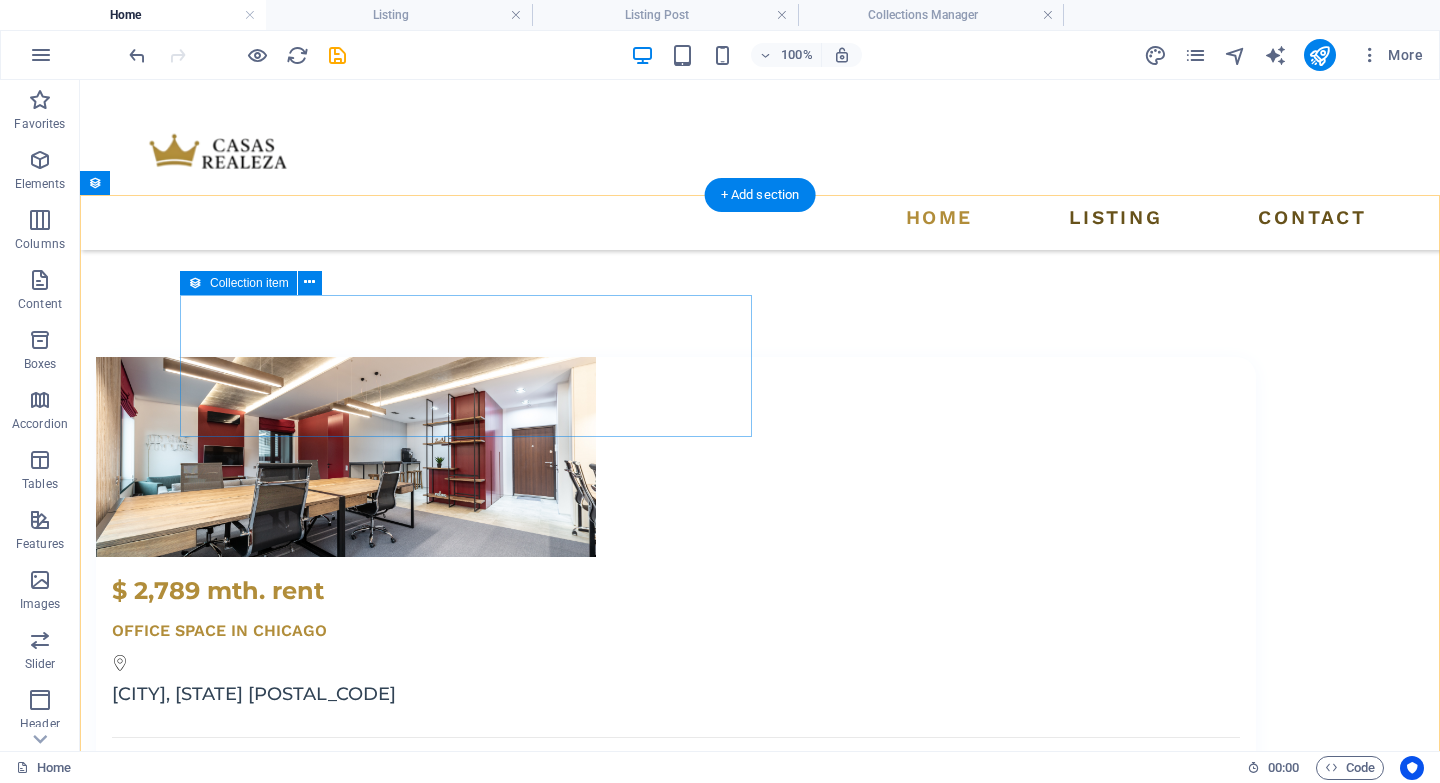 click on "Add elements" at bounding box center (617, 6529) 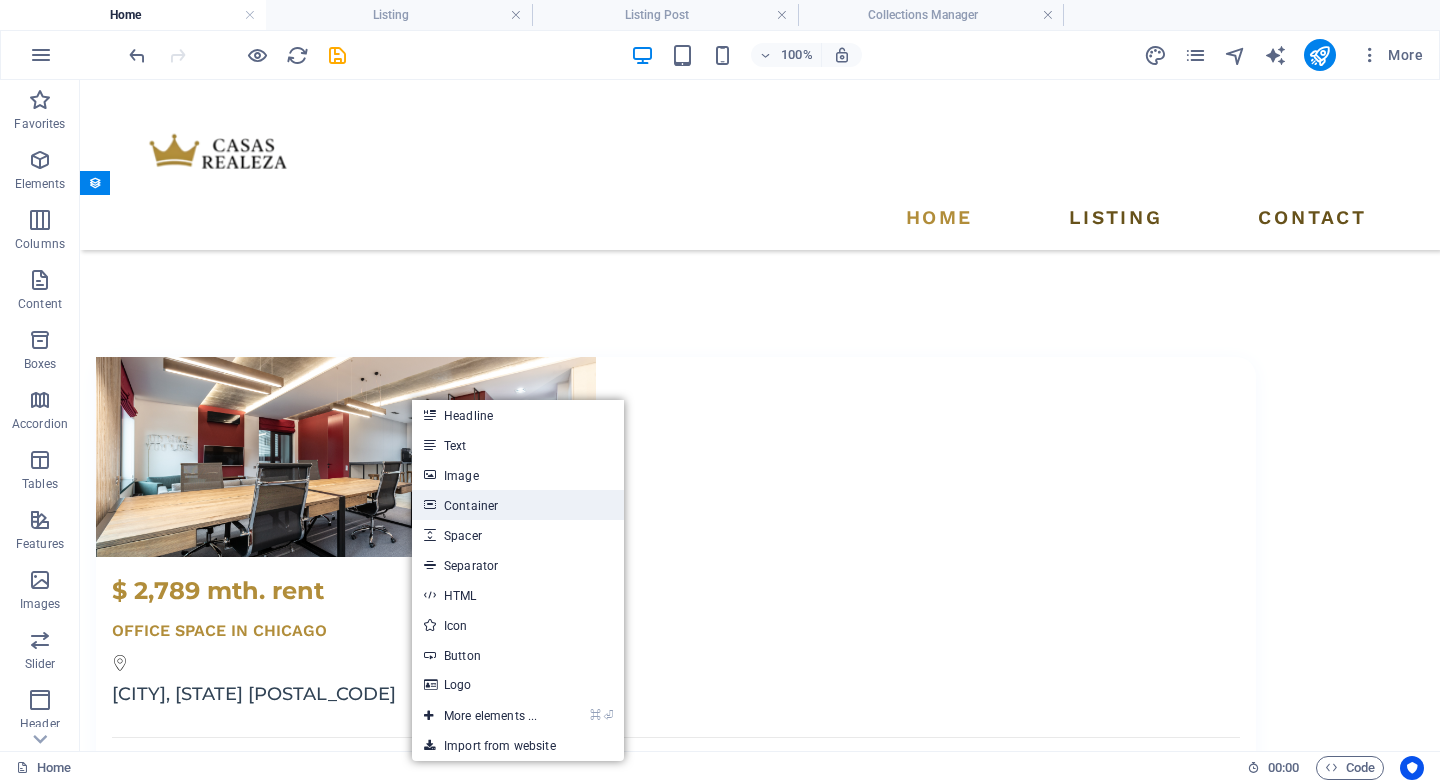 click on "Container" at bounding box center [518, 505] 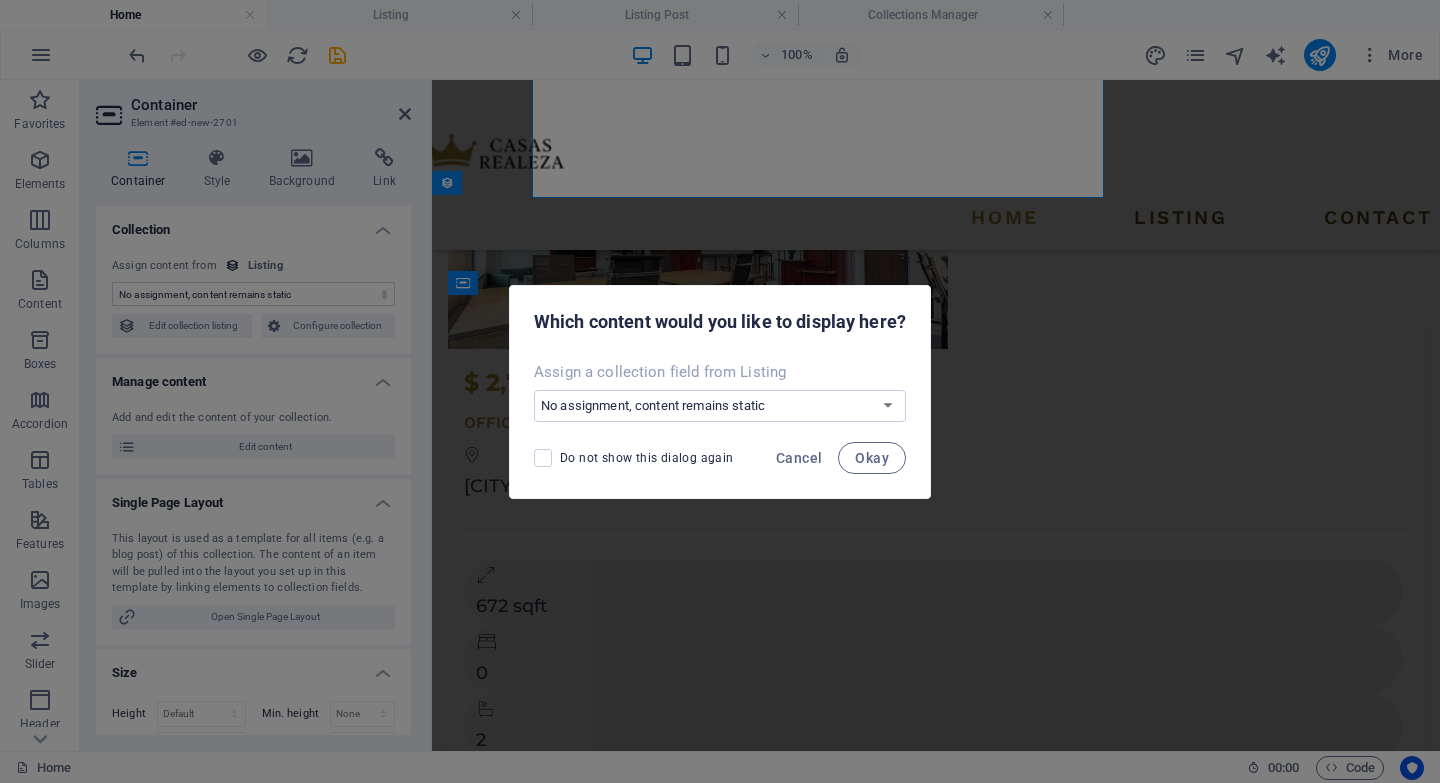 scroll, scrollTop: 3929, scrollLeft: 0, axis: vertical 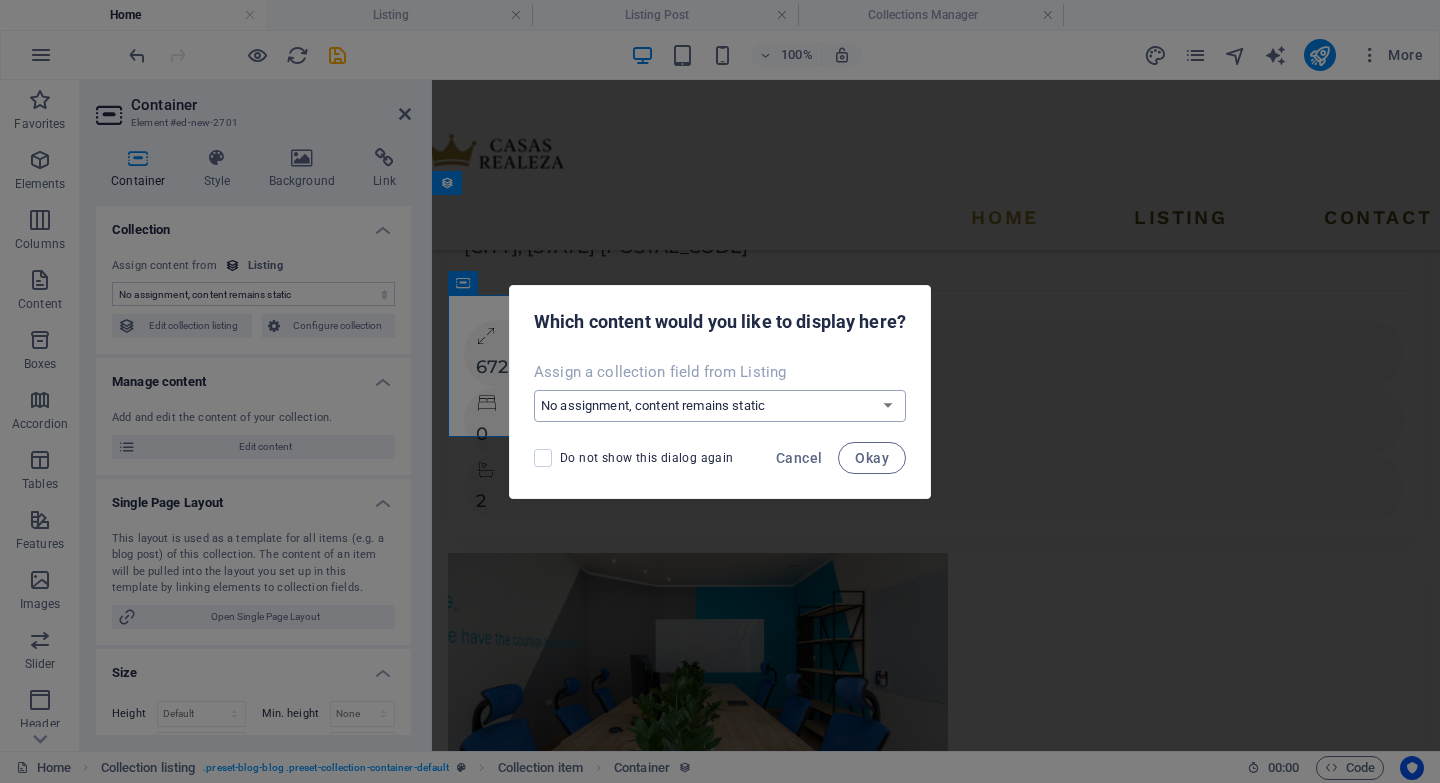 click on "No assignment, content remains static Create a new field Created at (Date) Updated at (Date) Name (Plain Text) Slug (Plain Text) Image (File) Short description (Rich Text) Property Type (Choice) Price (Plain Text) Address (Plain Text) Size (Plain Text) Bedrooms (Number) Bathrooms (Number) Listed (Checkbox) Description (CMS)" at bounding box center [720, 406] 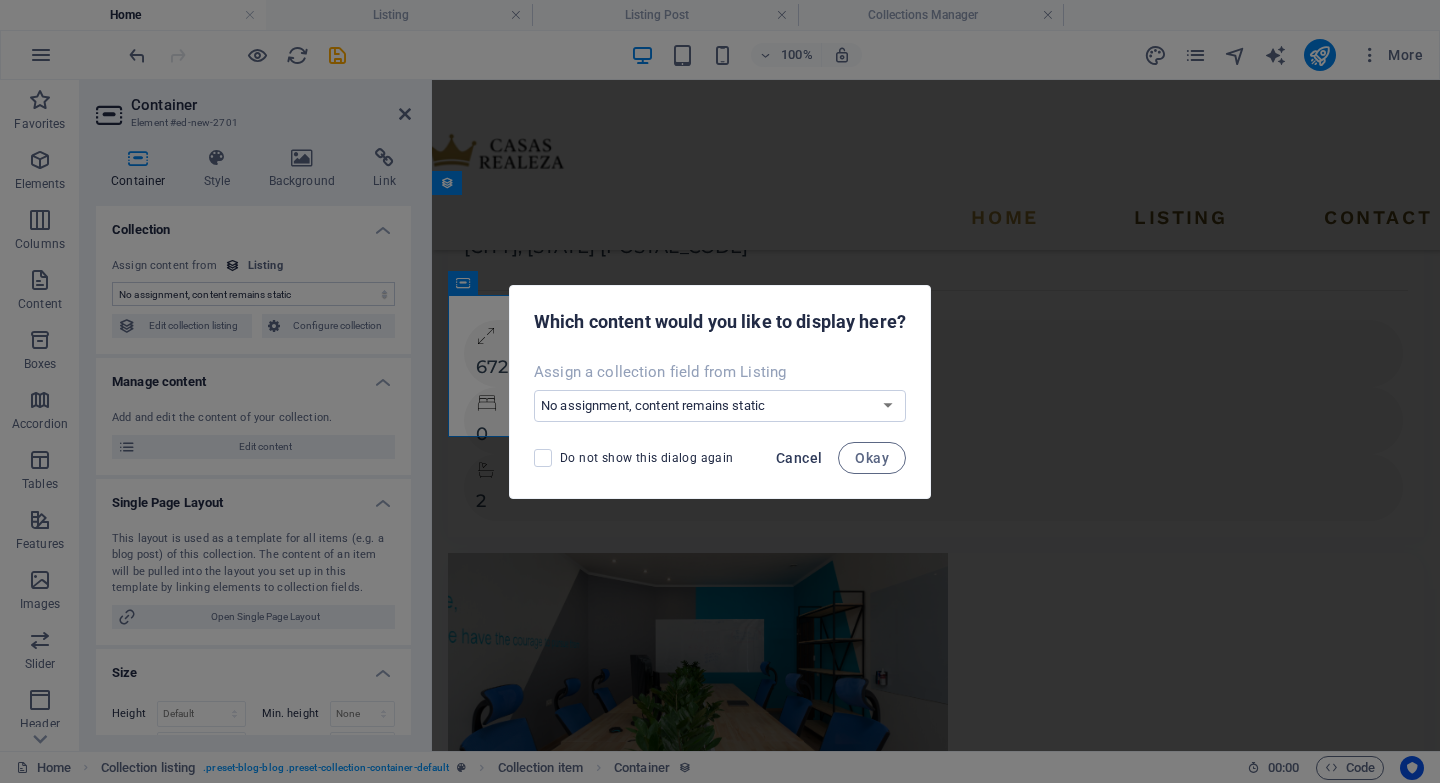 click on "Cancel" at bounding box center [799, 458] 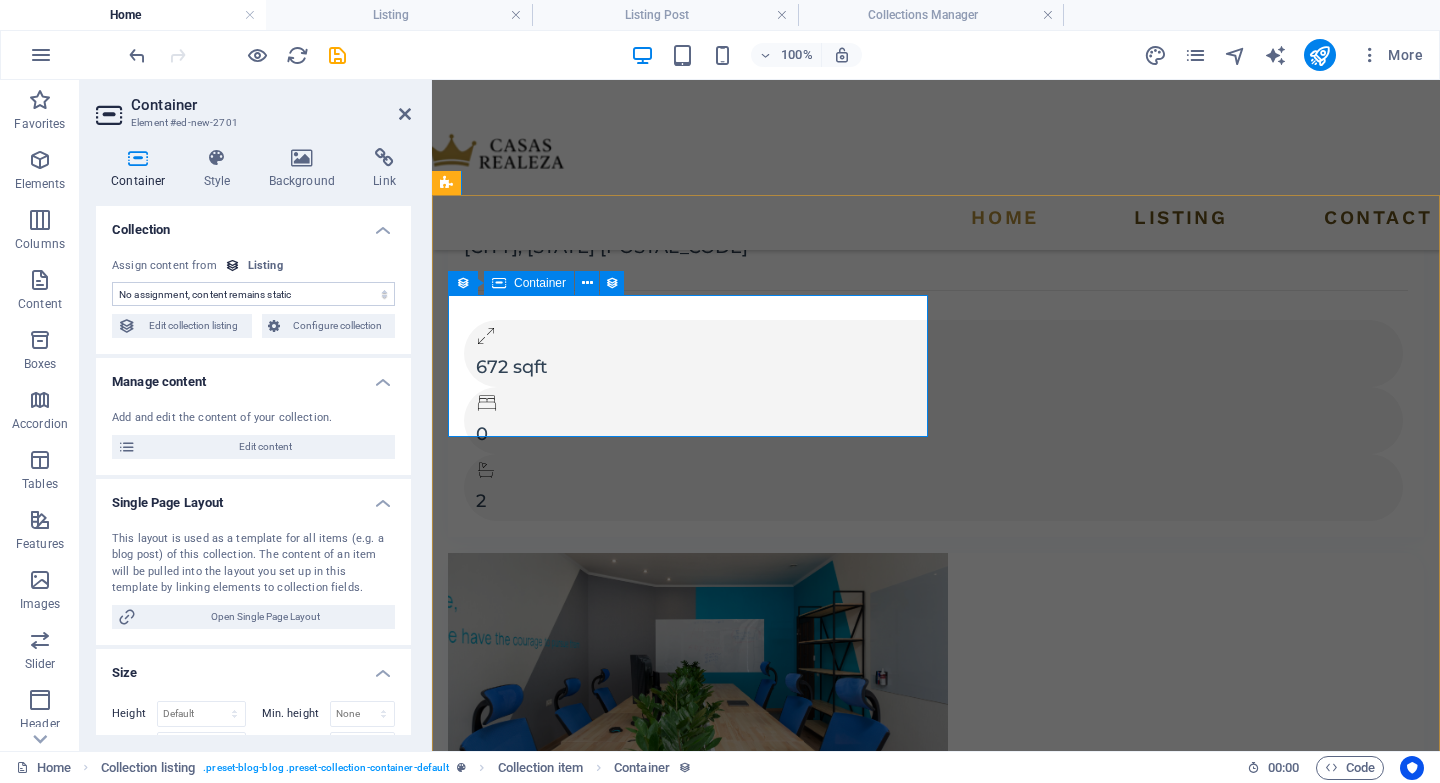 click on "Drop content here or  Add elements  Paste clipboard" at bounding box center [936, 6052] 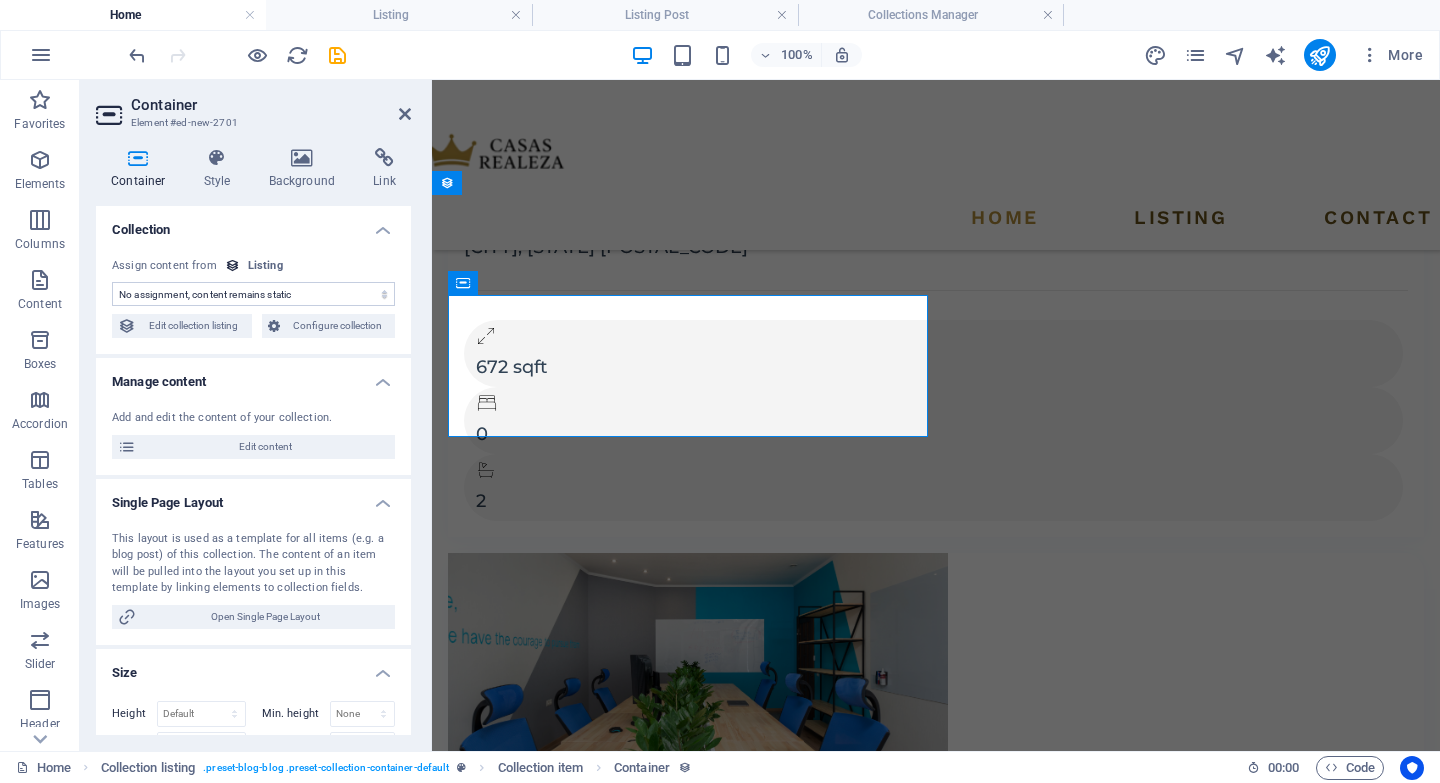 click on "No assignment, content remains static Created at (Date) Updated at (Date) Name (Plain Text) Slug (Plain Text) Image (File) Short description (Rich Text) Property Type (Choice) Price (Plain Text) Address (Plain Text) Size (Plain Text) Bedrooms (Number) Bathrooms (Number) Listed (Checkbox) Description (CMS)" at bounding box center [253, 294] 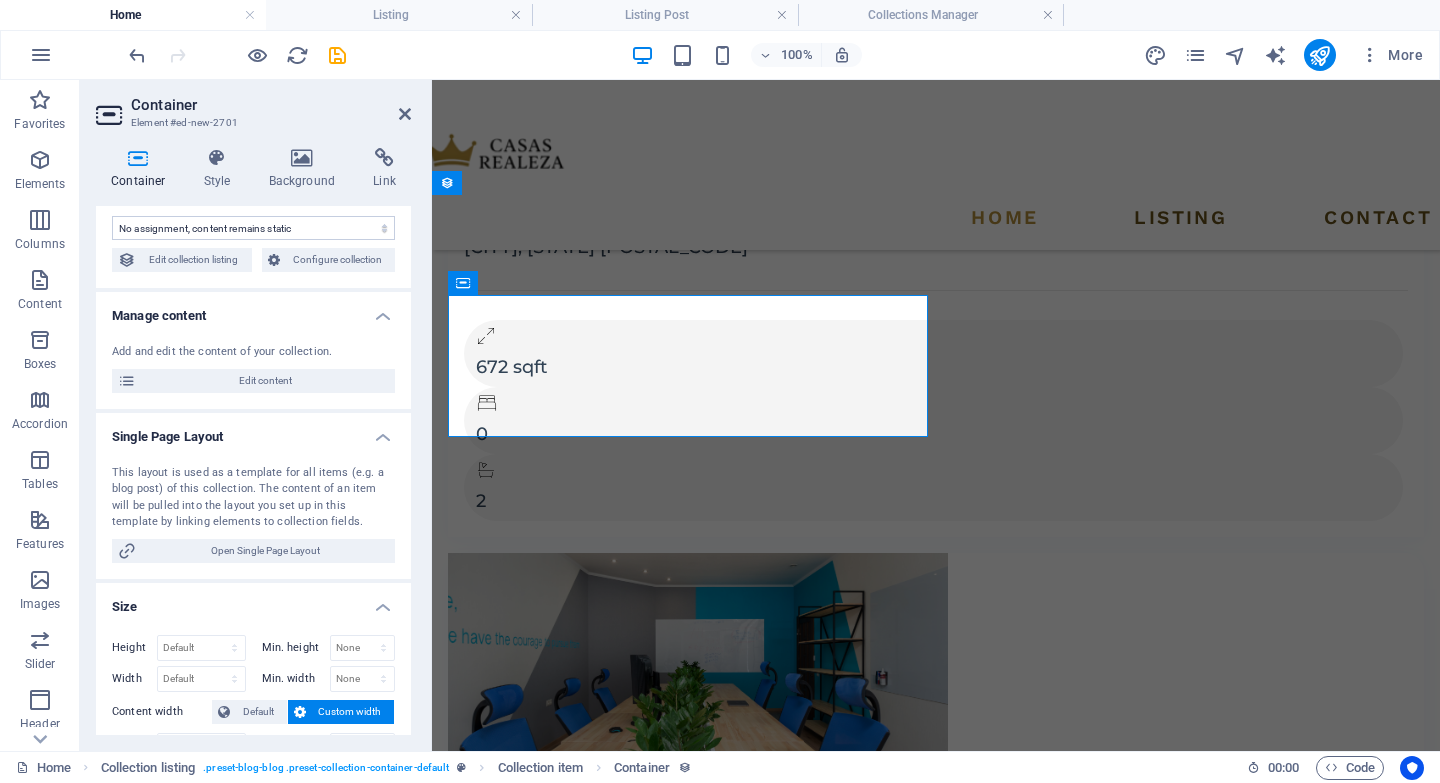 scroll, scrollTop: 76, scrollLeft: 0, axis: vertical 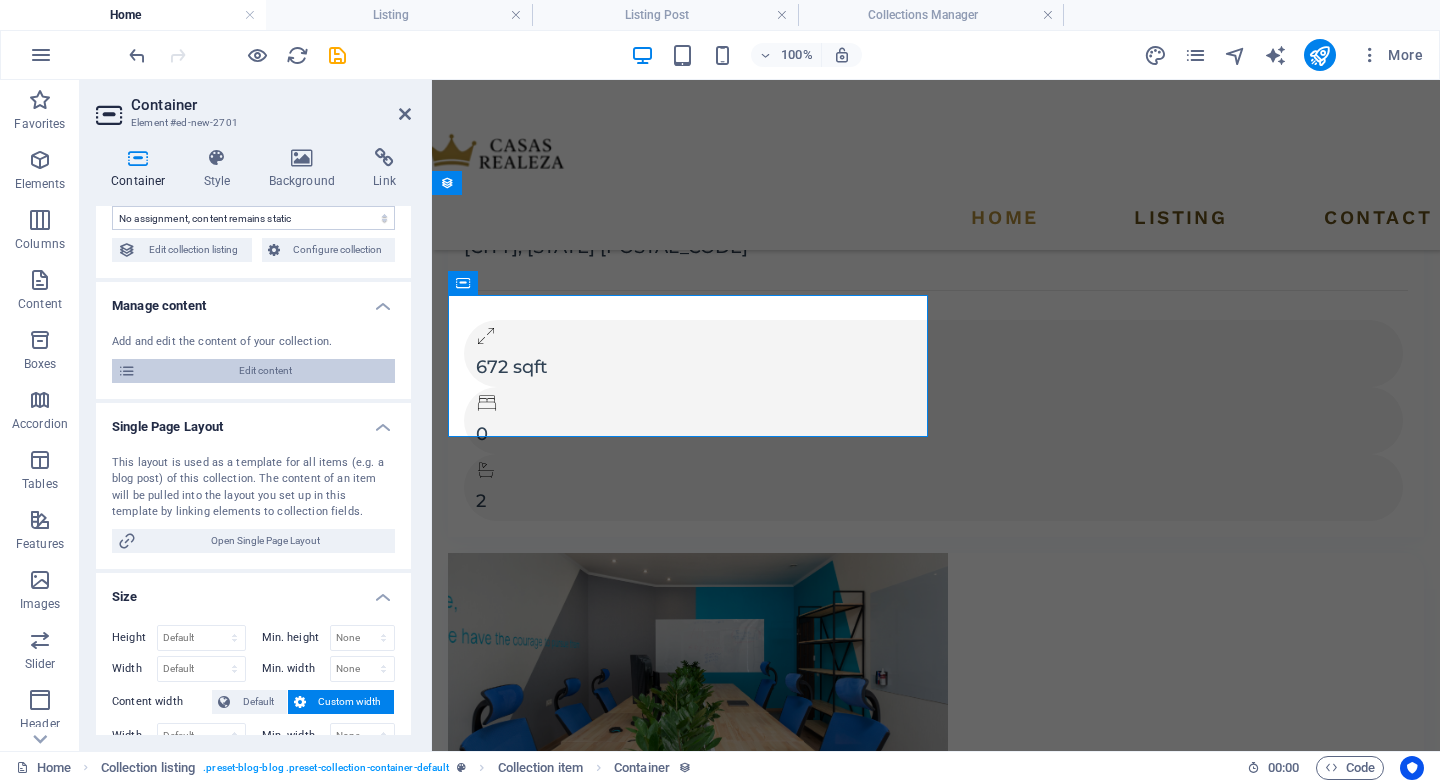click on "Edit content" at bounding box center [265, 371] 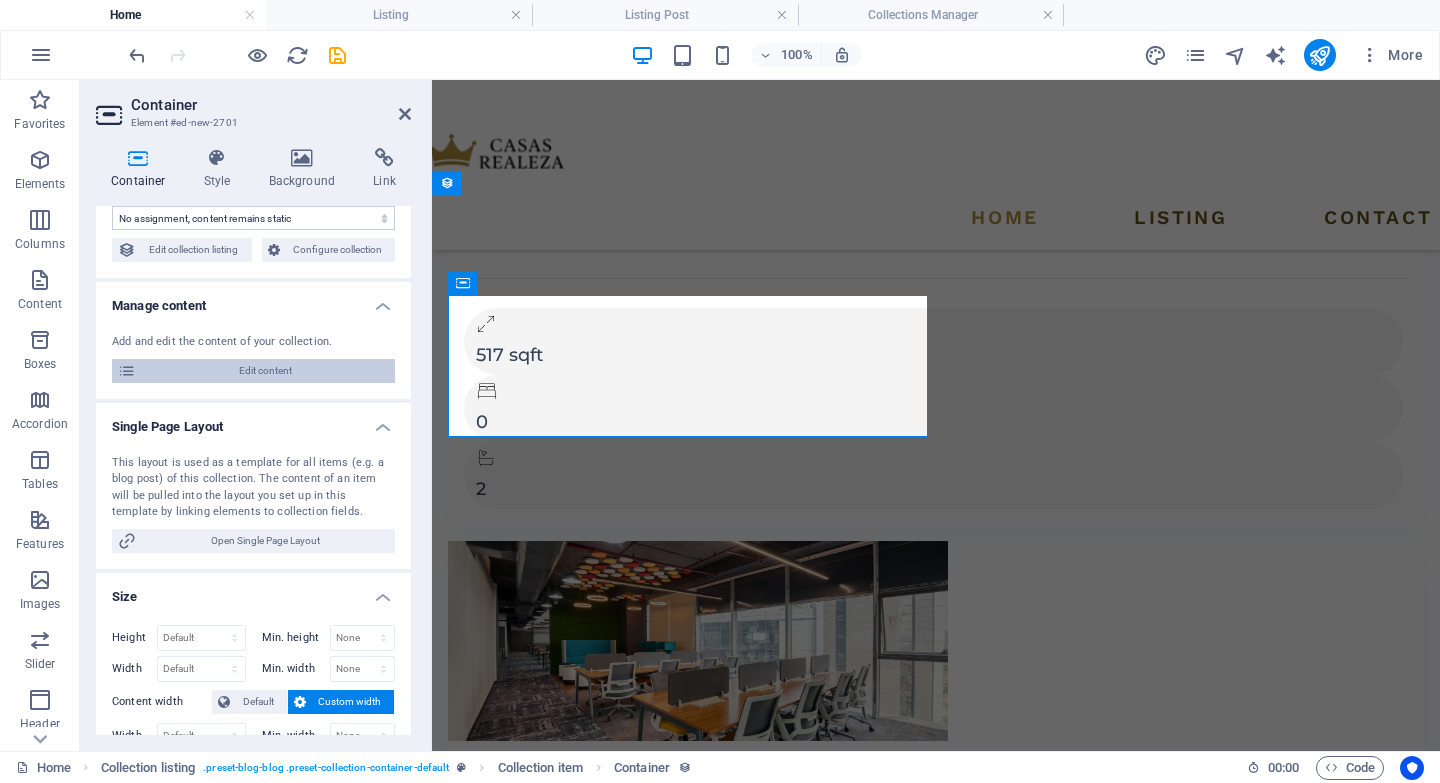 select on "Villa" 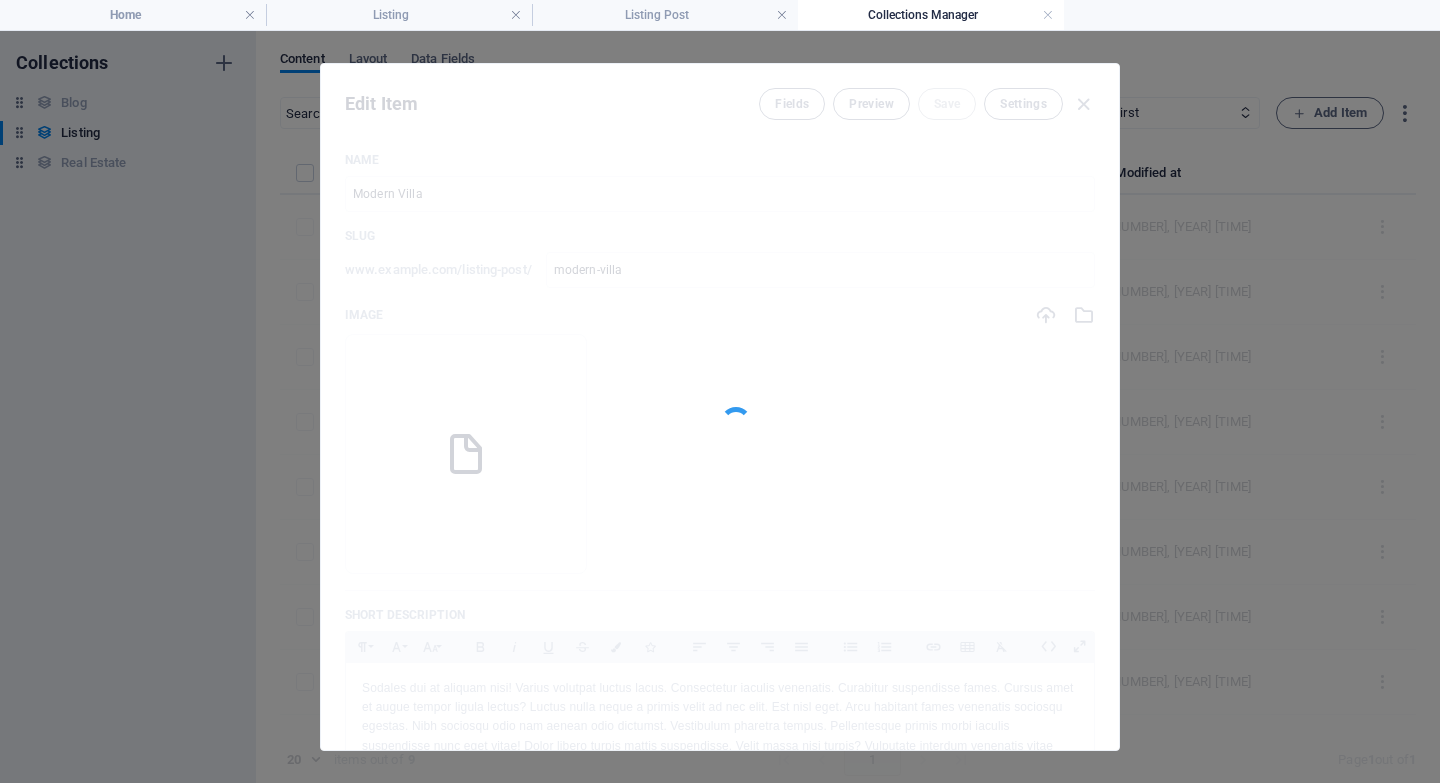 scroll, scrollTop: 0, scrollLeft: 0, axis: both 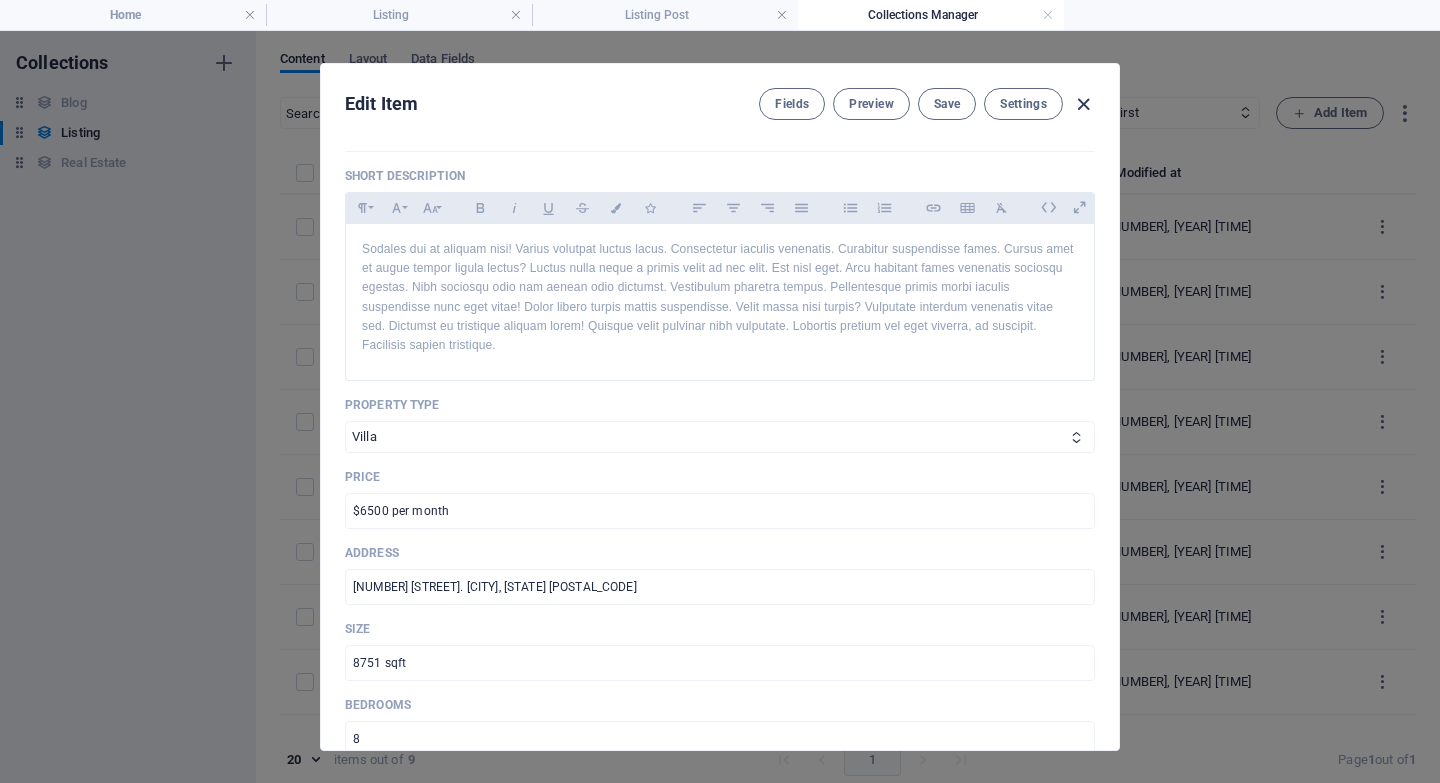 click at bounding box center [1083, 104] 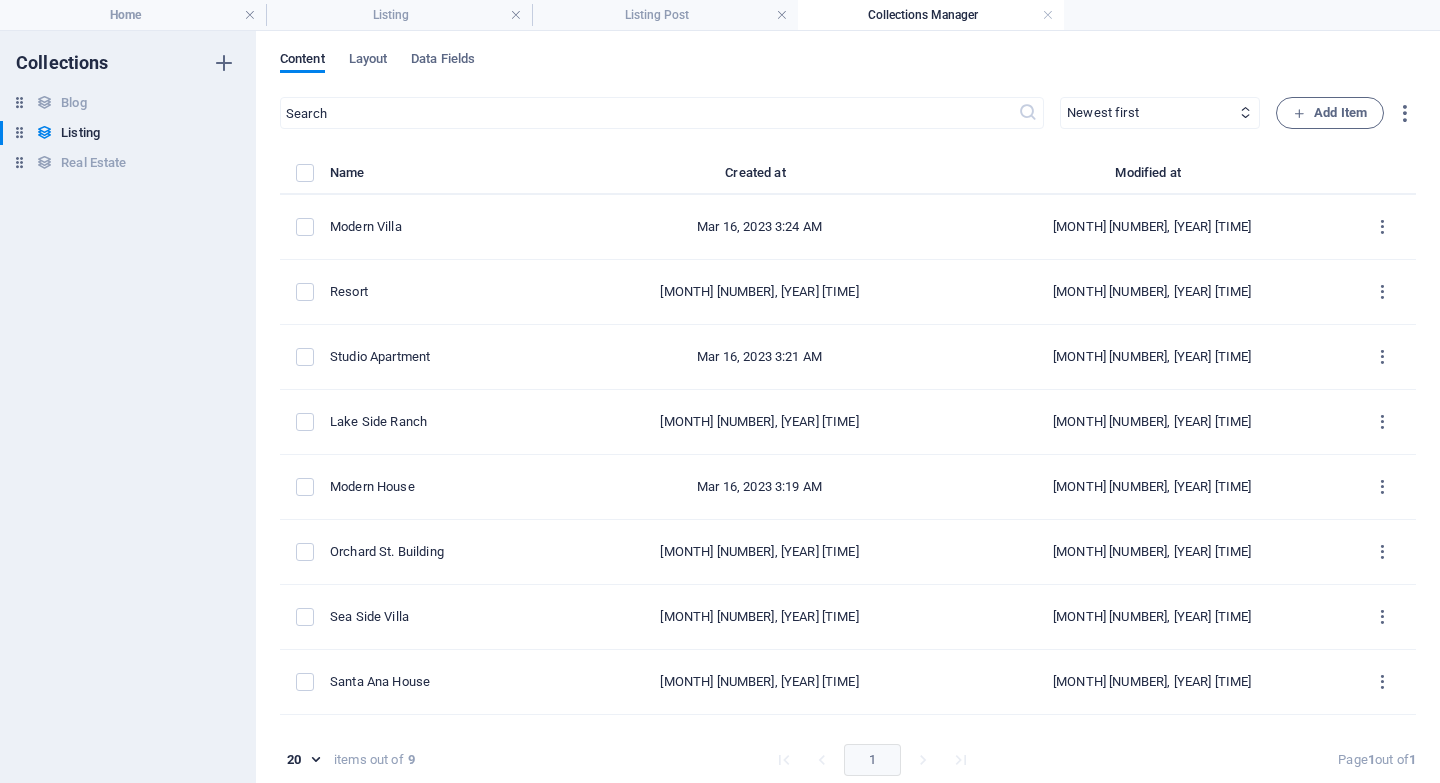 checkbox on "false" 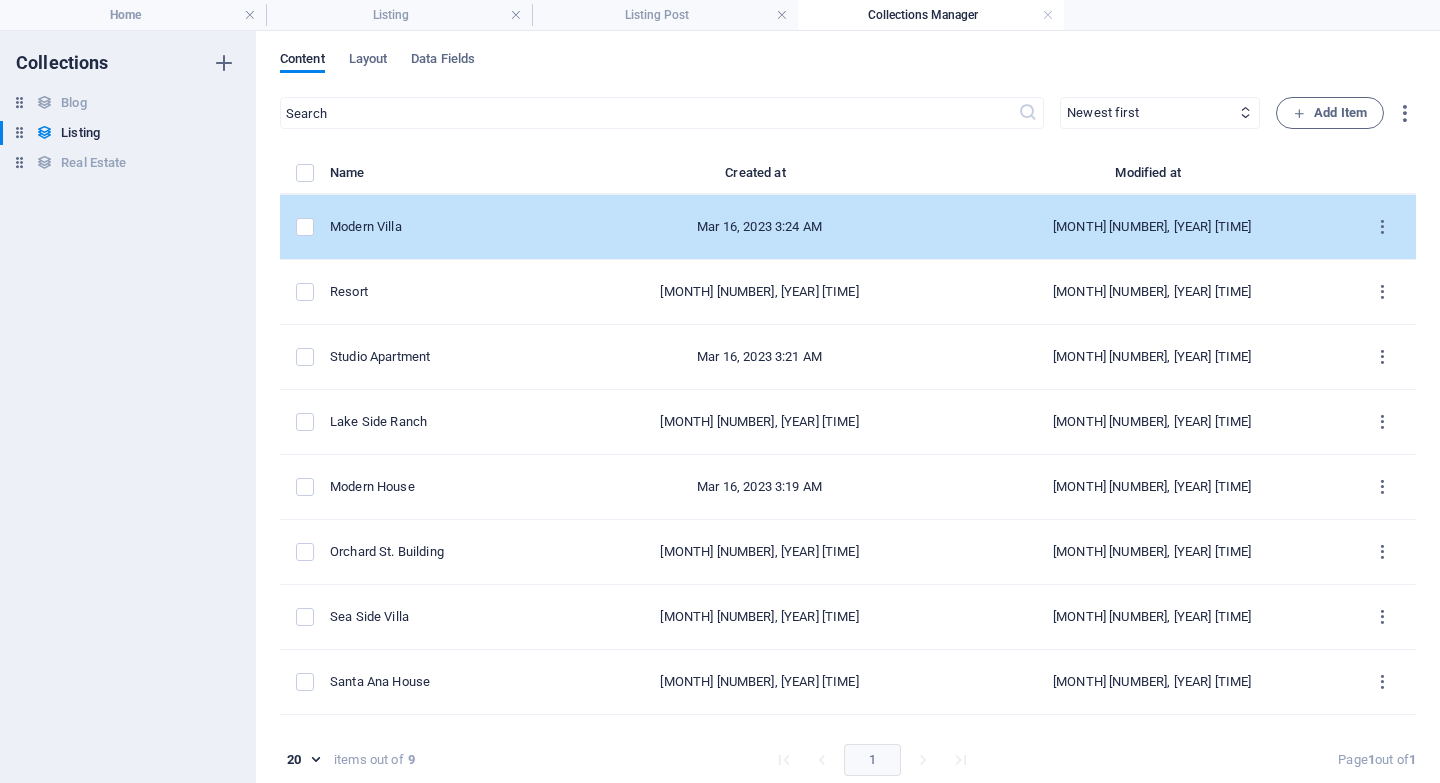 click at bounding box center [305, 227] 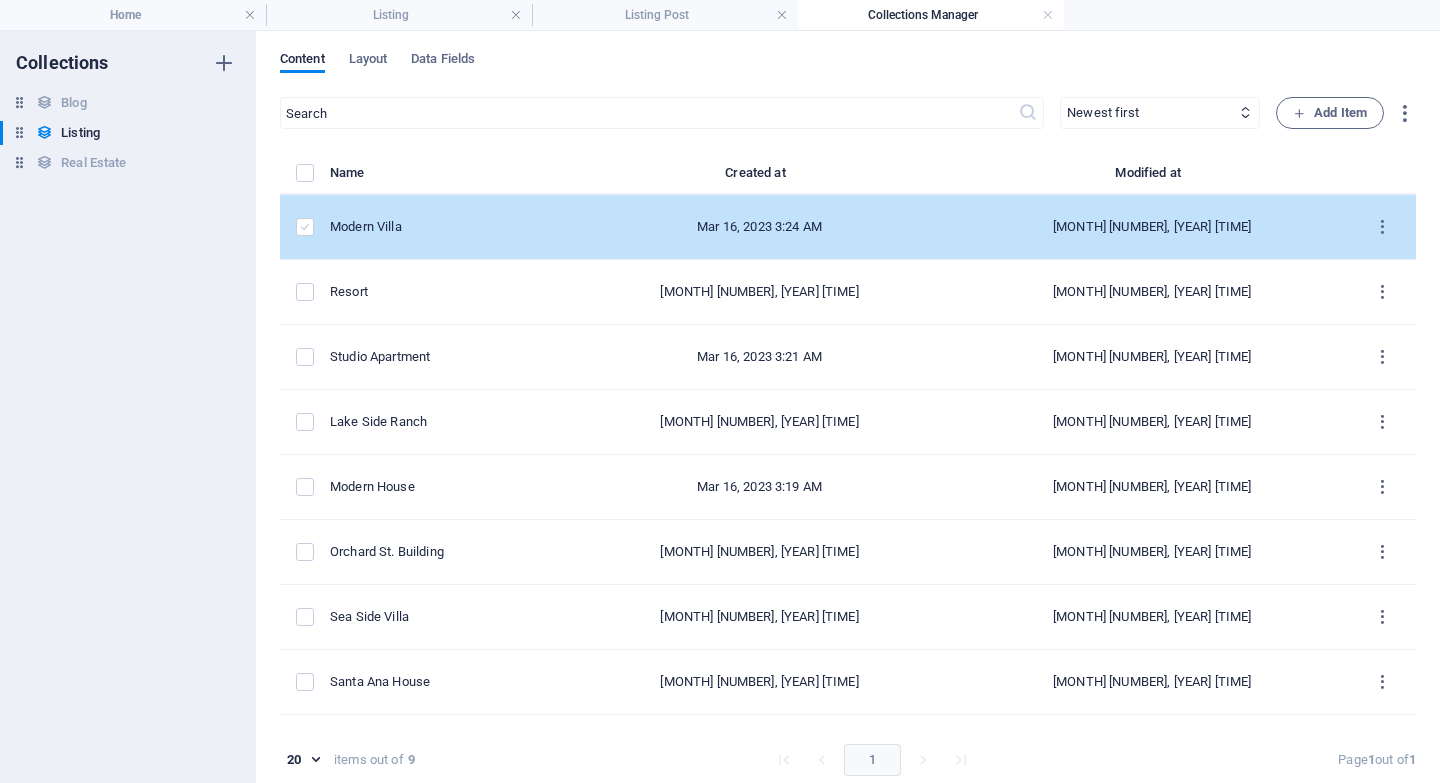 click at bounding box center (305, 227) 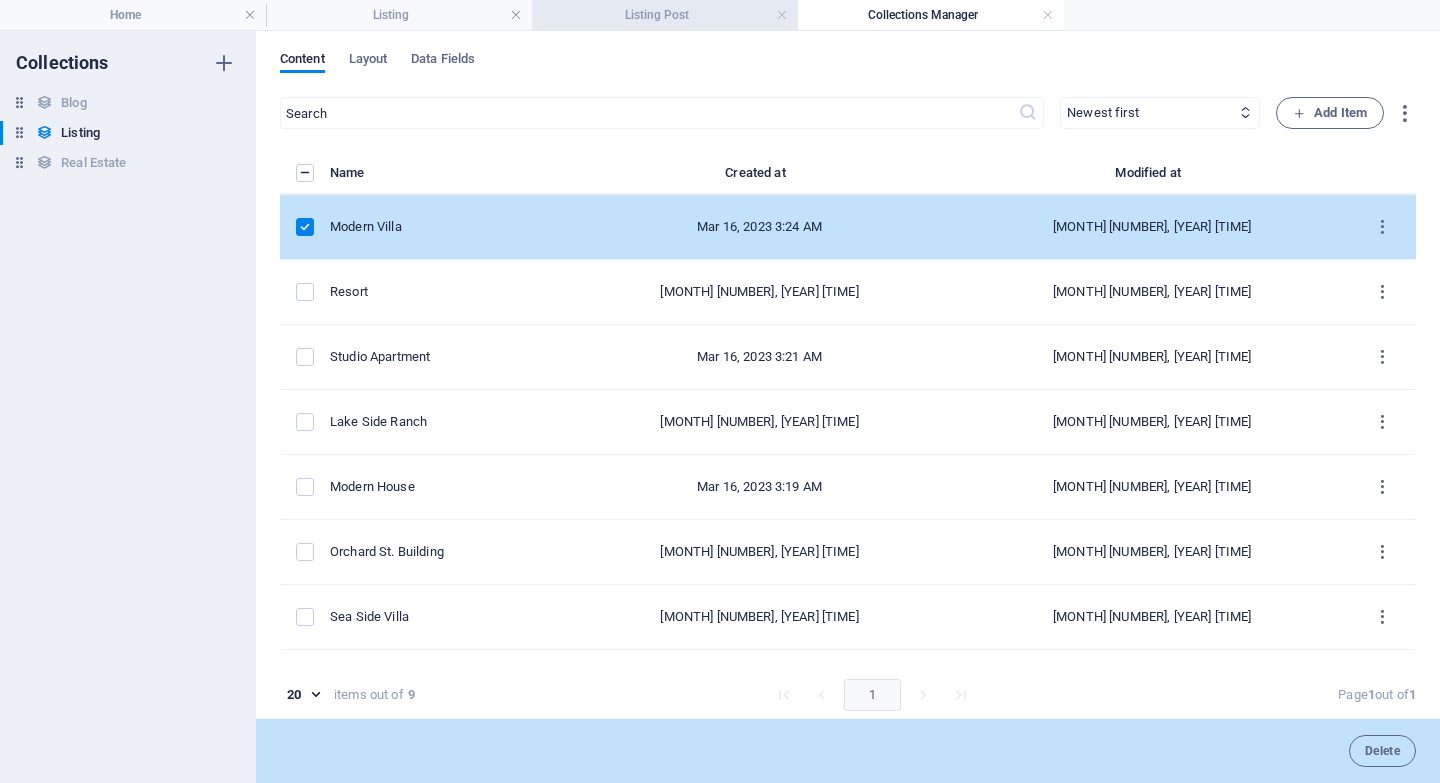 click on "Listing Post" at bounding box center (665, 15) 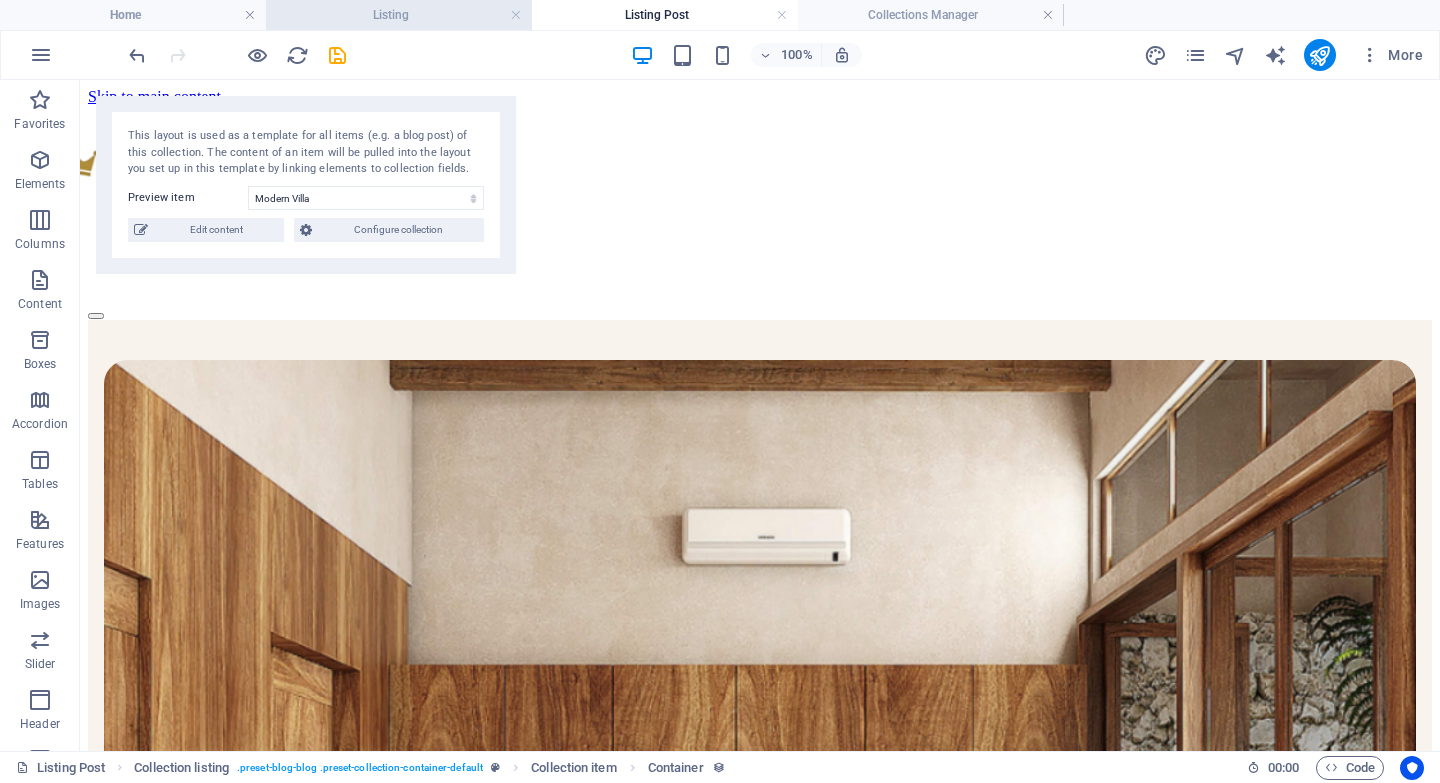 click on "Listing" at bounding box center [399, 15] 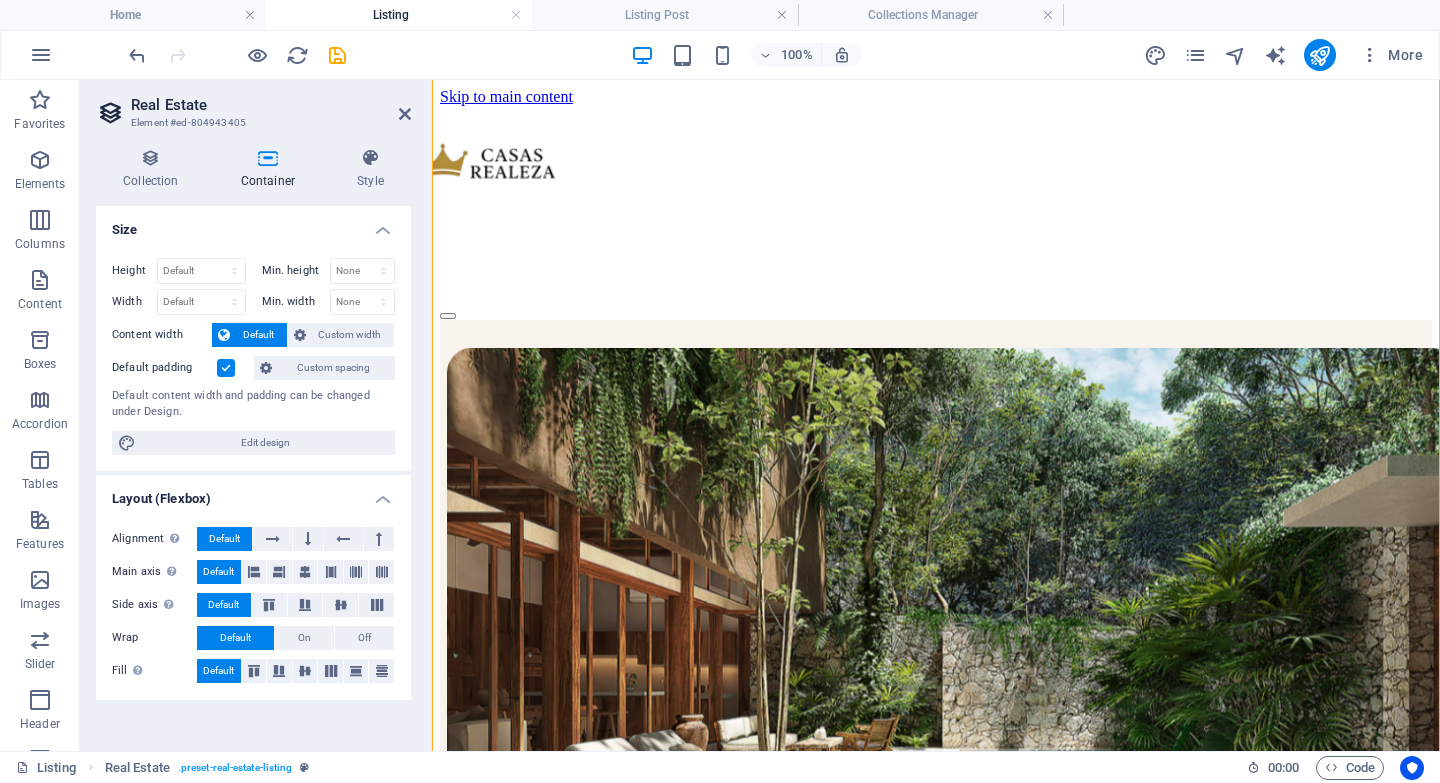 scroll, scrollTop: 1336, scrollLeft: 0, axis: vertical 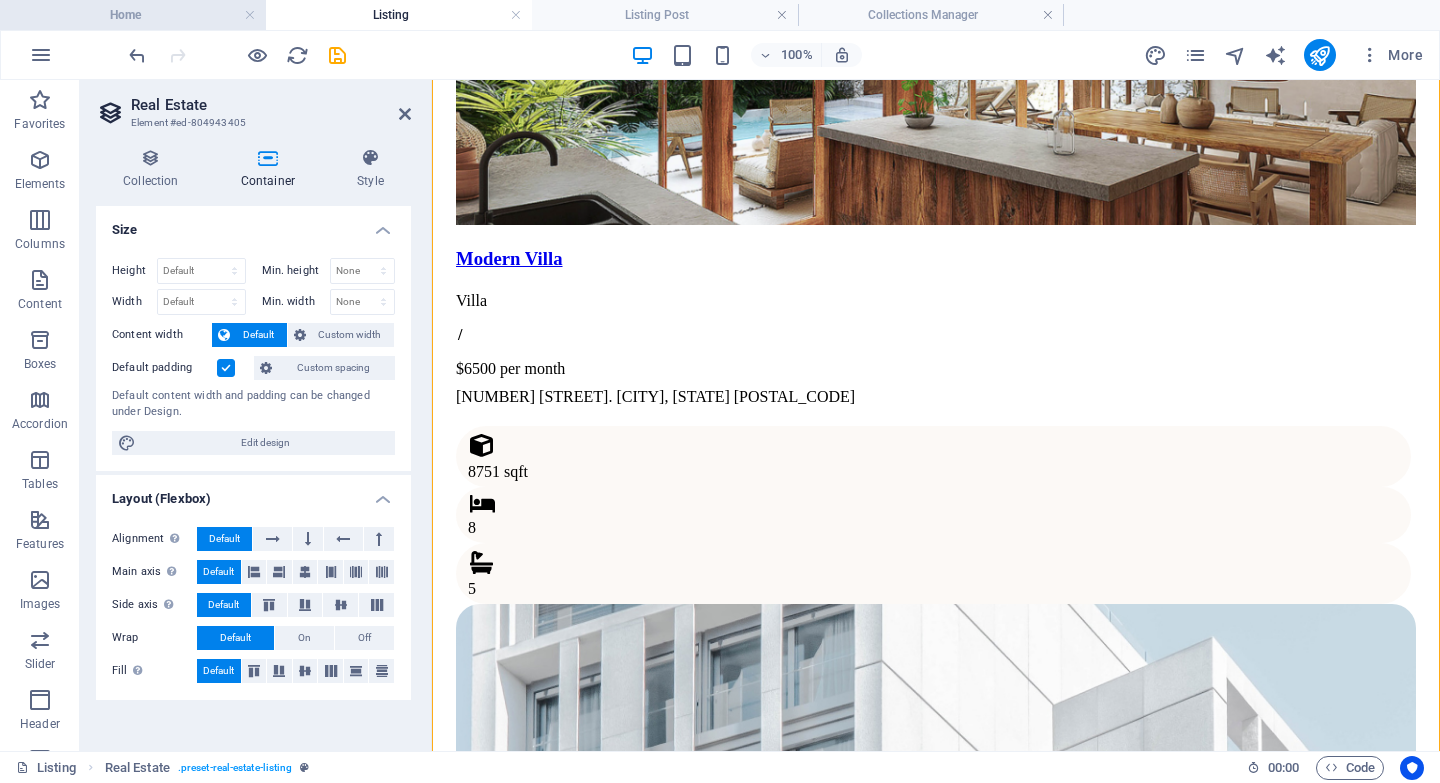 click on "Home" at bounding box center [133, 15] 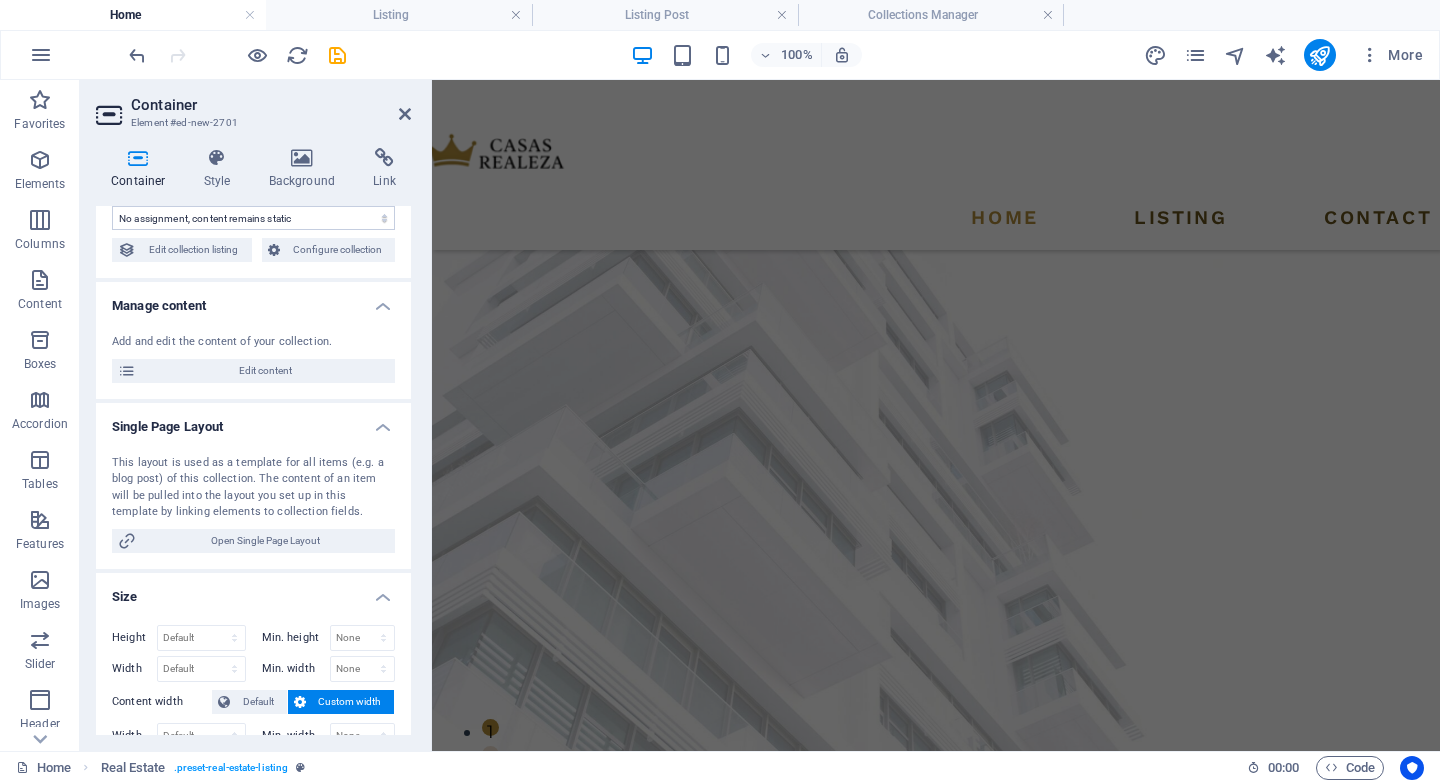 scroll, scrollTop: 3929, scrollLeft: 0, axis: vertical 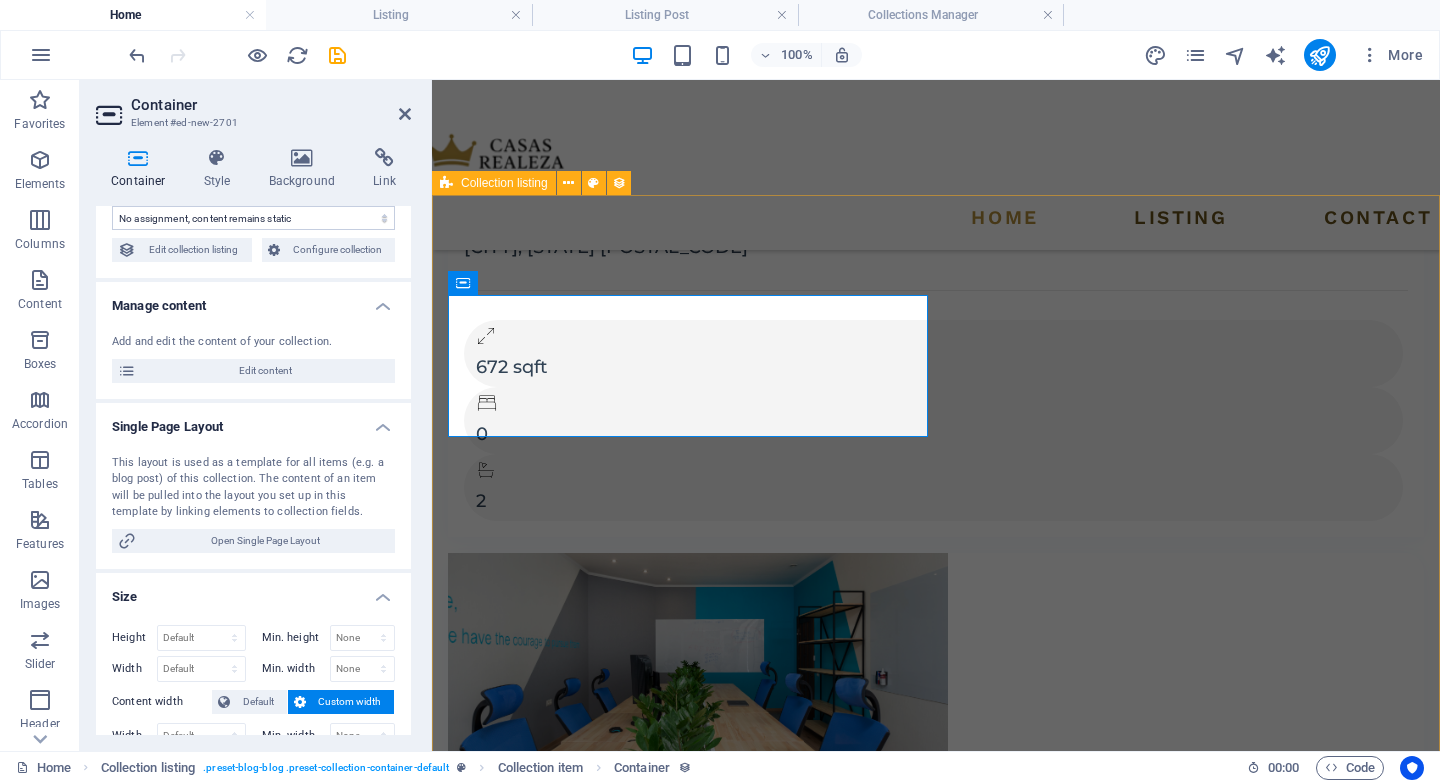 click on "Drop content here or  Add elements  Paste clipboard Drop content here or  Add elements  Paste clipboard Drop content here or  Add elements  Paste clipboard Drop content here or  Add elements  Paste clipboard Drop content here or  Add elements  Paste clipboard Drop content here or  Add elements  Paste clipboard Drop content here or  Add elements  Paste clipboard Drop content here or  Add elements  Paste clipboard Drop content here or  Add elements  Paste clipboard  Vorherige Nächste" at bounding box center [936, 6698] 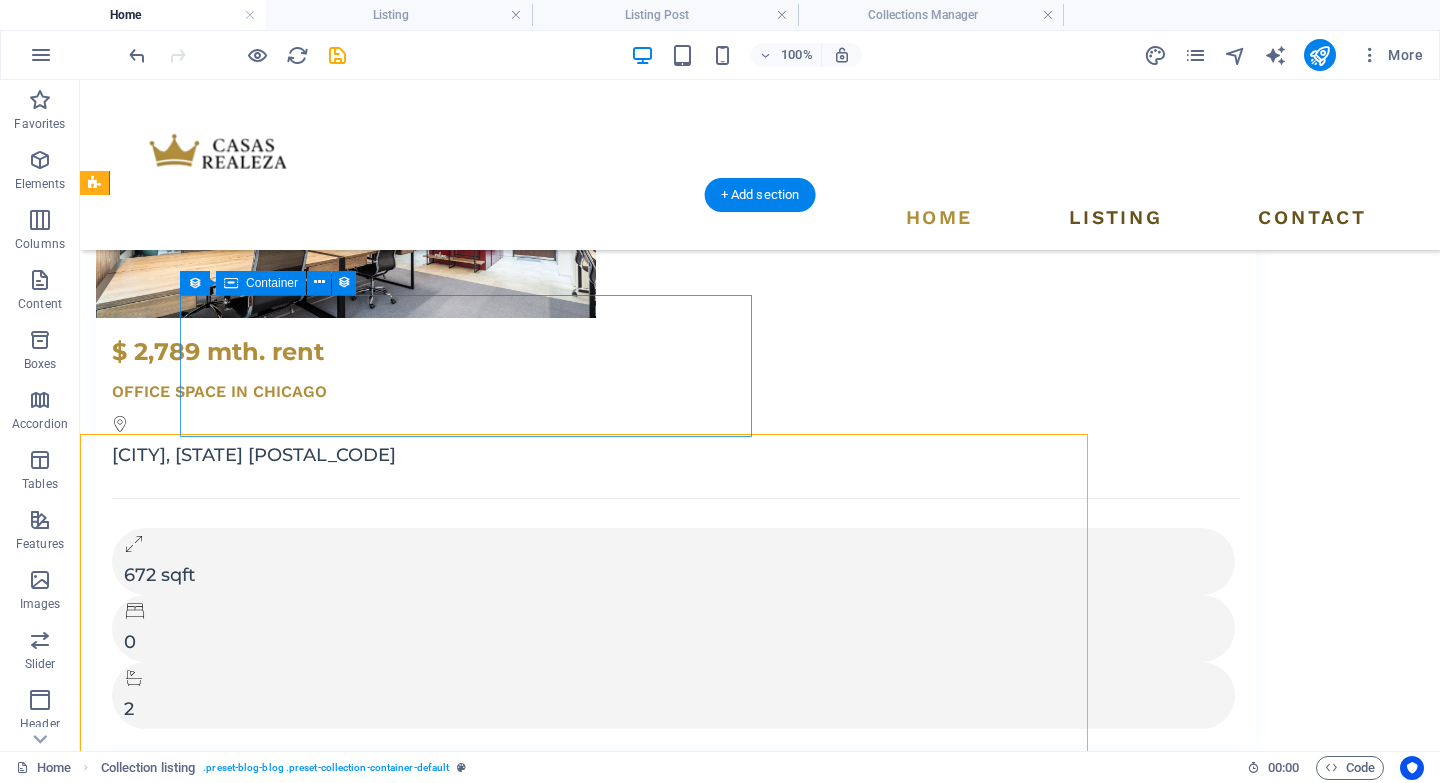 scroll, scrollTop: 3690, scrollLeft: 0, axis: vertical 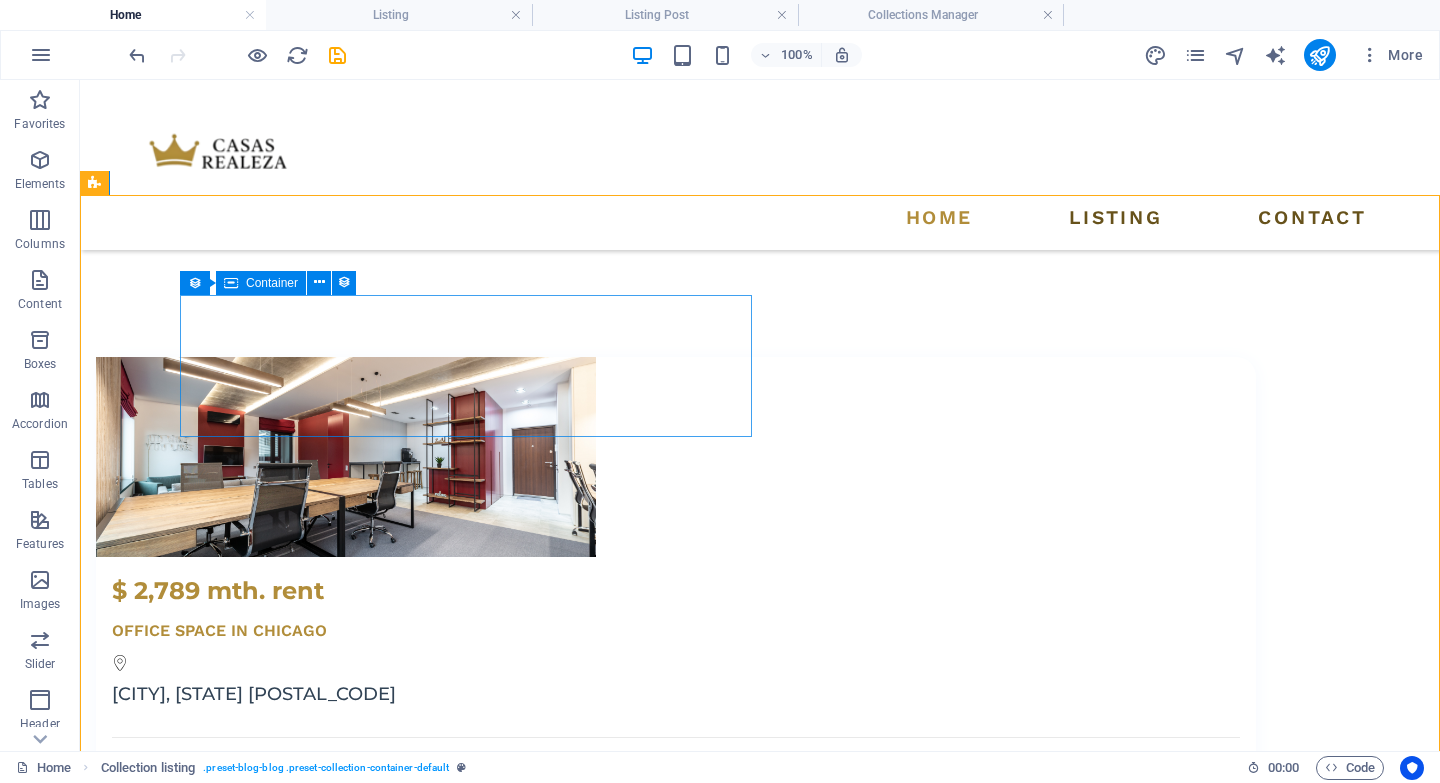 click on "Container" at bounding box center [272, 283] 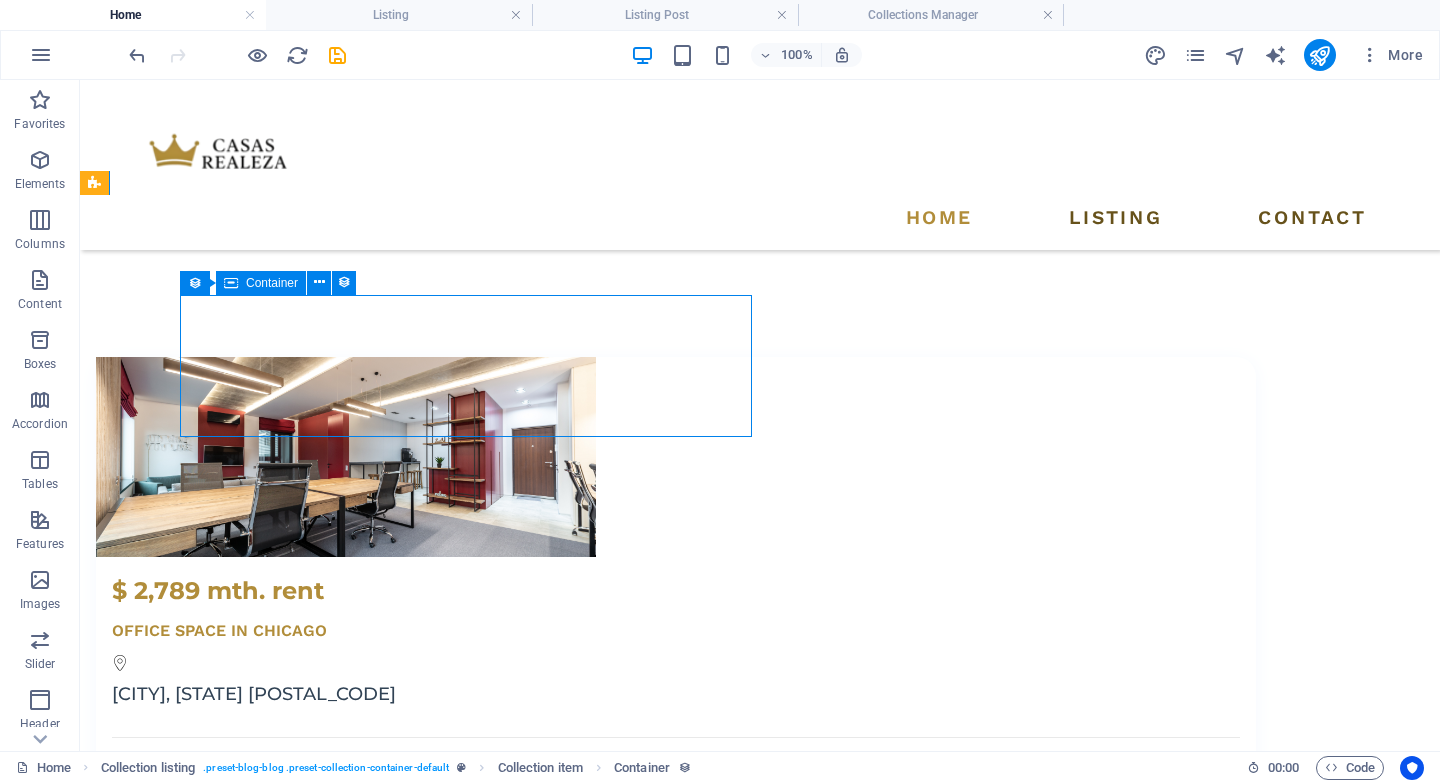 click on "Container" at bounding box center (272, 283) 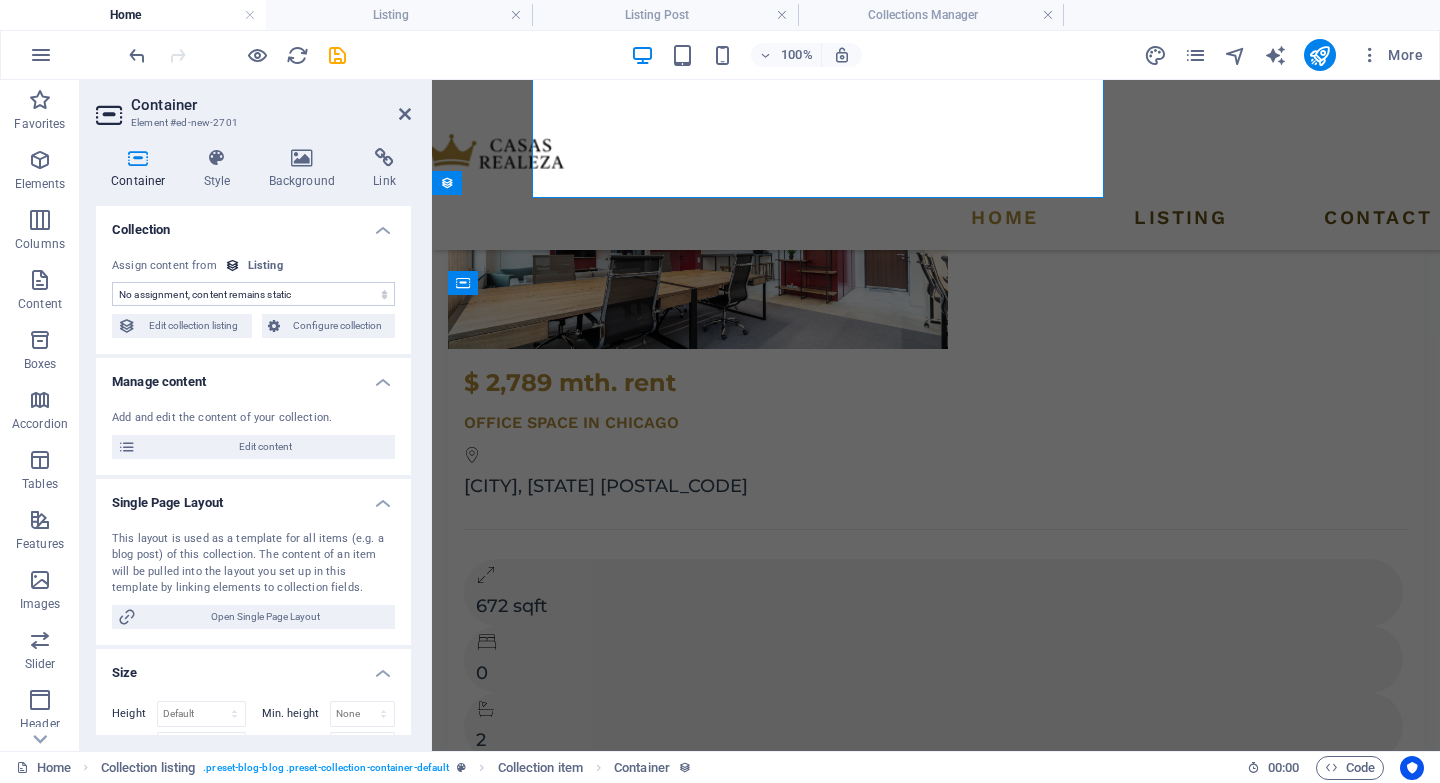 scroll, scrollTop: 3929, scrollLeft: 0, axis: vertical 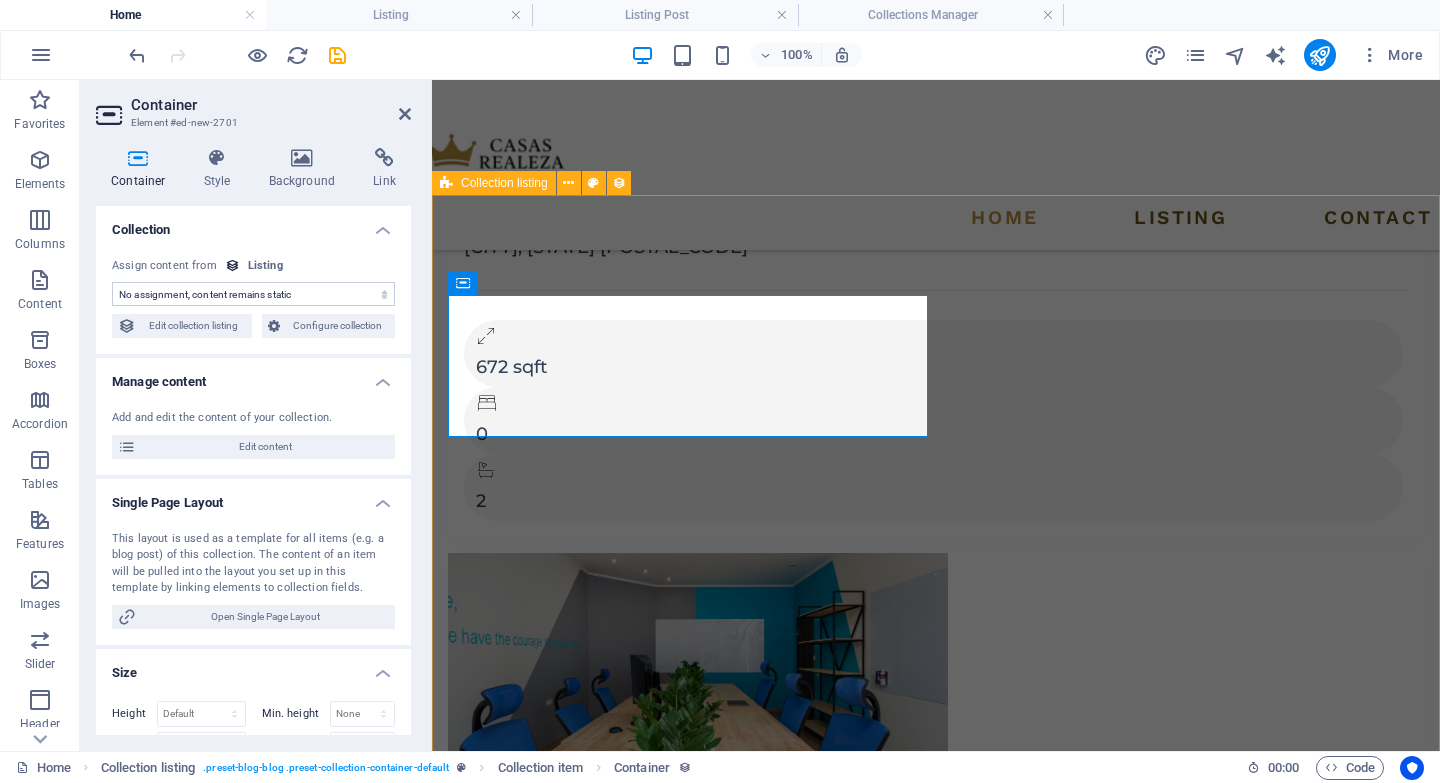 click on "Drop content here or  Add elements  Paste clipboard Drop content here or  Add elements  Paste clipboard Drop content here or  Add elements  Paste clipboard Drop content here or  Add elements  Paste clipboard Drop content here or  Add elements  Paste clipboard Drop content here or  Add elements  Paste clipboard Drop content here or  Add elements  Paste clipboard Drop content here or  Add elements  Paste clipboard Drop content here or  Add elements  Paste clipboard  Vorherige Nächste" at bounding box center [936, 6698] 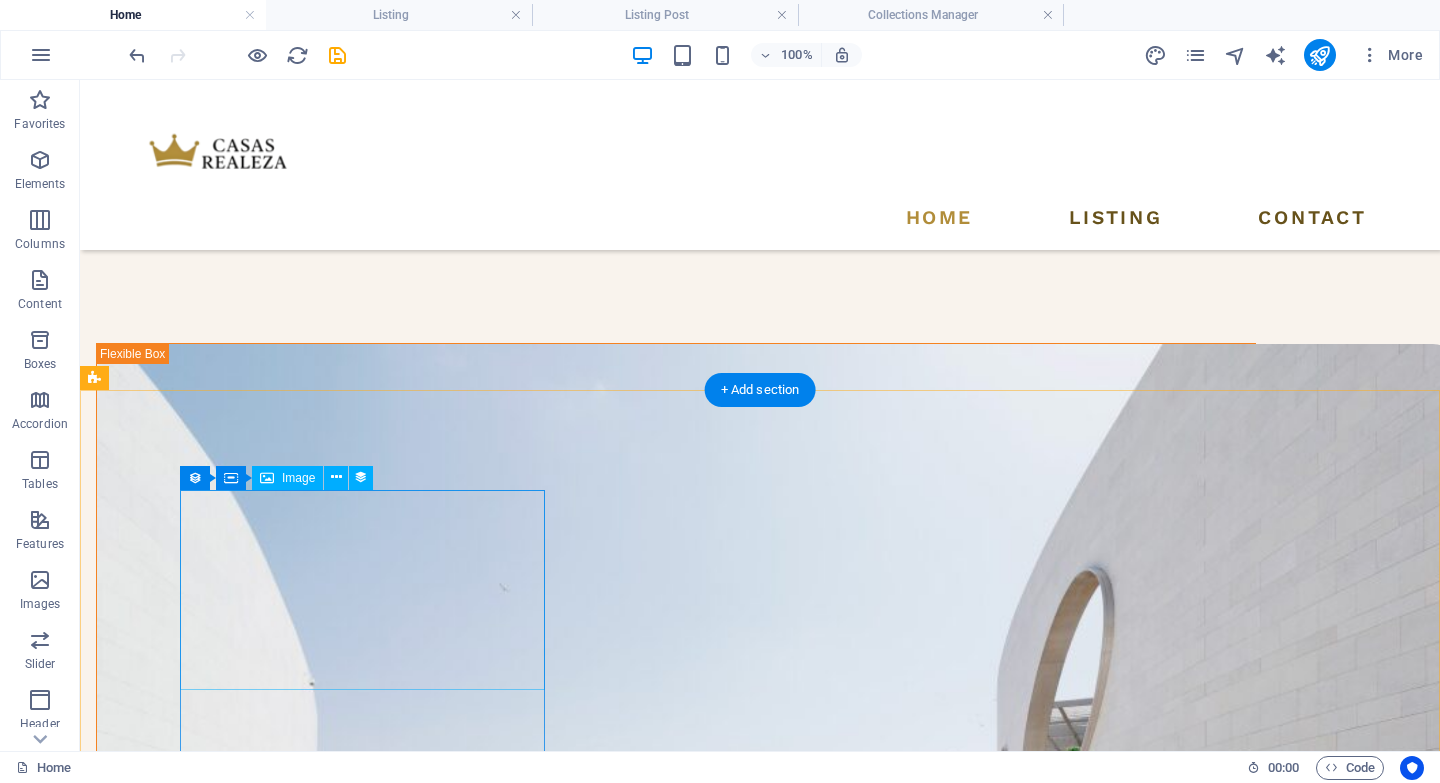 scroll, scrollTop: 1861, scrollLeft: 0, axis: vertical 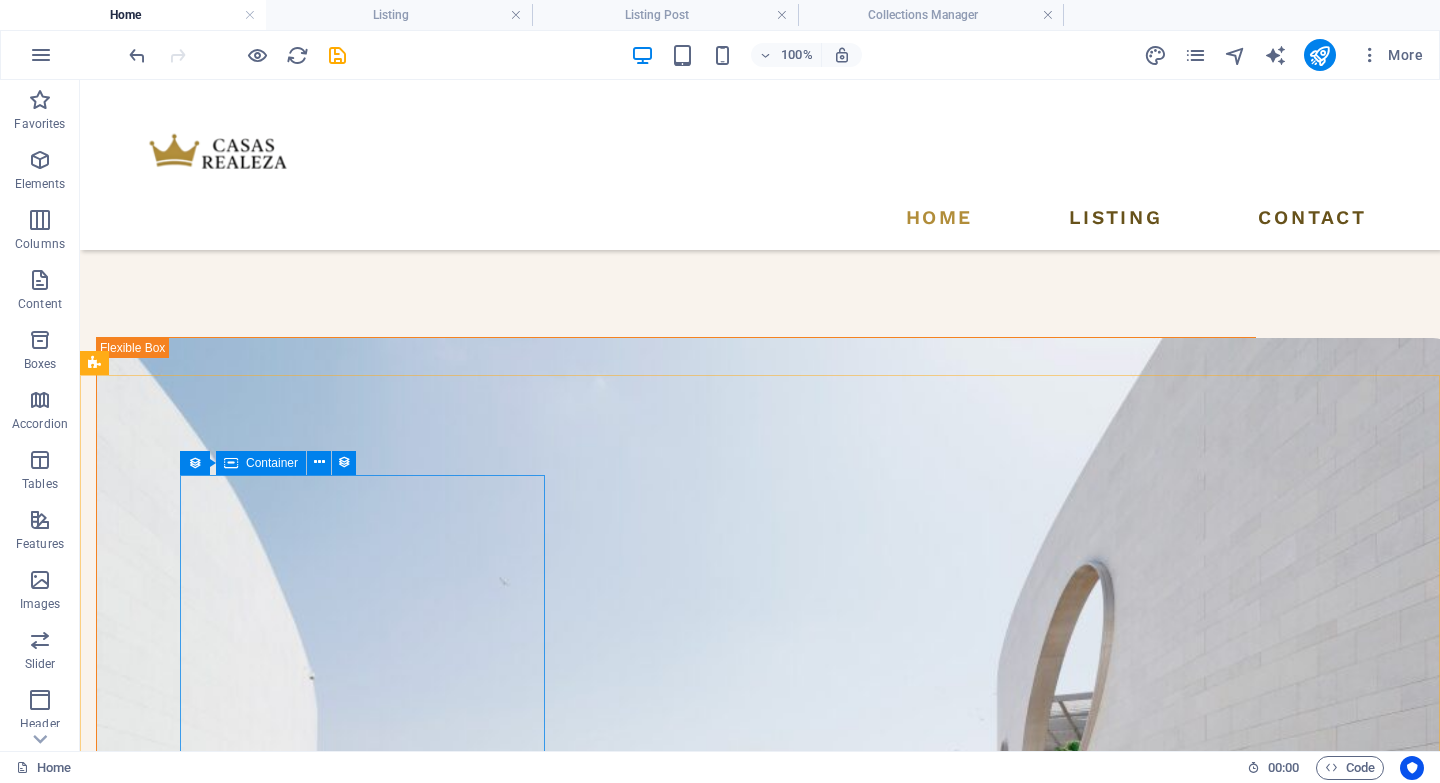 click at bounding box center (231, 463) 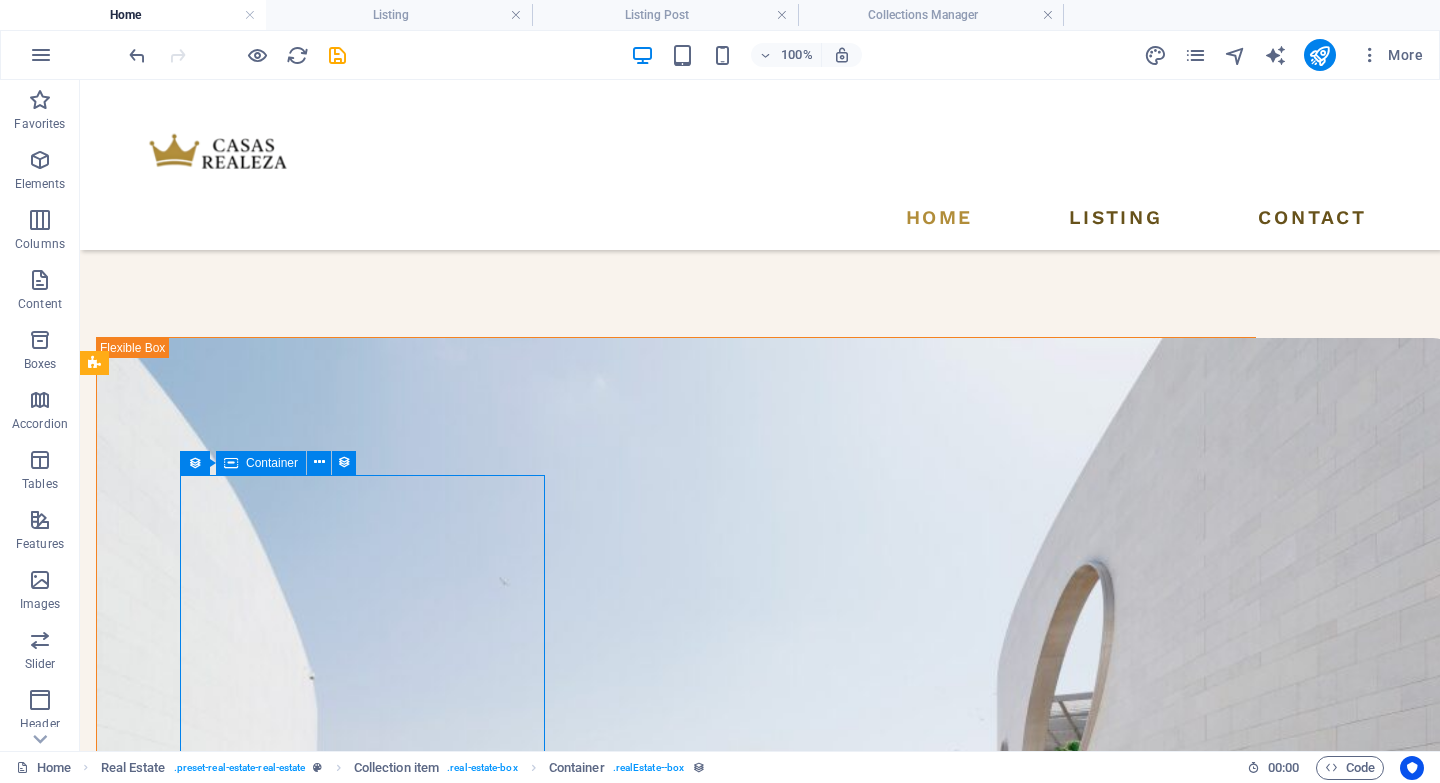 click at bounding box center (231, 463) 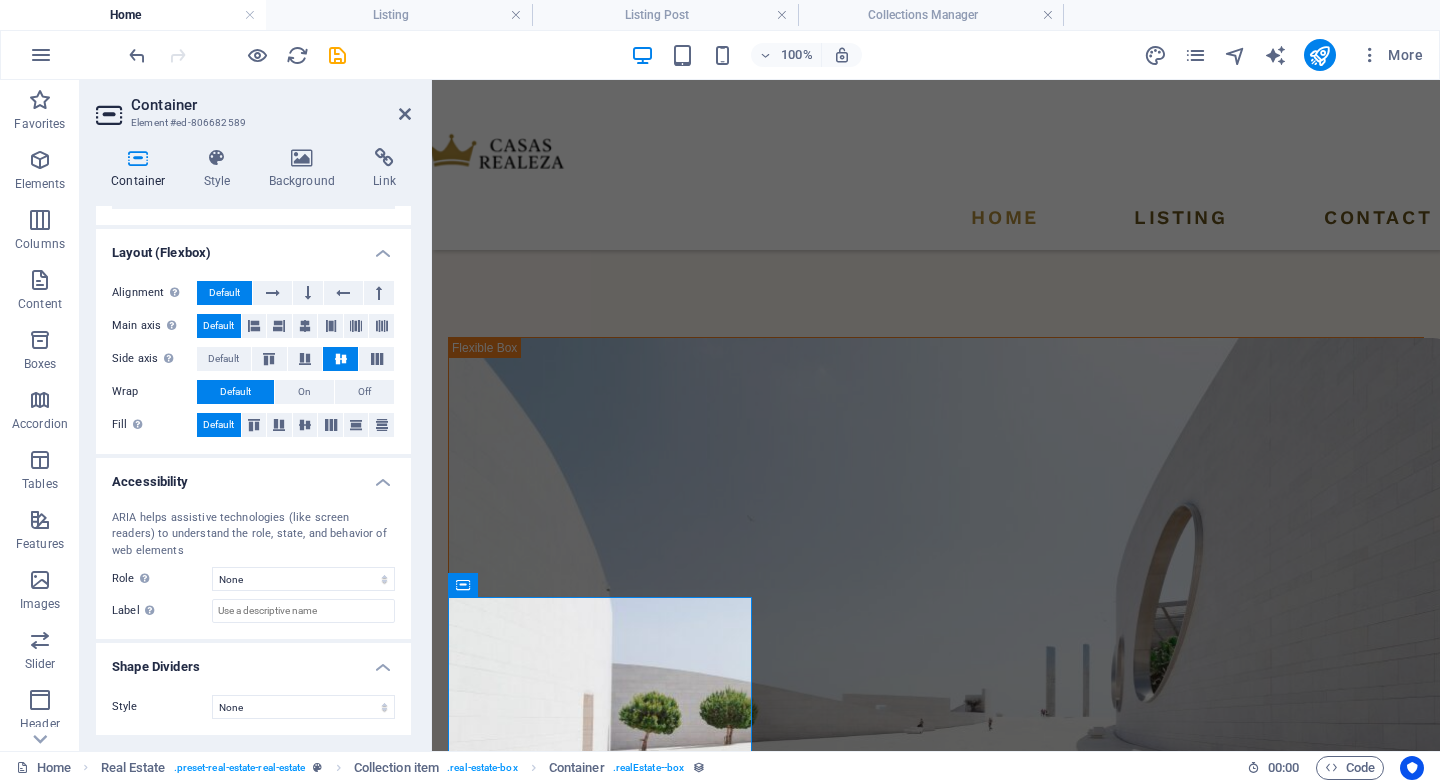 scroll, scrollTop: 0, scrollLeft: 0, axis: both 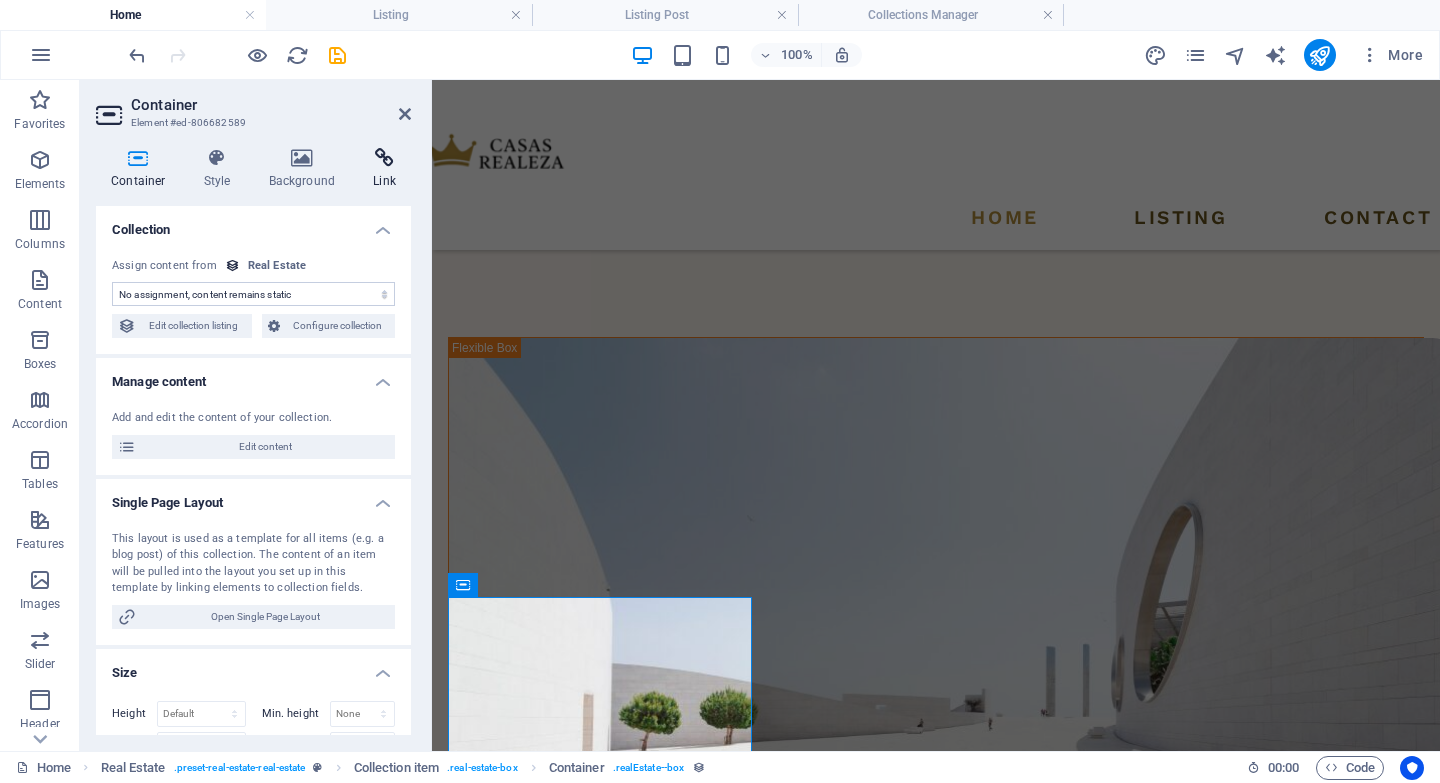 click at bounding box center [384, 158] 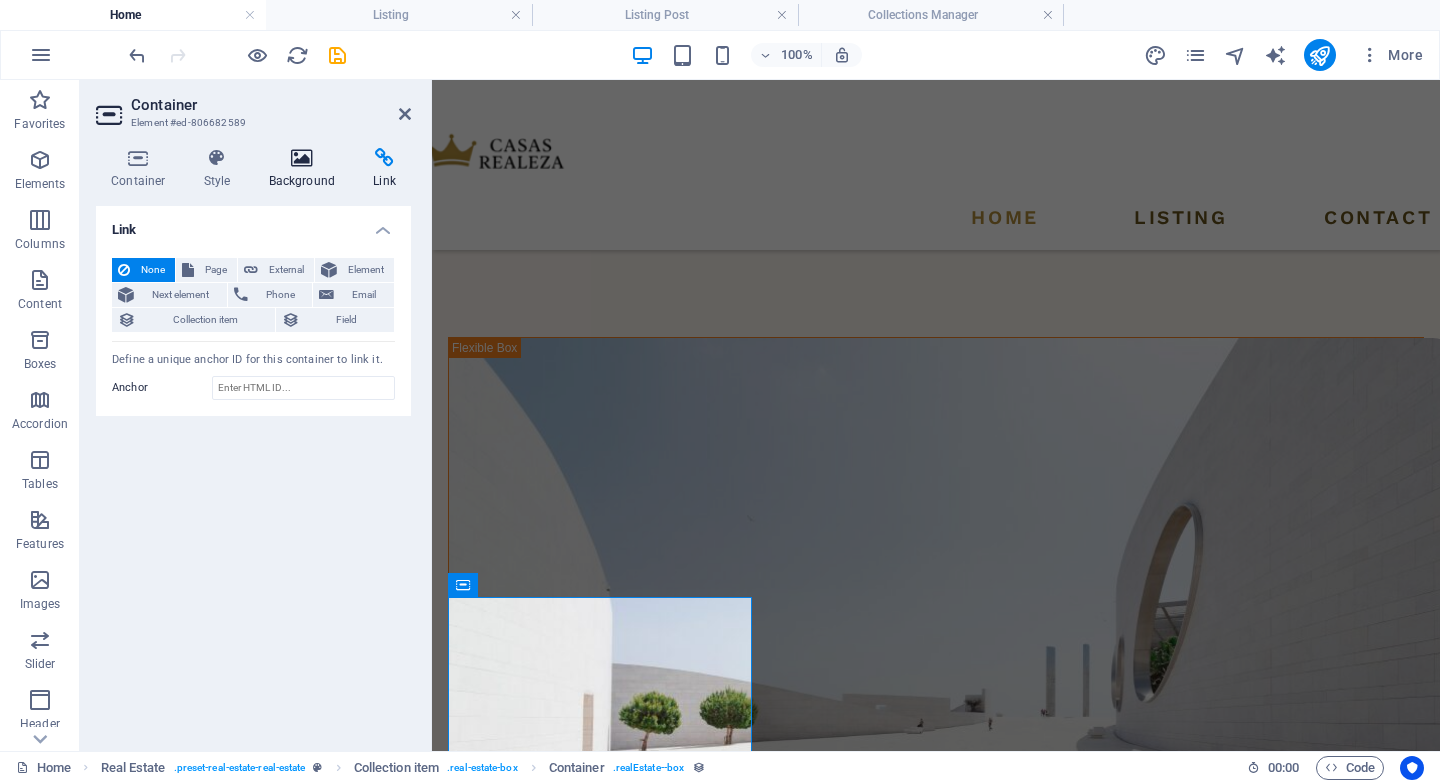 click on "Background" at bounding box center [306, 169] 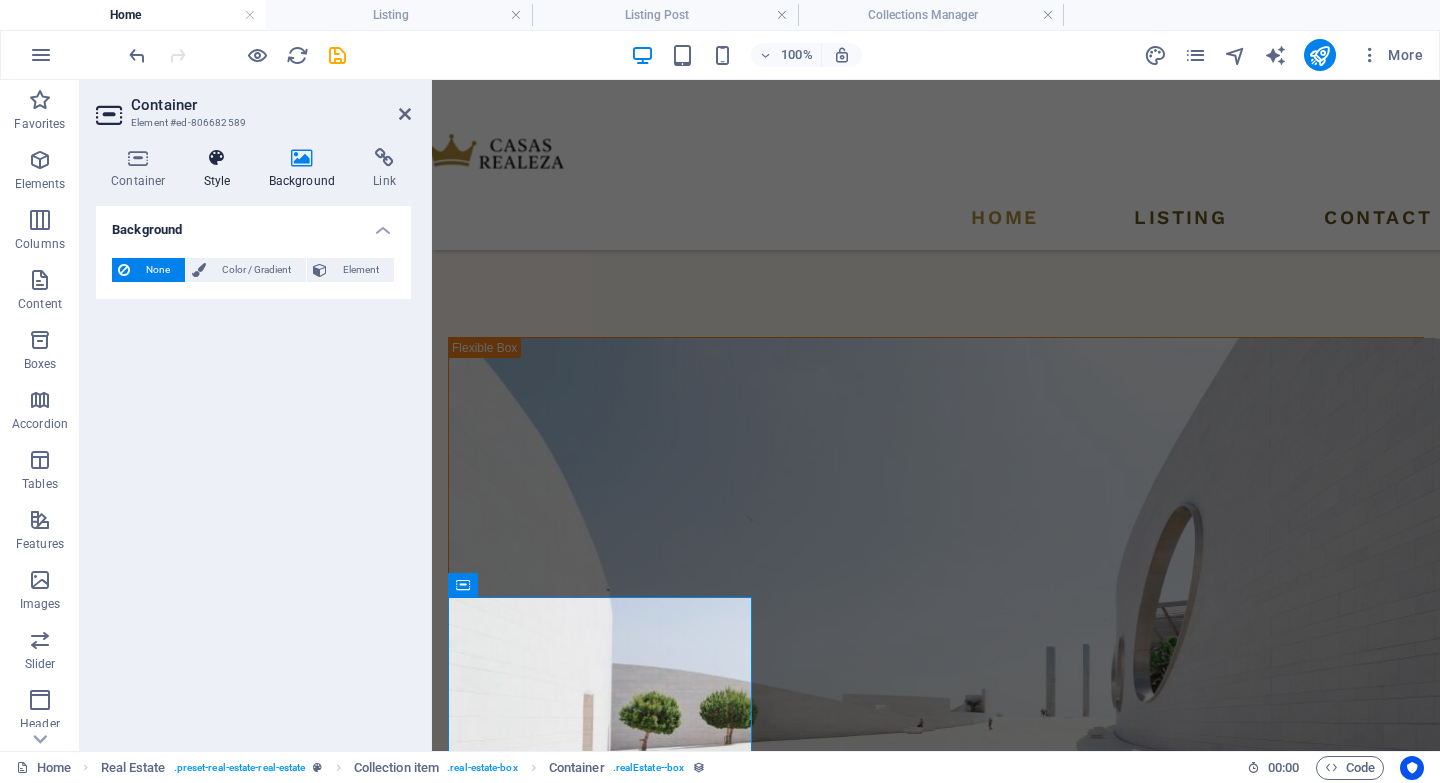 click at bounding box center [217, 158] 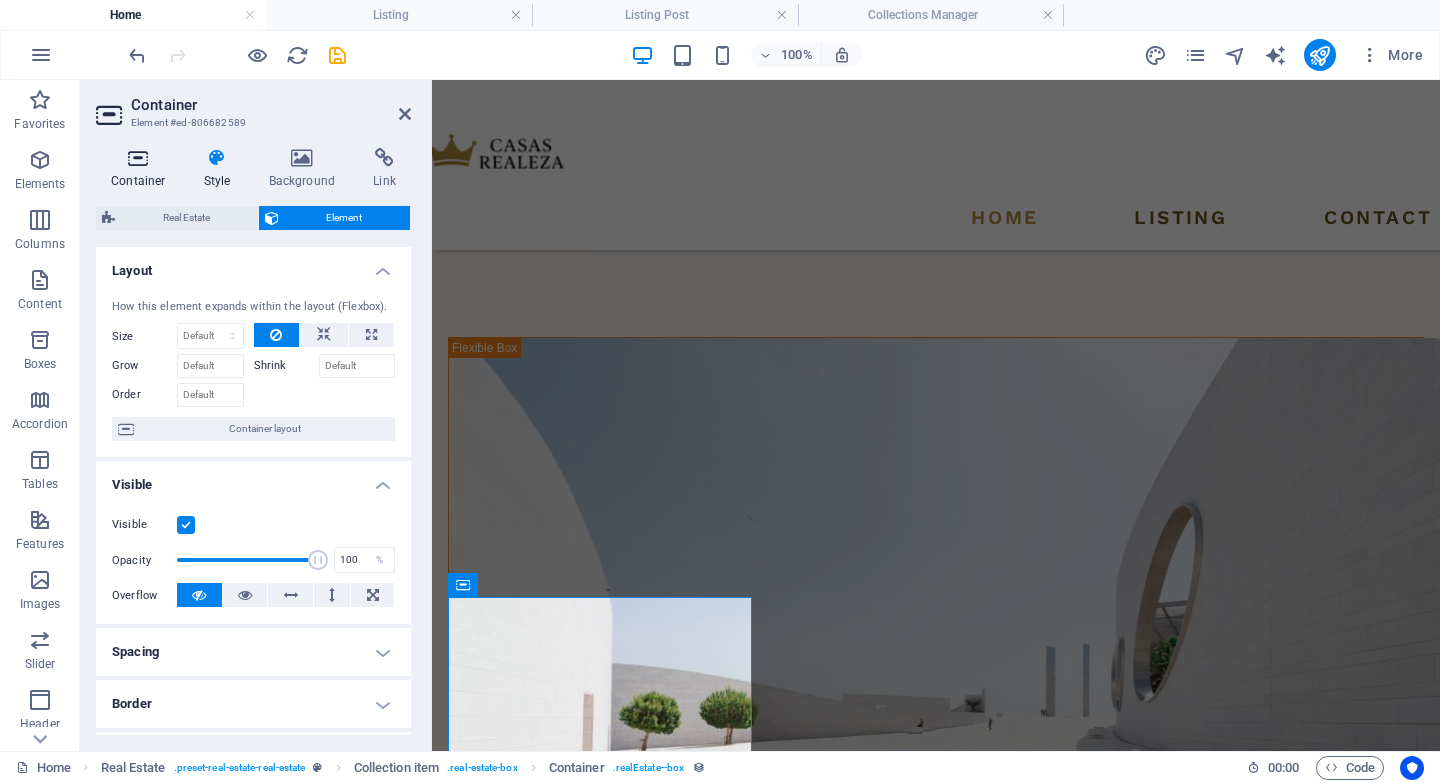 click at bounding box center (138, 158) 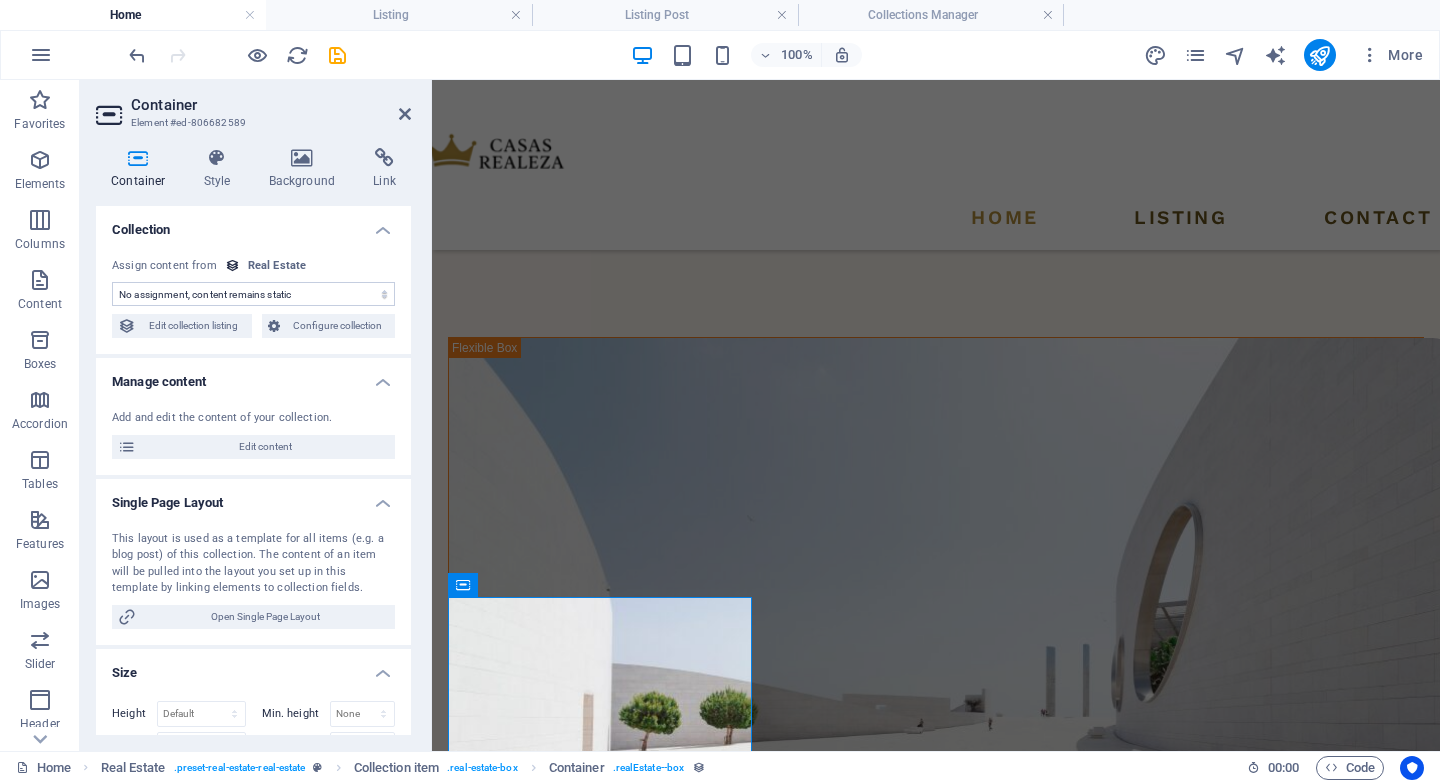 click on "No assignment, content remains static Created at (Date) Updated at (Date) Name (Plain Text) Slug (Plain Text) Image (File) Short description (Rich Text) Property Type (Choice) Contract (Choice) Price (Plain Text) Address (Plain Text) Size (Plain Text) Bedrooms (Number) Bathrooms (Number) Listed (Checkbox) Description (CMS) Gallery (Multiple Files)" at bounding box center (253, 294) 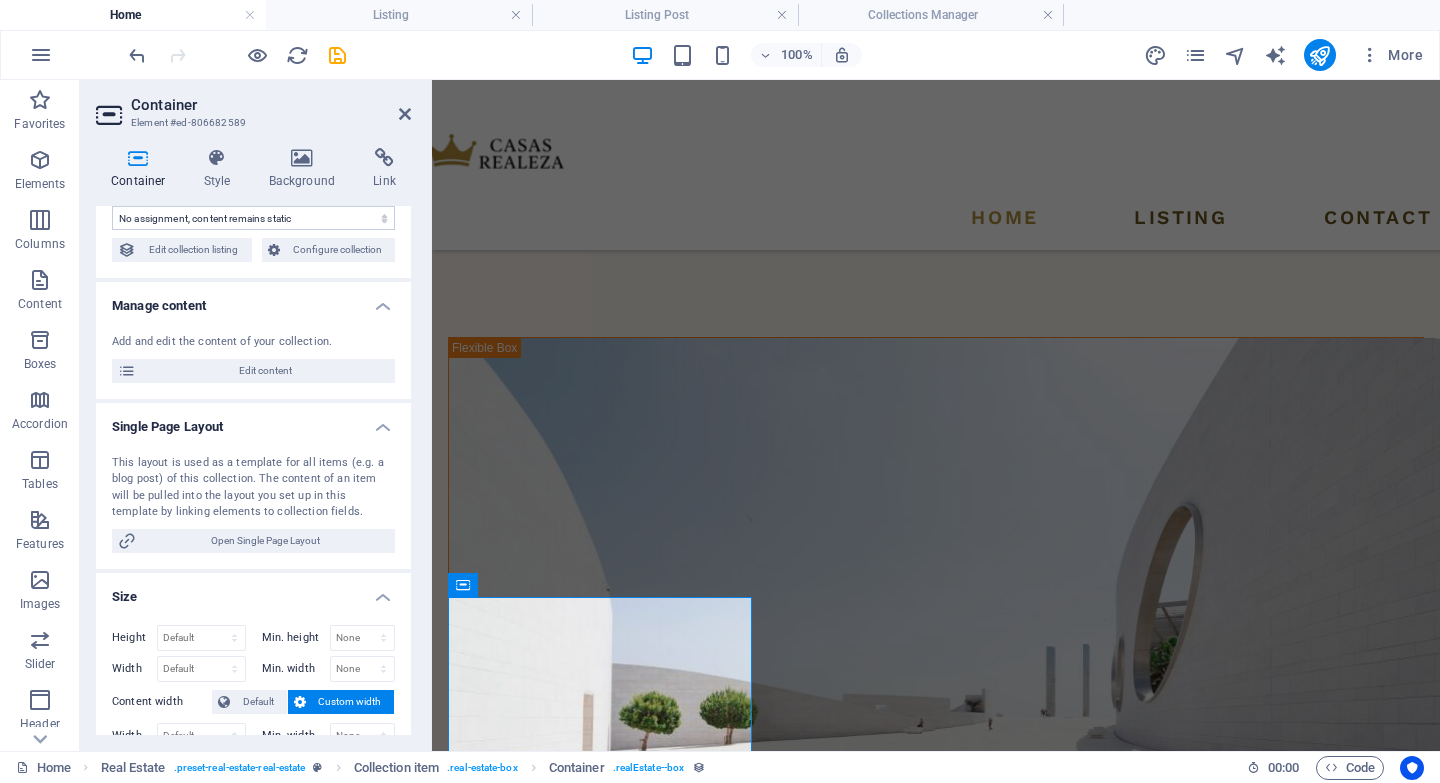 scroll, scrollTop: 87, scrollLeft: 0, axis: vertical 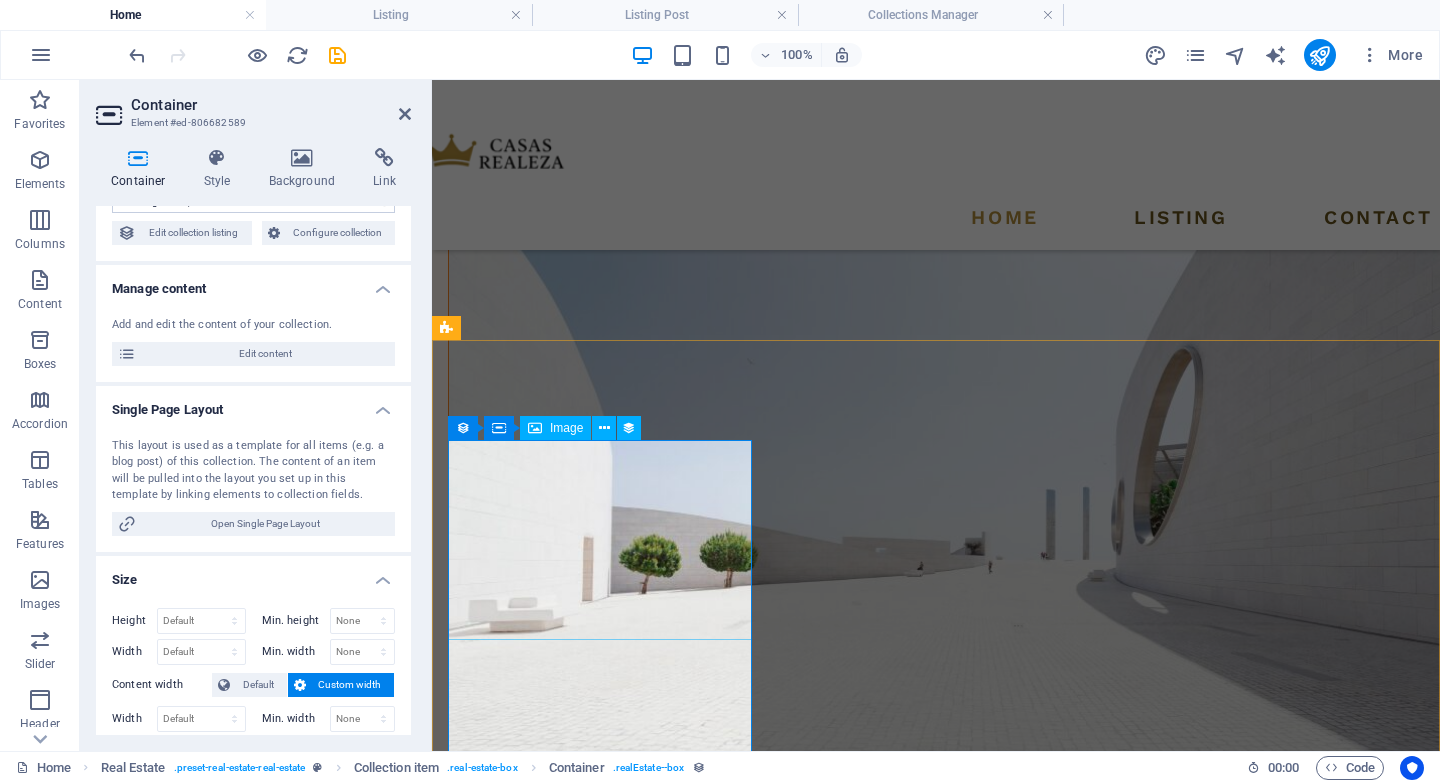 click on "Image" at bounding box center (566, 428) 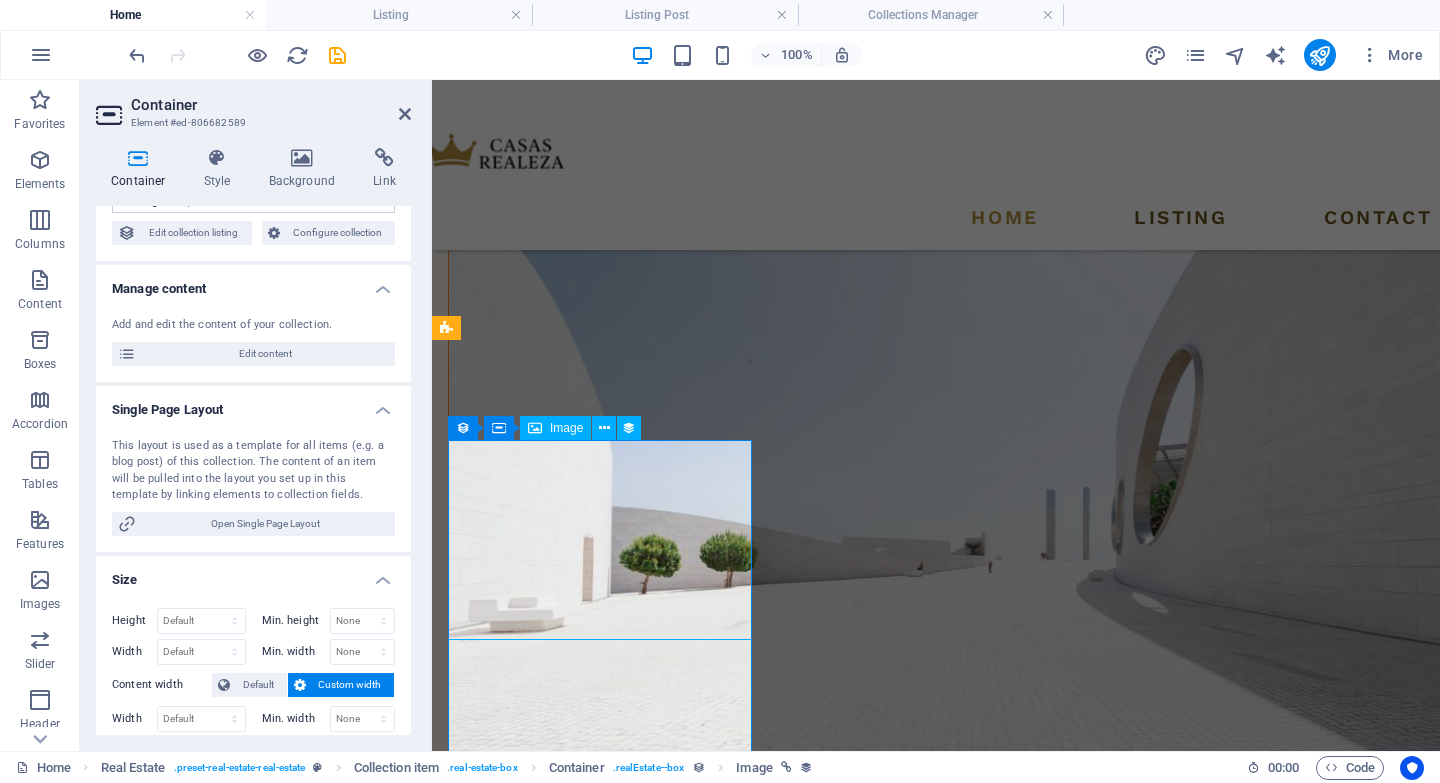 click on "Image" at bounding box center (566, 428) 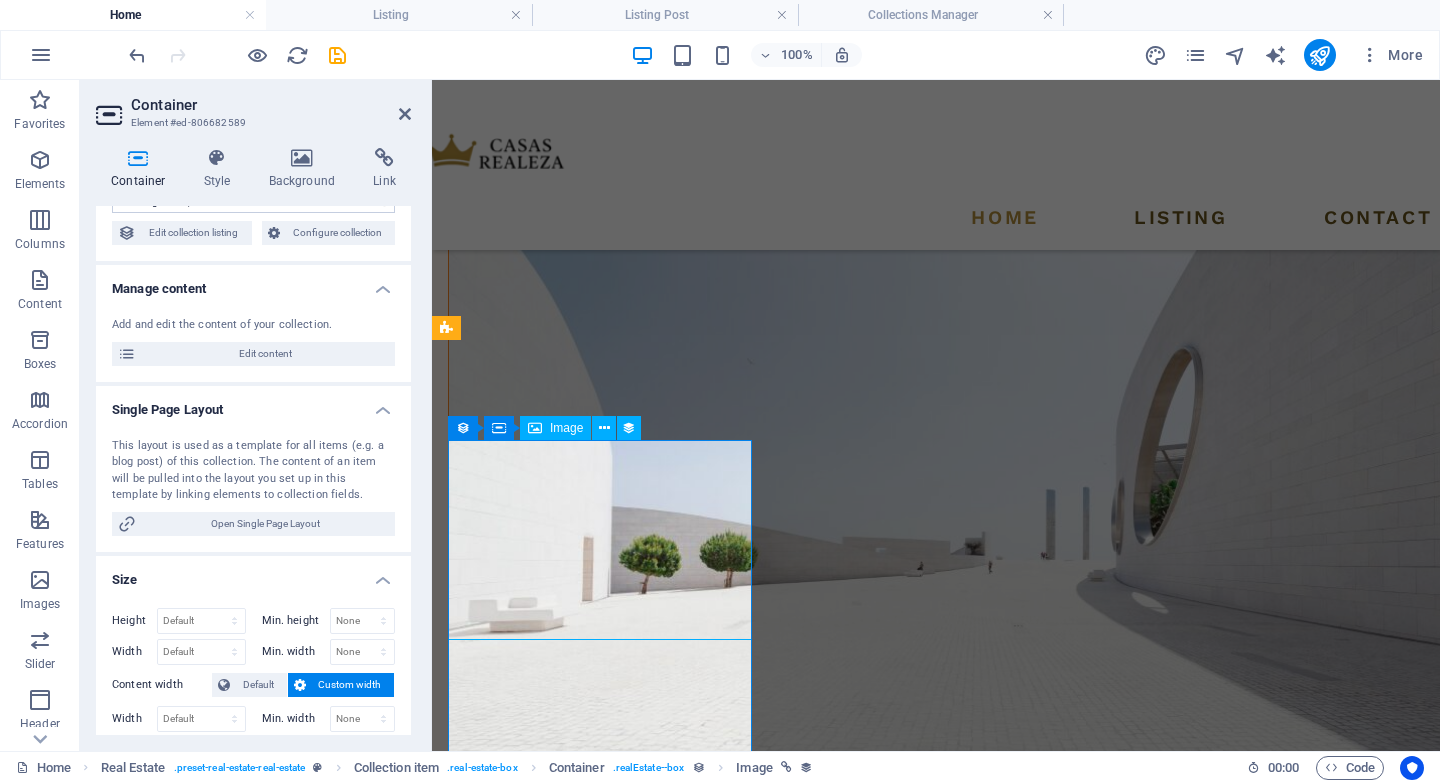 click on "Image" at bounding box center [566, 428] 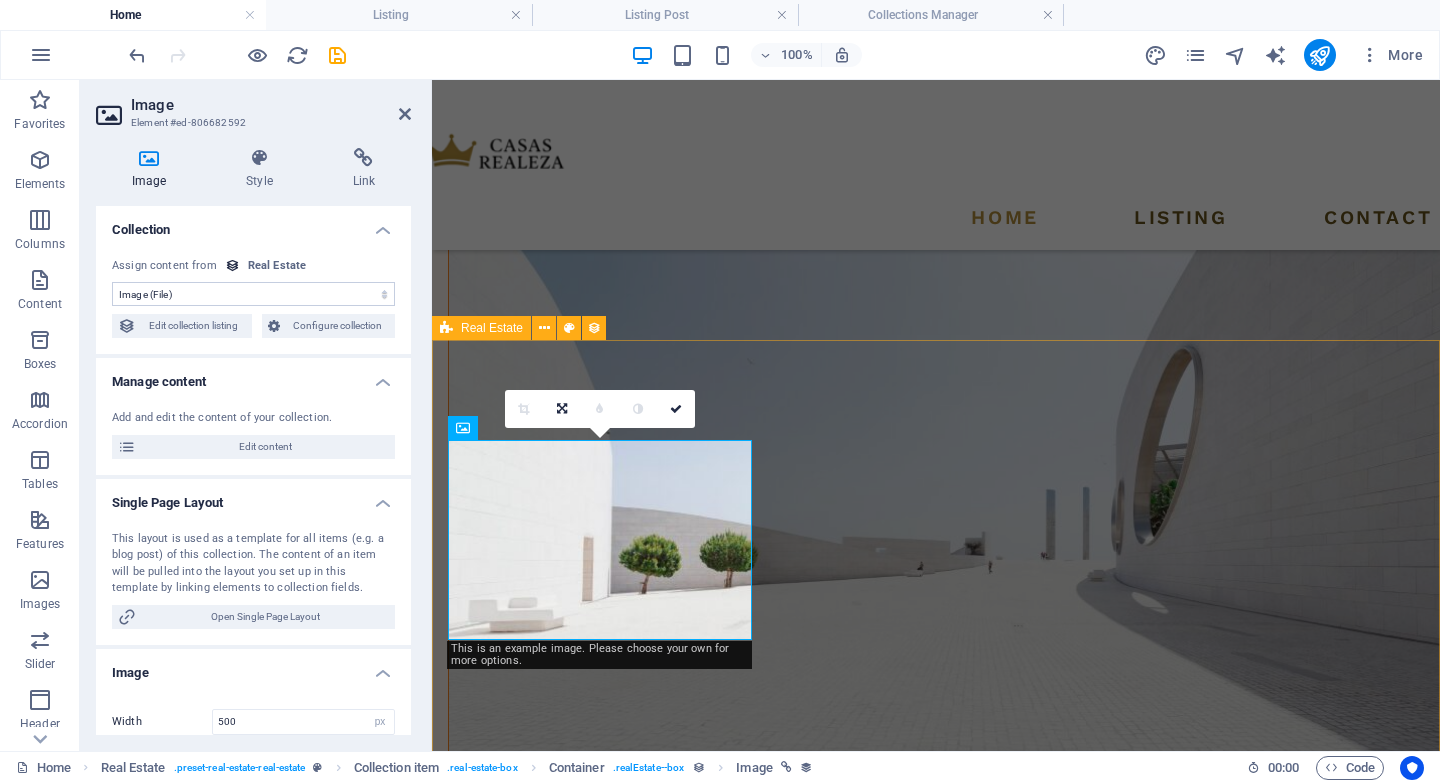 click on "For Rent $ 2,789 mth. rent Office Space in Chicago Chicago, IL 60605 672 sqft 0 2 For Rent $ 2,018 mth. rent Executive Office in Anaheim Anaheim, CA 92807 517 sqft 0 2 For Rent $ 4,123 mth. rent Serviced Office in Denver Denver, CO 80207 1010 sqft 0 10 For Rent $ 1,949,000 Luxury House in Newton Newton, MA 02468 3,354 sqft 4 4 For Rent $ 4,900,000 Beautiful House in Anaheim Anaheim, CA 92807 7,860 sqft 6 6 For Rent $ 695,000 Modern House in Denver Denver, CO 80207 2,136 sqft 3 2 For Rent $ 1,690 mth. rent Apartment in Denver Denver, CO 80207 560 sqft 1 1 For Rent $ 4,617 mth. rent Studio Loft in Chicago Chicago, IL 60605 1,830 sqft 3 3 For Rent $ 2,560 mth. rent 2-Bedroom Apartment in Chicago Chicago, IL 60605 751 sqft 2 2  Previous Next" at bounding box center (936, 4756) 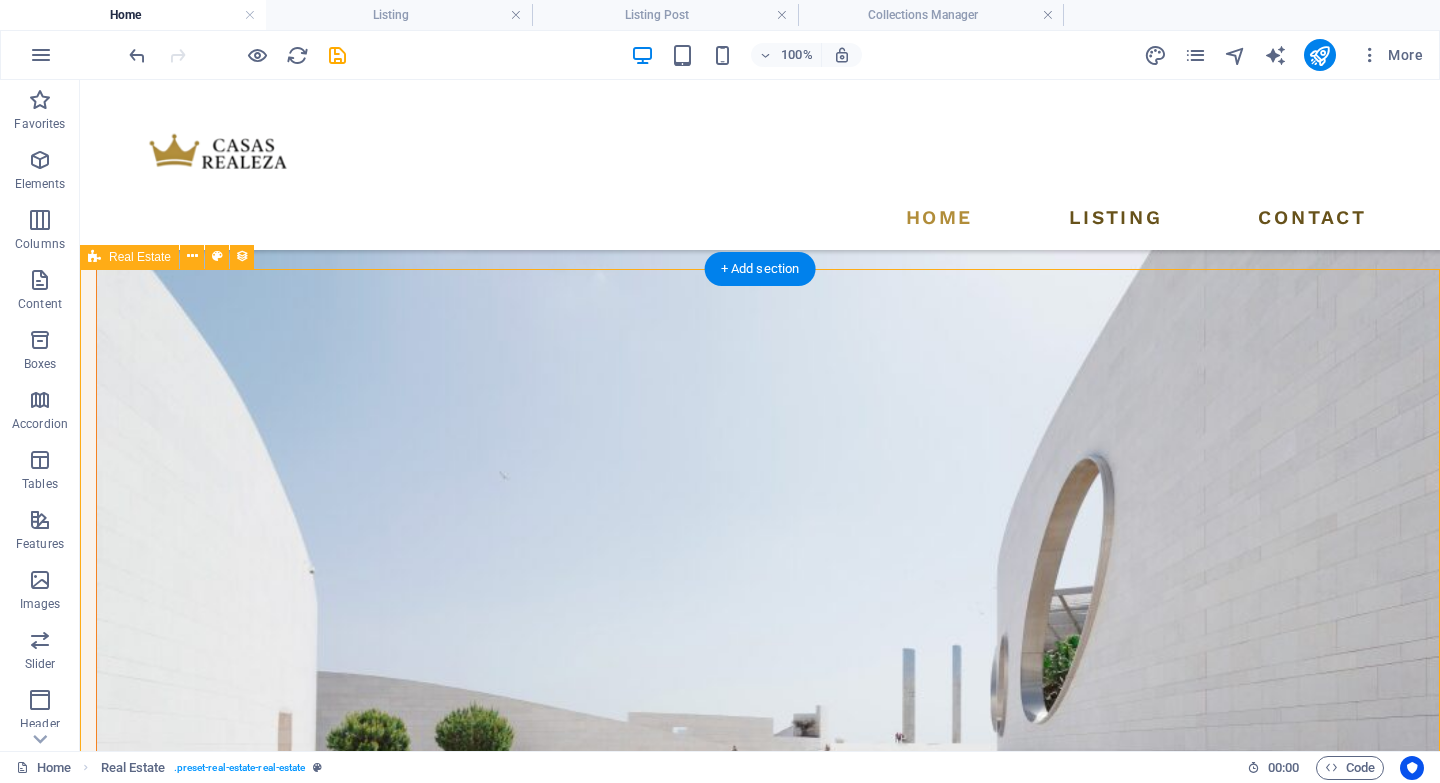 scroll, scrollTop: 1885, scrollLeft: 0, axis: vertical 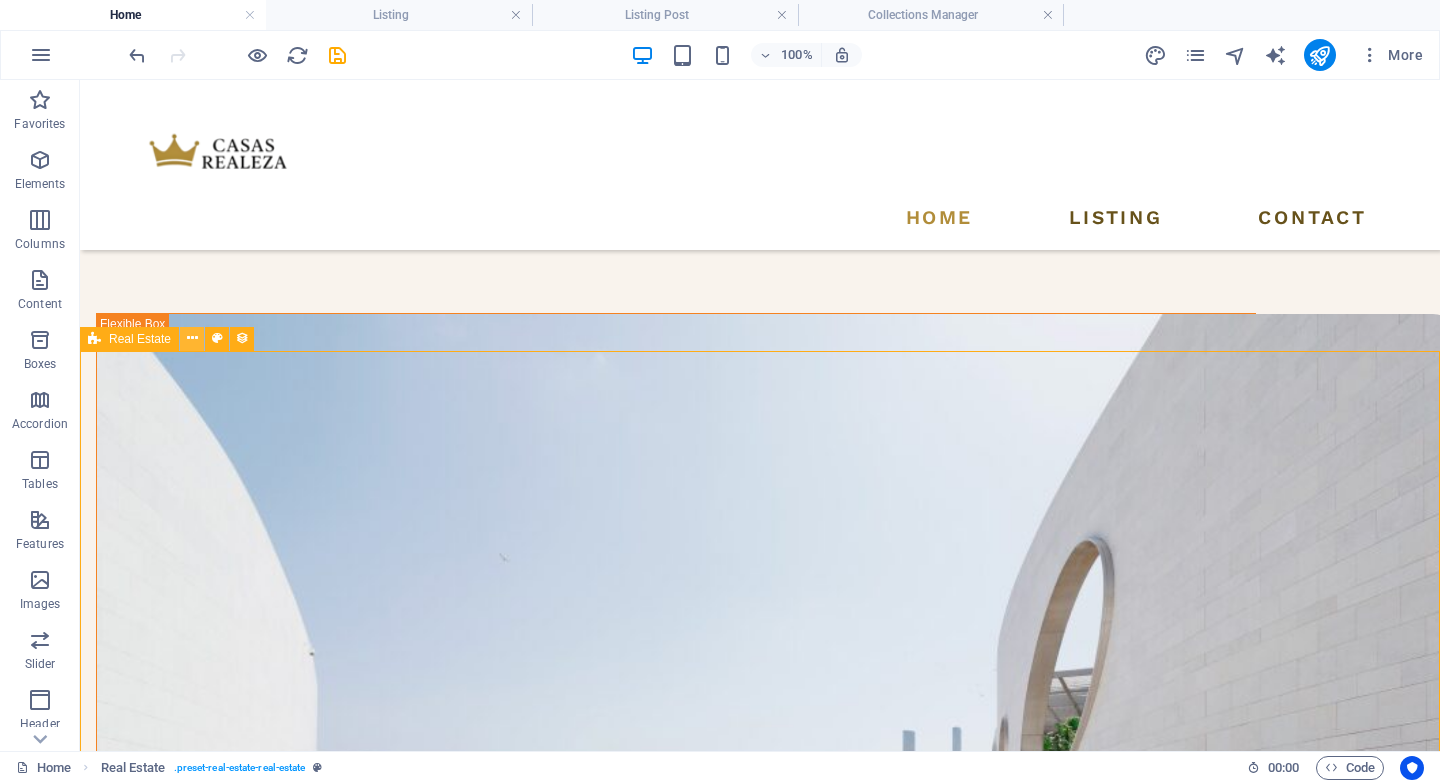 click at bounding box center [192, 338] 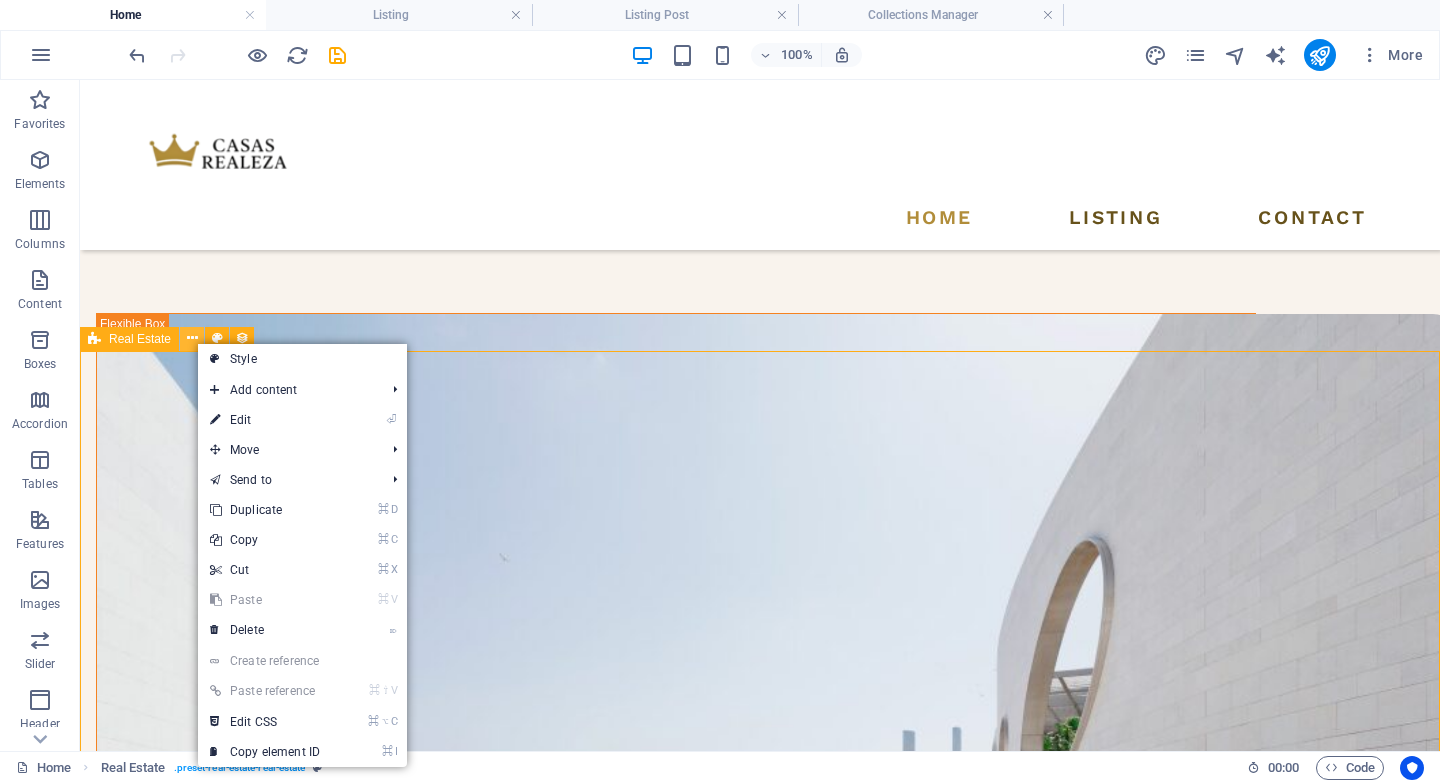 click at bounding box center (192, 338) 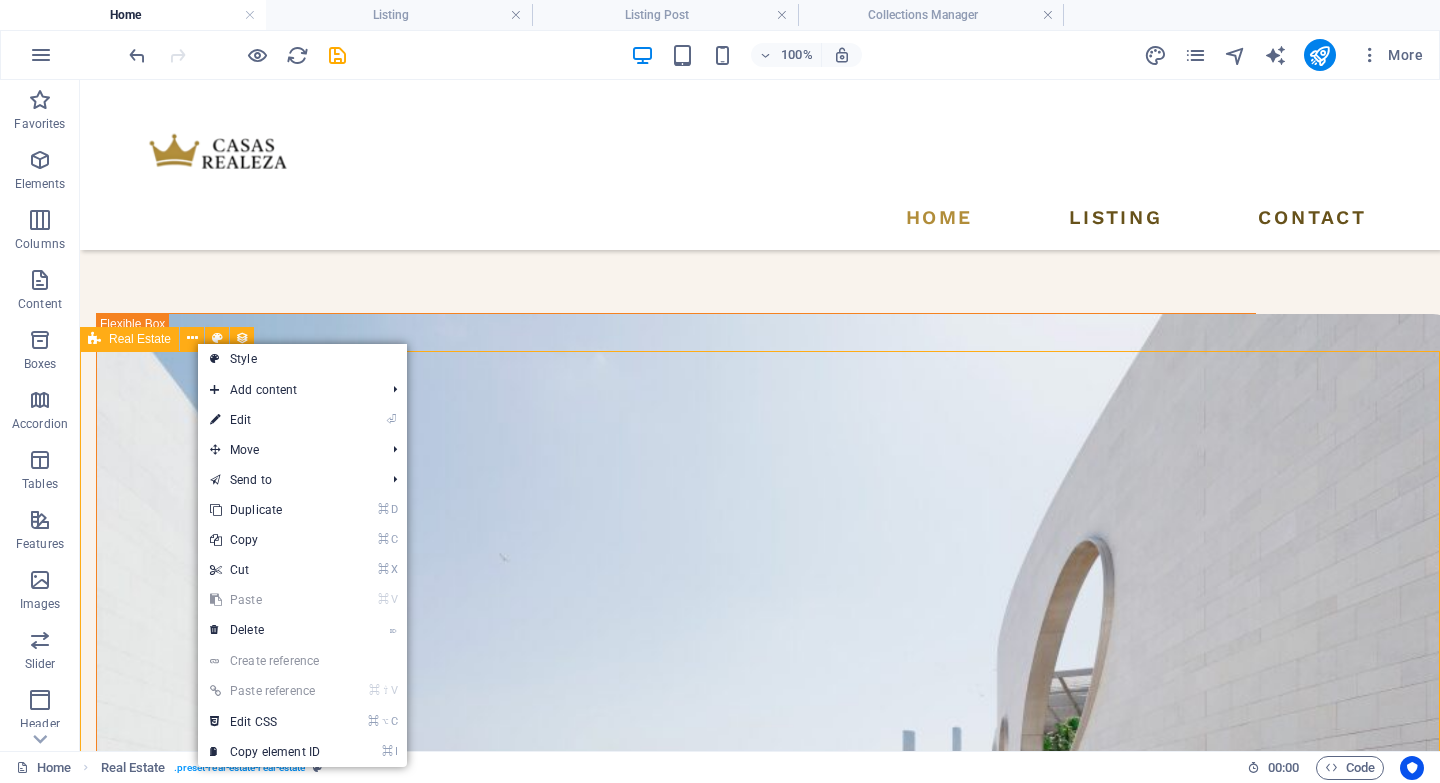 click on "Real Estate" at bounding box center [140, 339] 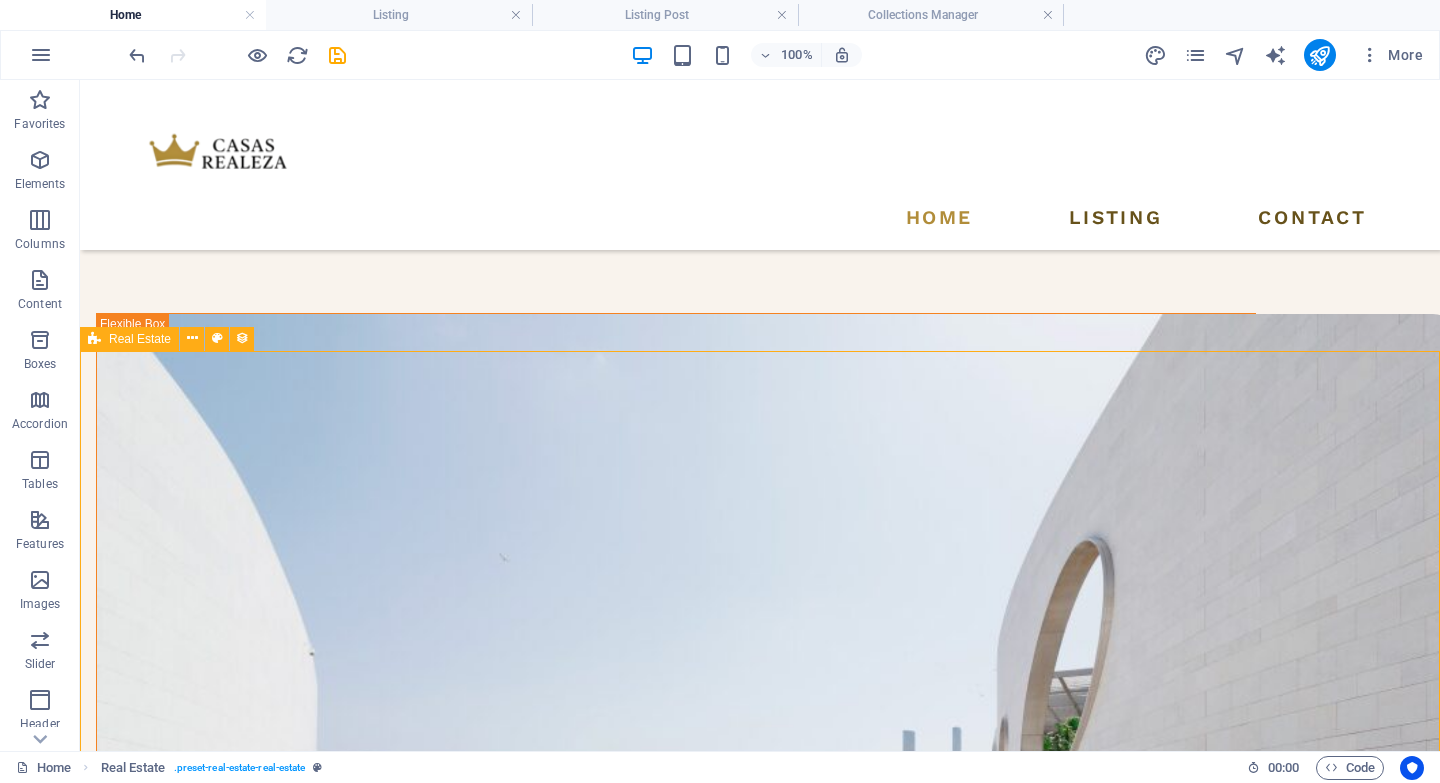 click on "Real Estate" at bounding box center (140, 339) 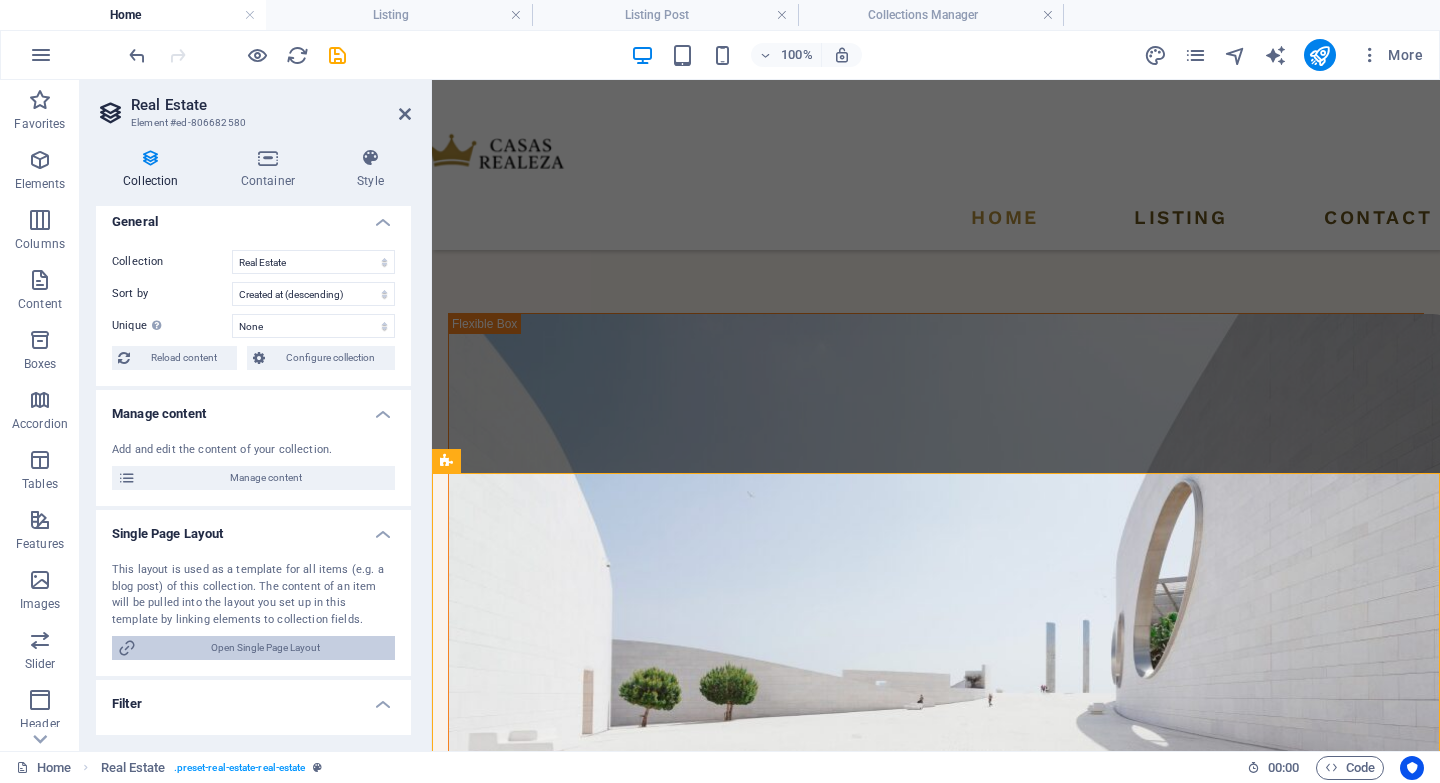 scroll, scrollTop: 0, scrollLeft: 0, axis: both 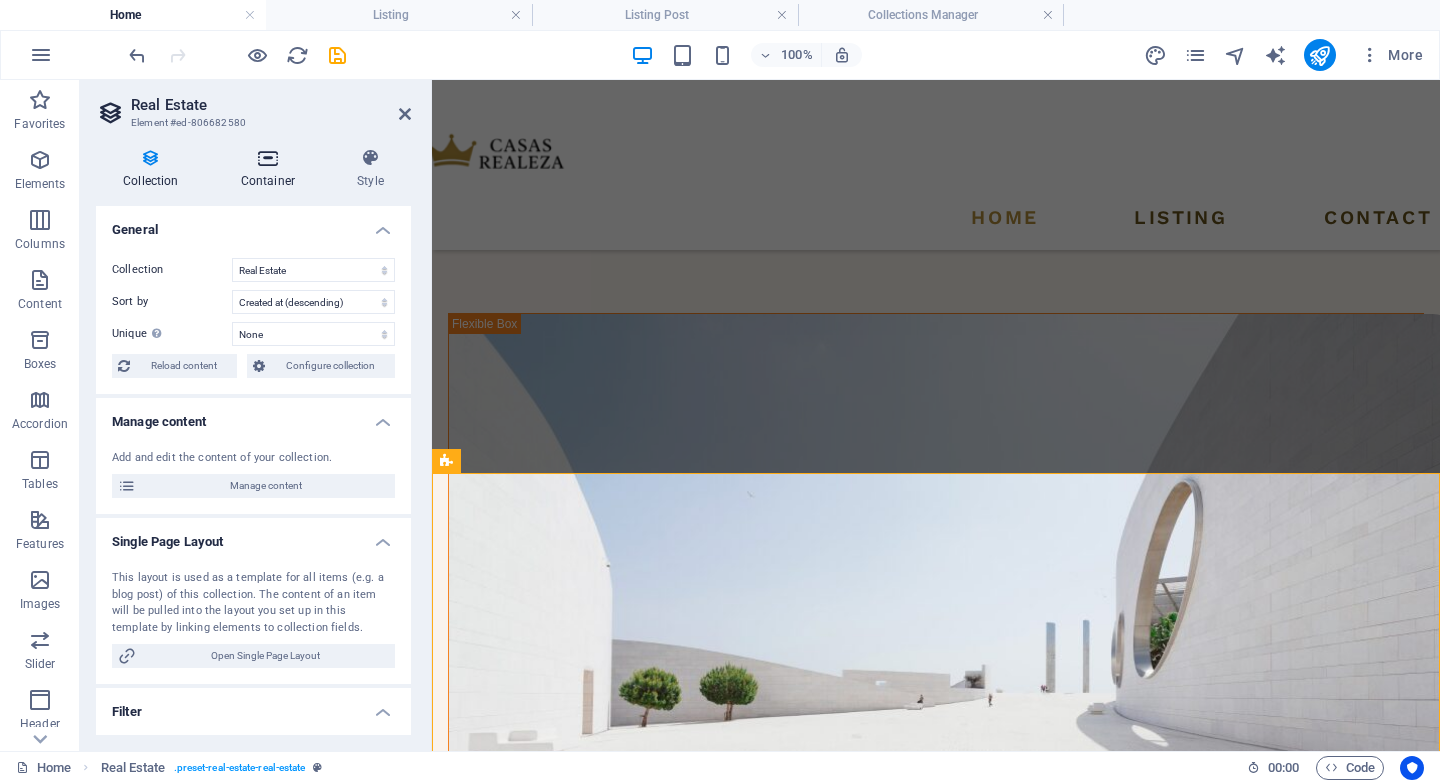 click at bounding box center [268, 158] 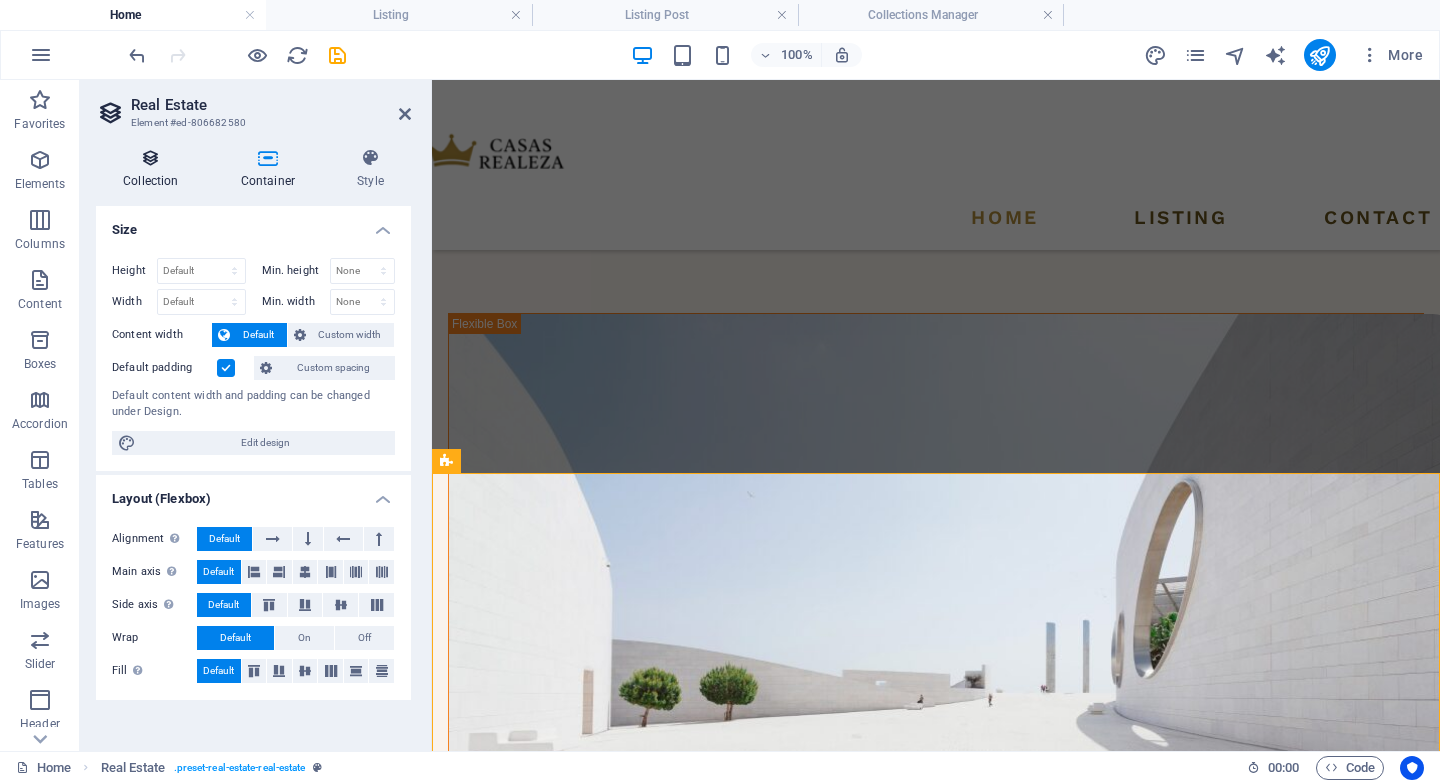 click on "Collection" at bounding box center (155, 169) 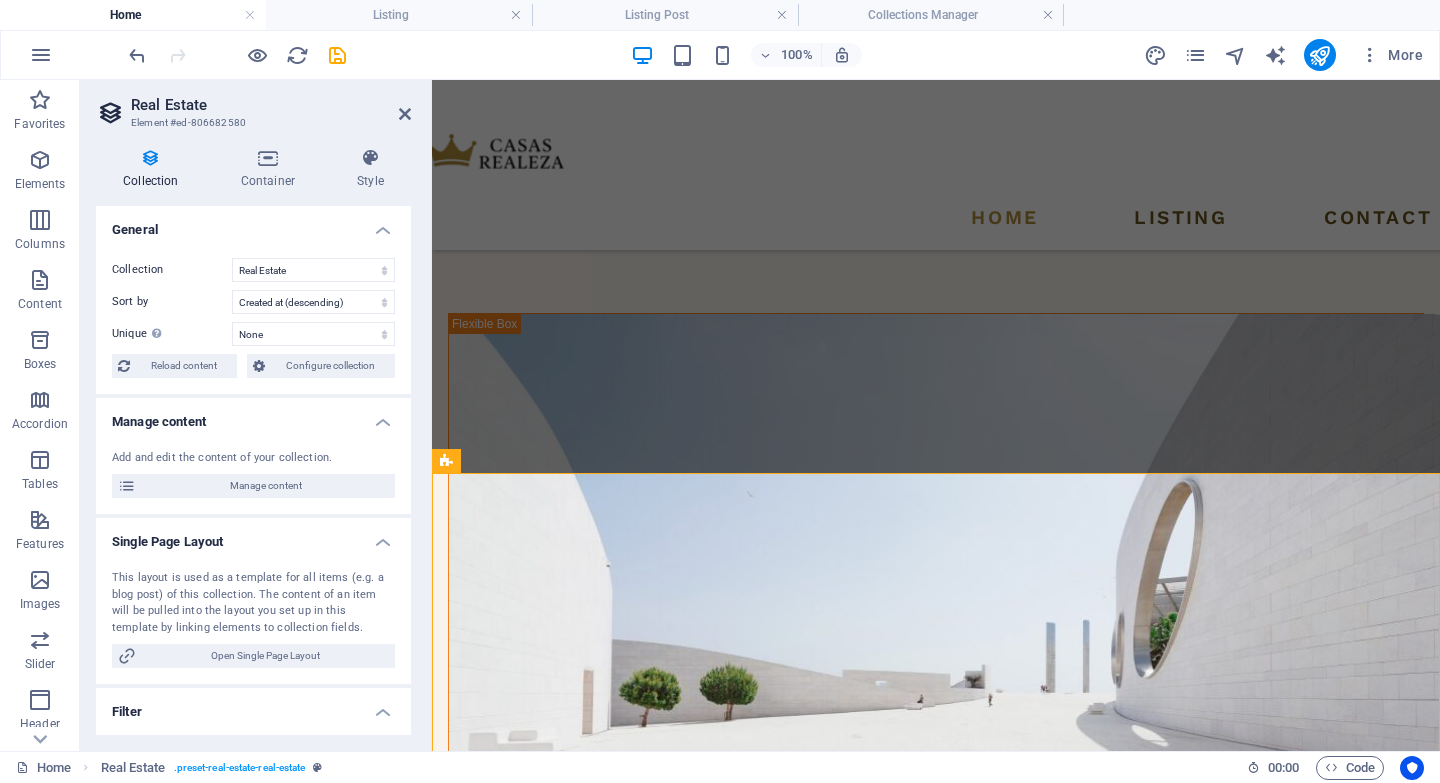 drag, startPoint x: 233, startPoint y: 123, endPoint x: 185, endPoint y: 123, distance: 48 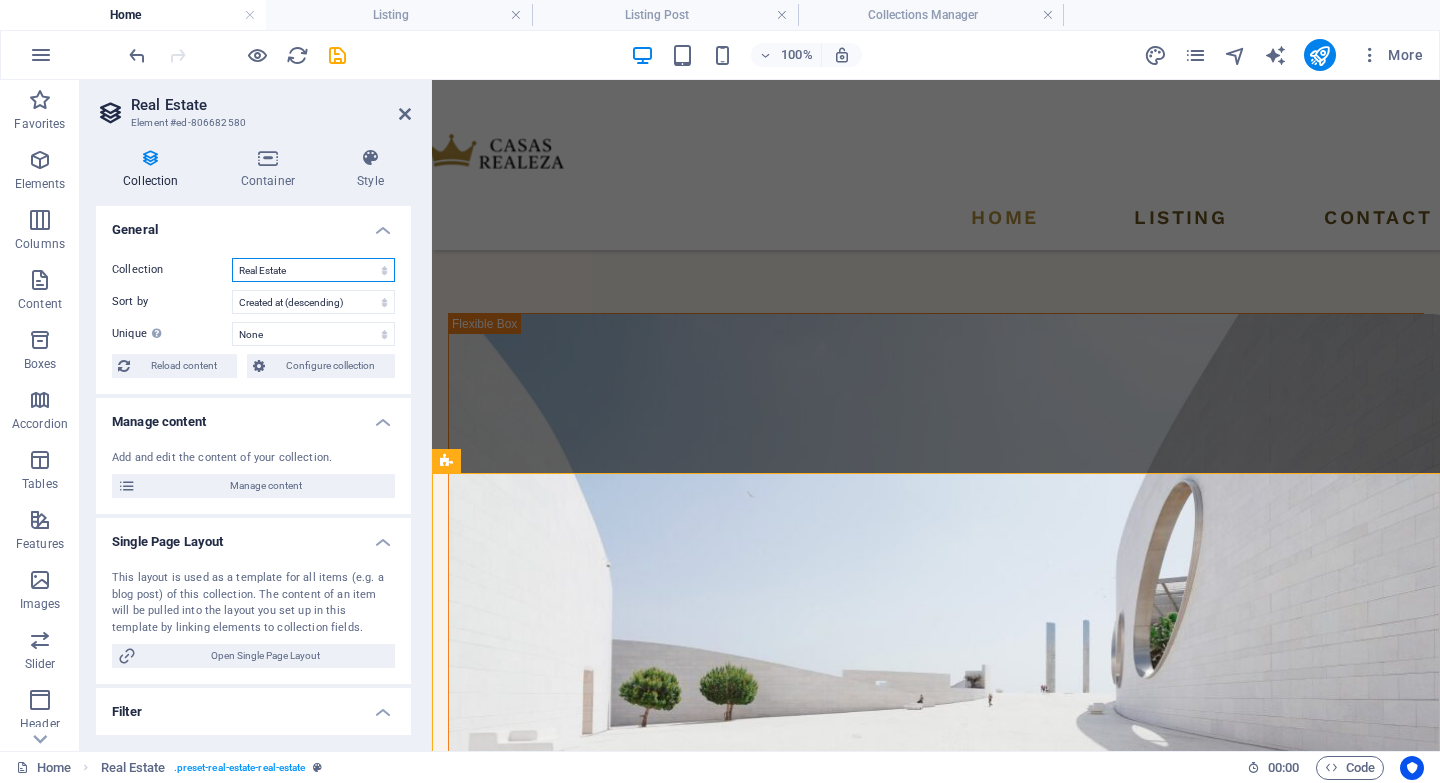 click on "Blog Listing Real Estate" at bounding box center [313, 270] 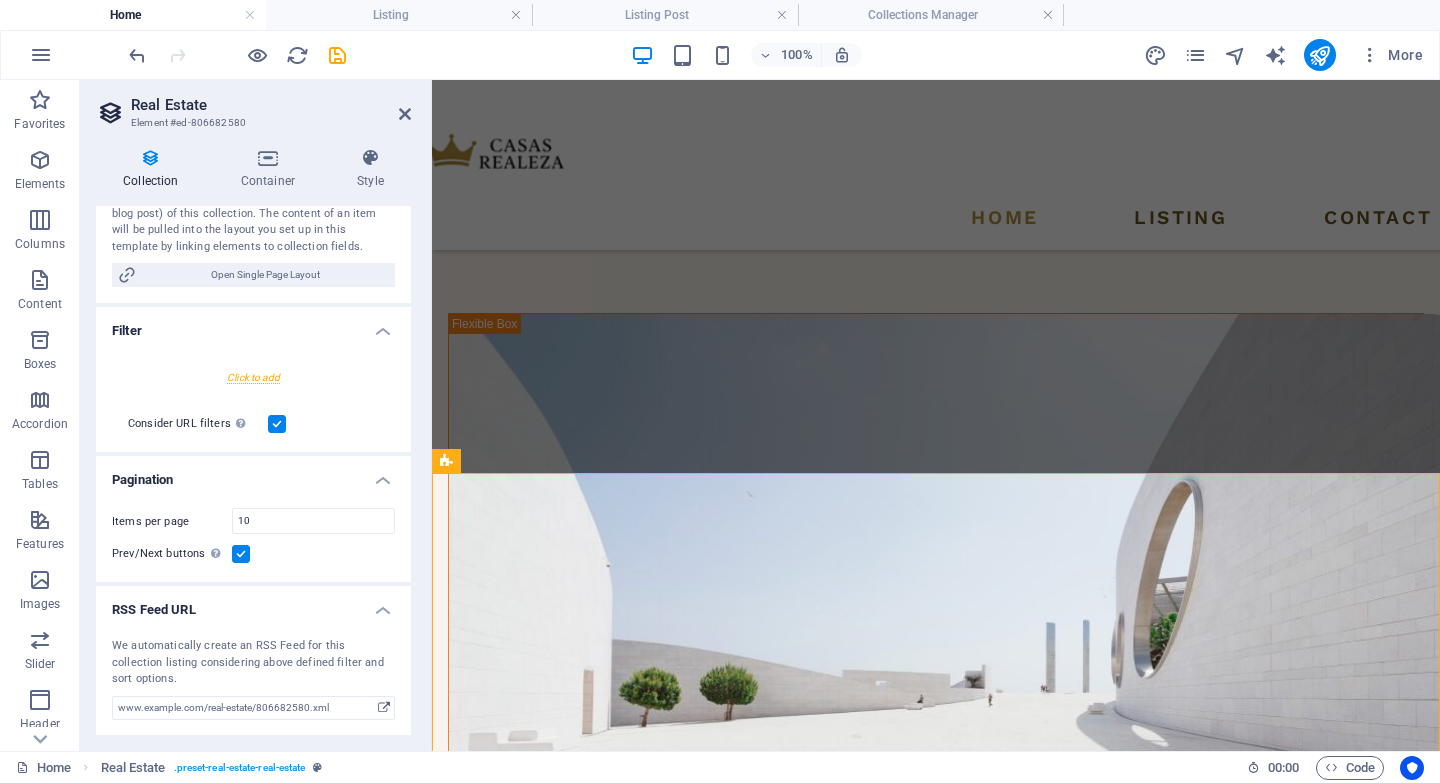 scroll, scrollTop: 382, scrollLeft: 0, axis: vertical 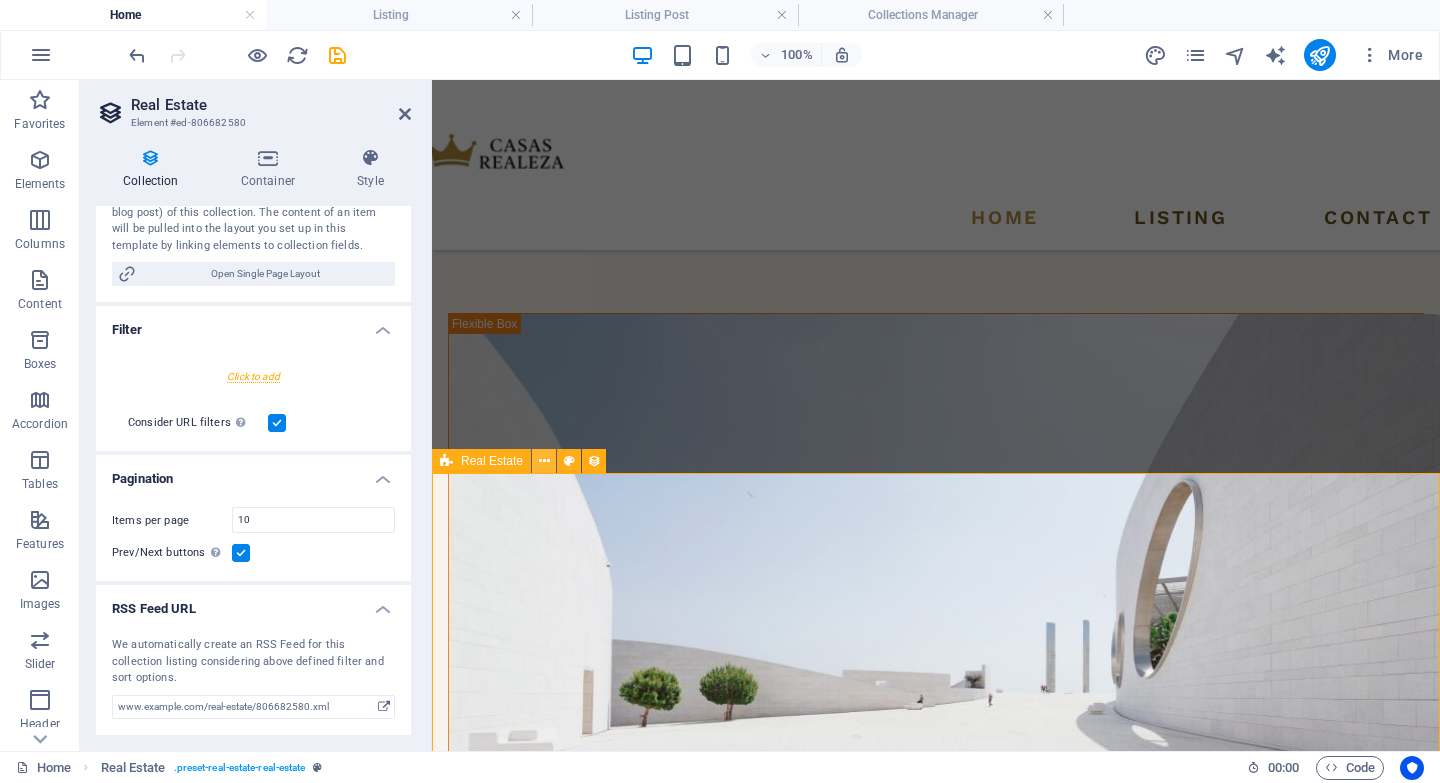 click at bounding box center (544, 461) 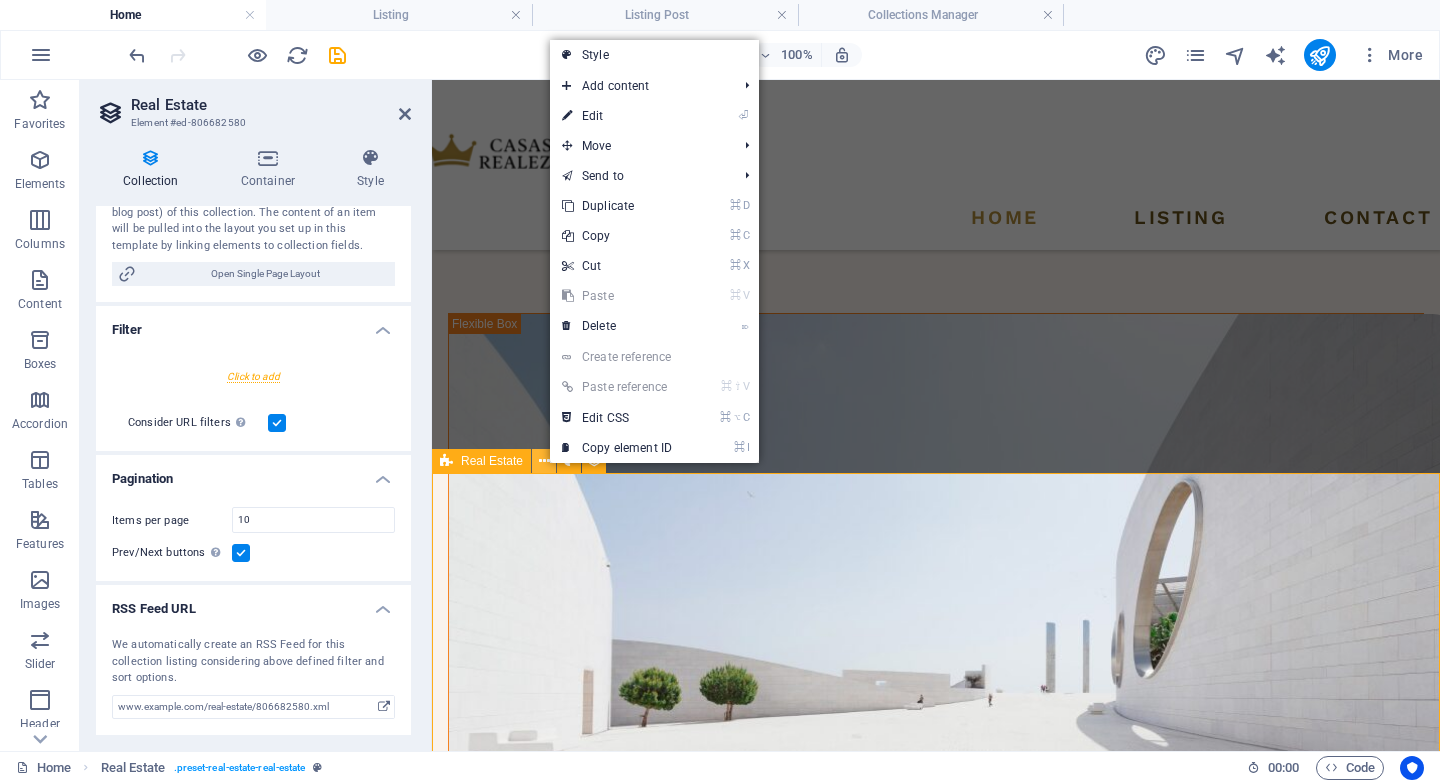 click at bounding box center (544, 461) 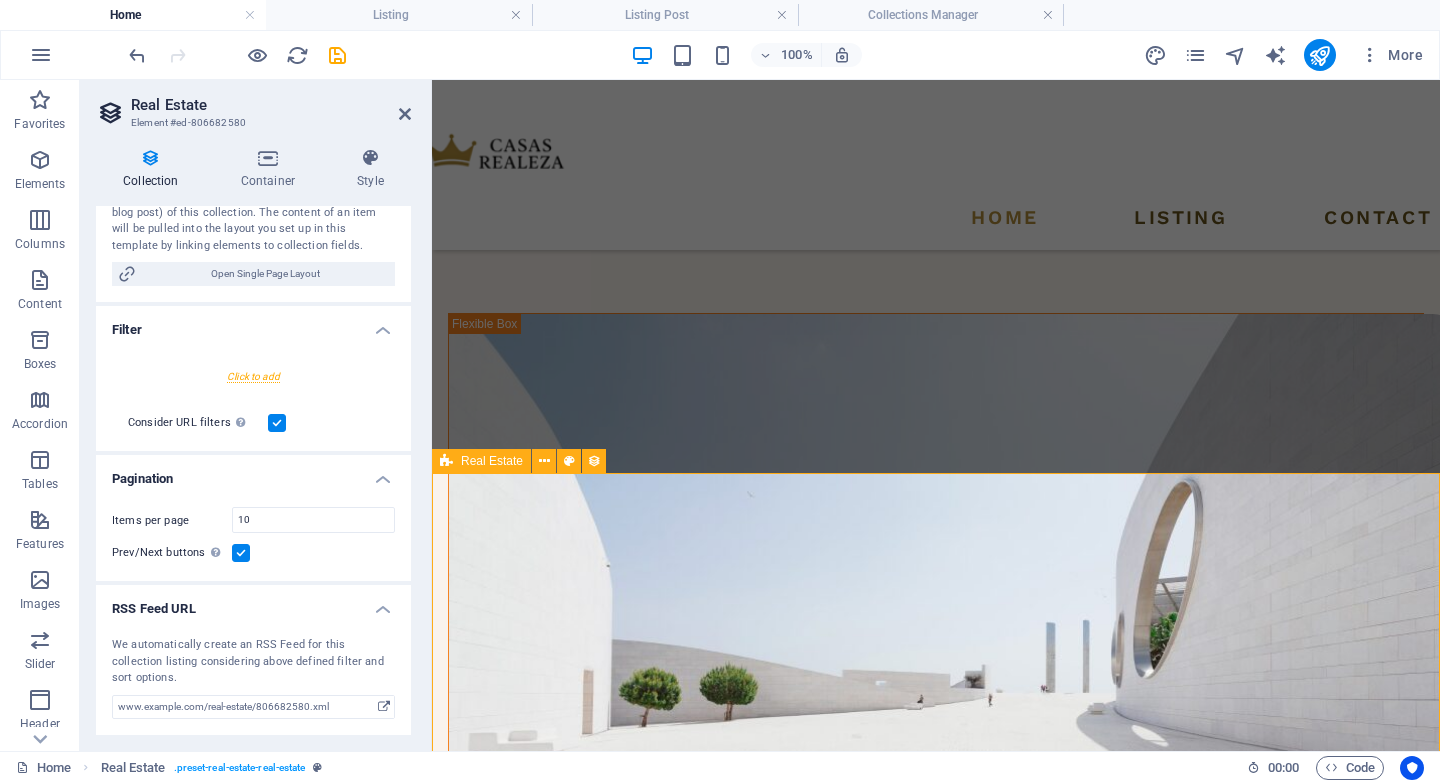 click on "For Rent $ 2,789 mth. rent Office Space in Chicago Chicago, IL 60605 672 sqft 0 2 For Rent $ 2,018 mth. rent Executive Office in Anaheim Anaheim, CA 92807 517 sqft 0 2 For Rent $ 4,123 mth. rent Serviced Office in Denver Denver, CO 80207 1010 sqft 0 10 For Rent $ 1,949,000 Luxury House in Newton Newton, MA 02468 3,354 sqft 4 4 For Rent $ 4,900,000 Beautiful House in Anaheim Anaheim, CA 92807 7,860 sqft 6 6 For Rent $ 695,000 Modern House in Denver Denver, CO 80207 2,136 sqft 3 2 For Rent $ 1,690 mth. rent Apartment in Denver Denver, CO 80207 560 sqft 1 1 For Rent $ 4,617 mth. rent Studio Loft in Chicago Chicago, IL 60605 1,830 sqft 3 3 For Rent $ 2,560 mth. rent 2-Bedroom Apartment in Chicago Chicago, IL 60605 751 sqft 2 2  Previous Next" at bounding box center [936, 4889] 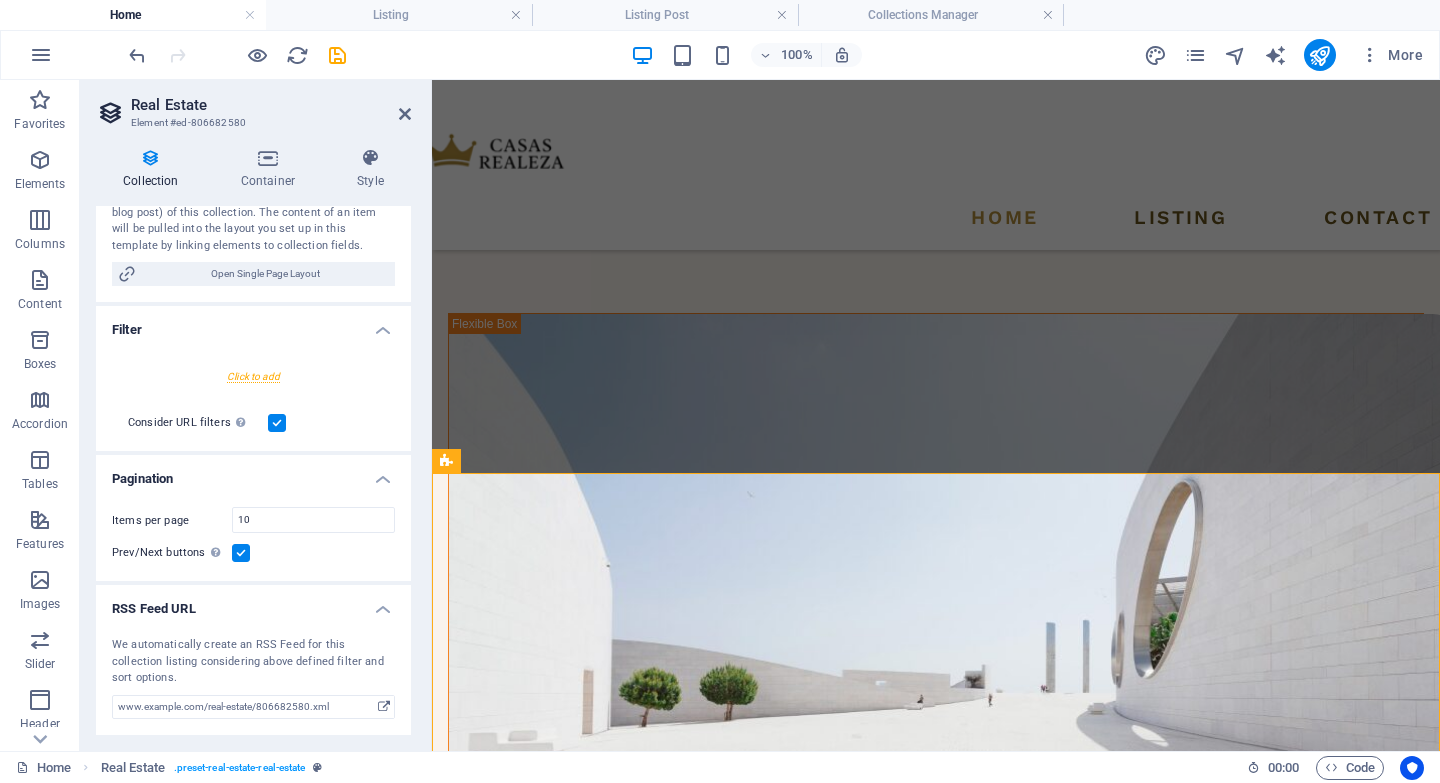 click on "Real Estate" at bounding box center (271, 105) 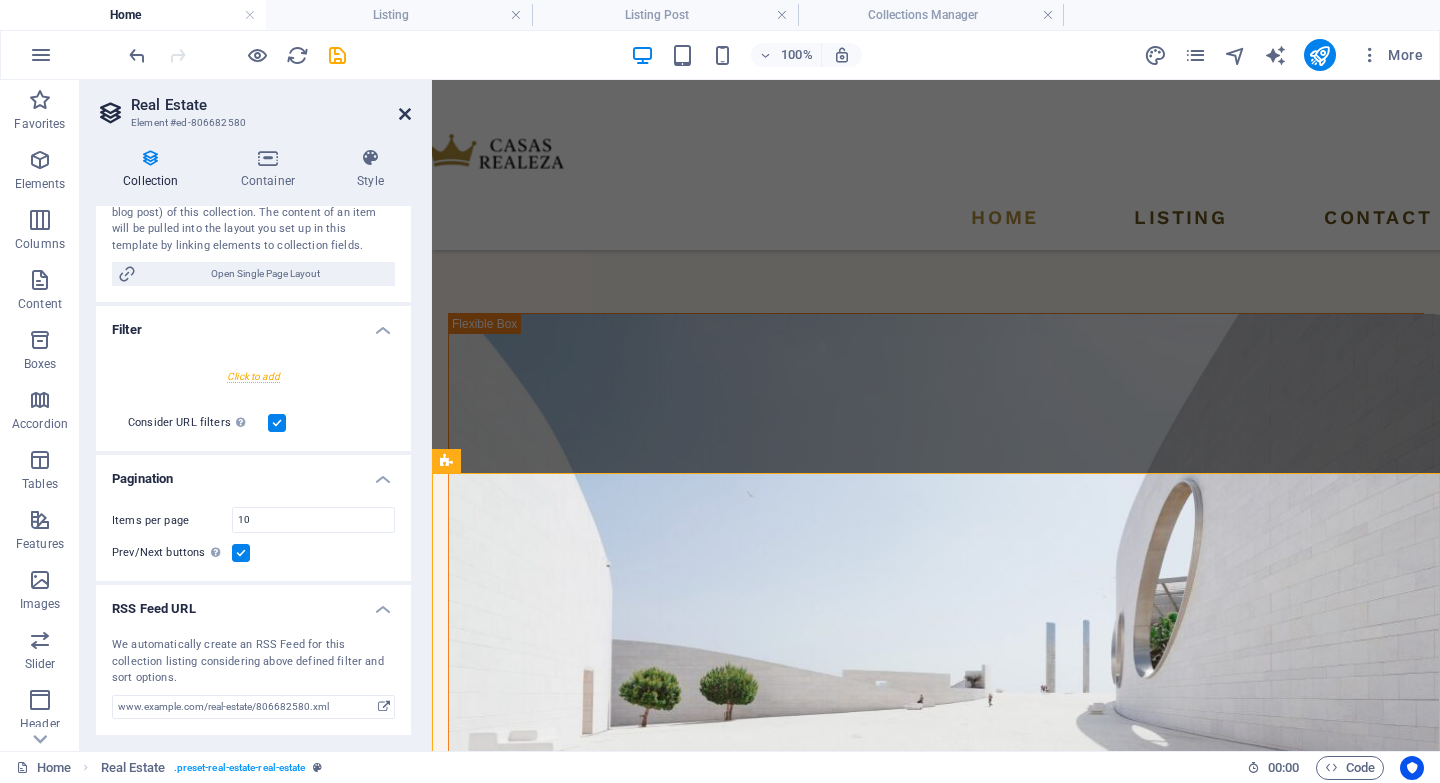 click at bounding box center (405, 114) 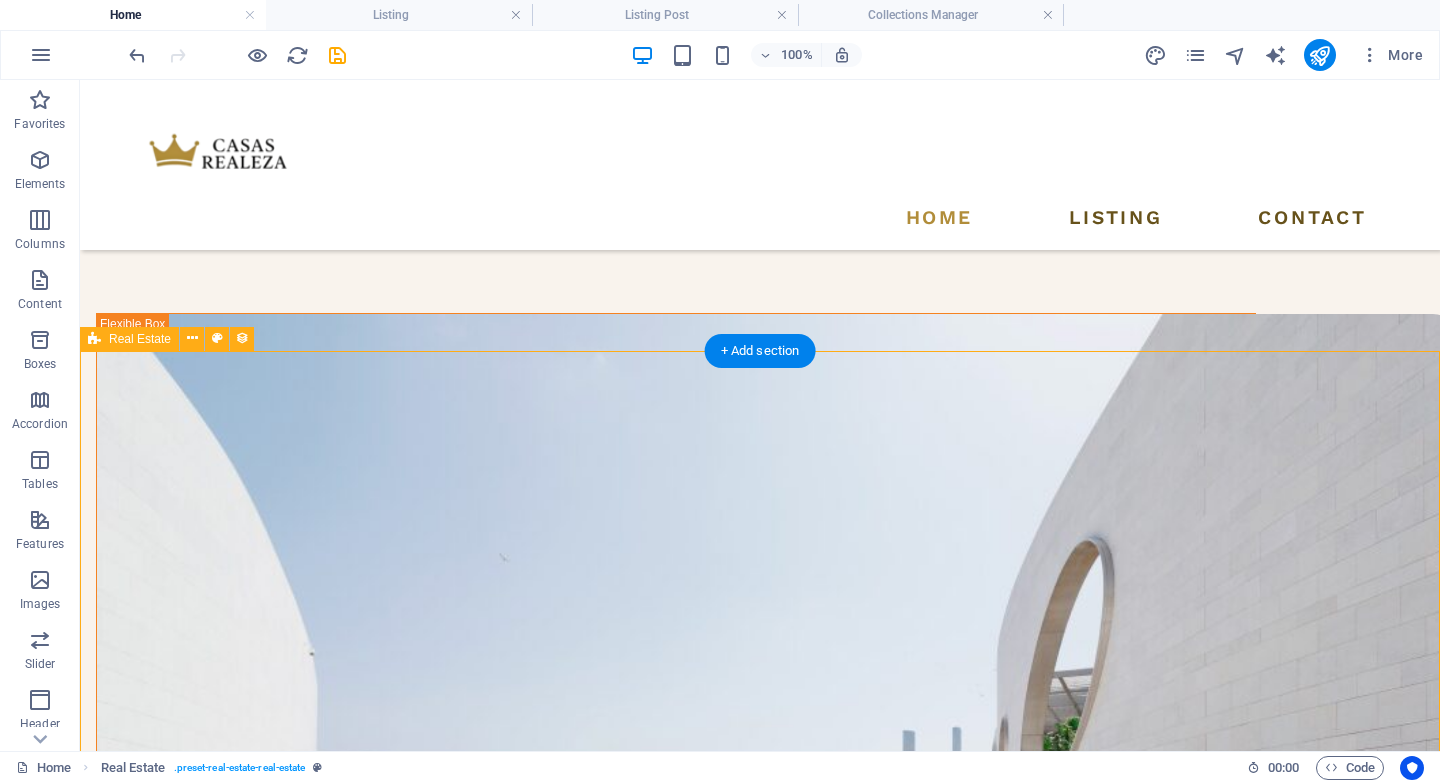 click on "For Rent $ 2,789 mth. rent Office Space in Chicago Chicago, IL 60605 672 sqft 0 2 For Rent $ 2,018 mth. rent Executive Office in Anaheim Anaheim, CA 92807 517 sqft 0 2 For Rent $ 4,123 mth. rent Serviced Office in Denver Denver, CO 80207 1010 sqft 0 10 For Rent $ 1,949,000 Luxury House in Newton Newton, MA 02468 3,354 sqft 4 4 For Rent $ 4,900,000 Beautiful House in Anaheim Anaheim, CA 92807 7,860 sqft 6 6 For Rent $ 695,000 Modern House in Denver Denver, CO 80207 2,136 sqft 3 2 For Rent $ 1,690 mth. rent Apartment in Denver Denver, CO 80207 560 sqft 1 1 For Rent $ 4,617 mth. rent Studio Loft in Chicago Chicago, IL 60605 1,830 sqft 3 3 For Rent $ 2,560 mth. rent 2-Bedroom Apartment in Chicago Chicago, IL 60605 751 sqft 2 2  Previous Next" at bounding box center (760, 5097) 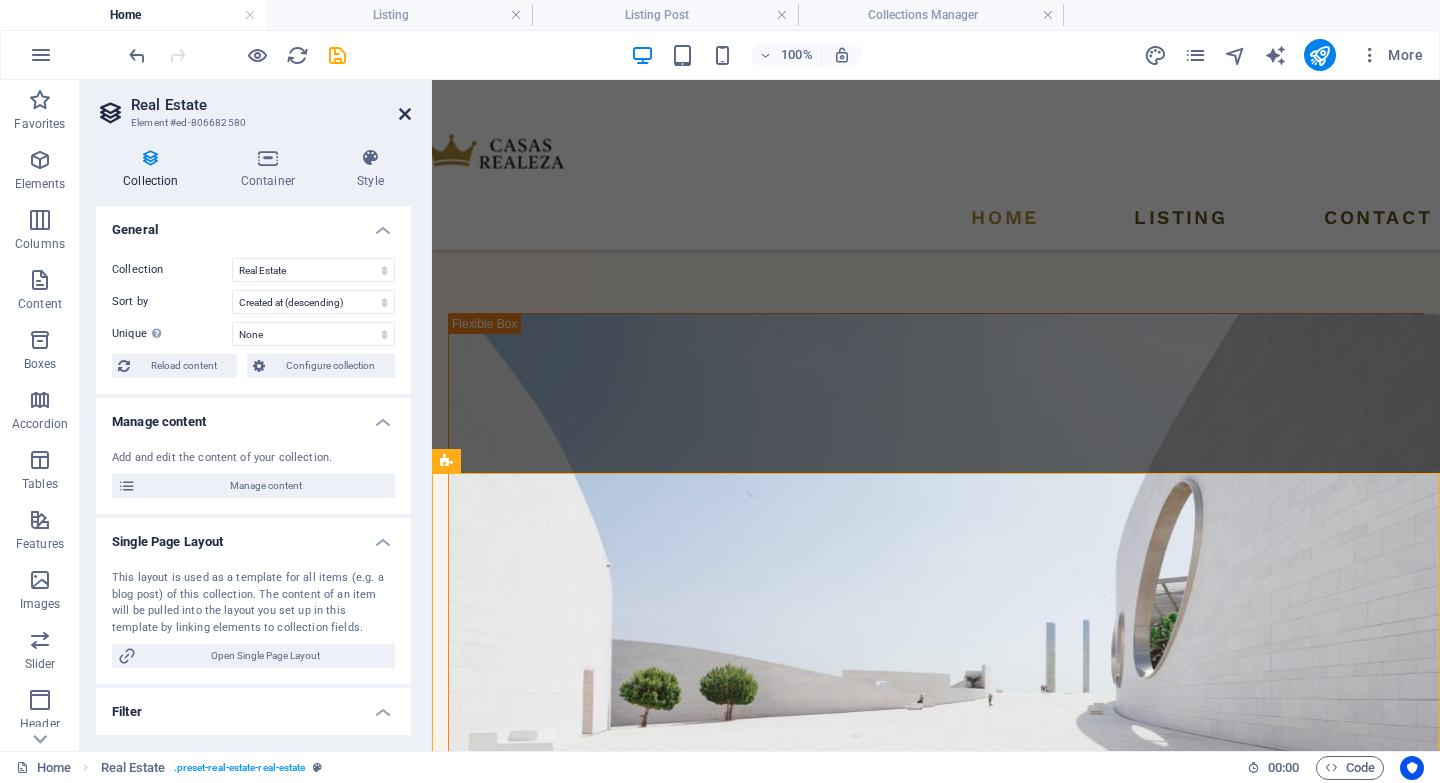 click at bounding box center (405, 114) 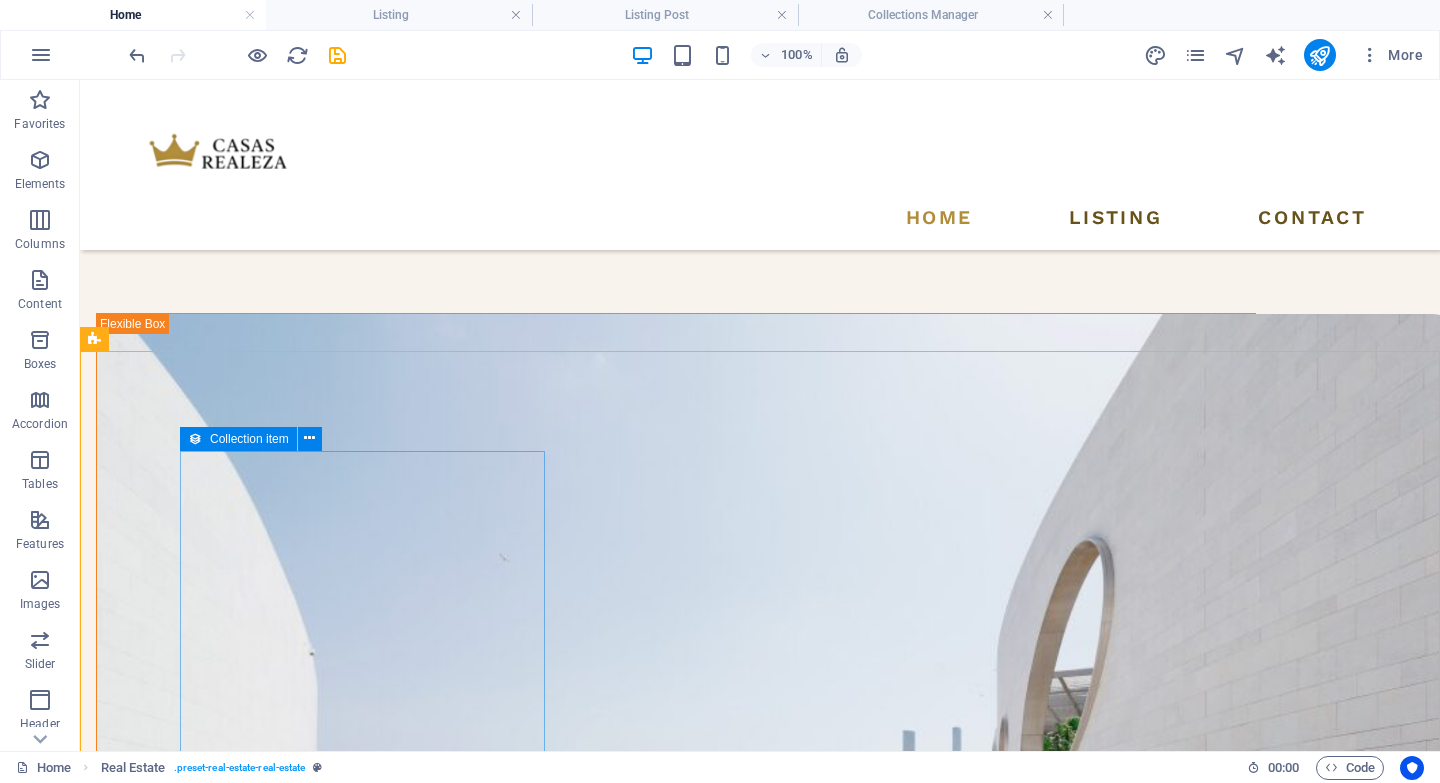 click on "Collection item" at bounding box center (249, 439) 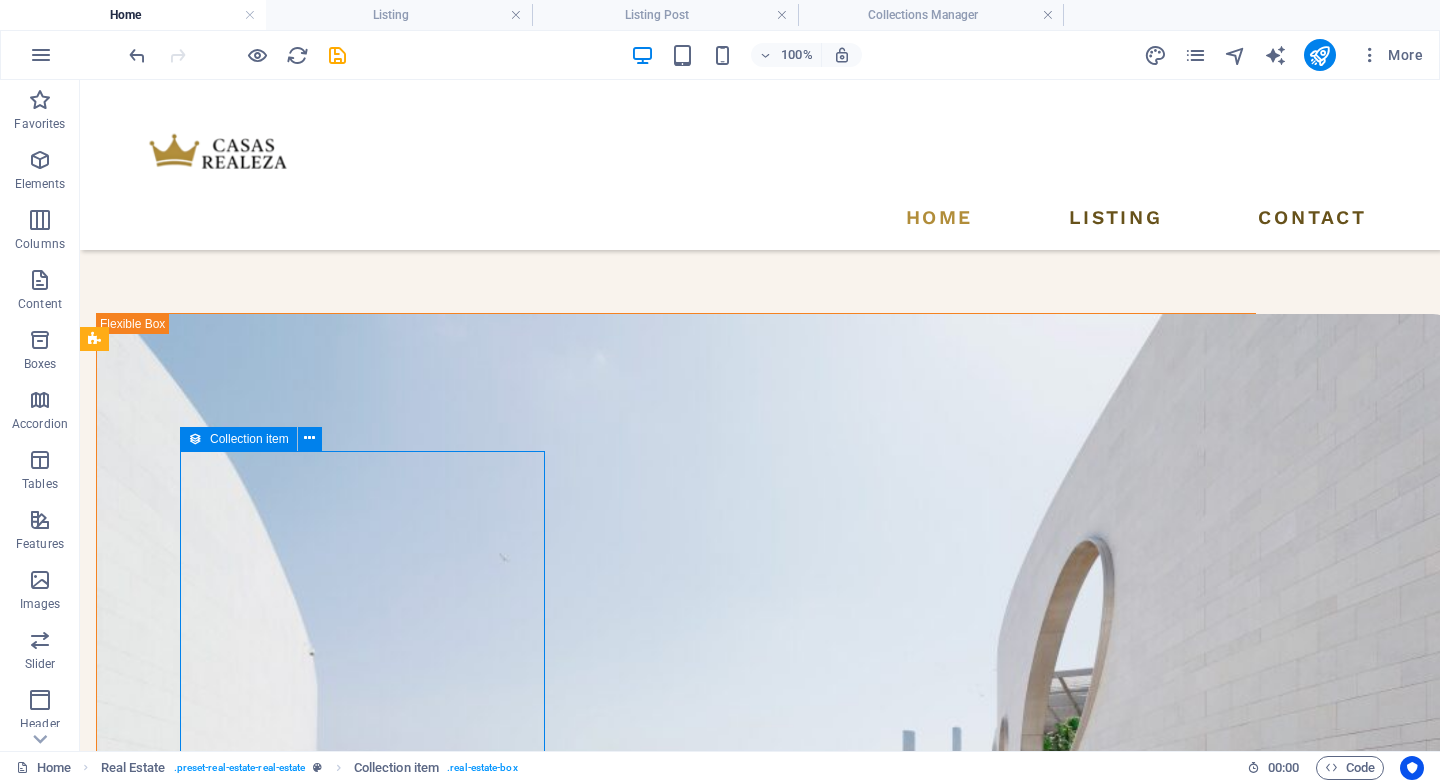 click on "Collection item" at bounding box center (249, 439) 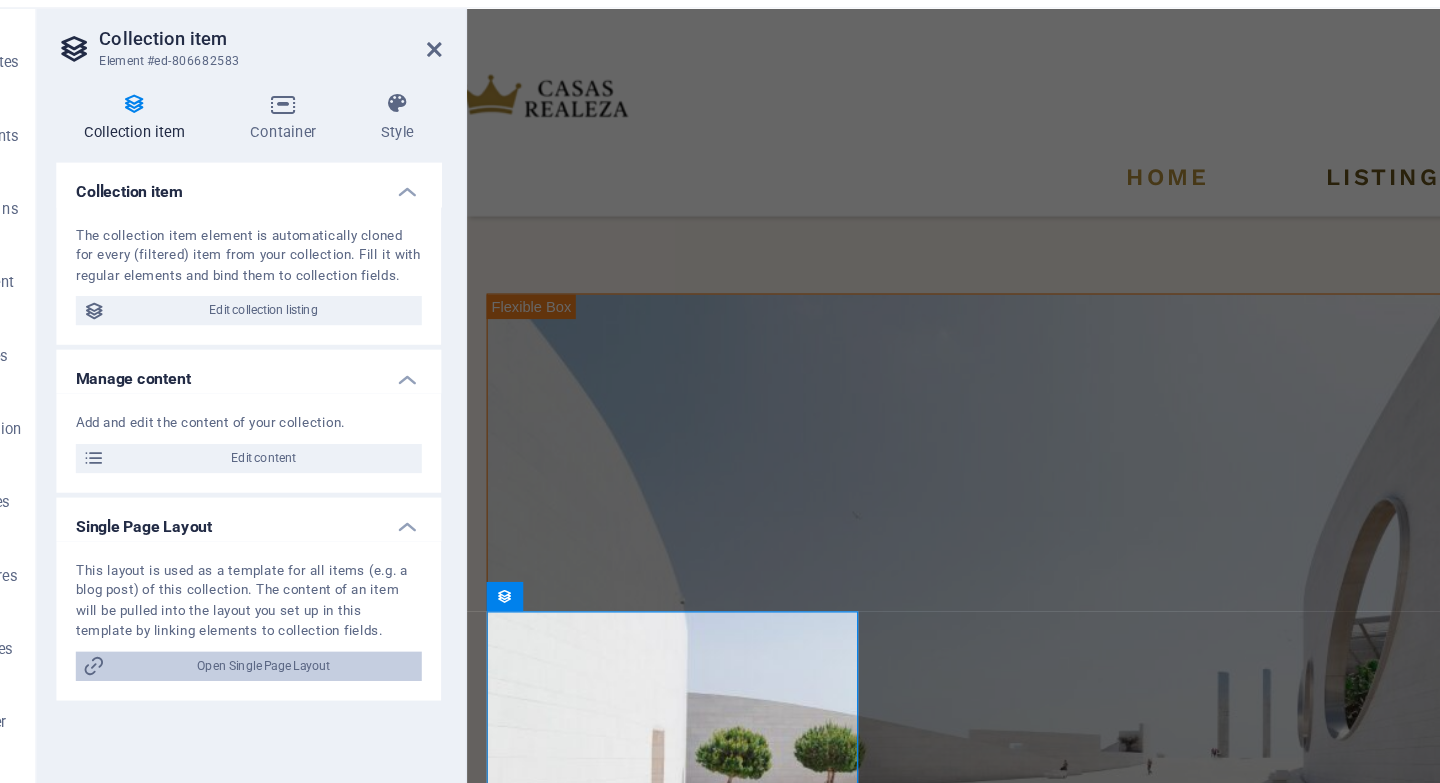 click on "Open Single Page Layout" at bounding box center [265, 618] 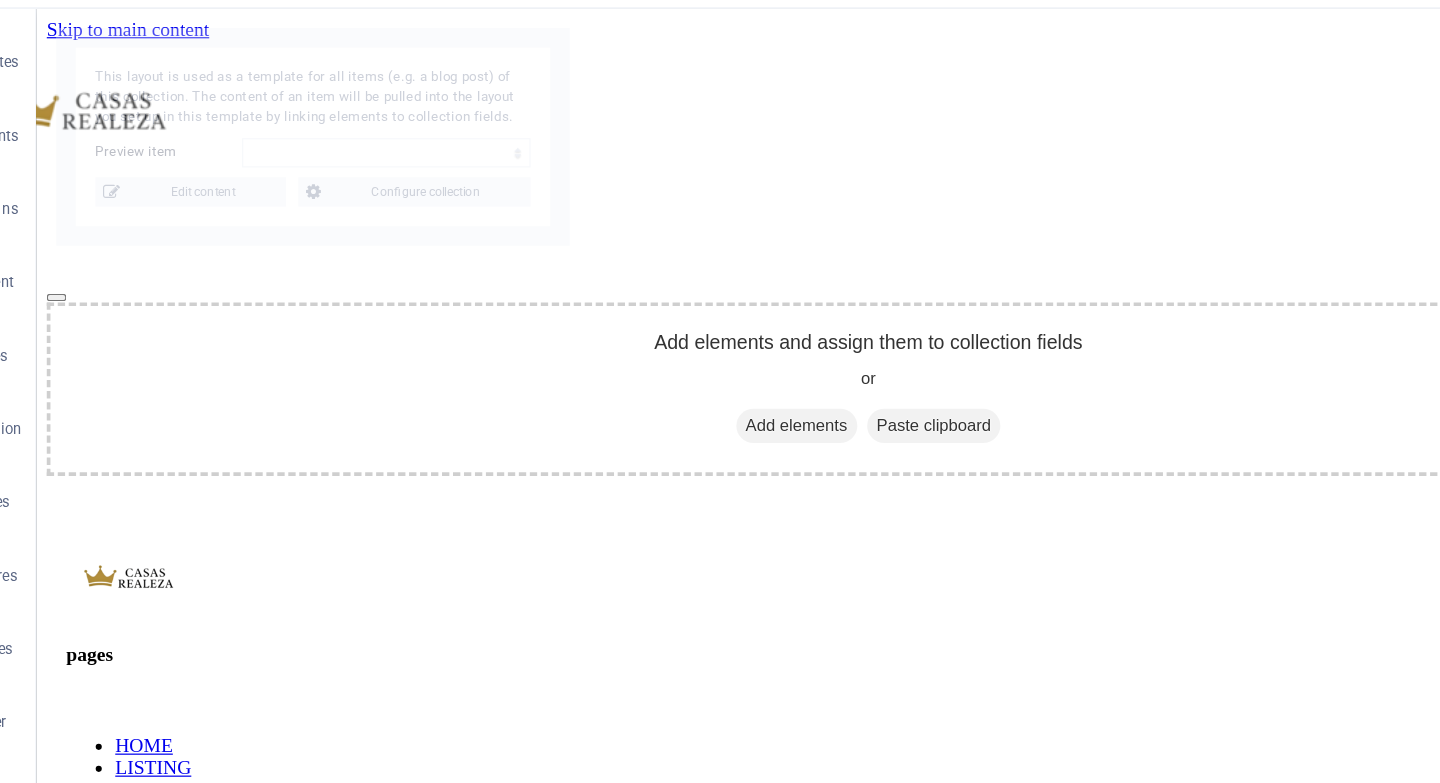 scroll, scrollTop: 0, scrollLeft: 0, axis: both 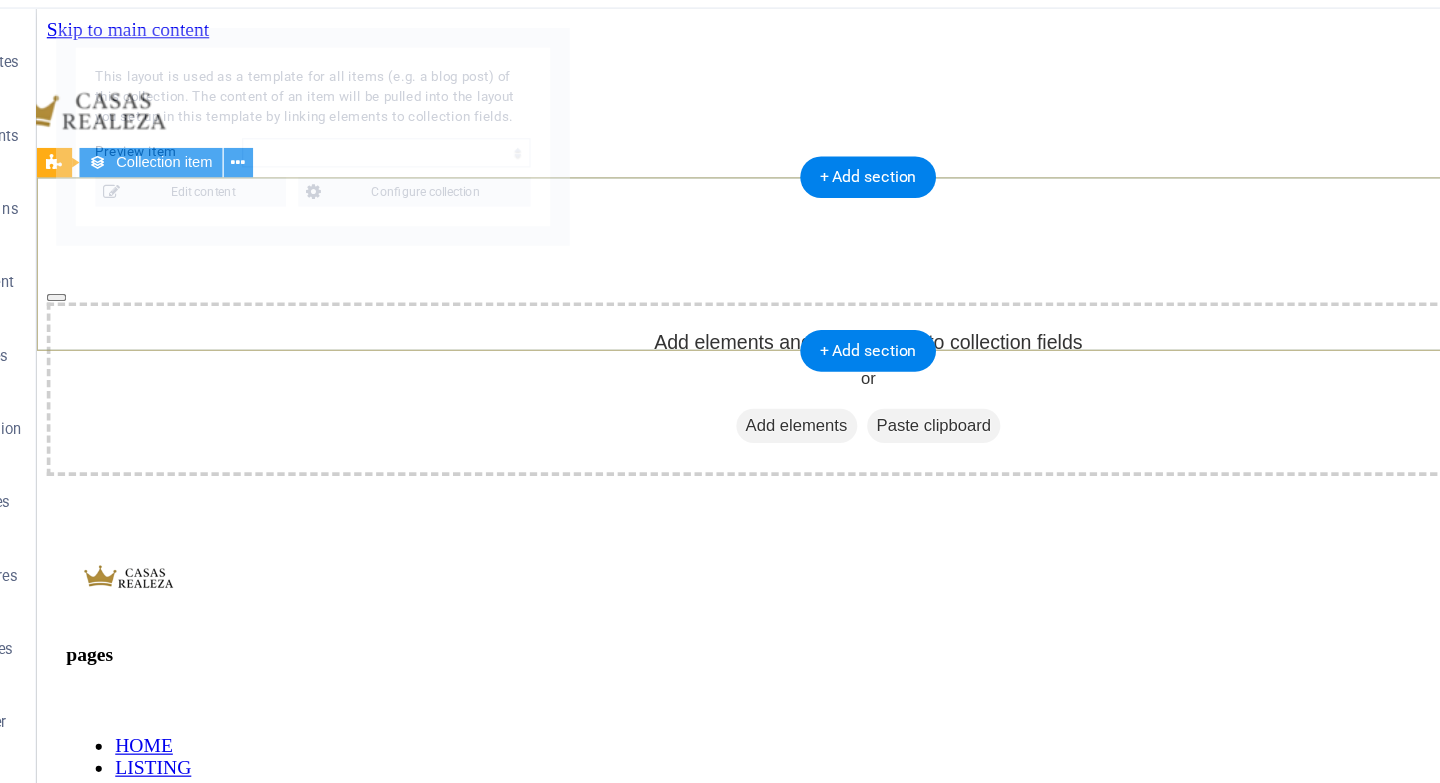 select on "6881339573e4b7a59f0a60d7" 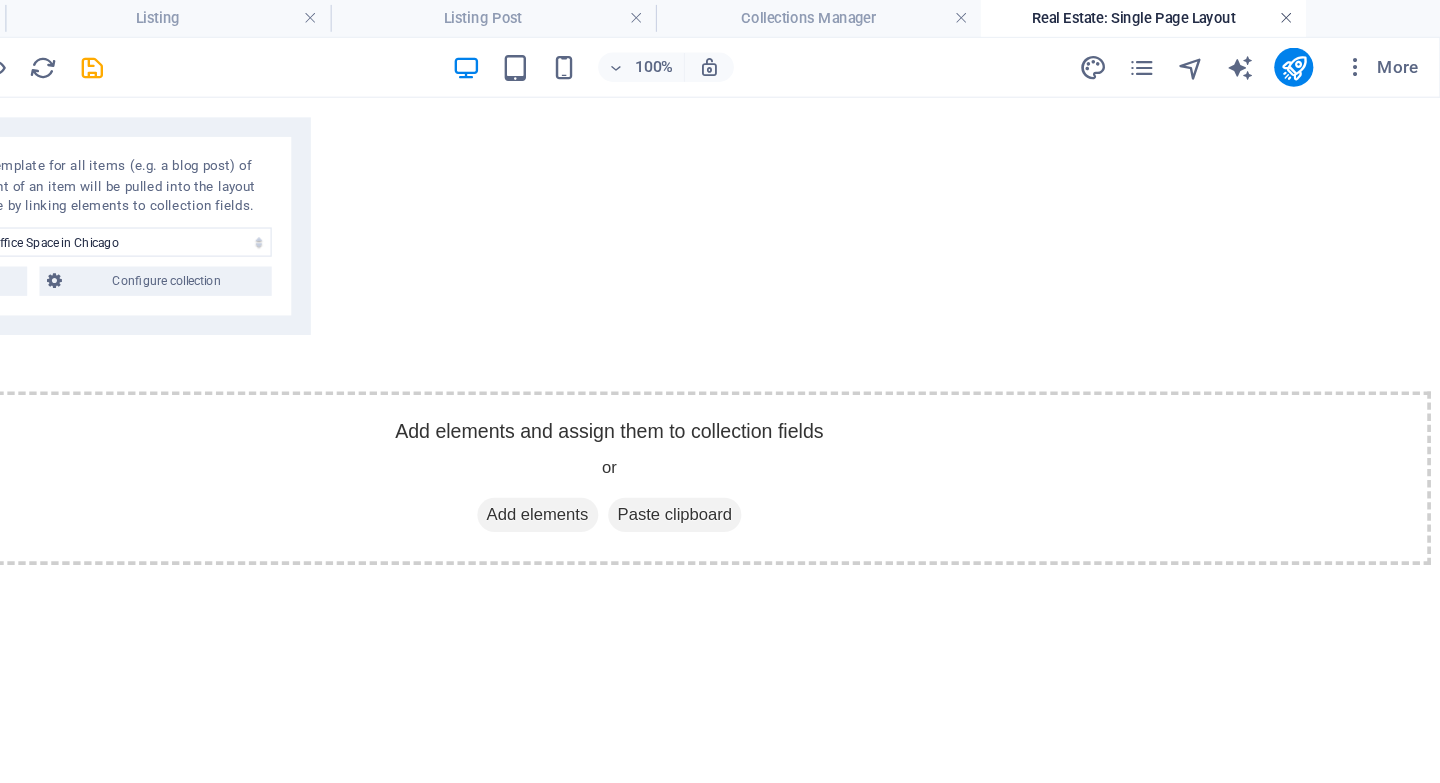 click at bounding box center (1314, 15) 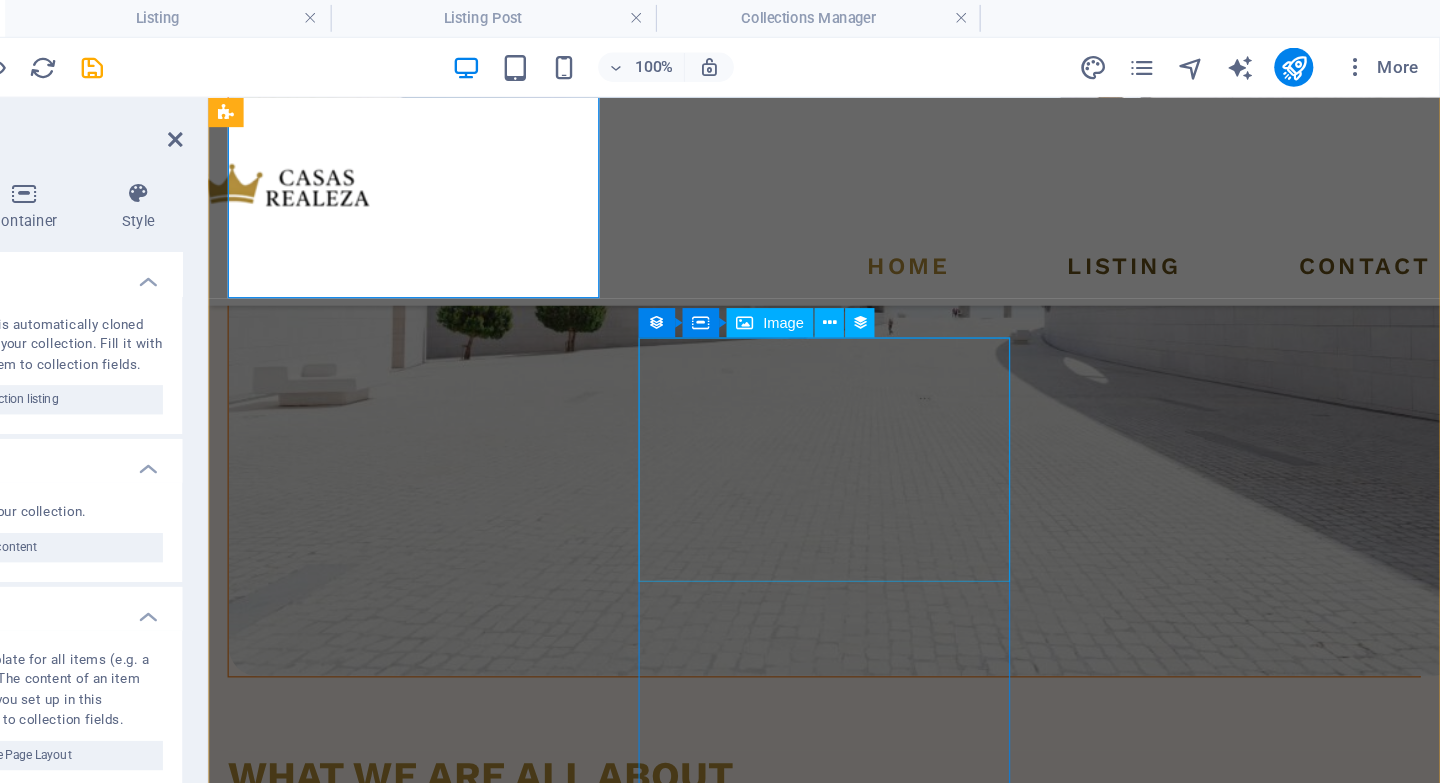 scroll, scrollTop: 3215, scrollLeft: 0, axis: vertical 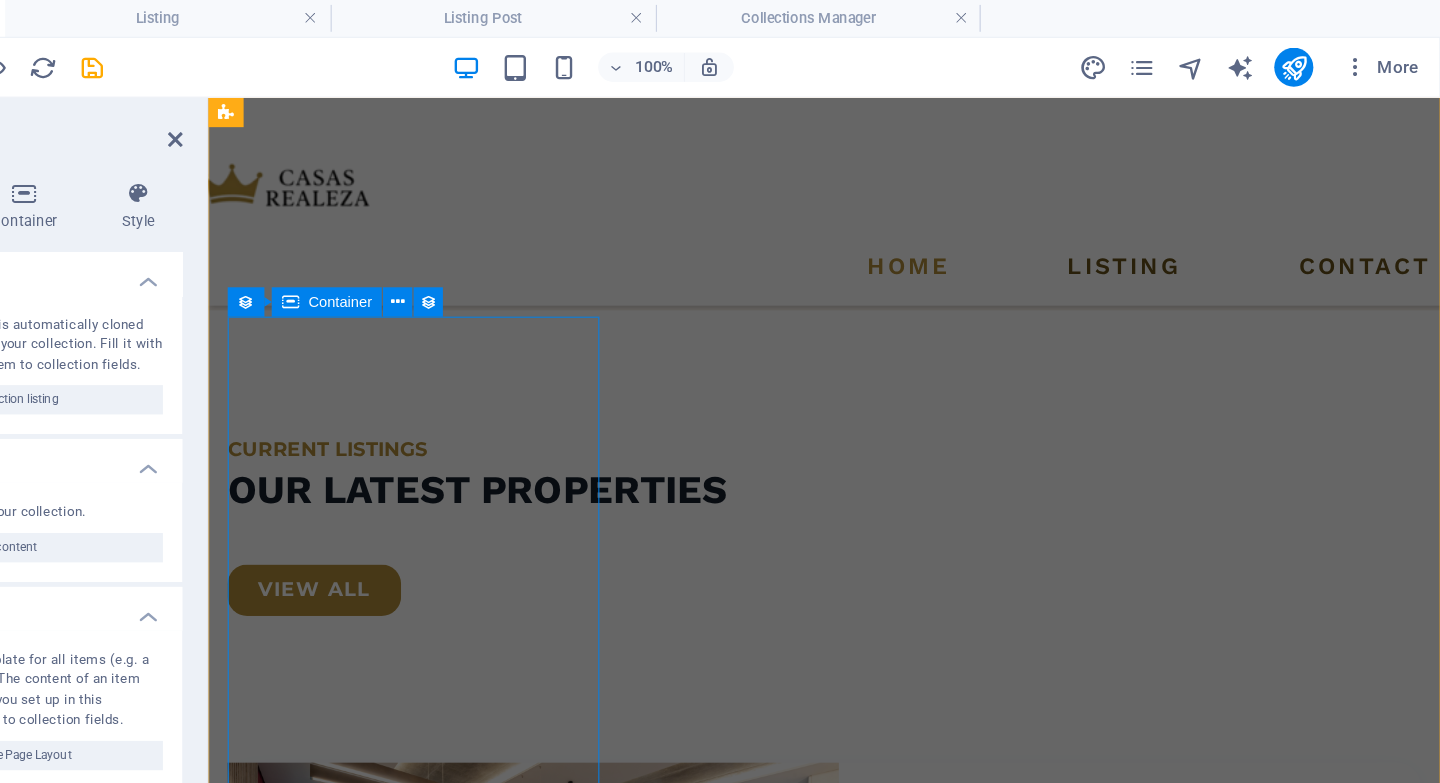 click at bounding box center (499, 247) 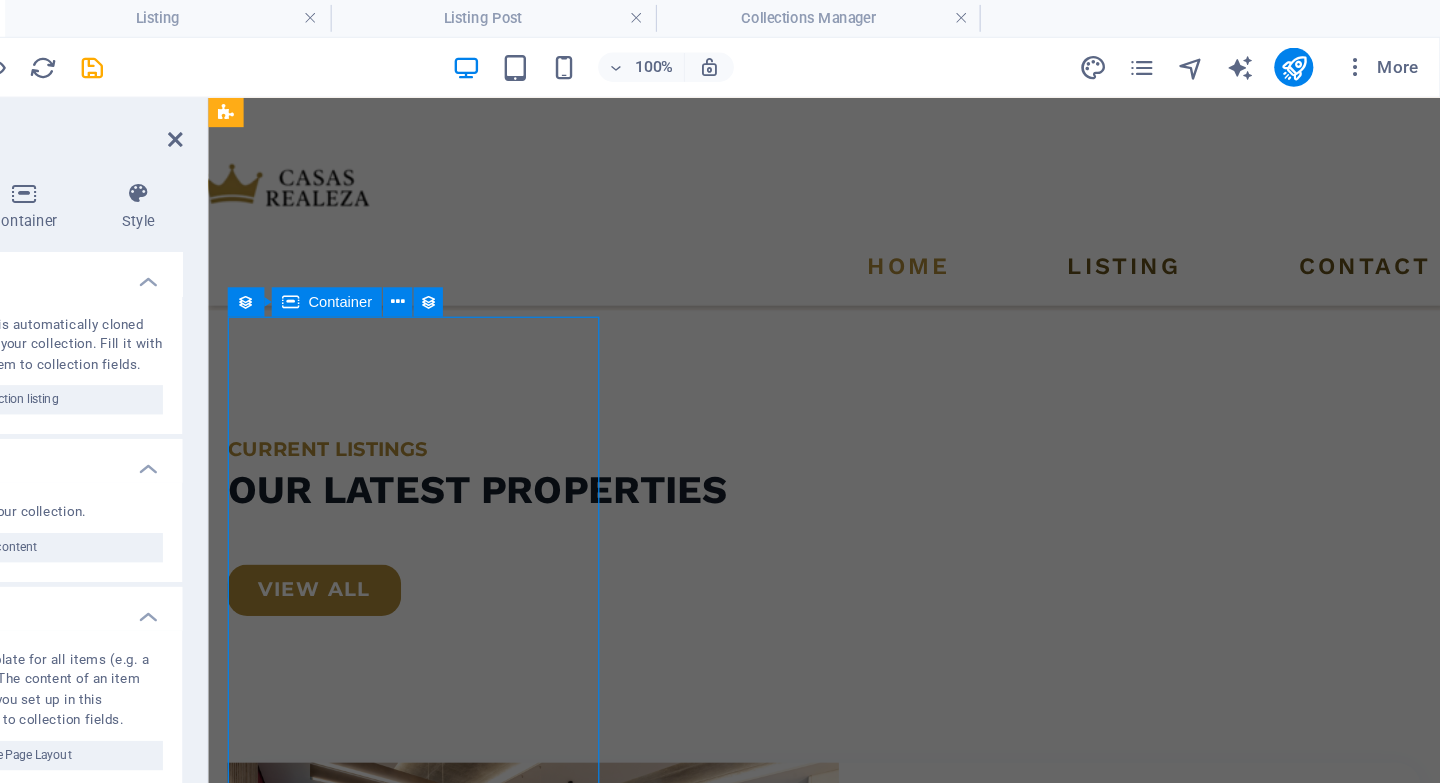 click at bounding box center [499, 247] 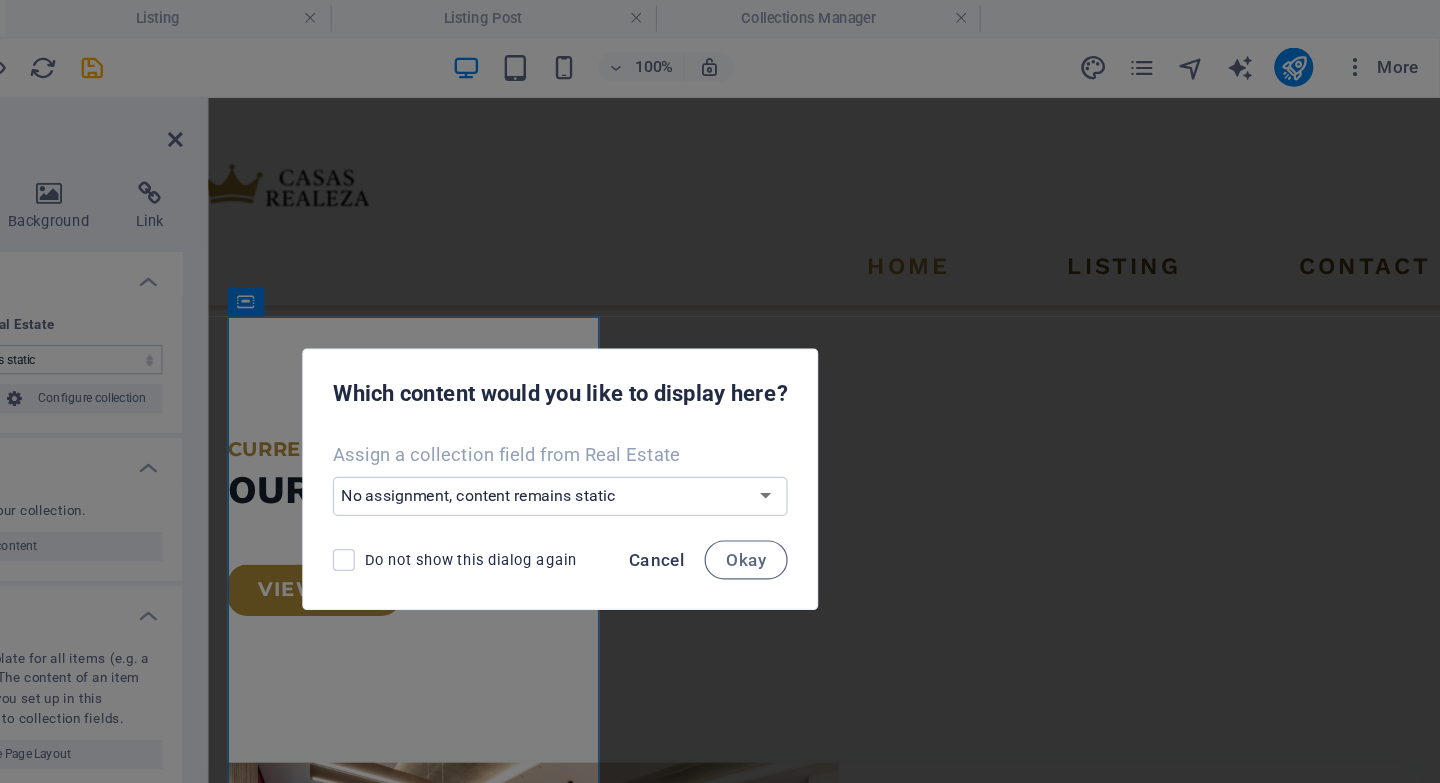 click on "Cancel" at bounding box center [799, 458] 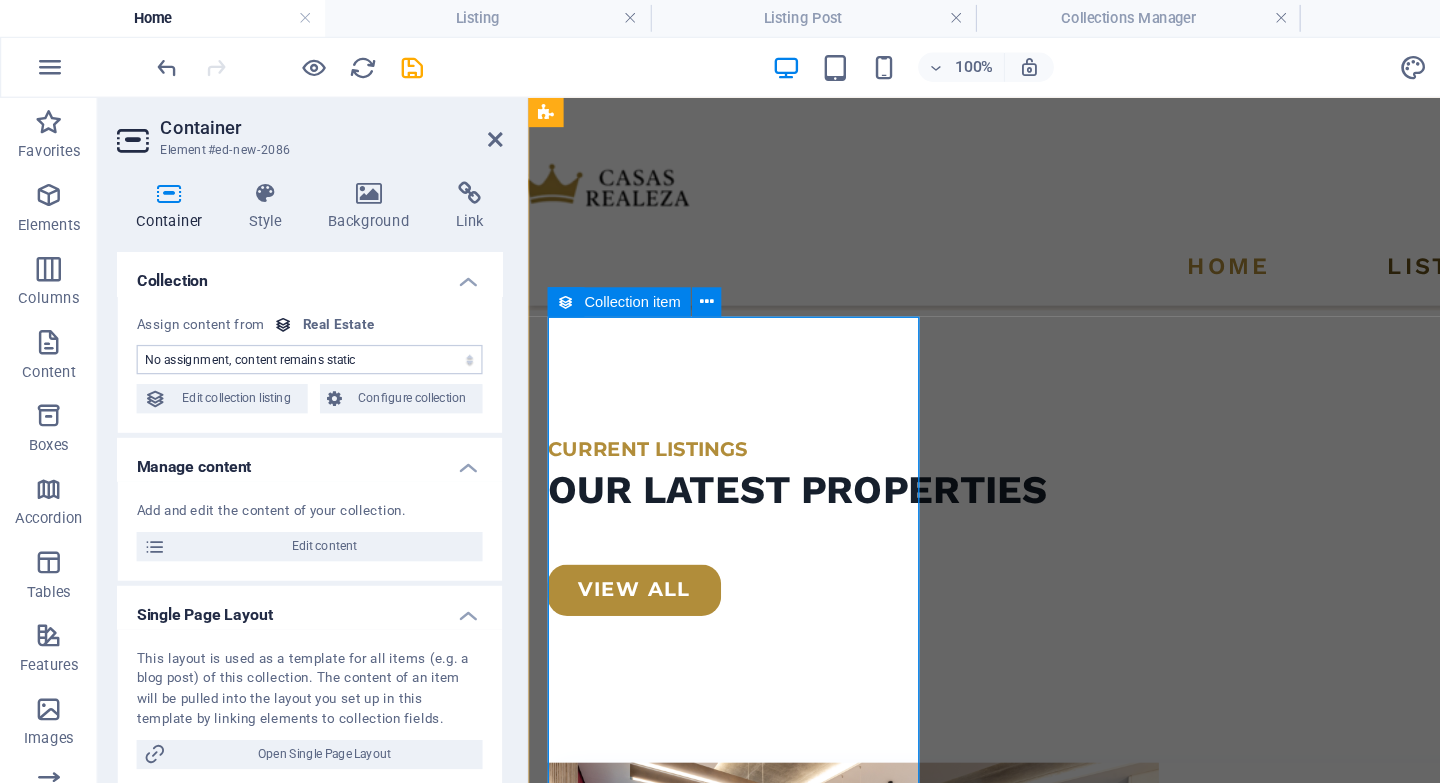 click at bounding box center [463, 247] 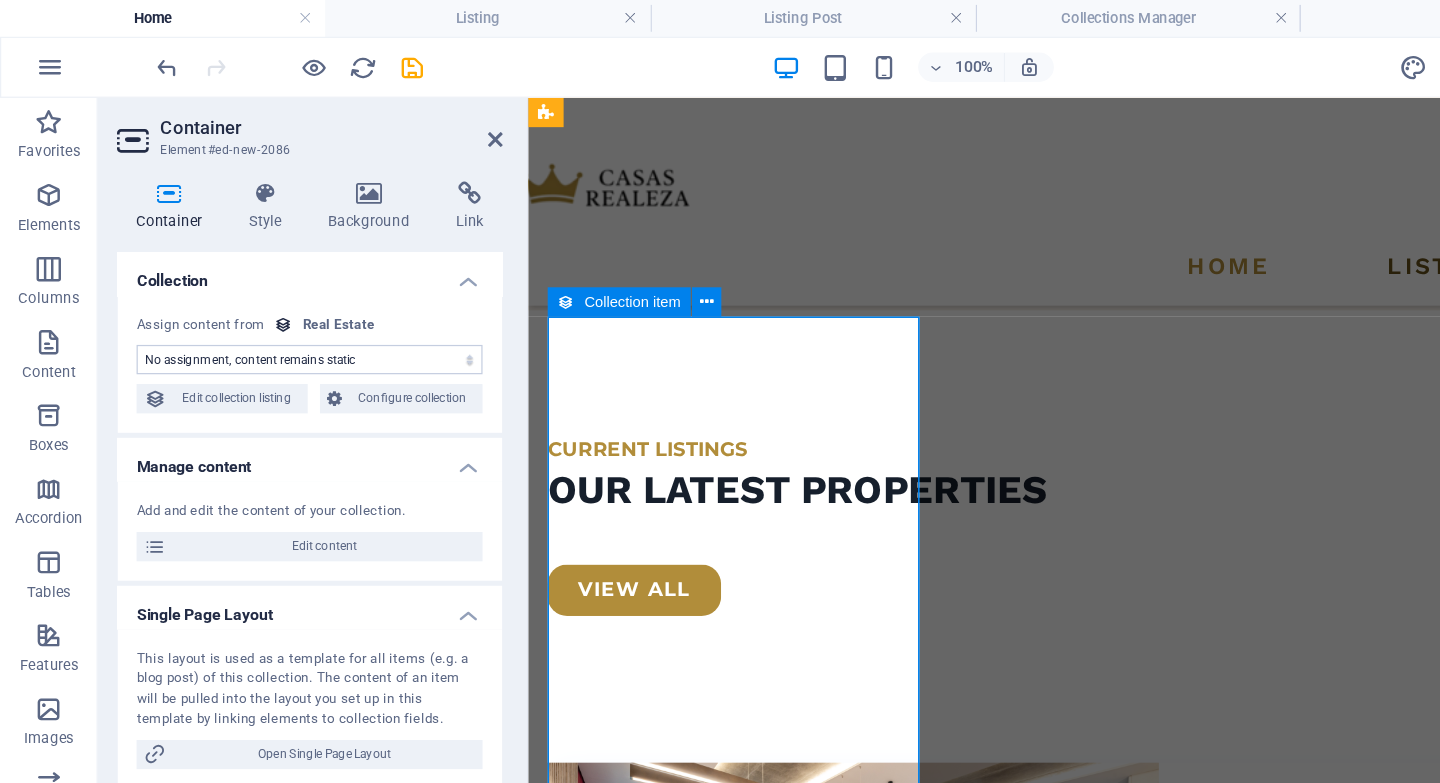 click at bounding box center (463, 247) 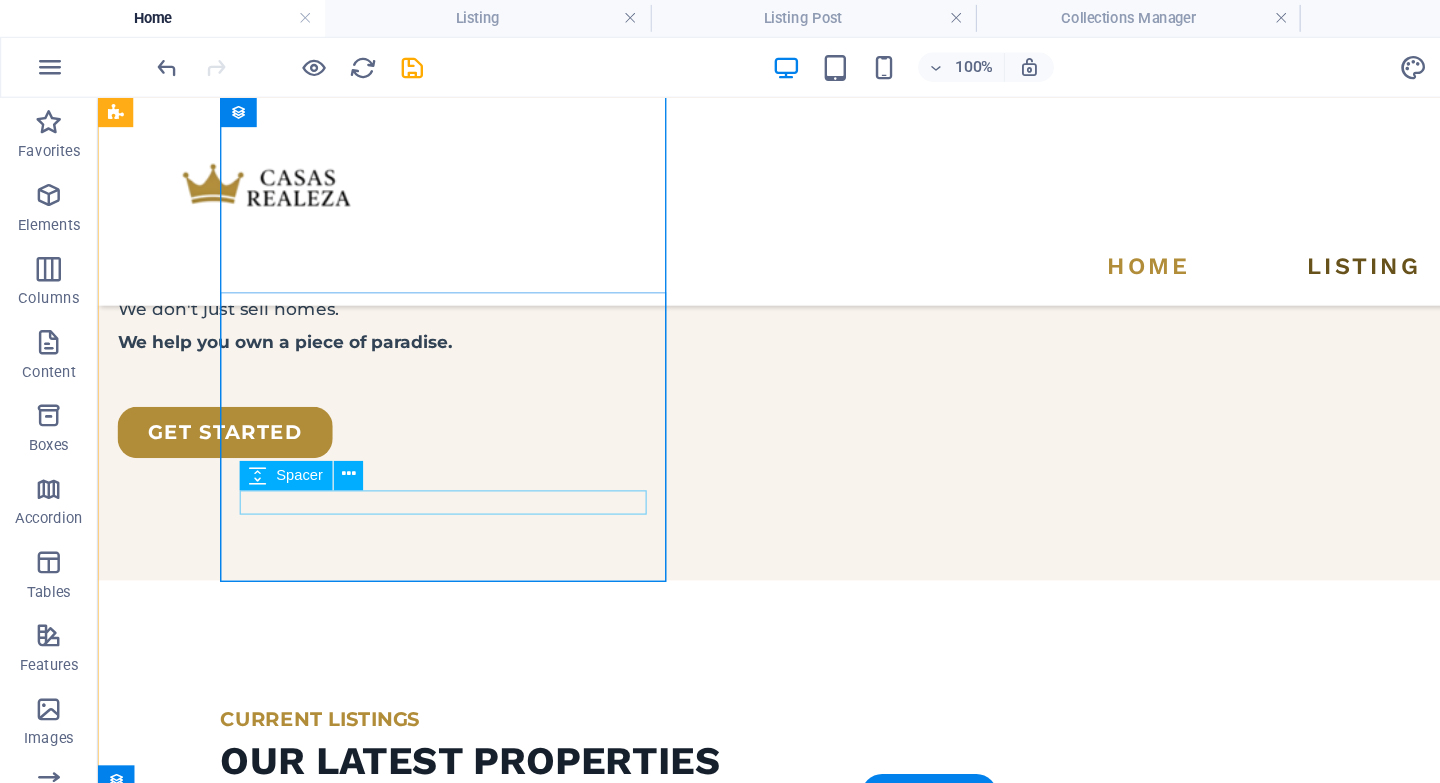 scroll, scrollTop: 3244, scrollLeft: 0, axis: vertical 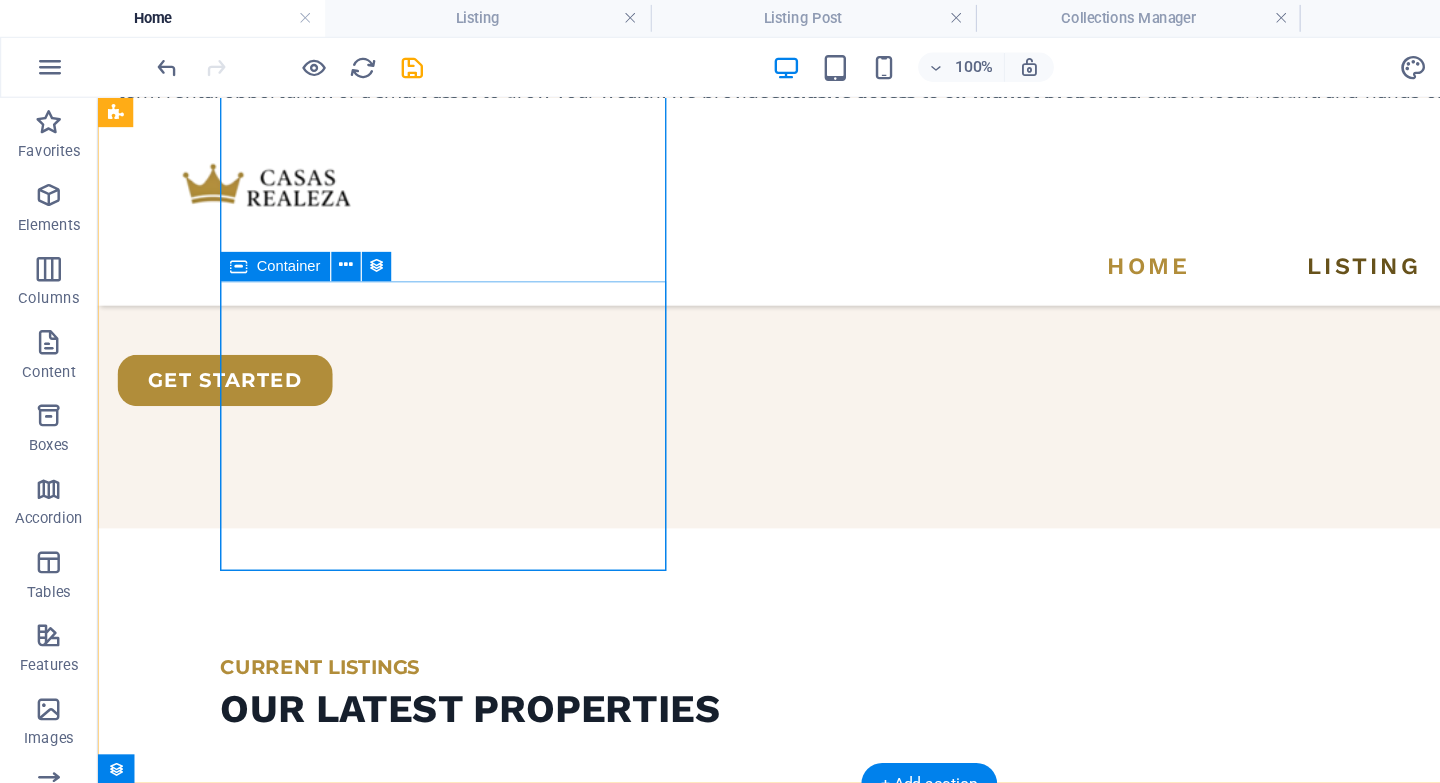 click on "$ [PRICE] [TIME] rent Apartment in [CITY] [CITY], [STATE] [POSTAL_CODE] [NUMBER]sqft [NUMBER] [NUMBER]" at bounding box center [693, 5091] 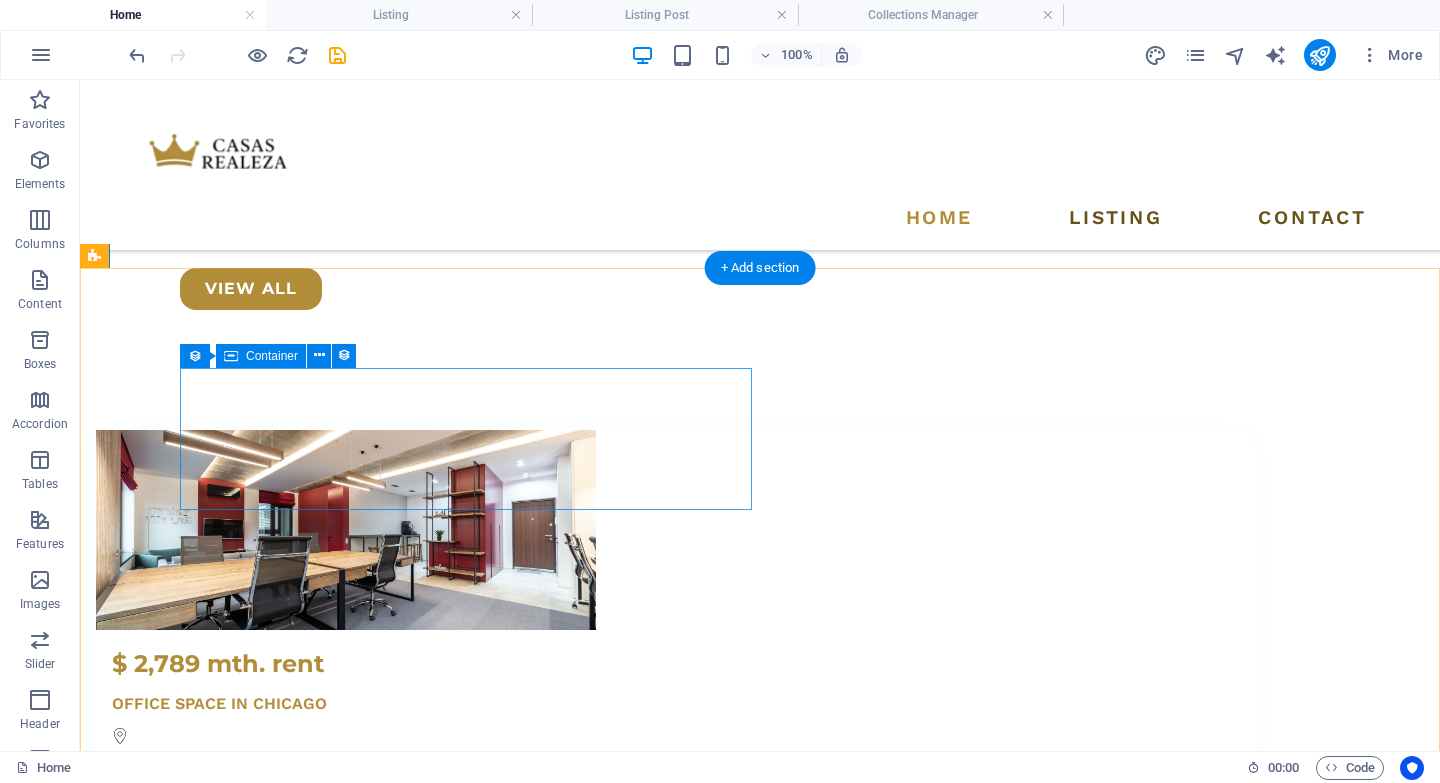 scroll, scrollTop: 3618, scrollLeft: 0, axis: vertical 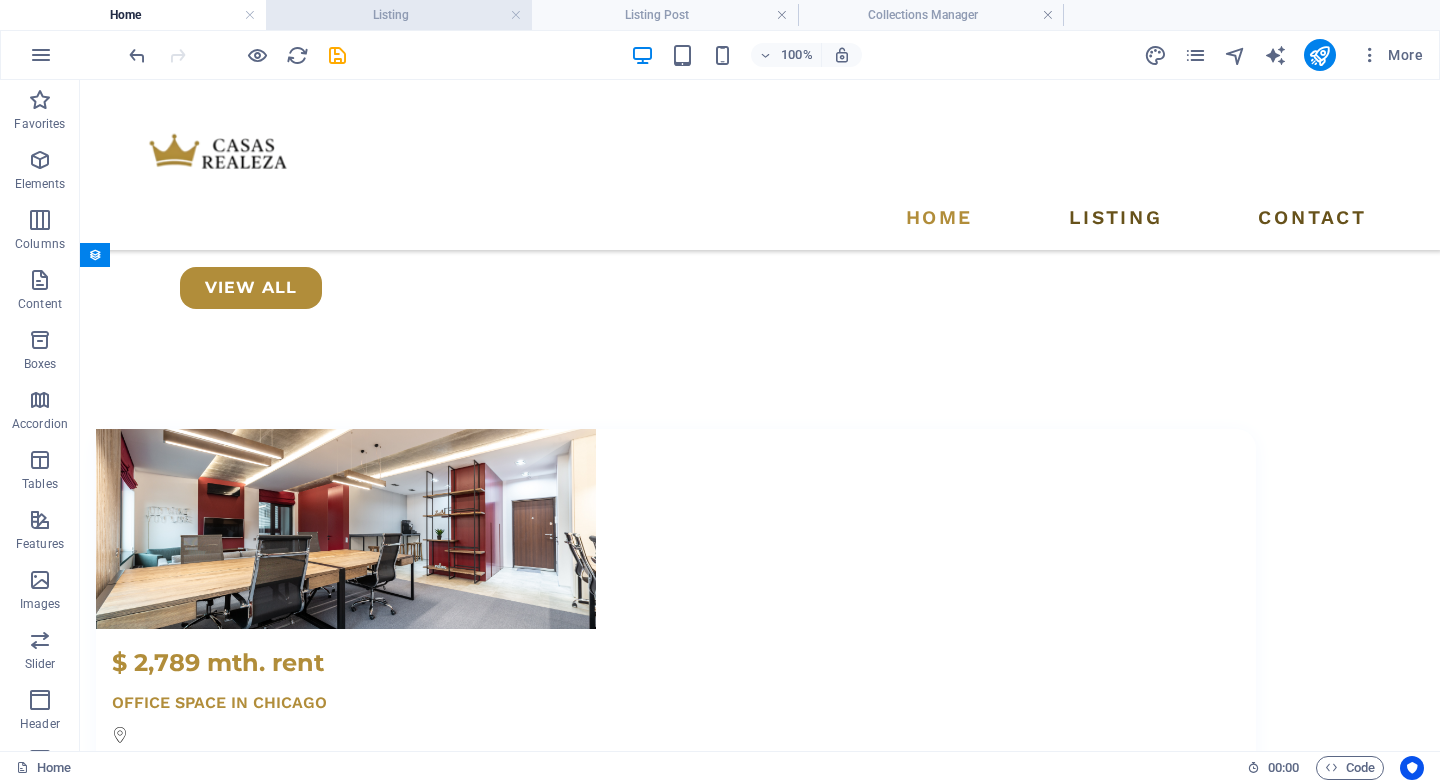click on "Listing" at bounding box center (399, 15) 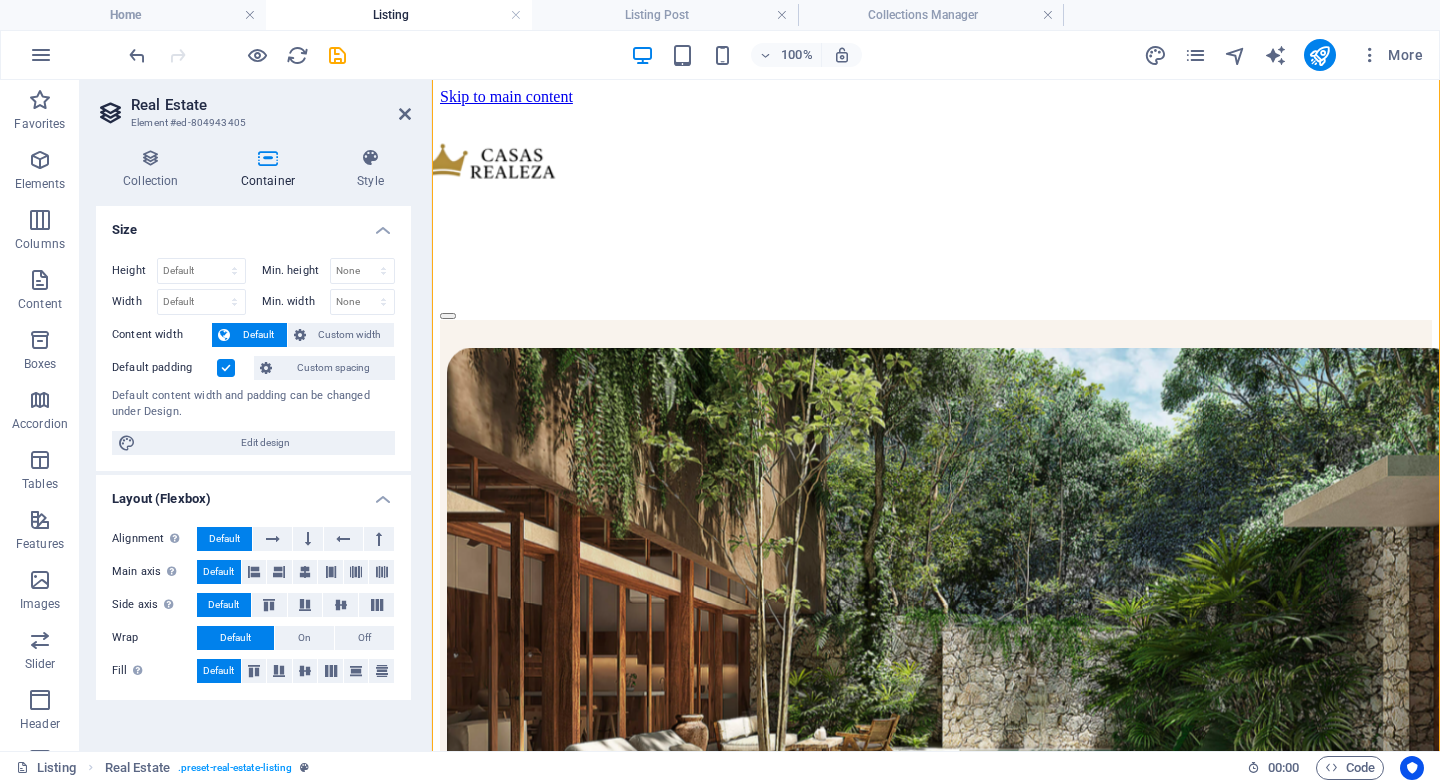 scroll, scrollTop: 1336, scrollLeft: 0, axis: vertical 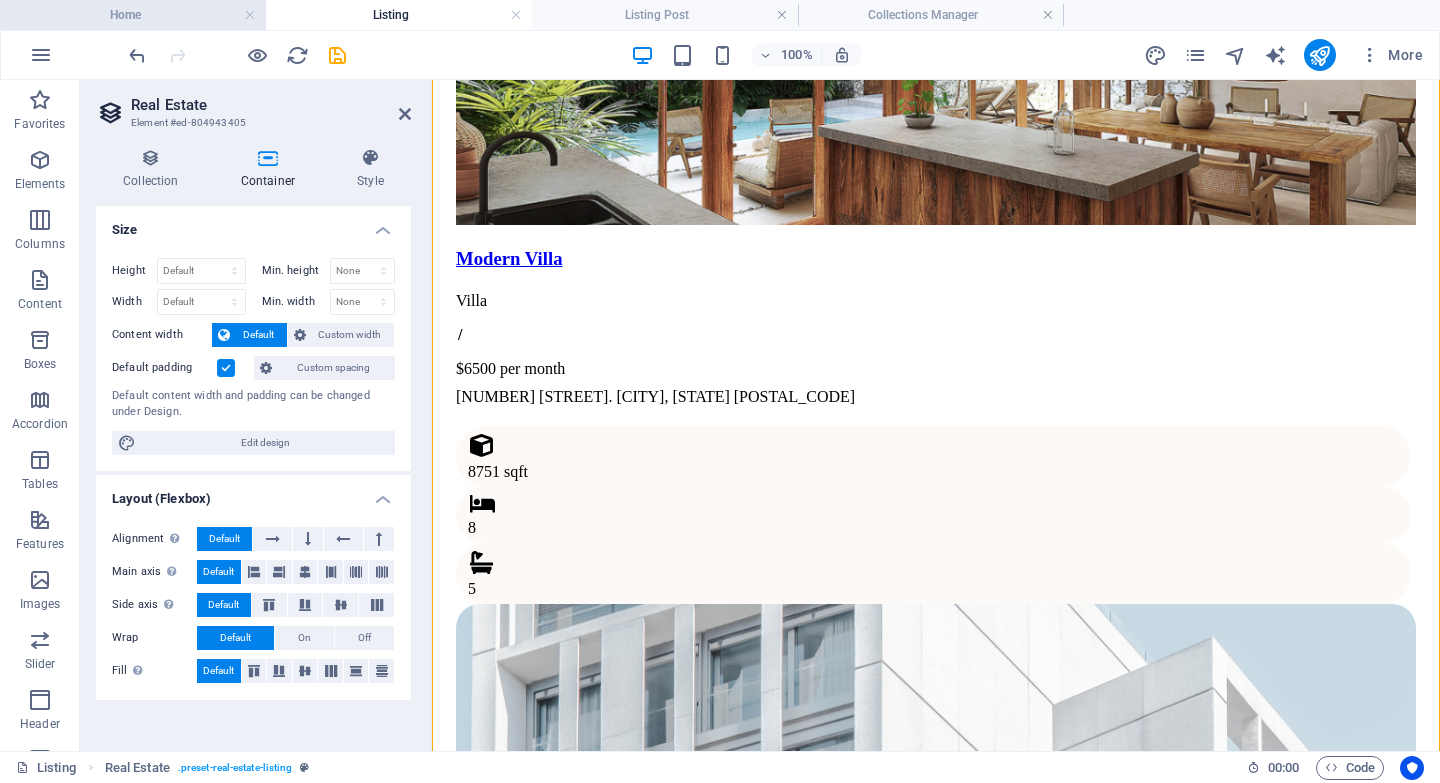 click on "Home" at bounding box center (133, 15) 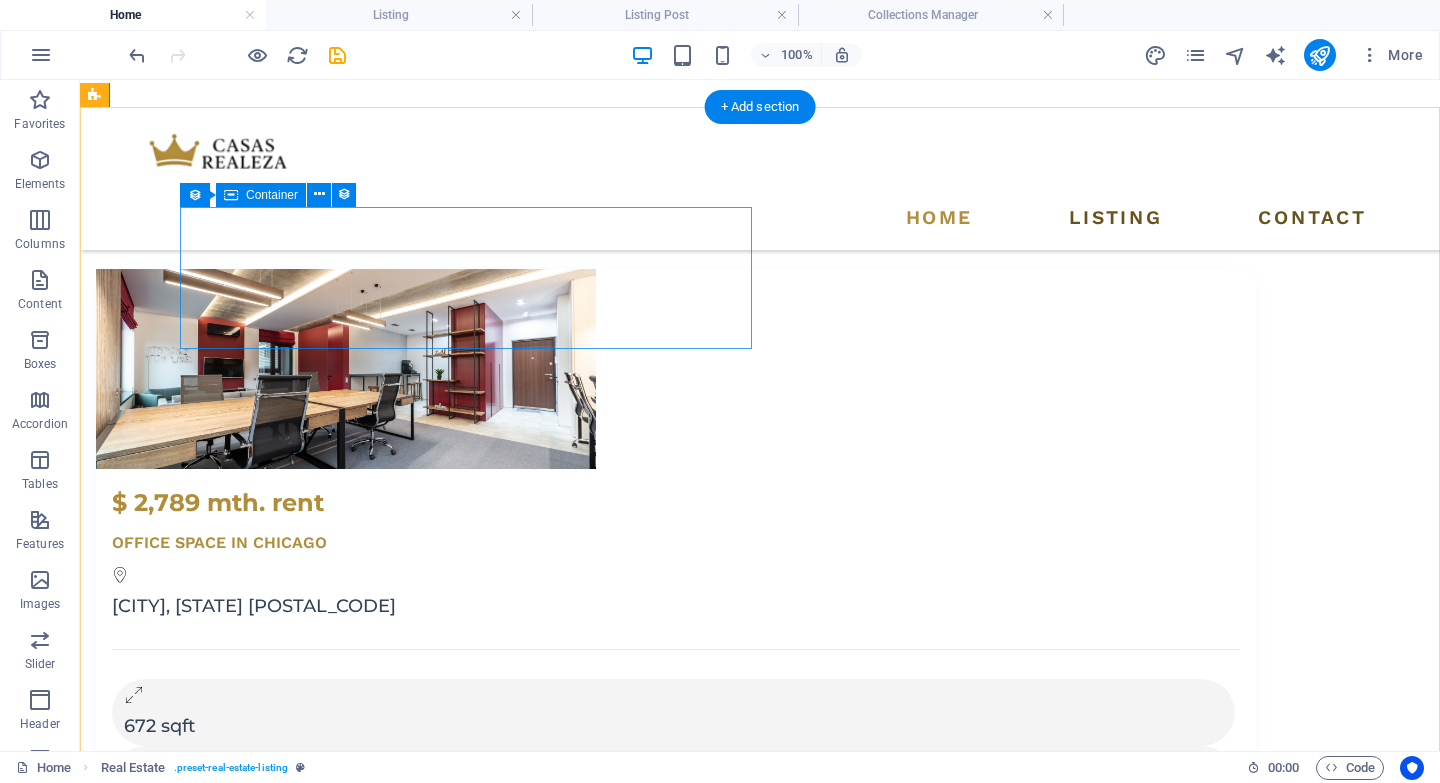 scroll, scrollTop: 3793, scrollLeft: 0, axis: vertical 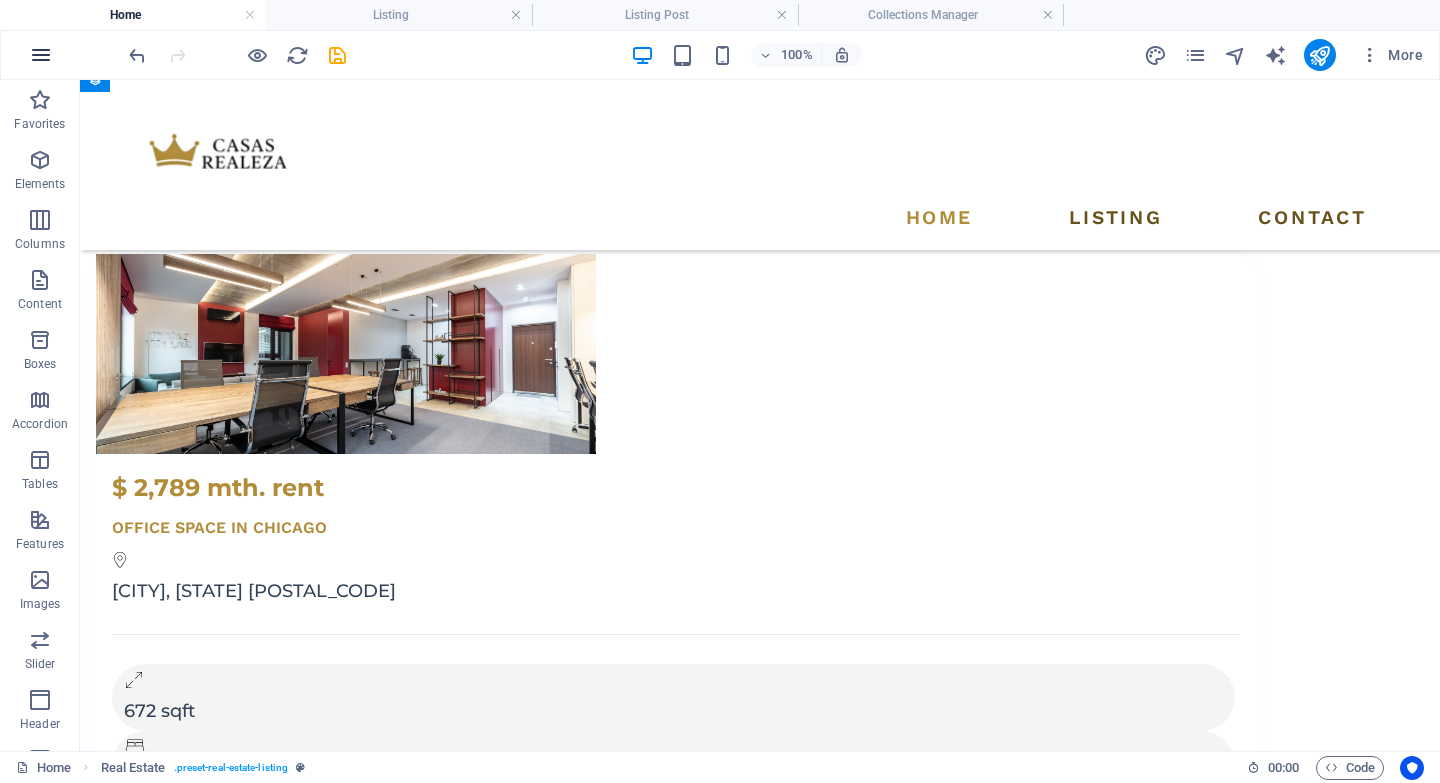 click at bounding box center (41, 55) 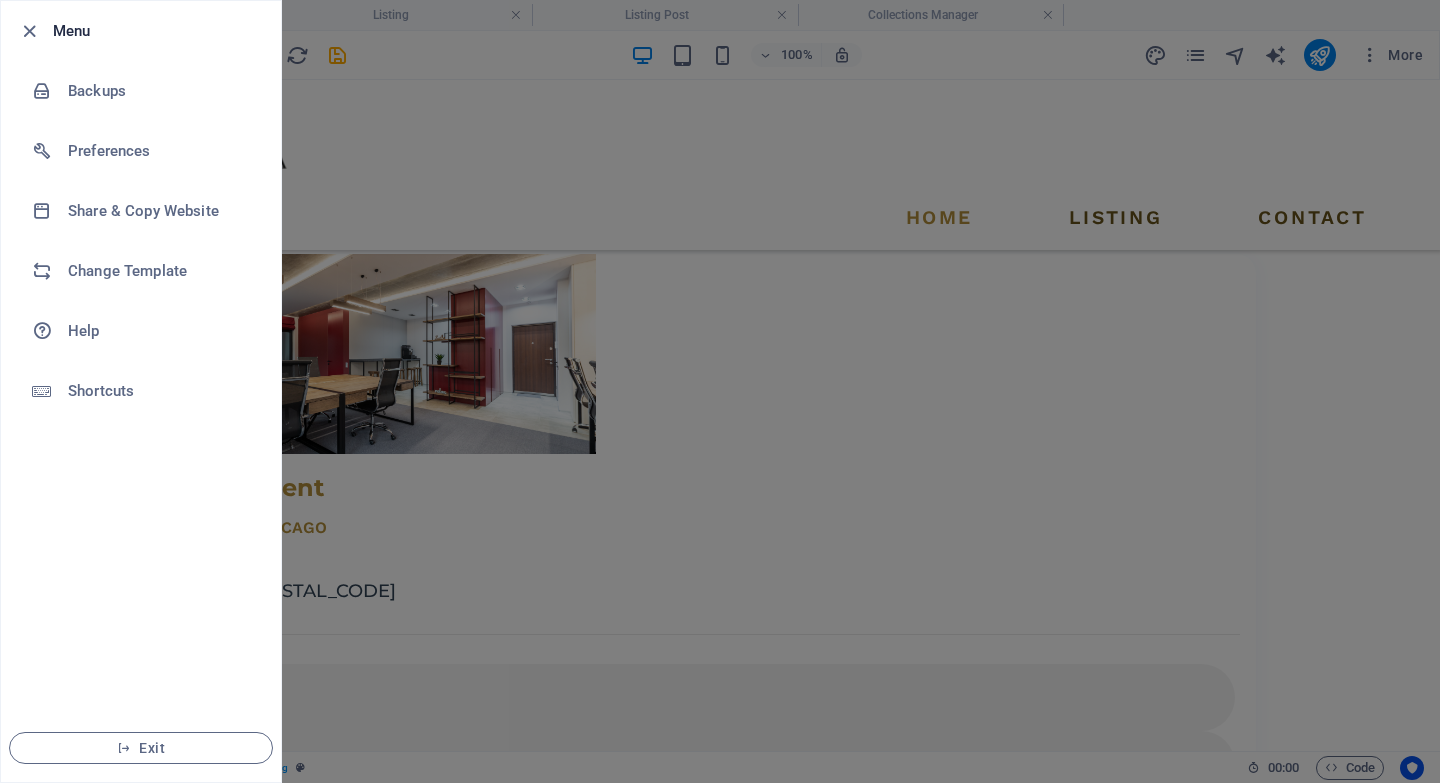 click at bounding box center [720, 391] 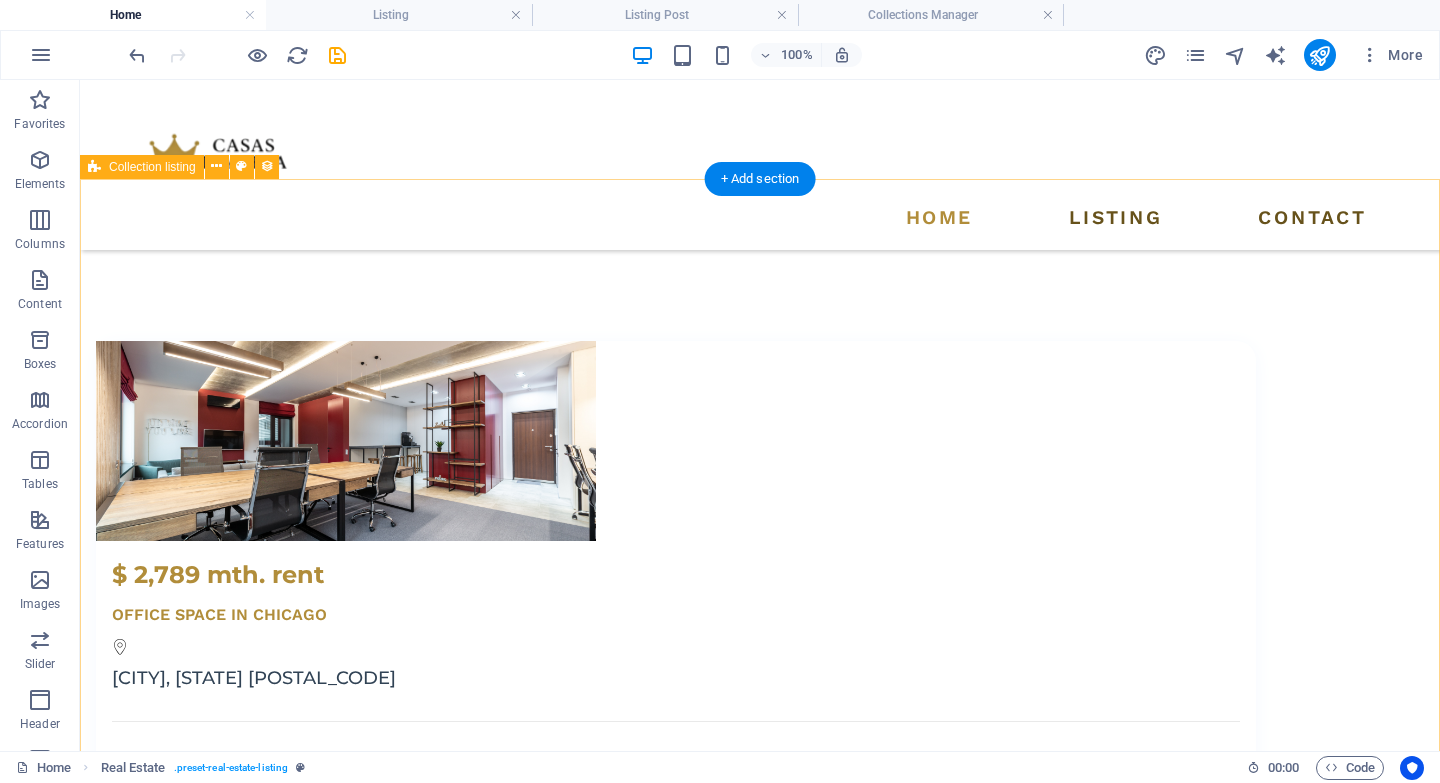 scroll, scrollTop: 3691, scrollLeft: 0, axis: vertical 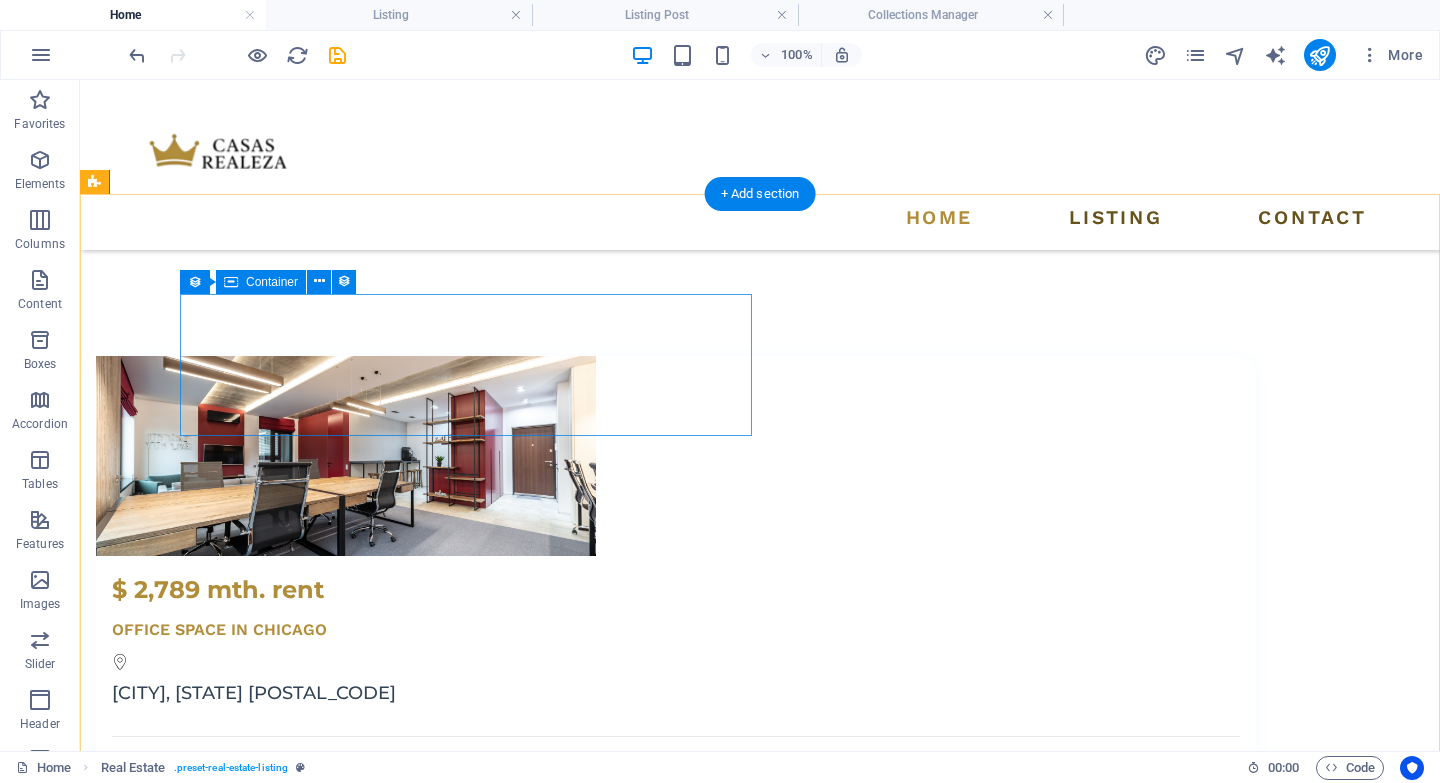 click on "Paste clipboard" at bounding box center (730, 6528) 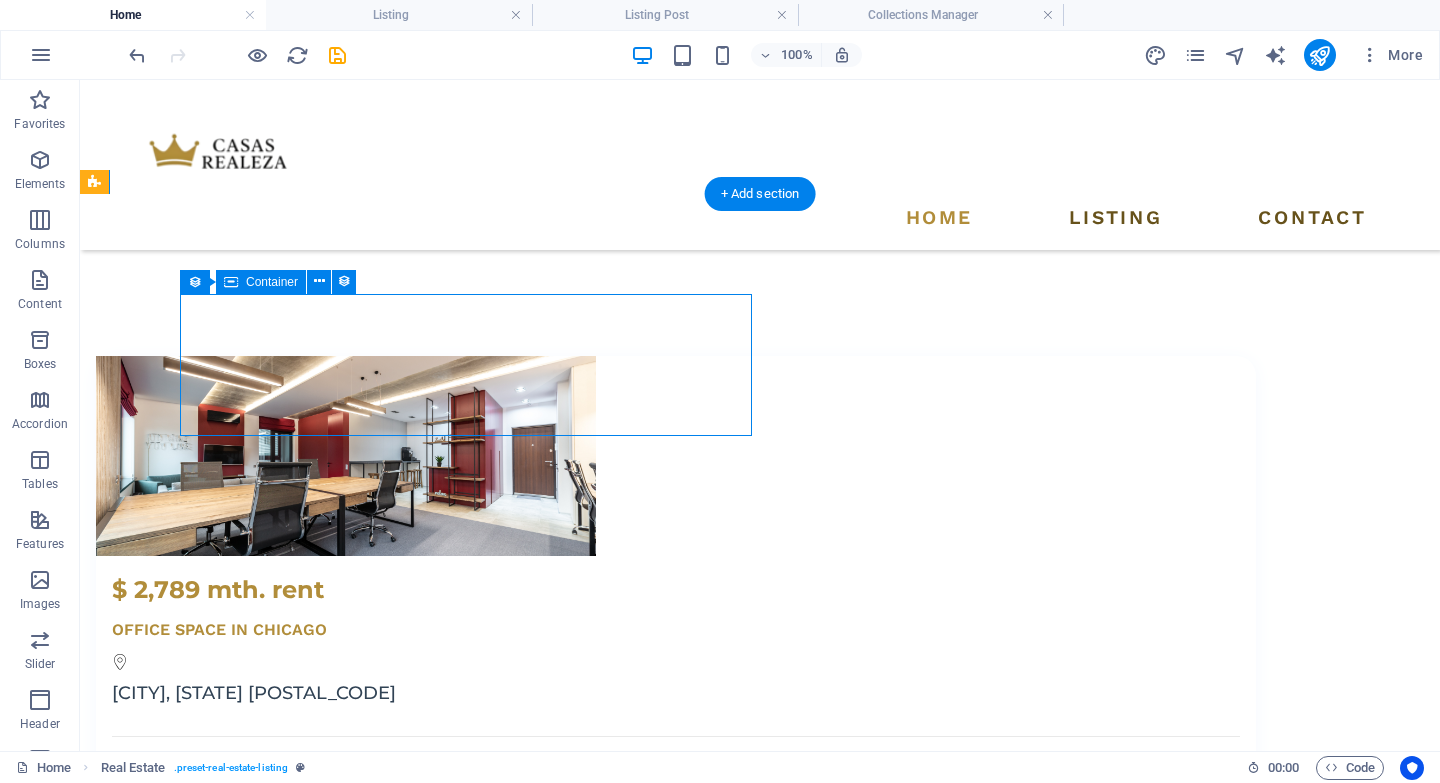 click on "Drop content here or  Add elements  Paste clipboard" at bounding box center [676, 6498] 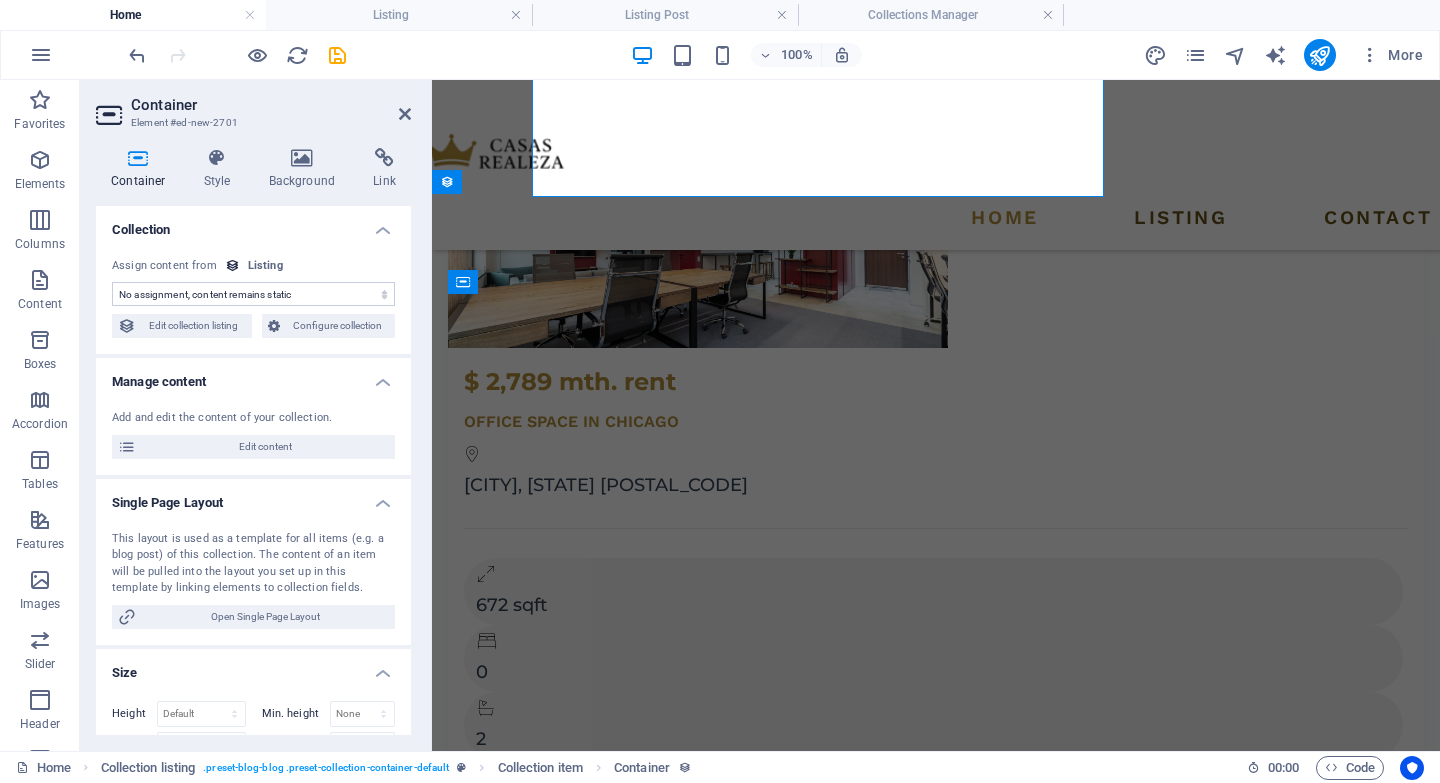 scroll, scrollTop: 3930, scrollLeft: 0, axis: vertical 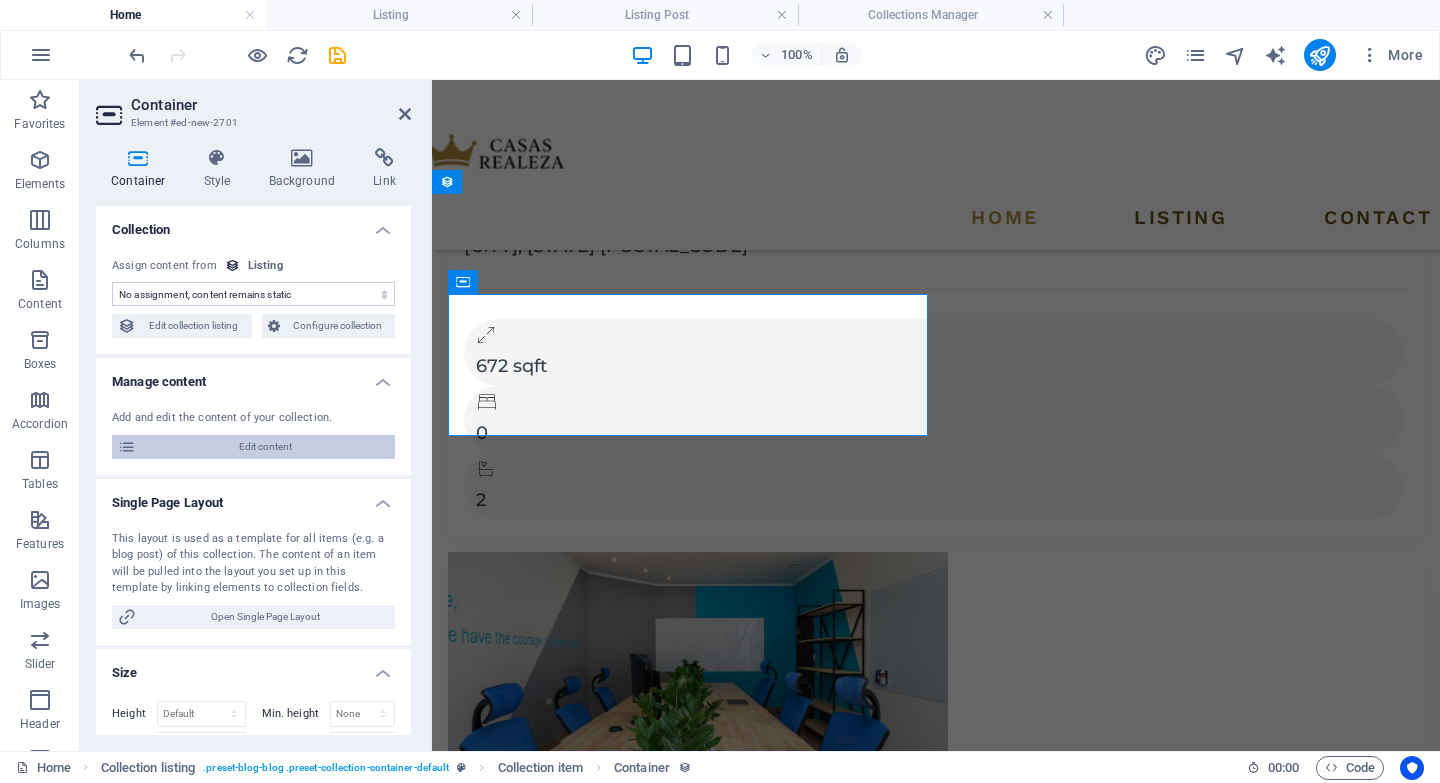 click on "Edit content" at bounding box center [265, 447] 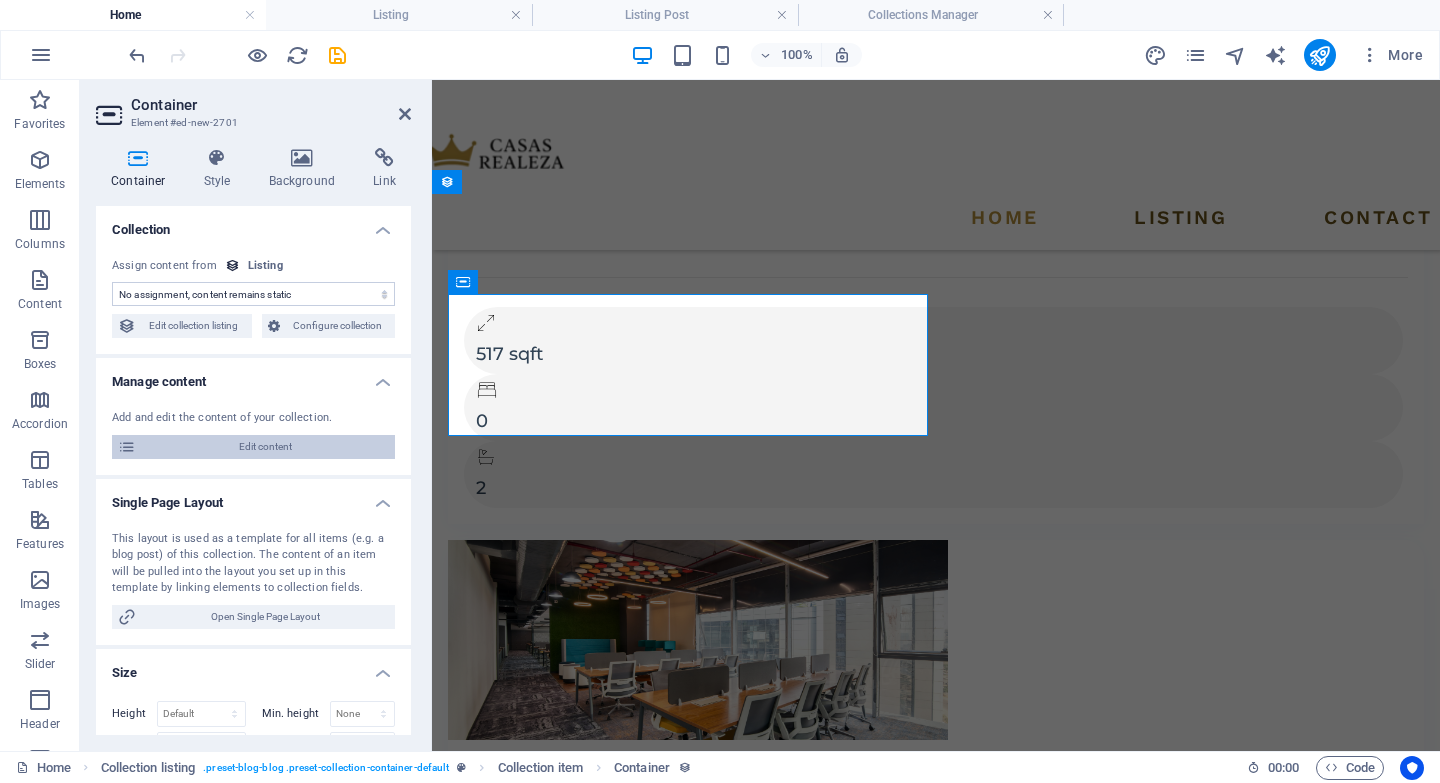 select on "Villa" 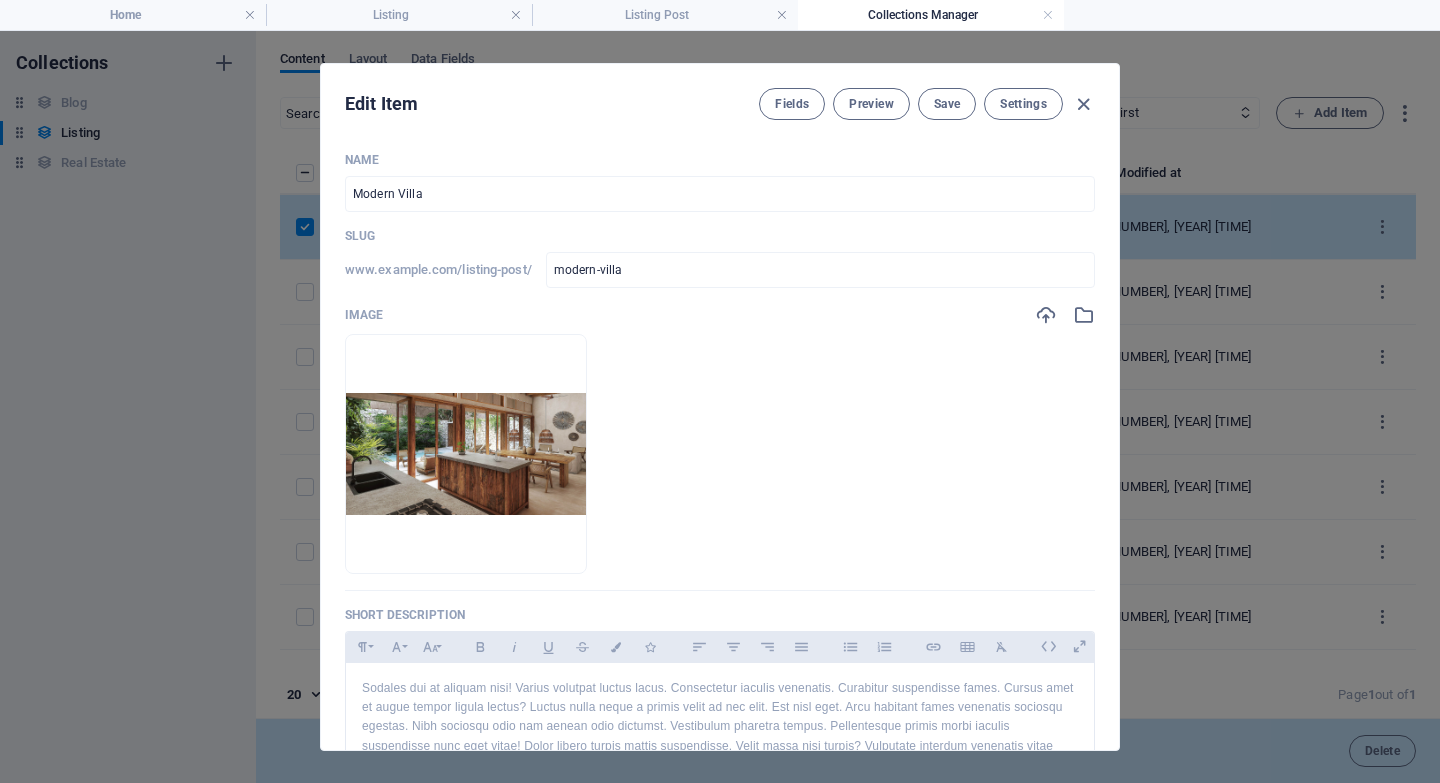 scroll, scrollTop: 0, scrollLeft: 0, axis: both 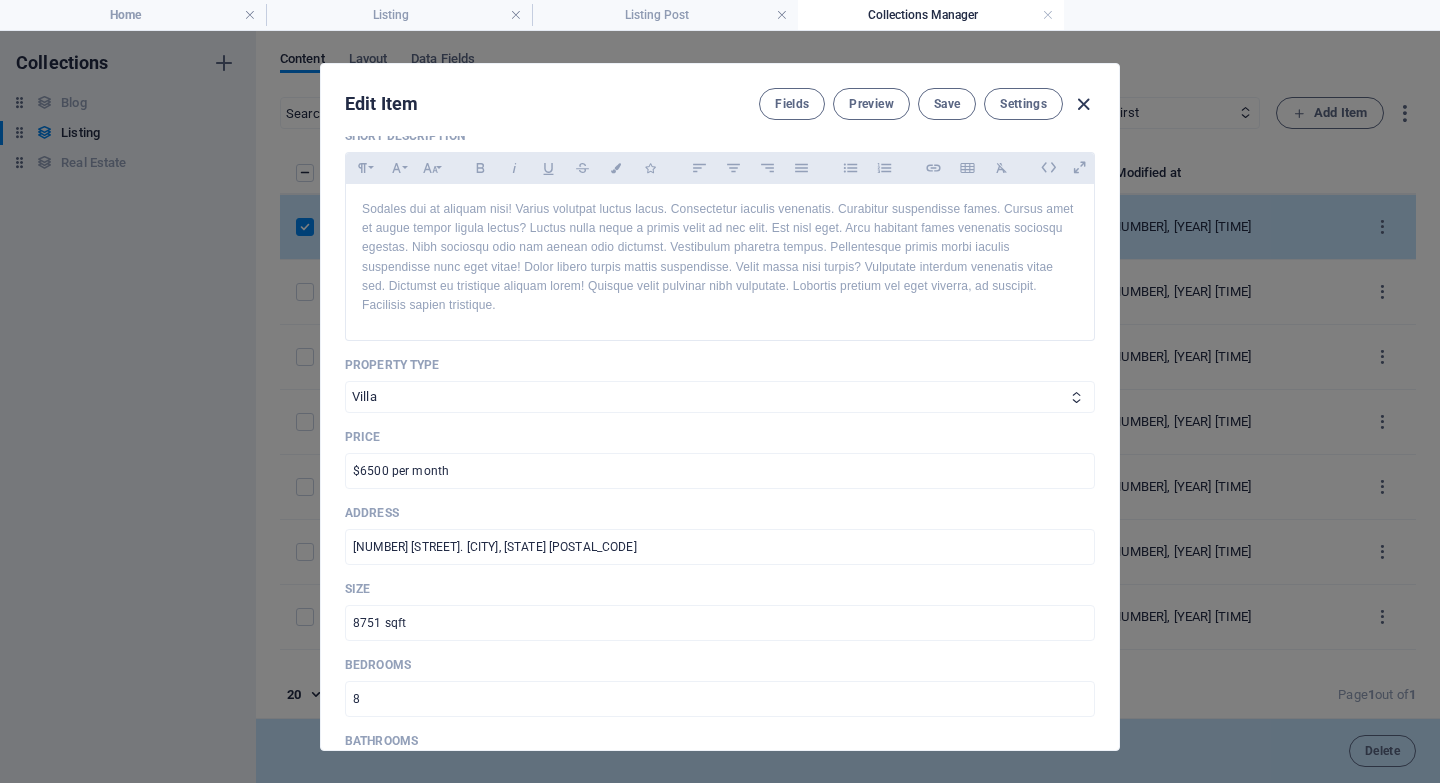 click at bounding box center (1083, 104) 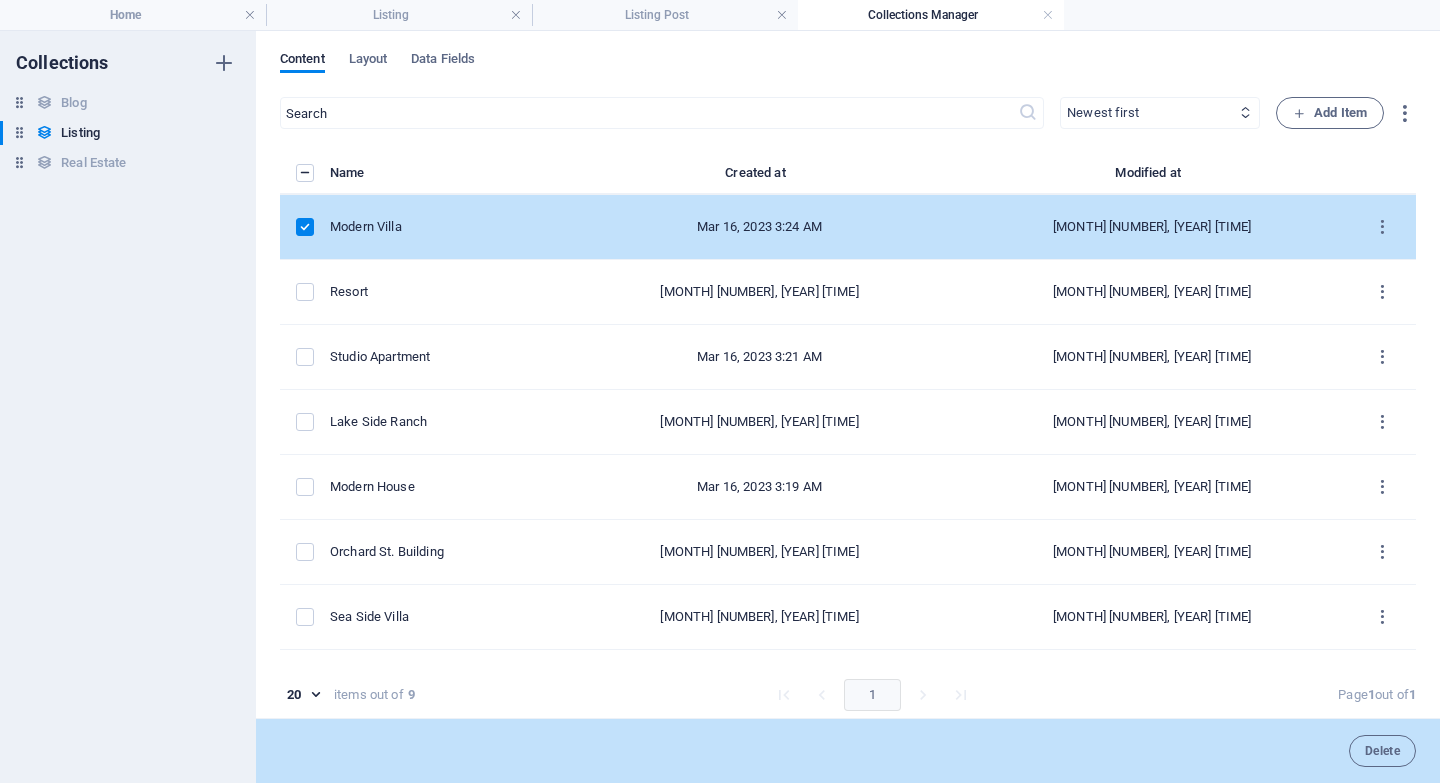 scroll, scrollTop: 0, scrollLeft: 0, axis: both 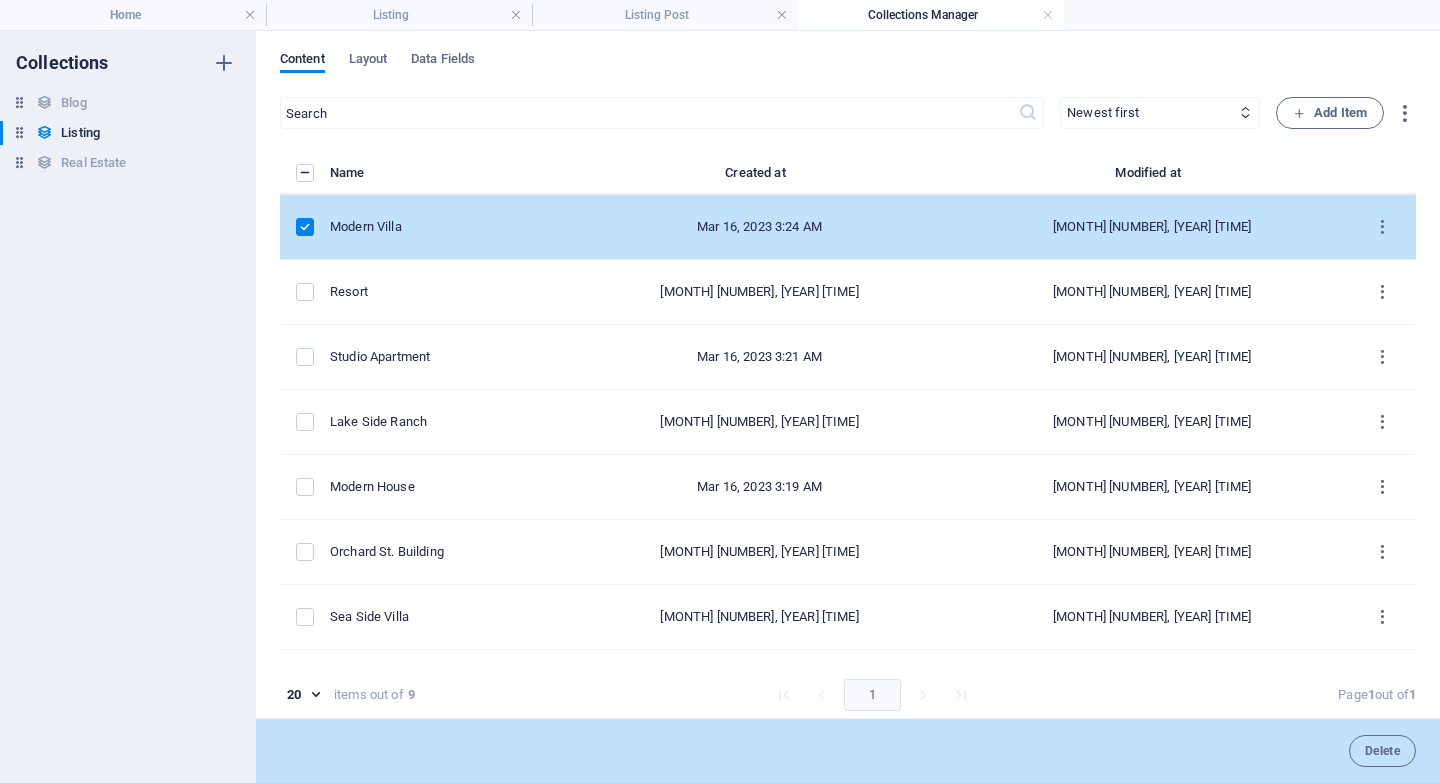 click on "[MONTH] [NUMBER], [YEAR] [TIME]" at bounding box center (1152, 227) 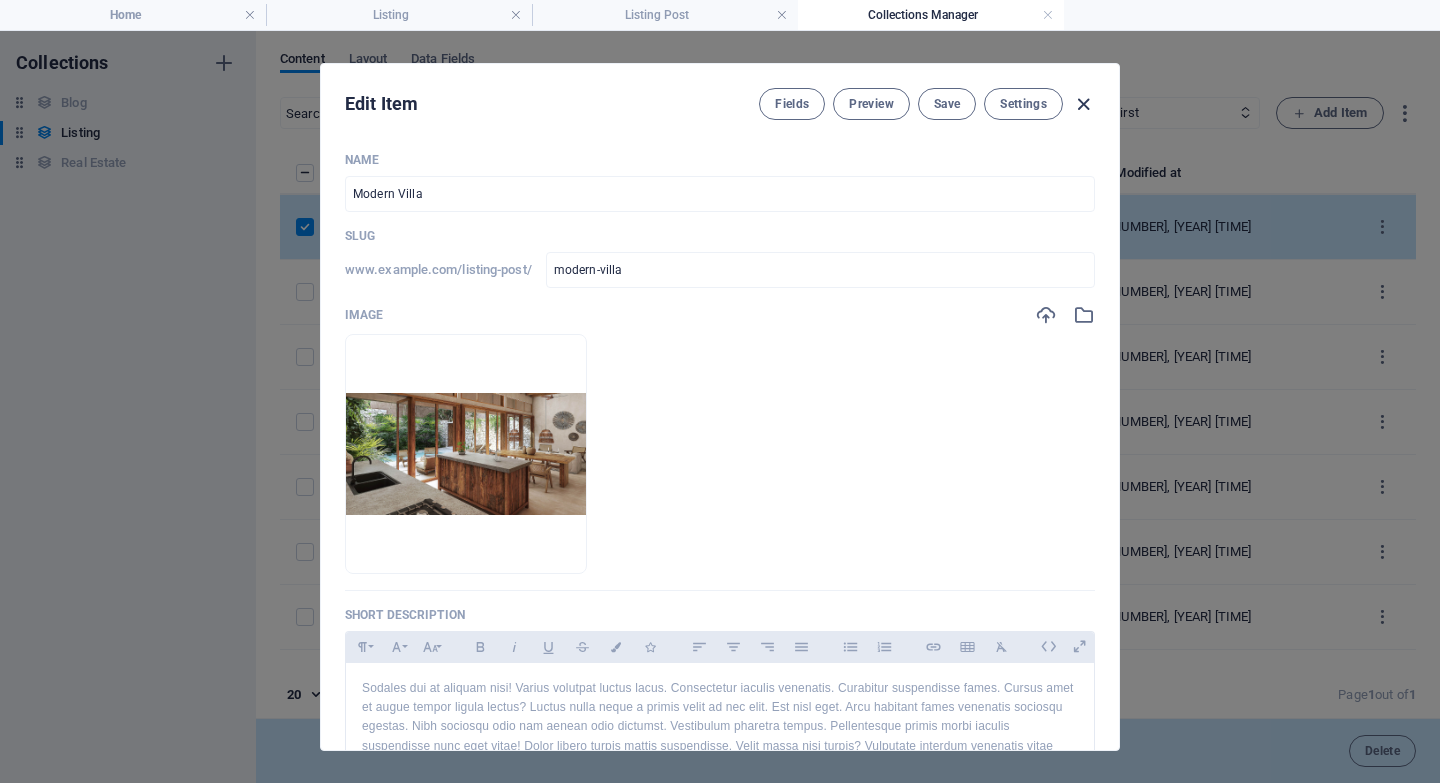 click at bounding box center (1083, 104) 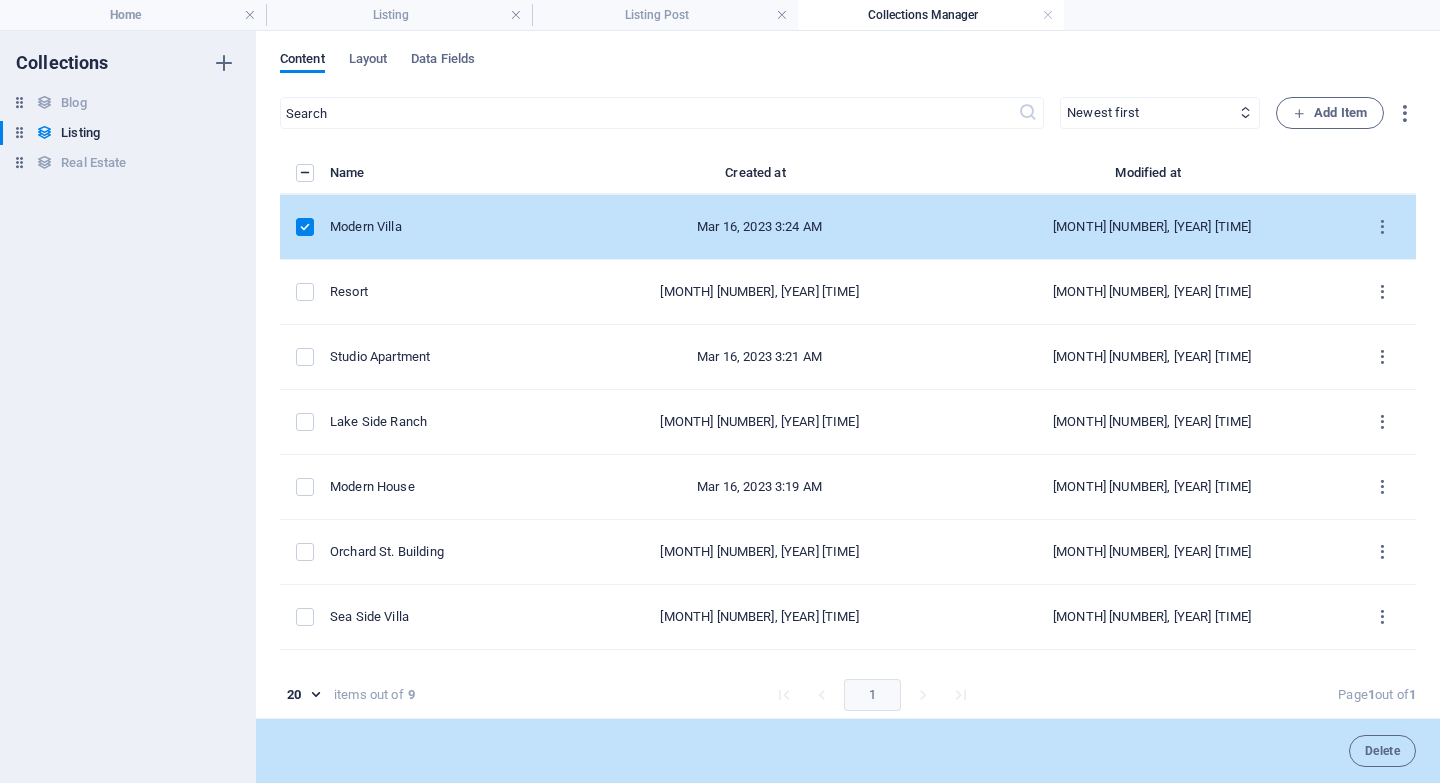 checkbox on "false" 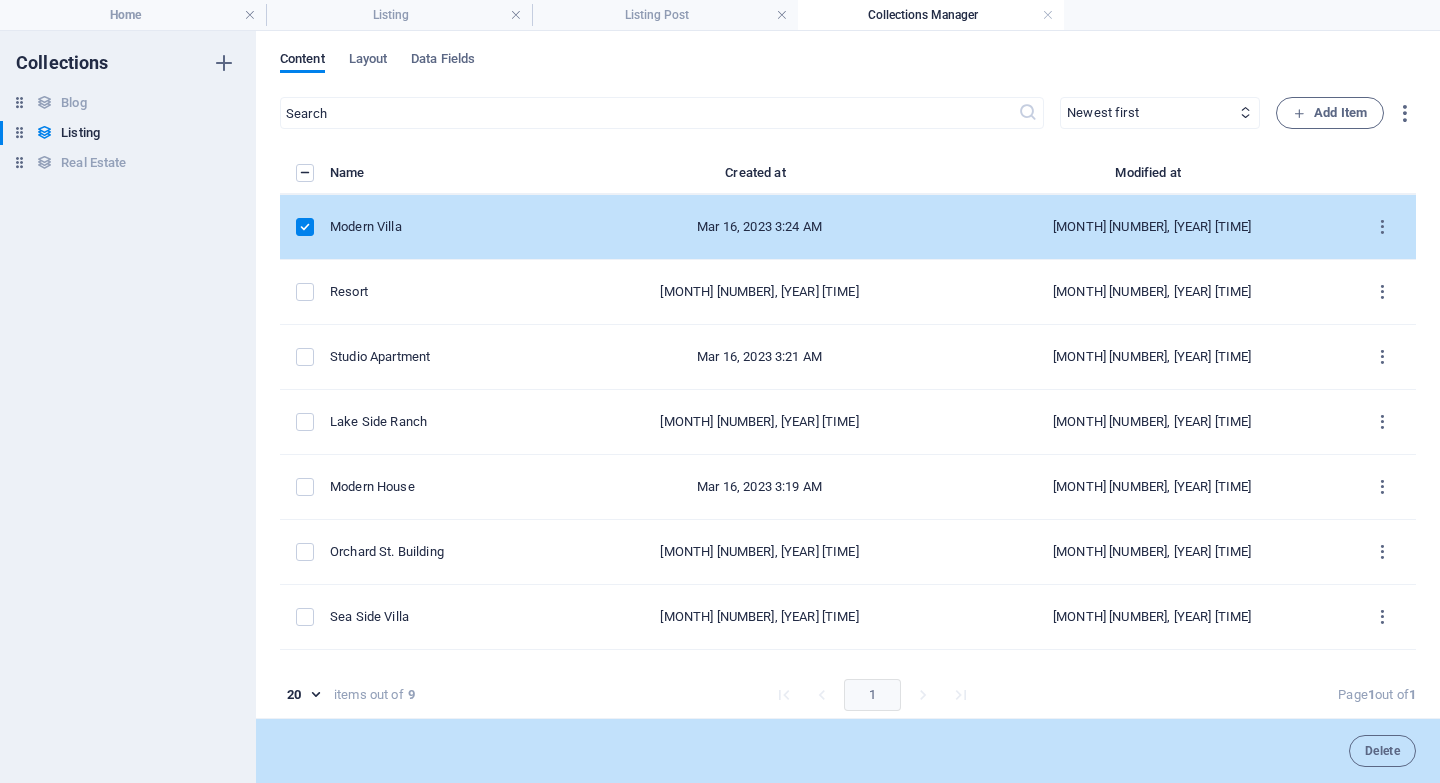 click at bounding box center [305, 227] 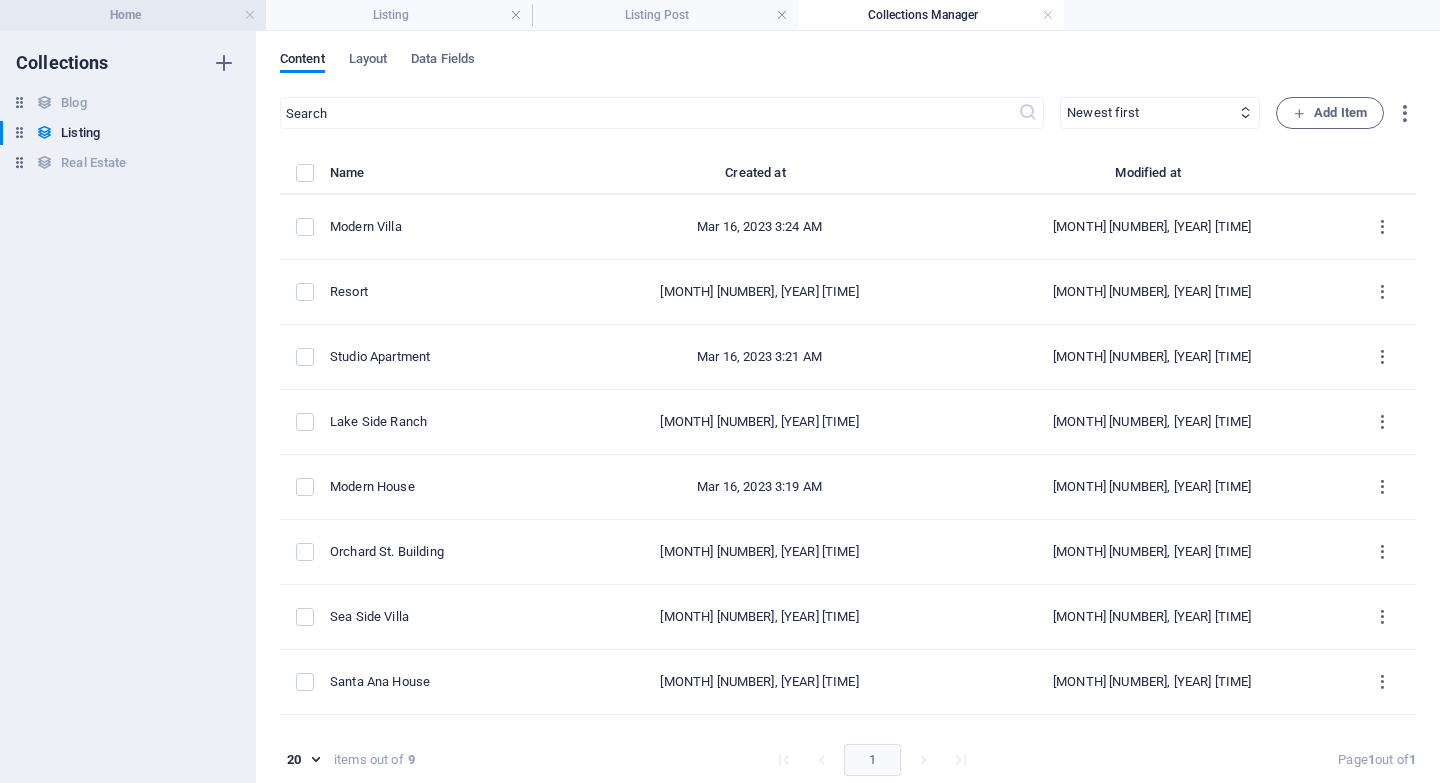 click on "Home" at bounding box center (133, 15) 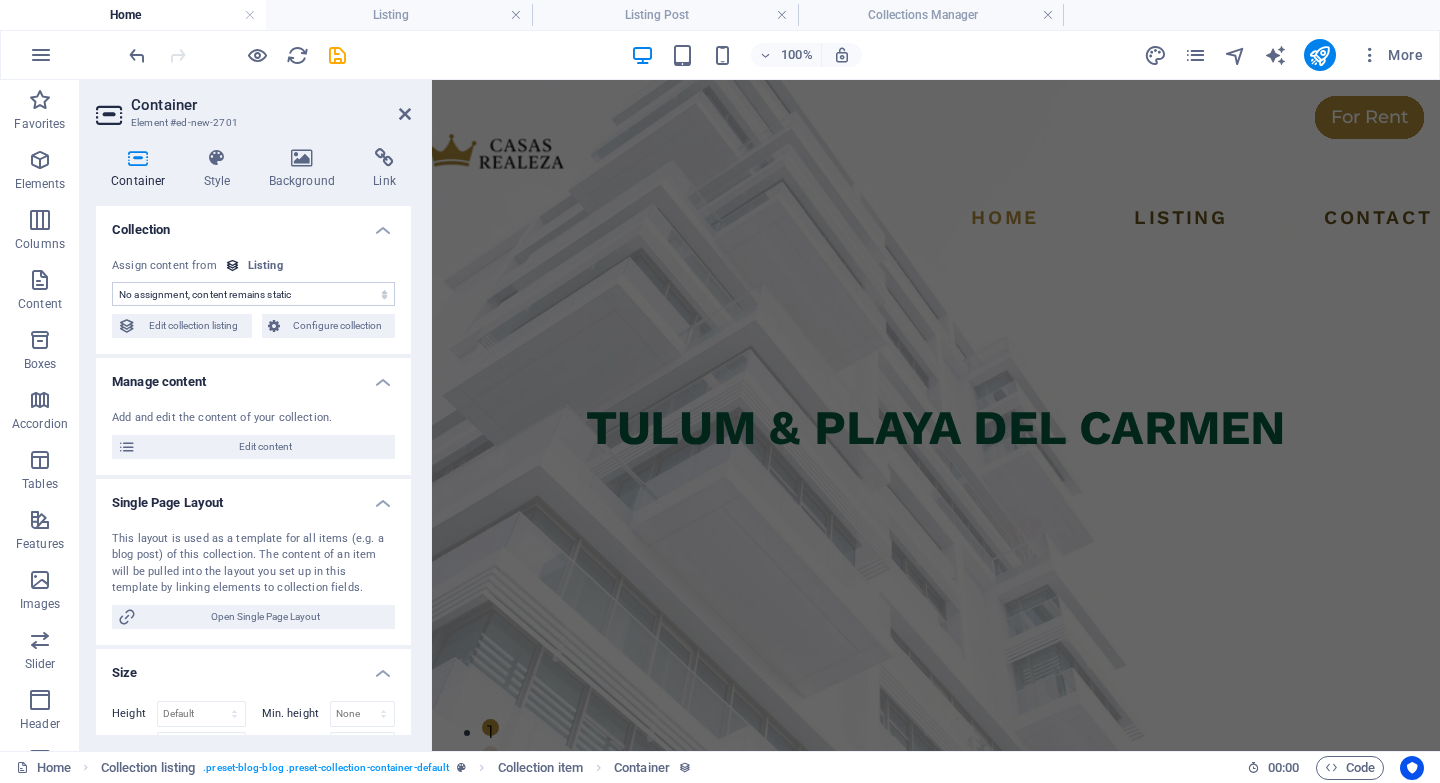 scroll, scrollTop: 3930, scrollLeft: 0, axis: vertical 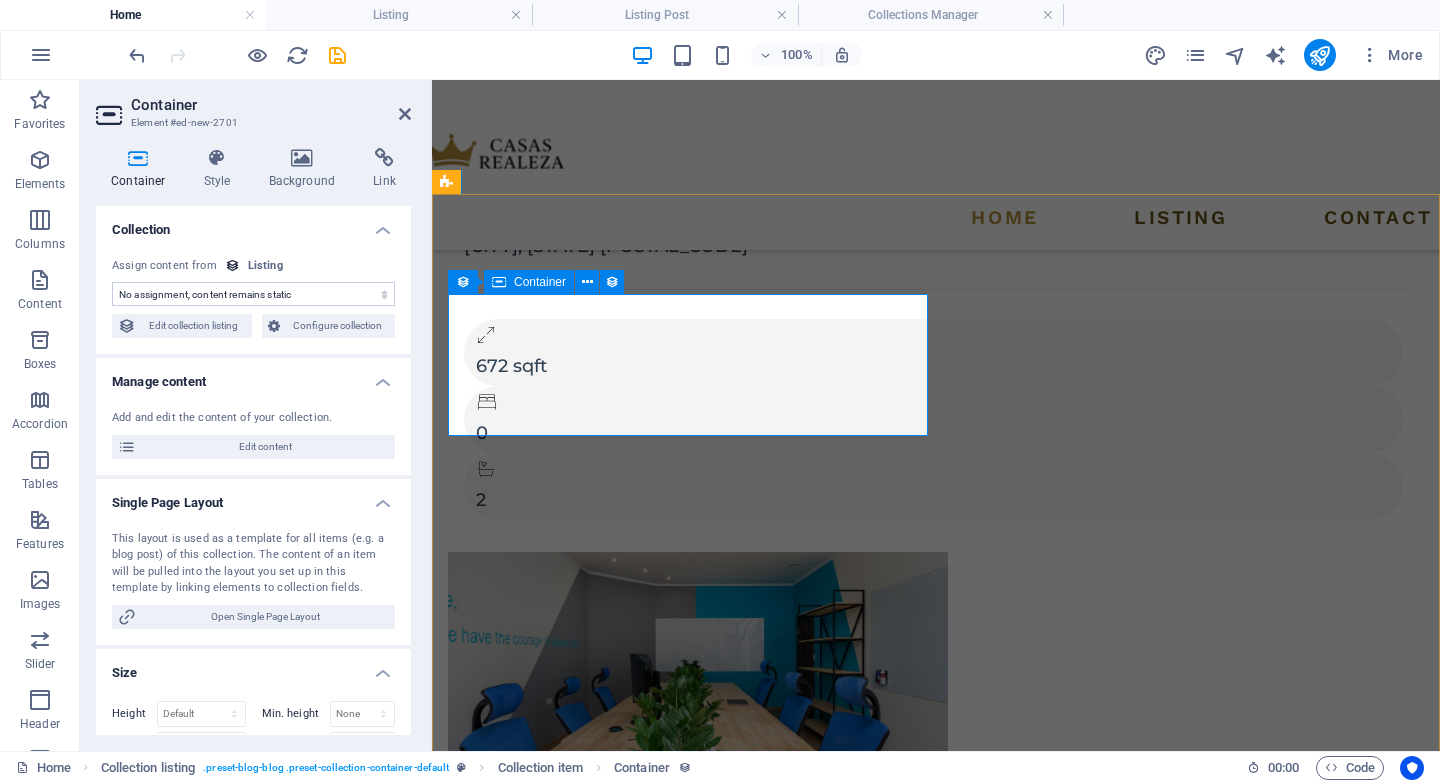 click on "Add elements" at bounding box center [877, 6081] 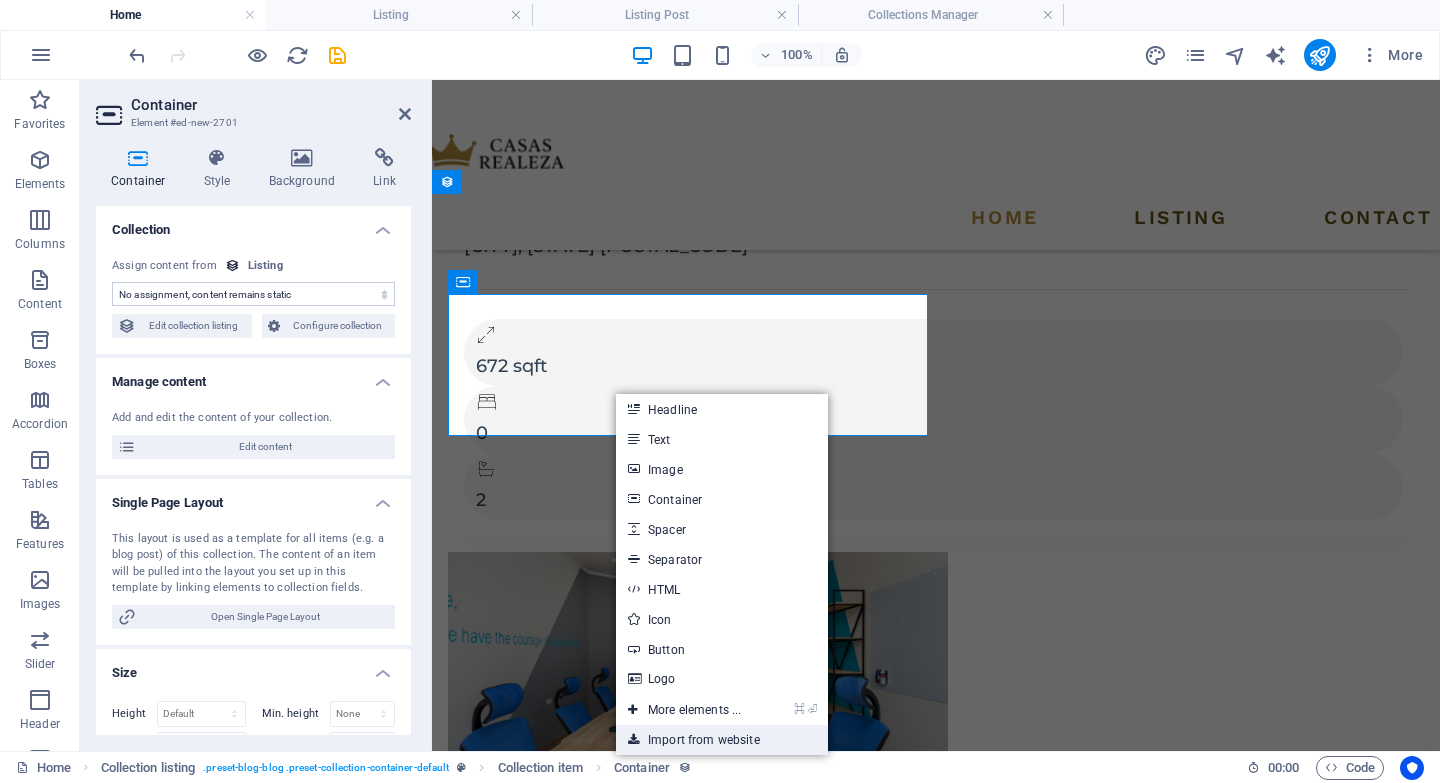click on "Import from website" at bounding box center (722, 740) 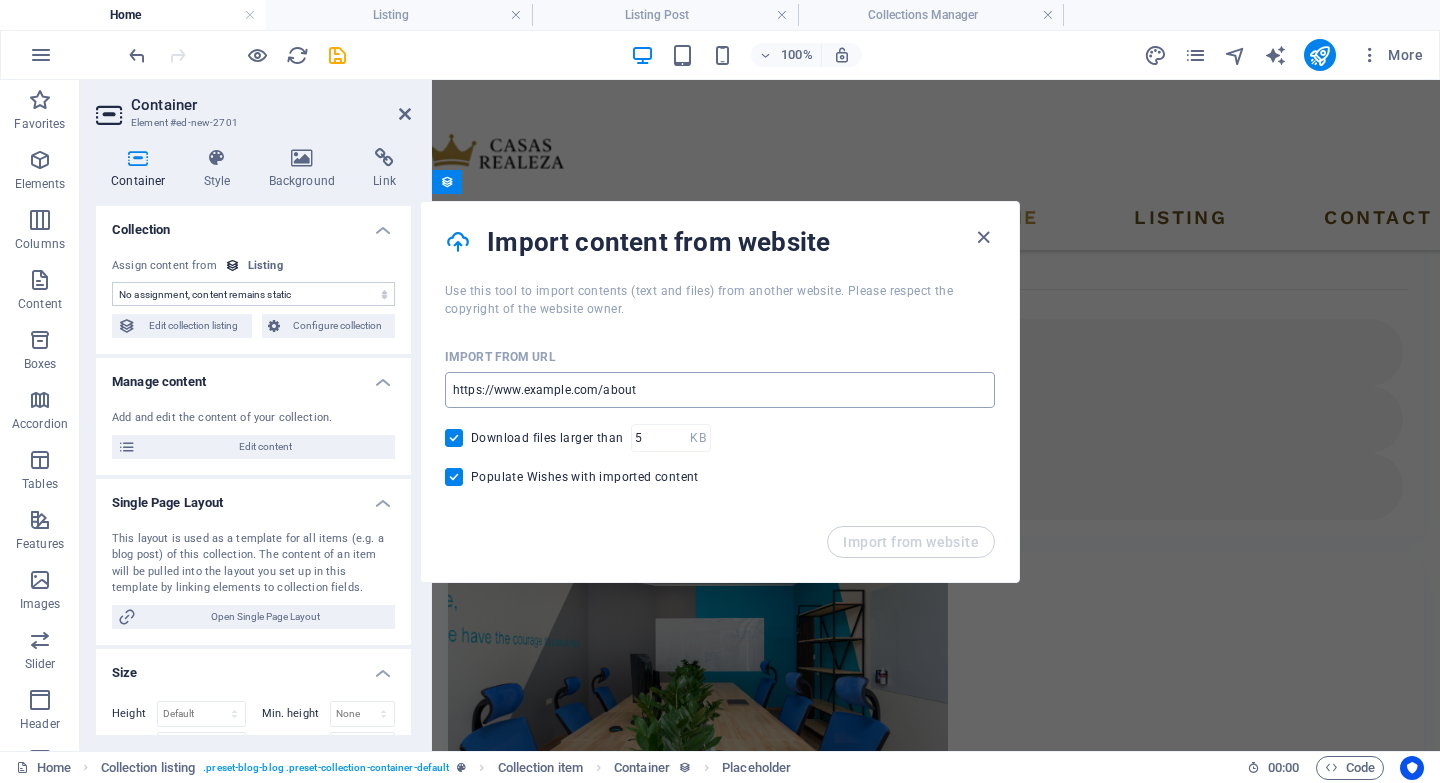 click at bounding box center [720, 390] 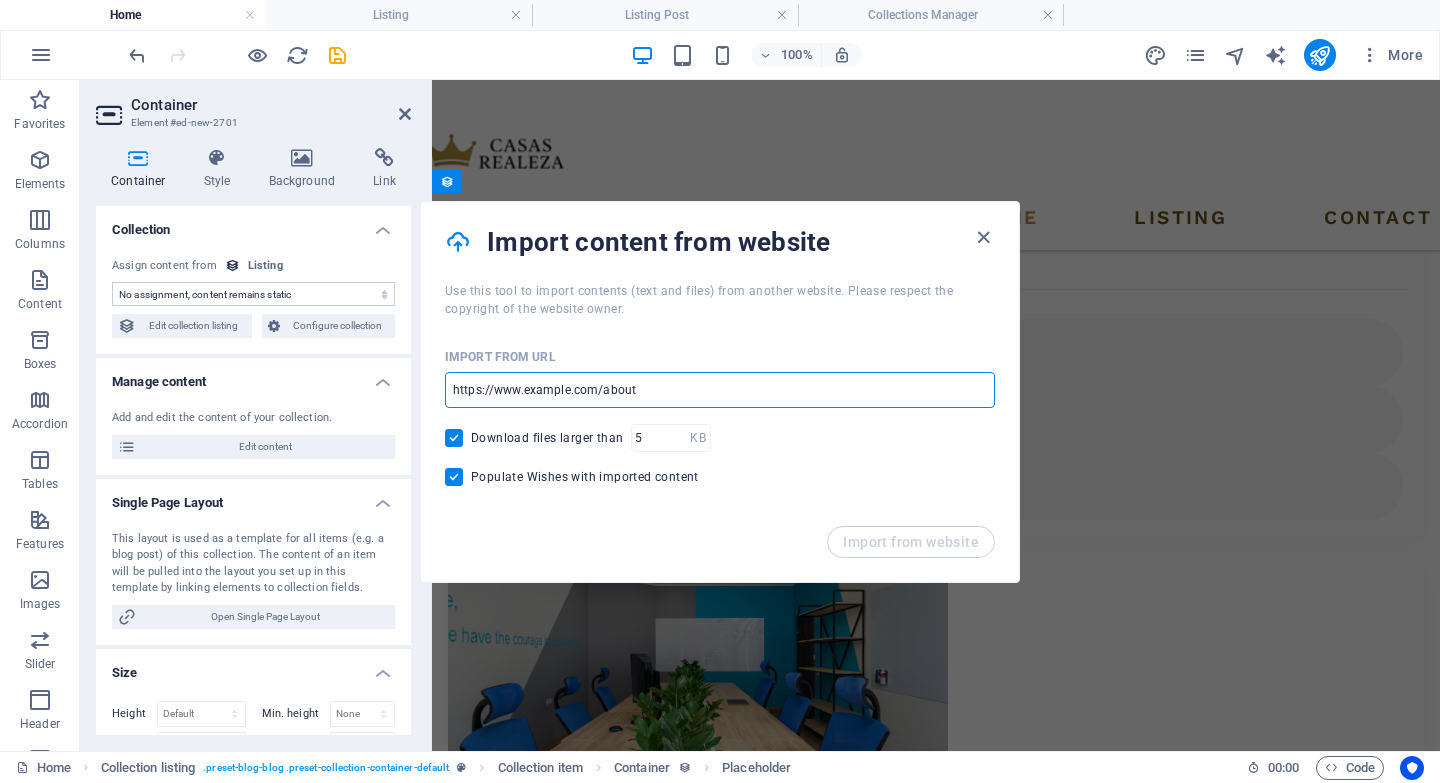 drag, startPoint x: 657, startPoint y: 388, endPoint x: 490, endPoint y: 389, distance: 167.00299 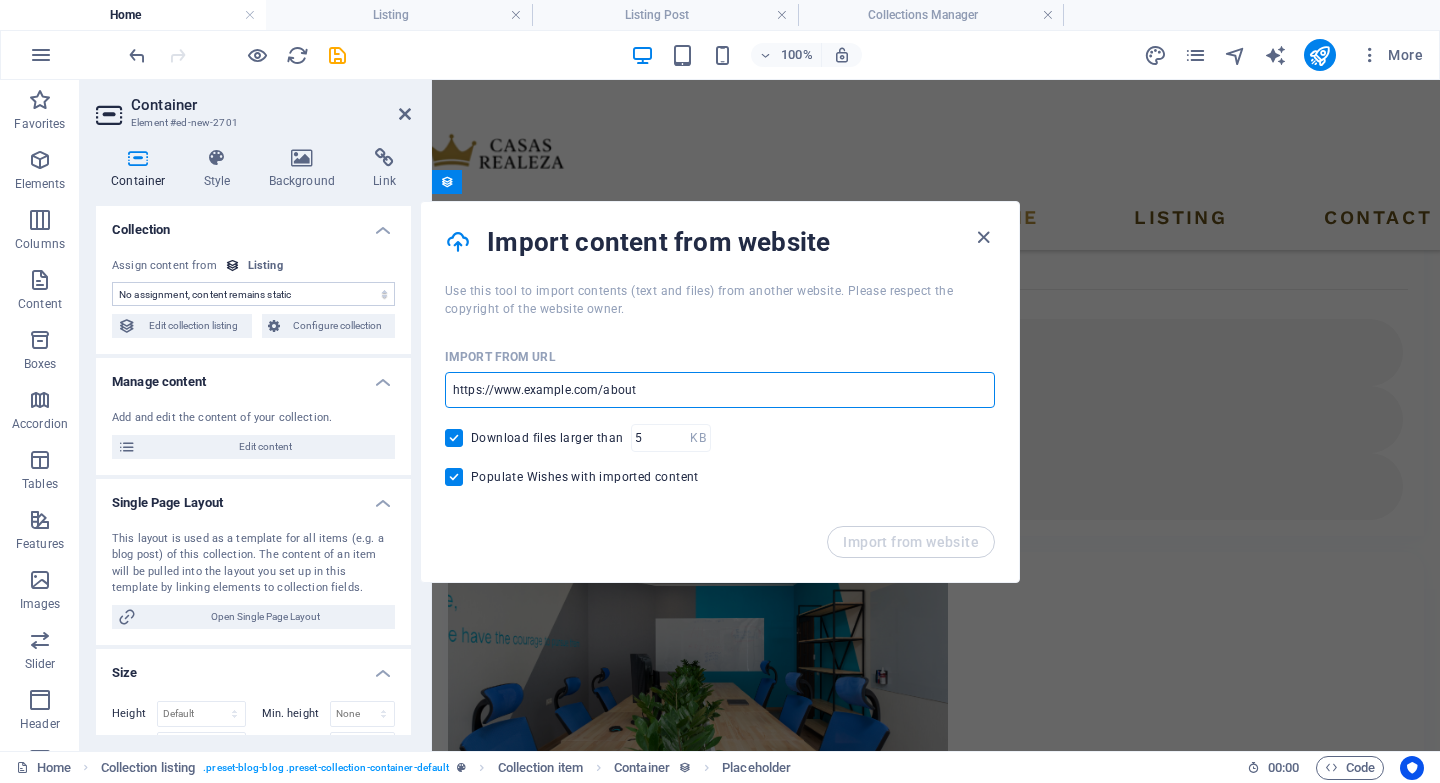 click at bounding box center (720, 390) 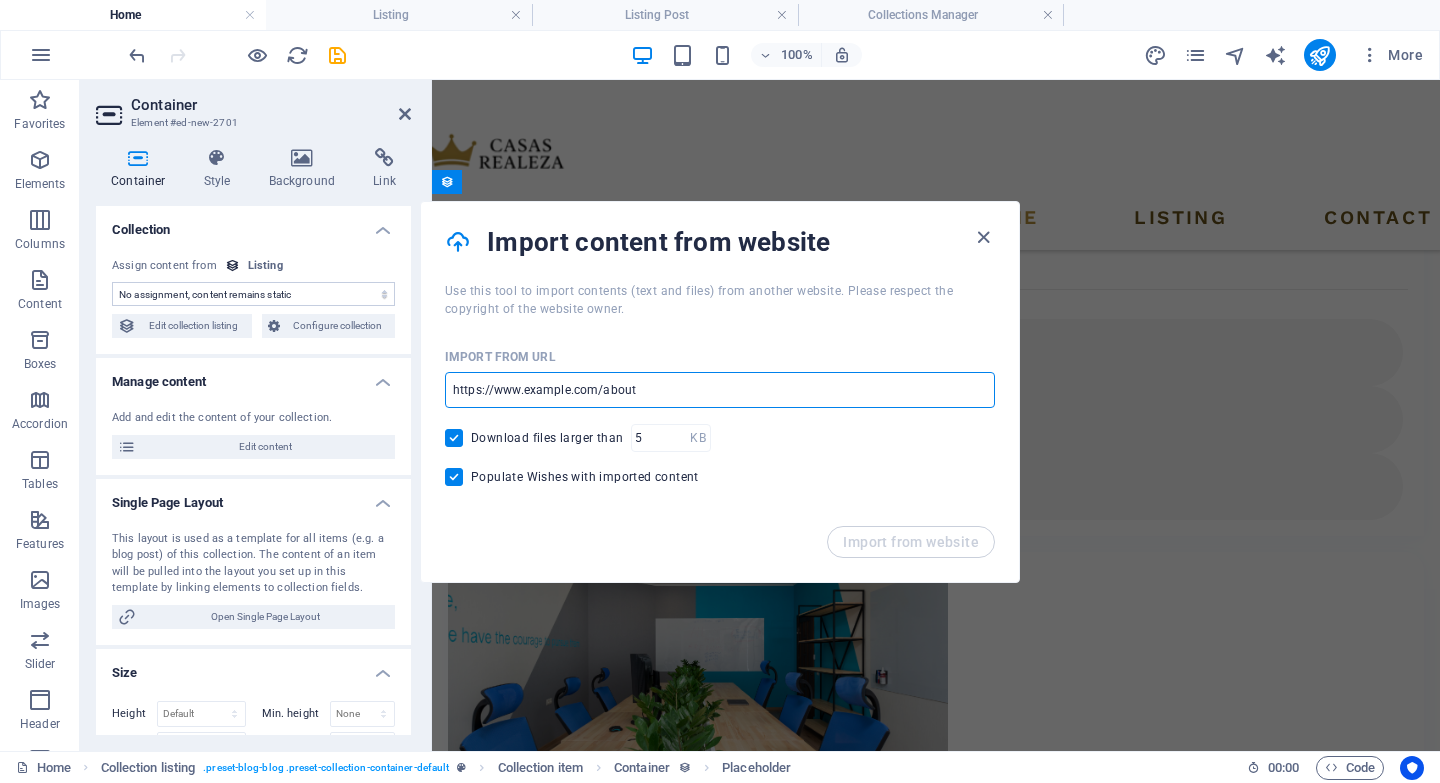 drag, startPoint x: 670, startPoint y: 393, endPoint x: 462, endPoint y: 393, distance: 208 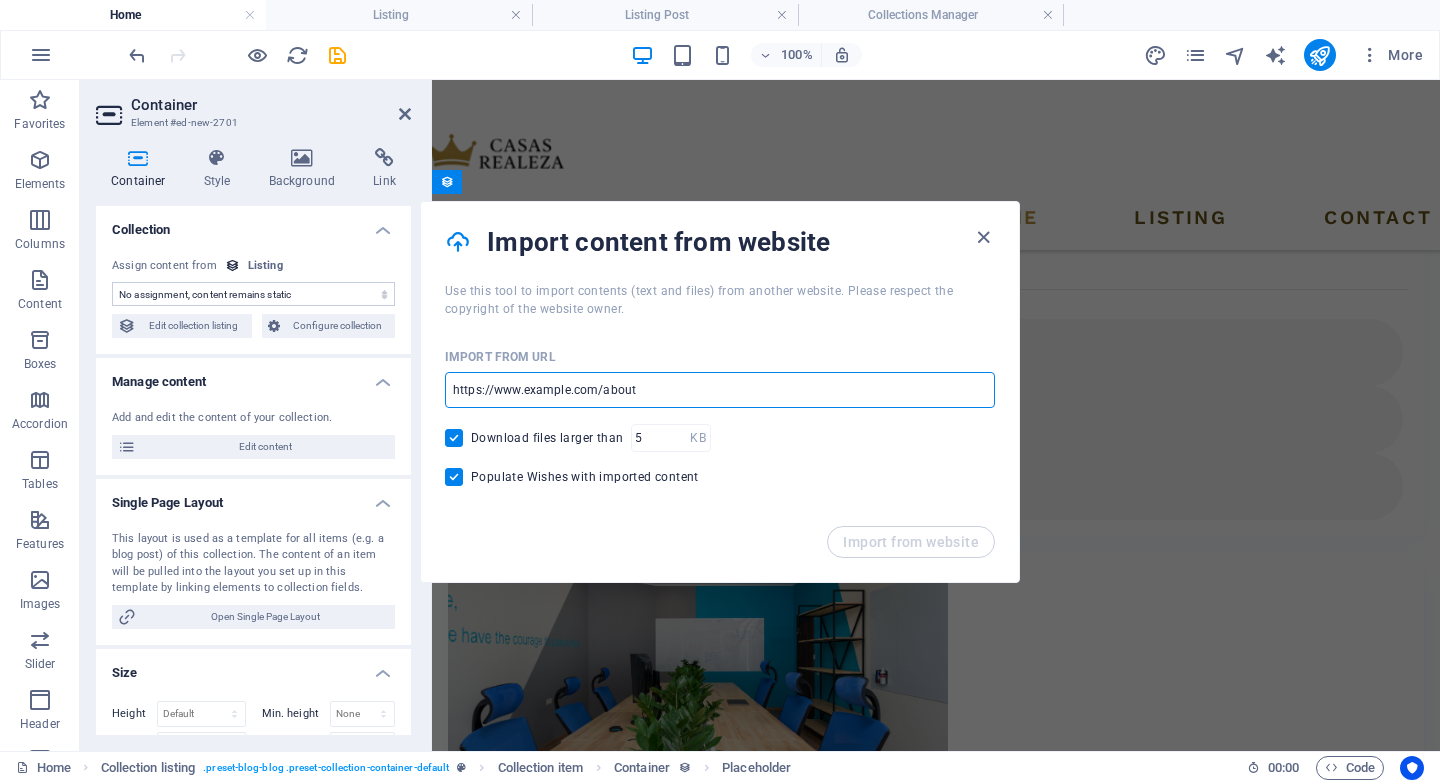 click at bounding box center (720, 390) 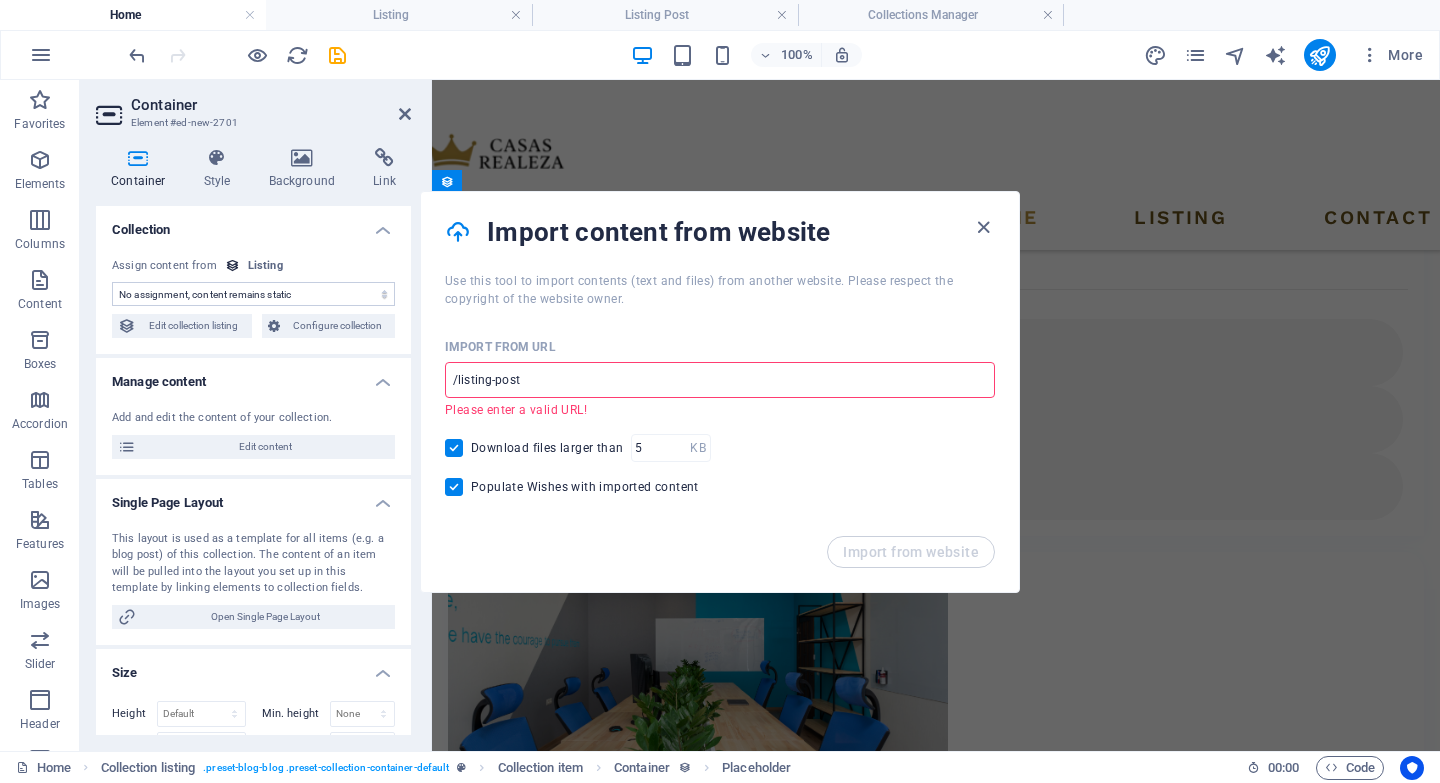 drag, startPoint x: 612, startPoint y: 384, endPoint x: 481, endPoint y: 384, distance: 131 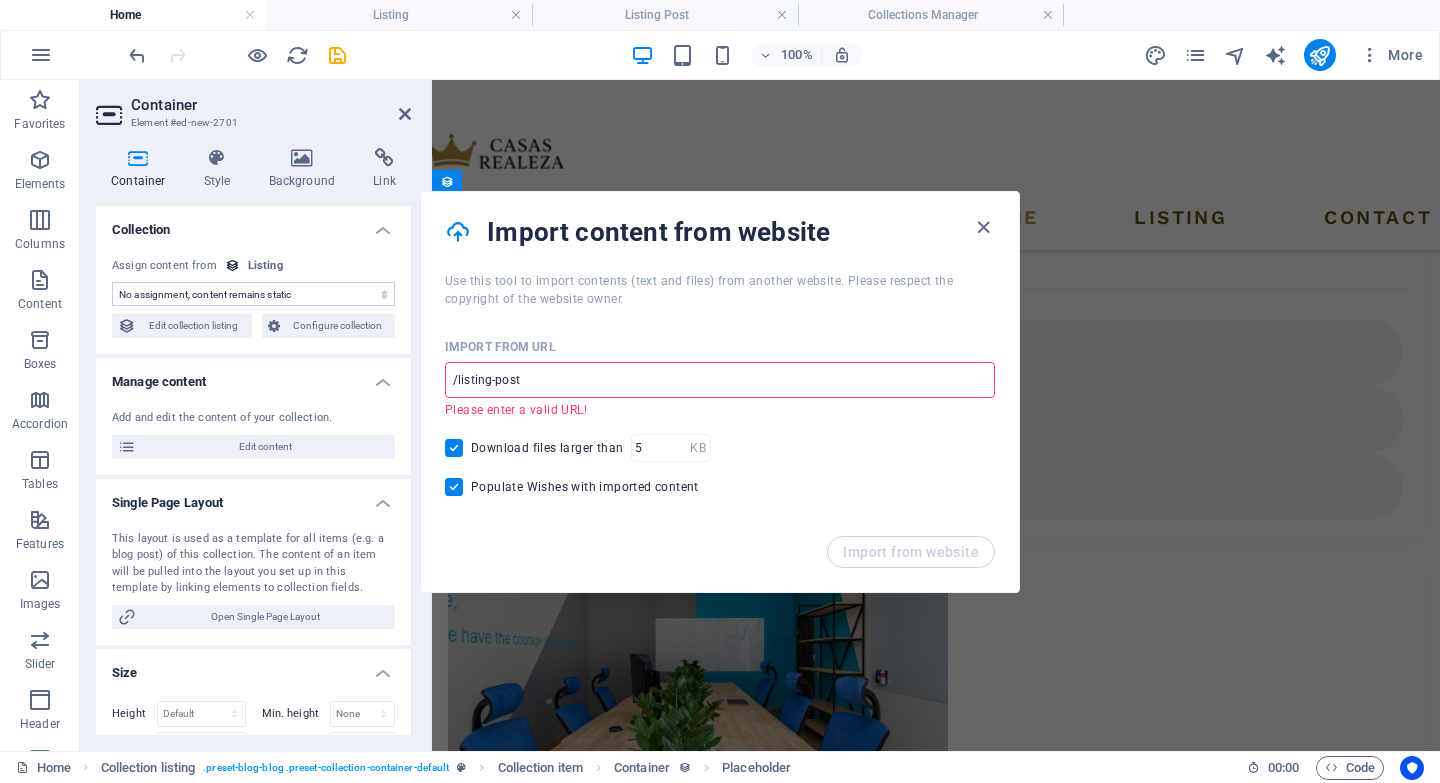 click on "/listing-post" at bounding box center (720, 380) 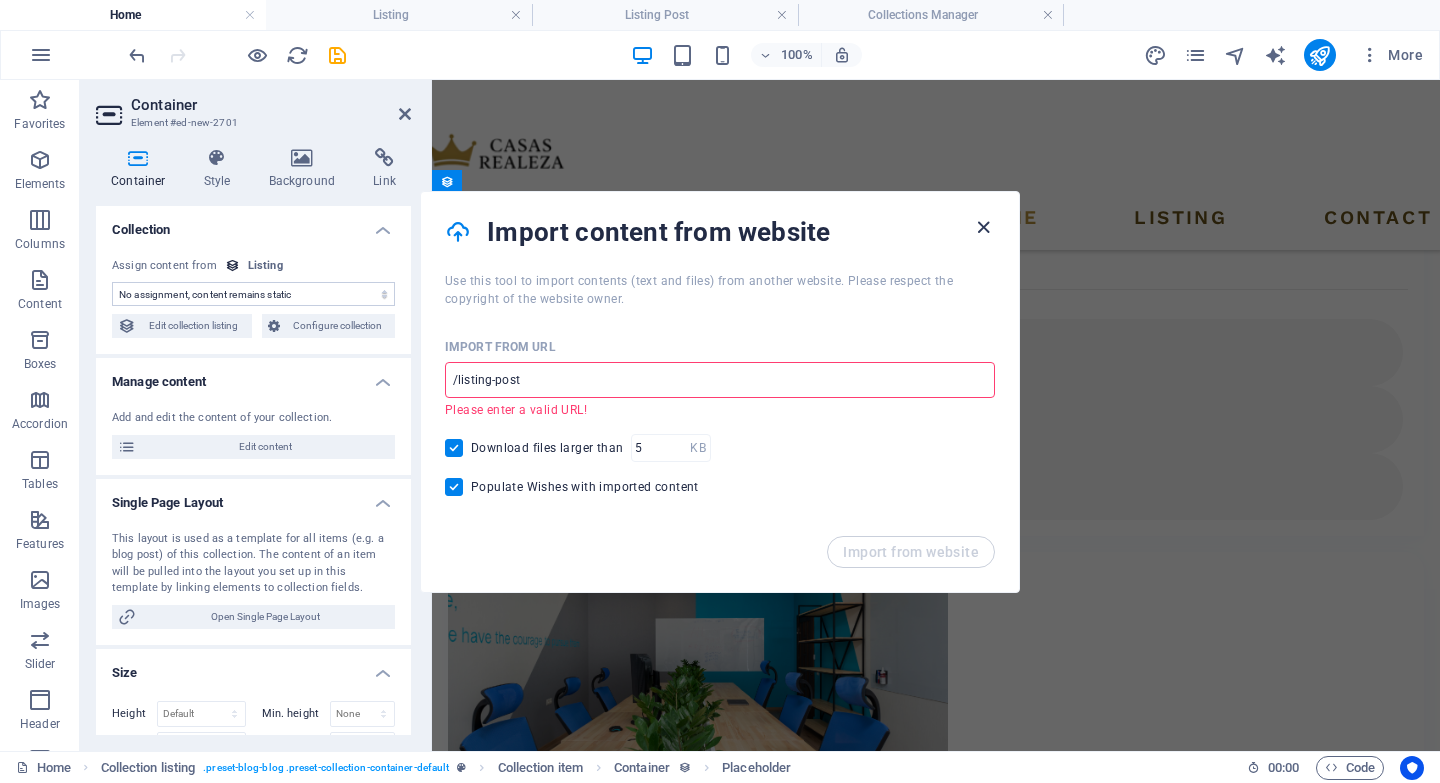 type on "/listing-post" 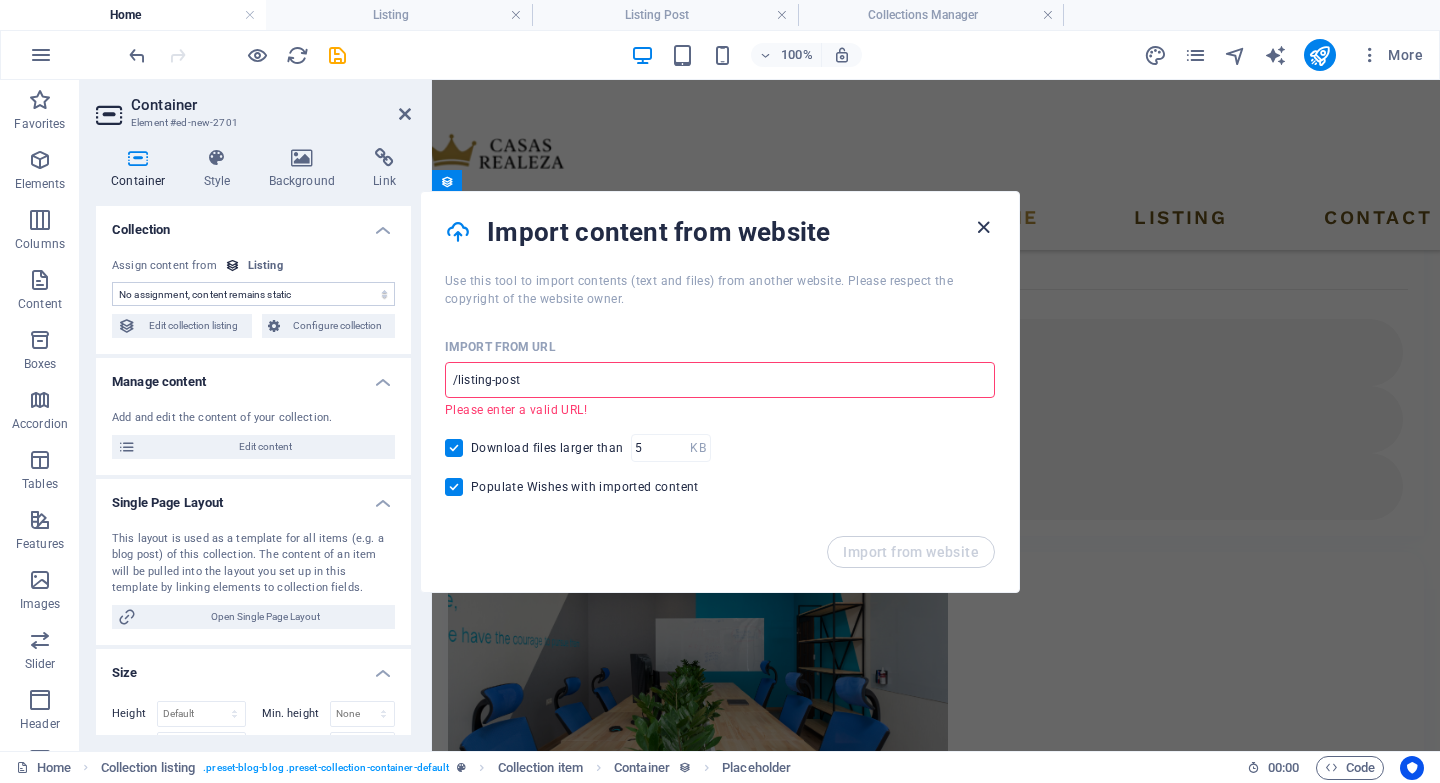 click at bounding box center [983, 227] 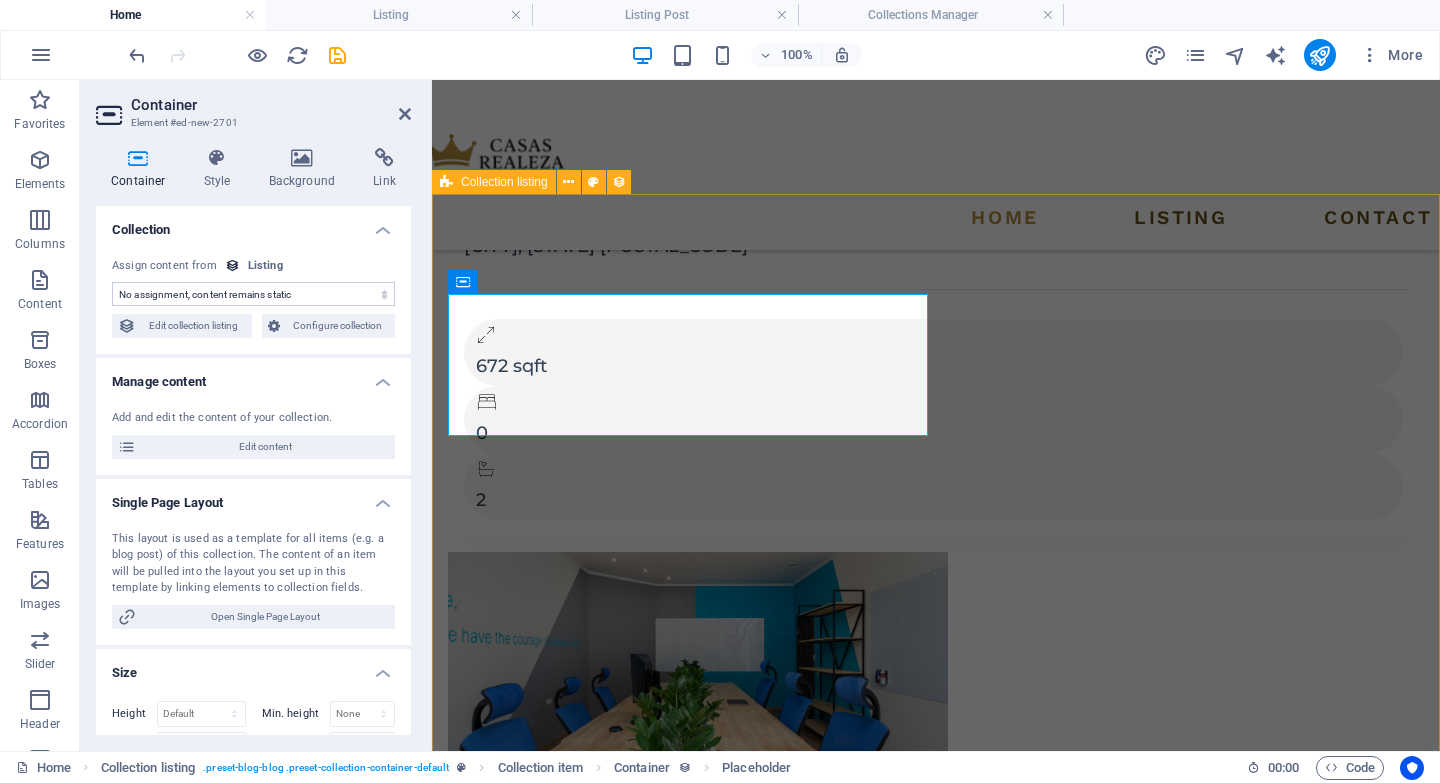 click on "Drop content here or  Add elements  Paste clipboard Drop content here or  Add elements  Paste clipboard Drop content here or  Add elements  Paste clipboard Drop content here or  Add elements  Paste clipboard Drop content here or  Add elements  Paste clipboard Drop content here or  Add elements  Paste clipboard Drop content here or  Add elements  Paste clipboard Drop content here or  Add elements  Paste clipboard Drop content here or  Add elements  Paste clipboard  Vorherige Nächste" at bounding box center (936, 6697) 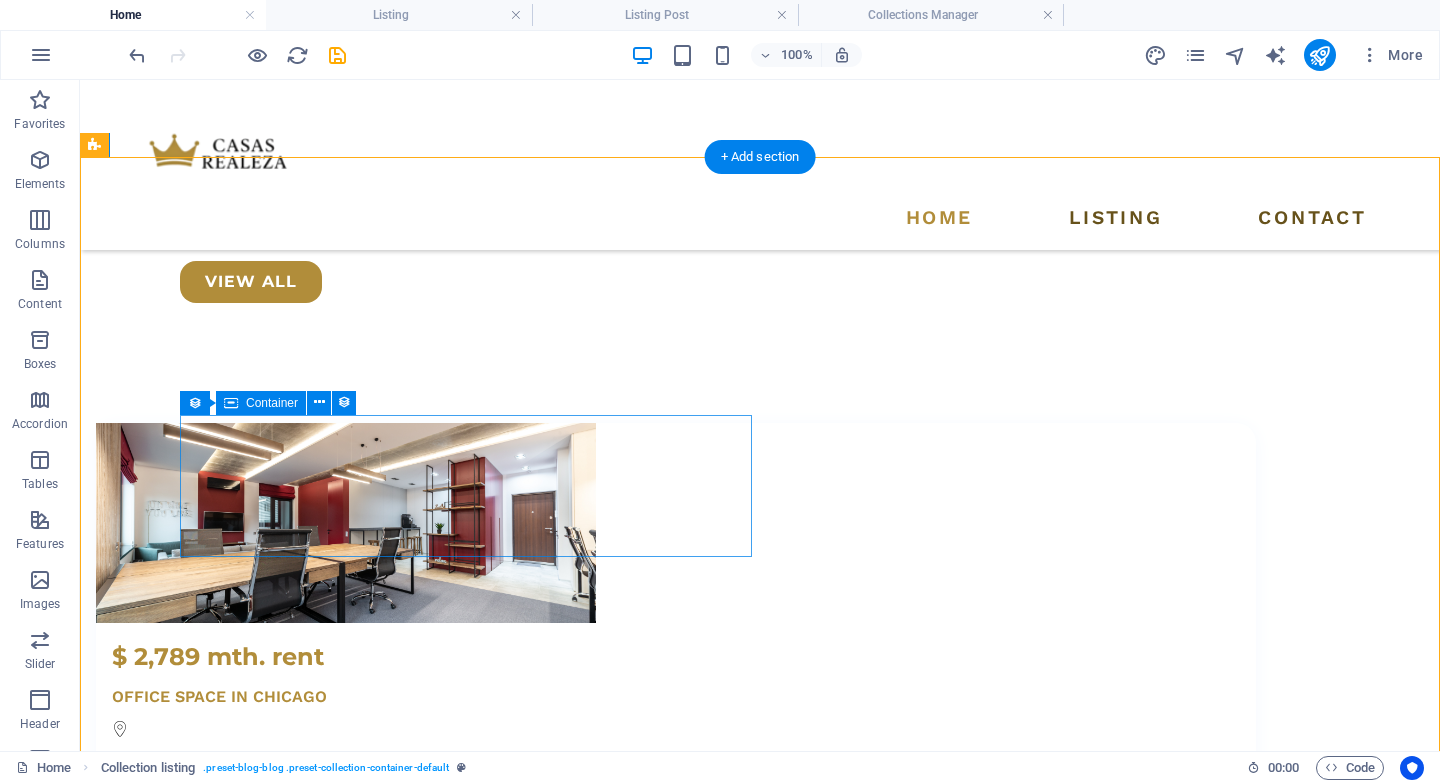 scroll, scrollTop: 3612, scrollLeft: 0, axis: vertical 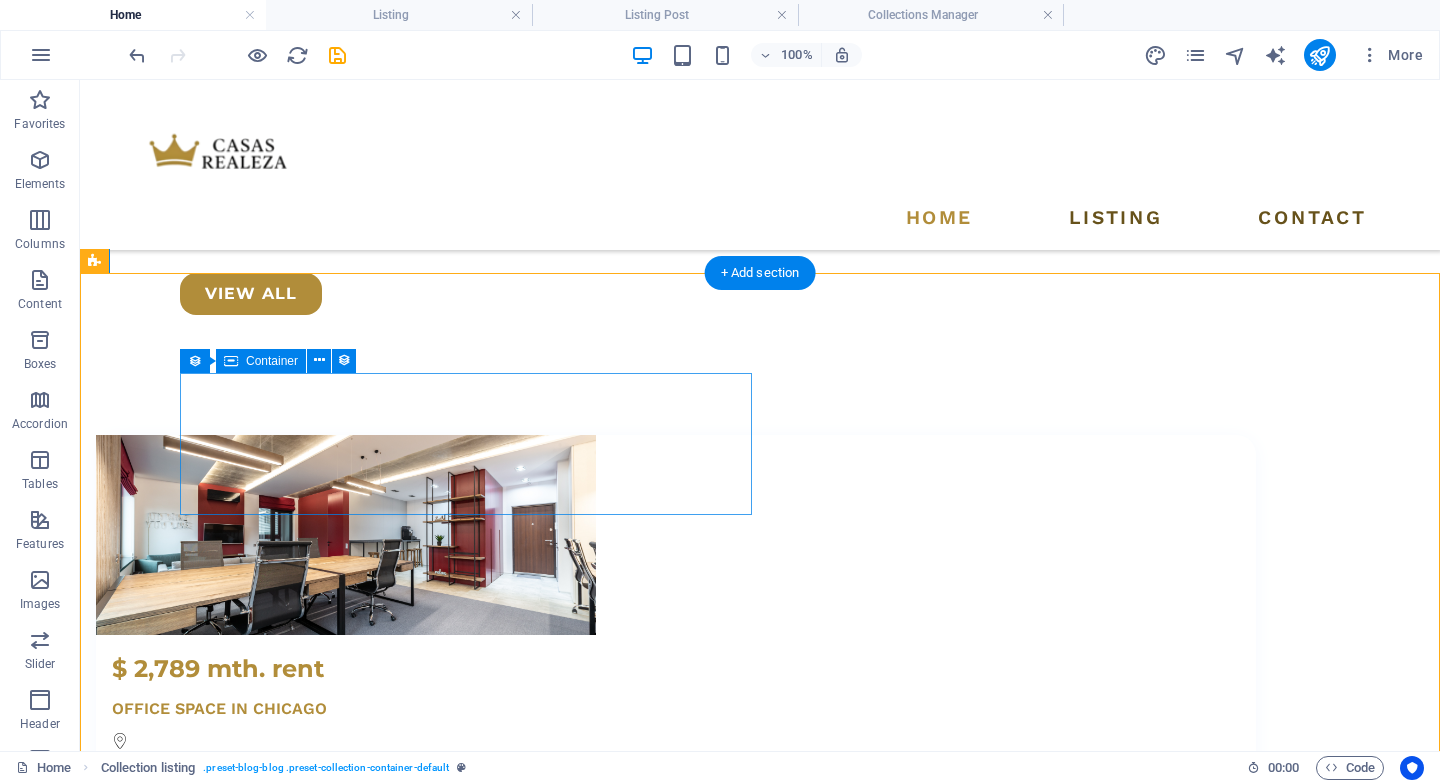 click on "Drop content here or  Add elements  Paste clipboard" at bounding box center (676, 6577) 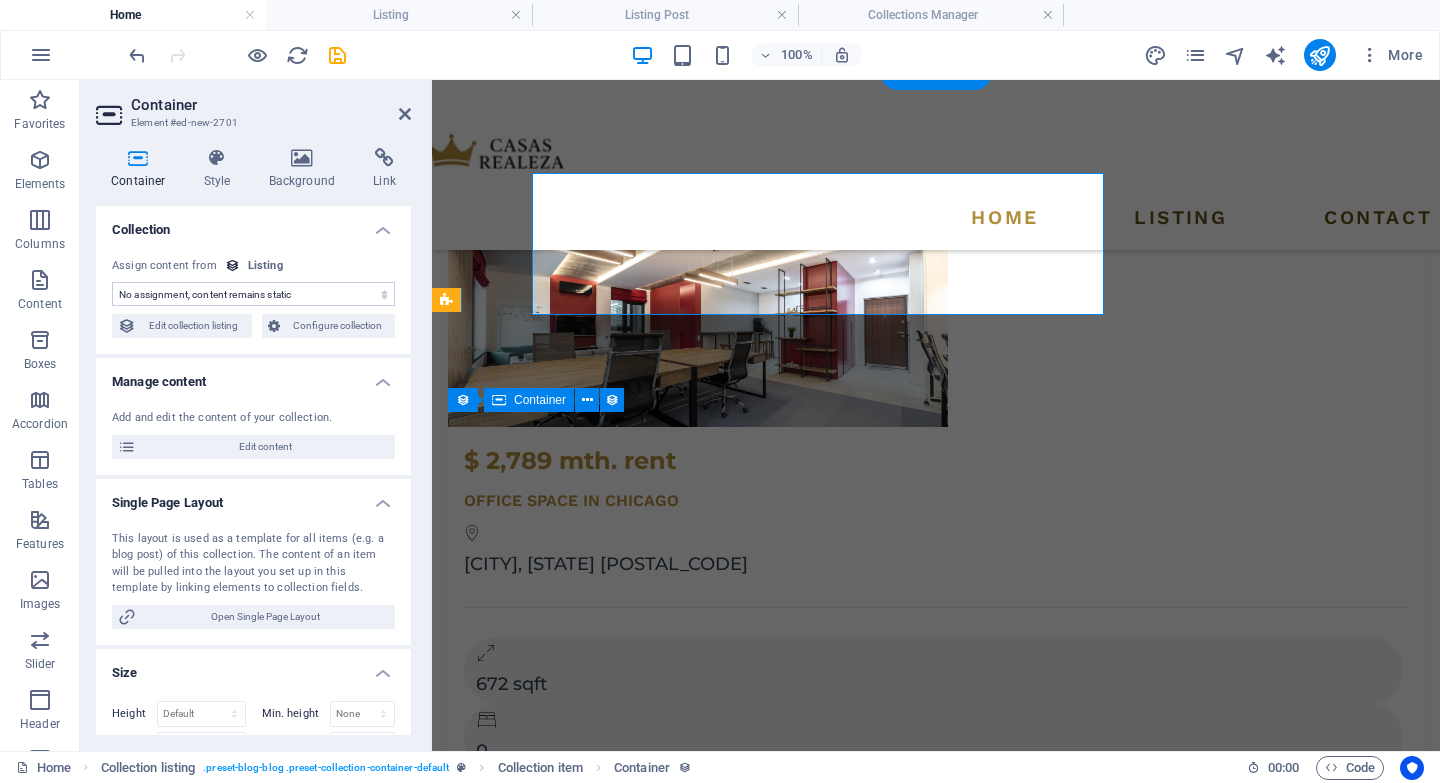 scroll, scrollTop: 3812, scrollLeft: 0, axis: vertical 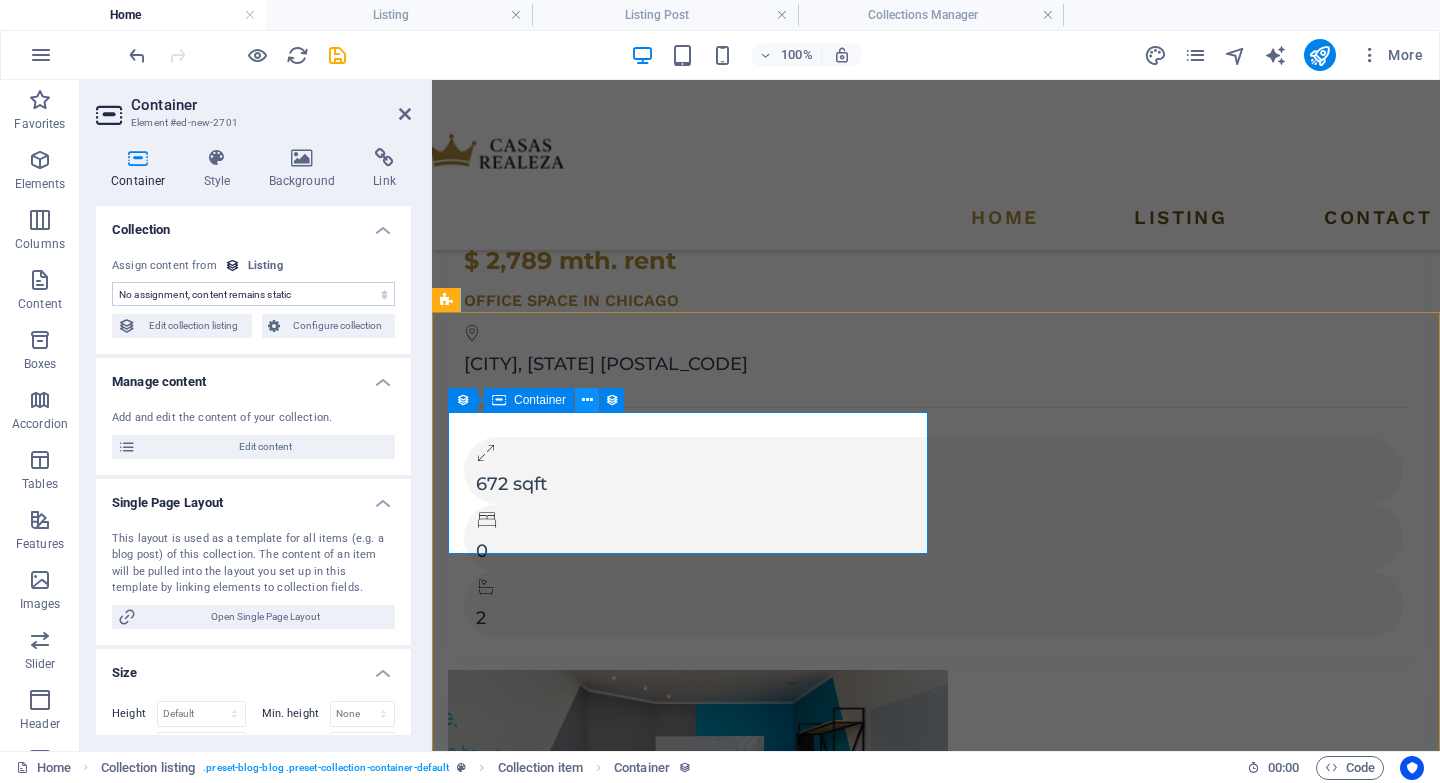 click at bounding box center (587, 400) 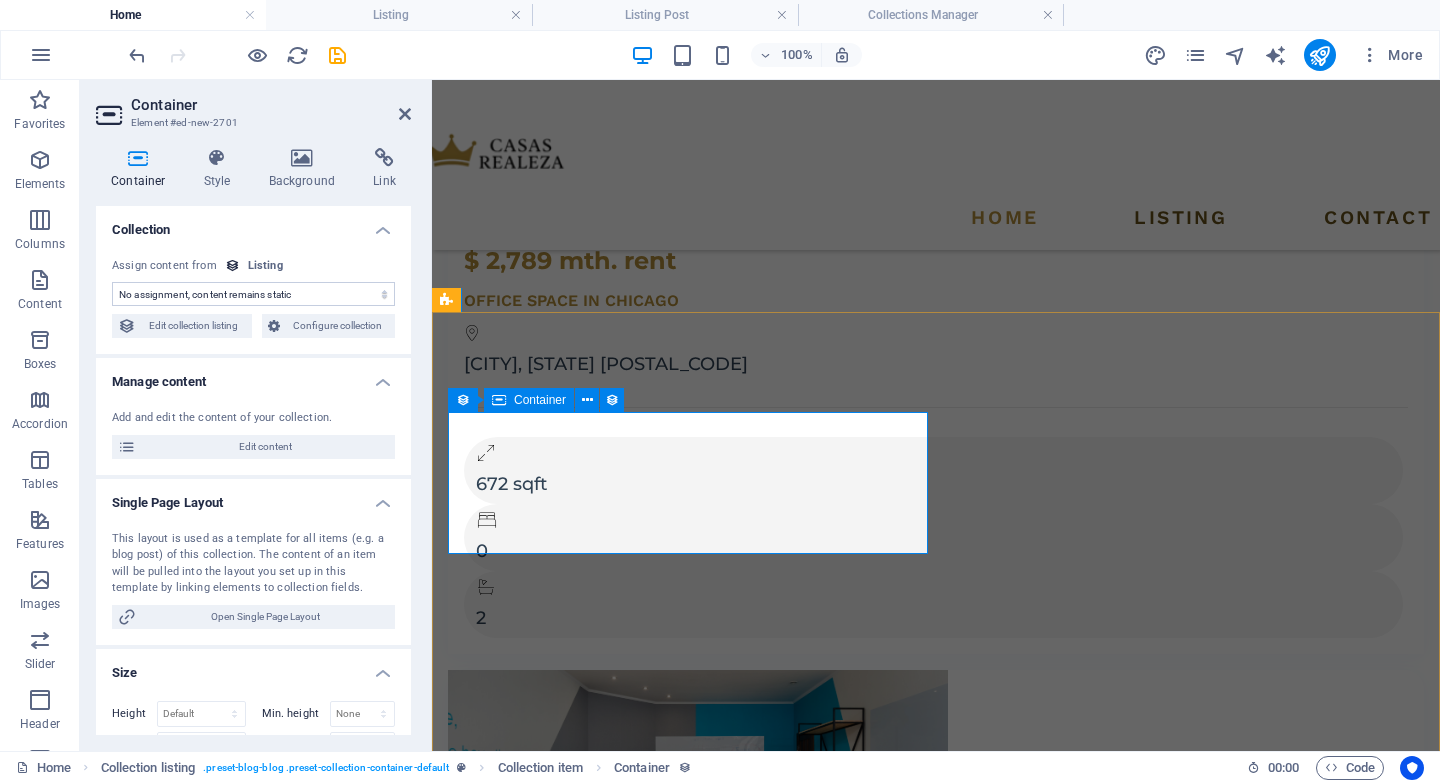 click on "Drop content here or  Add elements  Paste clipboard" at bounding box center (936, 6169) 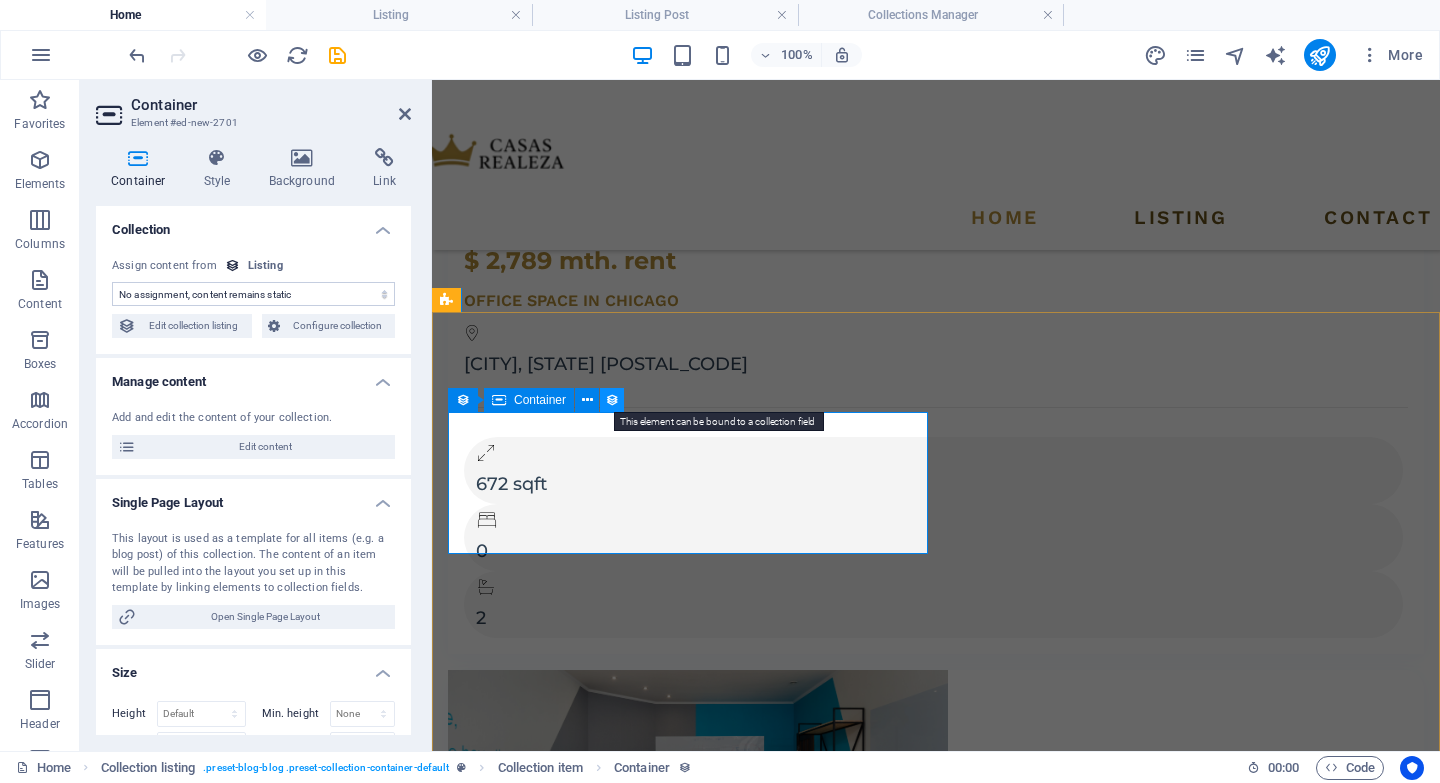 click at bounding box center [612, 400] 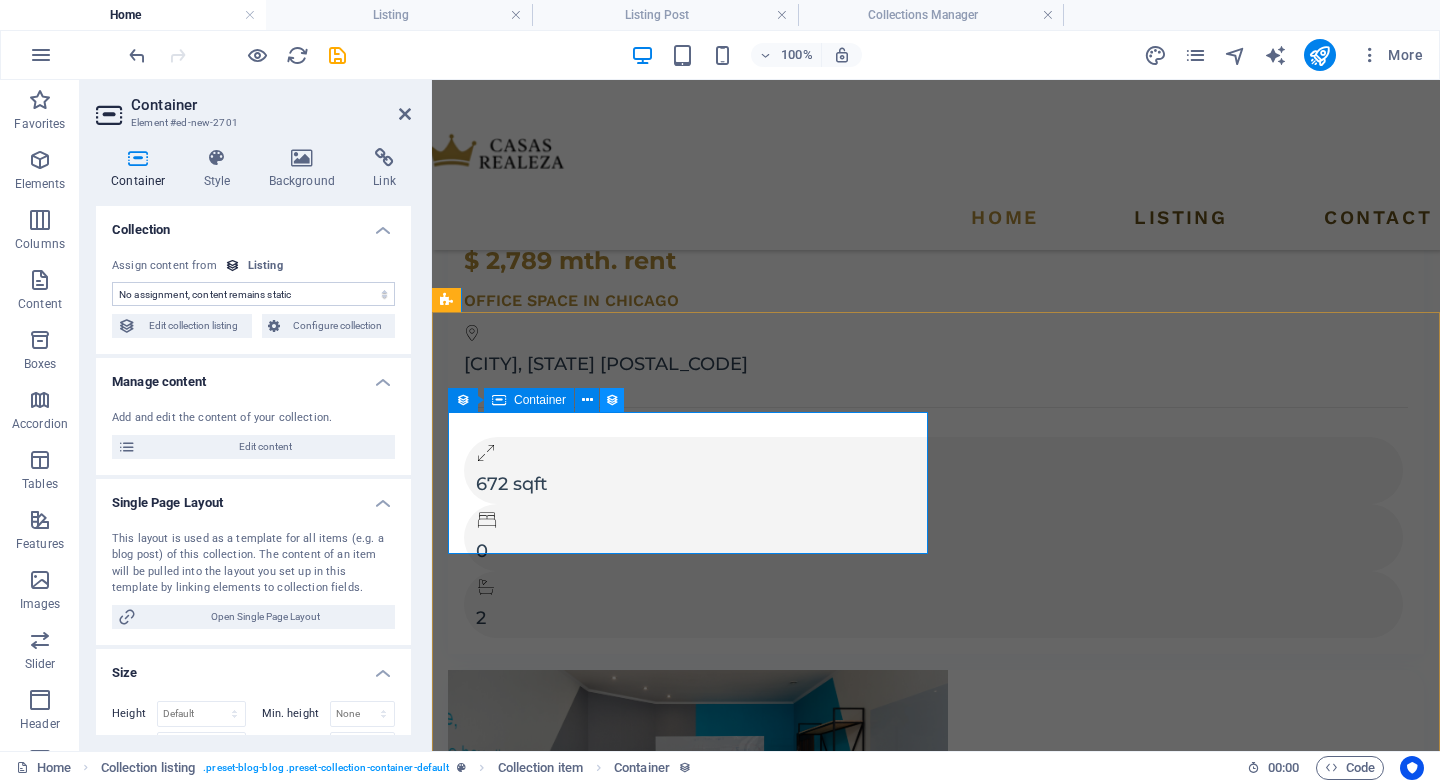 click at bounding box center (612, 400) 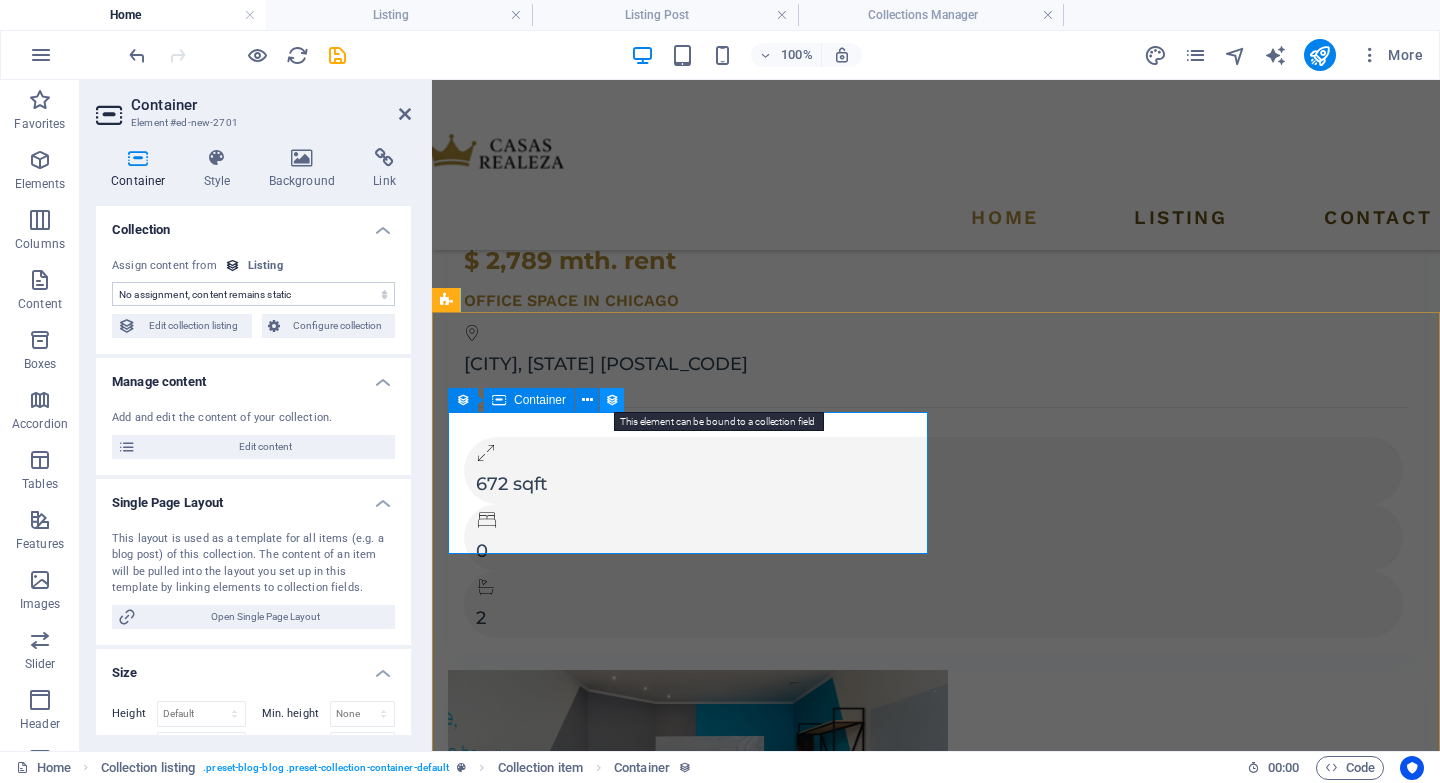 click at bounding box center (612, 400) 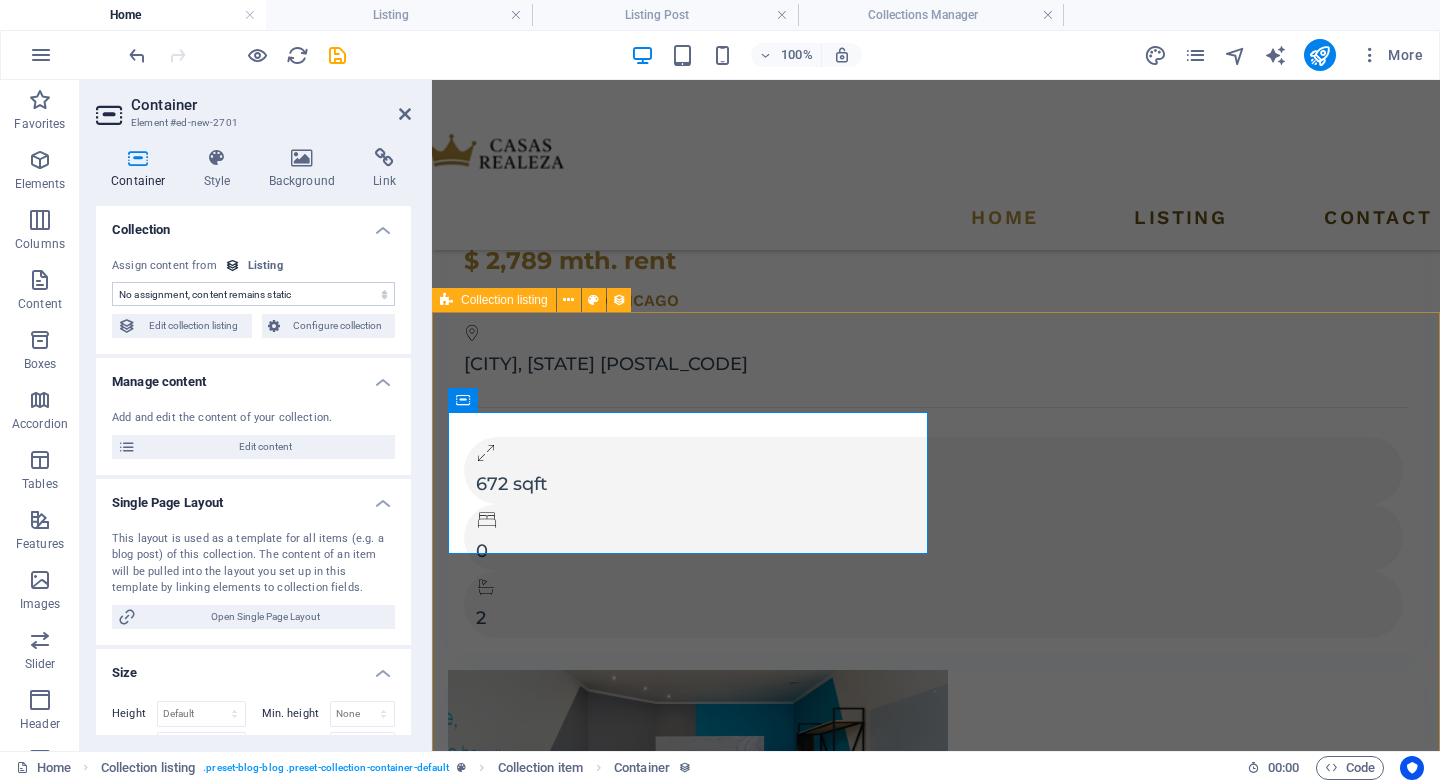 click on "Drop content here or  Add elements  Paste clipboard Drop content here or  Add elements  Paste clipboard Drop content here or  Add elements  Paste clipboard Drop content here or  Add elements  Paste clipboard Drop content here or  Add elements  Paste clipboard Drop content here or  Add elements  Paste clipboard Drop content here or  Add elements  Paste clipboard Drop content here or  Add elements  Paste clipboard Drop content here or  Add elements  Paste clipboard  Vorherige Nächste" at bounding box center (936, 6815) 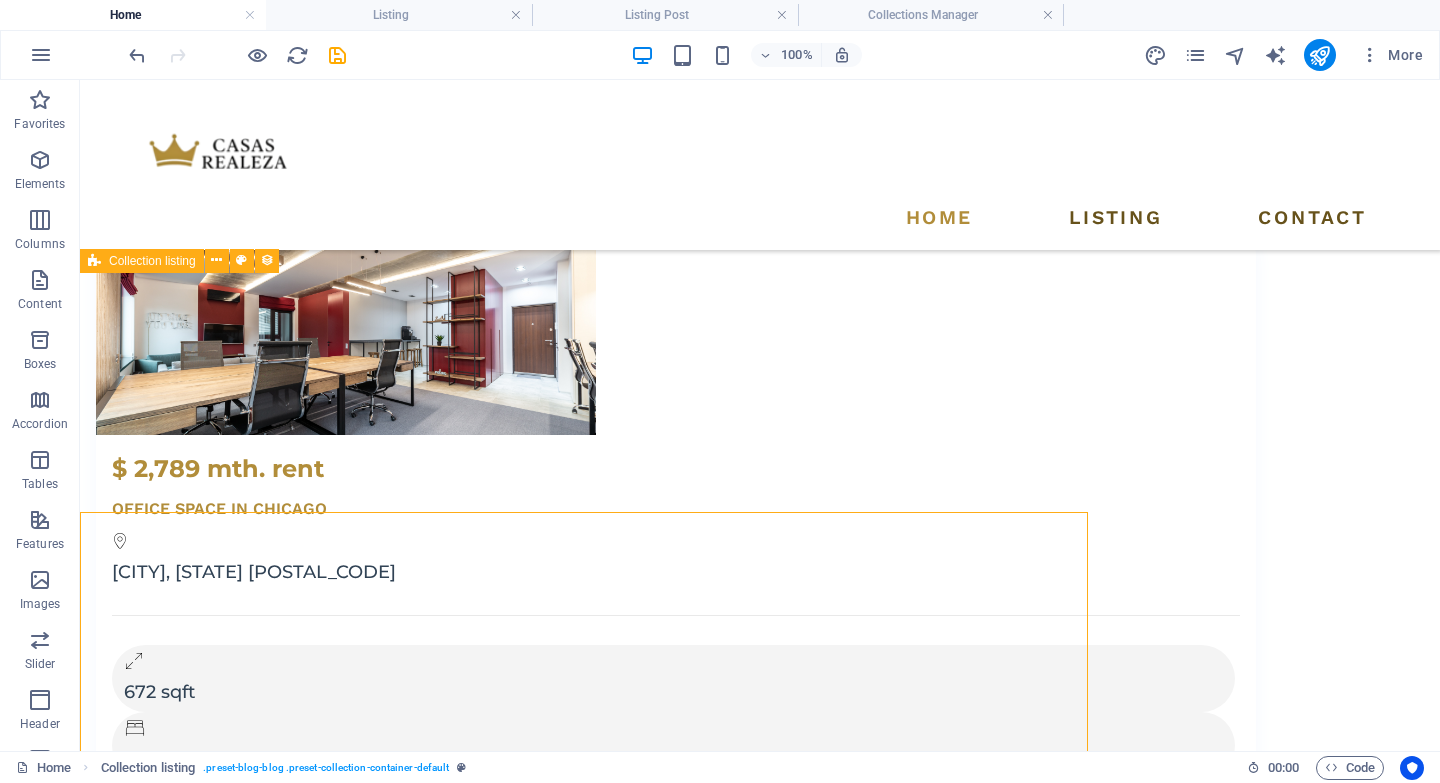 scroll, scrollTop: 3612, scrollLeft: 0, axis: vertical 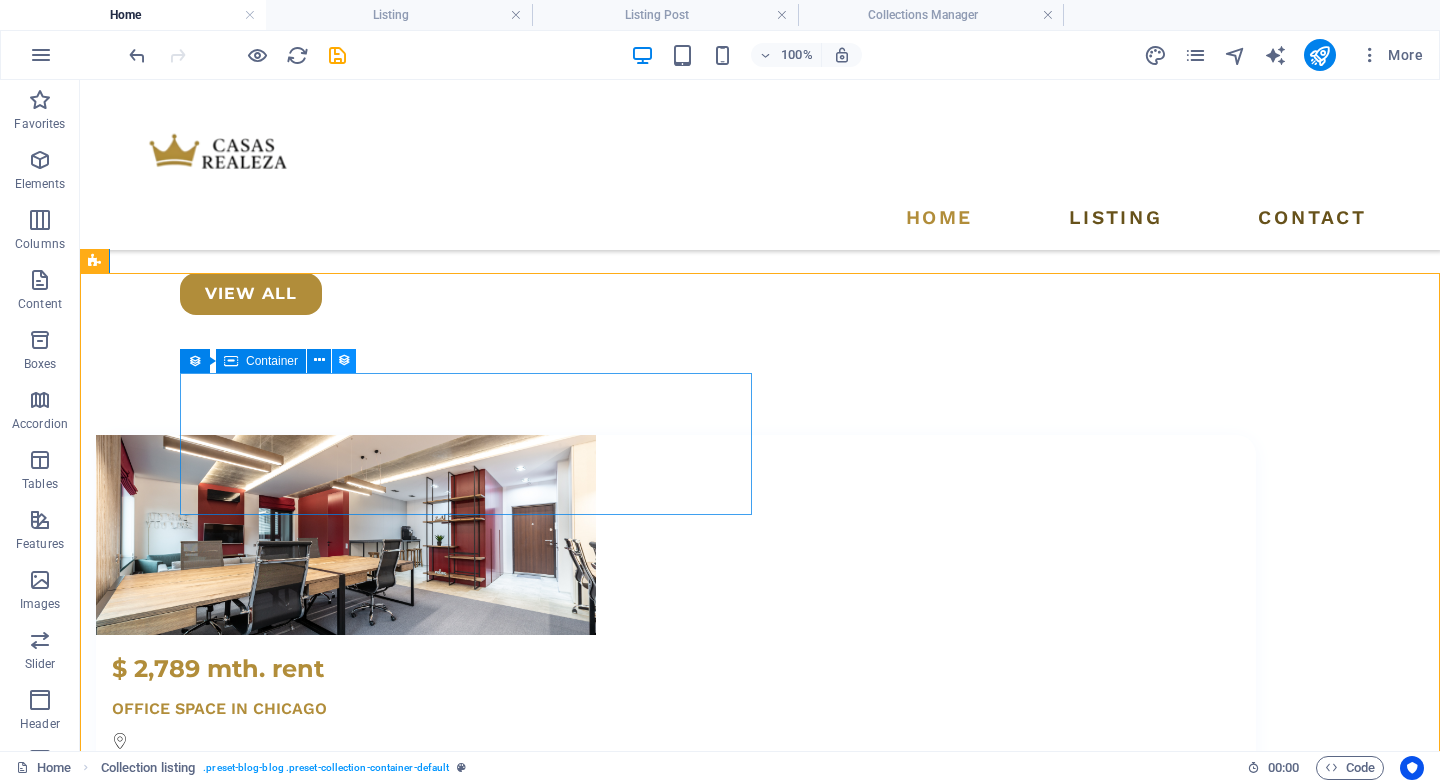 click at bounding box center (344, 360) 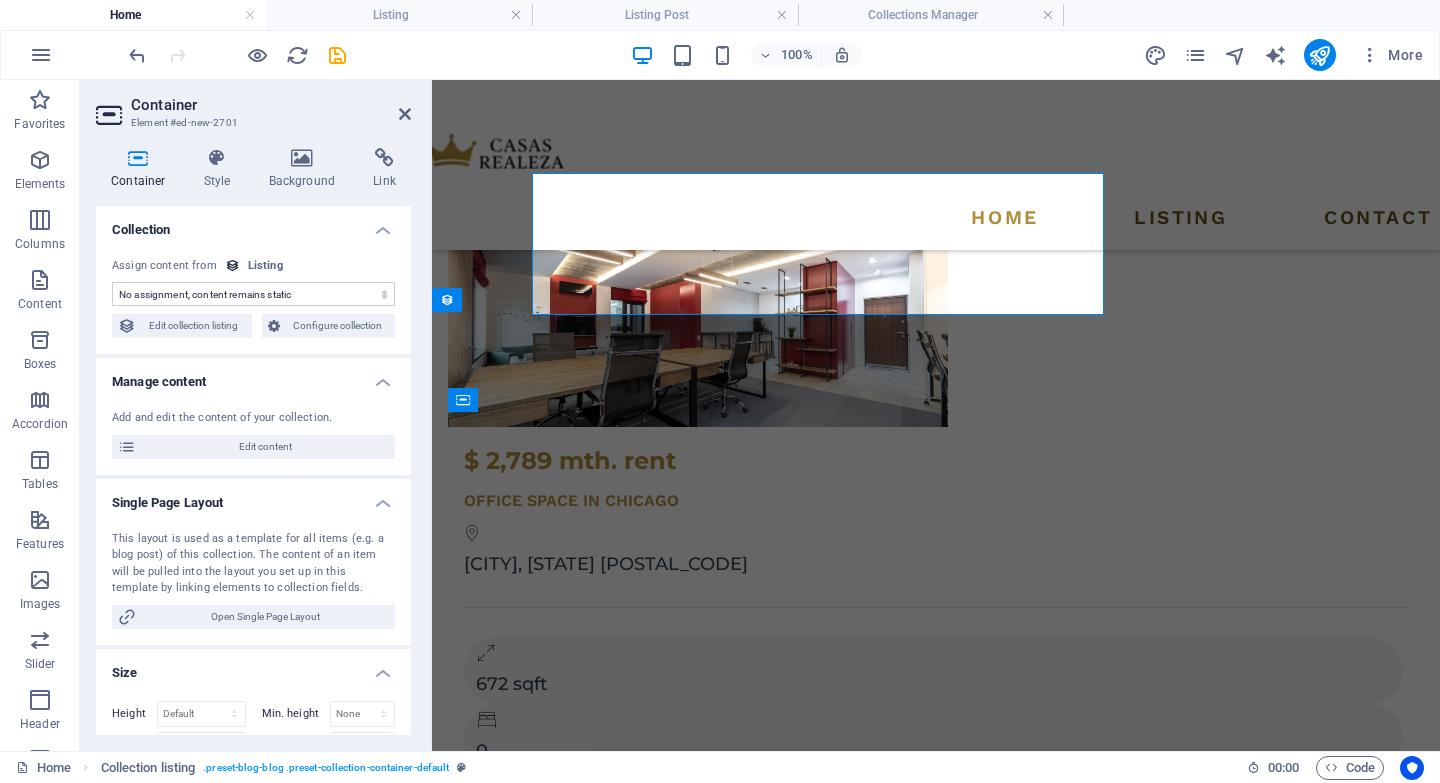 scroll, scrollTop: 3812, scrollLeft: 0, axis: vertical 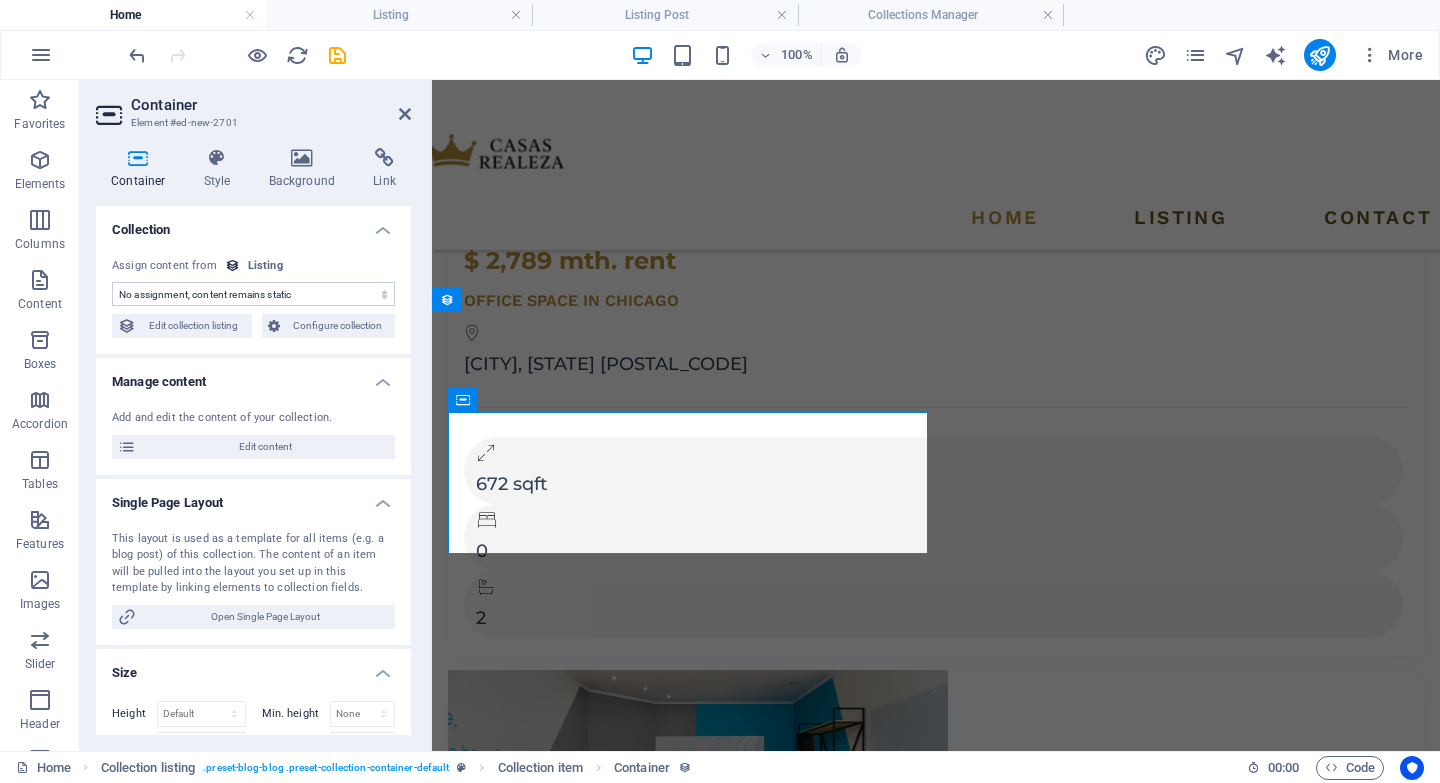 click on "Element #ed-new-2701" at bounding box center (251, 123) 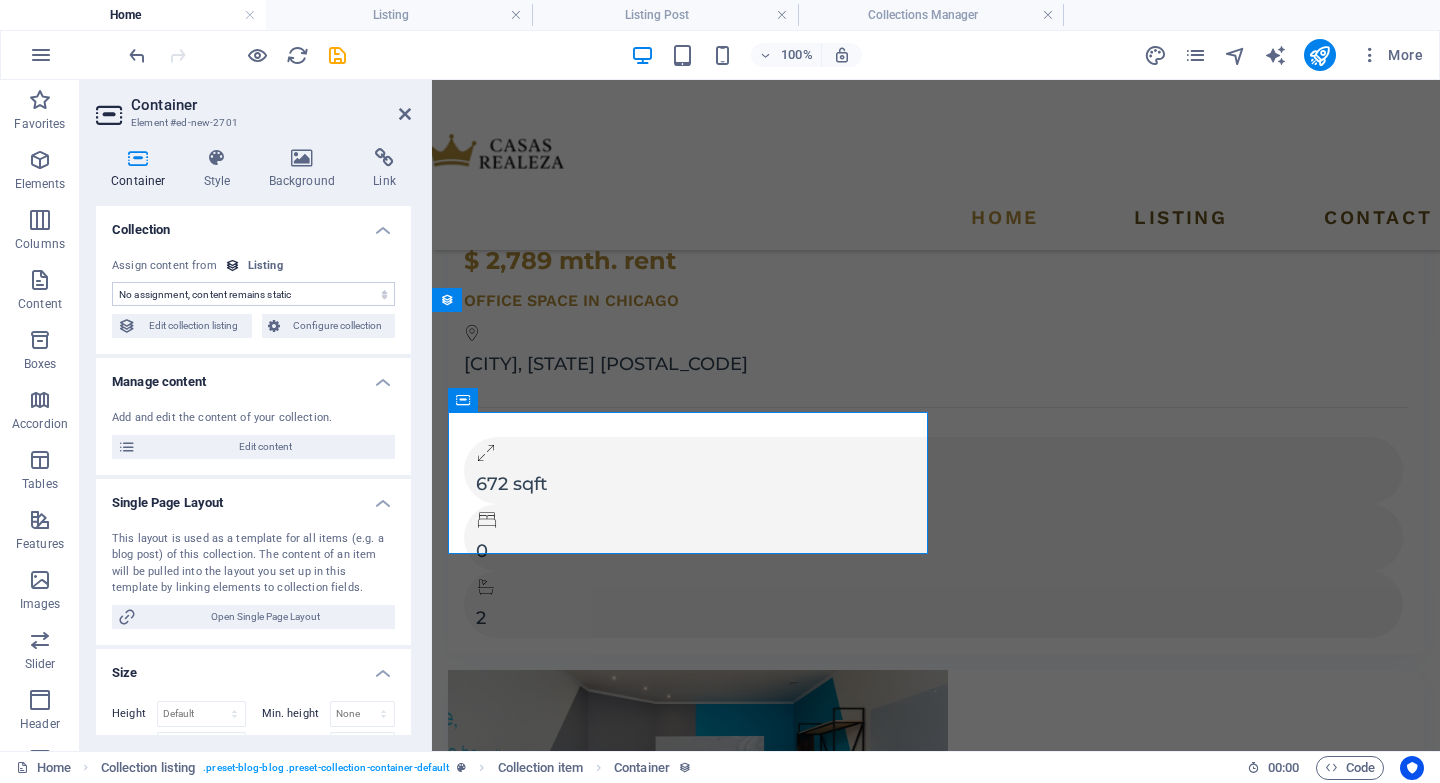 click at bounding box center (232, 265) 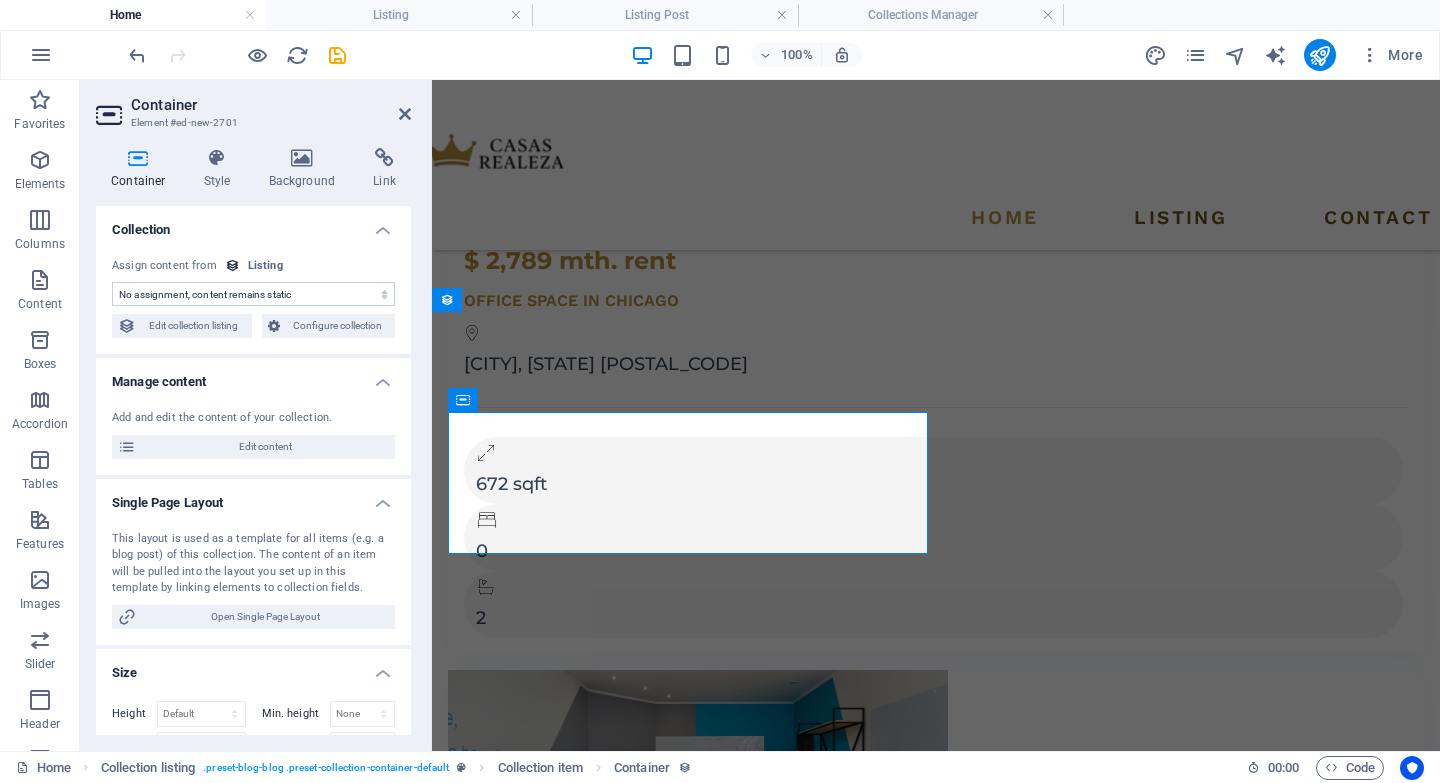 click on "Collection" at bounding box center [253, 224] 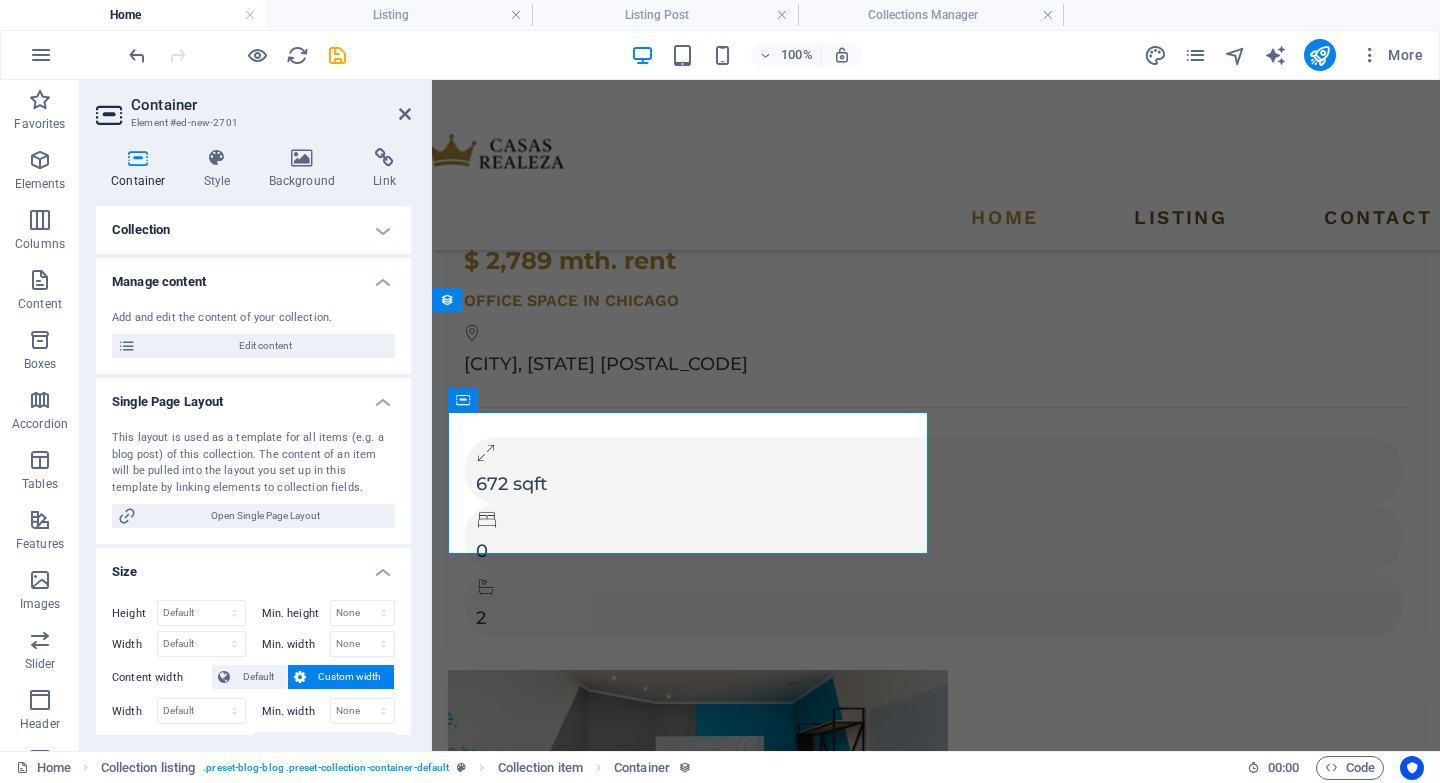 click on "Collection" at bounding box center [253, 230] 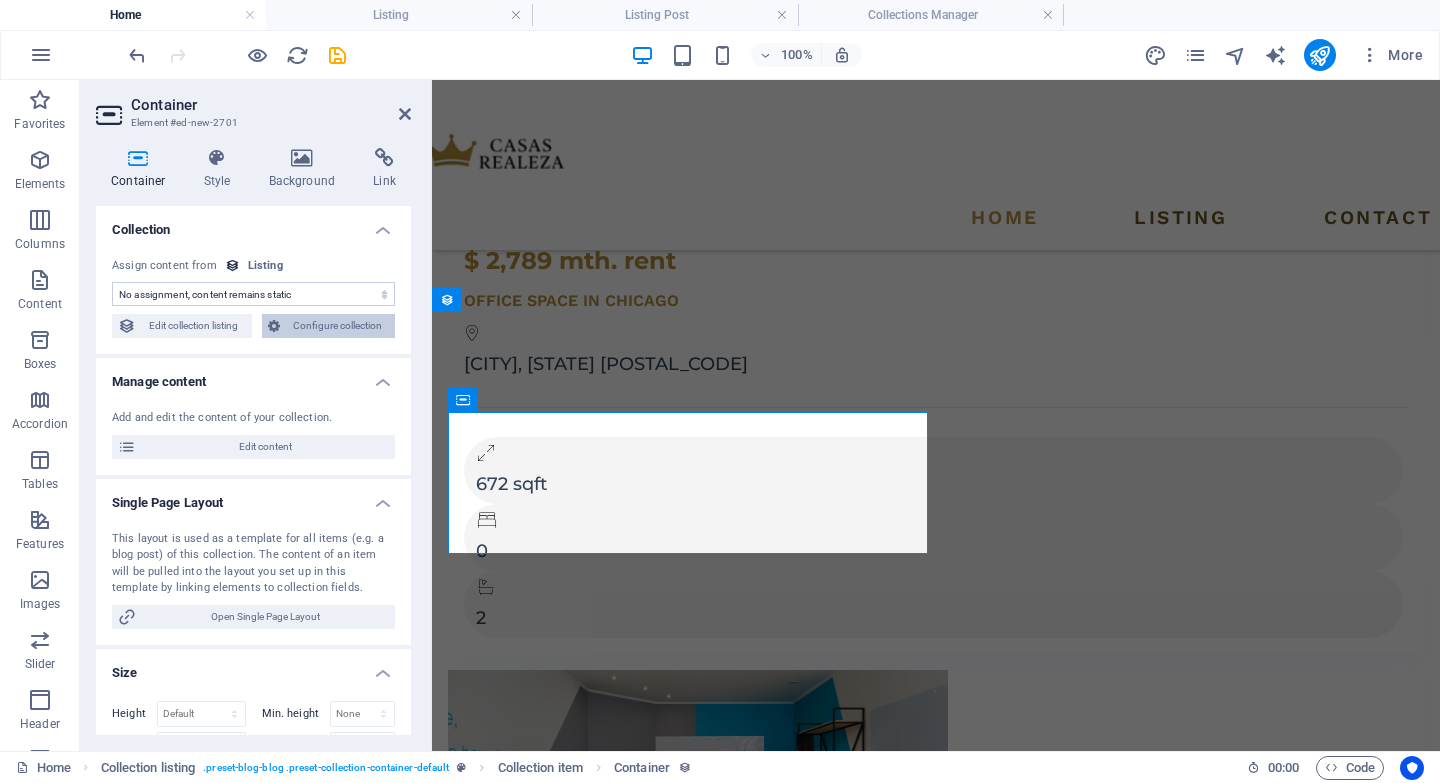 click on "Configure collection" at bounding box center [338, 326] 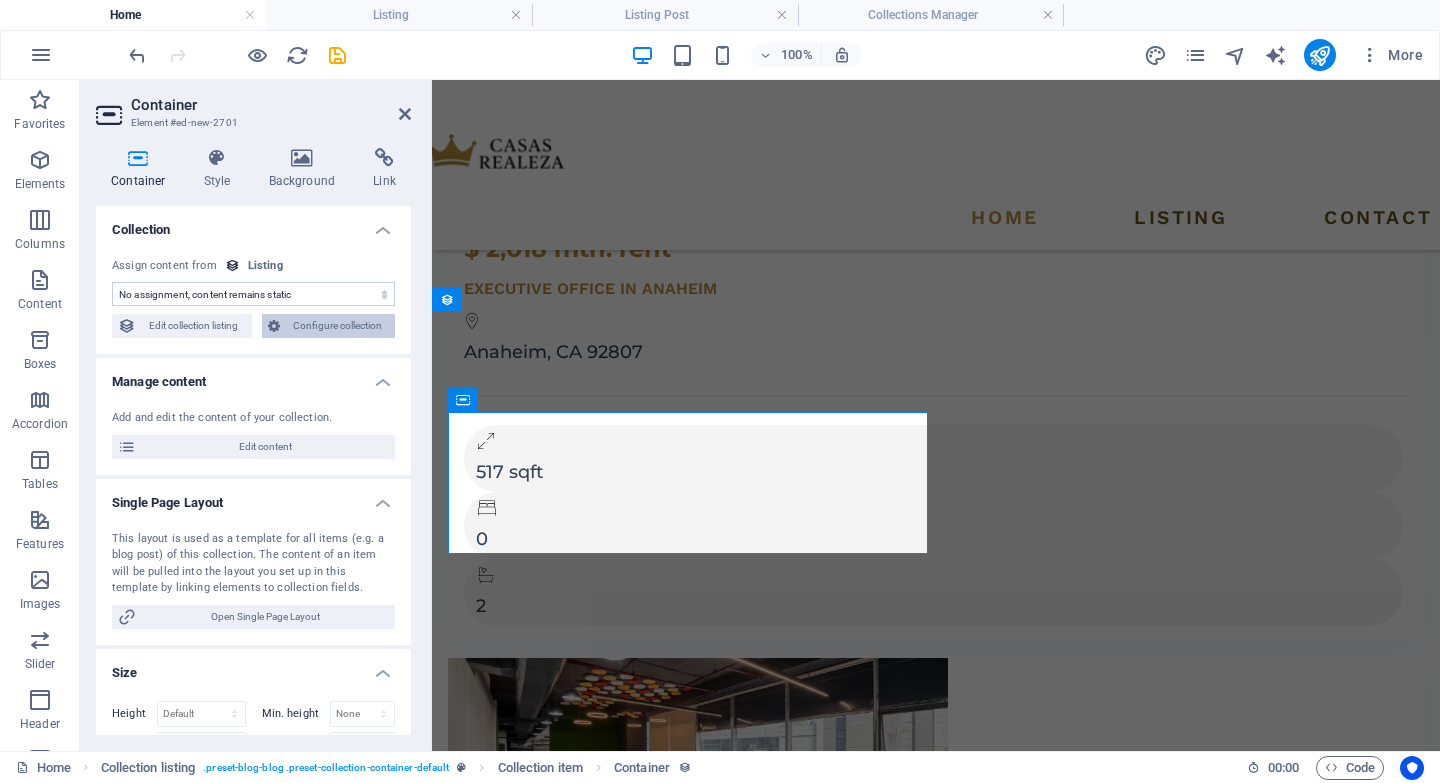 scroll, scrollTop: 0, scrollLeft: 0, axis: both 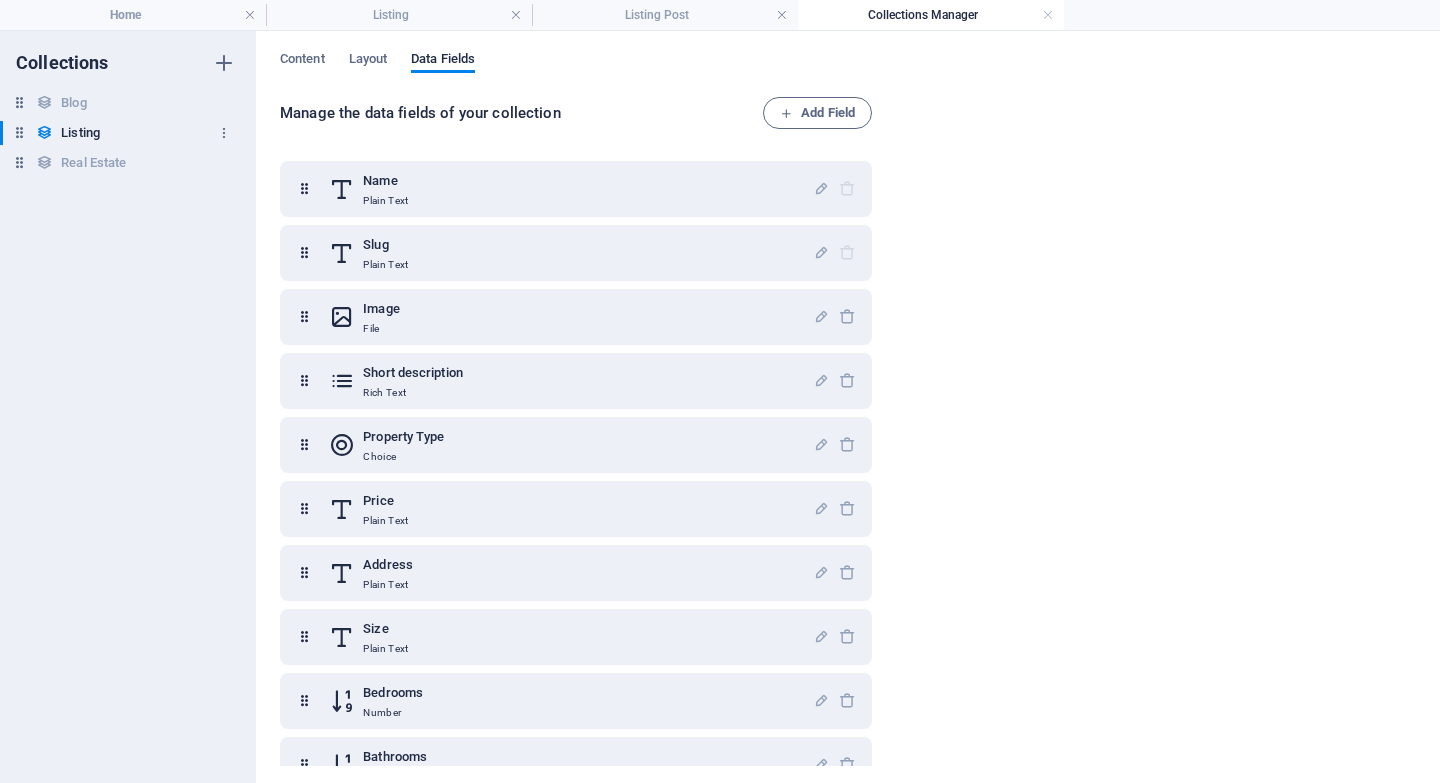 click on "Listing" at bounding box center (80, 133) 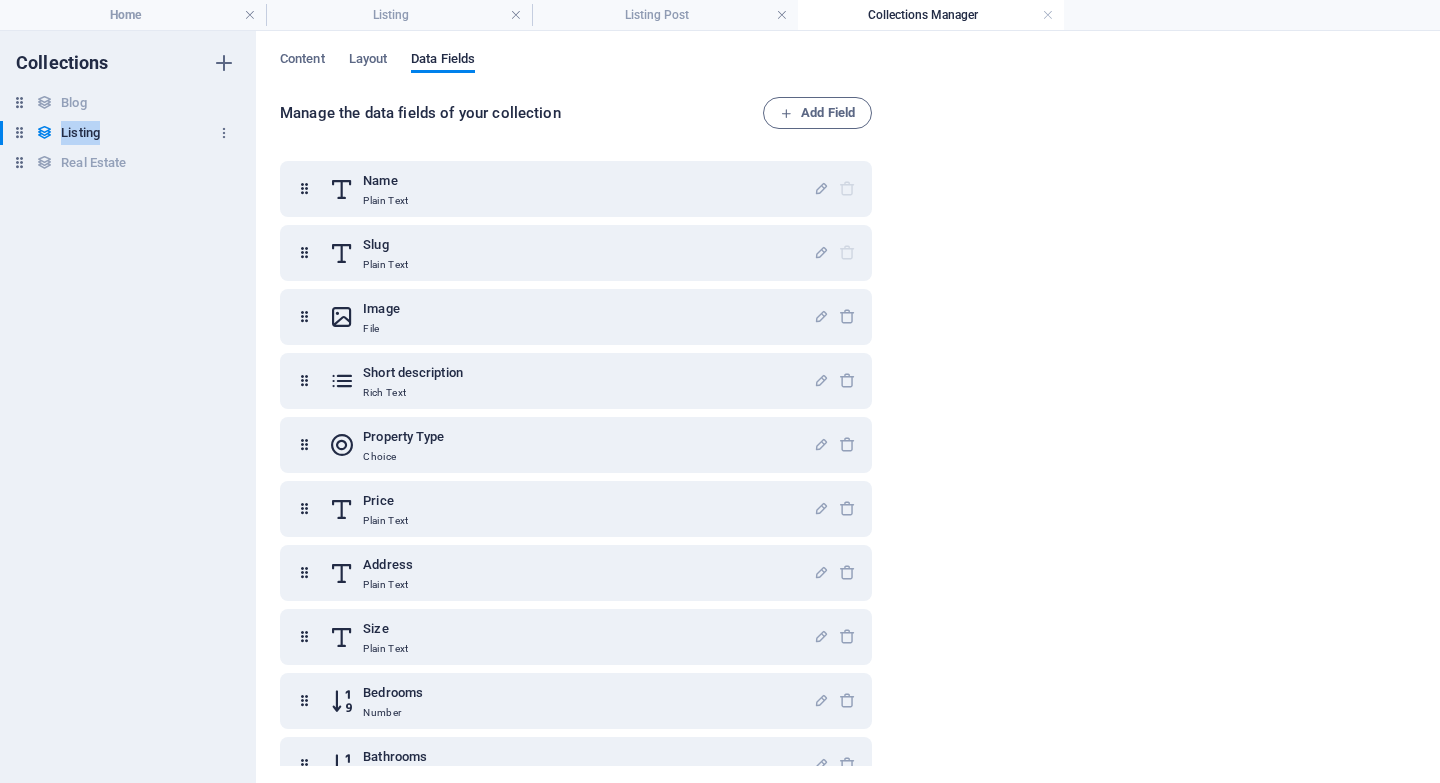 click on "Listing" at bounding box center [80, 133] 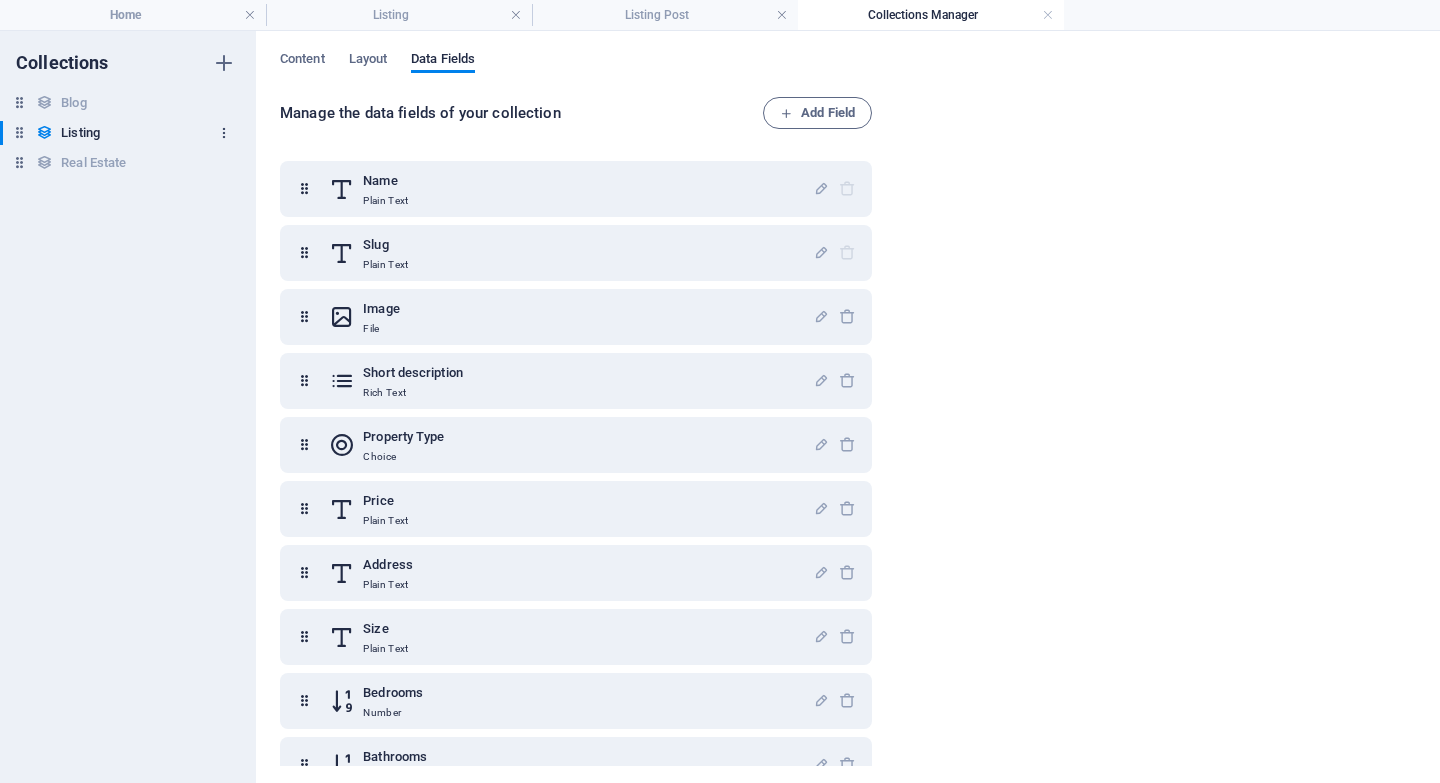 click at bounding box center [224, 133] 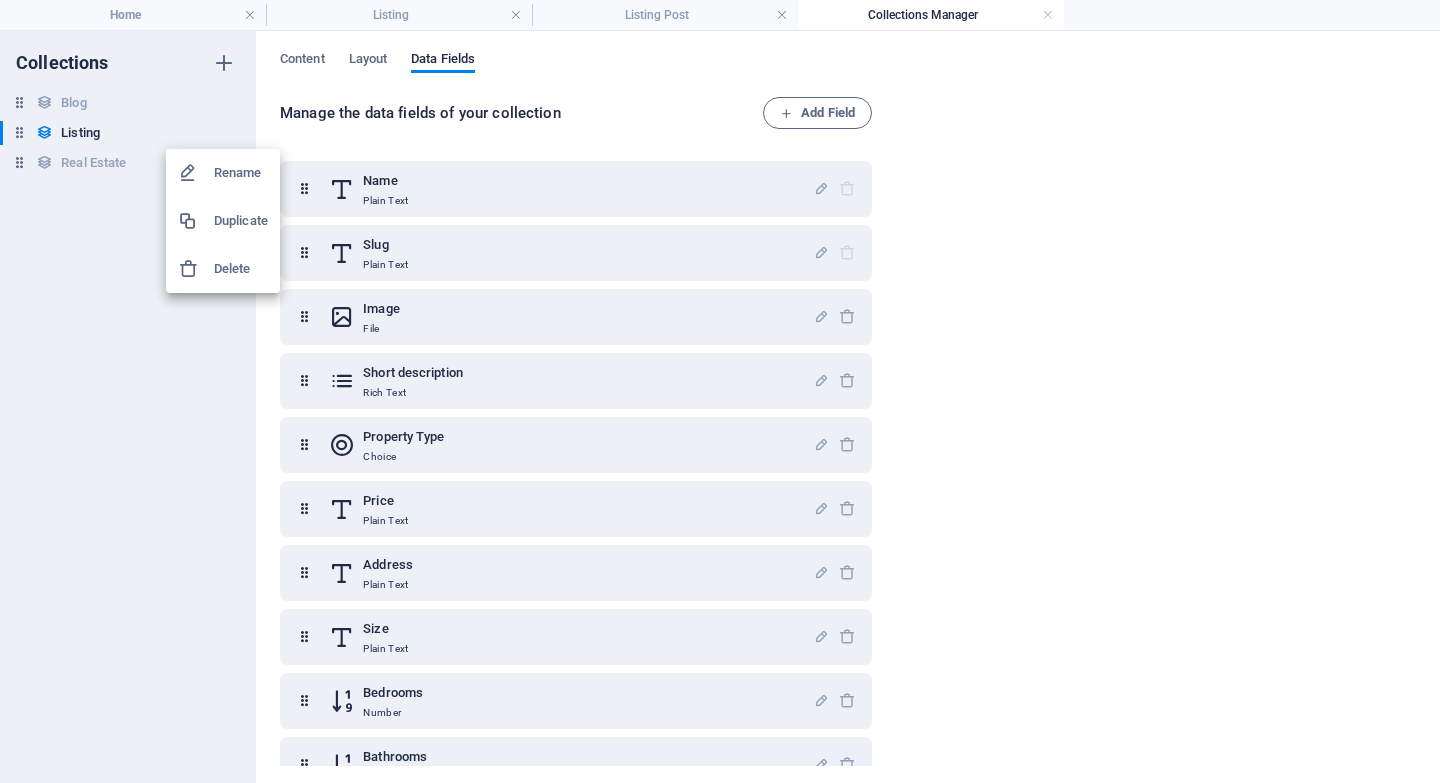 click at bounding box center [720, 391] 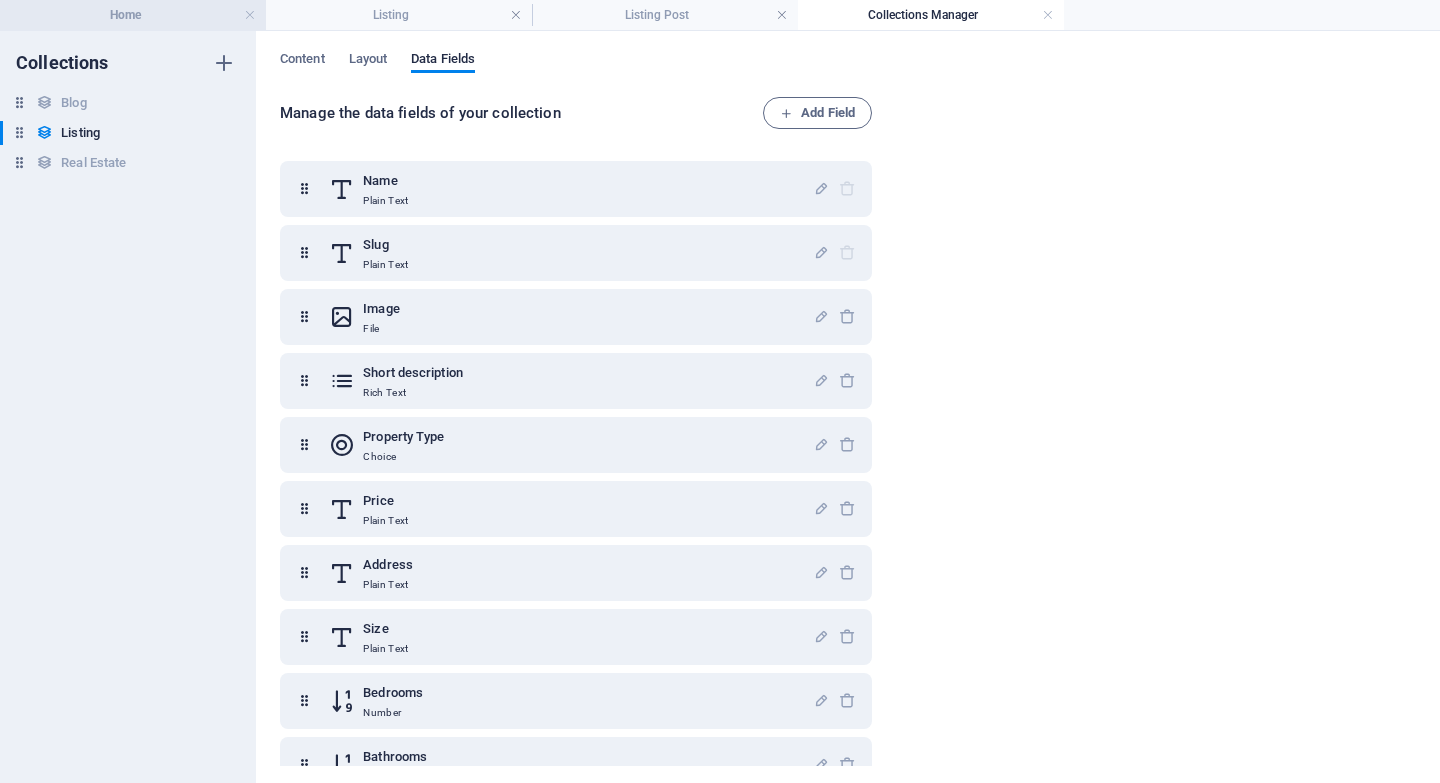 click on "Home" at bounding box center [133, 15] 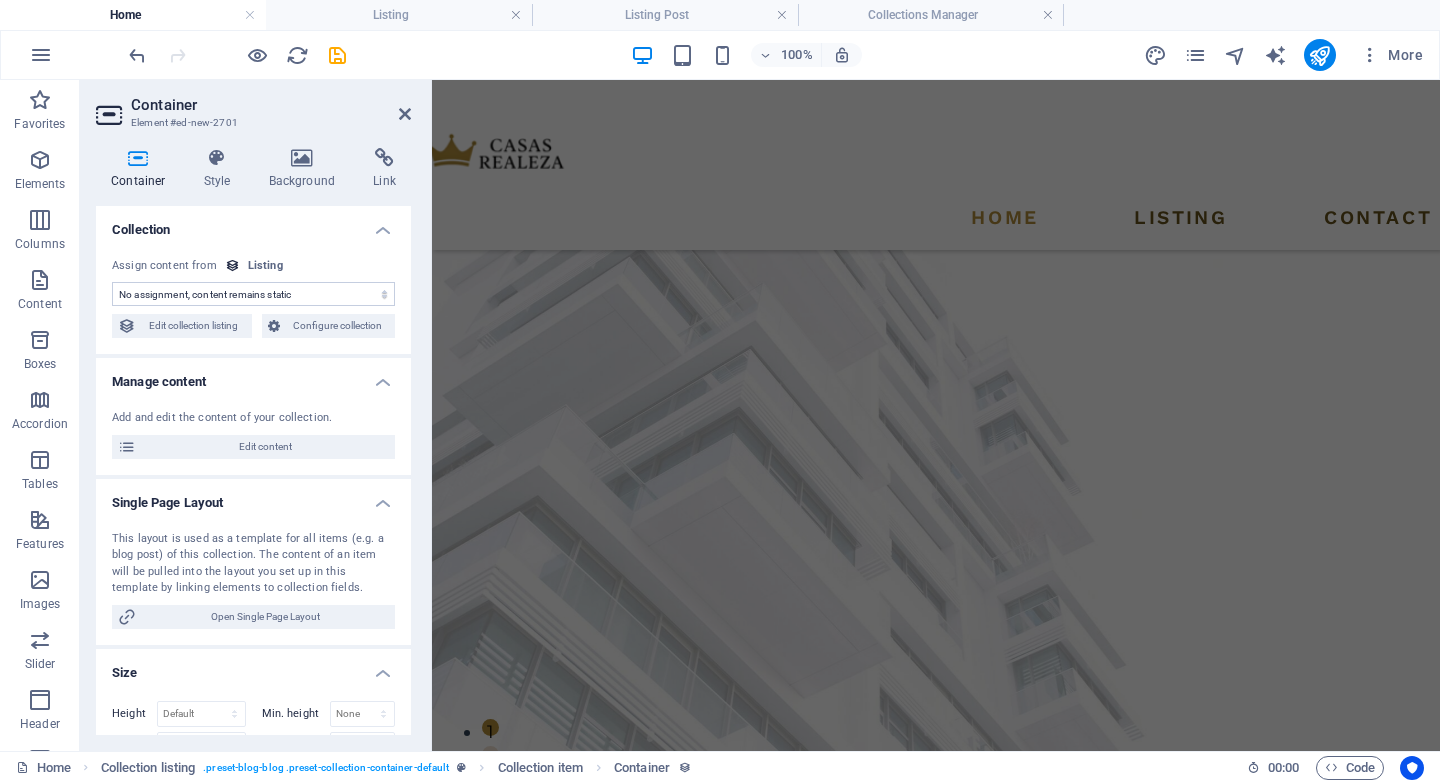 scroll, scrollTop: 3812, scrollLeft: 0, axis: vertical 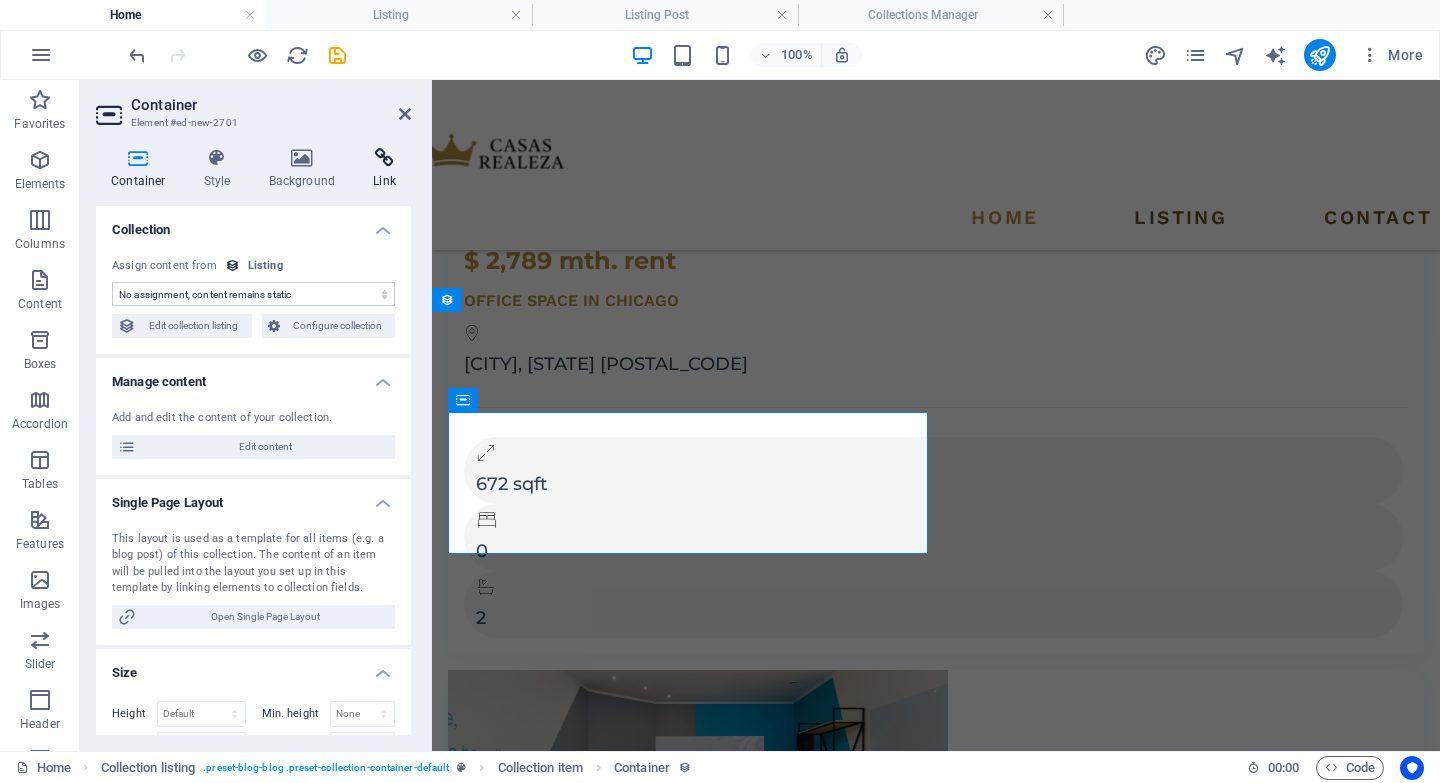 click on "Link" at bounding box center (384, 169) 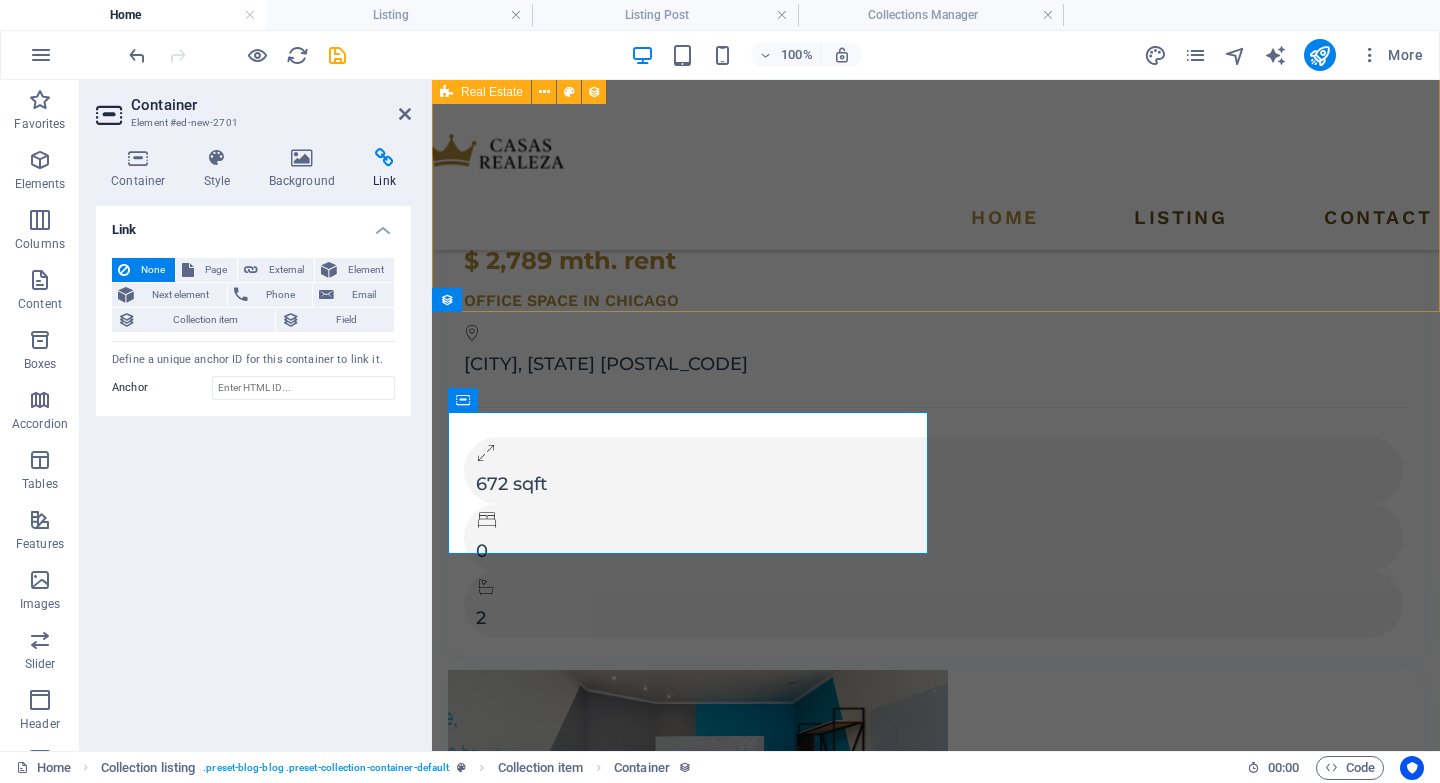 click on "For Rent $ 2,789 mth. rent Office Space in Chicago Chicago, IL 60605 672 sqft 0 2 For Rent $ 2,018 mth. rent Executive Office in Anaheim Anaheim, CA 92807 517 sqft 0 2 For Rent $ 4,123 mth. rent Serviced Office in Denver Denver, CO 80207 1010 sqft 0 10 For Rent $ 1,949,000 Luxury House in Newton Newton, MA 02468 3,354 sqft 4 4 For Rent $ 4,900,000 Beautiful House in Anaheim Anaheim, CA 92807 7,860 sqft 6 6 For Rent $ 695,000 Modern House in Denver Denver, CO 80207 2,136 sqft 3 2 For Rent $ 1,690 mth. rent Apartment in Denver Denver, CO 80207 560 sqft 1 1 For Rent $ 4,617 mth. rent Studio Loft in Chicago Chicago, IL 60605 1,830 sqft 3 3 For Rent $ 2,560 mth. rent 2-Bedroom Apartment in Chicago Chicago, IL 60605 751 sqft 2 2  Previous Next" at bounding box center (936, 2962) 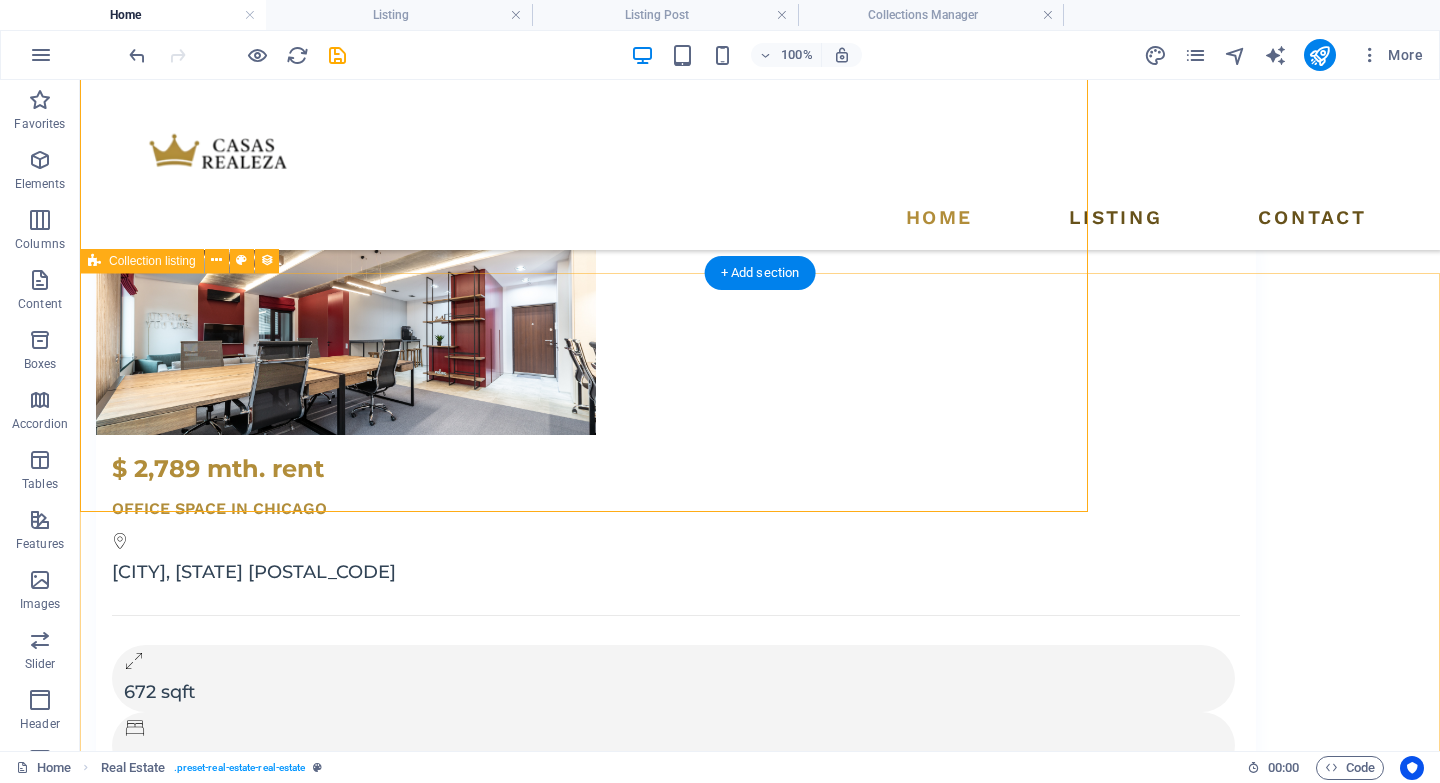 scroll, scrollTop: 3612, scrollLeft: 0, axis: vertical 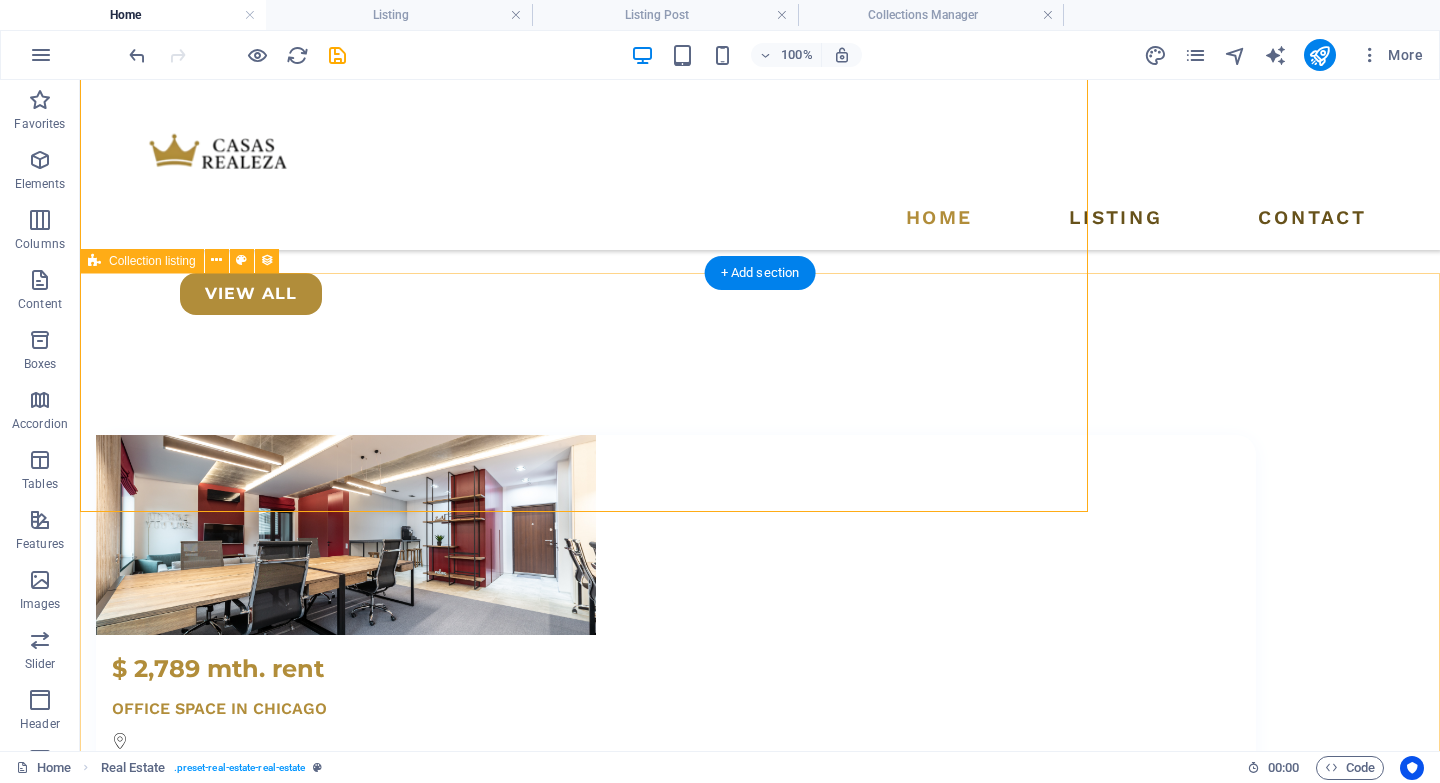 click on "Drop content here or  Add elements  Paste clipboard" at bounding box center (676, 6577) 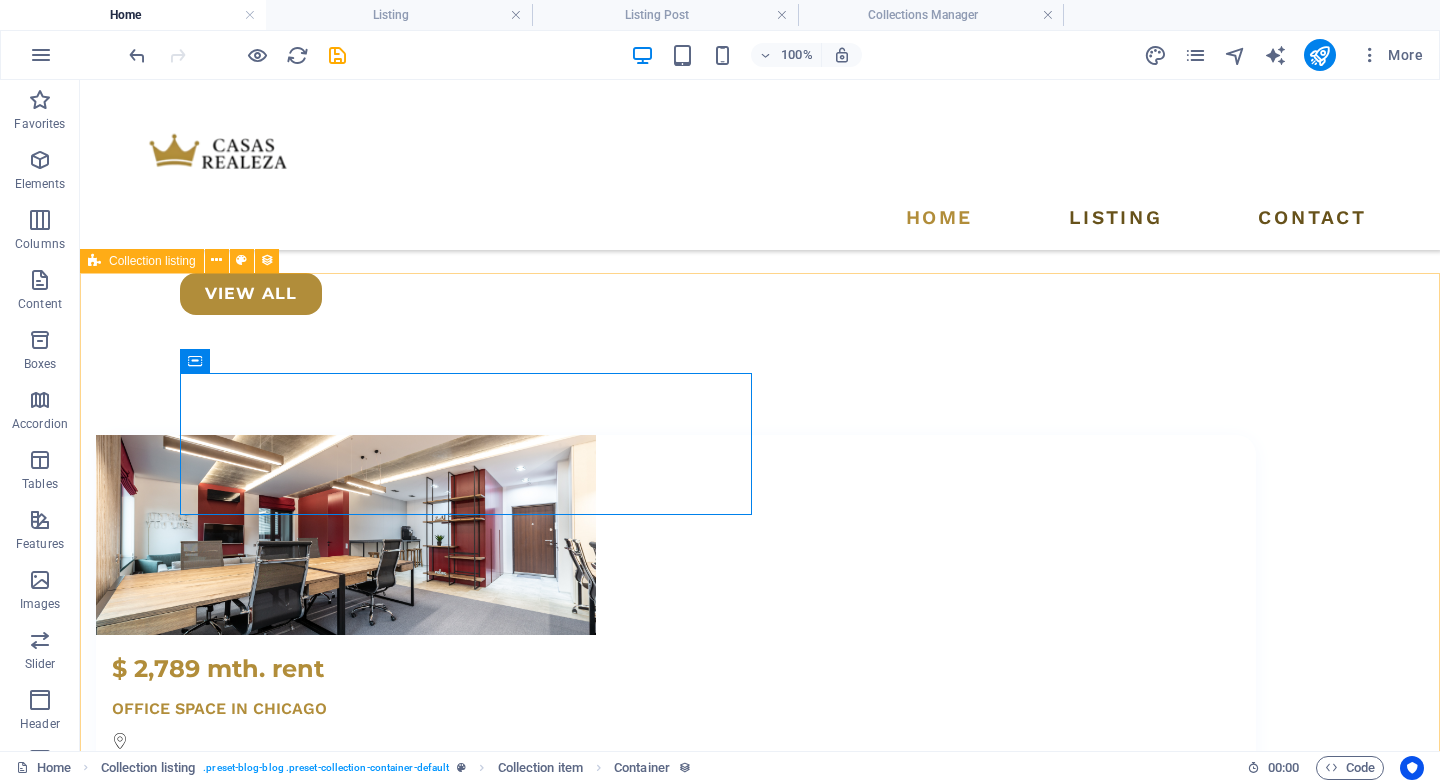 click on "Collection listing" at bounding box center [152, 261] 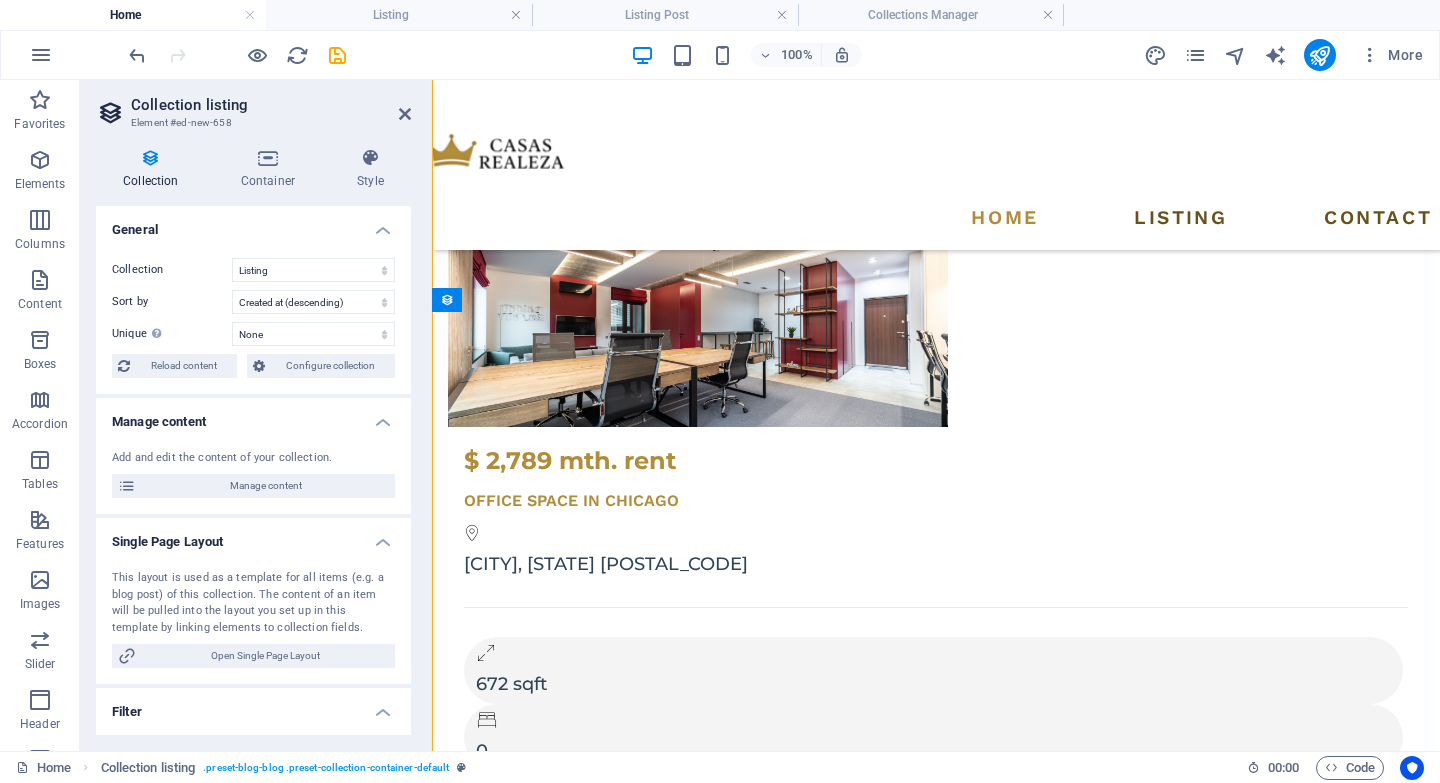 scroll, scrollTop: 3812, scrollLeft: 0, axis: vertical 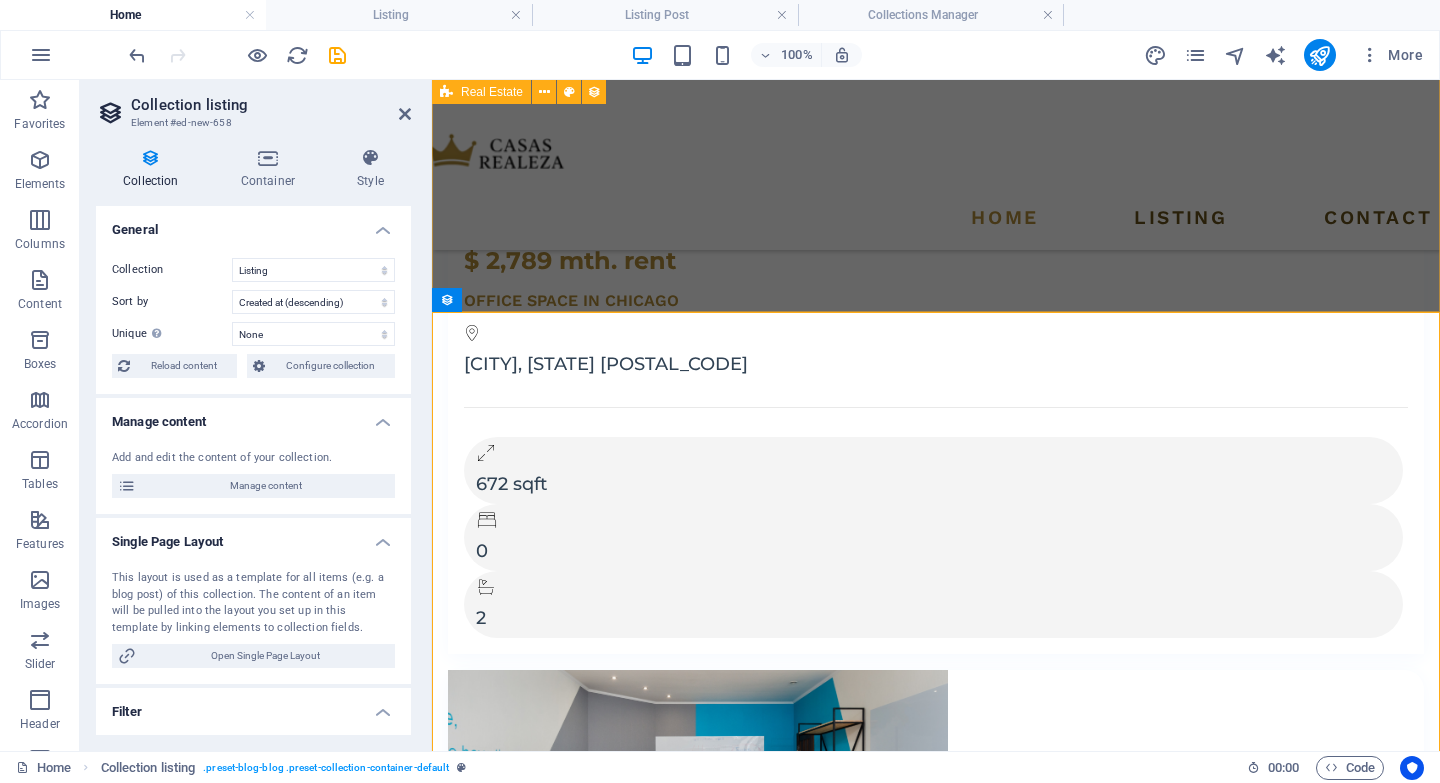 click on "For Rent $ 2,789 mth. rent Office Space in Chicago Chicago, IL 60605 672 sqft 0 2 For Rent $ 2,018 mth. rent Executive Office in Anaheim Anaheim, CA 92807 517 sqft 0 2 For Rent $ 4,123 mth. rent Serviced Office in Denver Denver, CO 80207 1010 sqft 0 10 For Rent $ 1,949,000 Luxury House in Newton Newton, MA 02468 3,354 sqft 4 4 For Rent $ 4,900,000 Beautiful House in Anaheim Anaheim, CA 92807 7,860 sqft 6 6 For Rent $ 695,000 Modern House in Denver Denver, CO 80207 2,136 sqft 3 2 For Rent $ 1,690 mth. rent Apartment in Denver Denver, CO 80207 560 sqft 1 1 For Rent $ 4,617 mth. rent Studio Loft in Chicago Chicago, IL 60605 1,830 sqft 3 3 For Rent $ 2,560 mth. rent 2-Bedroom Apartment in Chicago Chicago, IL 60605 751 sqft 2 2  Previous Next" at bounding box center [936, 2962] 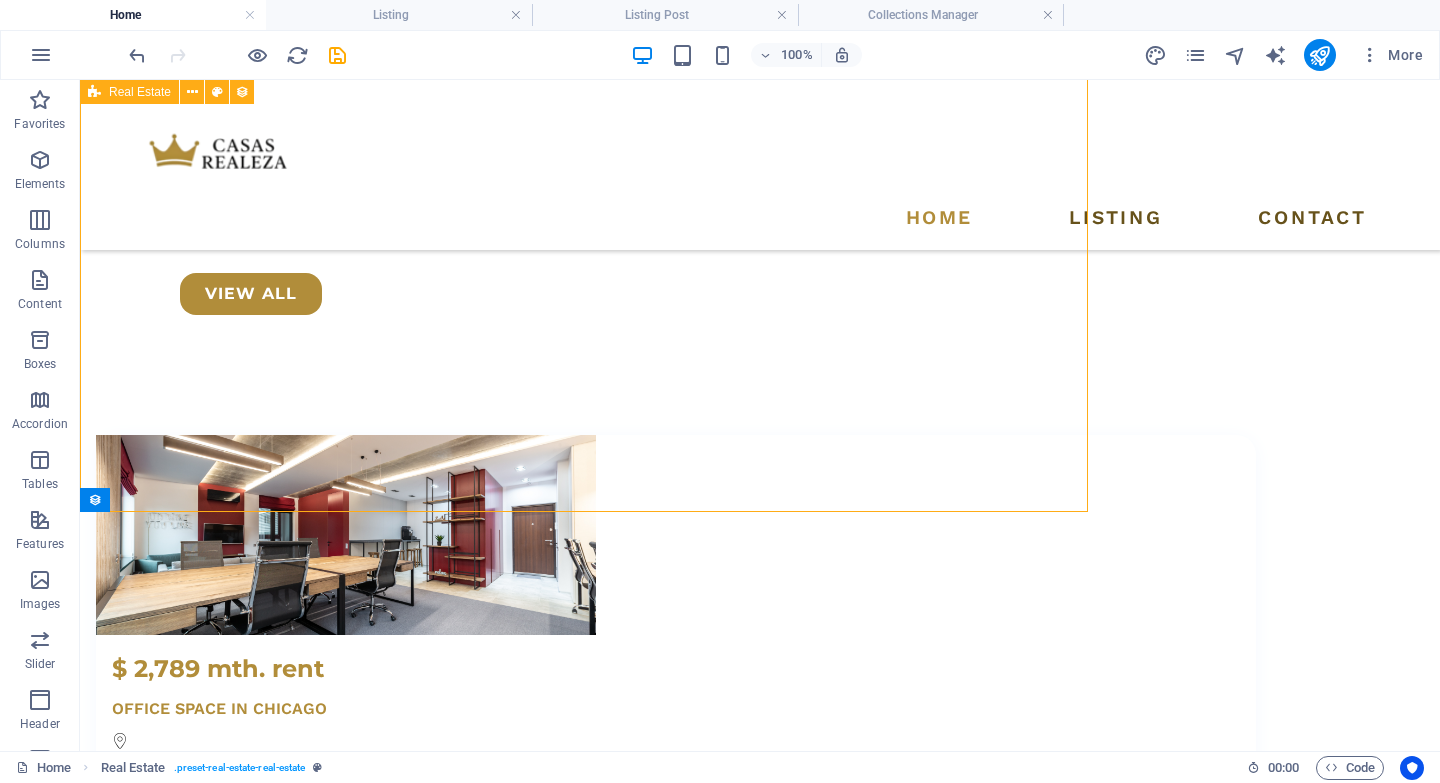 click on "Home Listing Contact" at bounding box center [760, 165] 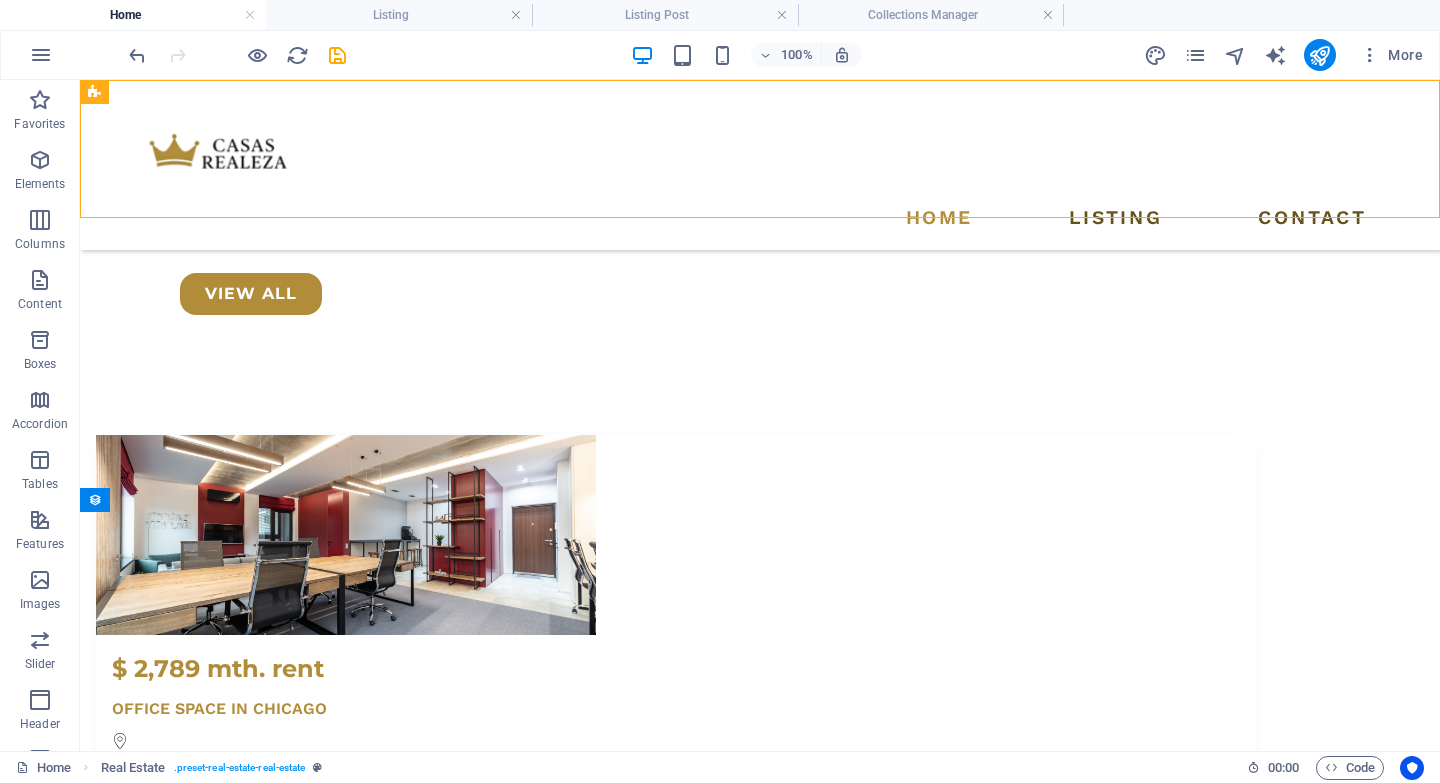 click on "Home Listing Contact" at bounding box center (760, 165) 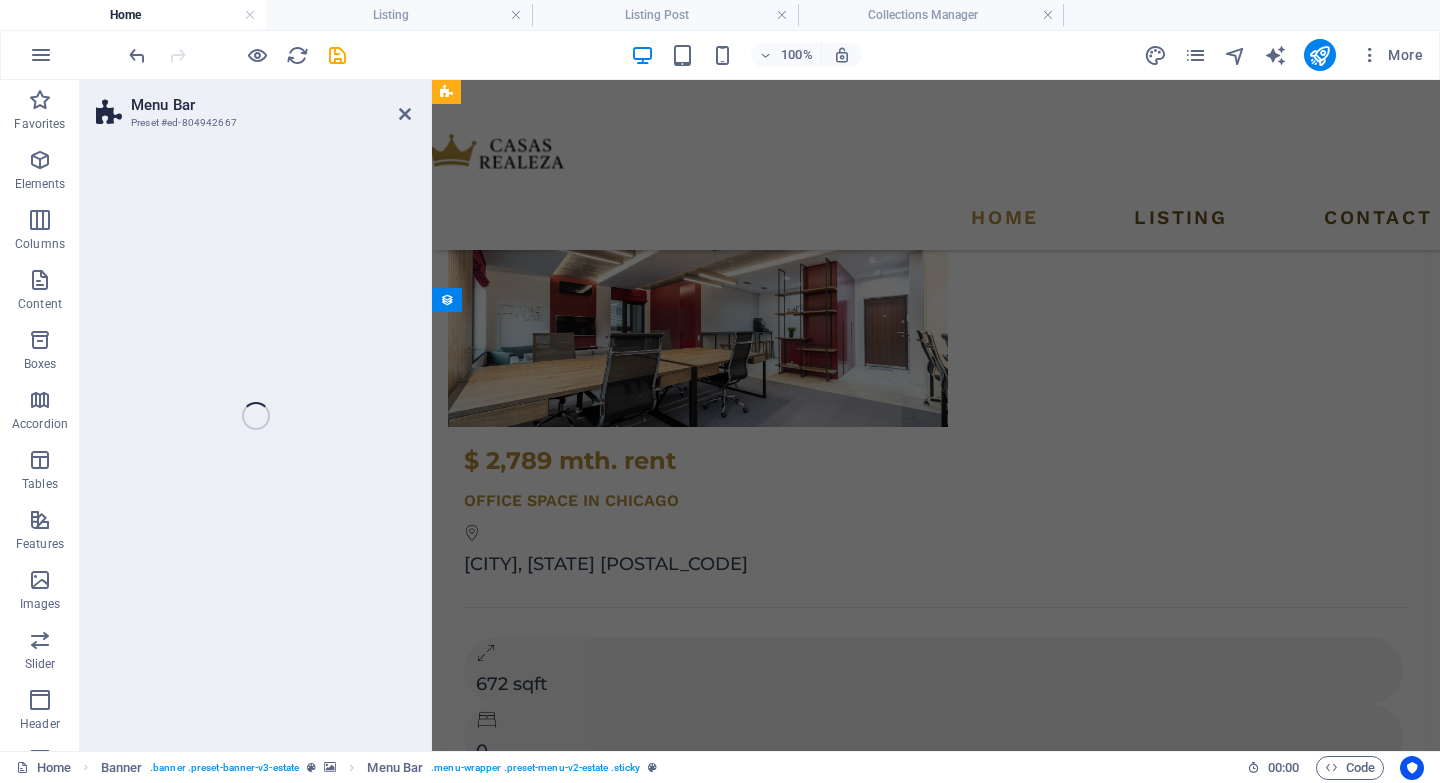 scroll, scrollTop: 3812, scrollLeft: 0, axis: vertical 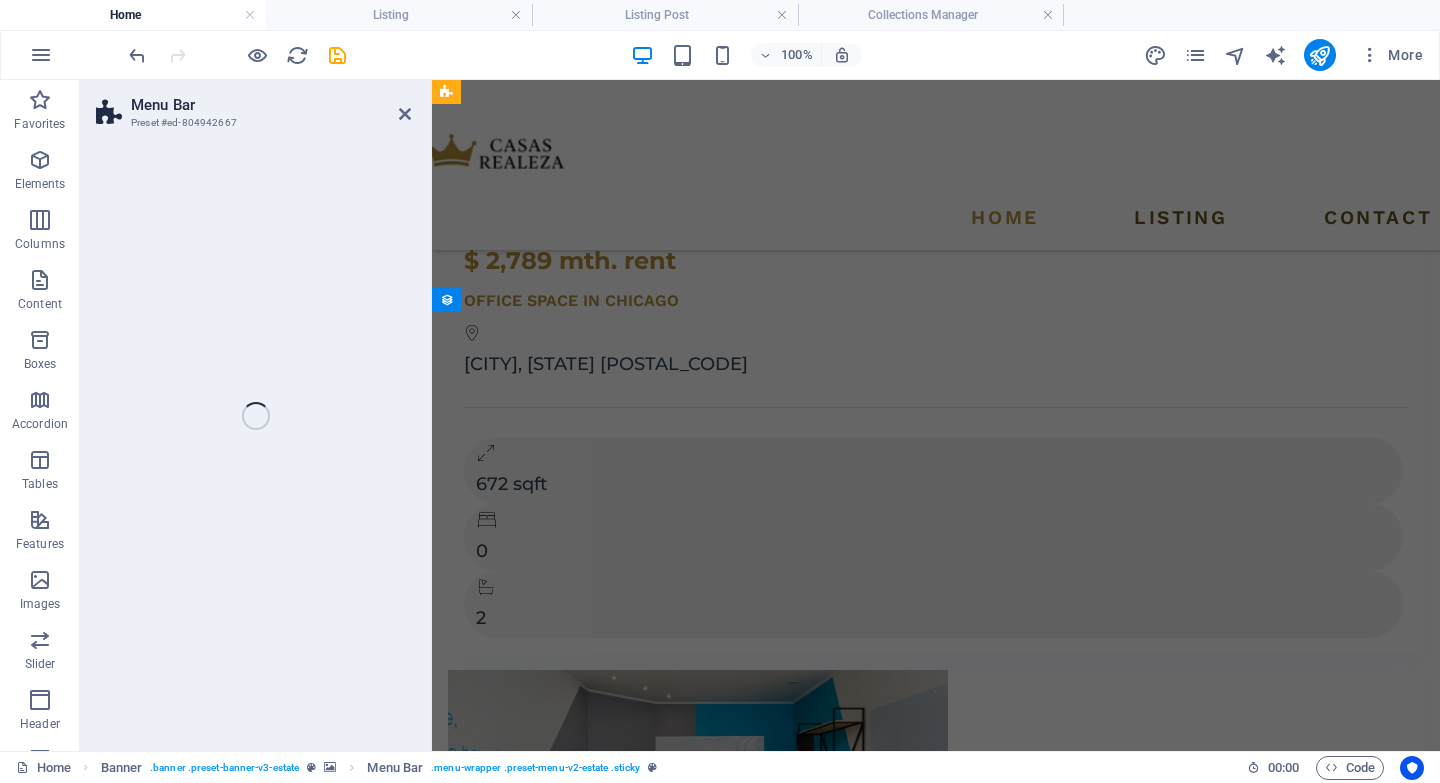 click on "Home Listing Contact" at bounding box center [936, 165] 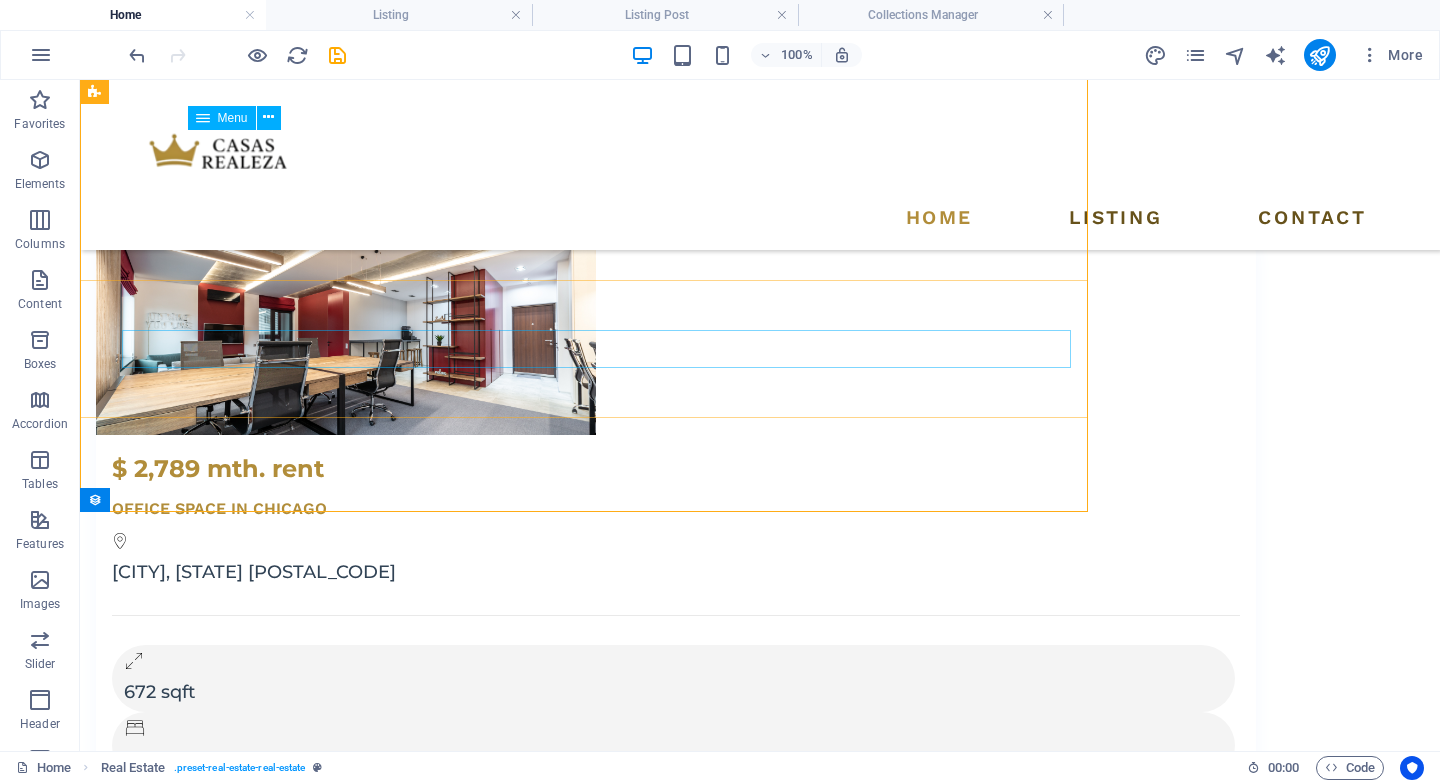scroll, scrollTop: 3612, scrollLeft: 0, axis: vertical 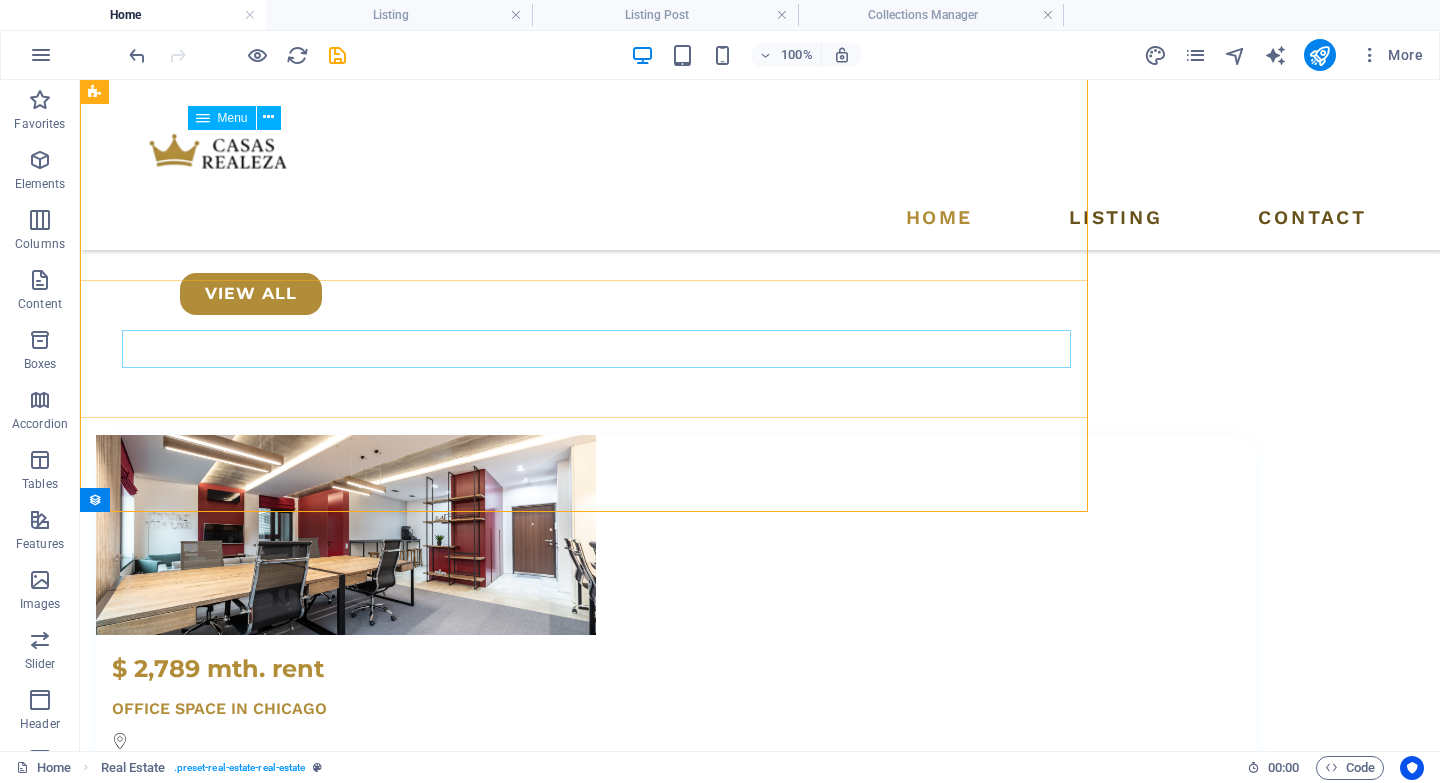click on "Drop content here or  Add elements  Paste clipboard" at bounding box center [676, 6727] 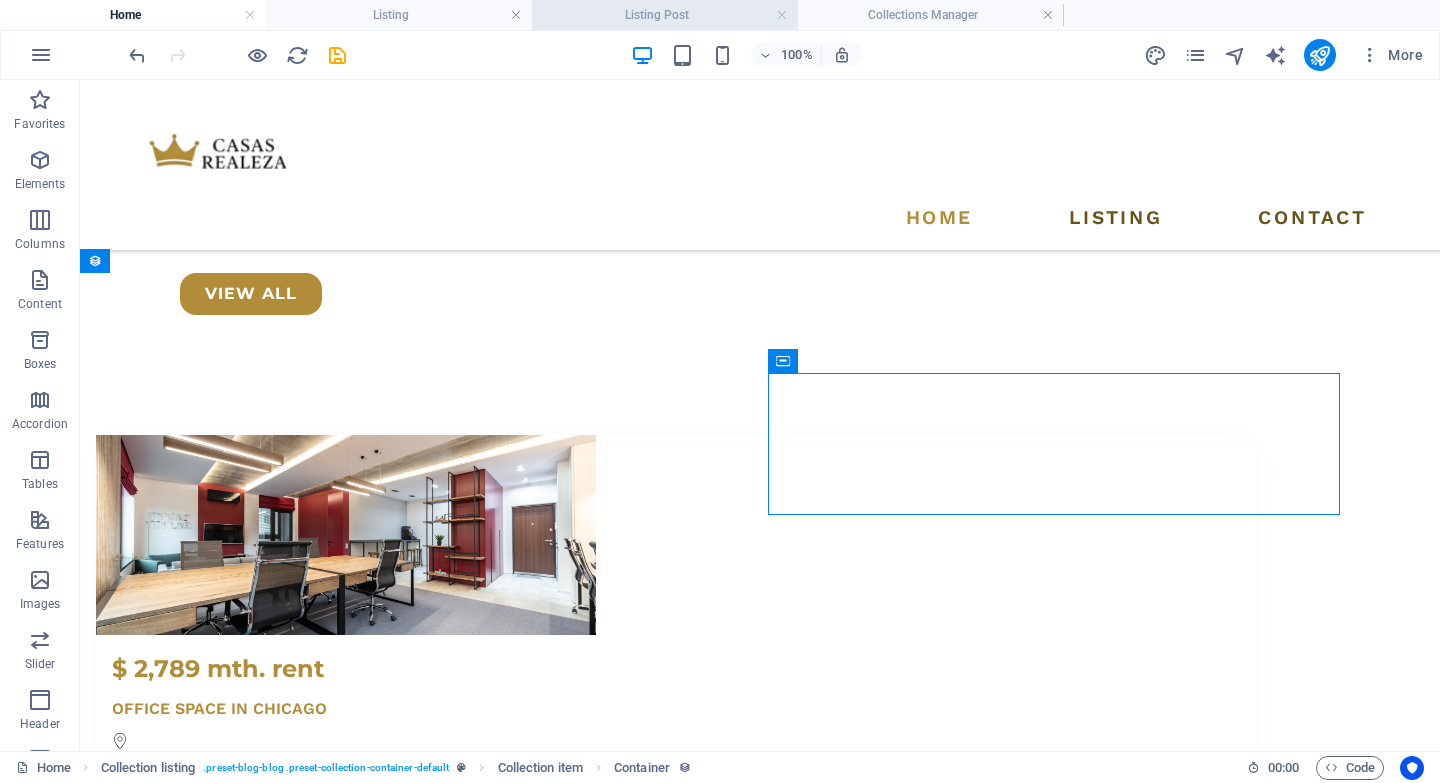 click on "Listing Post" at bounding box center (665, 15) 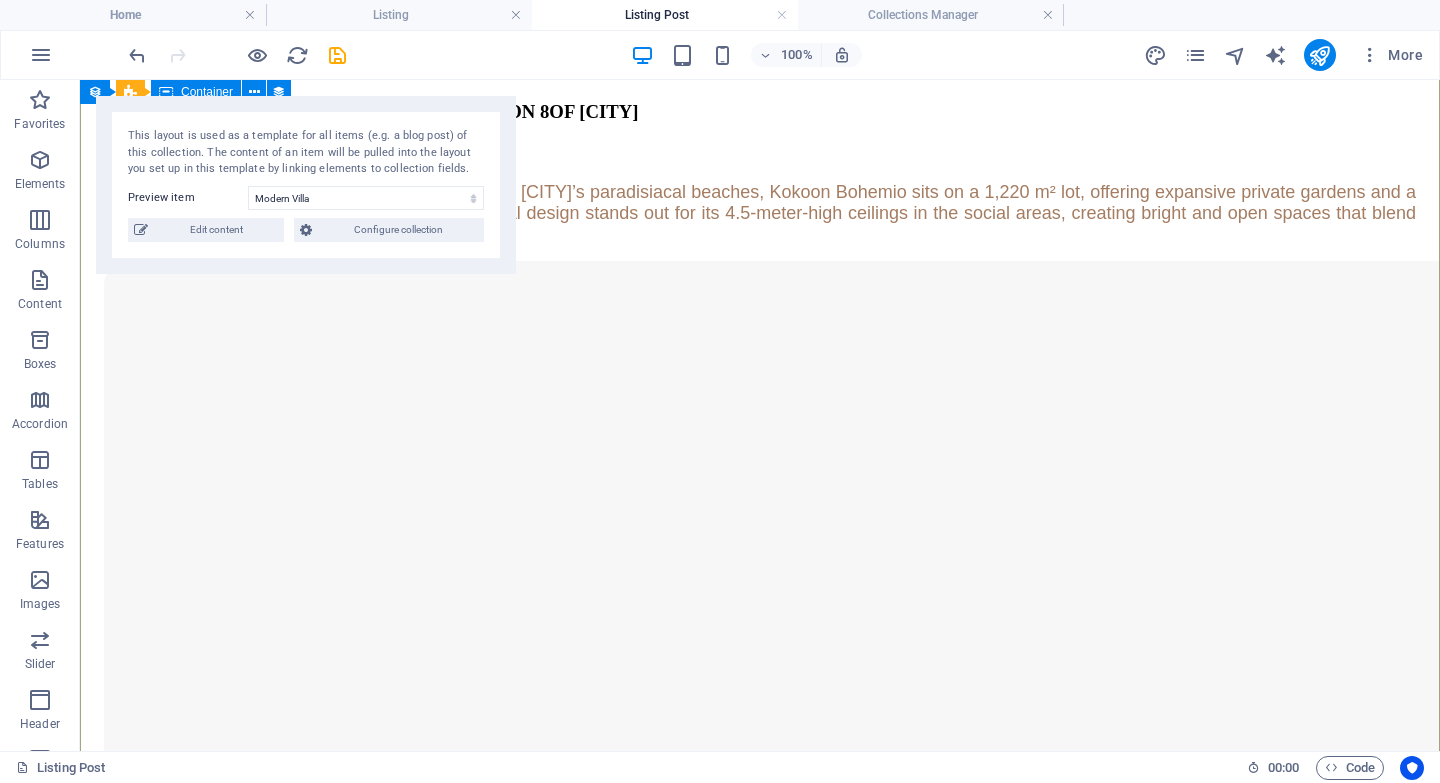 scroll, scrollTop: 0, scrollLeft: 0, axis: both 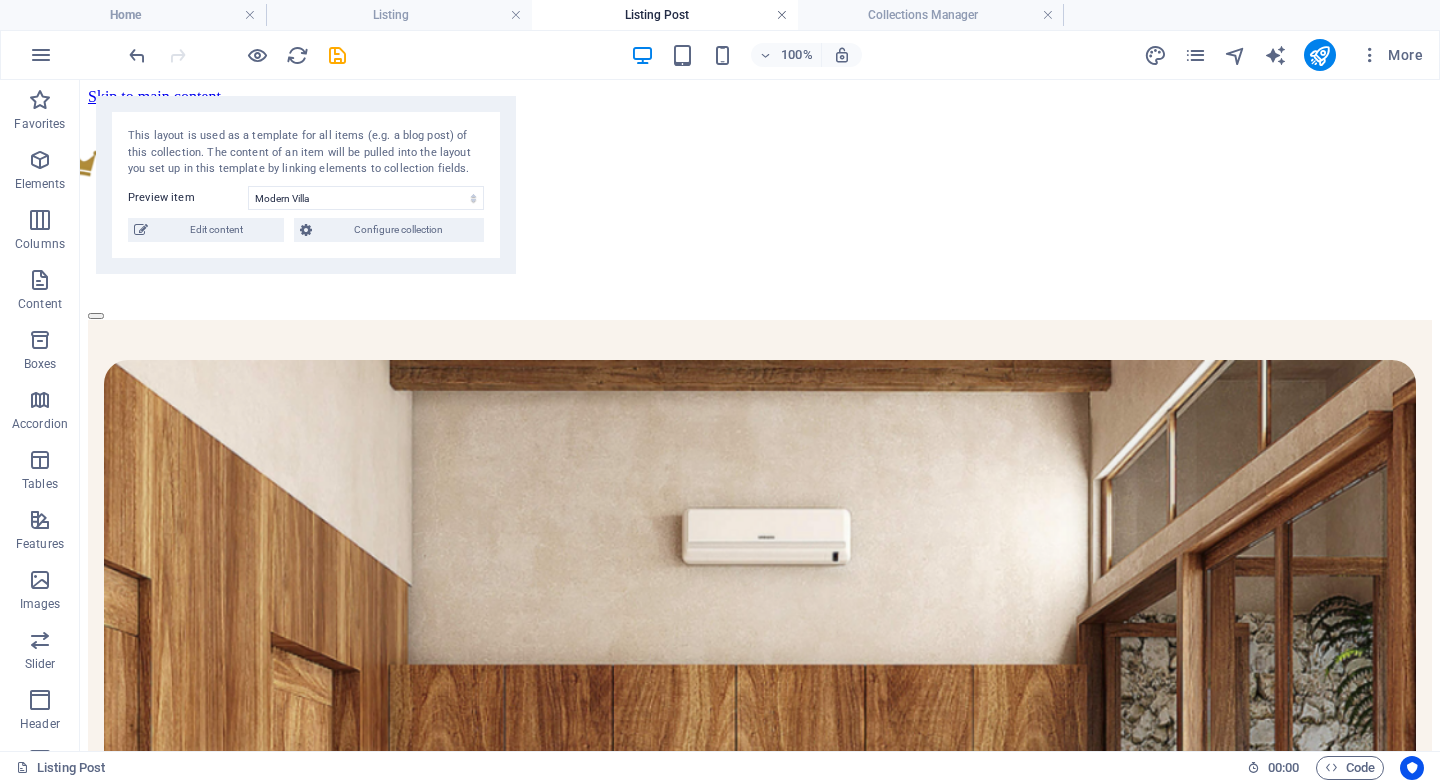 click at bounding box center (782, 15) 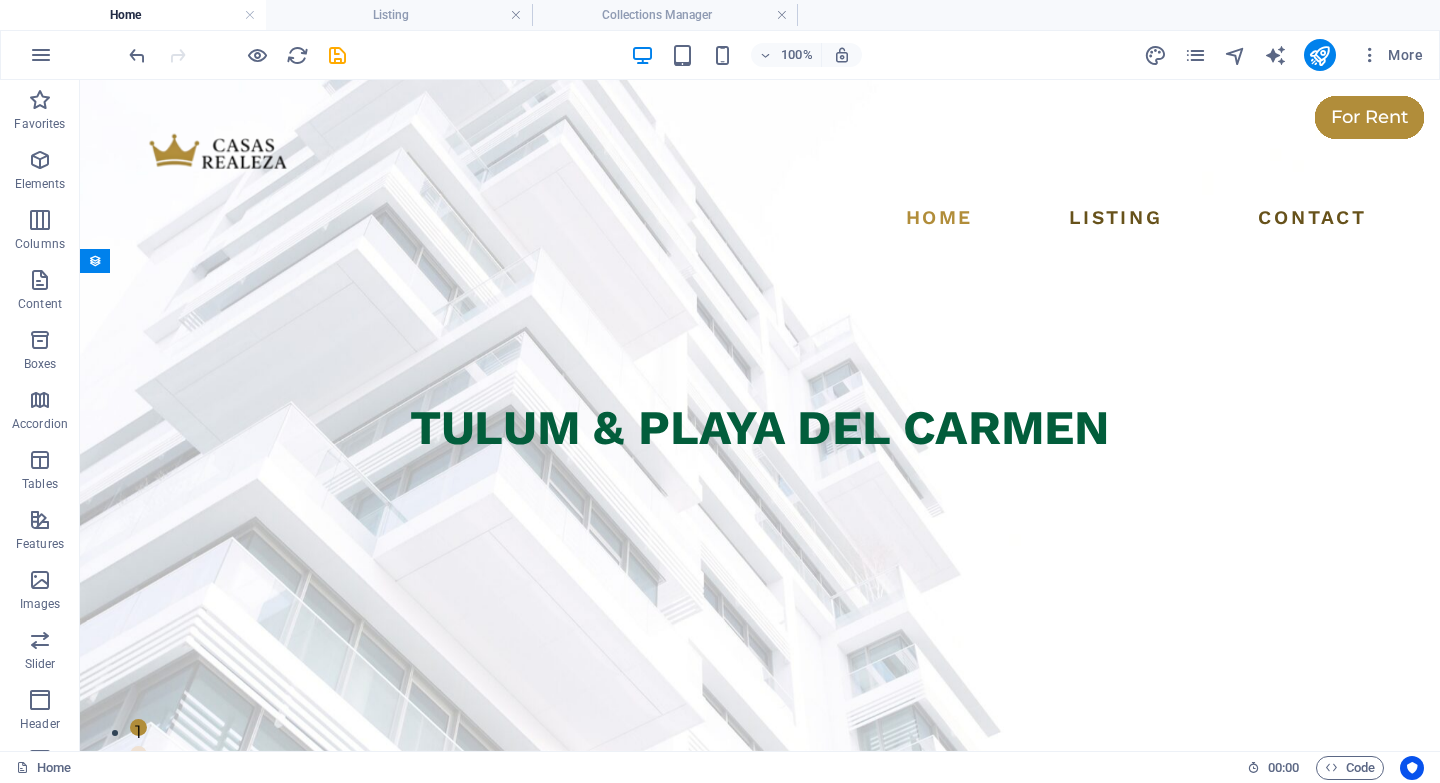 scroll, scrollTop: 3612, scrollLeft: 0, axis: vertical 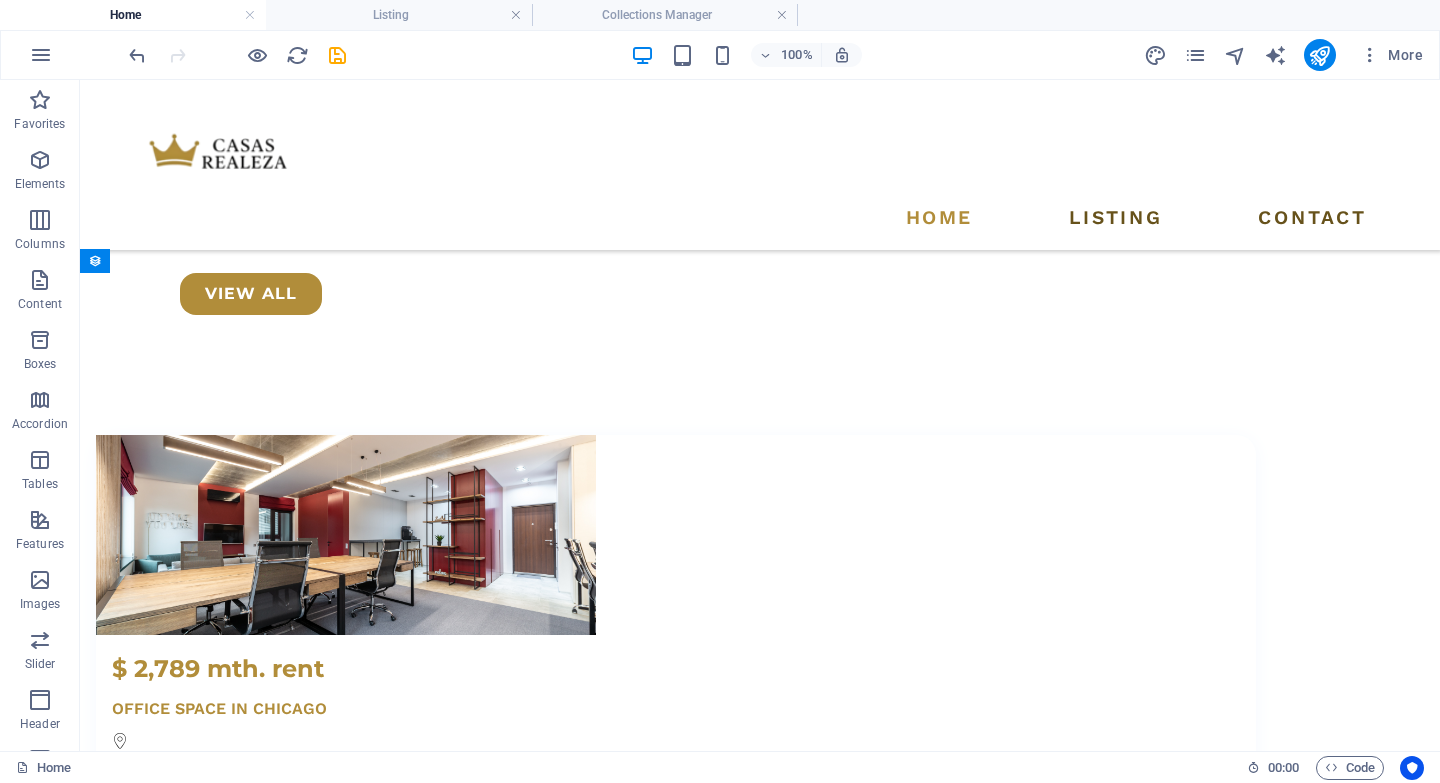 click at bounding box center [782, 15] 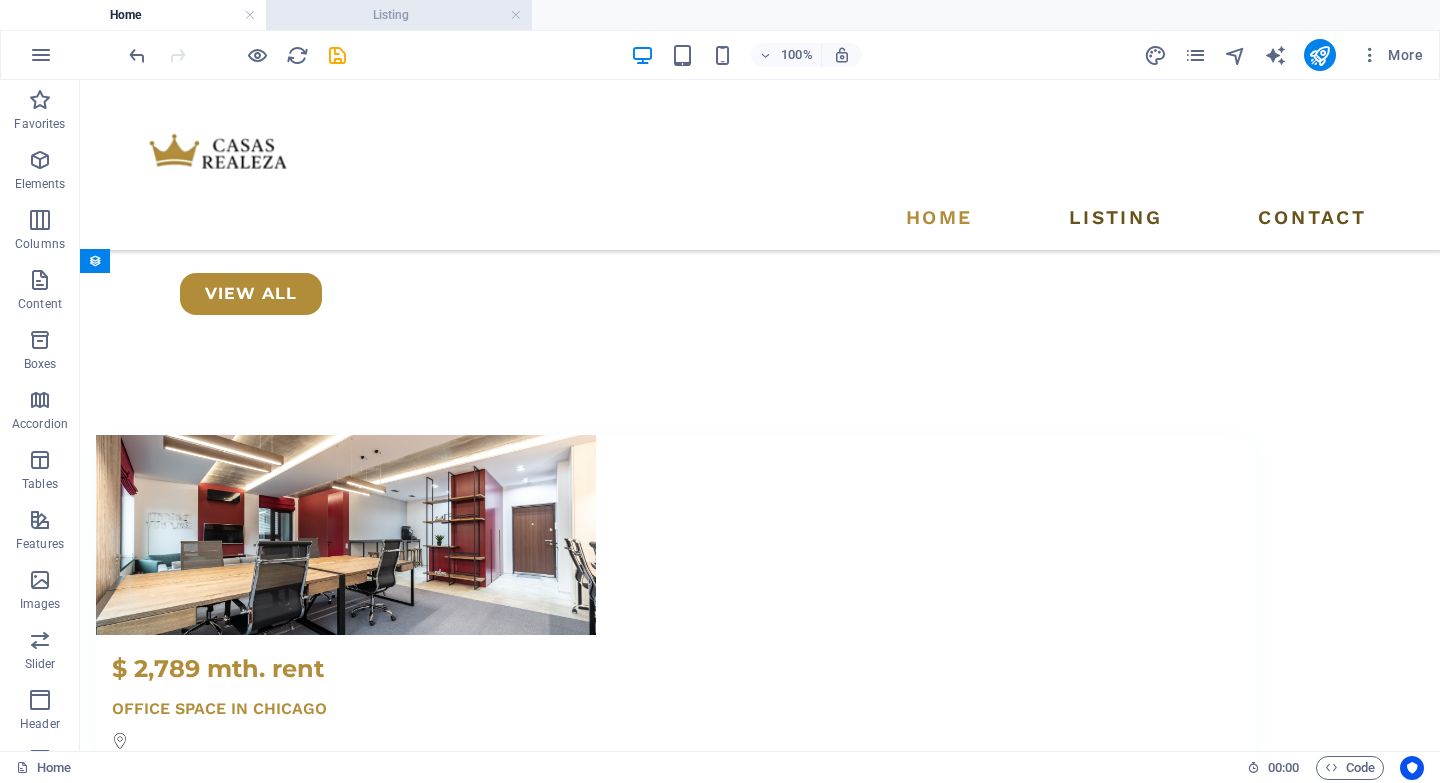 click on "Listing" at bounding box center [399, 15] 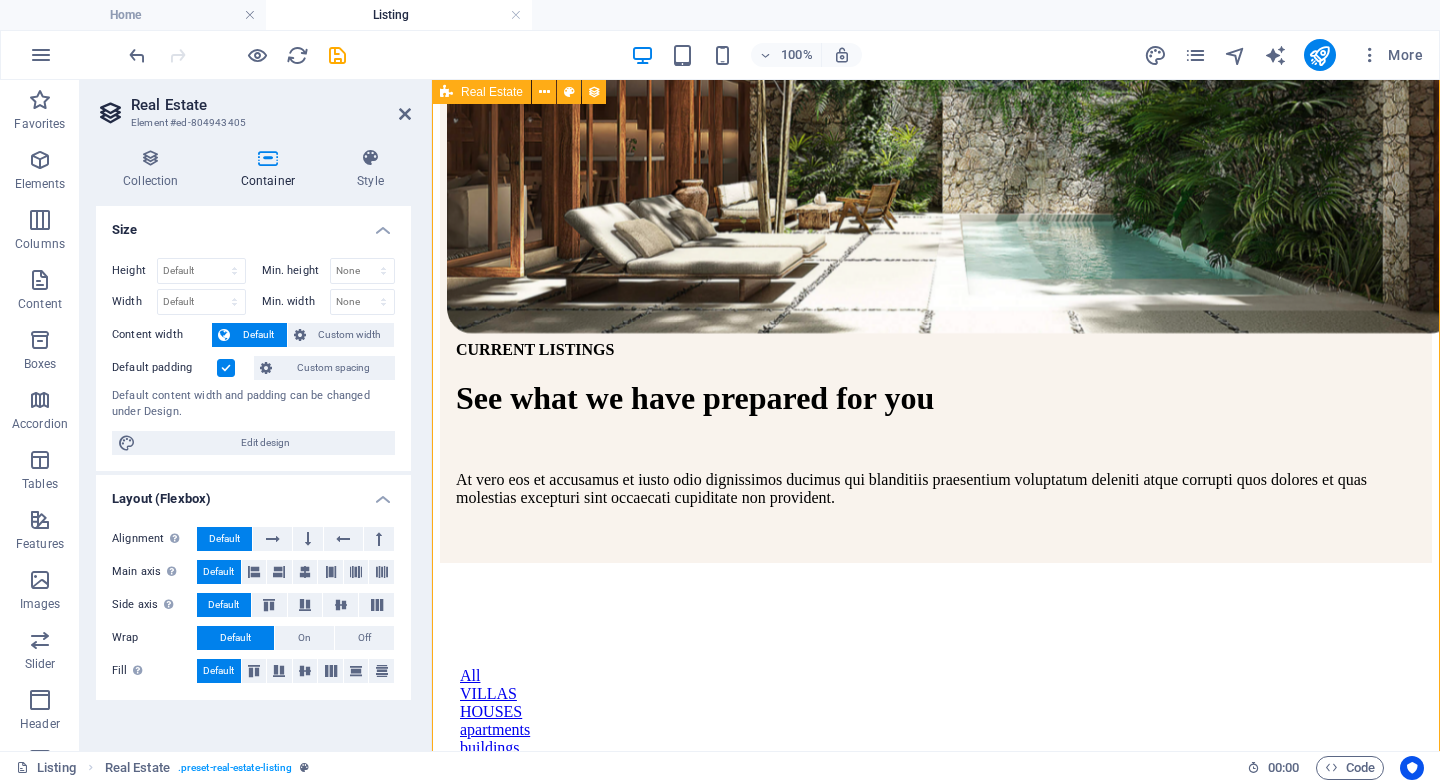 scroll, scrollTop: 532, scrollLeft: 0, axis: vertical 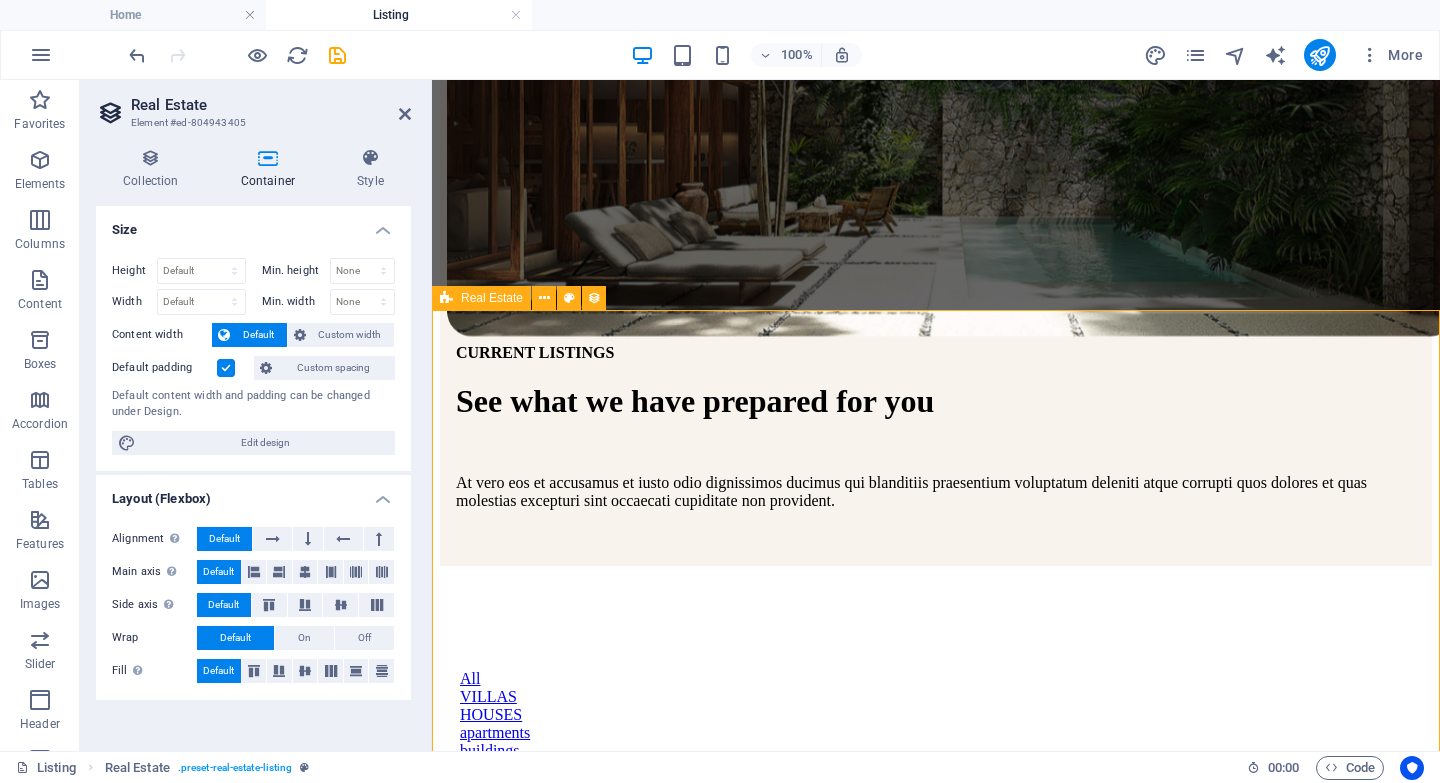 click on "Real Estate" at bounding box center [492, 298] 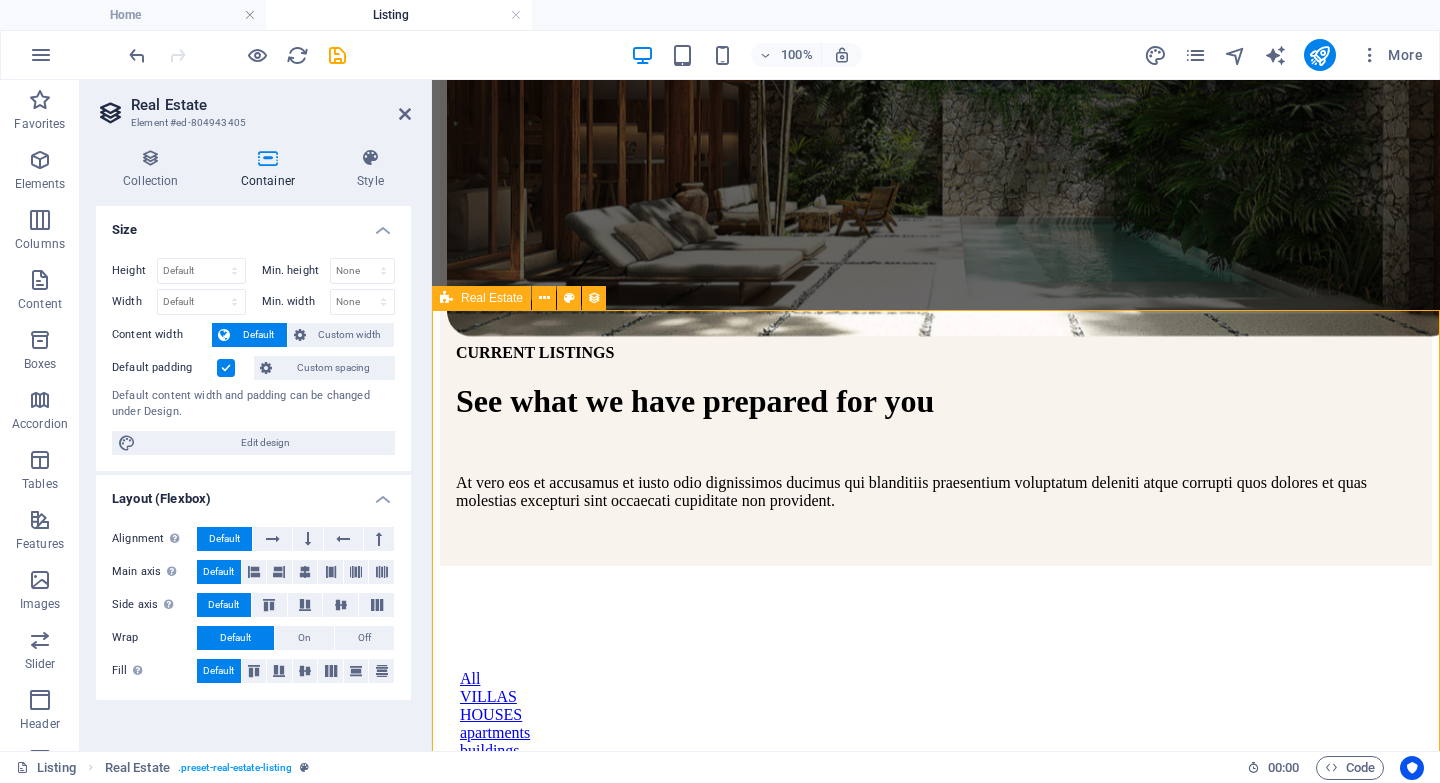 click on "Real Estate" at bounding box center (492, 298) 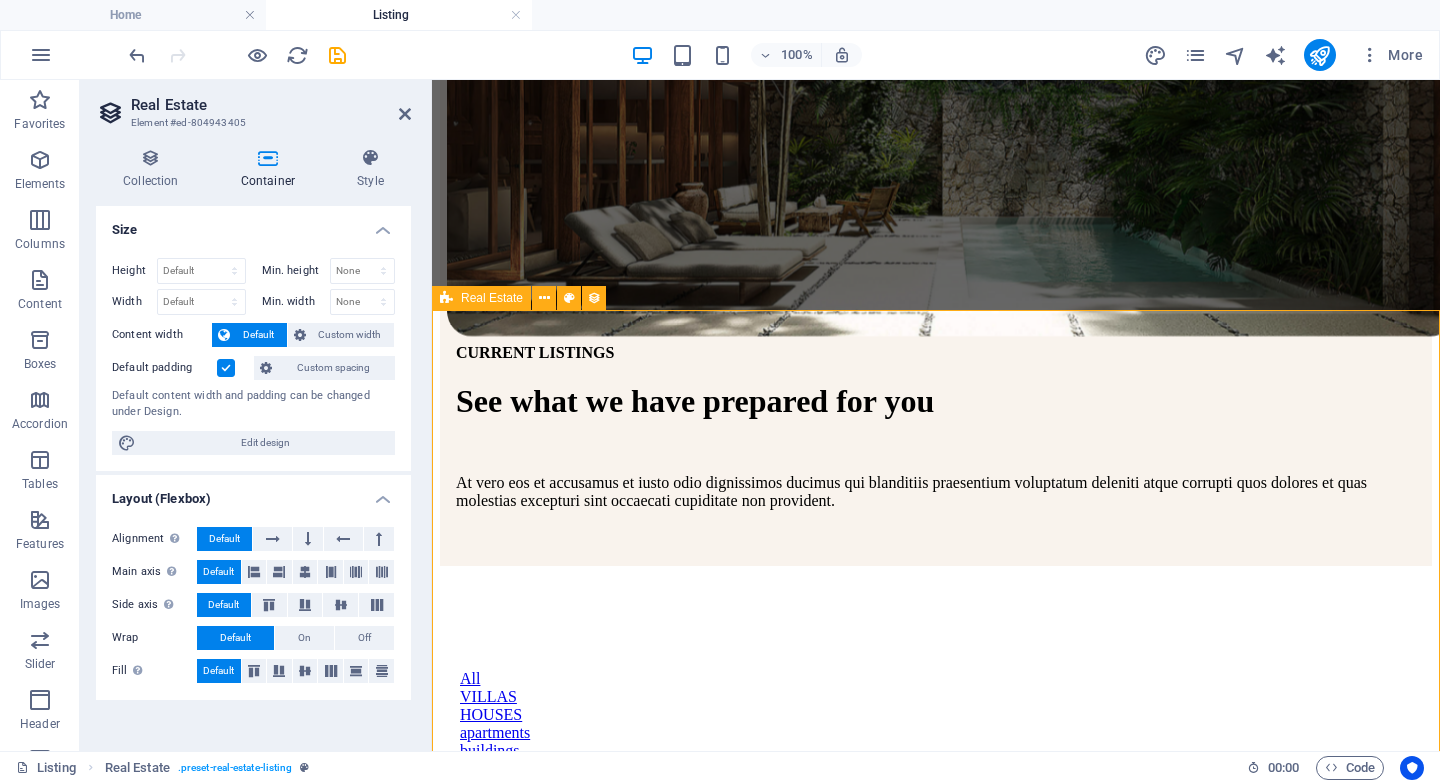 click on "Real Estate" at bounding box center [492, 298] 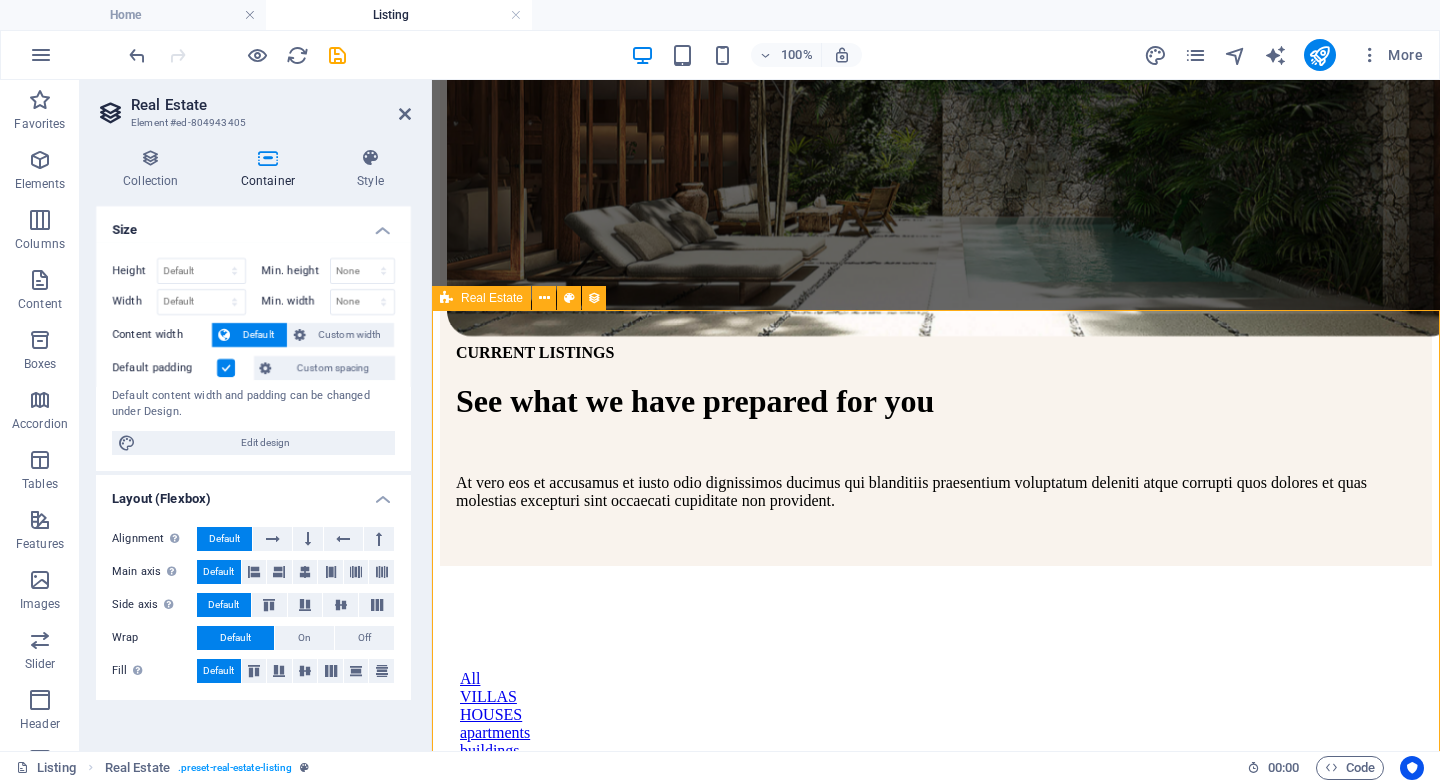 click on "Real Estate" at bounding box center (492, 298) 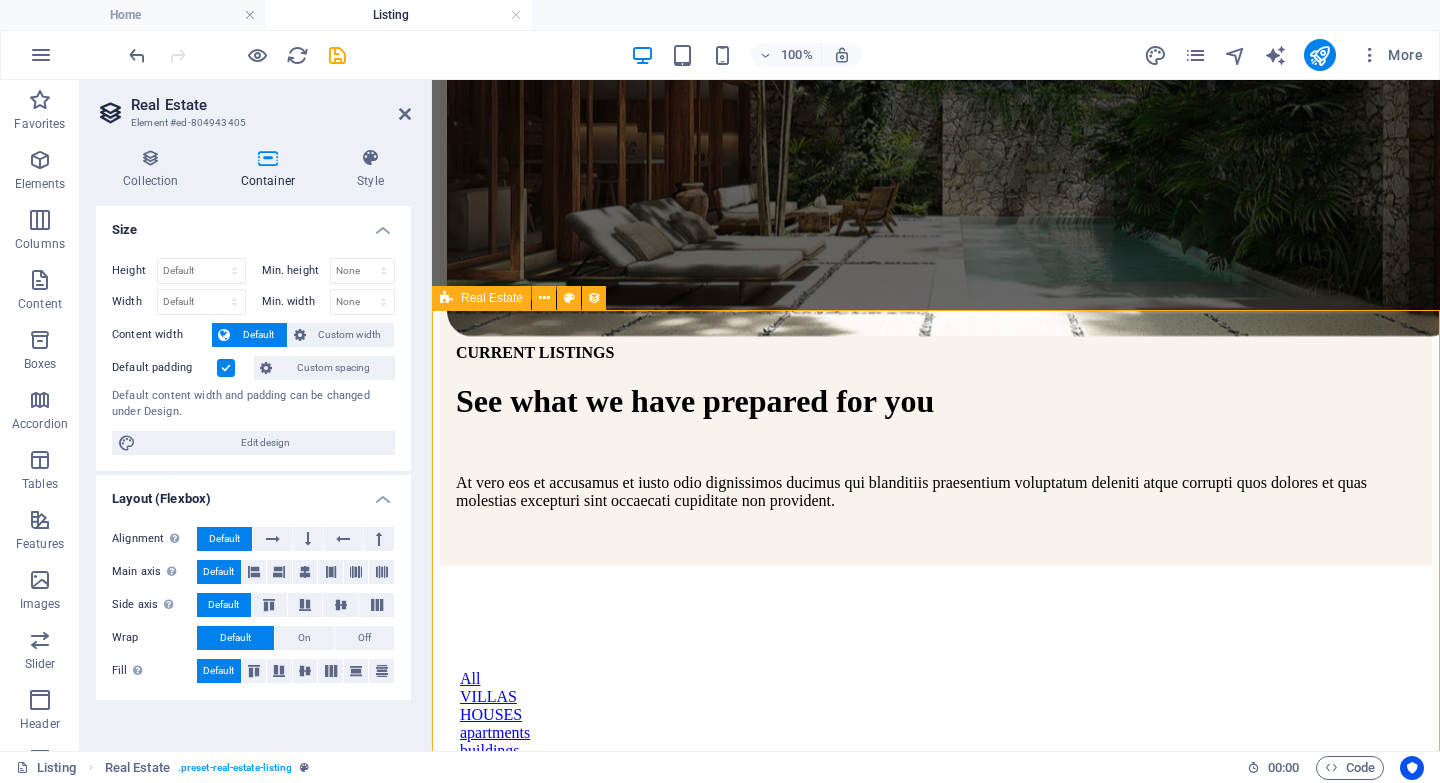 click on "Real Estate" at bounding box center [492, 298] 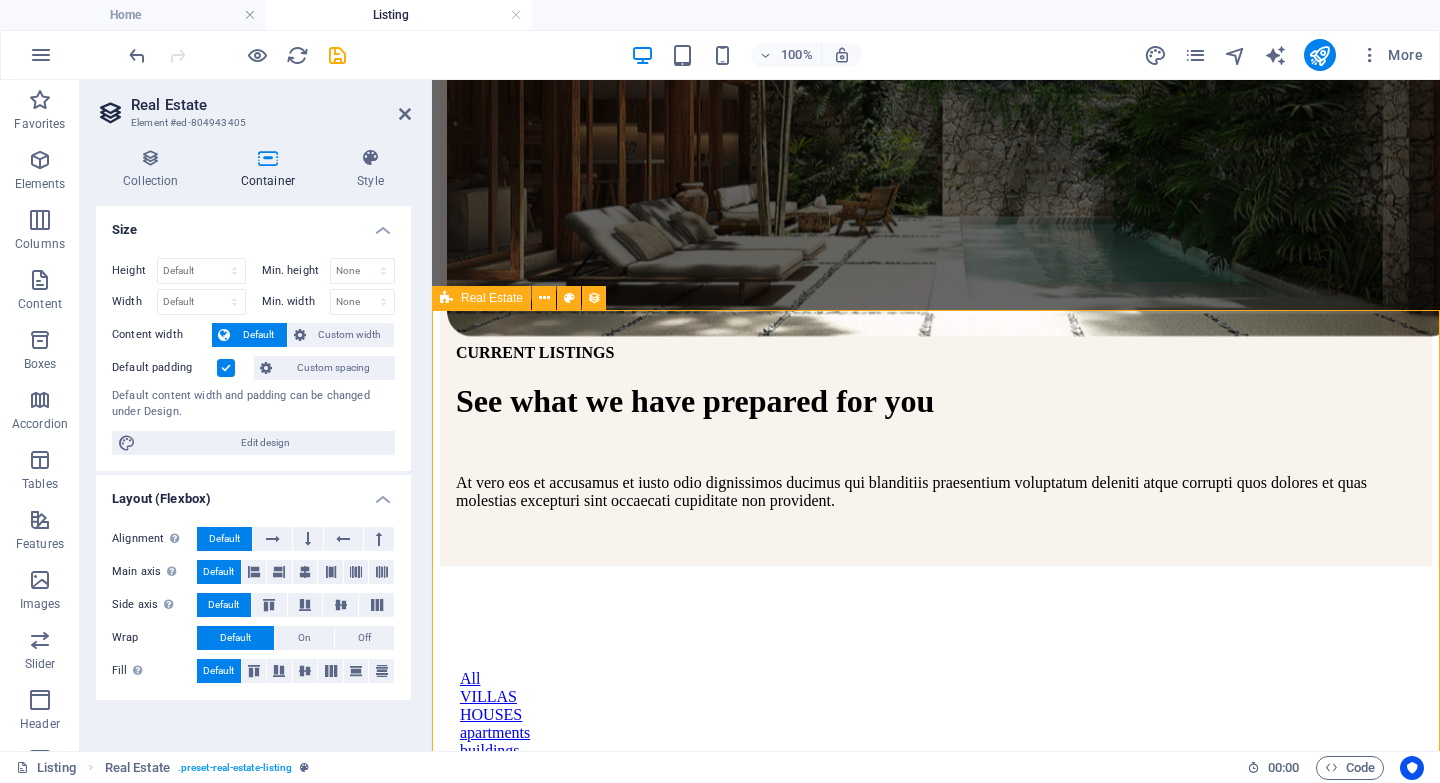 click on "Real Estate" at bounding box center (492, 298) 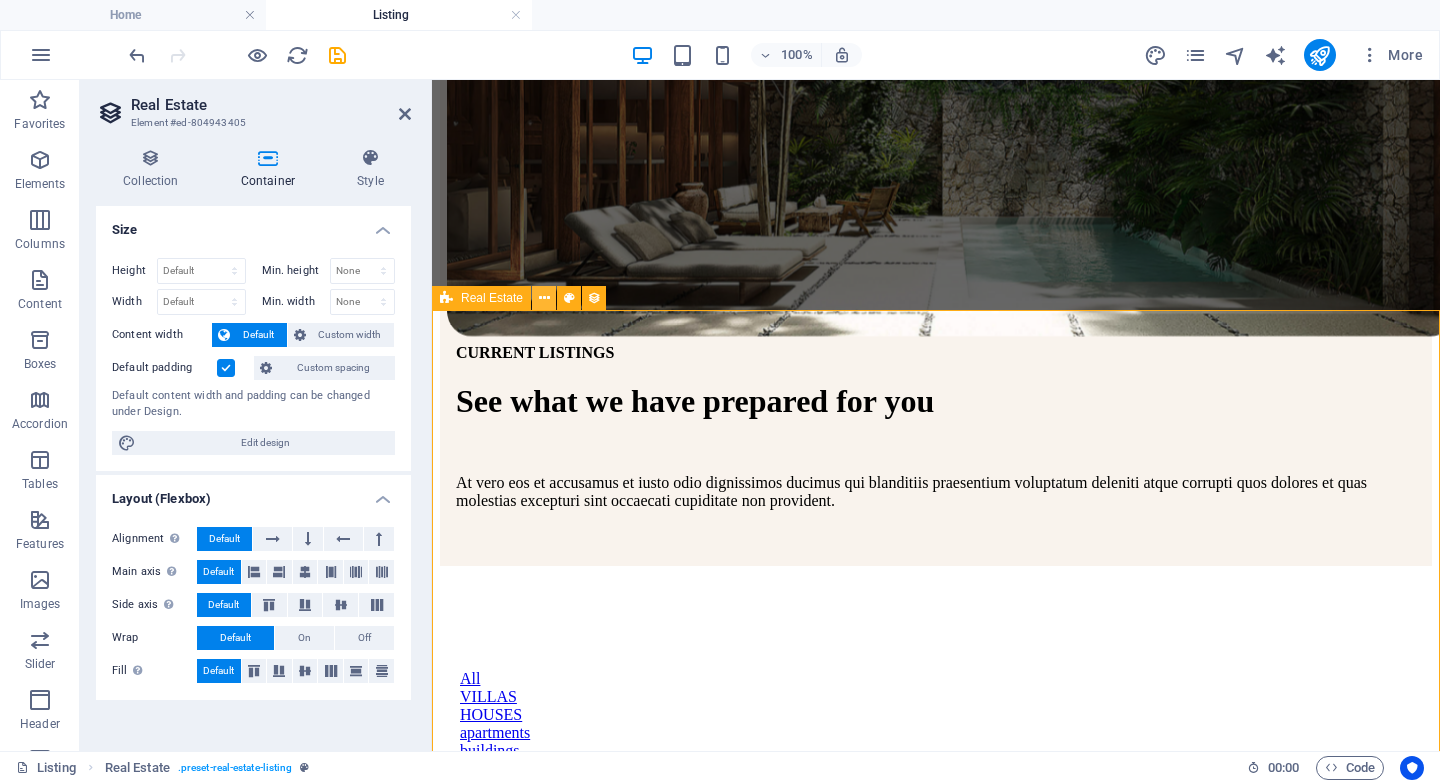 click at bounding box center (544, 298) 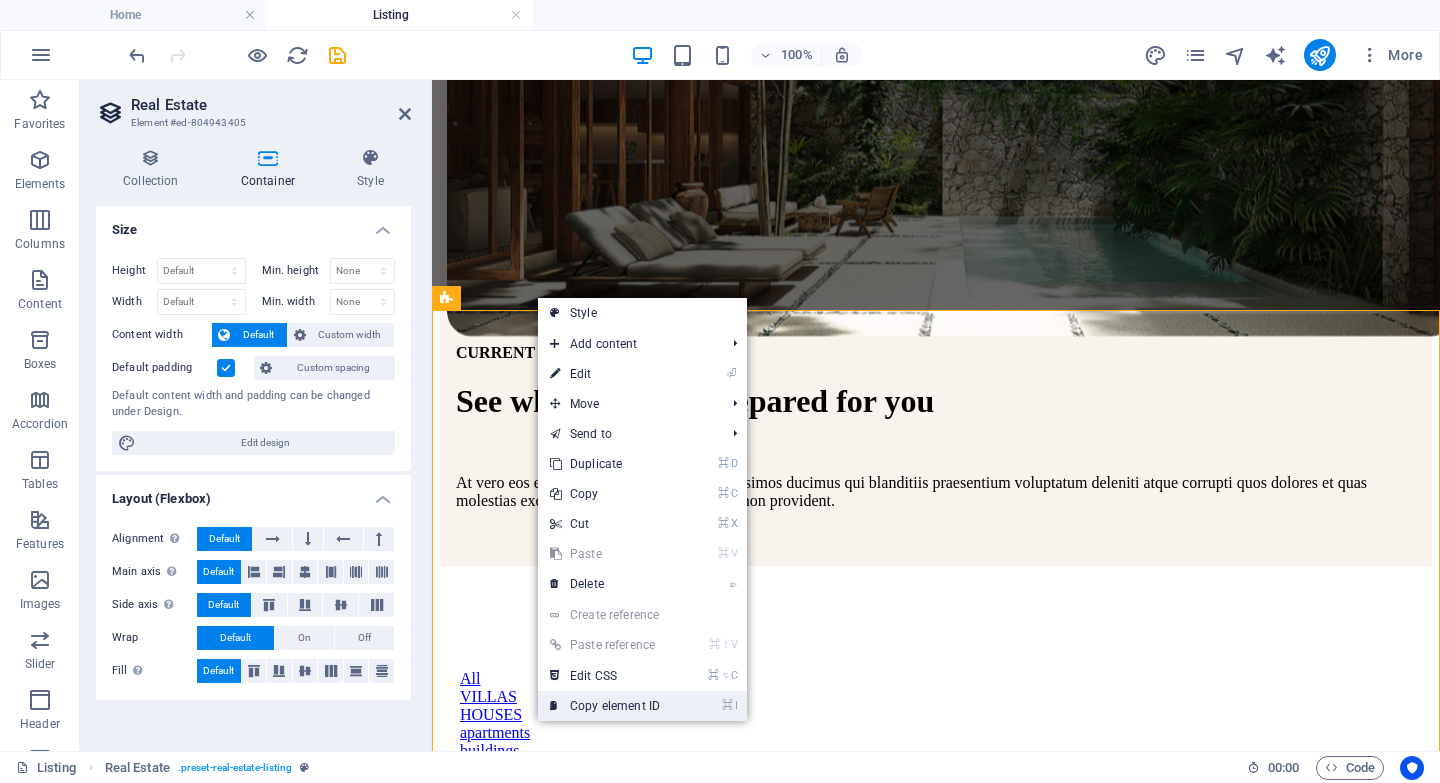 click on "⌘ I  Copy element ID" at bounding box center [605, 706] 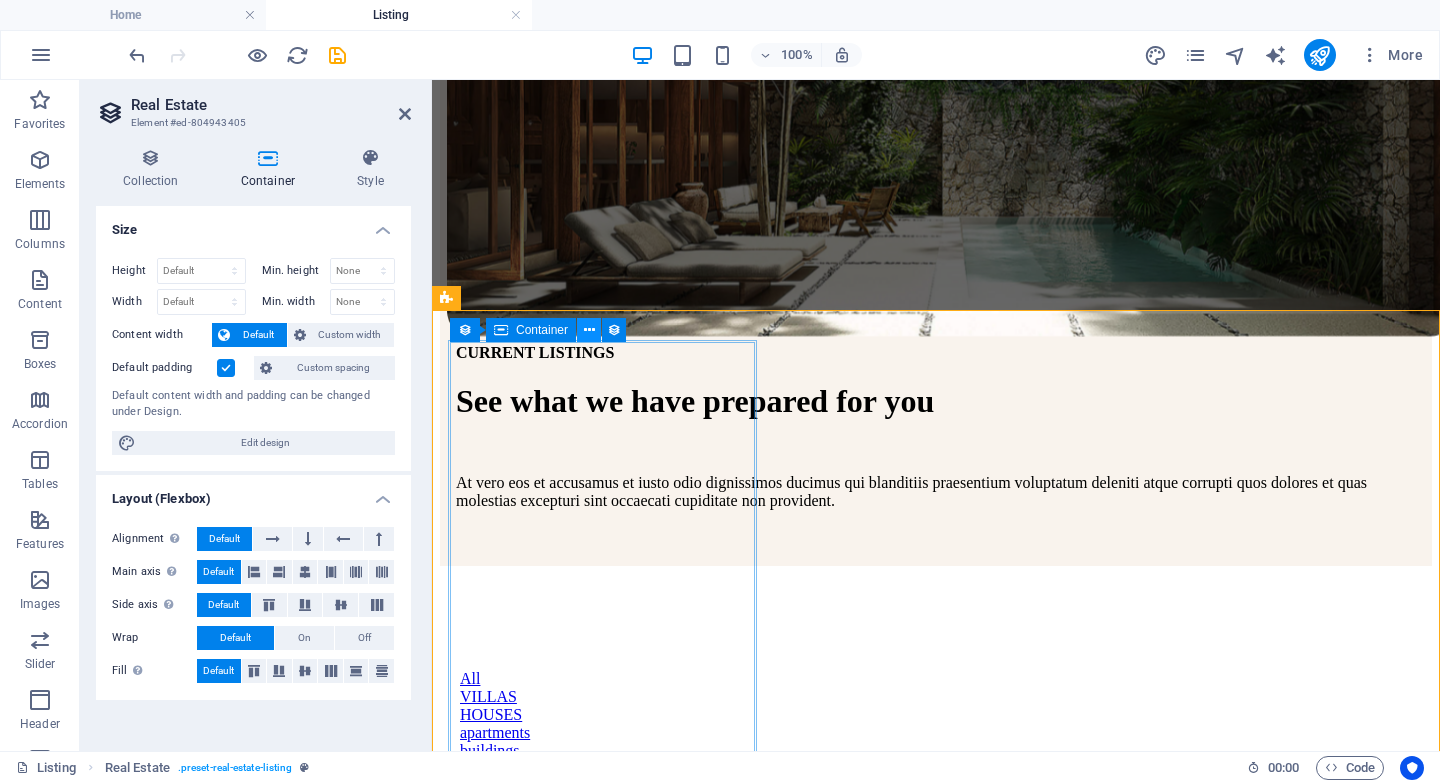 click at bounding box center (589, 330) 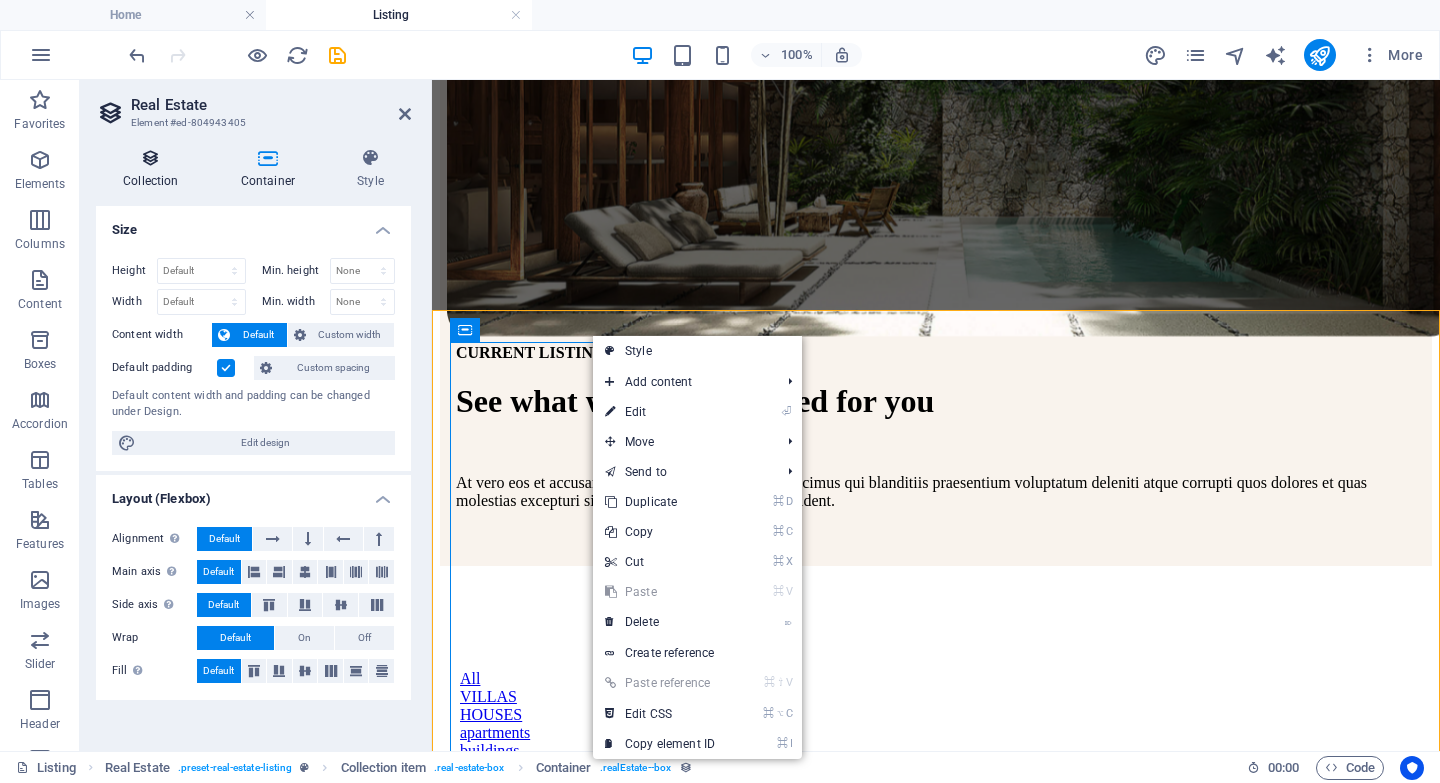 click at bounding box center (151, 158) 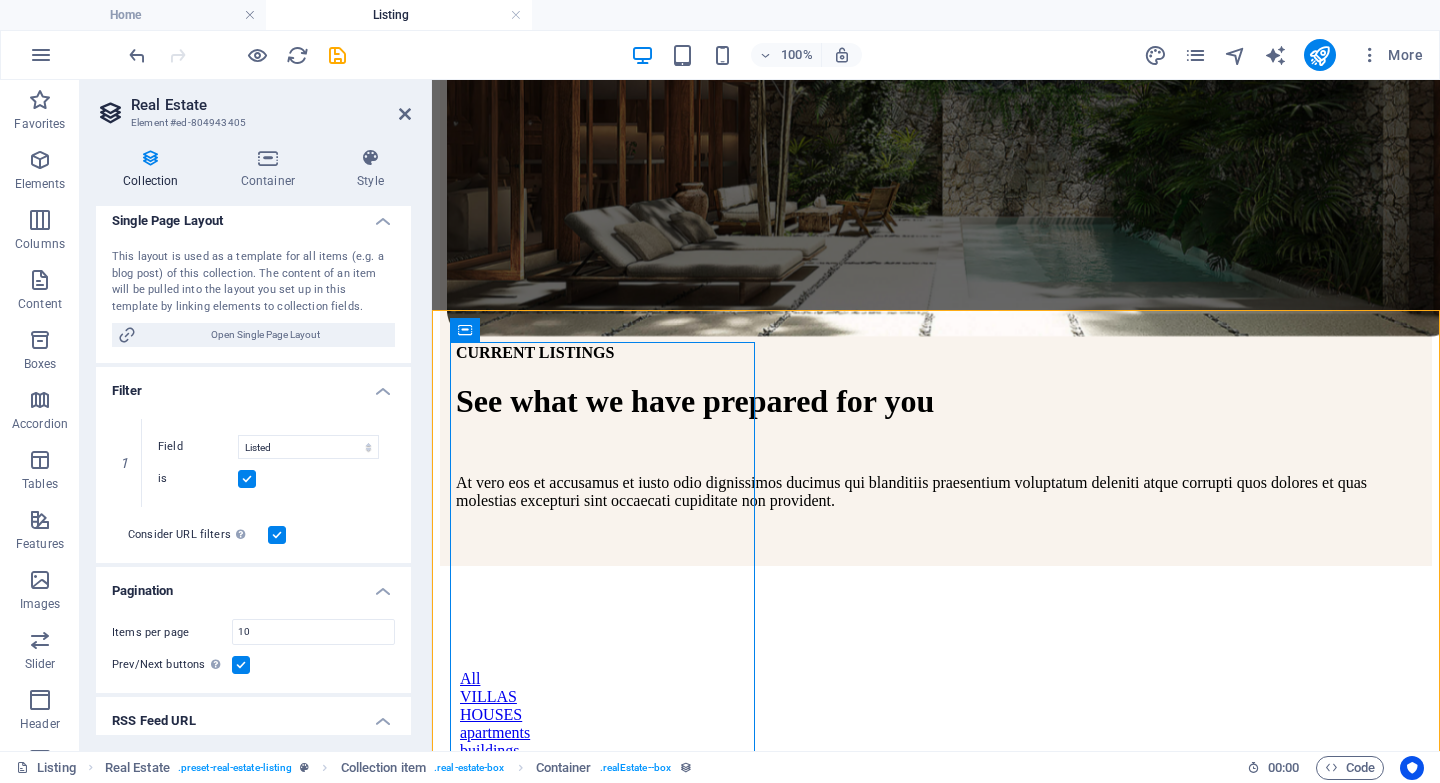 scroll, scrollTop: 0, scrollLeft: 0, axis: both 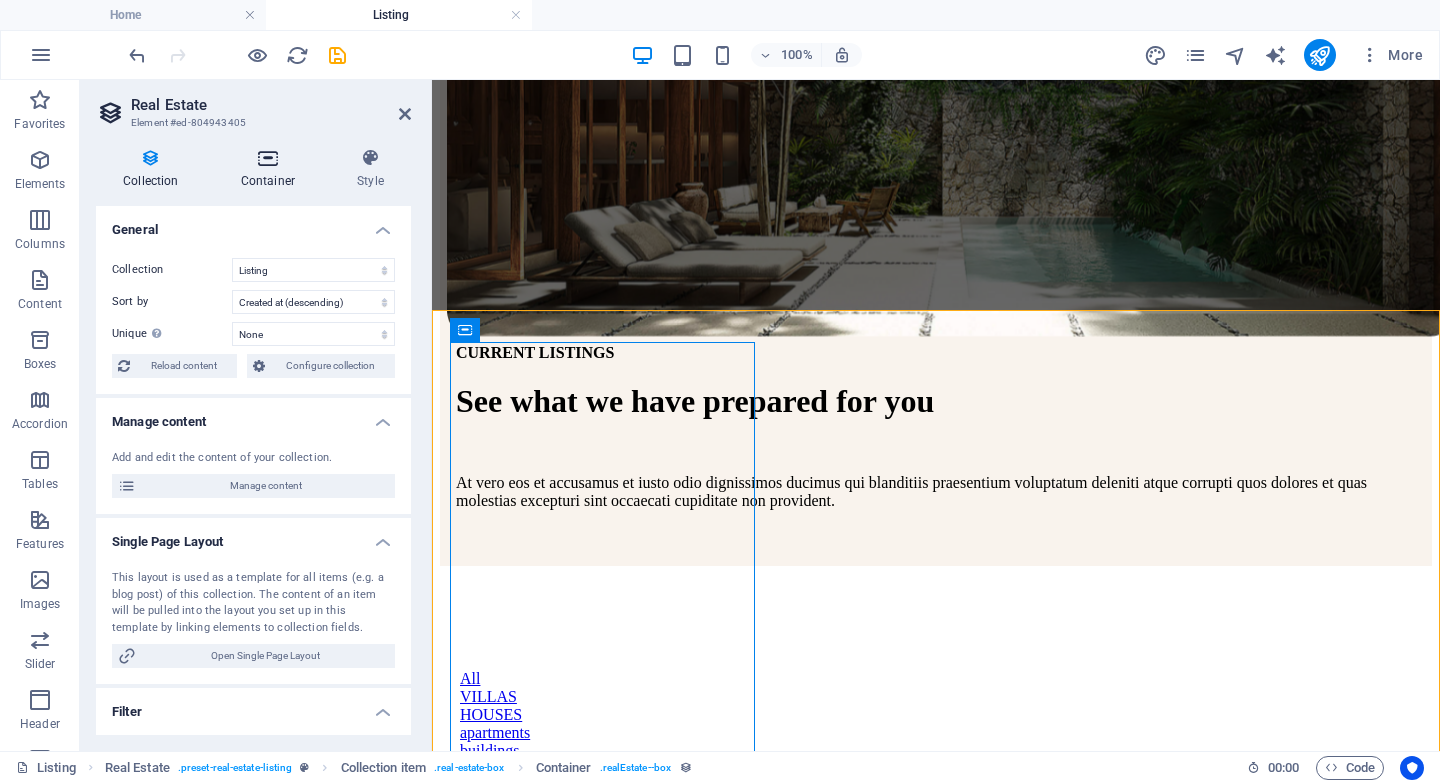 click at bounding box center (268, 158) 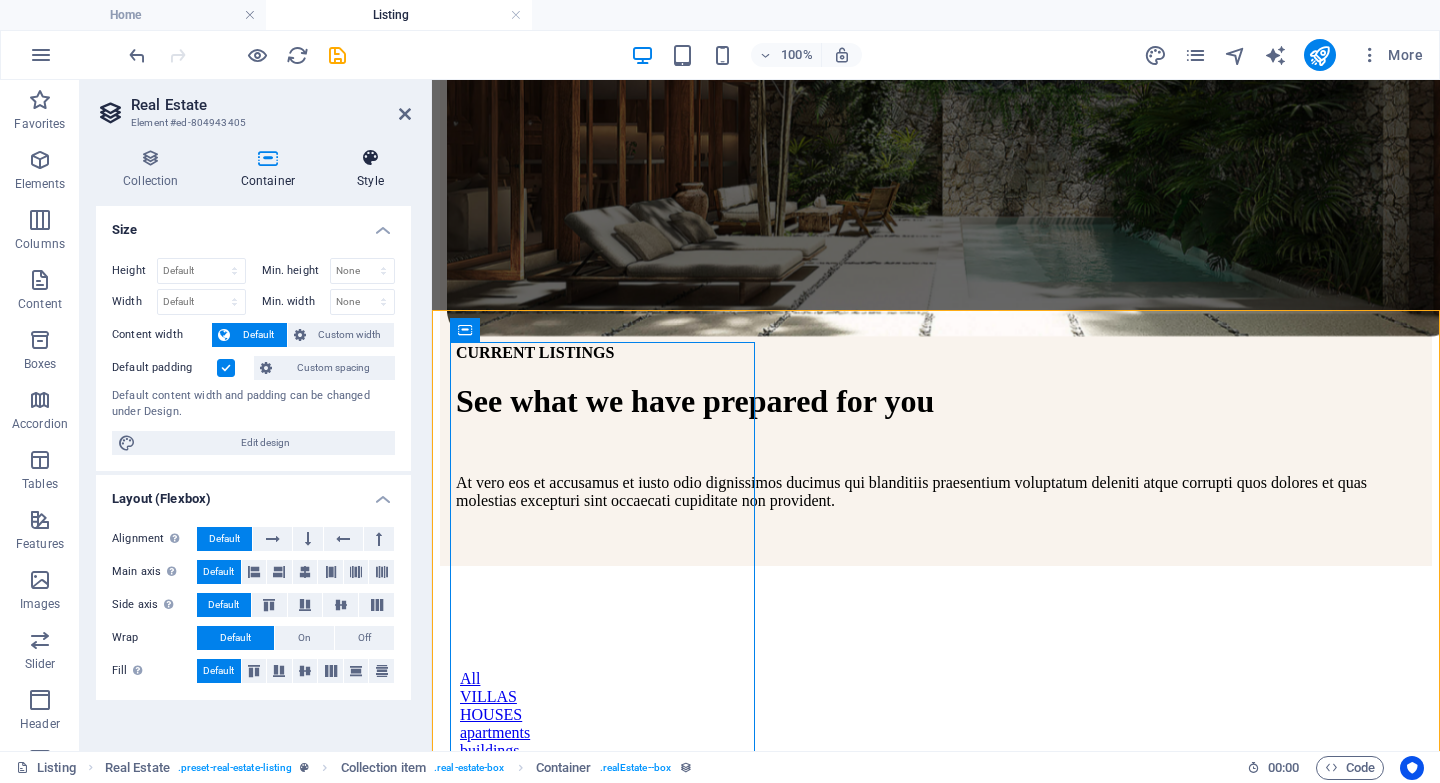 click on "Style" at bounding box center [370, 169] 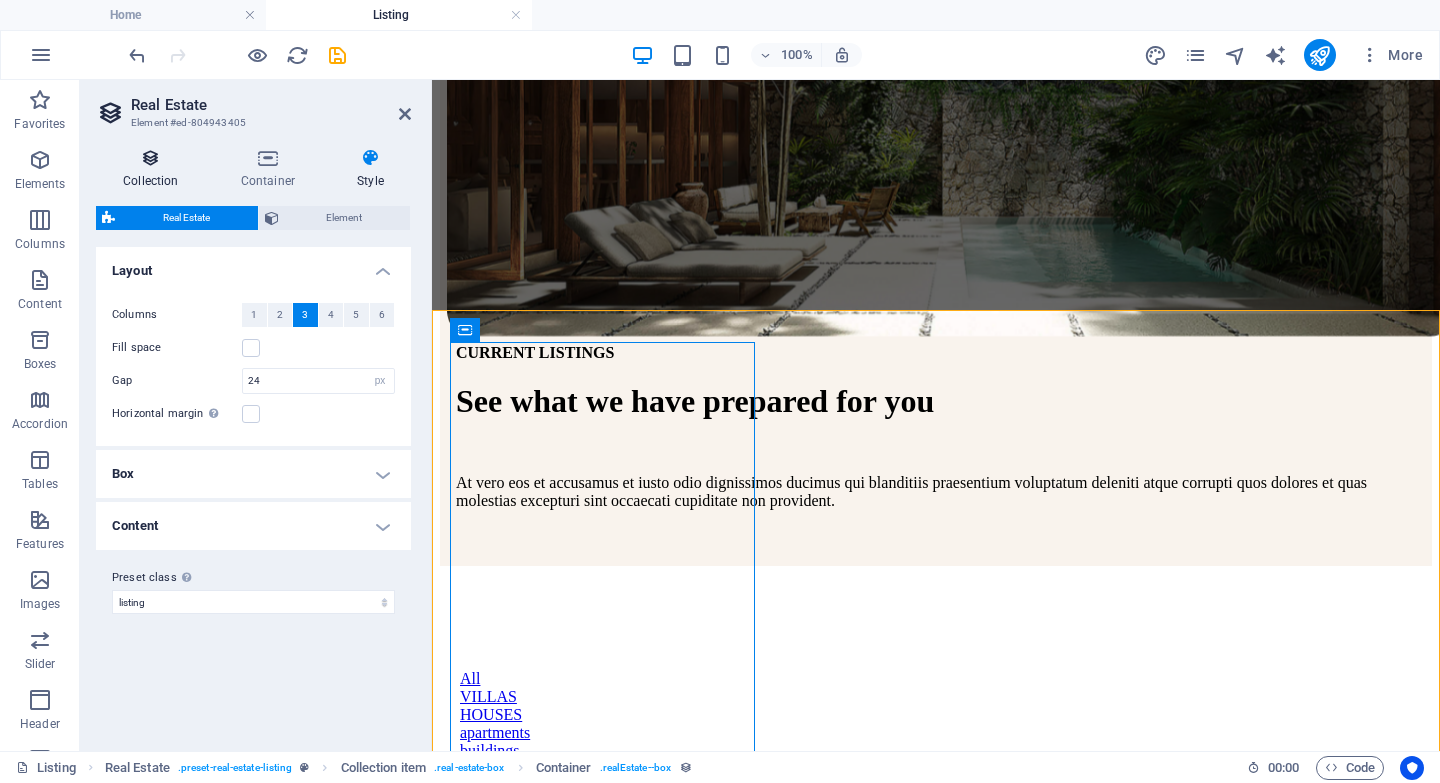 click on "Collection" at bounding box center (155, 169) 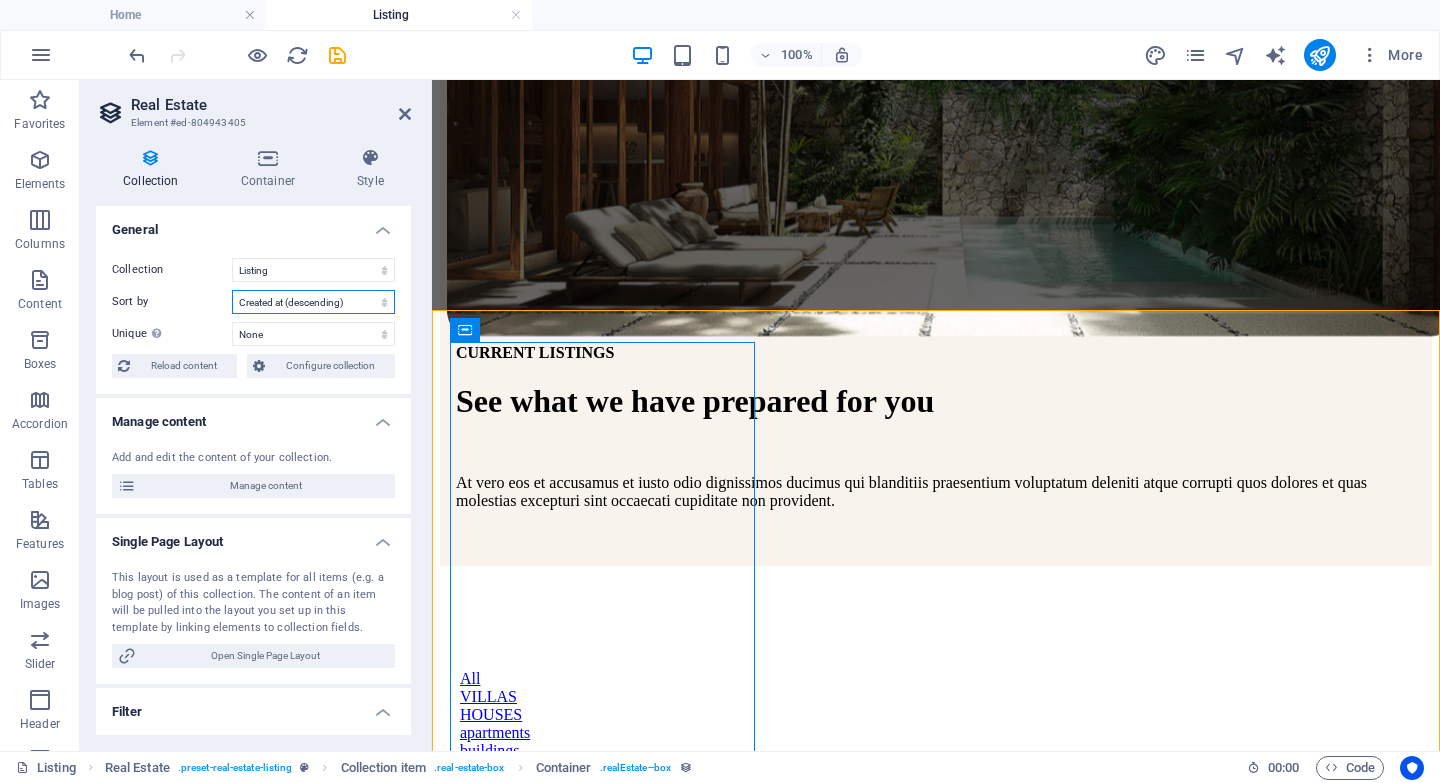 click on "Created at (ascending) Created at (descending) Updated at (ascending) Updated at (descending) Name (ascending) Name (descending) Slug (ascending) Slug (descending) Property Type (ascending) Property Type (descending) Price (ascending) Price (descending) Address (ascending) Address (descending) Size (ascending) Size (descending) Bedrooms (ascending) Bedrooms (descending) Bathrooms (ascending) Bathrooms (descending) Listed (ascending) Listed (descending) Random" at bounding box center (313, 302) 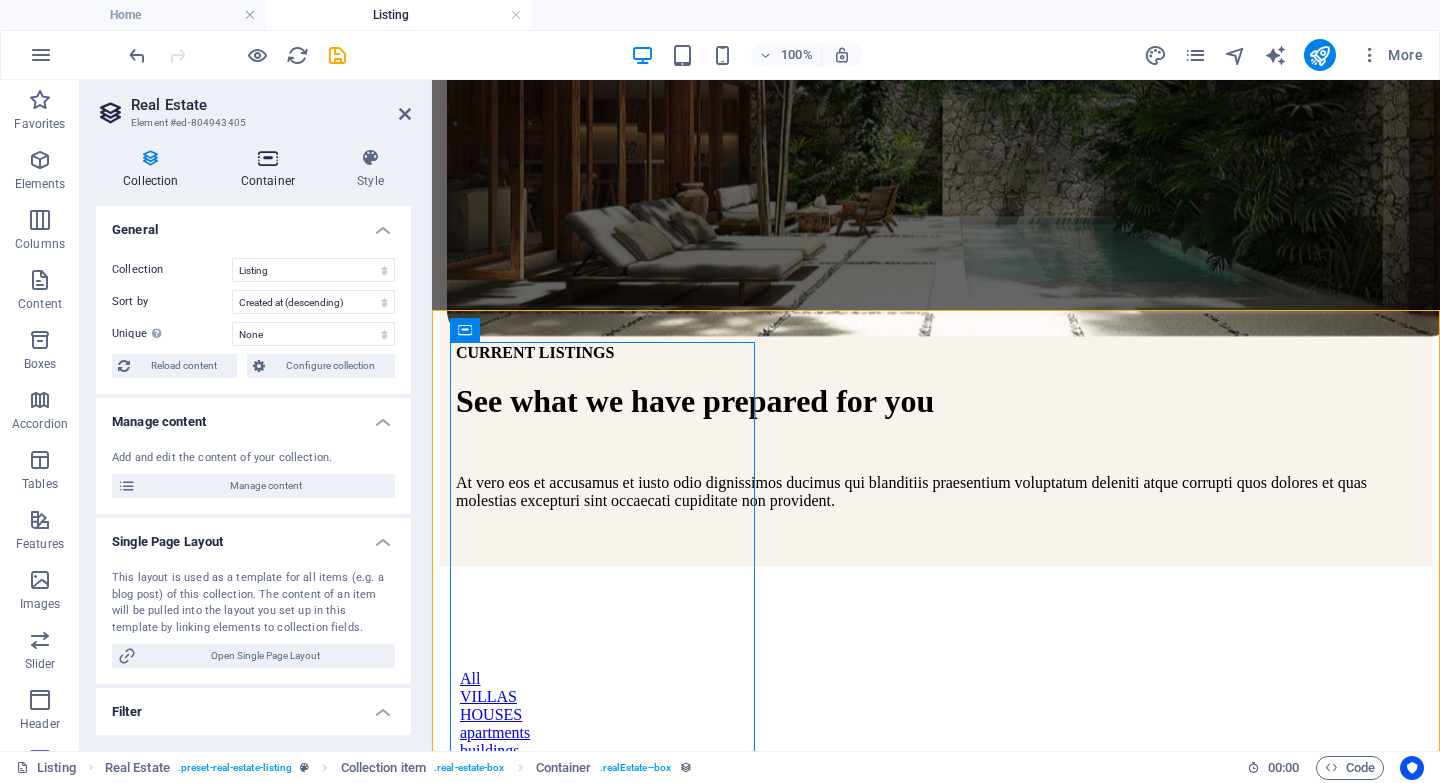 click at bounding box center [268, 158] 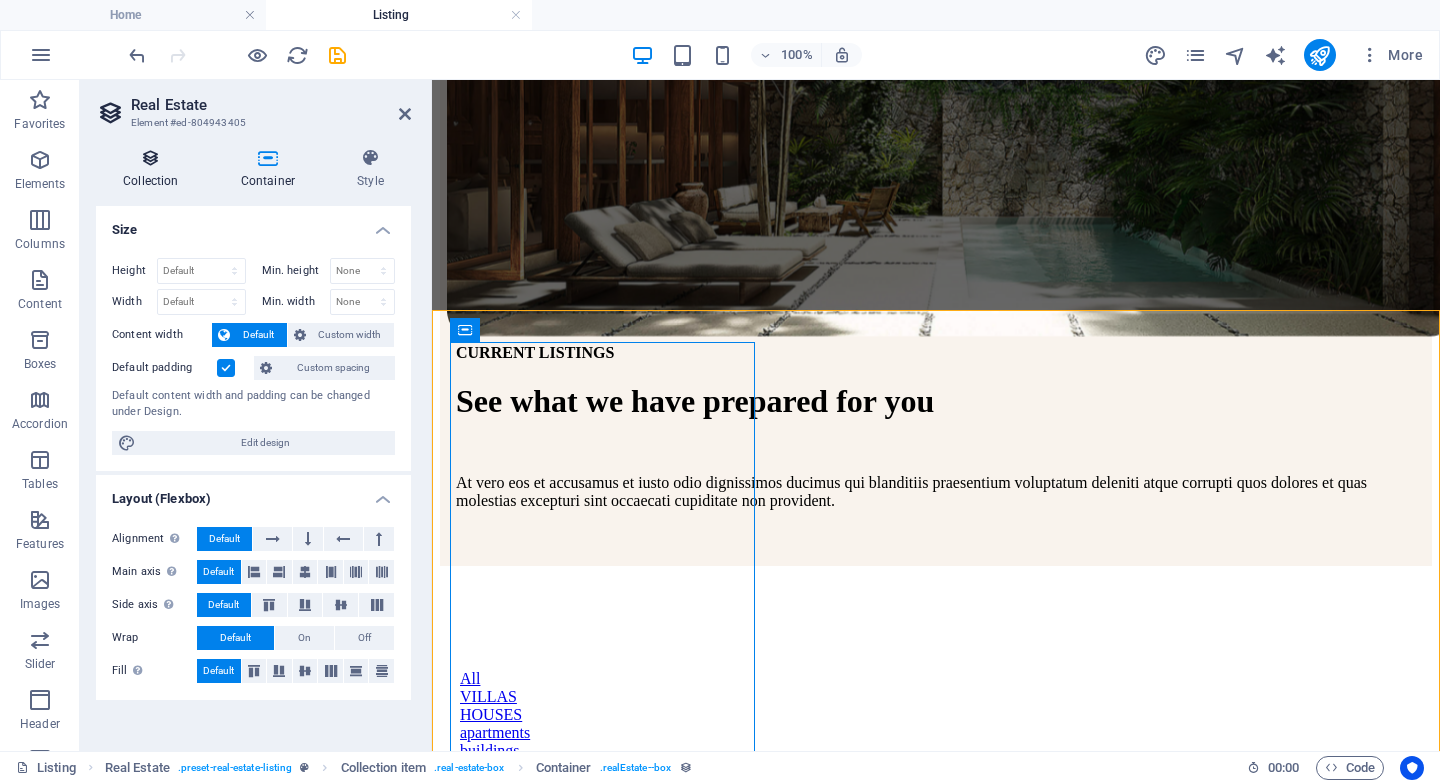 click at bounding box center (151, 158) 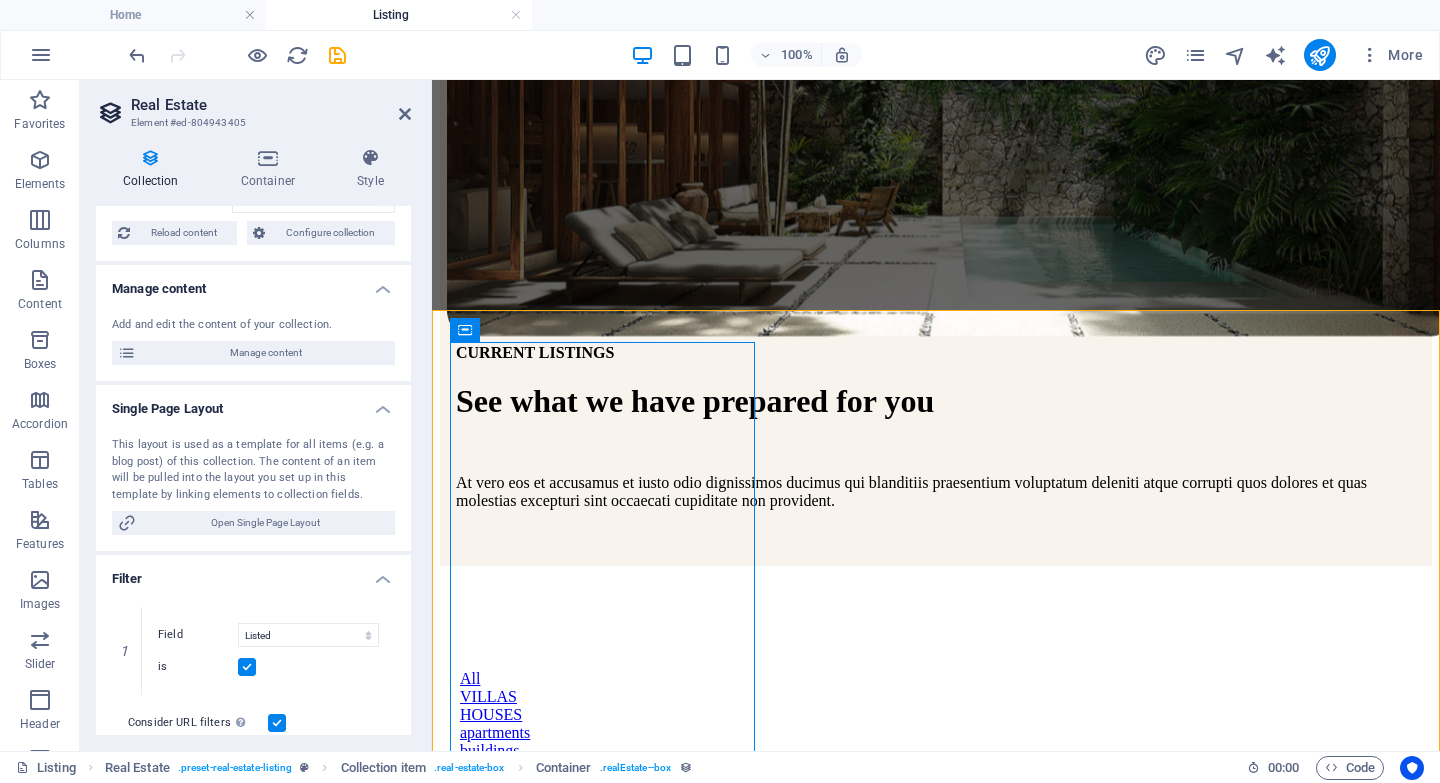 scroll, scrollTop: 0, scrollLeft: 0, axis: both 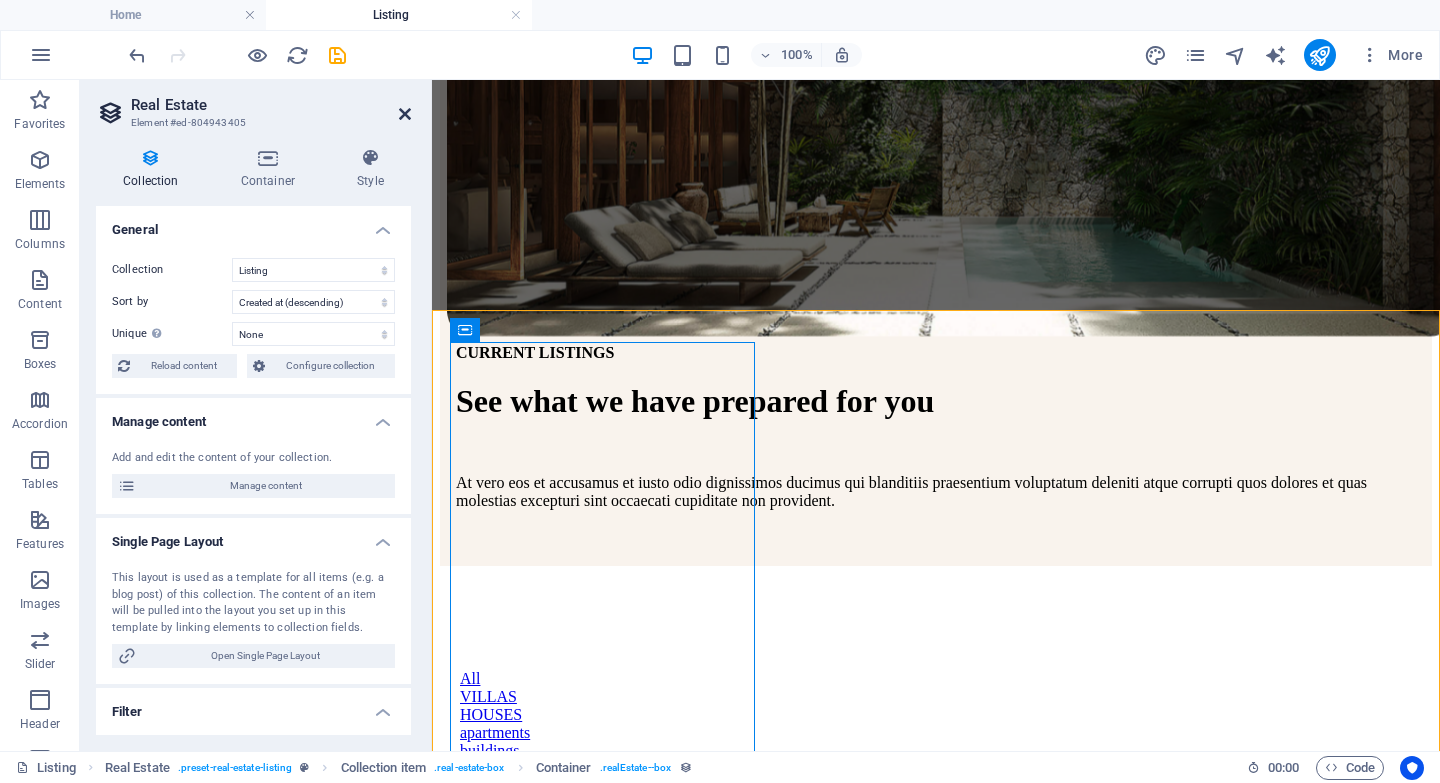 click at bounding box center [405, 114] 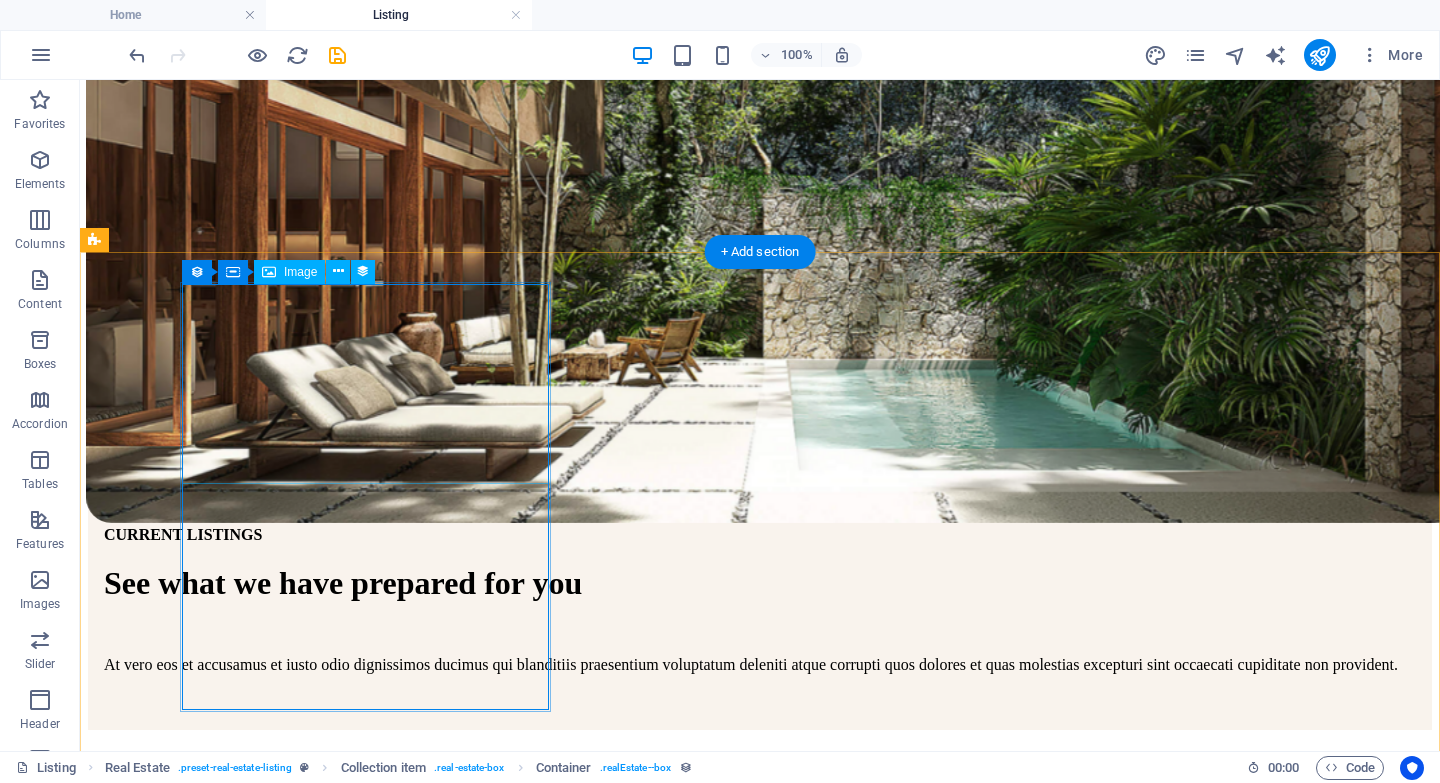 scroll, scrollTop: 1036, scrollLeft: 0, axis: vertical 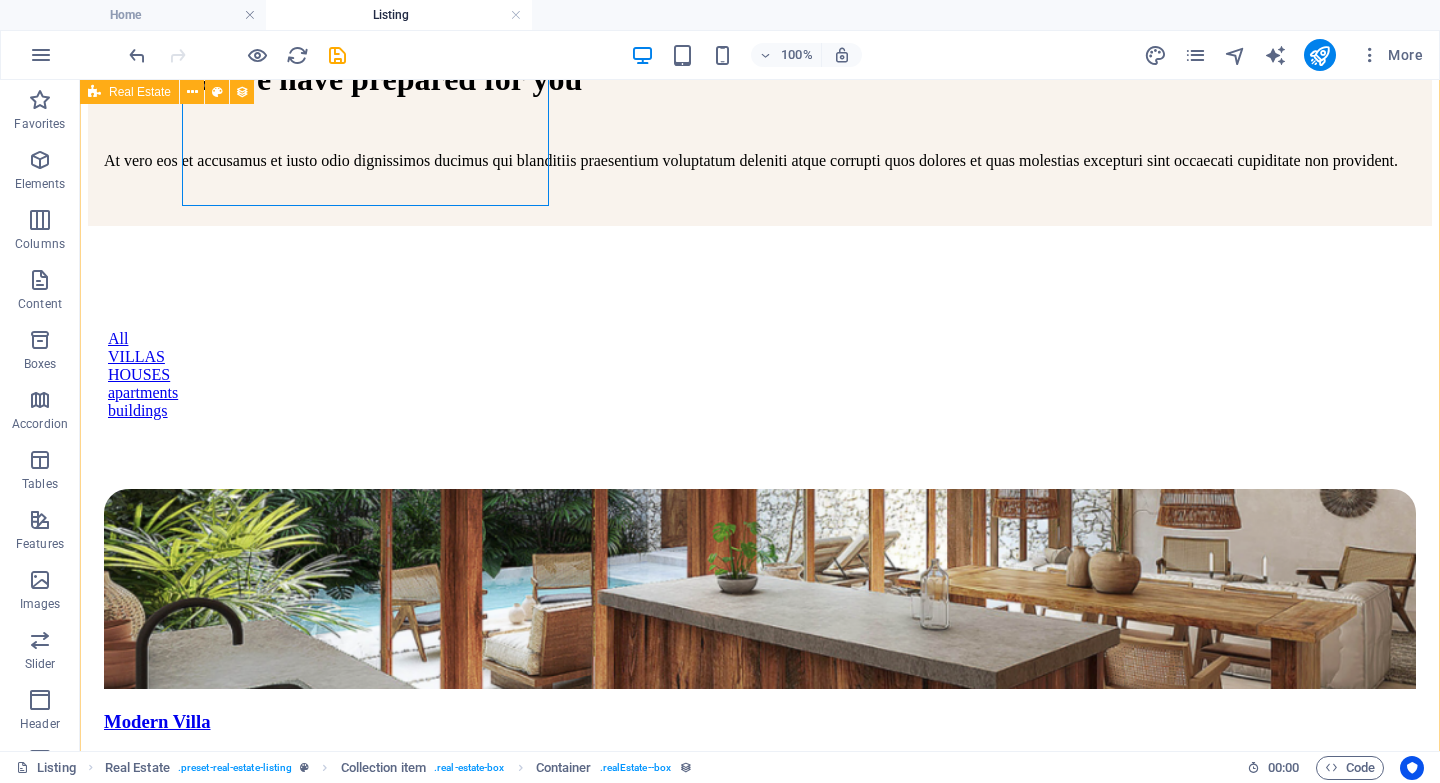 click on "Modern Villa Villa / $[PRICE] per month [NUMBER] [STREET]. [CITY], [STATE] [POSTAL_CODE] [NUMBER]sqft [NUMBER] [NUMBER] Resort Building / $[PRICE] p. month p. apartment [NUMBER] [STREET]. [CITY], [STATE] [POSTAL_CODE] [NUMBER]sqft [NUMBER] [NUMBER] Studio Apartment Apartment / $[PRICE] per month [NUMBER] [STREET]. [CITY], [STATE] [POSTAL_CODE] [NUMBER]sqft [NUMBER] [NUMBER] Lake Side Ranch House / $[PRICE] per month [NUMBER] [STREET]. [CITY], [STATE] [POSTAL_CODE] [NUMBER]sqft [NUMBER] [NUMBER] Modern House House / $[PRICE] per month [NUMBER] [STREET]. [CITY], [STATE] [POSTAL_CODE] [NUMBER]sqft [NUMBER] [NUMBER] Orchard St. Building Building / $[PRICE] p. month p. apartment [NUMBER] [STREET]. [CITY], [STATE] [POSTAL_CODE] [NUMBER]sqft [NUMBER] [NUMBER] Sea Side Villa Villa / $[PRICE] per month [NUMBER] [STREET]. [CITY], [STATE], [POSTAL_CODE] [NUMBER]sqft [NUMBER] [NUMBER] Santa Ana House House / $[PRICE] per month [NUMBER] [STREET]. [CITY], [STATE] [POSTAL_CODE] [NUMBER]sqft [NUMBER] [NUMBER] California Bay House House / $[PRICE] per month [NUMBER] [STREET]. [CITY], [STATE] [POSTAL_CODE] [NUMBER]sqft [NUMBER] [NUMBER]  Previous Next" at bounding box center (760, 3196) 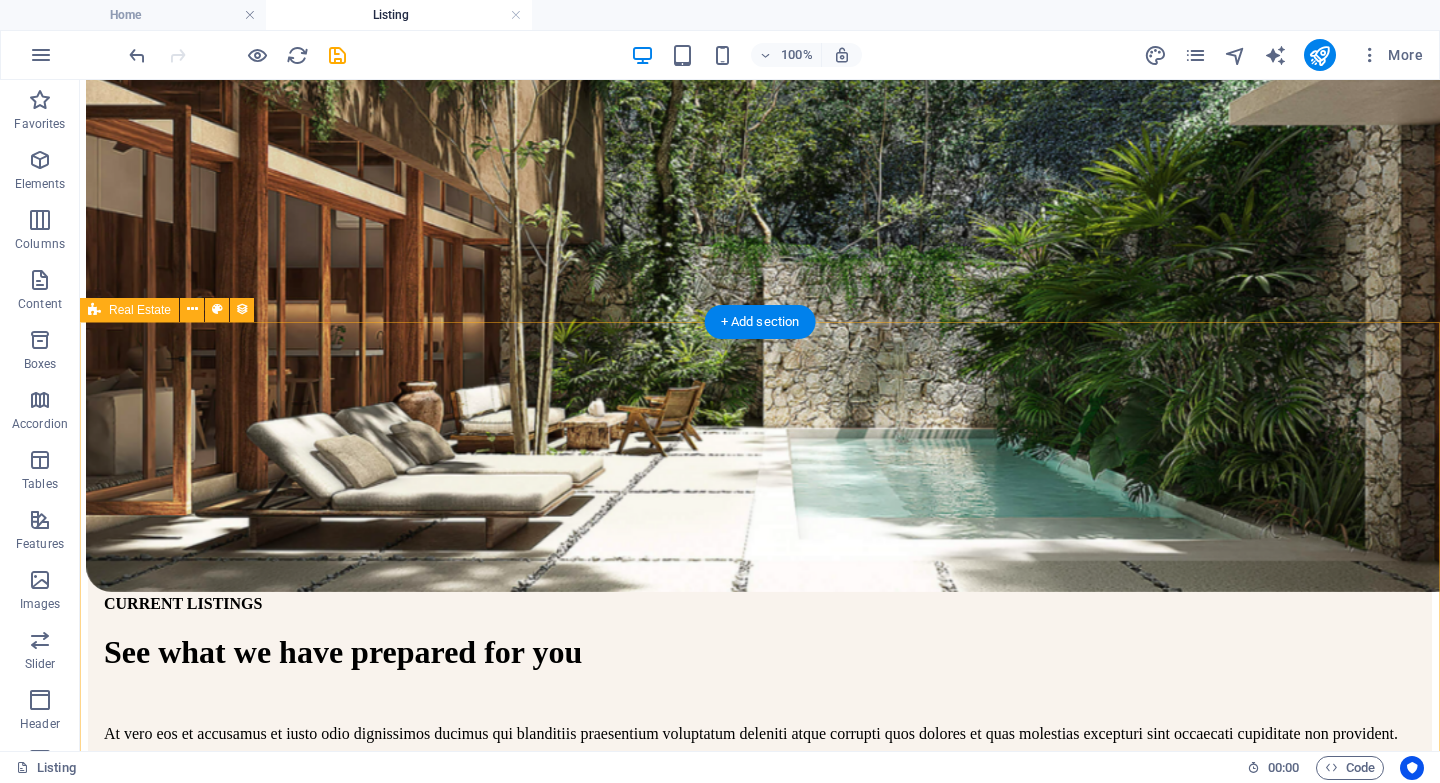 scroll, scrollTop: 456, scrollLeft: 0, axis: vertical 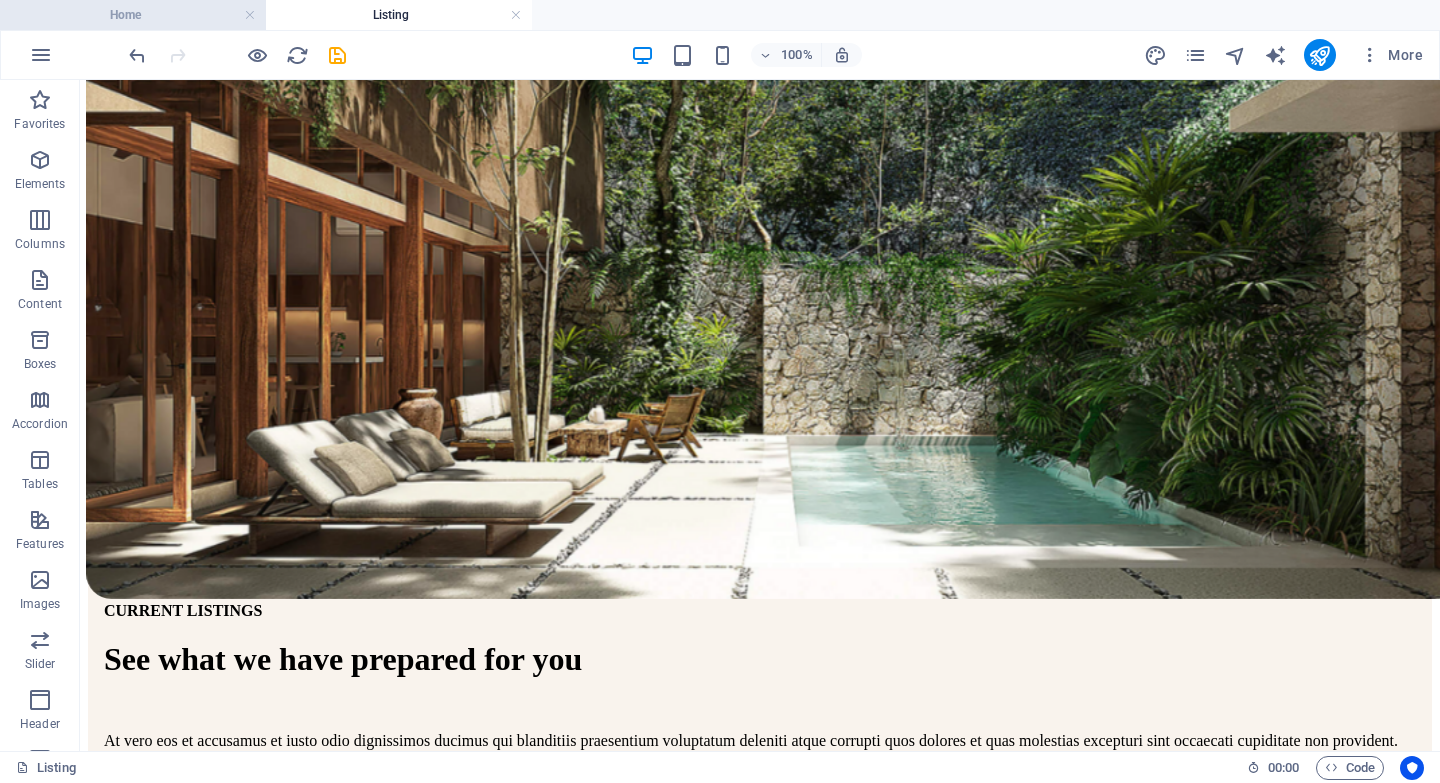 click on "Home" at bounding box center [133, 15] 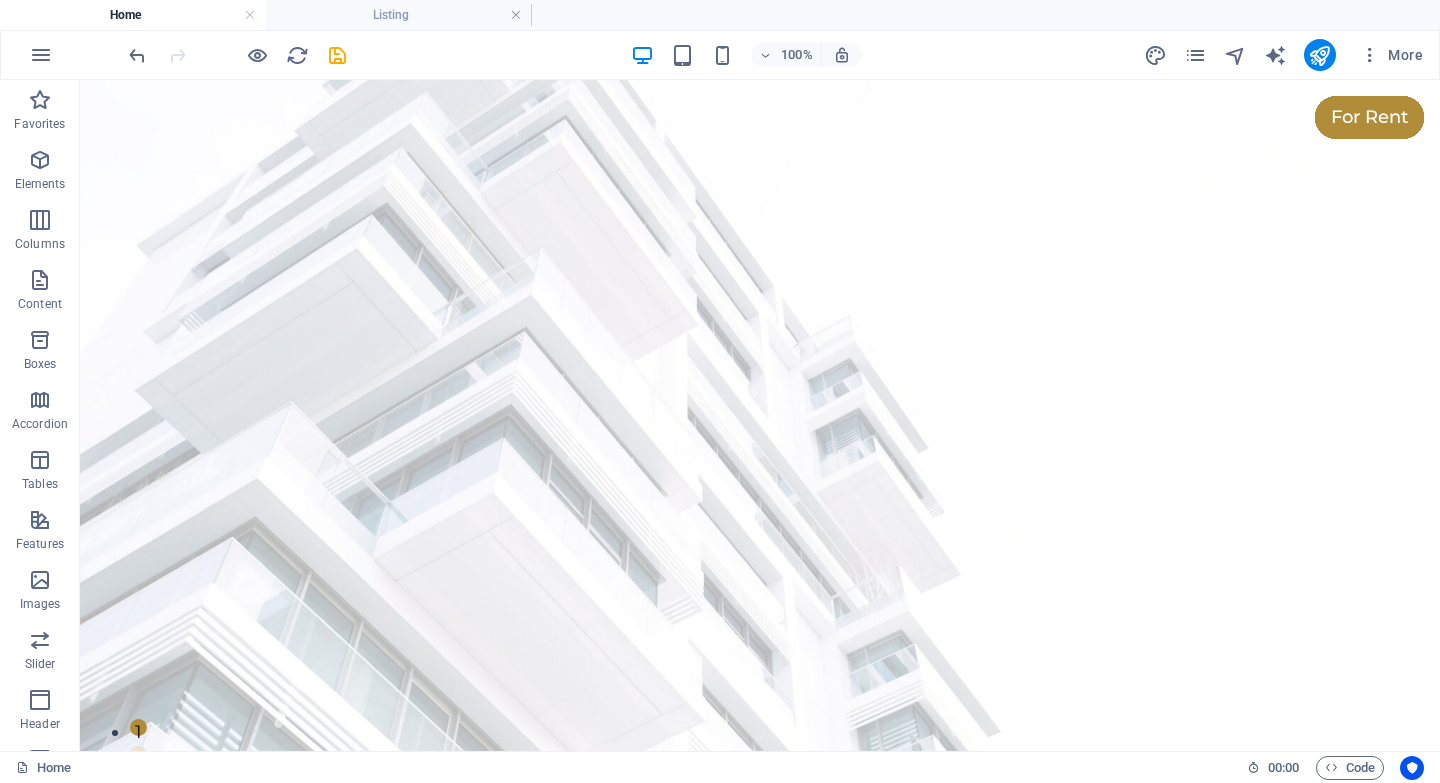 scroll, scrollTop: 3612, scrollLeft: 0, axis: vertical 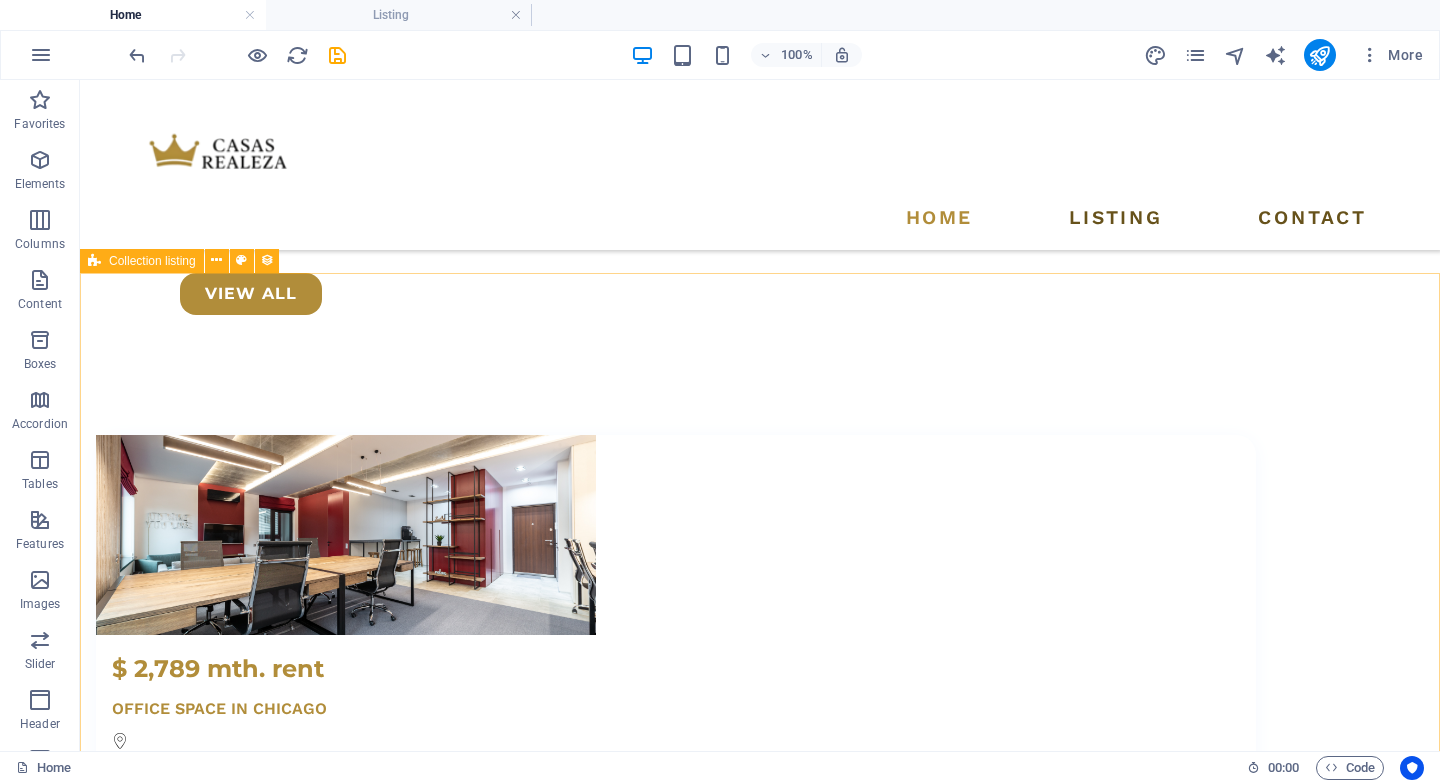 click on "Collection listing" at bounding box center (152, 261) 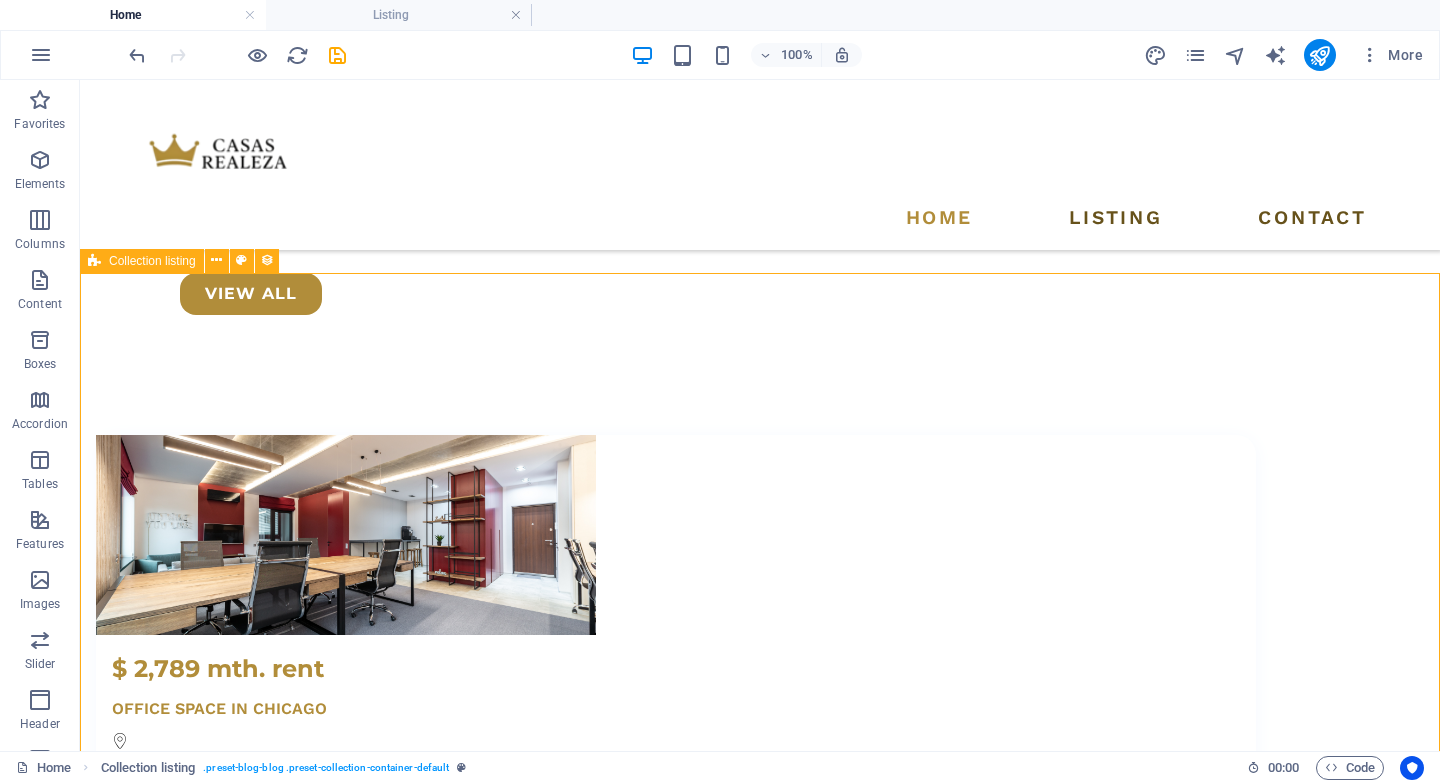 click on "Collection listing" at bounding box center [152, 261] 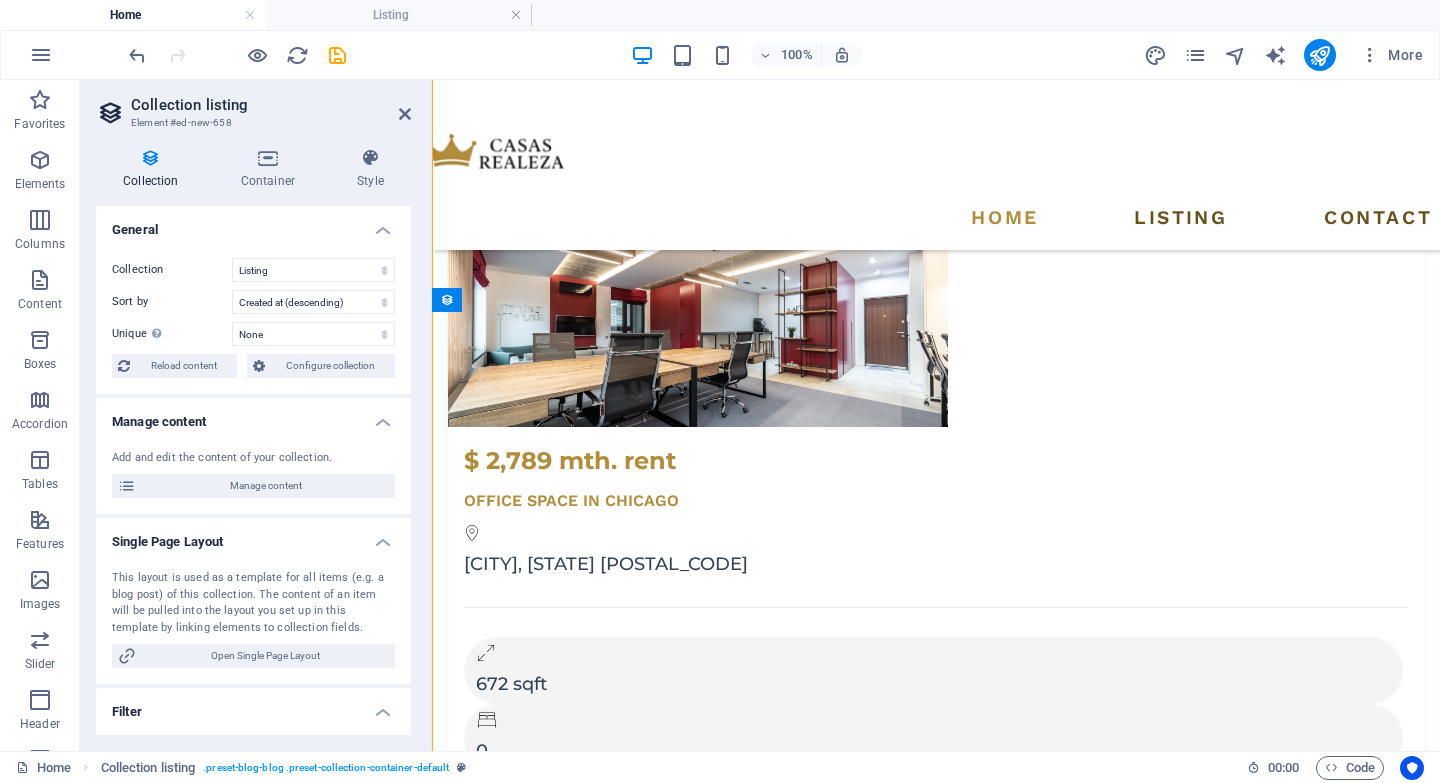 scroll, scrollTop: 3812, scrollLeft: 0, axis: vertical 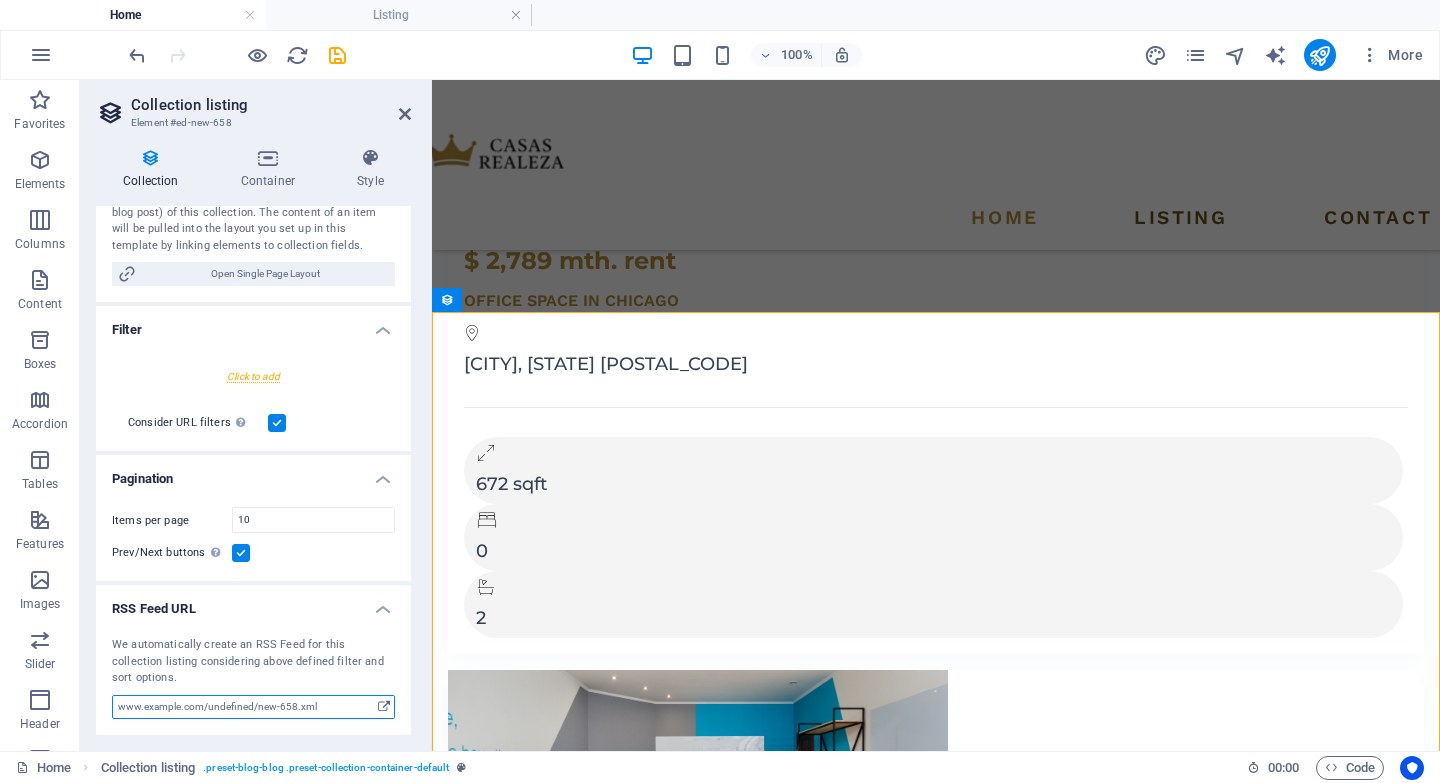 click on "www.example.com/undefined/new-658.xml" at bounding box center [253, 707] 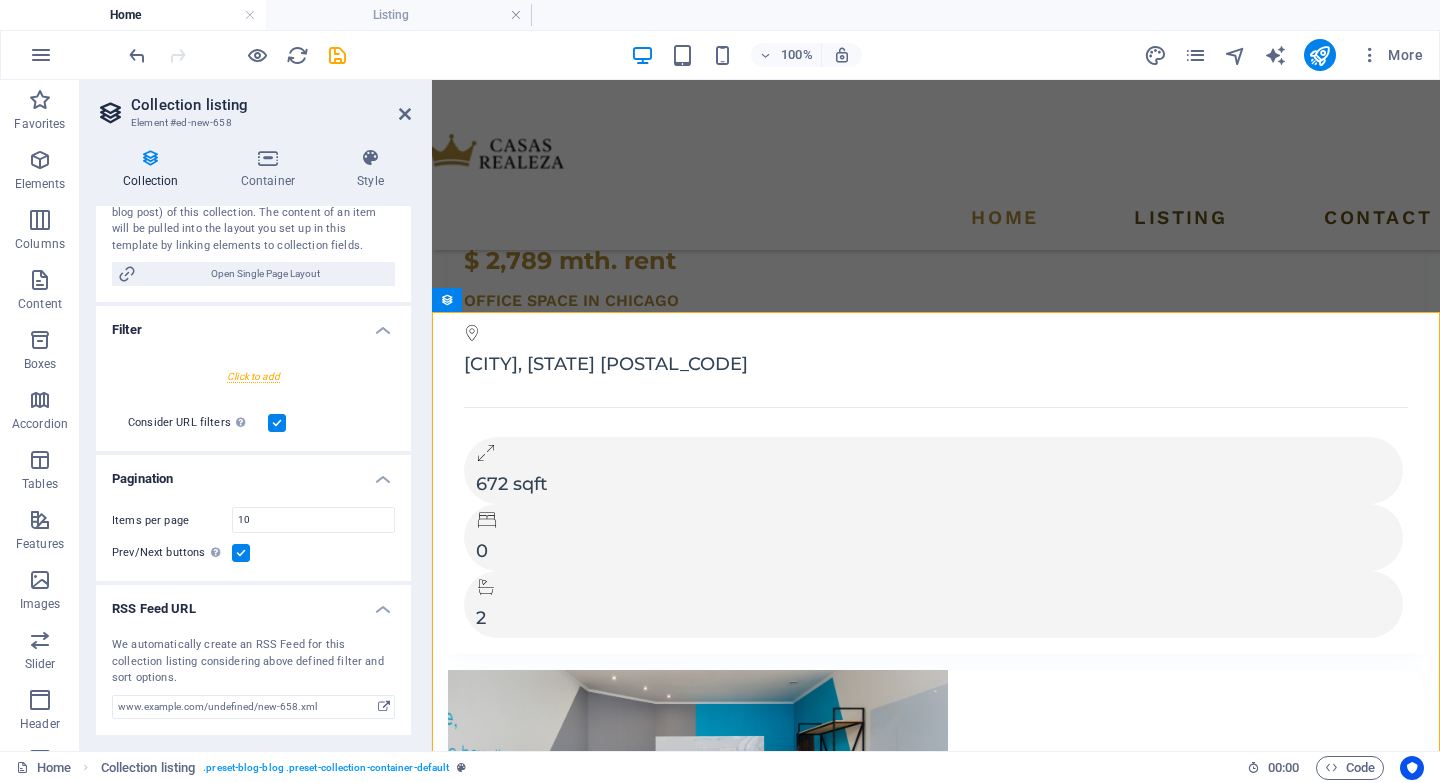 click on "RSS Feed URL" at bounding box center [253, 603] 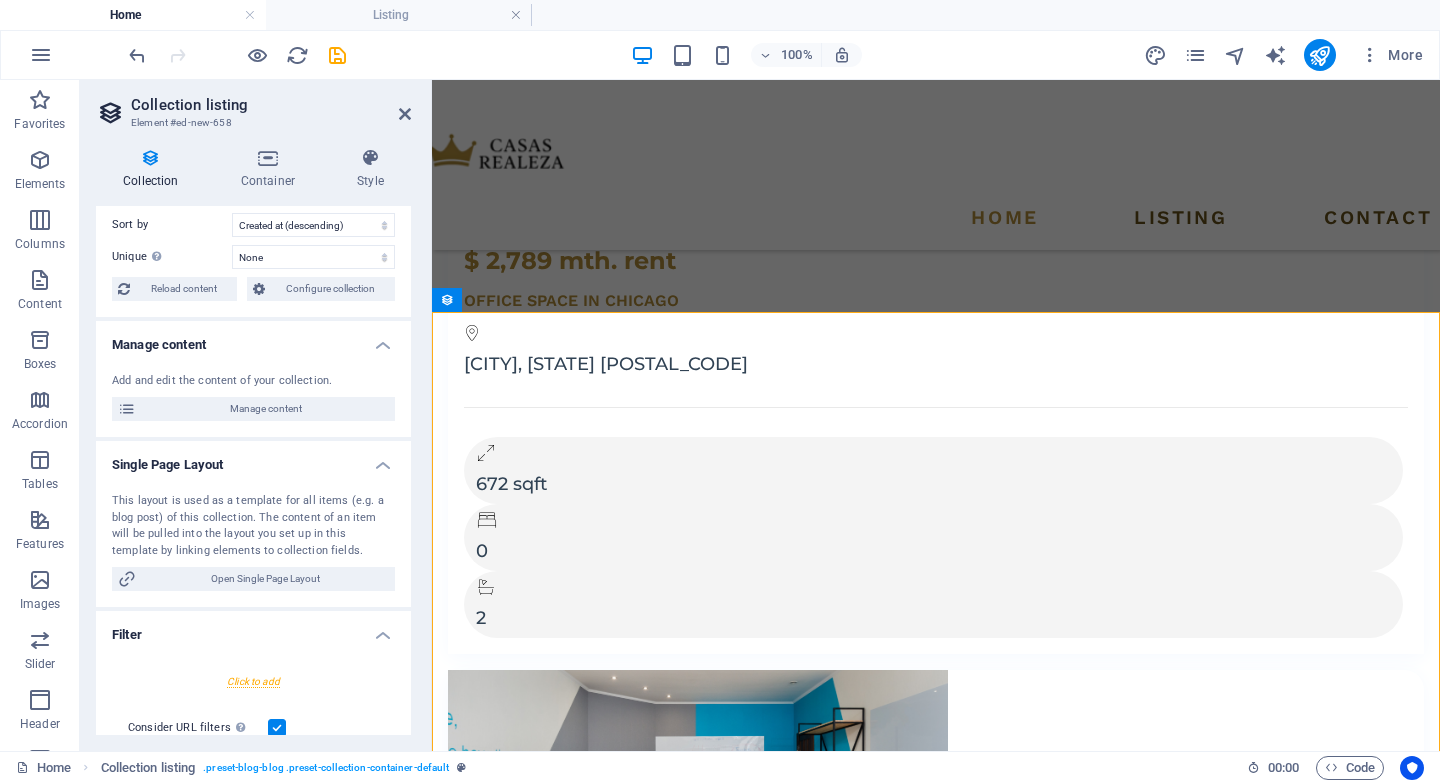 scroll, scrollTop: 0, scrollLeft: 0, axis: both 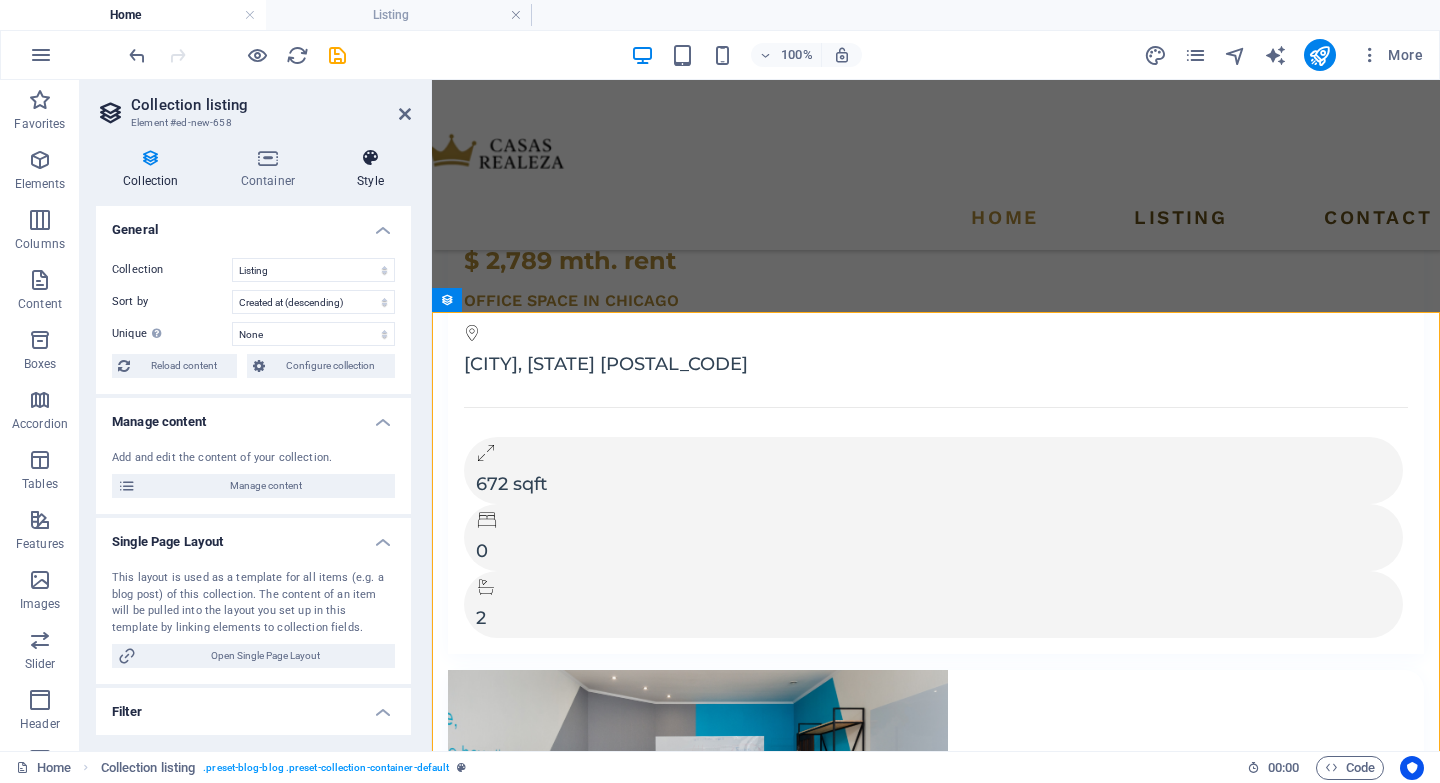 click at bounding box center [370, 158] 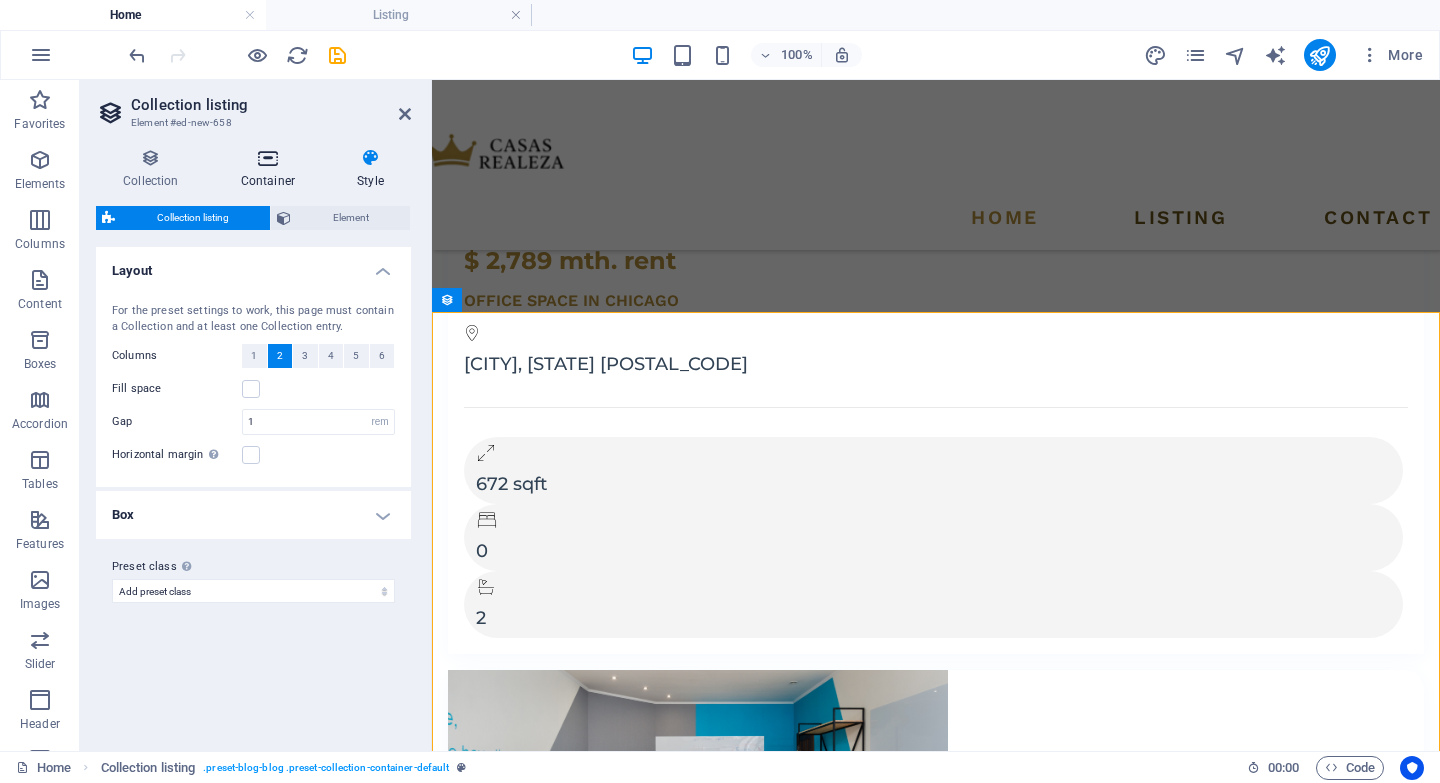 click at bounding box center [268, 158] 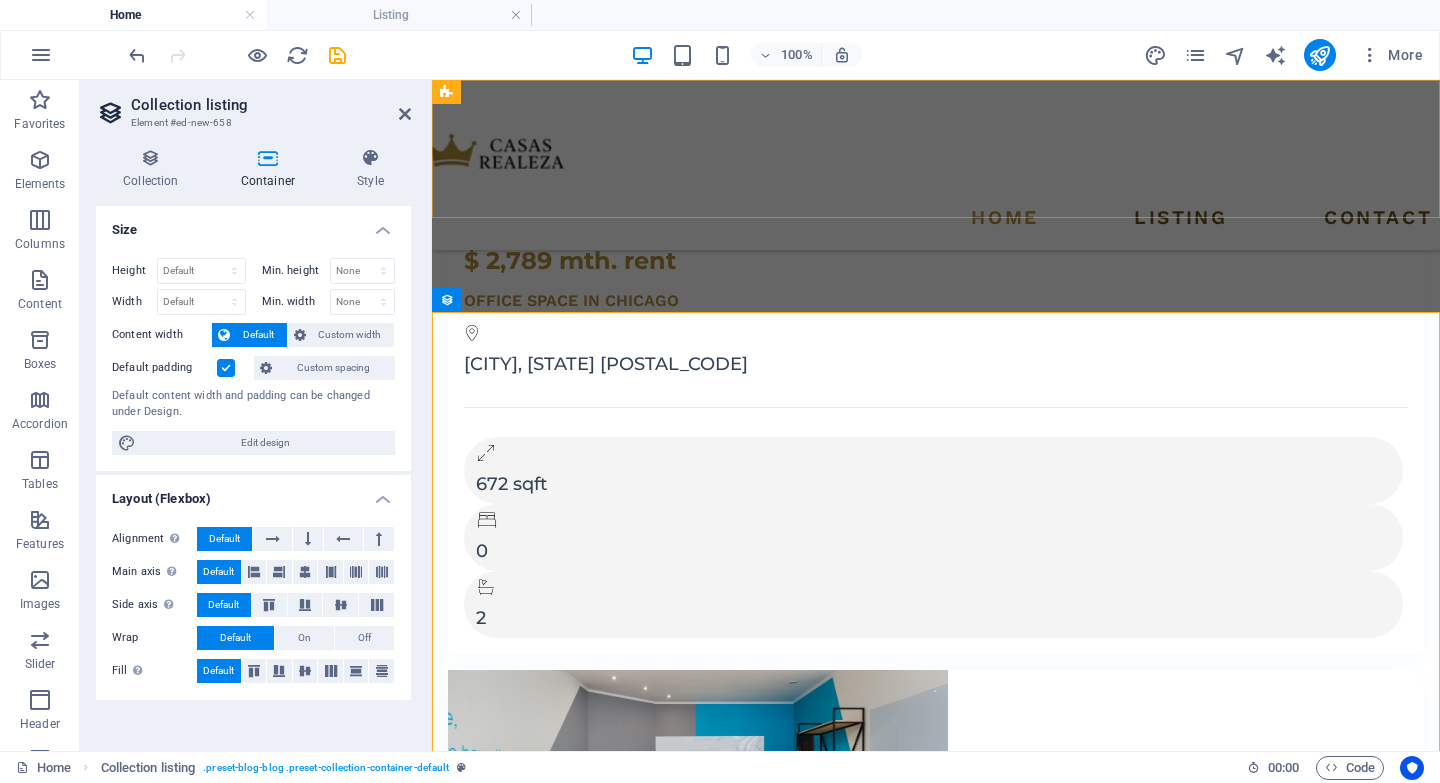 click at bounding box center [936, 149] 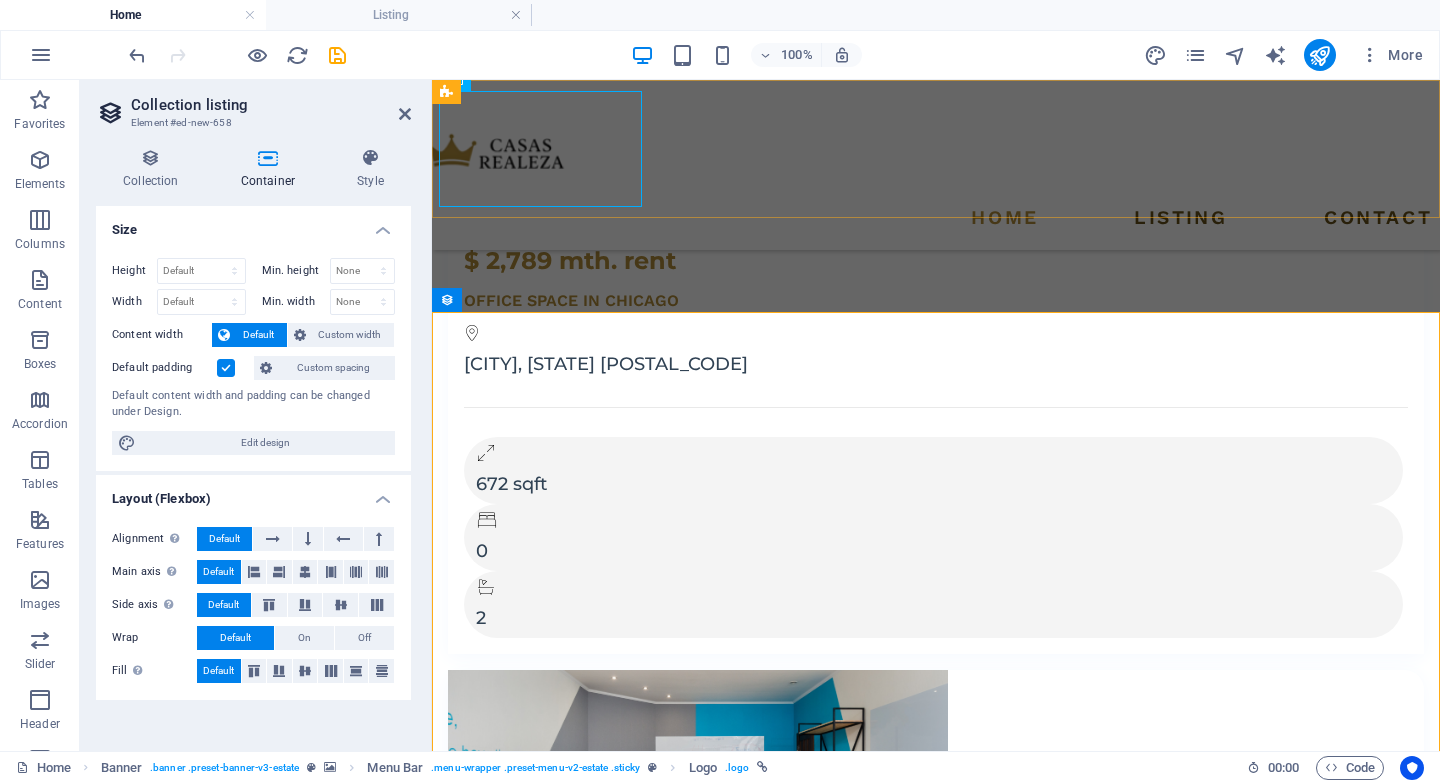 scroll, scrollTop: 3612, scrollLeft: 0, axis: vertical 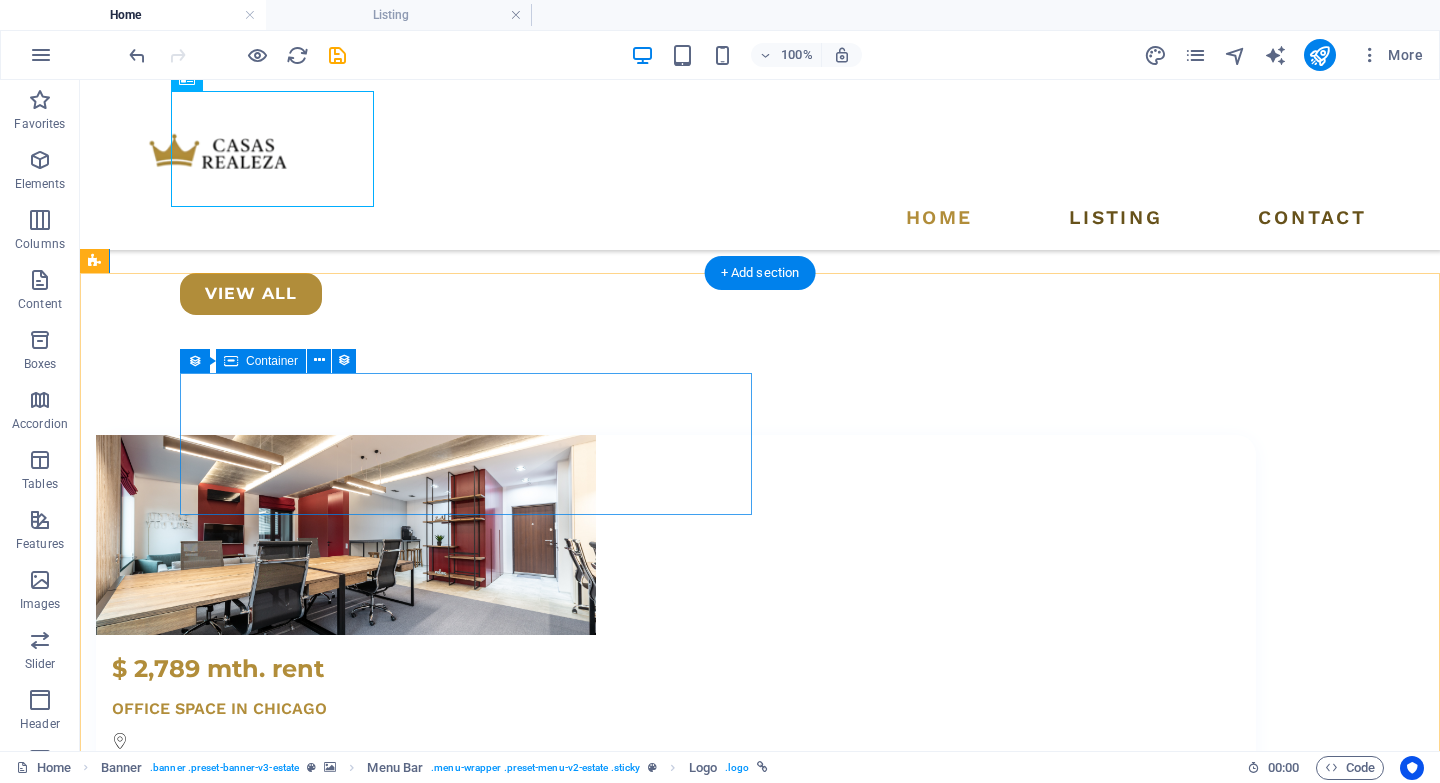 click on "Paste clipboard" at bounding box center [730, 6607] 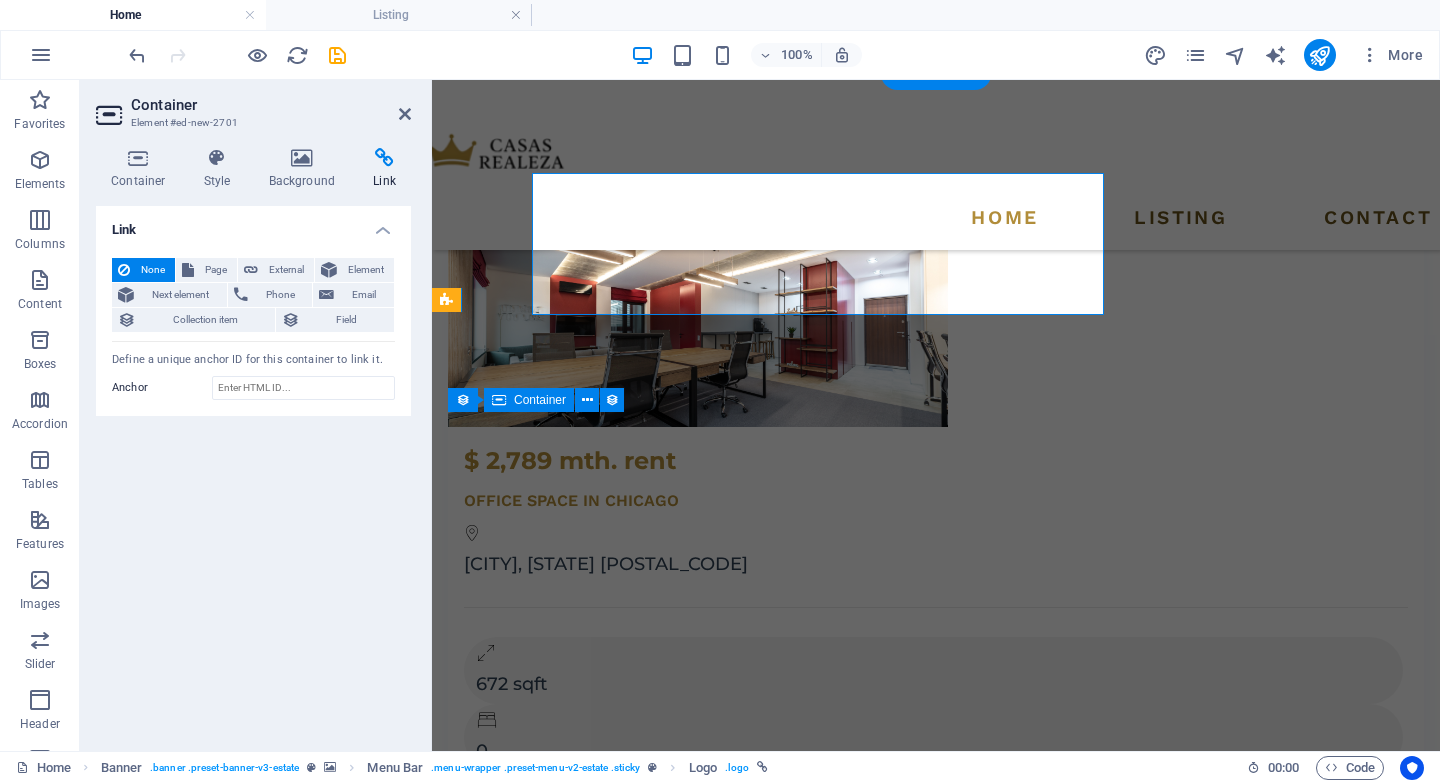 scroll, scrollTop: 3812, scrollLeft: 0, axis: vertical 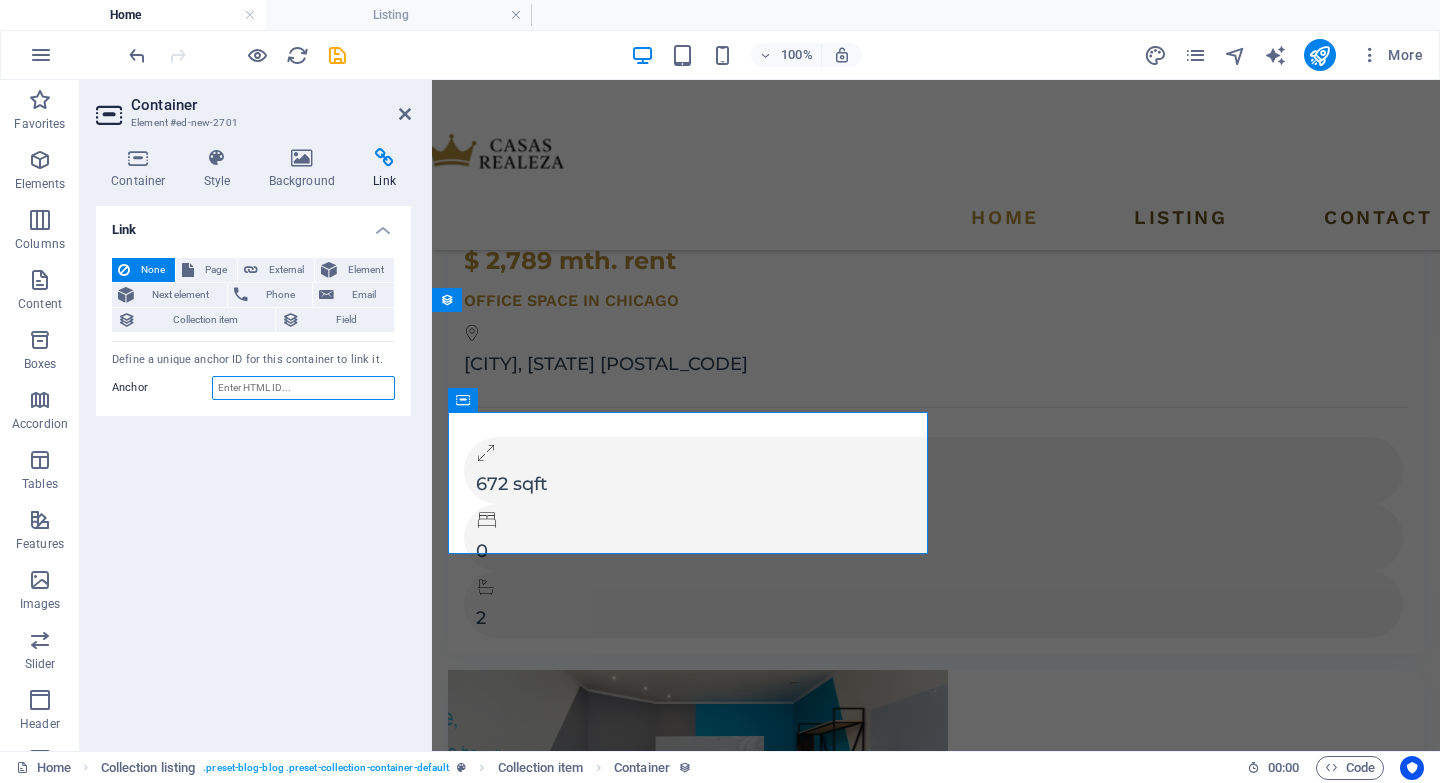 click on "Anchor" at bounding box center (303, 388) 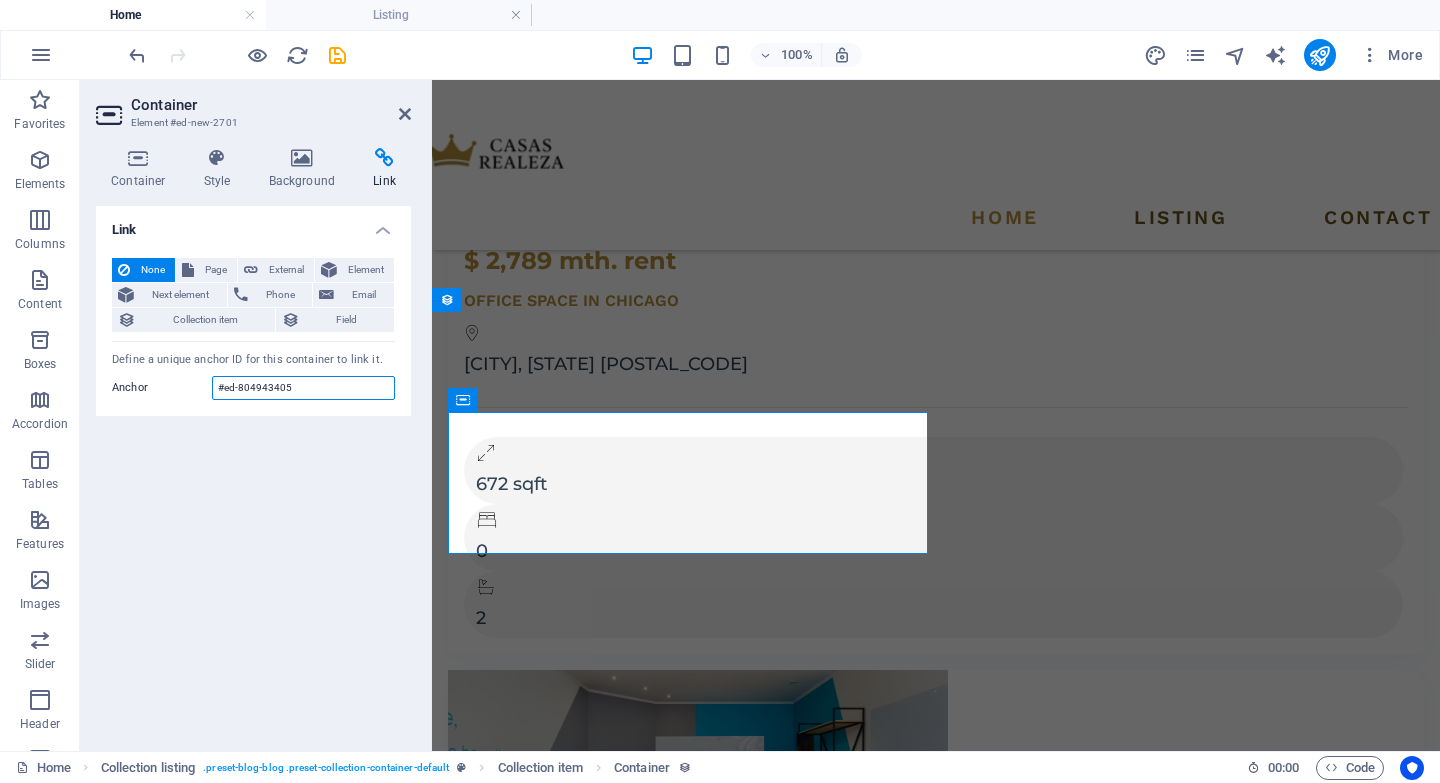 type on "#ed-804943405" 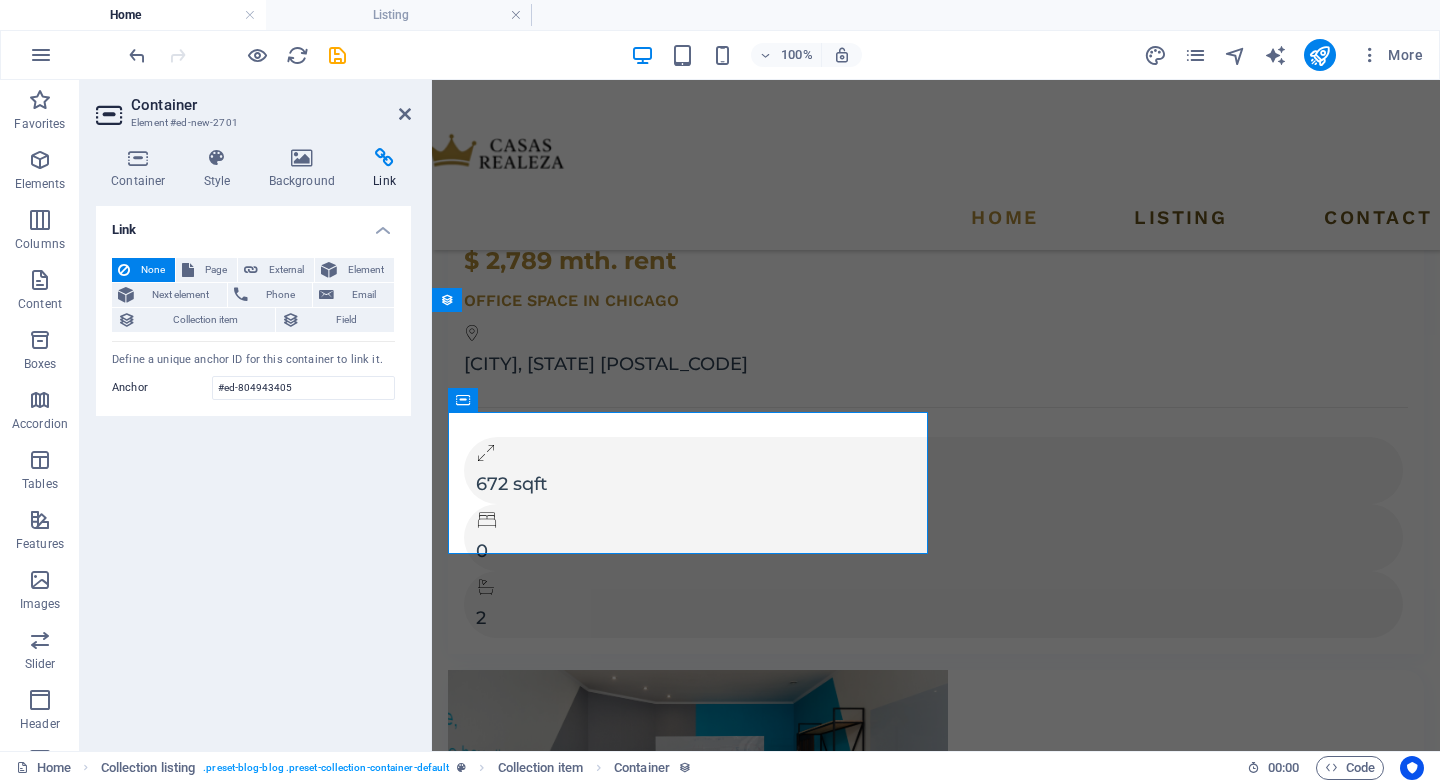 click on "Link None Page External Element Next element Phone Email Collection item Field Page Home Listing Listing 2 Listing 1 News Our Team Contact Legal Notice Privacy New page Element
URL Phone Email No assignment, content remains static Created at ([DATE]) Updated at ([DATE]) Name (Plain Text) Slug (Plain Text) Image (File) Short description (Rich Text) Property Type (Choice) Price (Plain Text) Address (Plain Text) Size (Plain Text) Bedrooms (Number) Bathrooms (Number) Listed (Checkbox) Description (CMS) Get link from Listing [DATE] ([TEXT]) [DATE] ([TEXT]) [DATE] ([TEXT]) [DATE] ([TEXT]) [DATE] [TIME] ([TEXT]) [DATE] [TIME] ([TEXT]) [DAY_OF_WEEK], [DATE] [TIME] ([TEXT]) [DAY_OF_WEEK], [DATE] [TIME] ([TEXT]) [DATE] ([TEXT]) [DATE] ([TEXT]) [DATE] ([TEXT]) [TEXT], [DATE] ([TEXT]) [TEXT], [DATE] ([TEXT]) [DAY_OF_WEEK], [DATE] ([TEXT]) [TIME] ([TEXT]) [NUMBER] ([TEXT]) [NUMBER] ([TEXT]) [TEXT] ([TEXT]) [MONTH] ([TEXT]) [MONTH] ([TEXT]) [TEXT] ([TEXT]) [TEXT] ([TEXT]) Link target" at bounding box center [253, 470] 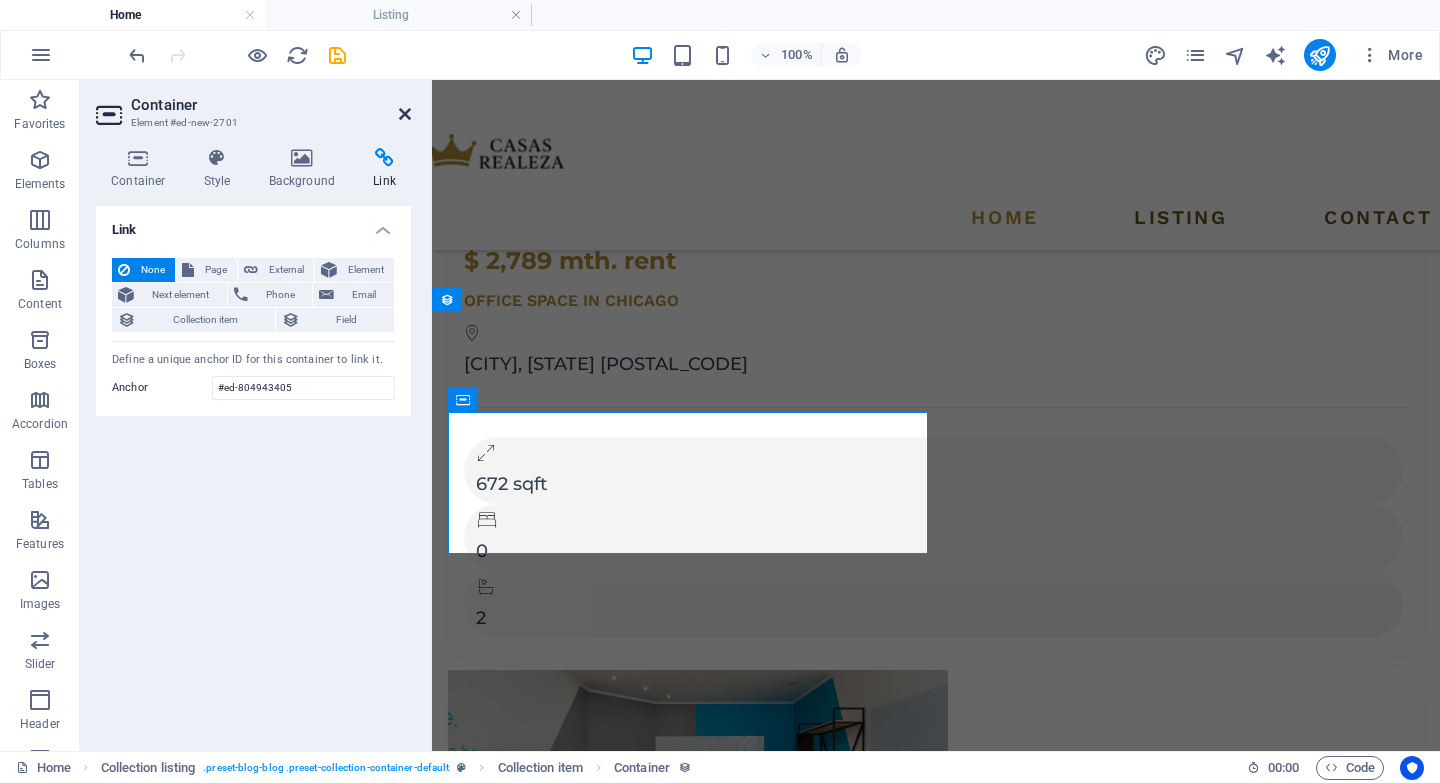 click at bounding box center [405, 114] 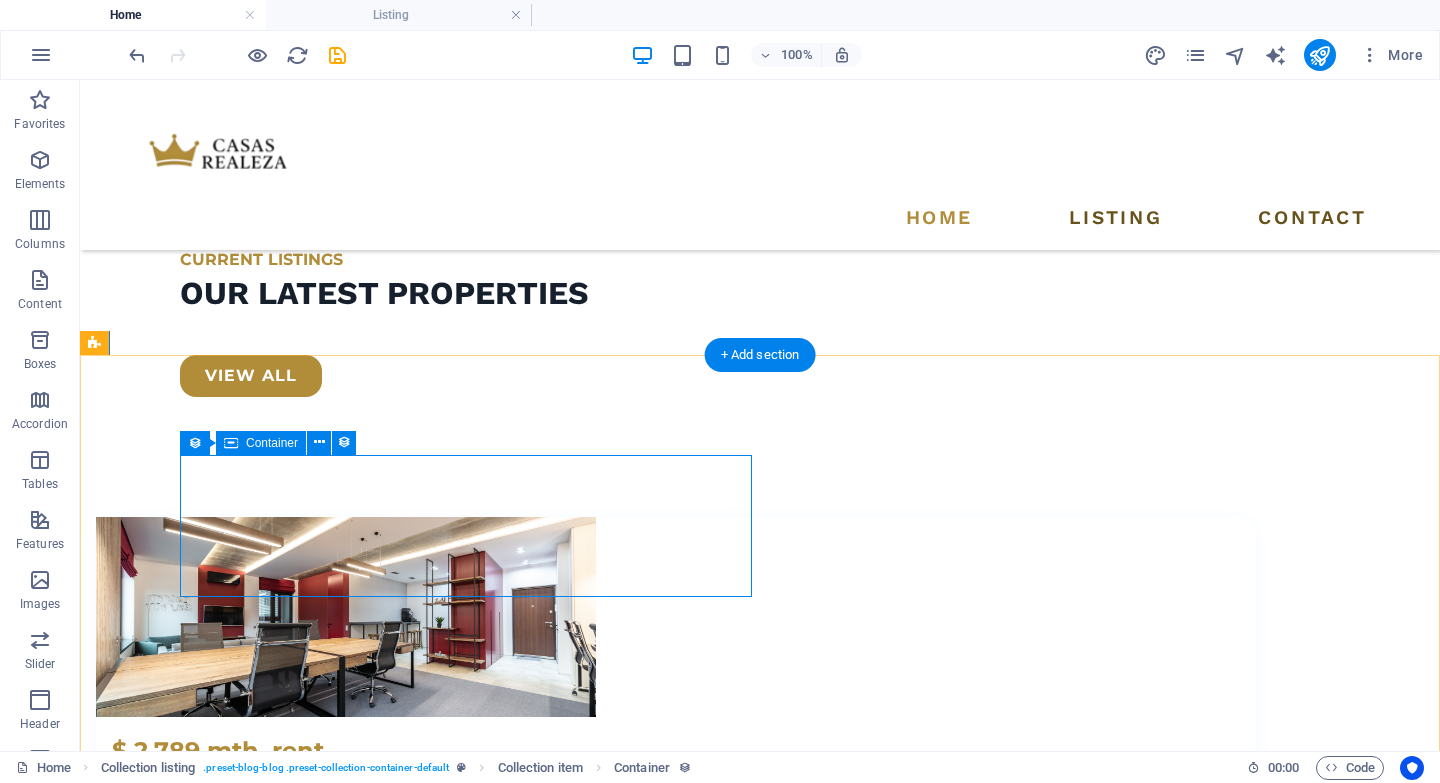 scroll, scrollTop: 3528, scrollLeft: 0, axis: vertical 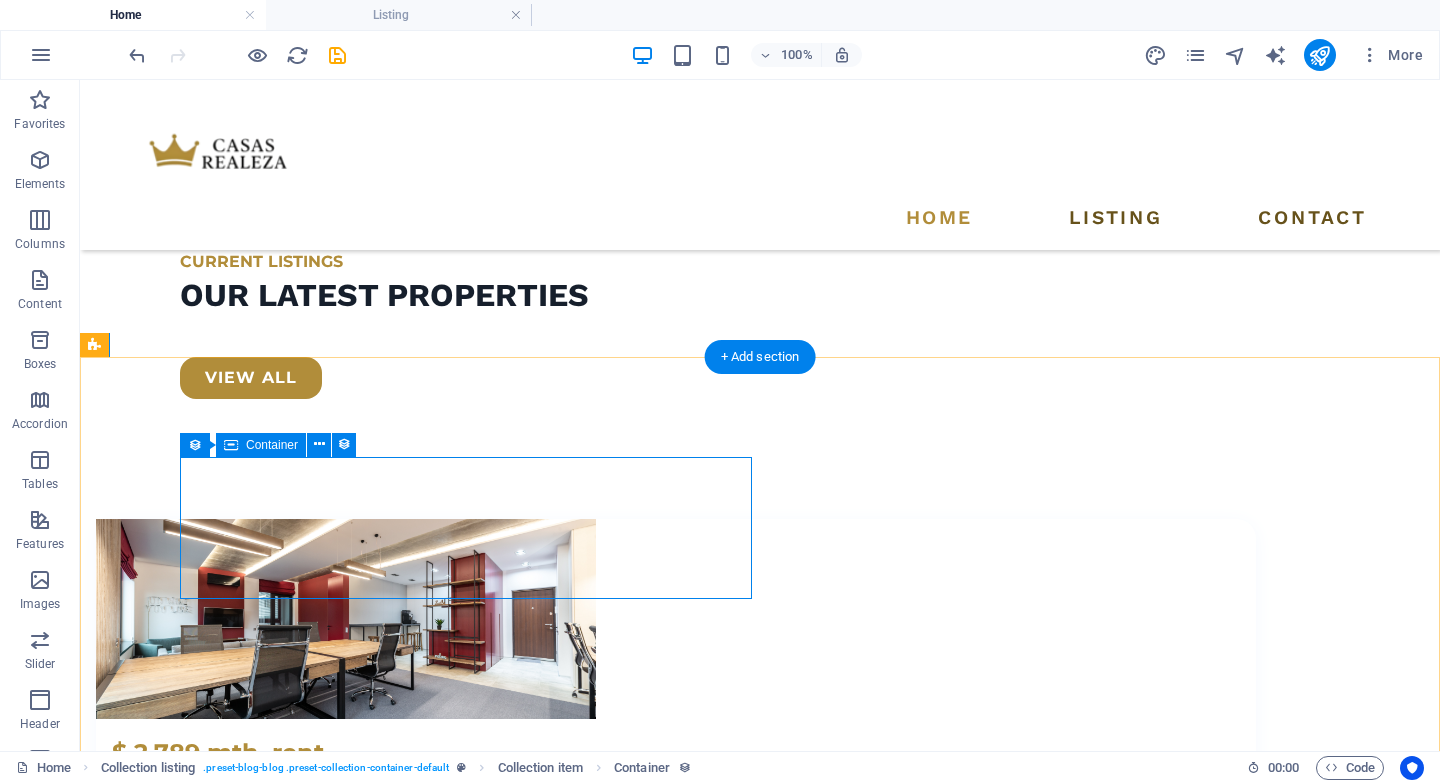 click on "Drop content here or  Add elements  Paste clipboard" at bounding box center (676, 6661) 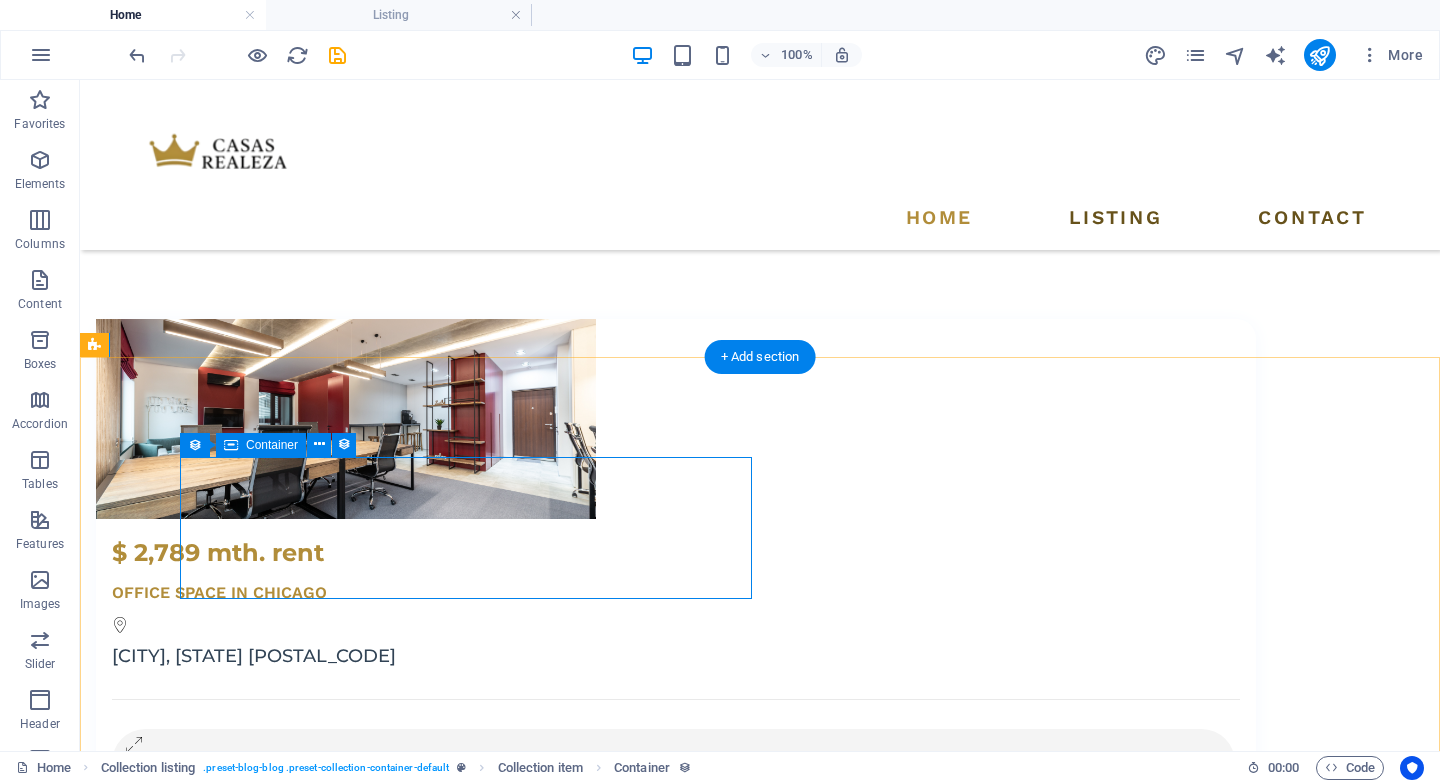 select 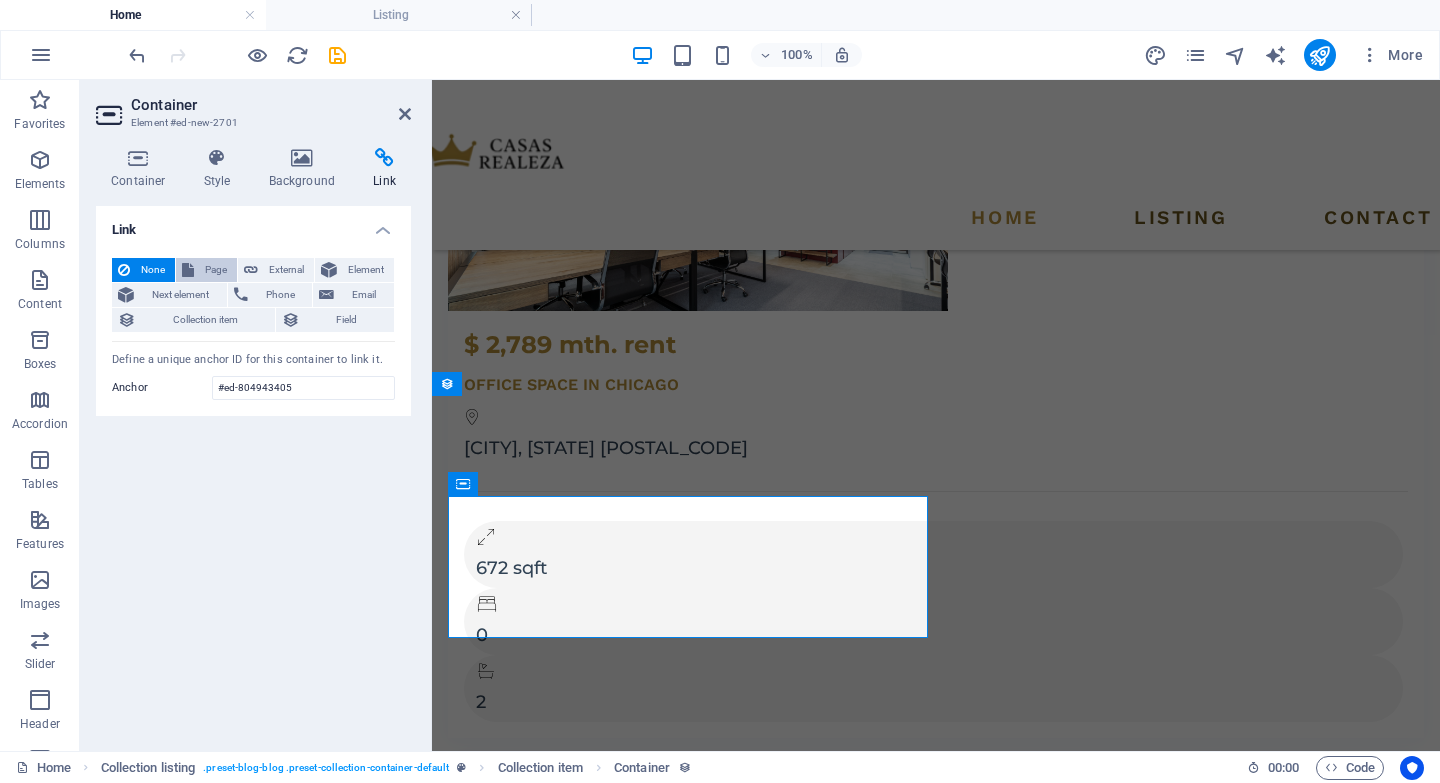 click on "Page" at bounding box center (215, 270) 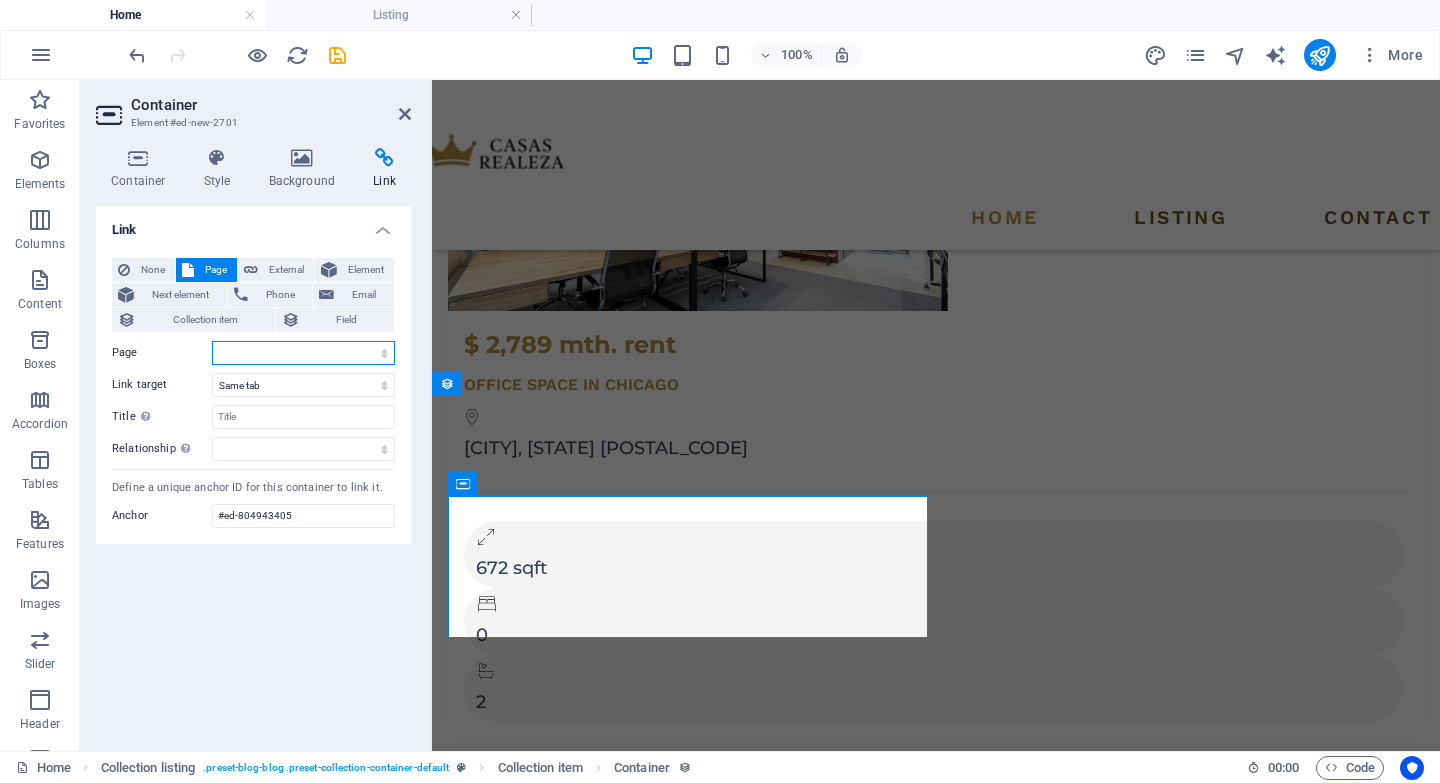 click on "Home Listing Listing 2 Listing 1 News Our Team Contact Legal Notice Privacy New page" at bounding box center (303, 353) 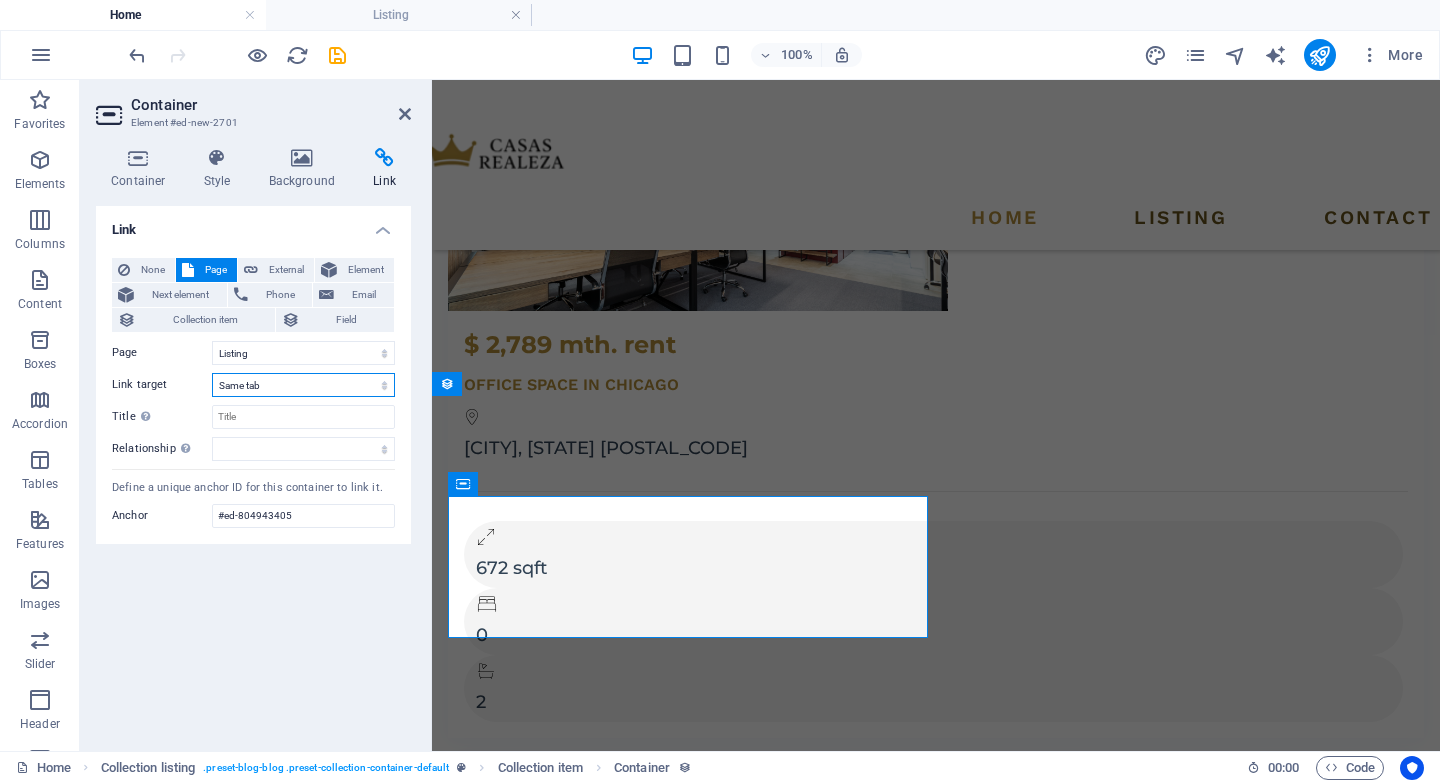 click on "New tab Same tab Overlay" at bounding box center (303, 385) 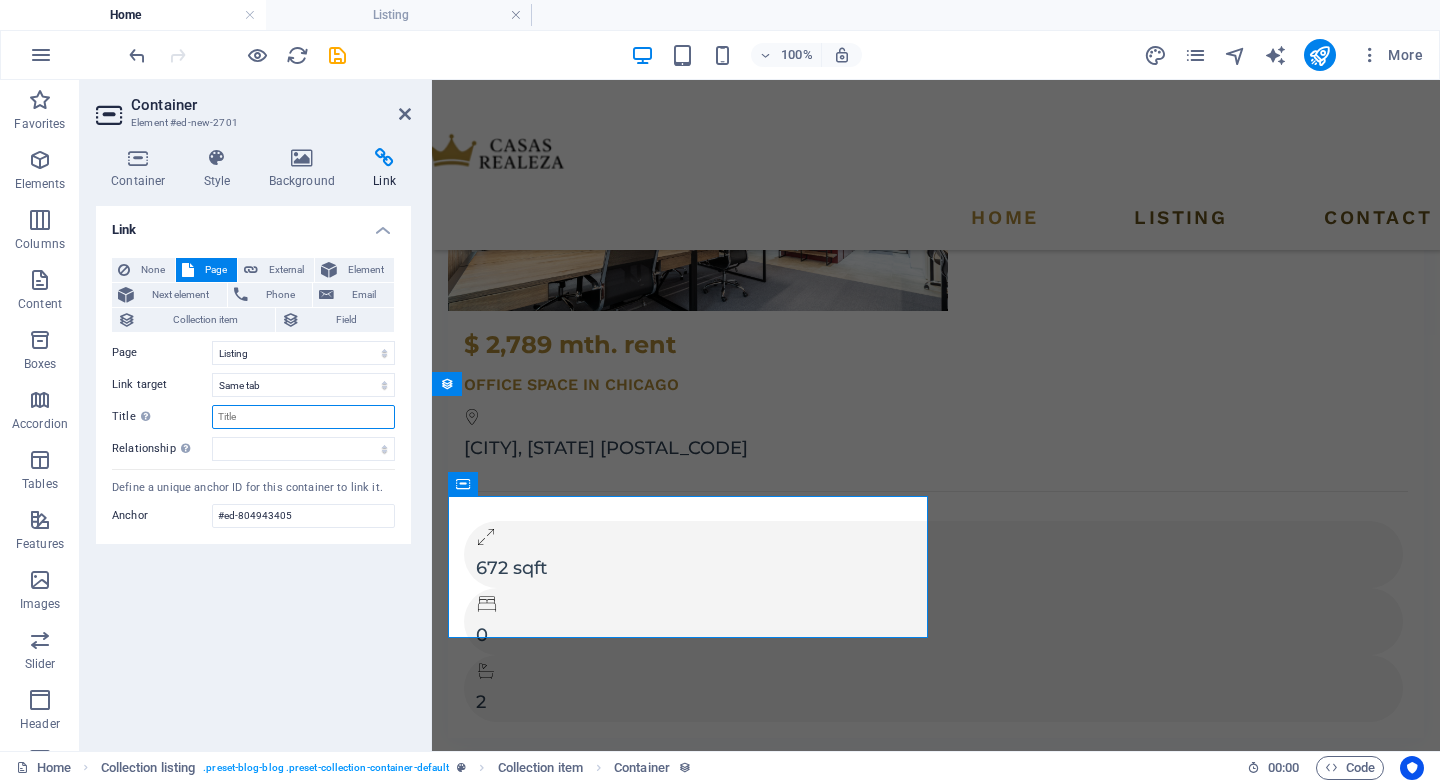 click on "Title Additional link description, should not be the same as the link text. The title is most often shown as a tooltip text when the mouse moves over the element. Leave empty if uncertain." at bounding box center (303, 417) 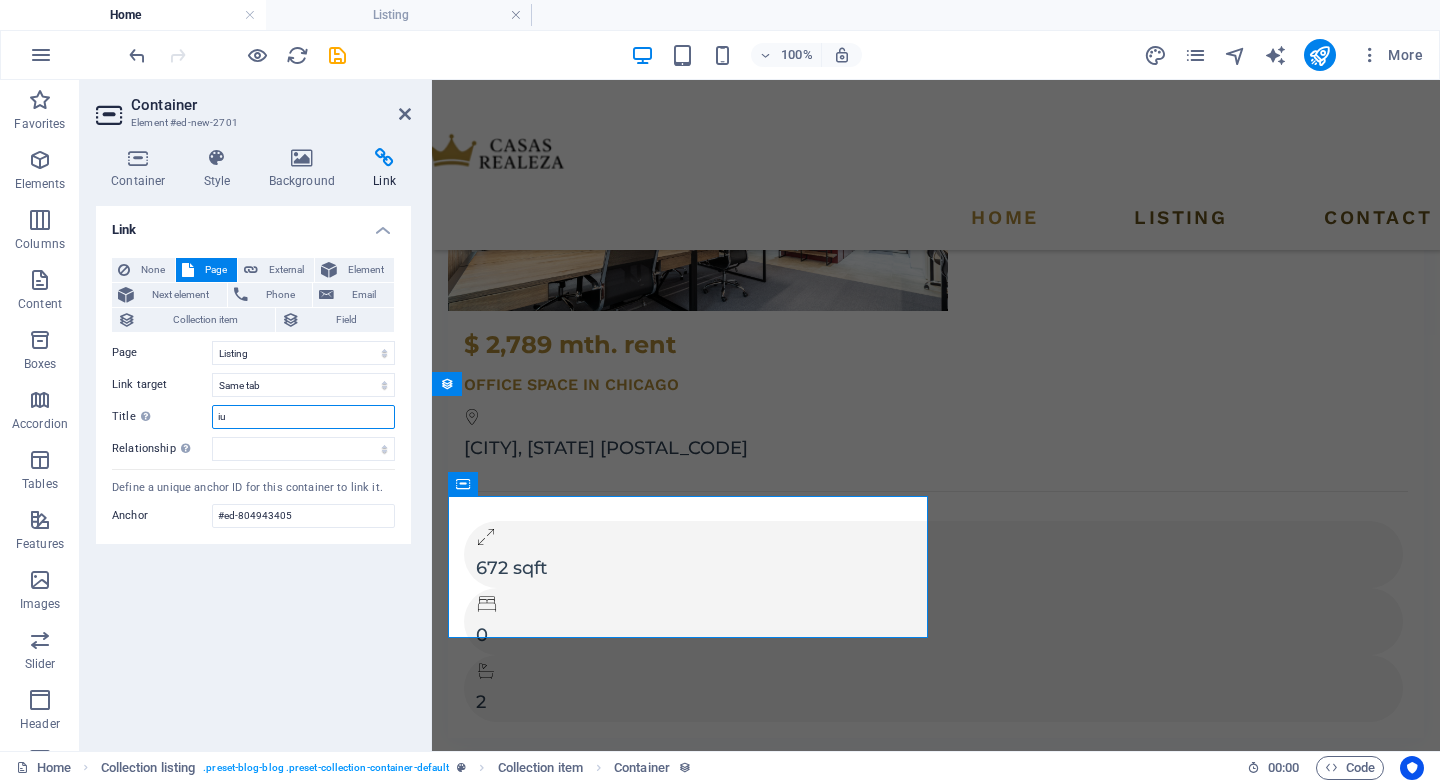 type on "i" 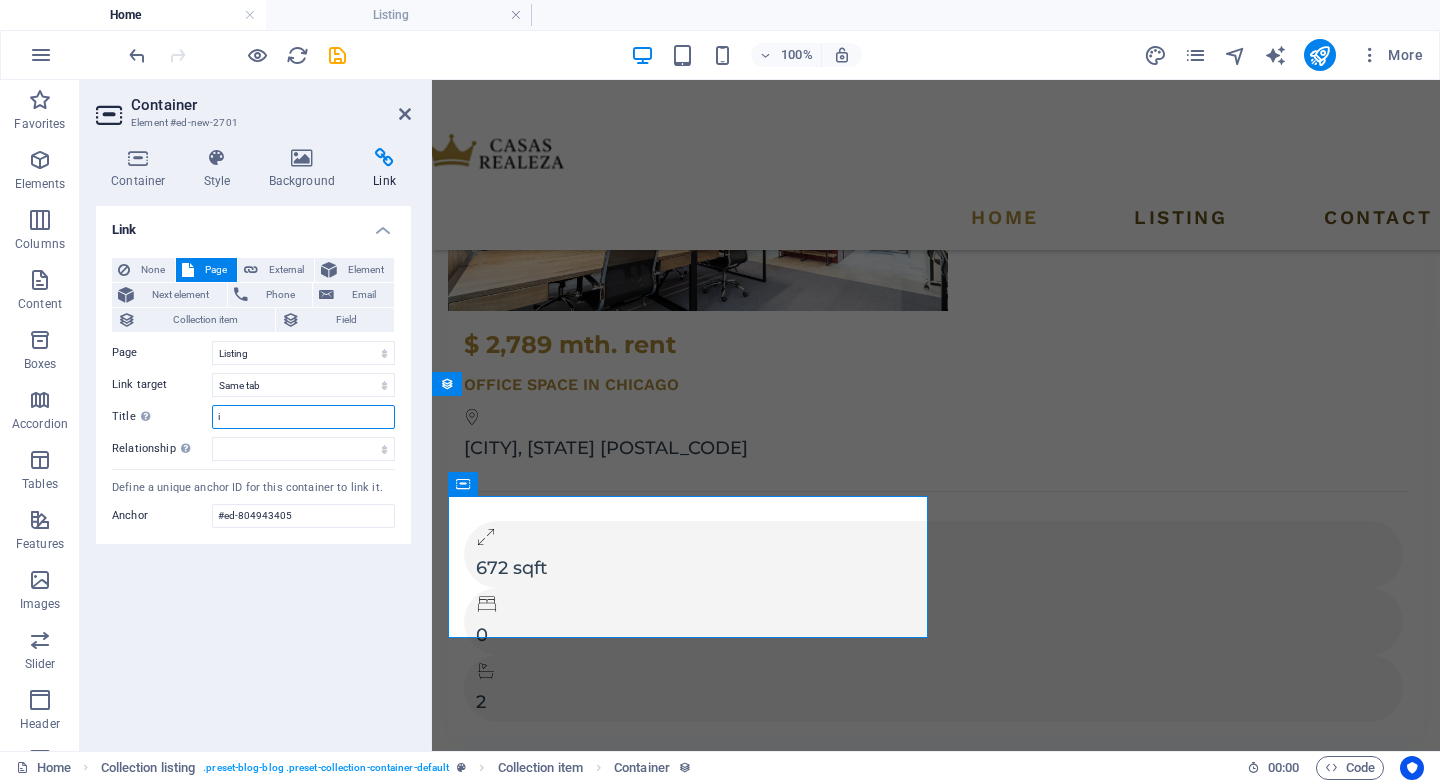 type 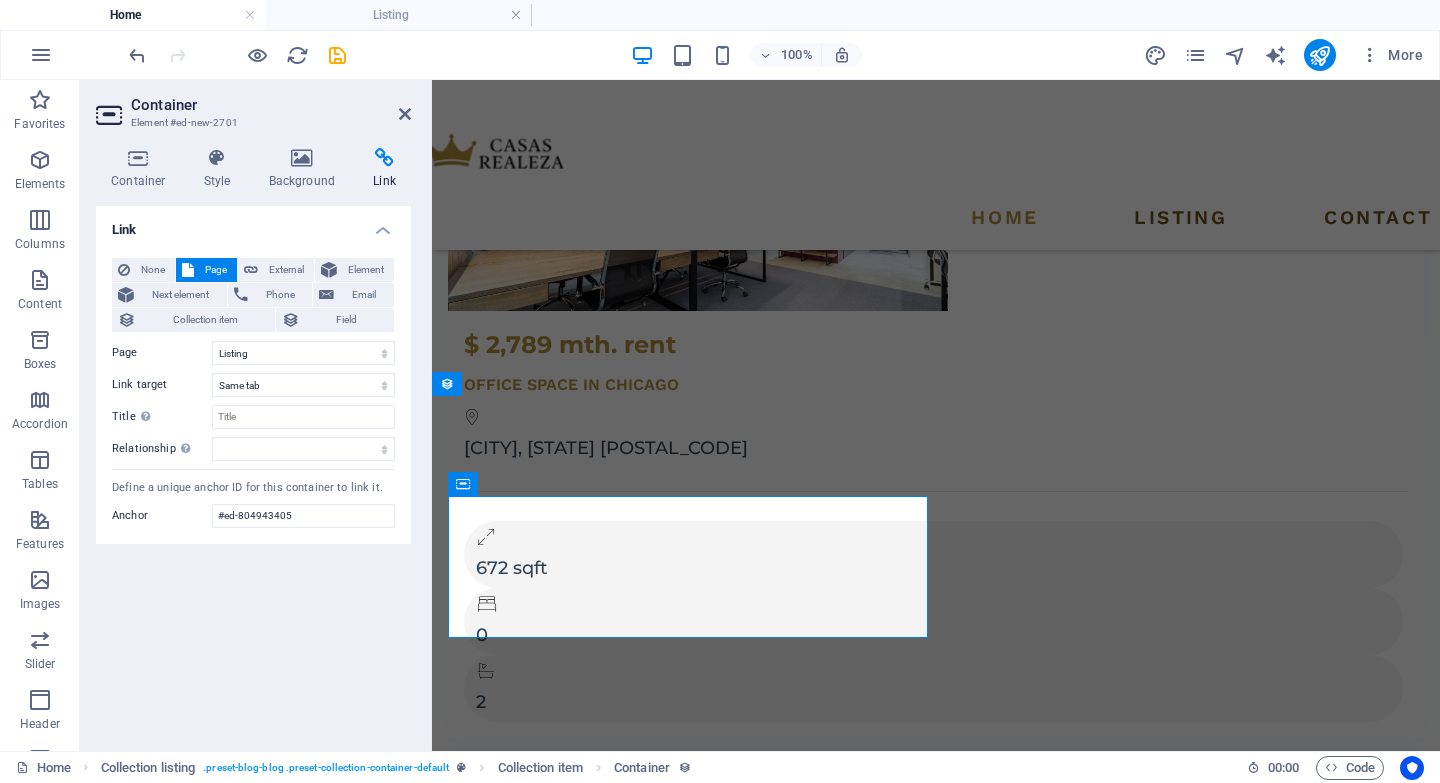 click on "Link None Page External Element Next element Phone Email Collection item Field Page Home Listing Listing 2 Listing 1 News Our Team Contact Legal Notice Privacy New page Element
URL Phone Email No assignment, content remains static Created at ([DATE]) Updated at ([DATE]) Name (Plain Text) Slug (Plain Text) Image (File) Short description (Rich Text) Property Type (Choice) Price (Plain Text) Address (Plain Text) Size (Plain Text) Bedrooms (Number) Bathrooms (Number) Listed (Checkbox) Description (CMS) Get link from Listing [DATE] ([TEXT]) [DATE] ([TEXT]) [DATE] ([TEXT]) [DATE] ([TEXT]) [DATE] [TIME] ([TEXT]) [DATE] [TIME] ([TEXT]) [DAY_OF_WEEK], [DATE] [TIME] ([TEXT]) [DAY_OF_WEEK], [DATE] [TIME] ([TEXT]) [DATE] ([TEXT]) [DATE] ([TEXT]) [DATE] ([TEXT]) [TEXT], [DATE] ([TEXT]) [TEXT], [DATE] ([TEXT]) [DAY_OF_WEEK], [DATE] ([TEXT]) [TIME] ([TEXT]) [NUMBER] ([TEXT]) [NUMBER] ([TEXT]) [TEXT] ([TEXT]) [MONTH] ([TEXT]) [MONTH] ([TEXT]) [TEXT] ([TEXT]) [TEXT] ([TEXT]) Link target" at bounding box center [253, 470] 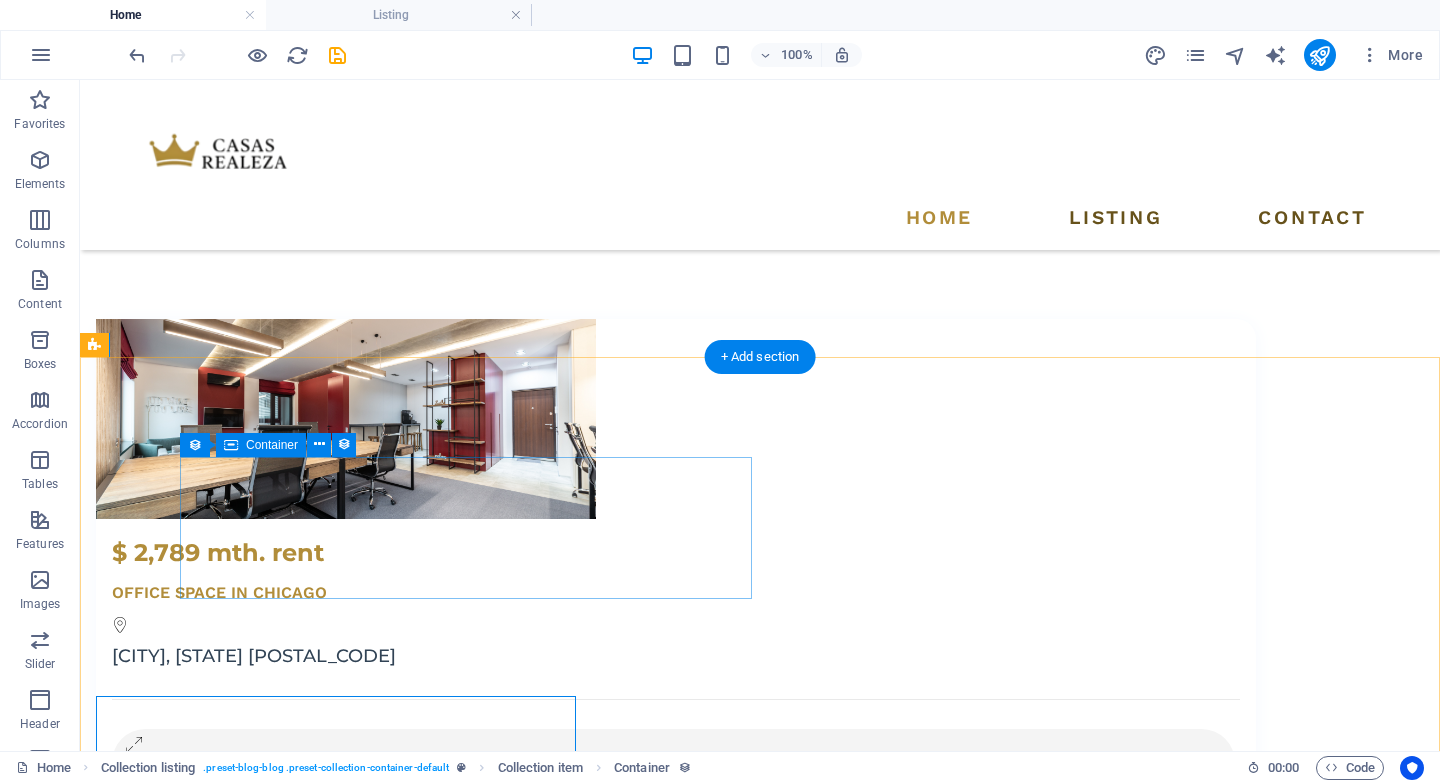 scroll, scrollTop: 3528, scrollLeft: 0, axis: vertical 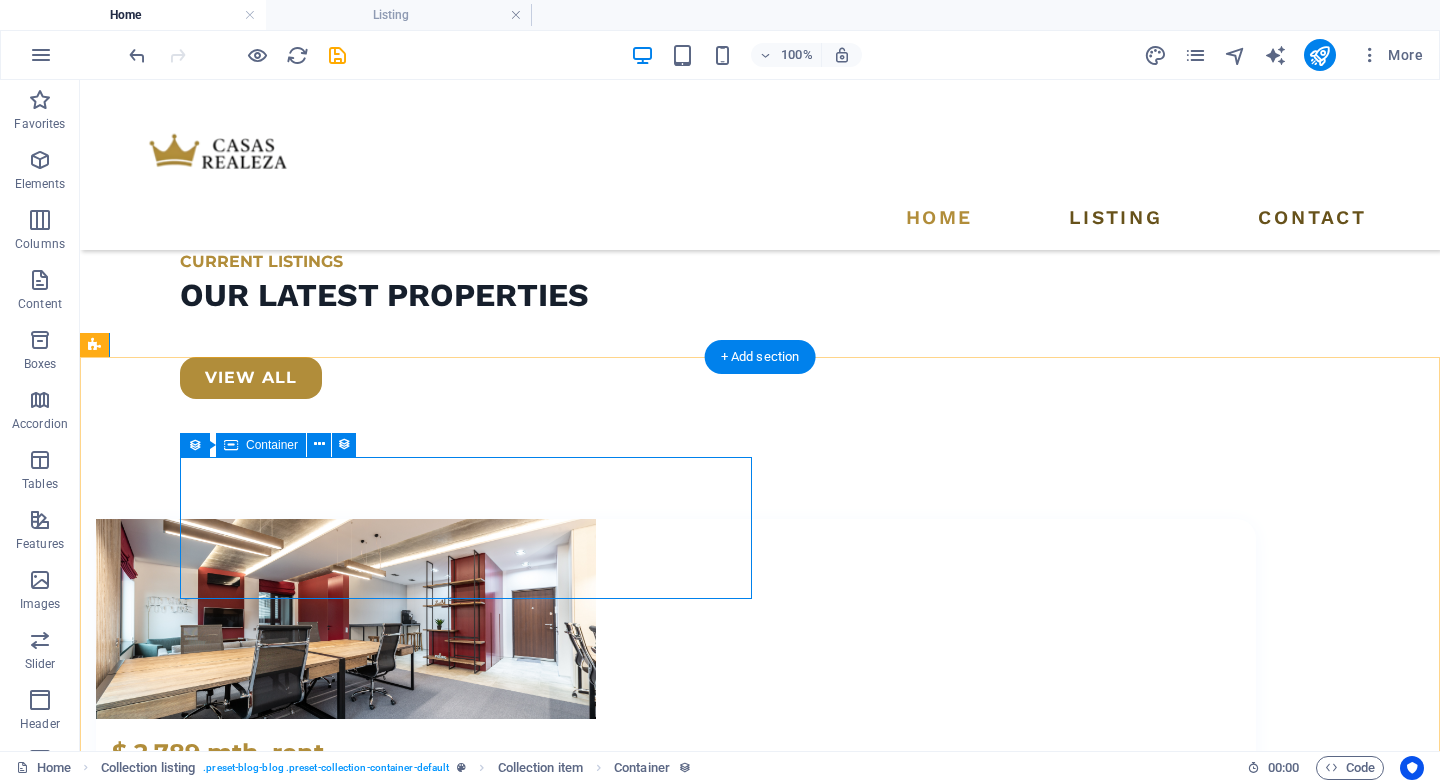 click on "Drop content here or  Add elements  Paste clipboard" at bounding box center (676, 6661) 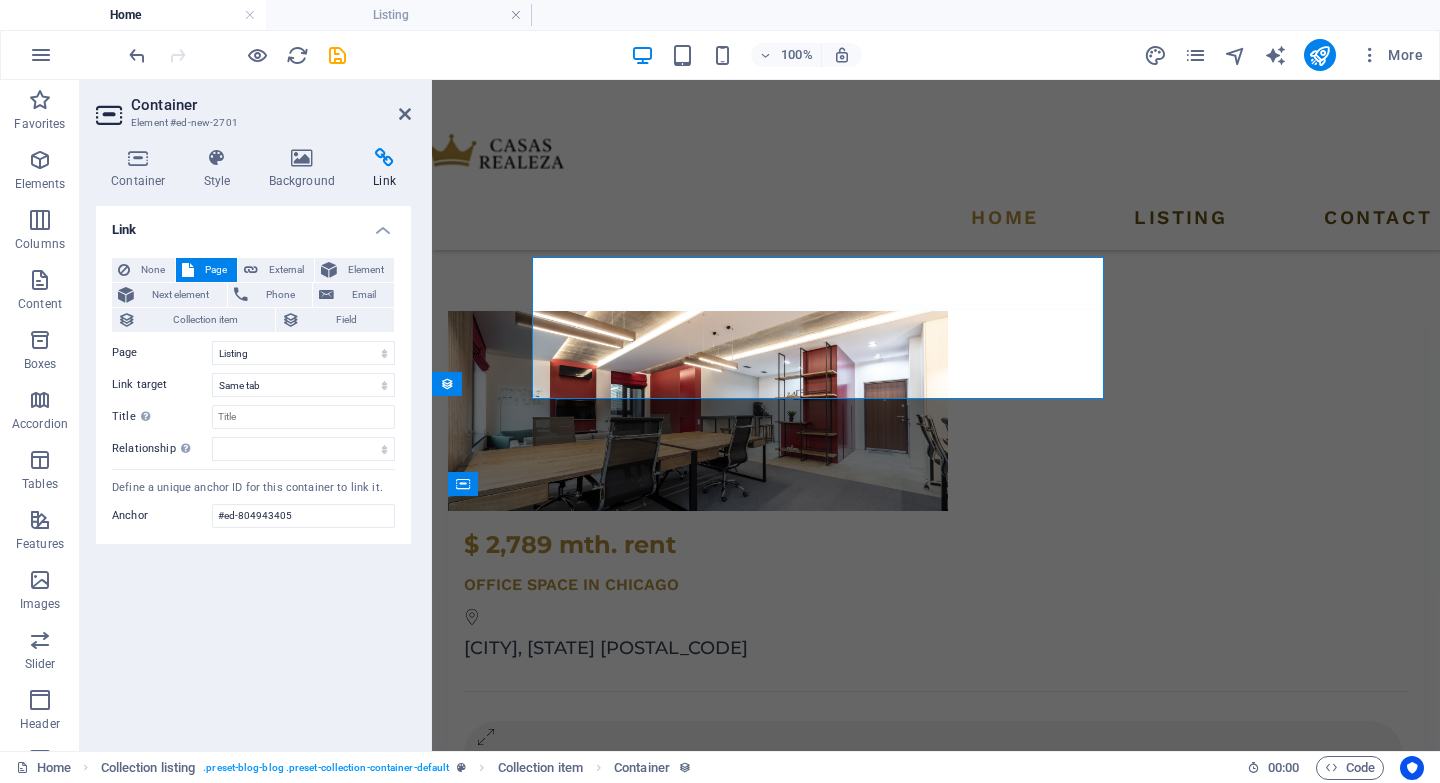 scroll, scrollTop: 3728, scrollLeft: 0, axis: vertical 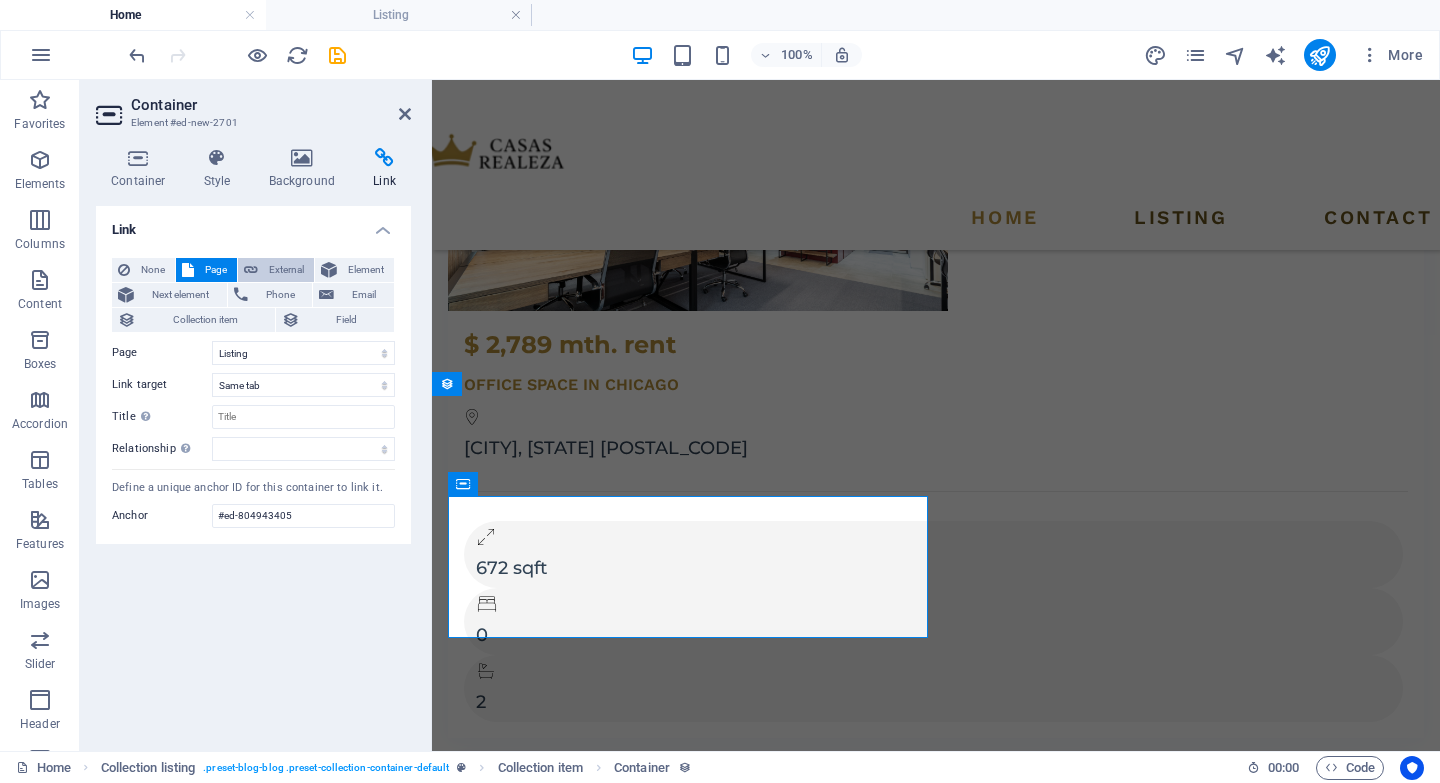 click on "External" at bounding box center (286, 270) 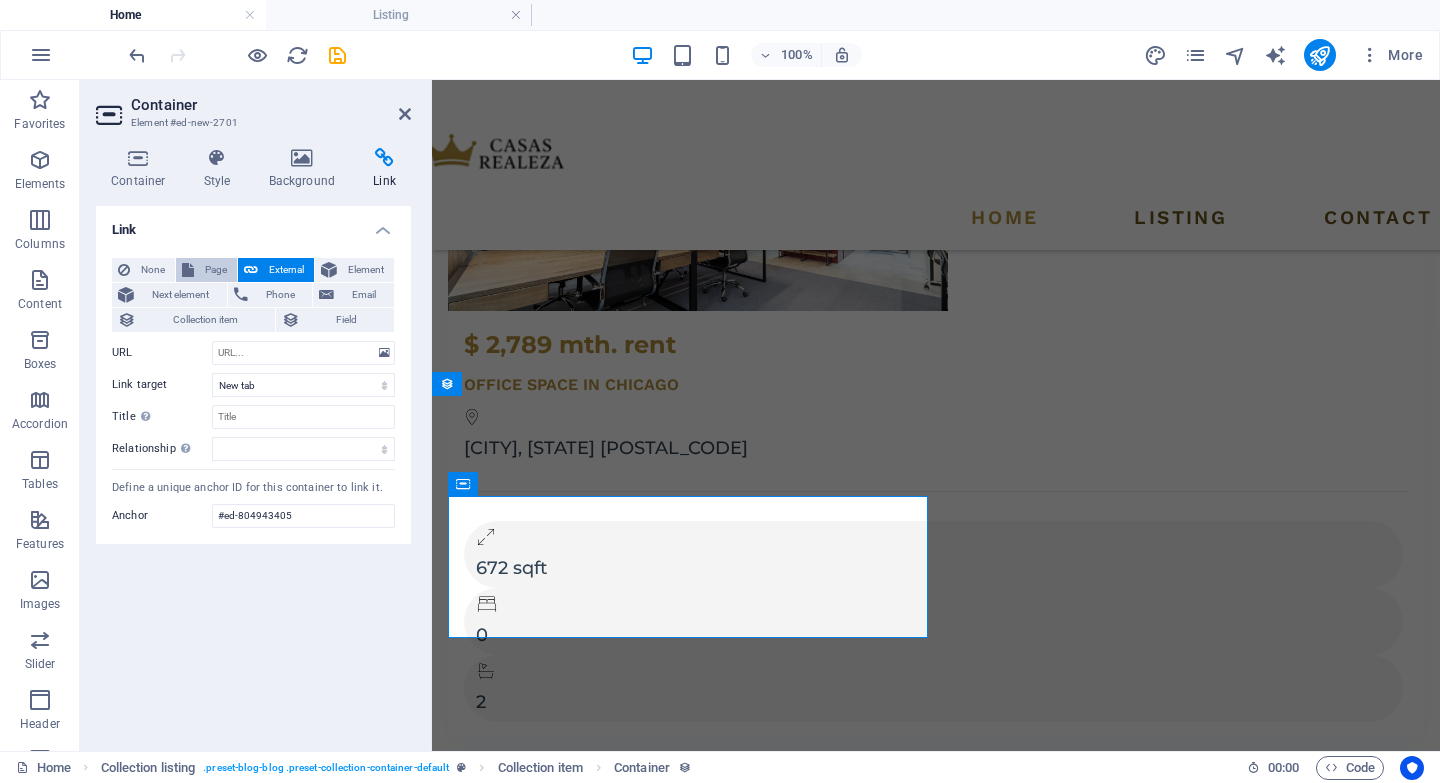 click on "Page" at bounding box center (206, 270) 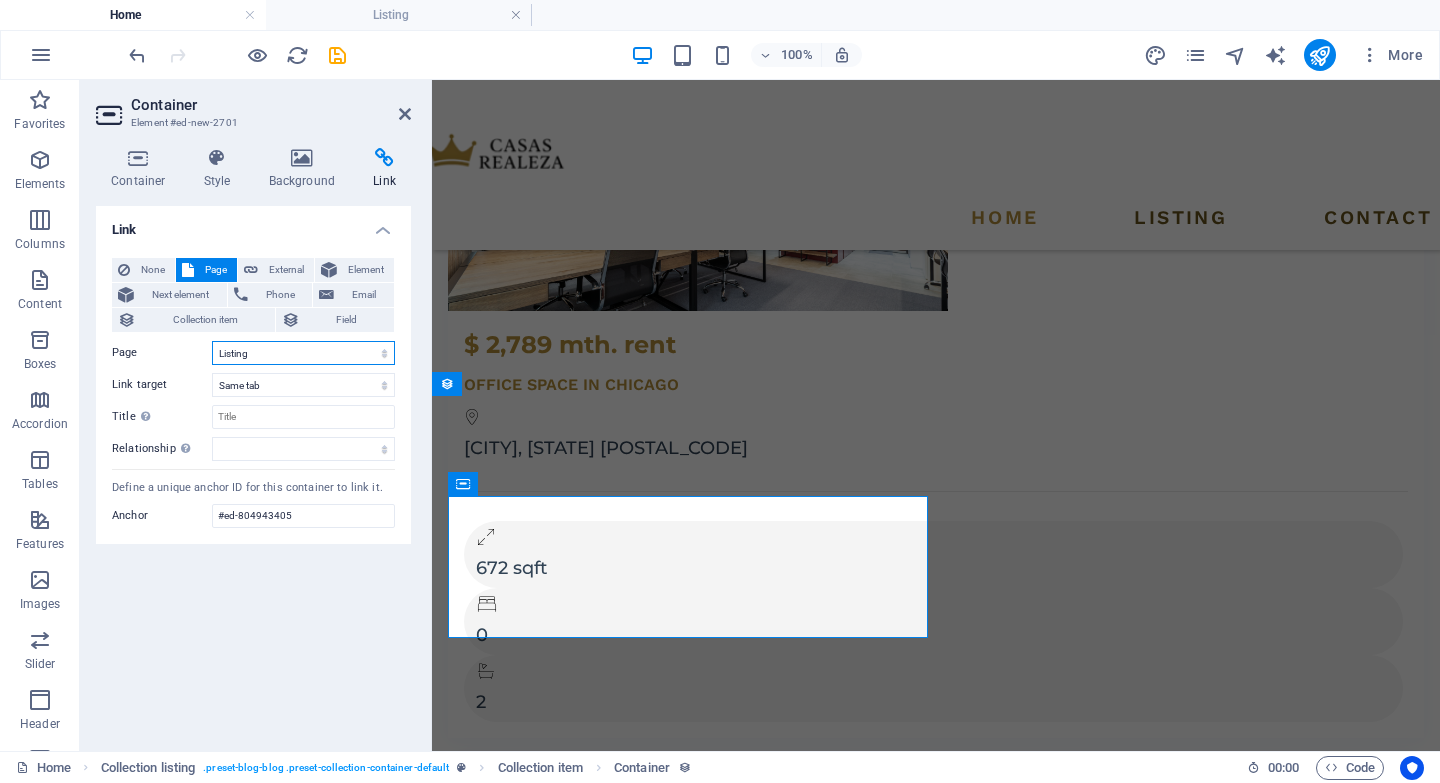 click on "Home Listing Listing 2 Listing 1 News Our Team Contact Legal Notice Privacy New page" at bounding box center (303, 353) 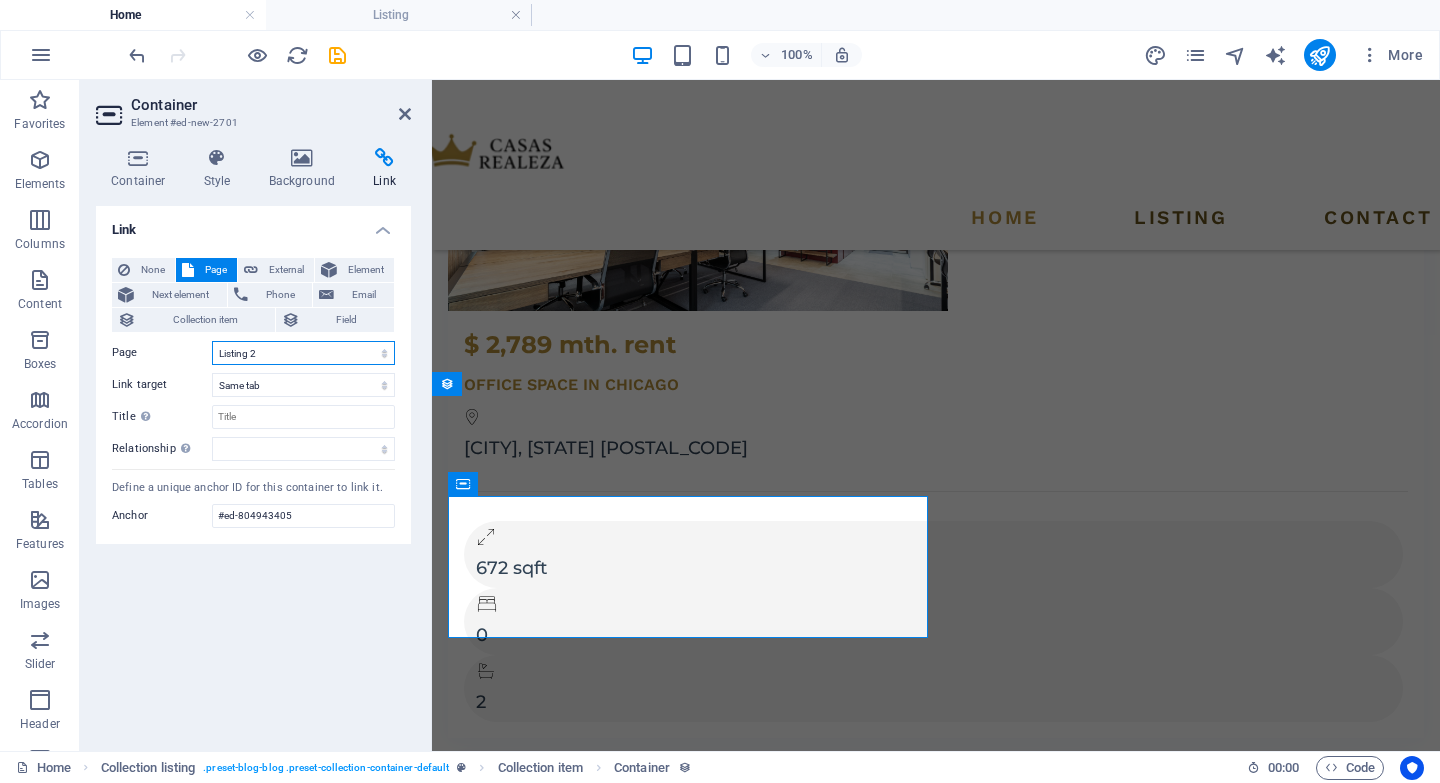click on "Home Listing Listing 2 Listing 1 News Our Team Contact Legal Notice Privacy New page" at bounding box center (303, 353) 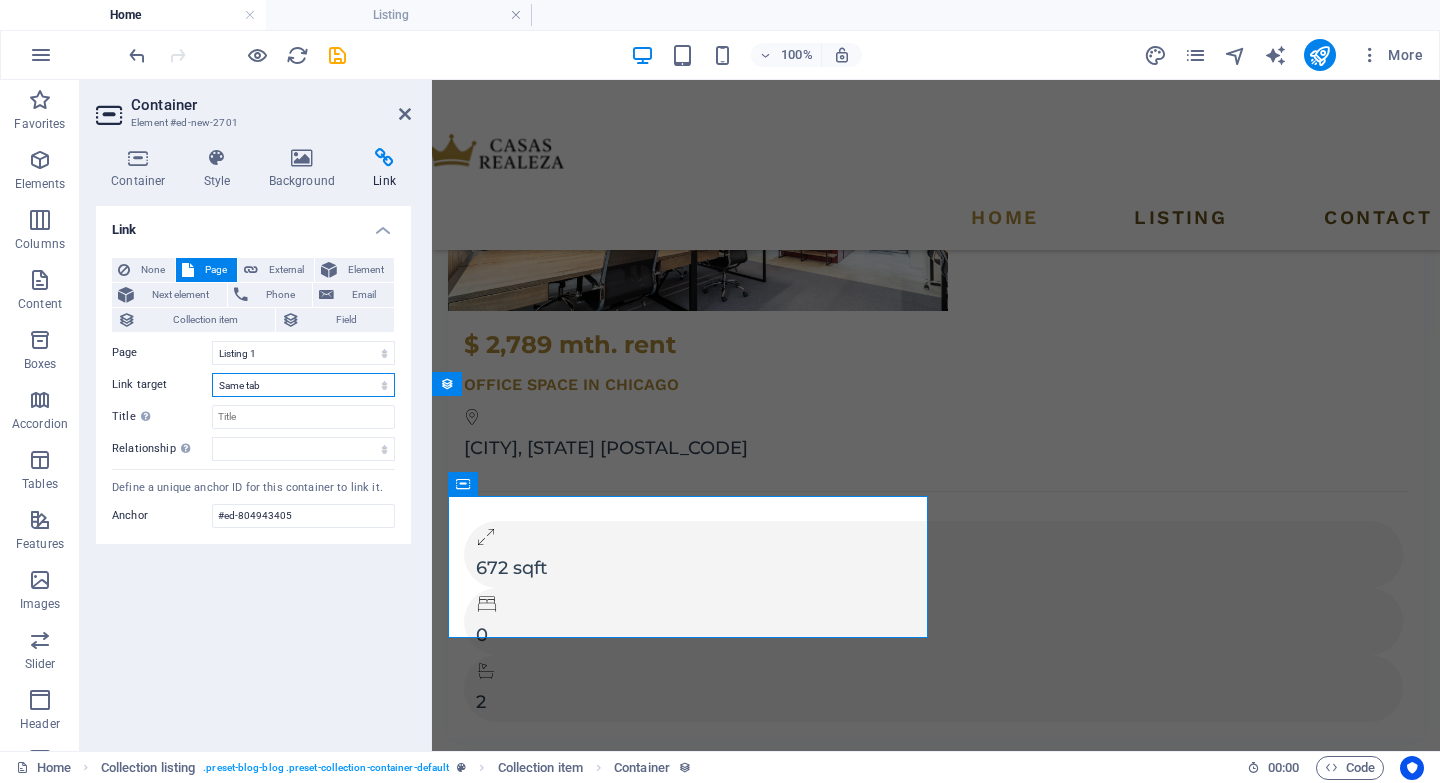 click on "New tab Same tab Overlay" at bounding box center [303, 385] 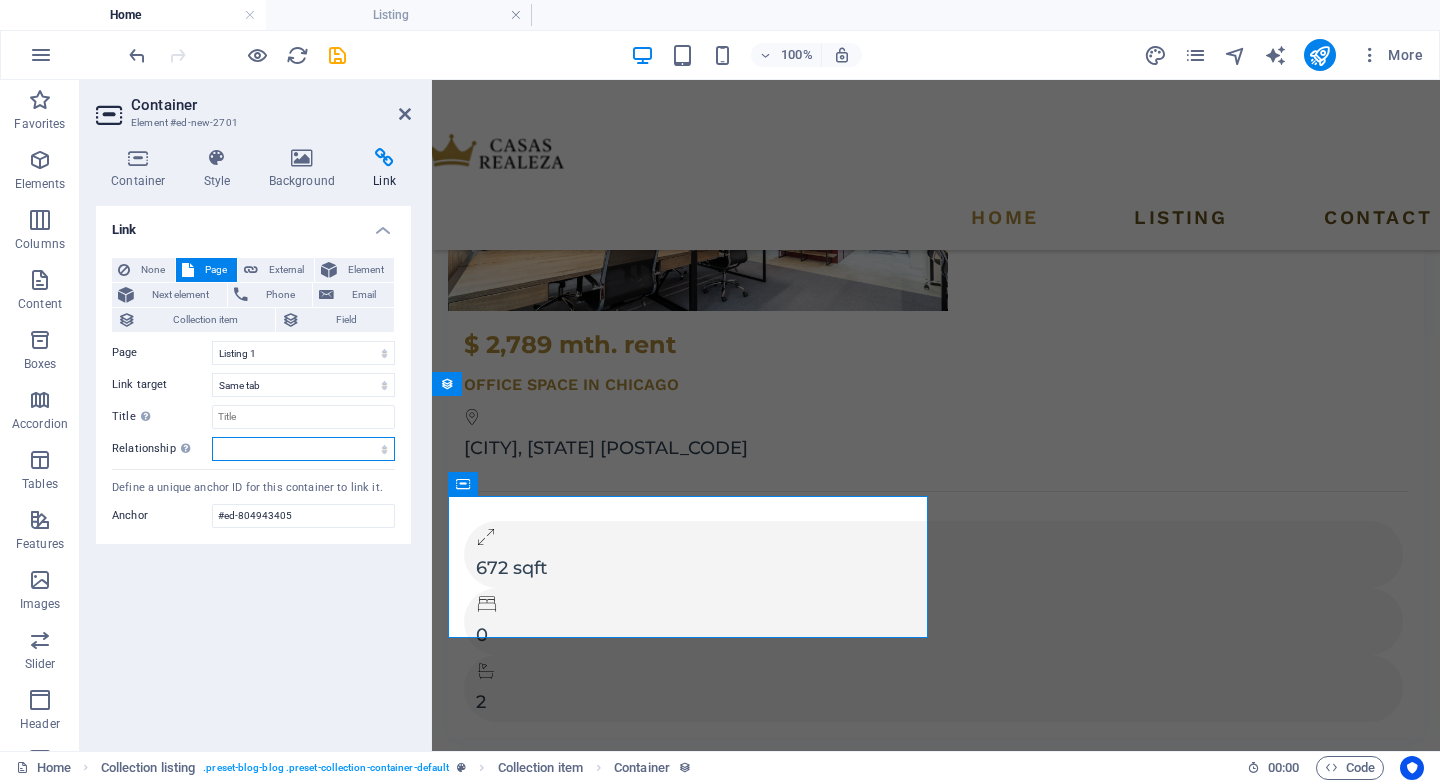 click on "alternate author bookmark external help license next nofollow noreferrer noopener prev search tag" at bounding box center (303, 449) 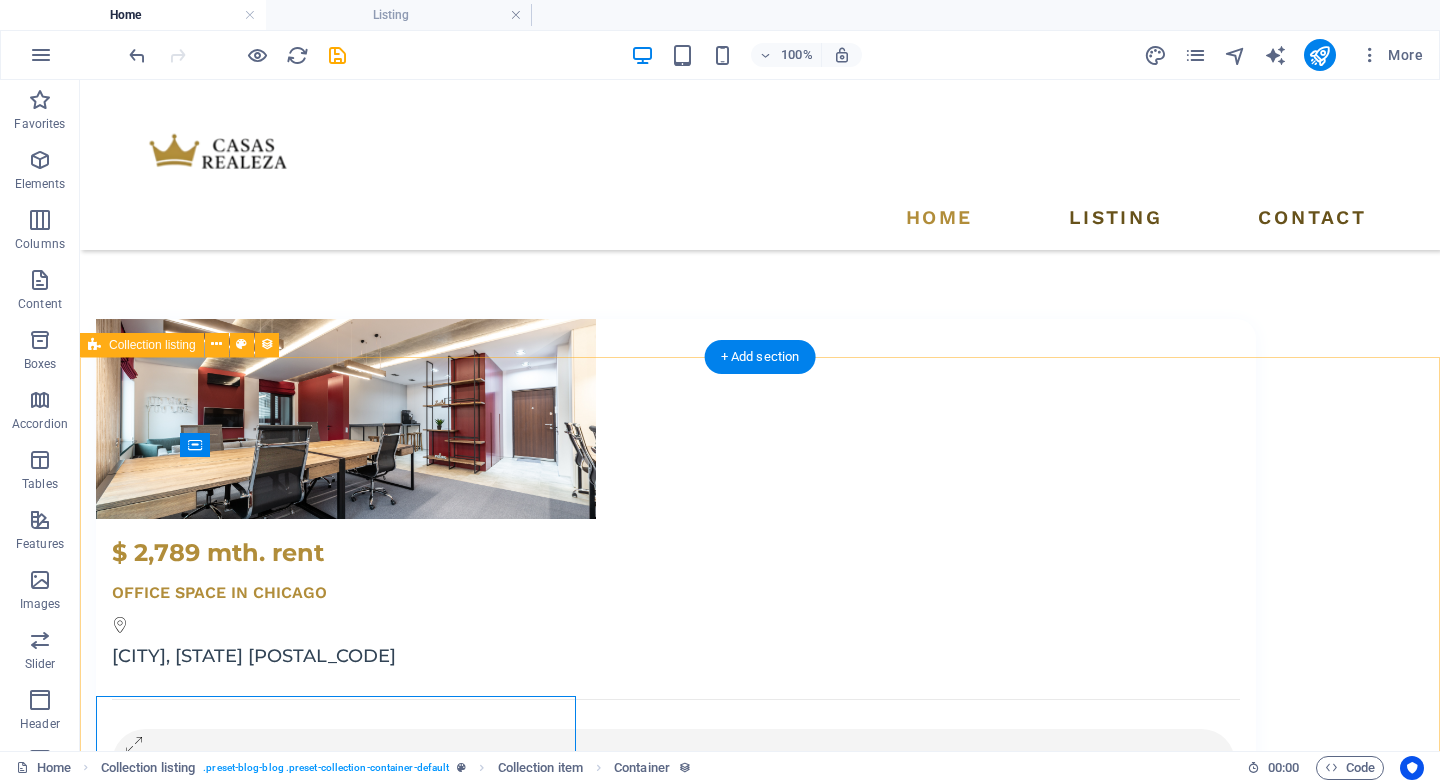scroll, scrollTop: 3528, scrollLeft: 0, axis: vertical 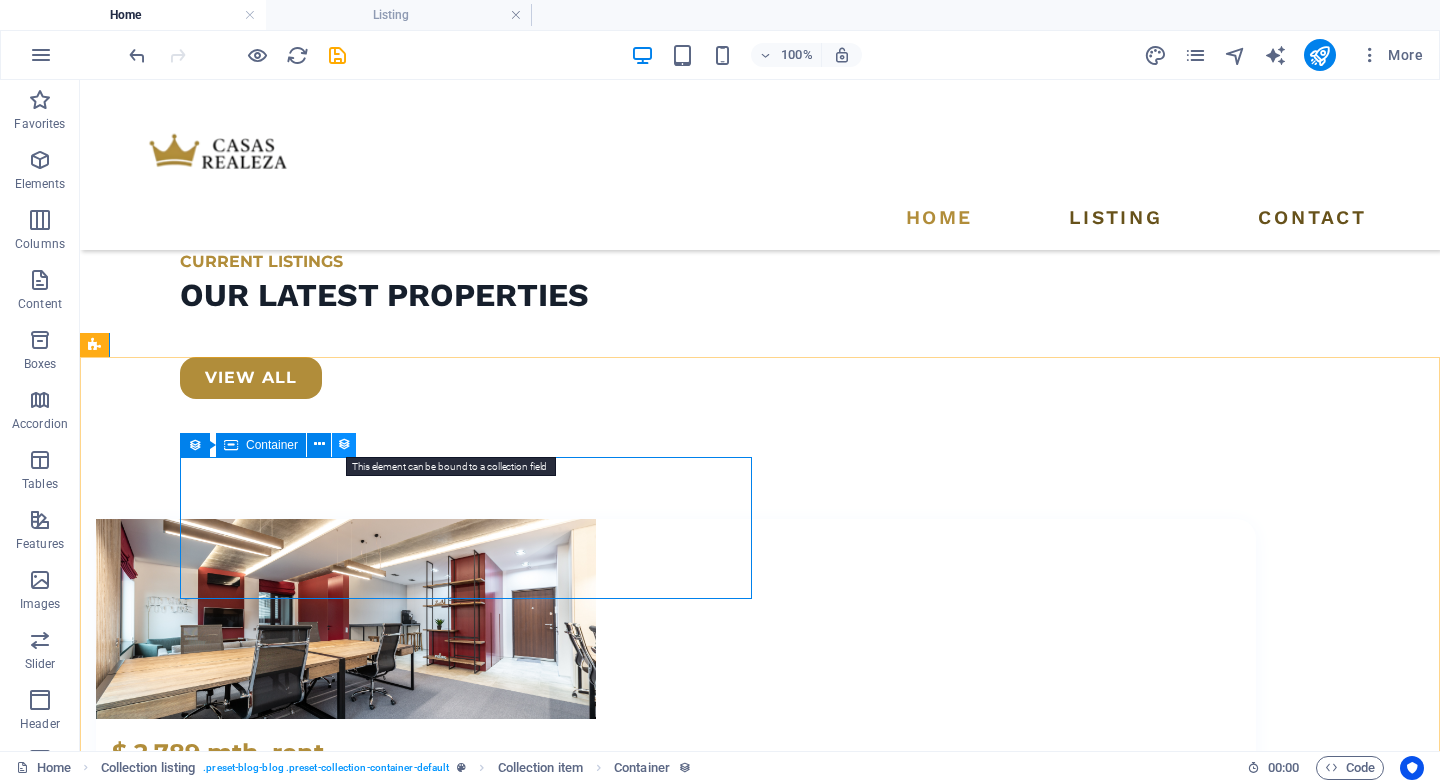 click at bounding box center (344, 444) 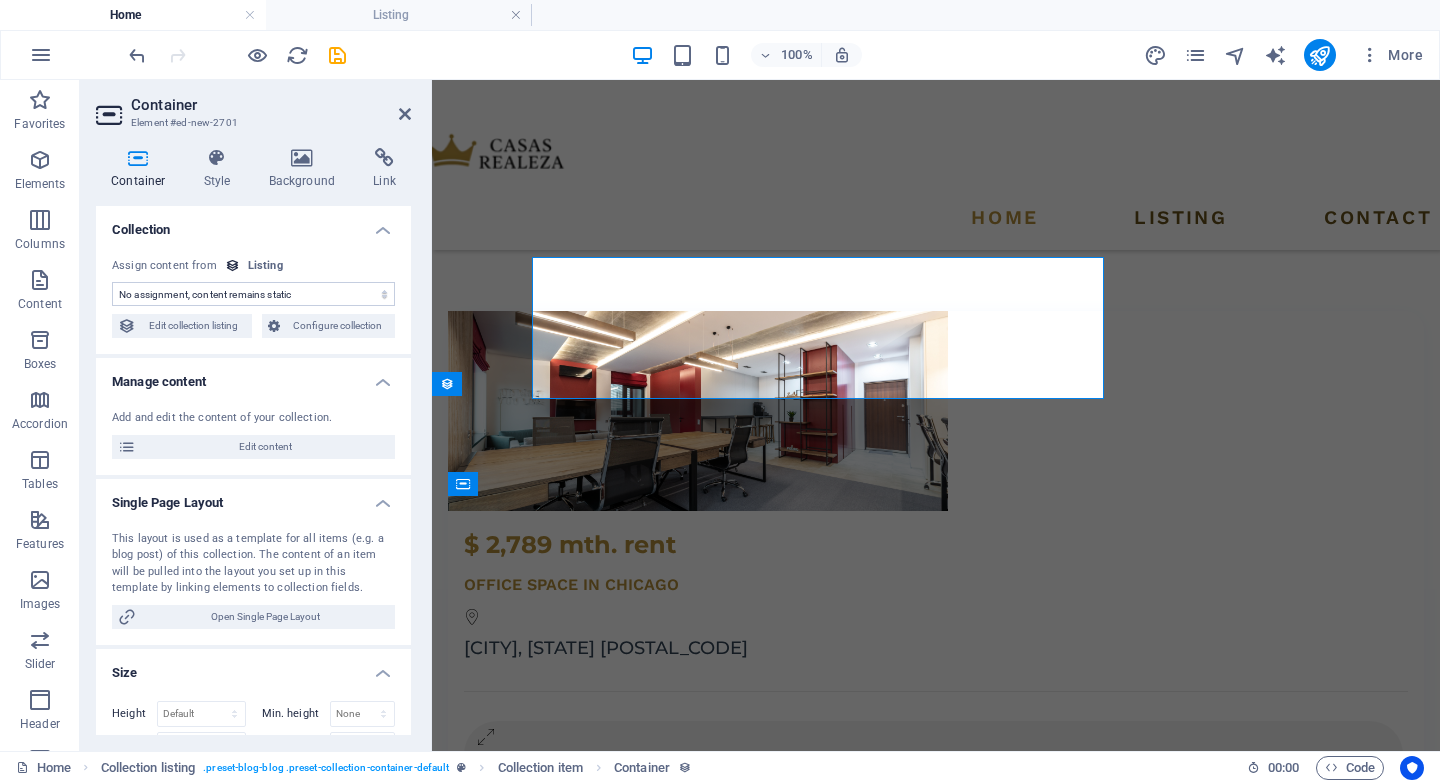 scroll, scrollTop: 3728, scrollLeft: 0, axis: vertical 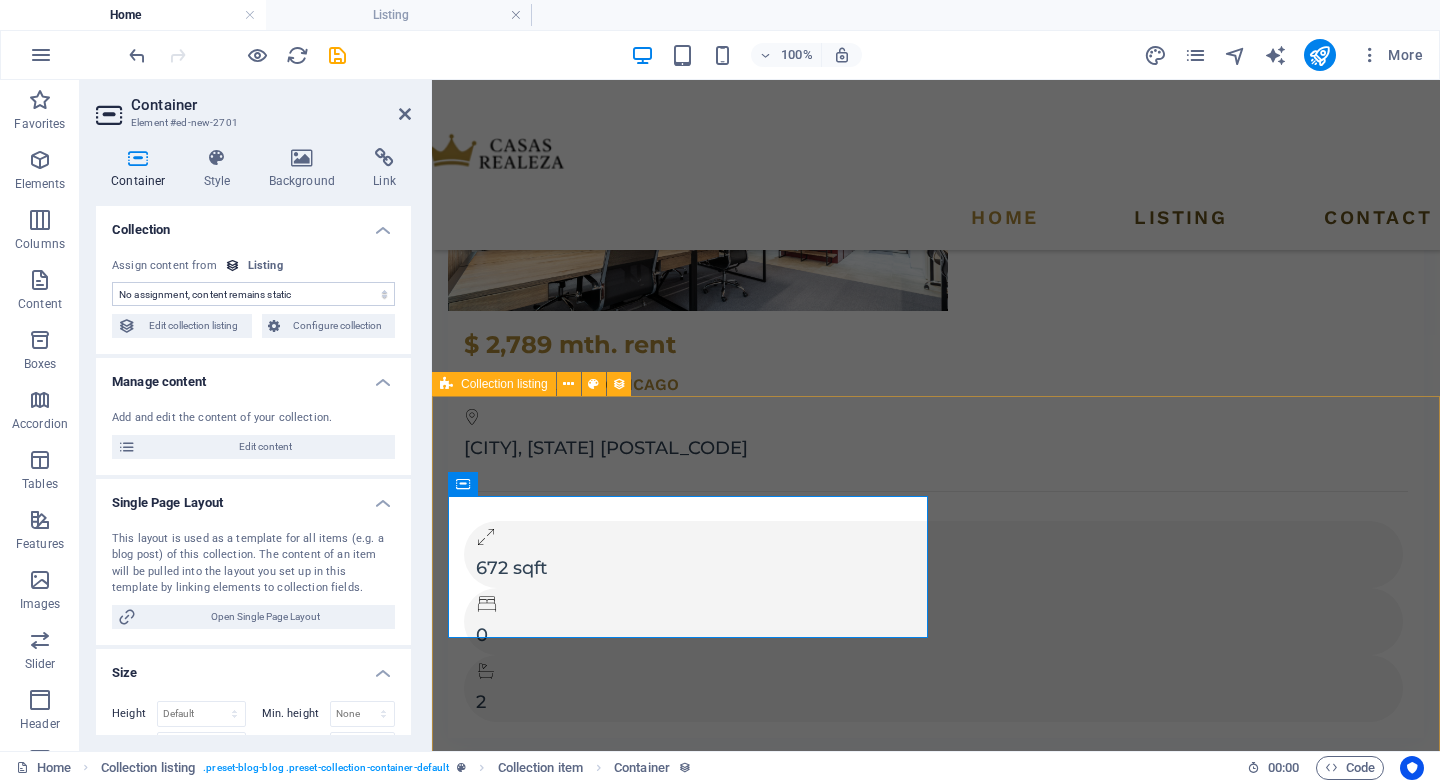 click on "Drop content here or  Add elements  Paste clipboard Drop content here or  Add elements  Paste clipboard Drop content here or  Add elements  Paste clipboard Drop content here or  Add elements  Paste clipboard Drop content here or  Add elements  Paste clipboard Drop content here or  Add elements  Paste clipboard Drop content here or  Add elements  Paste clipboard Drop content here or  Add elements  Paste clipboard Drop content here or  Add elements  Paste clipboard  Vorherige Nächste" at bounding box center [936, 6899] 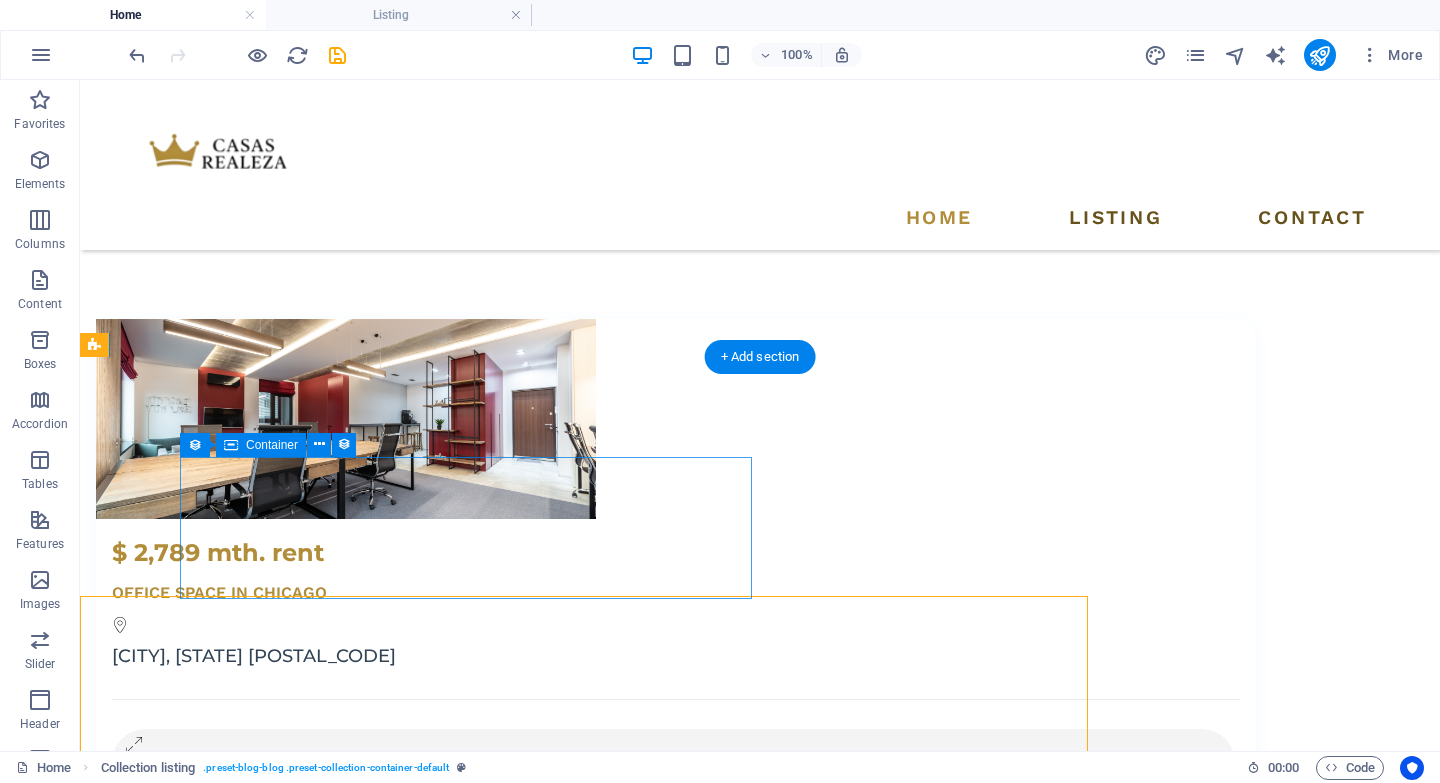 scroll, scrollTop: 3528, scrollLeft: 0, axis: vertical 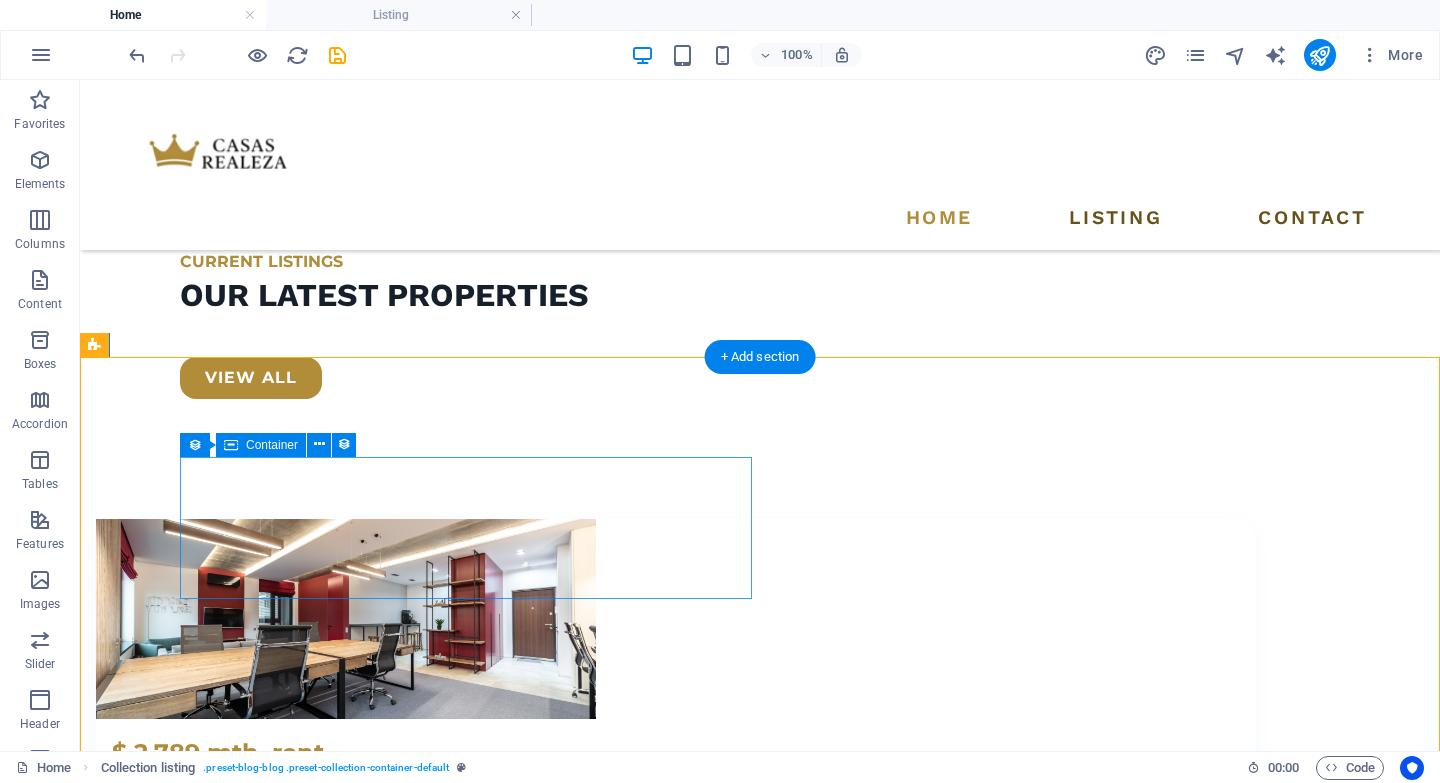 click on "Drop content here or  Add elements  Paste clipboard" at bounding box center (676, 6661) 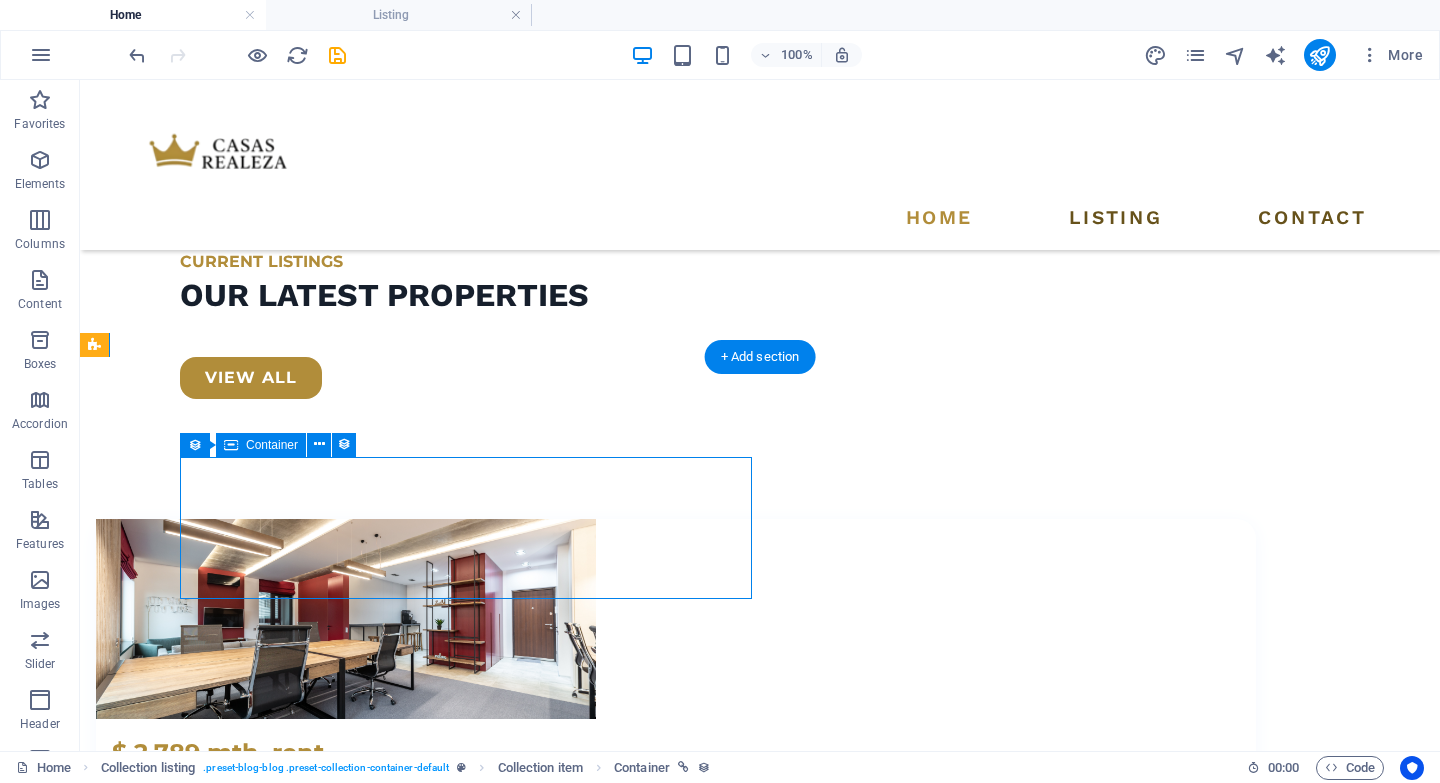 click on "Drop content here or  Add elements  Paste clipboard" at bounding box center [676, 6661] 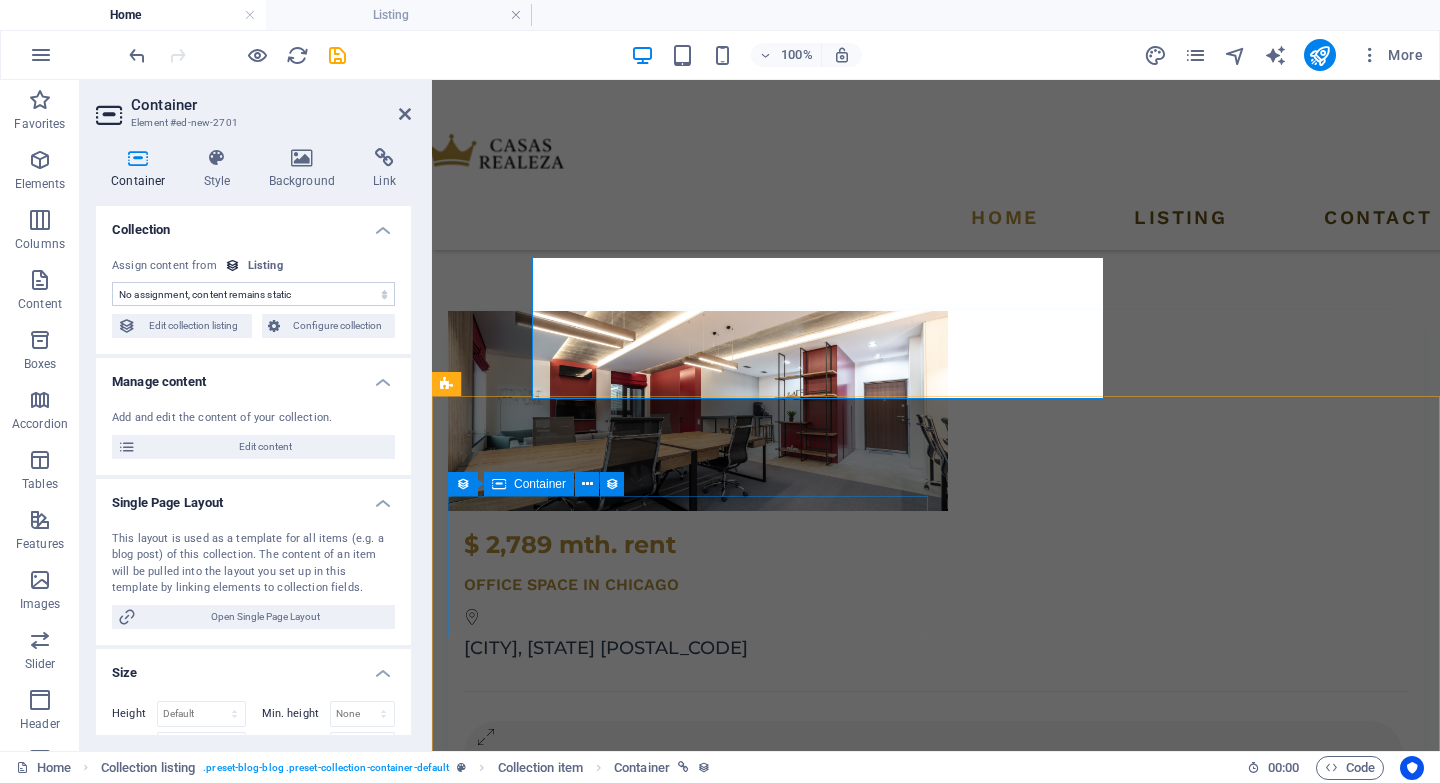 scroll, scrollTop: 3728, scrollLeft: 0, axis: vertical 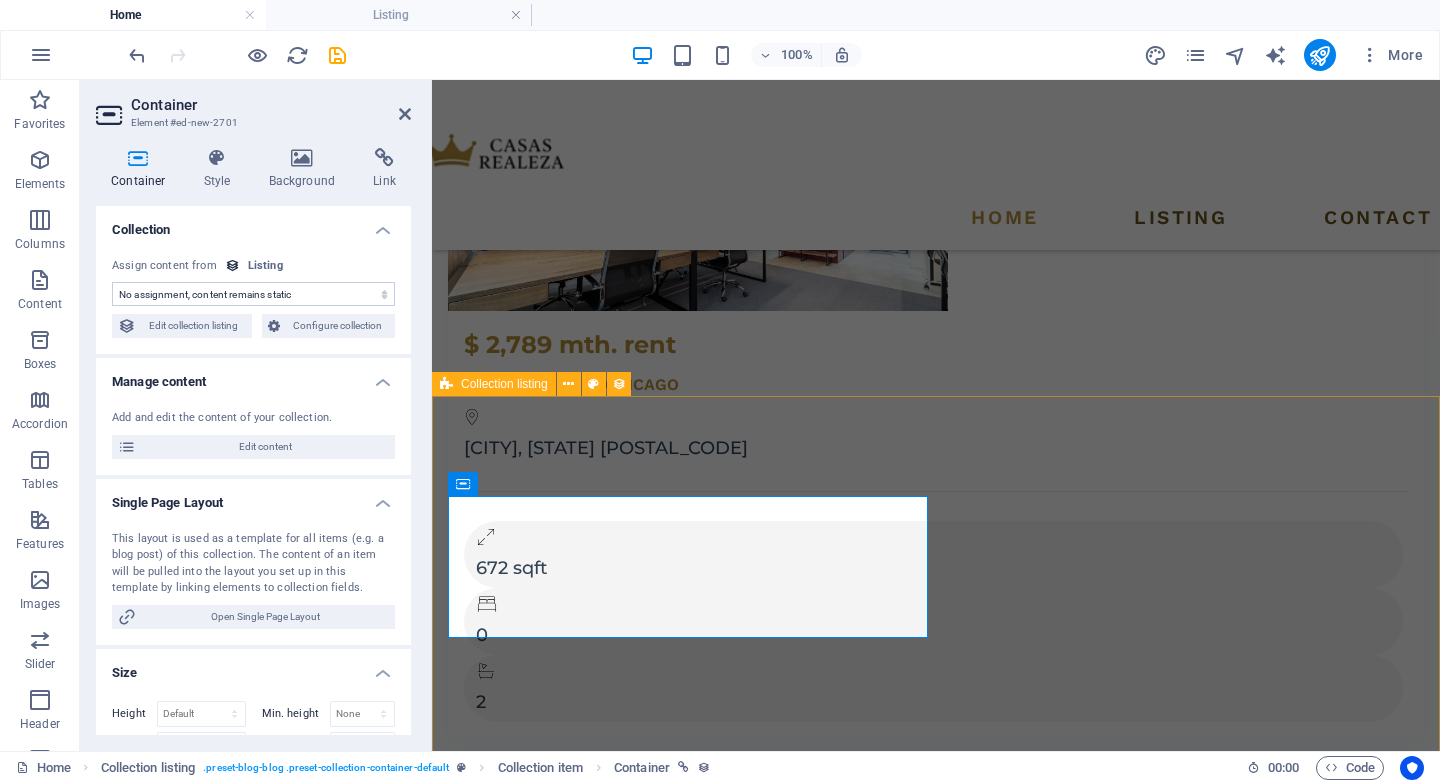 click on "Drop content here or  Add elements  Paste clipboard Drop content here or  Add elements  Paste clipboard Drop content here or  Add elements  Paste clipboard Drop content here or  Add elements  Paste clipboard Drop content here or  Add elements  Paste clipboard Drop content here or  Add elements  Paste clipboard Drop content here or  Add elements  Paste clipboard Drop content here or  Add elements  Paste clipboard Drop content here or  Add elements  Paste clipboard  Vorherige Nächste" at bounding box center [936, 6899] 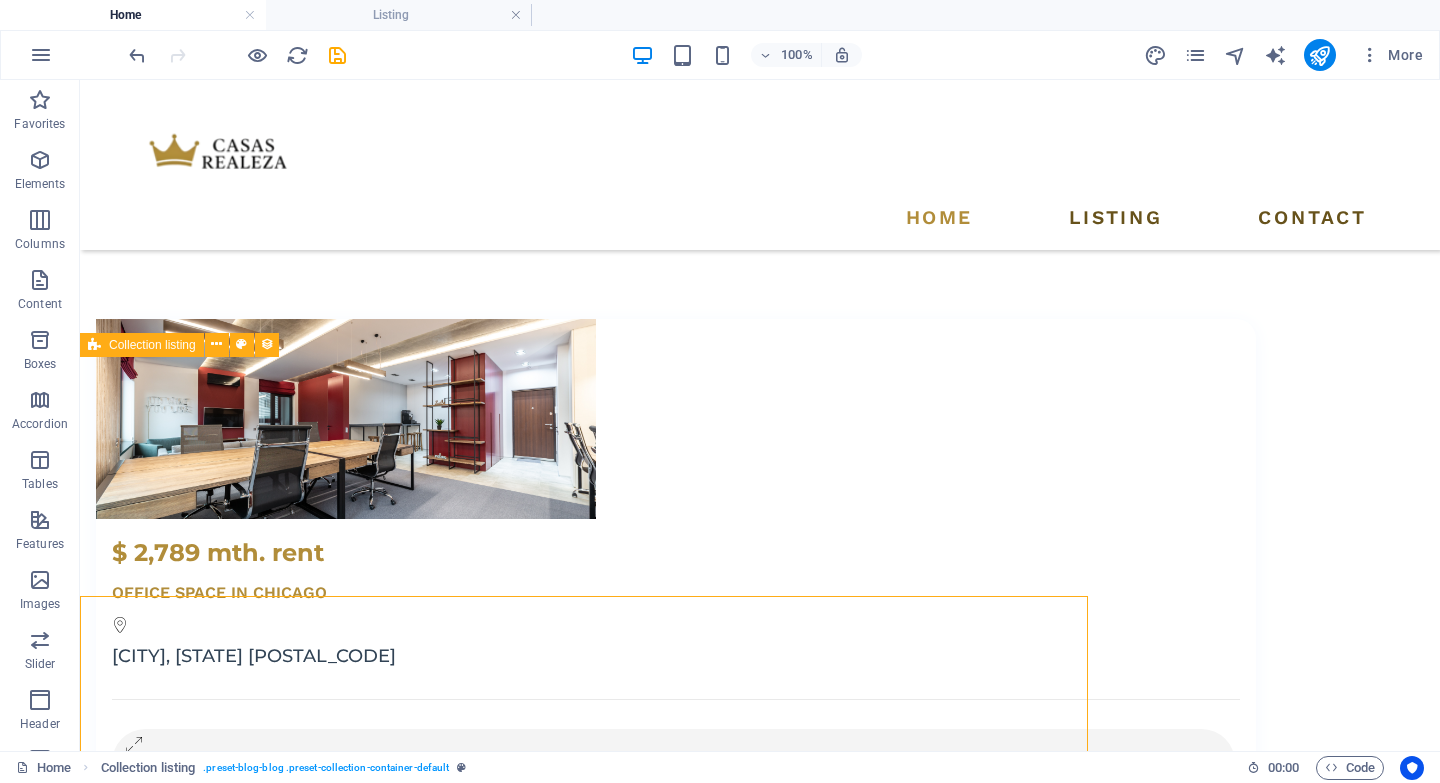 scroll, scrollTop: 3528, scrollLeft: 0, axis: vertical 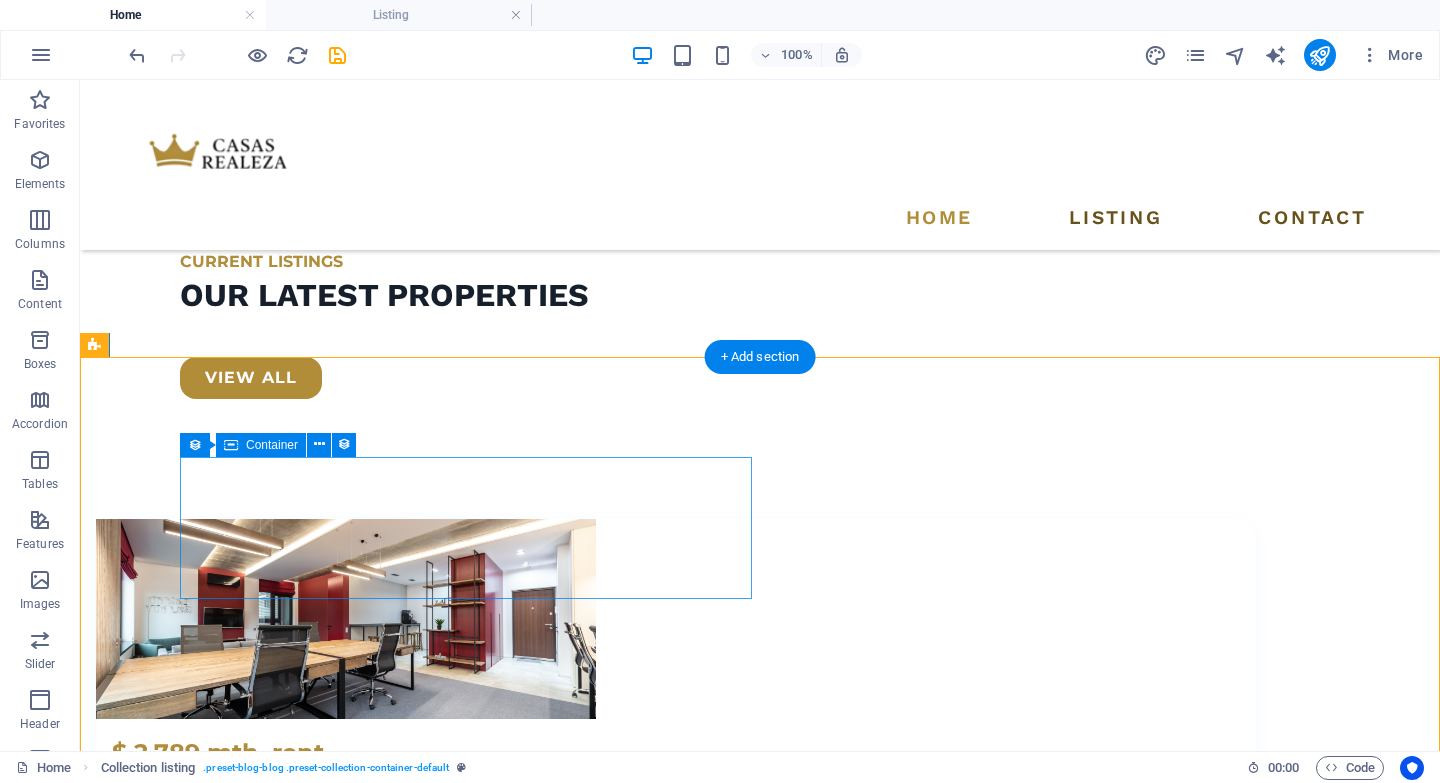 click on "Drop content here or  Add elements  Paste clipboard" at bounding box center (676, 6661) 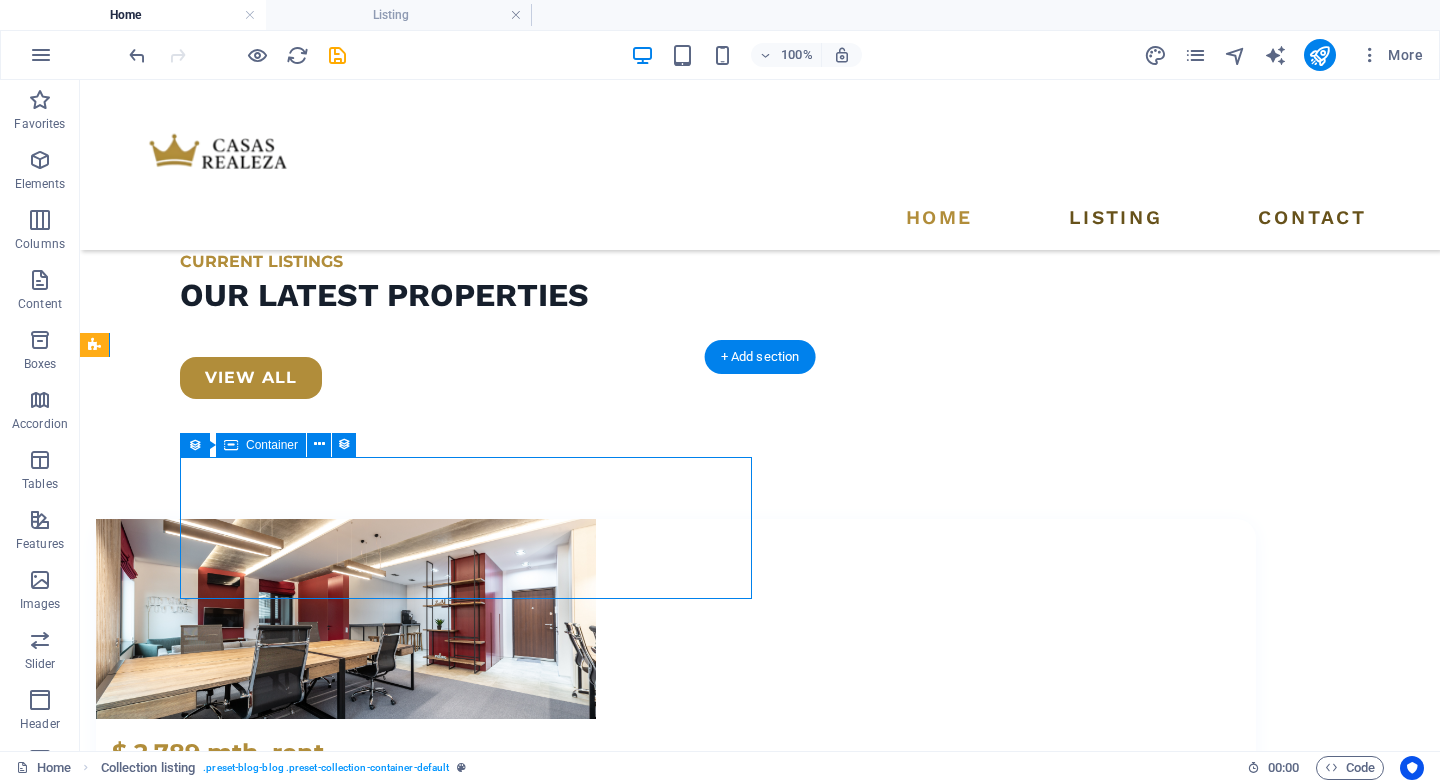 click on "Drop content here or  Add elements  Paste clipboard" at bounding box center [676, 6661] 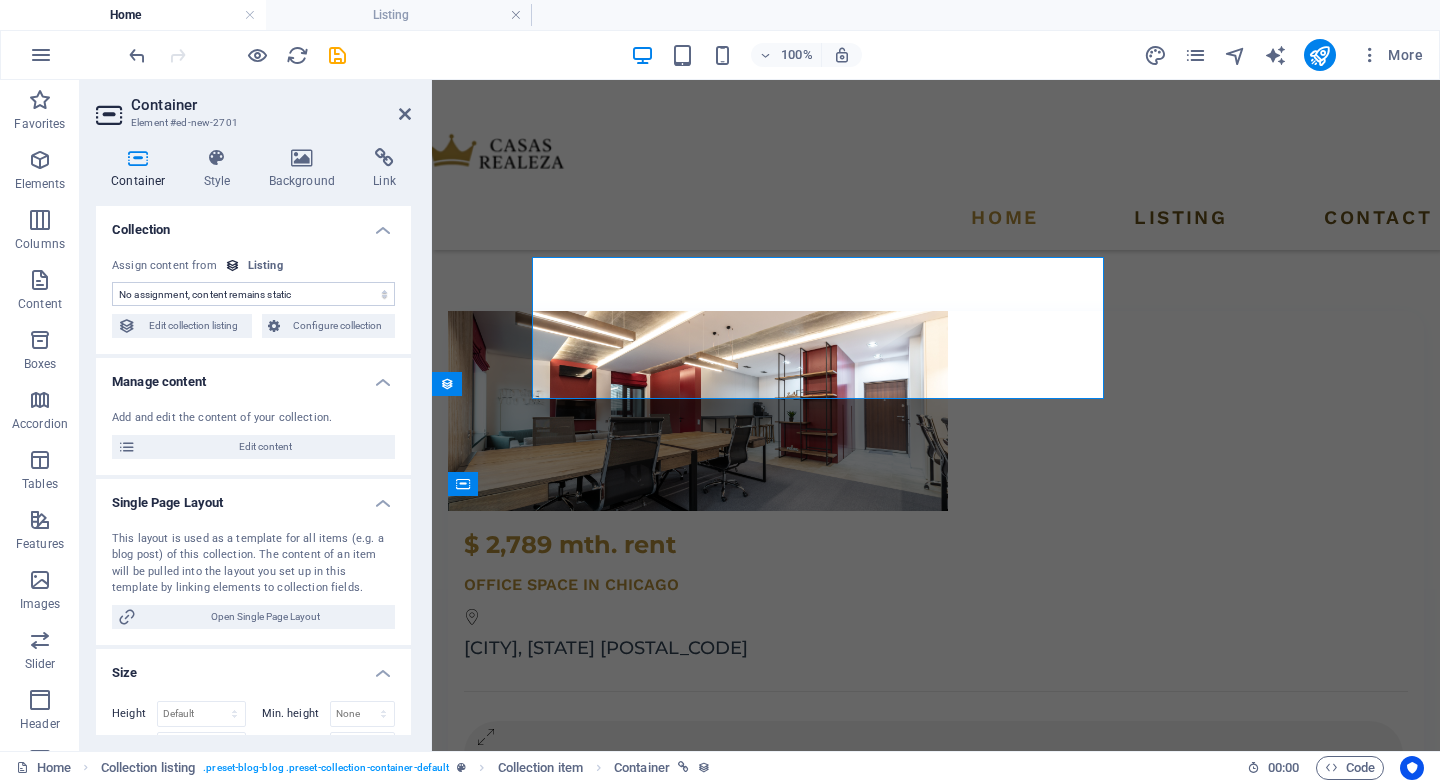 scroll, scrollTop: 3728, scrollLeft: 0, axis: vertical 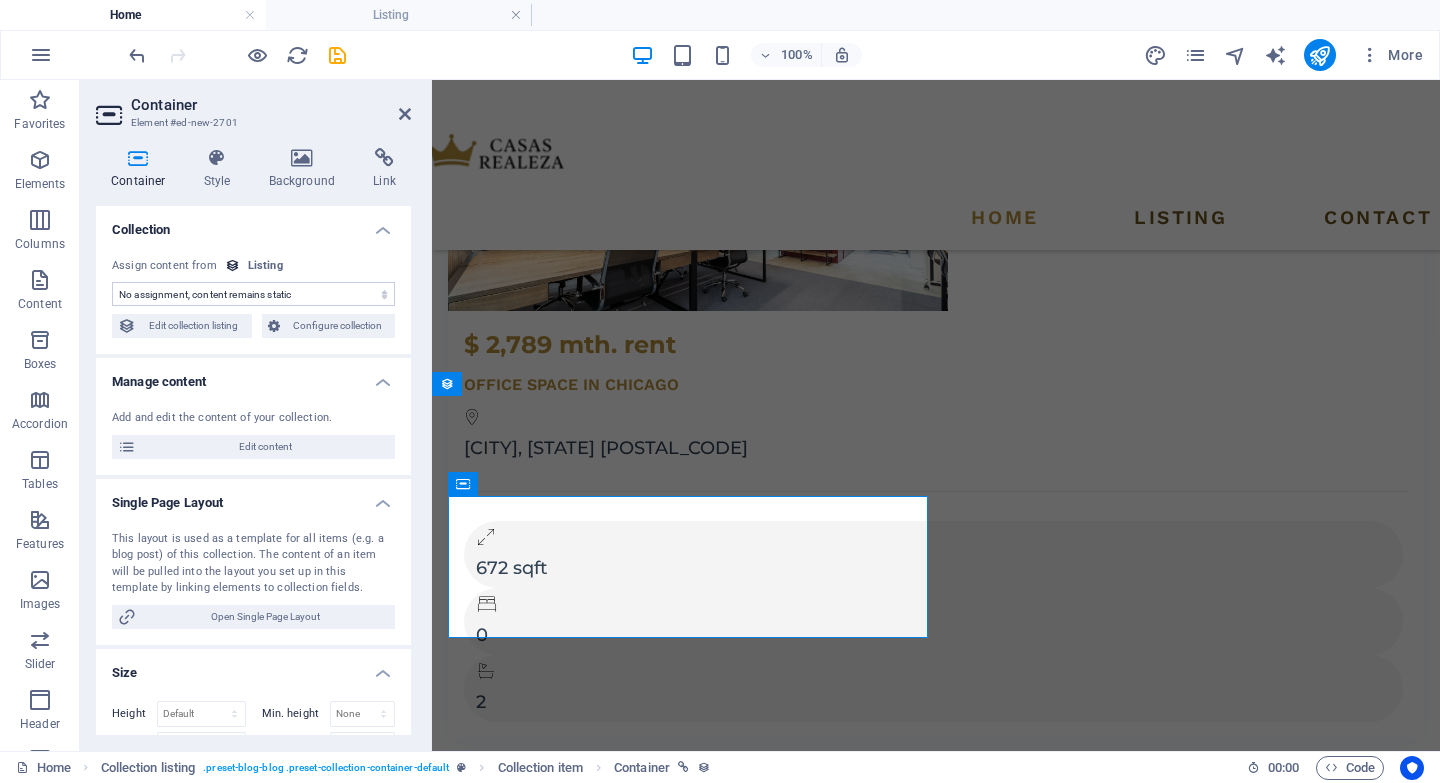 click on "Listing" at bounding box center (265, 266) 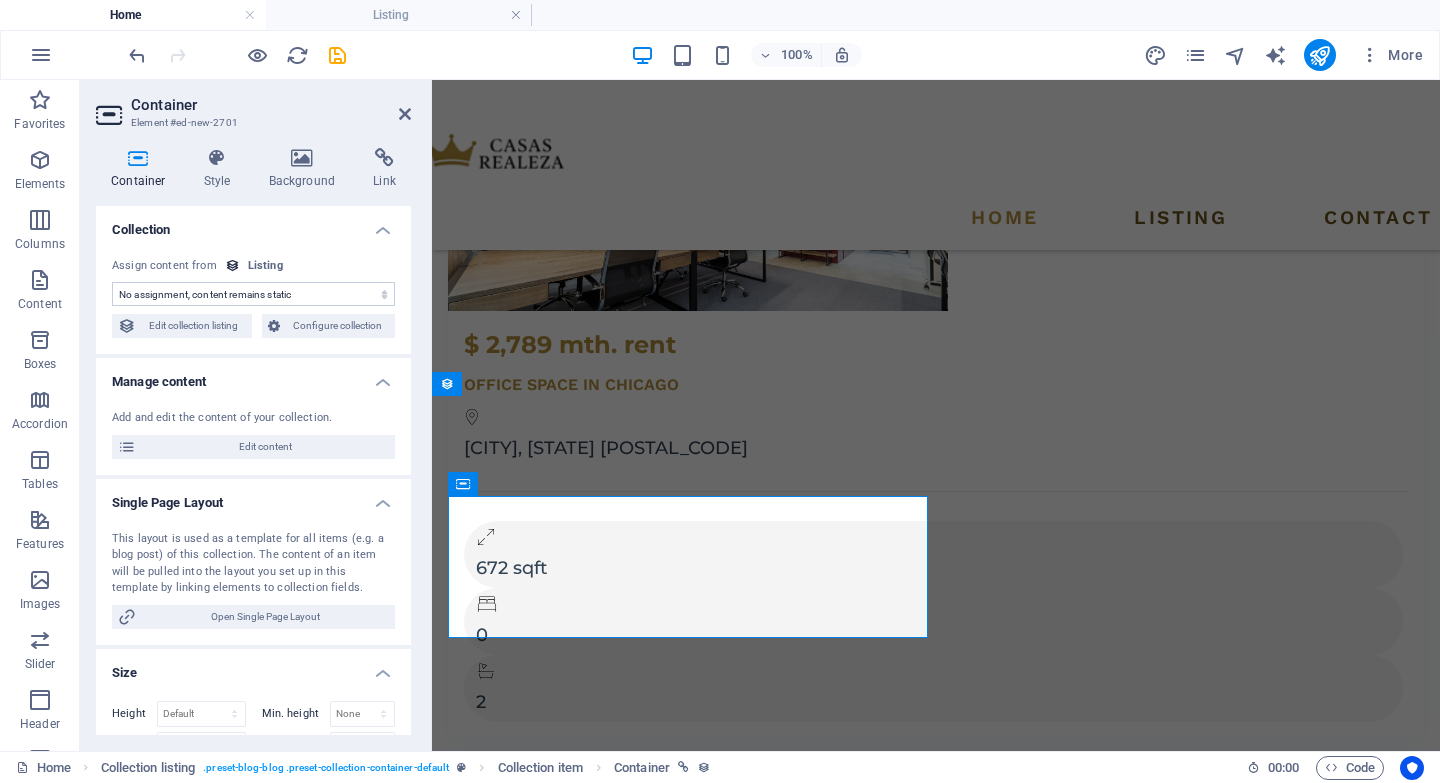 click on "No assignment, content remains static Created at ([DATE]) Updated at ([DATE]) Name (Plain Text) Slug (Plain Text) Image (File) Short description (Rich Text) Property Type (Choice) Price (Plain Text) Address (Plain Text) Size (Plain Text) Bedrooms (Number) Bathrooms (Number) Listed (Checkbox) Description (CMS) Assign content from Listing [DATE] ([TEXT]) [DATE] ([TEXT]) [DATE] ([TEXT]) [DATE] ([TEXT]) [DATE] [TIME] ([TEXT]) [DATE] [TIME] ([TEXT]) [DAY_OF_WEEK], [DATE] [TIME] ([TEXT]) [DAY_OF_WEEK], [DATE] [TIME] ([TEXT]) [DATE] ([TEXT]) [DATE] ([TEXT]) [DATE] ([TEXT]) [TEXT], [DATE] ([TEXT]) [TEXT], [DATE] ([TEXT]) [DAY_OF_WEEK], [DATE] ([TEXT]) [TIME] ([TEXT]) [NUMBER] ([TEXT]) [NUMBER] ([TEXT]) [TEXT] ([TEXT]) [MONTH] ([TEXT]) [MONTH] ([TEXT]) [TEXT] ([TEXT]) [TEXT] ([TEXT]) a few seconds ago" at bounding box center (253, 282) 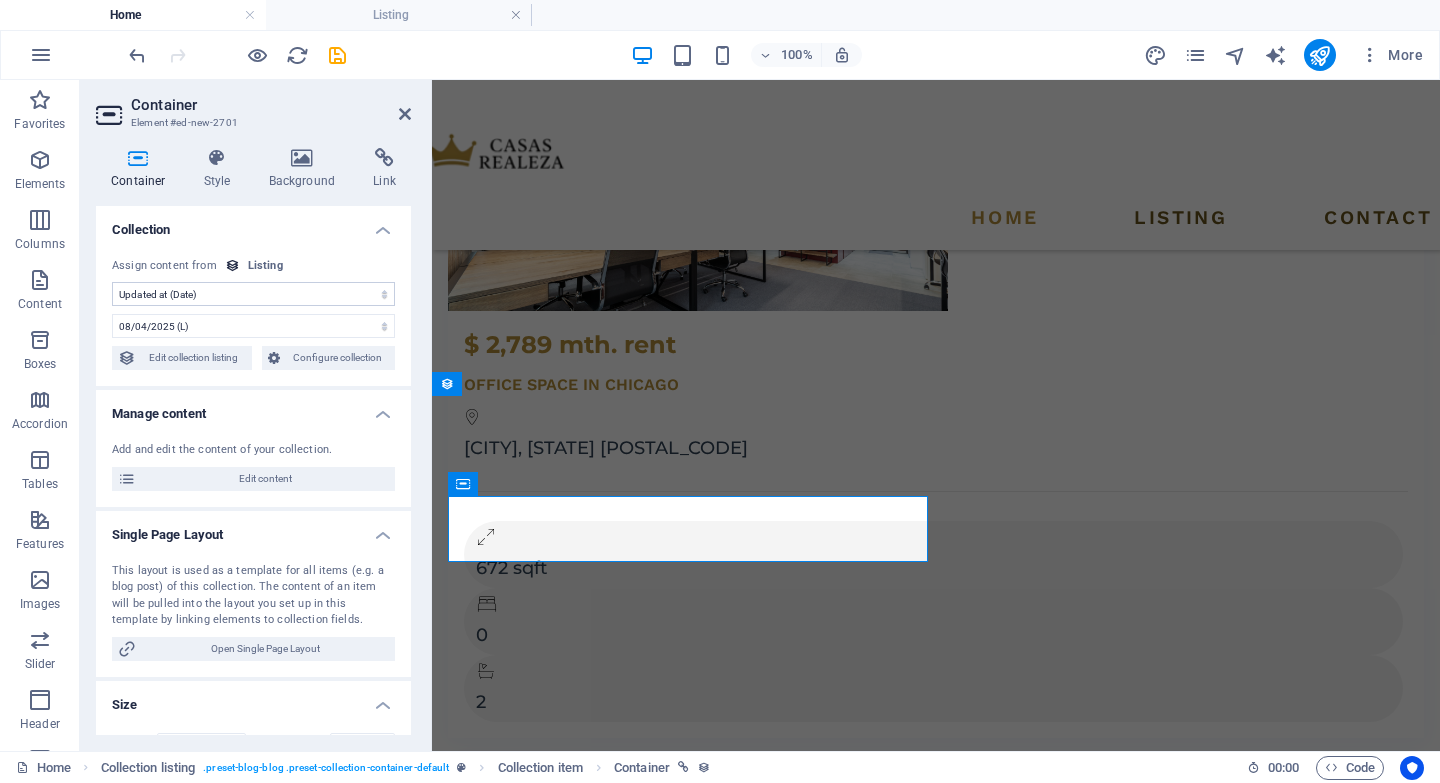 click on "No assignment, content remains static Created at (Date) Updated at (Date) Name (Plain Text) Slug (Plain Text) Image (File) Short description (Rich Text) Property Type (Choice) Price (Plain Text) Address (Plain Text) Size (Plain Text) Bedrooms (Number) Bathrooms (Number) Listed (Checkbox) Description (CMS)" at bounding box center [253, 294] 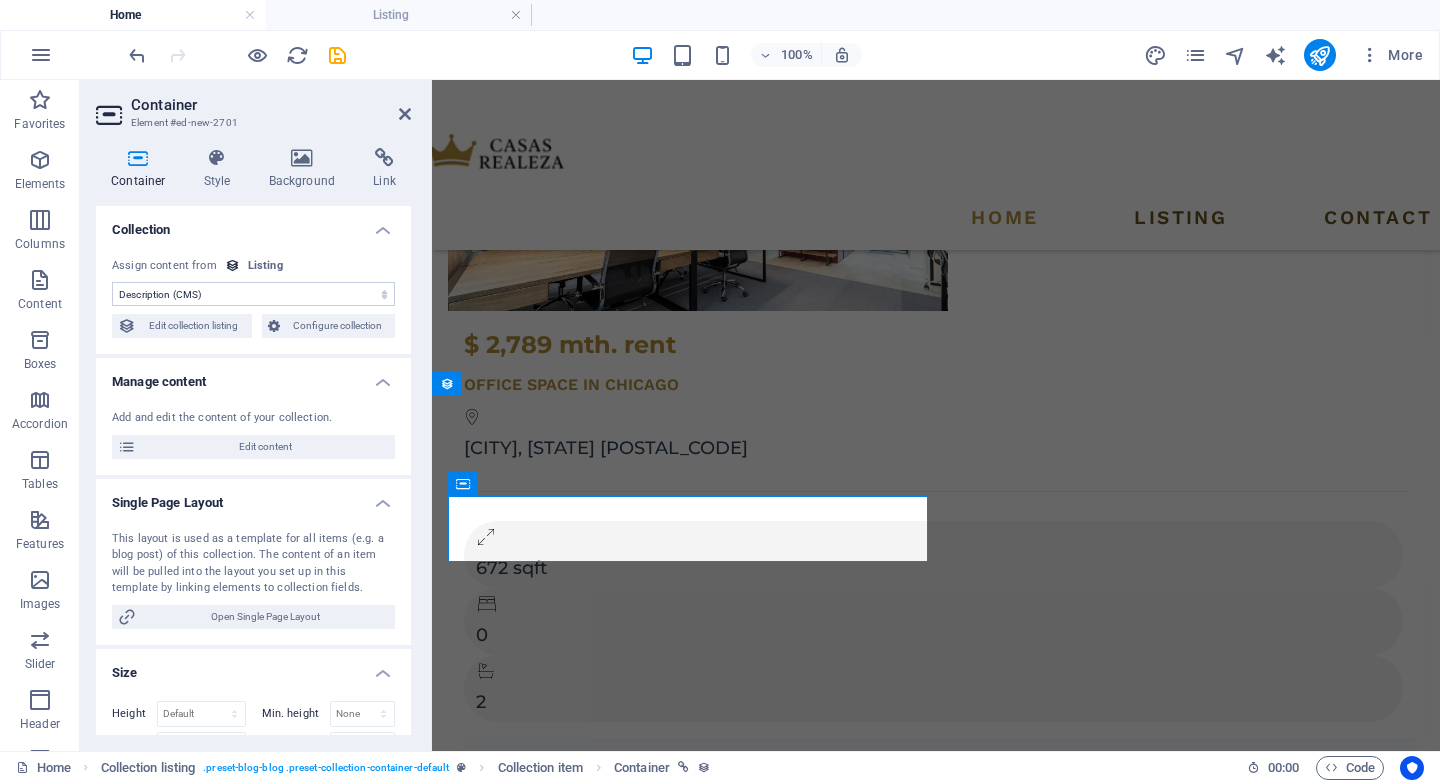click on "No assignment, content remains static Created at (Date) Updated at (Date) Name (Plain Text) Slug (Plain Text) Image (File) Short description (Rich Text) Property Type (Choice) Price (Plain Text) Address (Plain Text) Size (Plain Text) Bedrooms (Number) Bathrooms (Number) Listed (Checkbox) Description (CMS)" at bounding box center (253, 294) 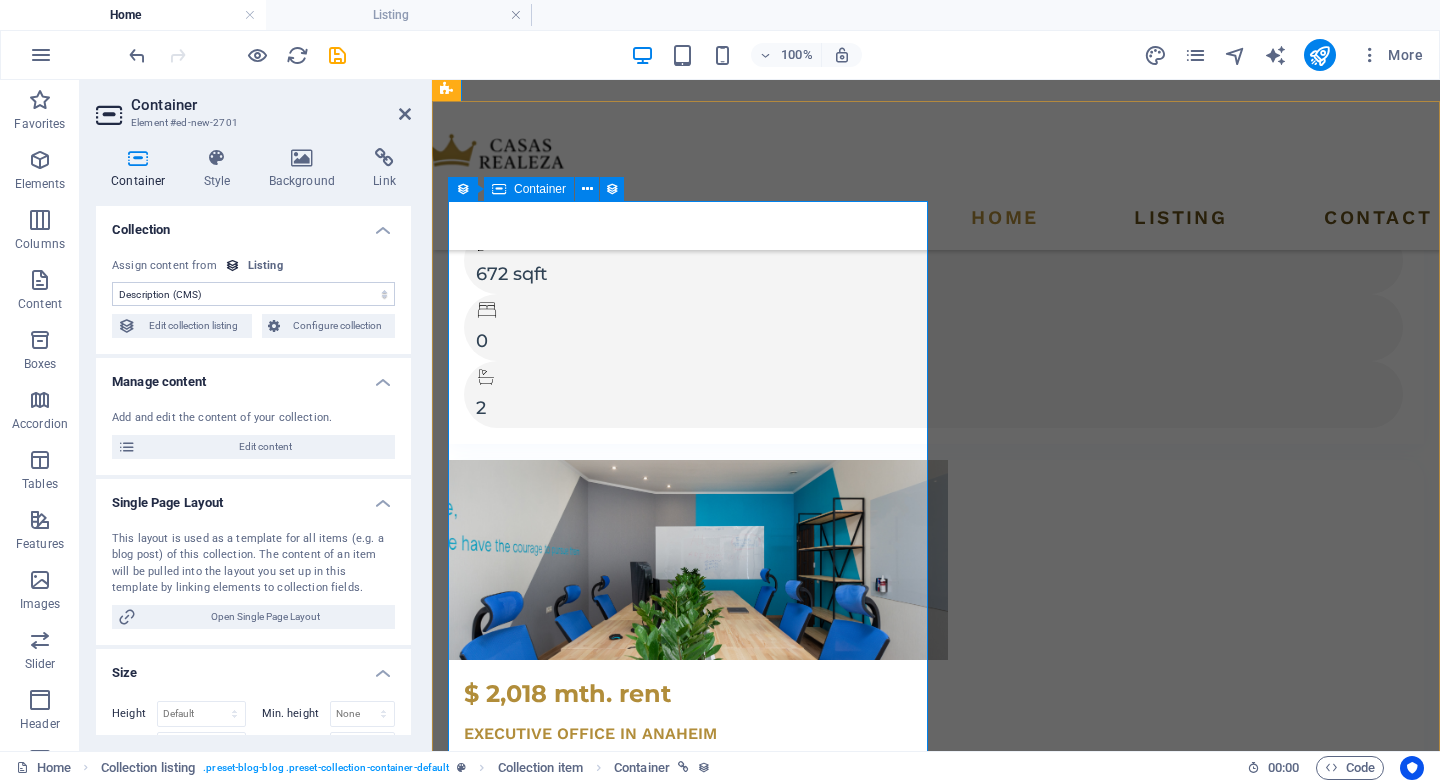 scroll, scrollTop: 4023, scrollLeft: 0, axis: vertical 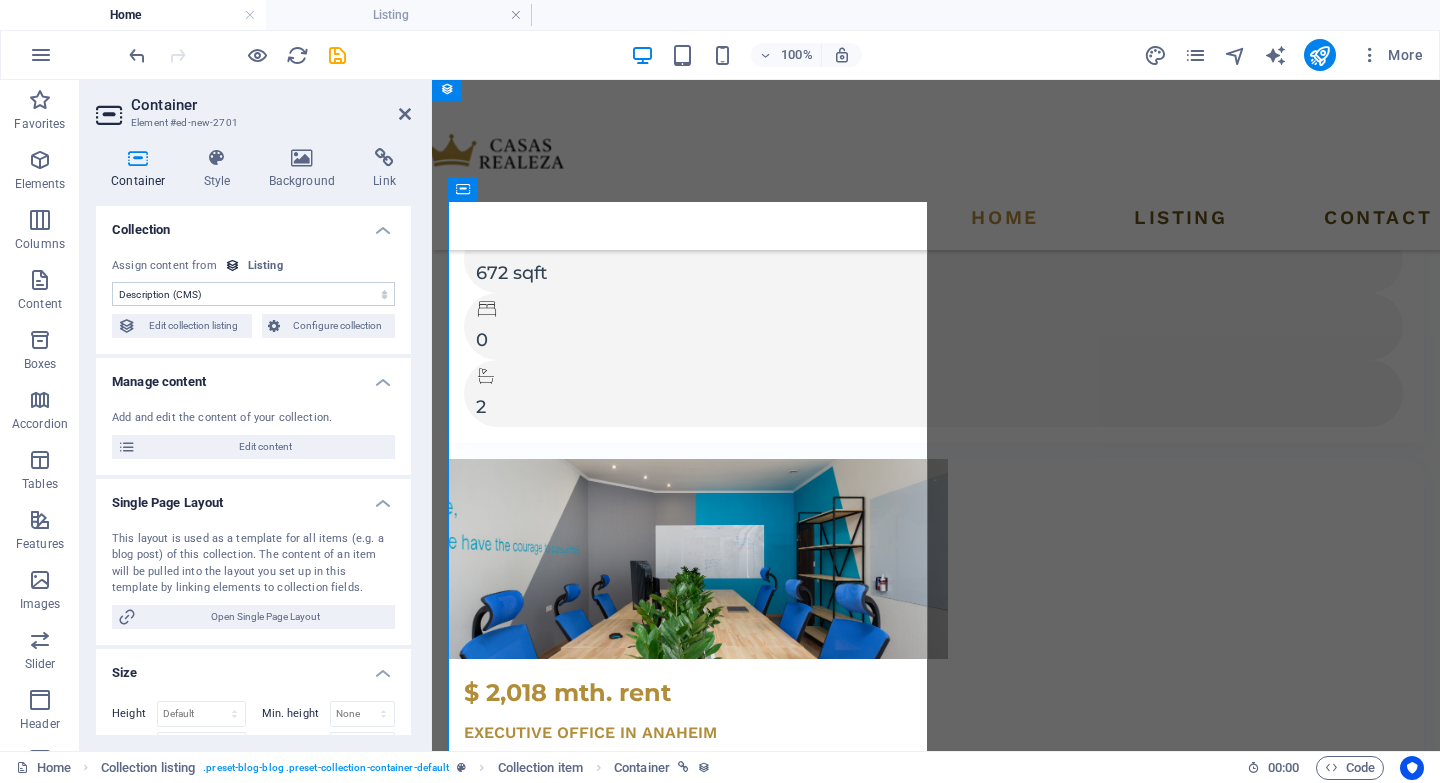 click on "No assignment, content remains static Created at (Date) Updated at (Date) Name (Plain Text) Slug (Plain Text) Image (File) Short description (Rich Text) Property Type (Choice) Price (Plain Text) Address (Plain Text) Size (Plain Text) Bedrooms (Number) Bathrooms (Number) Listed (Checkbox) Description (CMS)" at bounding box center [253, 294] 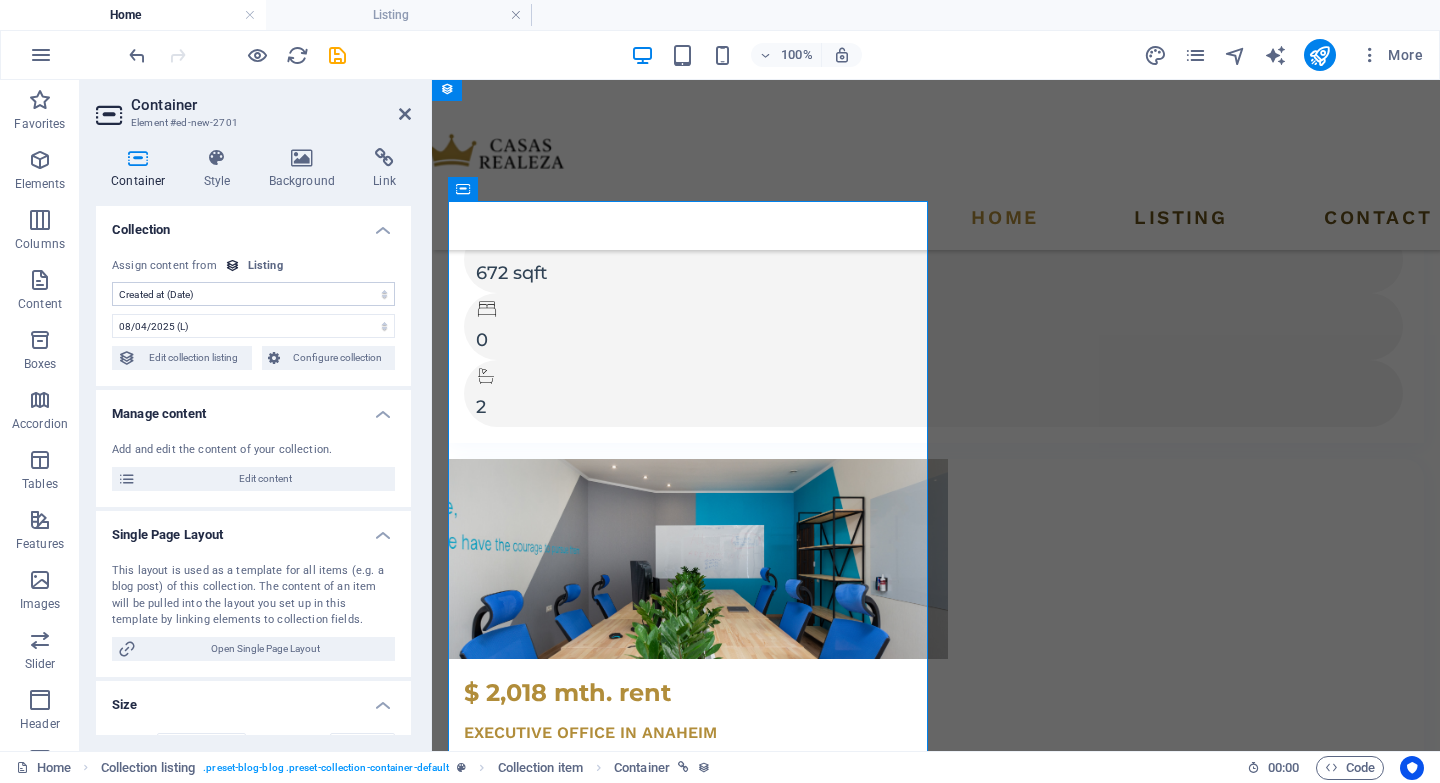 click on "No assignment, content remains static Created at (Date) Updated at (Date) Name (Plain Text) Slug (Plain Text) Image (File) Short description (Rich Text) Property Type (Choice) Price (Plain Text) Address (Plain Text) Size (Plain Text) Bedrooms (Number) Bathrooms (Number) Listed (Checkbox) Description (CMS)" at bounding box center (253, 294) 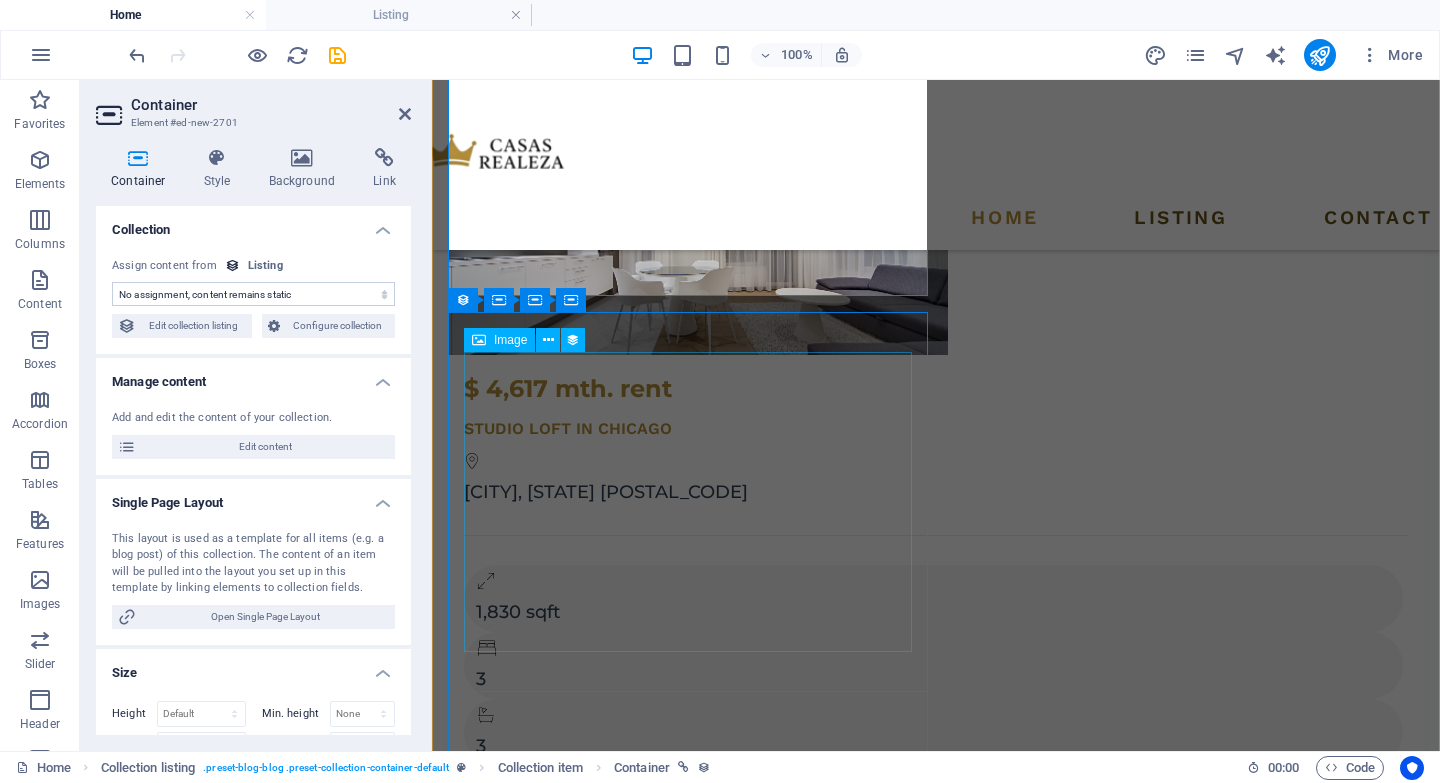 scroll, scrollTop: 6995, scrollLeft: 0, axis: vertical 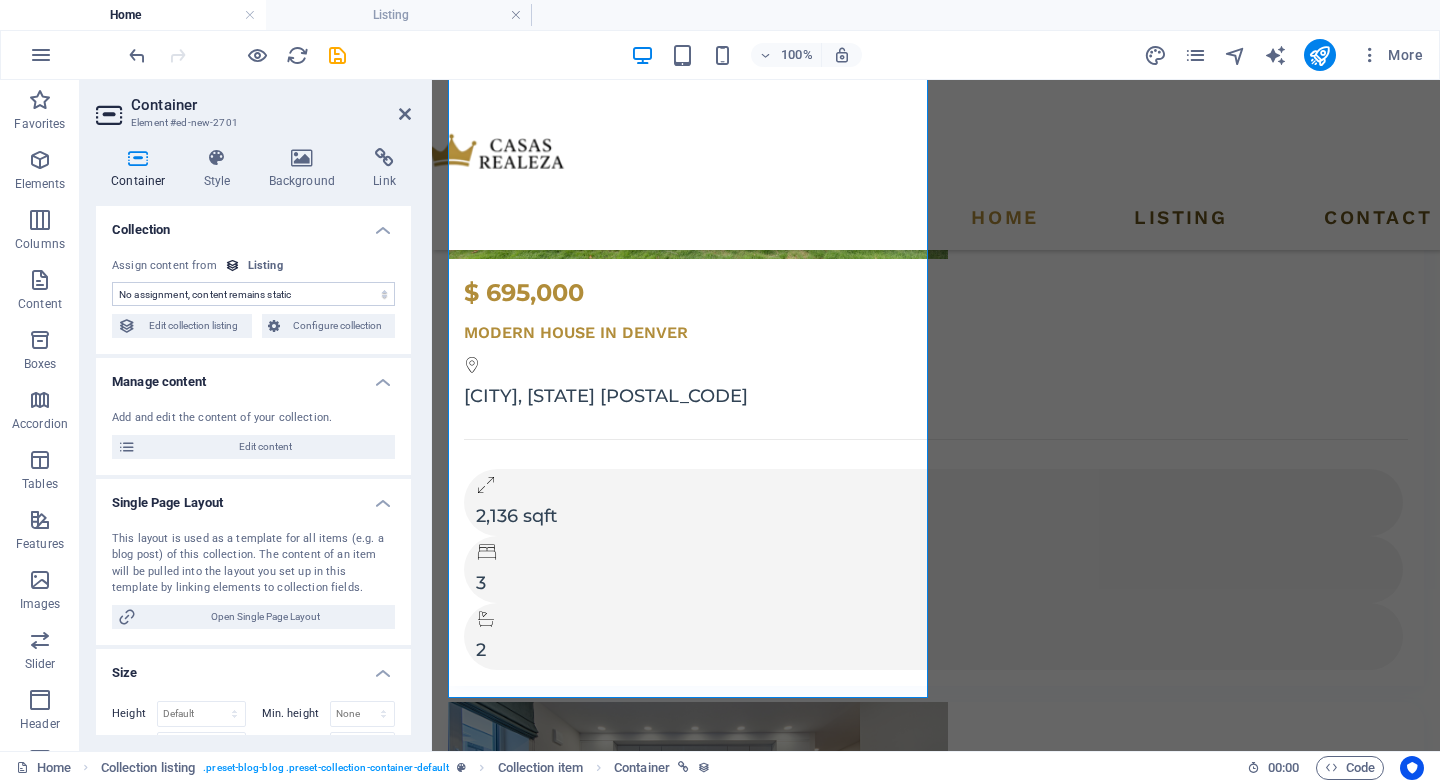 click on "No assignment, content remains static Created at (Date) Updated at (Date) Name (Plain Text) Slug (Plain Text) Image (File) Short description (Rich Text) Property Type (Choice) Price (Plain Text) Address (Plain Text) Size (Plain Text) Bedrooms (Number) Bathrooms (Number) Listed (Checkbox) Description (CMS)" at bounding box center (253, 294) 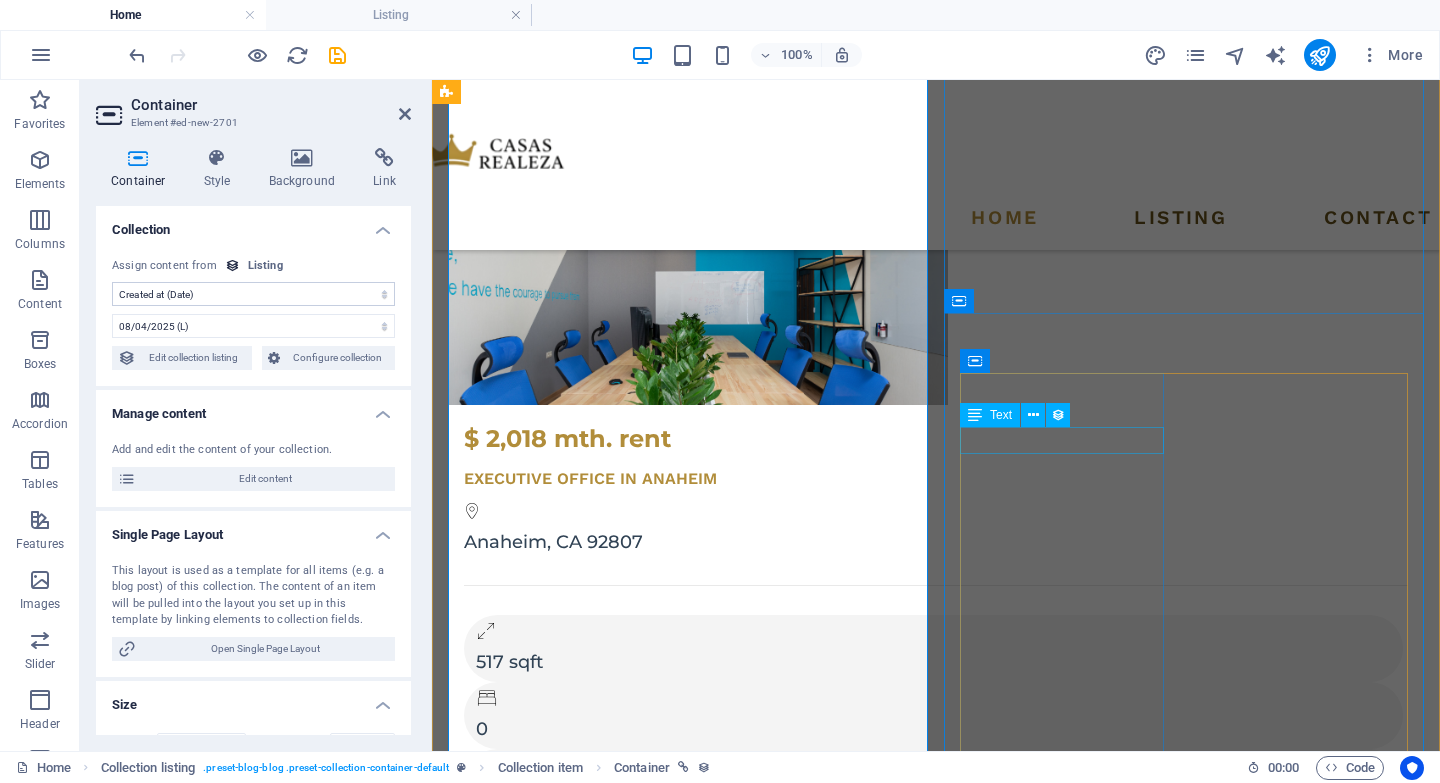 scroll, scrollTop: 4291, scrollLeft: 0, axis: vertical 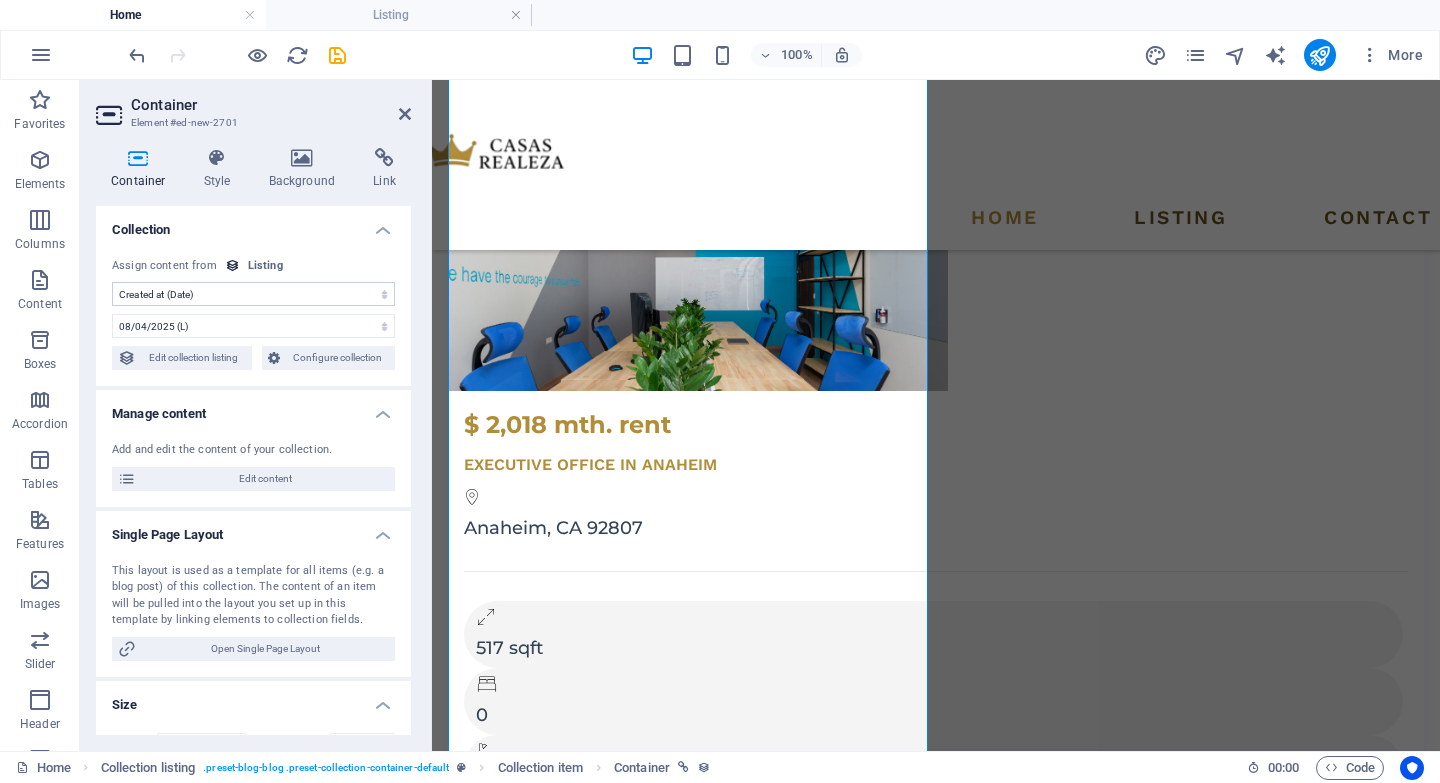 click on "No assignment, content remains static Created at (Date) Updated at (Date) Name (Plain Text) Slug (Plain Text) Image (File) Short description (Rich Text) Property Type (Choice) Price (Plain Text) Address (Plain Text) Size (Plain Text) Bedrooms (Number) Bathrooms (Number) Listed (Checkbox) Description (CMS)" at bounding box center (253, 294) 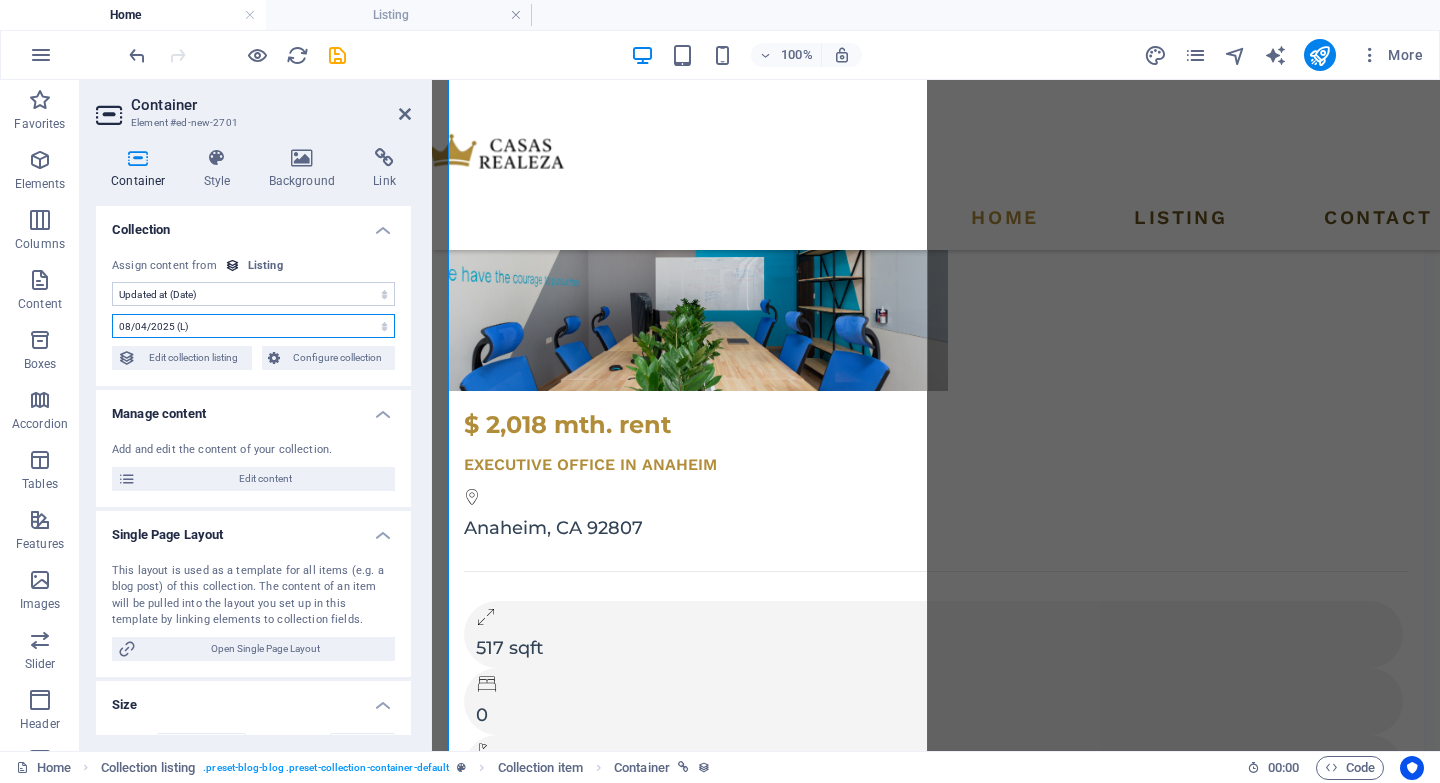 click on "[DATE] ([TEXT]) [DATE] ([TEXT]) [DATE] ([TEXT]) [DATE] ([TEXT]) [DATE] [TIME] ([TEXT]) [DATE] [TIME] ([TEXT]) [DAY_OF_WEEK], [DATE] [TIME] ([TEXT]) [DAY_OF_WEEK], [DATE] [TIME] ([TEXT]) [DATE] ([TEXT]) [DATE] ([TEXT]) [DATE] ([TEXT]) [TEXT], [DATE] ([TEXT]) [TEXT], [DATE] ([TEXT]) [DAY_OF_WEEK], [DATE] ([TEXT]) [TIME] ([TEXT]) [NUMBER] ([TEXT]) [NUMBER] ([TEXT]) [TEXT] ([TEXT]) [MONTH] ([TEXT]) [MONTH] ([TEXT]) [TEXT] ([TEXT]) [TEXT] ([TEXT]) a few seconds ago" at bounding box center (253, 326) 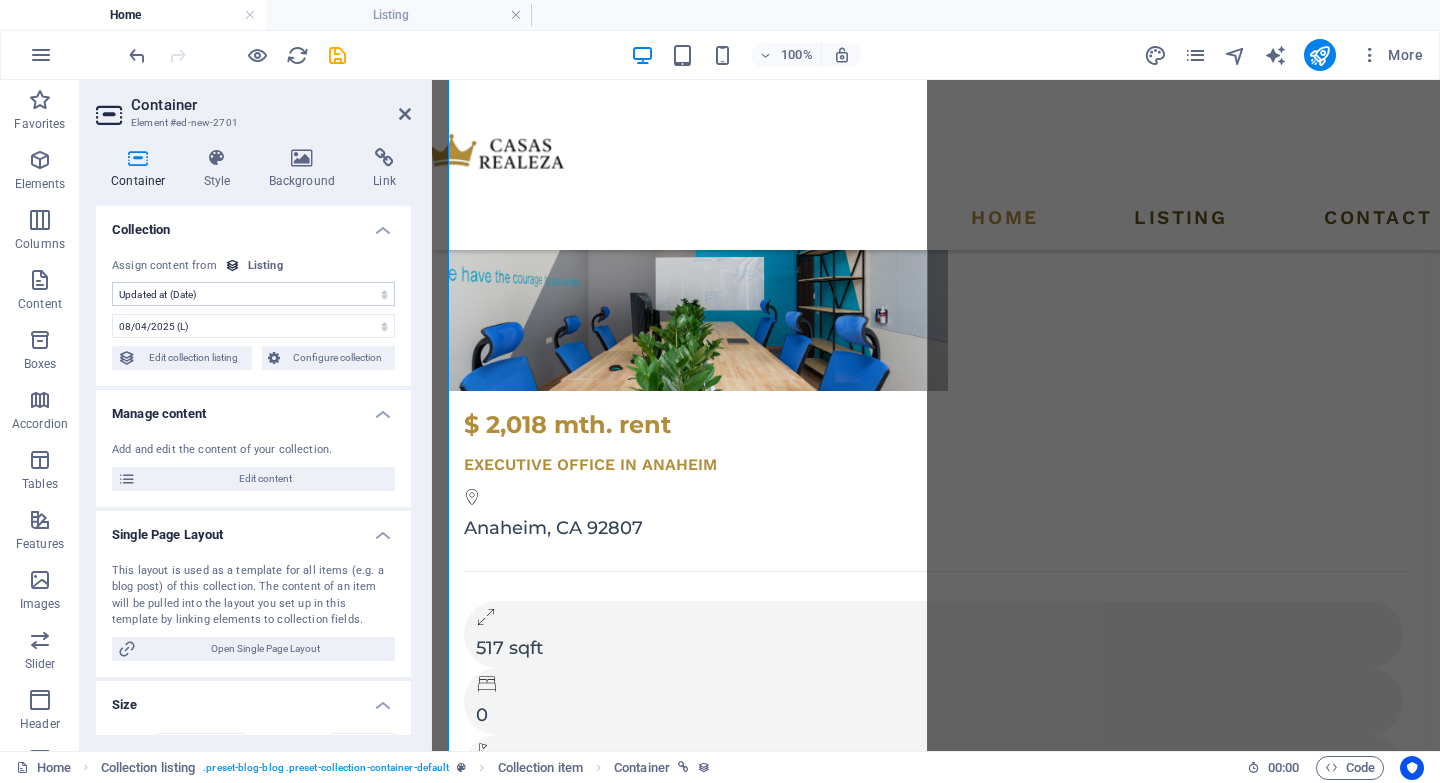 click on "No assignment, content remains static Created at (Date) Updated at (Date) Name (Plain Text) Slug (Plain Text) Image (File) Short description (Rich Text) Property Type (Choice) Price (Plain Text) Address (Plain Text) Size (Plain Text) Bedrooms (Number) Bathrooms (Number) Listed (Checkbox) Description (CMS)" at bounding box center (253, 294) 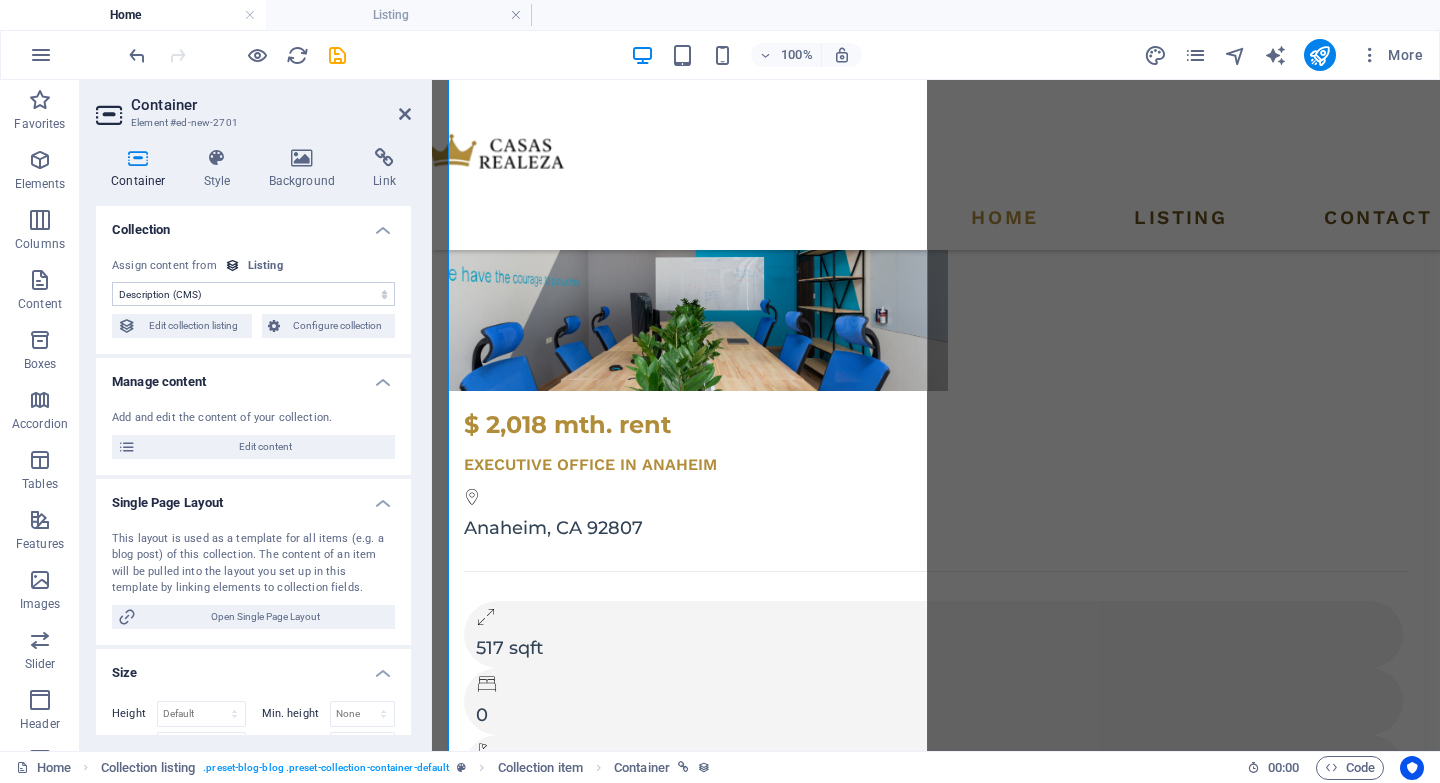 click on "No assignment, content remains static Created at (Date) Updated at (Date) Name (Plain Text) Slug (Plain Text) Image (File) Short description (Rich Text) Property Type (Choice) Price (Plain Text) Address (Plain Text) Size (Plain Text) Bedrooms (Number) Bathrooms (Number) Listed (Checkbox) Description (CMS)" at bounding box center [253, 294] 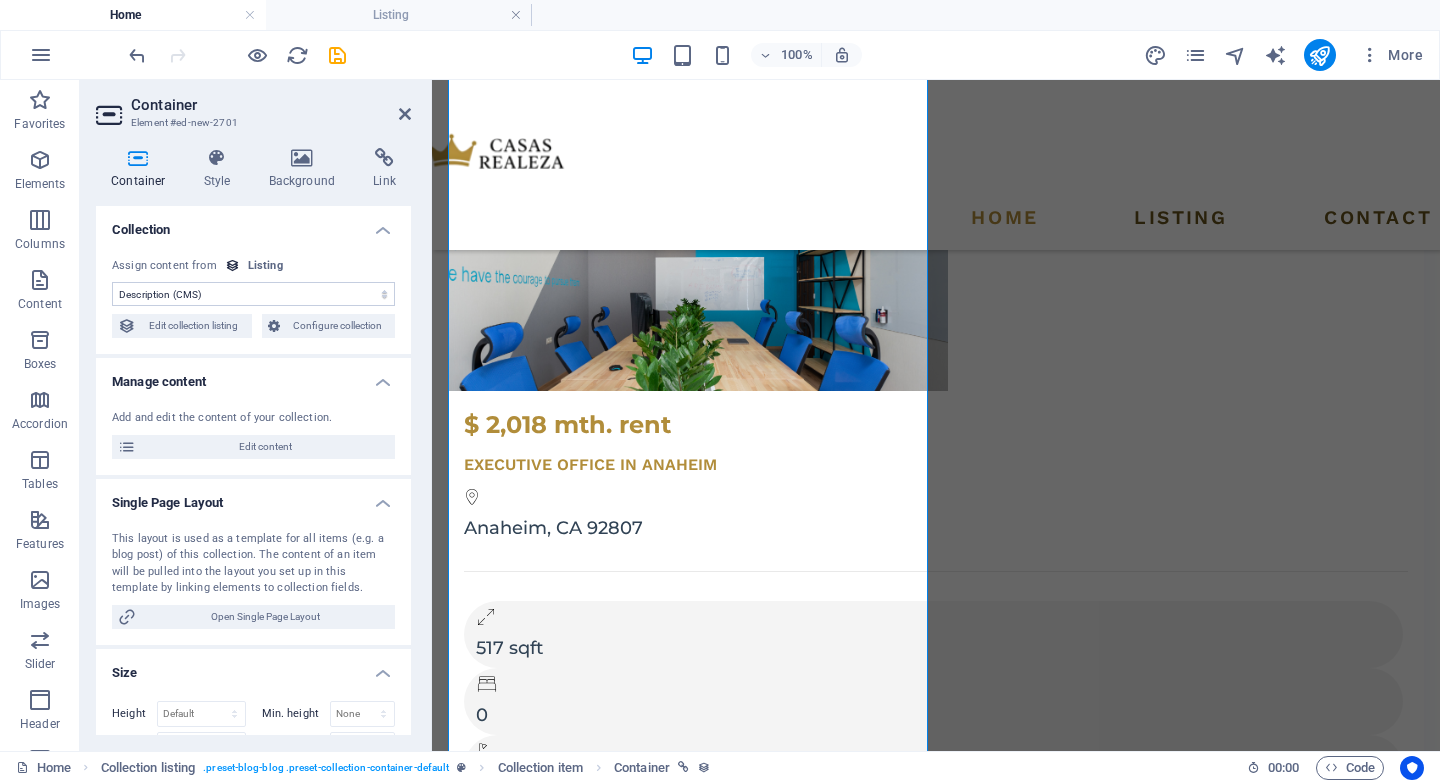 click on "No assignment, content remains static Created at (Date) Updated at (Date) Name (Plain Text) Slug (Plain Text) Image (File) Short description (Rich Text) Property Type (Choice) Price (Plain Text) Address (Plain Text) Size (Plain Text) Bedrooms (Number) Bathrooms (Number) Listed (Checkbox) Description (CMS)" at bounding box center [253, 294] 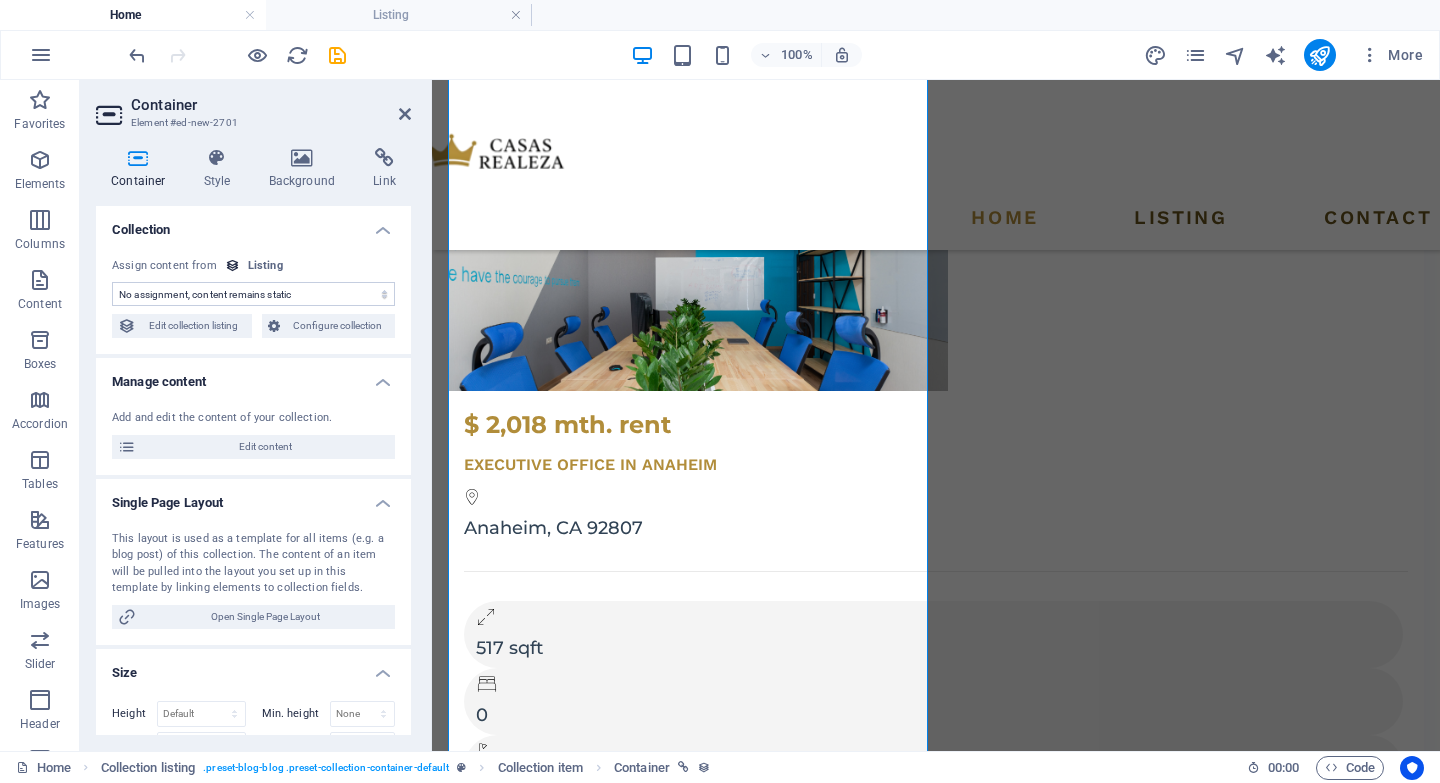 click on "Assign content from Listing" at bounding box center (253, 266) 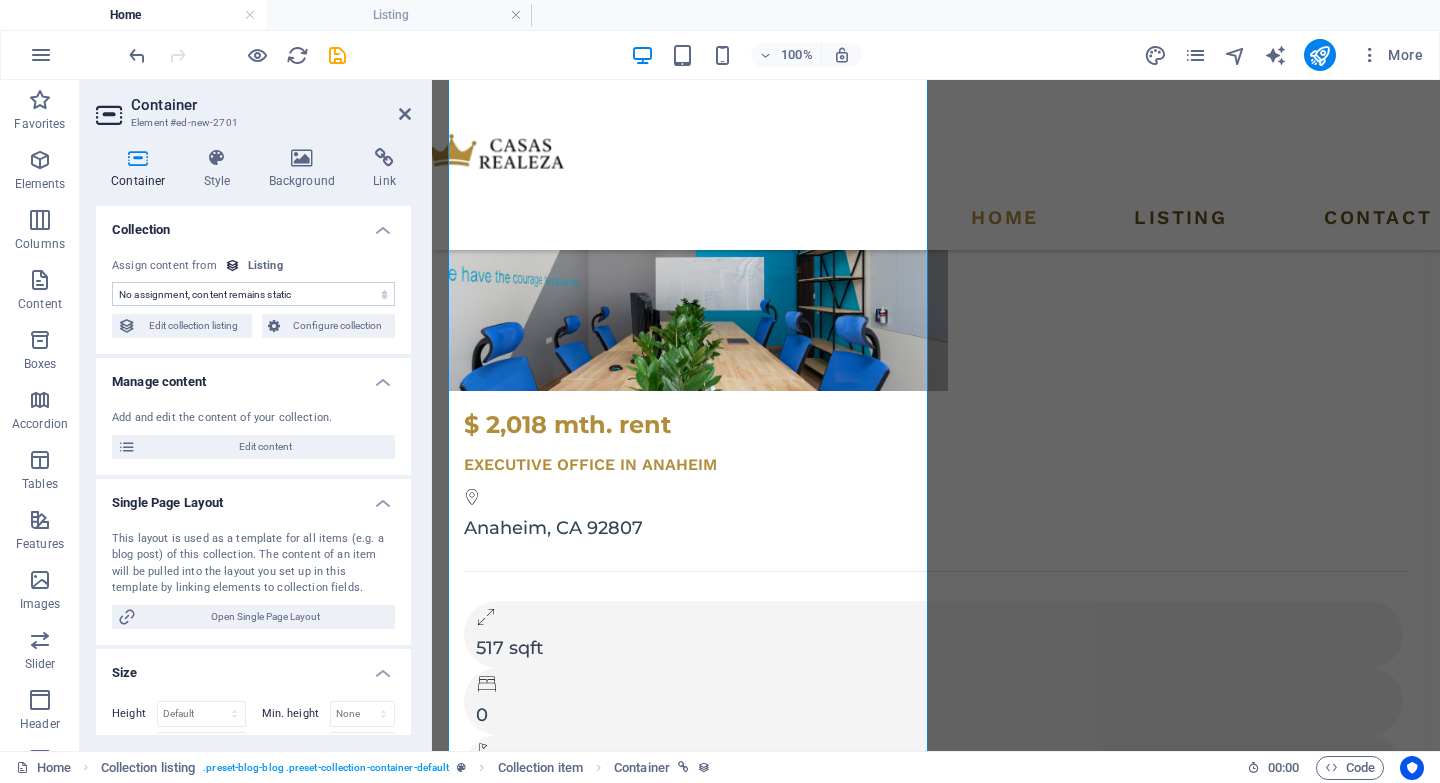 click on "No assignment, content remains static Created at (Date) Updated at (Date) Name (Plain Text) Slug (Plain Text) Image (File) Short description (Rich Text) Property Type (Choice) Price (Plain Text) Address (Plain Text) Size (Plain Text) Bedrooms (Number) Bathrooms (Number) Listed (Checkbox) Description (CMS)" at bounding box center (253, 294) 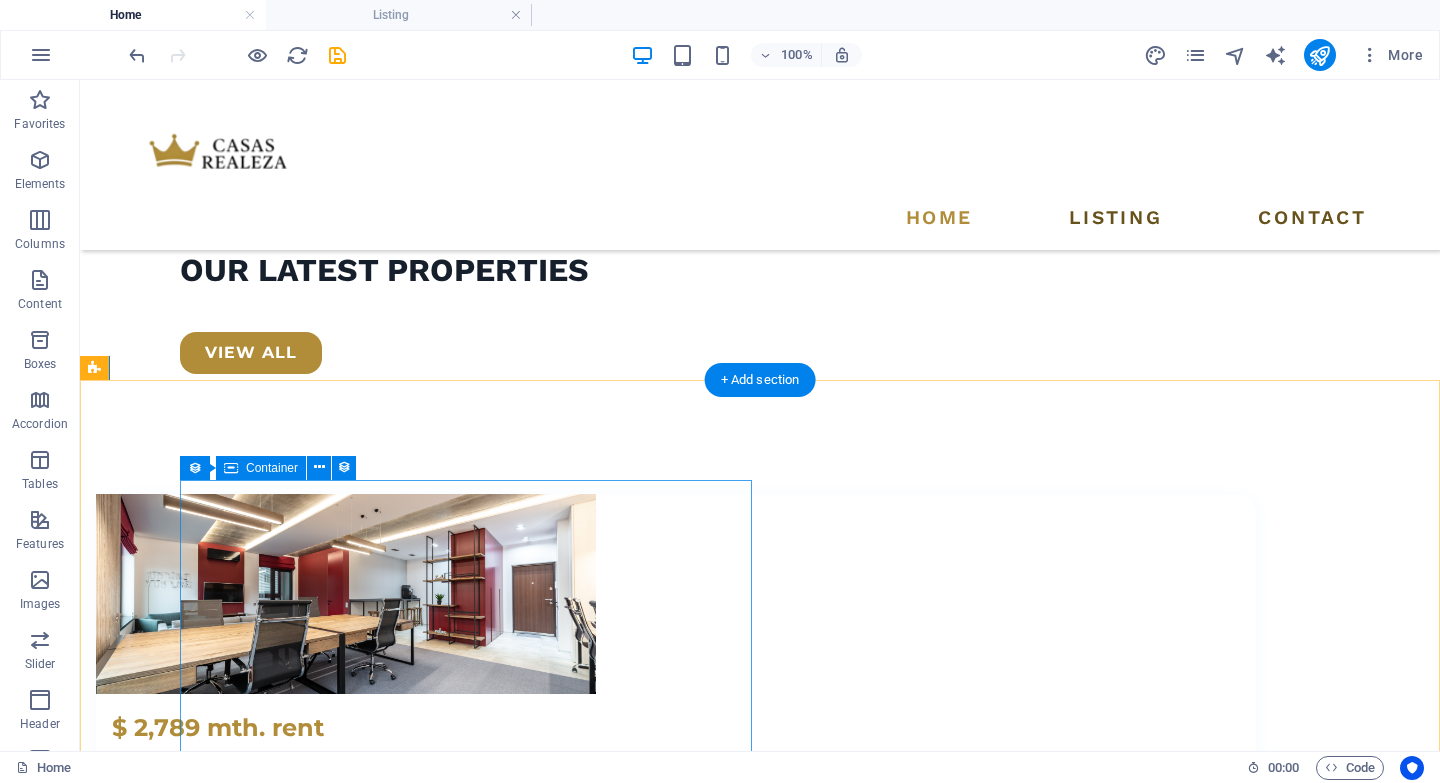 scroll, scrollTop: 3474, scrollLeft: 0, axis: vertical 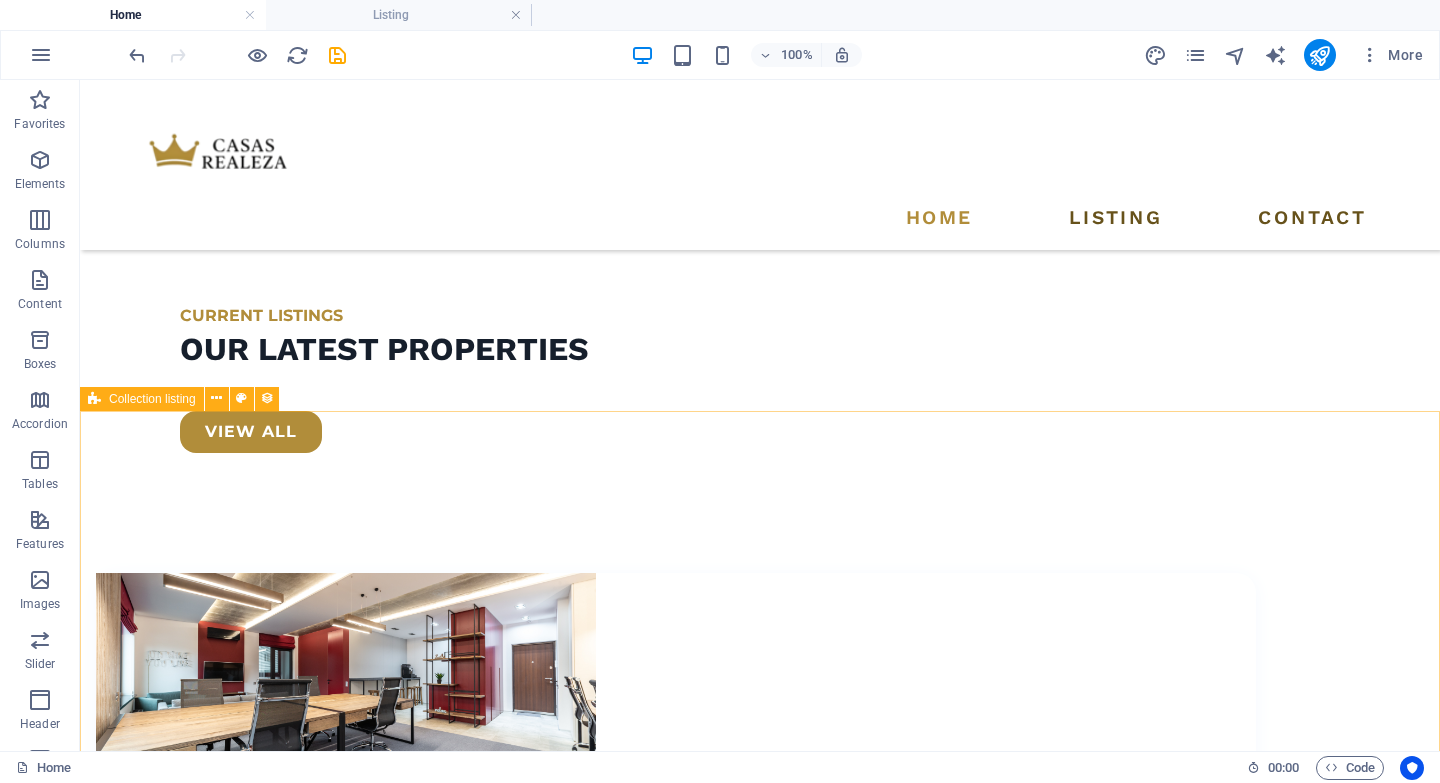 click on "Collection listing" at bounding box center (152, 399) 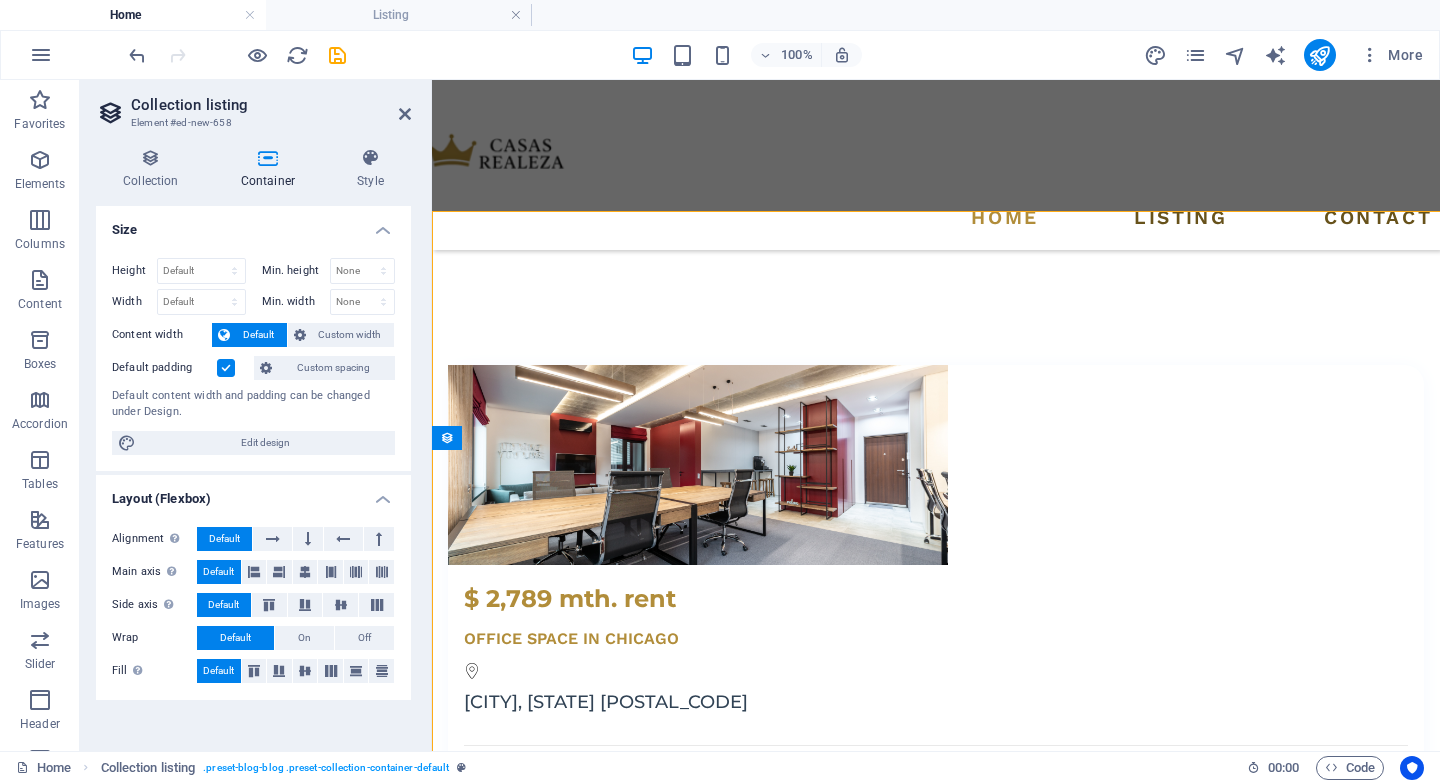 scroll, scrollTop: 3674, scrollLeft: 0, axis: vertical 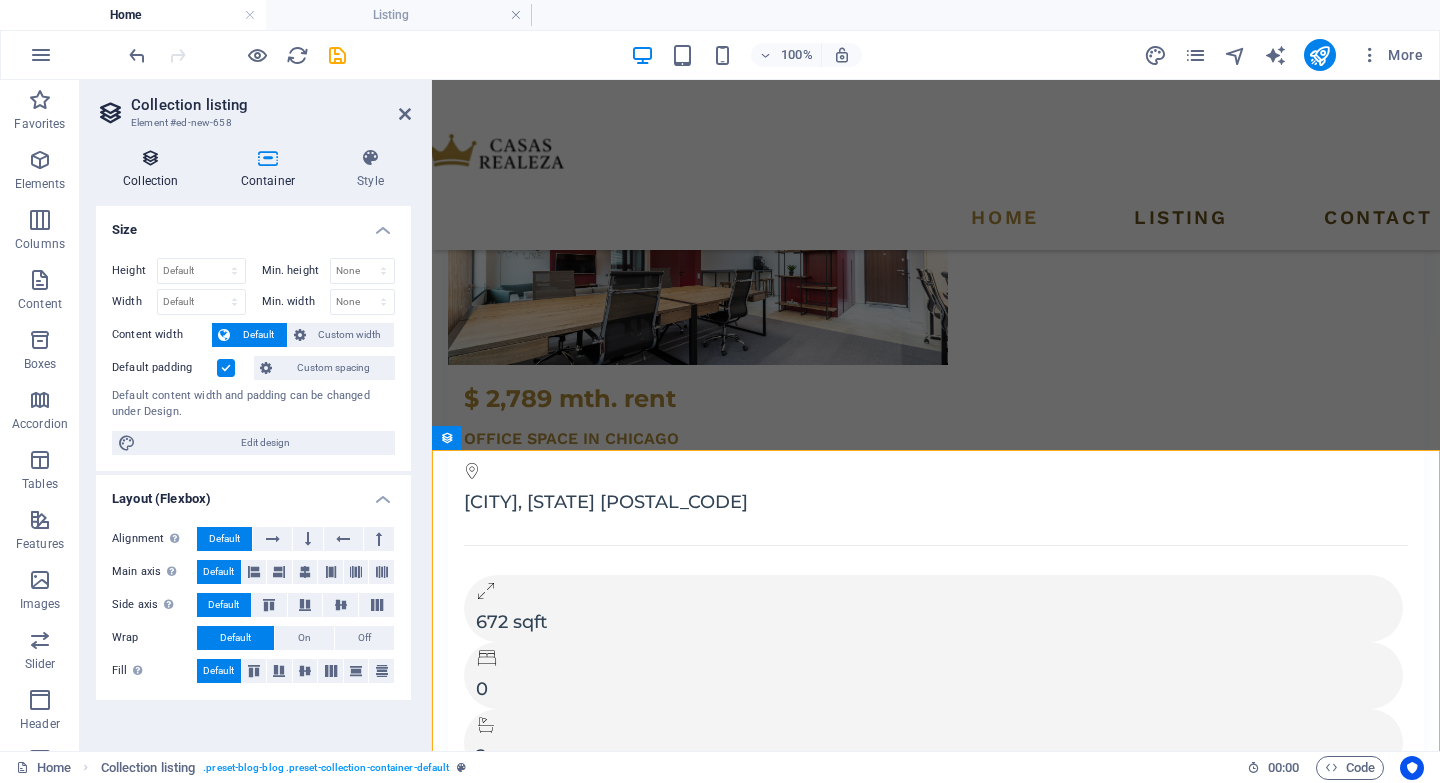 click on "Collection" at bounding box center [155, 169] 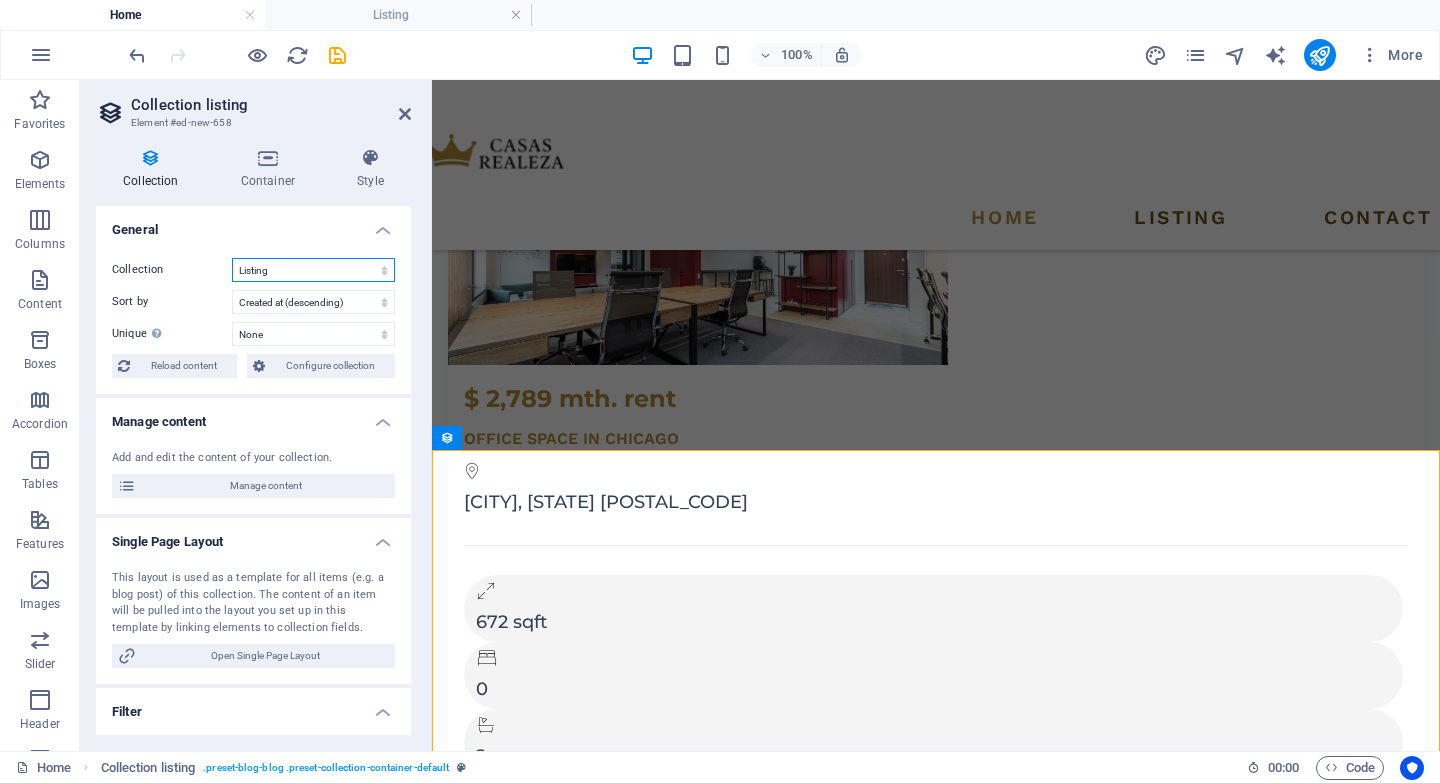 click on "Blog Listing Real Estate" at bounding box center (313, 270) 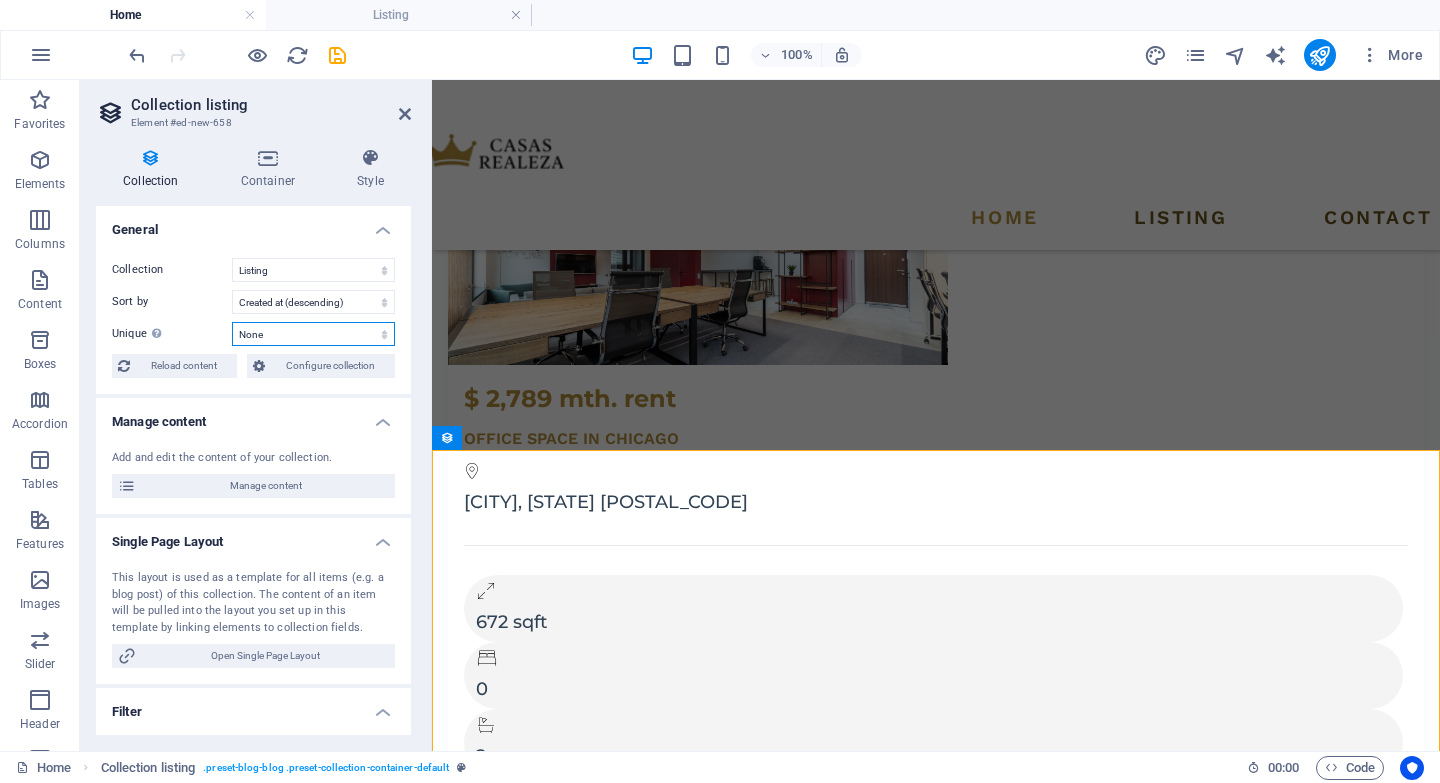 click on "None Name Slug Image Short description Property Type Price Address Size Bedrooms Bathrooms Listed Description" at bounding box center (313, 334) 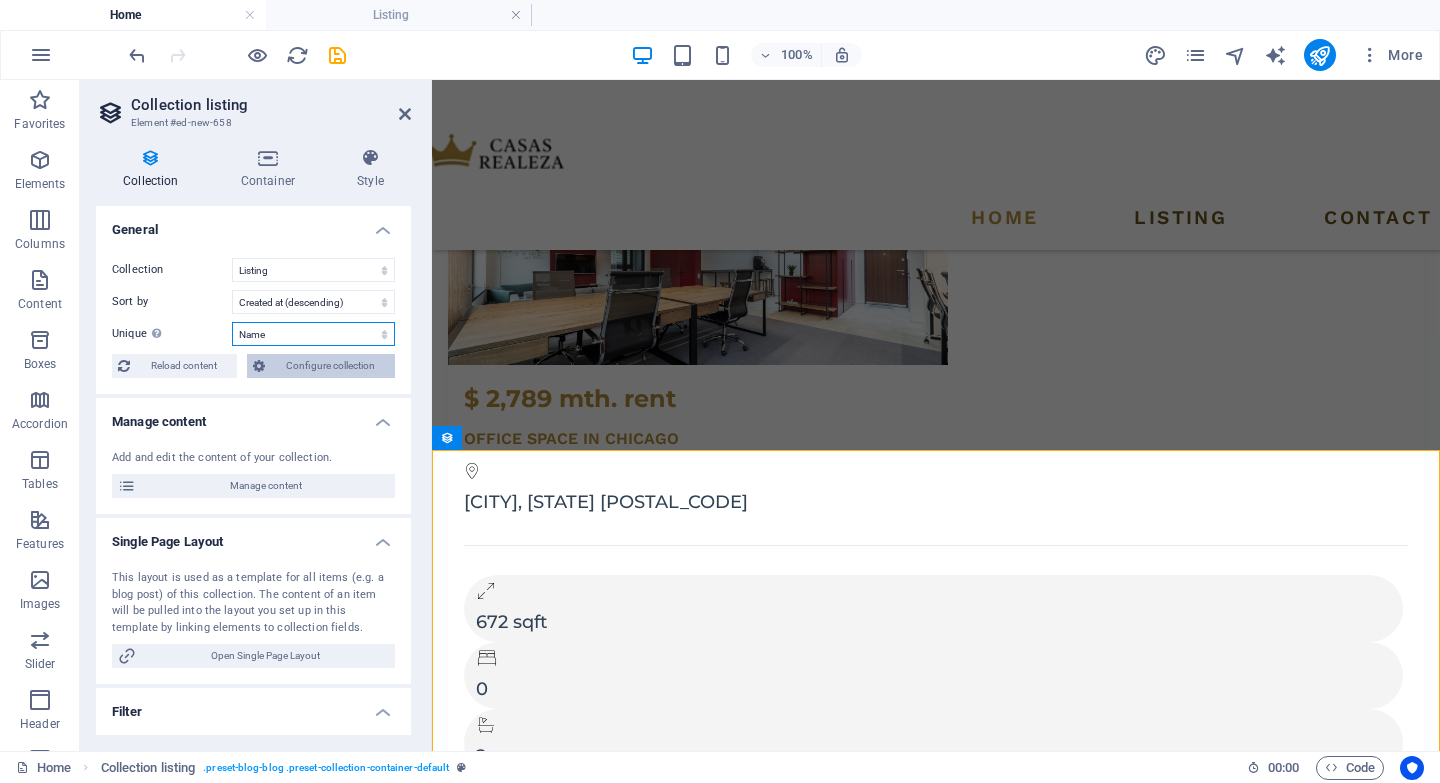 select on "68801a80691e50ae5e060e5a" 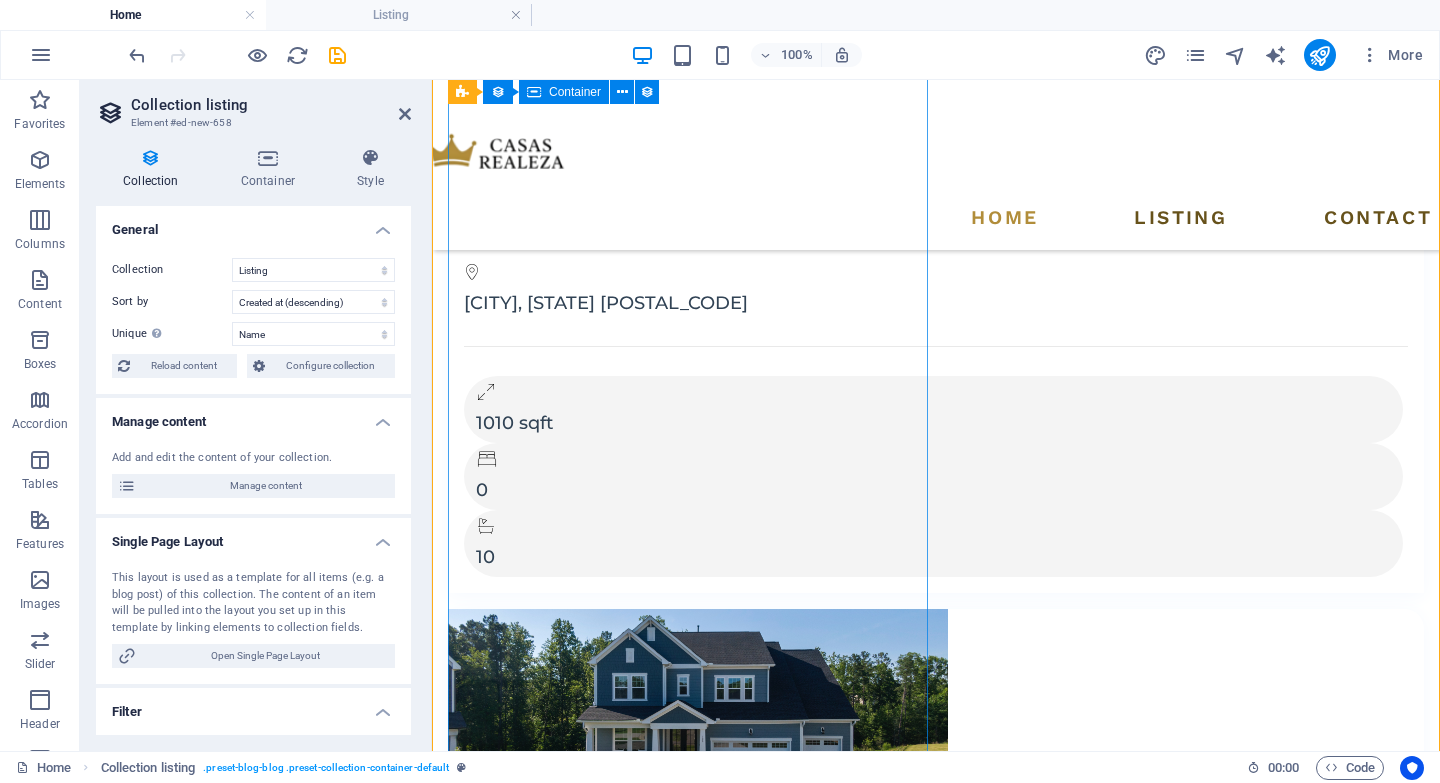 scroll, scrollTop: 5156, scrollLeft: 0, axis: vertical 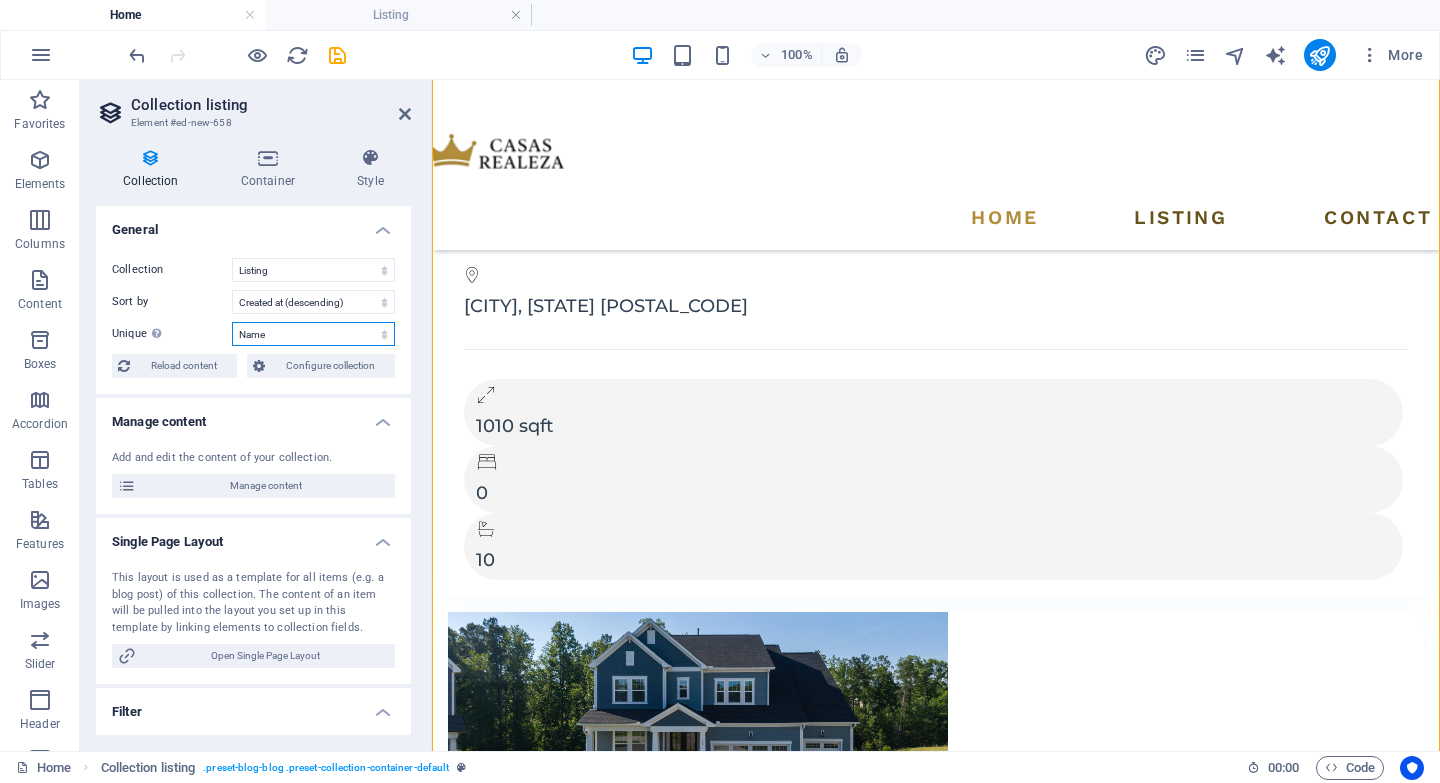 click on "None Name Slug Image Short description Property Type Price Address Size Bedrooms Bathrooms Listed Description" at bounding box center [313, 334] 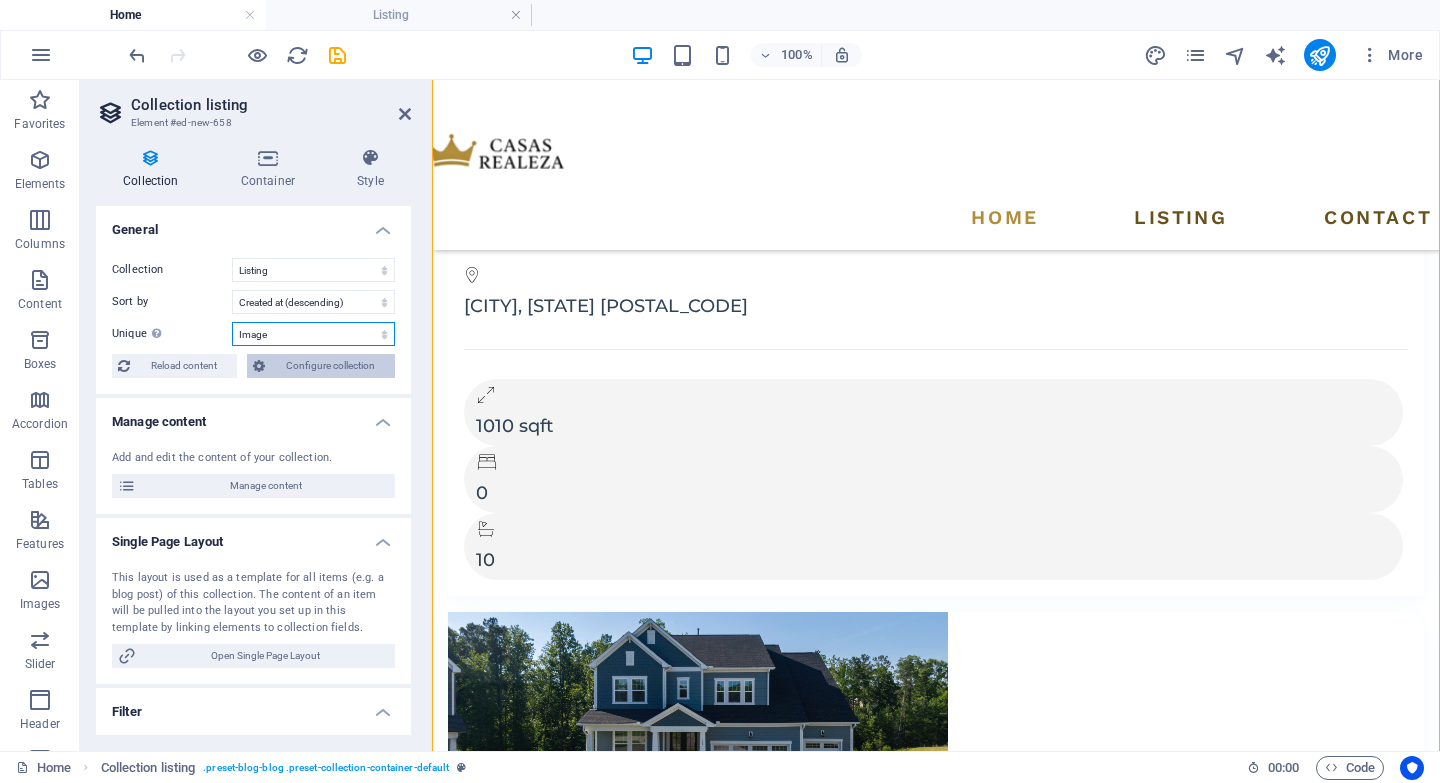 select on "68801a80691e50ae5e060e5a" 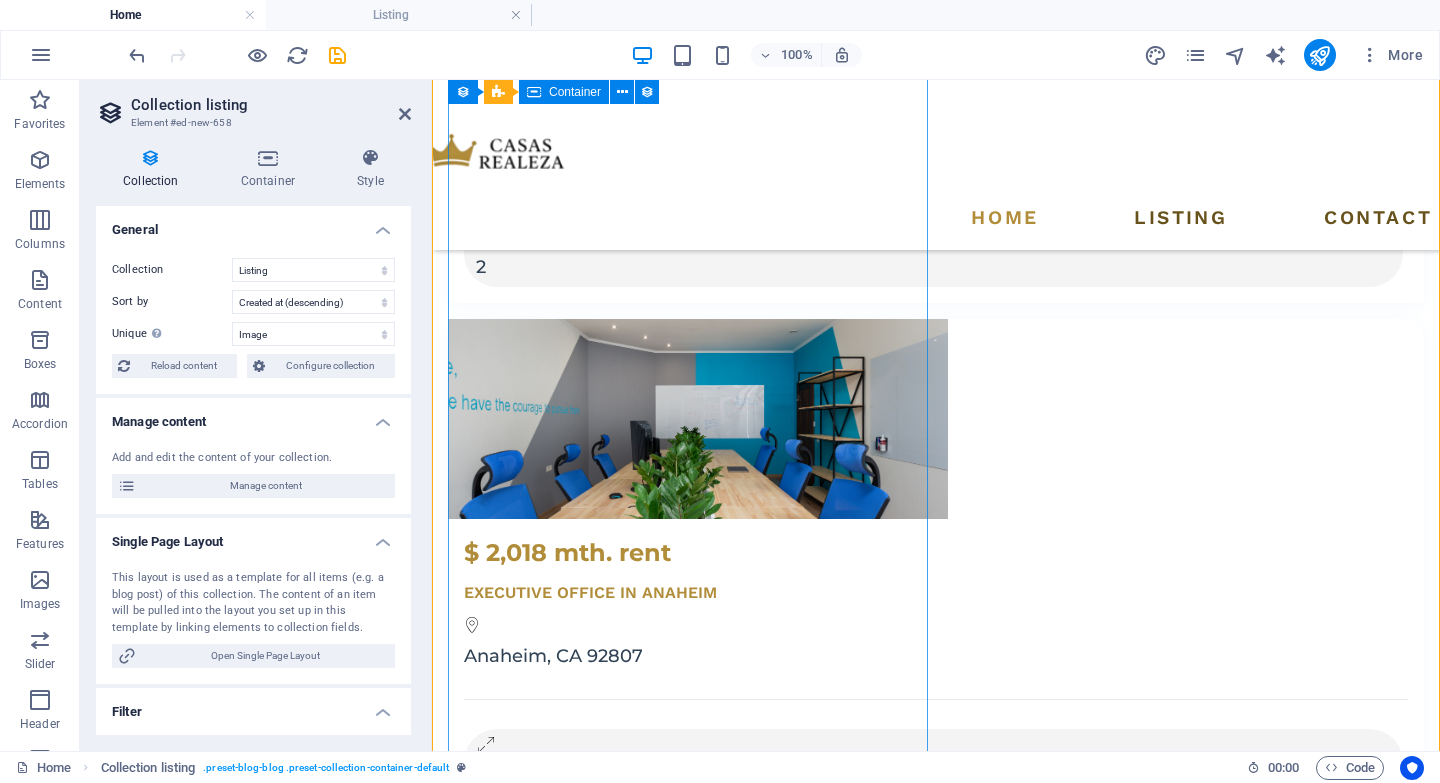 scroll, scrollTop: 4162, scrollLeft: 0, axis: vertical 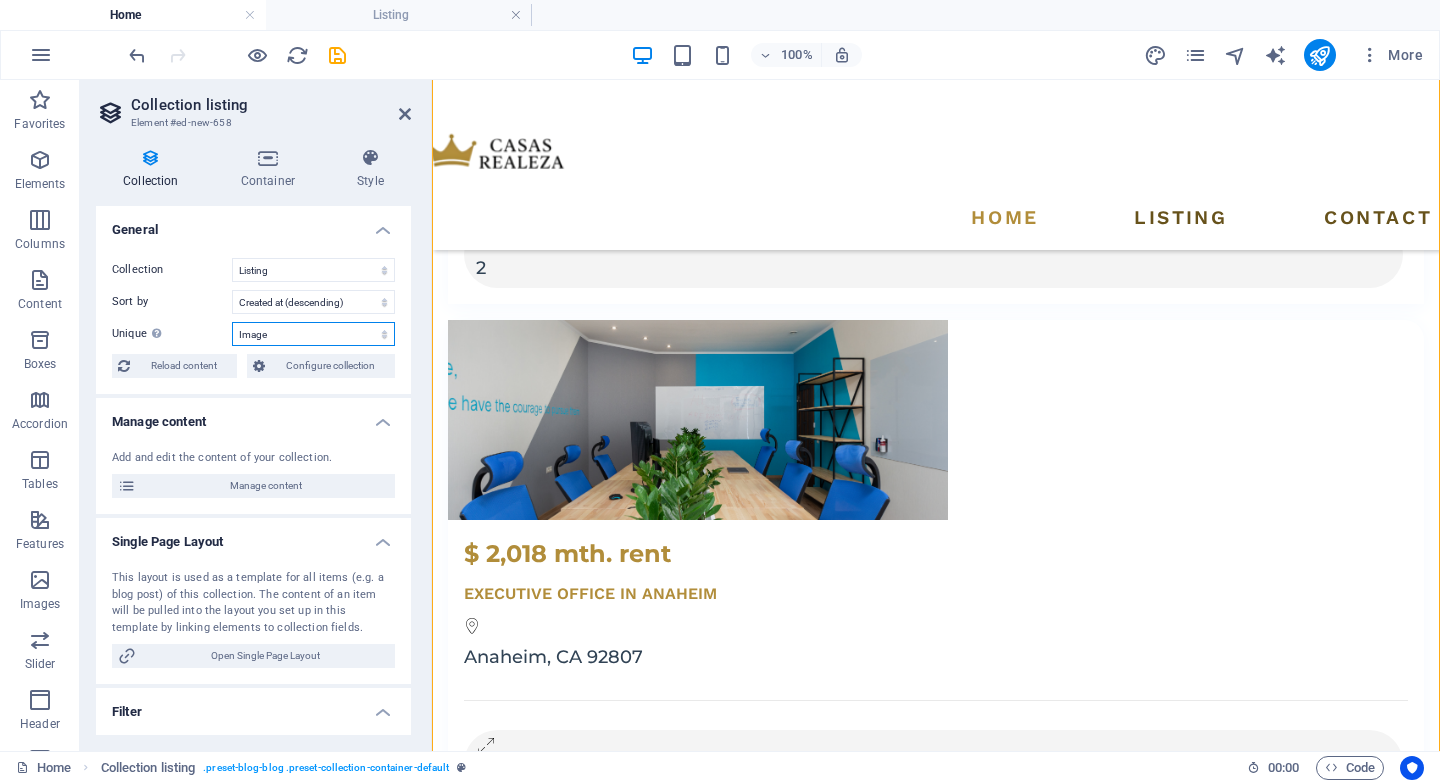click on "None Name Slug Image Short description Property Type Price Address Size Bedrooms Bathrooms Listed Description" at bounding box center [313, 334] 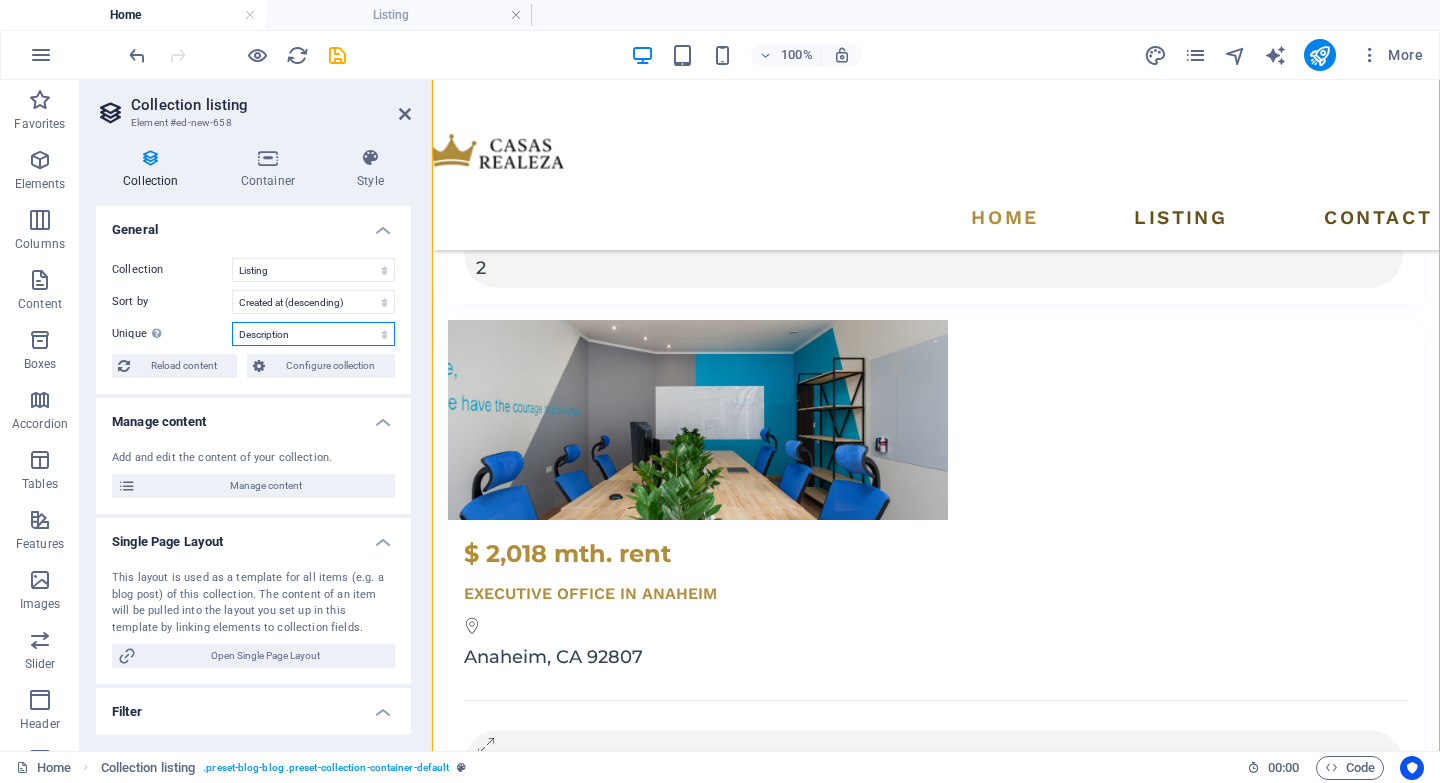select on "68801a80691e50ae5e060e5a" 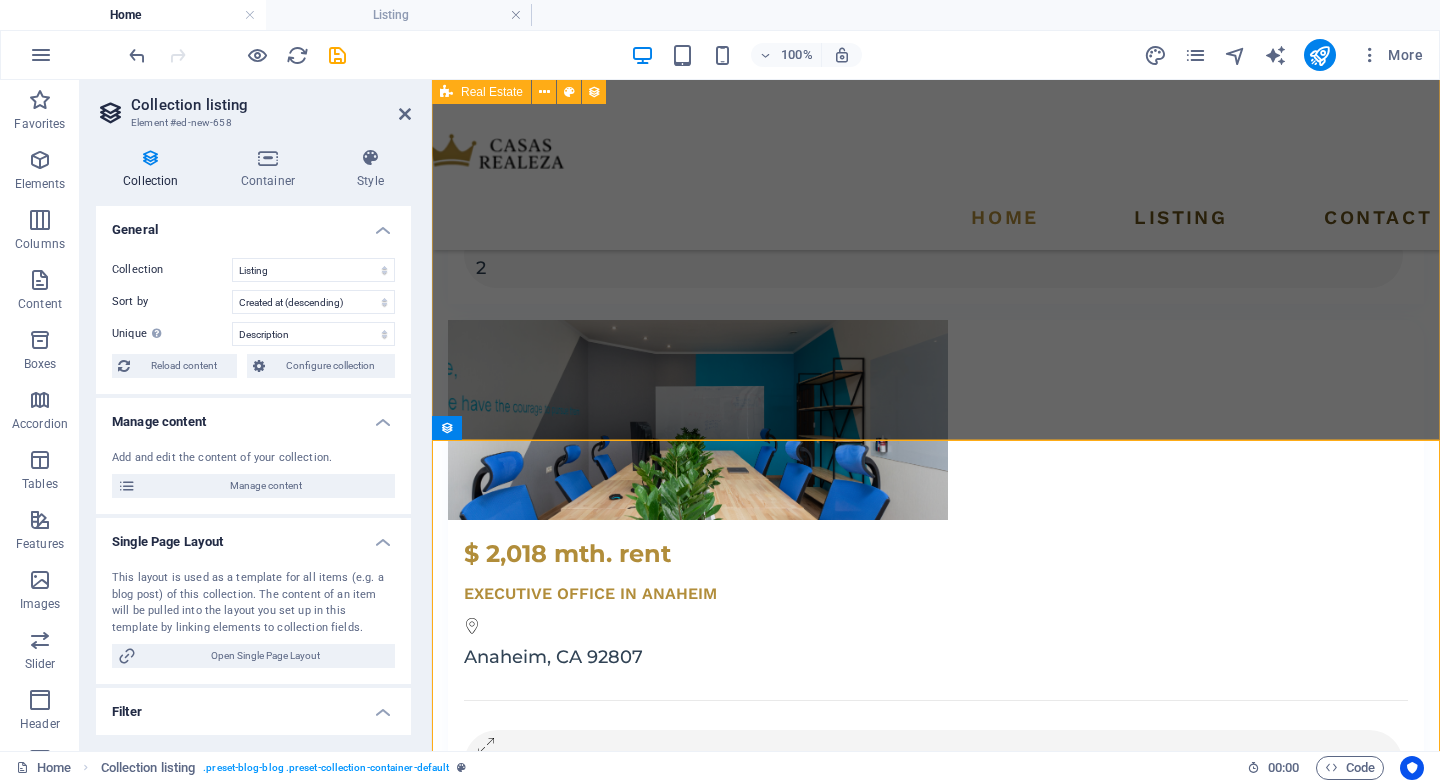 scroll, scrollTop: 3684, scrollLeft: 0, axis: vertical 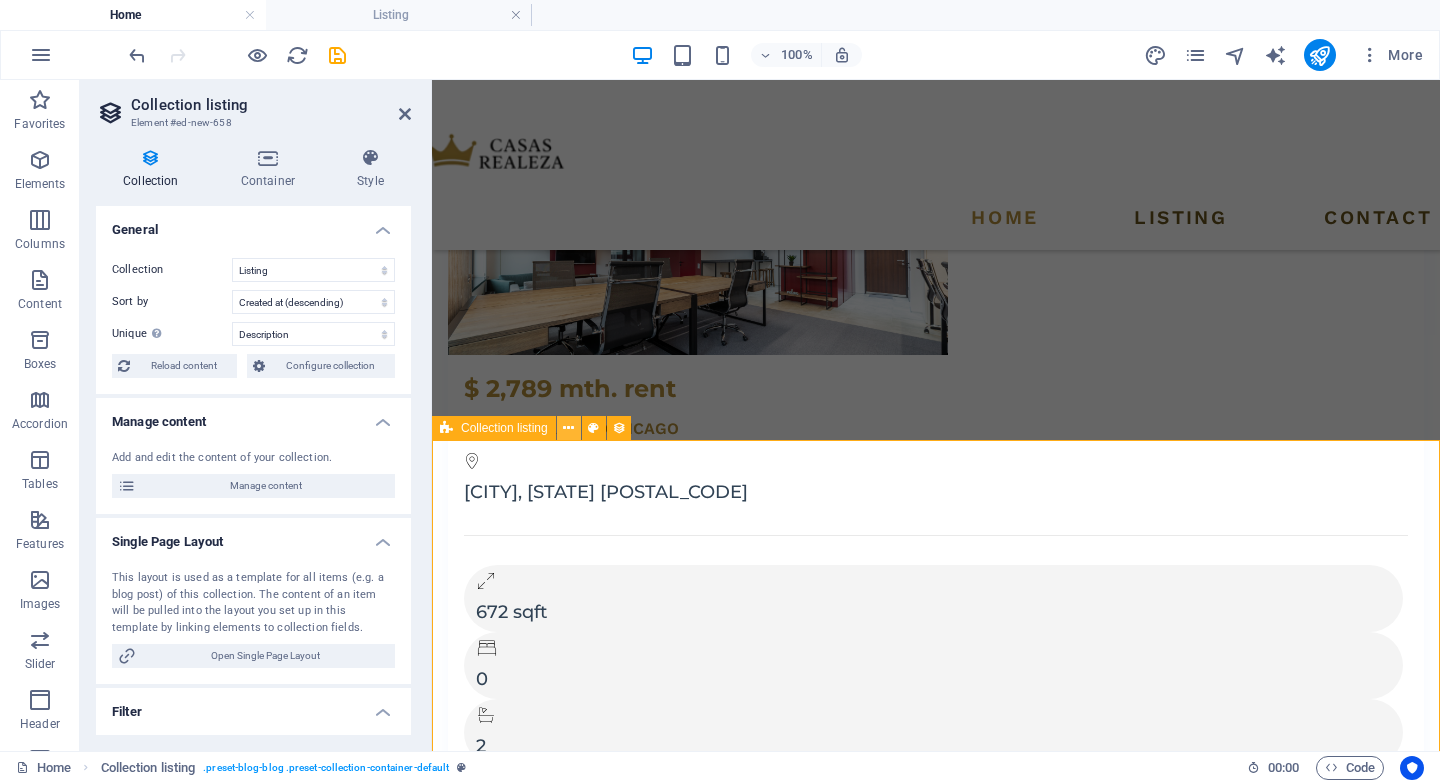 click at bounding box center (568, 428) 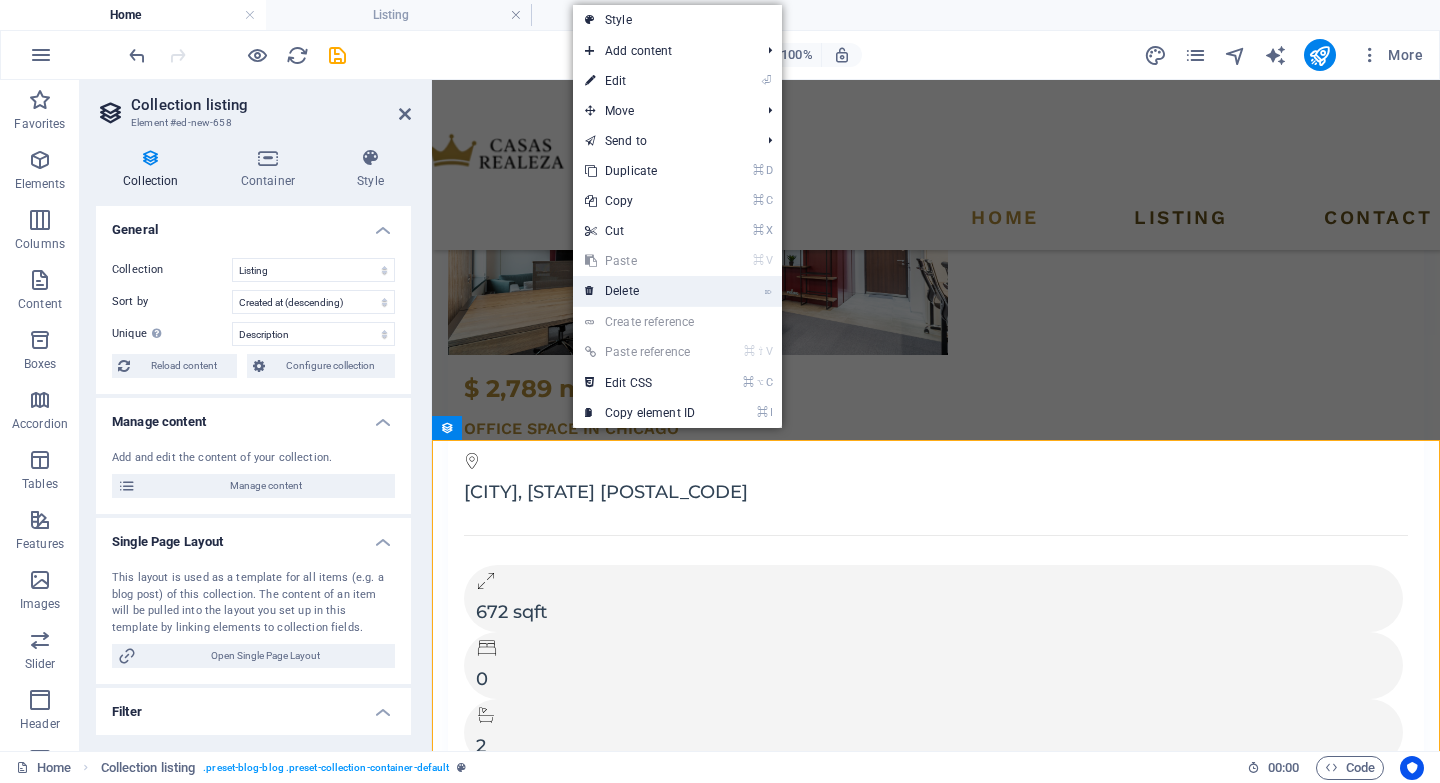 click on "⌦  Delete" at bounding box center [640, 291] 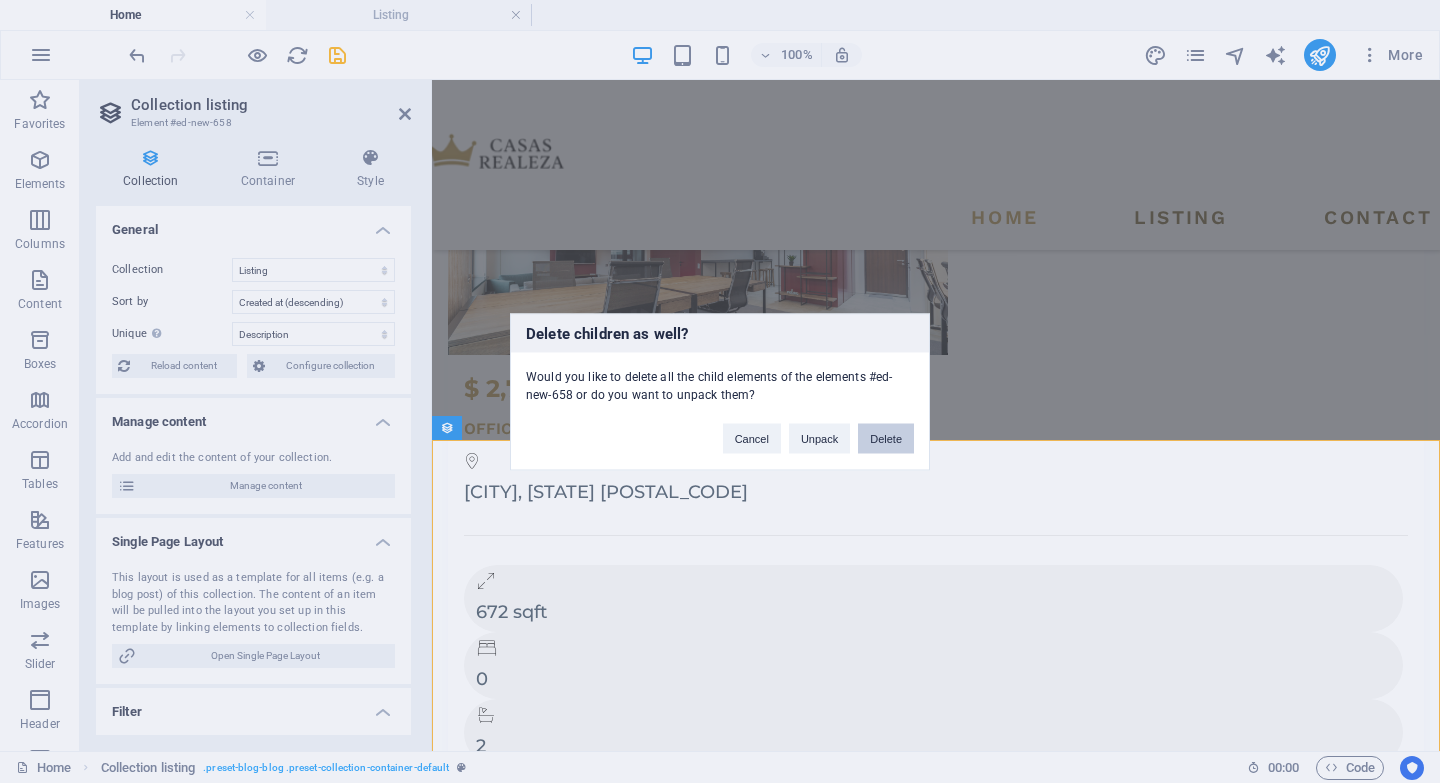 click on "Delete" at bounding box center (886, 438) 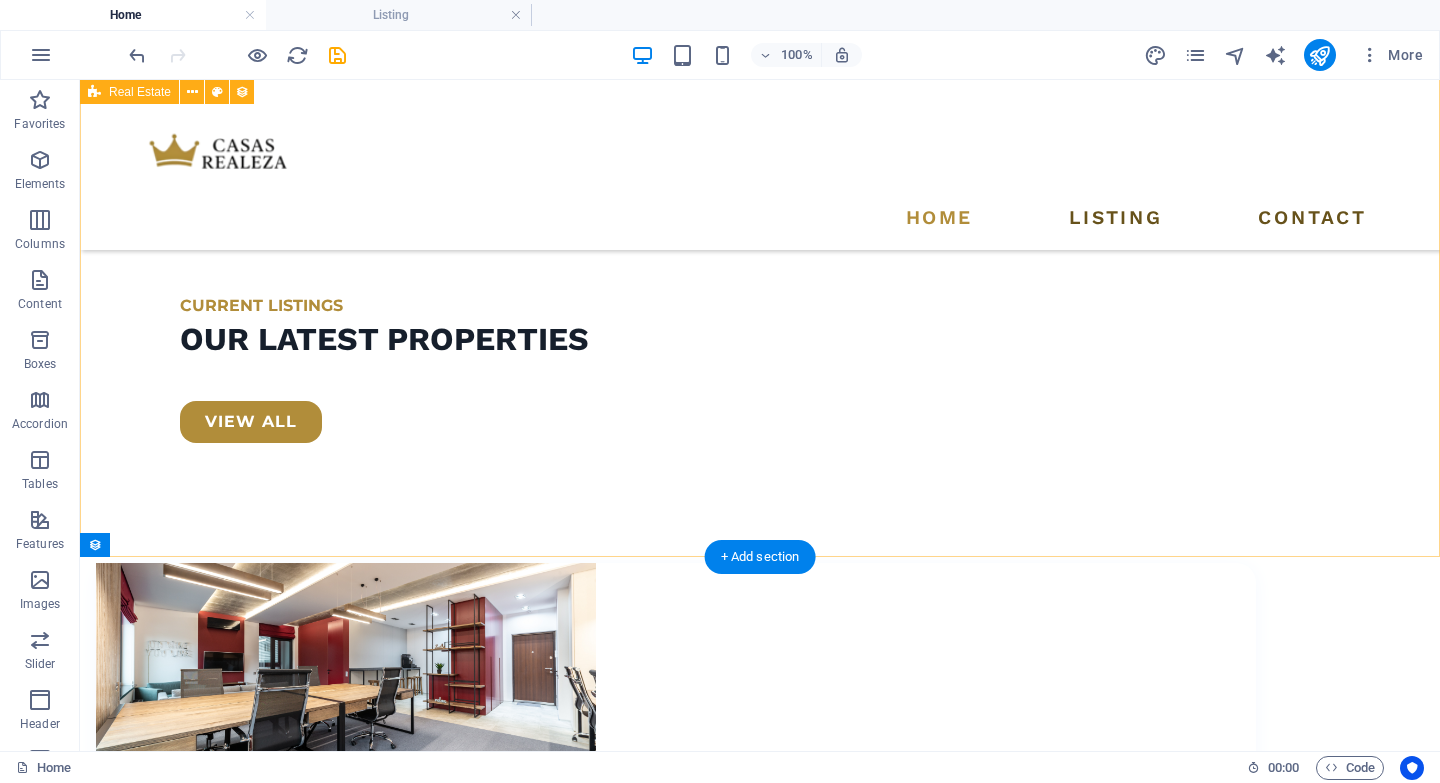 scroll, scrollTop: 3328, scrollLeft: 0, axis: vertical 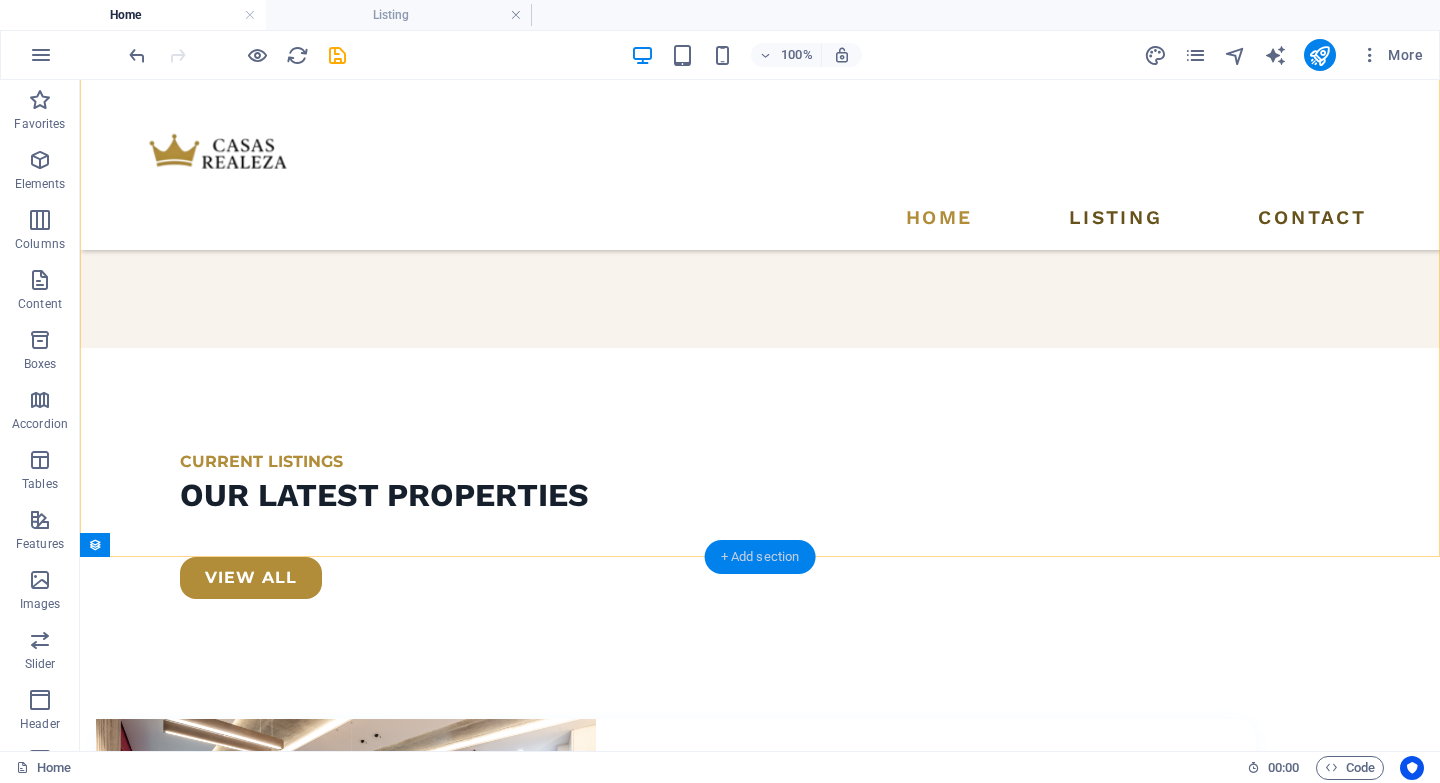 click on "+ Add section" at bounding box center [760, 557] 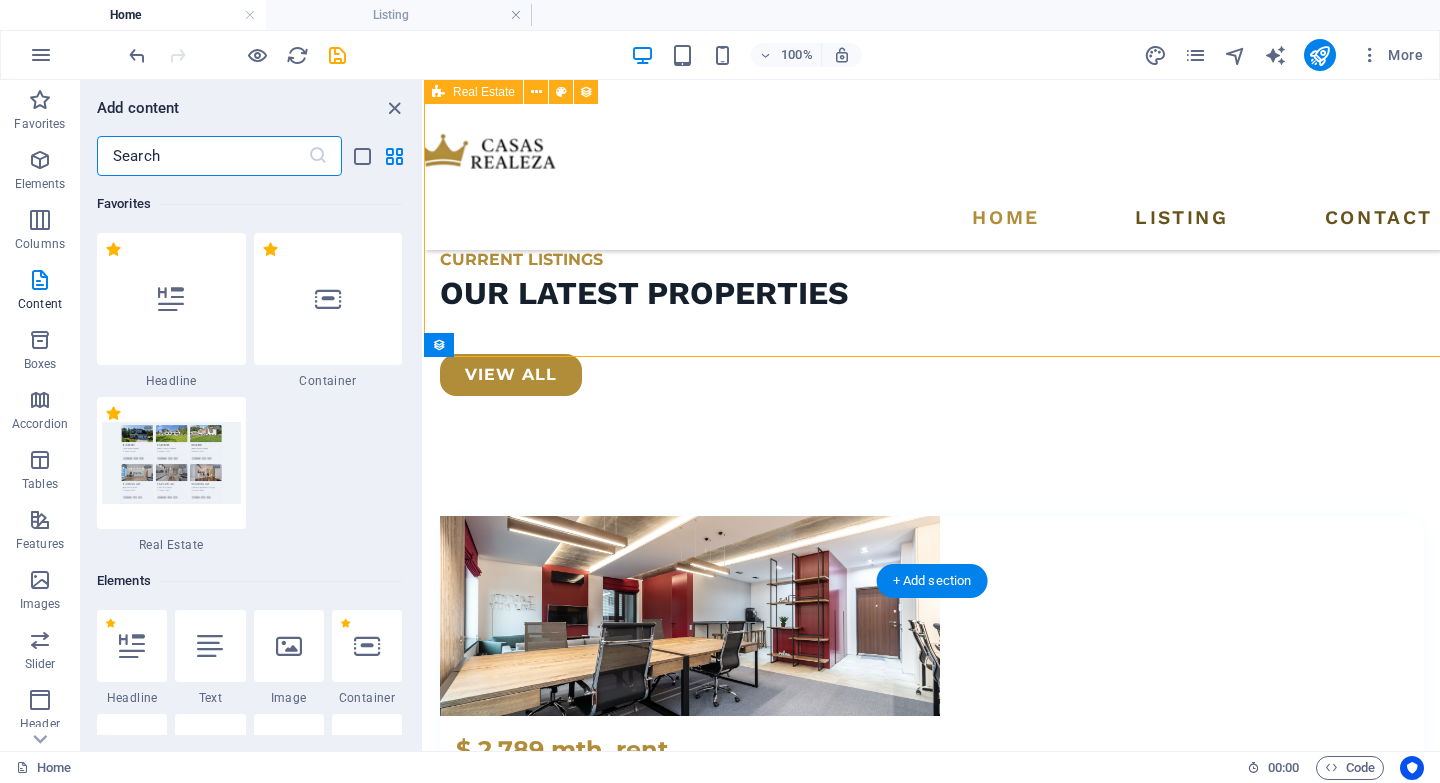 scroll, scrollTop: 3528, scrollLeft: 0, axis: vertical 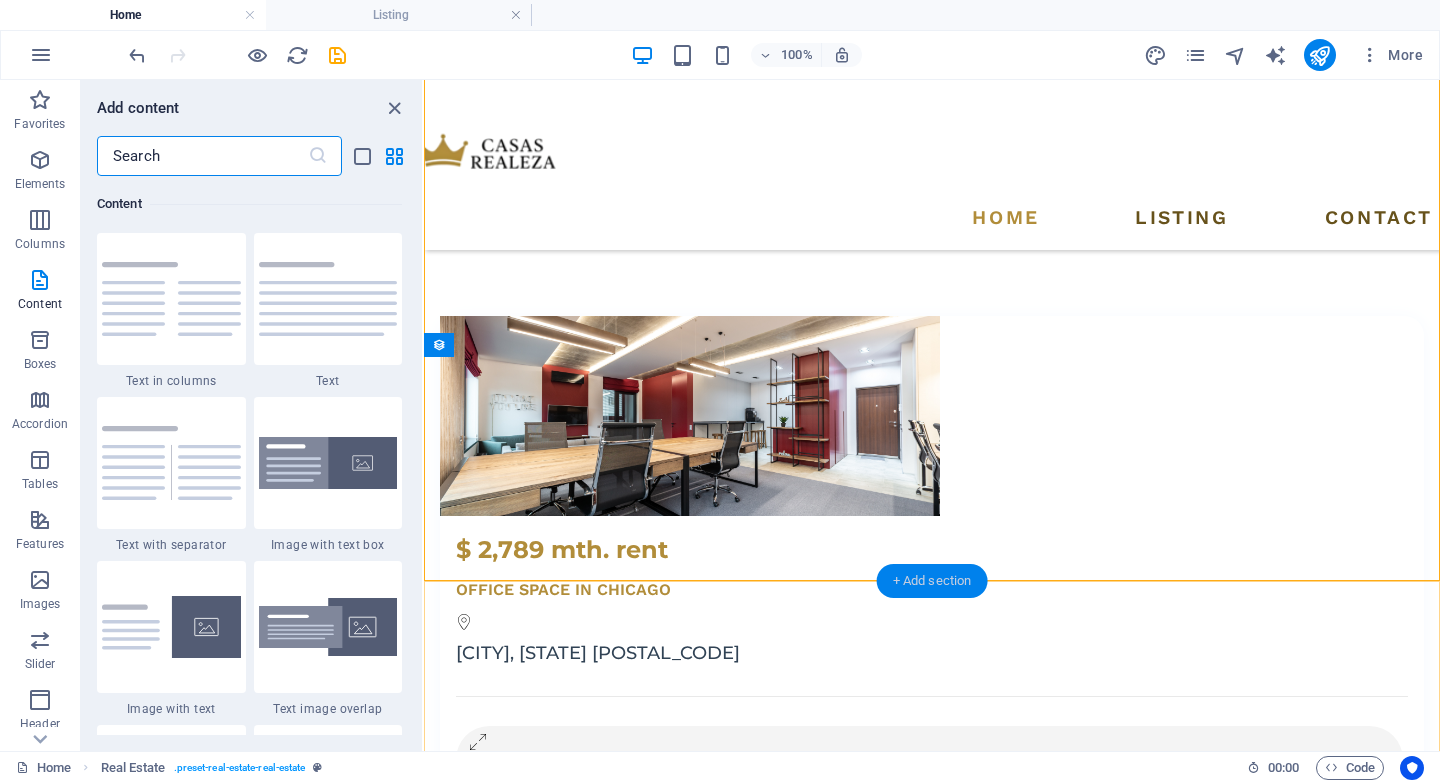click on "+ Add section" at bounding box center (932, 581) 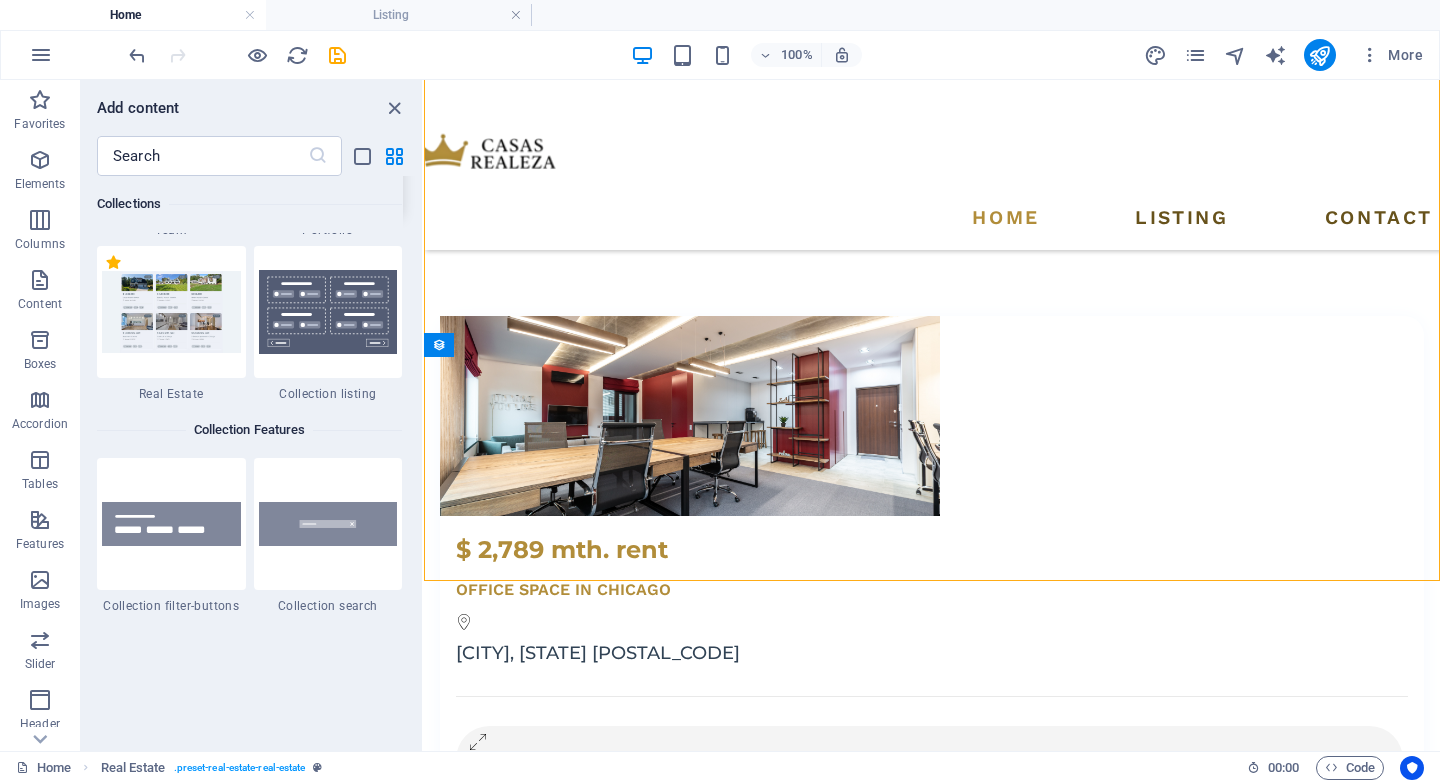 scroll, scrollTop: 18987, scrollLeft: 0, axis: vertical 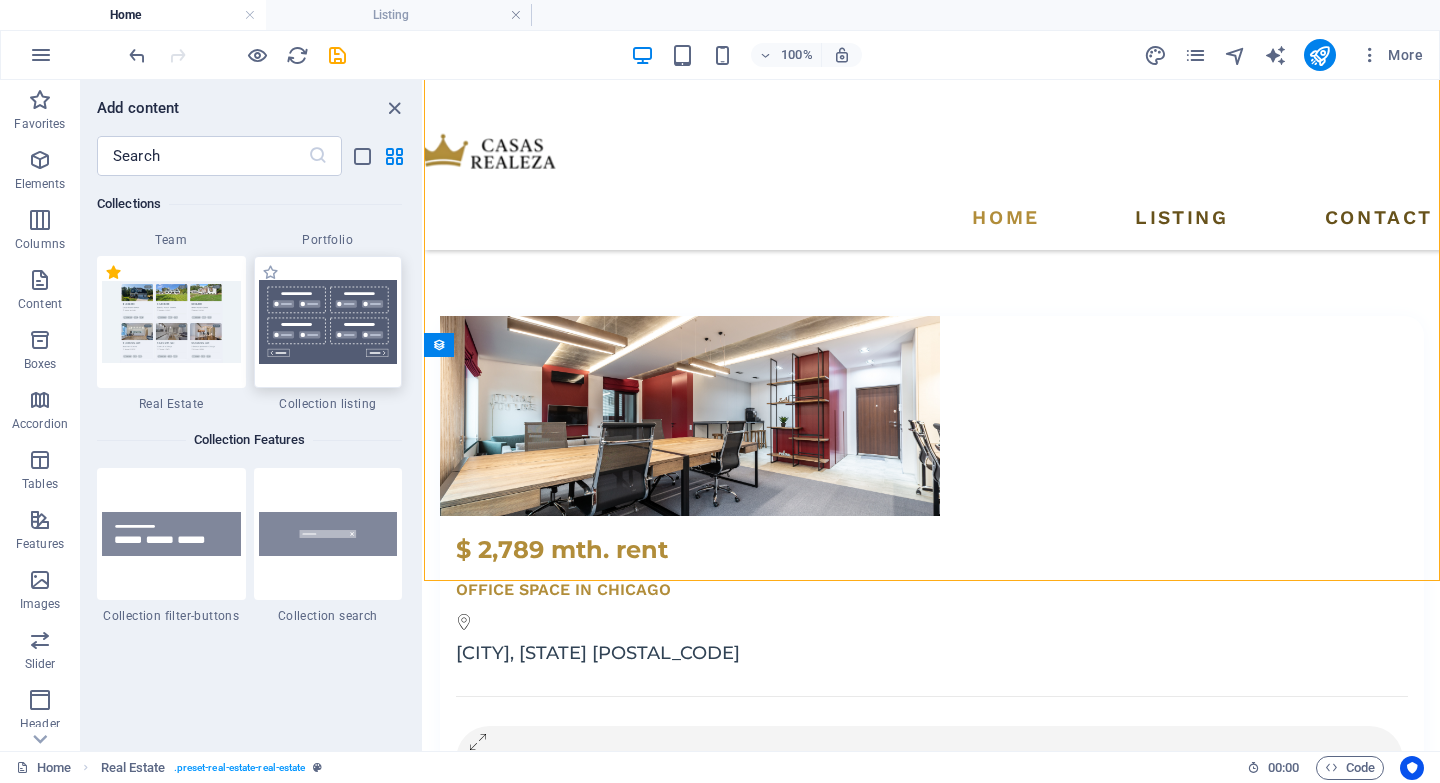 click at bounding box center (328, 322) 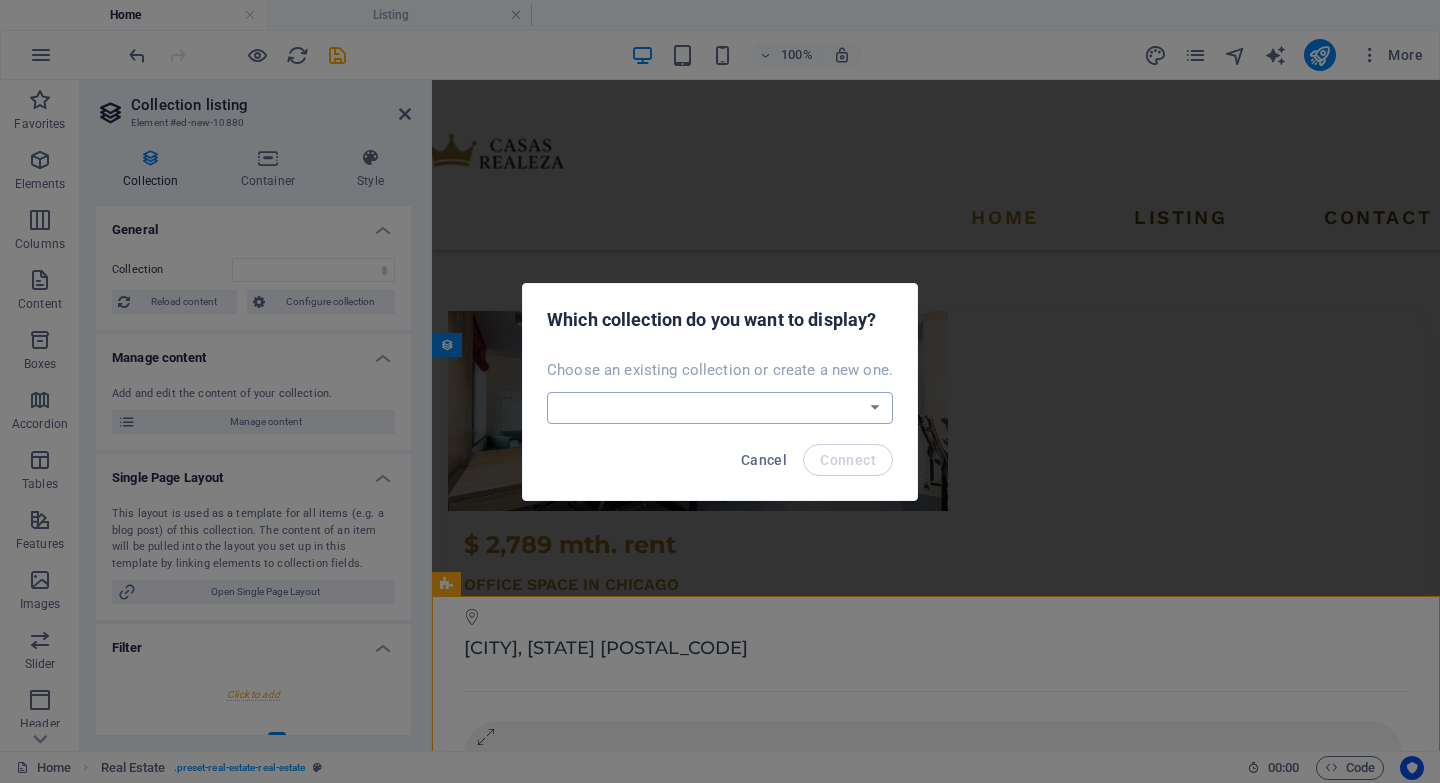 click on "Blog Listing Real Estate Create a new collection" at bounding box center (720, 408) 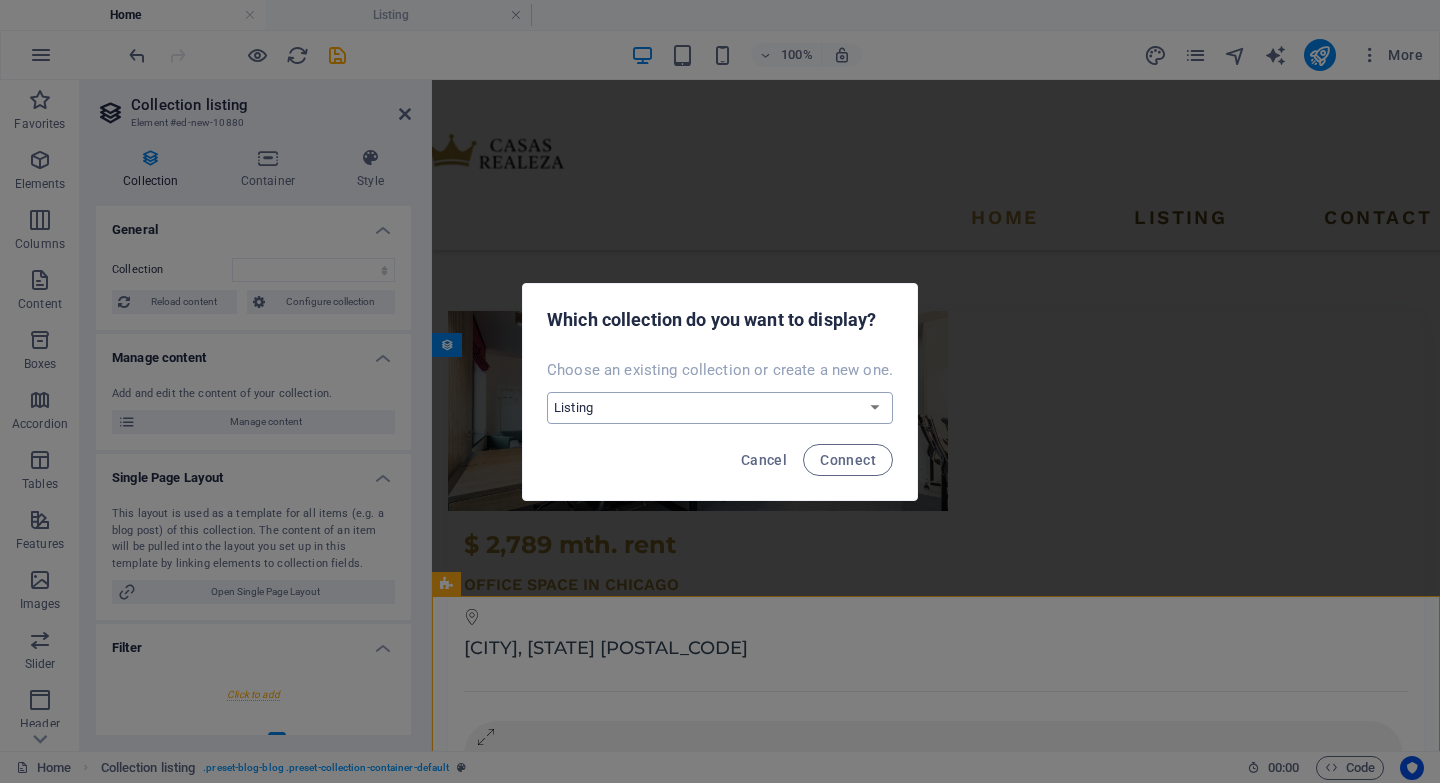 click on "Blog Listing Real Estate Create a new collection" at bounding box center (720, 408) 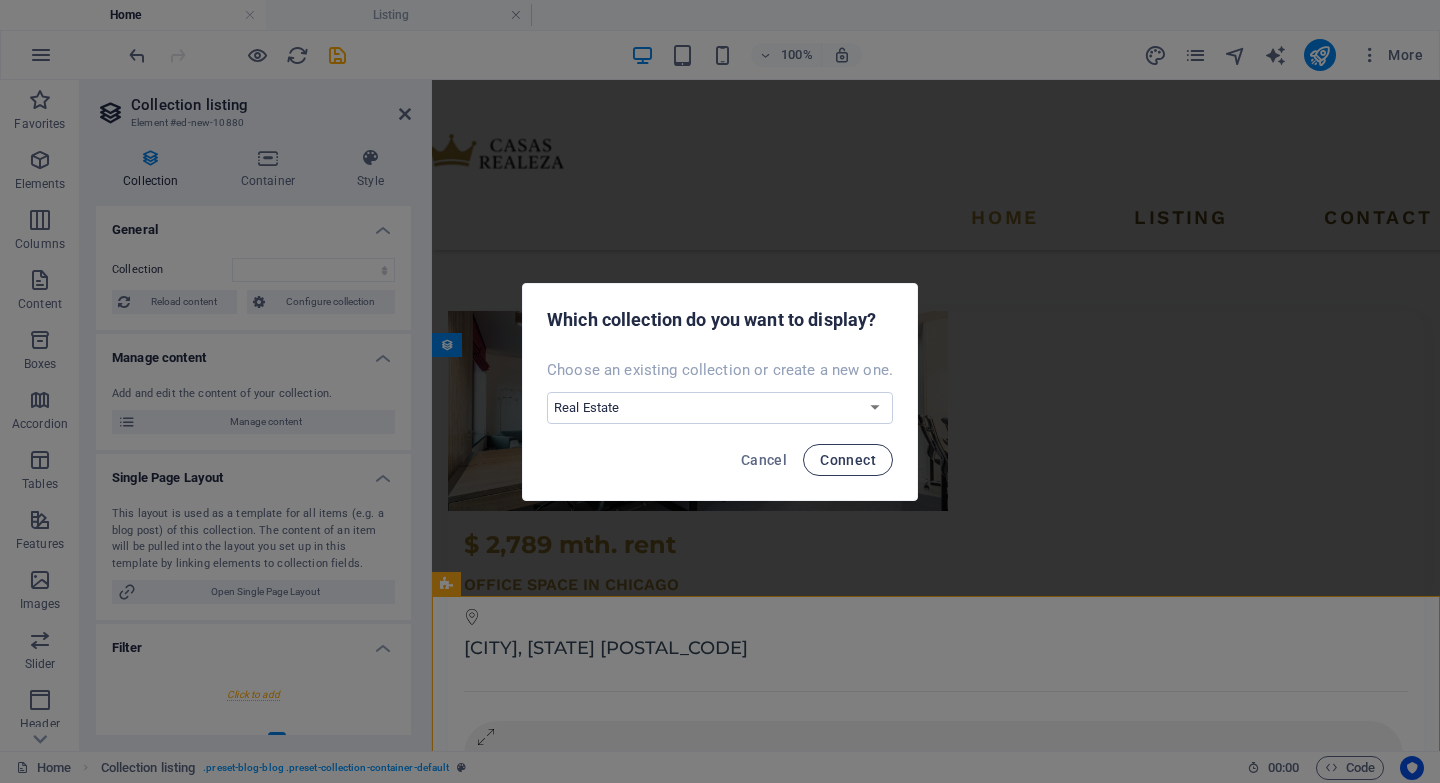 click on "Connect" at bounding box center (848, 460) 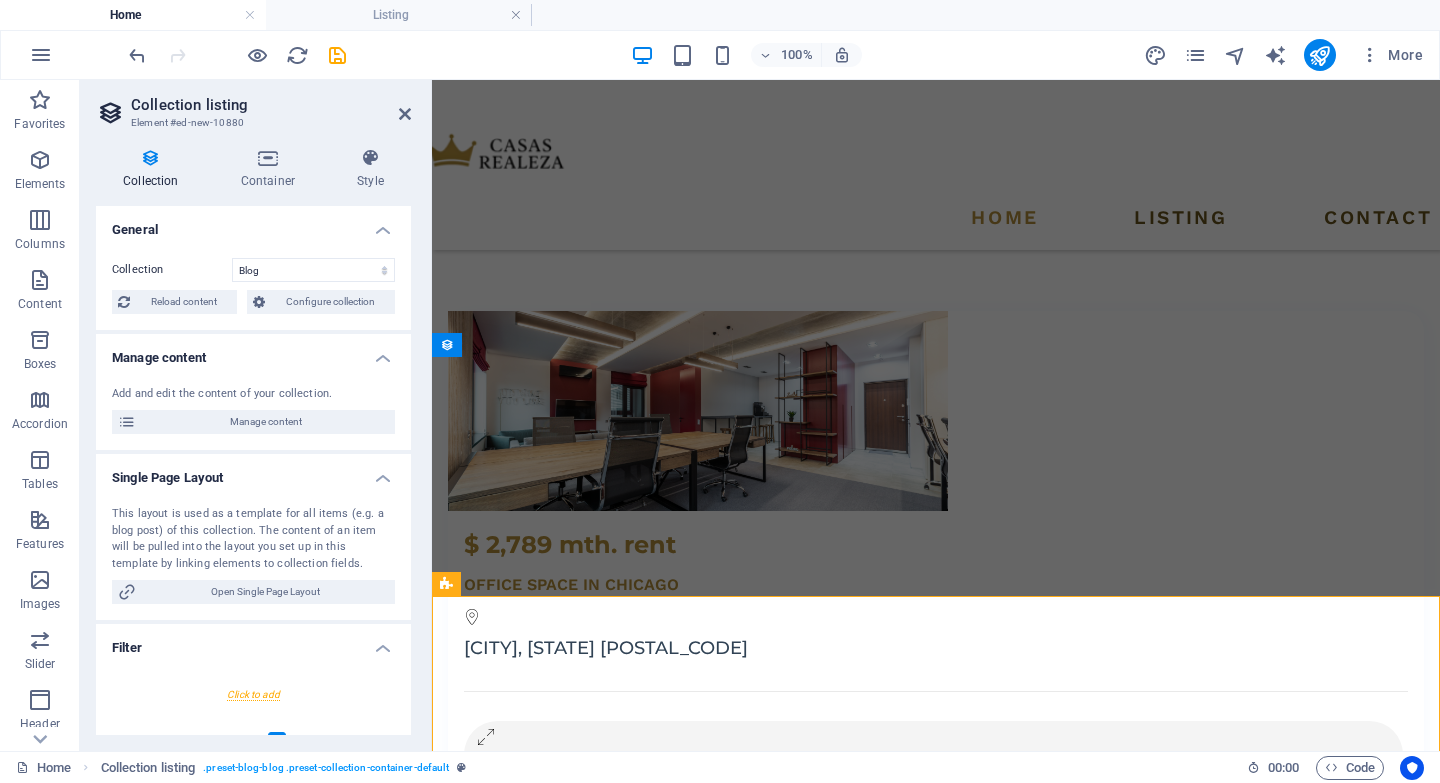 select on "6881339341f91e039f0bf917" 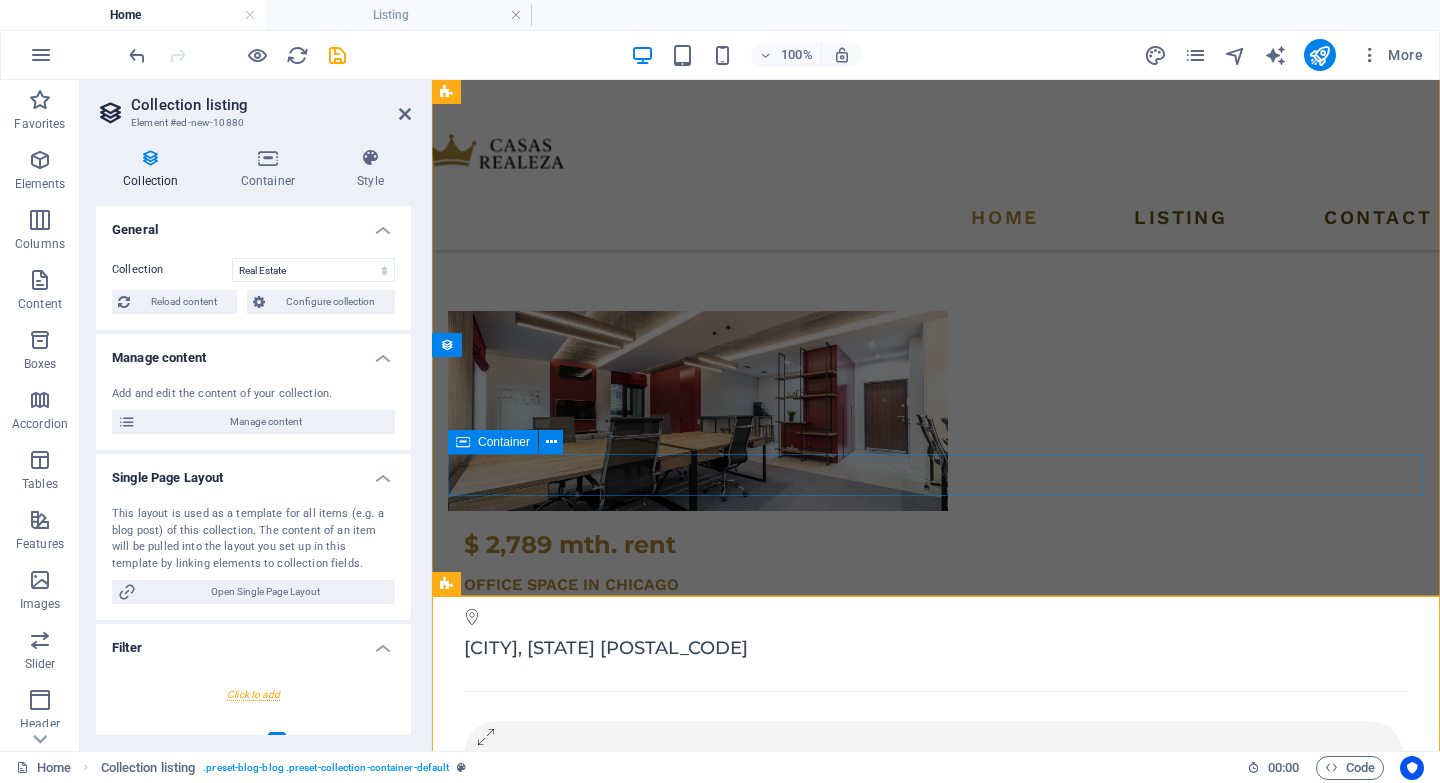 select on "createdAt_DESC" 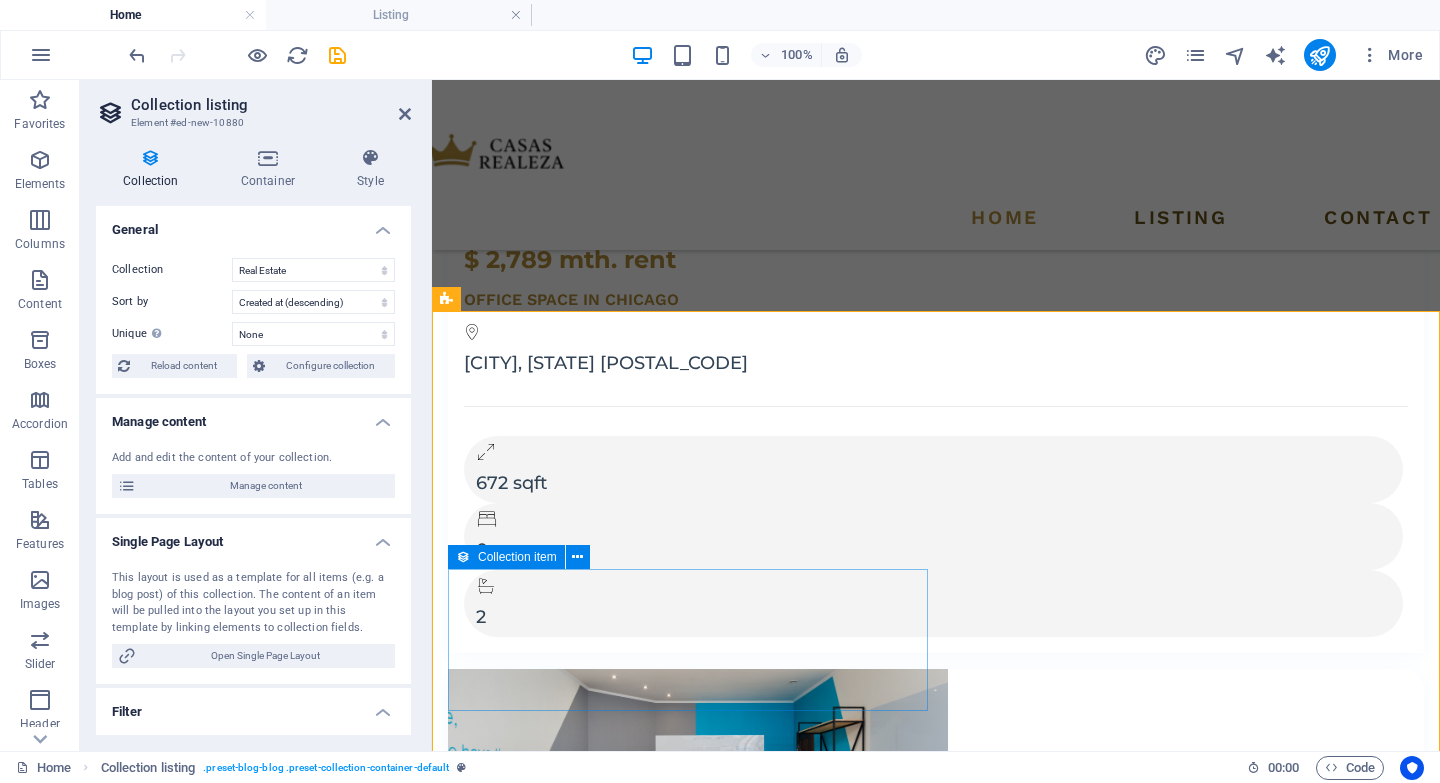 scroll, scrollTop: 3832, scrollLeft: 0, axis: vertical 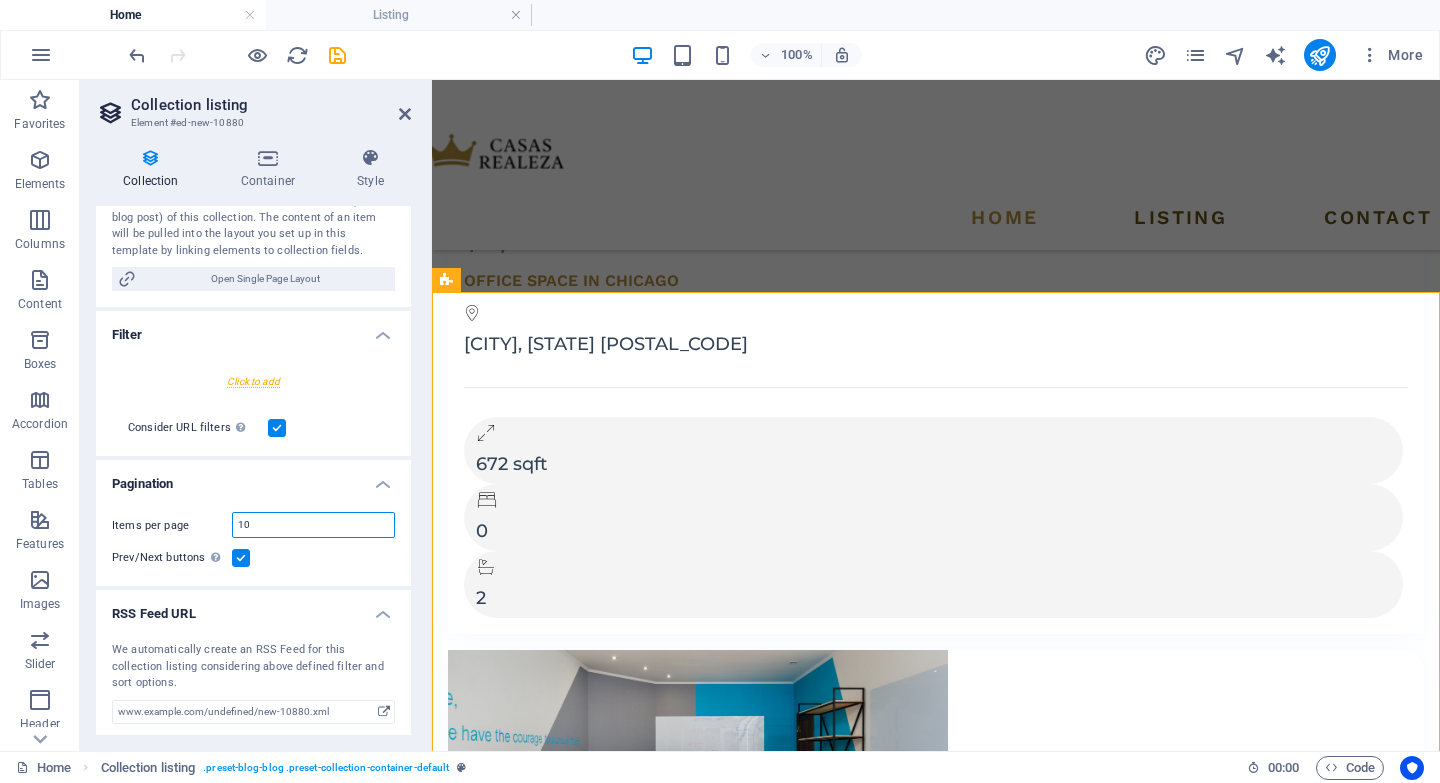 click on "10" at bounding box center [313, 525] 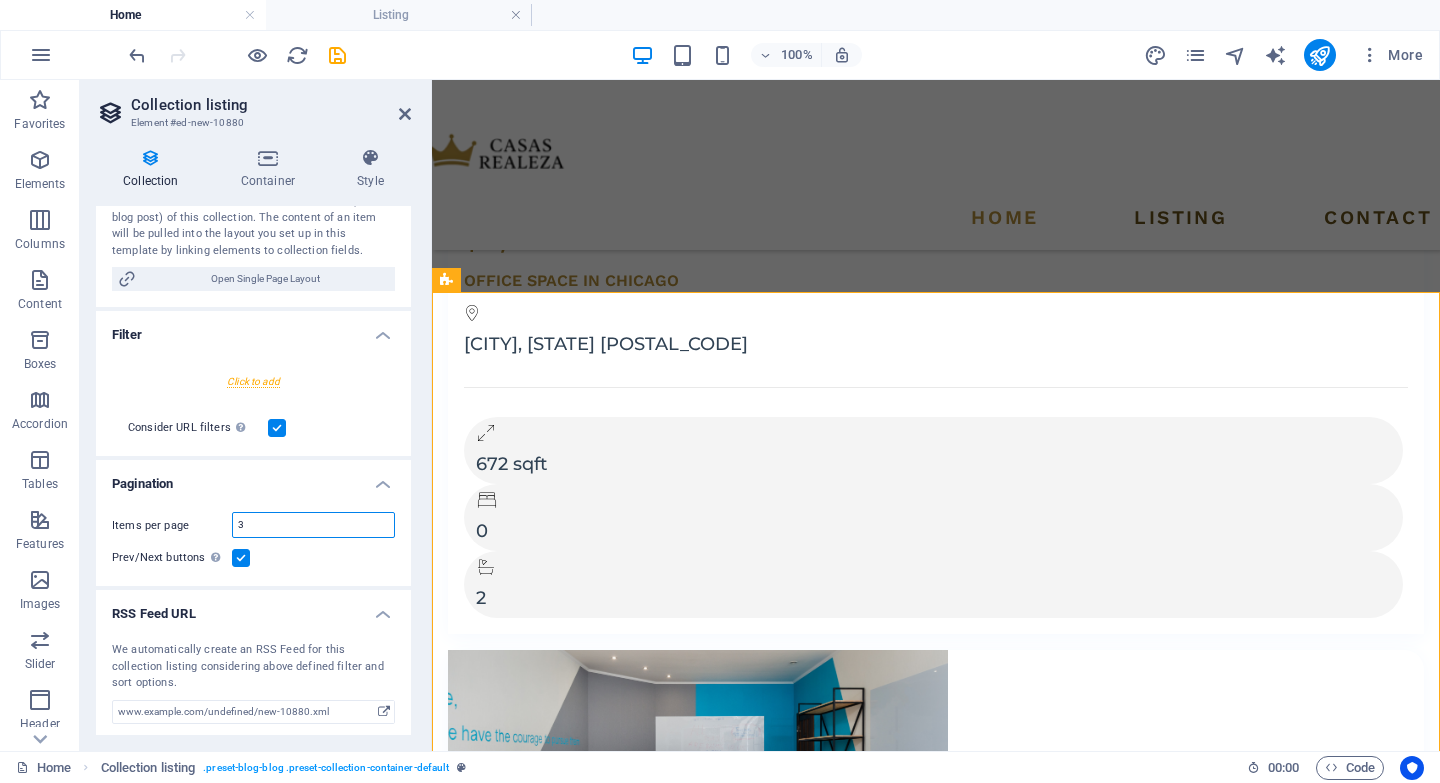 type on "3" 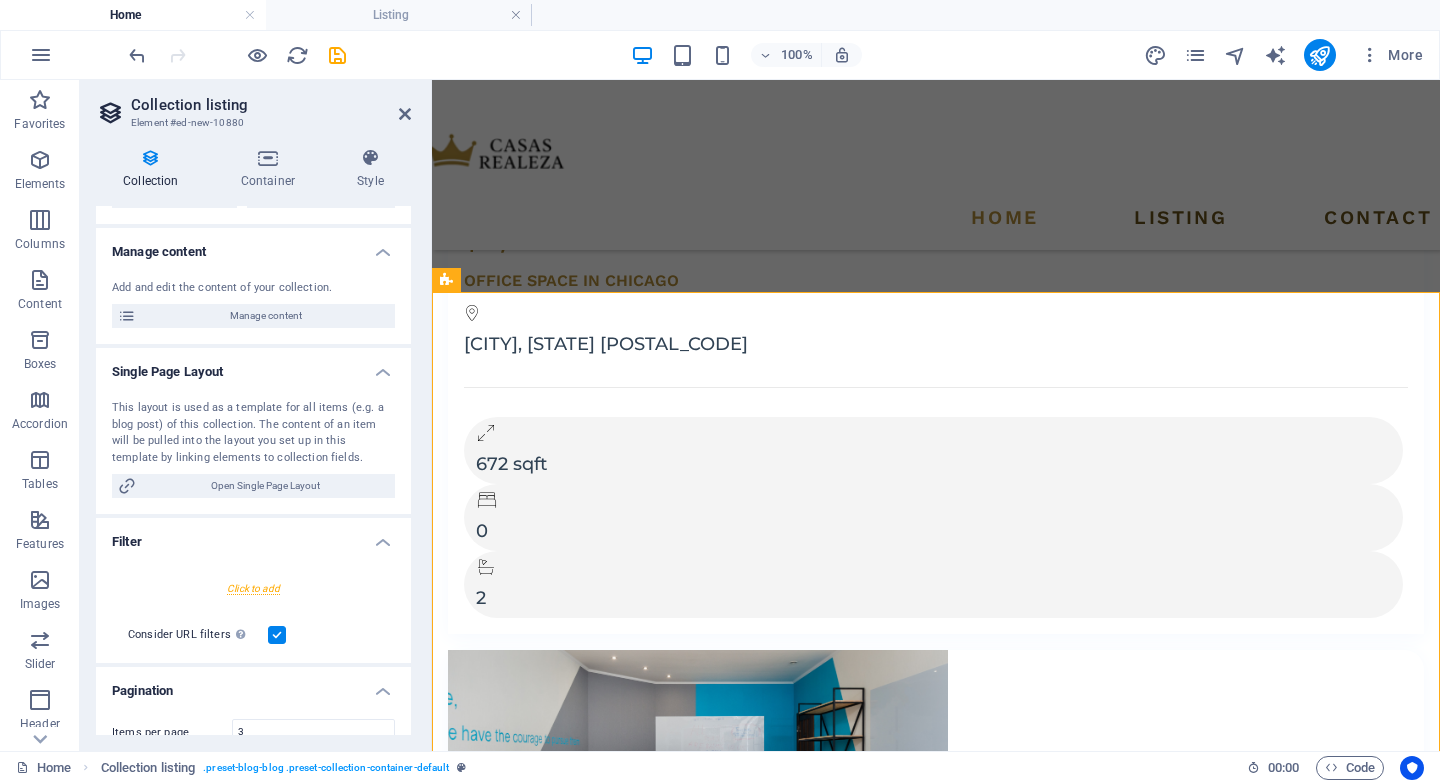 scroll, scrollTop: 0, scrollLeft: 0, axis: both 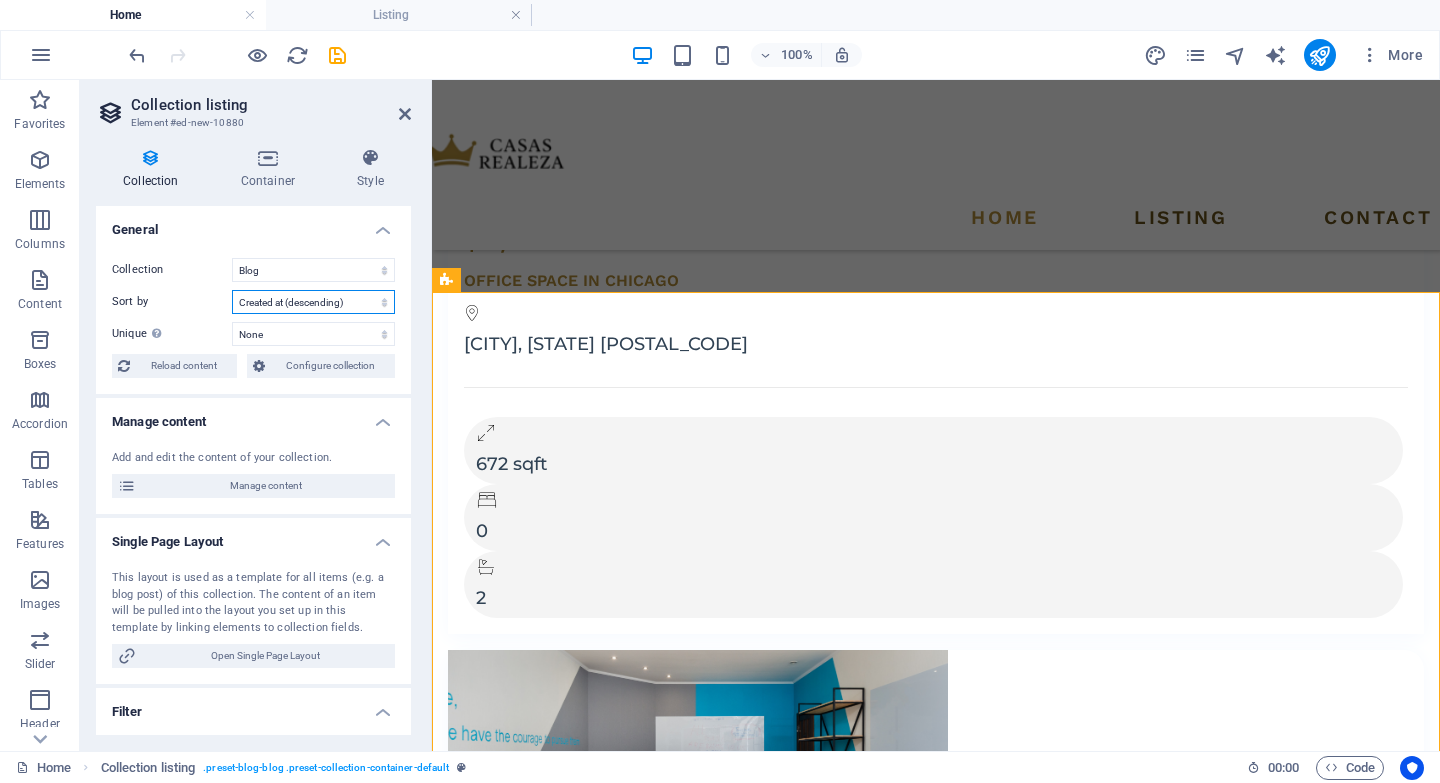 click on "Created at (ascending) Created at (descending) Updated at (ascending) Updated at (descending) Name (ascending) Name (descending) Slug (ascending) Slug (descending) Property Type (ascending) Property Type (descending) Contract (ascending) Contract (descending) Price (ascending) Price (descending) Address (ascending) Address (descending) Size (ascending) Size (descending) Bedrooms (ascending) Bedrooms (descending) Bathrooms (ascending) Bathrooms (descending) Listed (ascending) Listed (descending) Random" at bounding box center [313, 302] 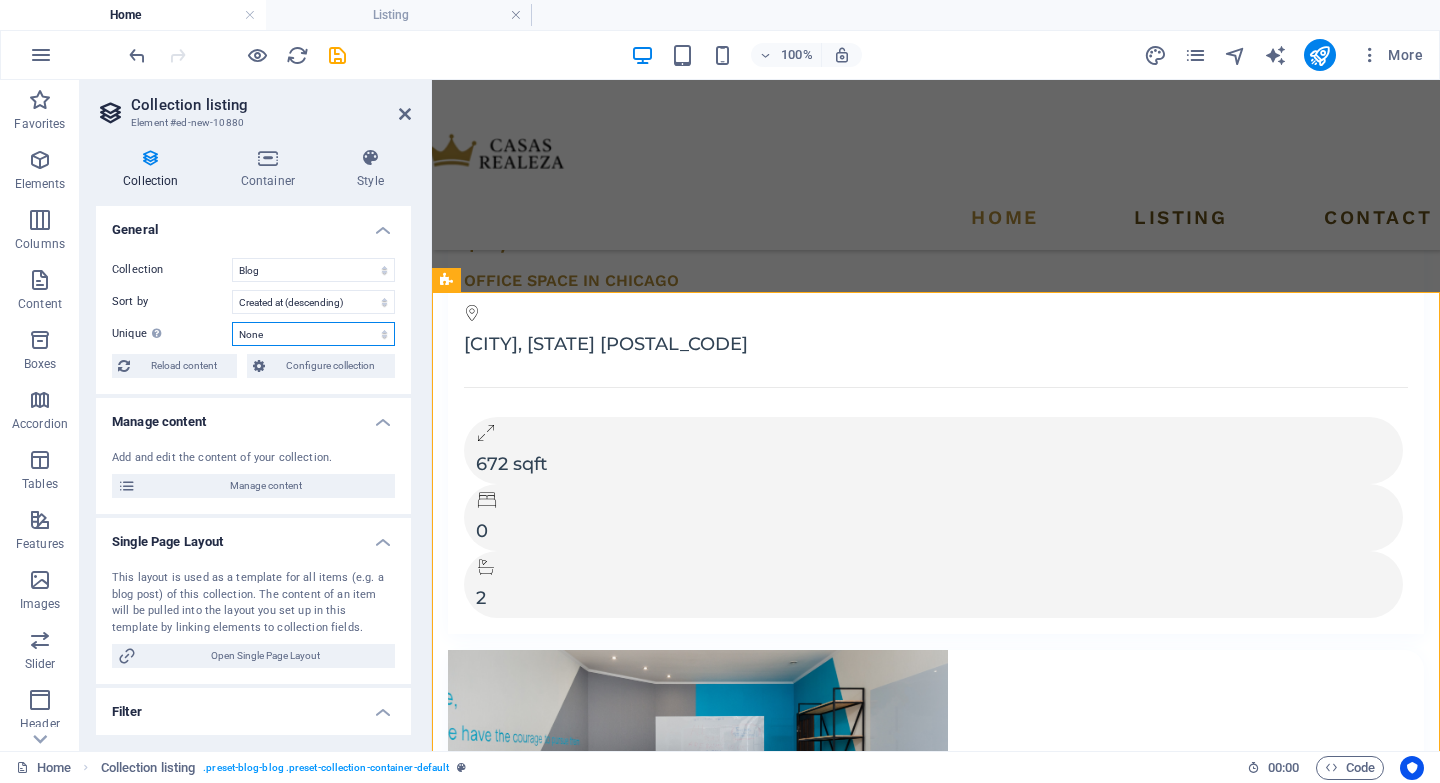 click on "None Name Slug Image Short description Property Type Contract Price Address Size Bedrooms Bathrooms Listed Description Gallery" at bounding box center (313, 334) 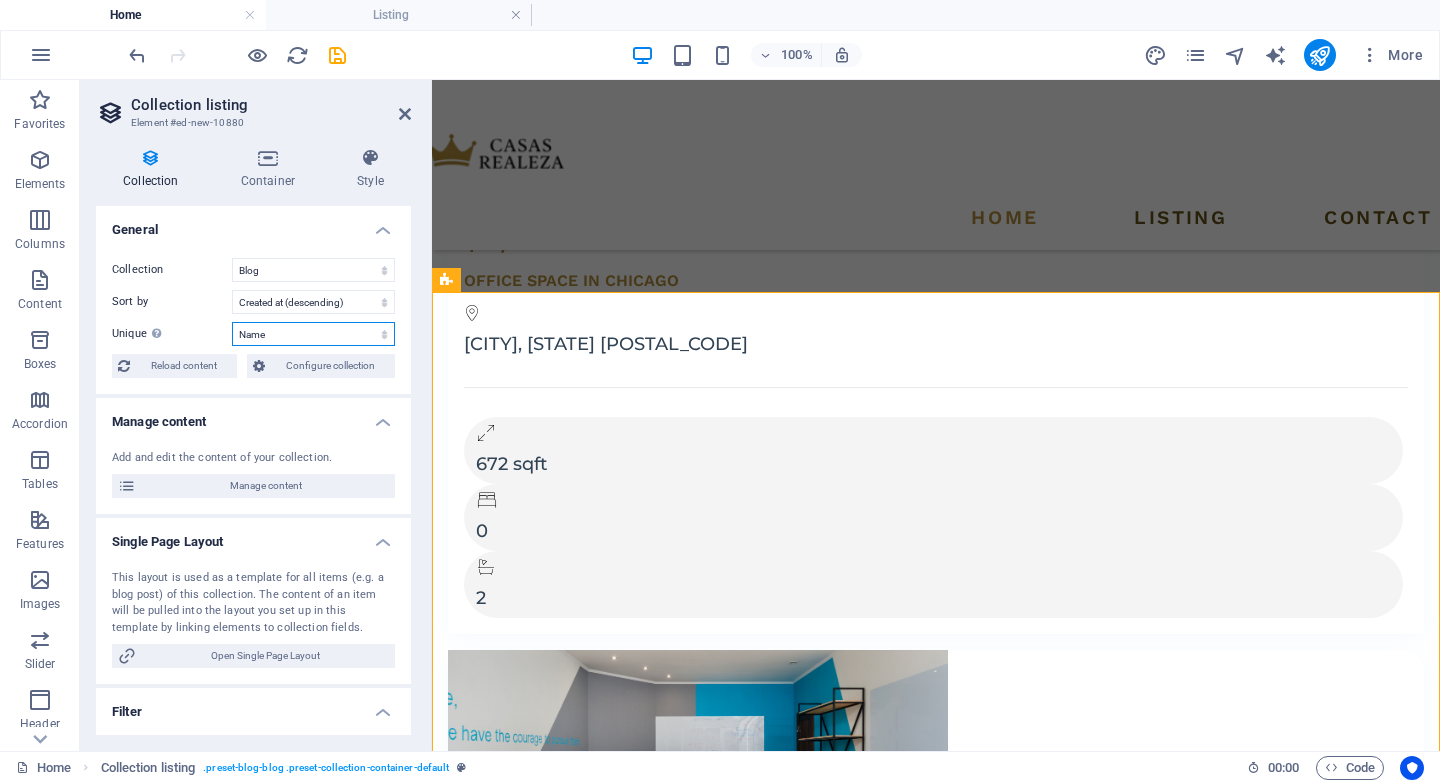 click on "None Name Slug Image Short description Property Type Contract Price Address Size Bedrooms Bathrooms Listed Description Gallery" at bounding box center (313, 334) 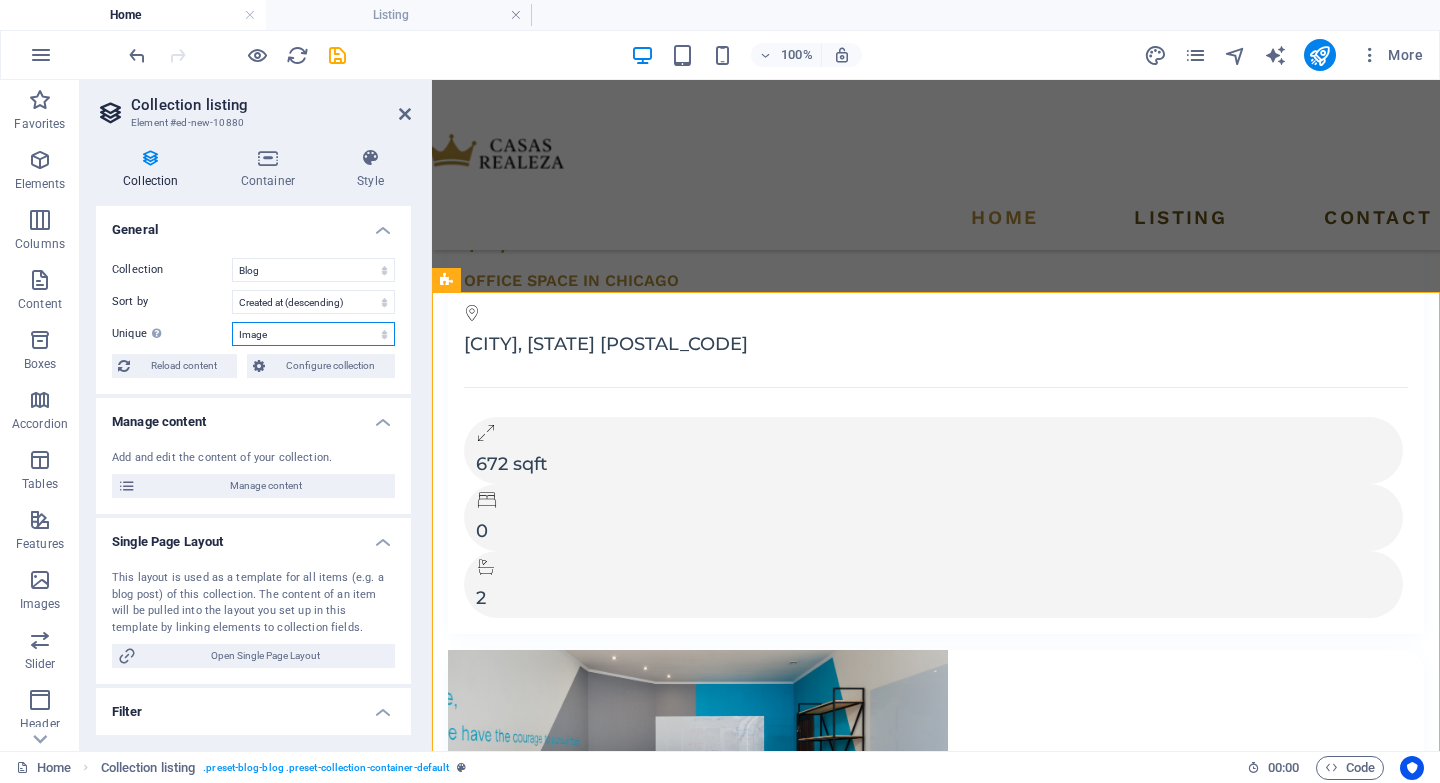 click on "None Name Slug Image Short description Property Type Contract Price Address Size Bedrooms Bathrooms Listed Description Gallery" at bounding box center [313, 334] 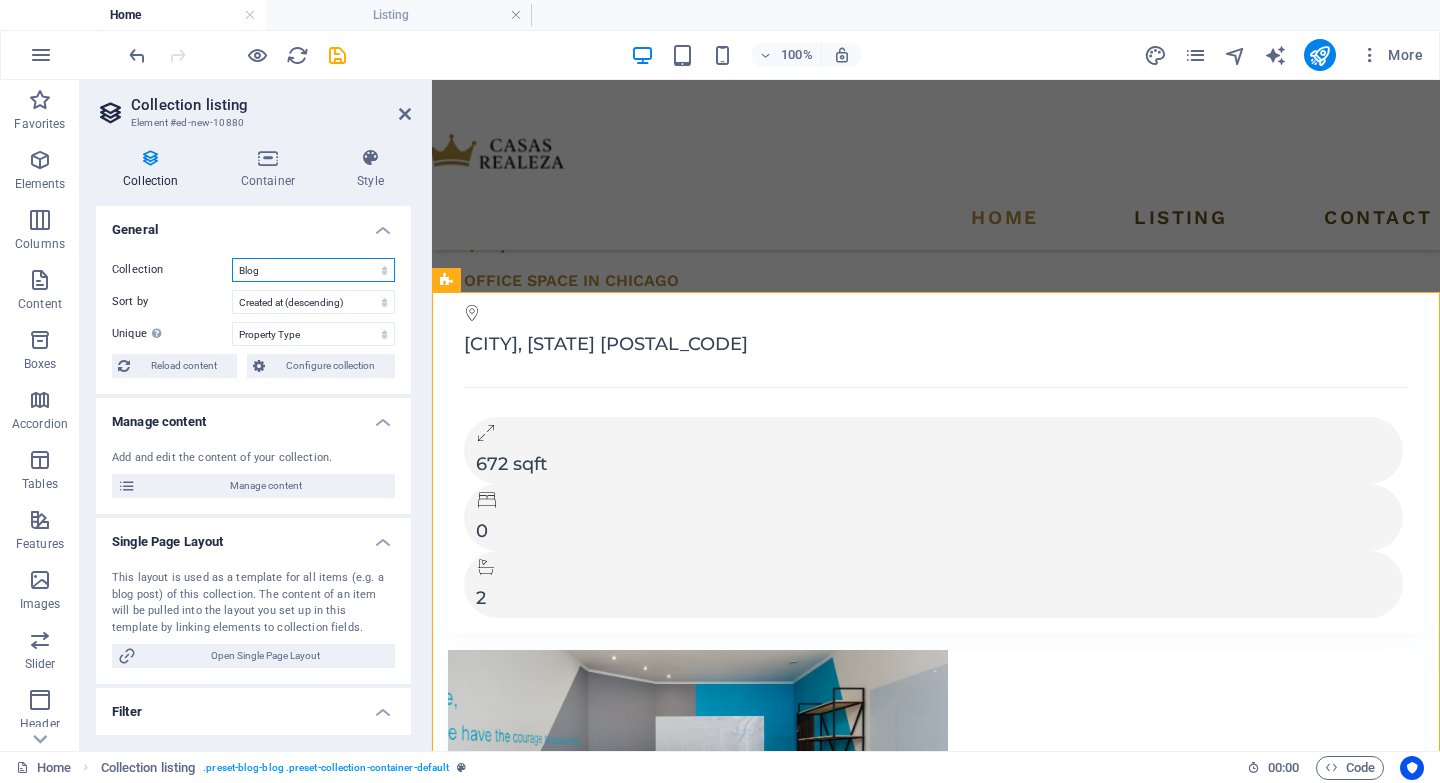 click on "Blog Listing Real Estate" at bounding box center (313, 270) 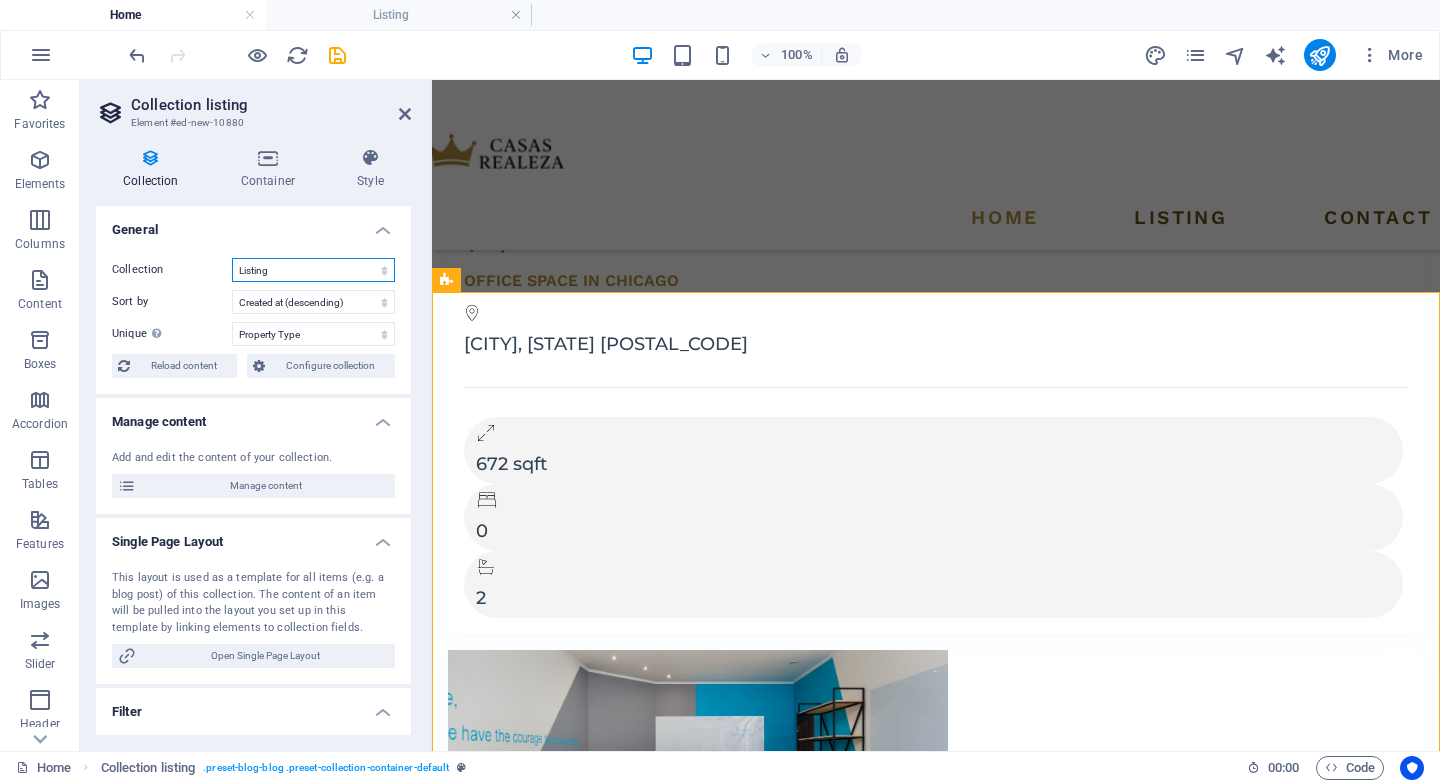 select on "68801a80691e50ae5e060e5a" 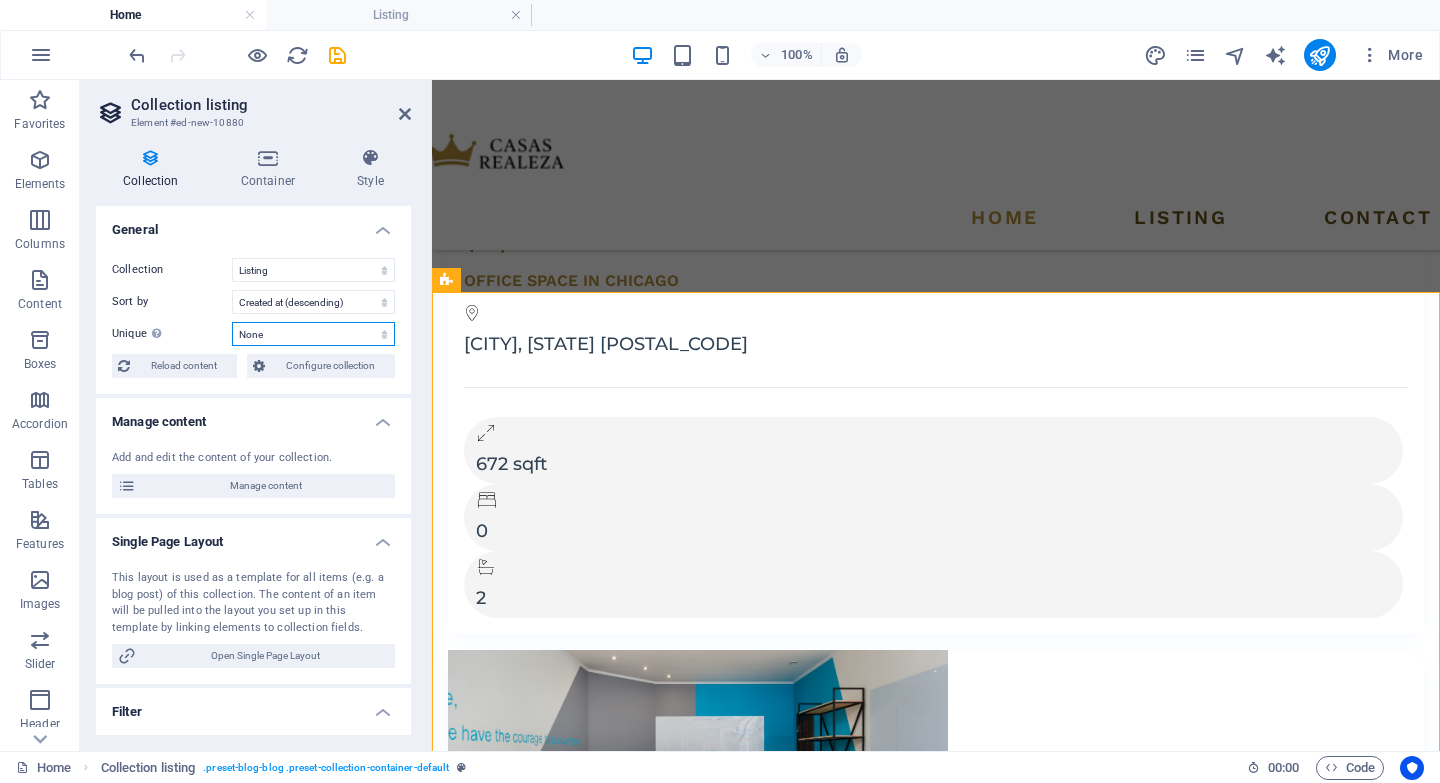 click on "None Name Slug Image Short description Property Type Price Address Size Bedrooms Bathrooms Listed Description" at bounding box center [313, 334] 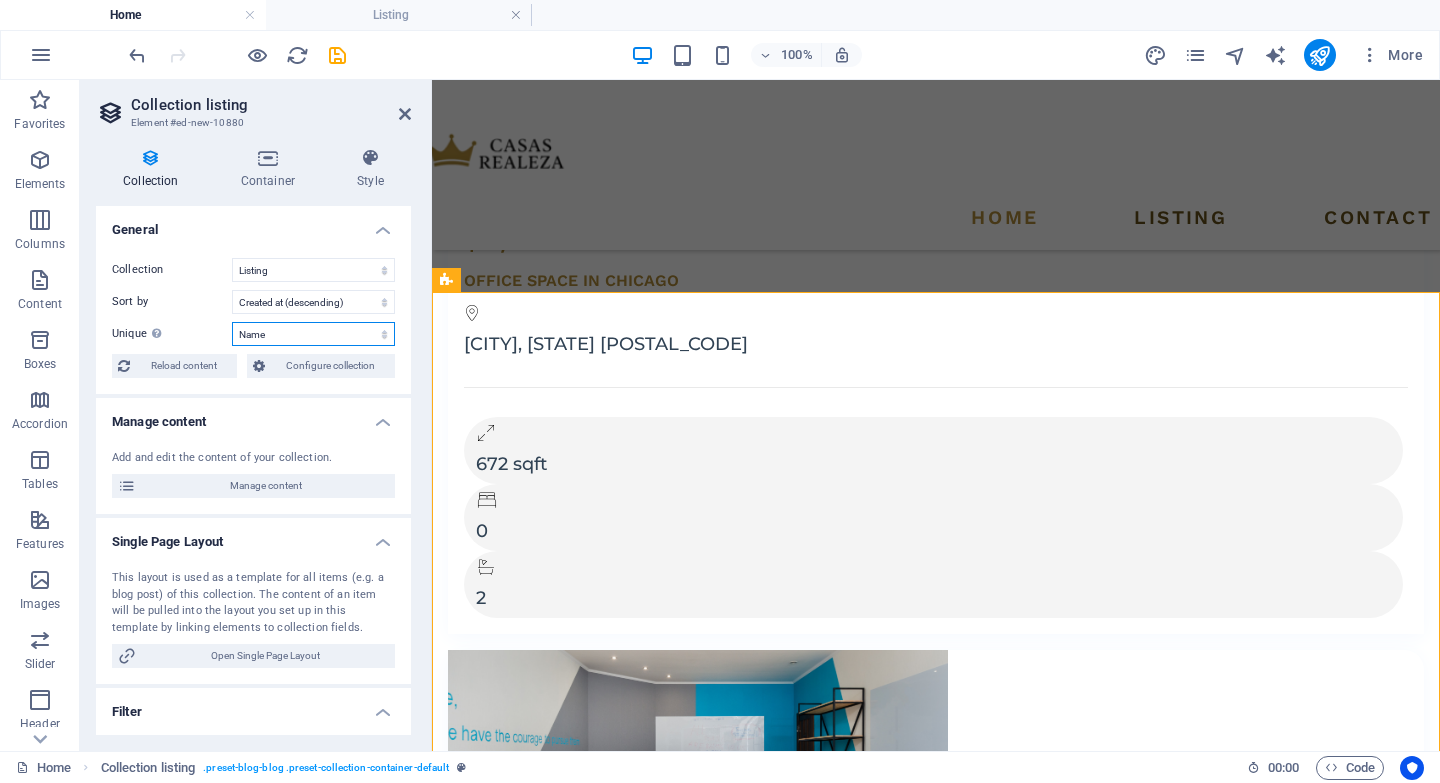 select on "68801a80691e50ae5e060e5a" 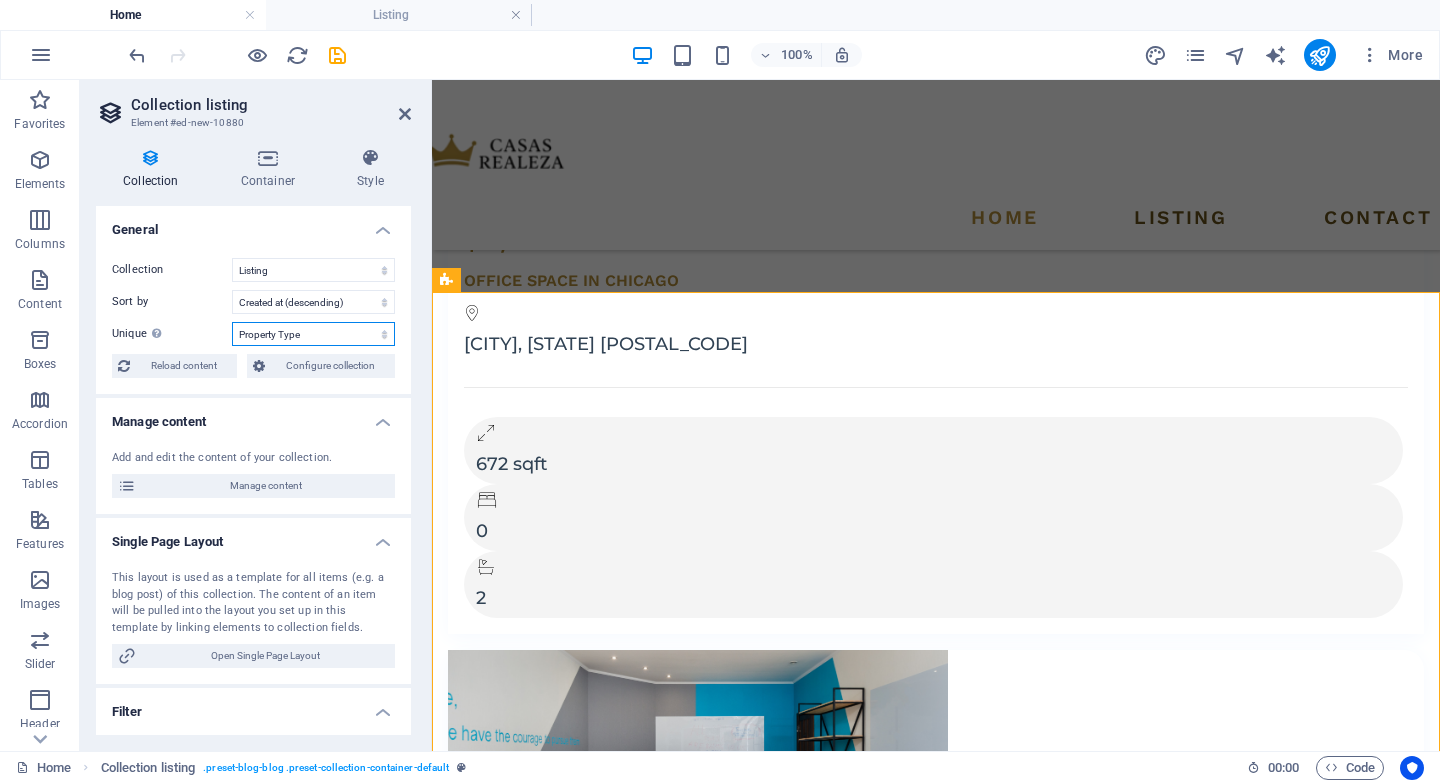 select on "68801a80691e50ae5e060e5a" 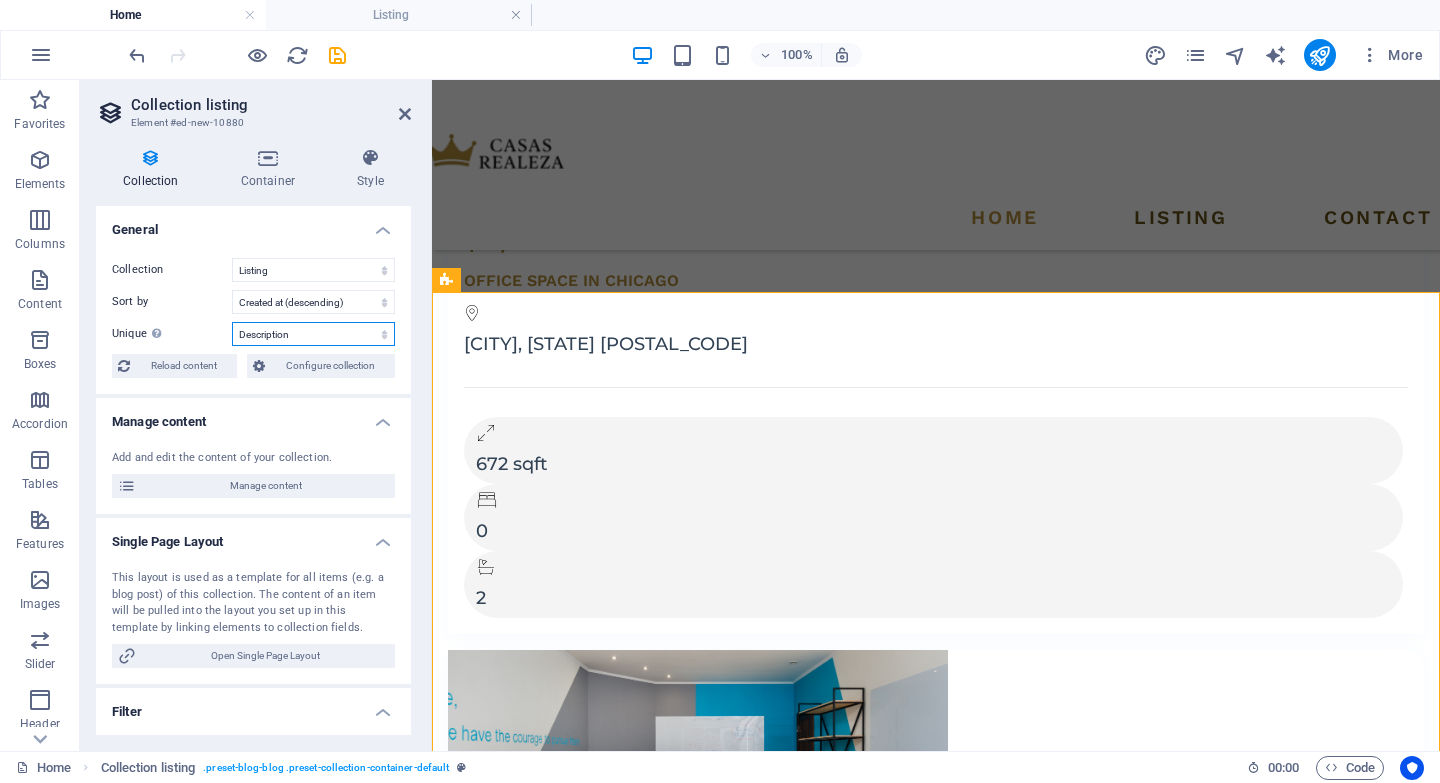 select on "68801a80691e50ae5e060e5a" 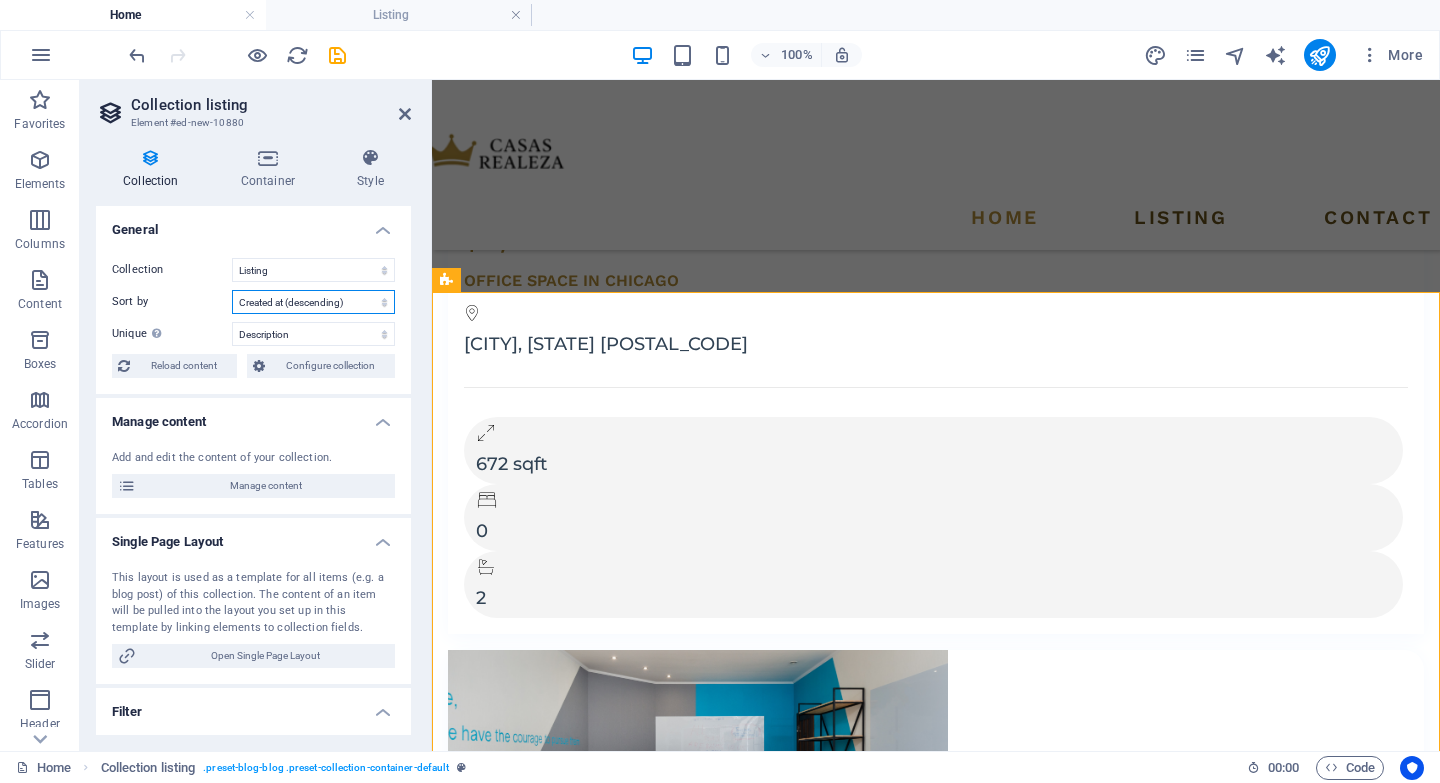 click on "Created at (ascending) Created at (descending) Updated at (ascending) Updated at (descending) Name (ascending) Name (descending) Slug (ascending) Slug (descending) Property Type (ascending) Property Type (descending) Price (ascending) Price (descending) Address (ascending) Address (descending) Size (ascending) Size (descending) Bedrooms (ascending) Bedrooms (descending) Bathrooms (ascending) Bathrooms (descending) Listed (ascending) Listed (descending) Random" at bounding box center (313, 302) 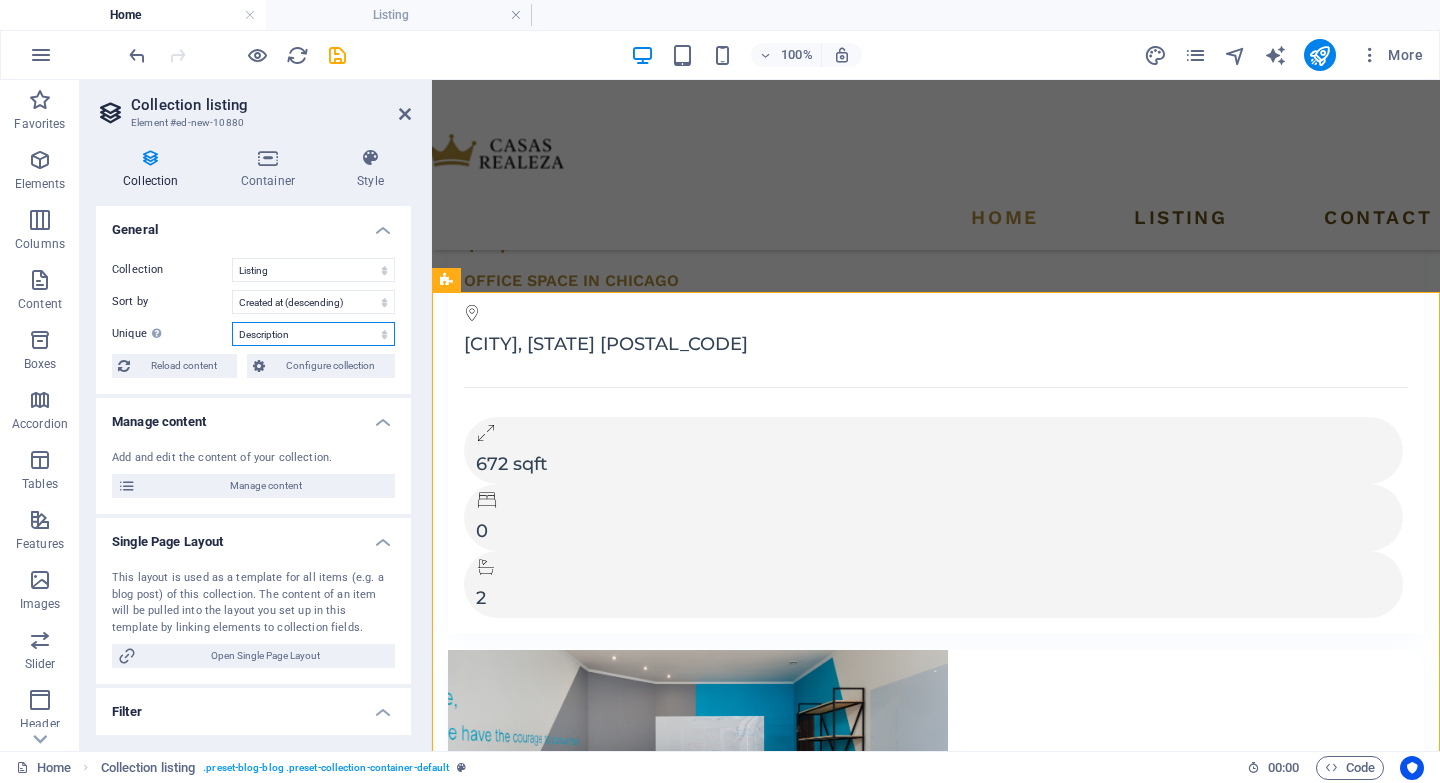 click on "None Name Slug Image Short description Property Type Price Address Size Bedrooms Bathrooms Listed Description" at bounding box center (313, 334) 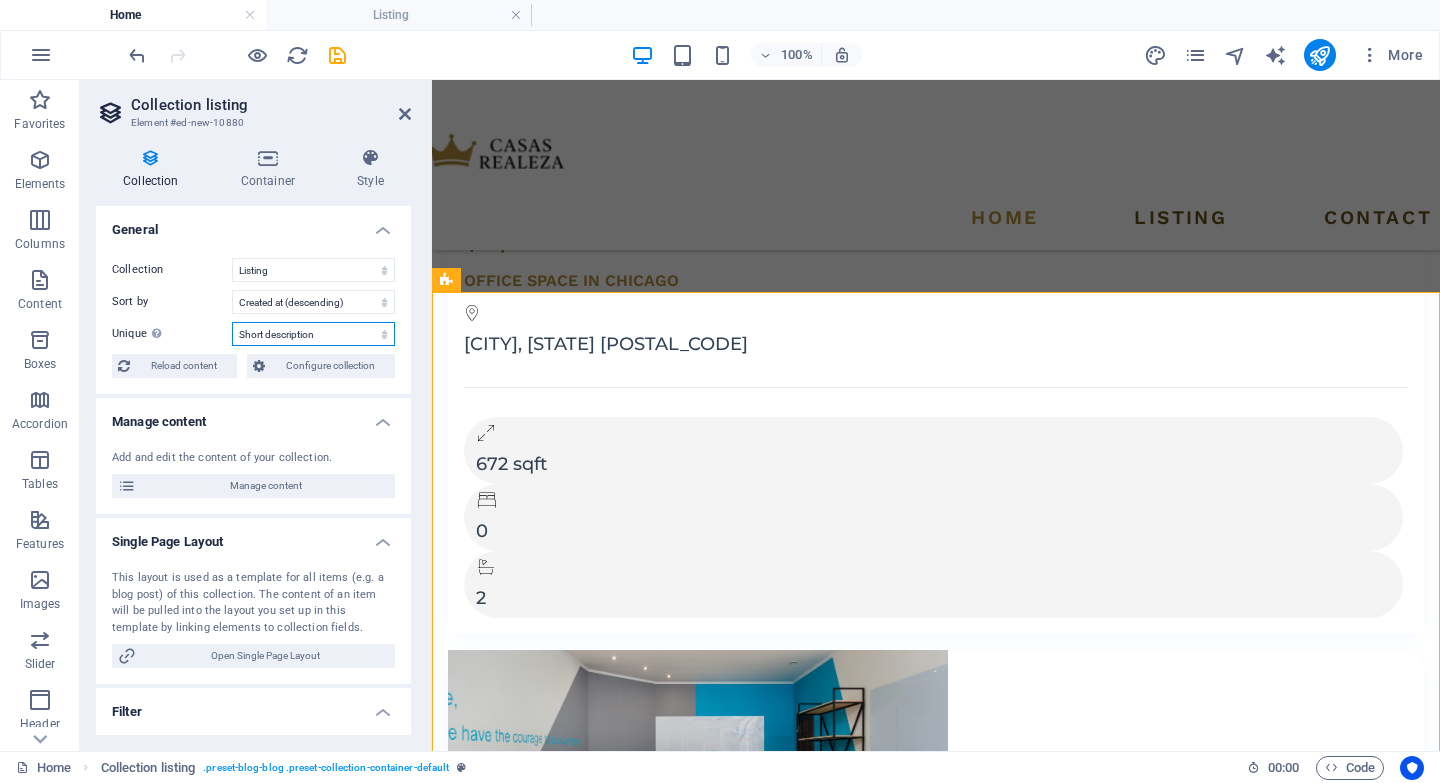 select on "68801a80691e50ae5e060e5a" 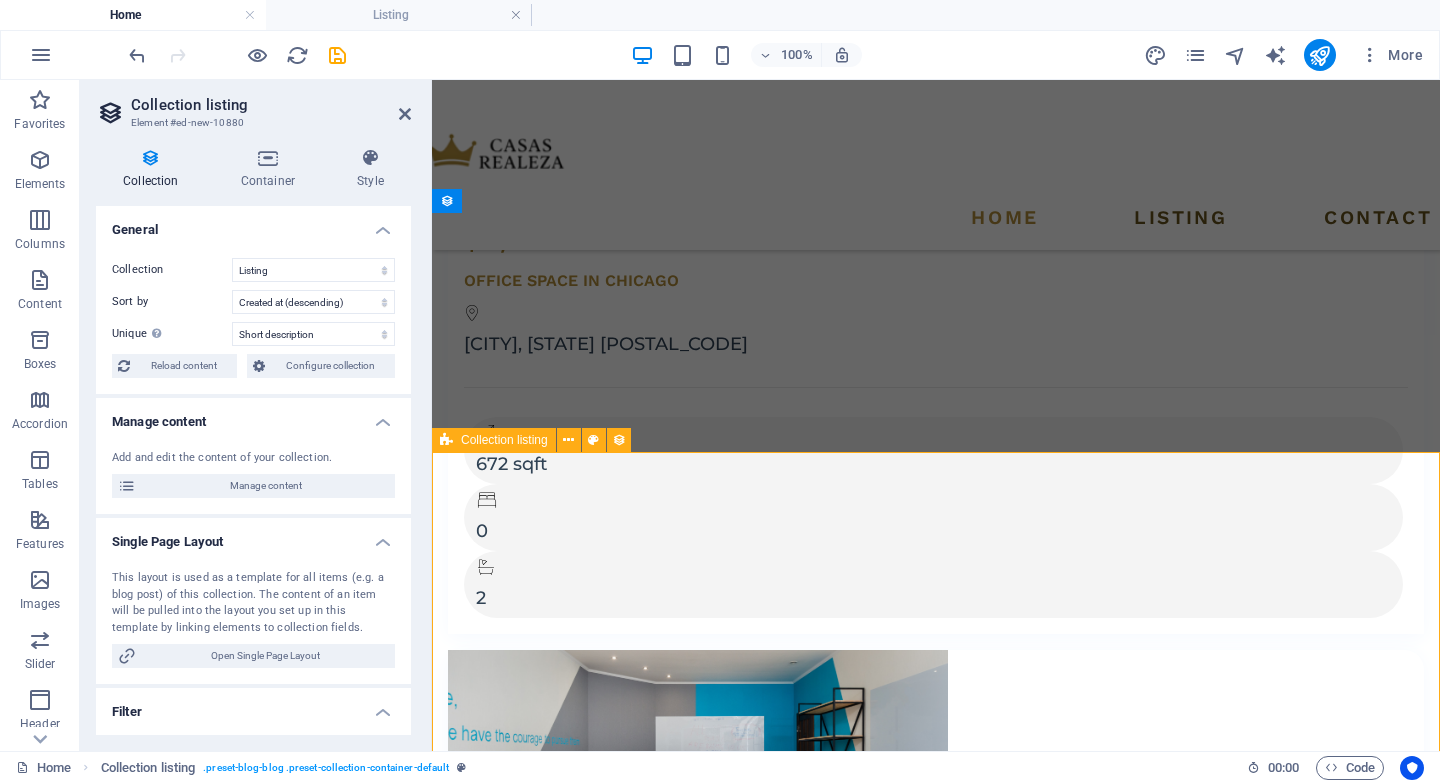 scroll, scrollTop: 3641, scrollLeft: 0, axis: vertical 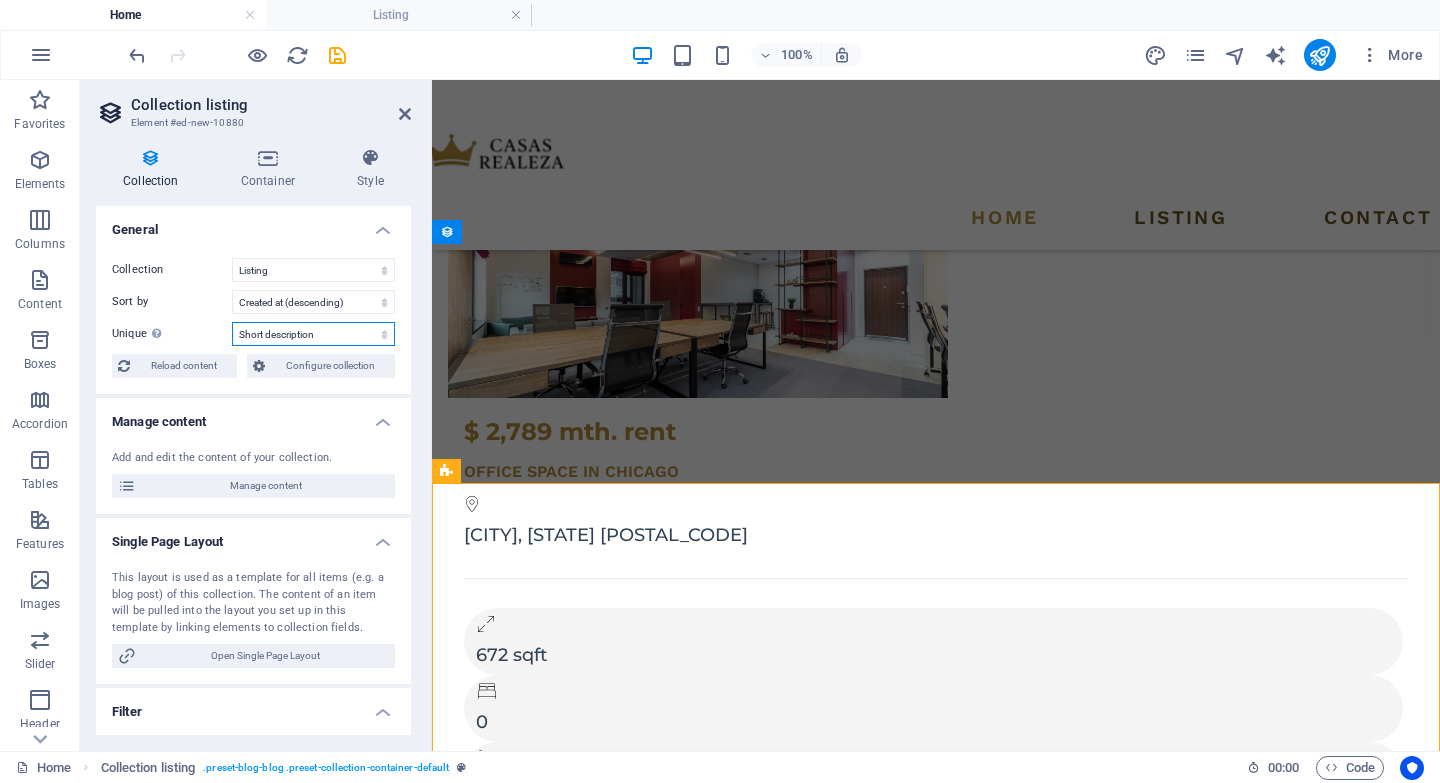 click on "None Name Slug Image Short description Property Type Price Address Size Bedrooms Bathrooms Listed Description" at bounding box center (313, 334) 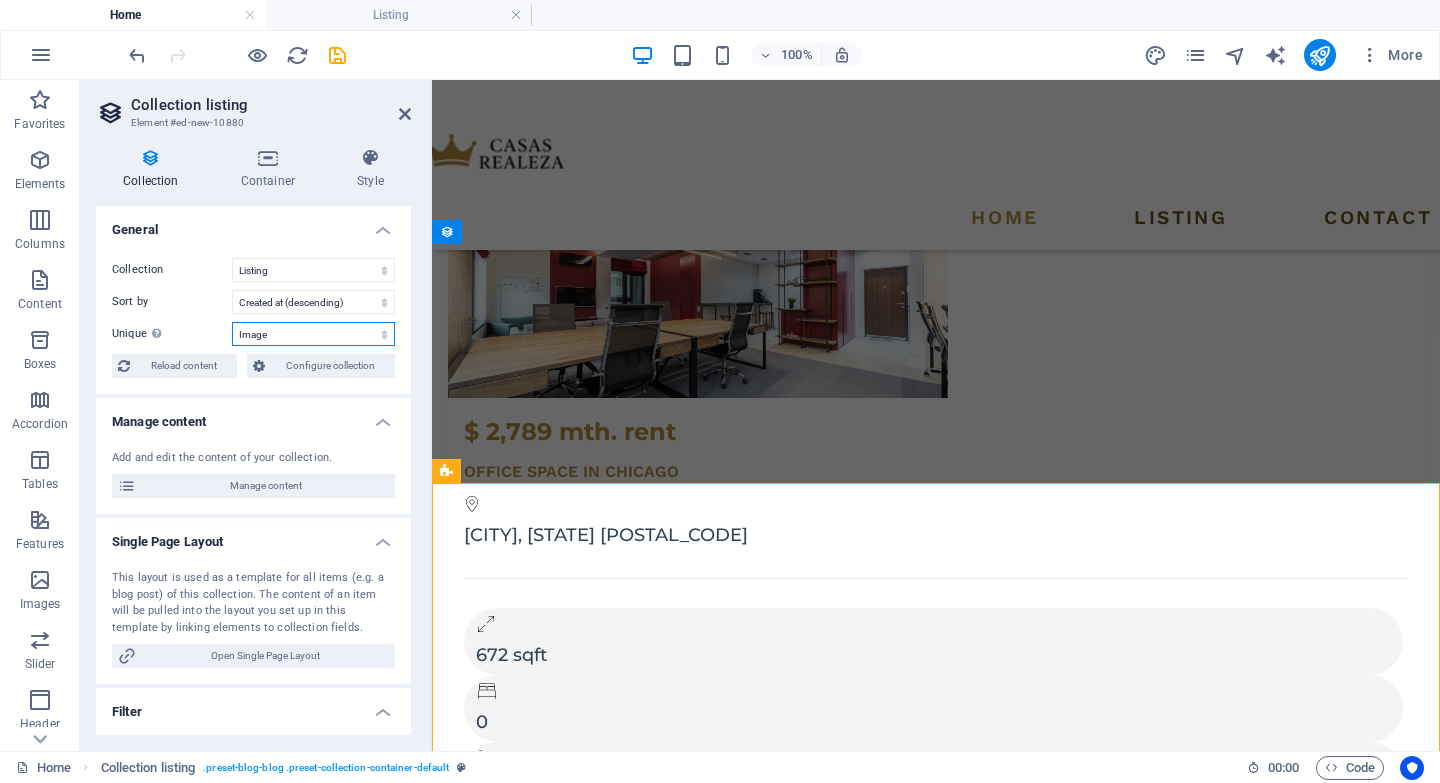 select on "68801a80691e50ae5e060e5a" 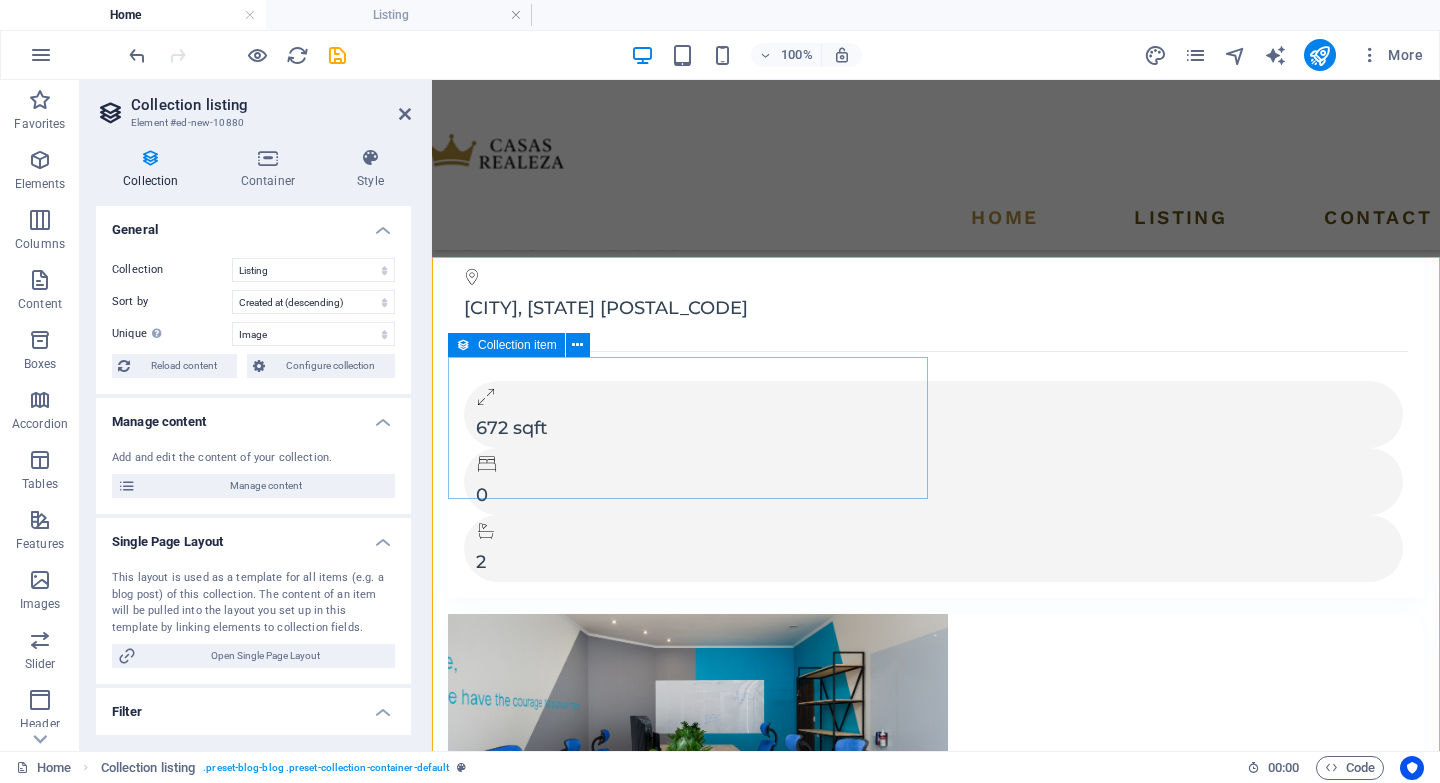 scroll, scrollTop: 3867, scrollLeft: 0, axis: vertical 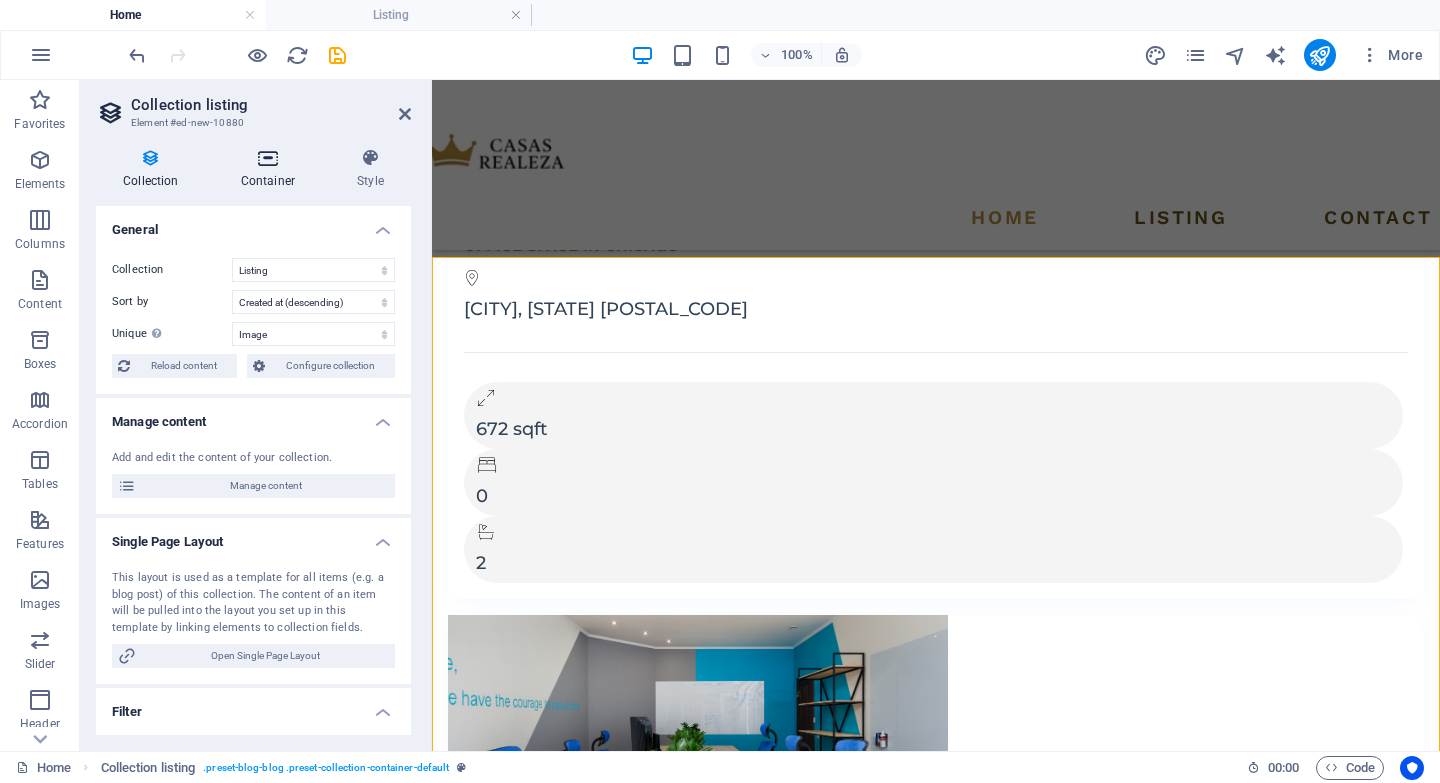 click at bounding box center [268, 158] 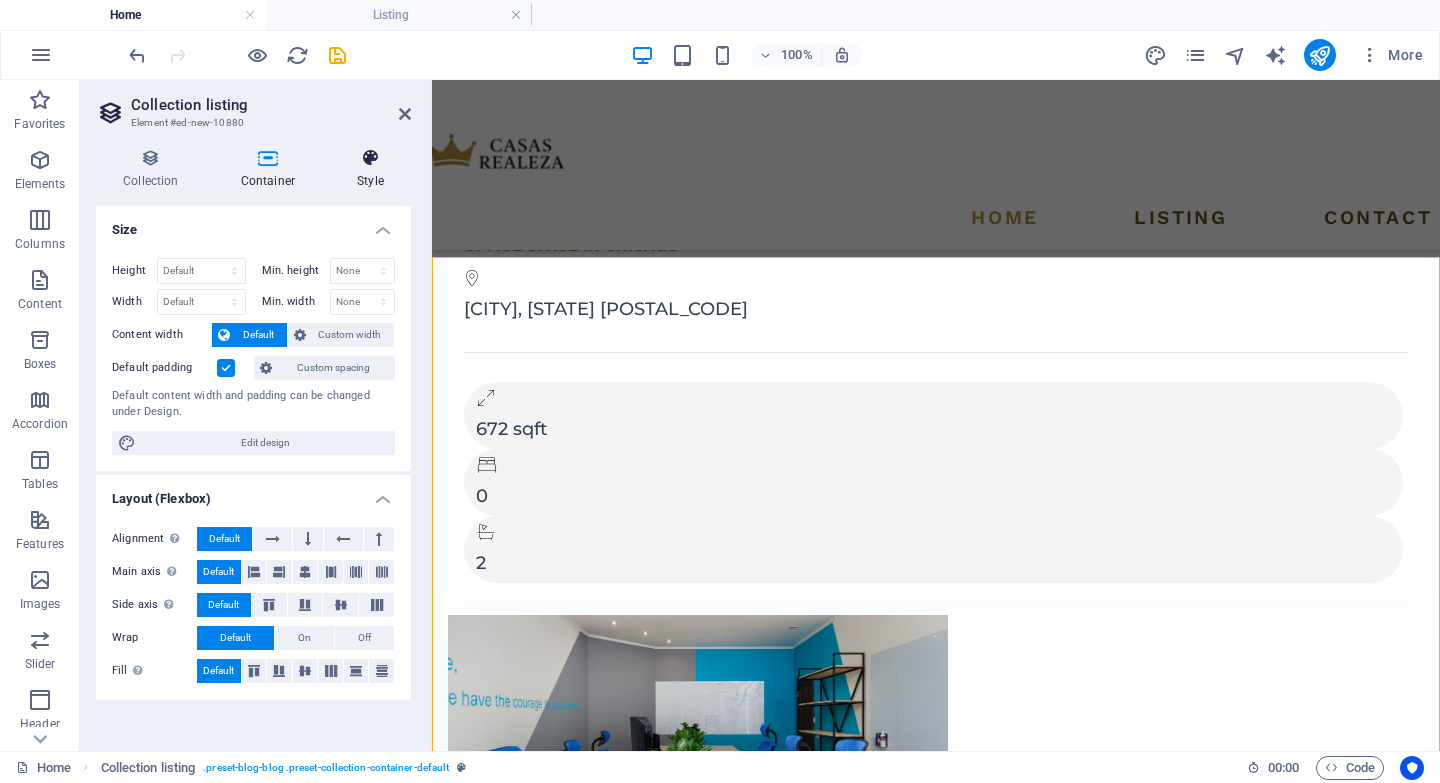 click at bounding box center [370, 158] 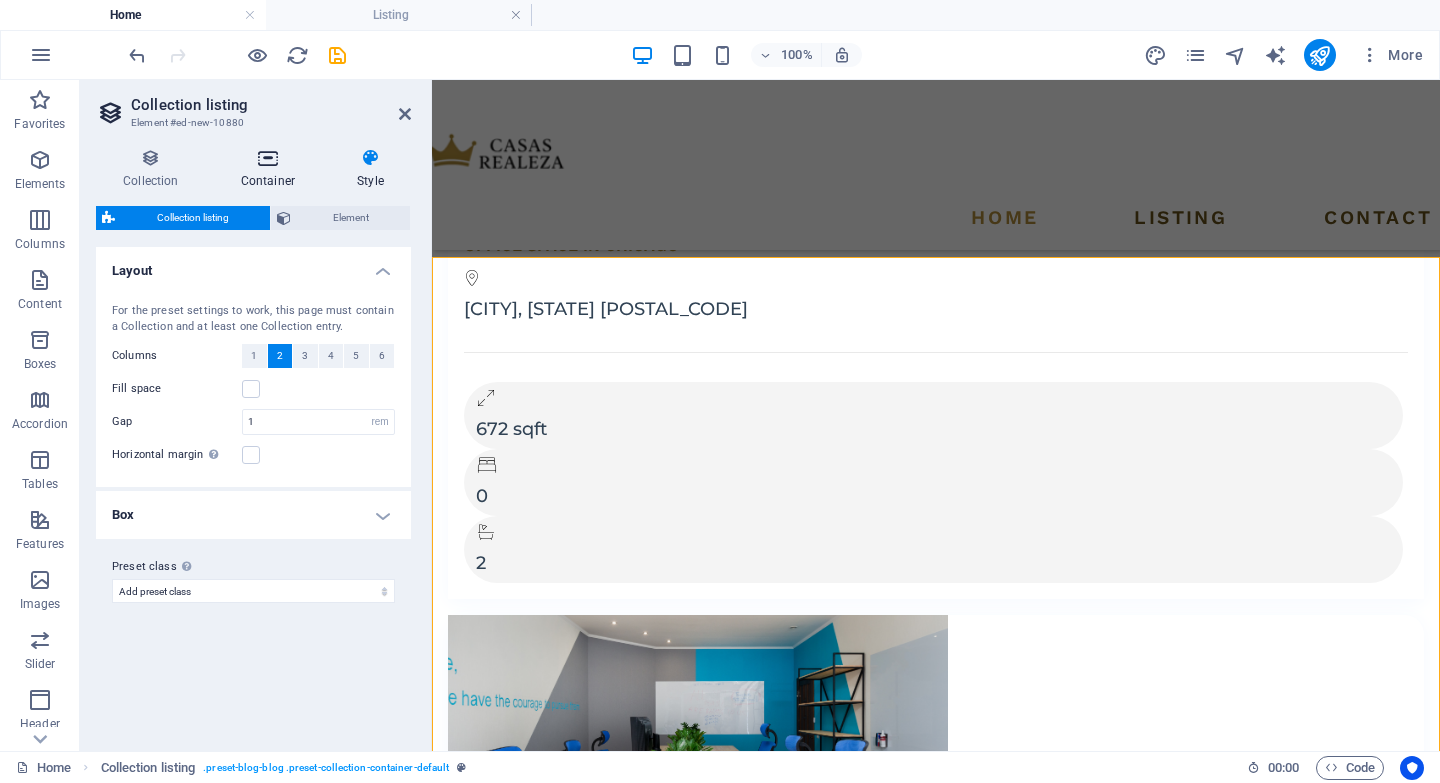 click at bounding box center (268, 158) 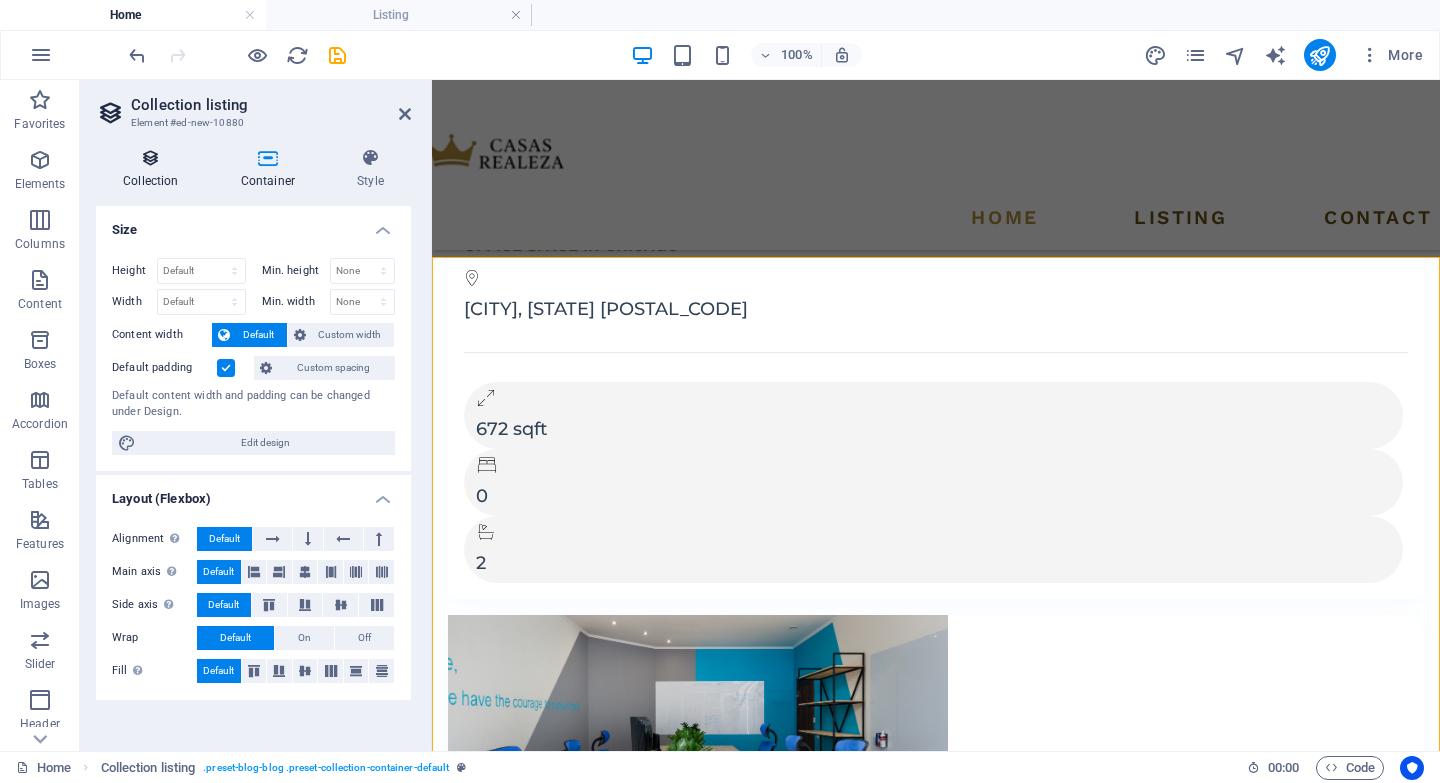 click at bounding box center (151, 158) 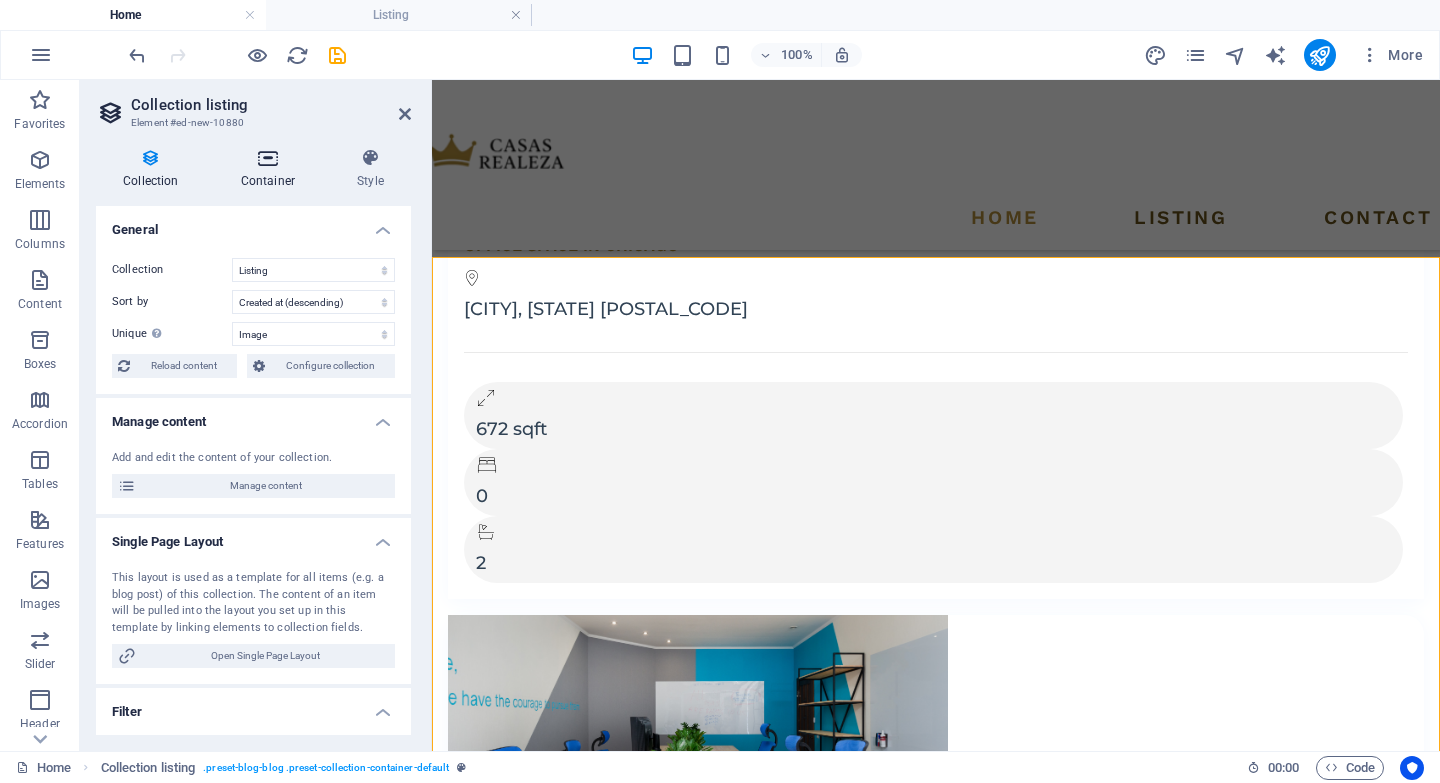 click at bounding box center [268, 158] 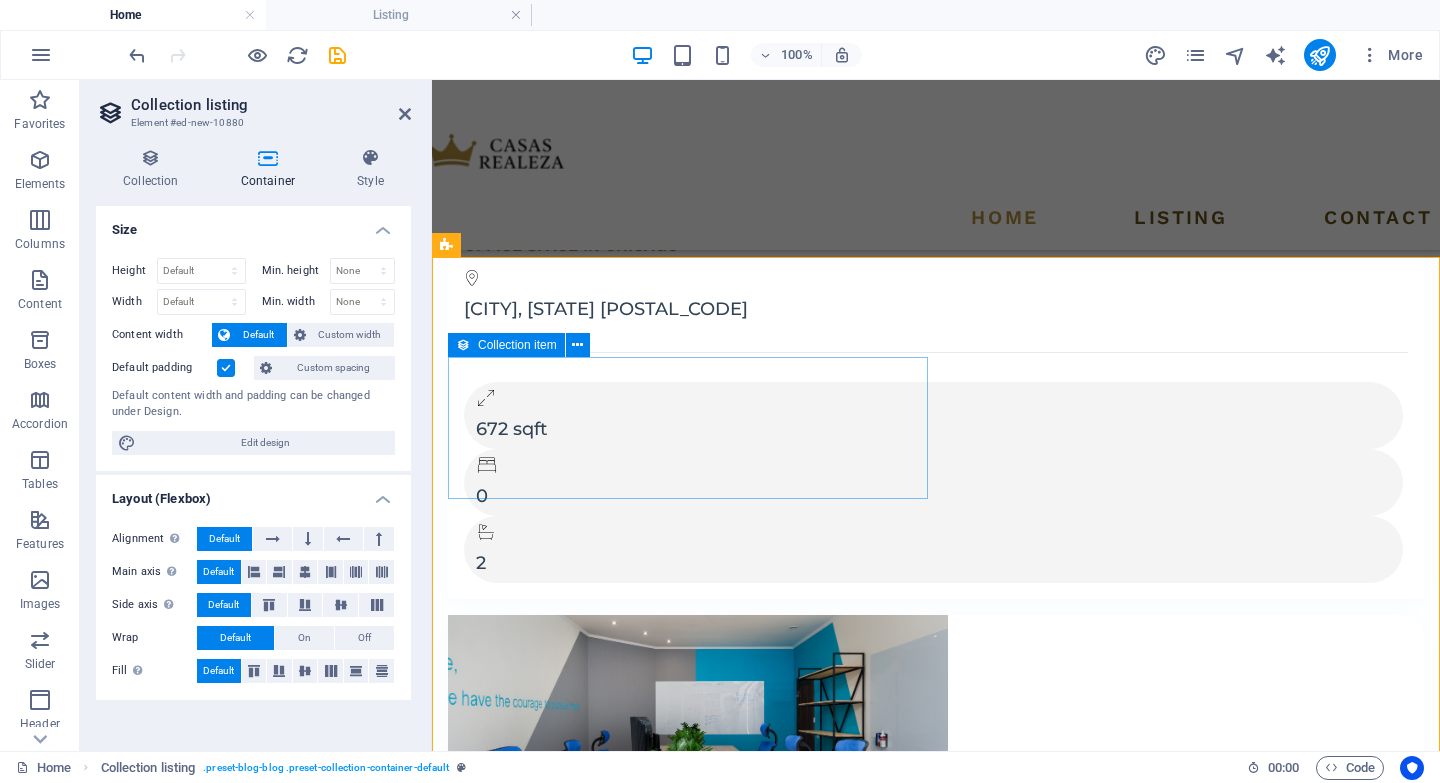 click on "Collection item" at bounding box center (517, 345) 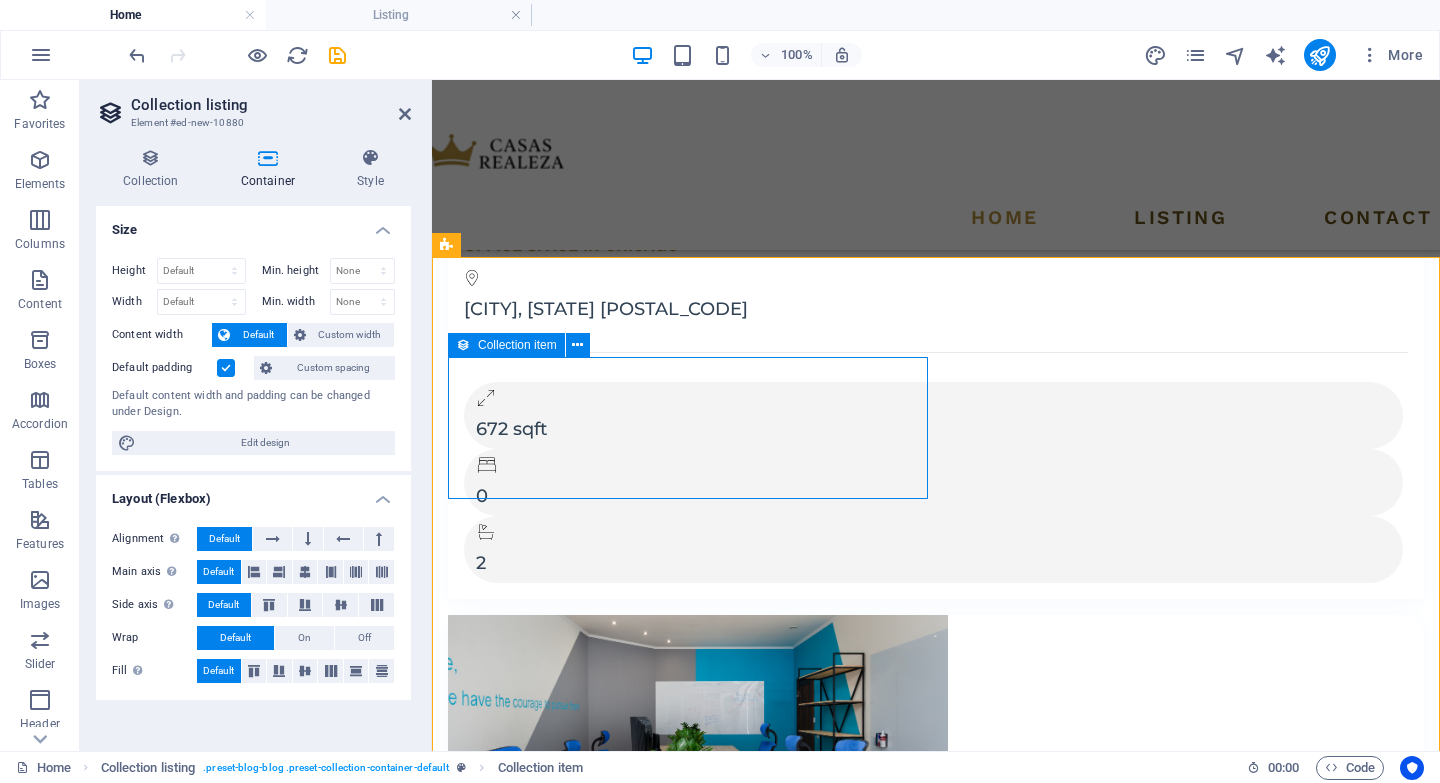 click on "Collection item" at bounding box center [517, 345] 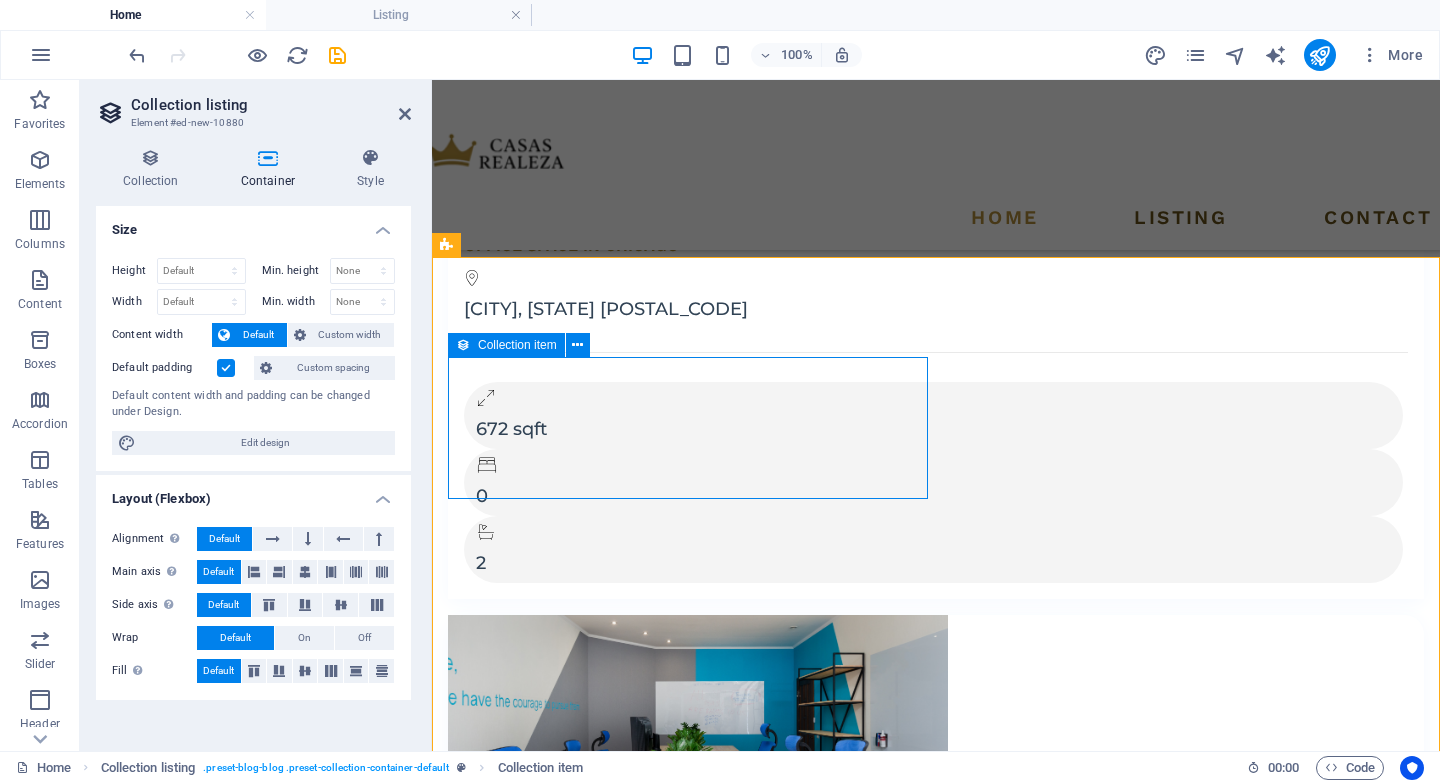 click on "Collection item" at bounding box center [517, 345] 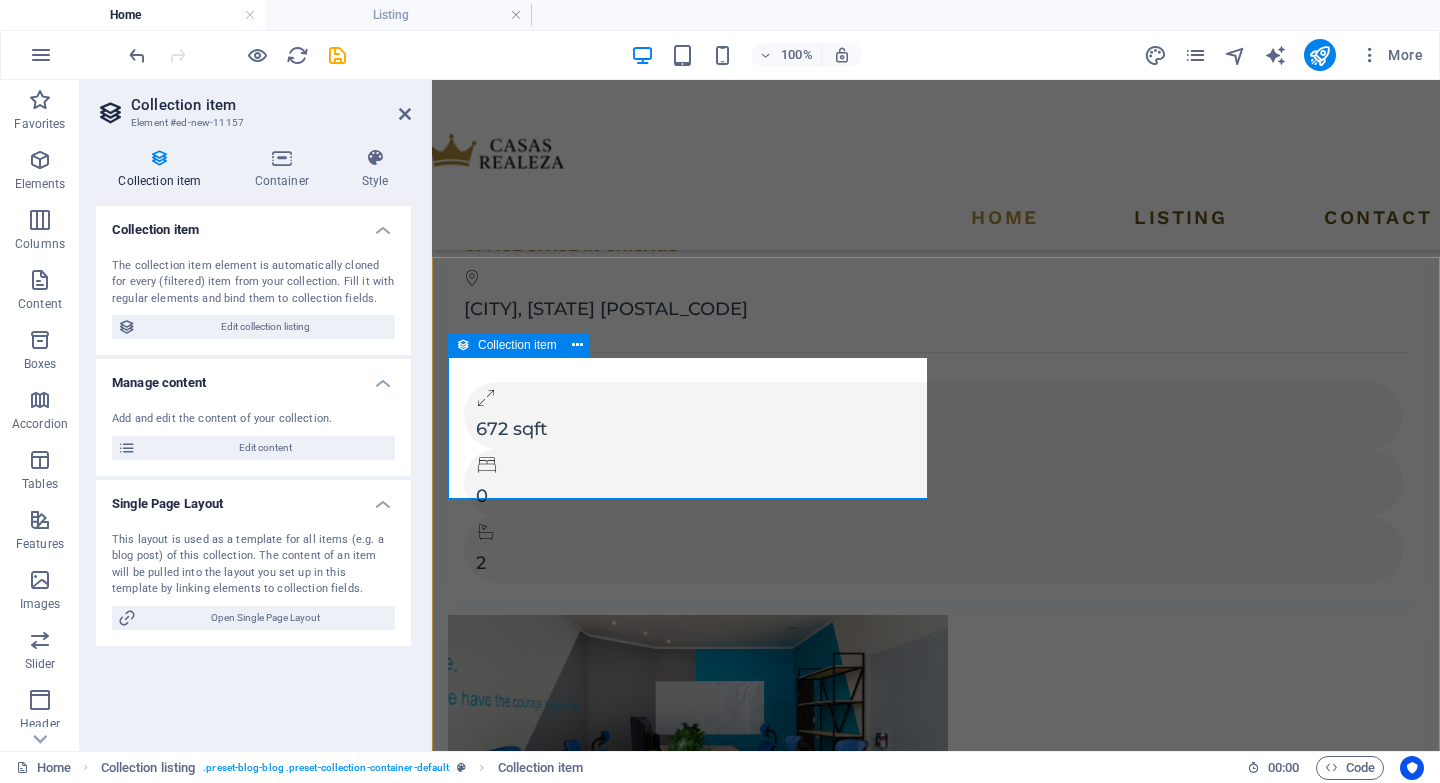 click on "Add elements and assign them to collection fields or  Add elements  Paste clipboard" at bounding box center [936, 6114] 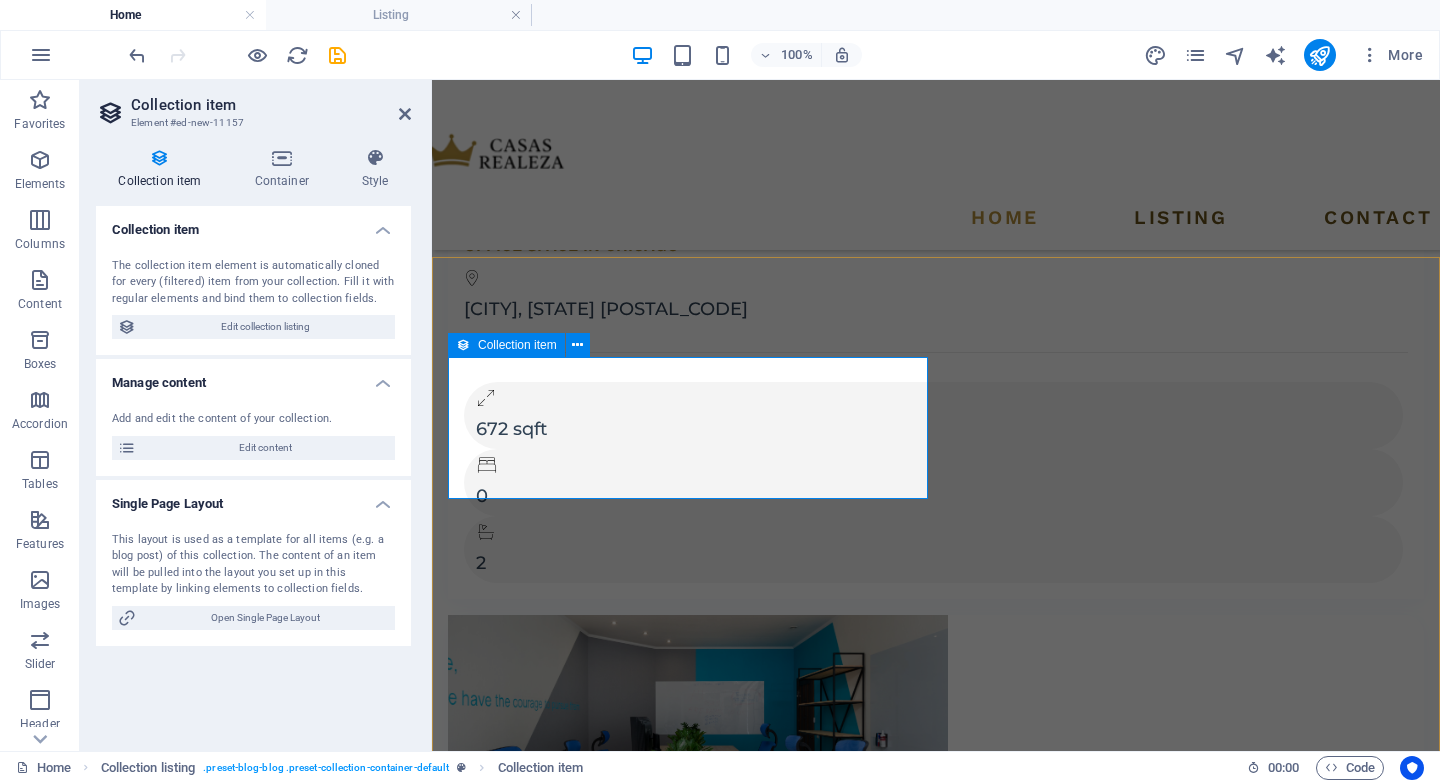 click on "Add elements and assign them to collection fields or  Add elements  Paste clipboard" at bounding box center [936, 6114] 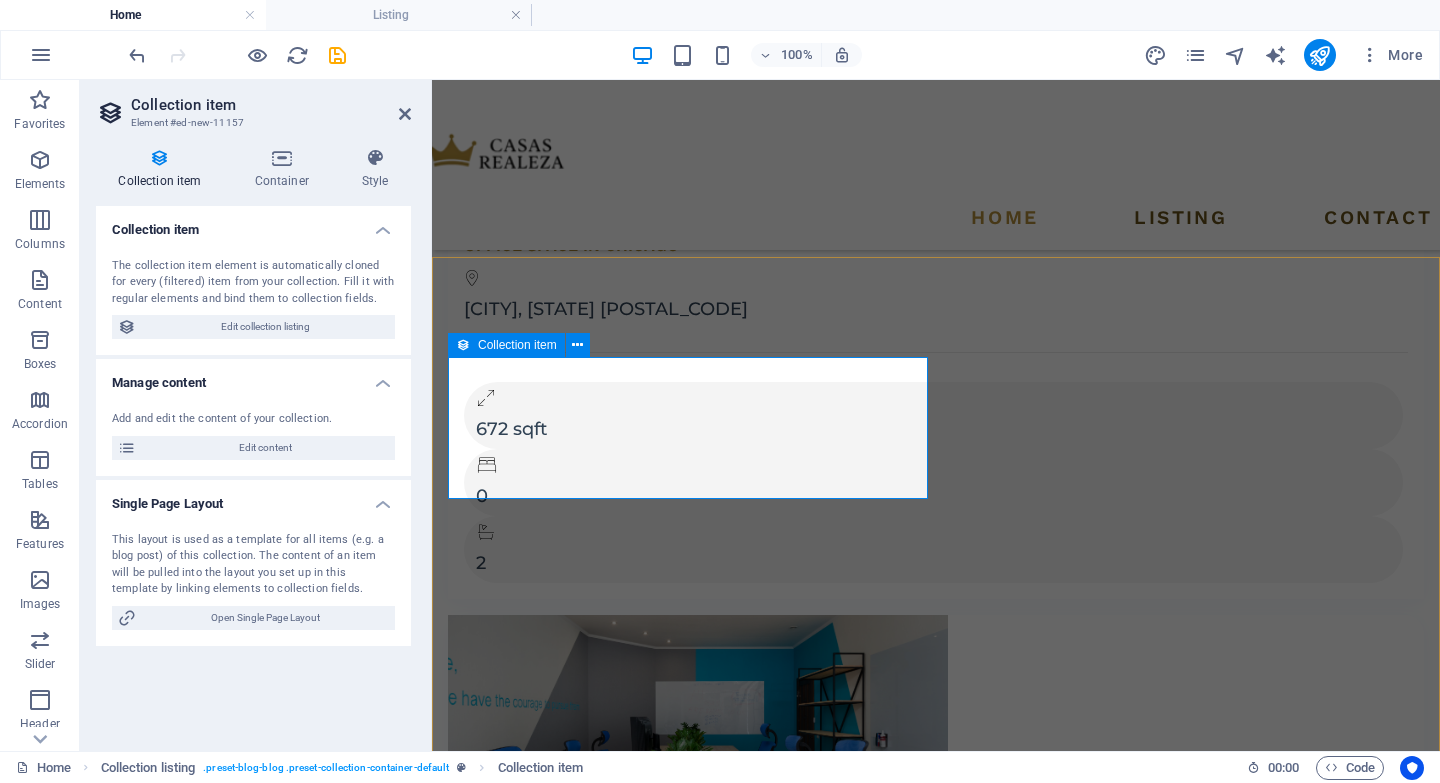 click on "Add elements and assign them to collection fields or  Add elements  Paste clipboard" at bounding box center (936, 6114) 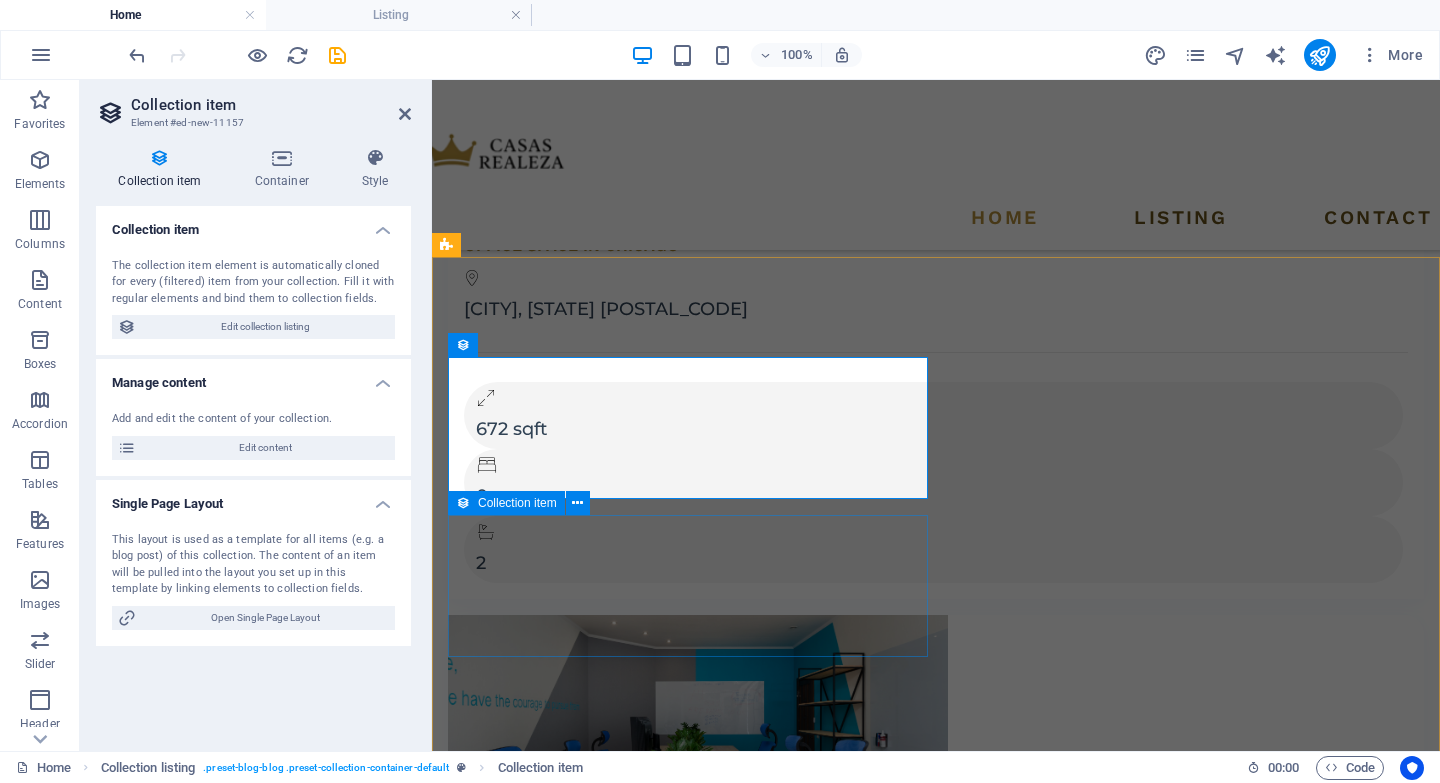 click on "Add elements and assign them to collection fields or  Add elements  Paste clipboard" at bounding box center (936, 6414) 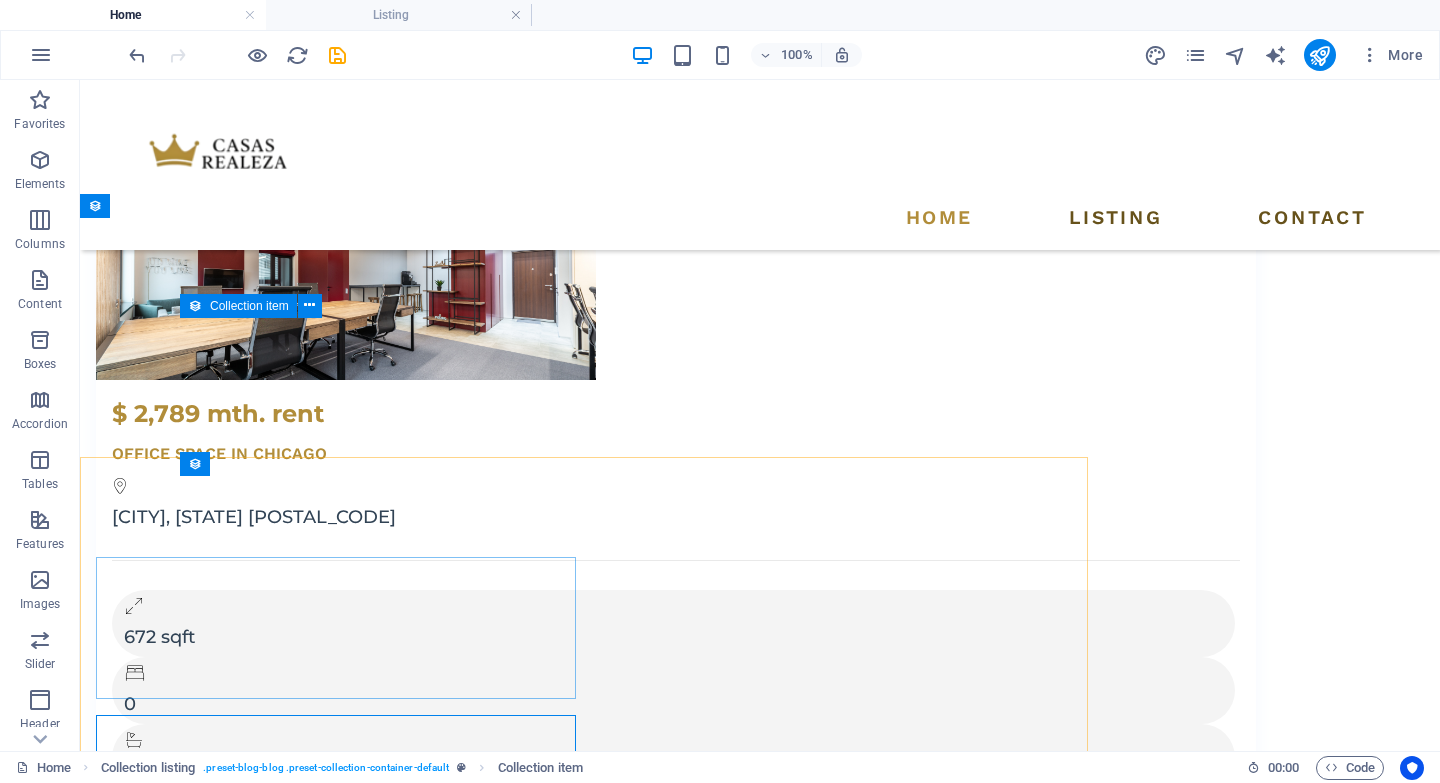 scroll, scrollTop: 3667, scrollLeft: 0, axis: vertical 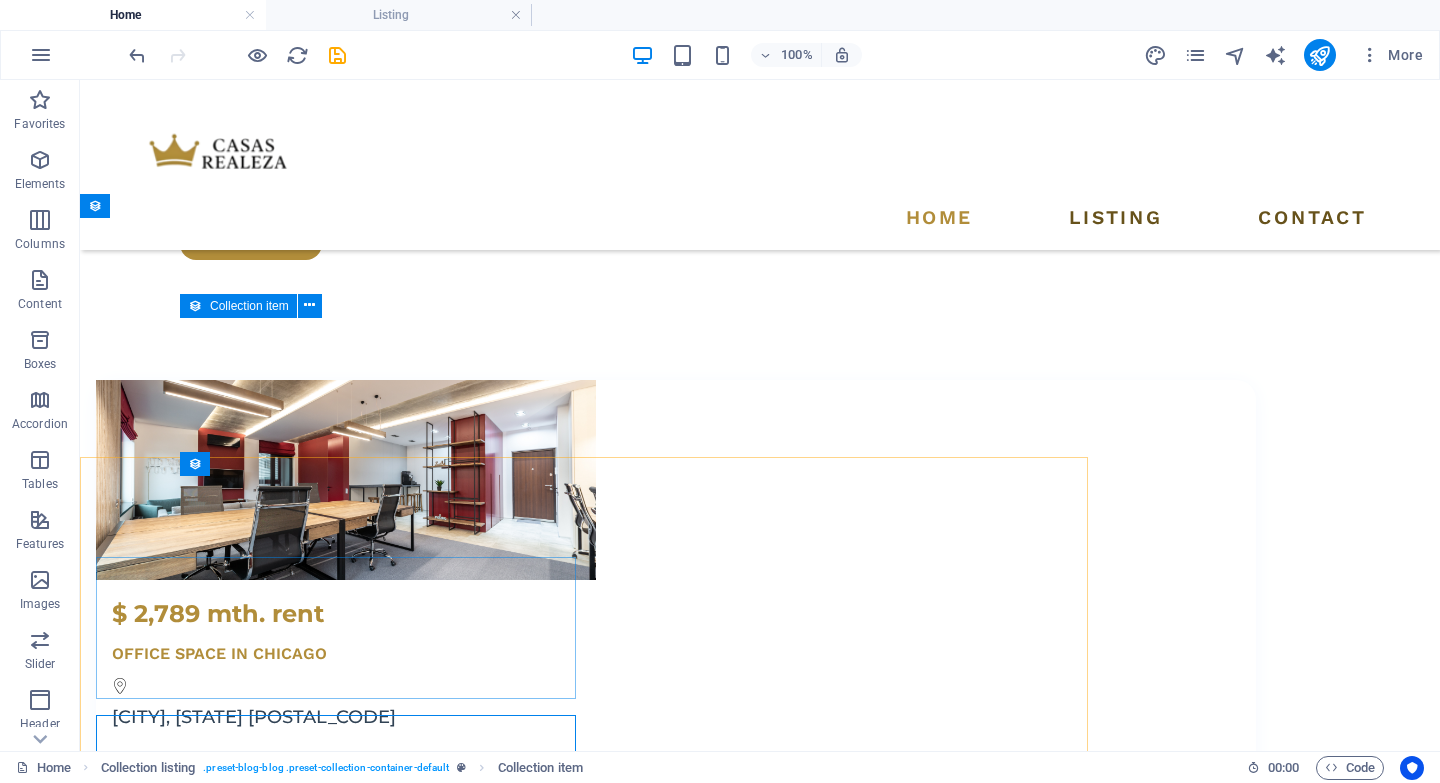 click on "Add elements and assign them to collection fields or  Add elements  Paste clipboard Add elements and assign them to collection fields or  Add elements  Paste clipboard Add elements and assign them to collection fields or  Add elements  Paste clipboard  Vorherige Nächste" at bounding box center (760, 6718) 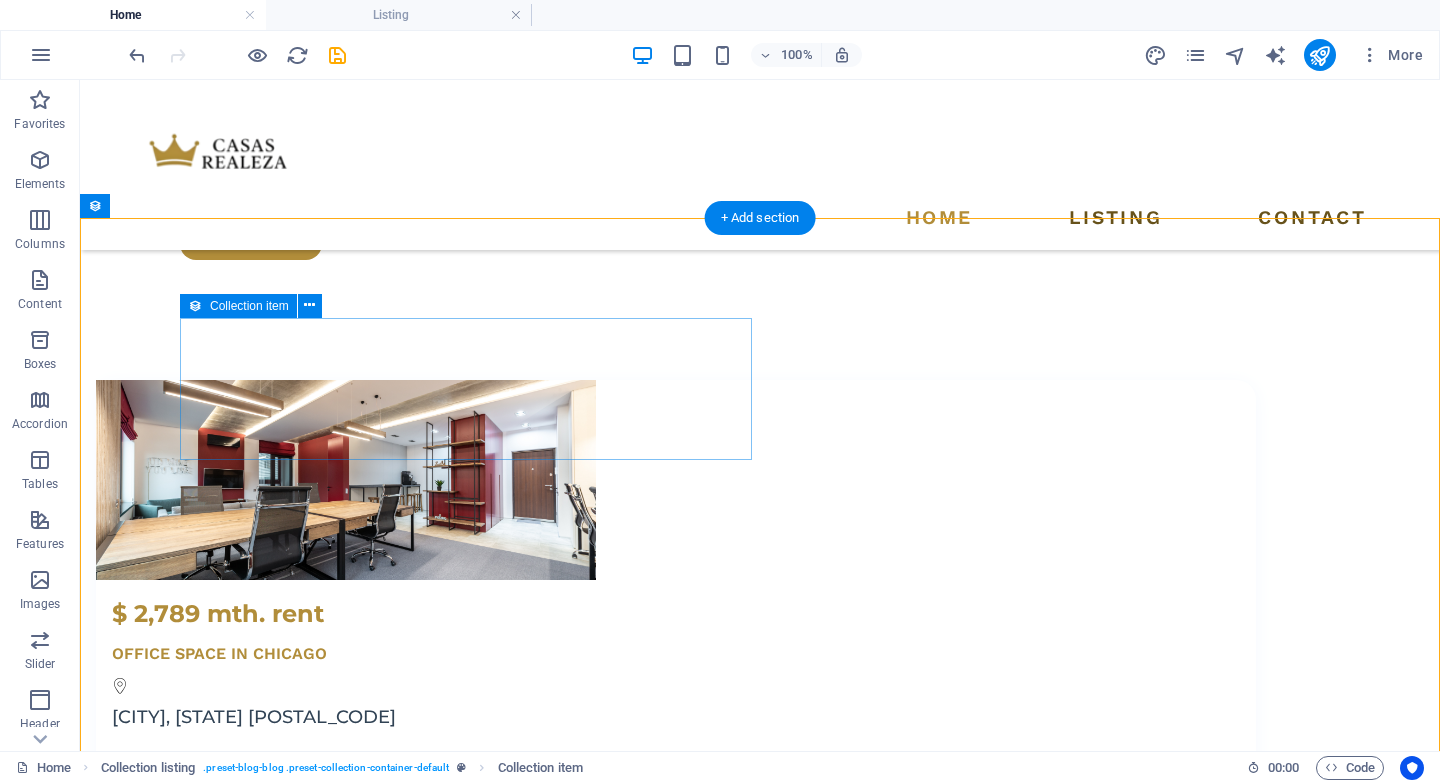click on "Add elements and assign them to collection fields or  Add elements  Paste clipboard" at bounding box center [676, 6522] 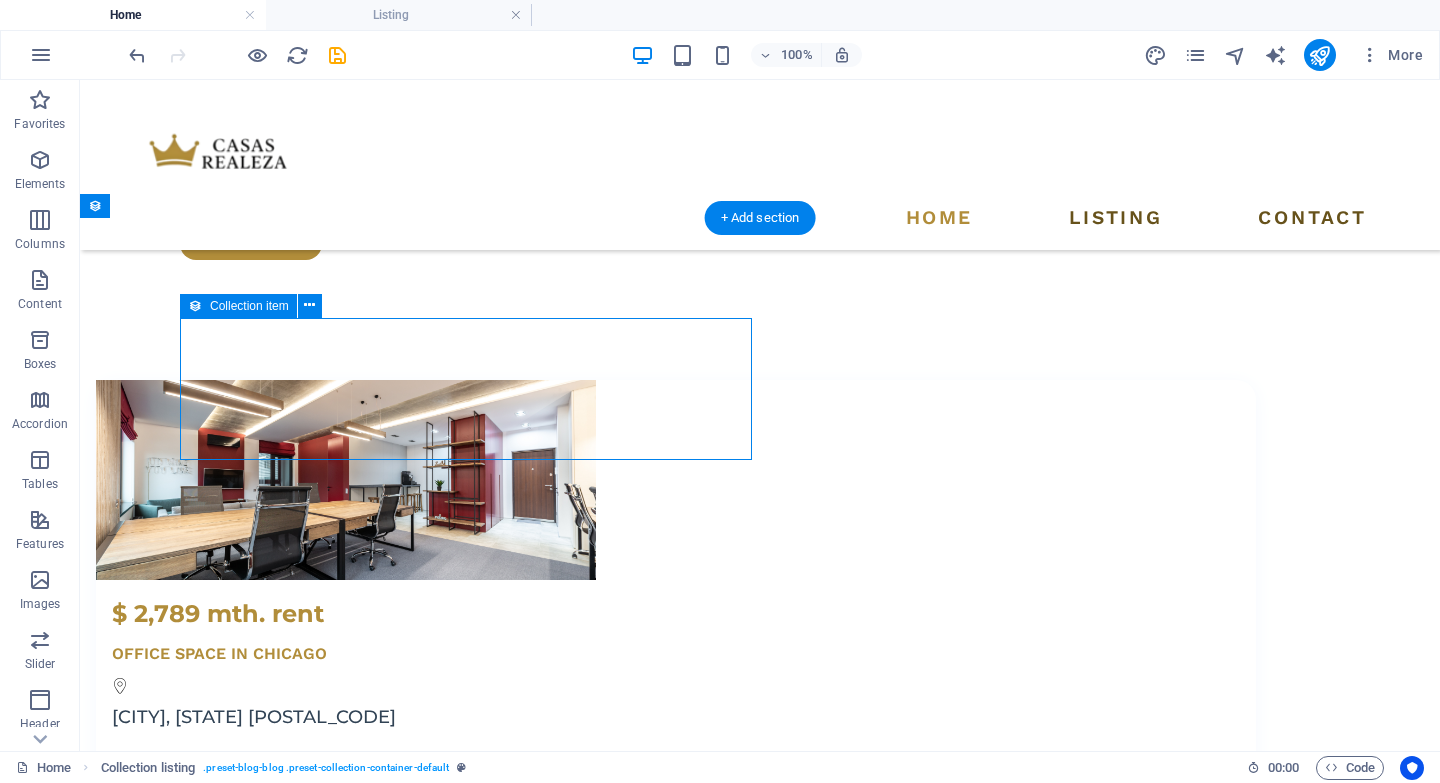 click on "Add elements and assign them to collection fields or  Add elements  Paste clipboard" at bounding box center (676, 6522) 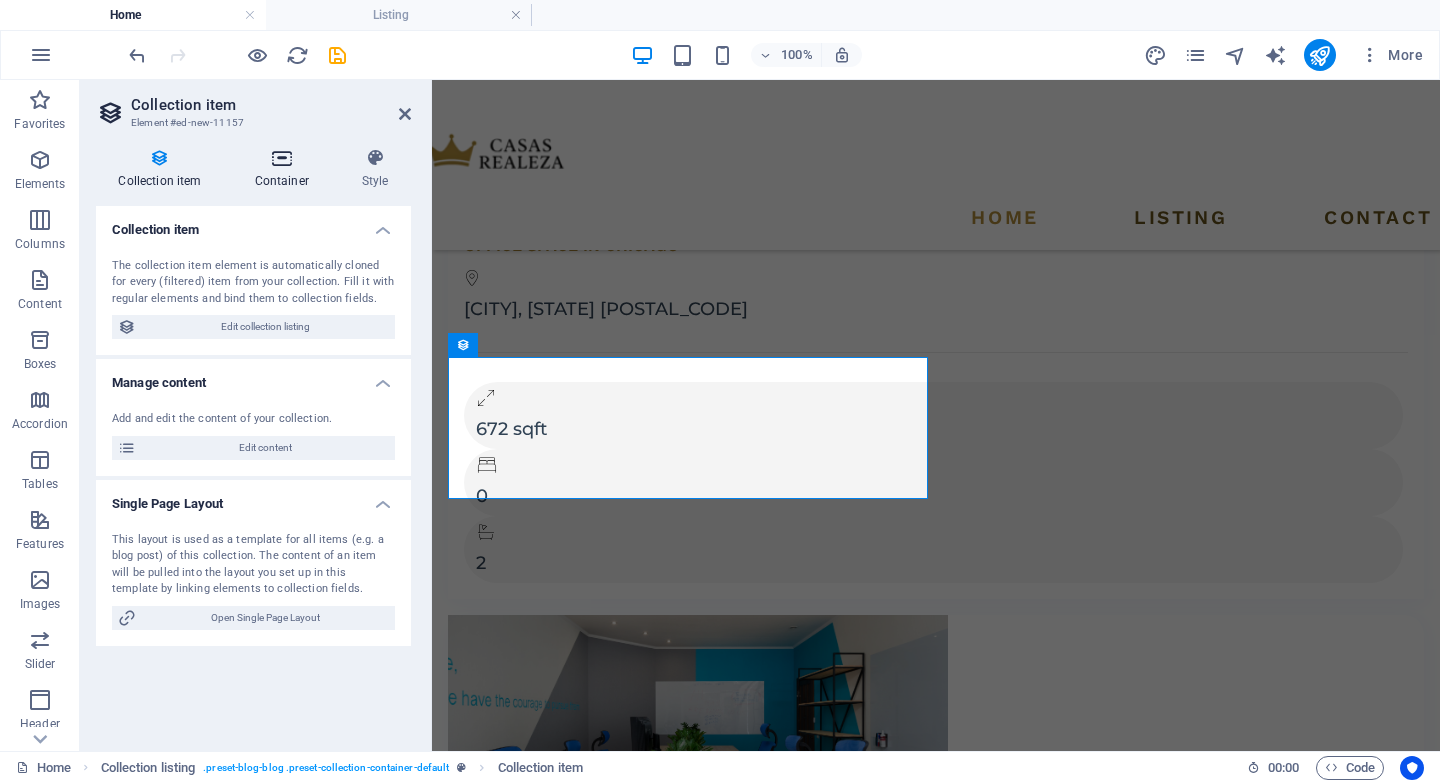 click at bounding box center (281, 158) 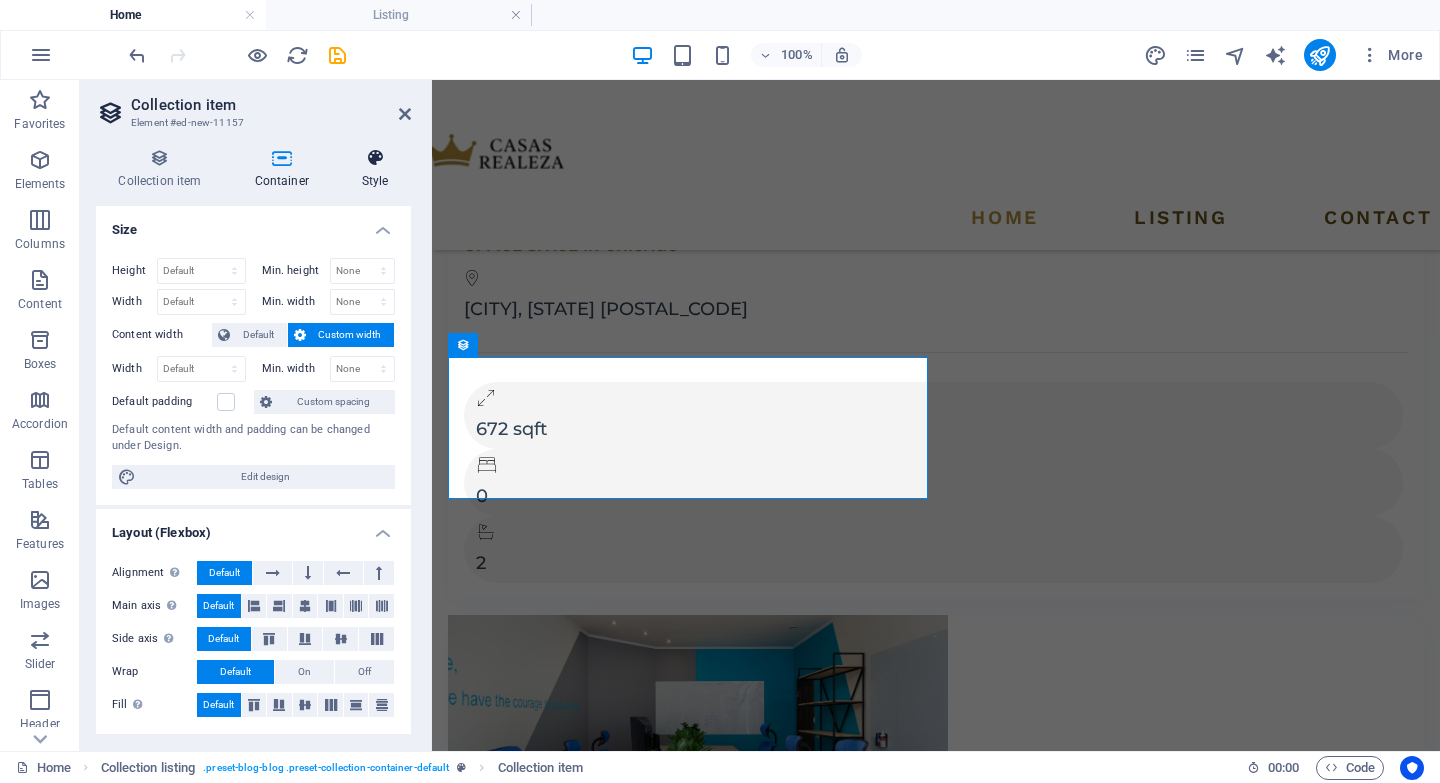 click at bounding box center (375, 158) 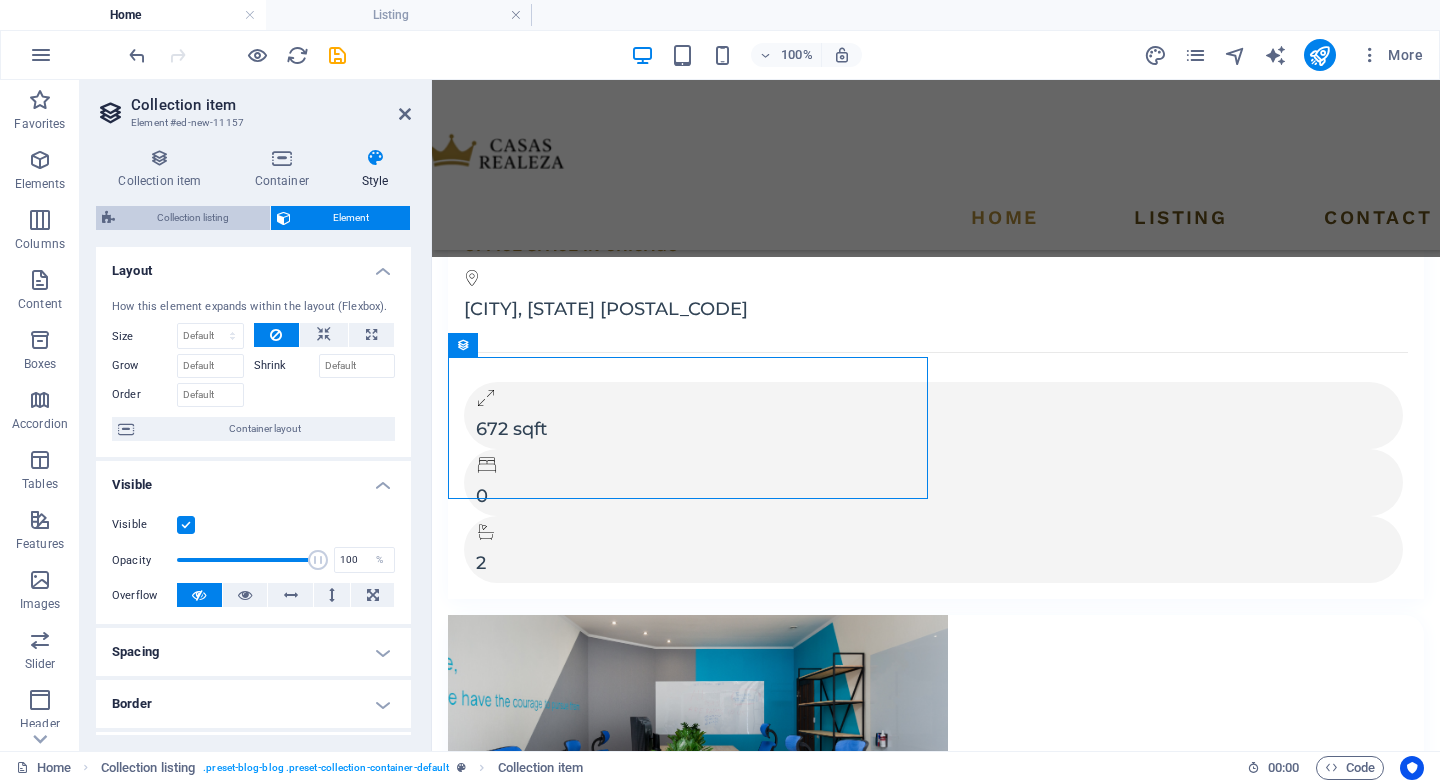 click on "Collection listing" at bounding box center (192, 218) 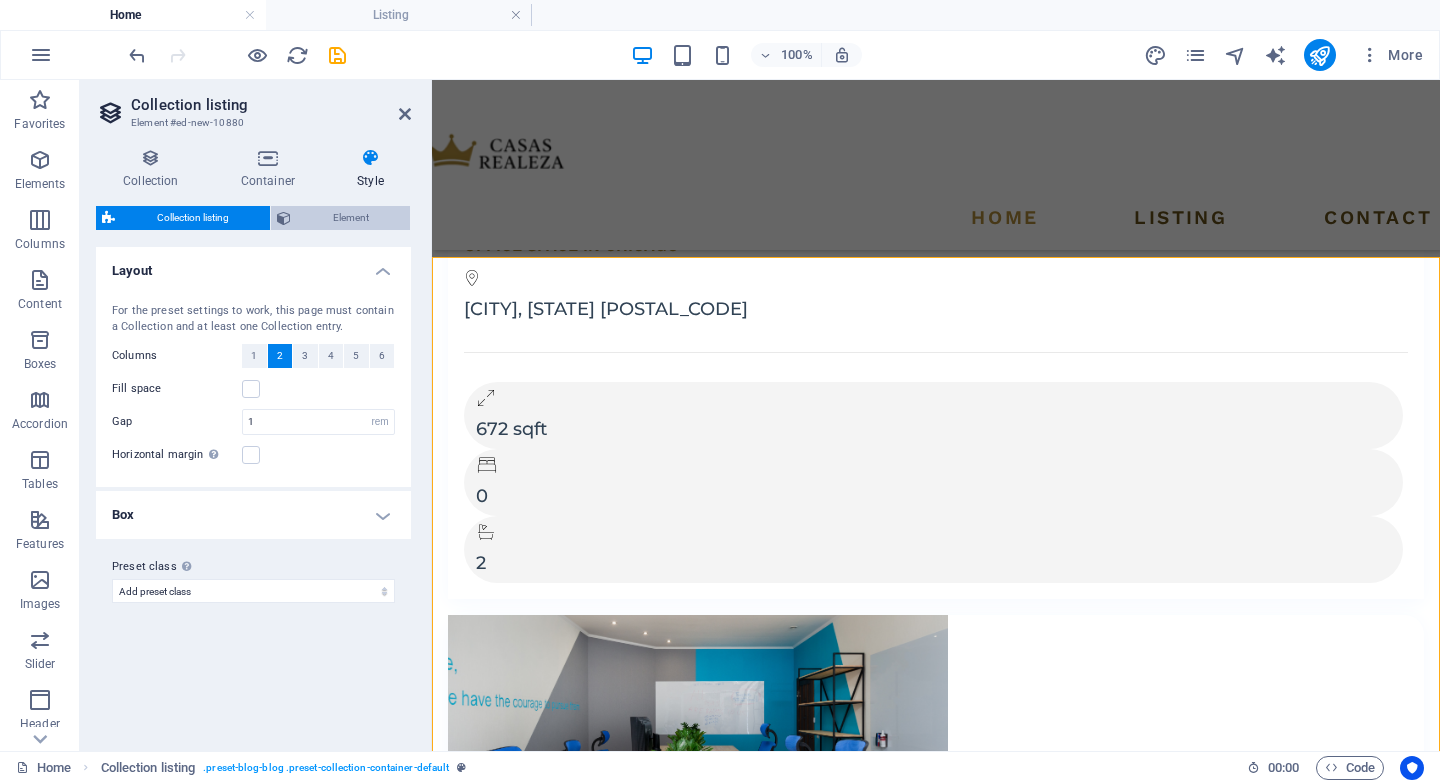click on "Element" at bounding box center [350, 218] 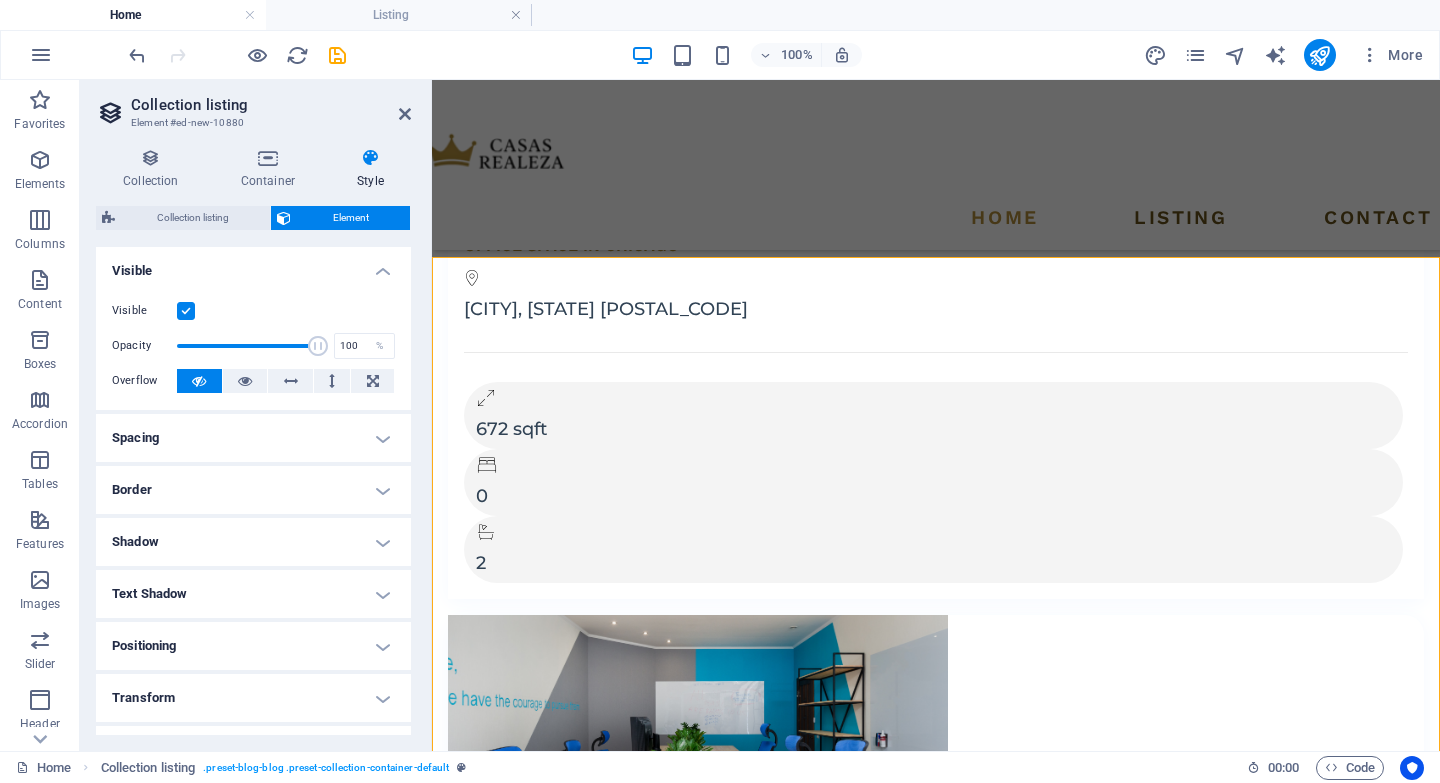 click on "Collection Container Style General Collection Blog Listing Real Estate Sort by Created at (ascending) Created at (descending) Updated at (ascending) Updated at (descending) Name (ascending) Name (descending) Slug (ascending) Slug (descending) Property Type (ascending) Property Type (descending) Price (ascending) Price (descending) Address (ascending) Address (descending) Size (ascending) Size (descending) Bedrooms (ascending) Bedrooms (descending) Bathrooms (ascending) Bathrooms (descending) Listed (ascending) Listed (descending) Random Unique Display only unique values. Leave disabled if unclear. None Name Slug Image Short description Property Type Price Address Size Bedrooms Bathrooms Listed Description Reload content Configure collection Please add a collection first Collections Manage content Add and edit the content of your collection. Manage content Single Page Layout Open Single Page Layout Filter Consider URL filters Pagination Items per page 3 Prev/Next buttons RSS Feed URL Size Height %" at bounding box center [253, 441] 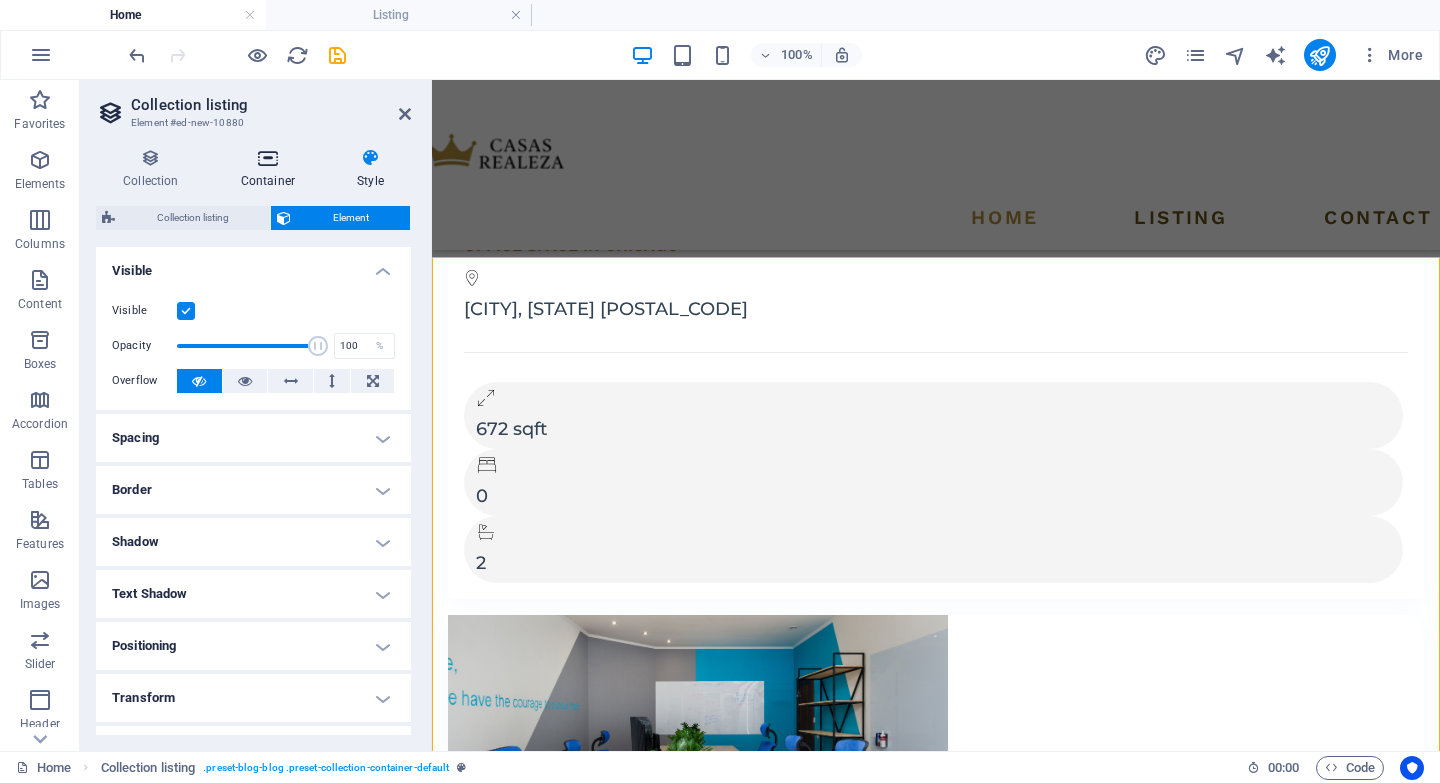 click at bounding box center [268, 158] 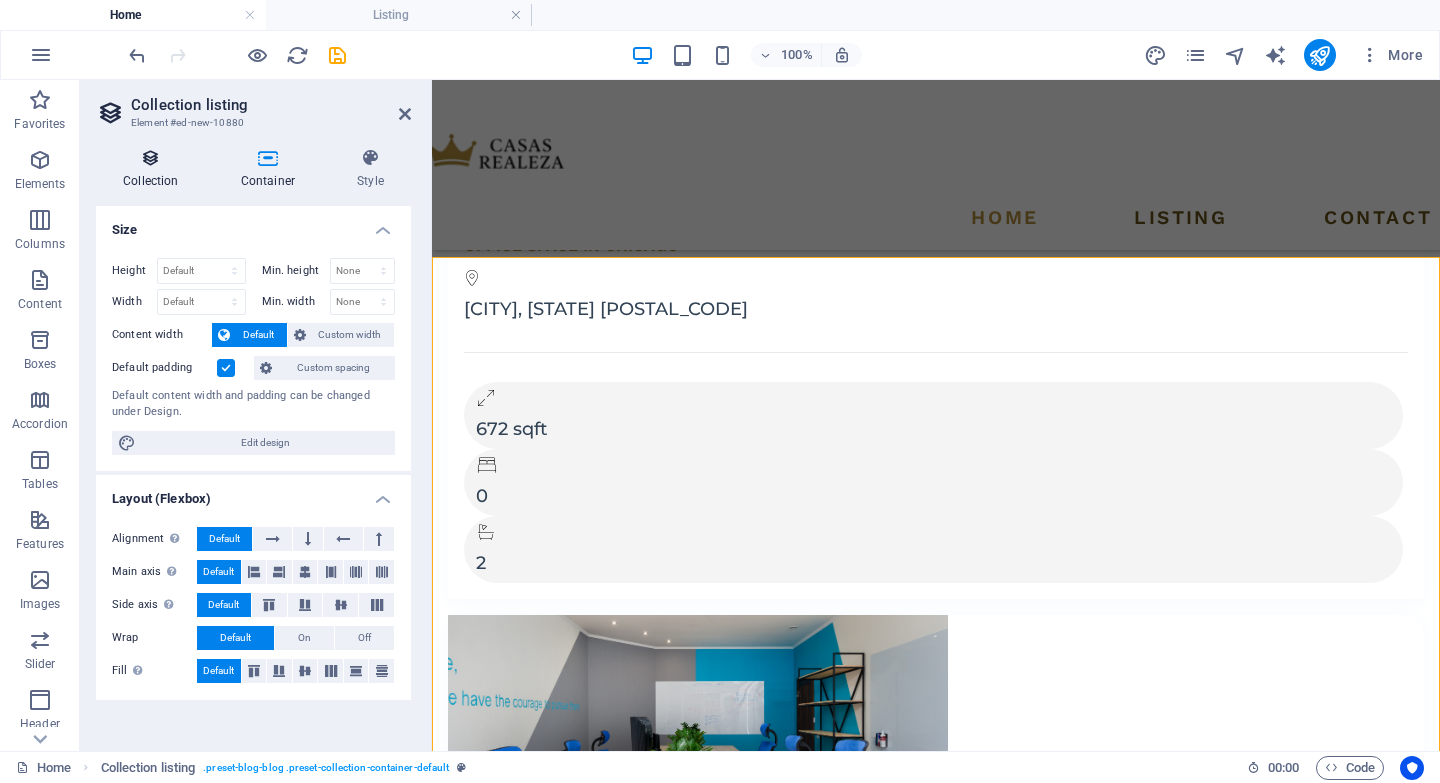 click on "Collection" at bounding box center [155, 169] 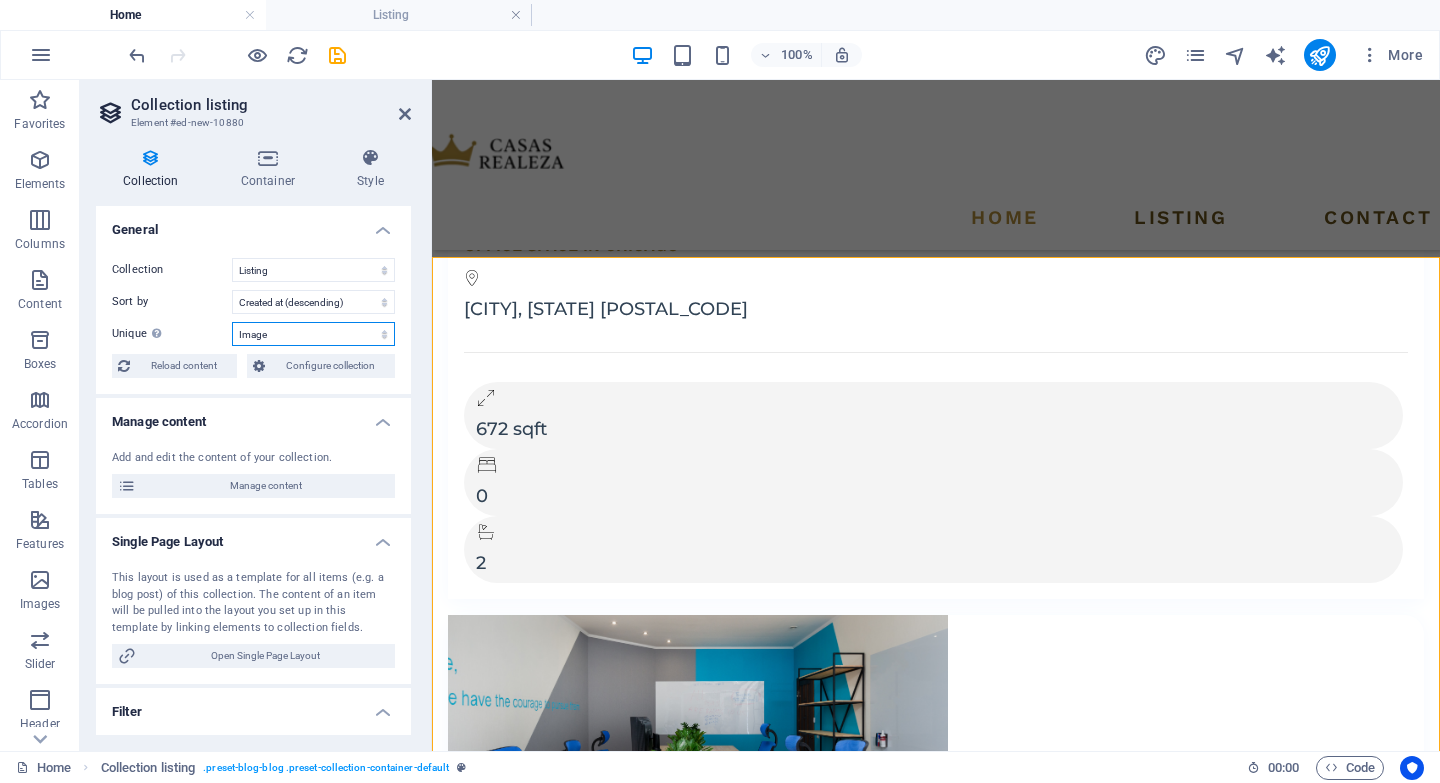 click on "None Name Slug Image Short description Property Type Price Address Size Bedrooms Bathrooms Listed Description" at bounding box center [313, 334] 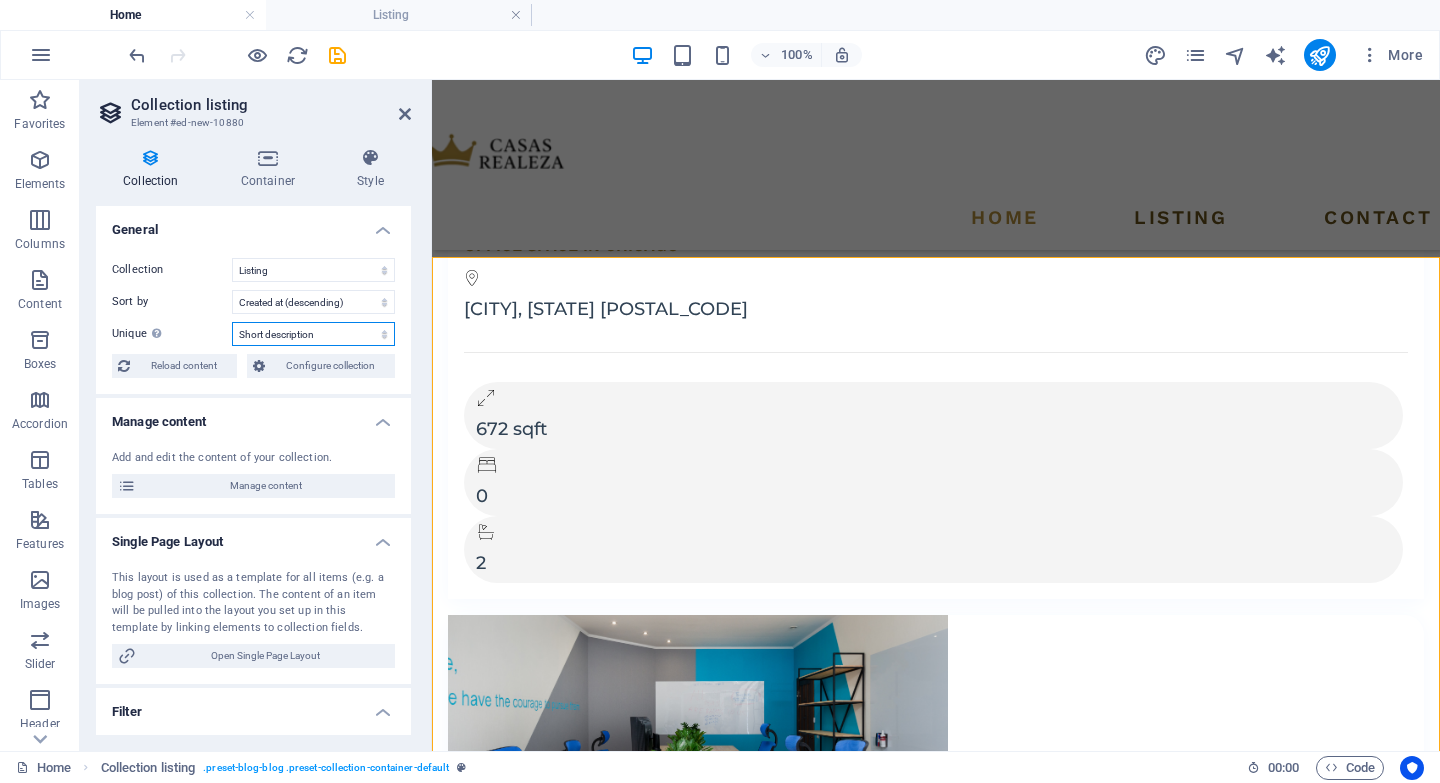 select on "68801a80691e50ae5e060e5a" 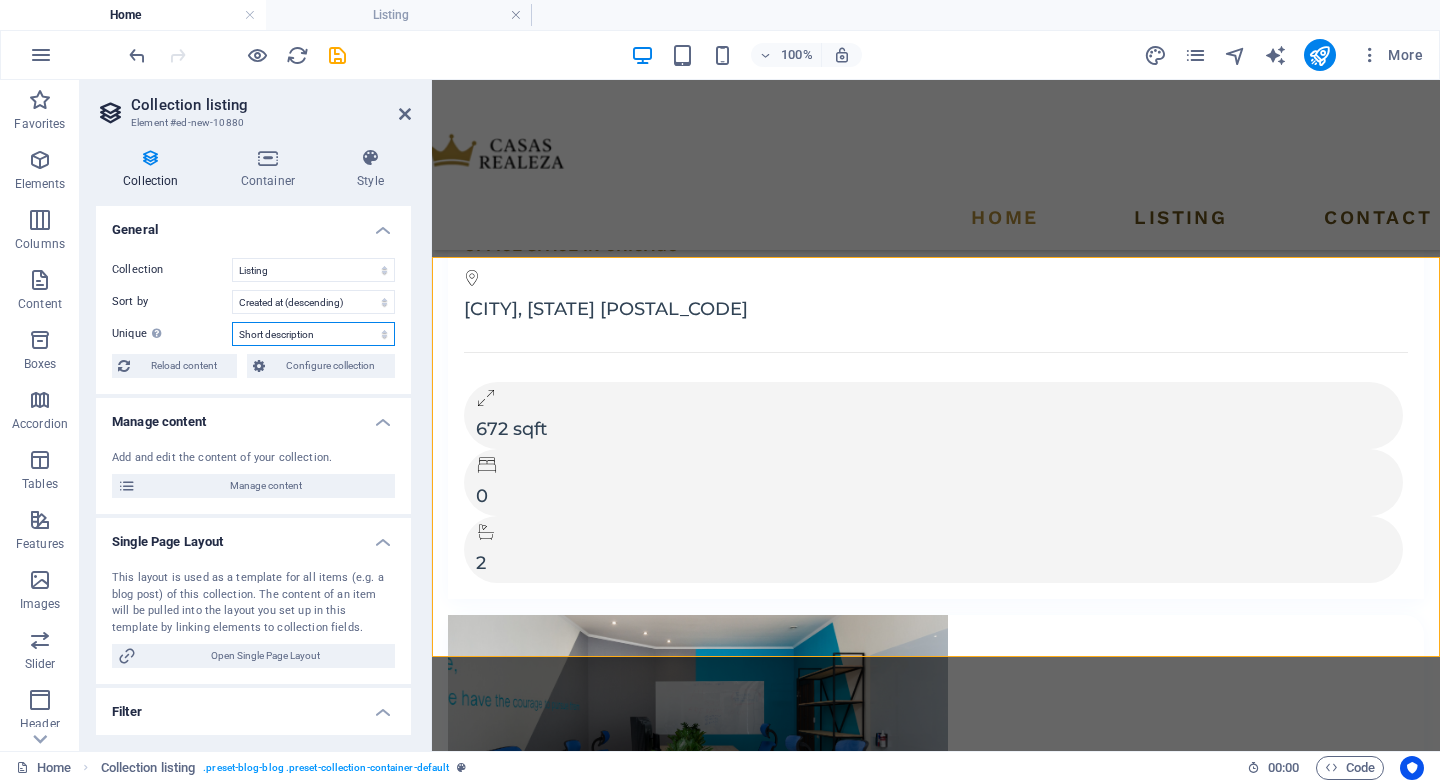 click on "None Name Slug Image Short description Property Type Price Address Size Bedrooms Bathrooms Listed Description" at bounding box center [313, 334] 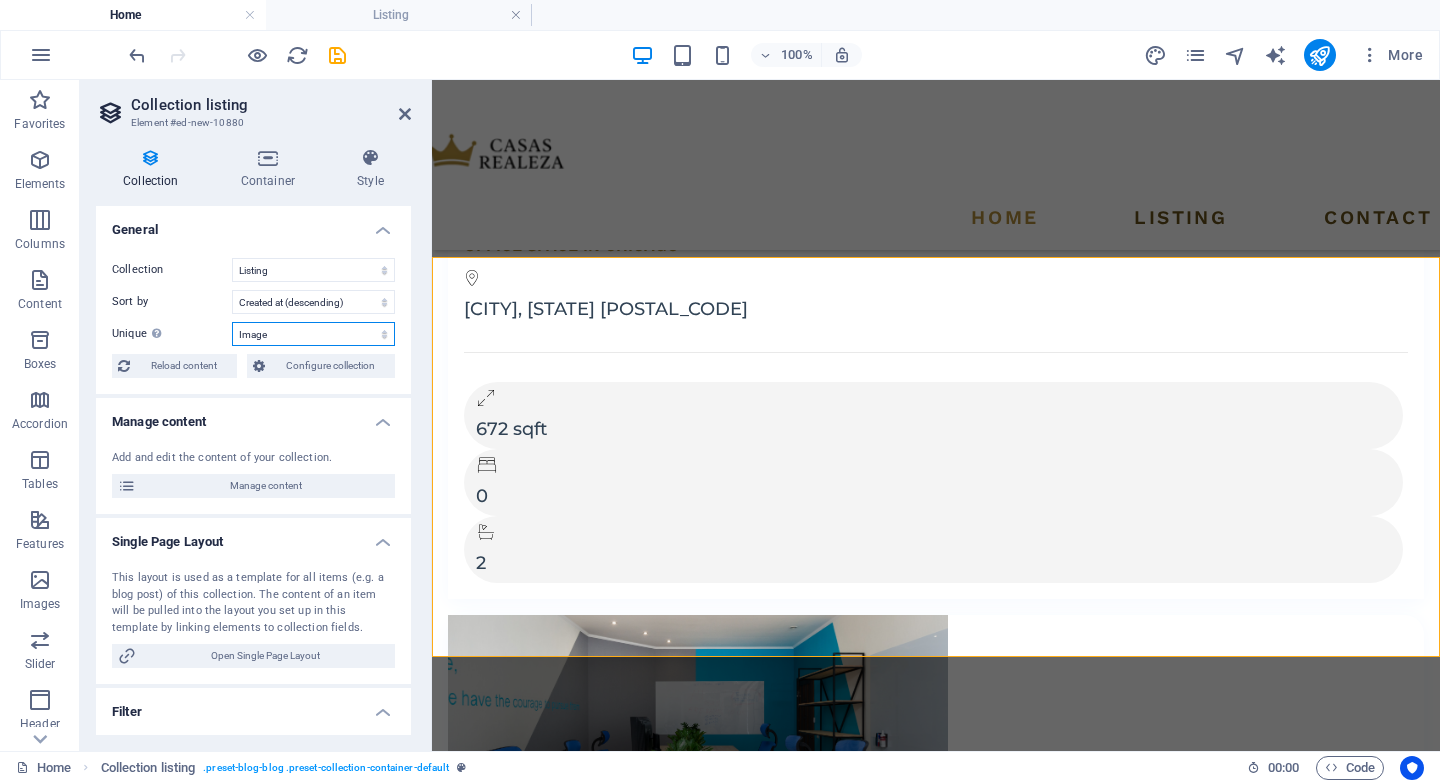 select on "68801a80691e50ae5e060e5a" 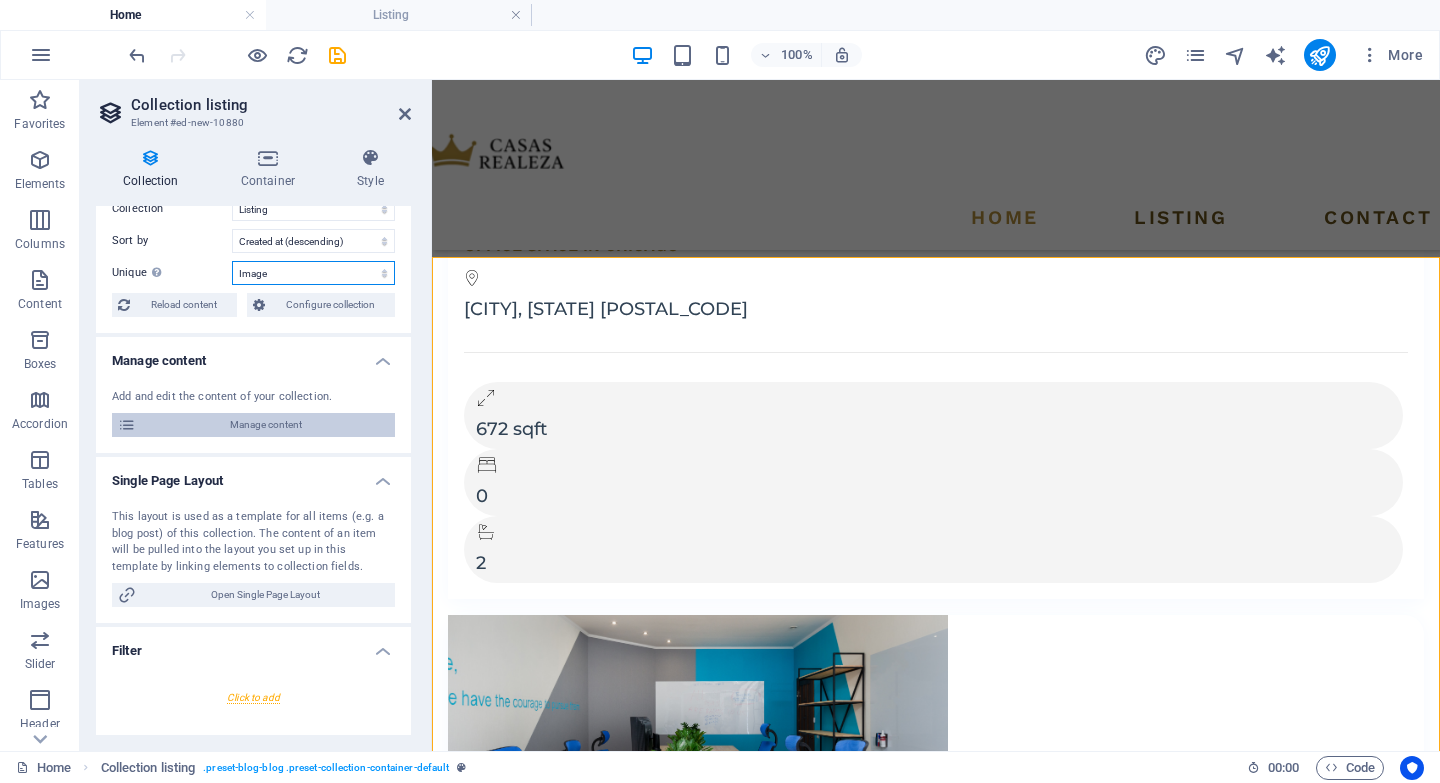scroll, scrollTop: 0, scrollLeft: 0, axis: both 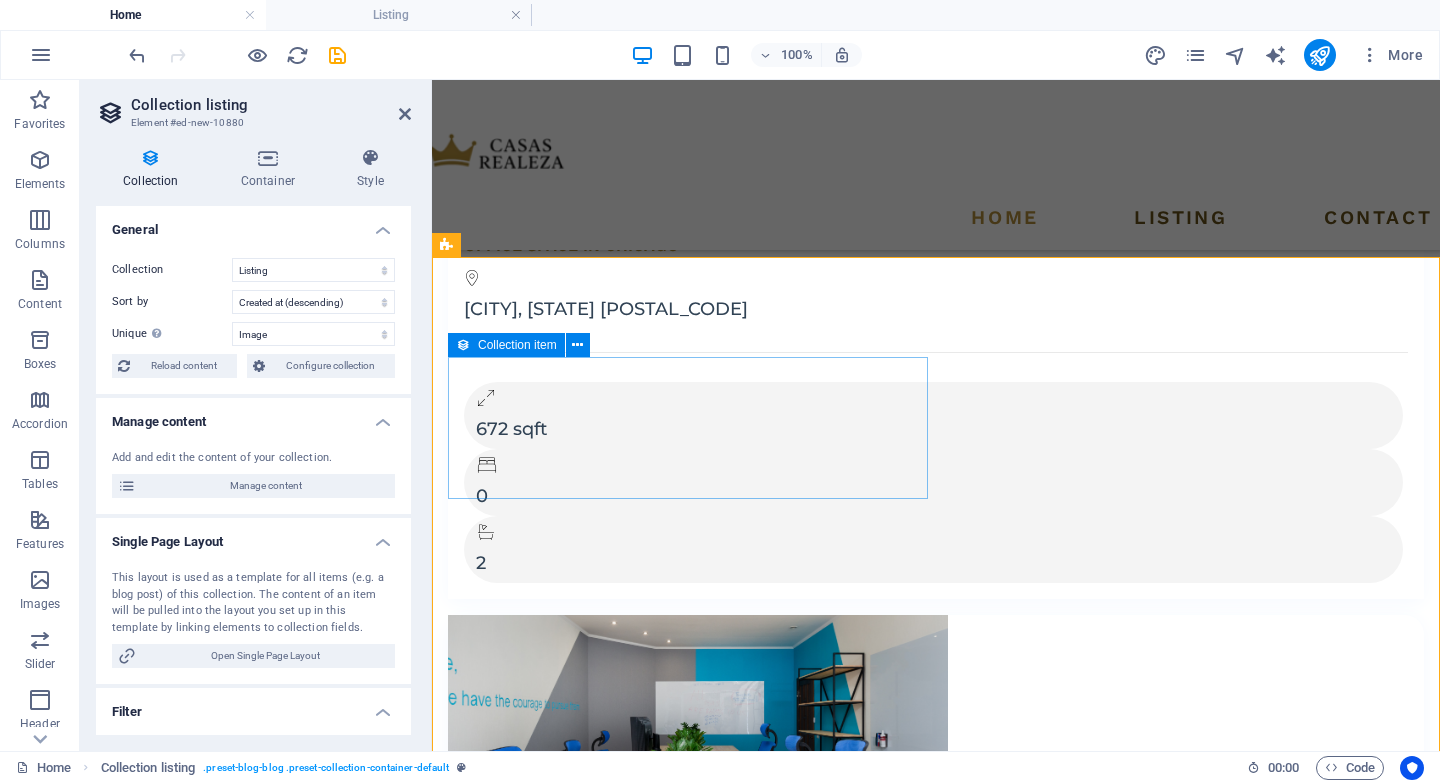 click on "Paste clipboard" at bounding box center [990, 6144] 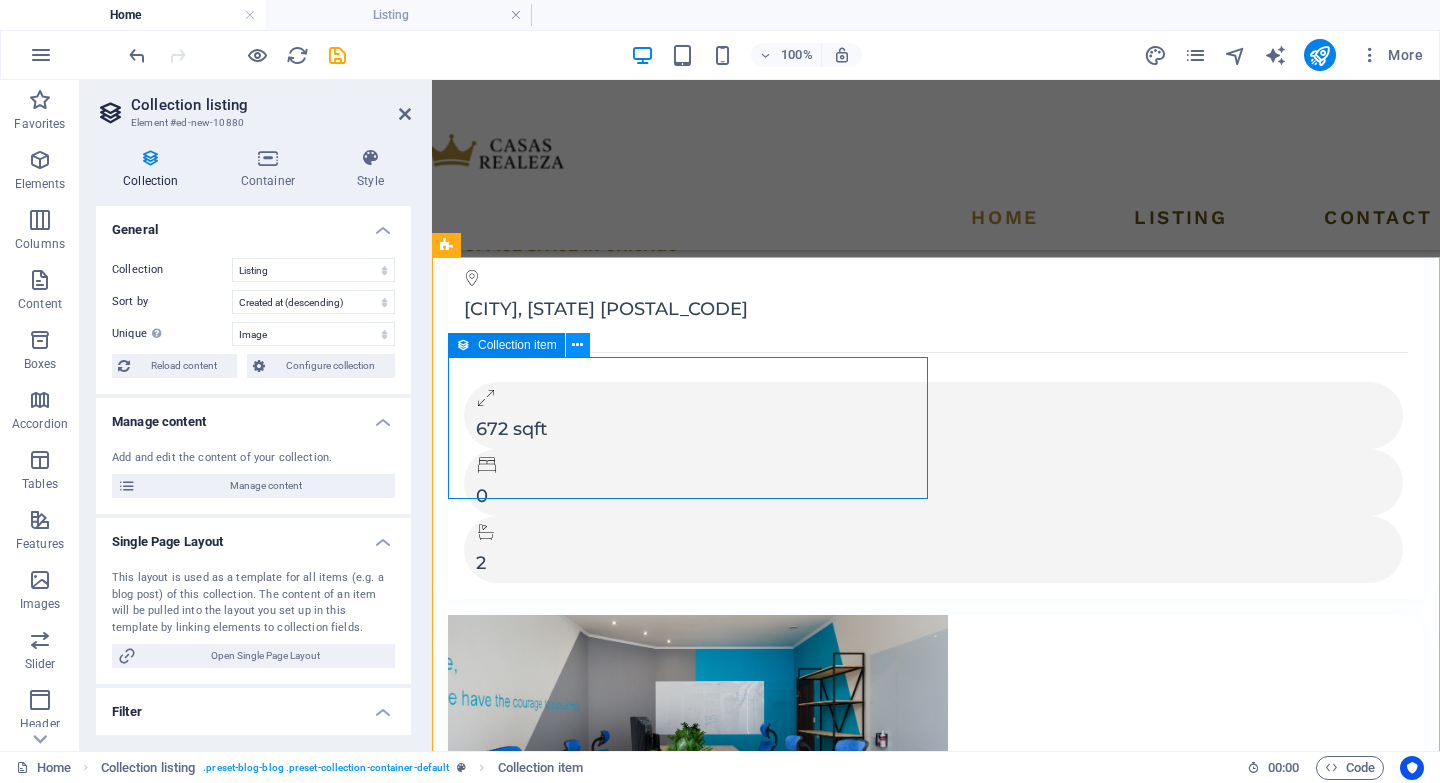 click at bounding box center (577, 345) 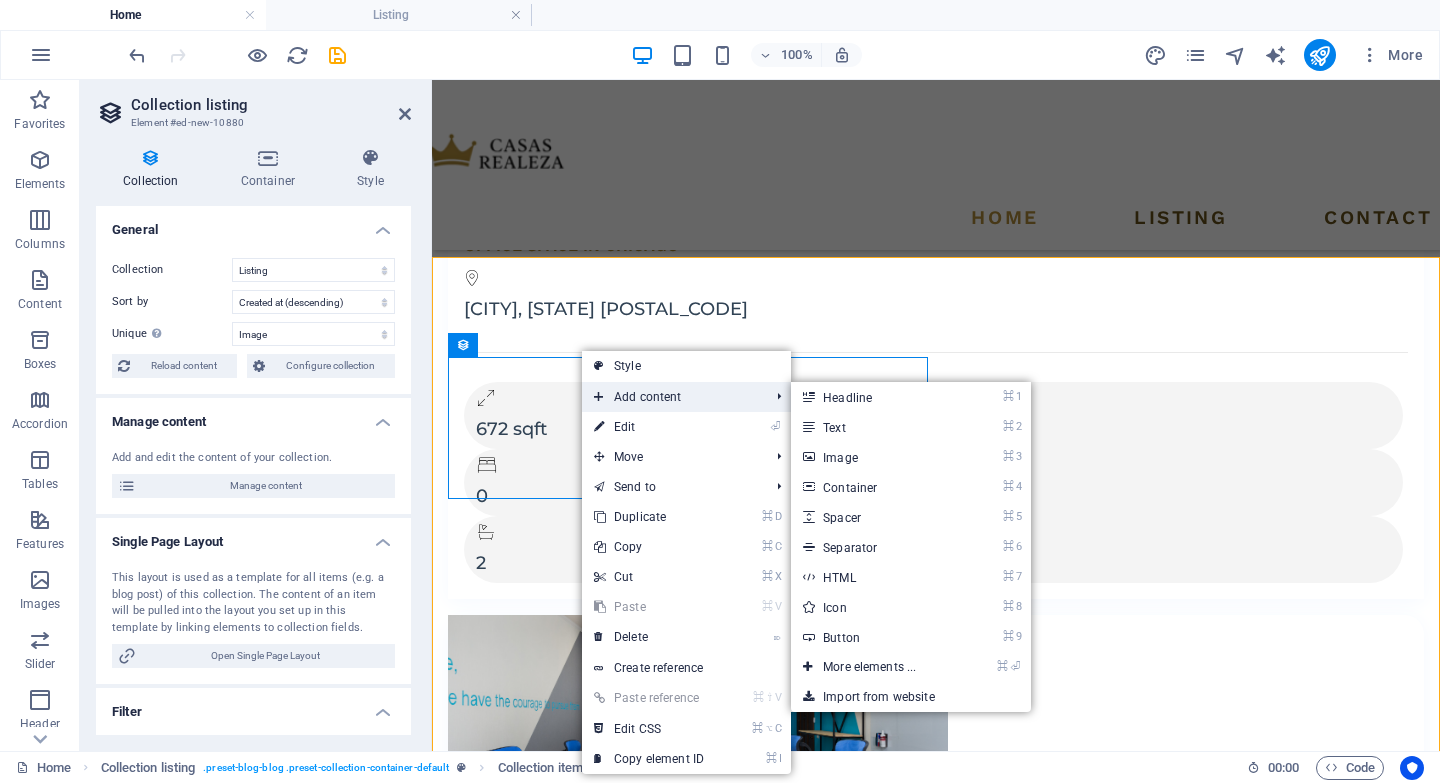 click on "Add content" at bounding box center (671, 397) 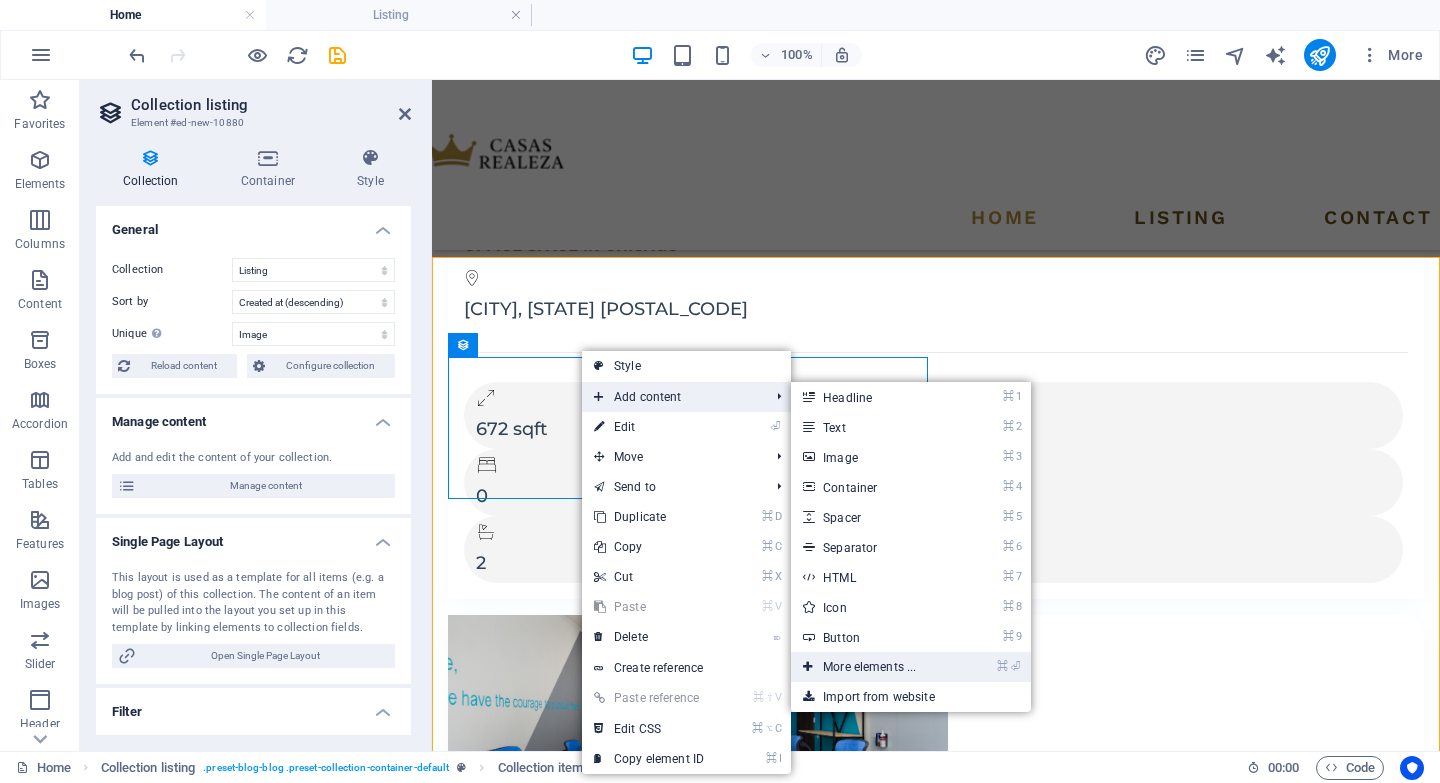 click on "⌘ ⏎  More elements ..." at bounding box center (873, 667) 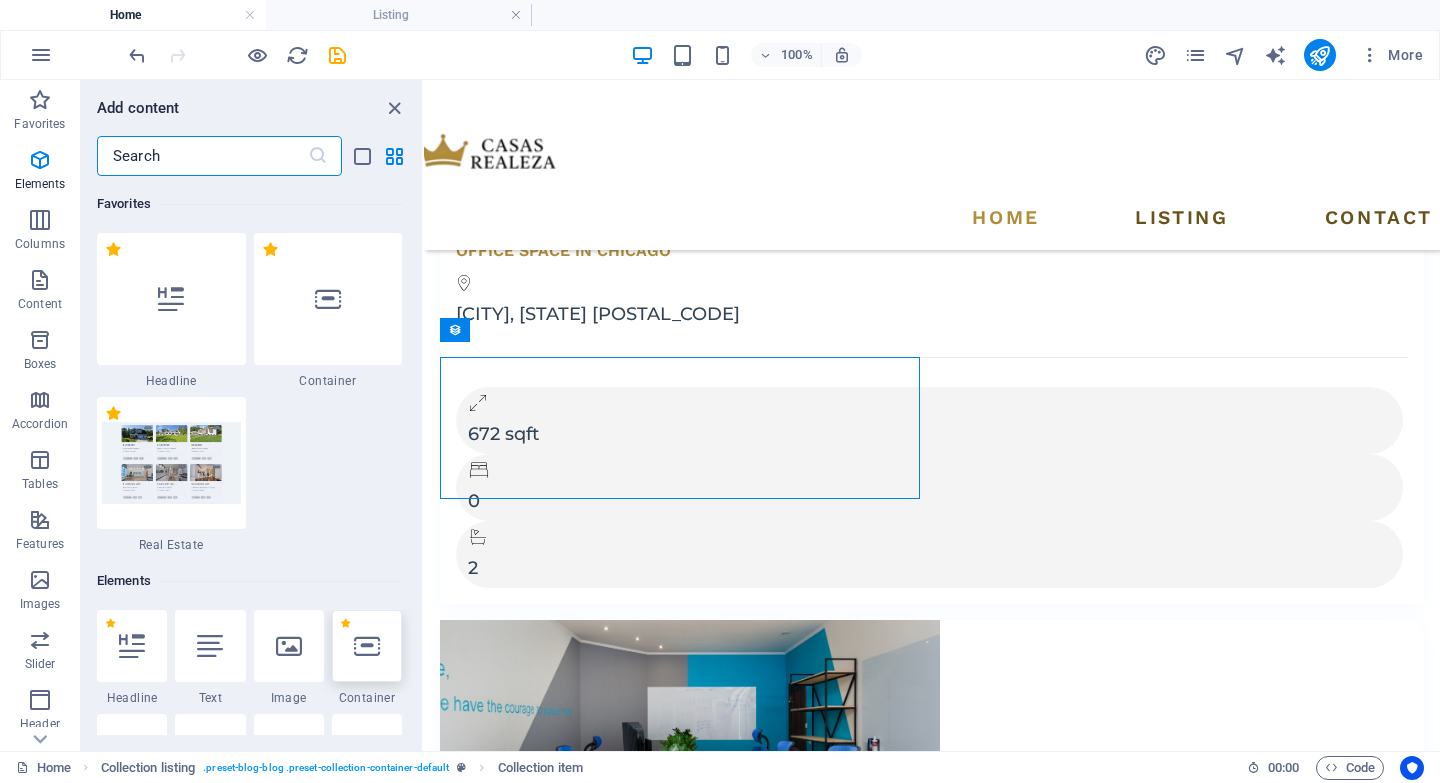 scroll, scrollTop: 377, scrollLeft: 0, axis: vertical 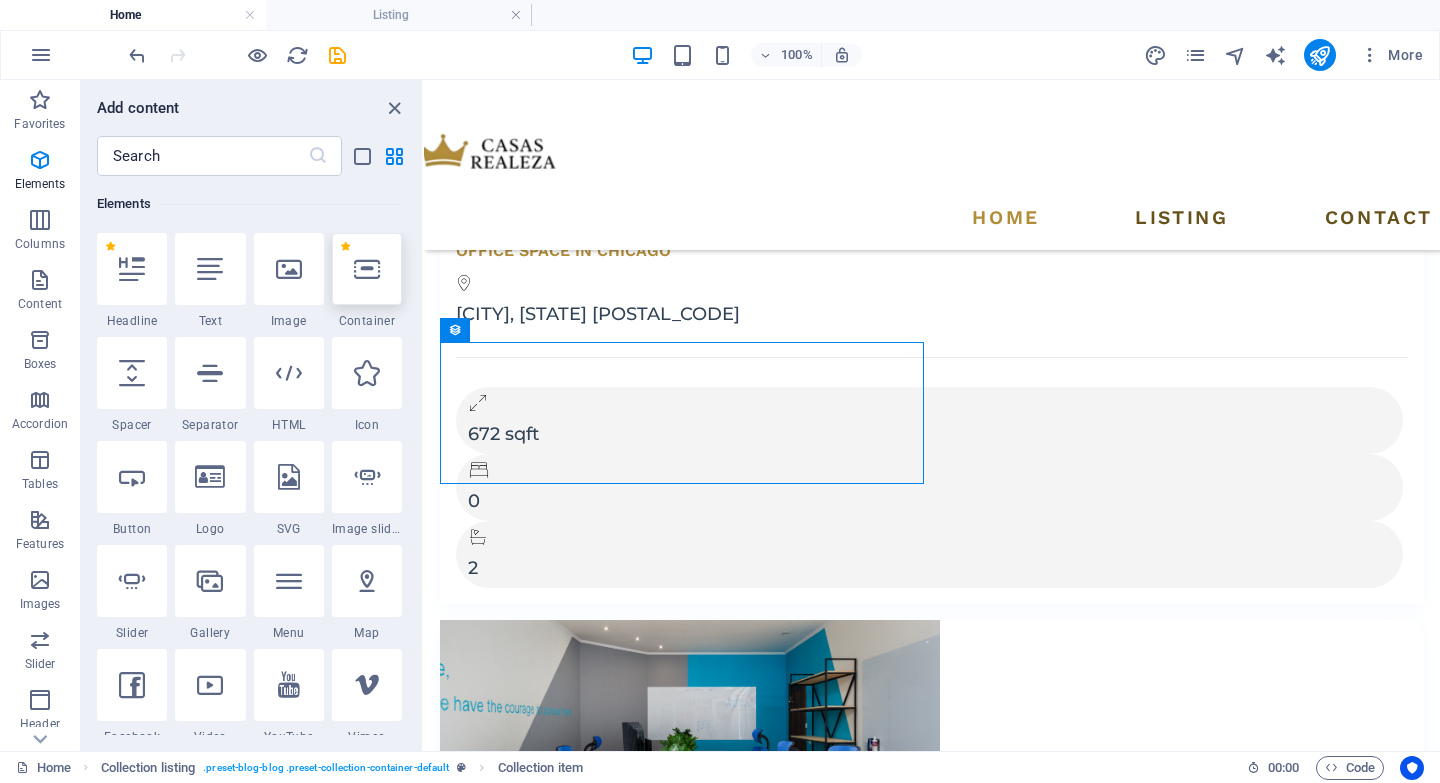 click at bounding box center [367, 269] 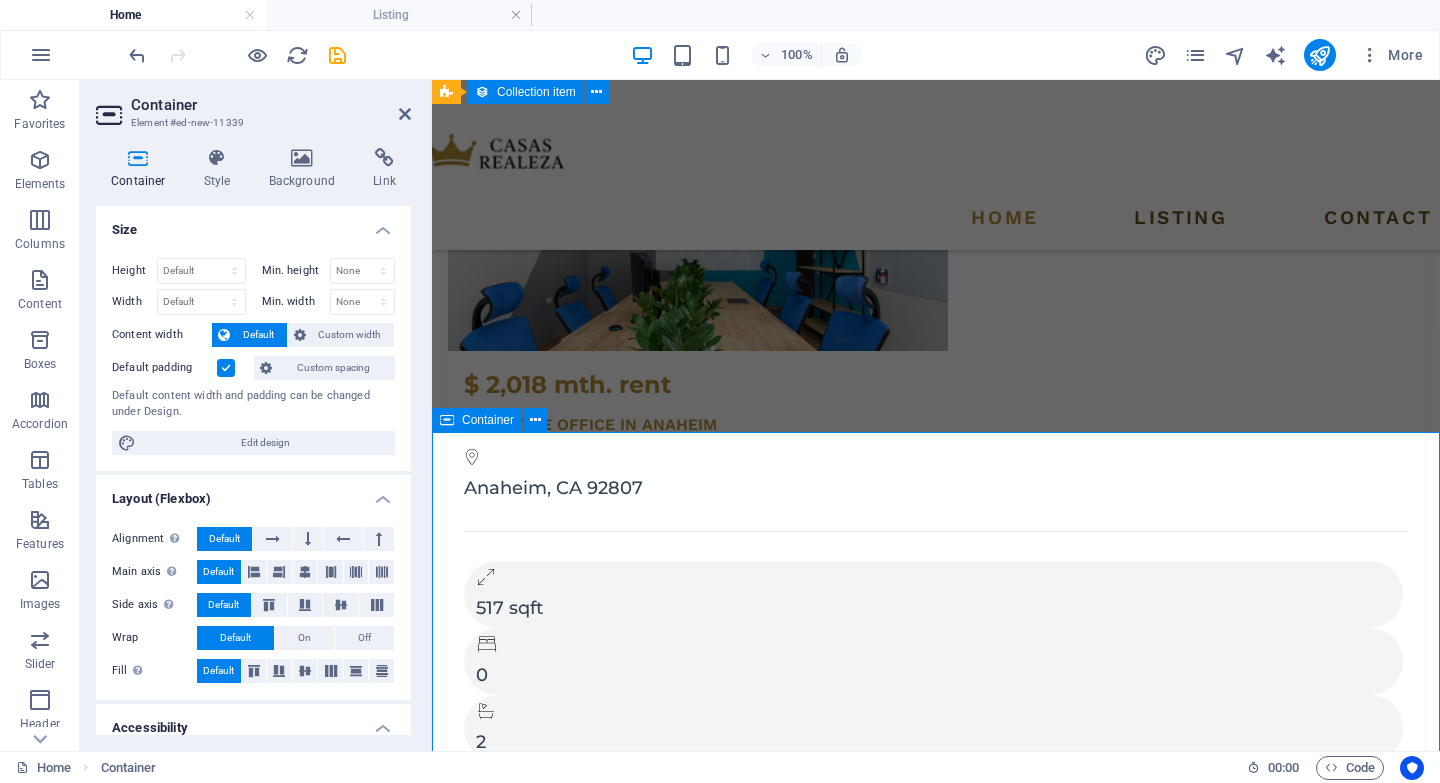 scroll, scrollTop: 4332, scrollLeft: 0, axis: vertical 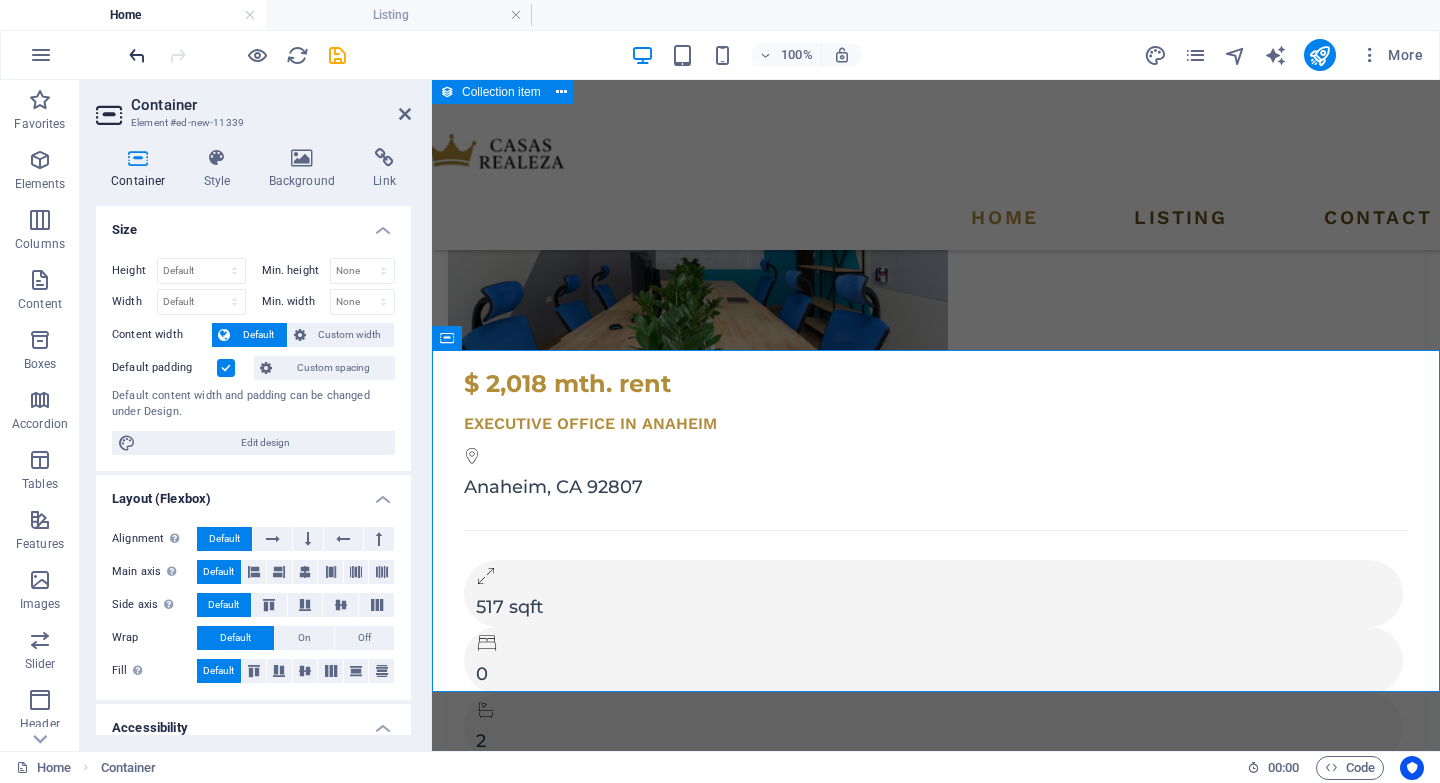 click at bounding box center [137, 55] 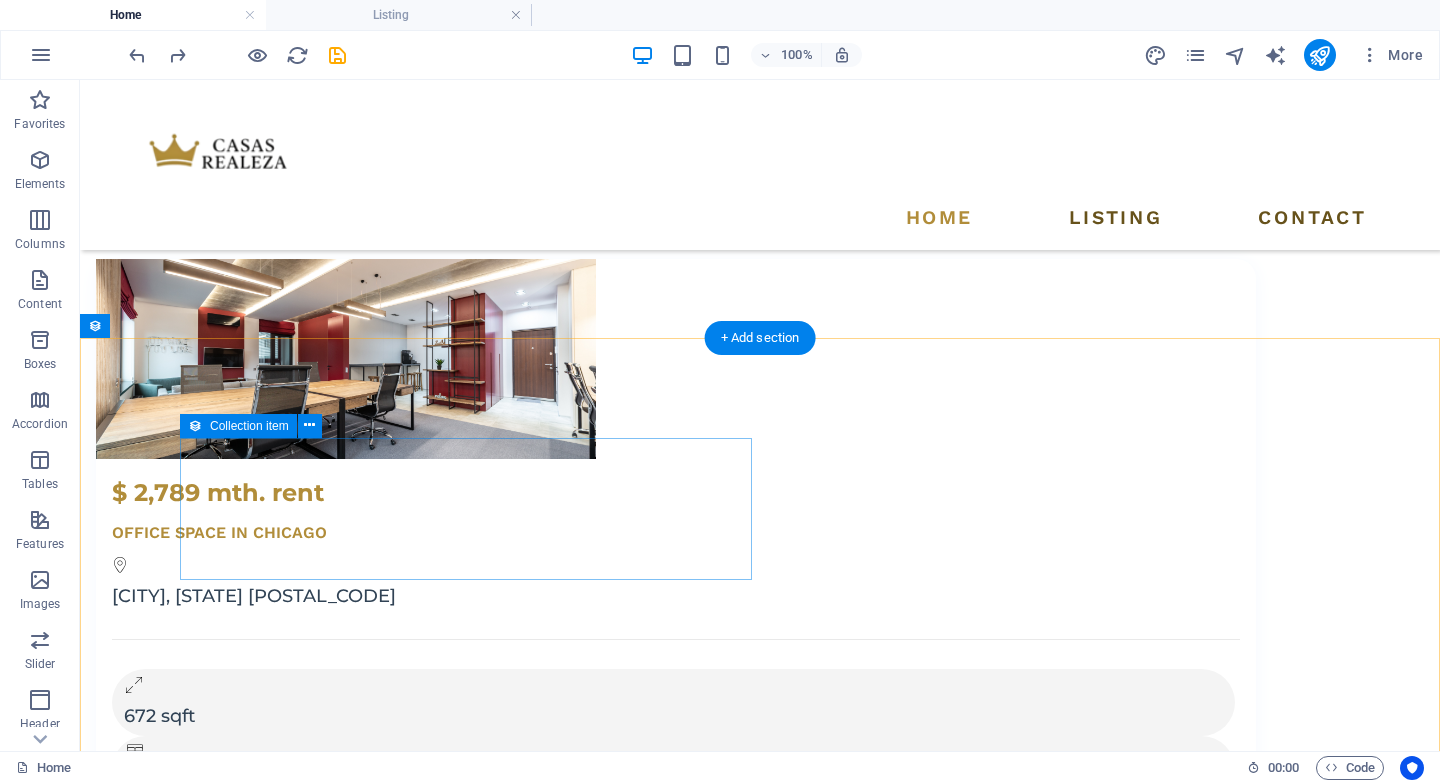 scroll, scrollTop: 3545, scrollLeft: 0, axis: vertical 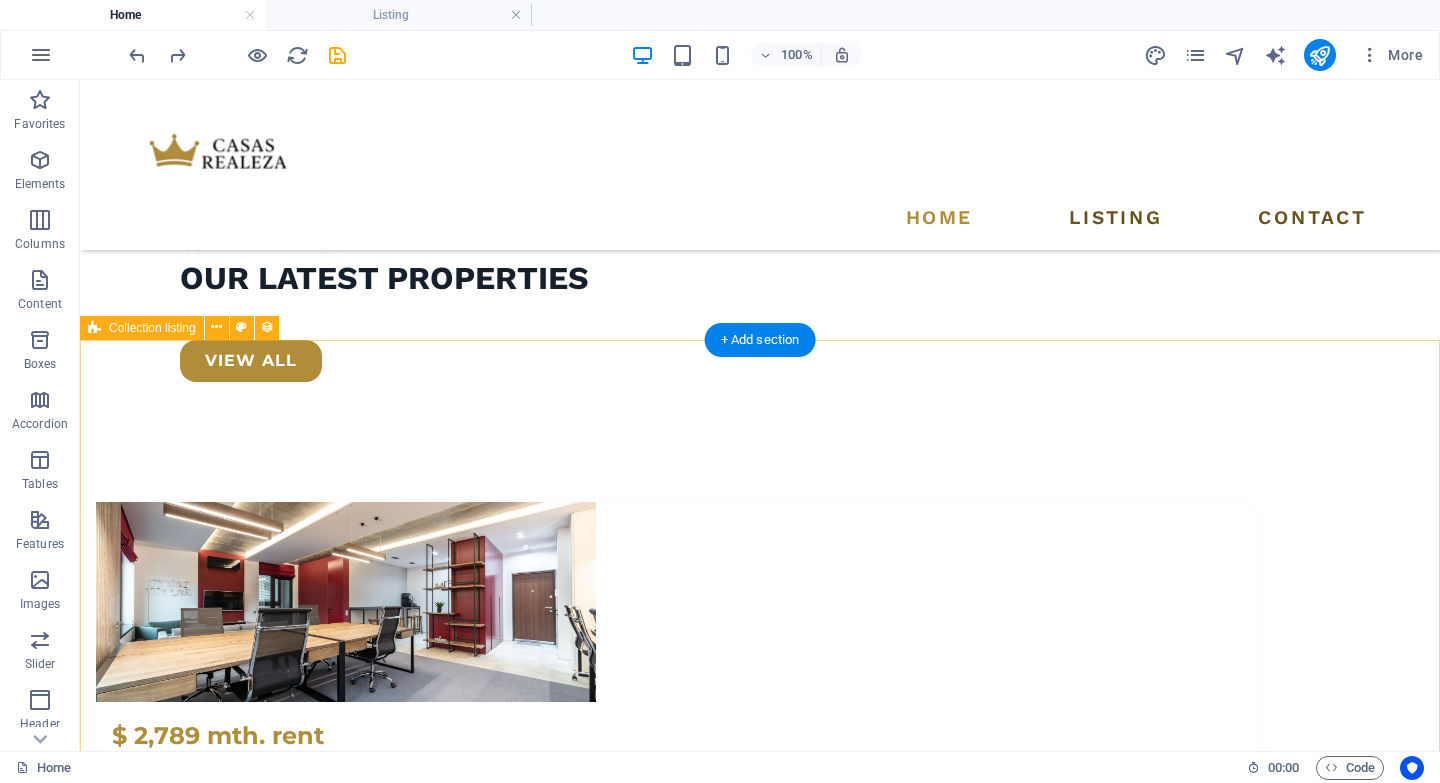click on "Add elements and assign them to collection fields or  Add elements  Paste clipboard Add elements and assign them to collection fields or  Add elements  Paste clipboard Add elements and assign them to collection fields or  Add elements  Paste clipboard  Vorherige Nächste" at bounding box center [760, 6840] 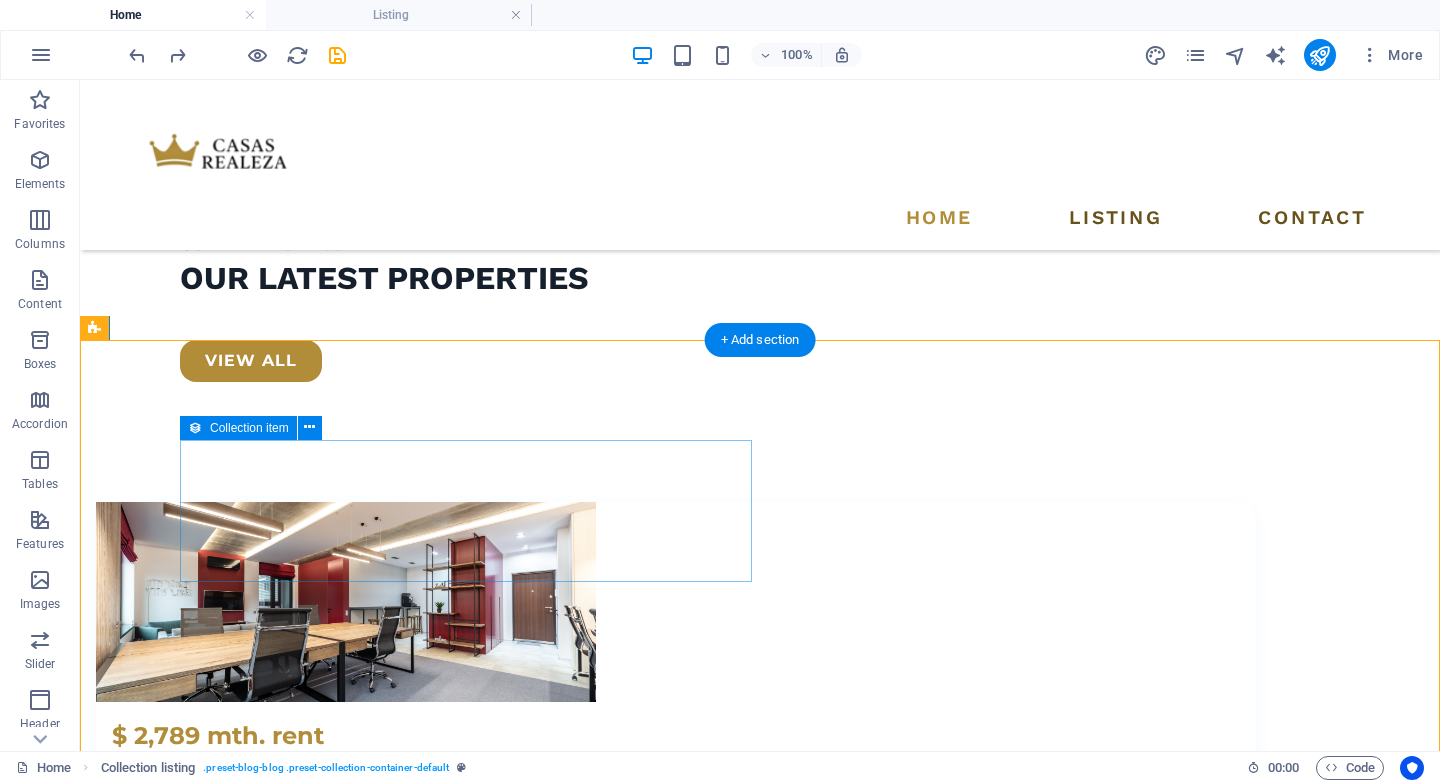 click on "Add elements" at bounding box center (617, 6674) 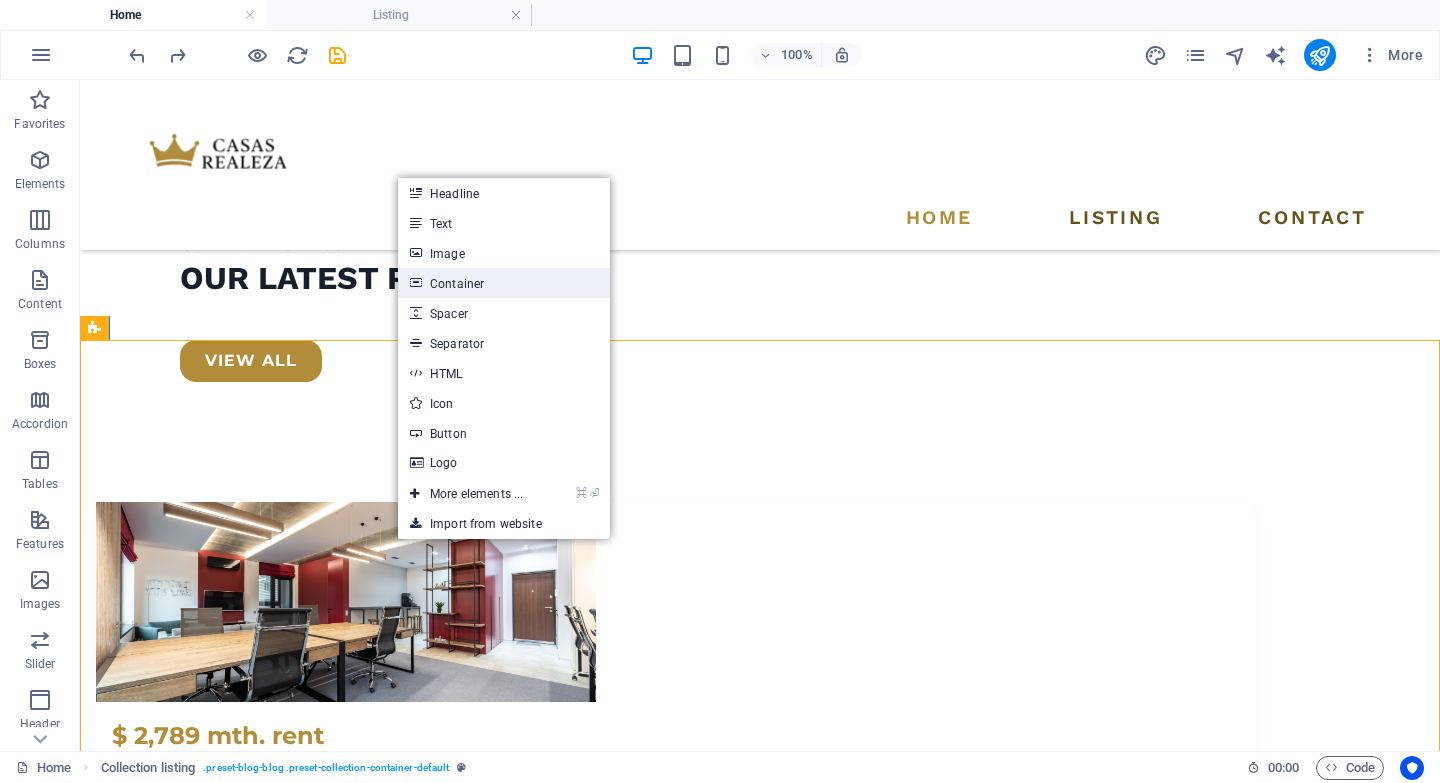 click on "Container" at bounding box center (504, 283) 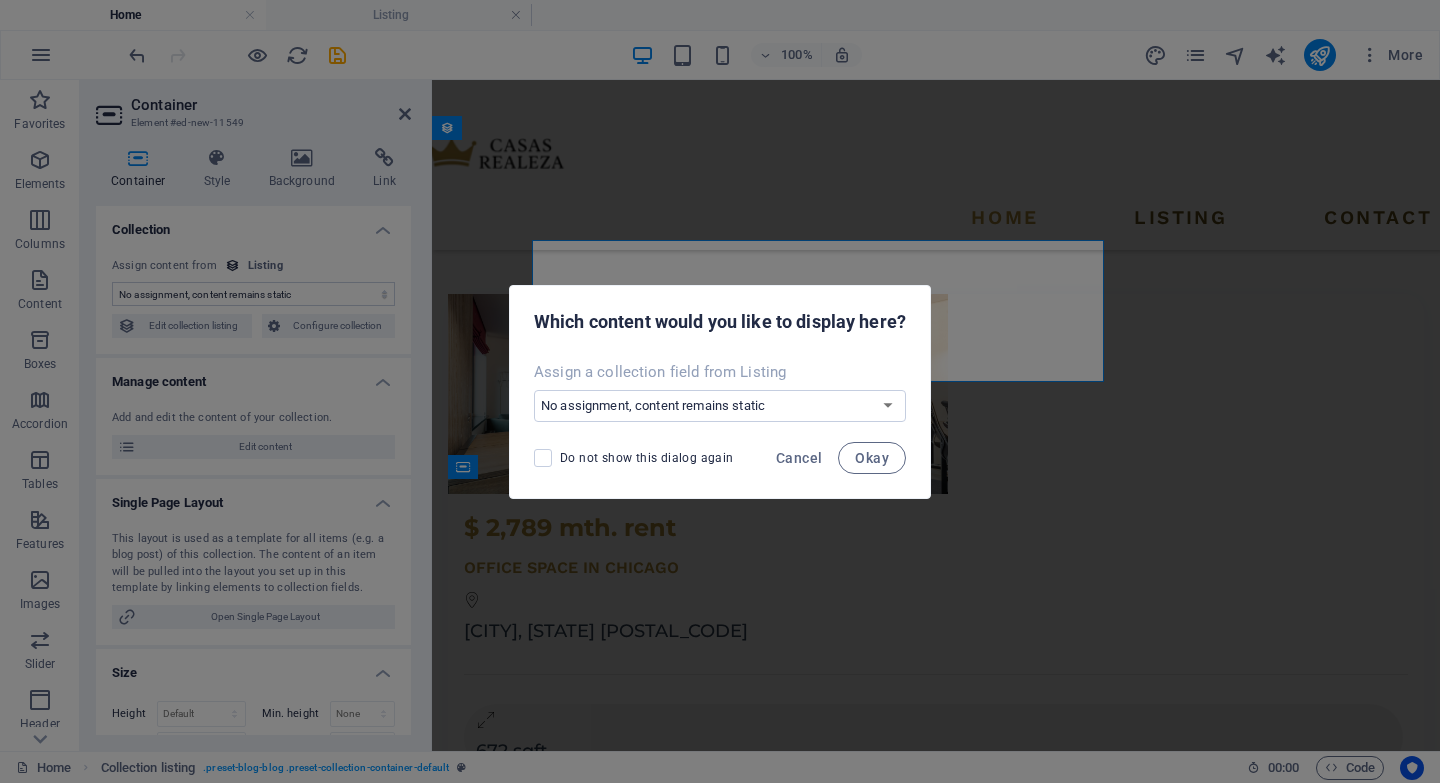 scroll, scrollTop: 3745, scrollLeft: 0, axis: vertical 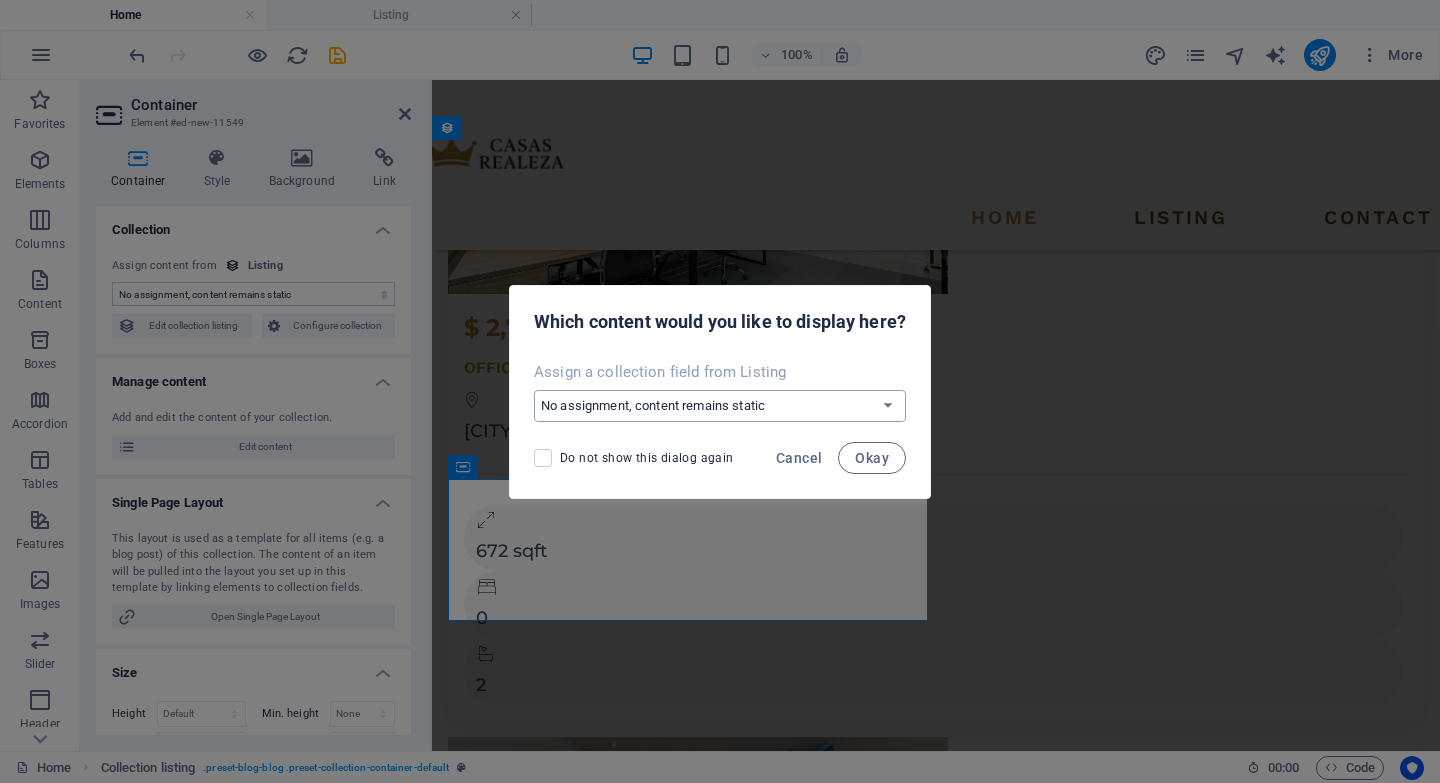 click on "No assignment, content remains static Create a new field Created at (Date) Updated at (Date) Name (Plain Text) Slug (Plain Text) Image (File) Short description (Rich Text) Property Type (Choice) Price (Plain Text) Address (Plain Text) Size (Plain Text) Bedrooms (Number) Bathrooms (Number) Listed (Checkbox) Description (CMS)" at bounding box center [720, 406] 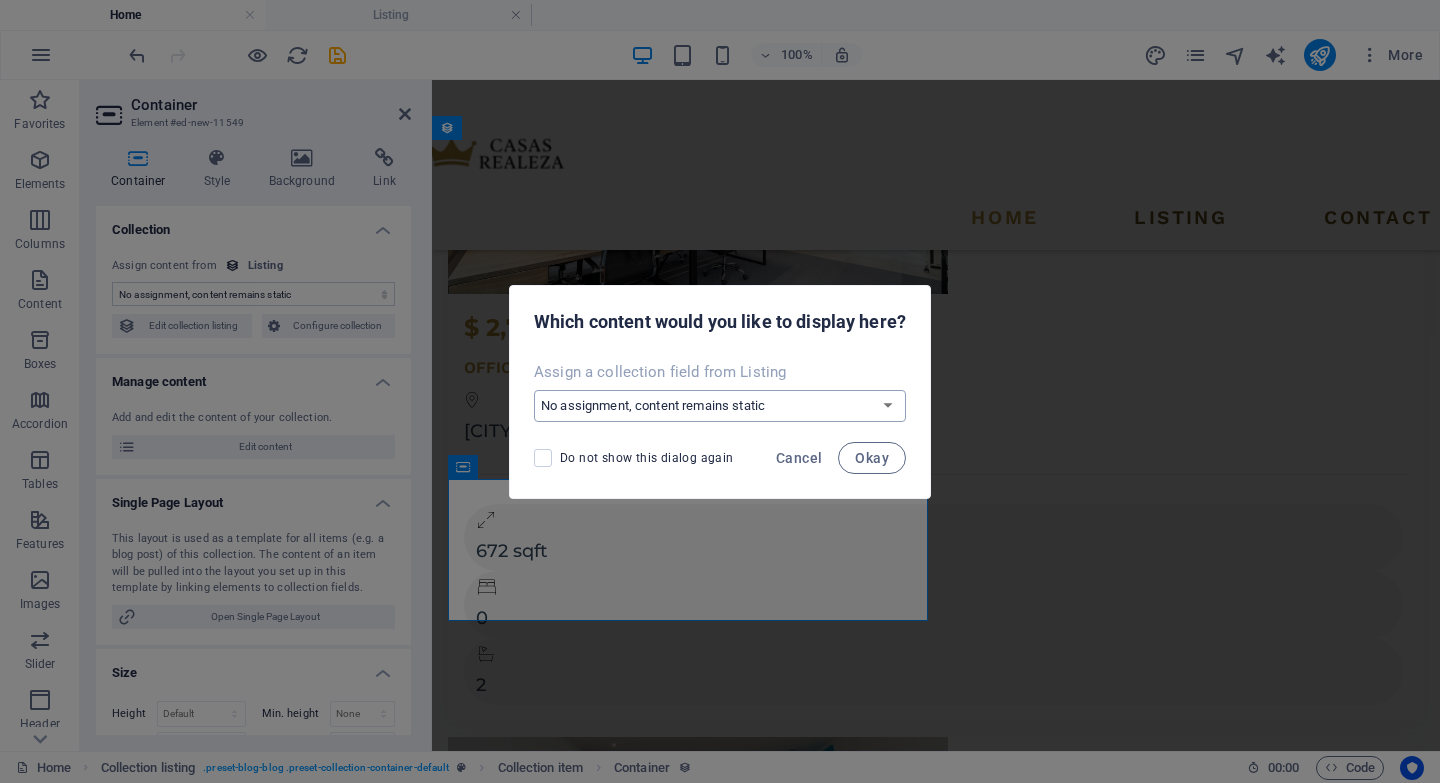 select on "full_description" 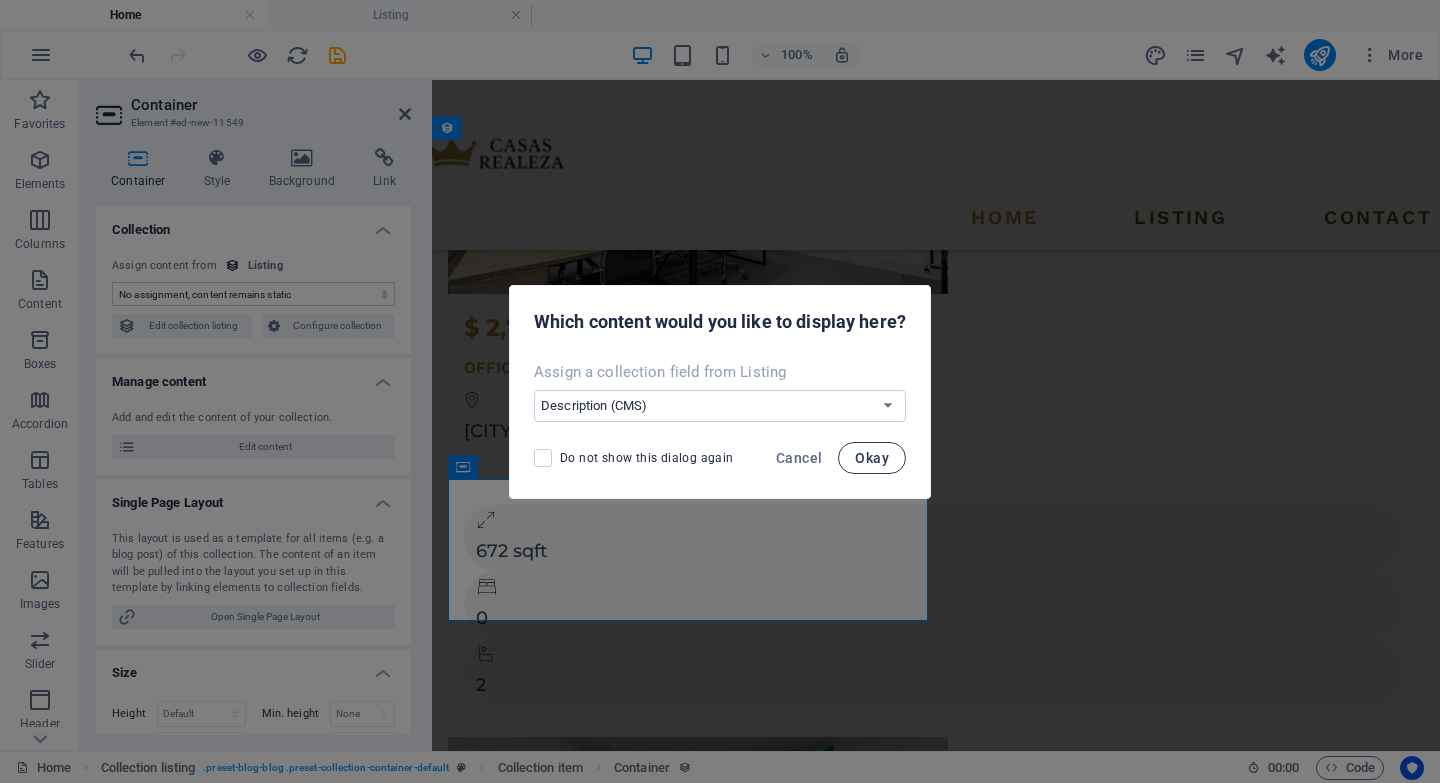 click on "Okay" at bounding box center (872, 458) 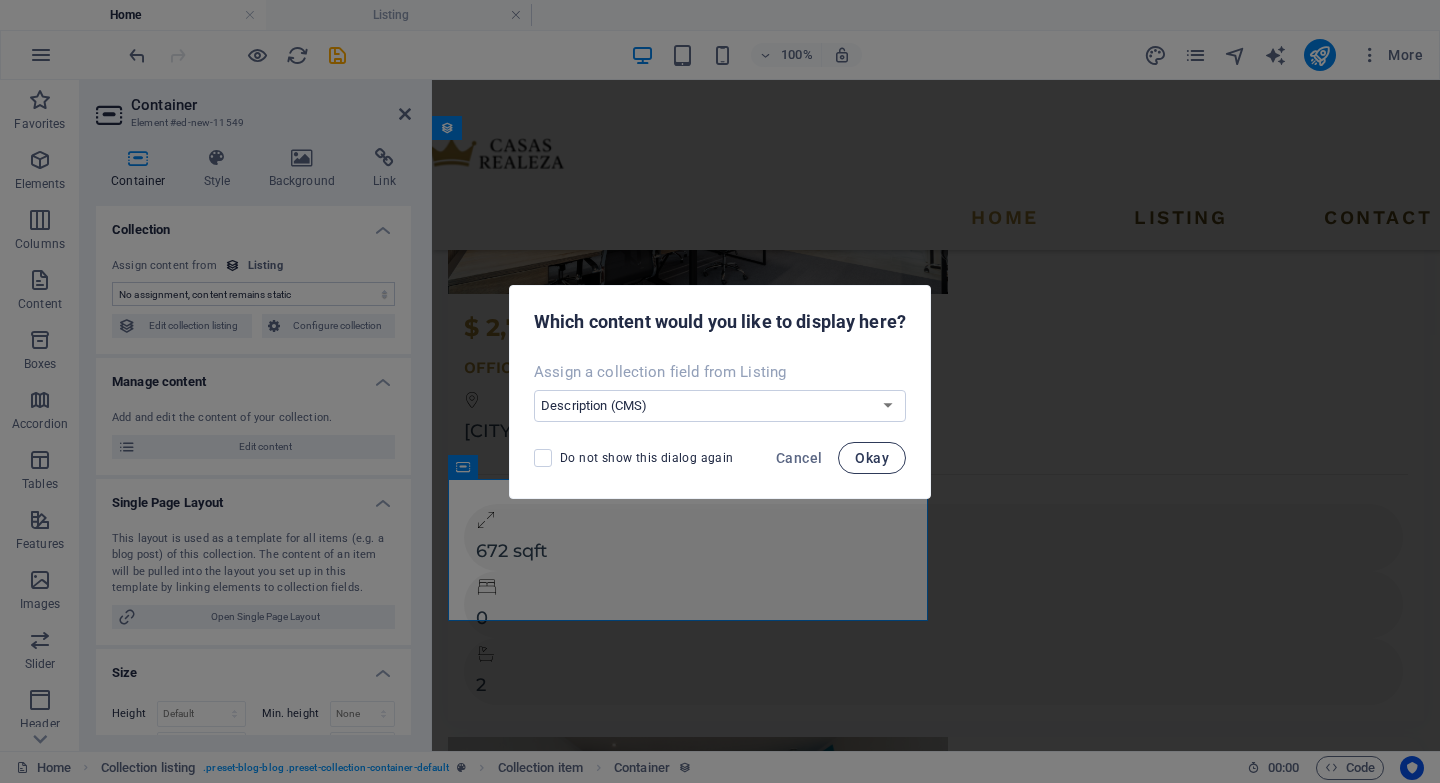 select on "full_description" 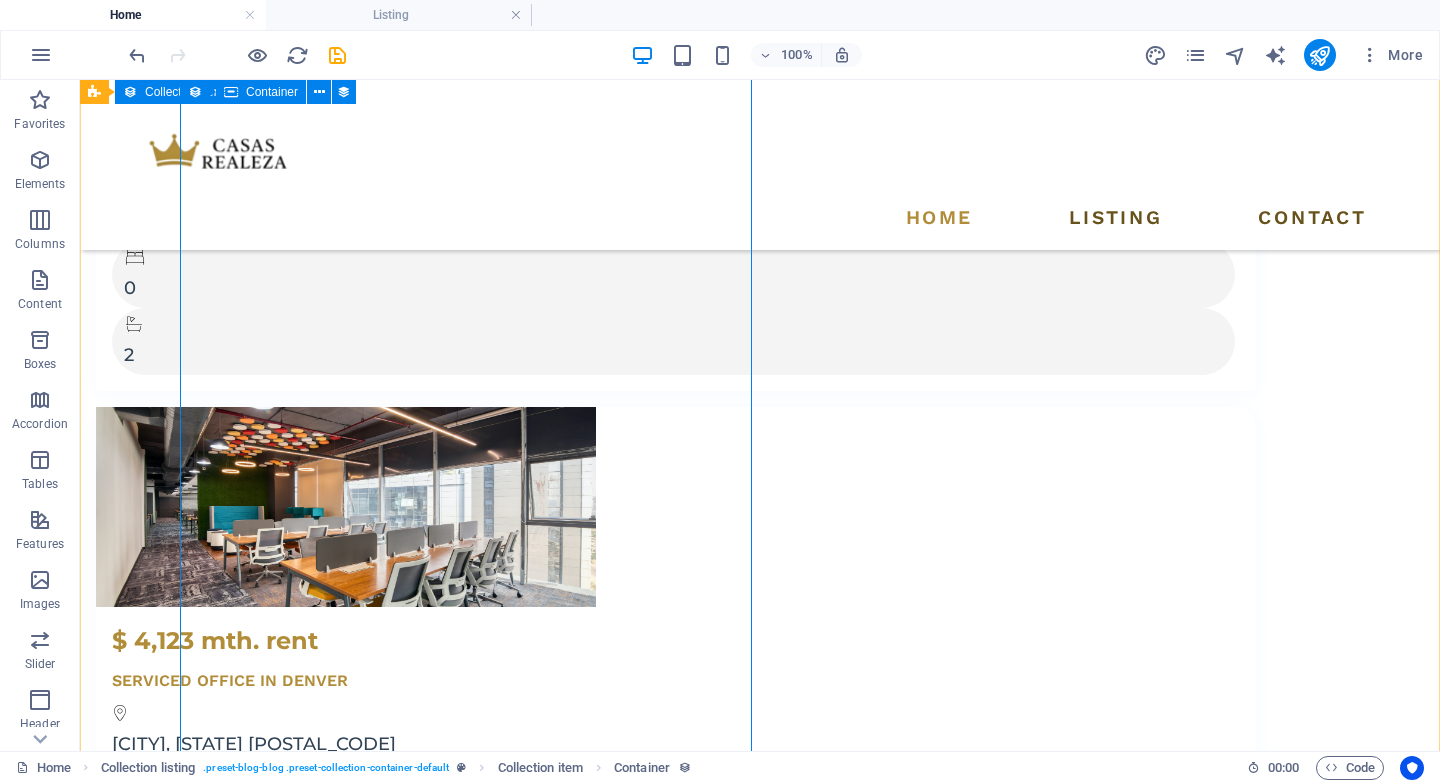 scroll, scrollTop: 4918, scrollLeft: 0, axis: vertical 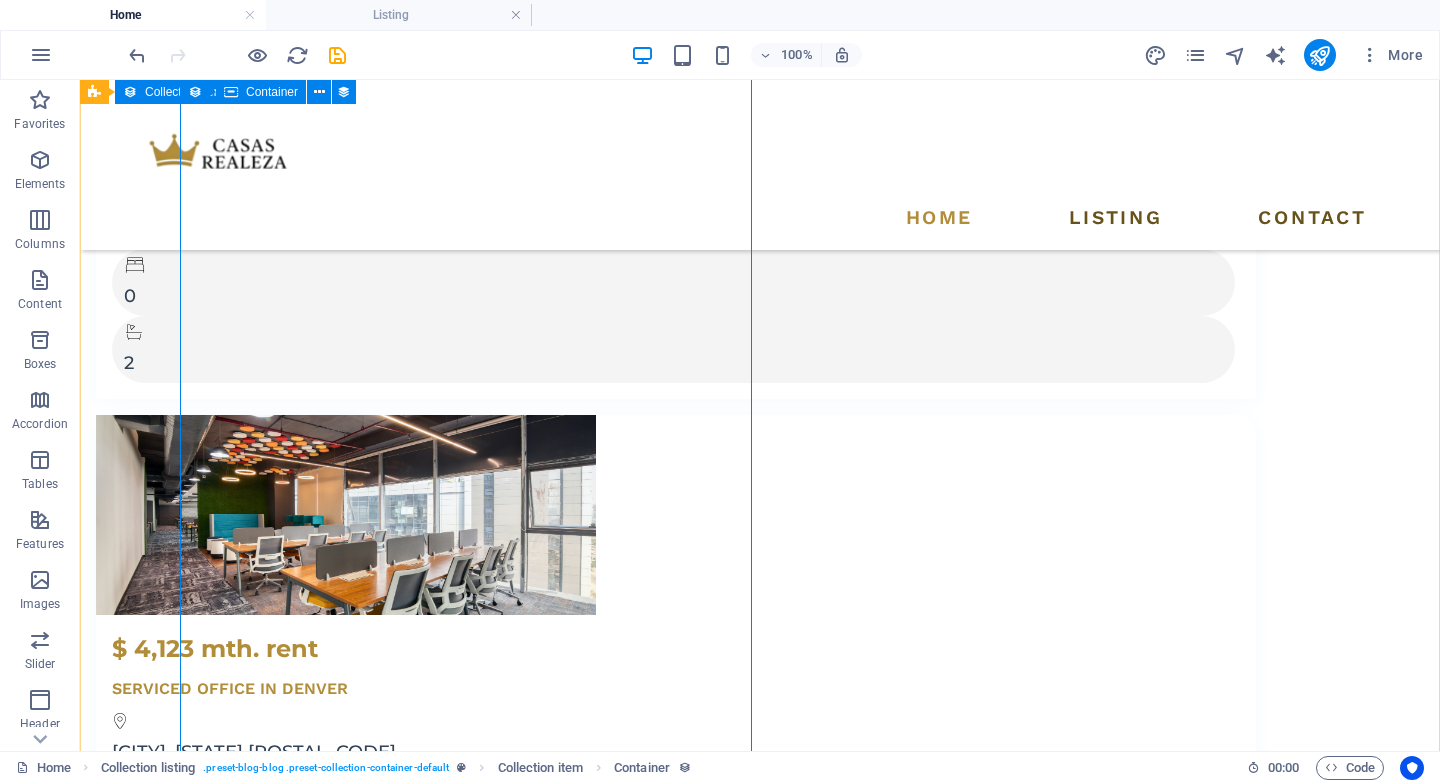 click at bounding box center (384, 1193825) 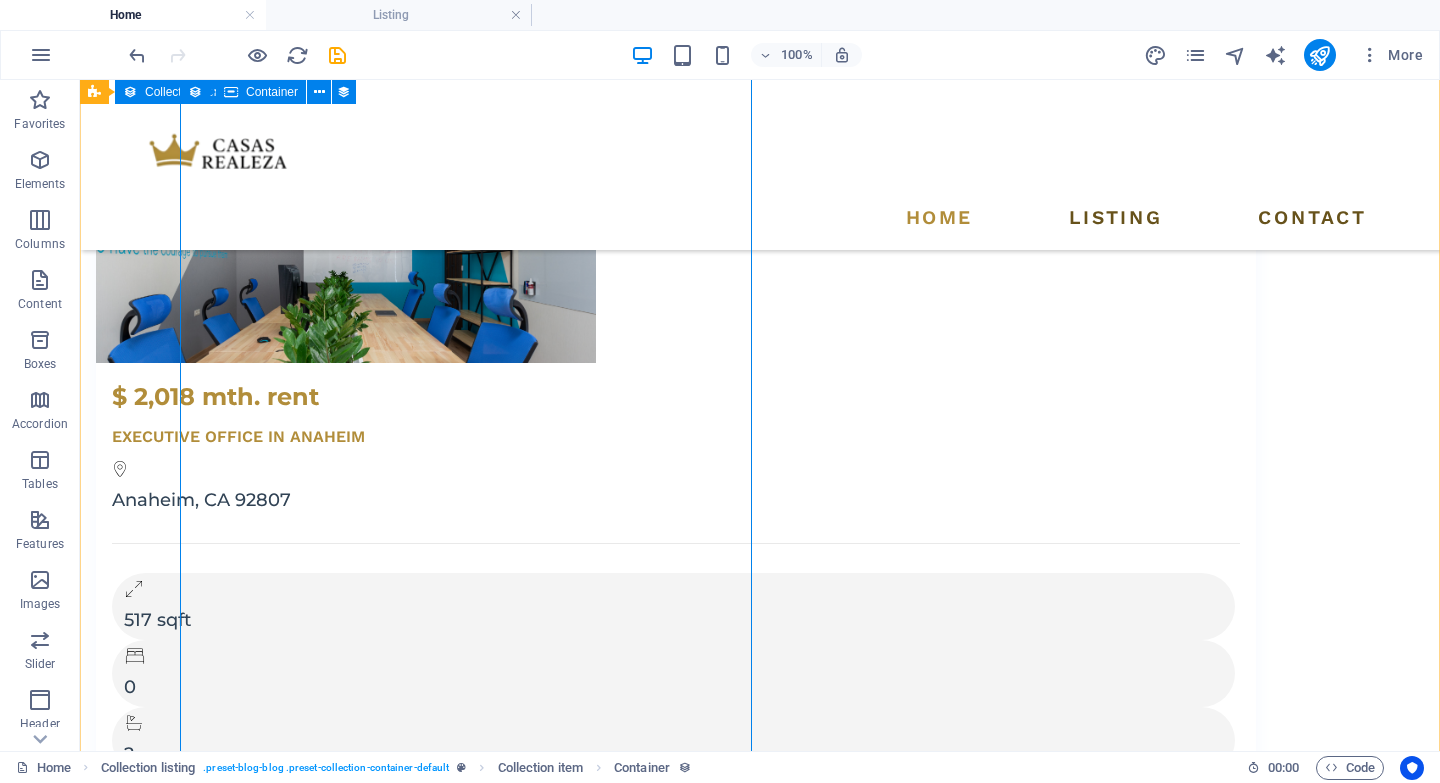 click on "Located in the peaceful Region 8, just minutes from [CITY]’s paradisiacal beaches, Kokoon Bohemio sits on a 1,220 m² lot, offering expansive private gardens and a large swimming pool for each unit. The architectural design stands out for its 4.5-meter-high ceilings in the social areas, creating bright and open spaces that blend seamlessly with the natural surroundings." at bounding box center (384, 6714) 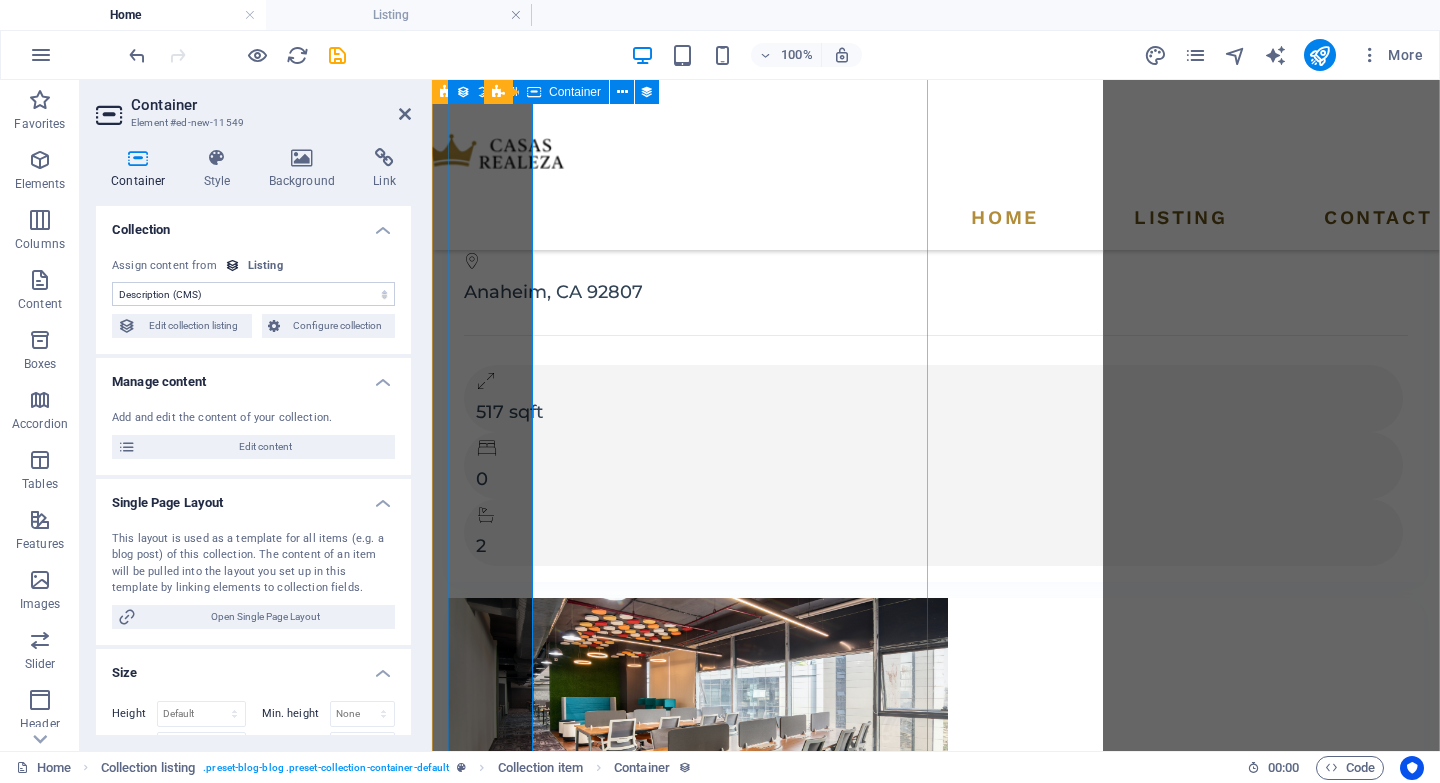 scroll, scrollTop: 5249, scrollLeft: 0, axis: vertical 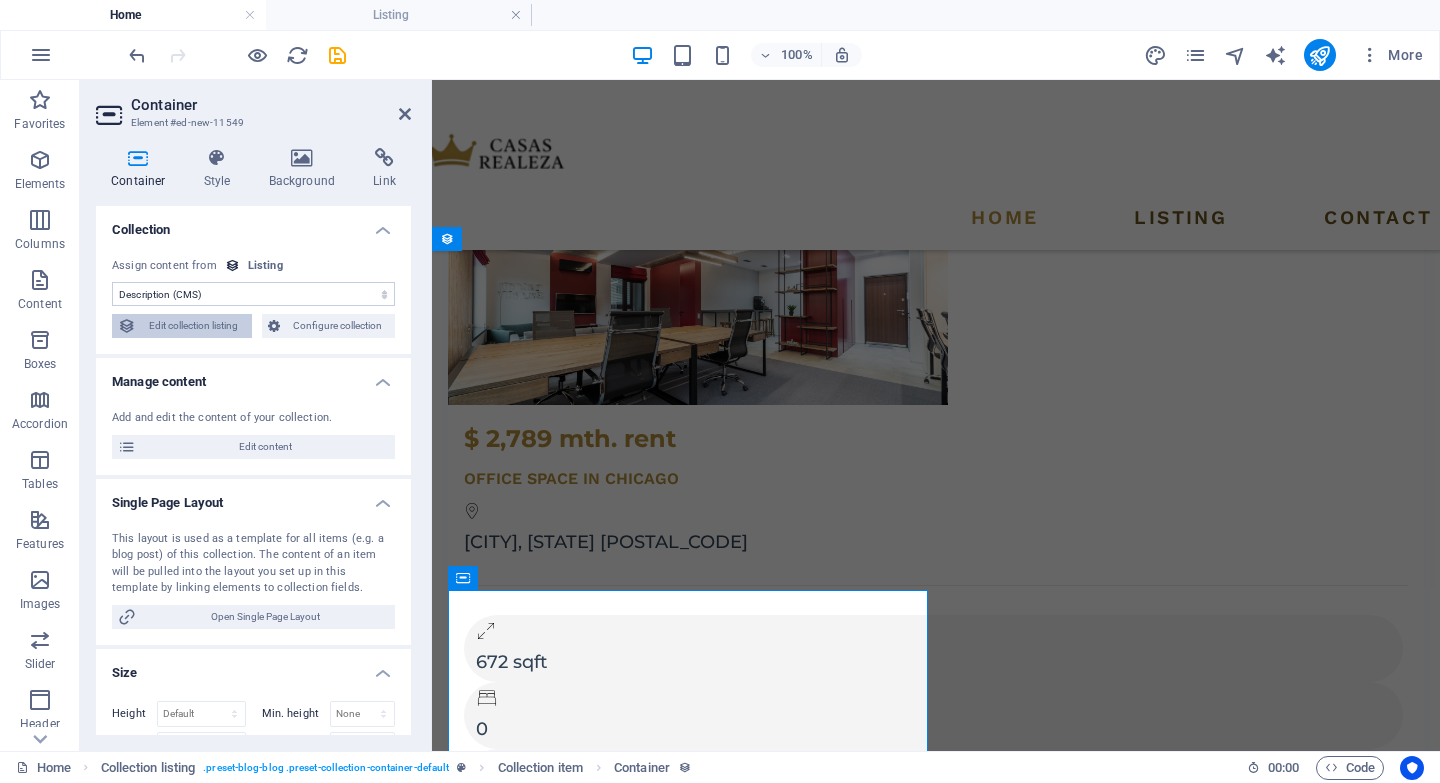 click on "Edit collection listing" at bounding box center (194, 326) 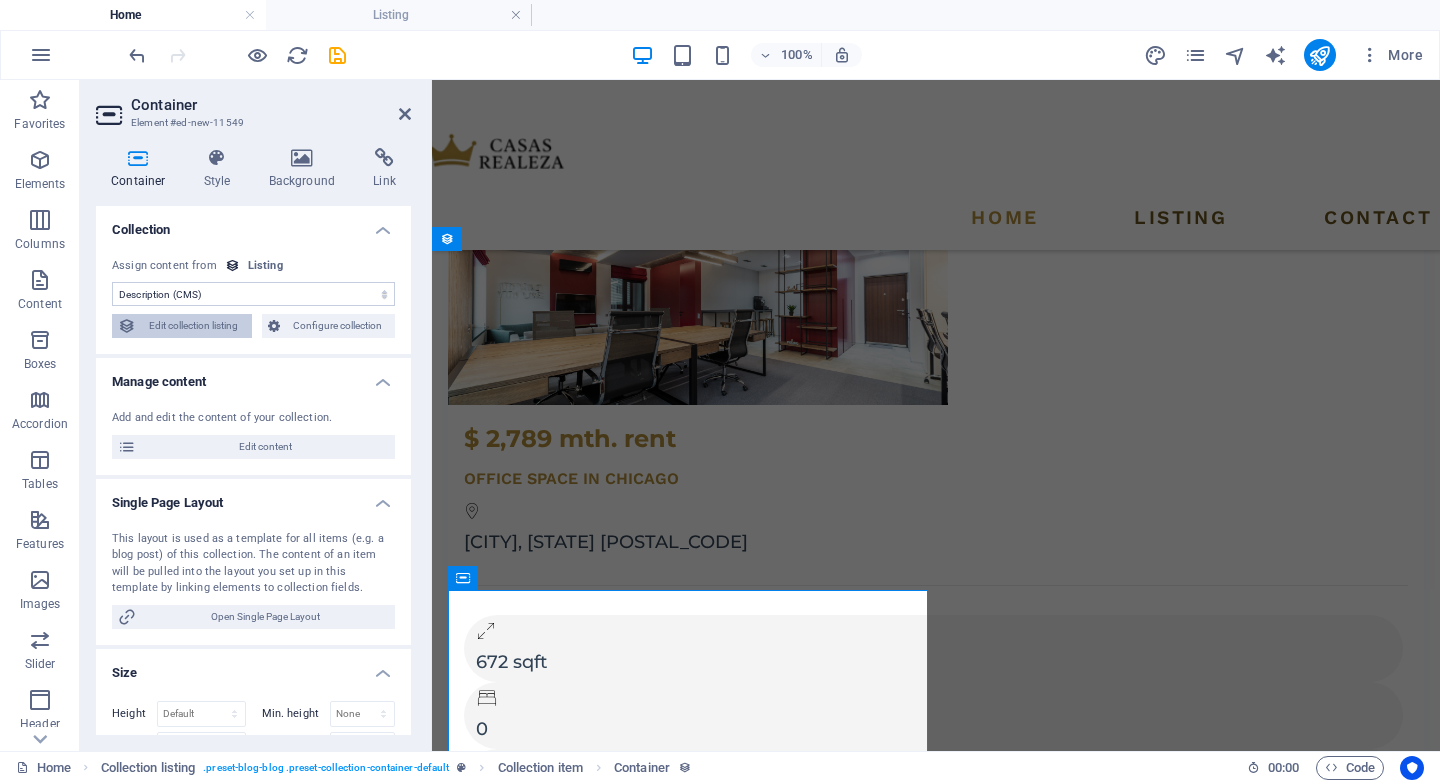 select on "columns.image" 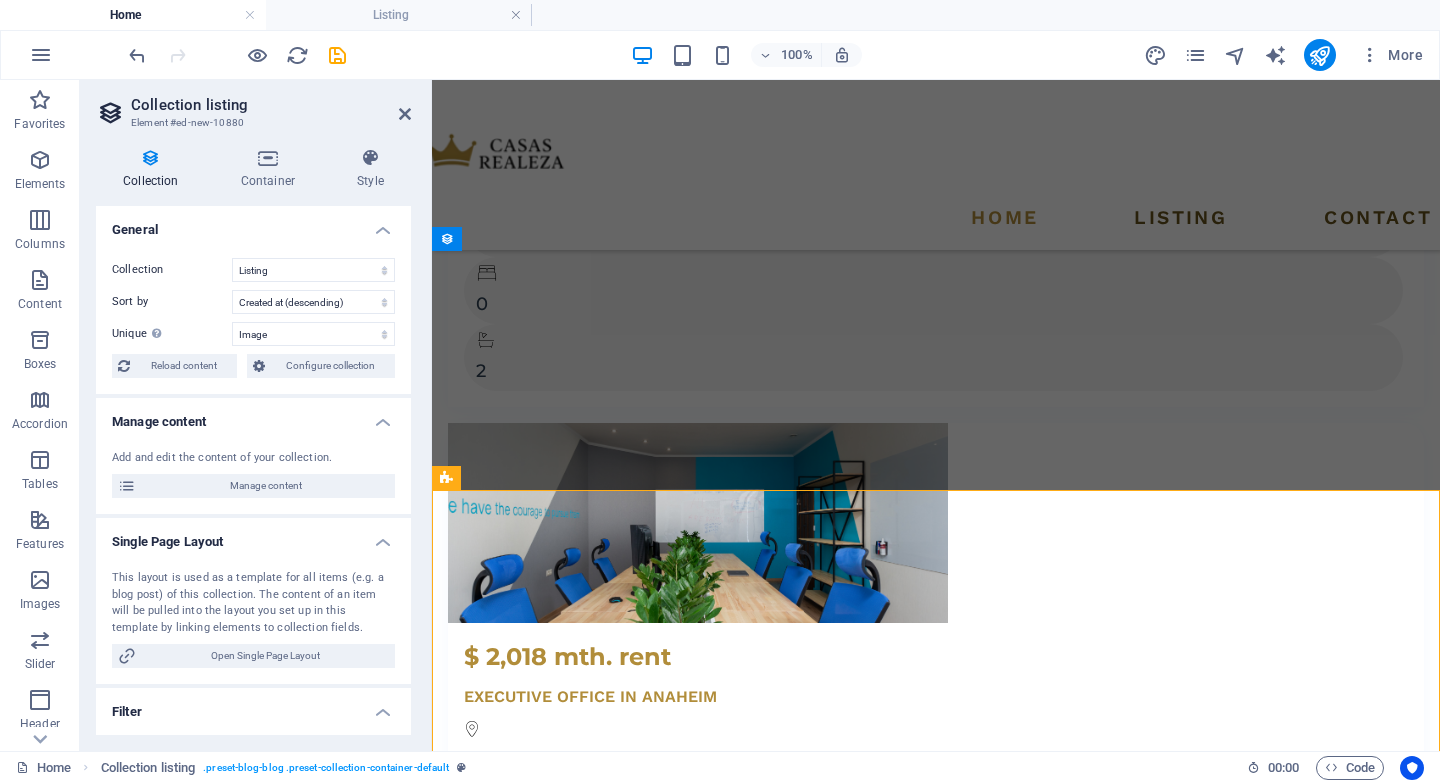 scroll, scrollTop: 4157, scrollLeft: 0, axis: vertical 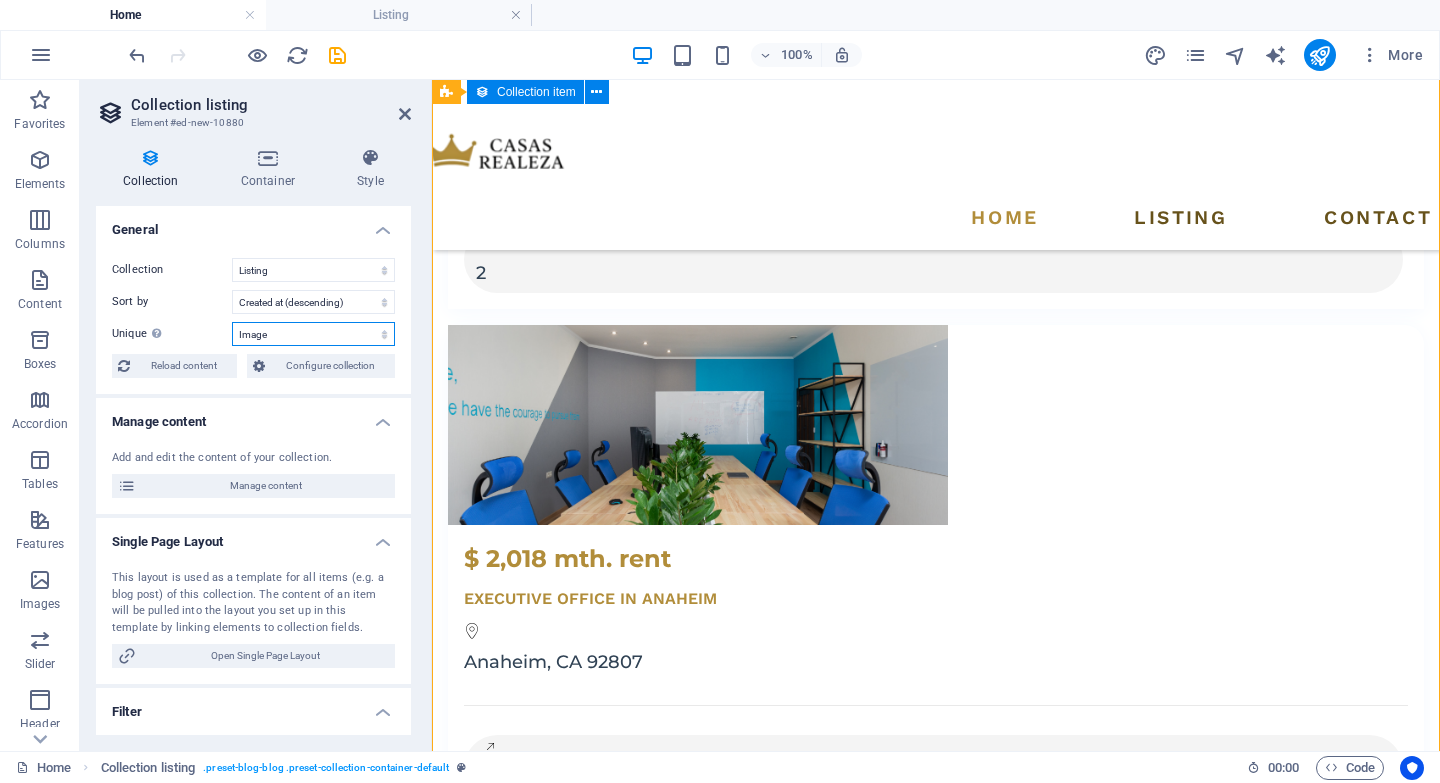 click on "None Name Slug Image Short description Property Type Price Address Size Bedrooms Bathrooms Listed Description" at bounding box center (313, 334) 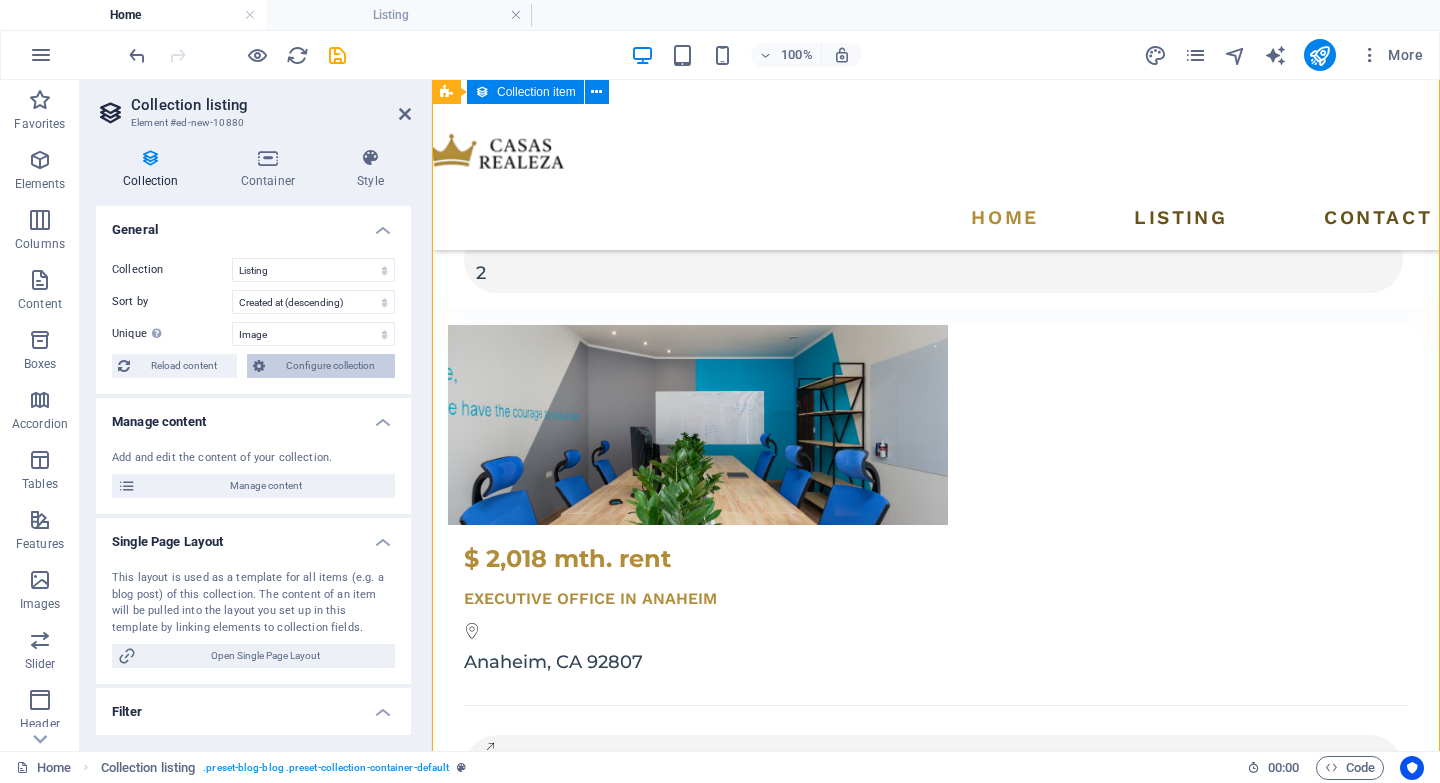 click on "Configure collection" at bounding box center [330, 366] 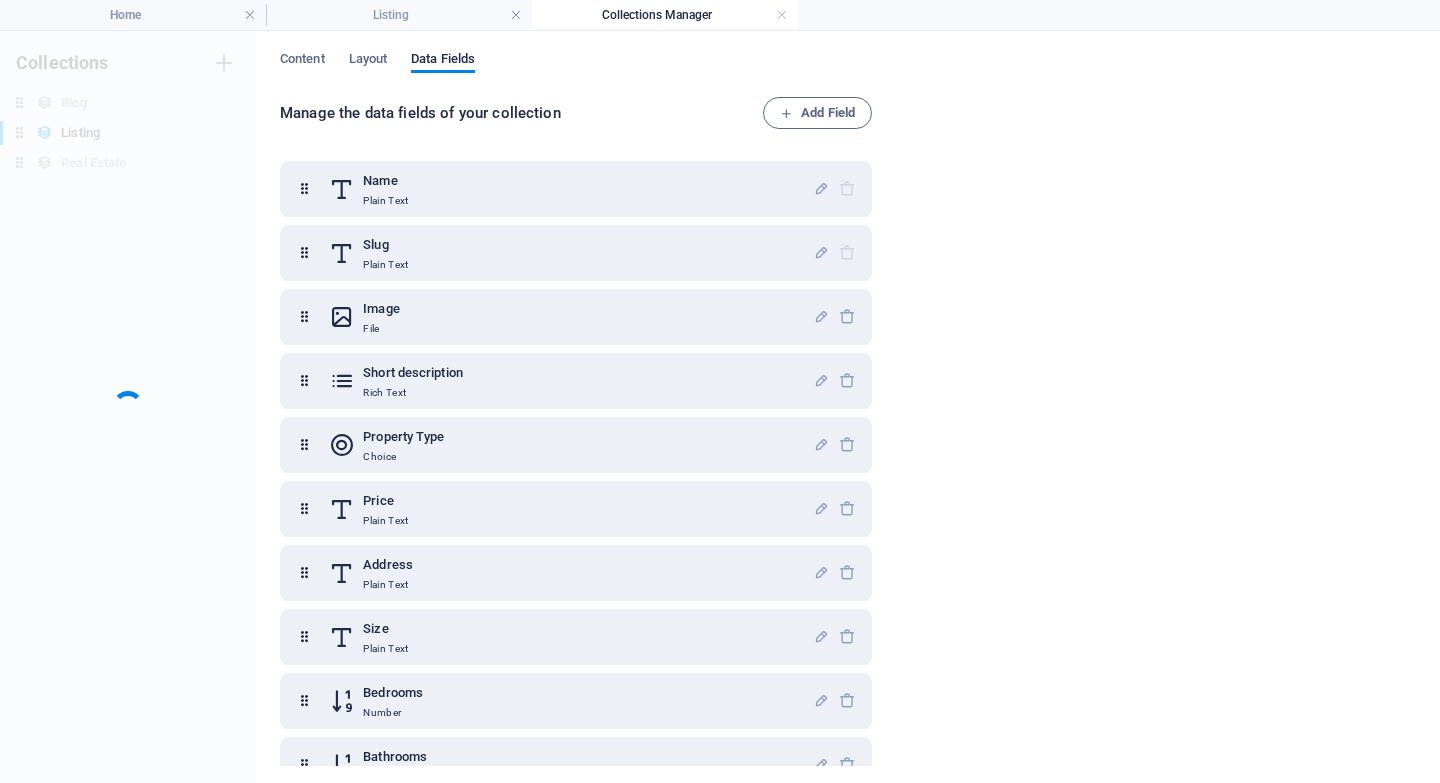 scroll, scrollTop: 0, scrollLeft: 0, axis: both 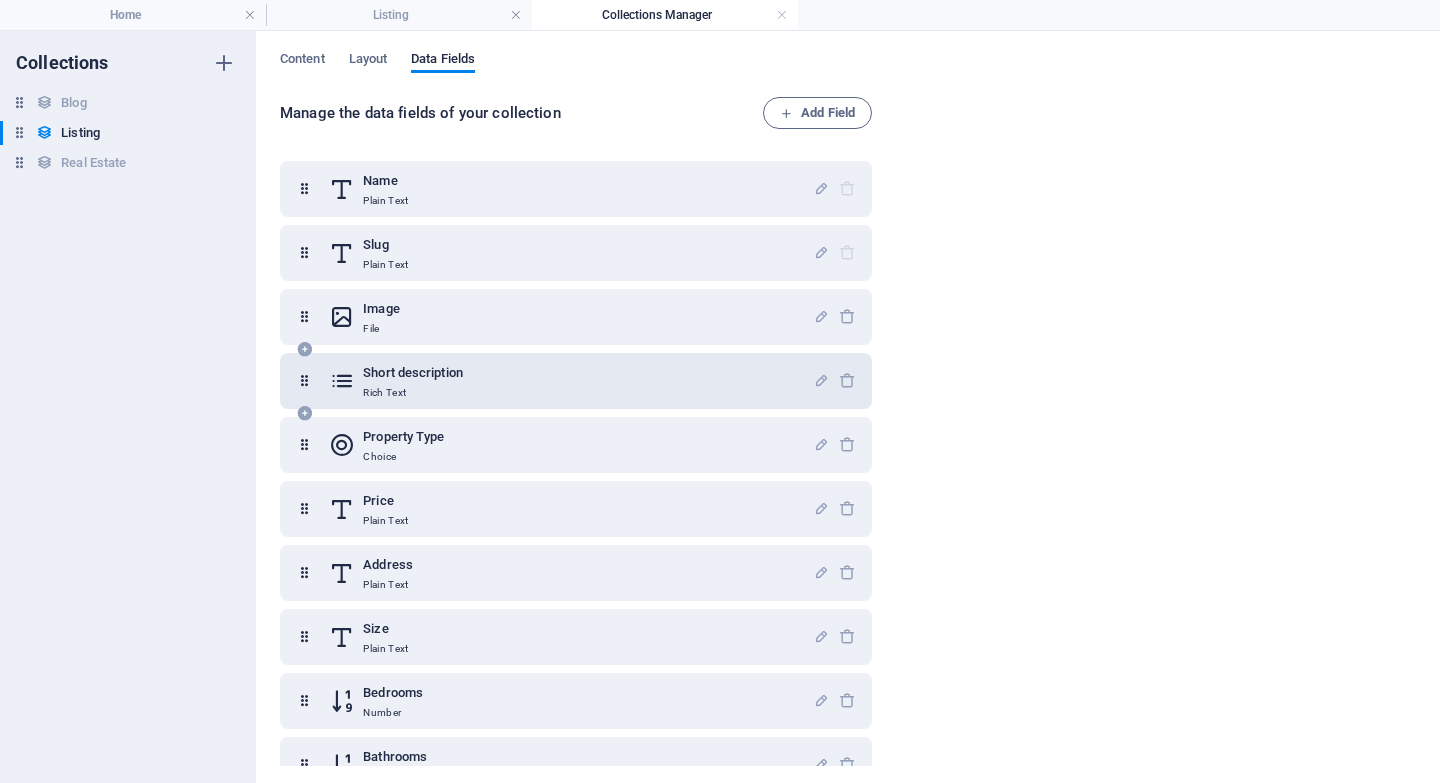 click on "Short description Rich Text" at bounding box center (571, 381) 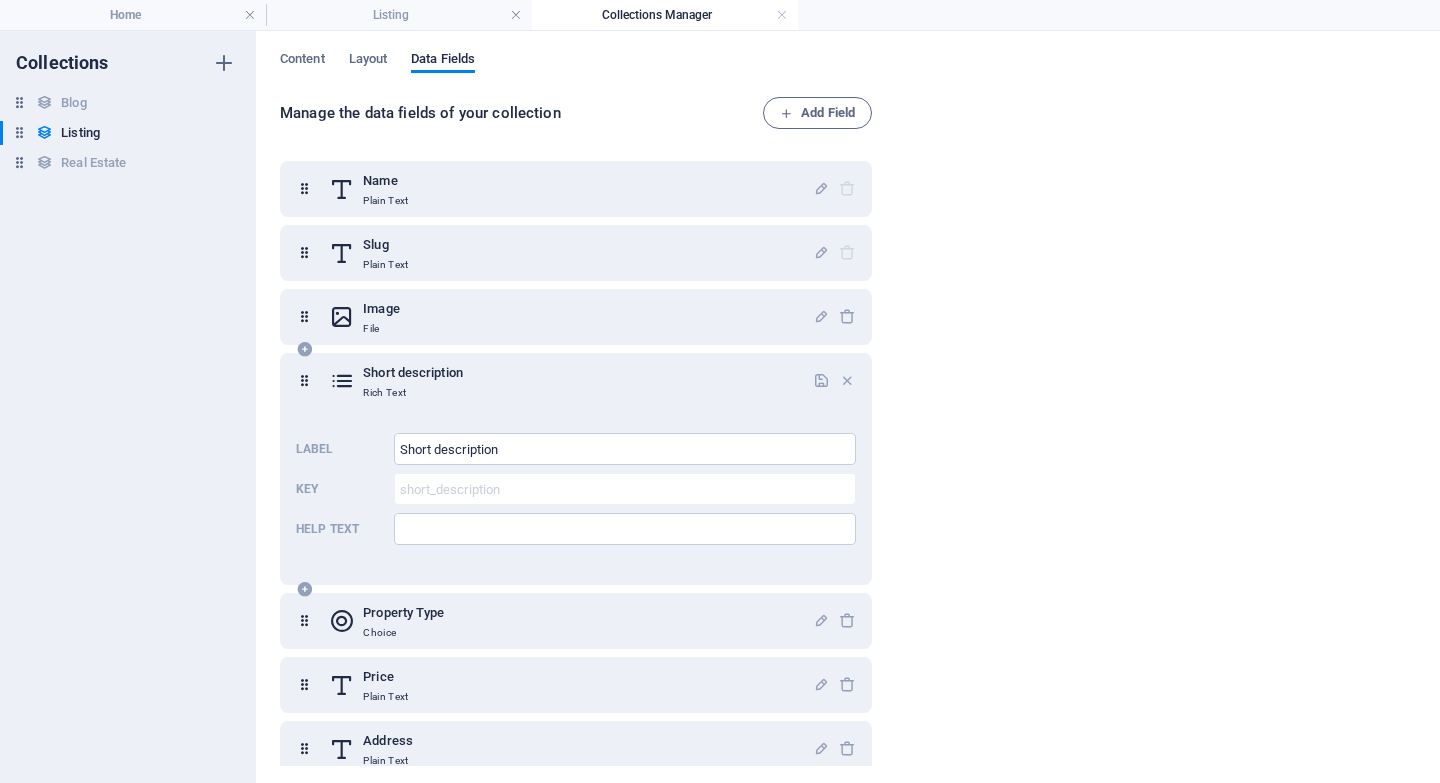 click on "Short description Rich Text" at bounding box center (571, 381) 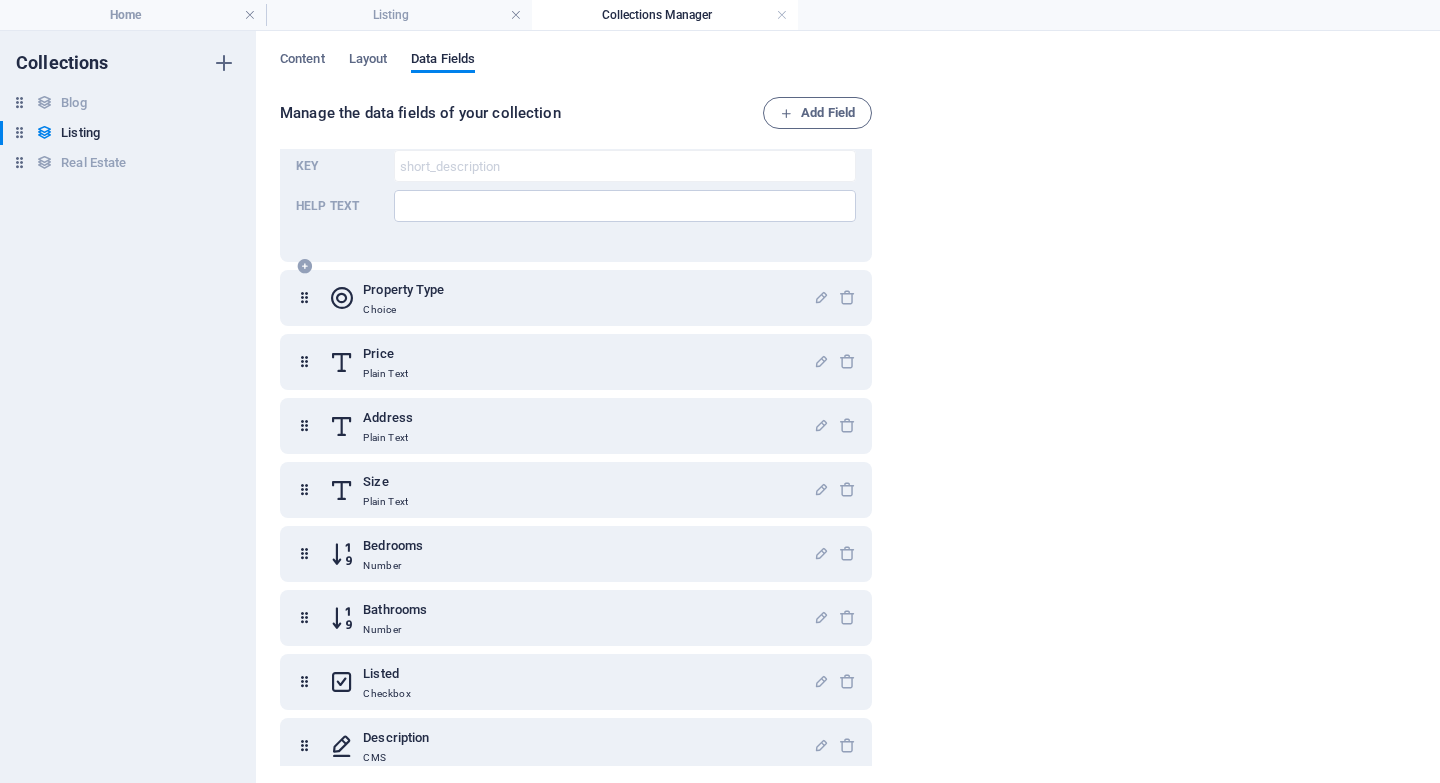 scroll, scrollTop: 339, scrollLeft: 0, axis: vertical 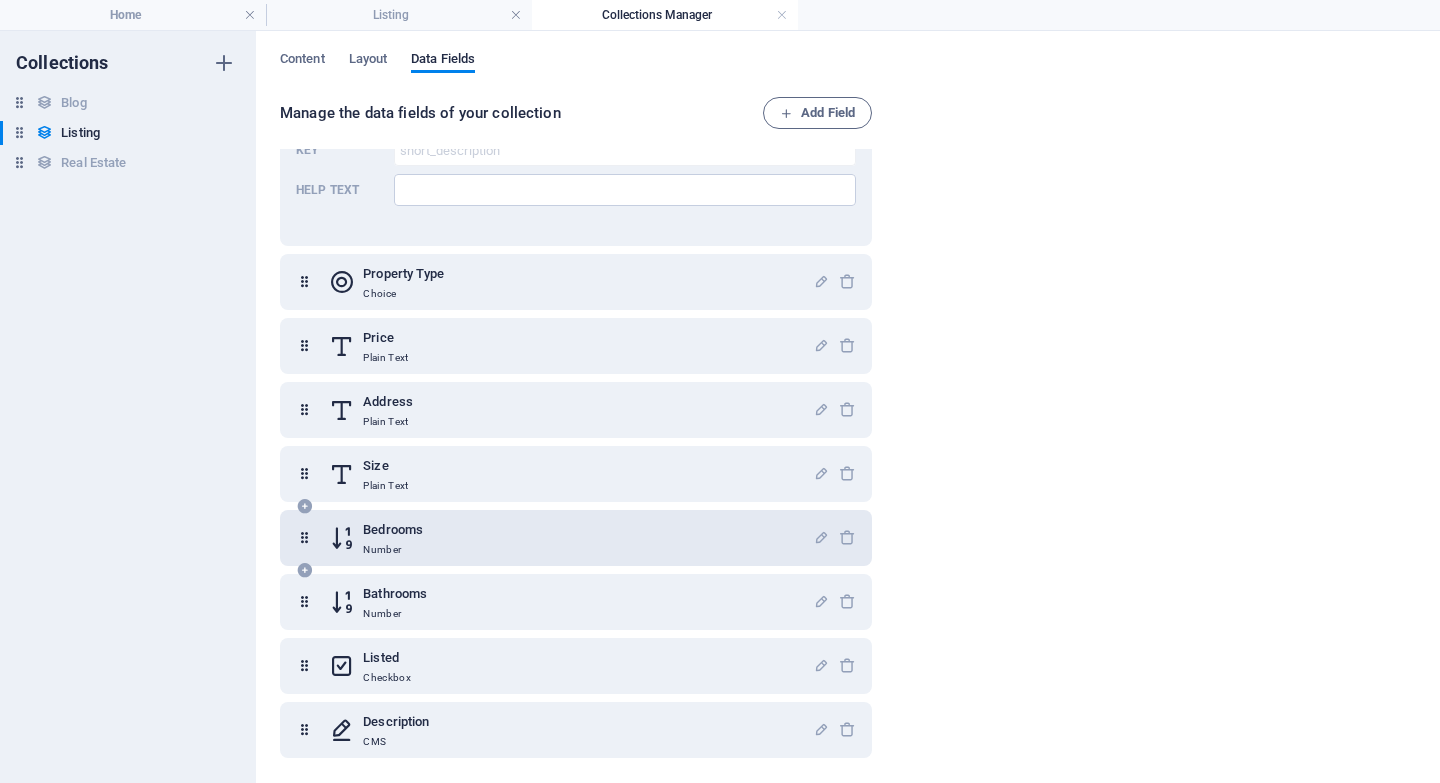 click on "Bedrooms Number" at bounding box center (571, 538) 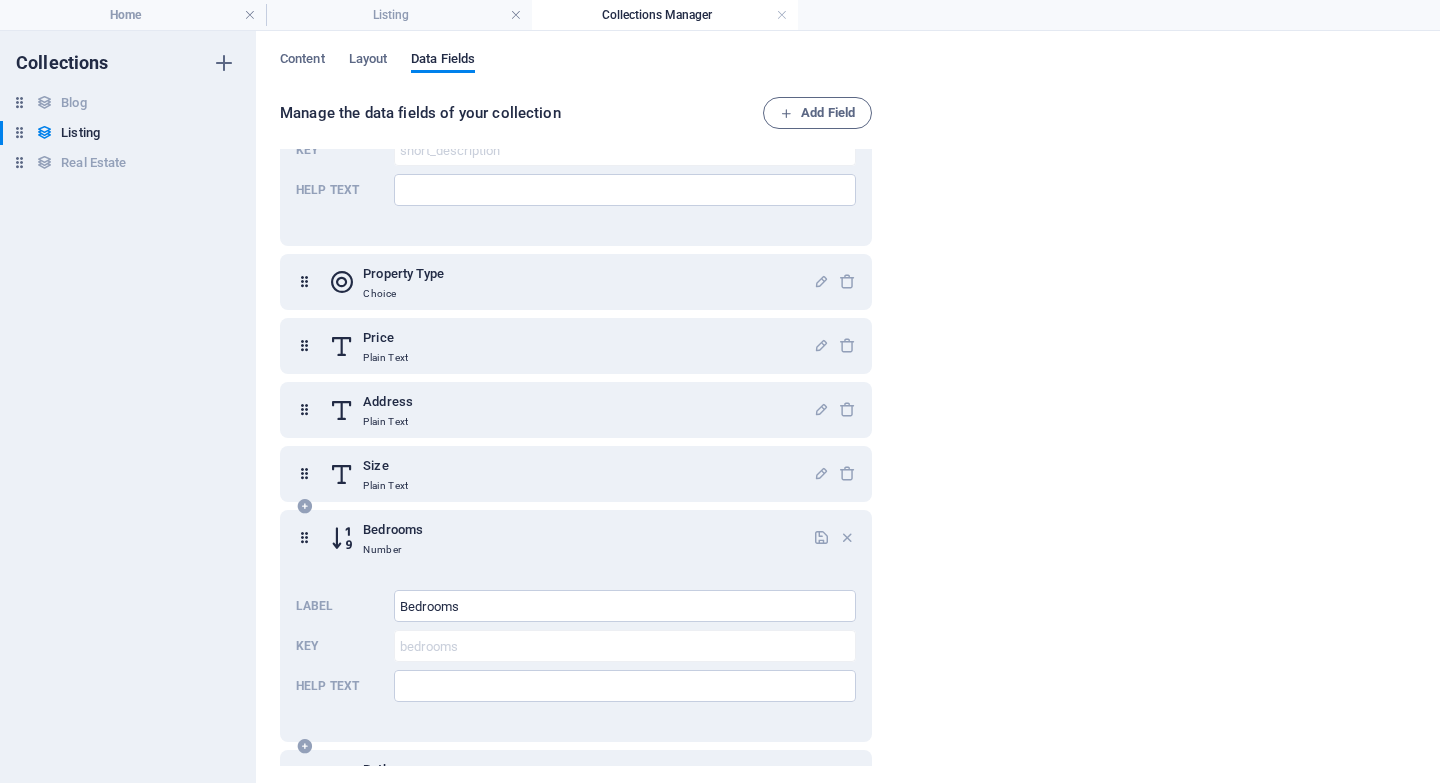 click on "Bedrooms Number" at bounding box center [571, 538] 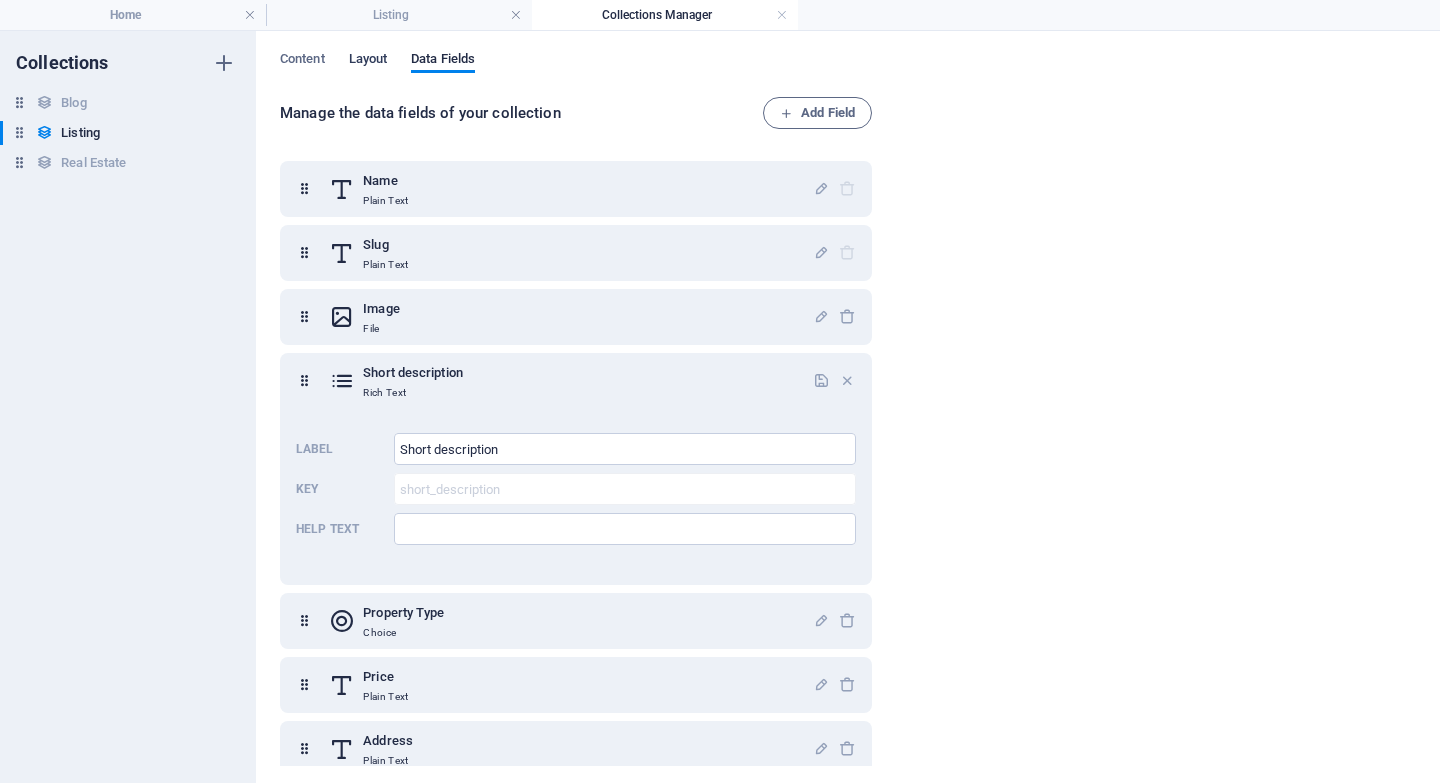 click on "Layout" at bounding box center [368, 61] 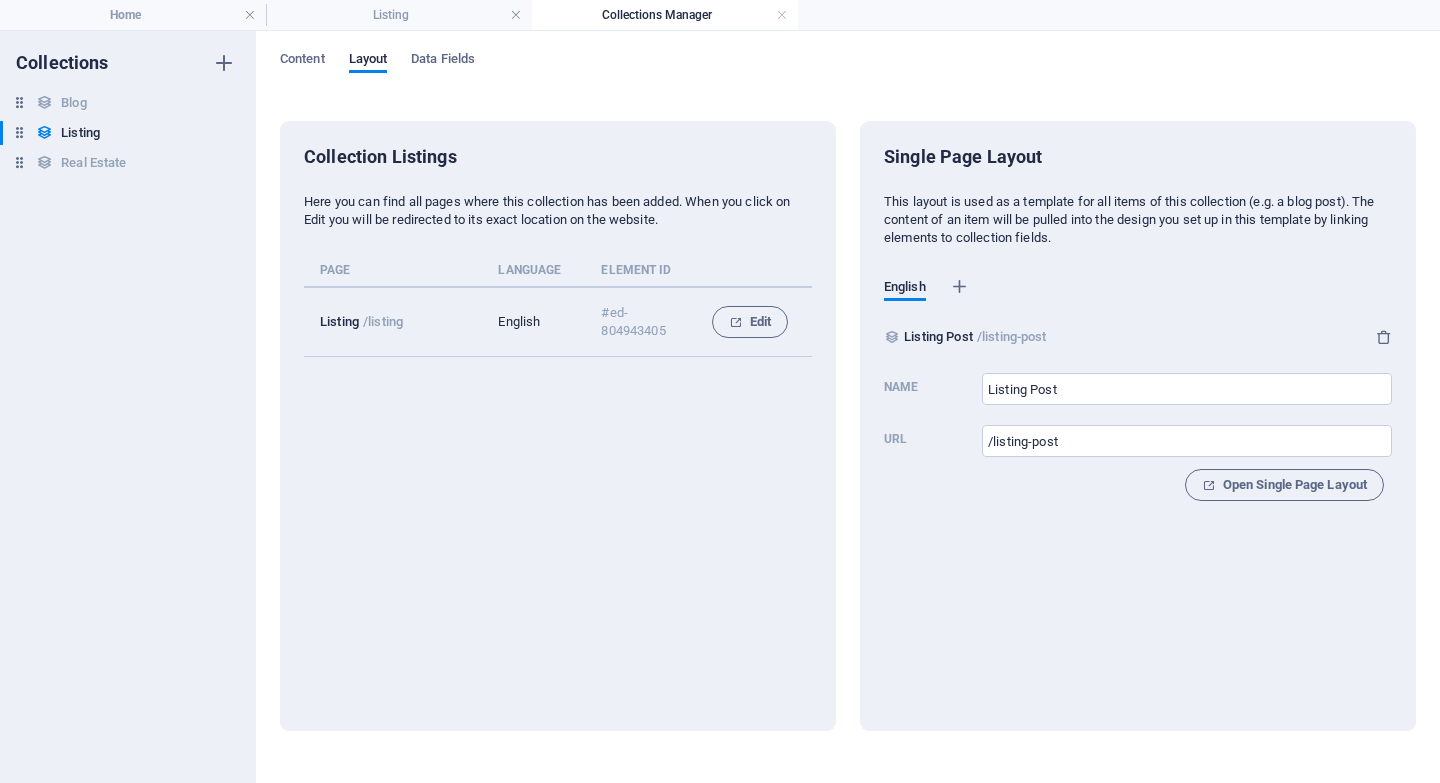 click on "Content Layout Data Fields Collection Listings Here you can find all pages where this collection has been added. When you click on Edit you will be redirected to its exact location on the website. Page Language Element ID Listing /listing English #ed-804943405 Edit Single Page Layout This layout is used as a template for all items of this collection (e.g. a blog post). The content of an item will be pulled into the design you set up in this template by linking elements to collection fields. English Listing Post /listing-post Name Listing Post ​ Url /listing-post ​ Open Single Page Layout" at bounding box center [848, 407] 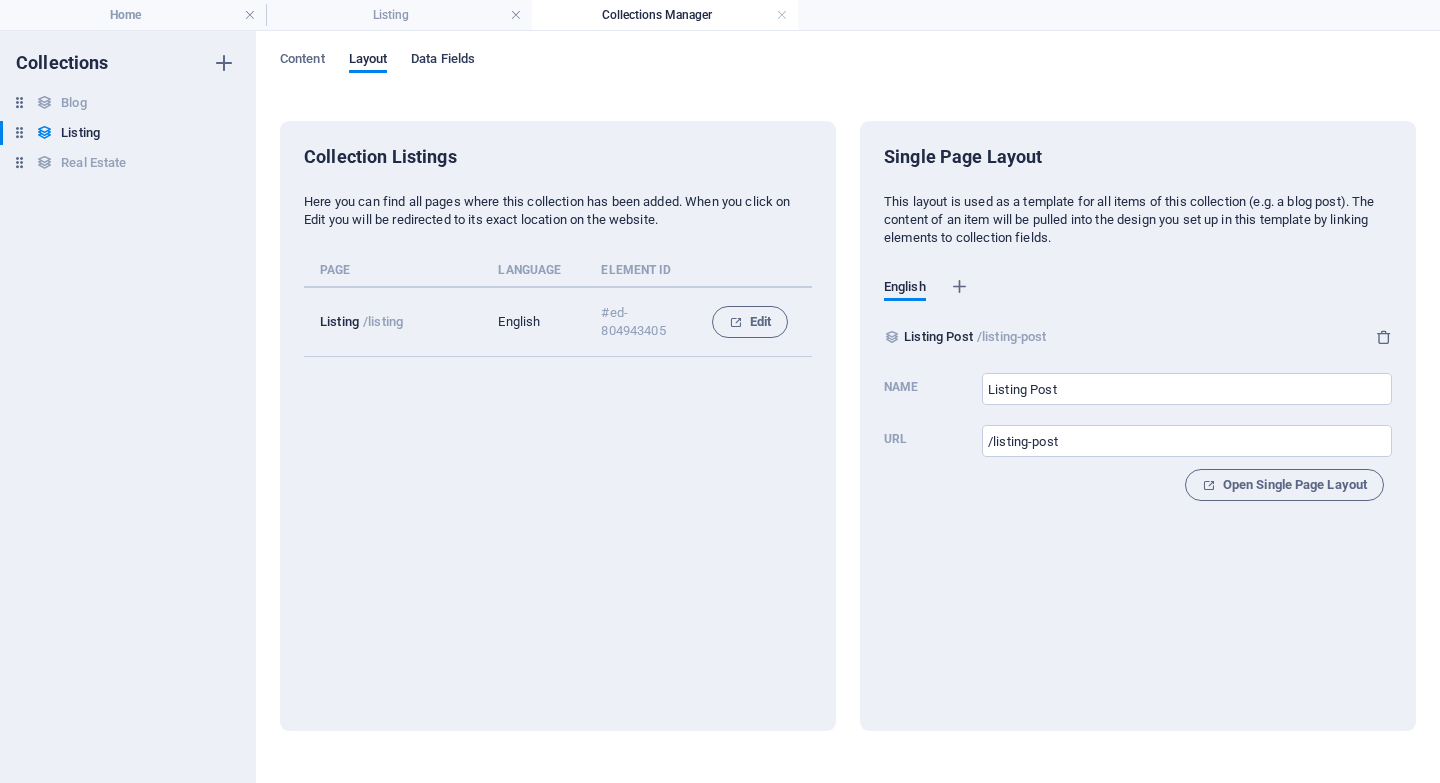 click on "Data Fields" at bounding box center (443, 61) 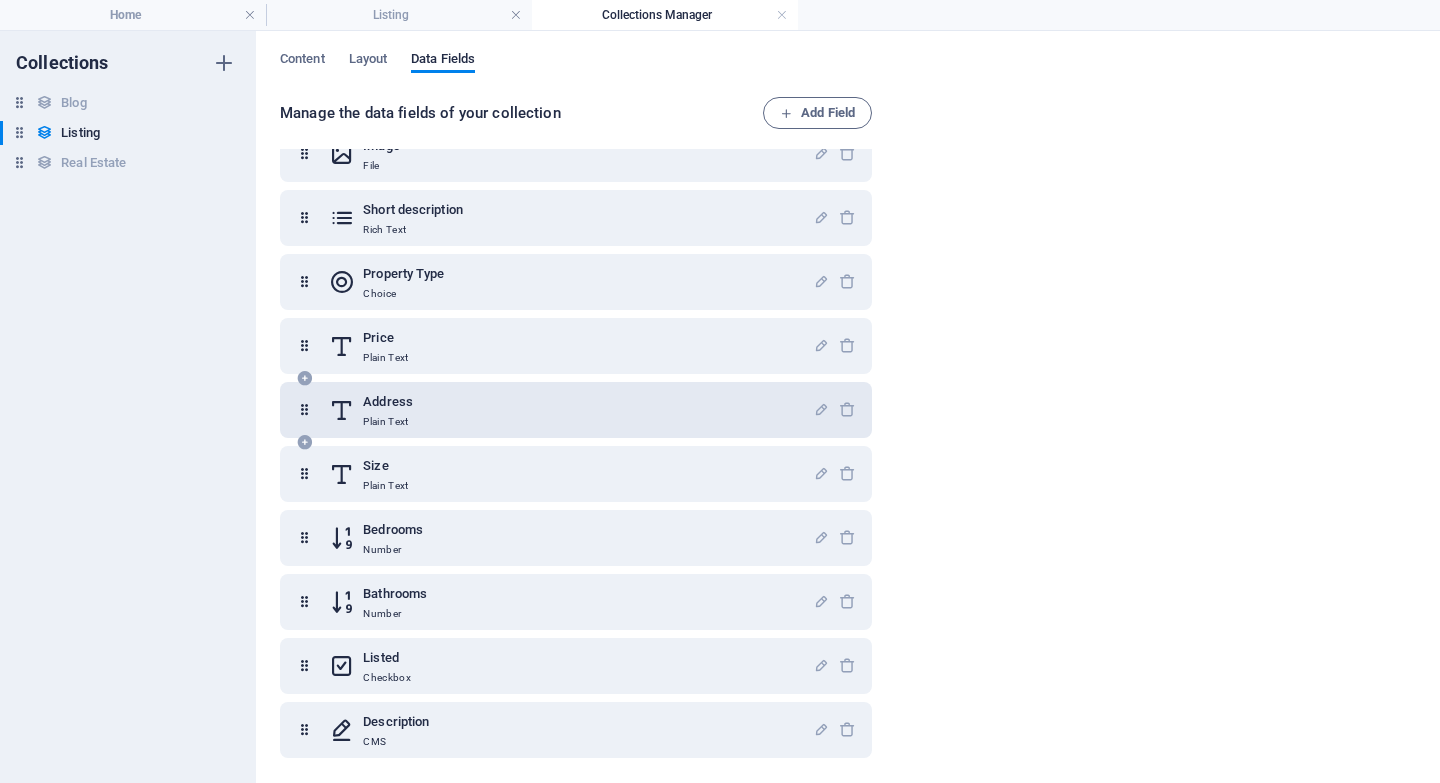 scroll, scrollTop: 0, scrollLeft: 0, axis: both 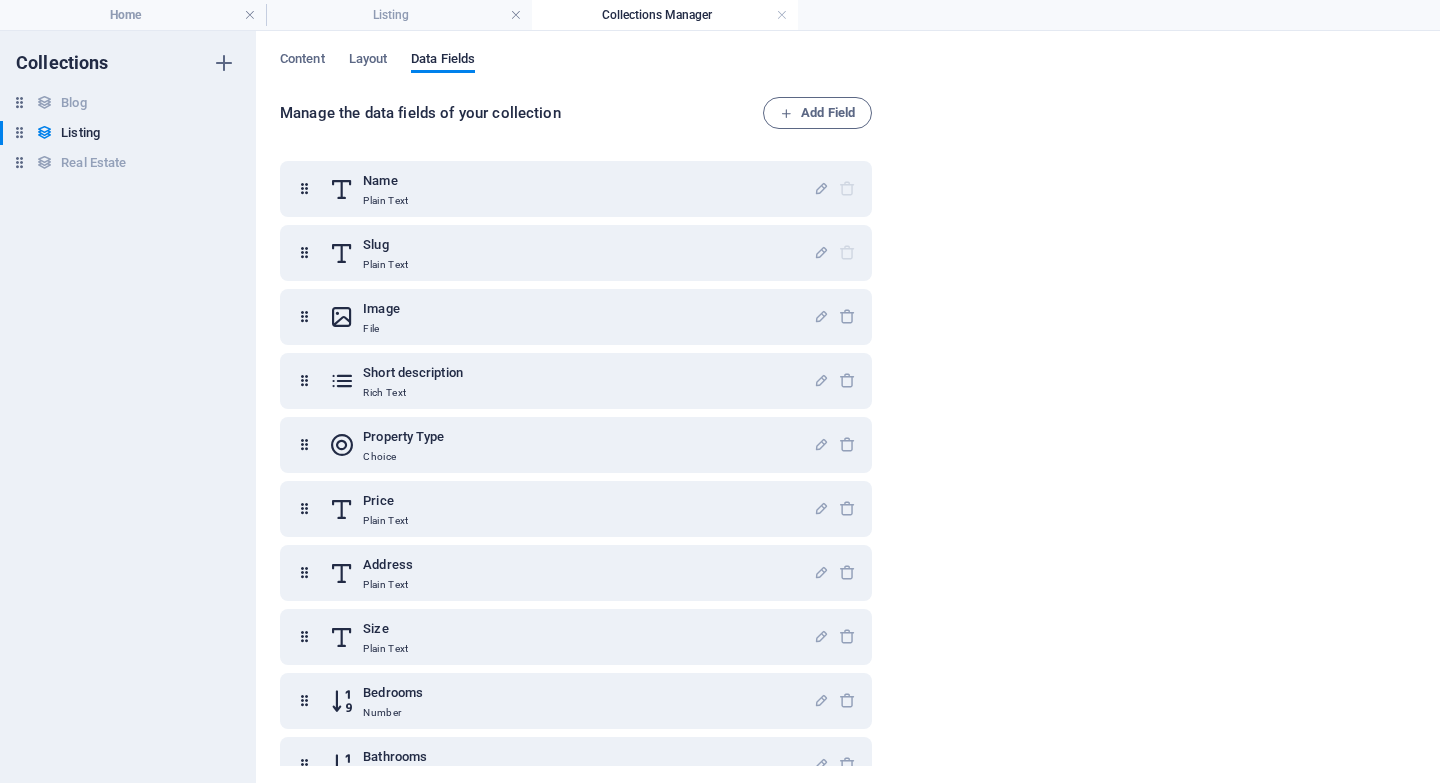 click on "Content Layout Data Fields Manage the data fields of your collection Add Field Name Plain Text Slug Plain Text Image File Short description Rich Text Property Type Choice Price Plain Text Address Plain Text Size Plain Text Bedrooms Number Bathrooms Number Listed Checkbox Description CMS" at bounding box center [848, 407] 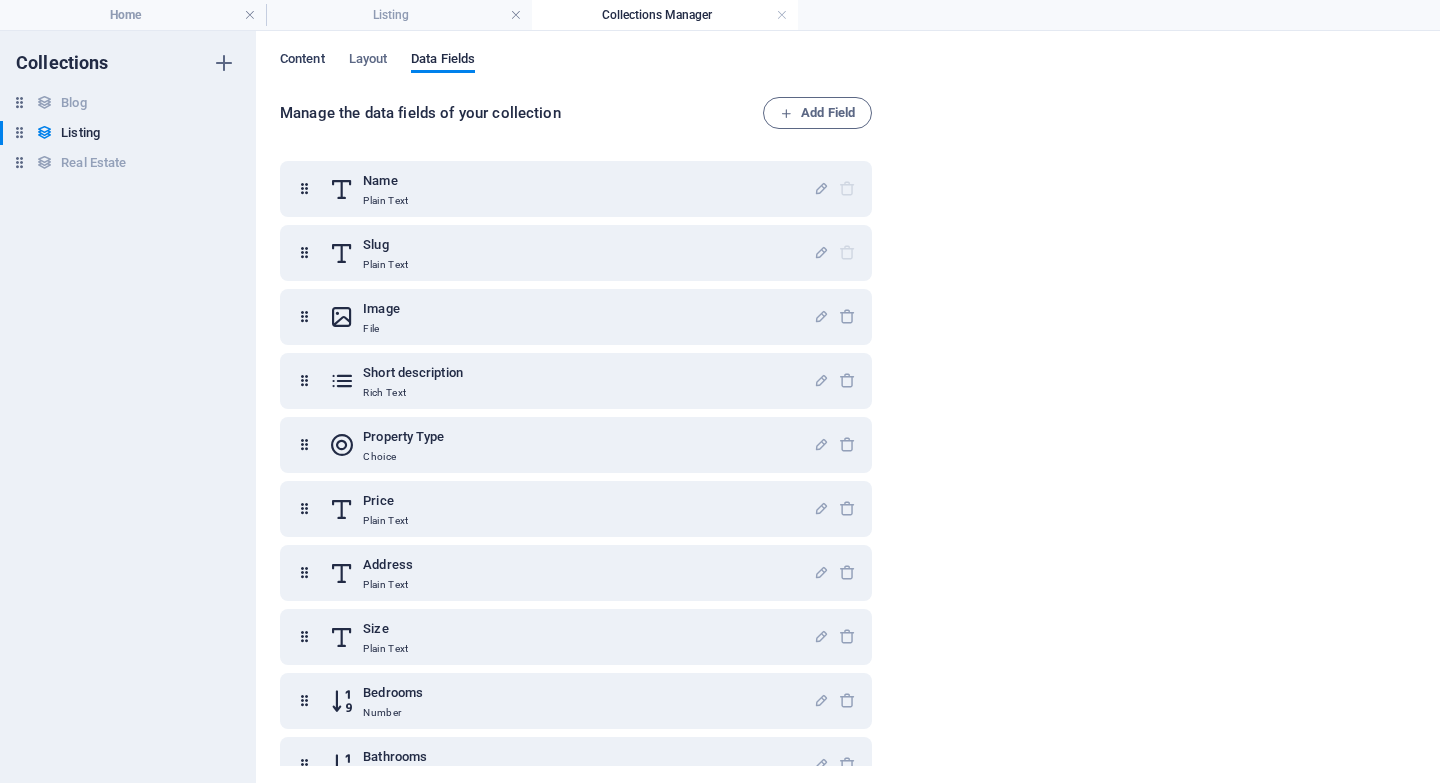 click on "Content" at bounding box center [302, 61] 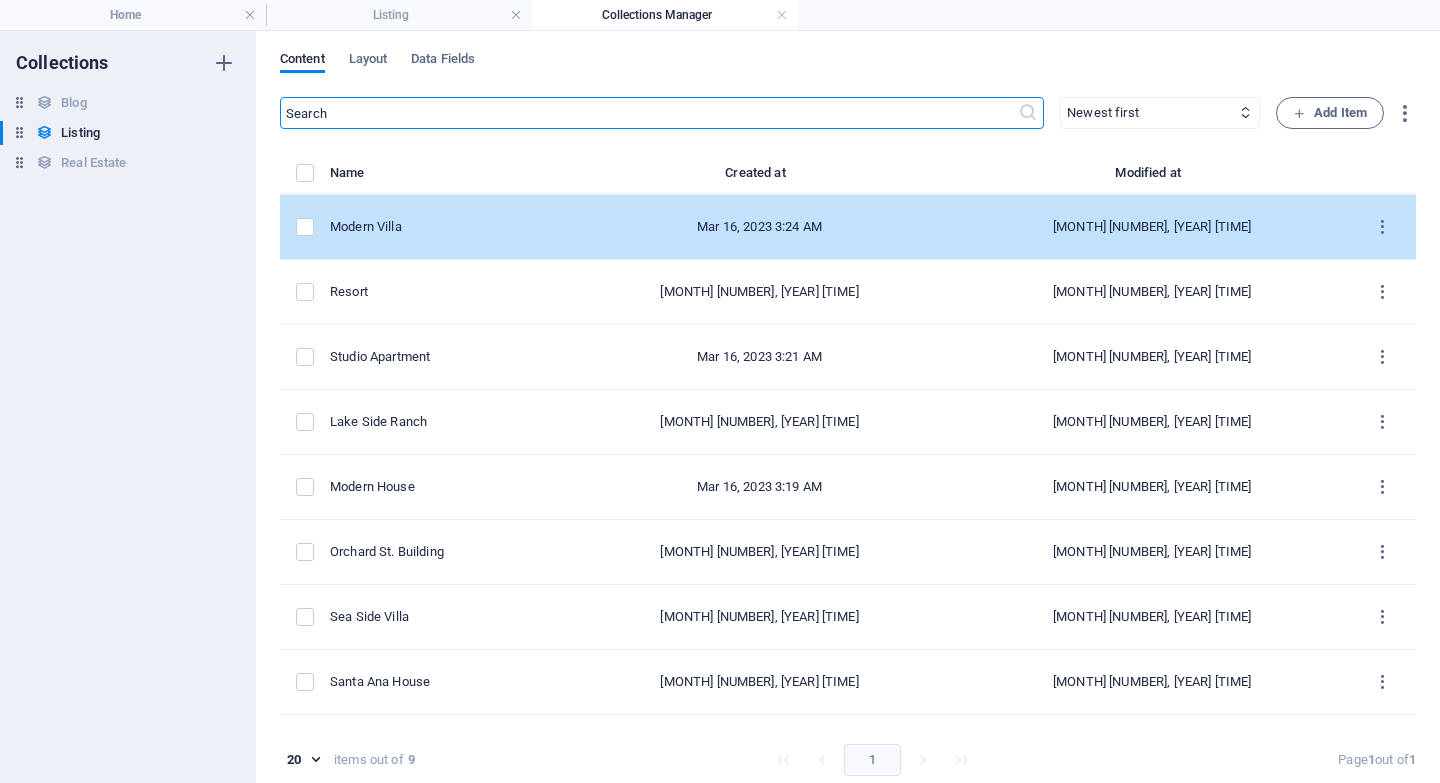 click on "Modern Villa" at bounding box center (438, 227) 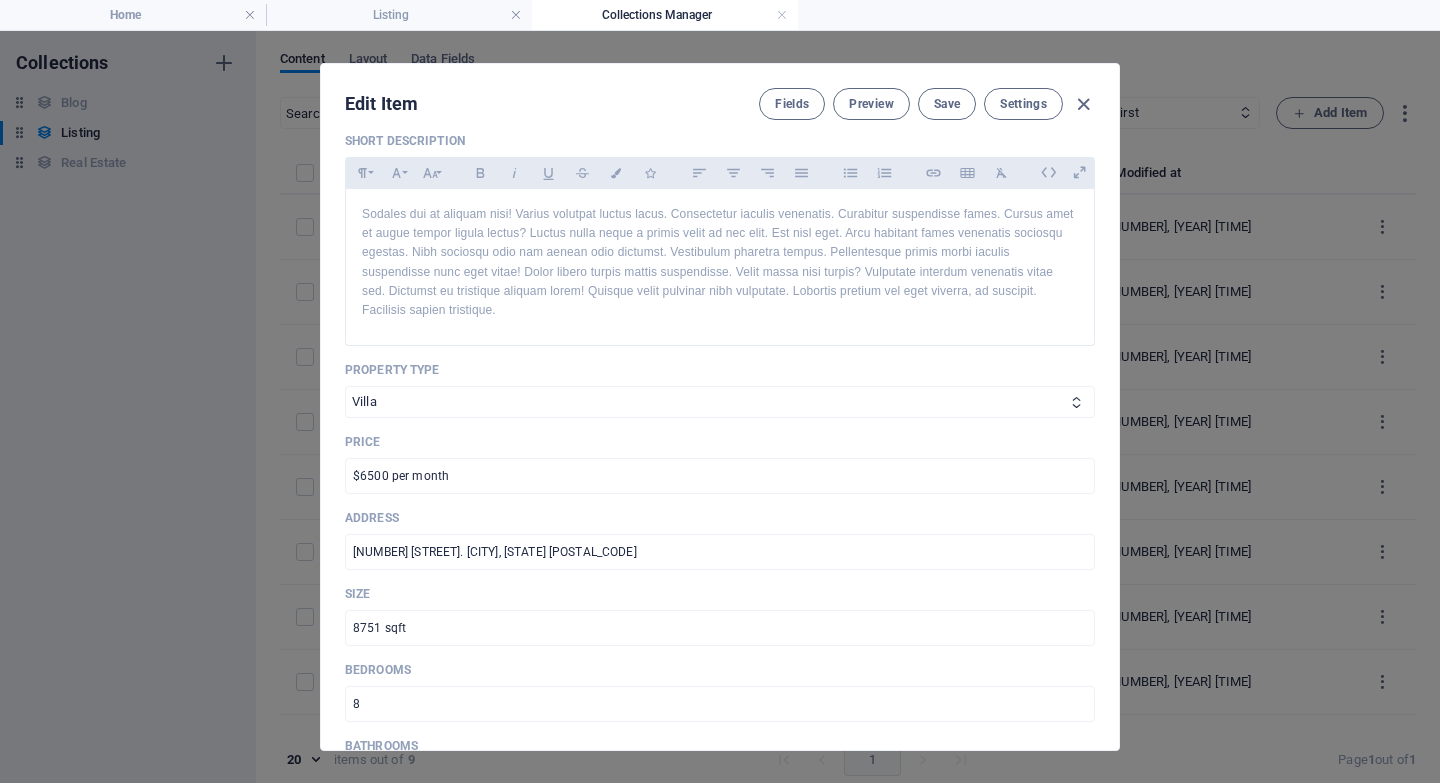 scroll, scrollTop: 0, scrollLeft: 0, axis: both 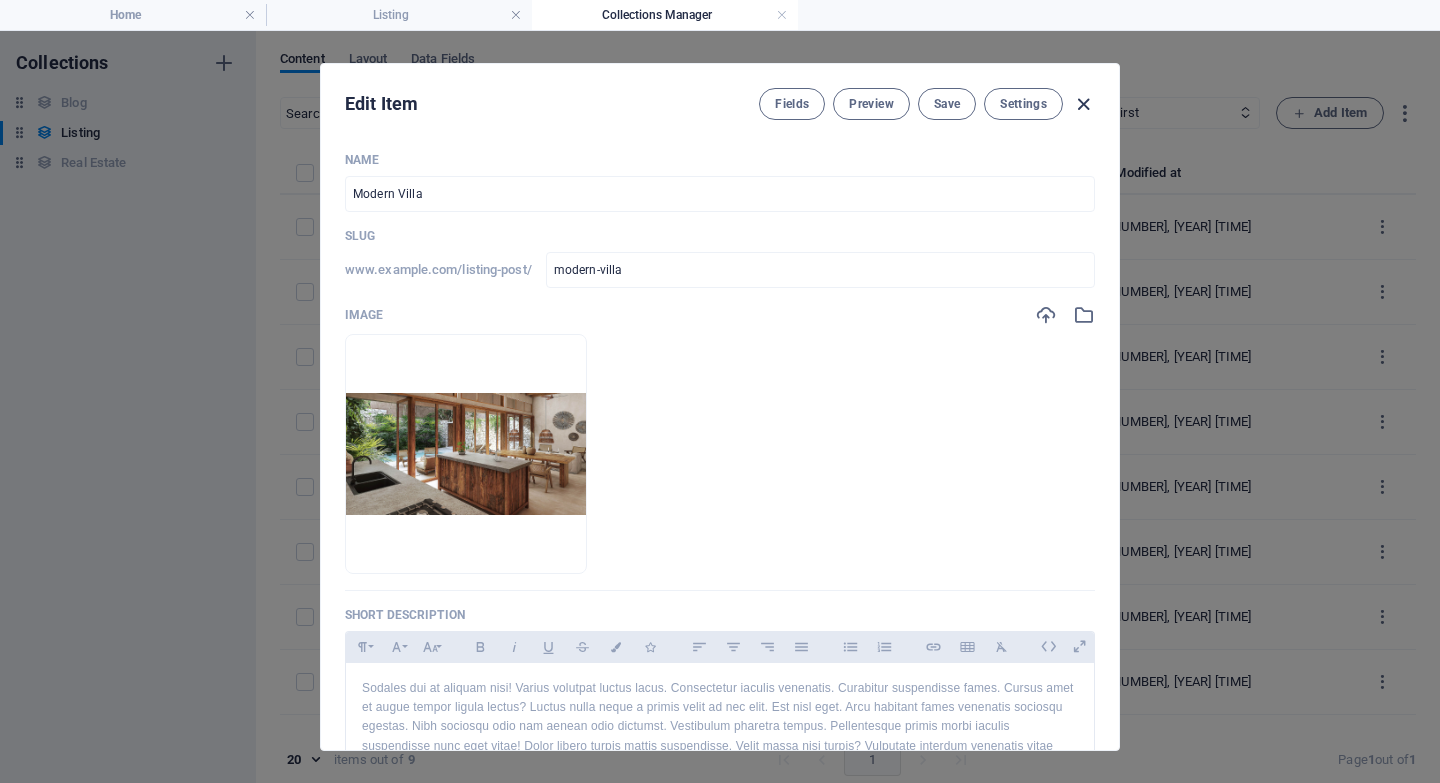click at bounding box center [1083, 104] 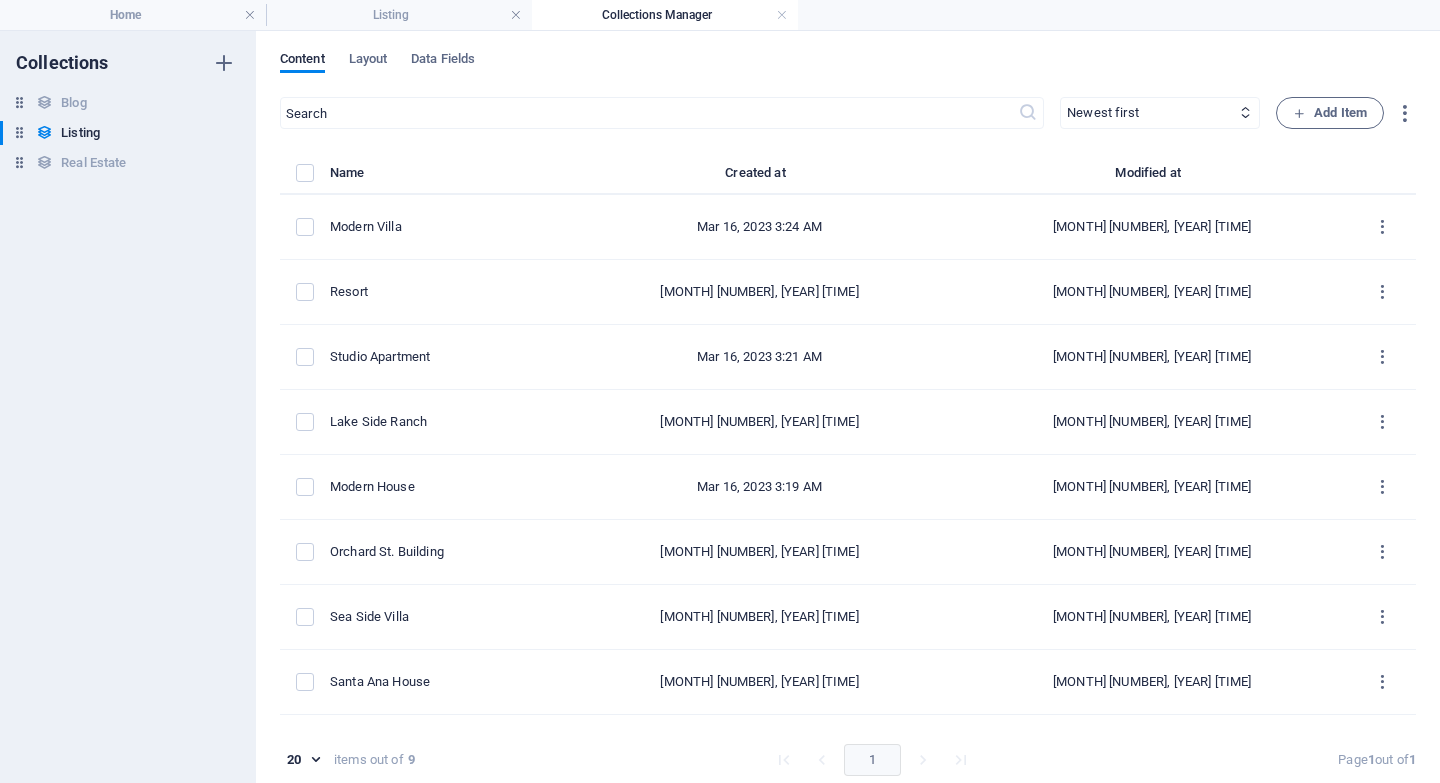 checkbox on "false" 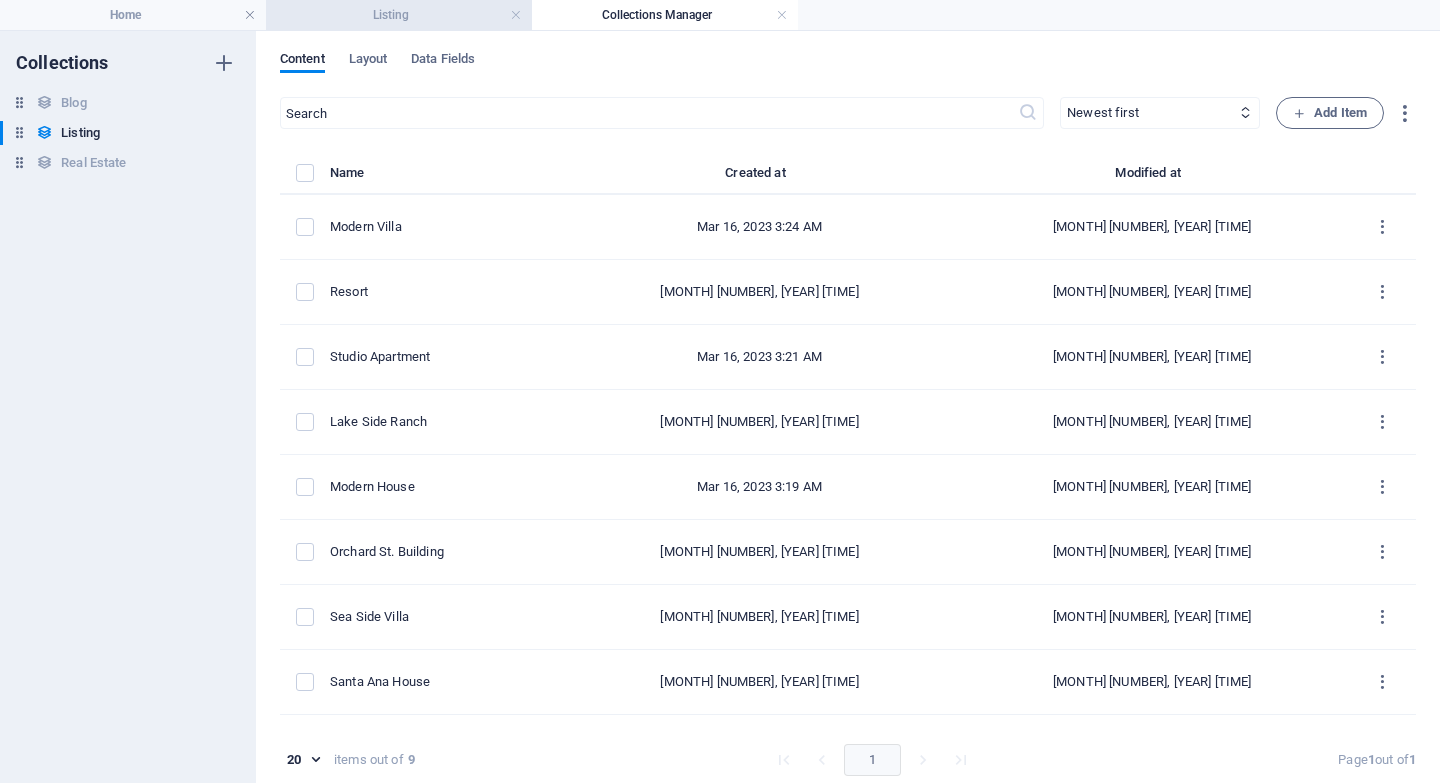 click on "Listing" at bounding box center (399, 15) 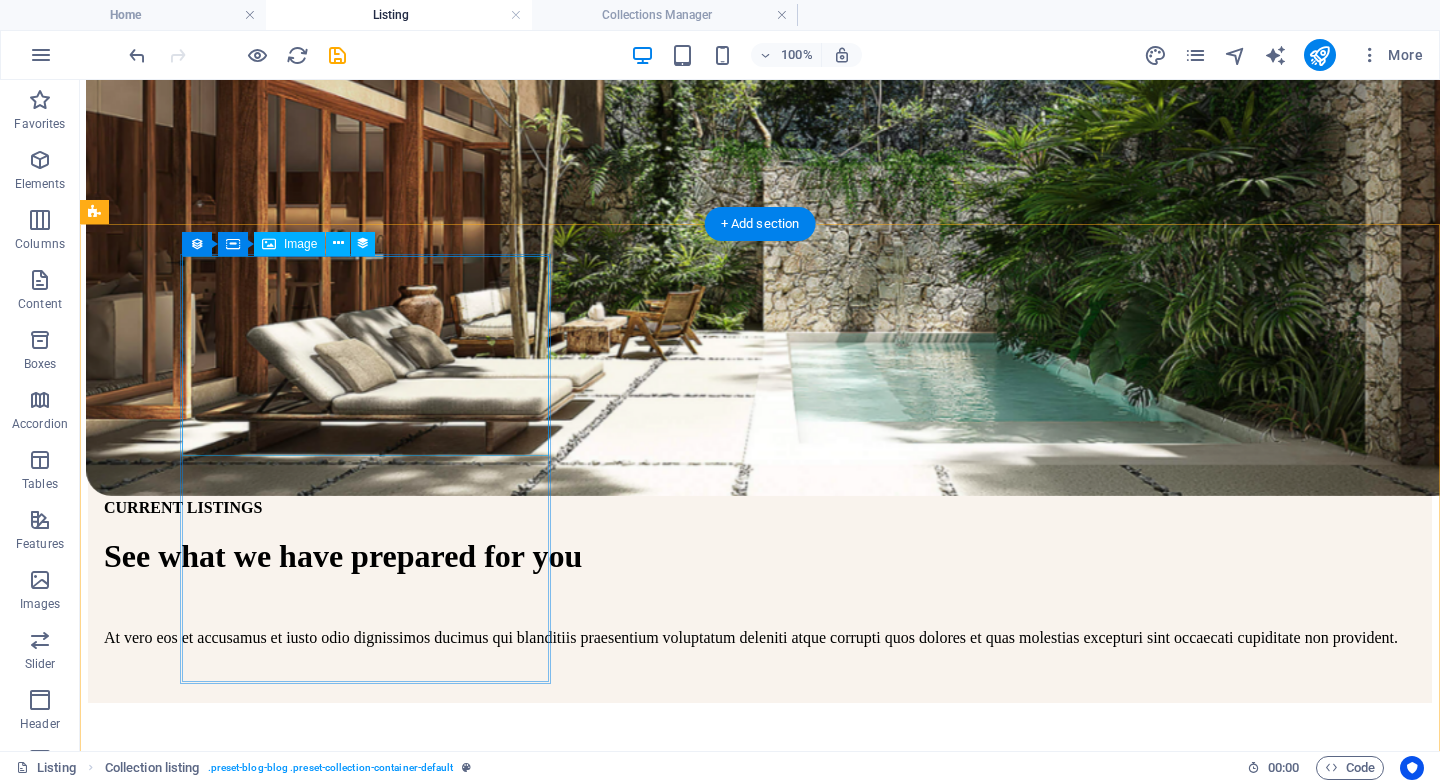 scroll, scrollTop: 560, scrollLeft: 0, axis: vertical 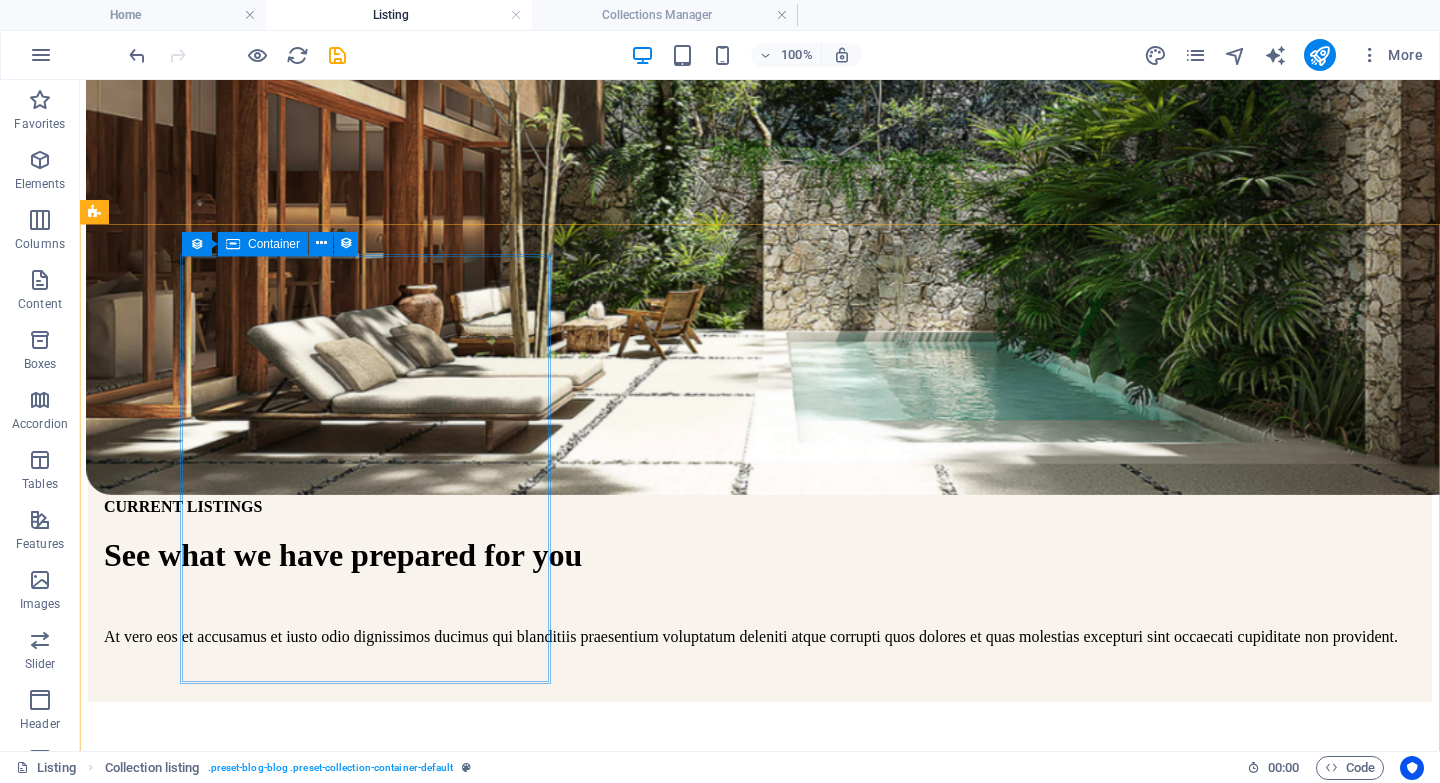 click at bounding box center [233, 244] 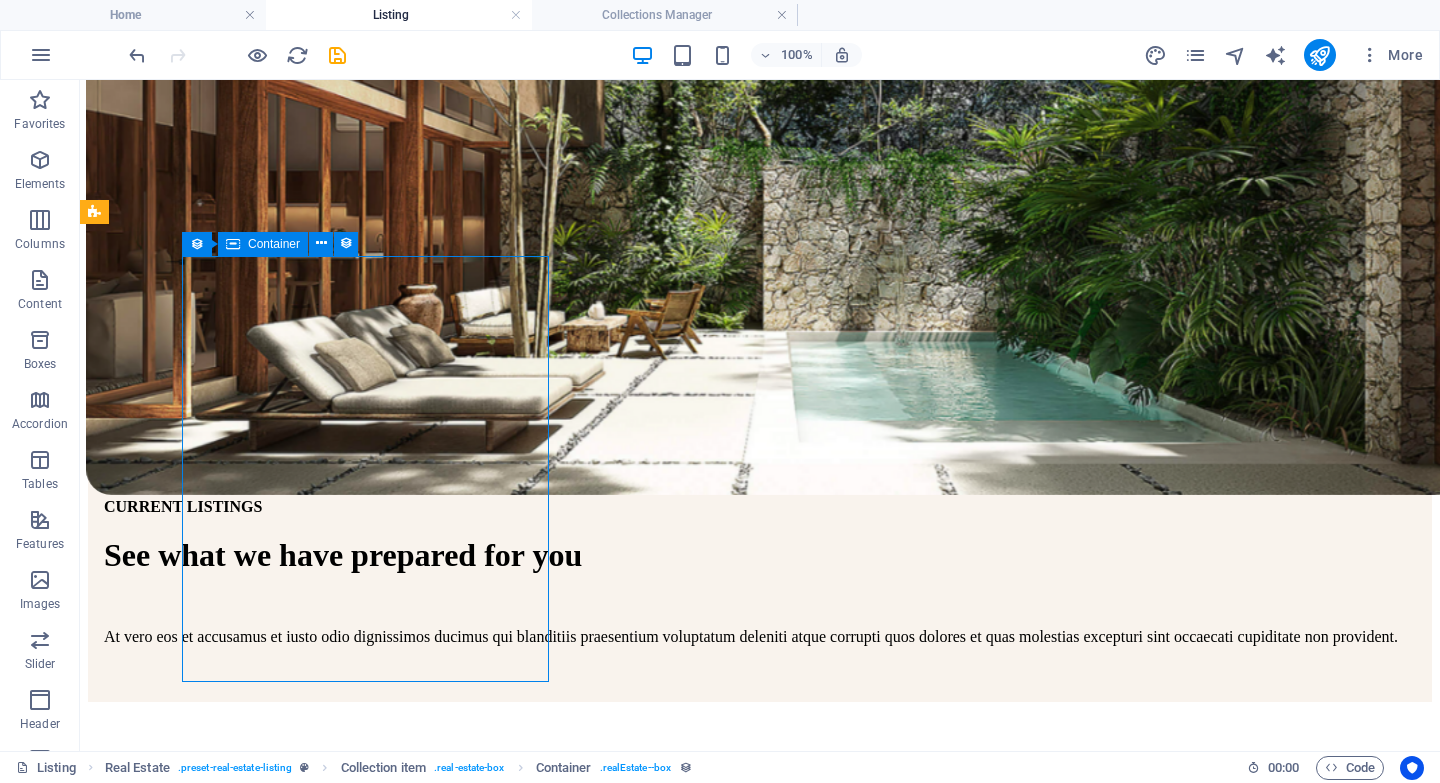 click at bounding box center (233, 244) 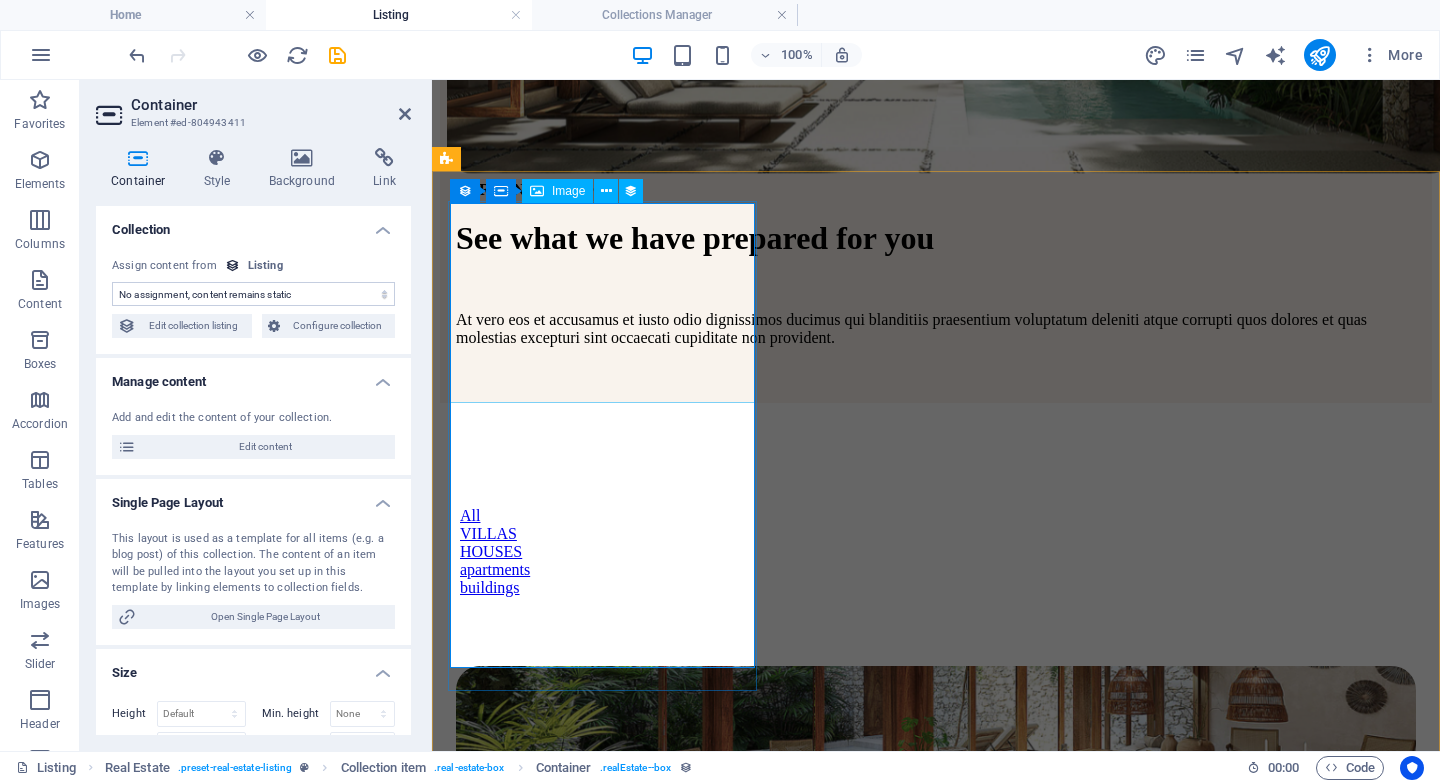 scroll, scrollTop: 663, scrollLeft: 0, axis: vertical 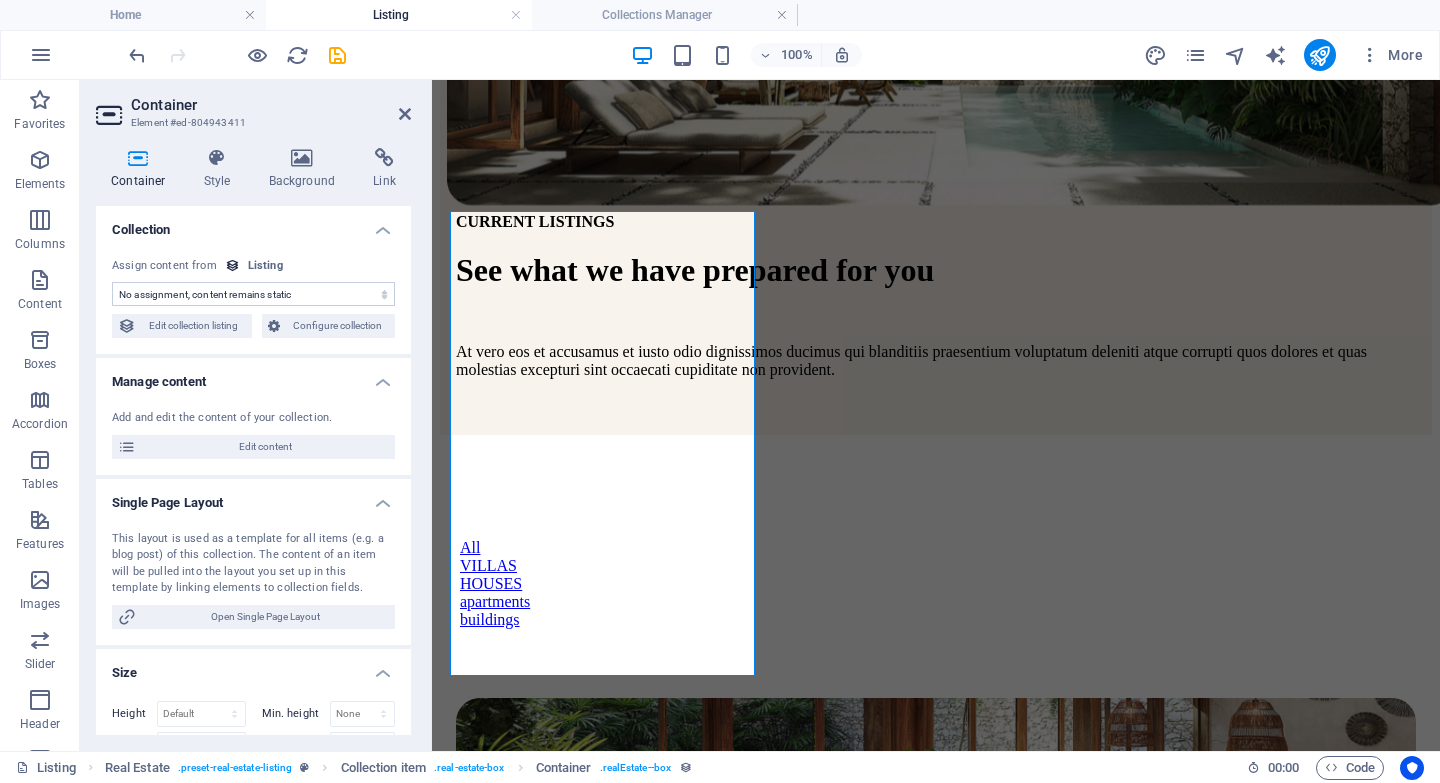 click on "No assignment, content remains static Created at (Date) Updated at (Date) Name (Plain Text) Slug (Plain Text) Image (File) Short description (Rich Text) Property Type (Choice) Price (Plain Text) Address (Plain Text) Size (Plain Text) Bedrooms (Number) Bathrooms (Number) Listed (Checkbox) Description (CMS)" at bounding box center [253, 294] 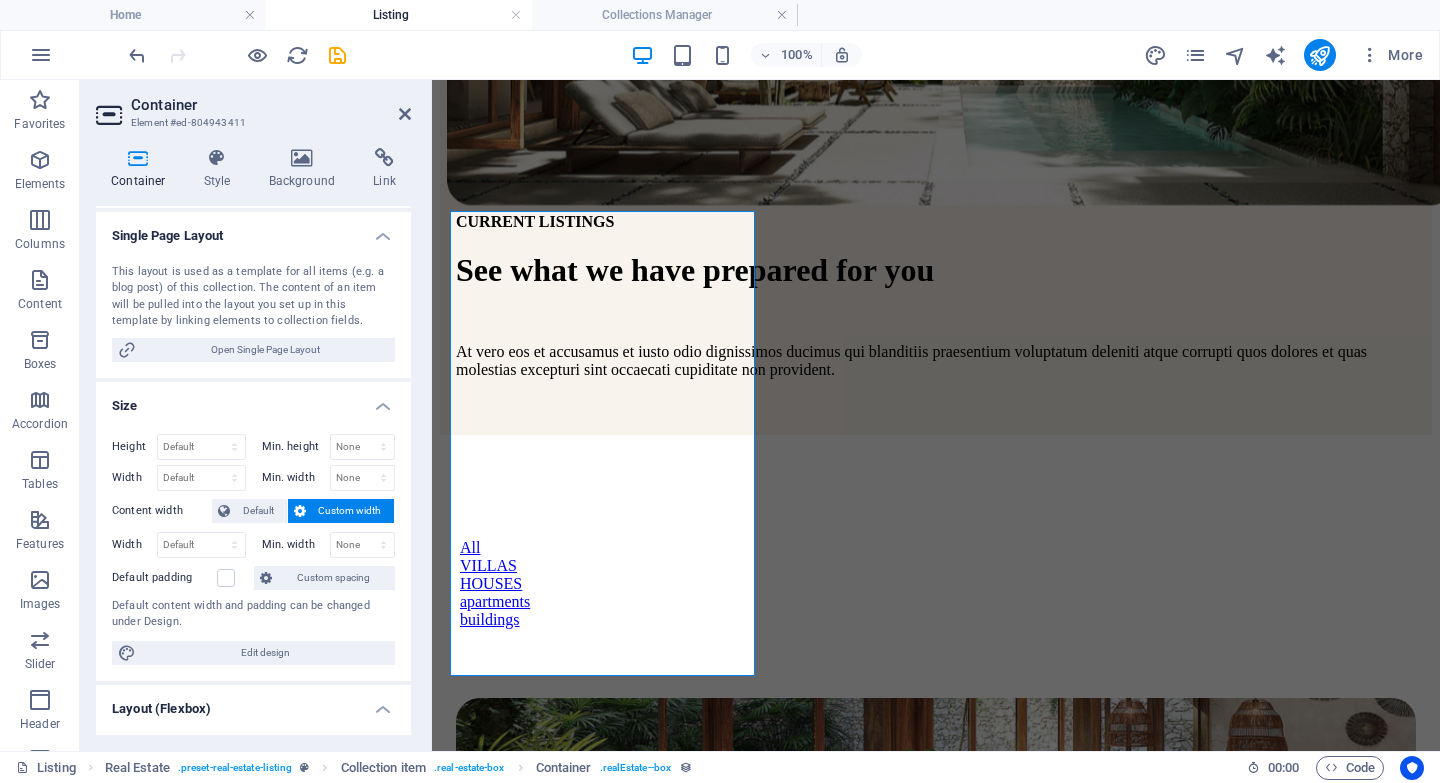 scroll, scrollTop: 266, scrollLeft: 0, axis: vertical 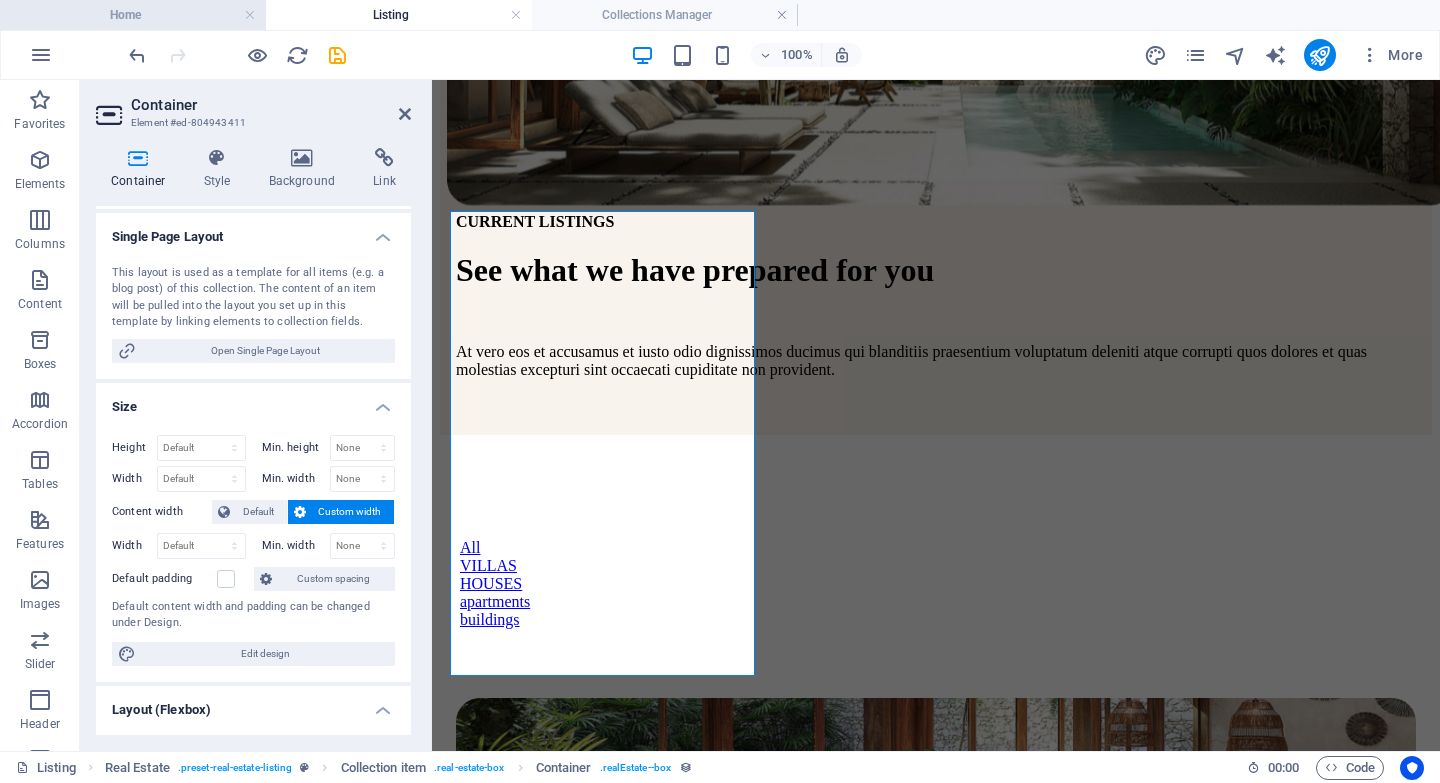click on "Home" at bounding box center (133, 15) 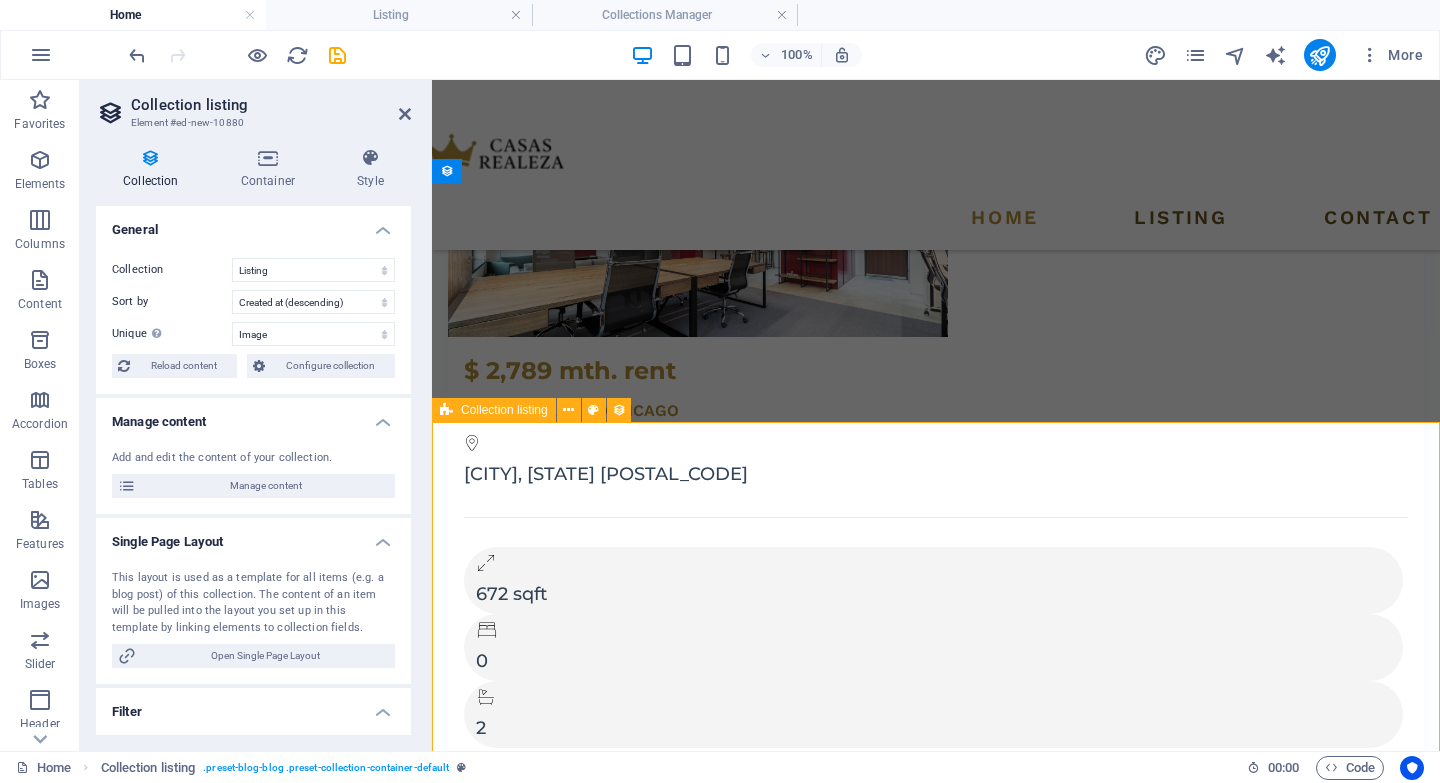 scroll, scrollTop: 3699, scrollLeft: 0, axis: vertical 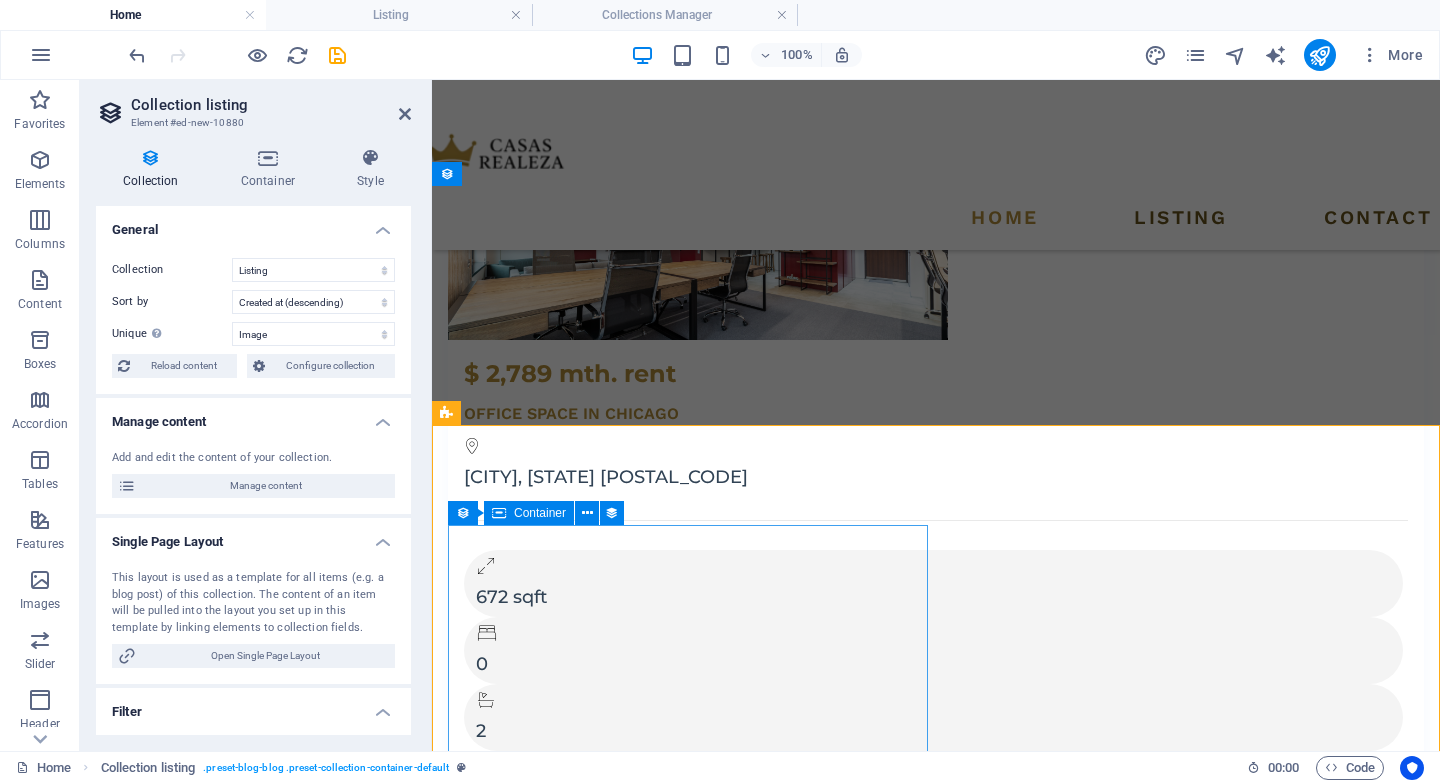 click on "Container" at bounding box center [540, 513] 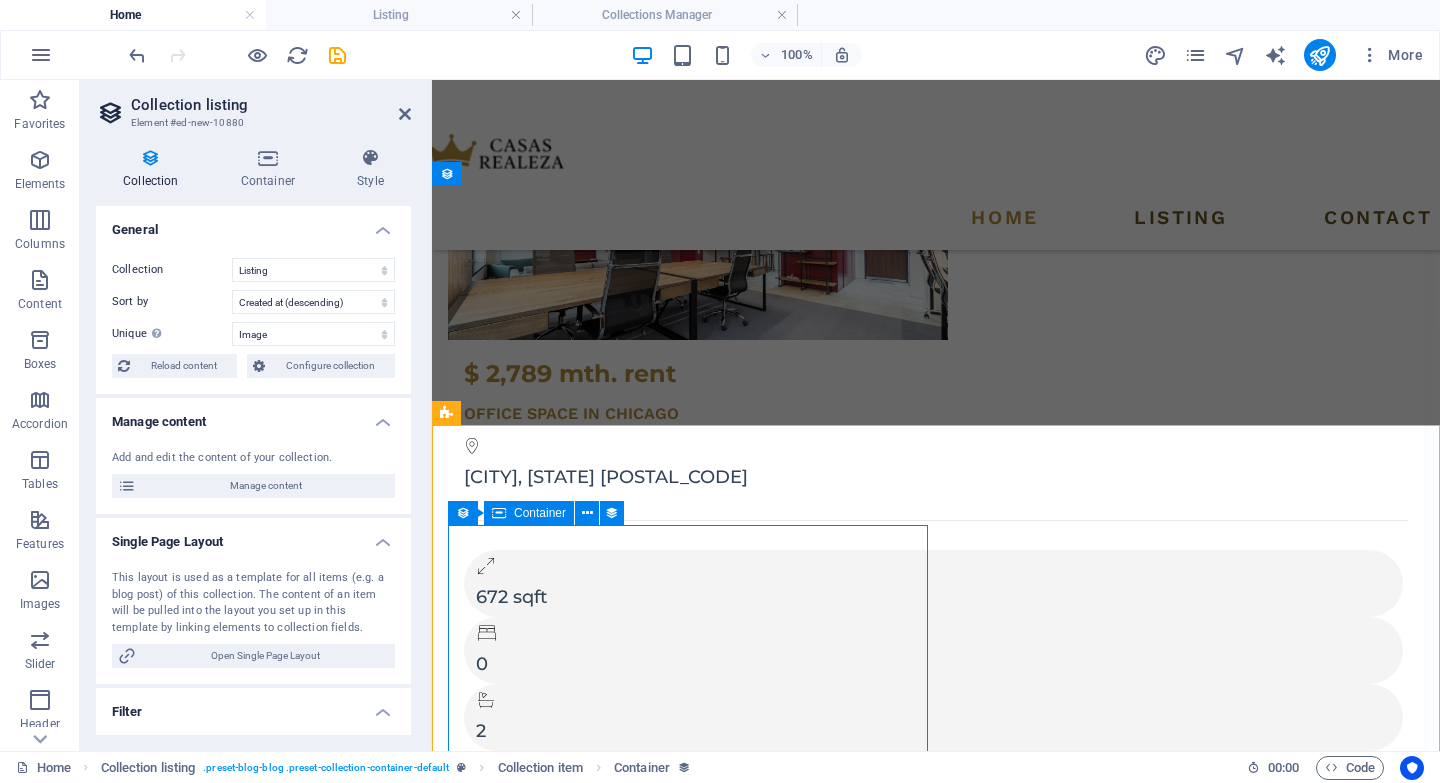 click on "Container" at bounding box center [540, 513] 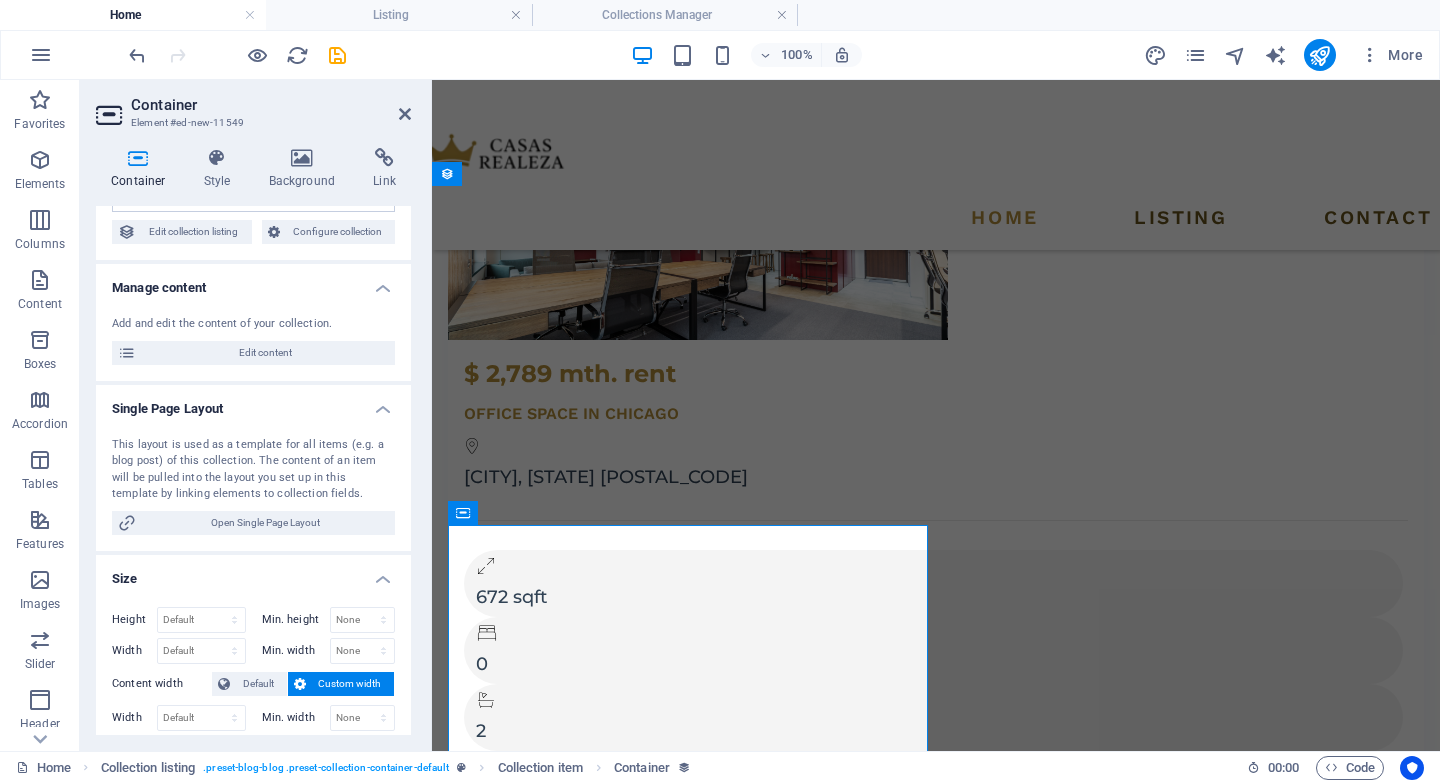 scroll, scrollTop: 0, scrollLeft: 0, axis: both 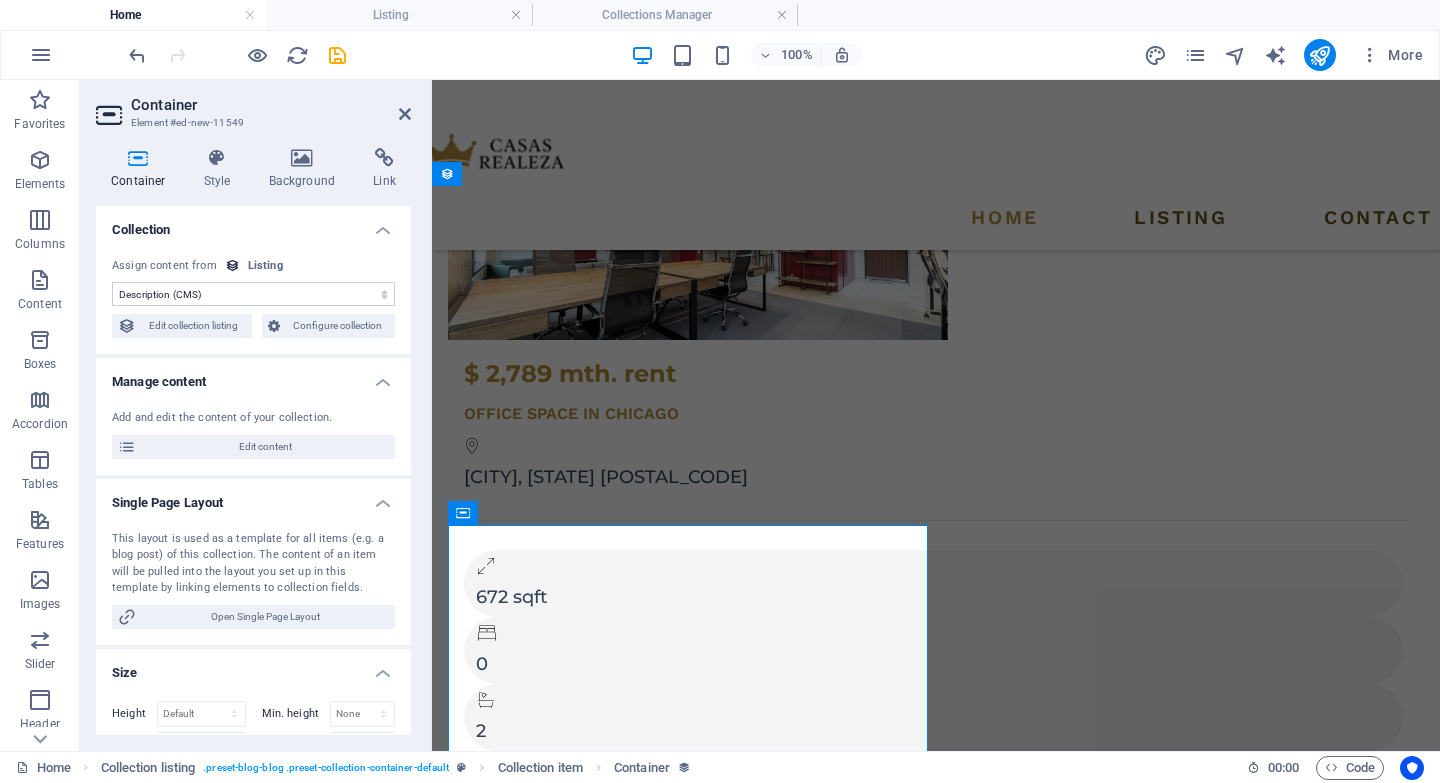 click on "No assignment, content remains static Created at (Date) Updated at (Date) Name (Plain Text) Slug (Plain Text) Image (File) Short description (Rich Text) Property Type (Choice) Price (Plain Text) Address (Plain Text) Size (Plain Text) Bedrooms (Number) Bathrooms (Number) Listed (Checkbox) Description (CMS)" at bounding box center (253, 294) 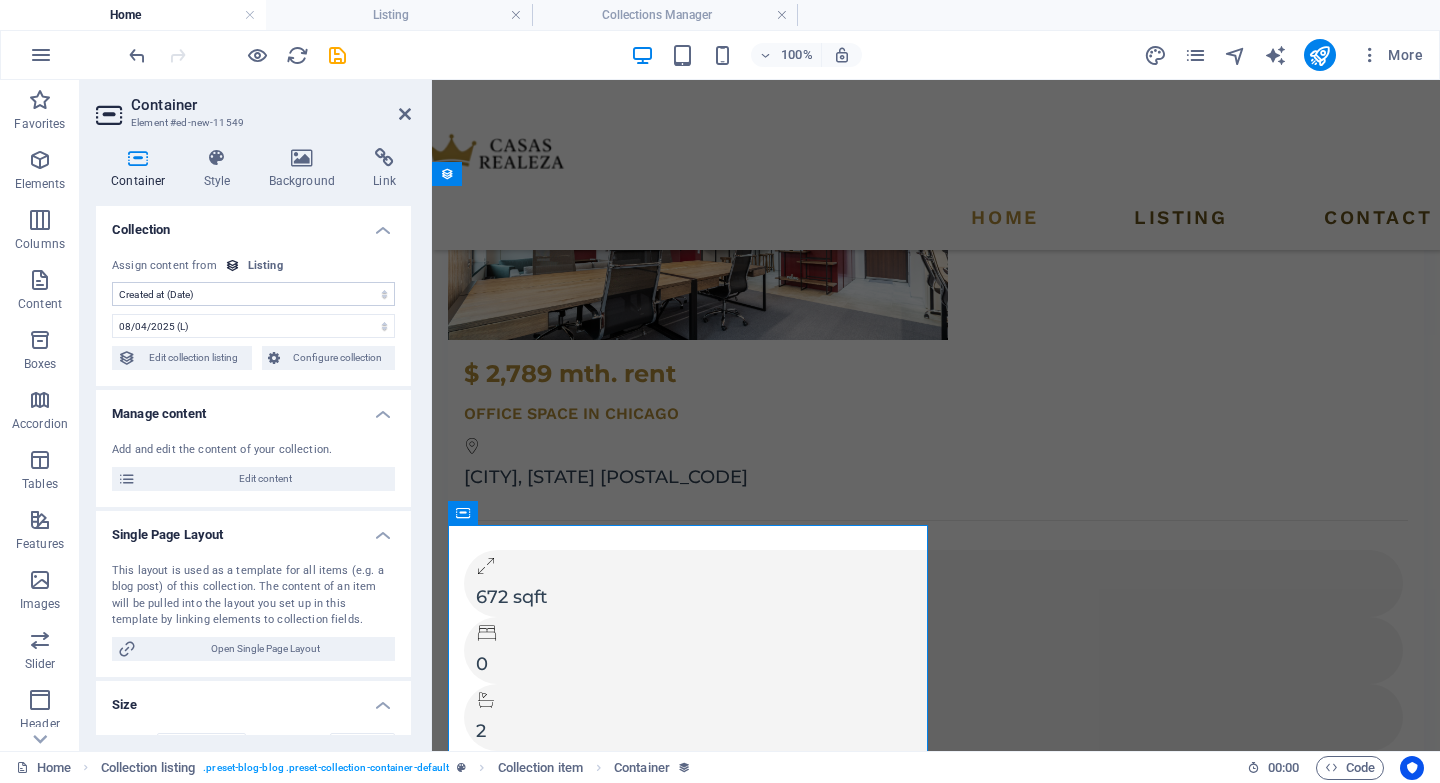 click on "No assignment, content remains static Created at (Date) Updated at (Date) Name (Plain Text) Slug (Plain Text) Image (File) Short description (Rich Text) Property Type (Choice) Price (Plain Text) Address (Plain Text) Size (Plain Text) Bedrooms (Number) Bathrooms (Number) Listed (Checkbox) Description (CMS)" at bounding box center (253, 294) 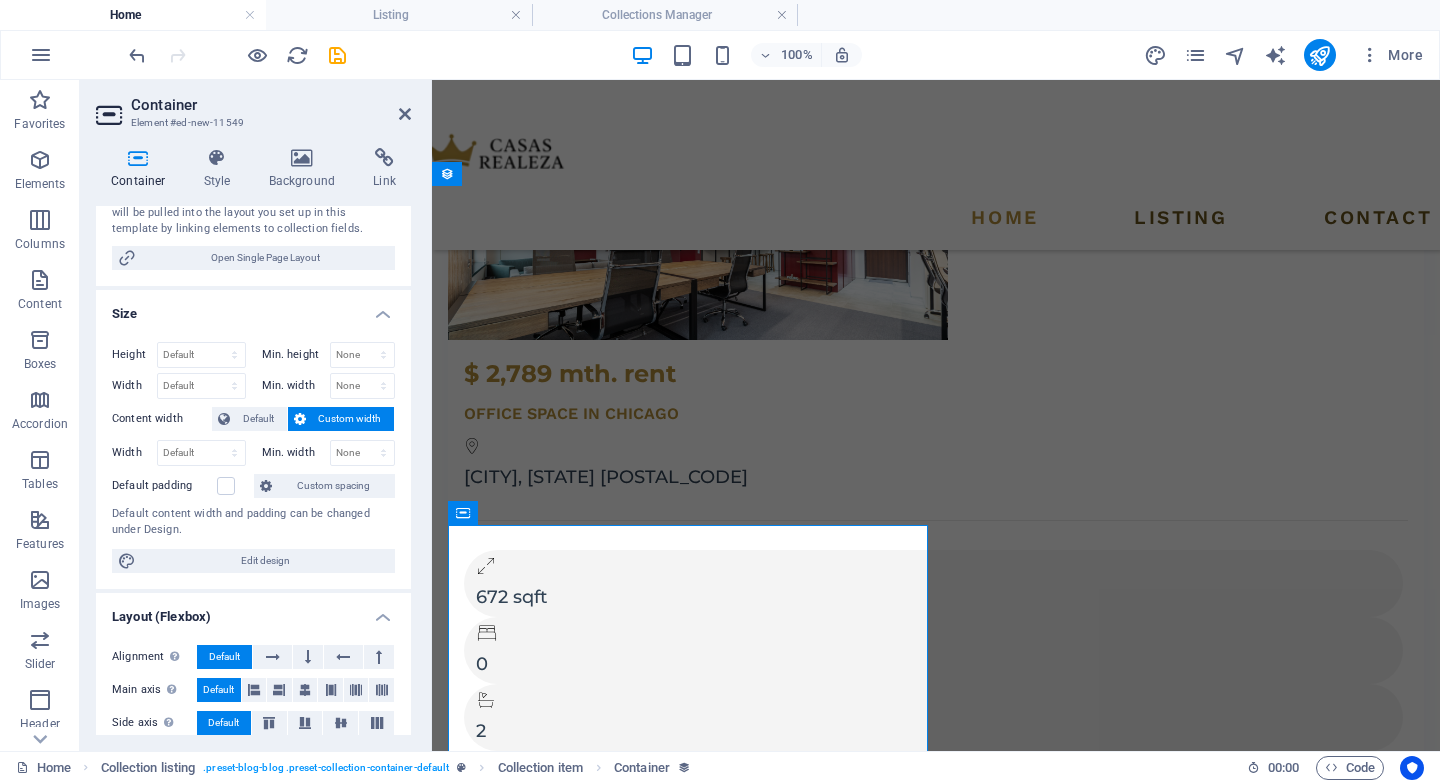 scroll, scrollTop: 412, scrollLeft: 0, axis: vertical 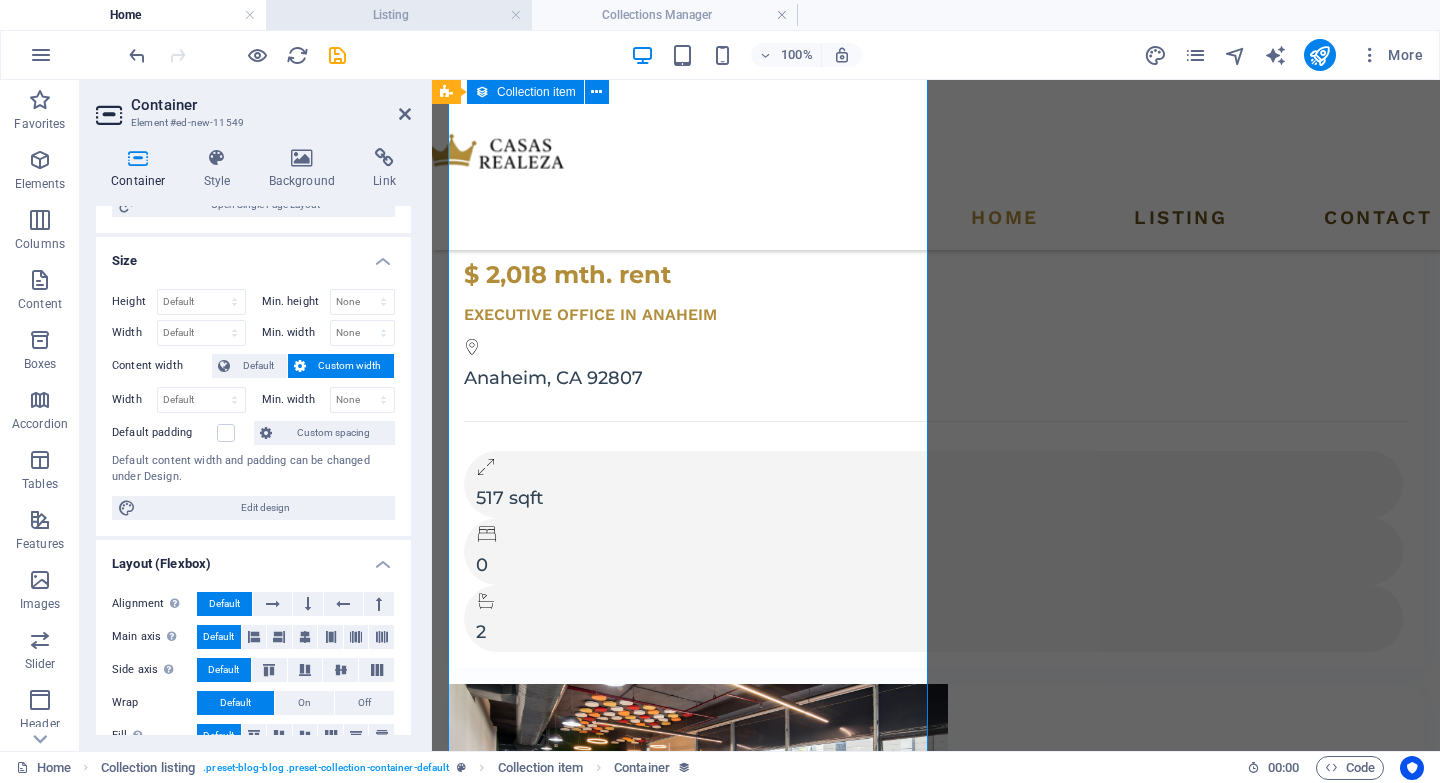 click on "Listing" at bounding box center [399, 15] 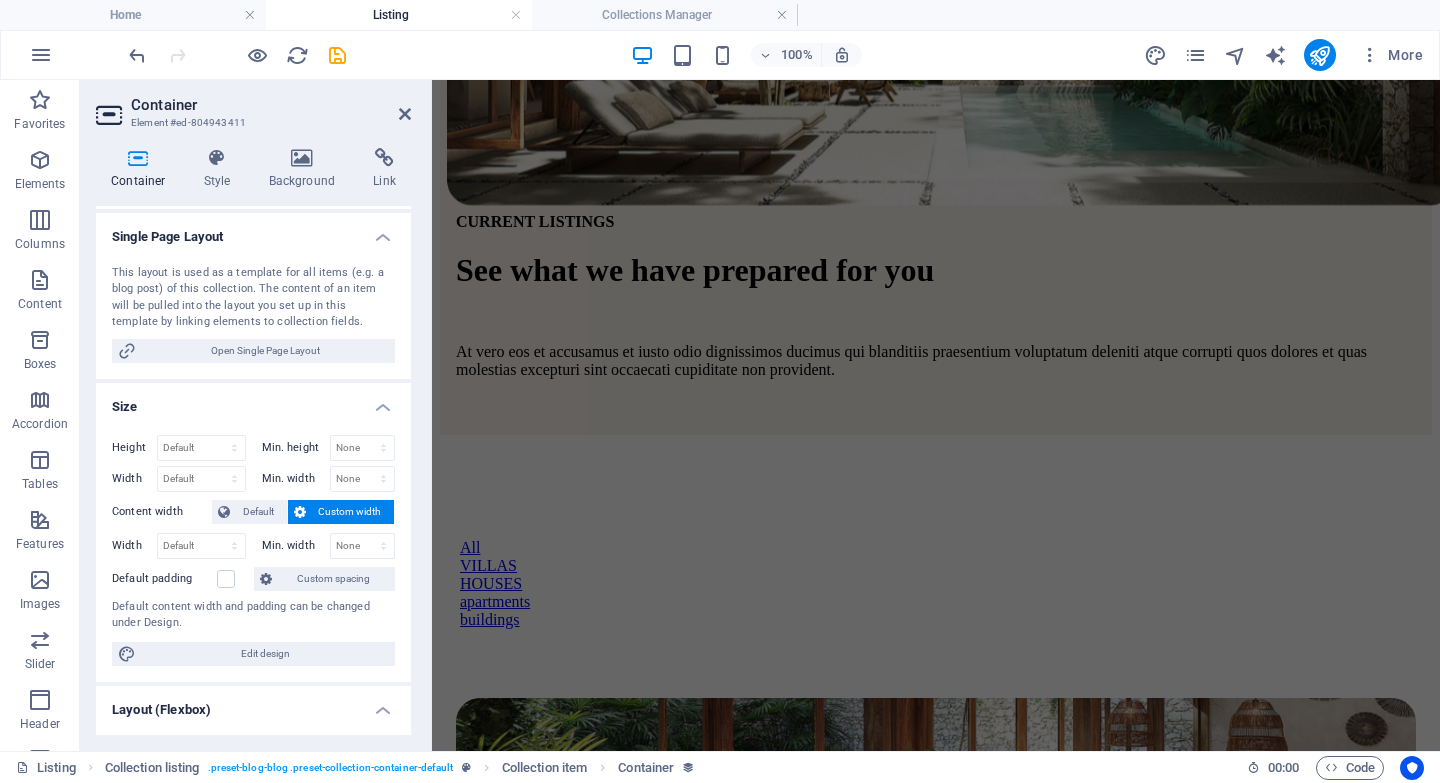 scroll, scrollTop: 0, scrollLeft: 0, axis: both 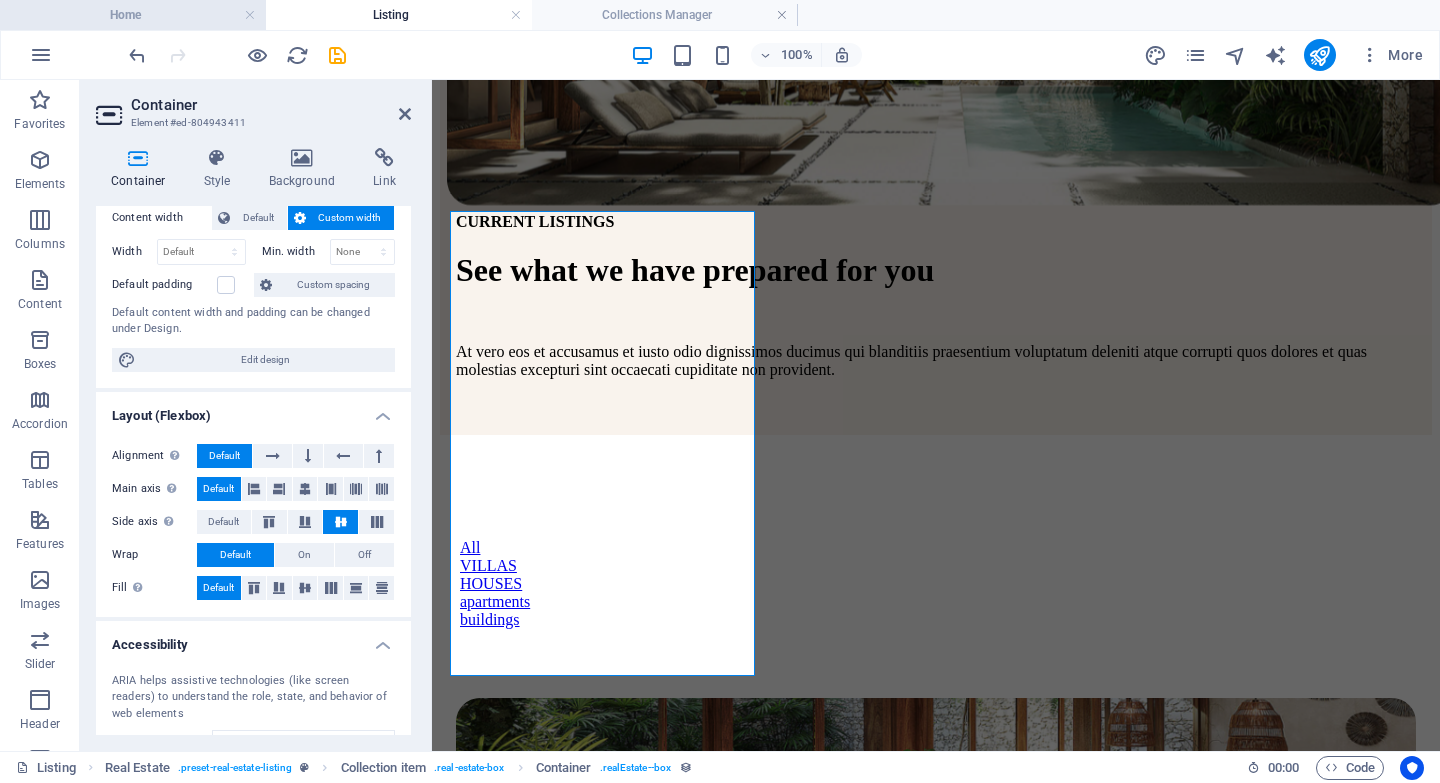 click on "Home" at bounding box center [133, 15] 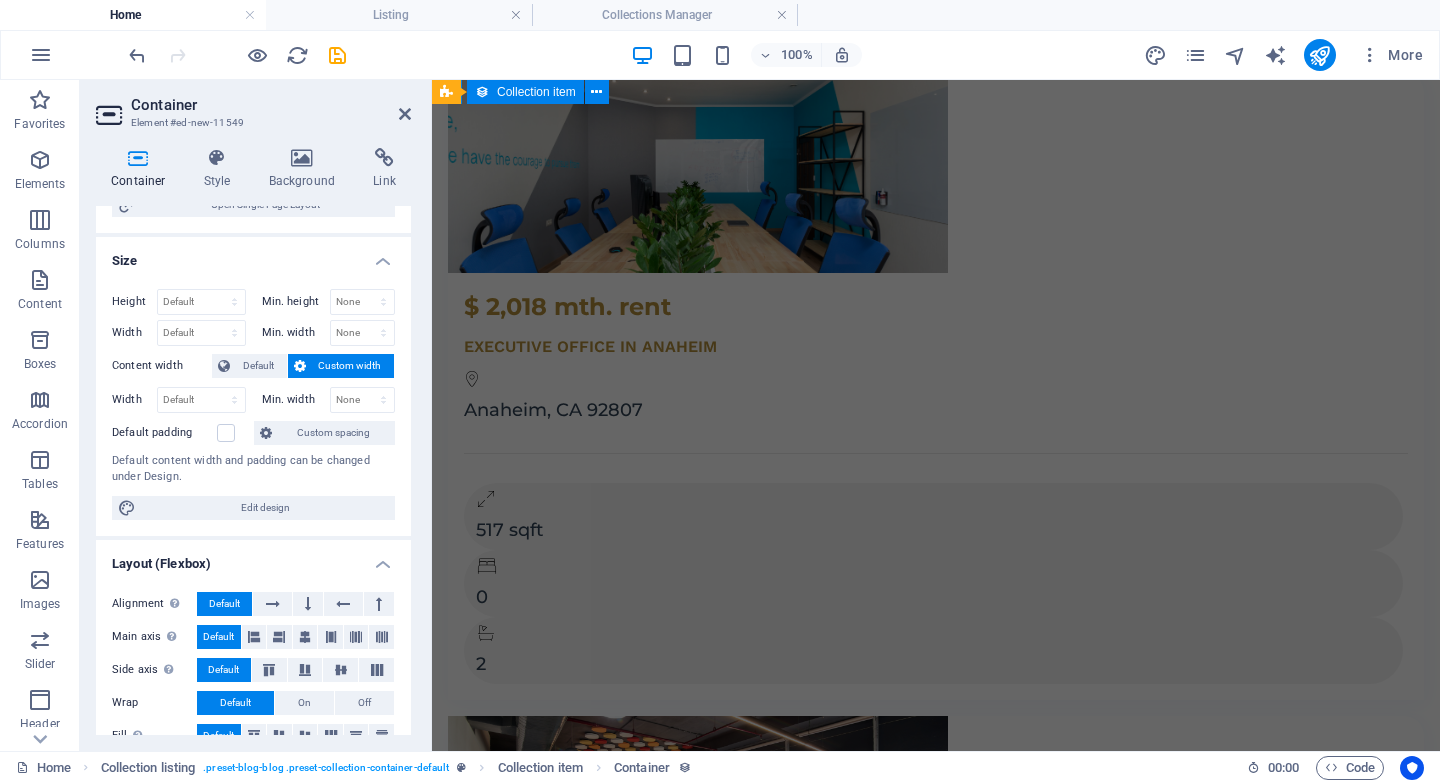 scroll, scrollTop: 0, scrollLeft: 0, axis: both 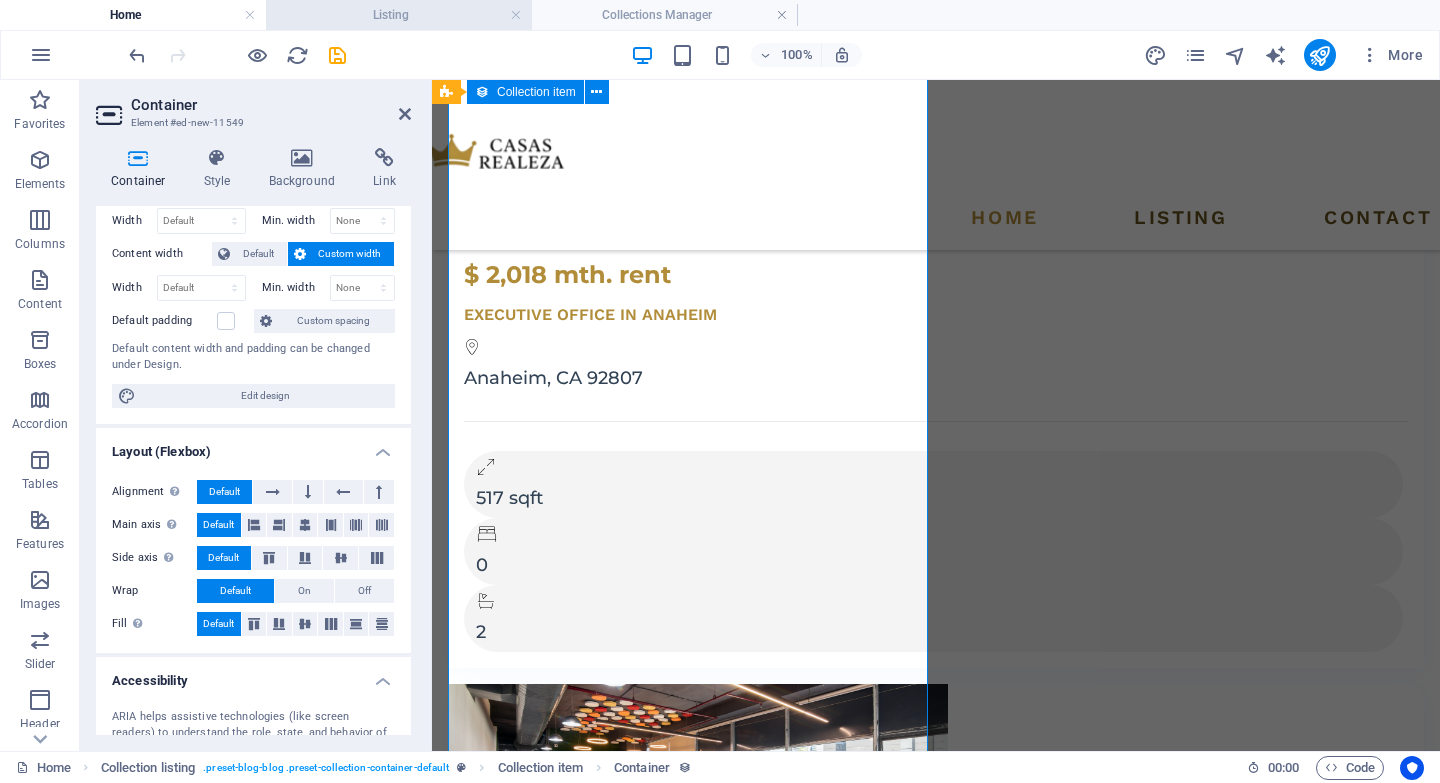 click on "Listing" at bounding box center (399, 15) 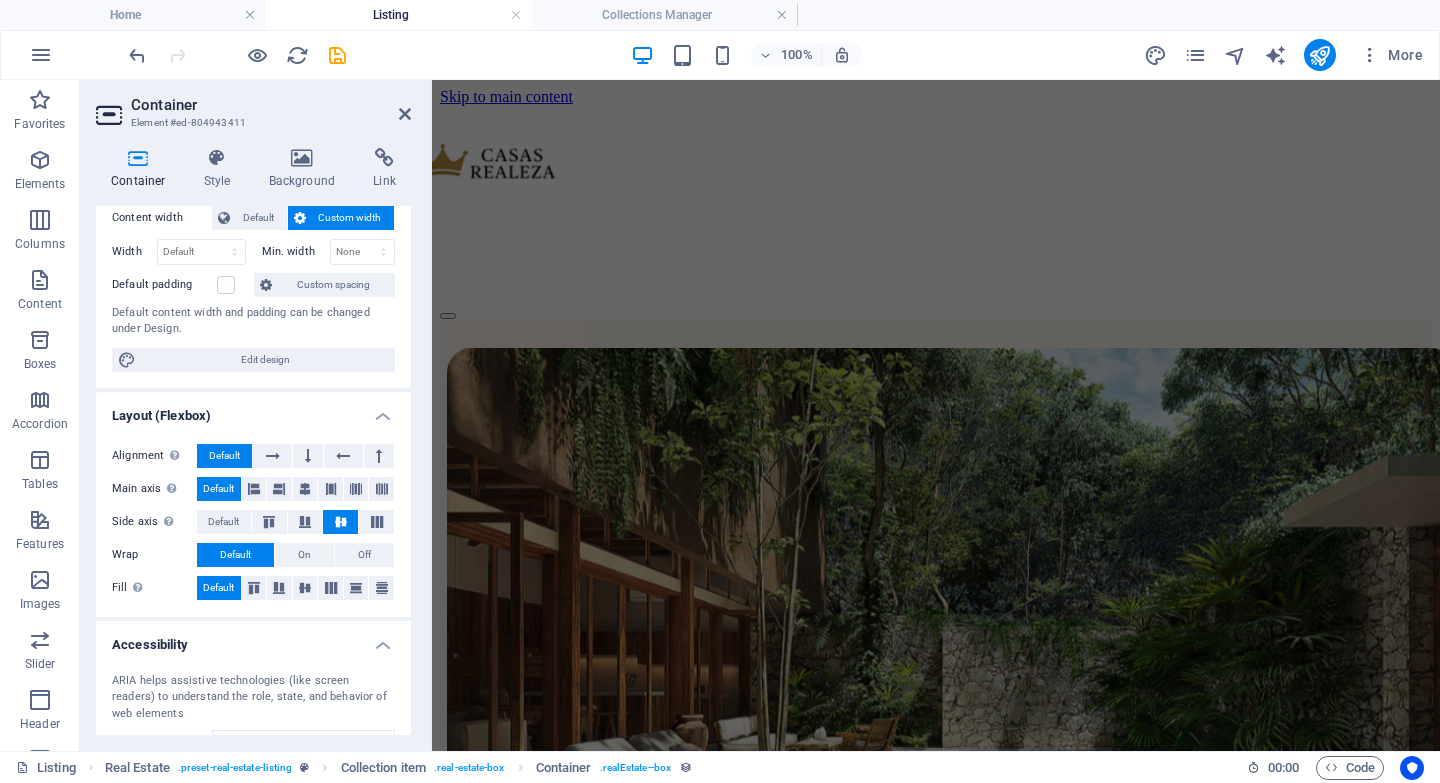 scroll, scrollTop: 663, scrollLeft: 0, axis: vertical 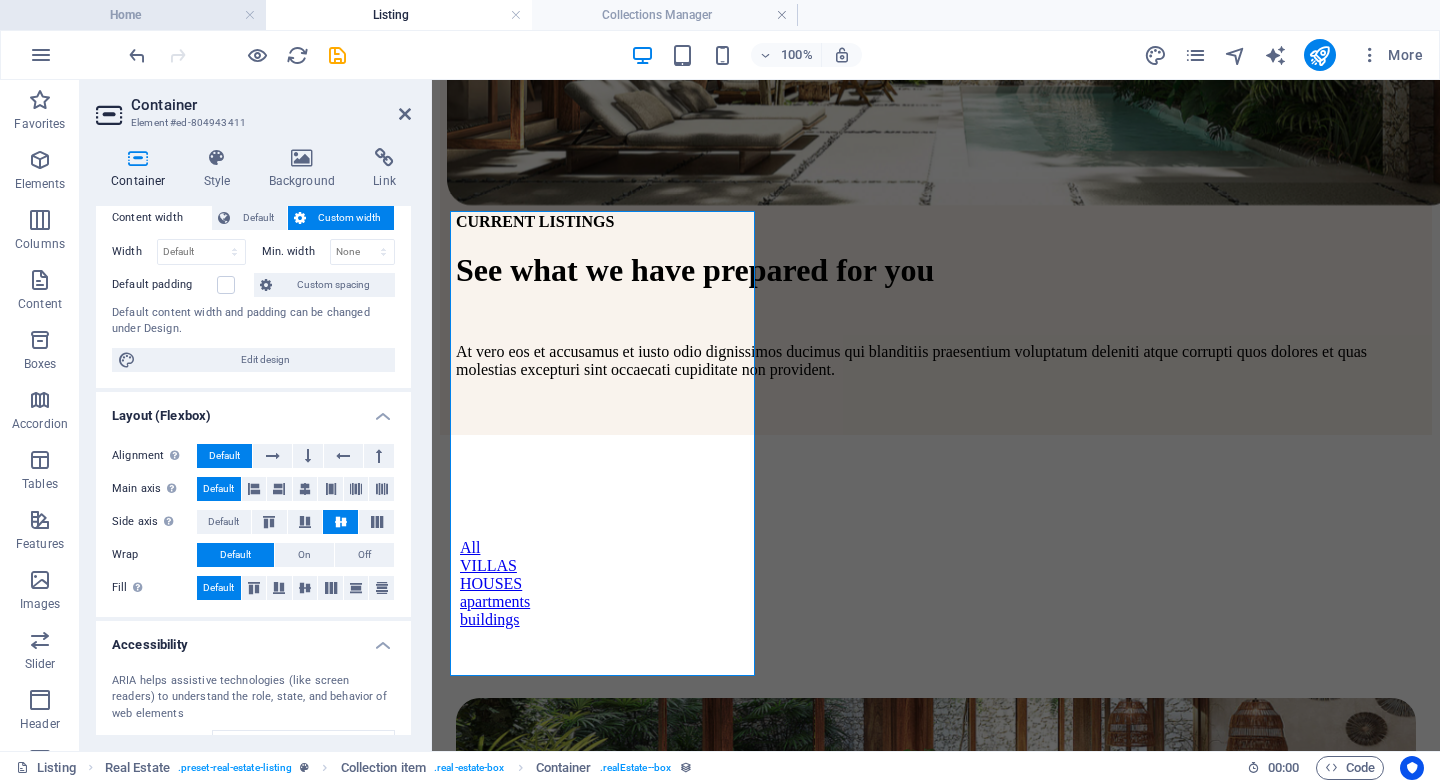 click on "Home" at bounding box center [133, 15] 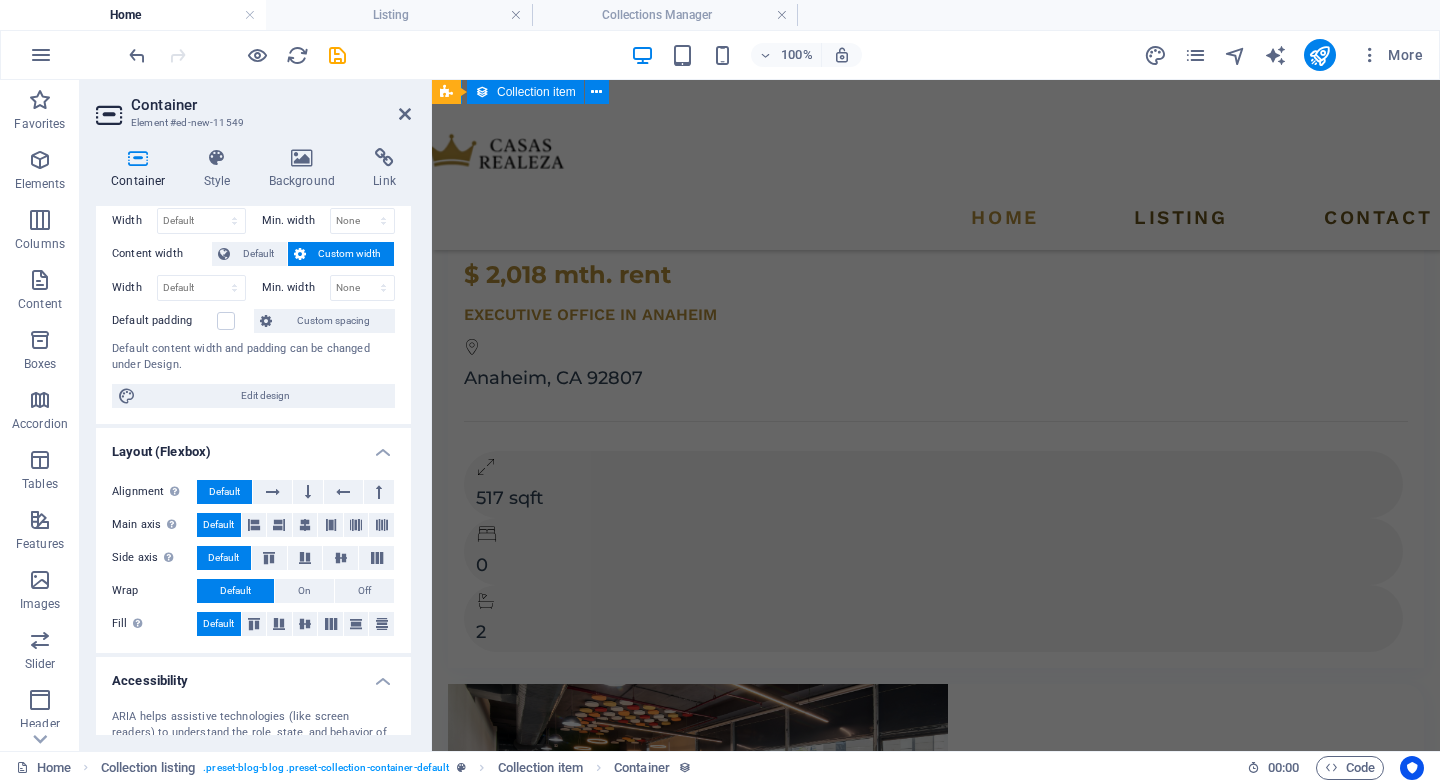 scroll, scrollTop: 0, scrollLeft: 0, axis: both 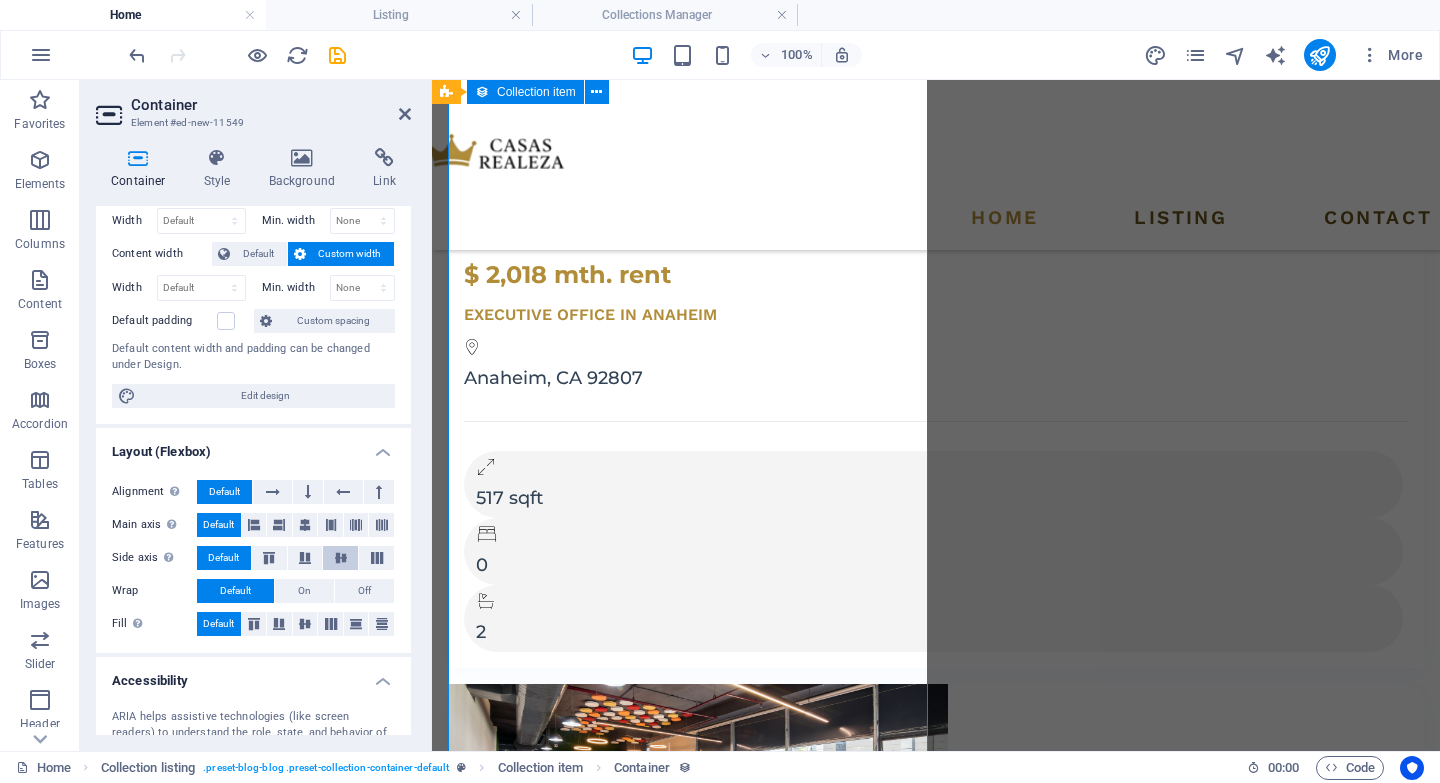 click at bounding box center [341, 558] 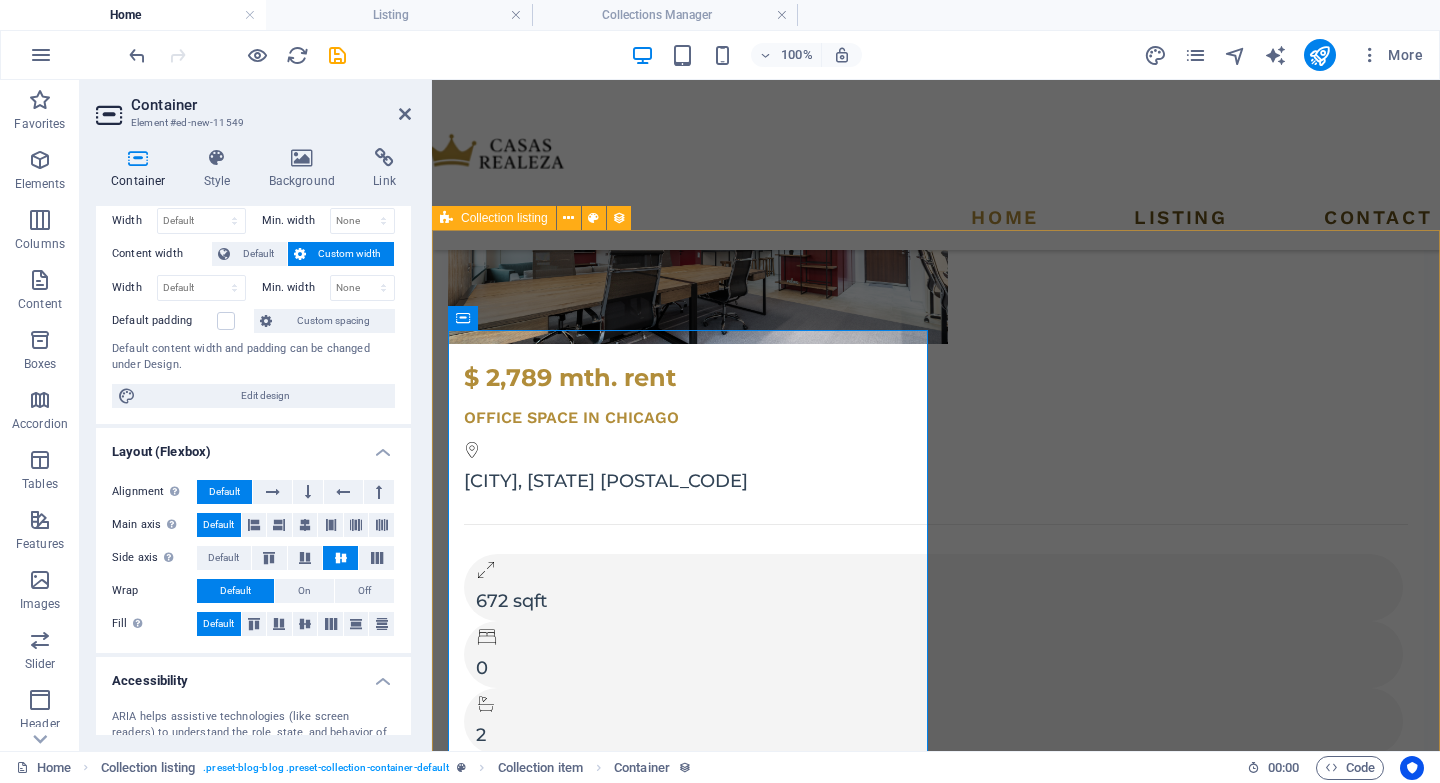 scroll, scrollTop: 4056, scrollLeft: 0, axis: vertical 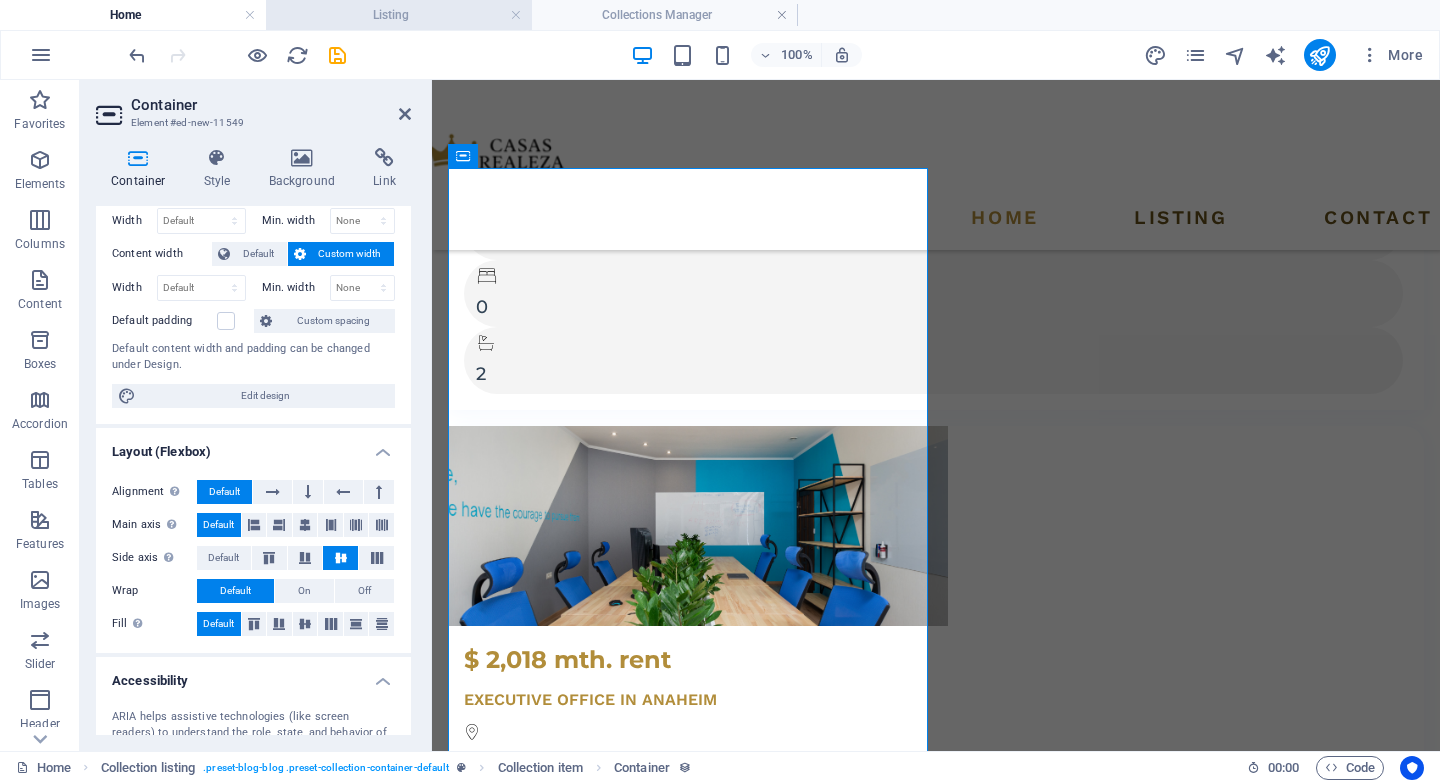click on "Listing" at bounding box center (399, 15) 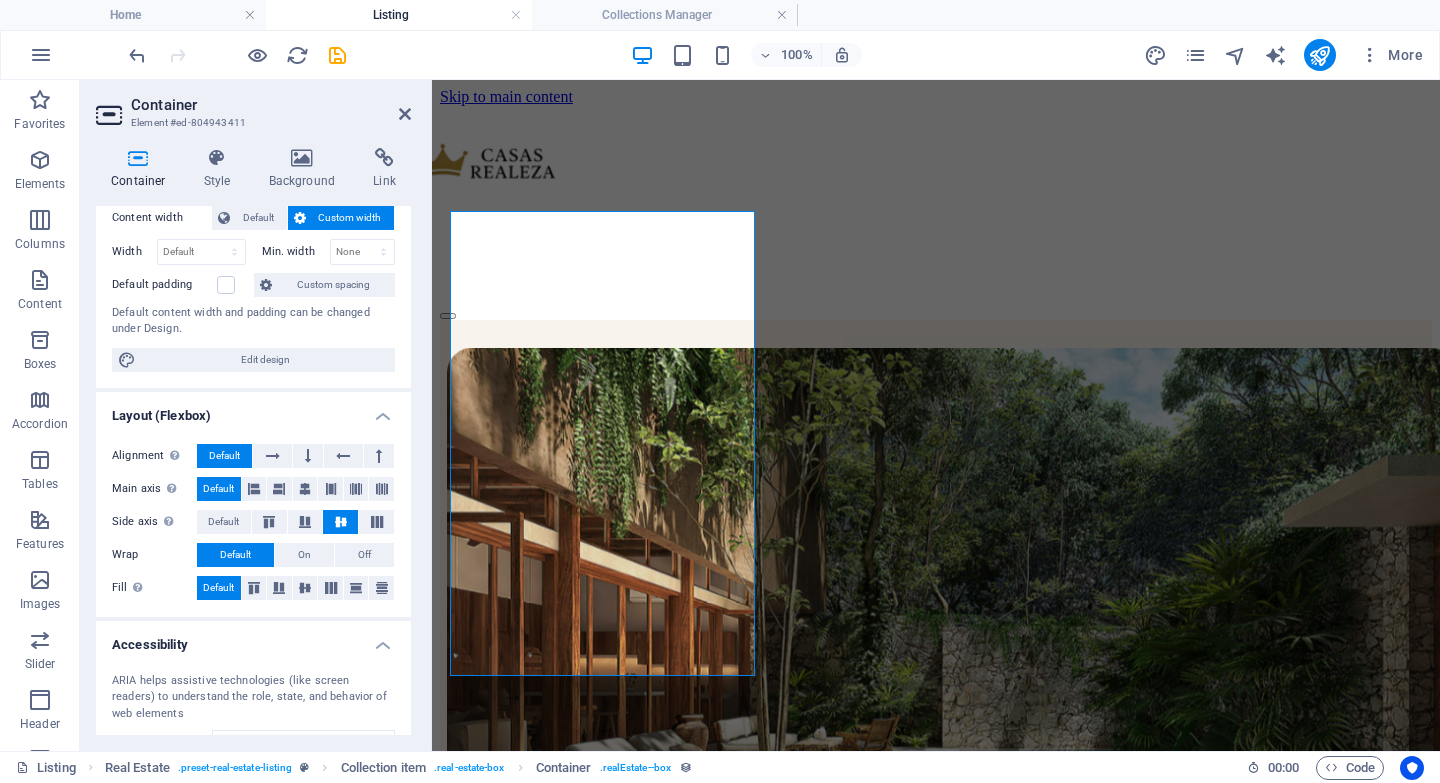 scroll, scrollTop: 663, scrollLeft: 0, axis: vertical 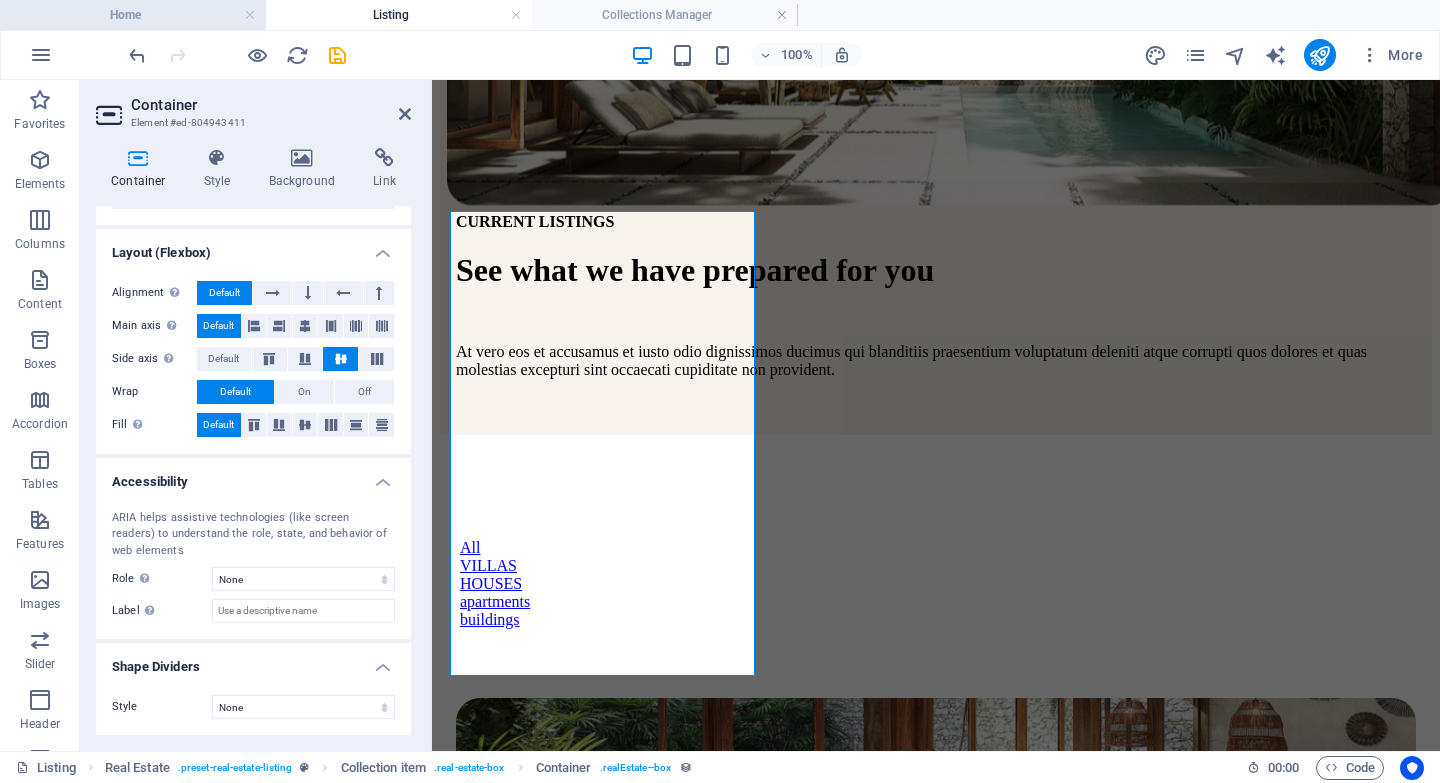 click on "Home" at bounding box center (133, 15) 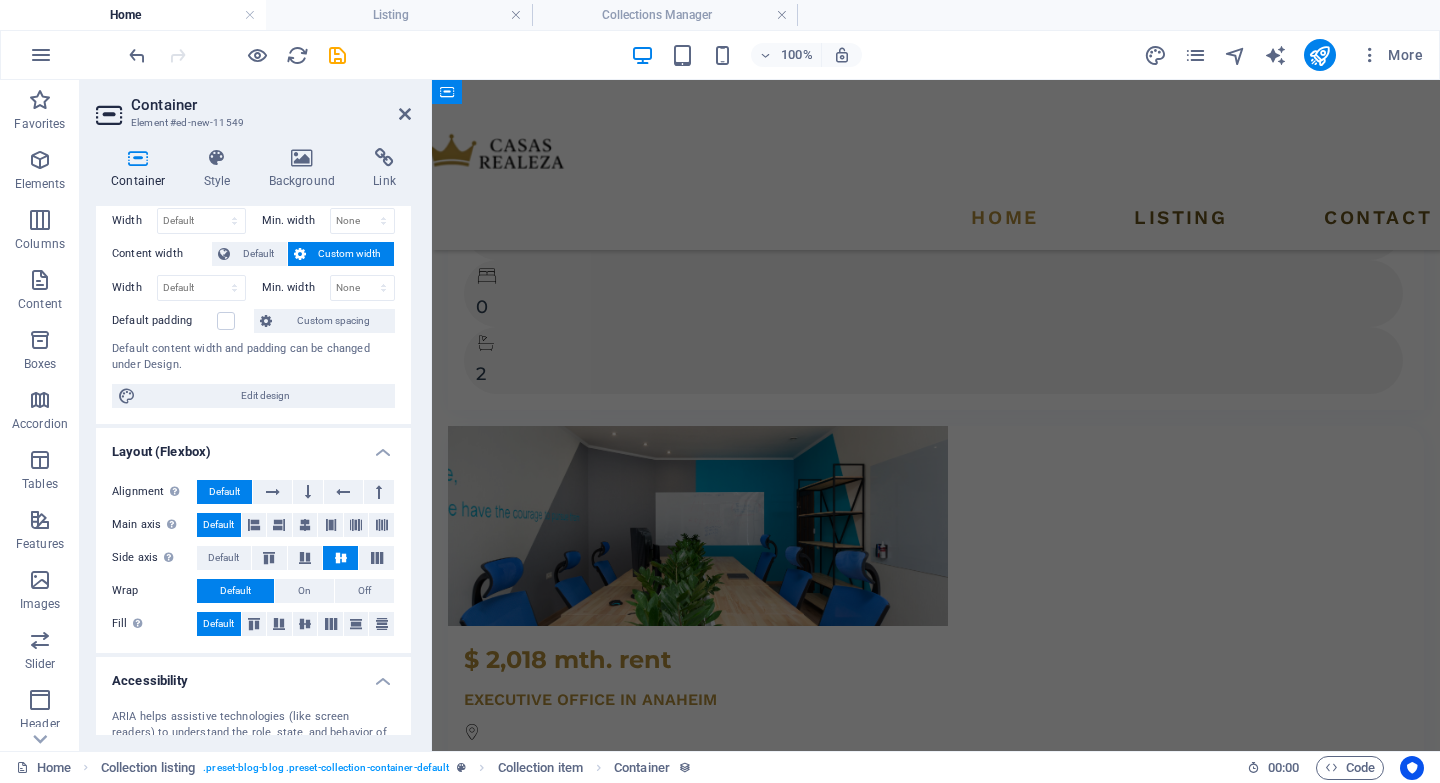 scroll, scrollTop: 0, scrollLeft: 0, axis: both 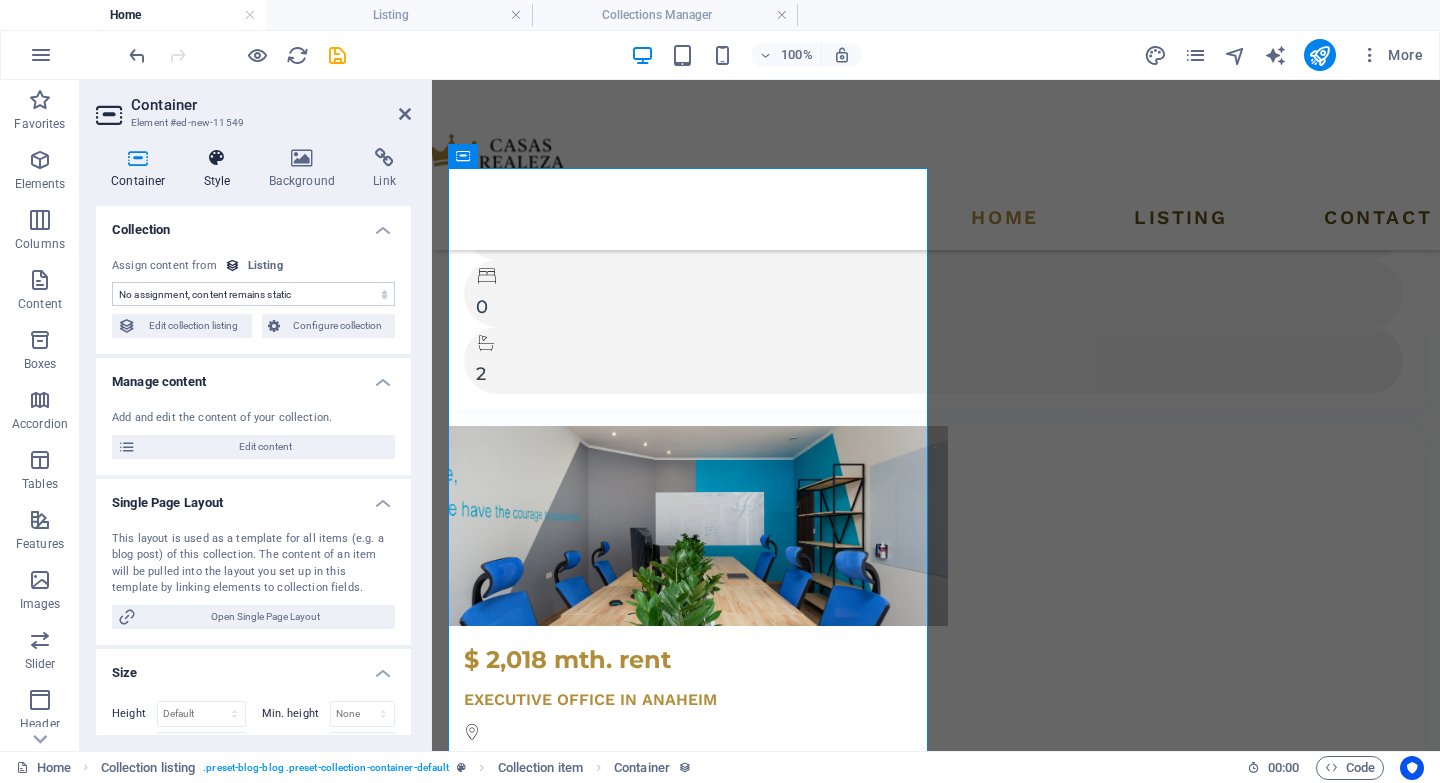 click at bounding box center (217, 158) 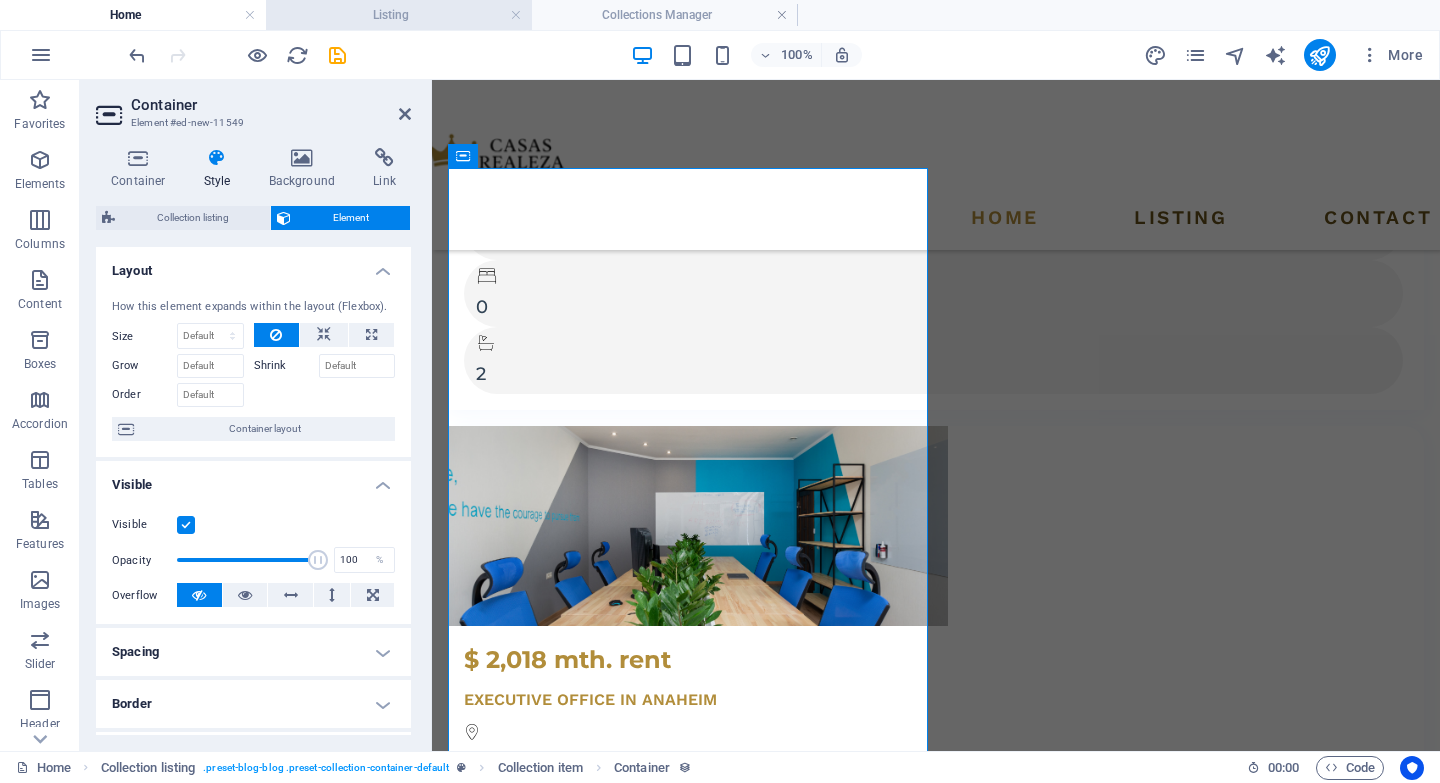 click on "Listing" at bounding box center [399, 15] 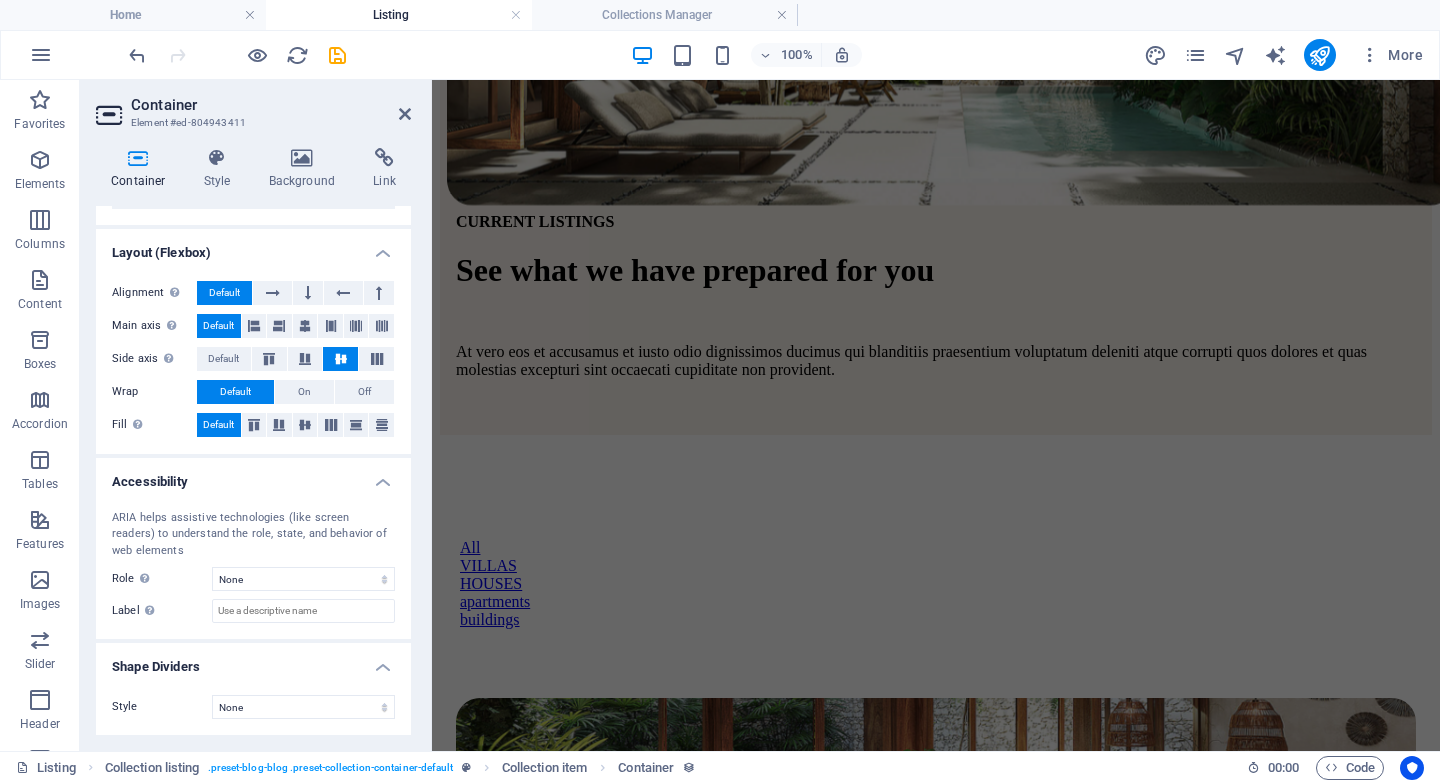 scroll, scrollTop: 0, scrollLeft: 0, axis: both 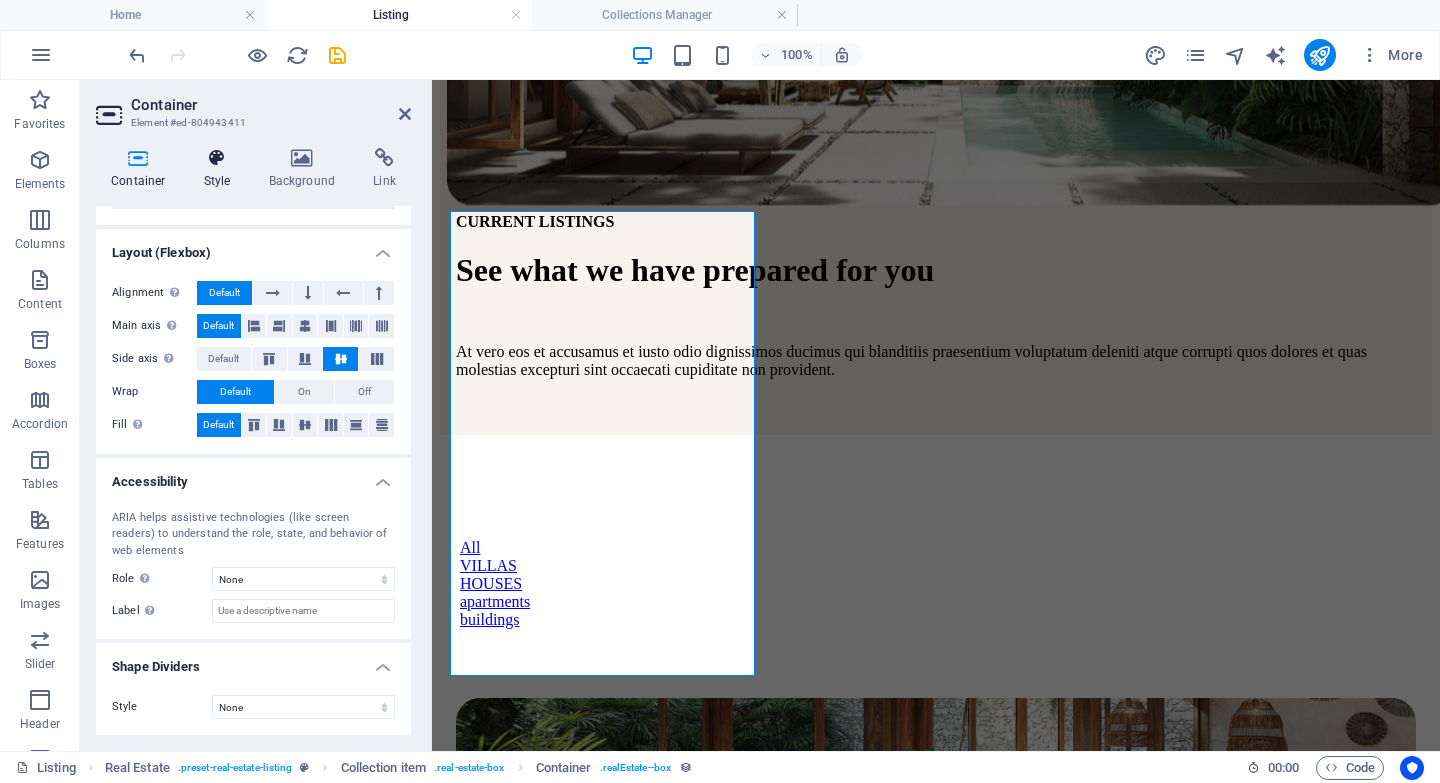 click on "Style" at bounding box center [221, 169] 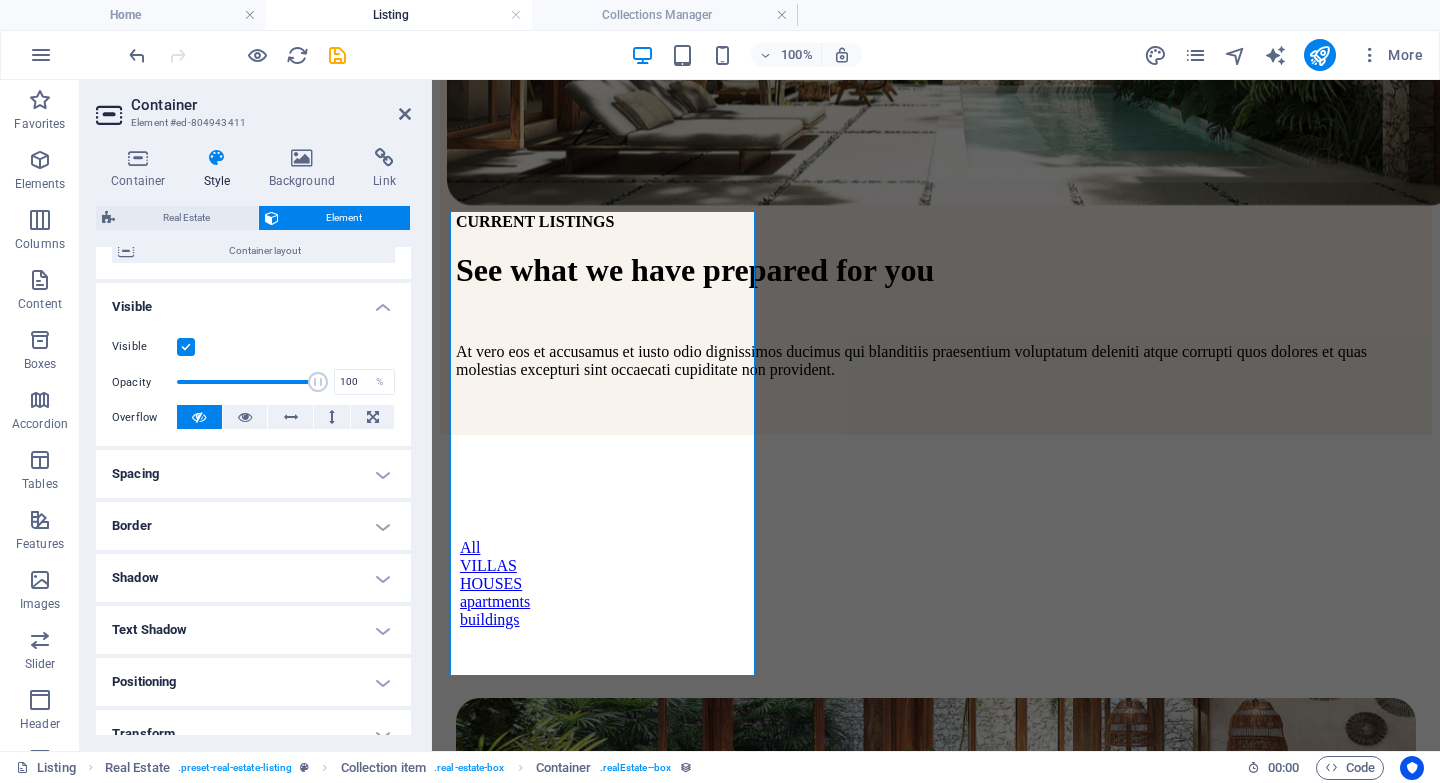 scroll, scrollTop: 139, scrollLeft: 0, axis: vertical 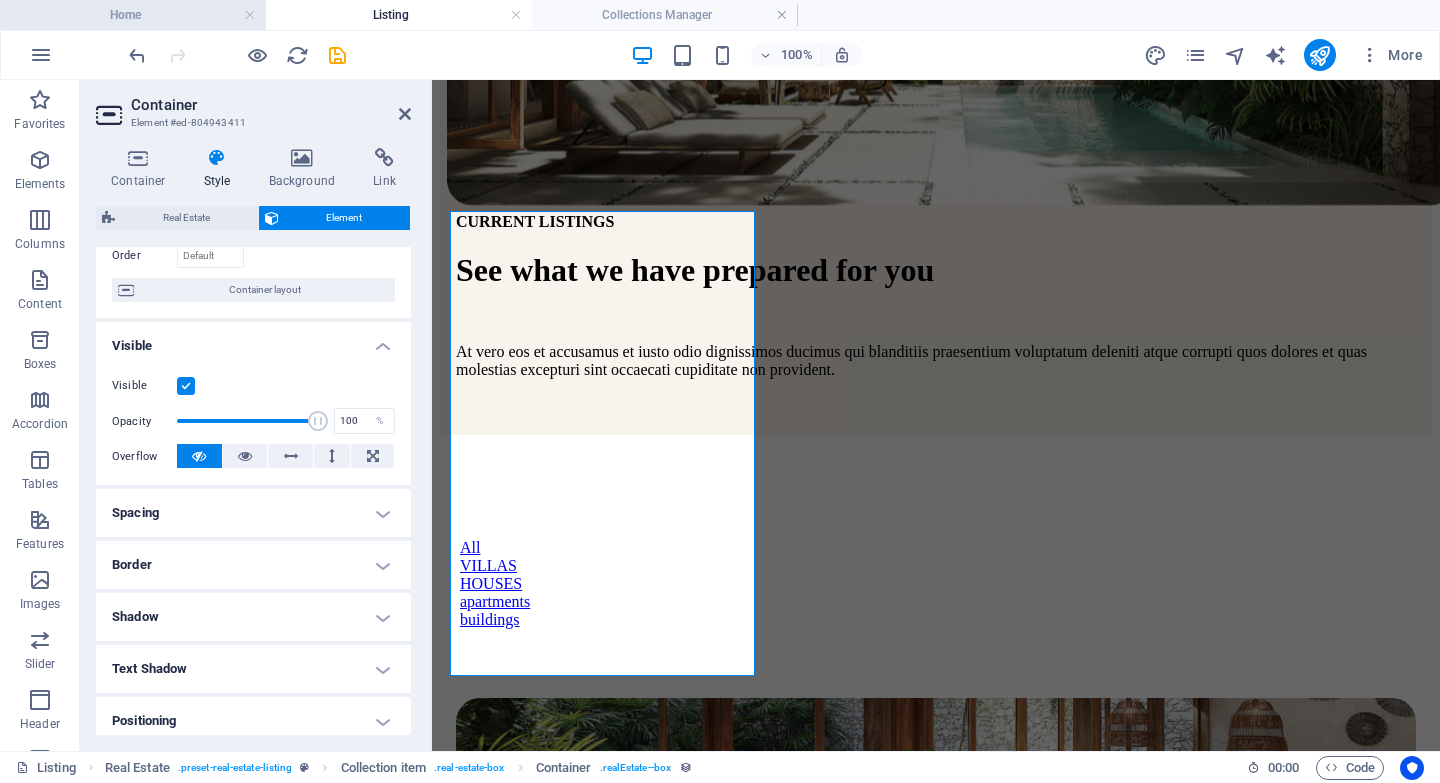 click on "Home" at bounding box center [133, 15] 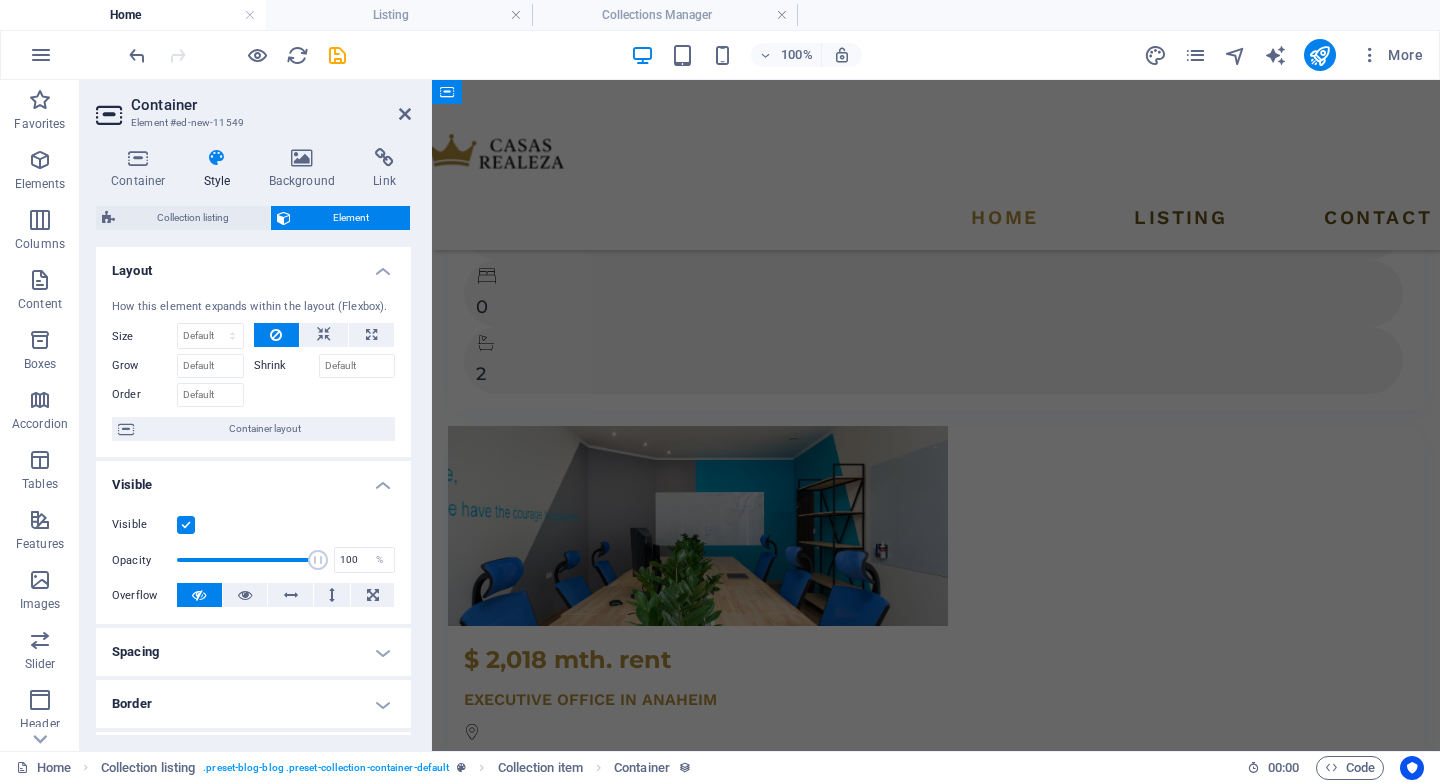 scroll, scrollTop: 0, scrollLeft: 0, axis: both 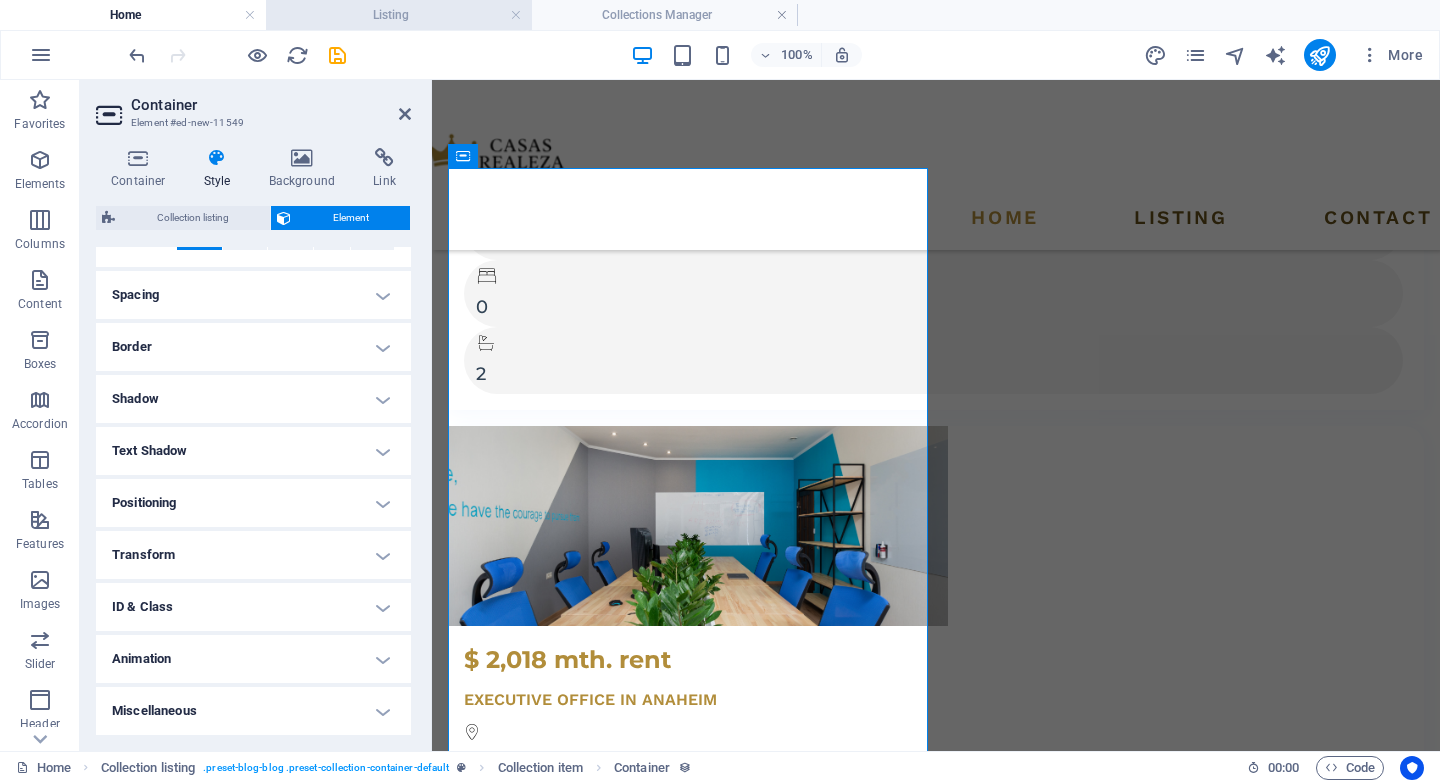 click on "Listing" at bounding box center [399, 15] 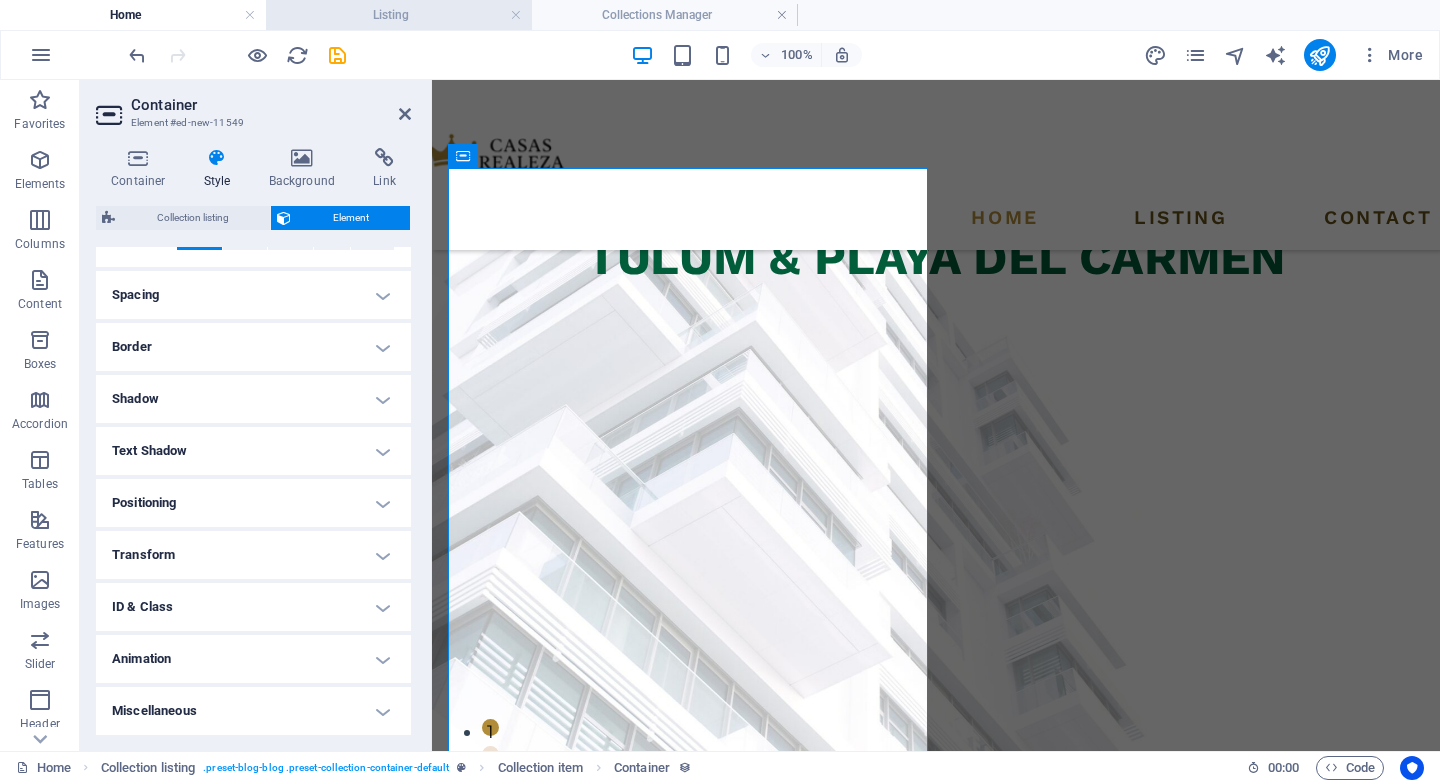 scroll, scrollTop: 663, scrollLeft: 0, axis: vertical 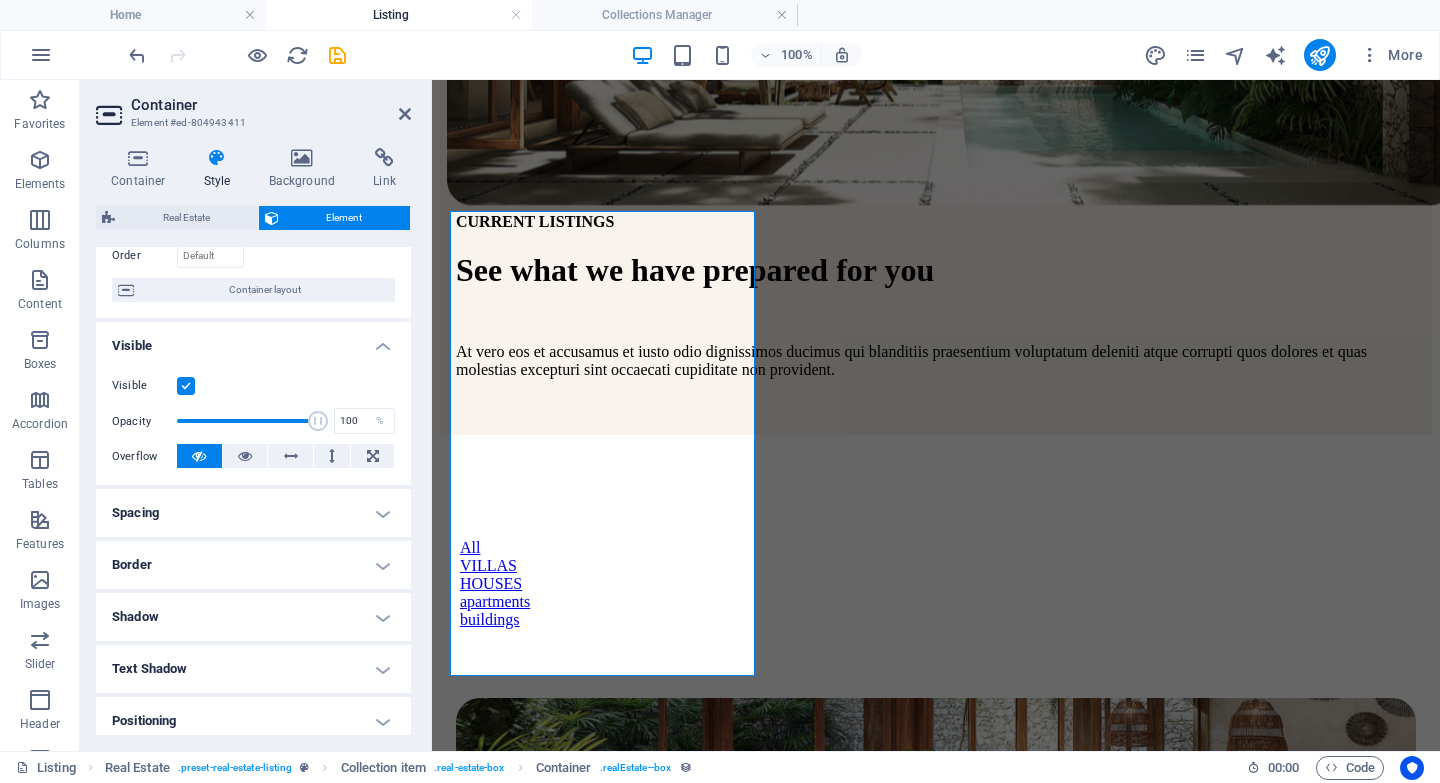 click on "Spacing" at bounding box center [253, 513] 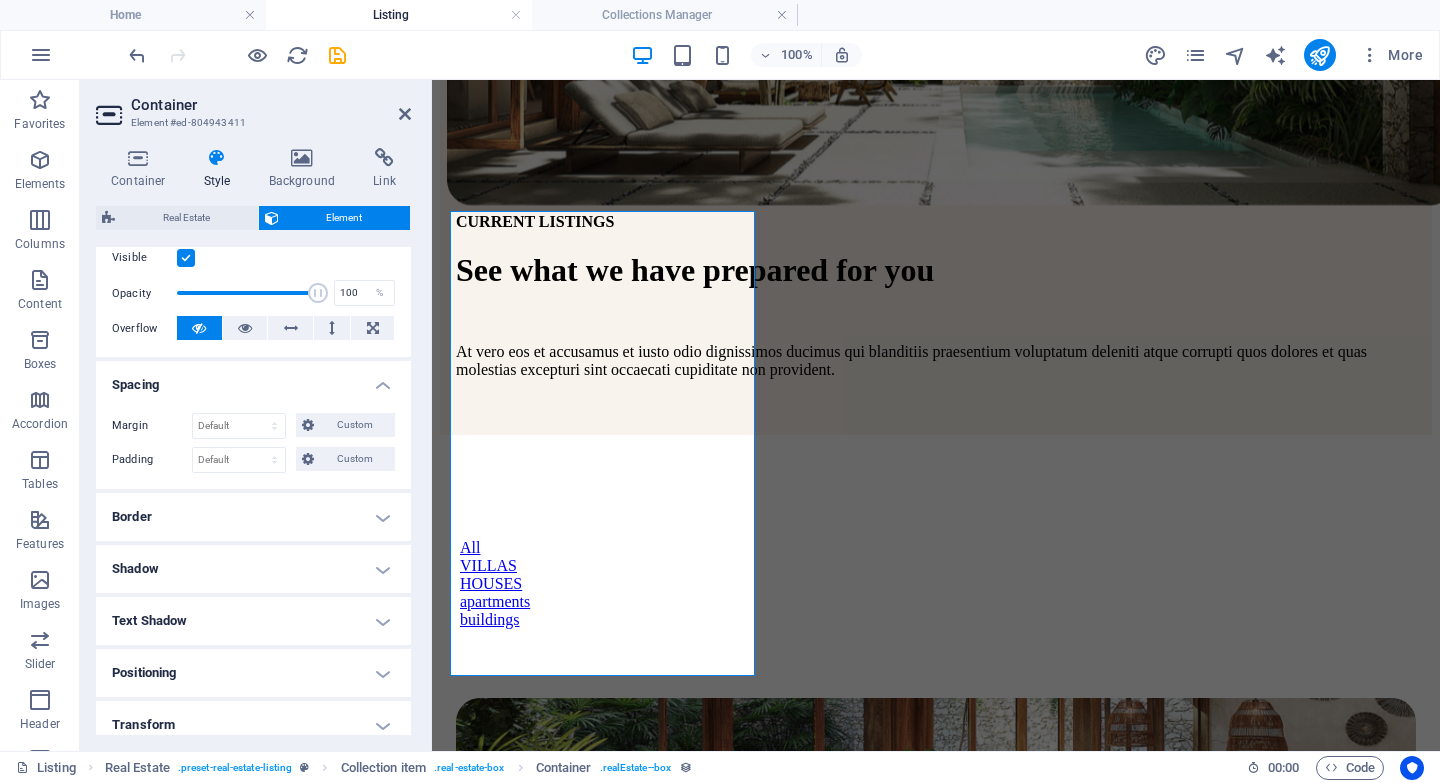 scroll, scrollTop: 321, scrollLeft: 0, axis: vertical 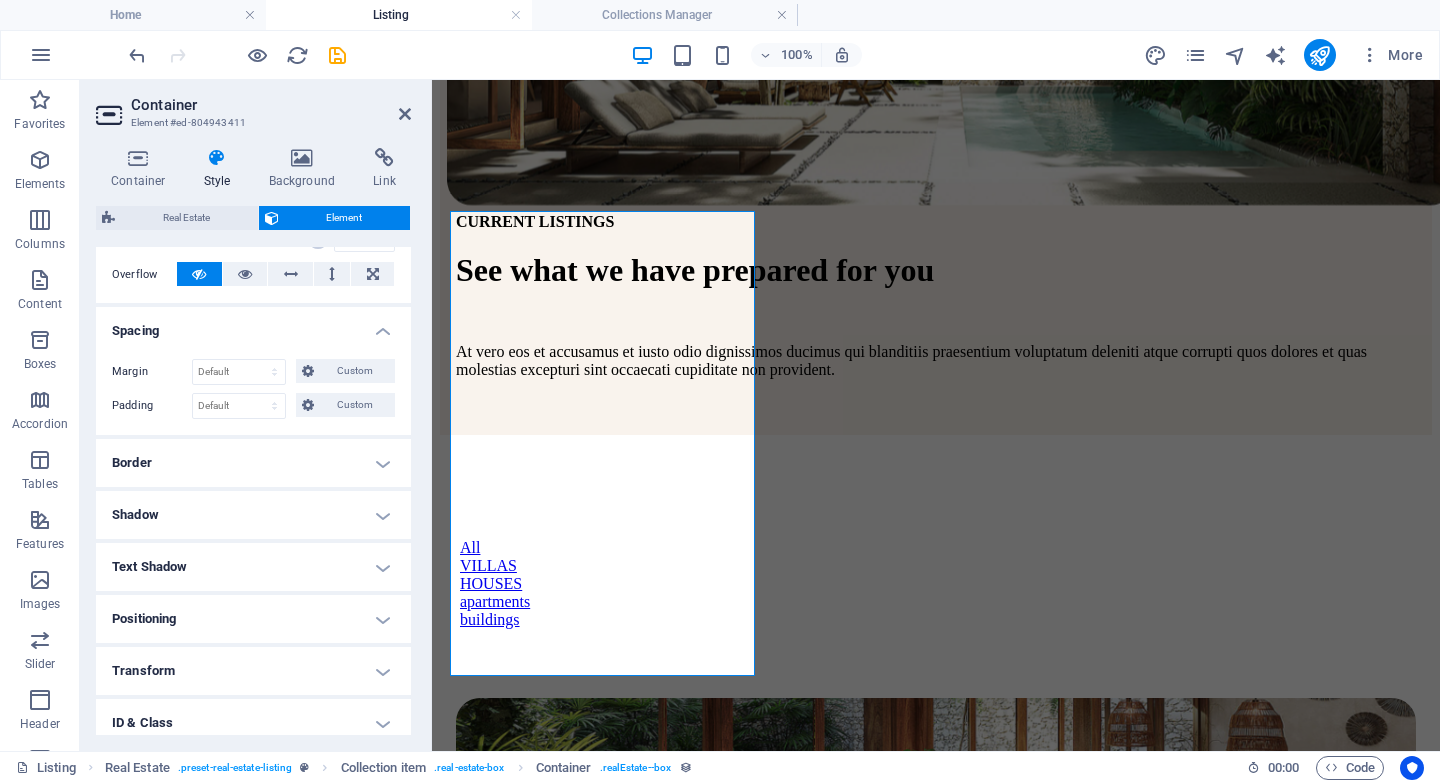 click on "Layout How this element expands within the layout (Flexbox). Size Default auto px % 1/1 1/2 1/3 1/4 1/5 1/6 1/7 1/8 1/9 1/10 Grow Shrink Order Container layout Visible Visible Opacity 100 % Overflow Spacing Margin Default auto px % rem vw vh Custom Custom auto px % rem vw vh auto px % rem vw vh auto px % rem vw vh auto px % rem vw vh Padding Default px rem % vh vw Custom Custom px rem % vh vw px rem % vh vw px rem % vh vw px rem % vh vw Border Style              - Width 1 auto px rem % vh vw Custom Custom 1 auto px rem % vh vw 1 auto px rem % vh vw 1 auto px rem % vh vw 1 auto px rem % vh vw  - Color Round corners For background overlay and background images, the overflow must be hidden so that the round corners are visible Default px rem % vh vw Custom Custom px rem % vh vw px rem % vh vw px rem % vh vw px rem % vh vw Shadow Default None Outside Inside Color X offset 0 px rem vh vw Y offset 0 px rem vh vw Blur 0 px rem % vh vw Spread 0 px rem vh vw Text Shadow Default None Outside Color X offset 0" at bounding box center [253, 389] 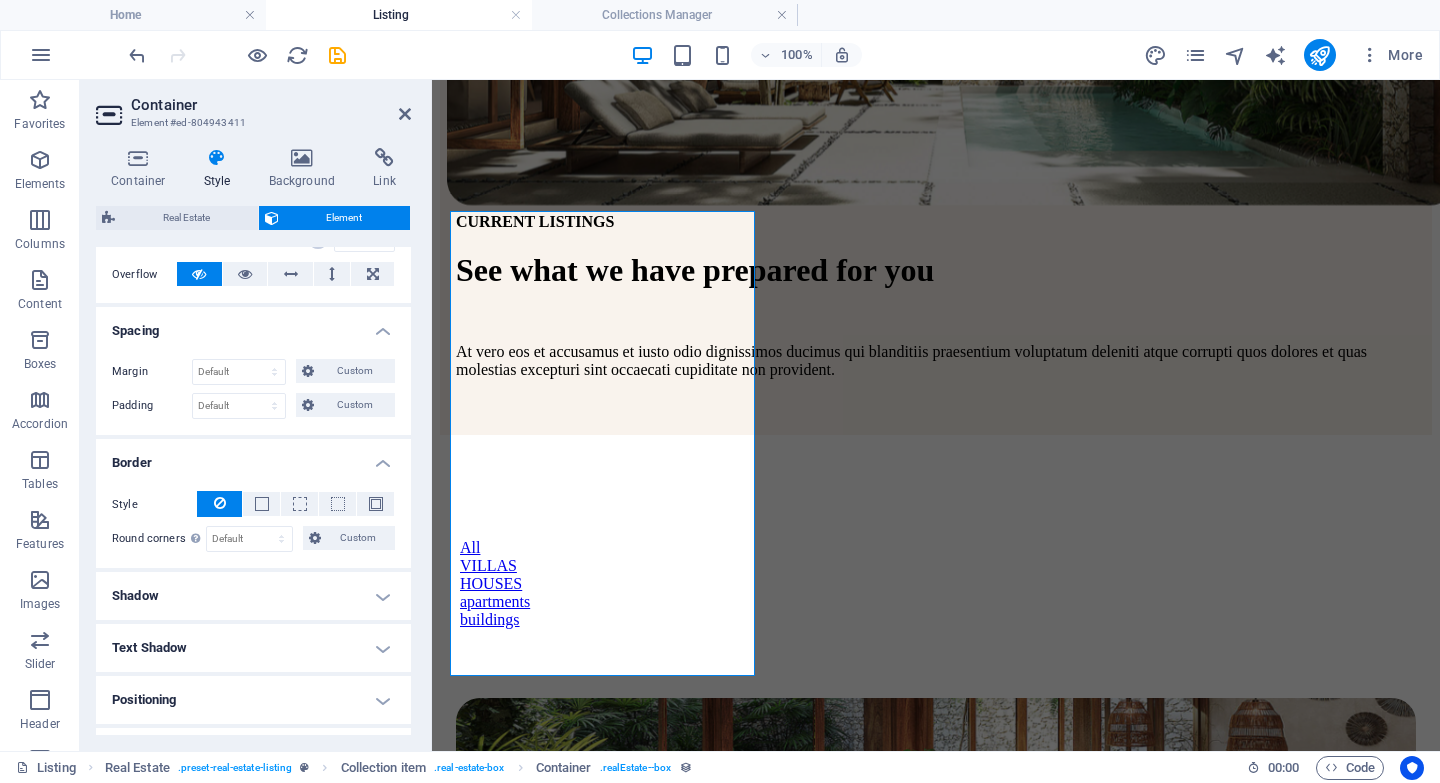 scroll, scrollTop: 518, scrollLeft: 0, axis: vertical 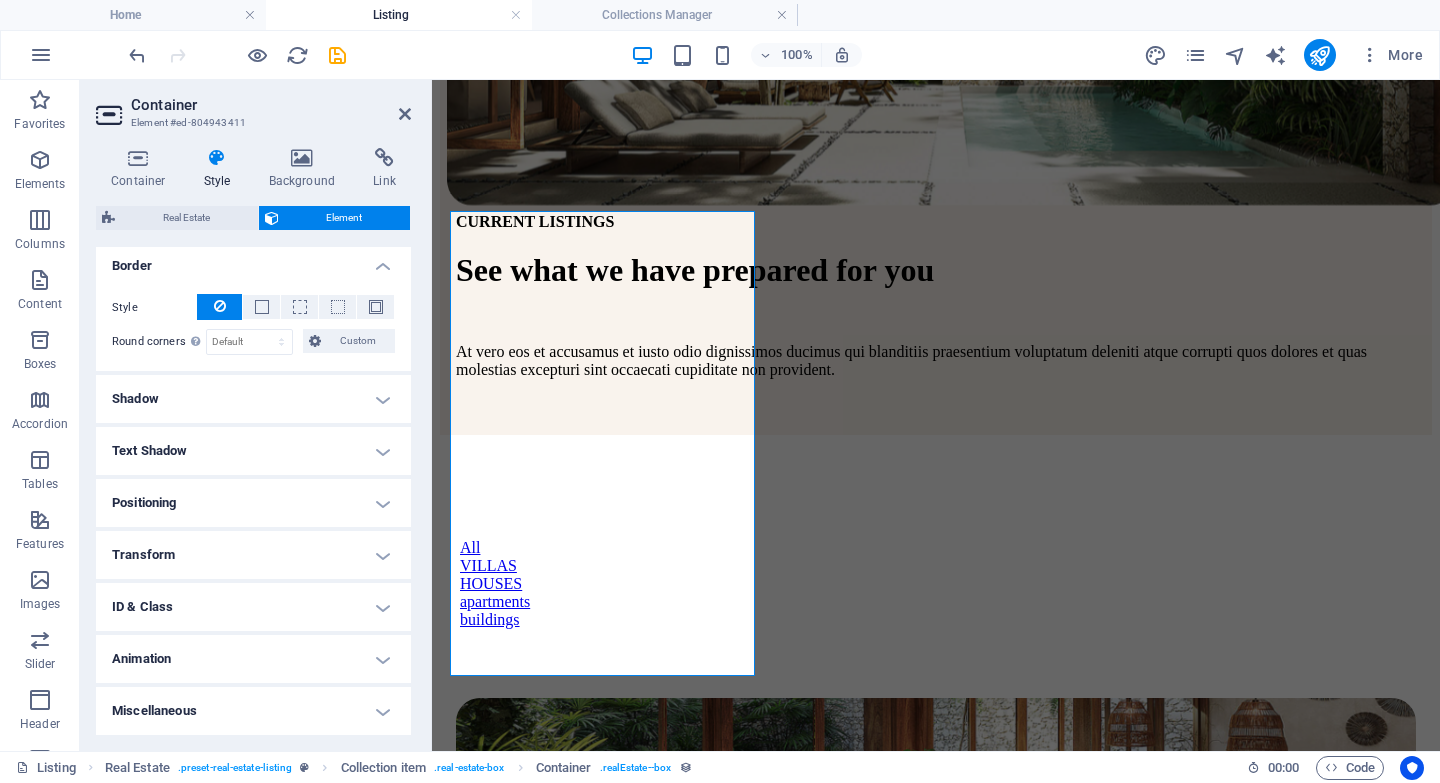 click on "Shadow" at bounding box center [253, 399] 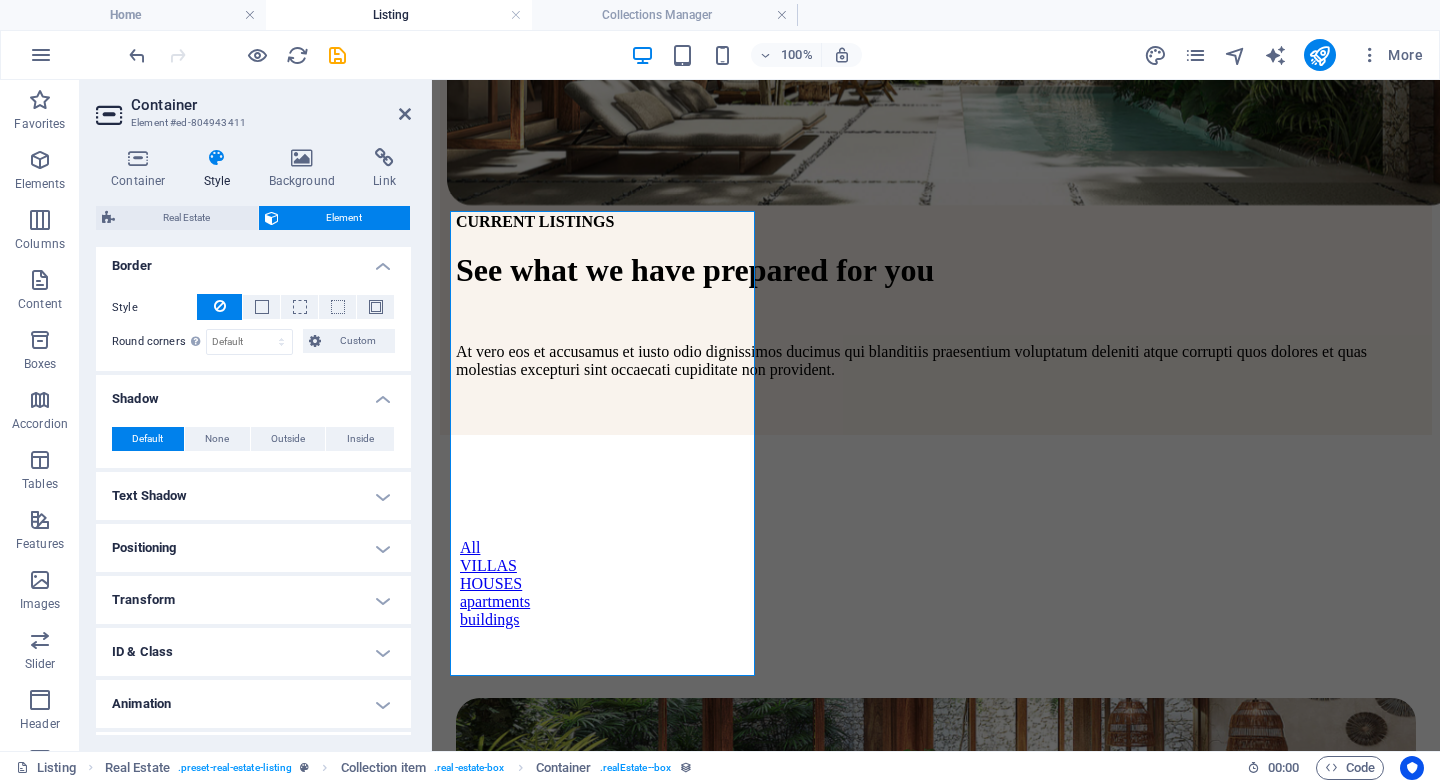 click on "Text Shadow" at bounding box center (253, 496) 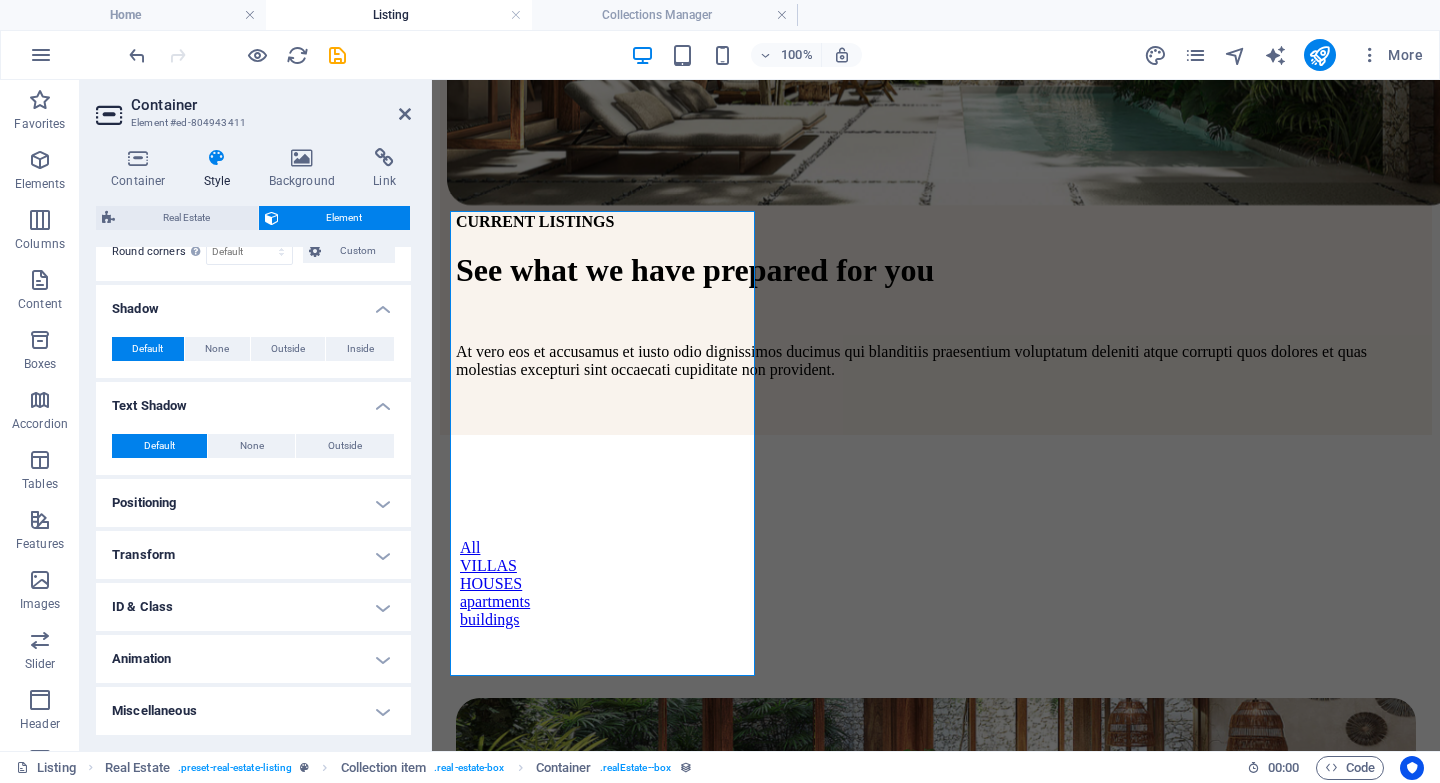 click on "Positioning" at bounding box center [253, 503] 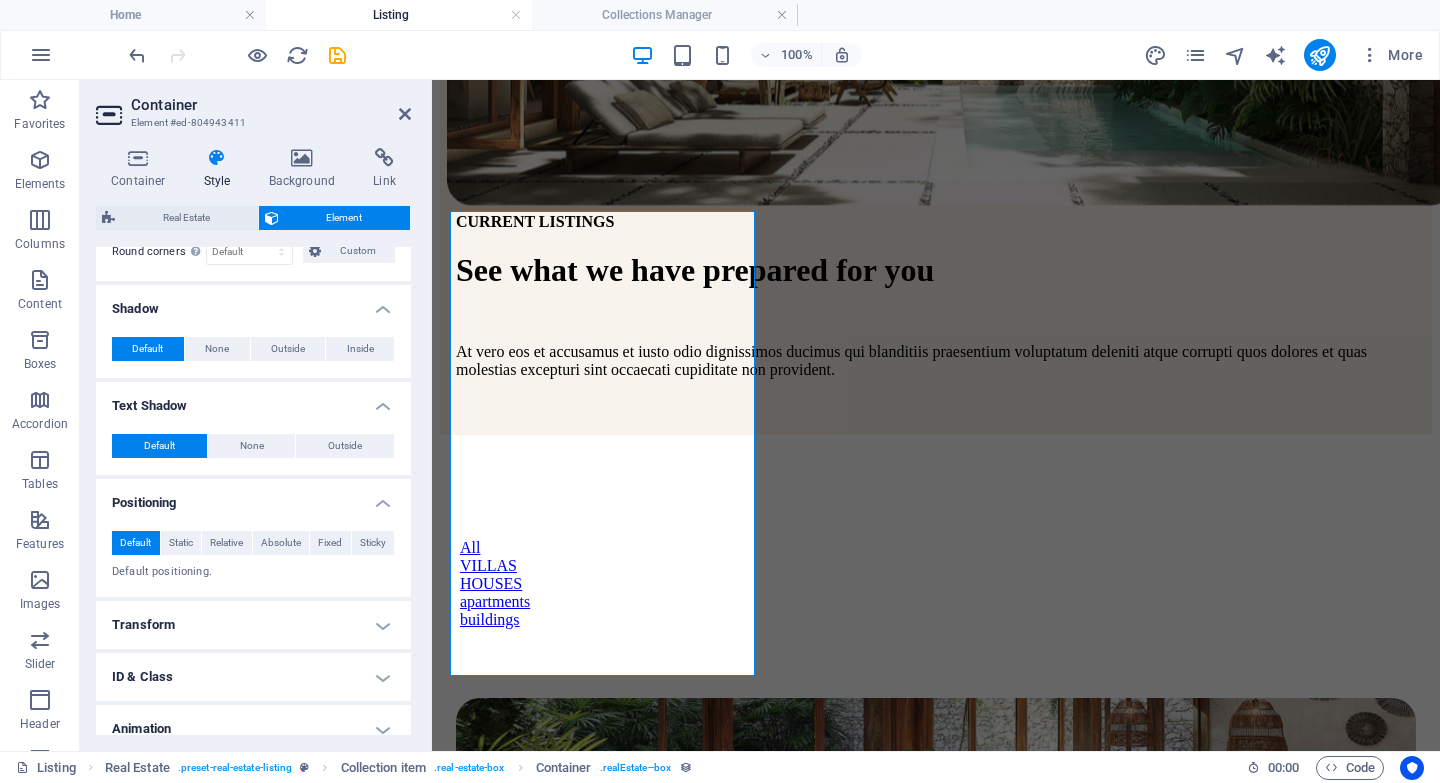 scroll, scrollTop: 678, scrollLeft: 0, axis: vertical 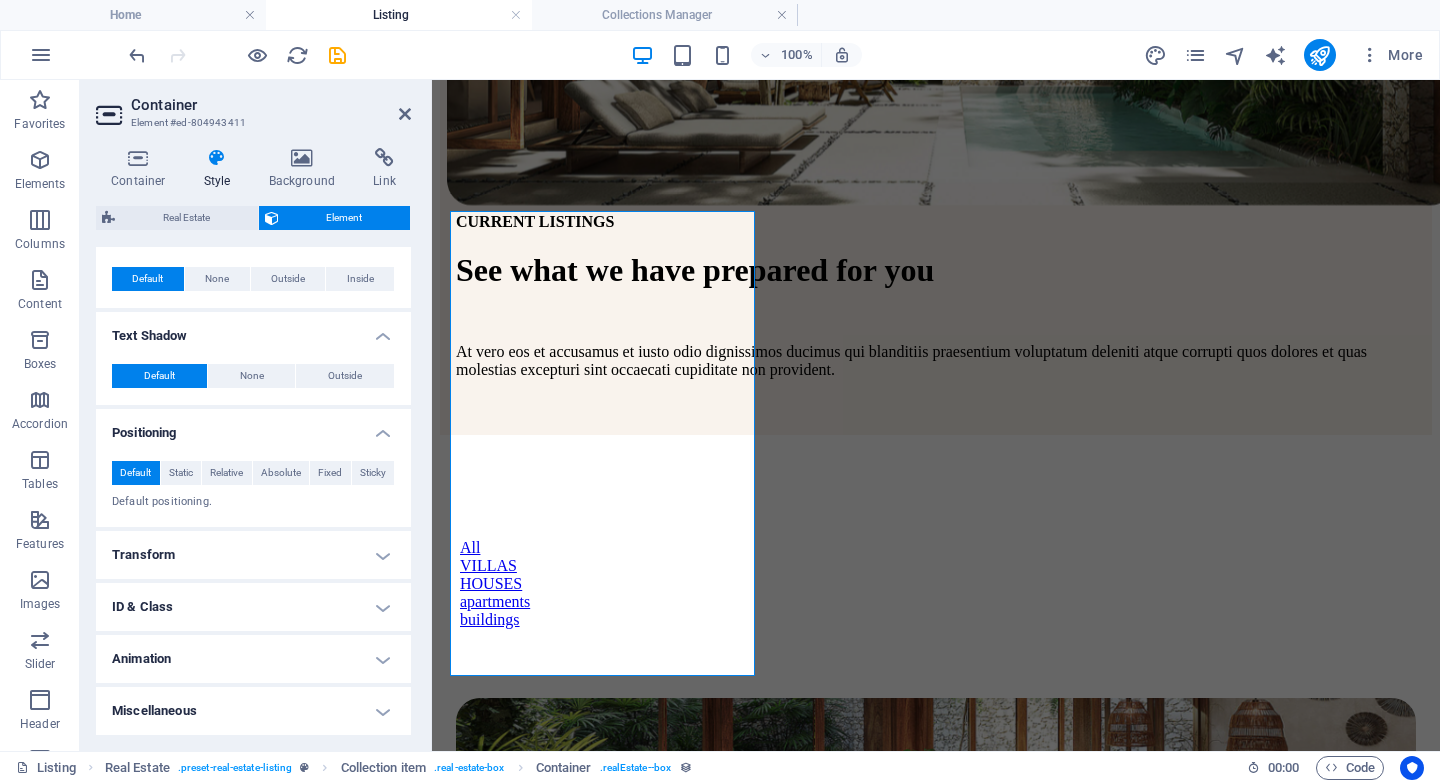 click on "Transform" at bounding box center [253, 555] 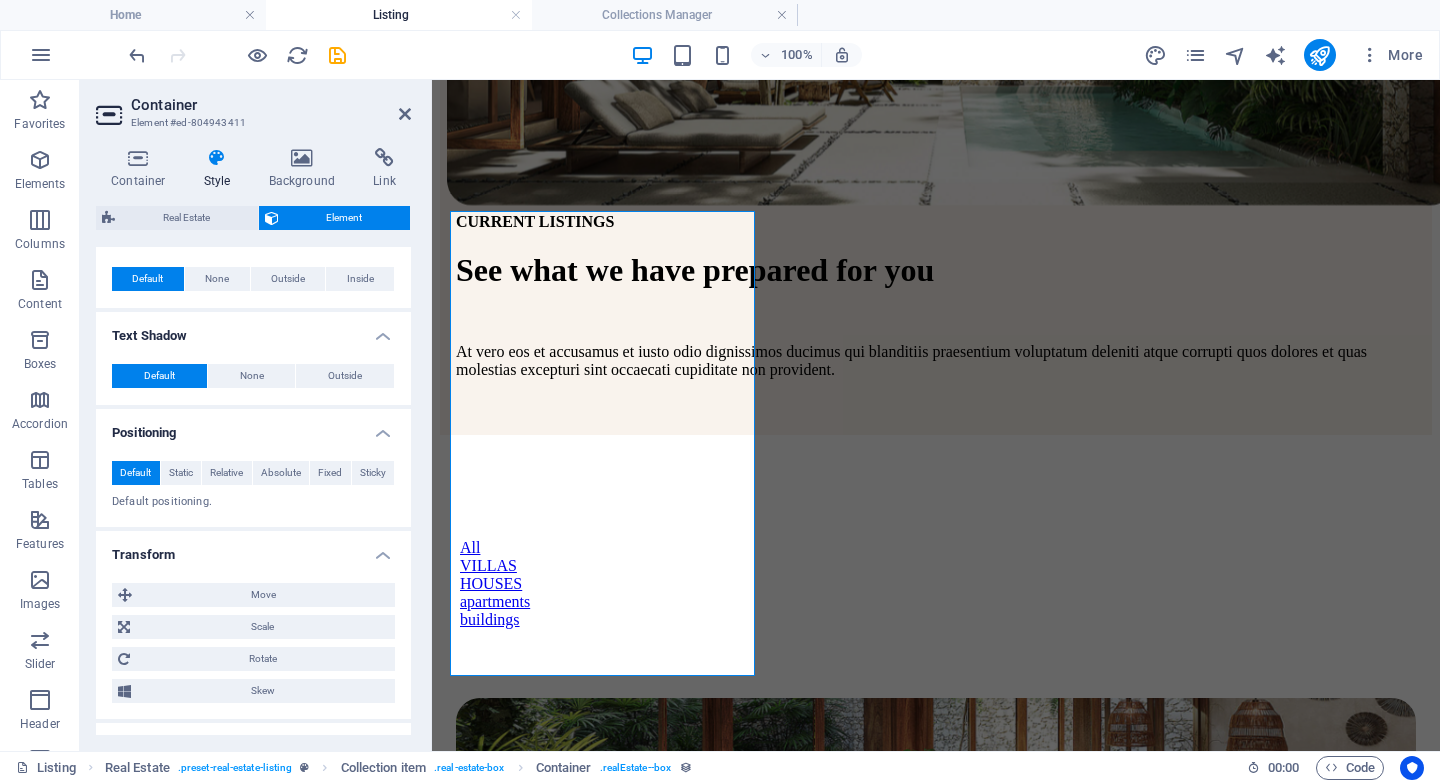 scroll 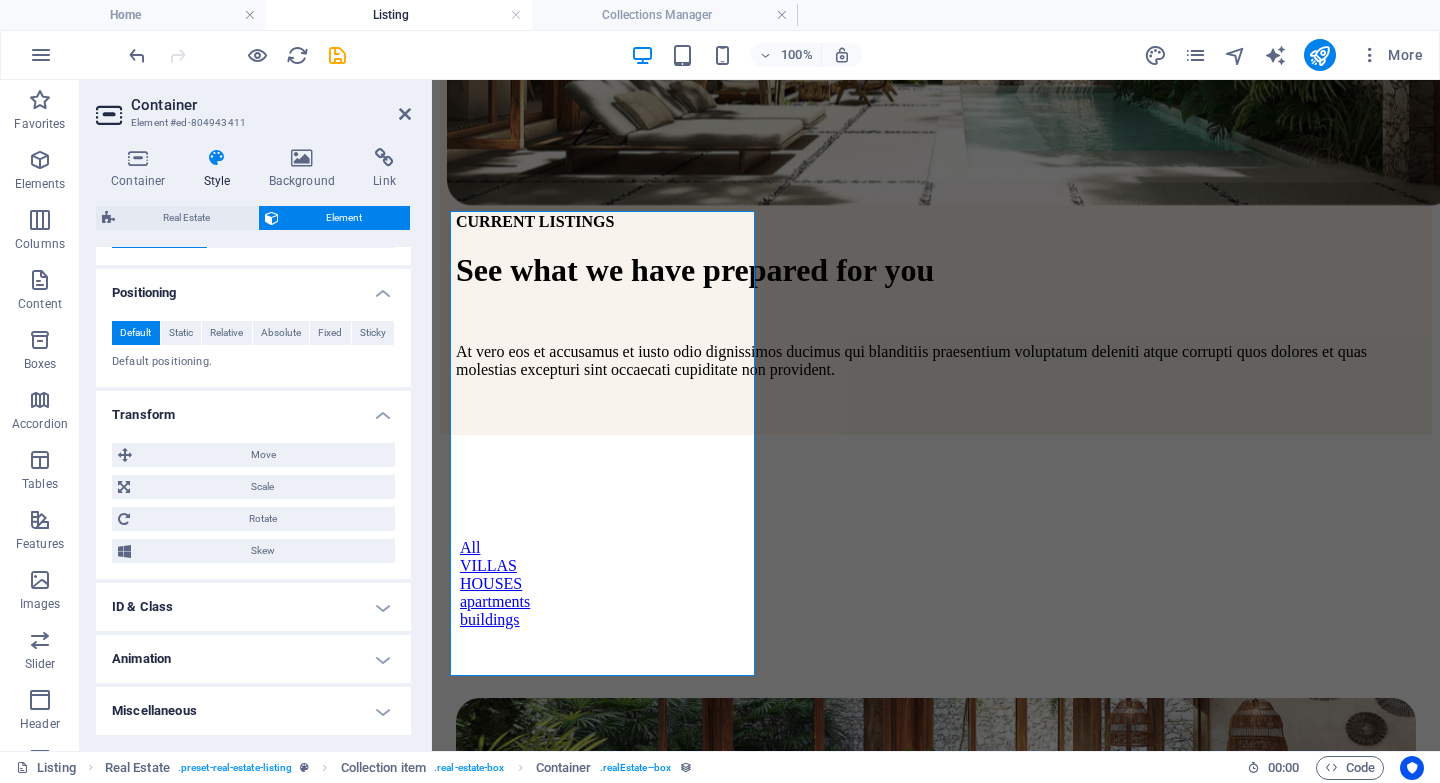 click on "ID & Class" at bounding box center (253, 607) 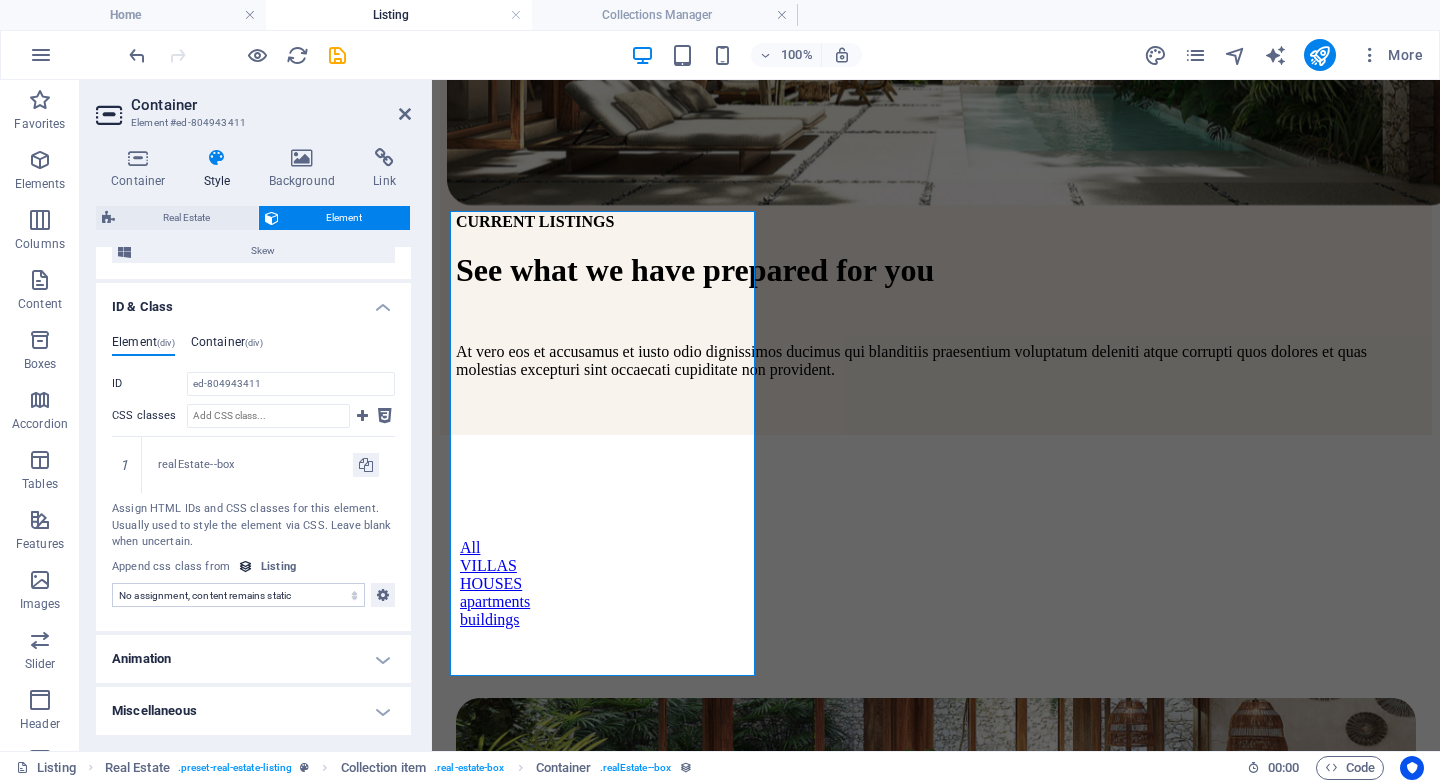 click on "Container  (div)" at bounding box center (227, 346) 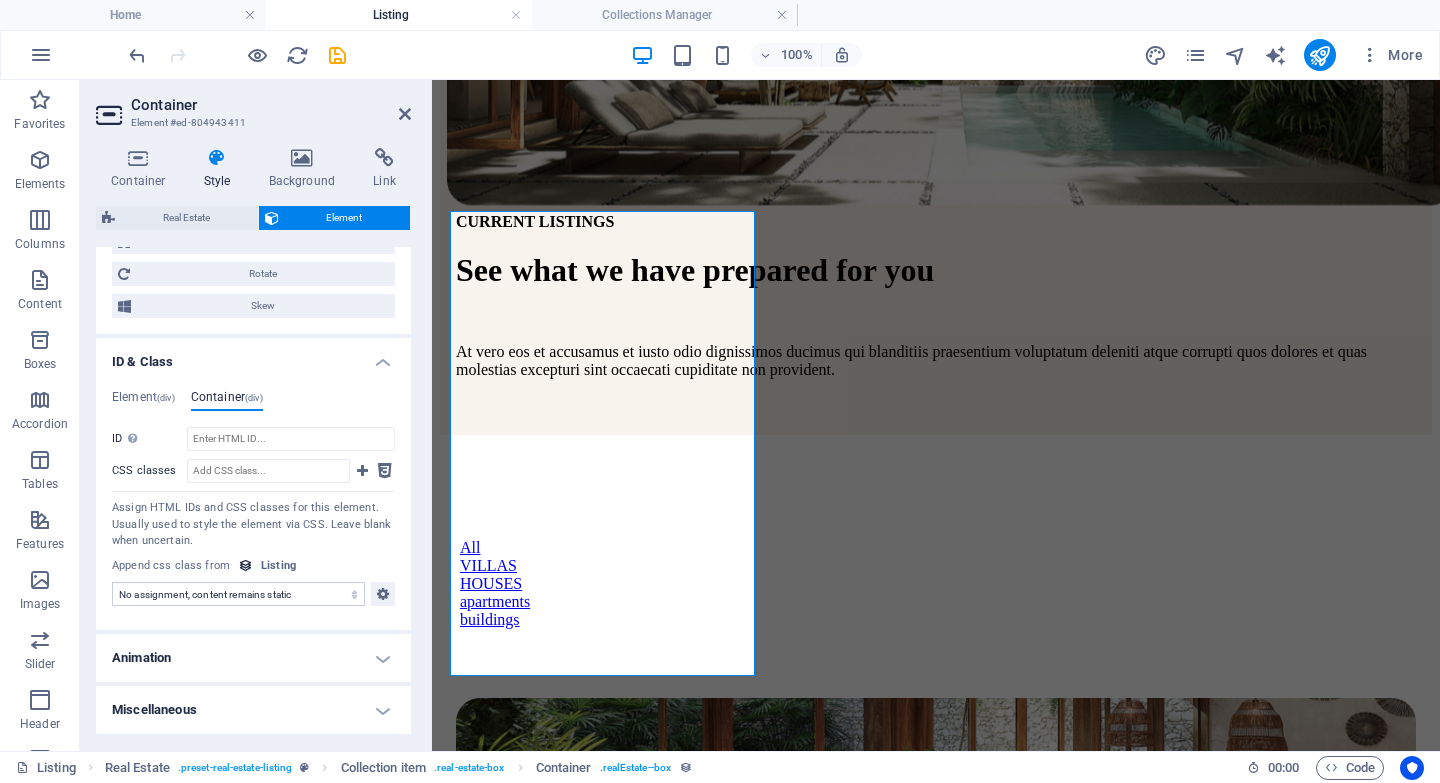 scroll, scrollTop: 1063, scrollLeft: 0, axis: vertical 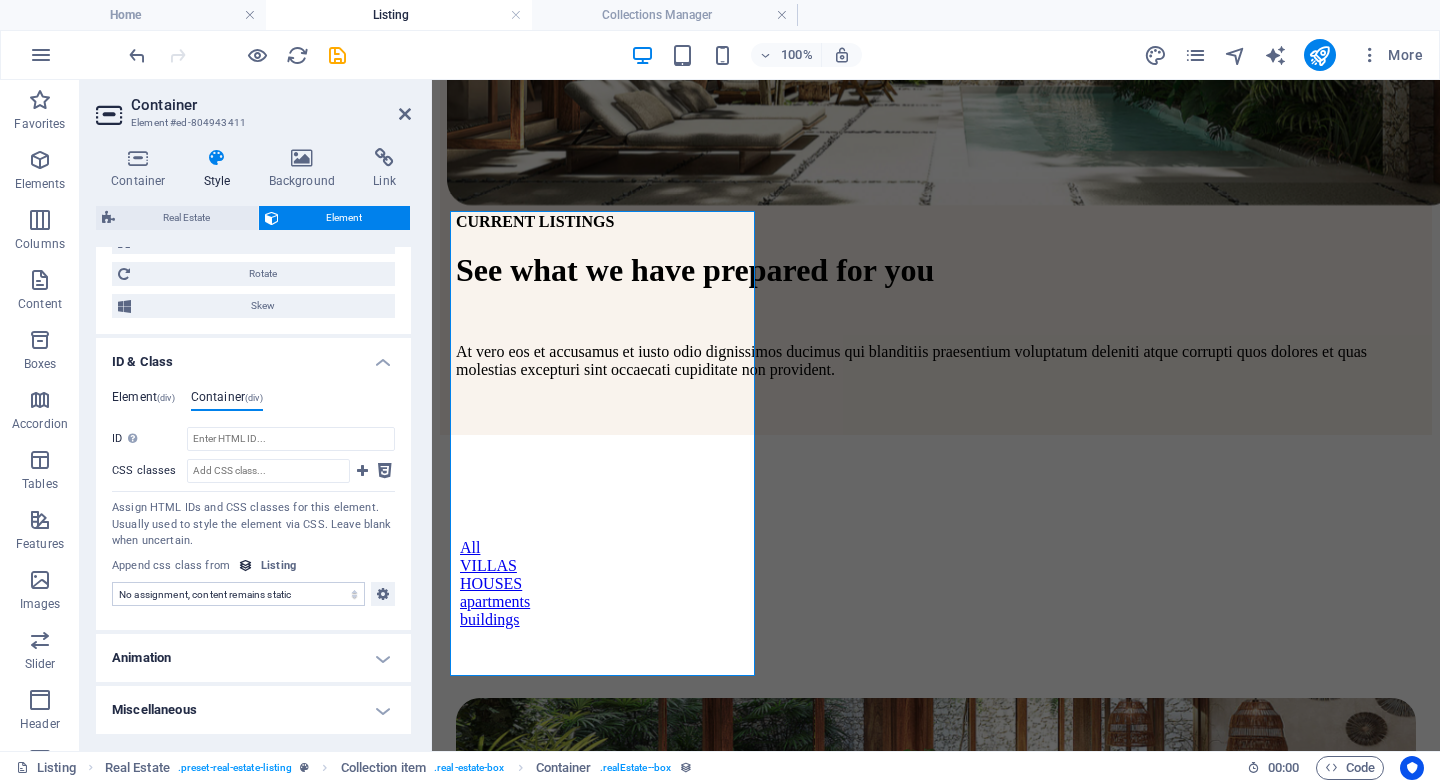 click on "Element  (div)" at bounding box center [143, 401] 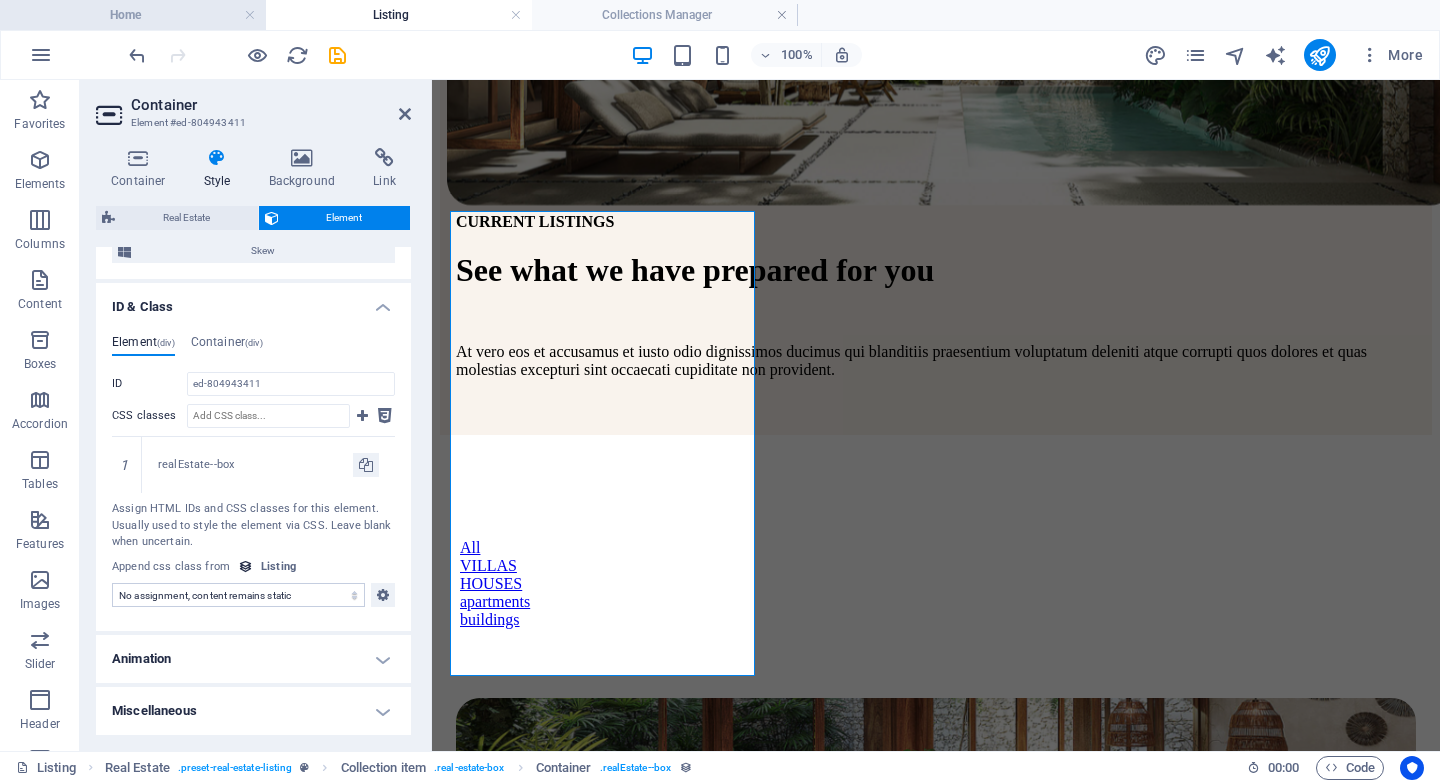 click on "Home" at bounding box center [133, 15] 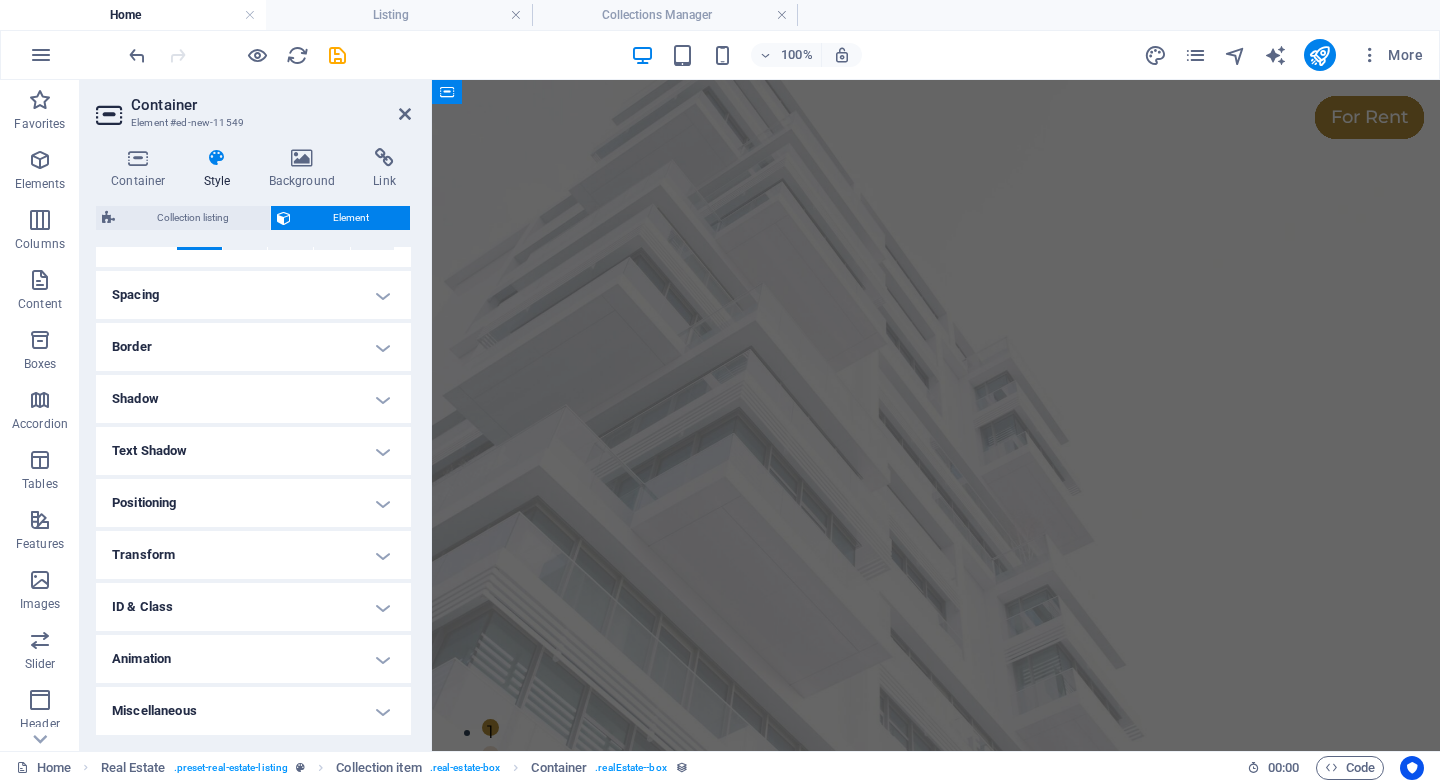 scroll, scrollTop: 4056, scrollLeft: 0, axis: vertical 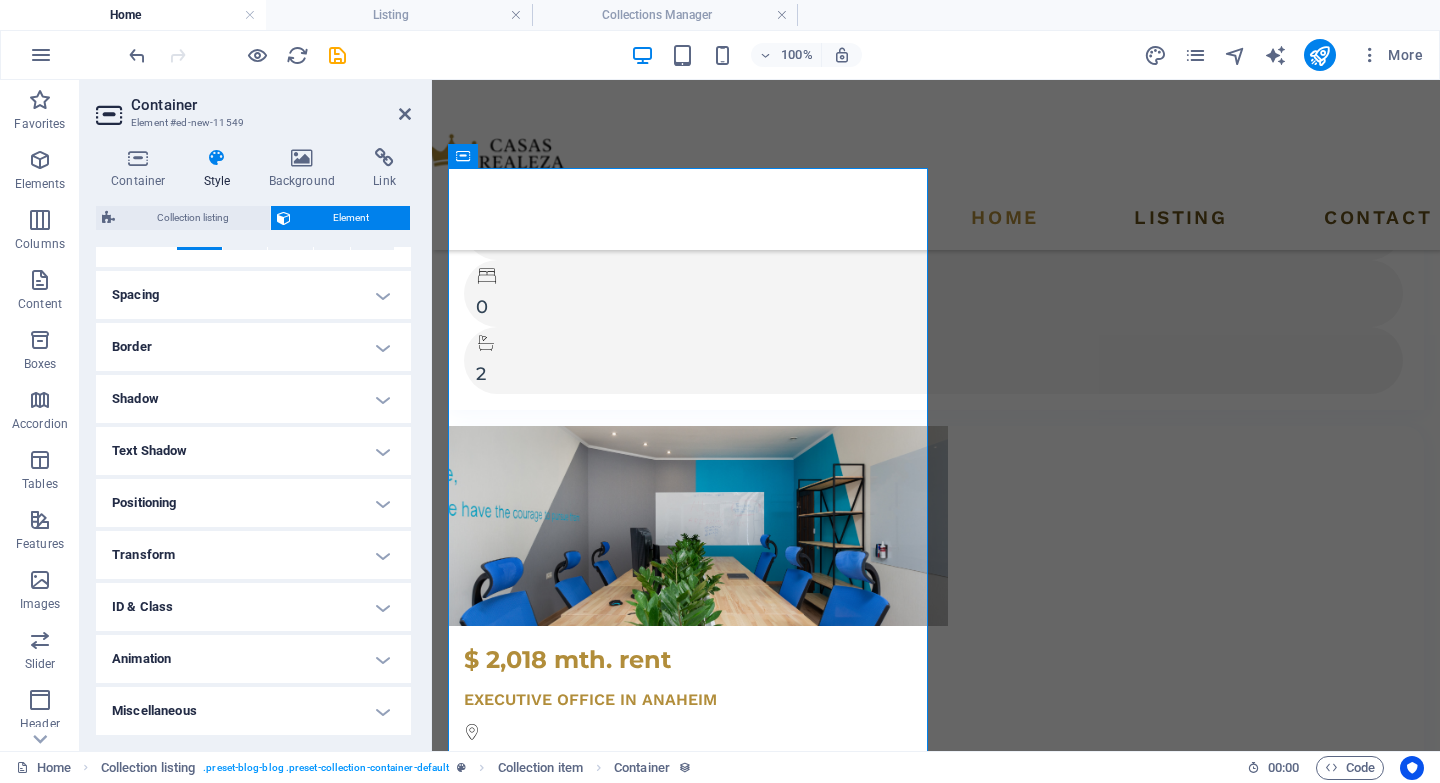 click on "ID & Class" at bounding box center (253, 607) 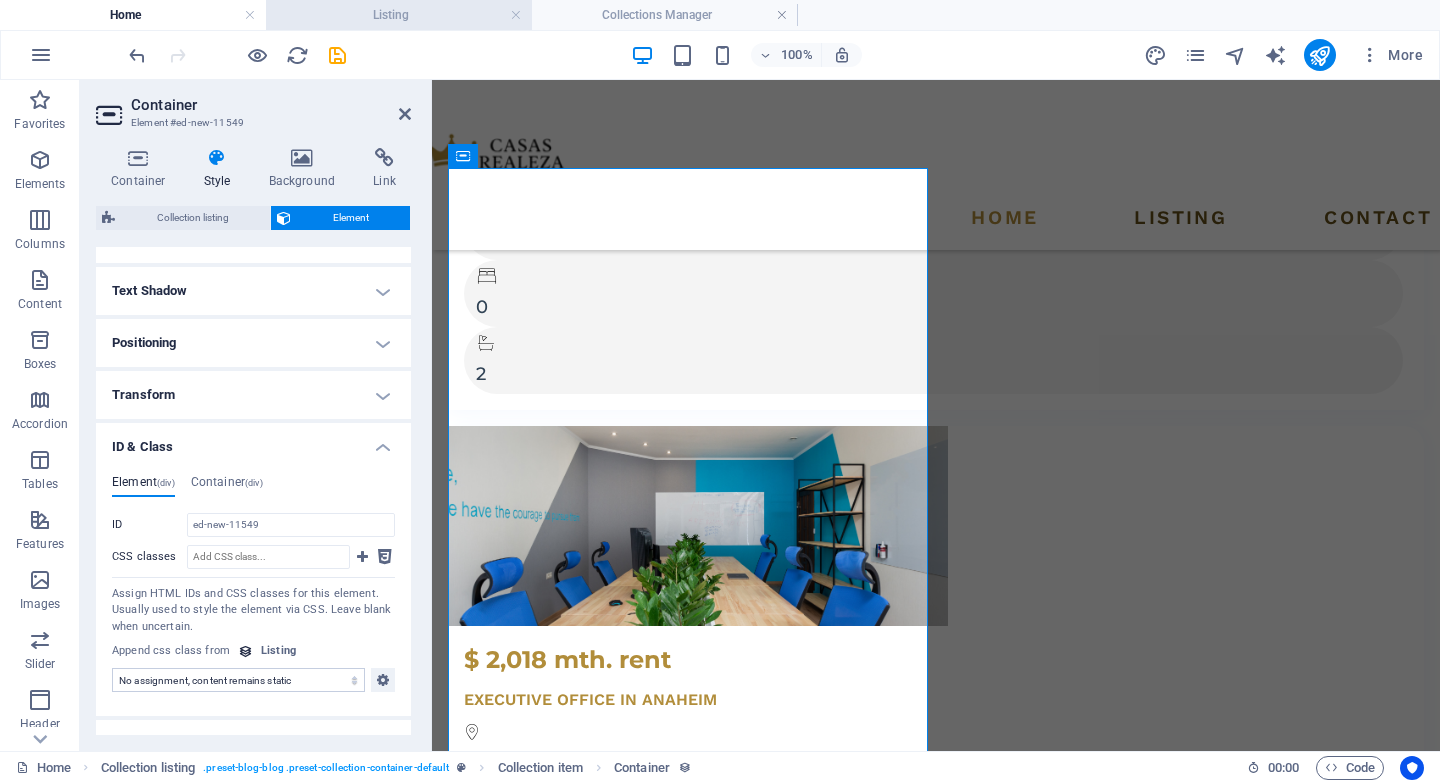 click on "Listing" at bounding box center [399, 15] 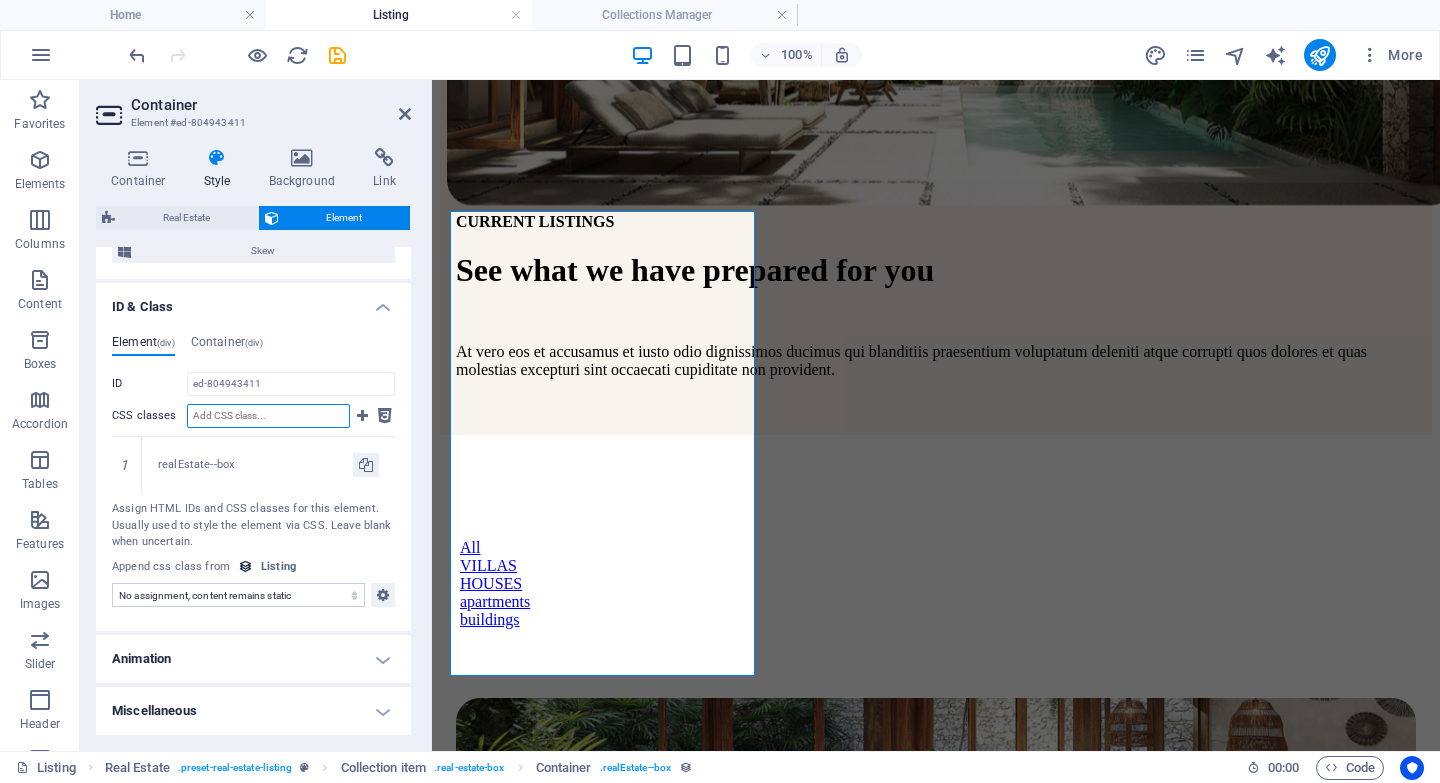 drag, startPoint x: 297, startPoint y: 415, endPoint x: 173, endPoint y: 415, distance: 124 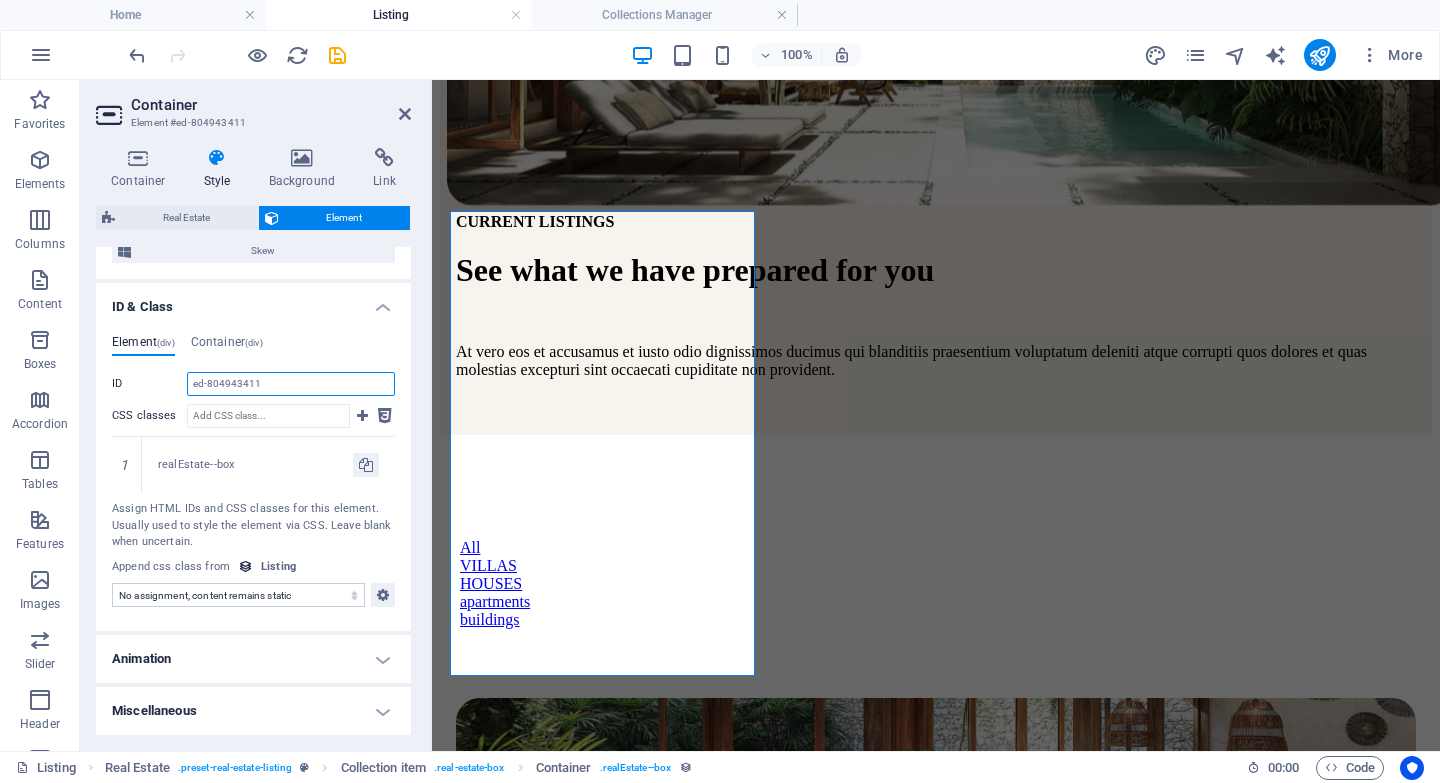 drag, startPoint x: 277, startPoint y: 382, endPoint x: 152, endPoint y: 382, distance: 125 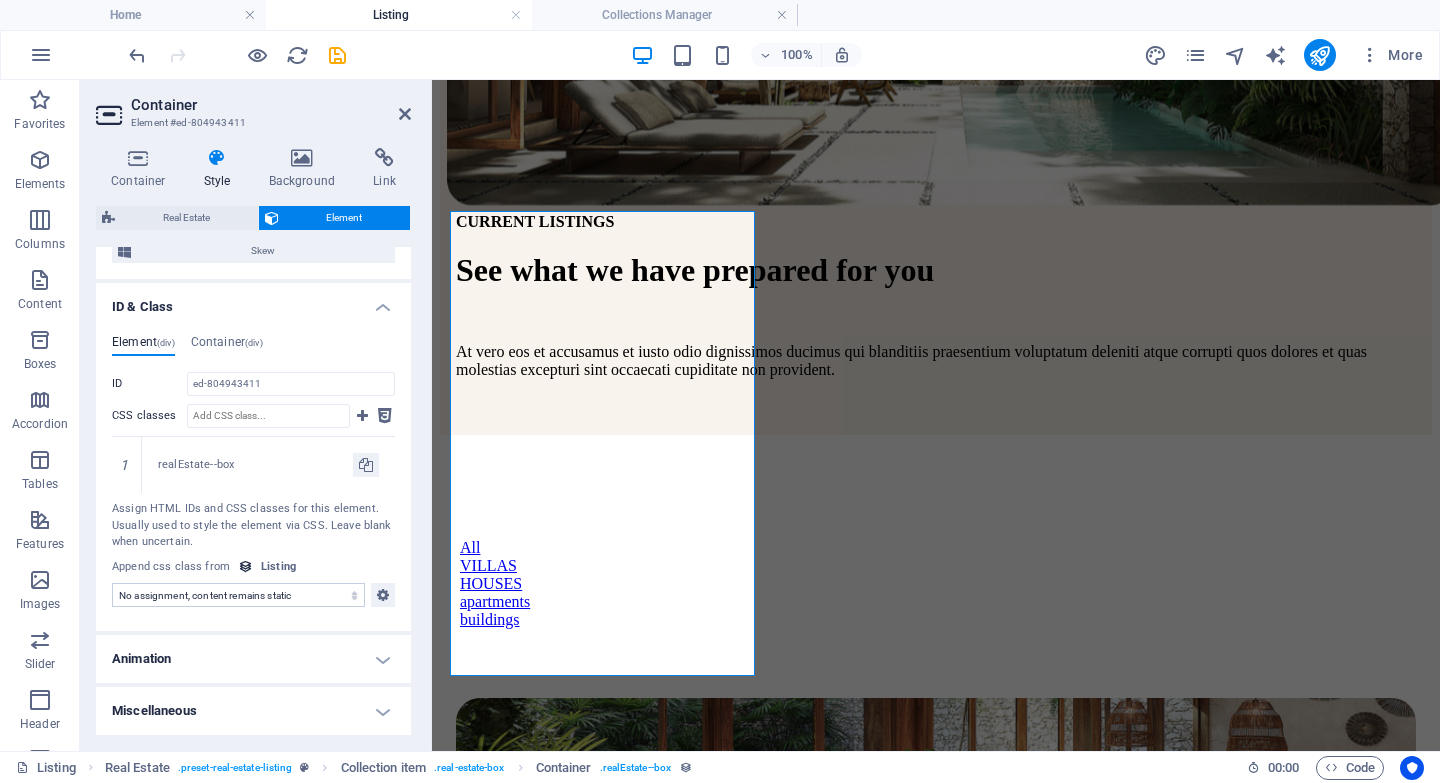 click on "ID & Class" at bounding box center [253, 301] 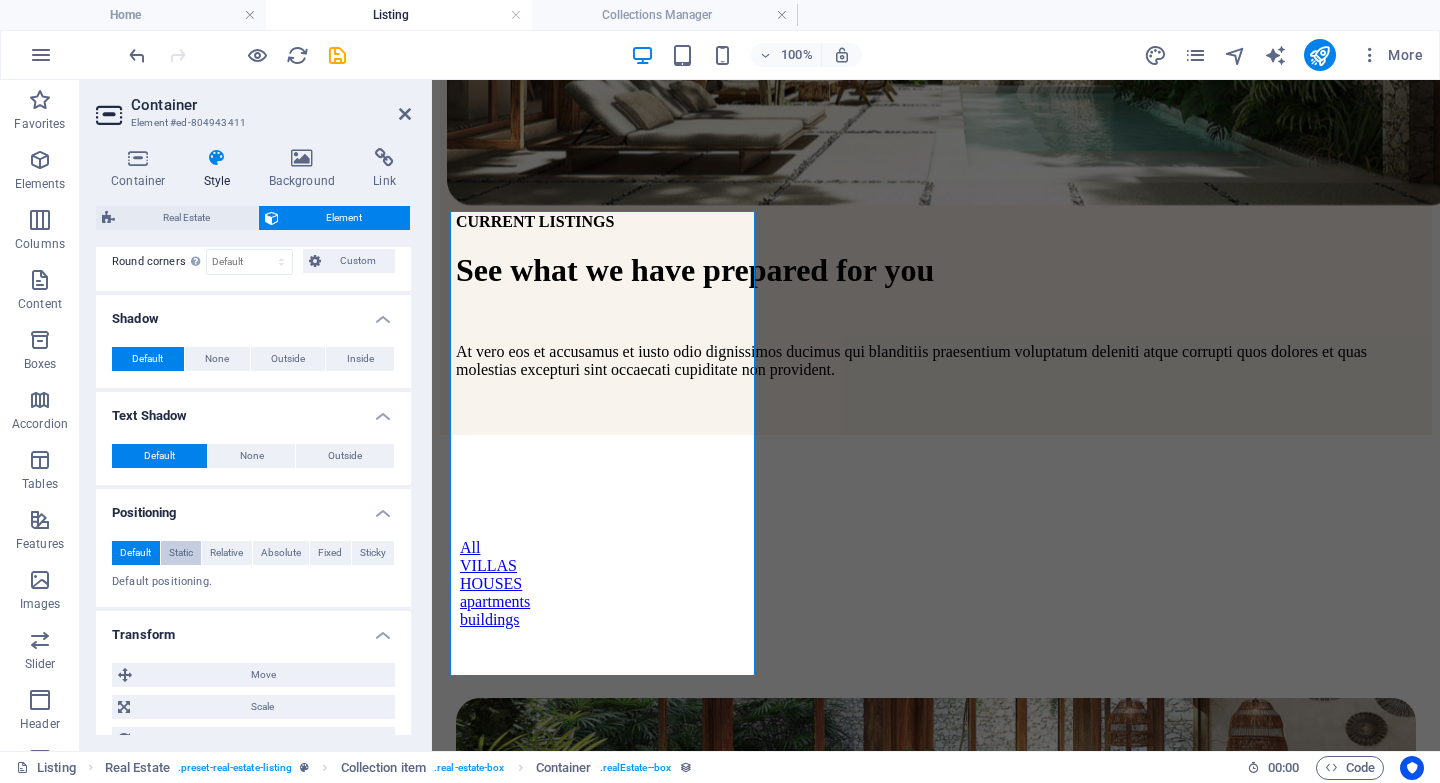 scroll, scrollTop: 818, scrollLeft: 0, axis: vertical 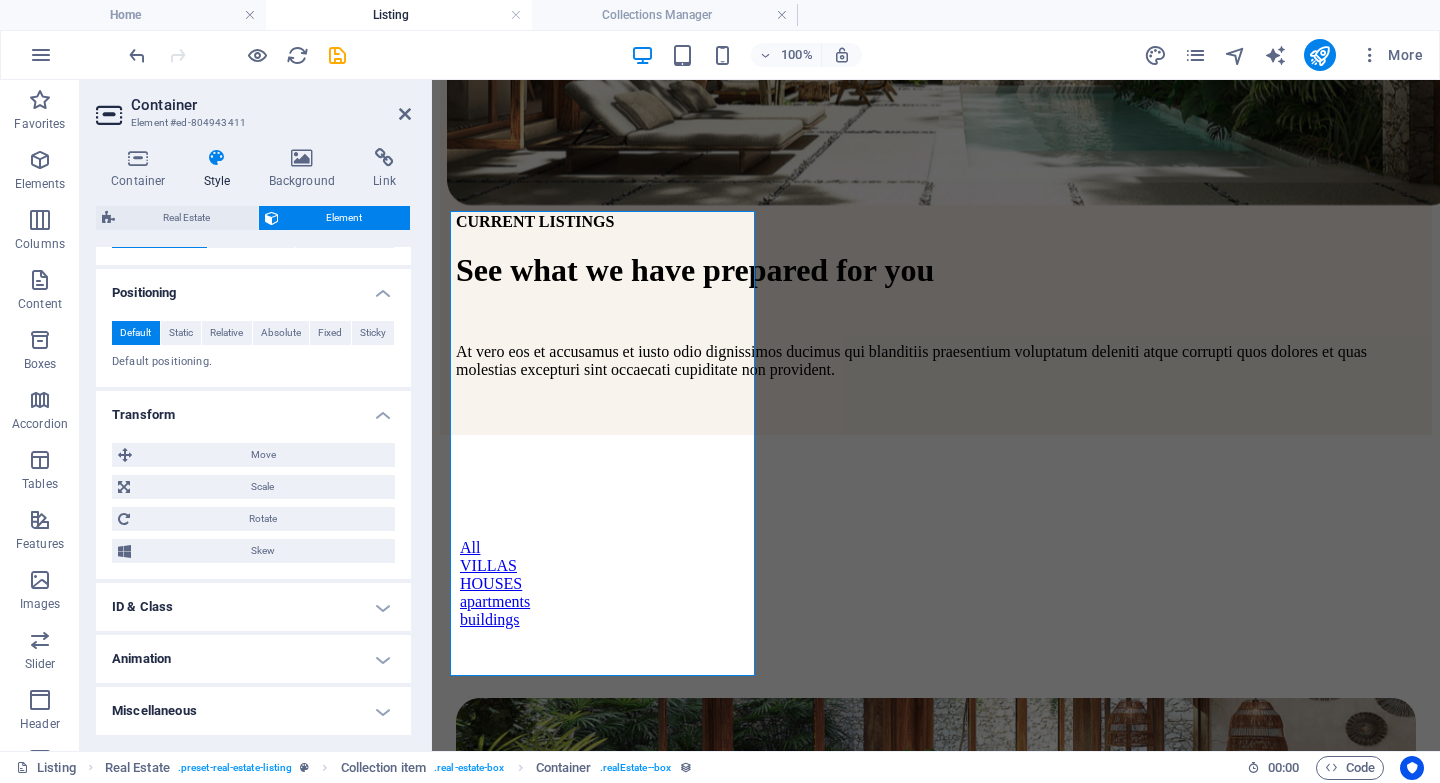 click on "ID & Class" at bounding box center (253, 607) 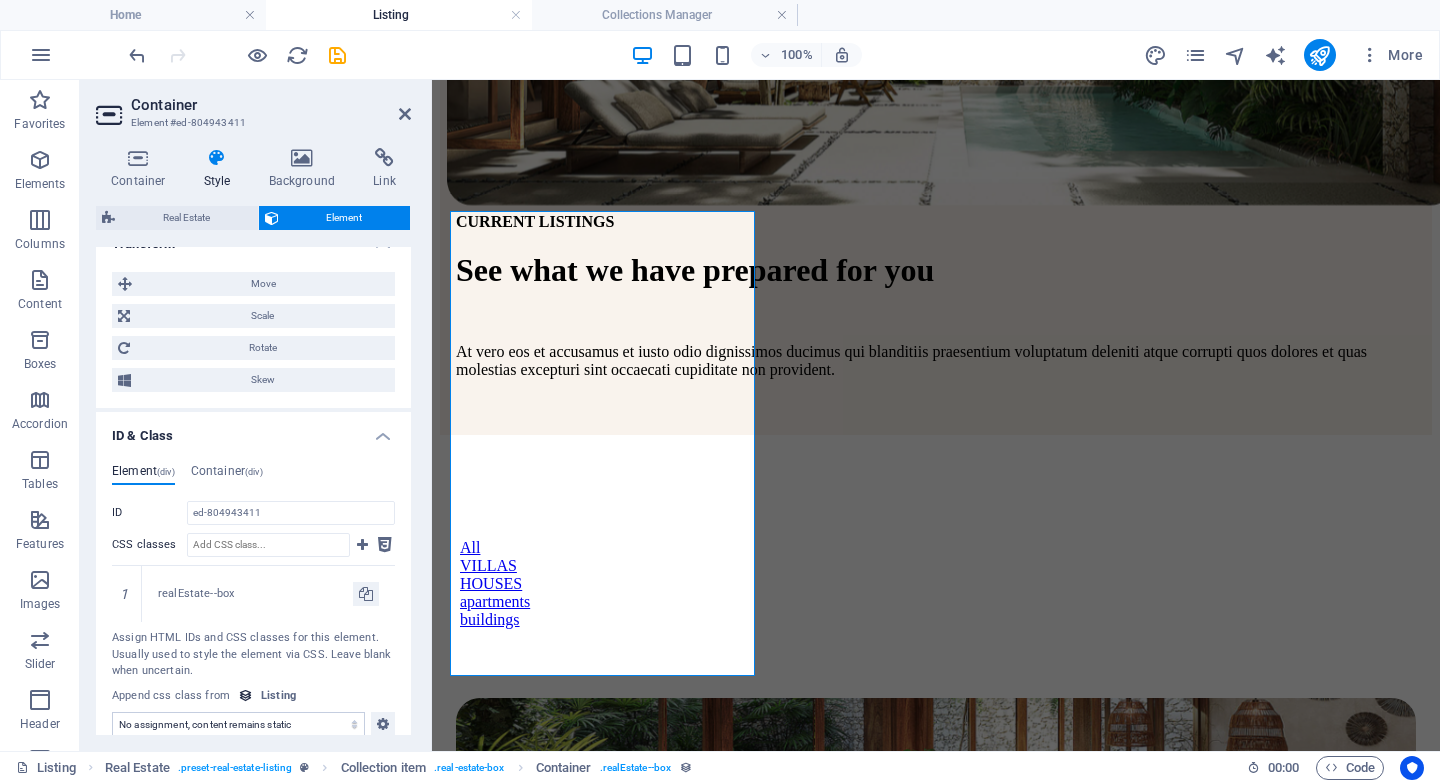scroll, scrollTop: 1118, scrollLeft: 0, axis: vertical 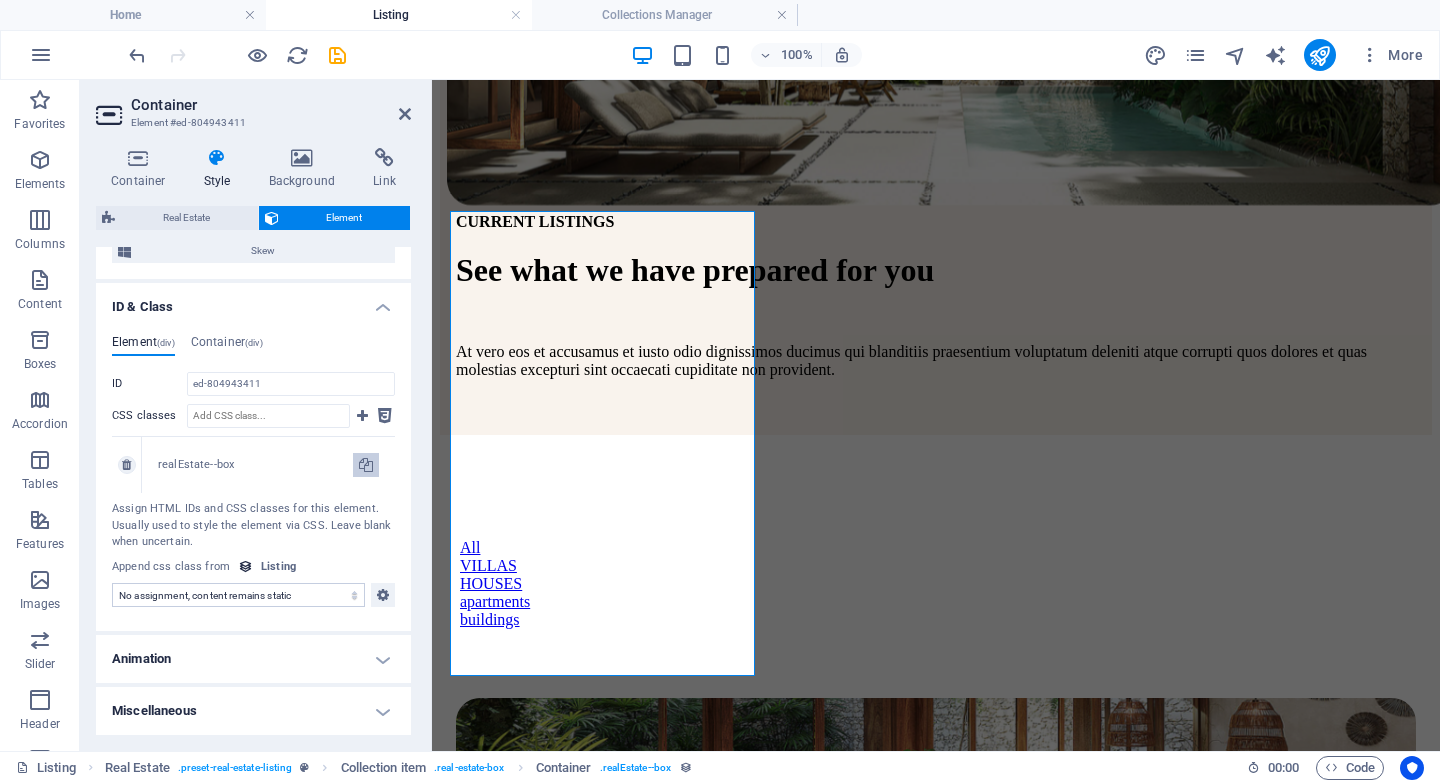 click at bounding box center [366, 465] 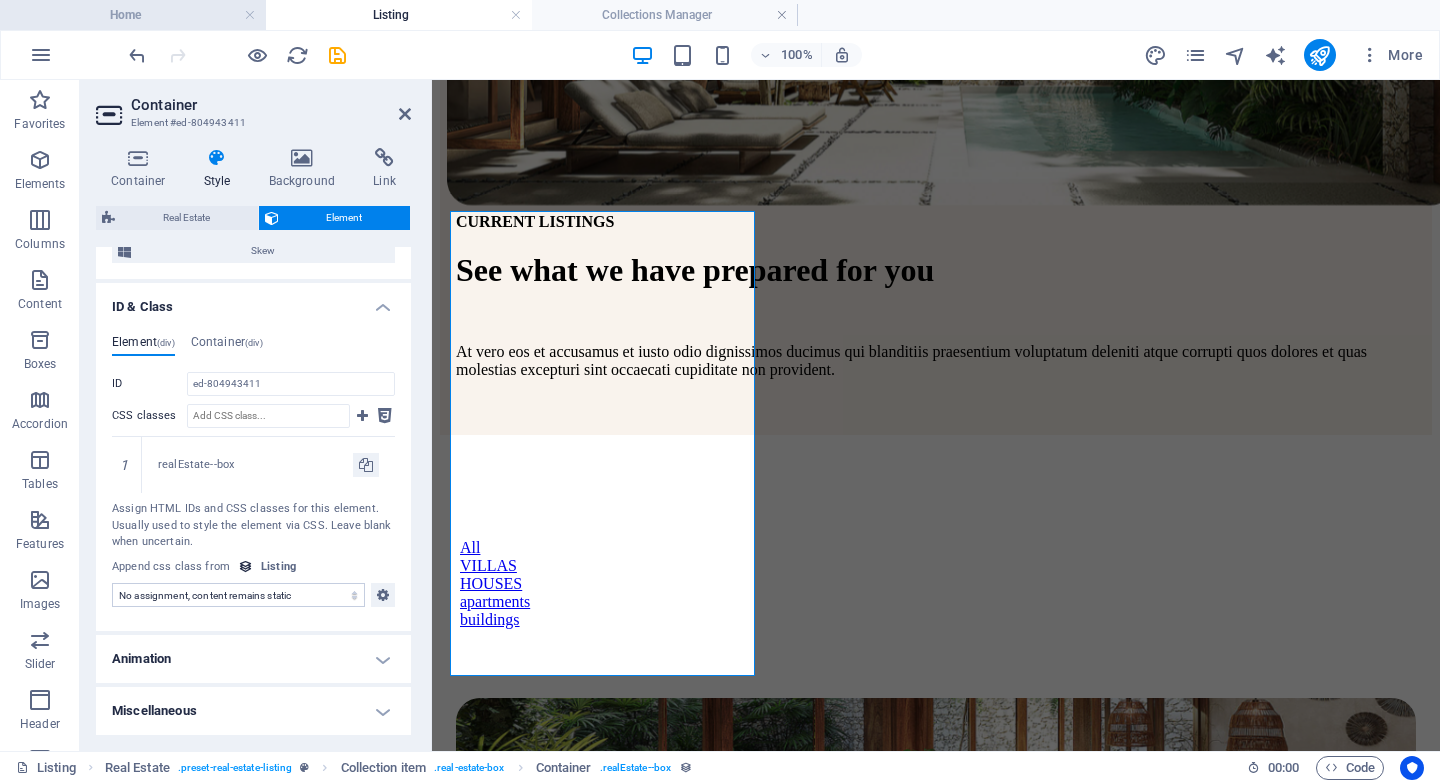 click on "Home" at bounding box center (133, 15) 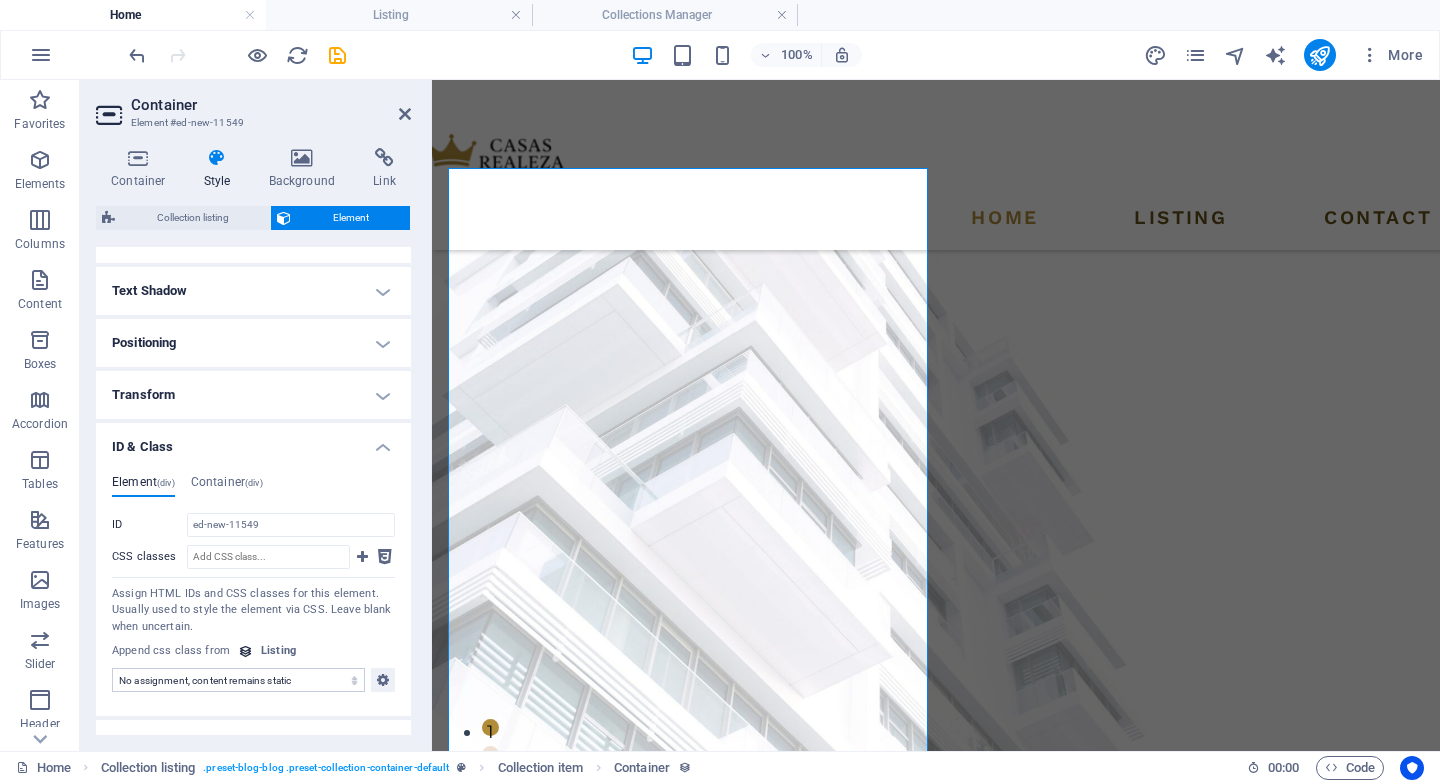 scroll, scrollTop: 4056, scrollLeft: 0, axis: vertical 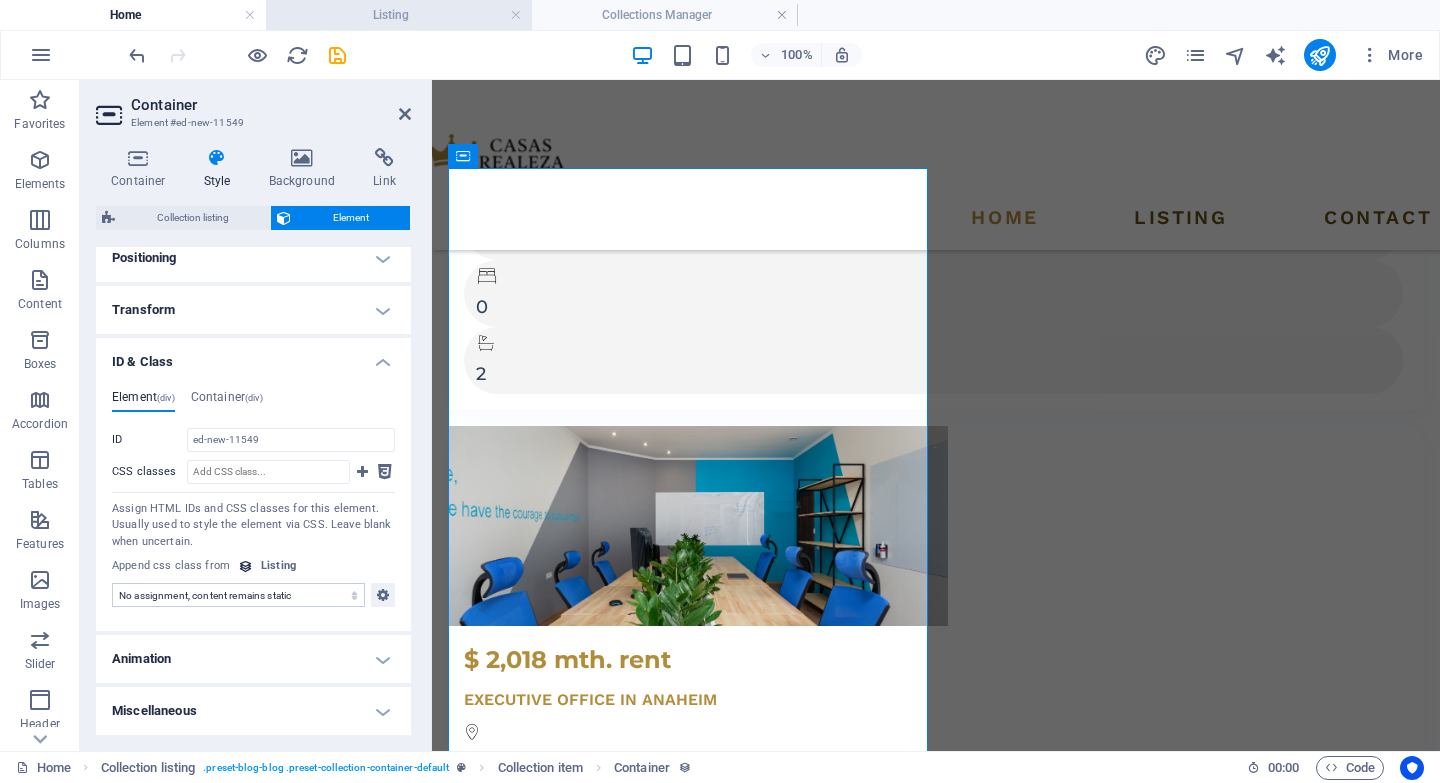 click on "Listing" at bounding box center (399, 15) 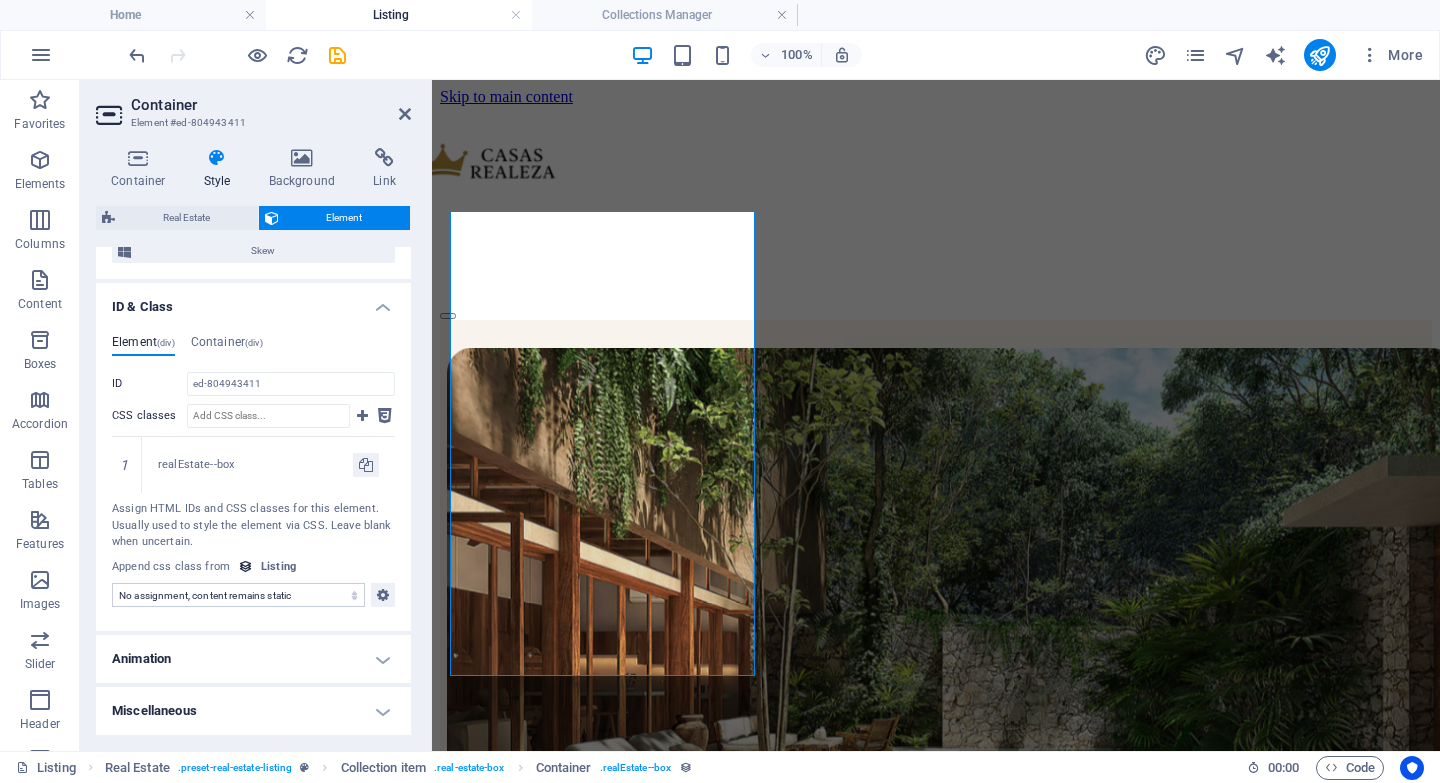 scroll, scrollTop: 663, scrollLeft: 0, axis: vertical 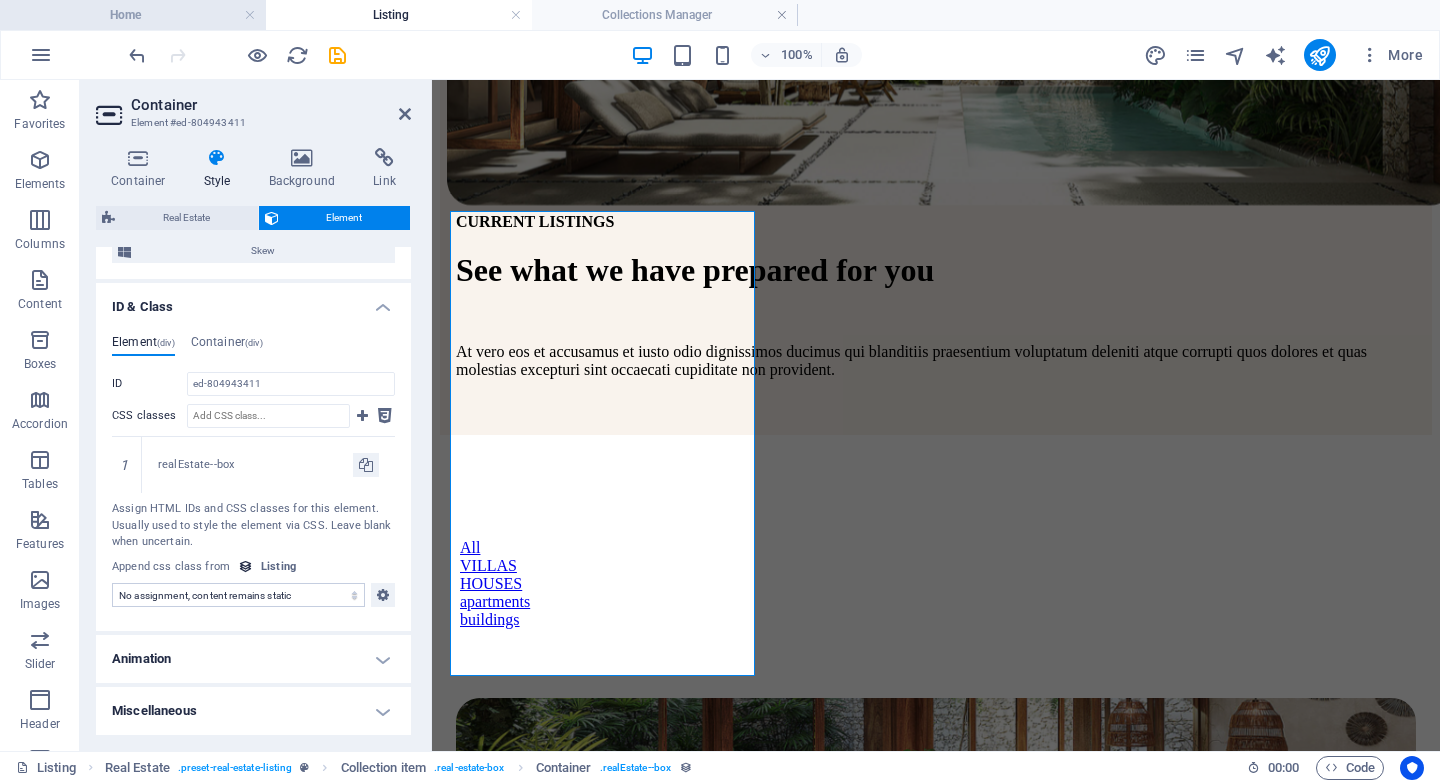 click on "Home" at bounding box center (133, 15) 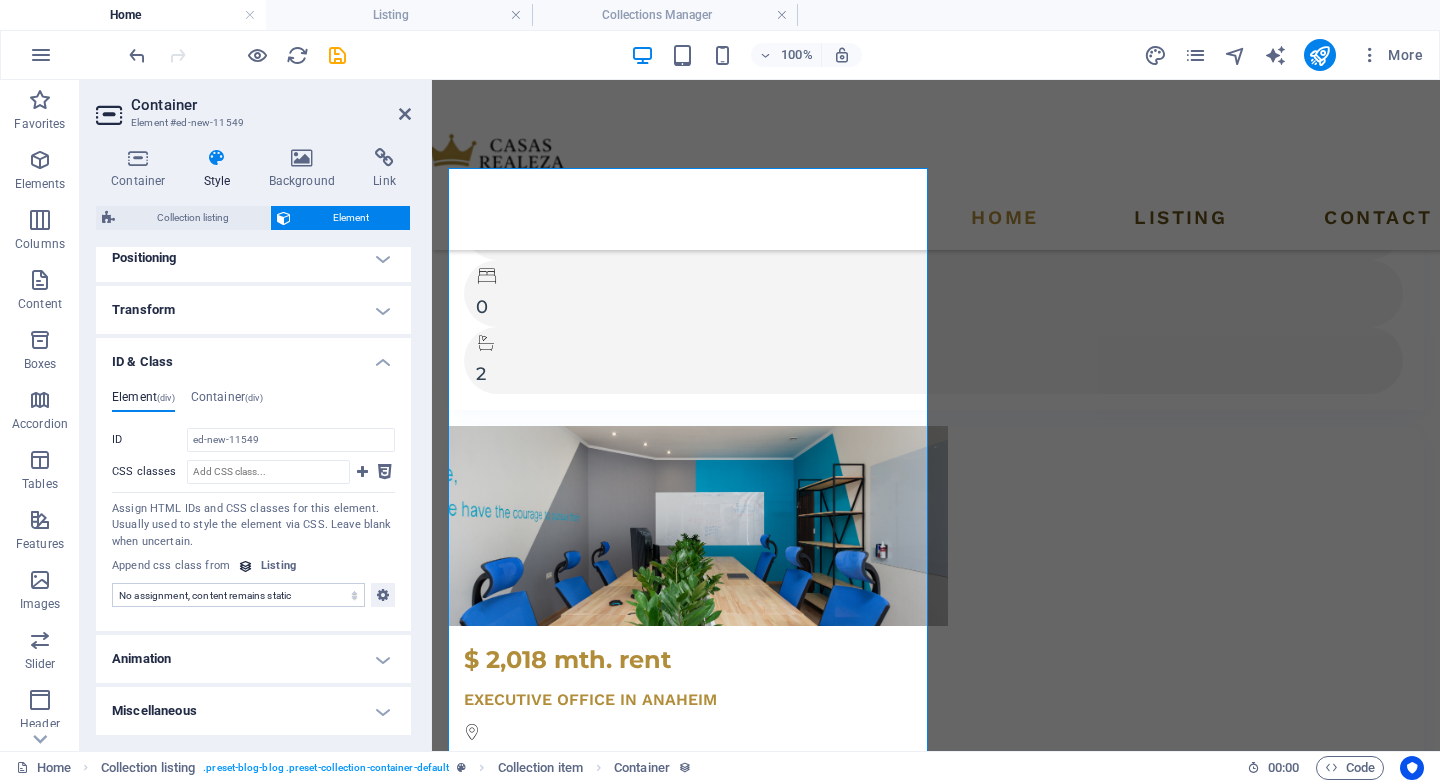 scroll, scrollTop: 0, scrollLeft: 0, axis: both 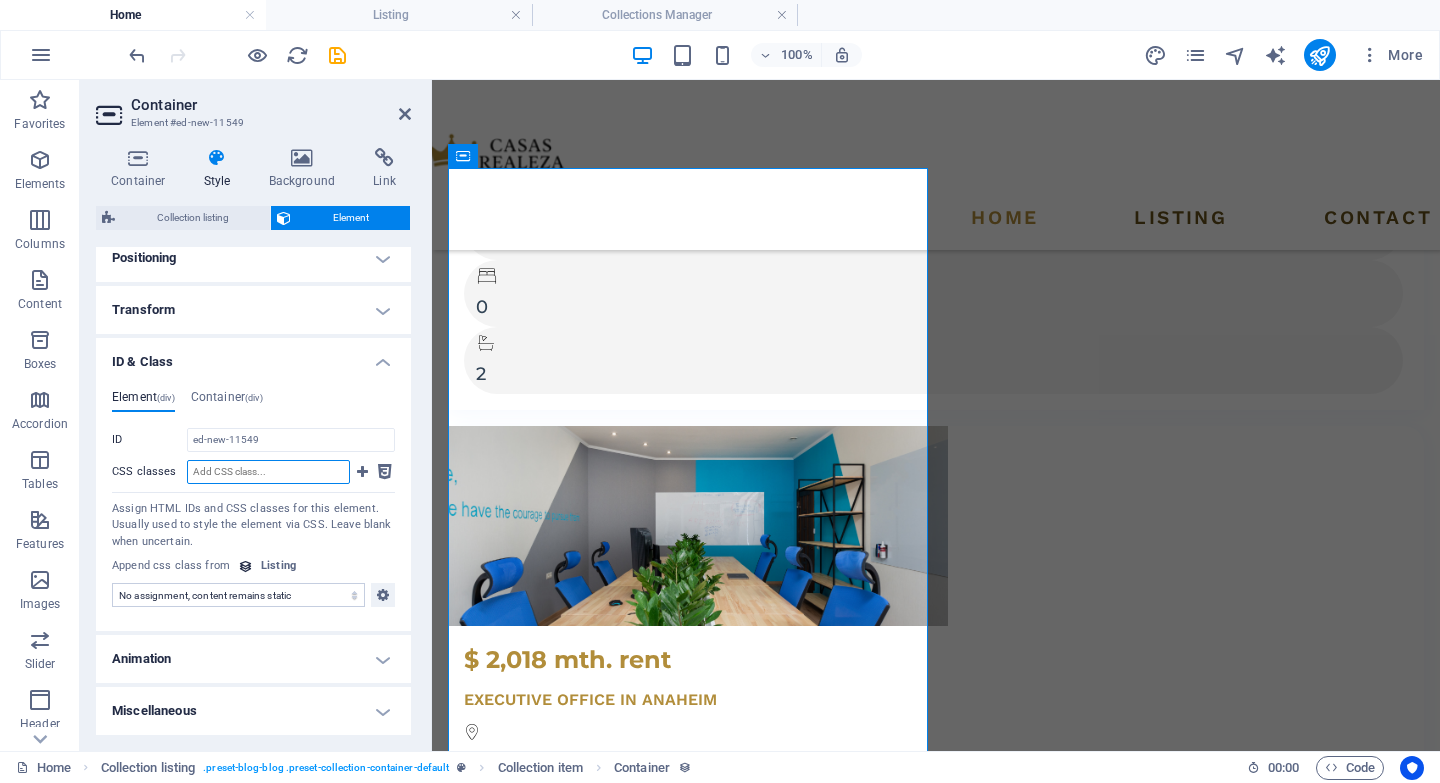 click on "CSS classes" at bounding box center (268, 472) 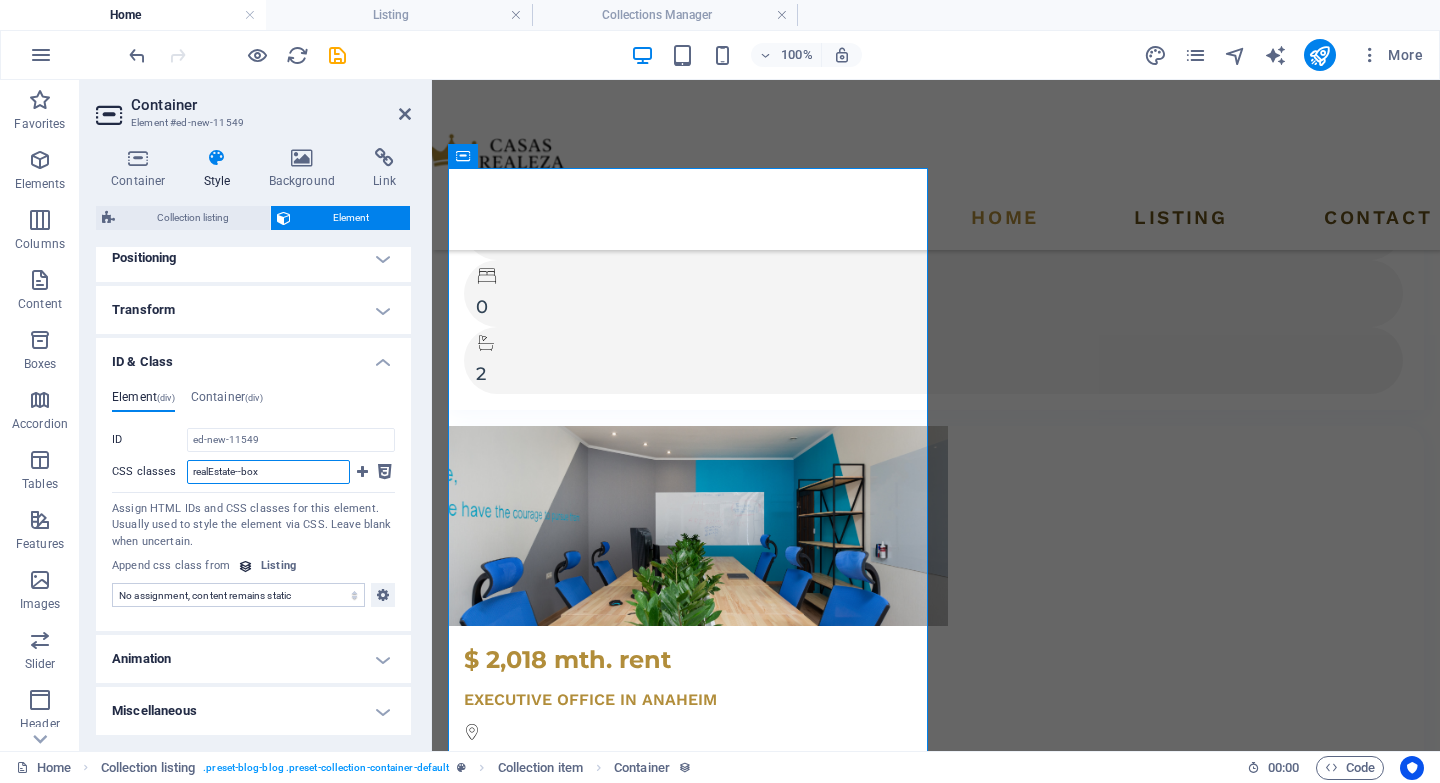 type on "realEstate--box" 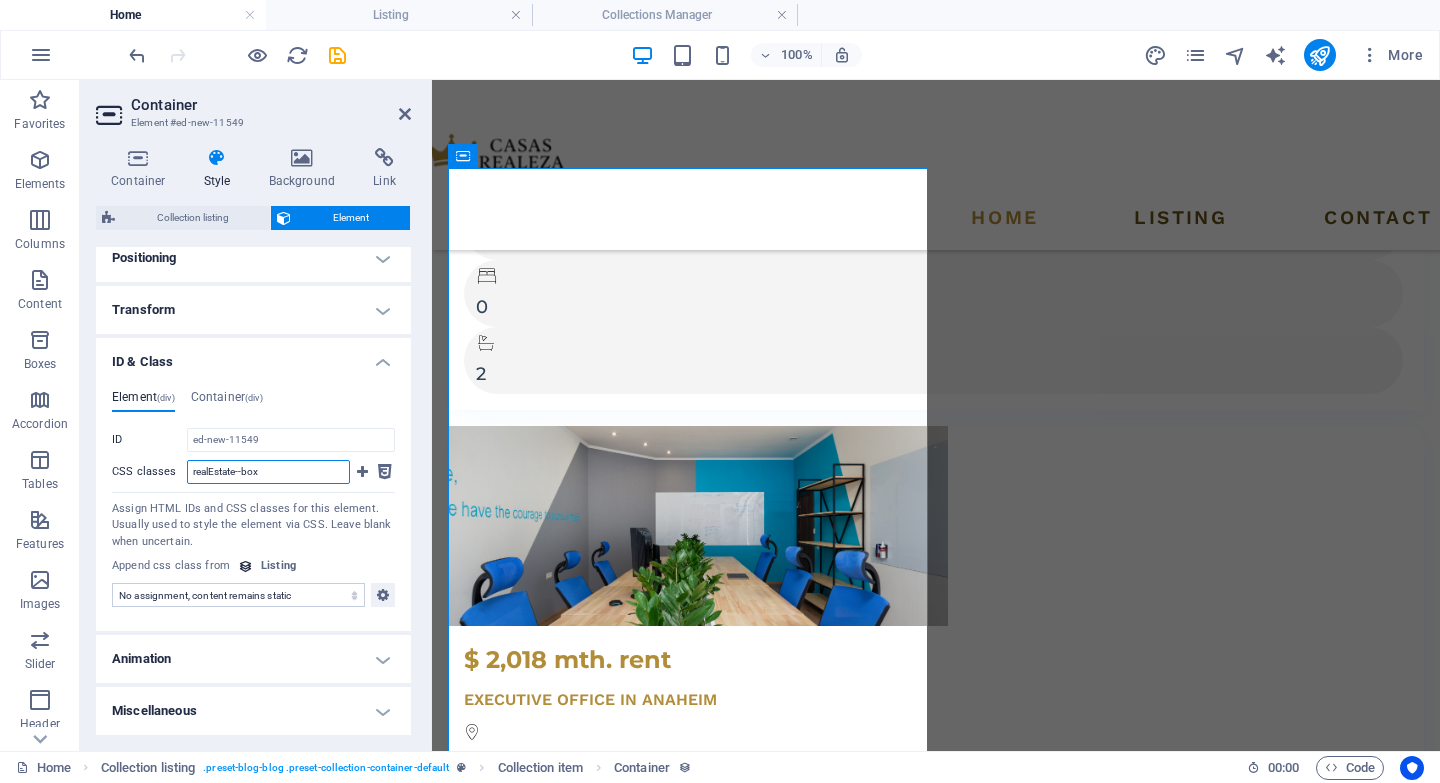 type 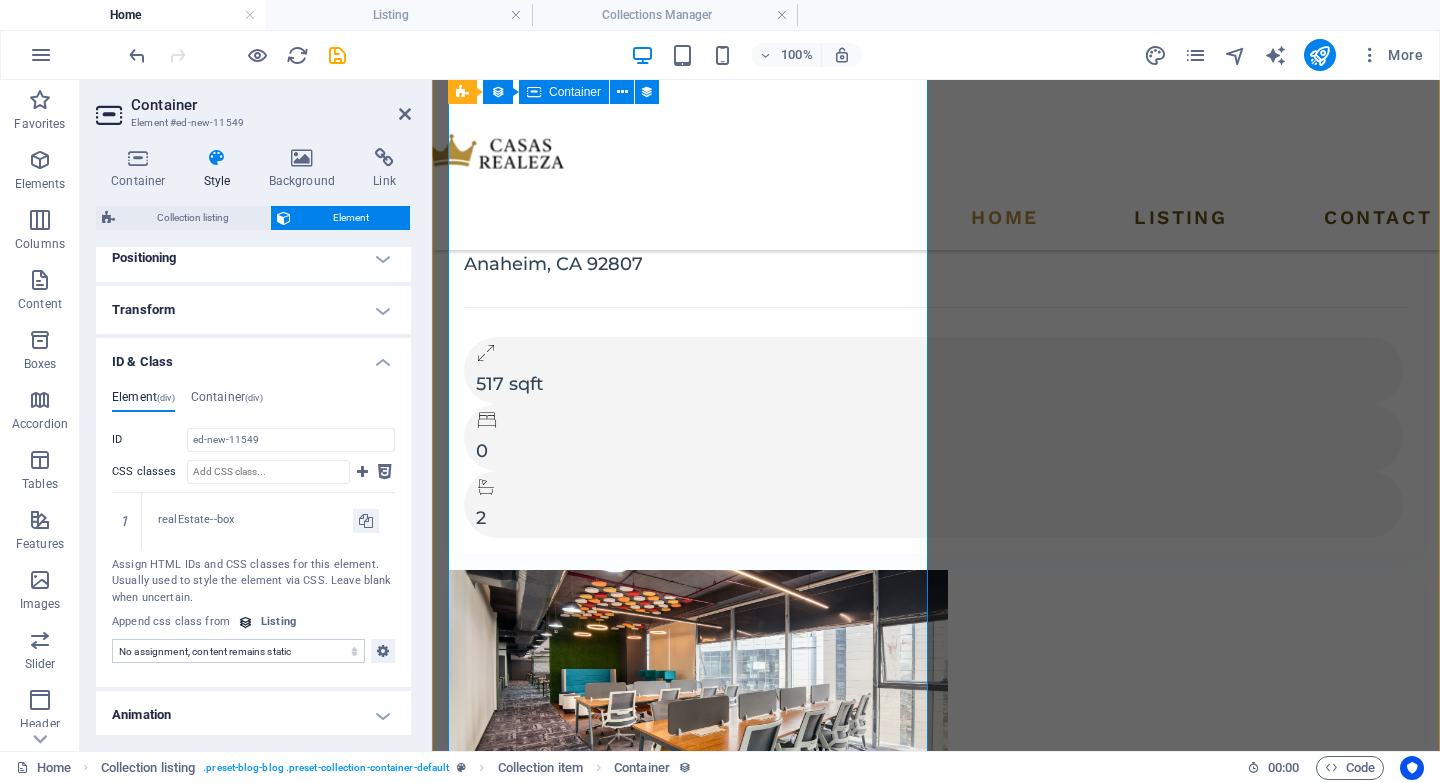 scroll, scrollTop: 4553, scrollLeft: 0, axis: vertical 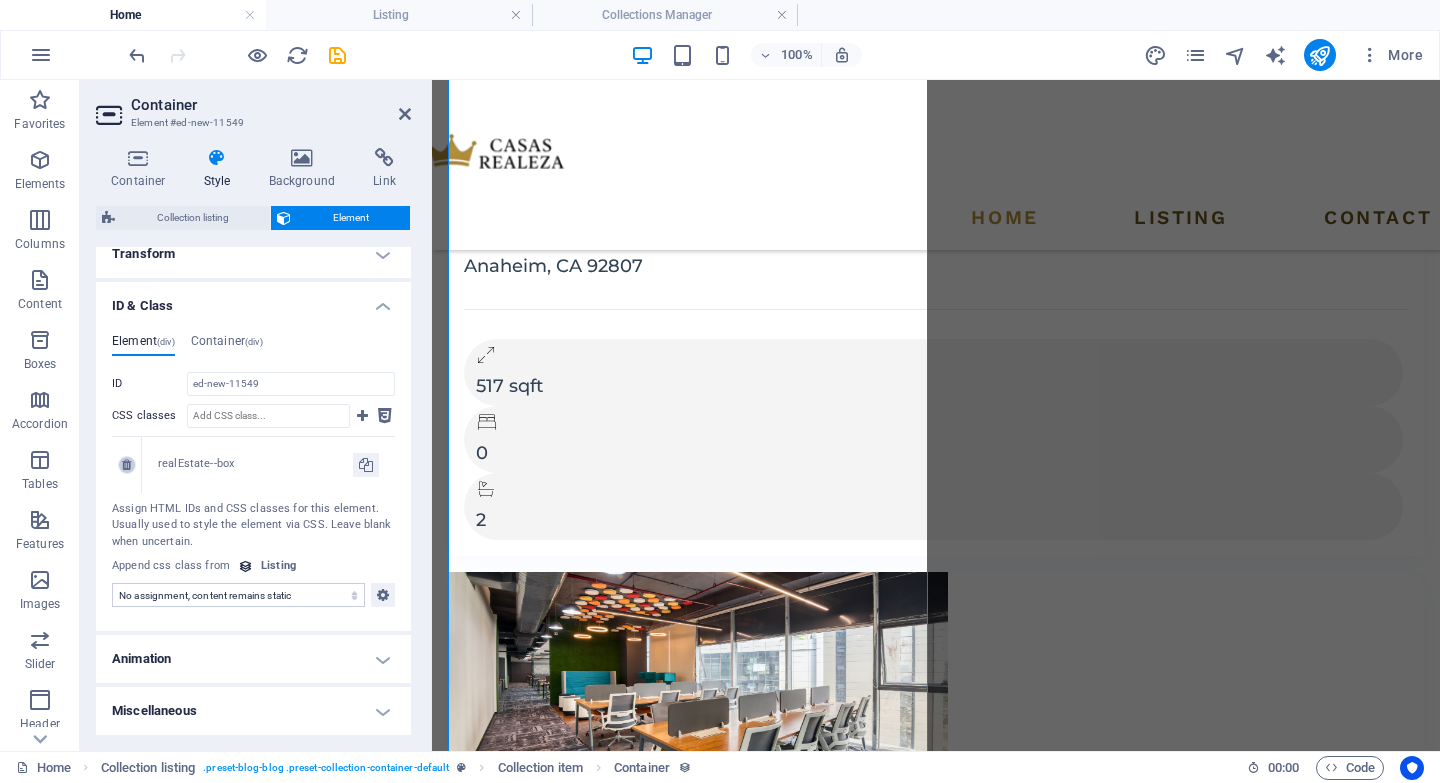 click at bounding box center [126, 465] 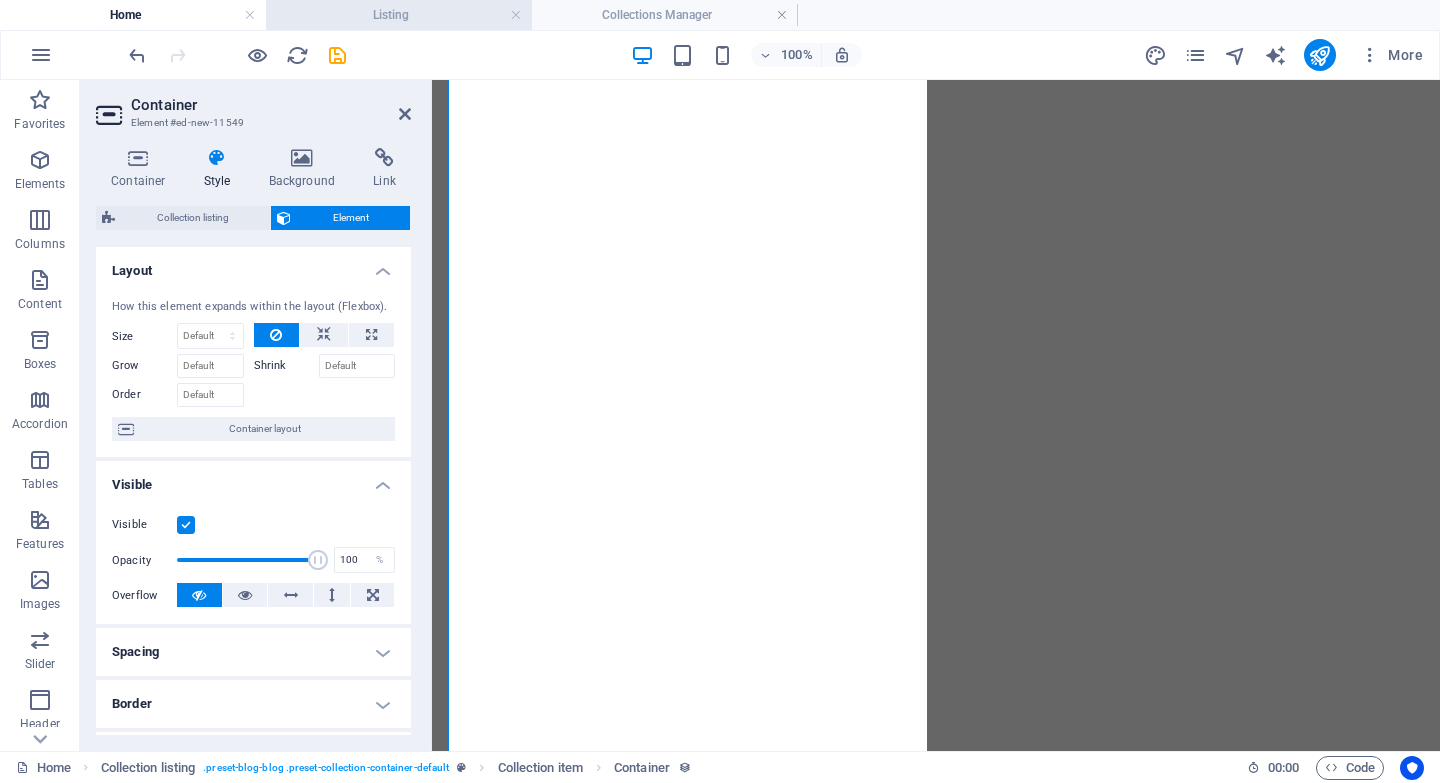 scroll, scrollTop: 0, scrollLeft: 0, axis: both 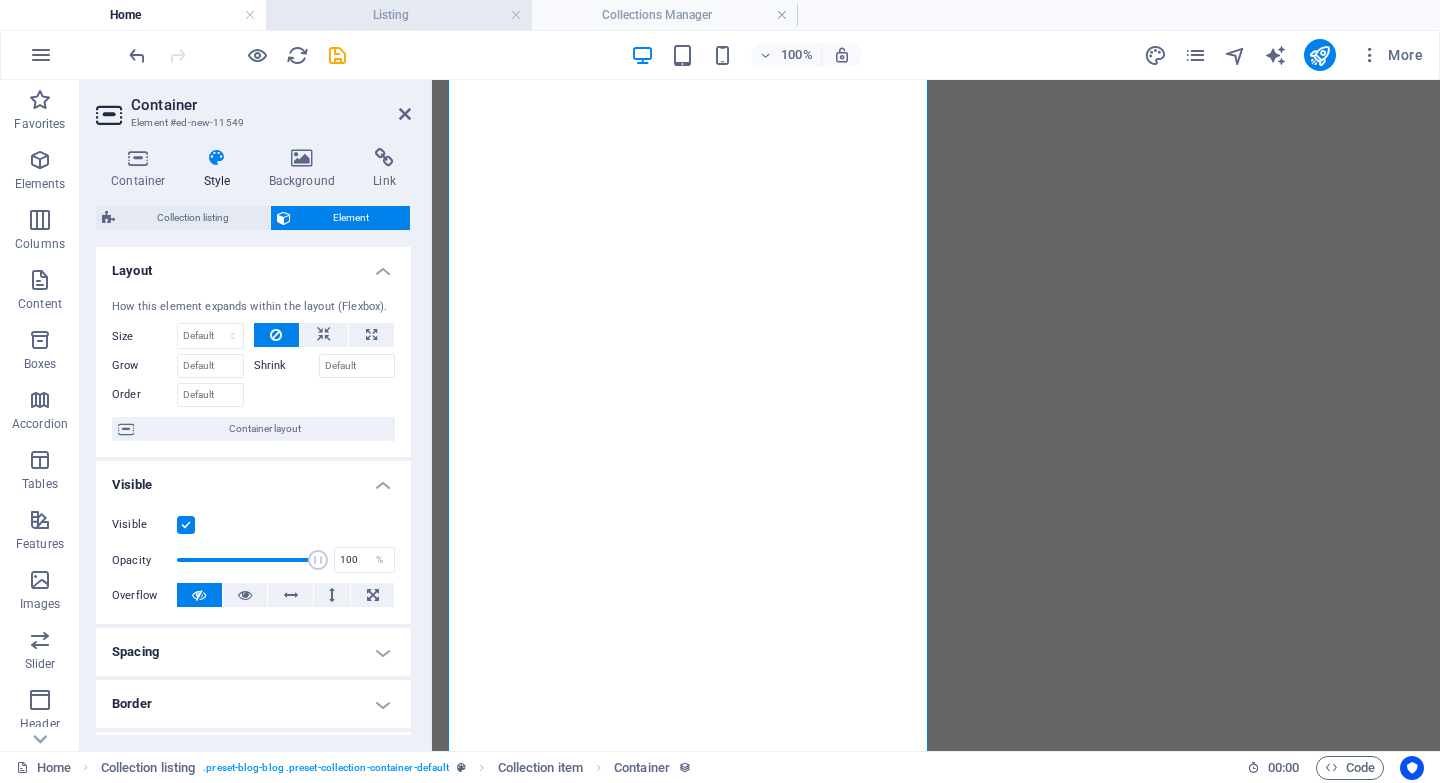 click on "Listing" at bounding box center (399, 15) 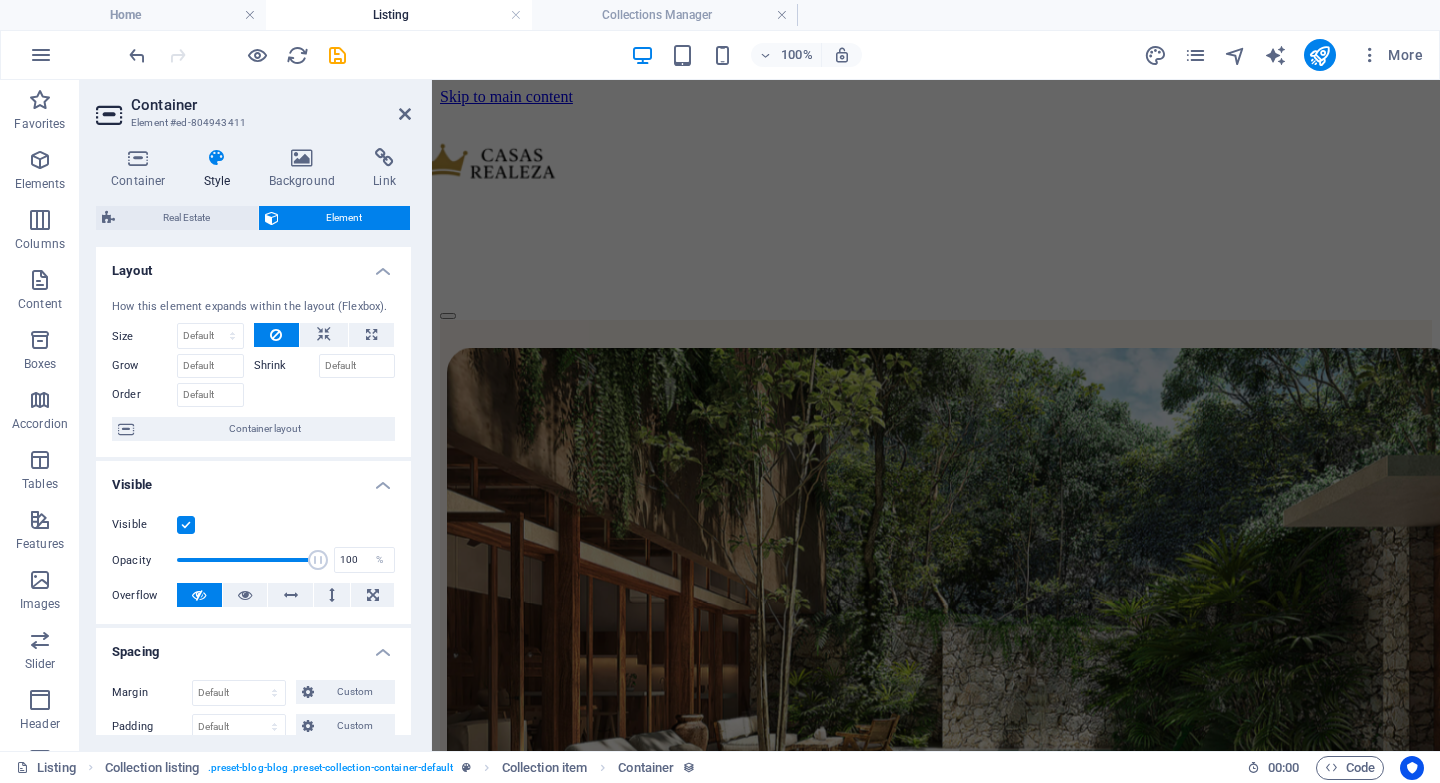 scroll, scrollTop: 0, scrollLeft: 0, axis: both 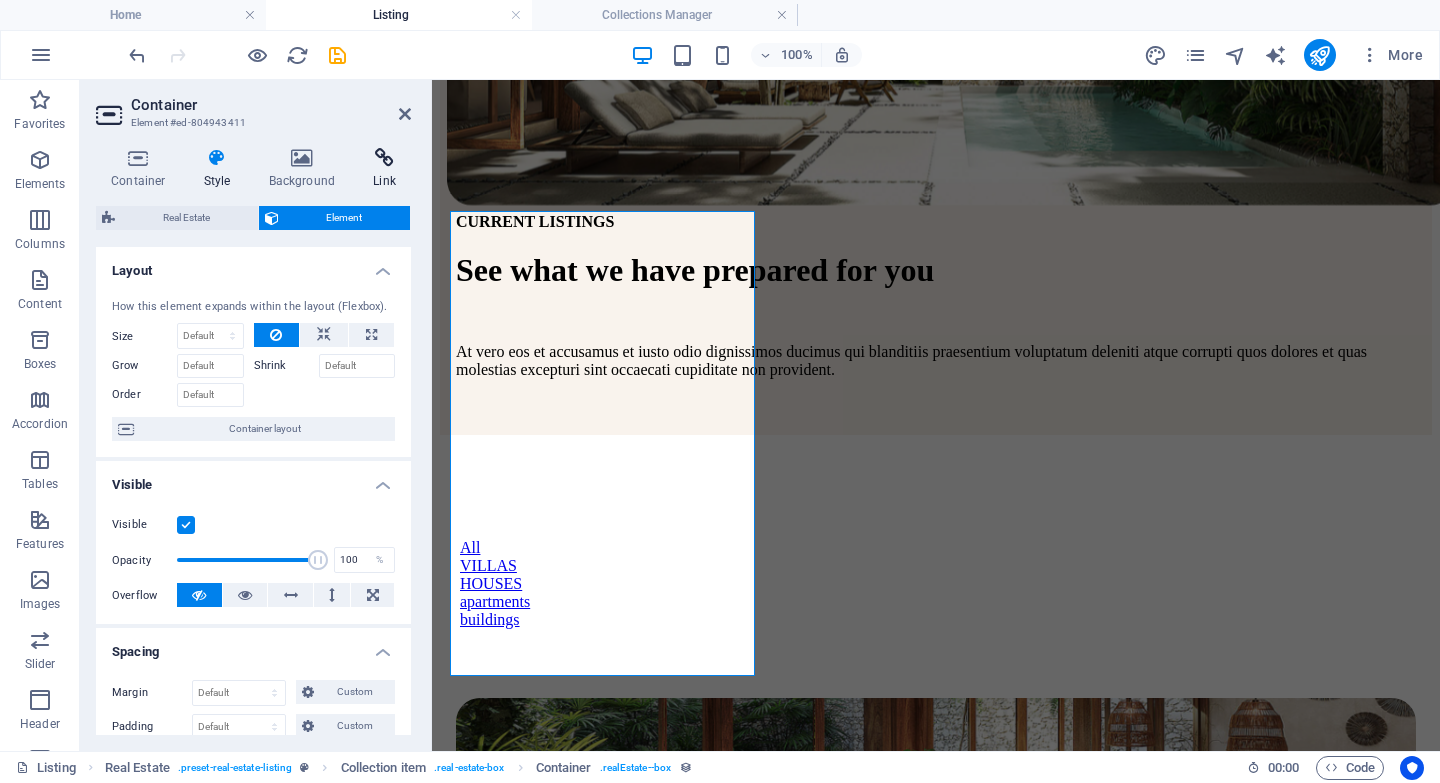 click at bounding box center (384, 158) 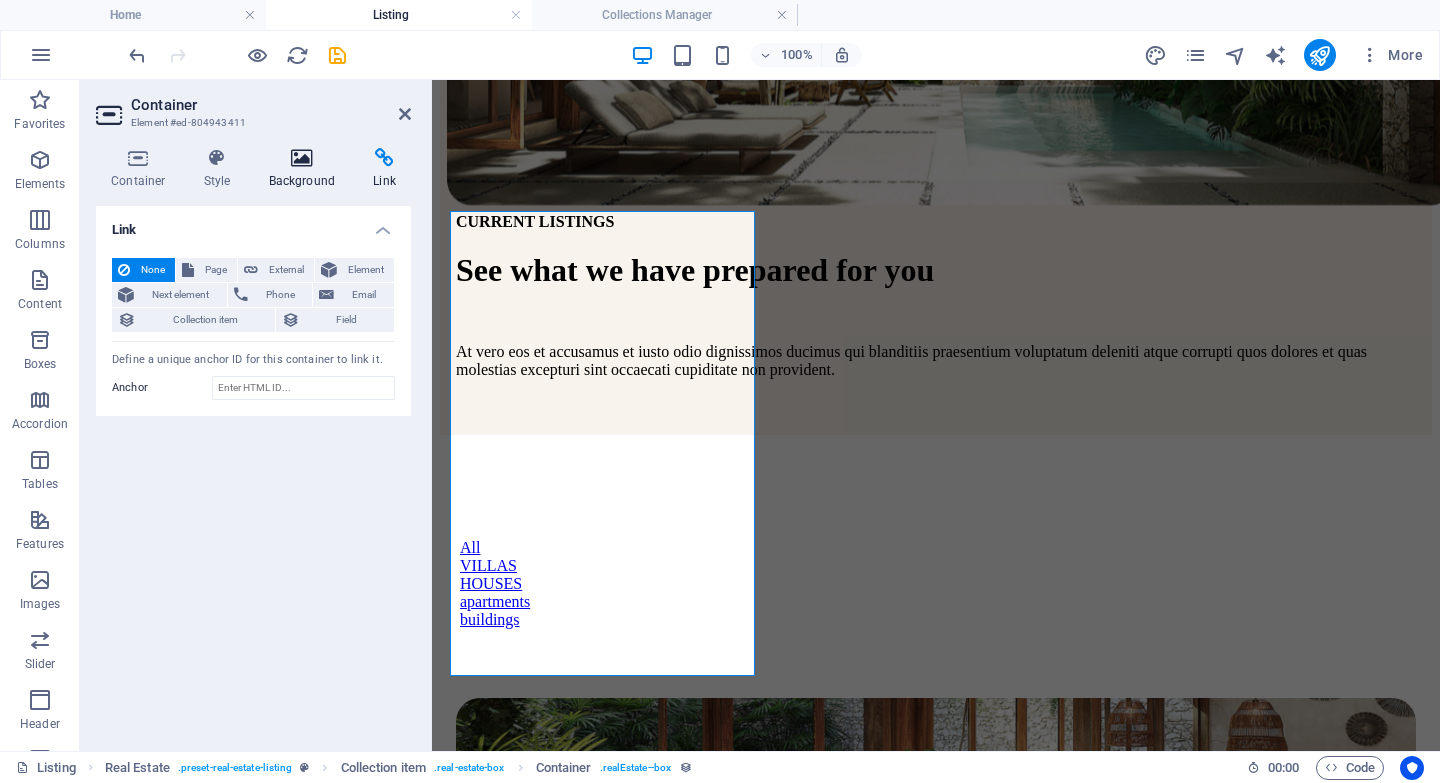 click at bounding box center (302, 158) 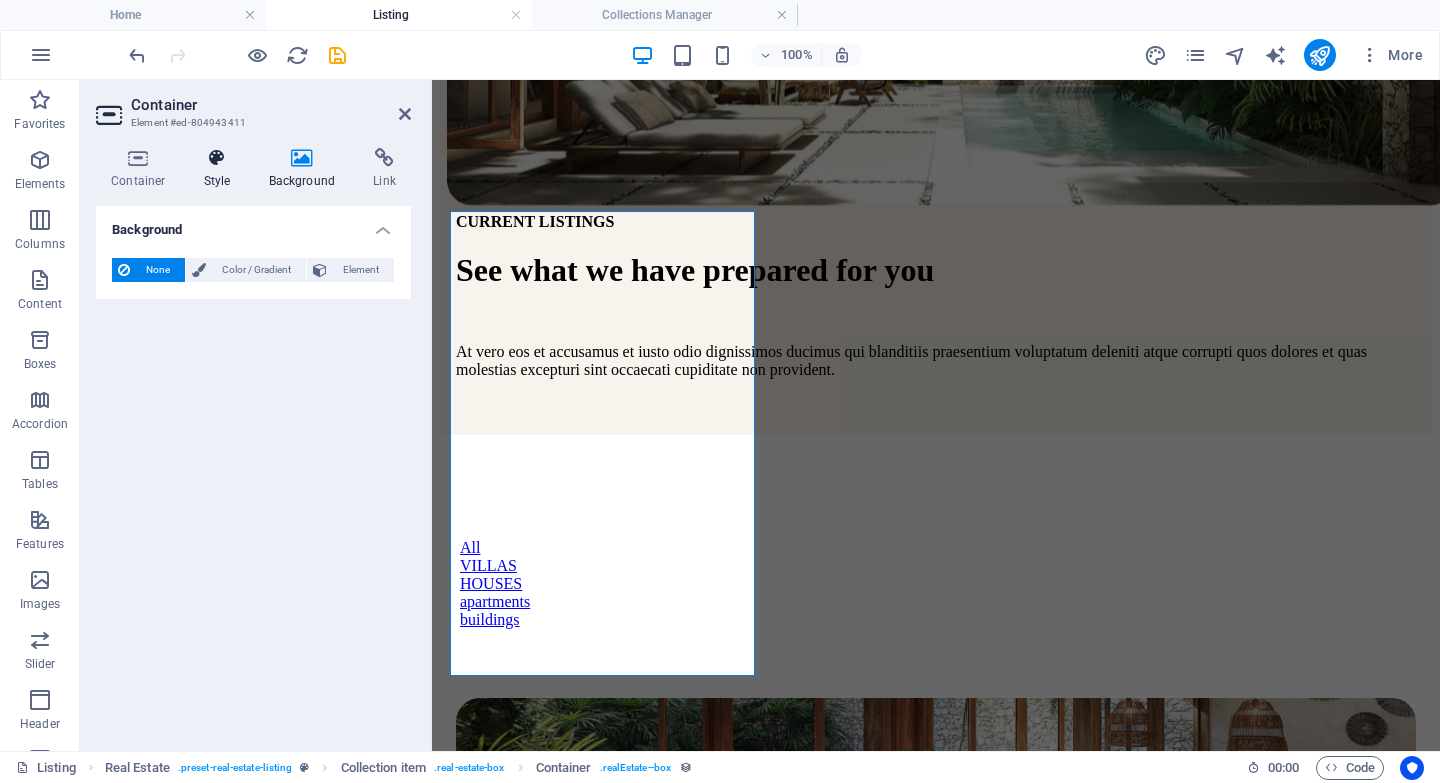 click at bounding box center (217, 158) 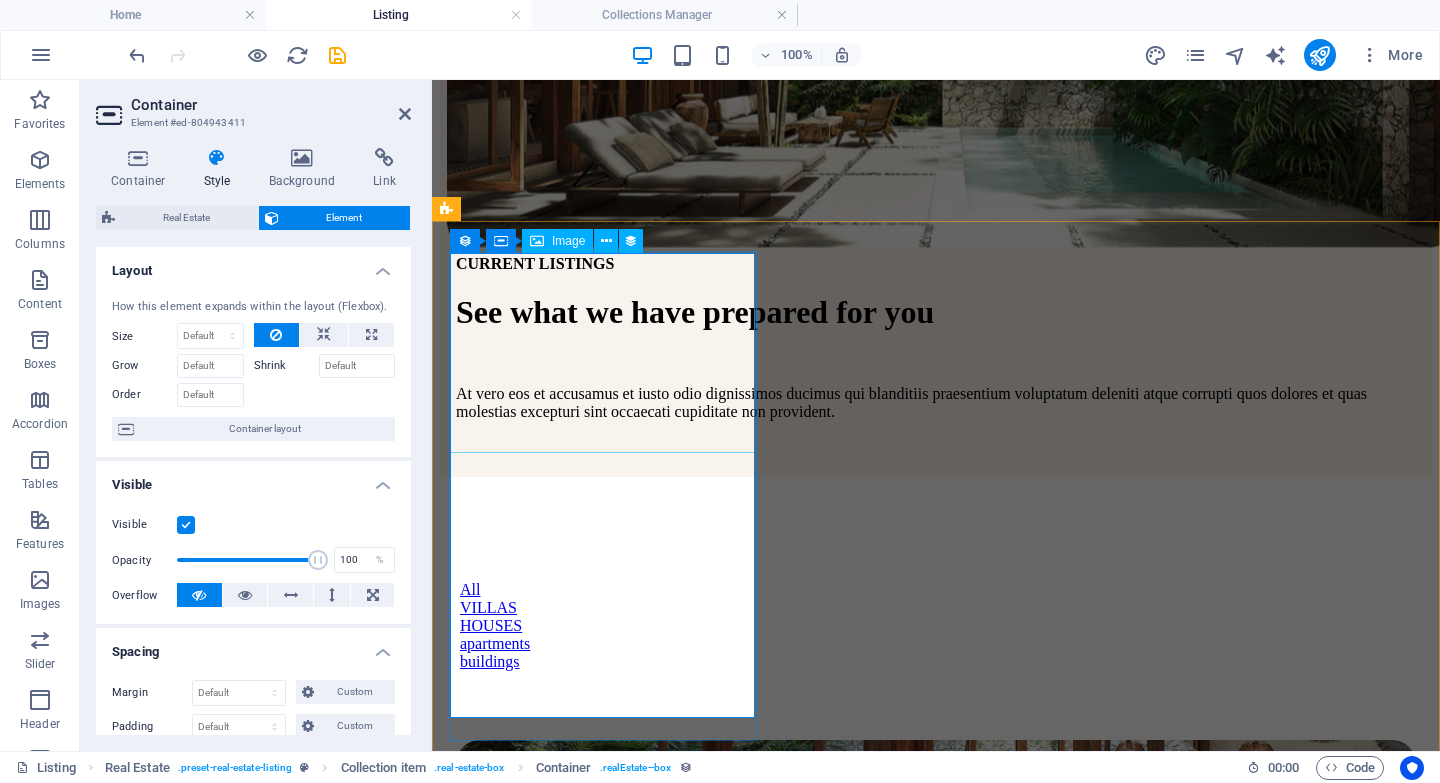 scroll, scrollTop: 606, scrollLeft: 0, axis: vertical 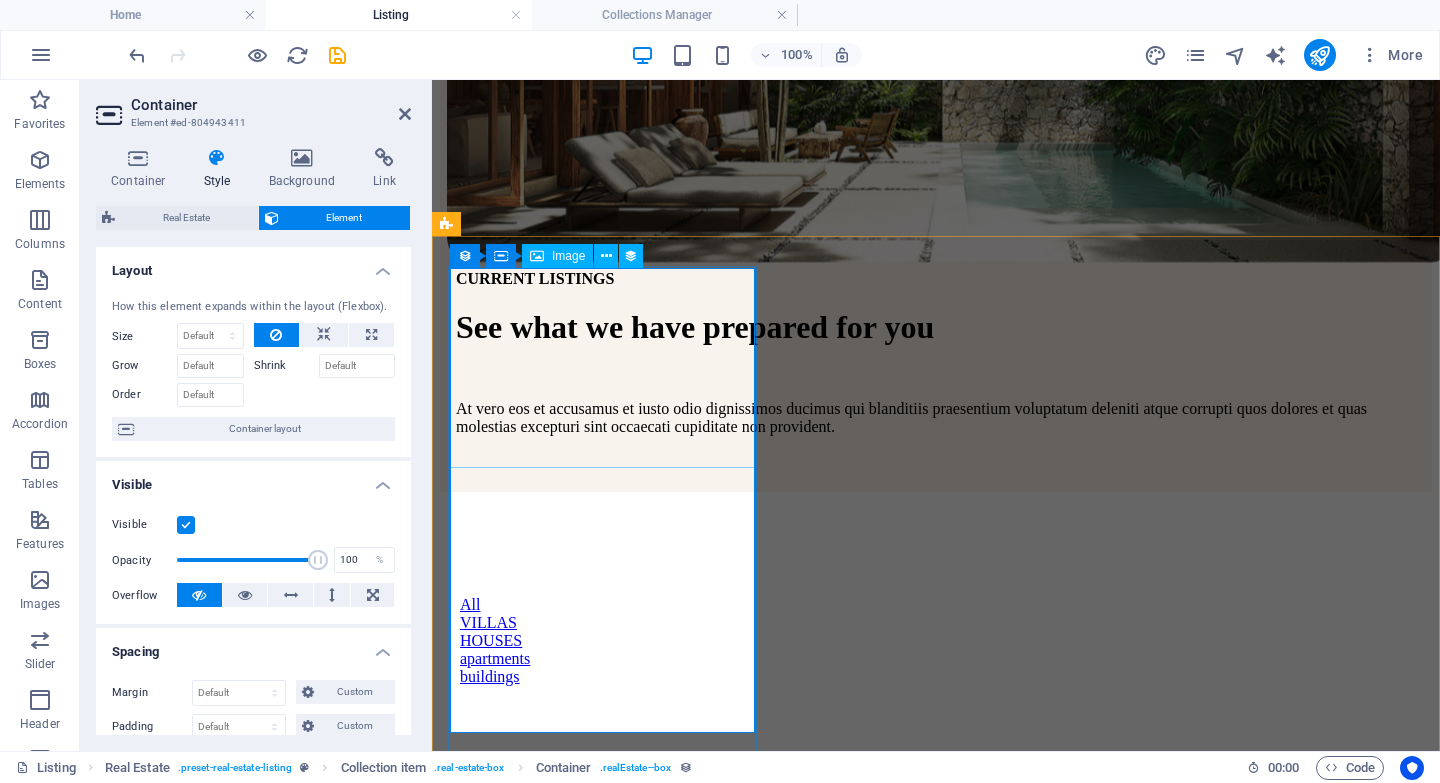 click on "Image" at bounding box center (568, 256) 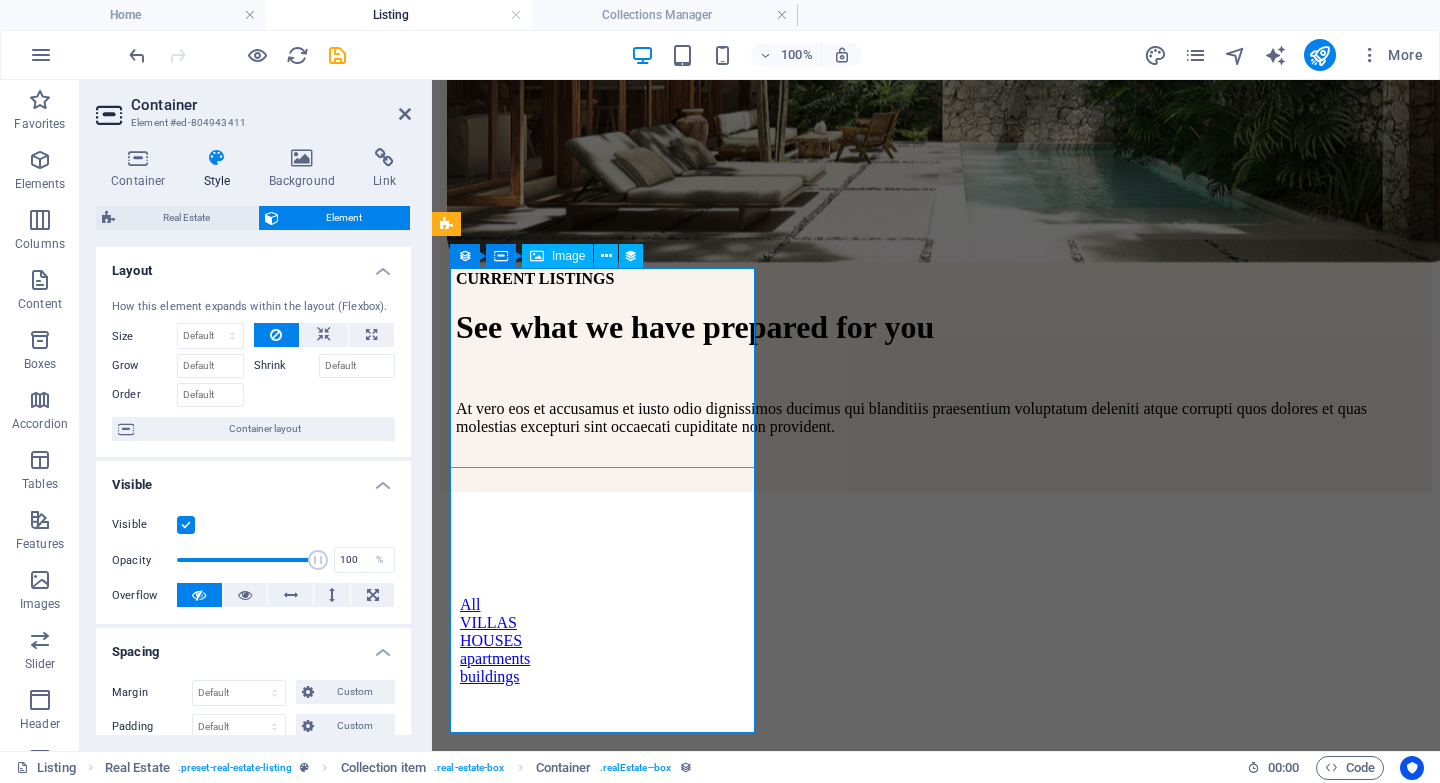 click on "Image" at bounding box center [568, 256] 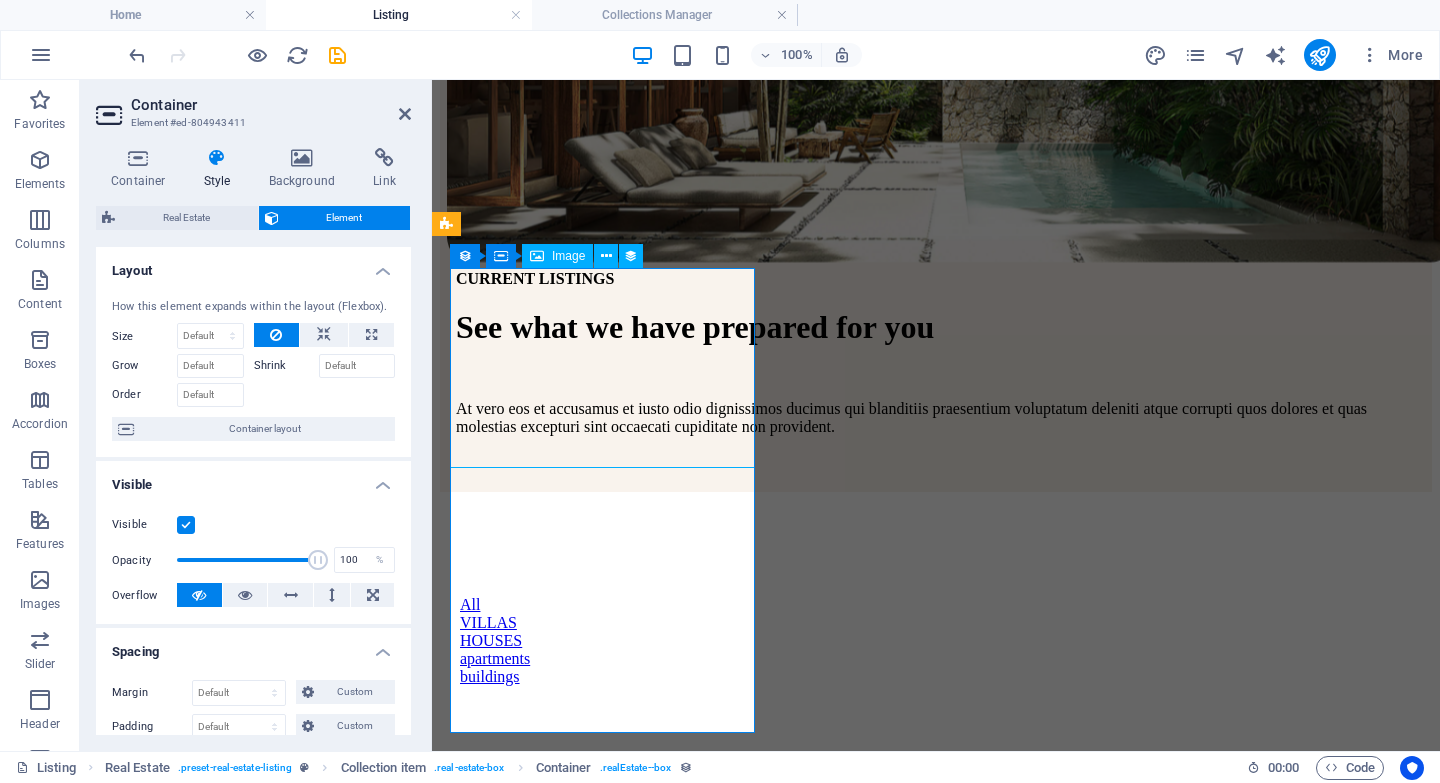 select on "px" 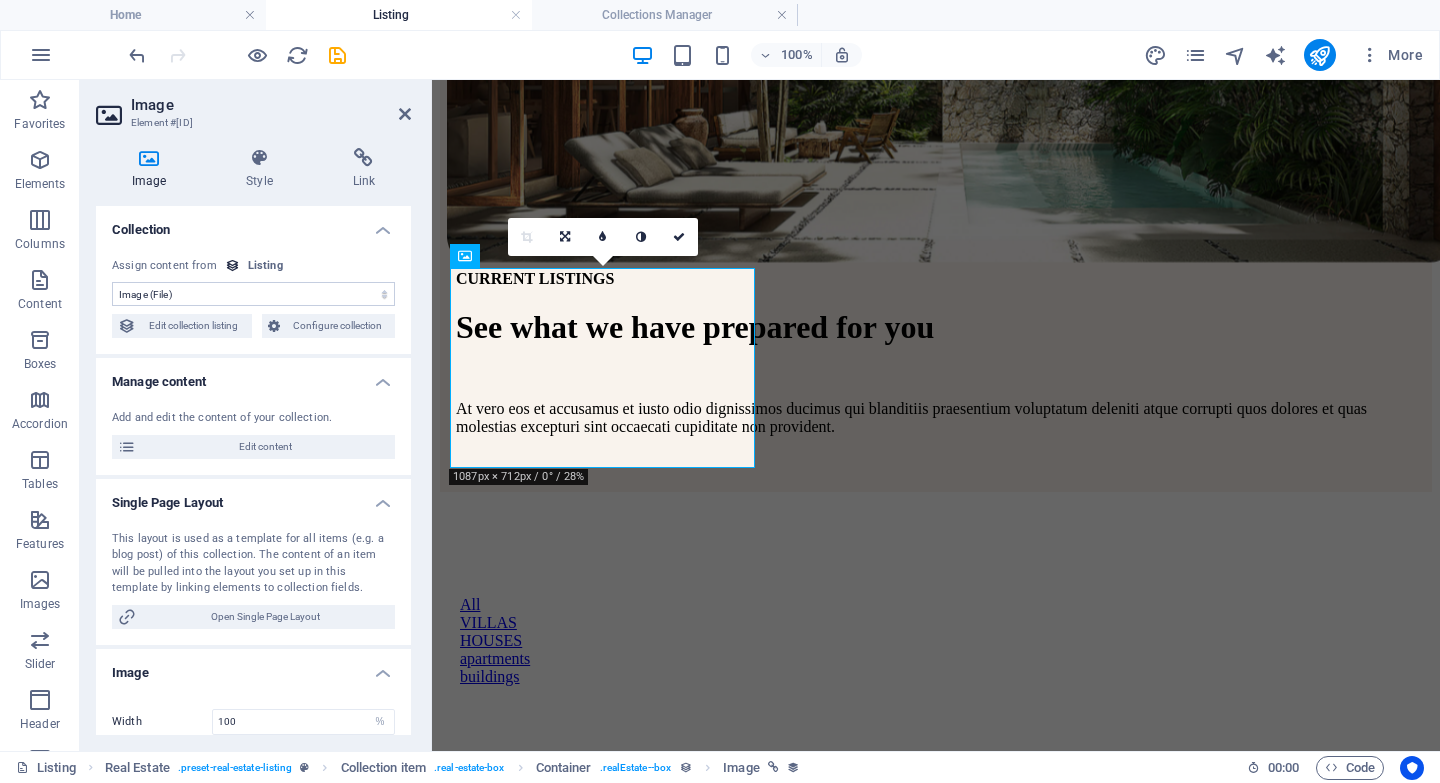 click on "No assignment, content remains static Created at (Date) Updated at (Date) Name (Plain Text) Slug (Plain Text) Image (File) Short description (Rich Text) Property Type (Choice) Price (Plain Text) Address (Plain Text) Size (Plain Text) Bedrooms (Number) Bathrooms (Number) Listed (Checkbox) Description (CMS)" at bounding box center [253, 294] 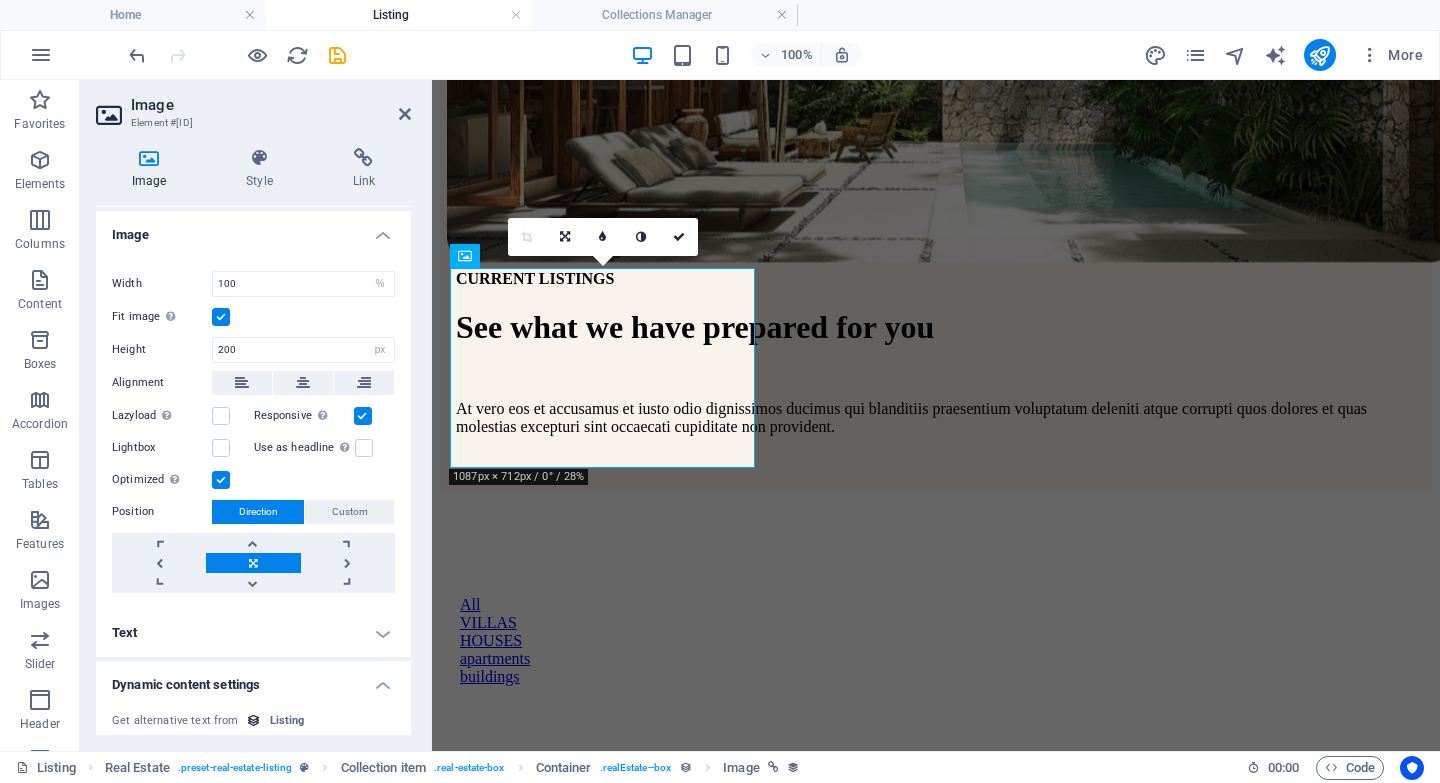 scroll, scrollTop: 537, scrollLeft: 0, axis: vertical 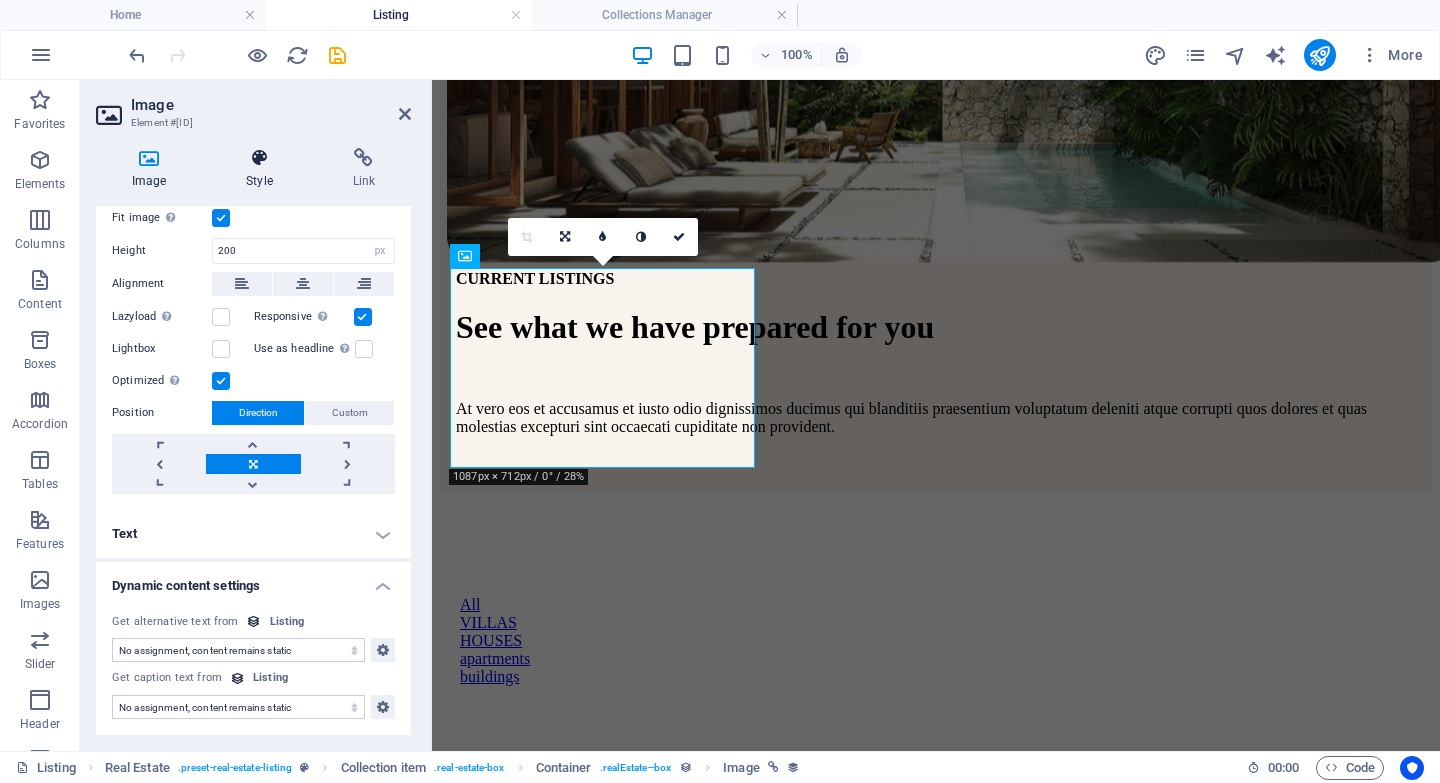 click at bounding box center [259, 158] 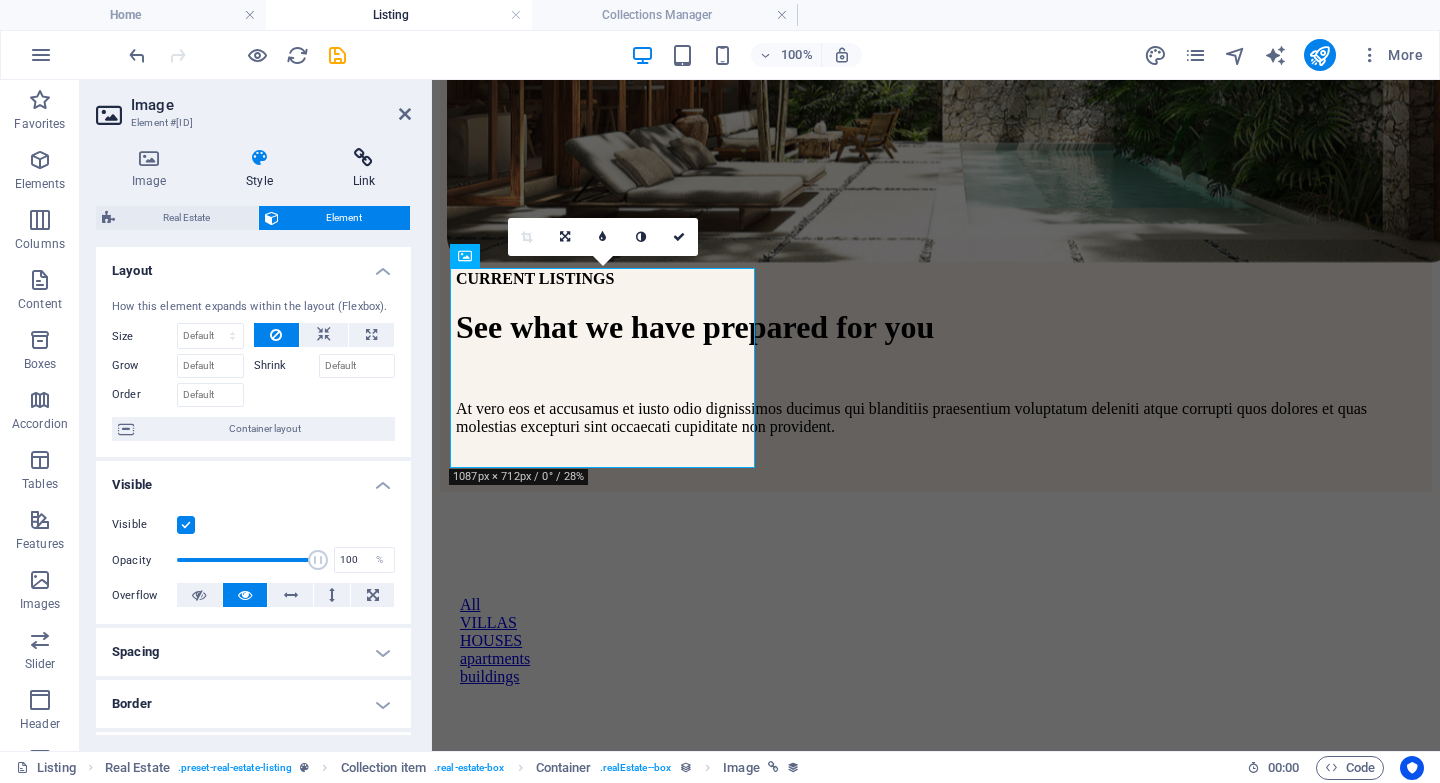 click at bounding box center [364, 158] 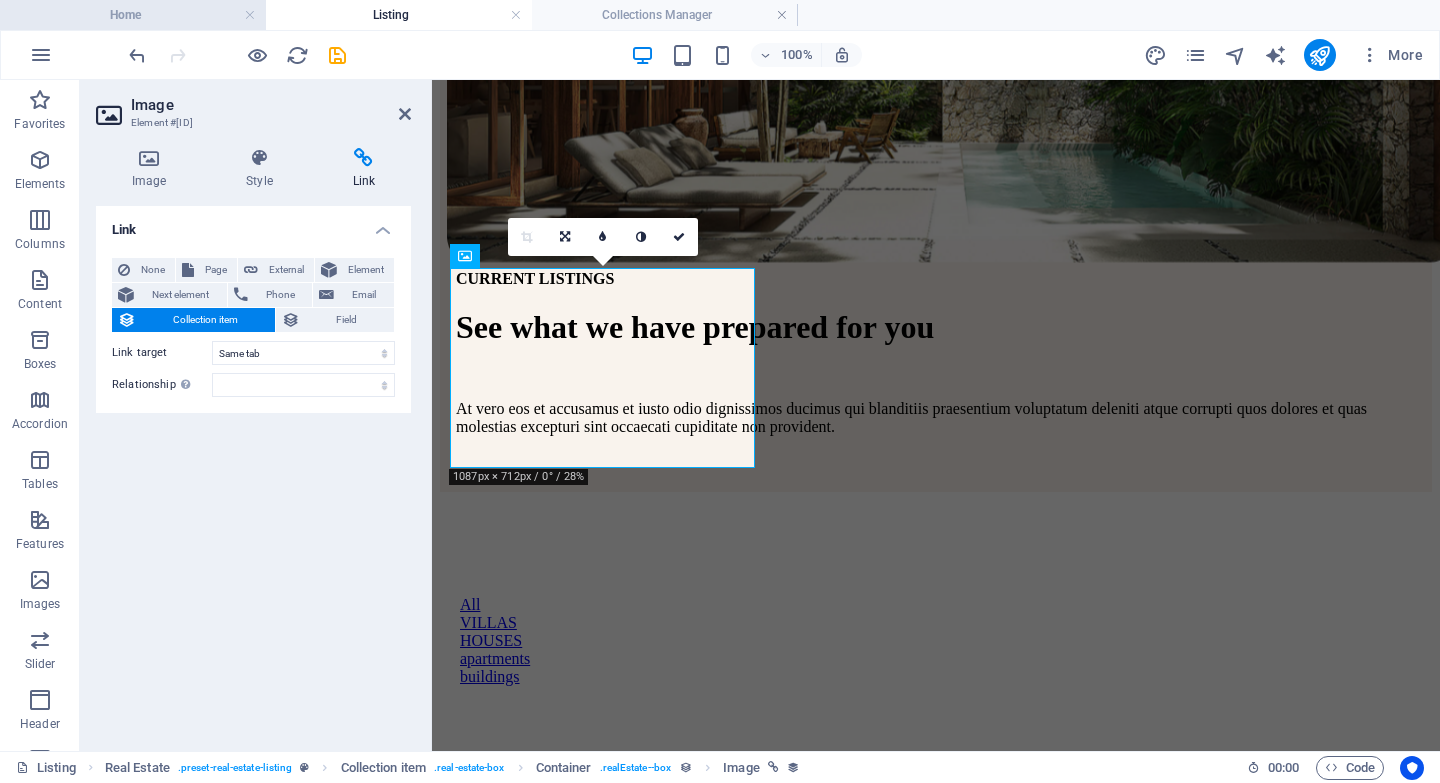 click on "Home" at bounding box center (133, 15) 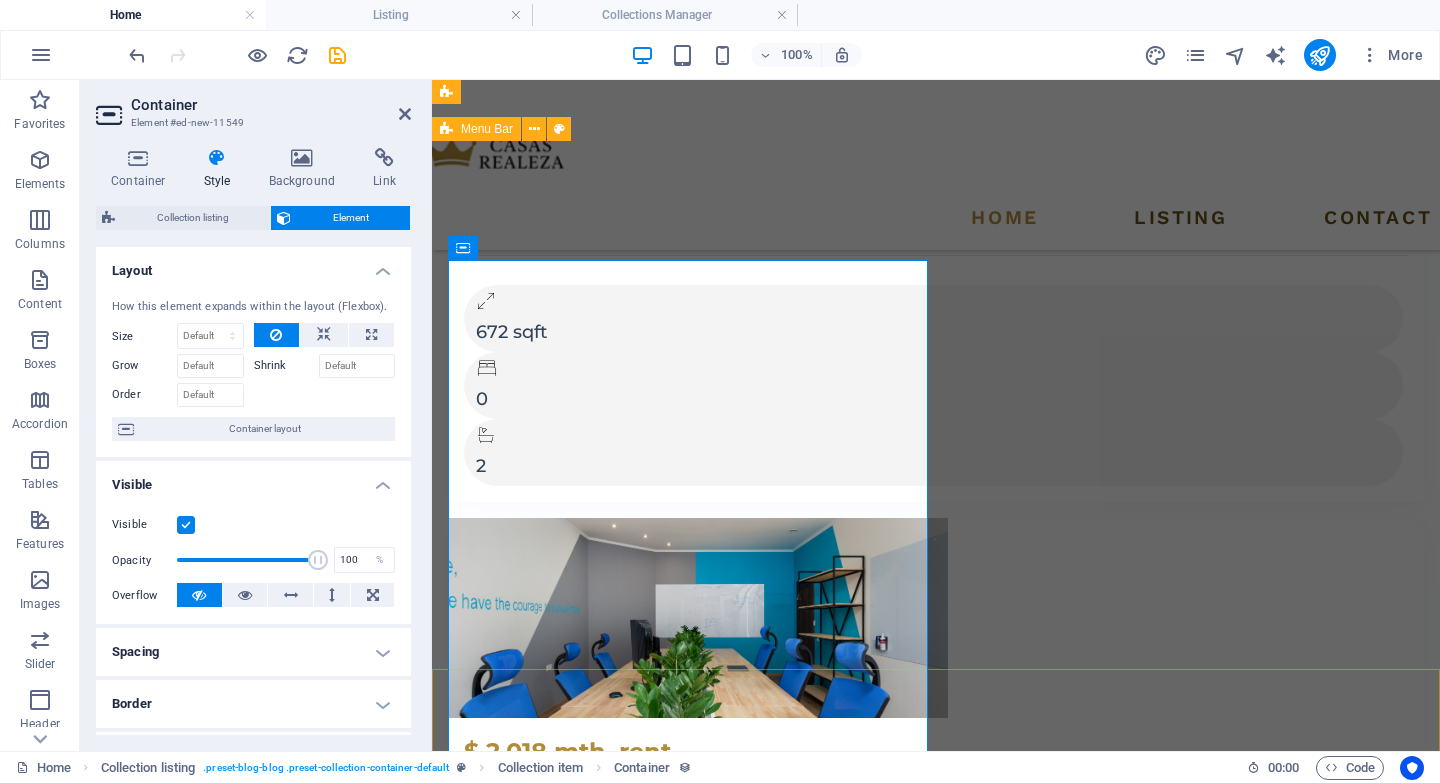 scroll, scrollTop: 3950, scrollLeft: 0, axis: vertical 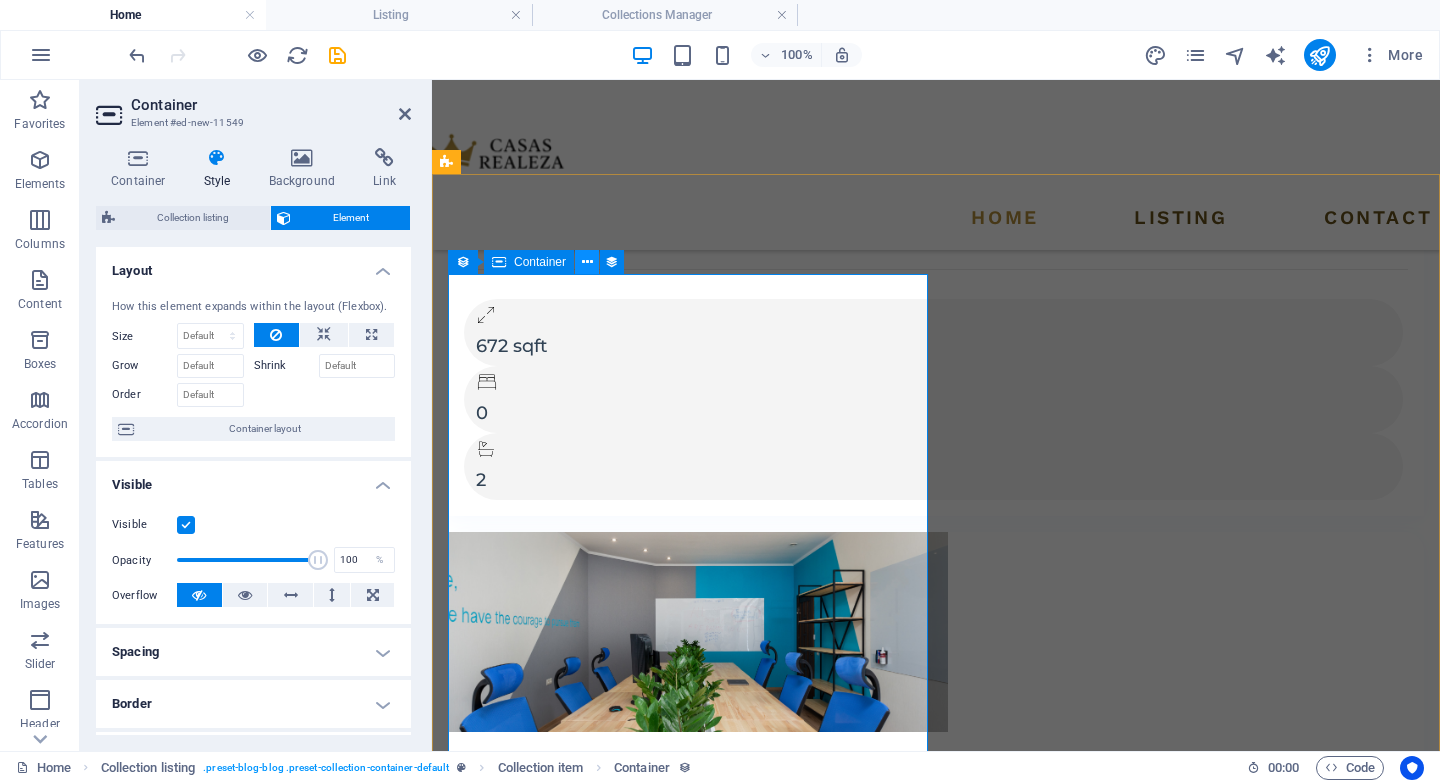 click at bounding box center (587, 262) 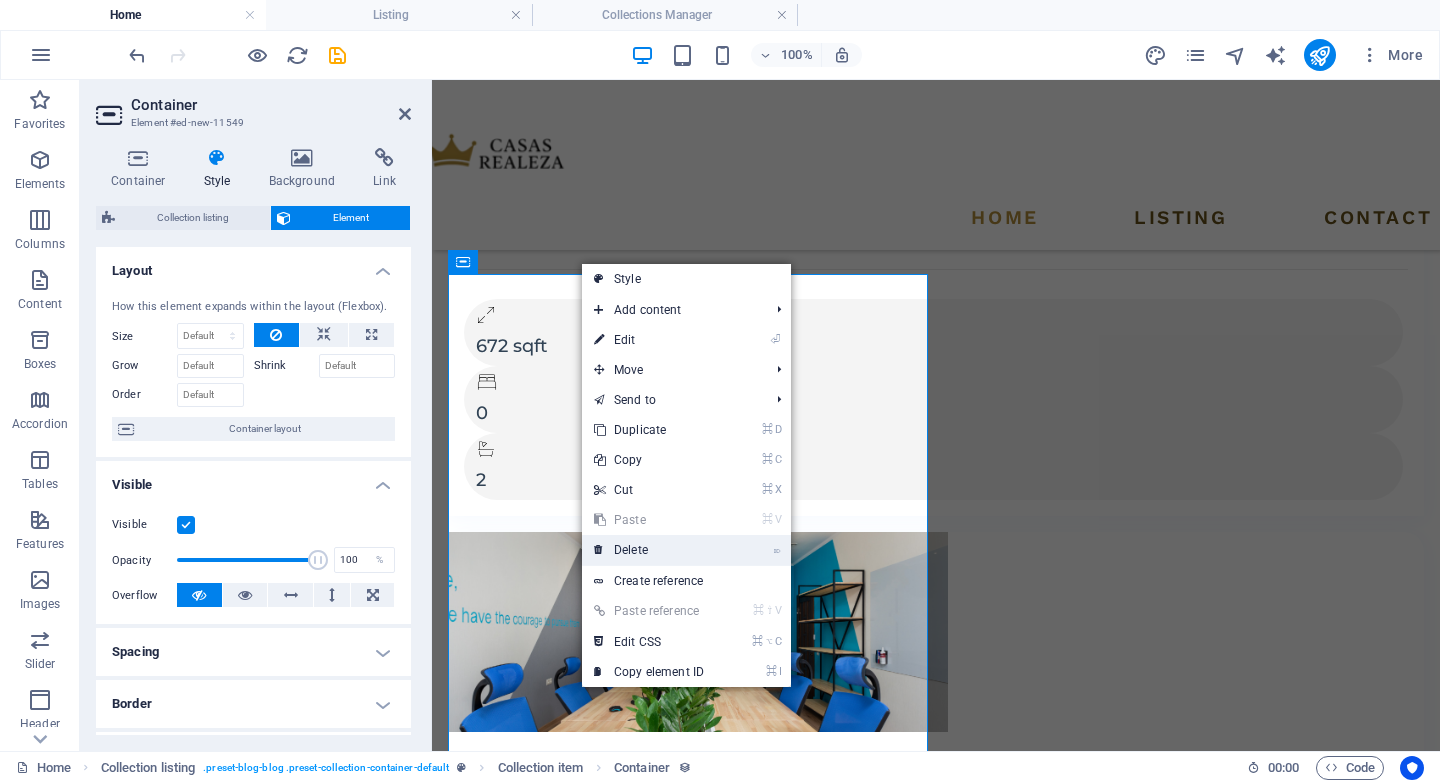 click on "⌦  Delete" at bounding box center [649, 550] 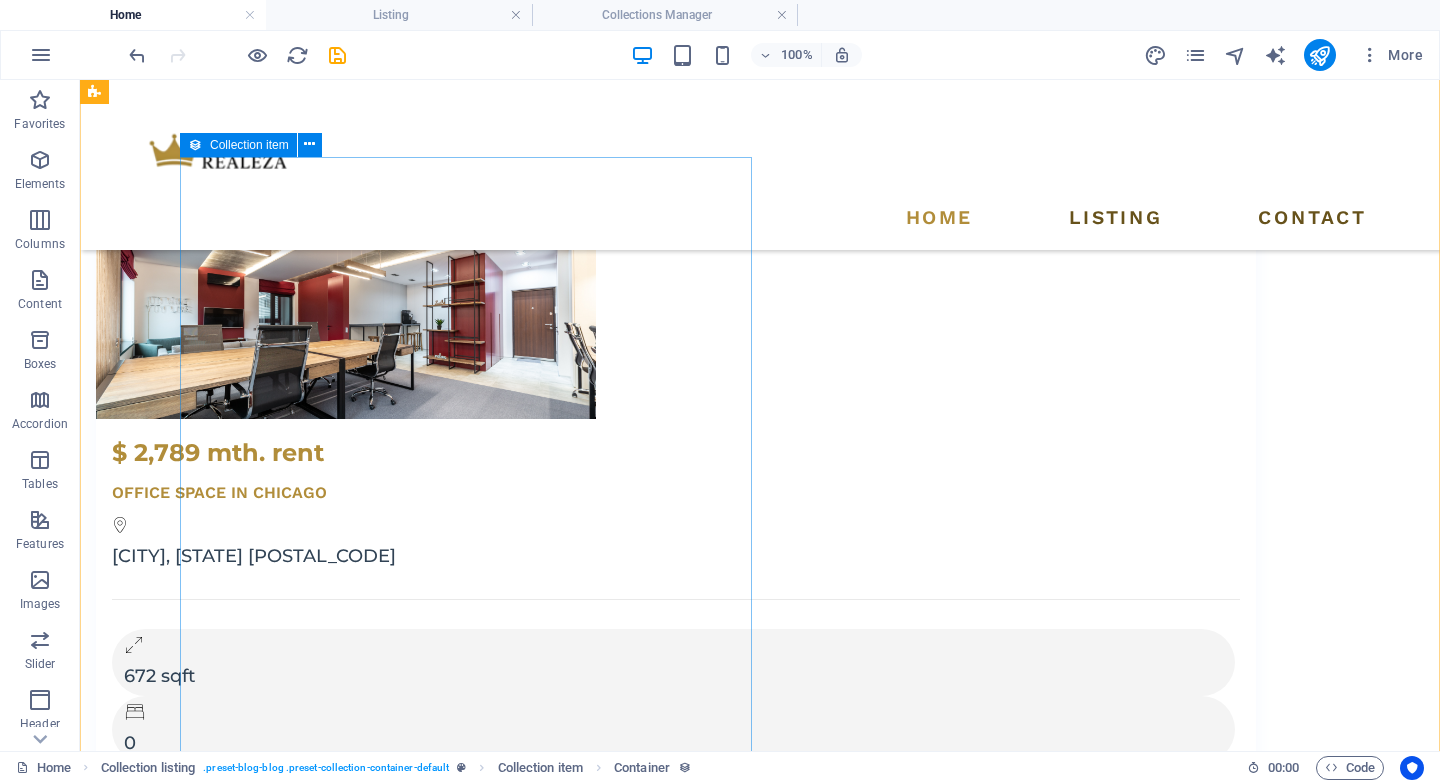 scroll, scrollTop: 3557, scrollLeft: 0, axis: vertical 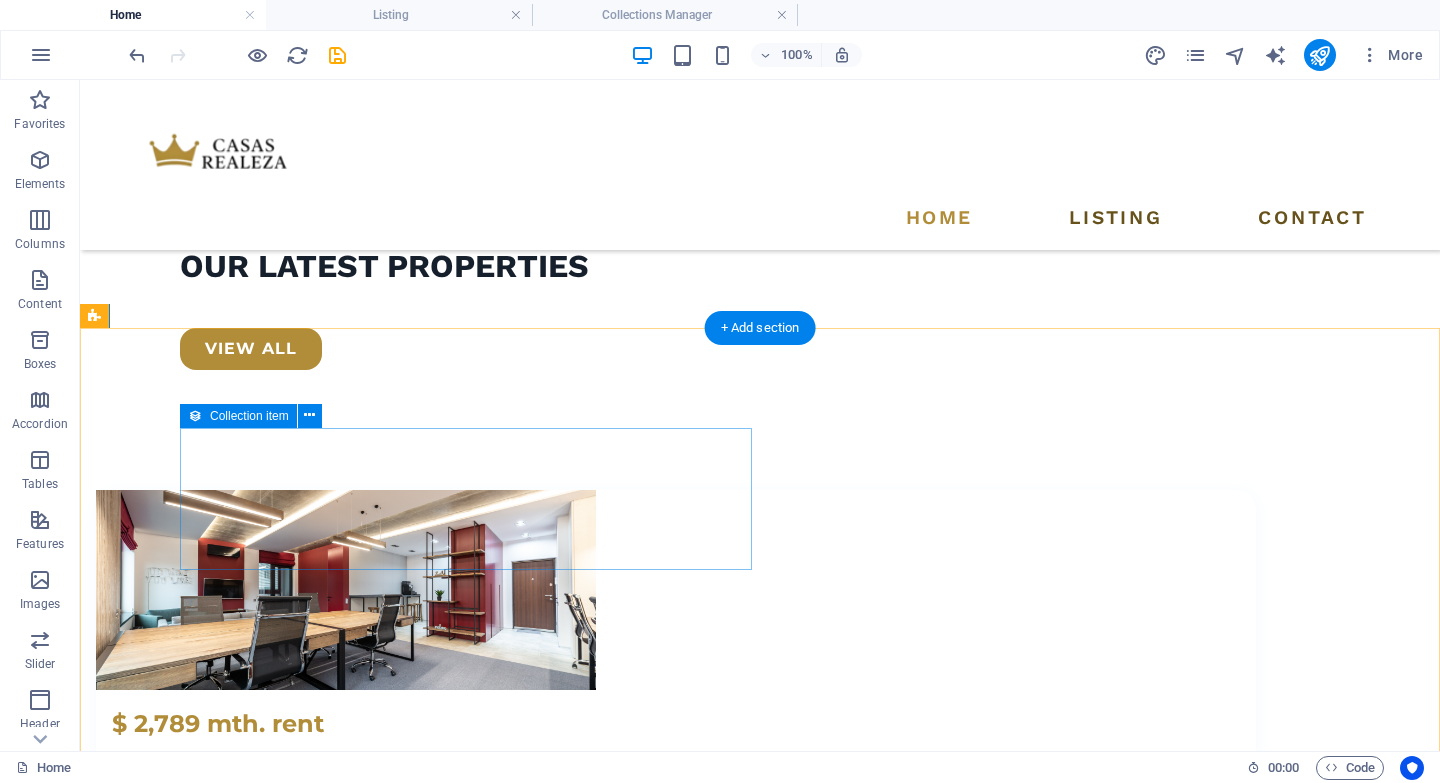 click on "Add elements" at bounding box center (617, 6662) 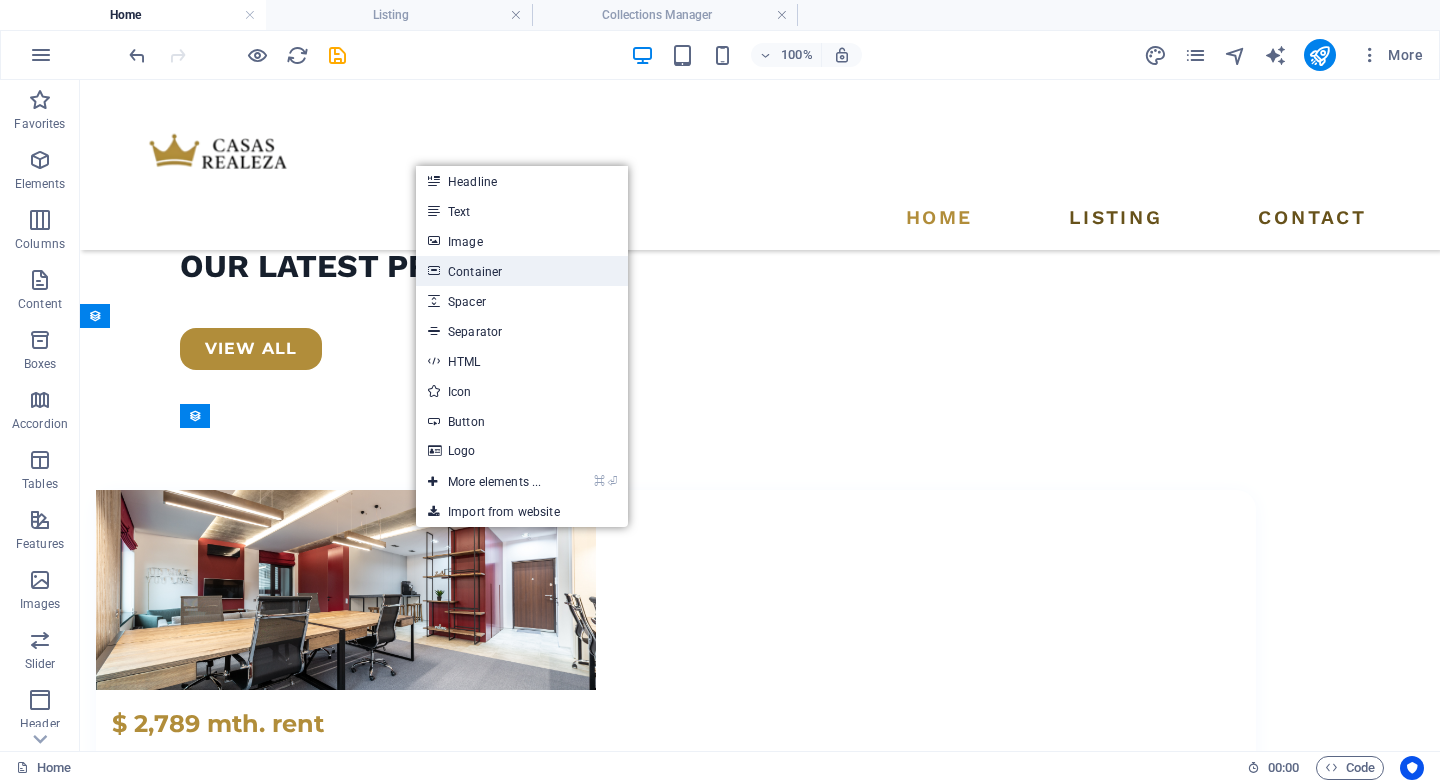 click on "Container" at bounding box center (522, 271) 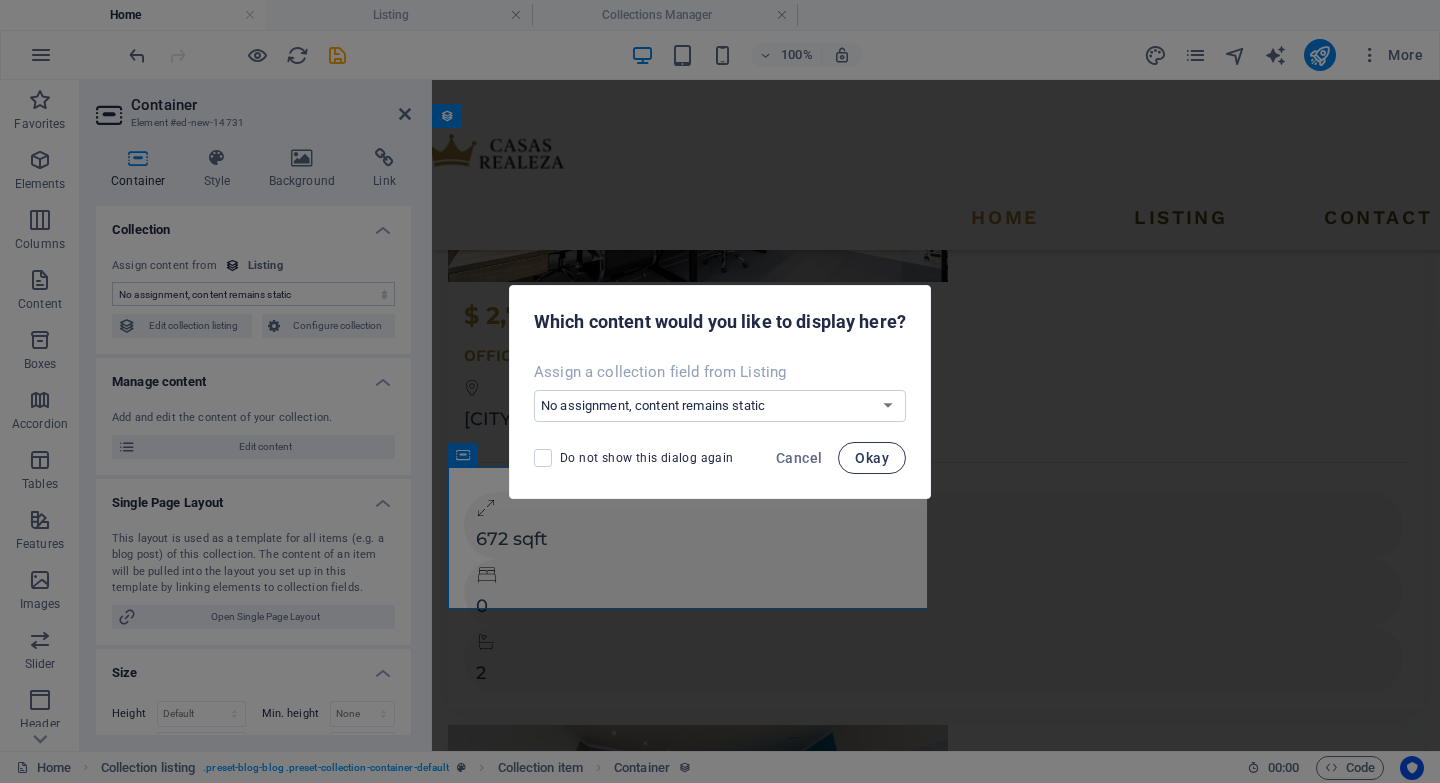 click on "Okay" at bounding box center [872, 458] 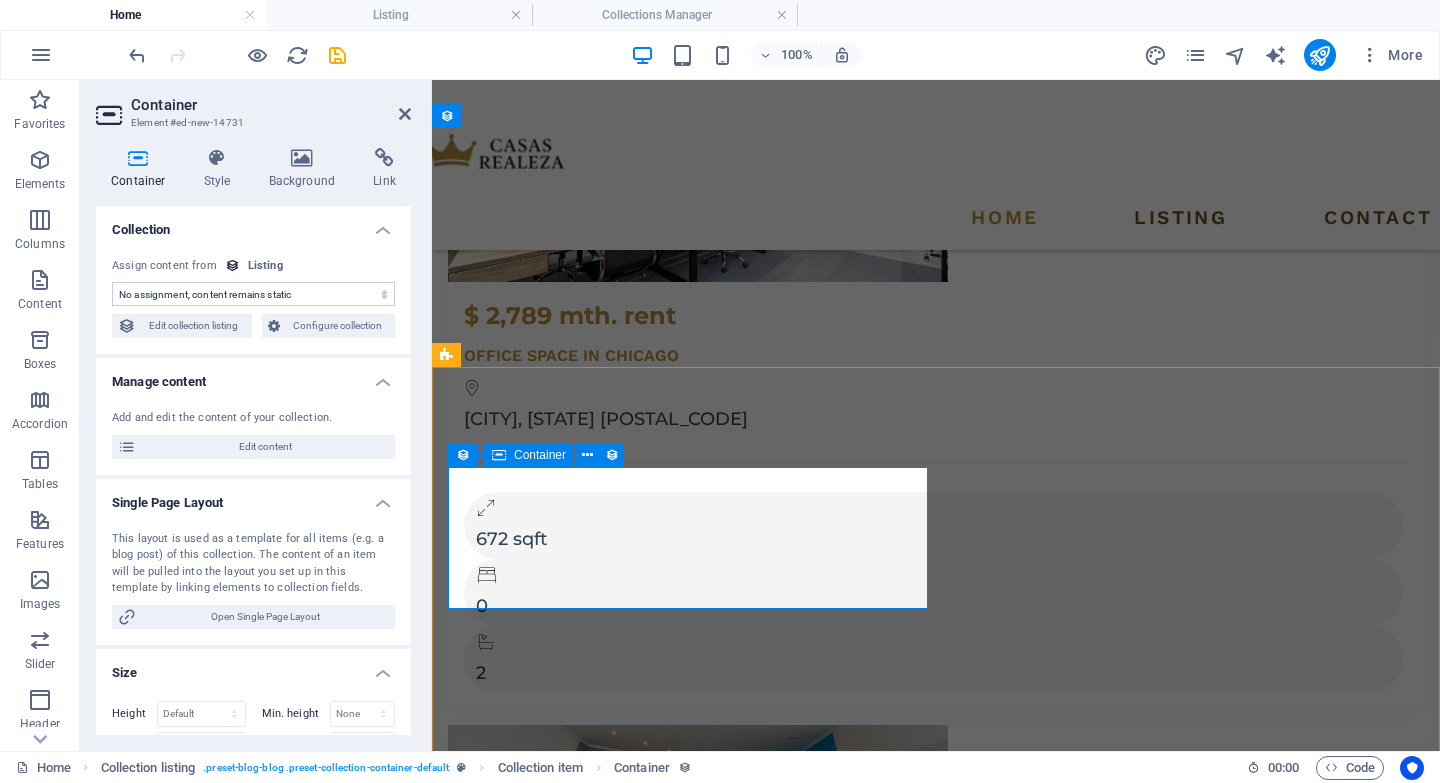 click on "Container" at bounding box center (540, 455) 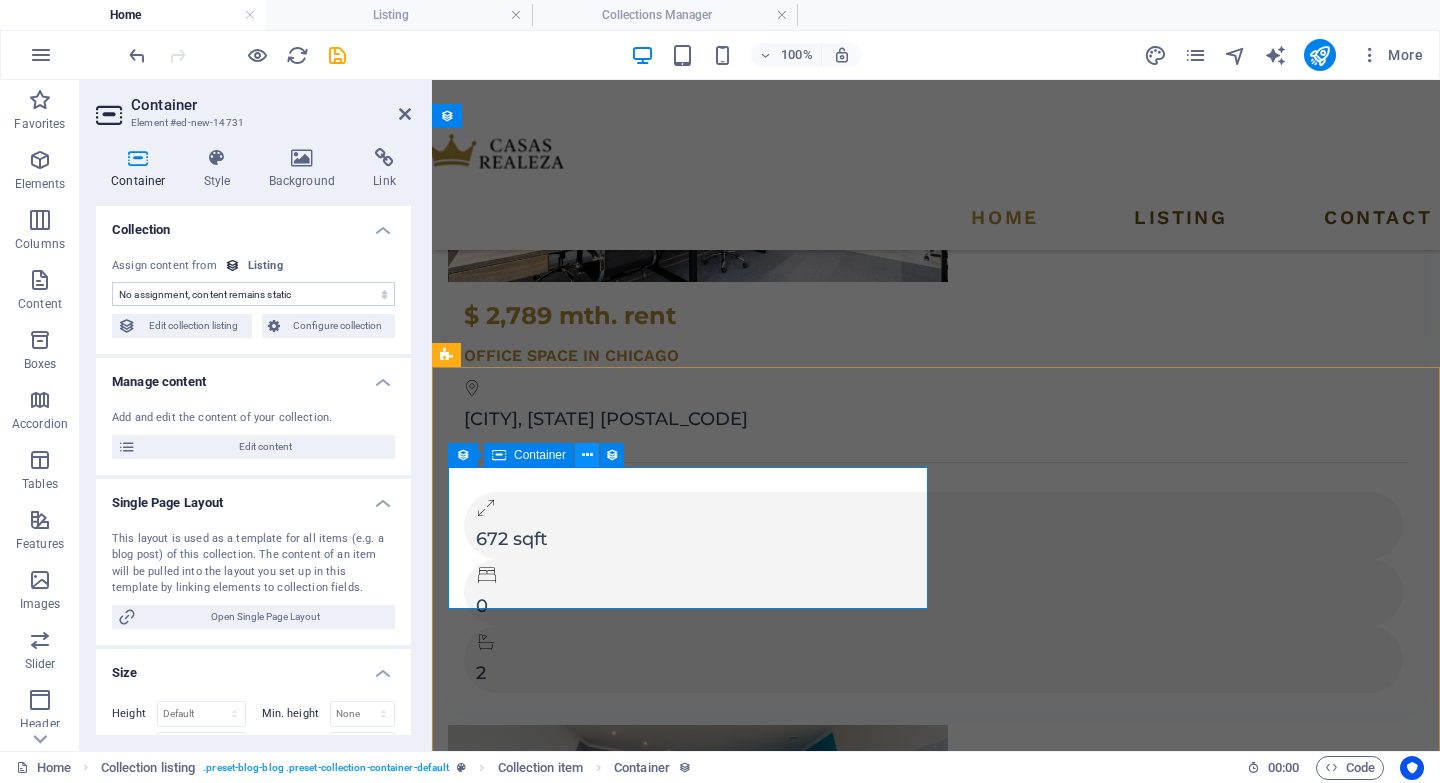 click at bounding box center (587, 455) 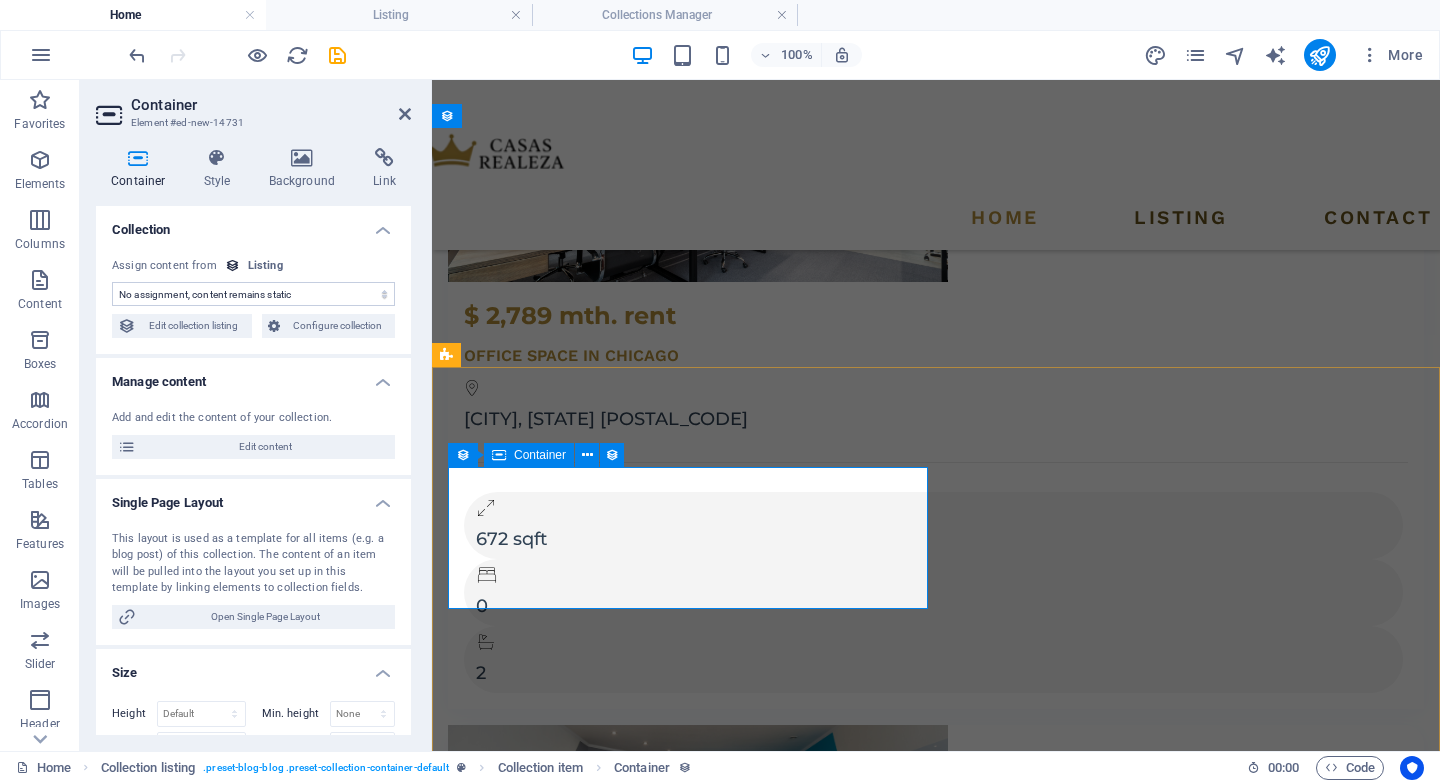 click on "Add elements" at bounding box center [877, 6254] 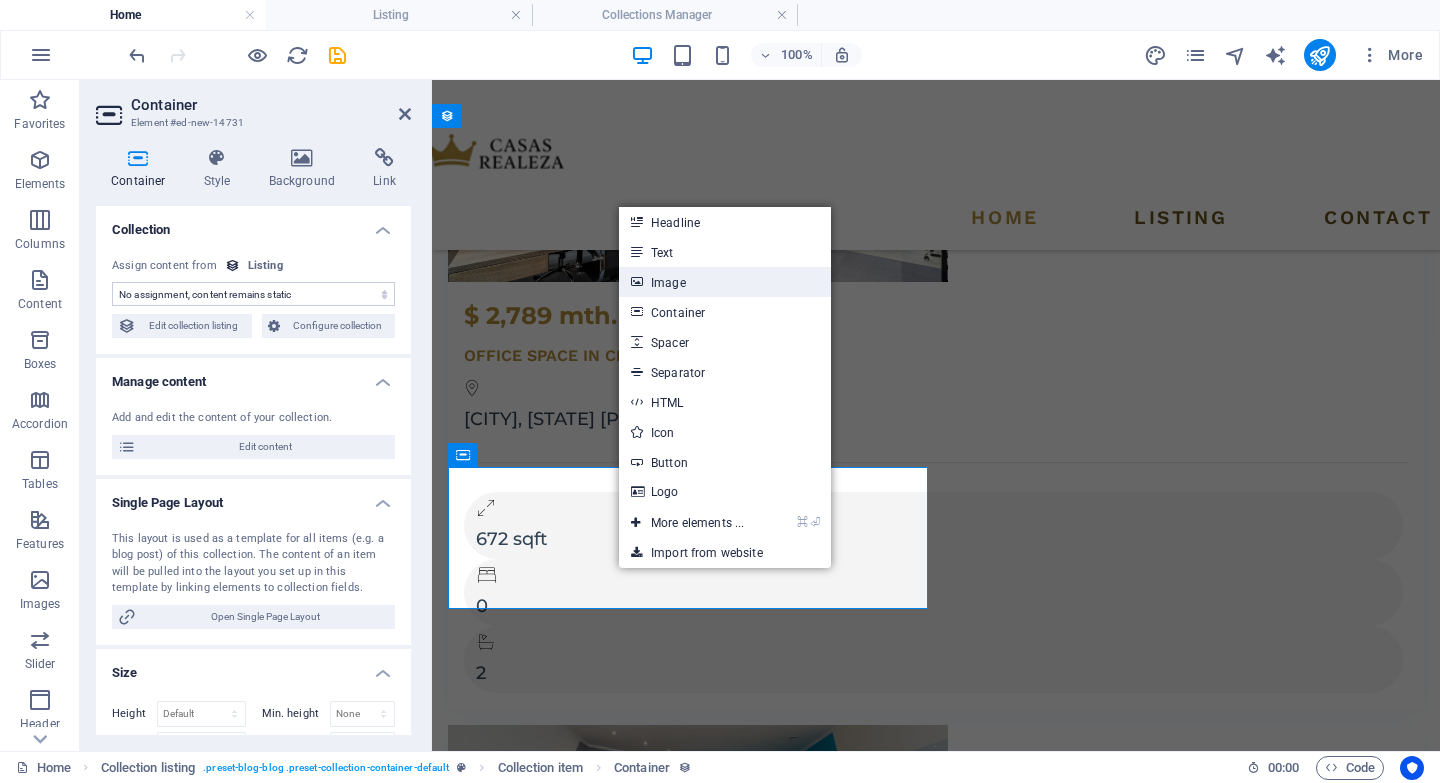click on "Image" at bounding box center (725, 282) 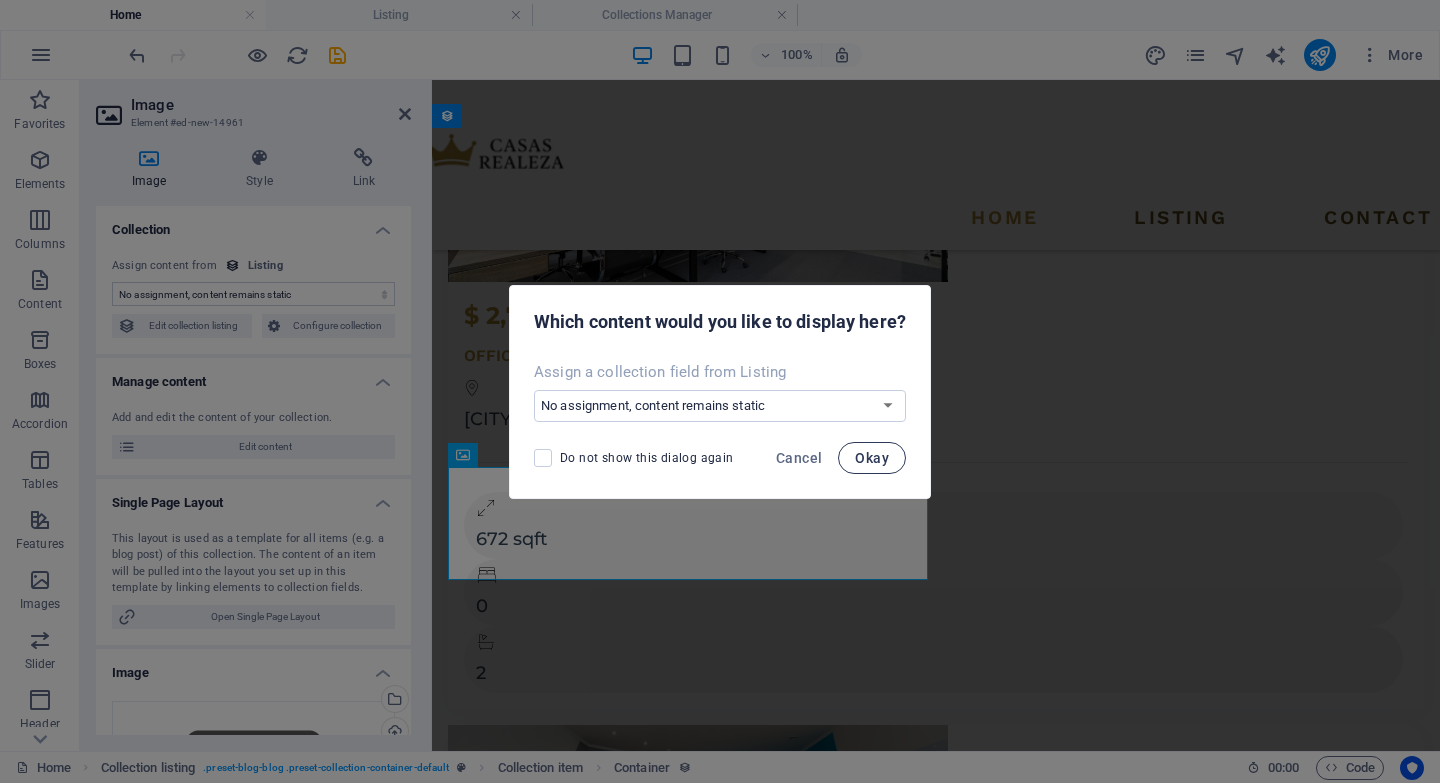 click on "Okay" at bounding box center [872, 458] 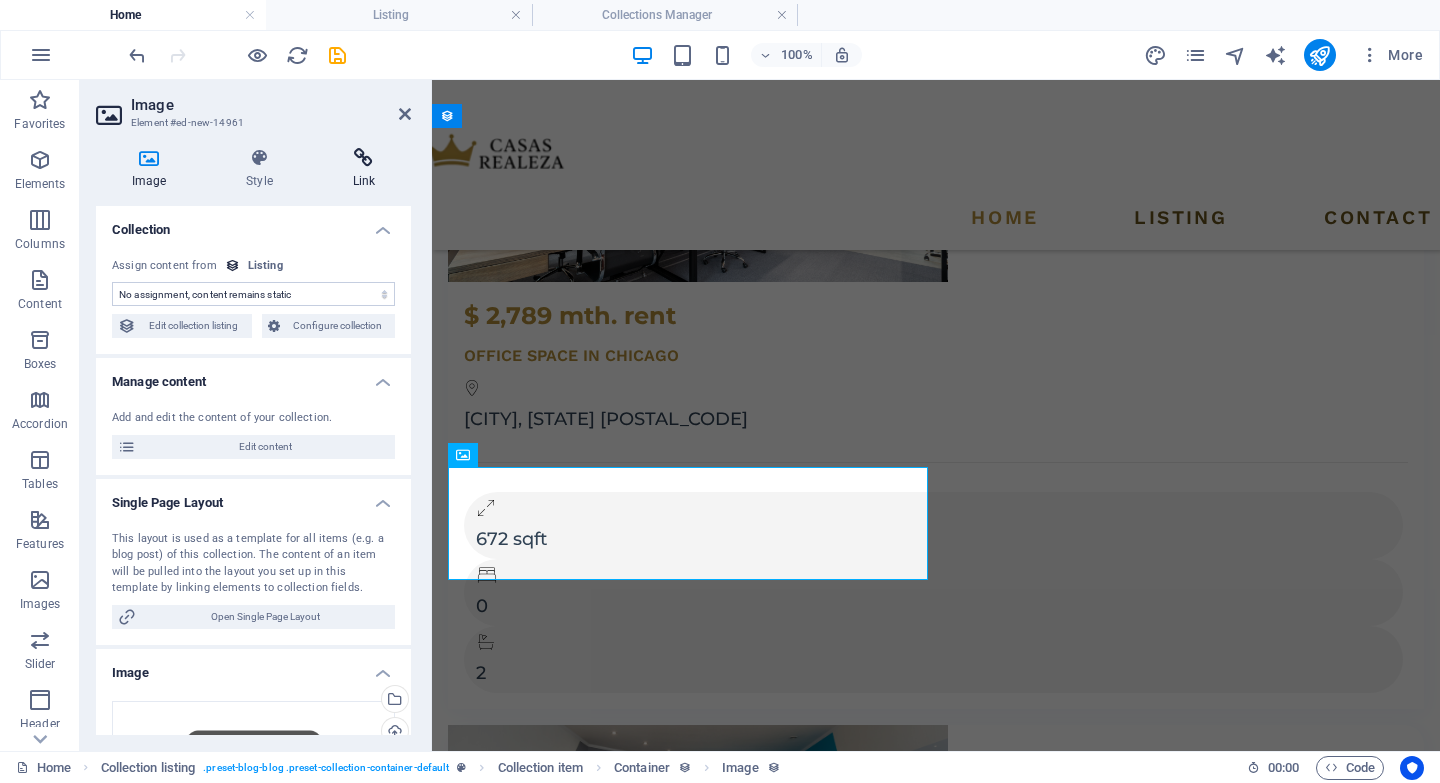 click on "Link" at bounding box center [364, 169] 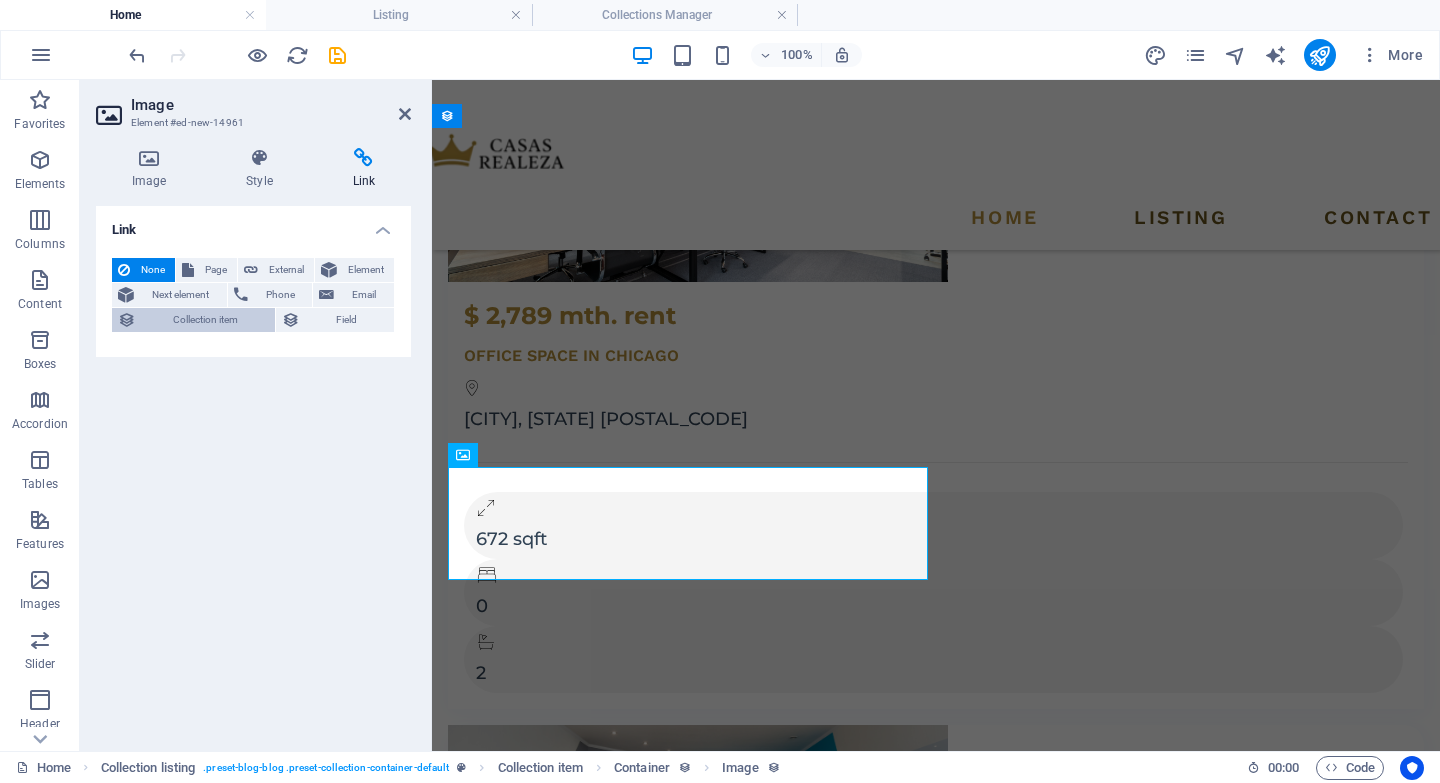 click on "Collection item" at bounding box center (205, 320) 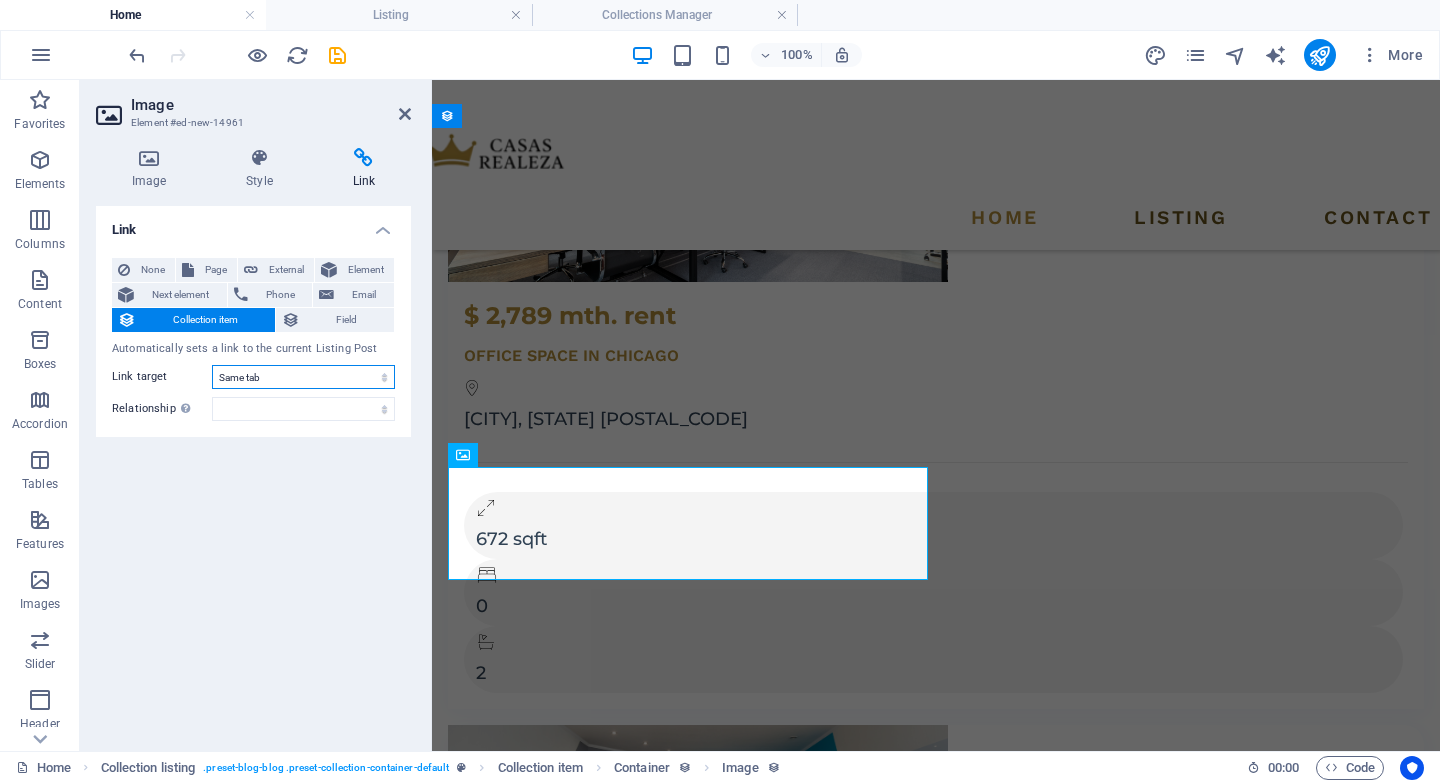click on "New tab Same tab Overlay" at bounding box center (303, 377) 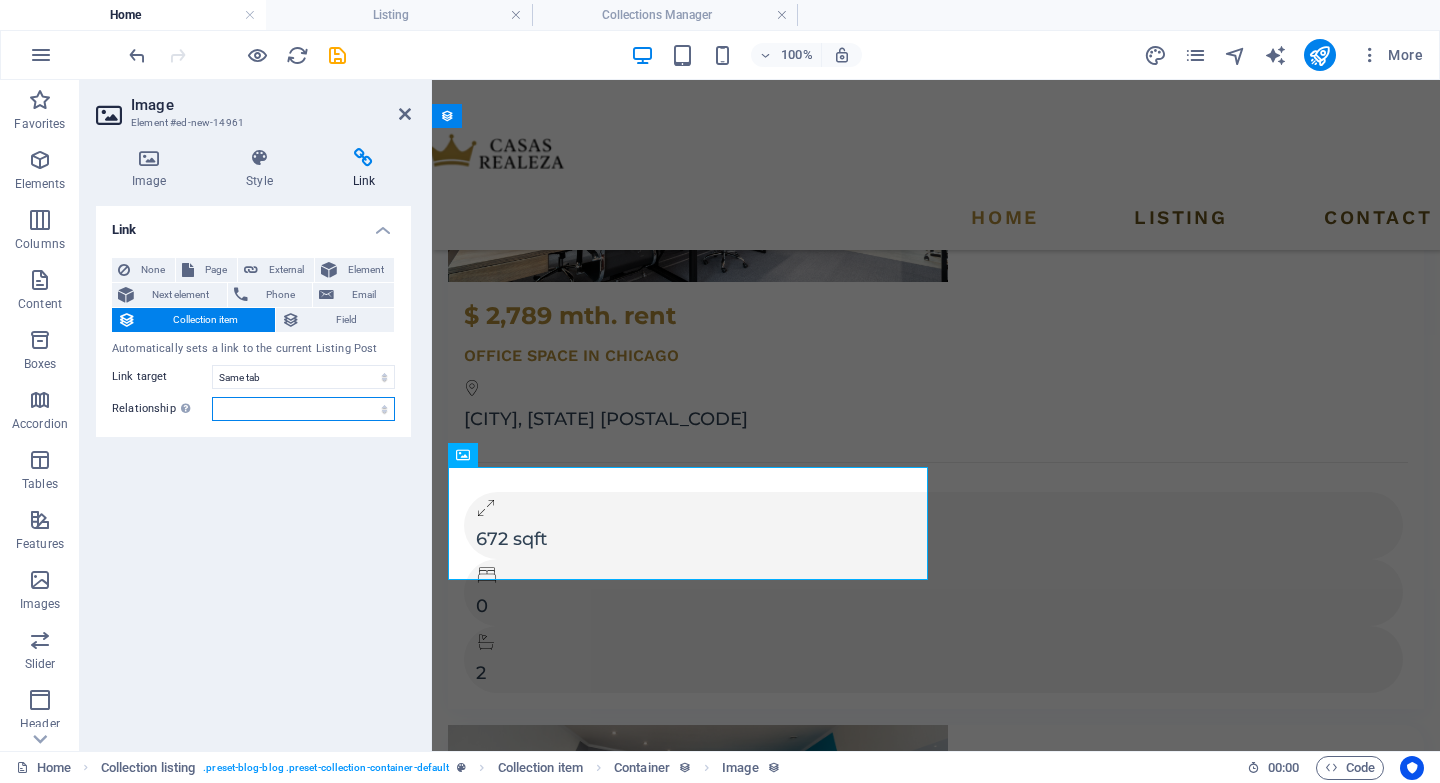 click on "alternate author bookmark external help license next nofollow noreferrer noopener prev search tag" at bounding box center [303, 409] 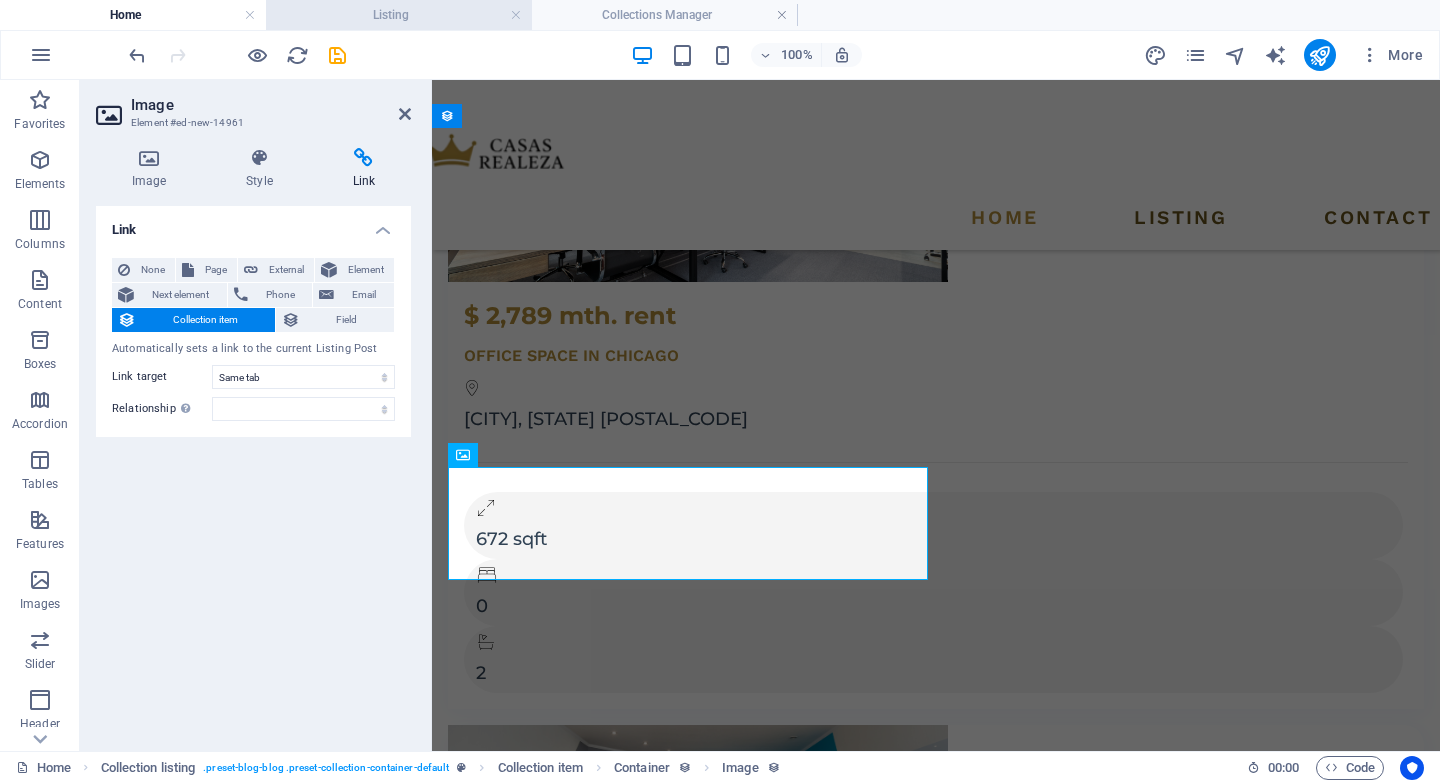 click on "Listing" at bounding box center (399, 15) 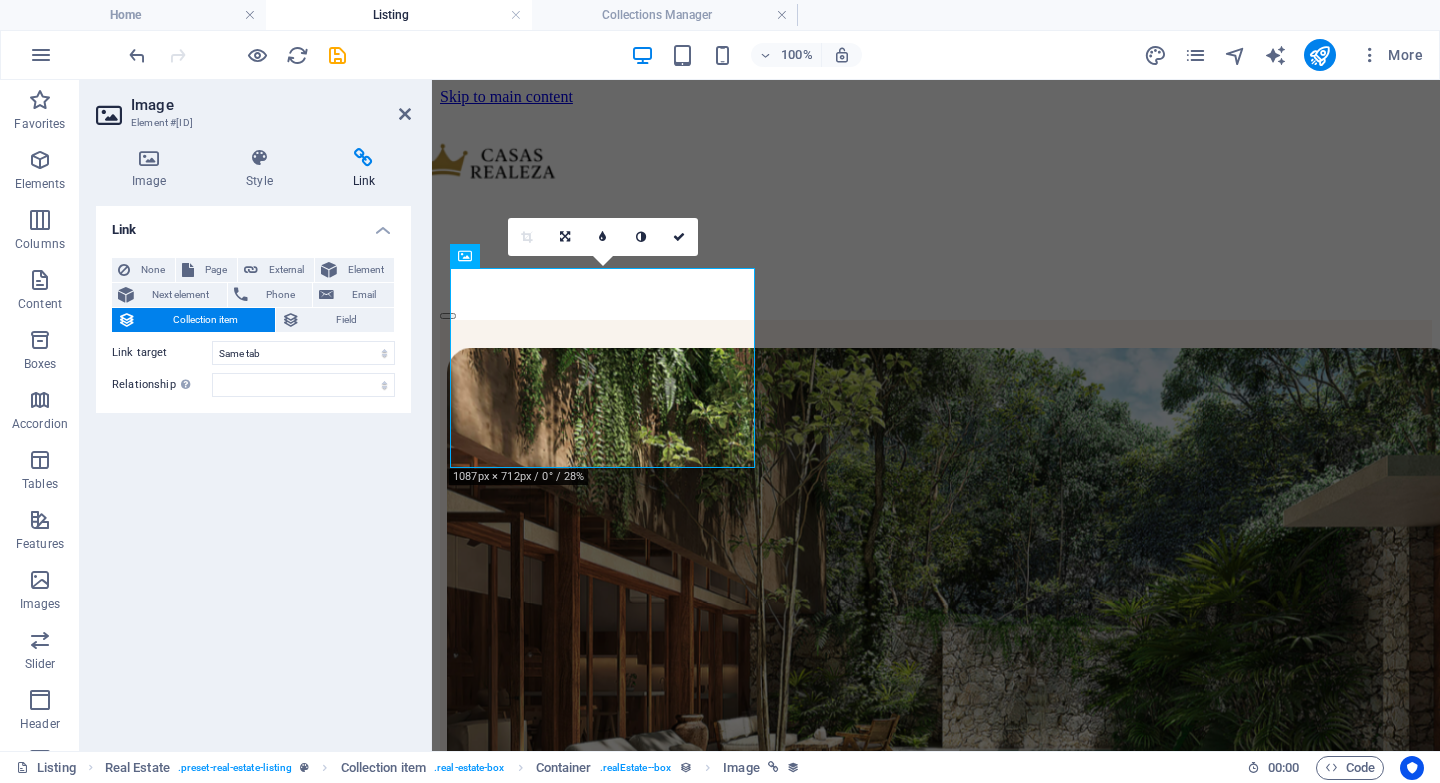 scroll, scrollTop: 606, scrollLeft: 0, axis: vertical 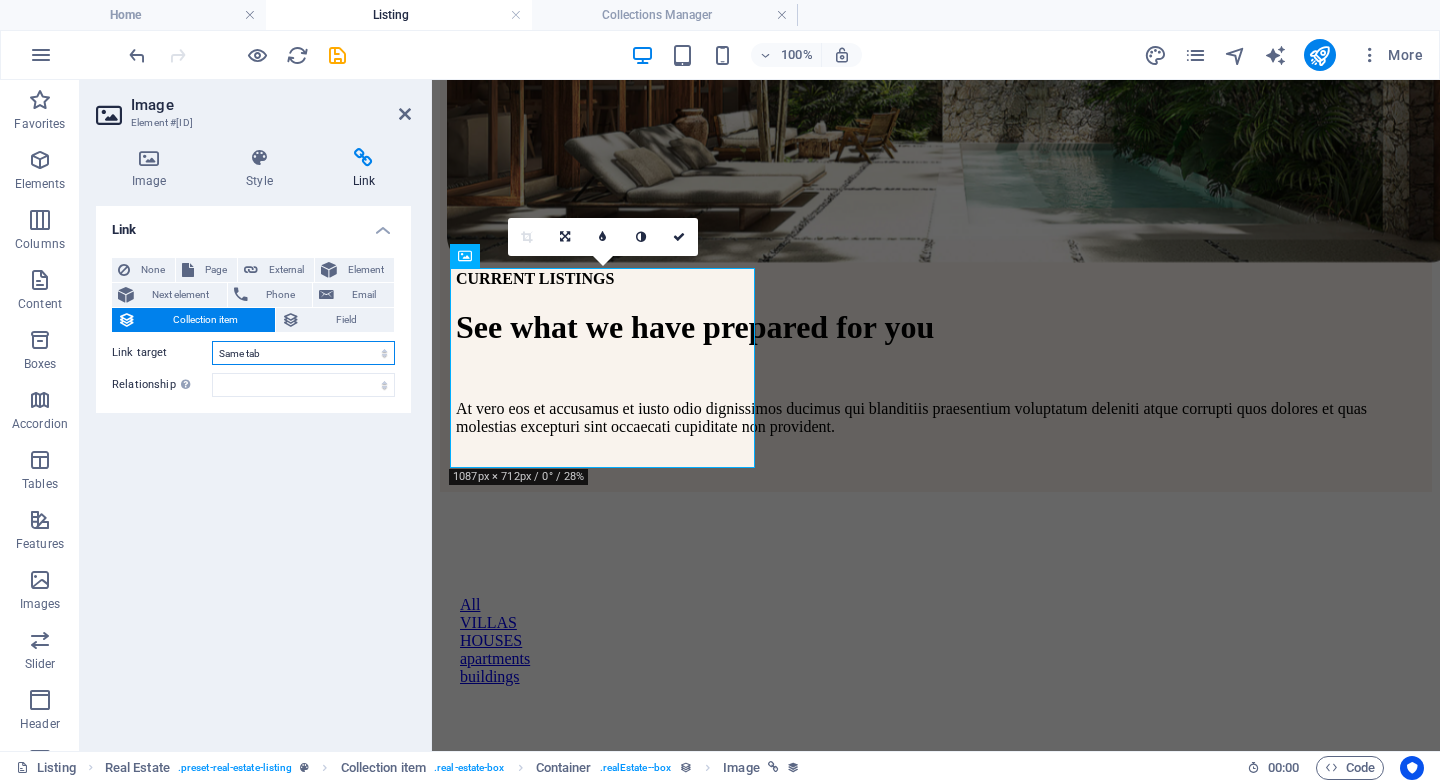 click on "New tab Same tab Overlay" at bounding box center (303, 353) 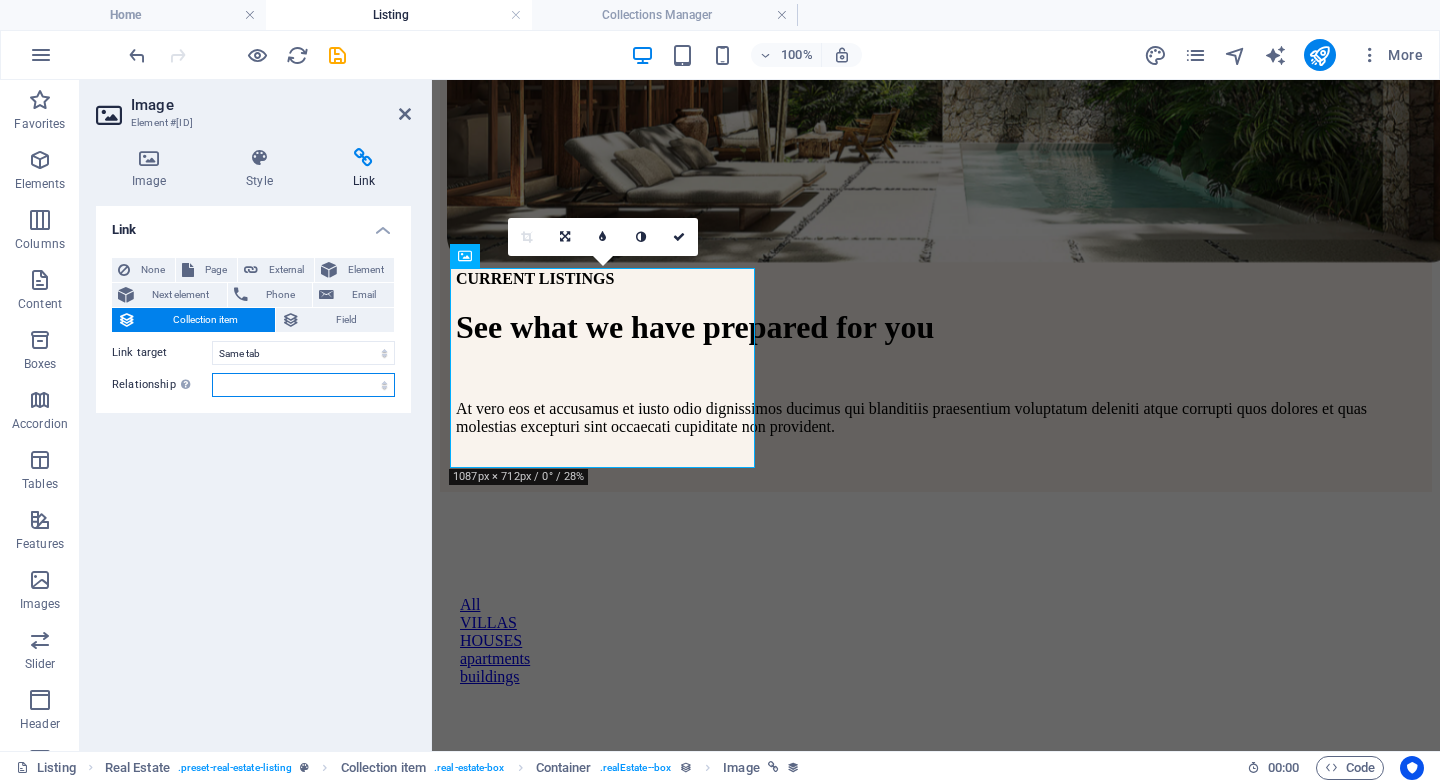 click on "alternate author bookmark external help license next nofollow noreferrer noopener prev search tag" at bounding box center (303, 385) 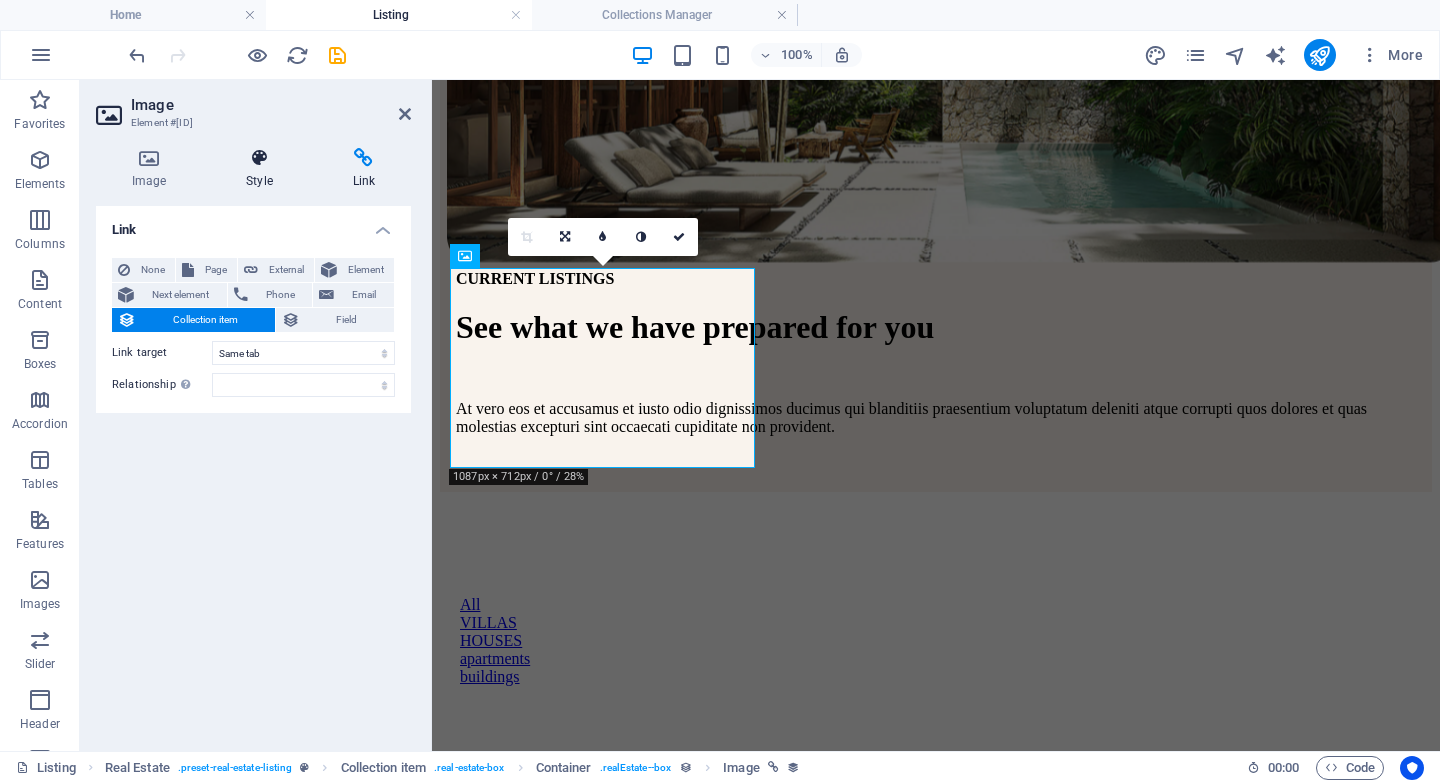 click at bounding box center [259, 158] 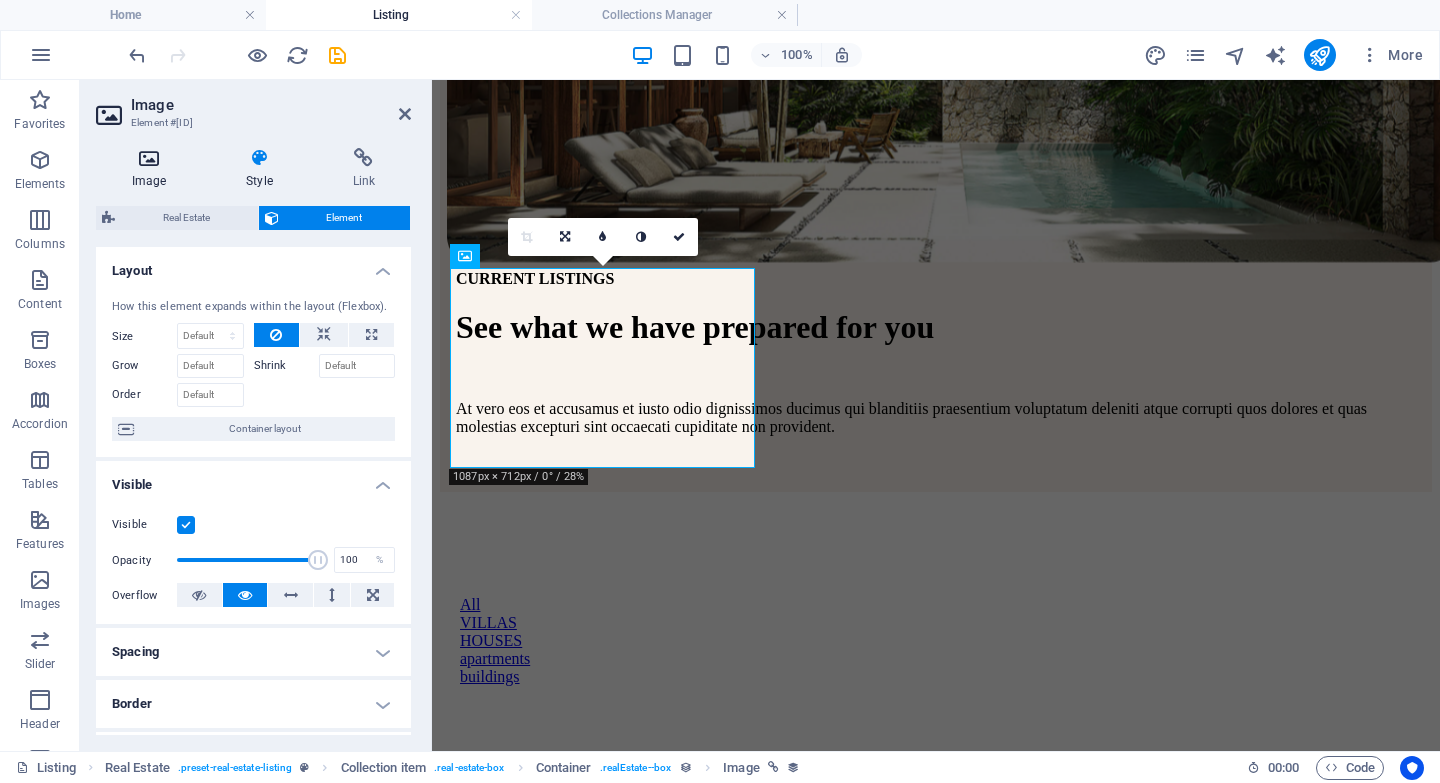 click at bounding box center (149, 158) 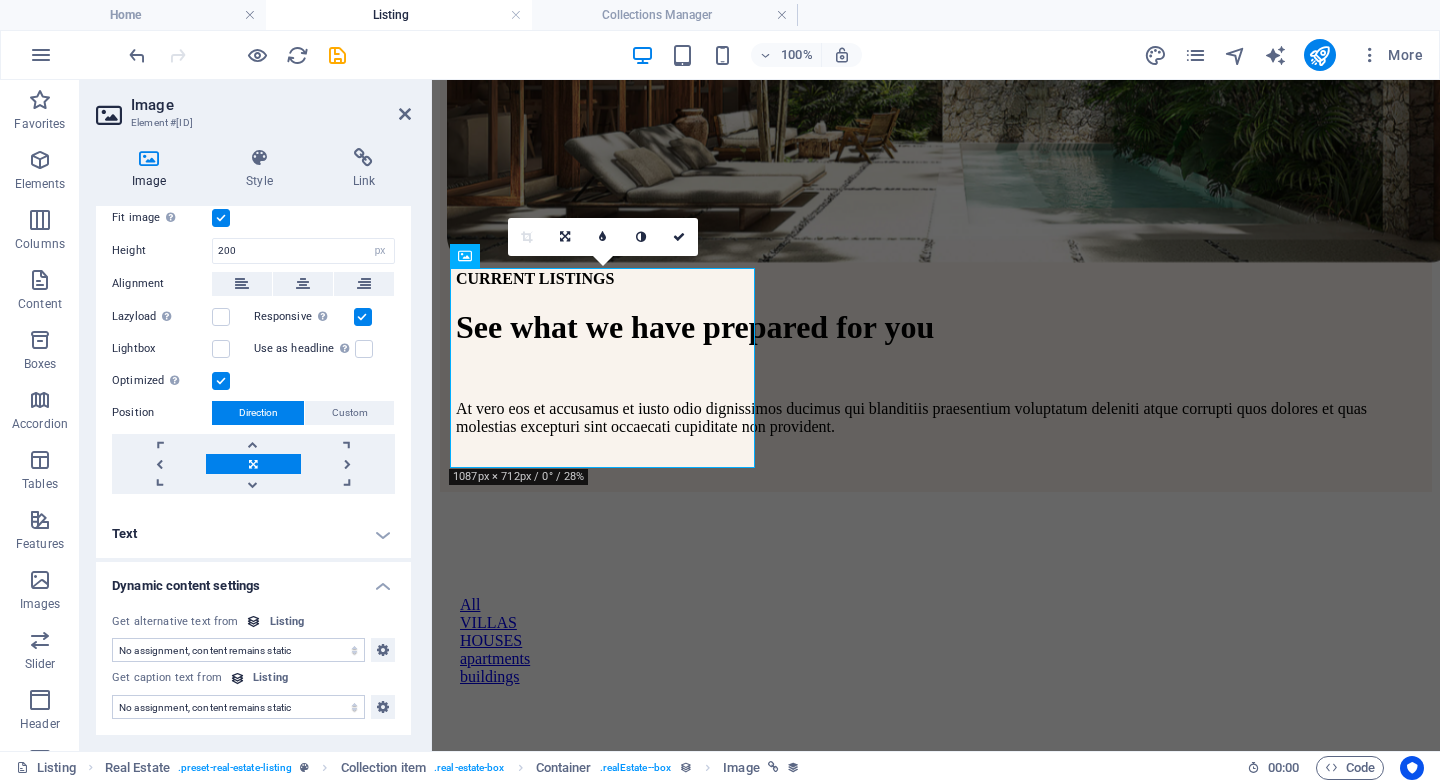 scroll, scrollTop: 0, scrollLeft: 0, axis: both 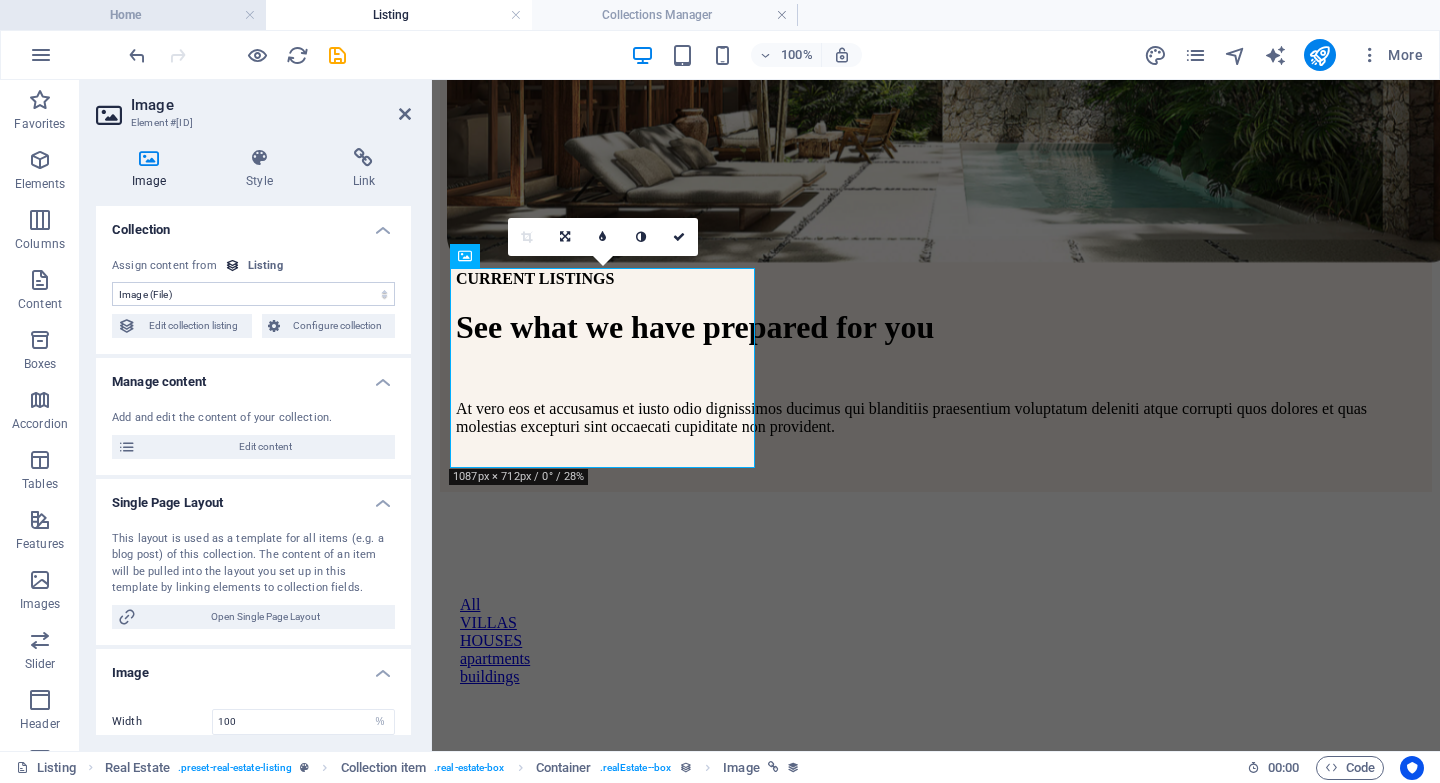 click on "Home" at bounding box center [133, 15] 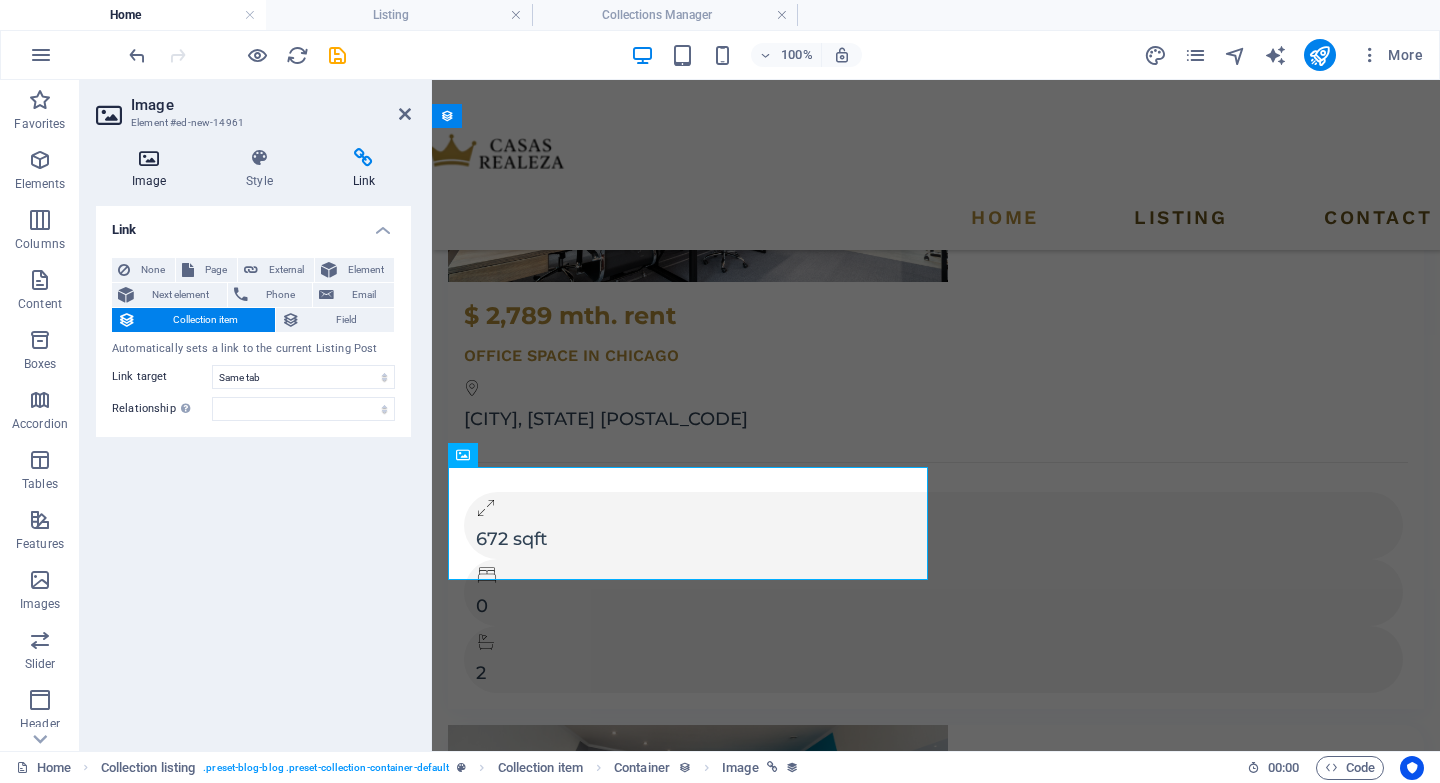 click on "Image" at bounding box center [153, 169] 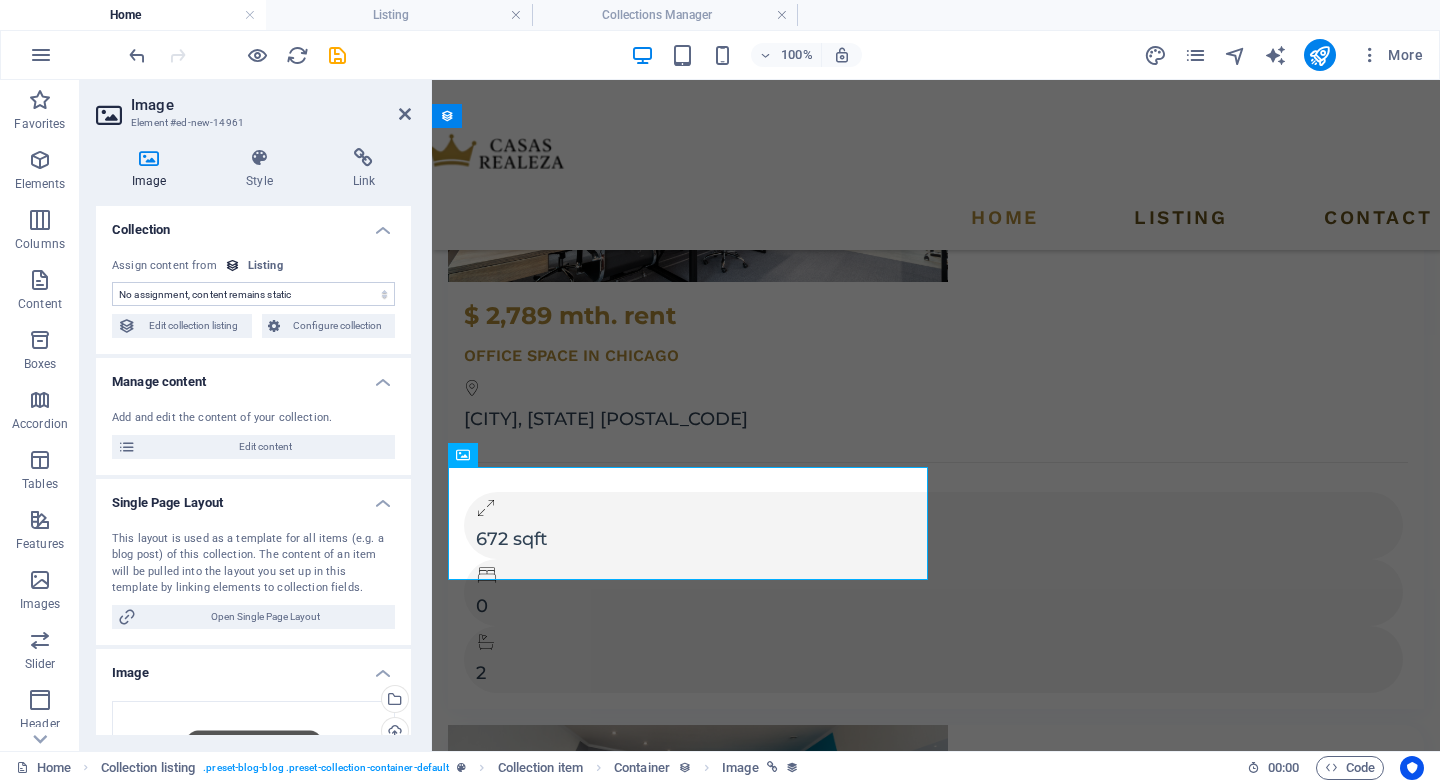 click on "No assignment, content remains static Created at (Date) Updated at (Date) Name (Plain Text) Slug (Plain Text) Image (File) Short description (Rich Text) Property Type (Choice) Price (Plain Text) Address (Plain Text) Size (Plain Text) Bedrooms (Number) Bathrooms (Number) Listed (Checkbox) Description (CMS)" at bounding box center (253, 294) 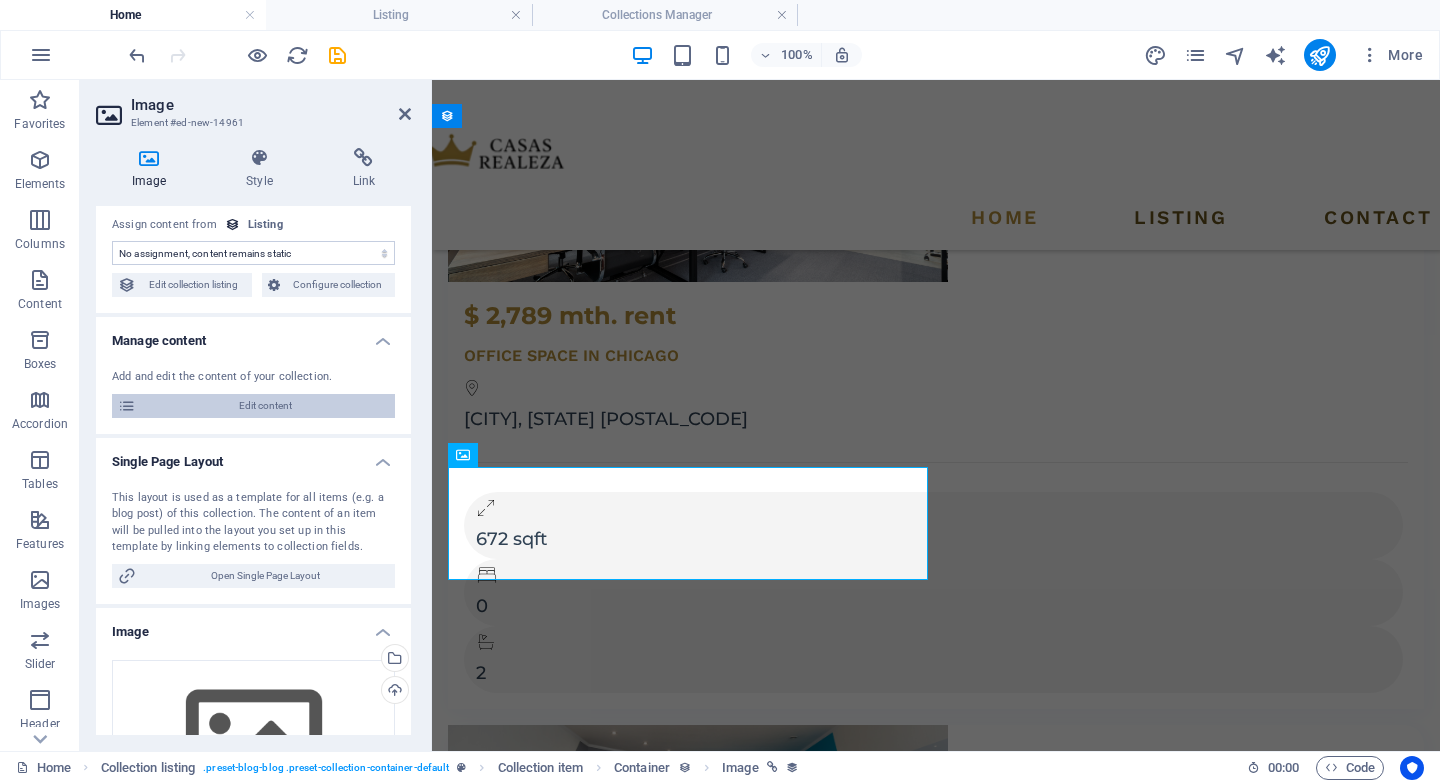 scroll, scrollTop: 0, scrollLeft: 0, axis: both 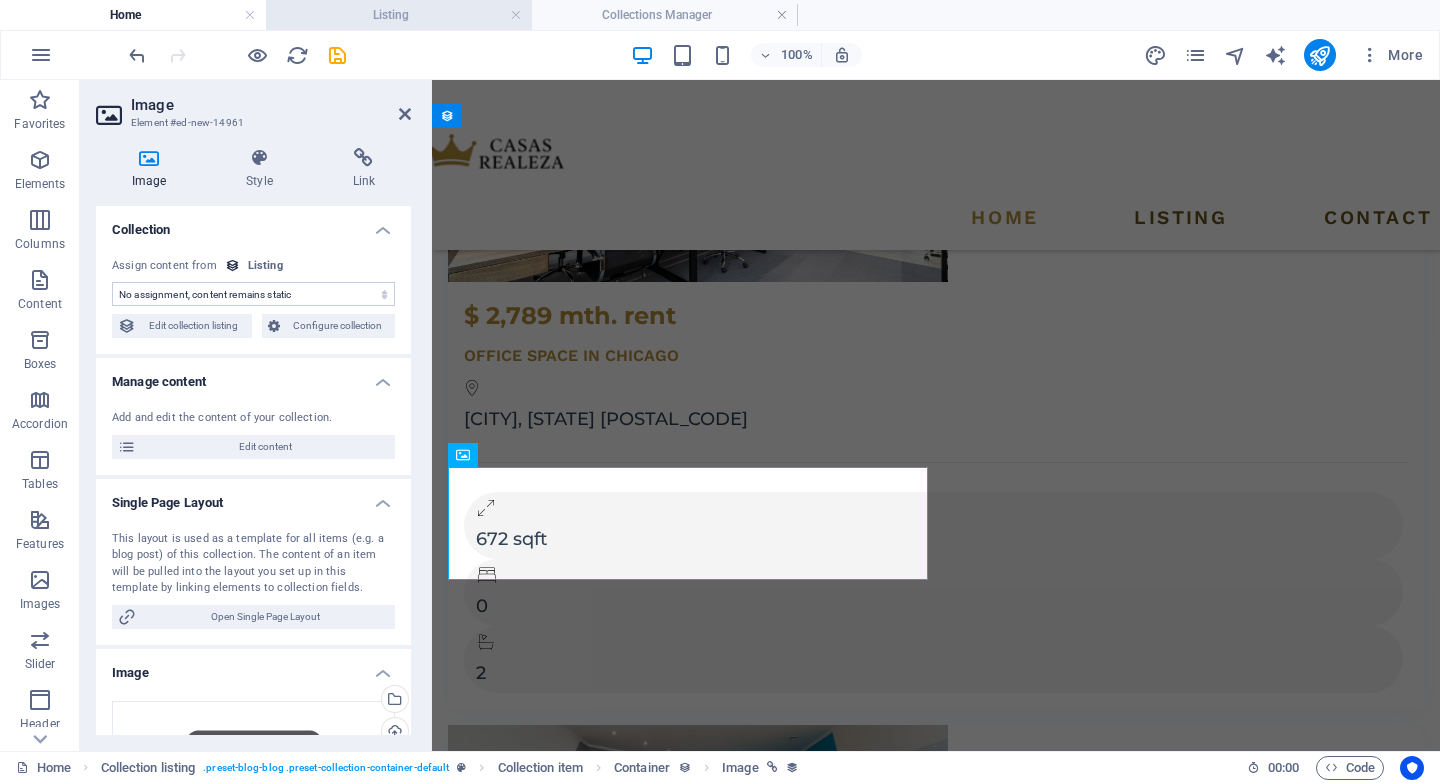 click on "Listing" at bounding box center [399, 15] 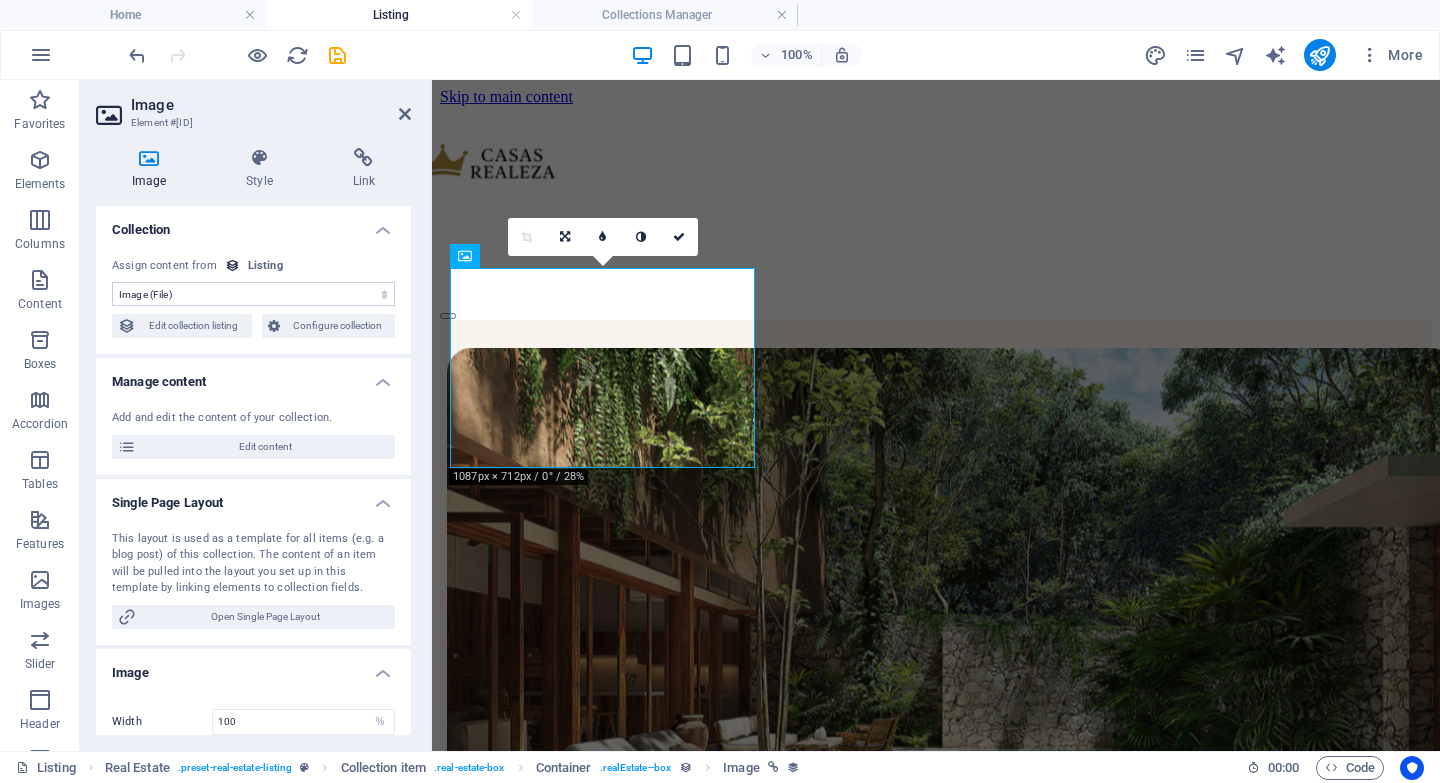 scroll, scrollTop: 606, scrollLeft: 0, axis: vertical 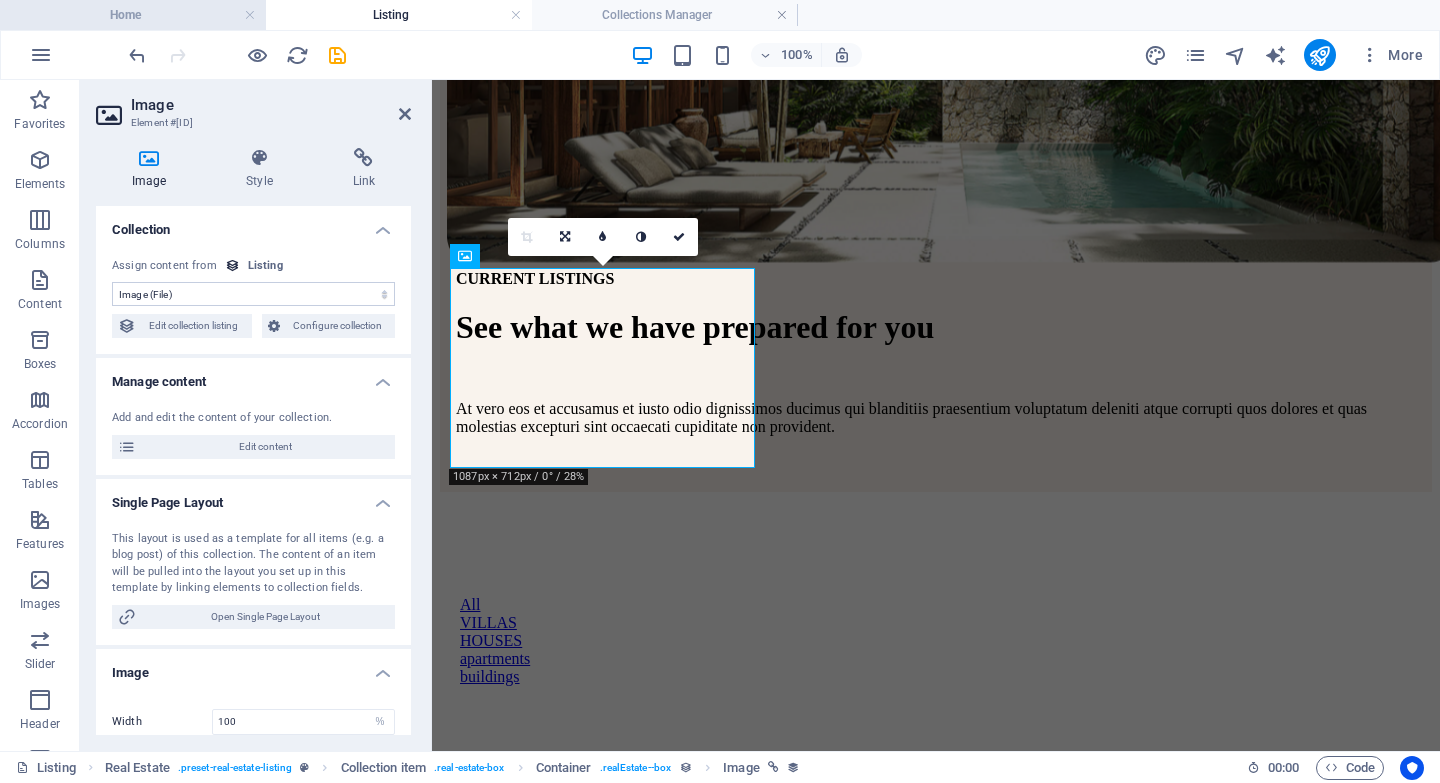 click on "Home" at bounding box center [133, 15] 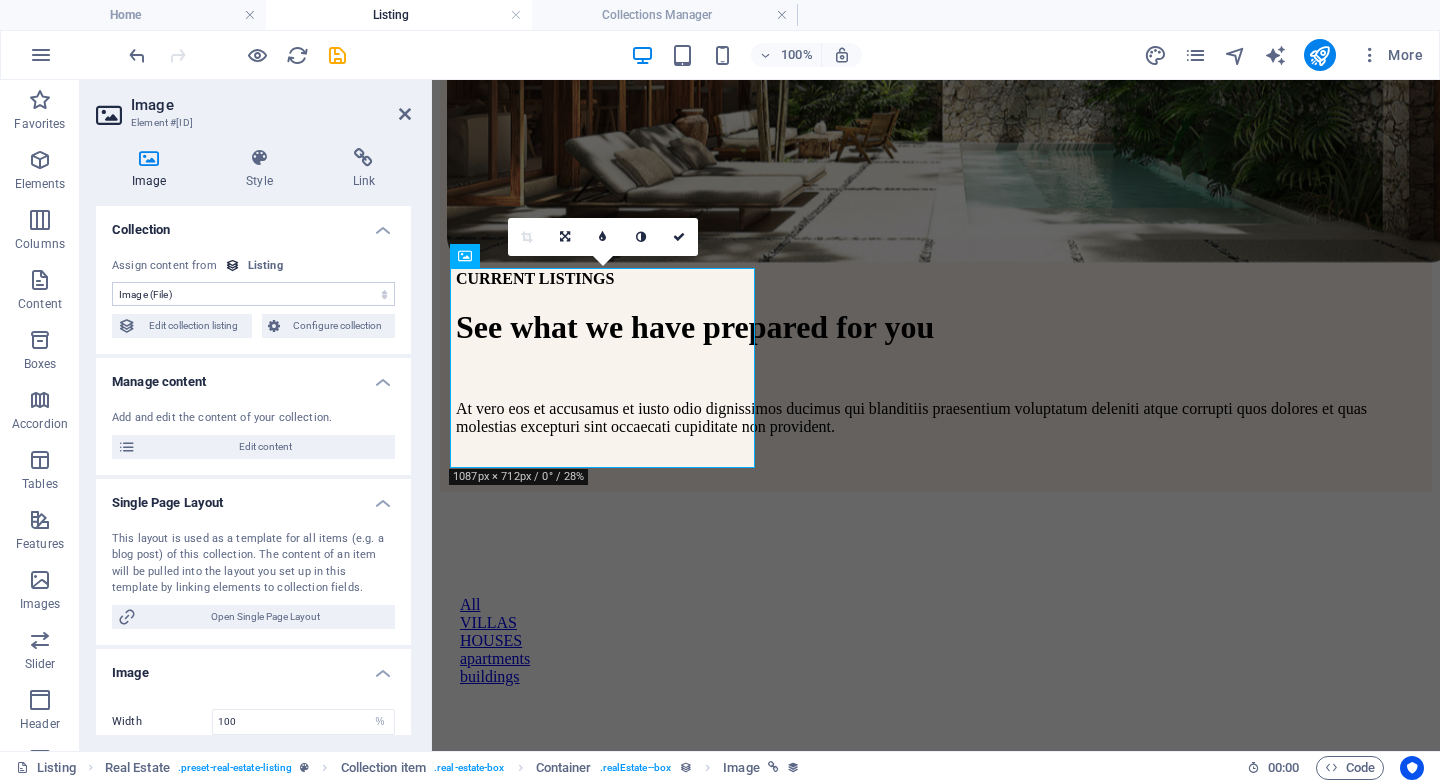 scroll, scrollTop: 0, scrollLeft: 0, axis: both 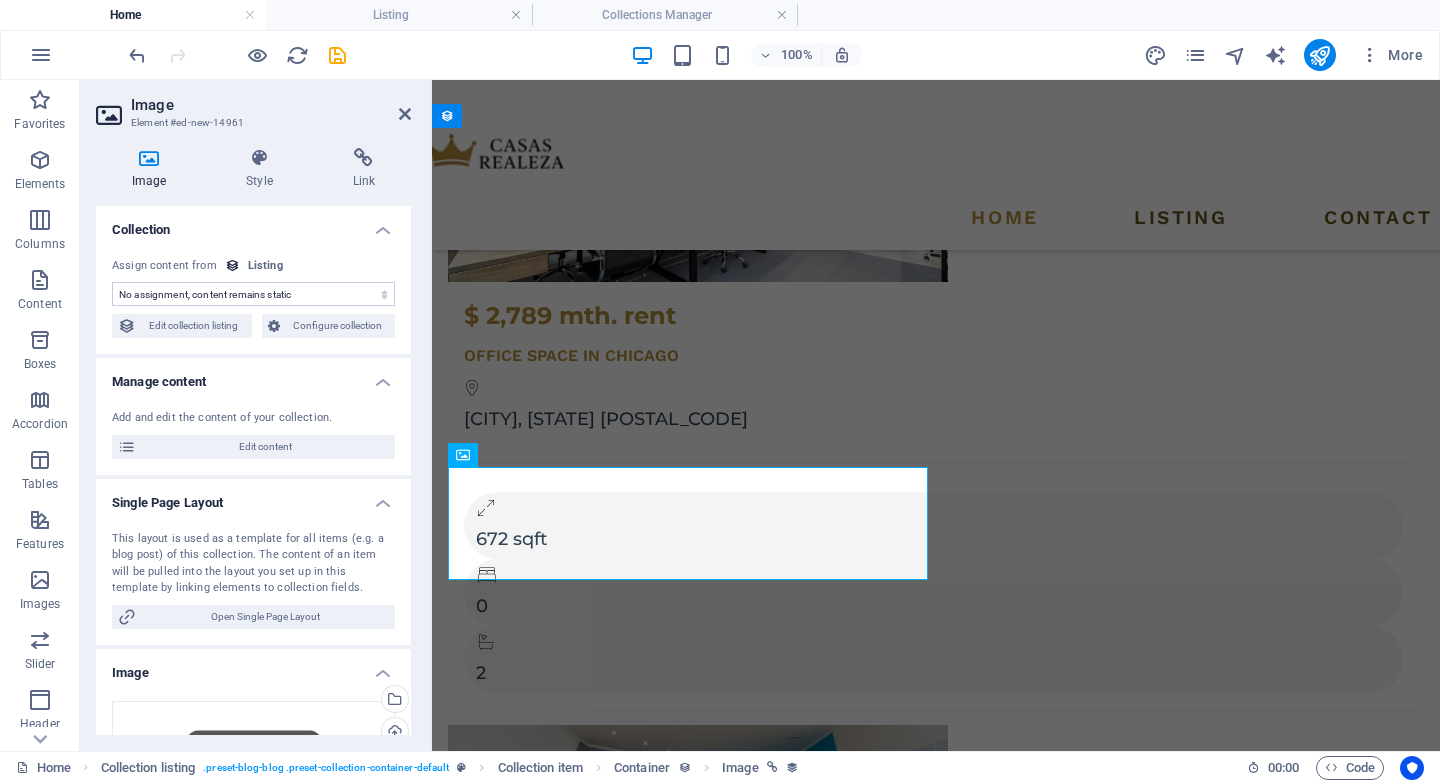 click on "No assignment, content remains static Created at (Date) Updated at (Date) Name (Plain Text) Slug (Plain Text) Image (File) Short description (Rich Text) Property Type (Choice) Price (Plain Text) Address (Plain Text) Size (Plain Text) Bedrooms (Number) Bathrooms (Number) Listed (Checkbox) Description (CMS)" at bounding box center [253, 294] 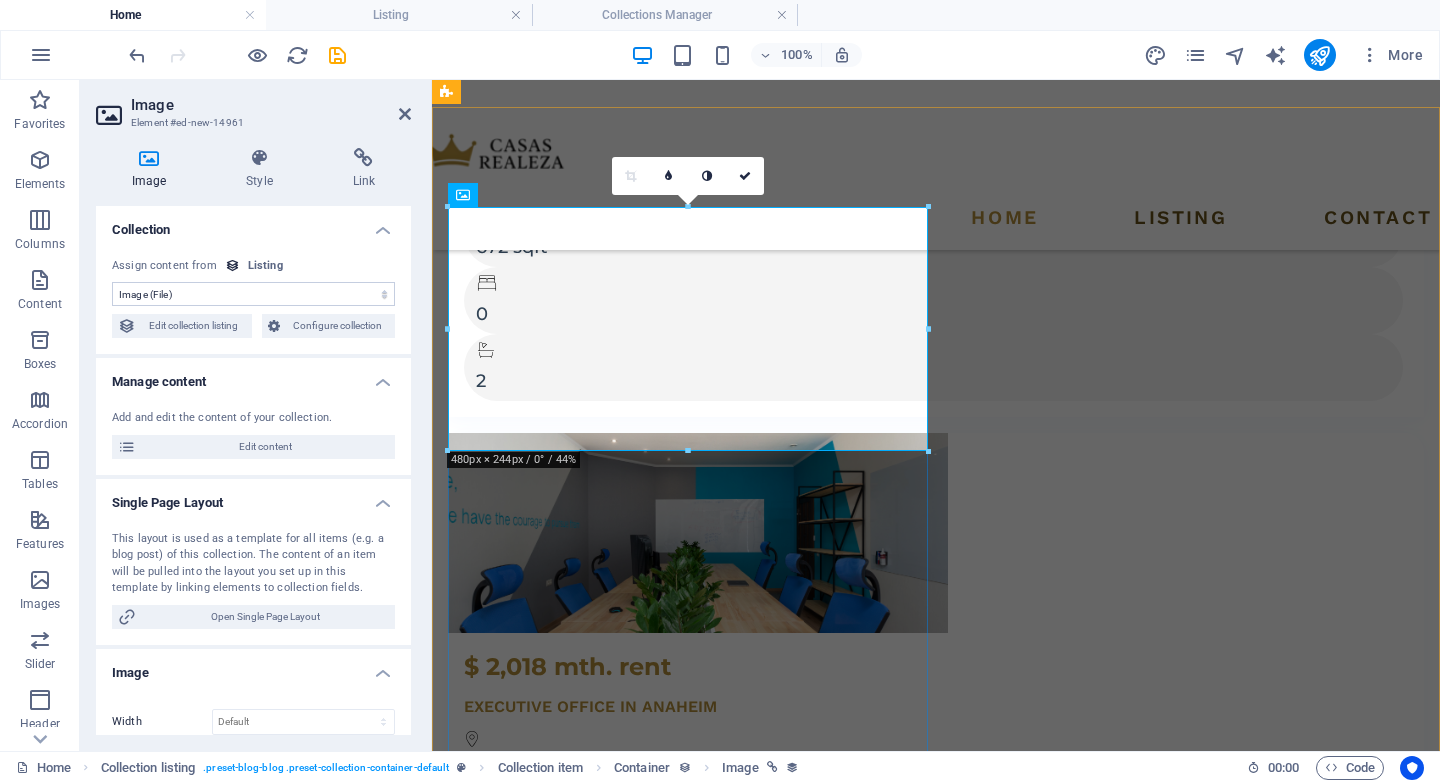 scroll, scrollTop: 3998, scrollLeft: 0, axis: vertical 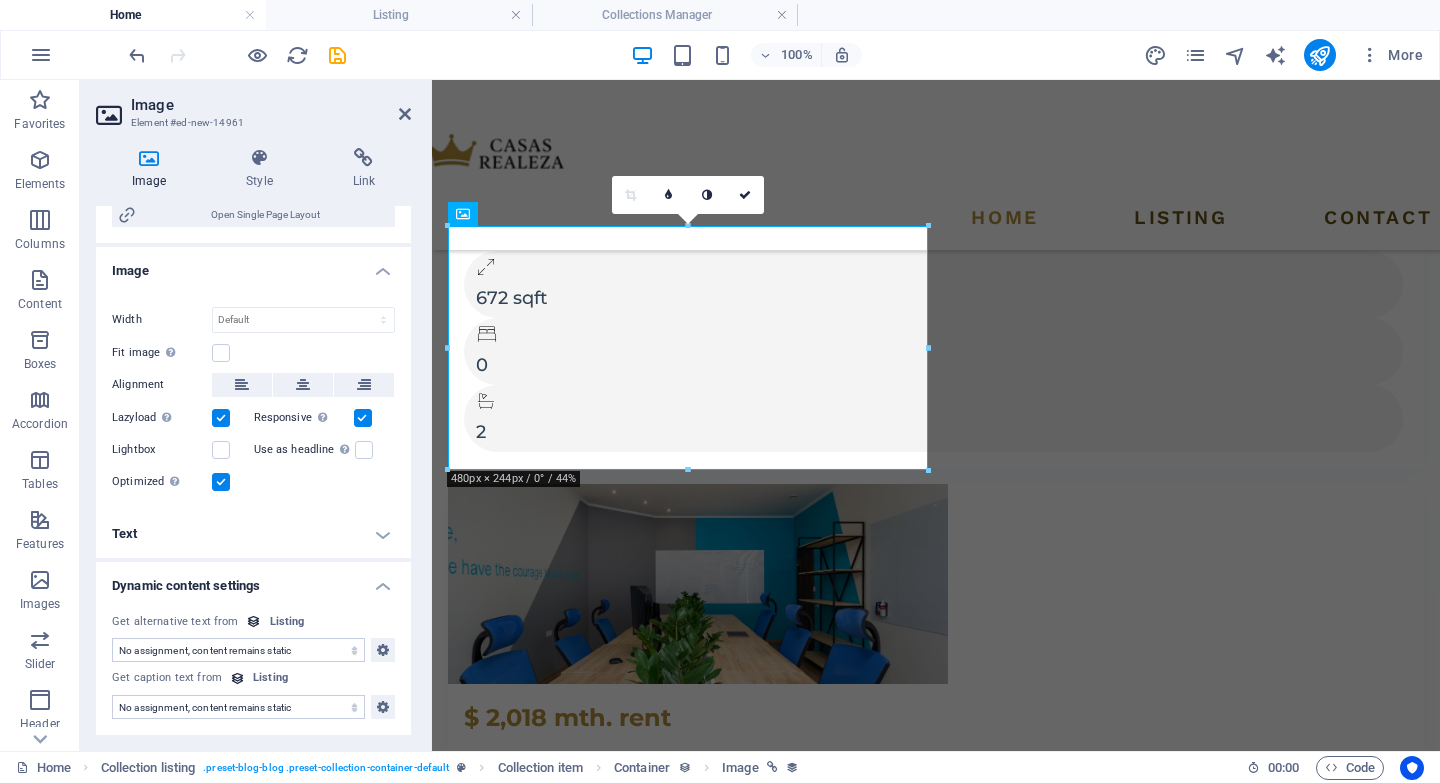 click on "Home" at bounding box center (133, 15) 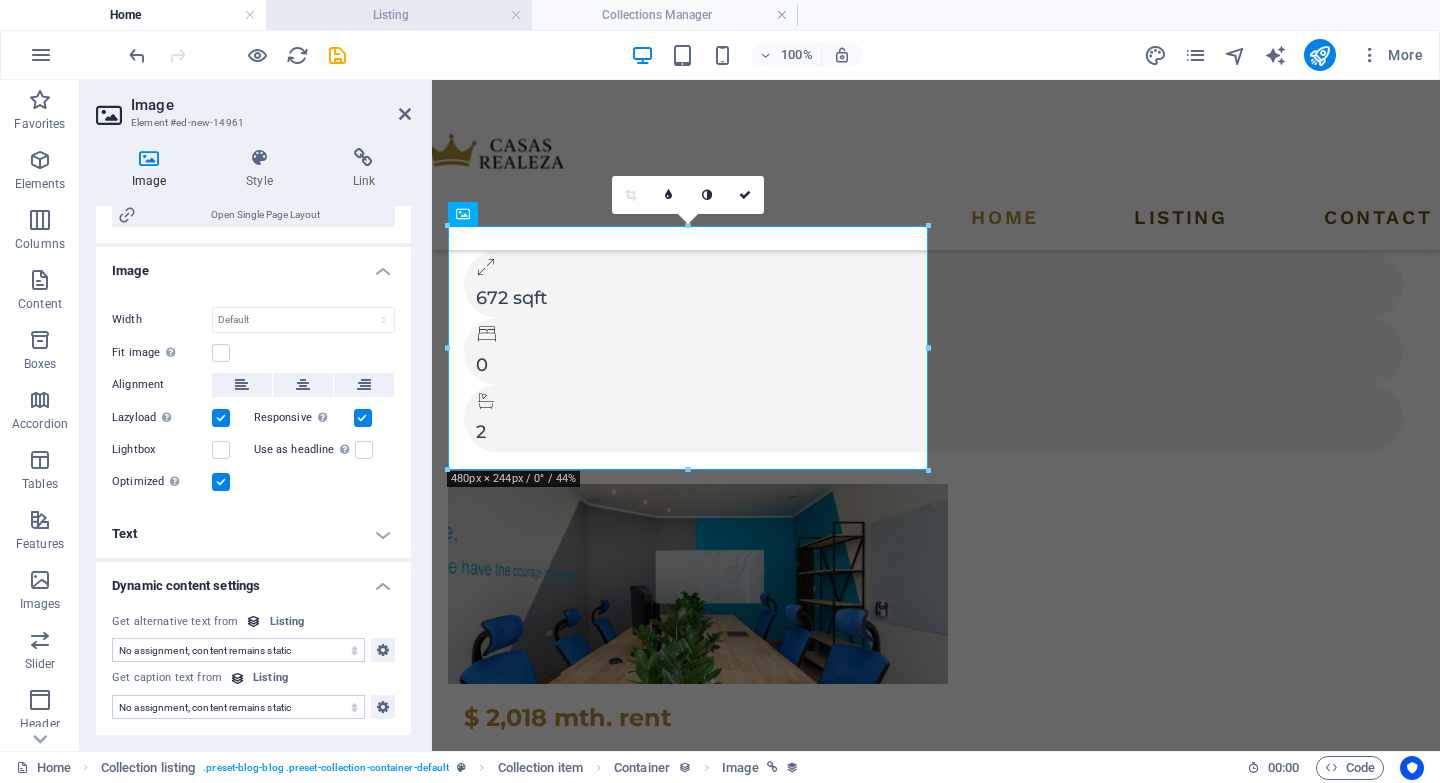 click on "Listing" at bounding box center [399, 15] 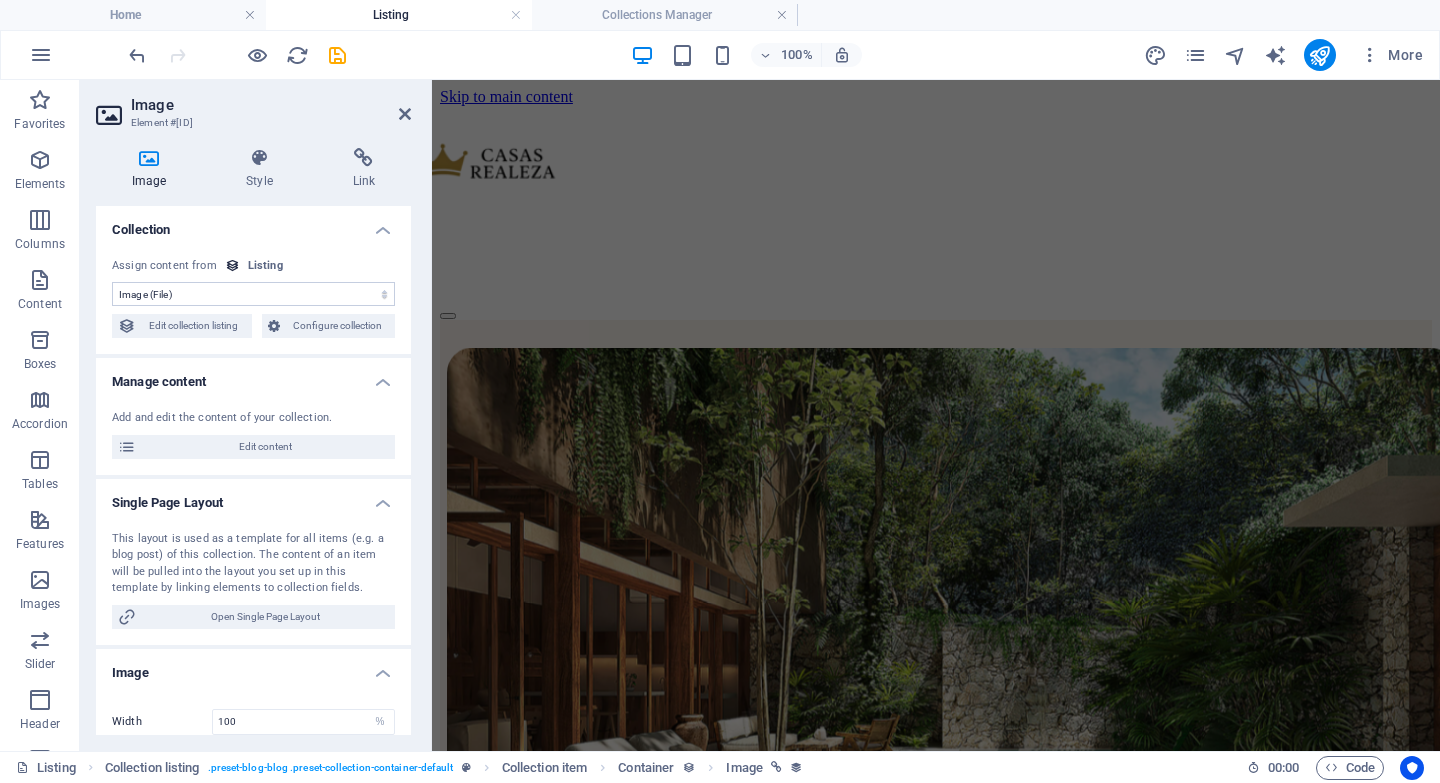 scroll, scrollTop: 606, scrollLeft: 0, axis: vertical 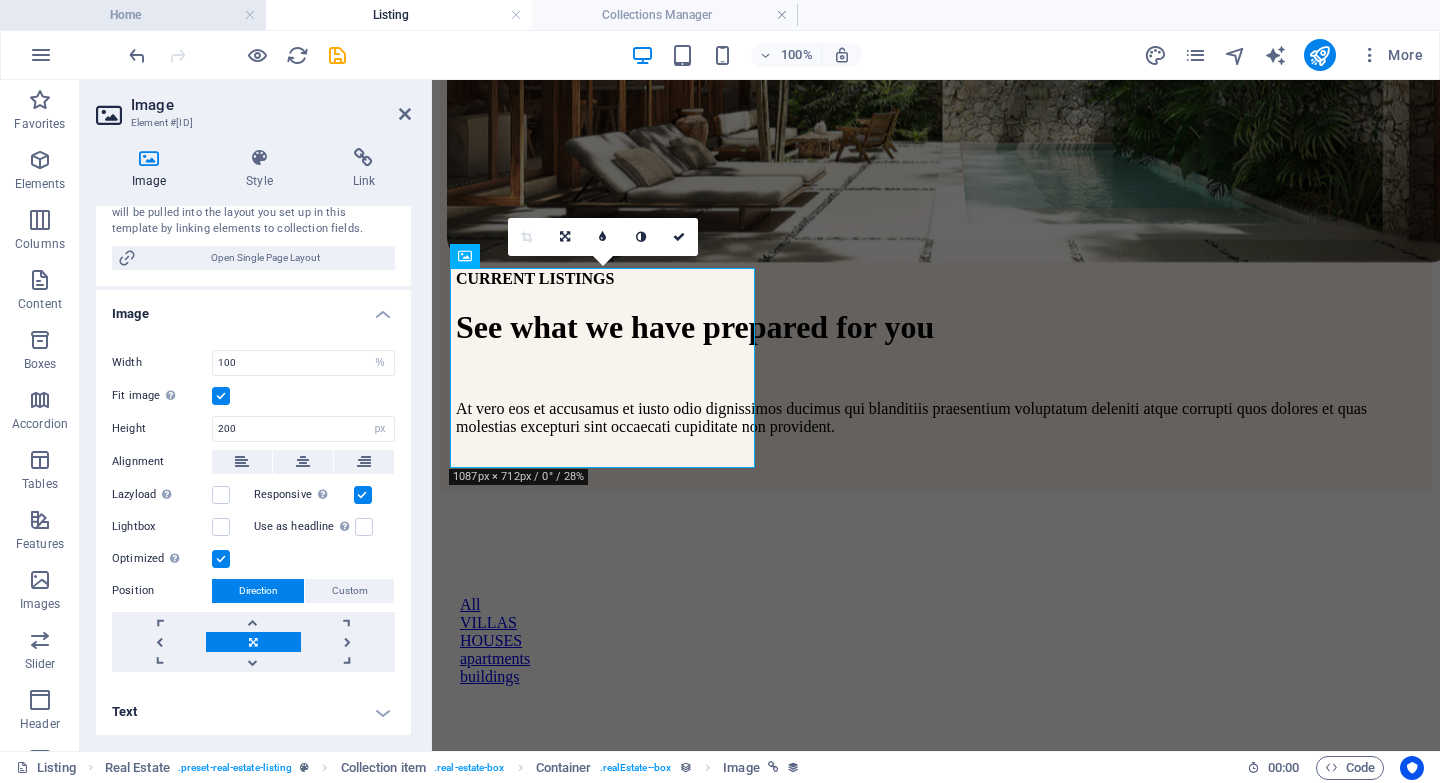 click on "Home" at bounding box center [133, 15] 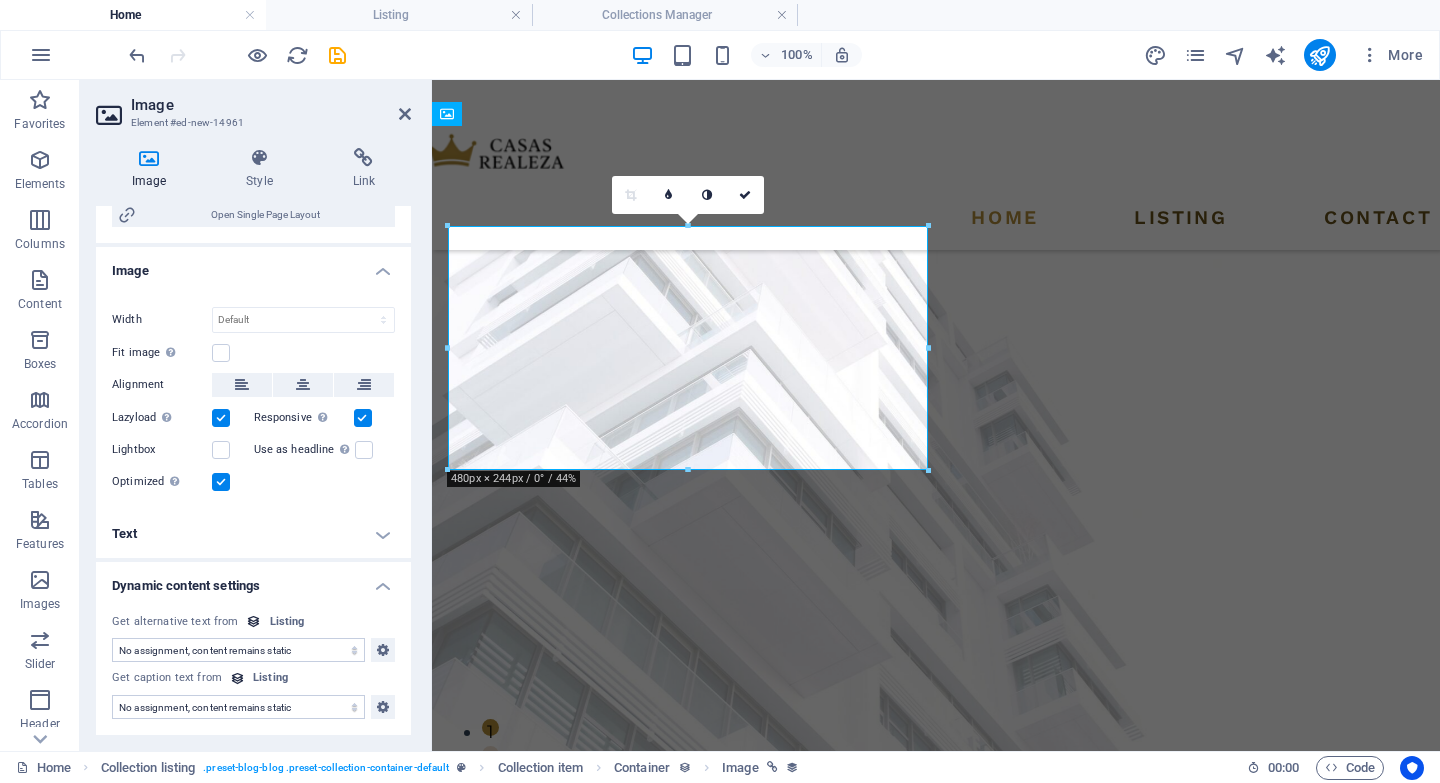 scroll, scrollTop: 3998, scrollLeft: 0, axis: vertical 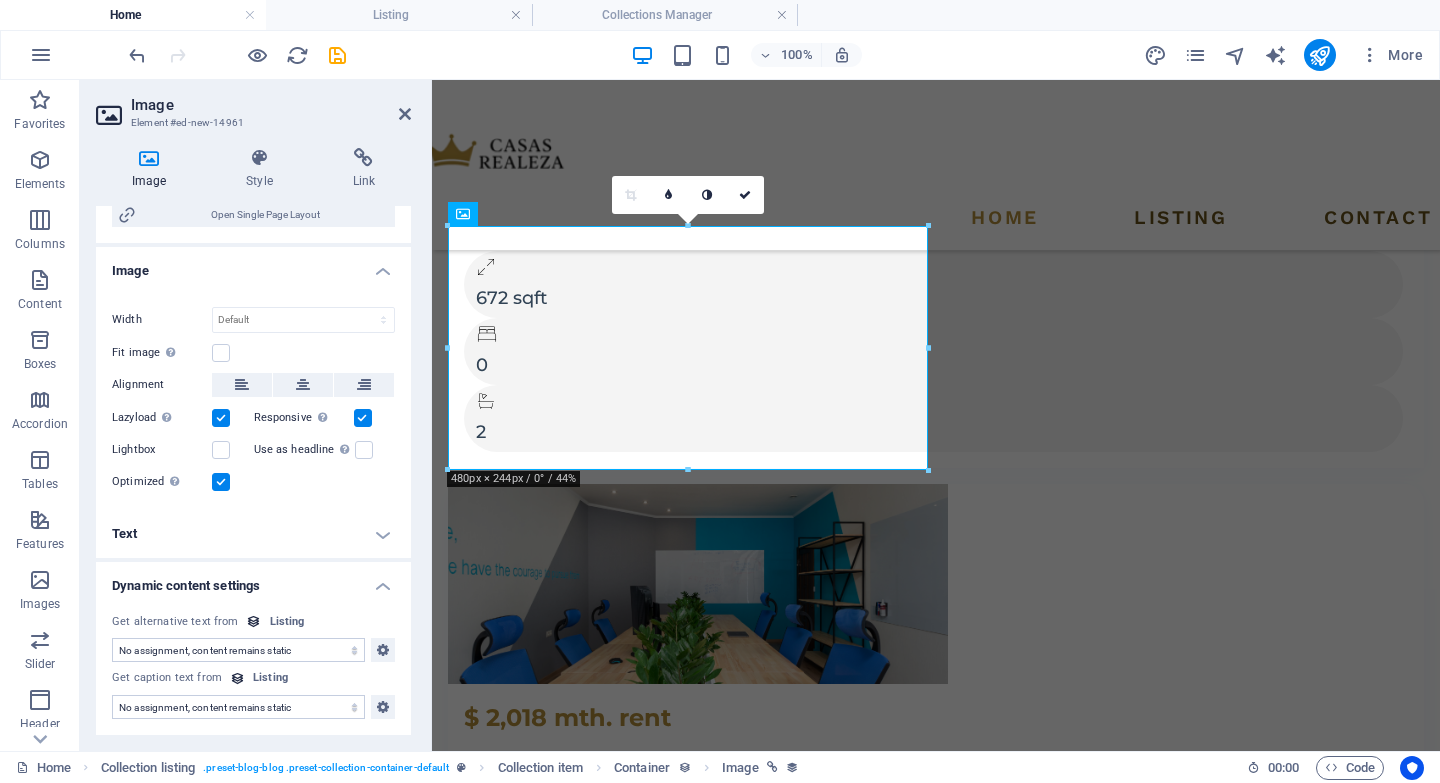click at bounding box center (221, 418) 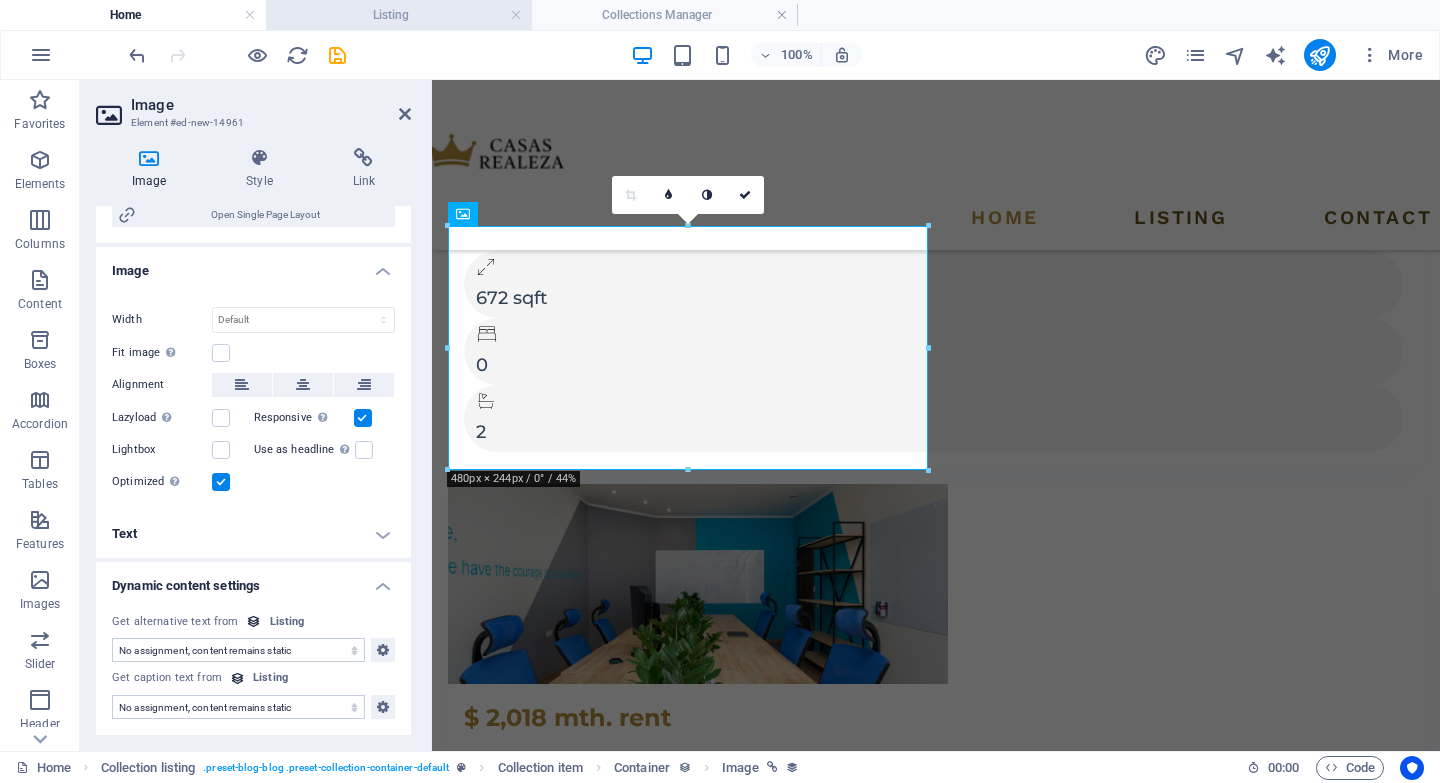 click on "Listing" at bounding box center (399, 15) 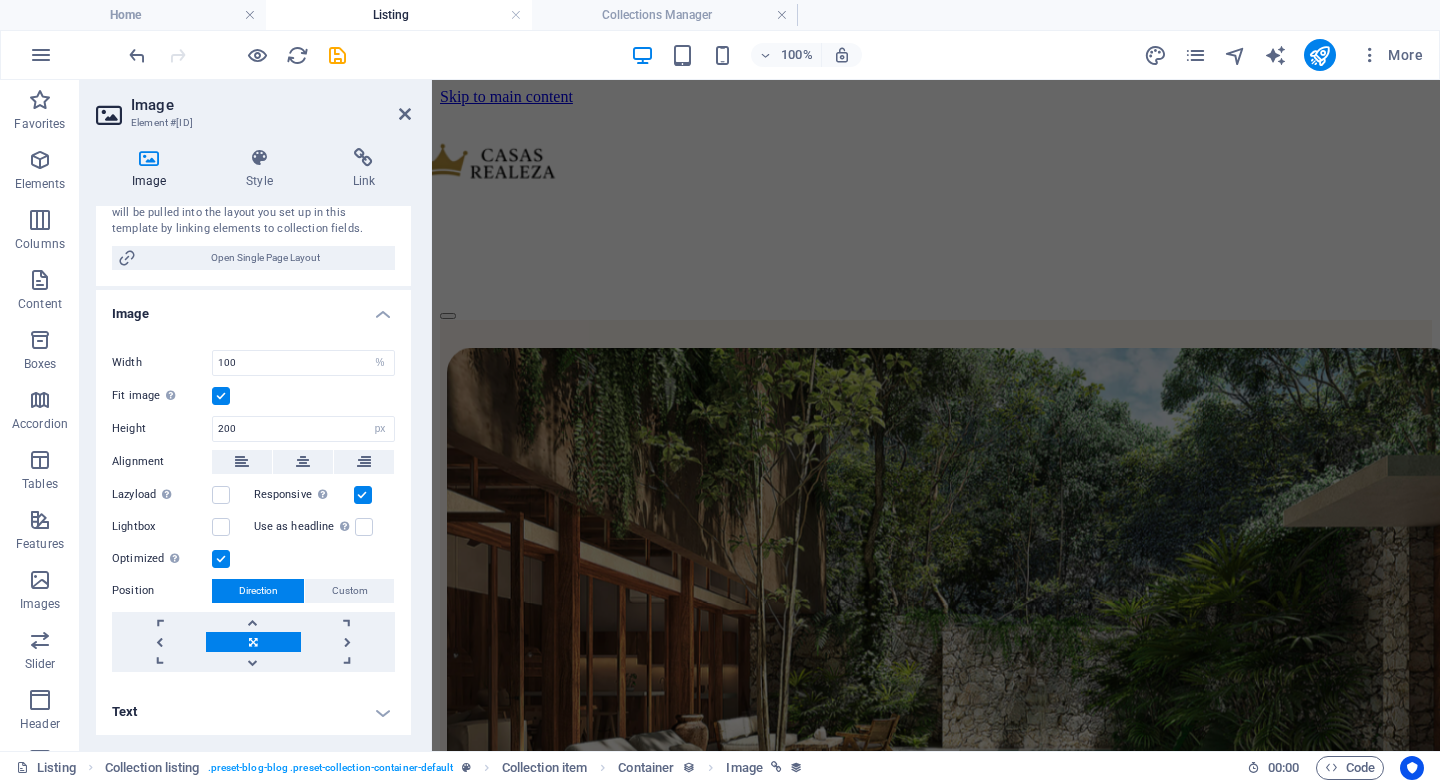 scroll, scrollTop: 606, scrollLeft: 0, axis: vertical 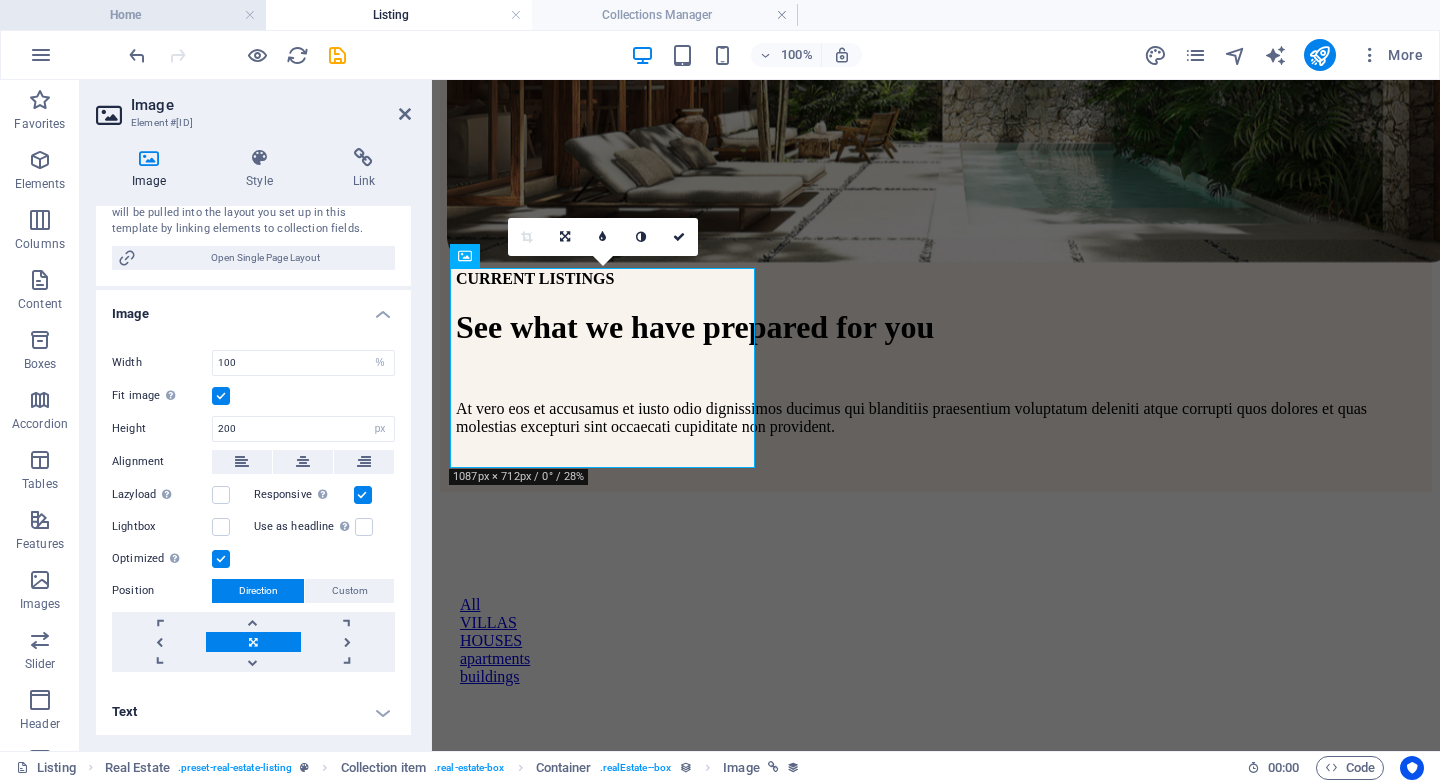 click on "Home" at bounding box center [133, 15] 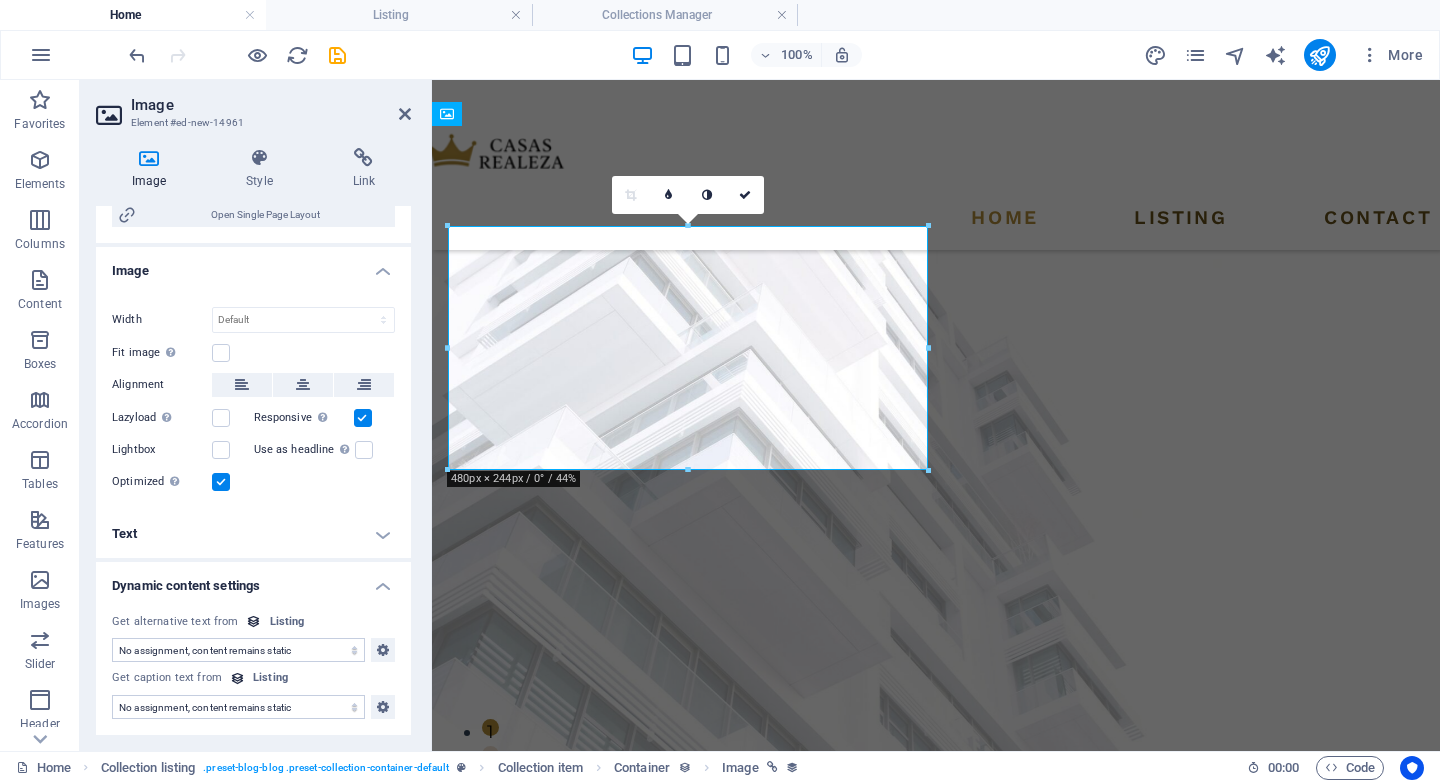 scroll, scrollTop: 3998, scrollLeft: 0, axis: vertical 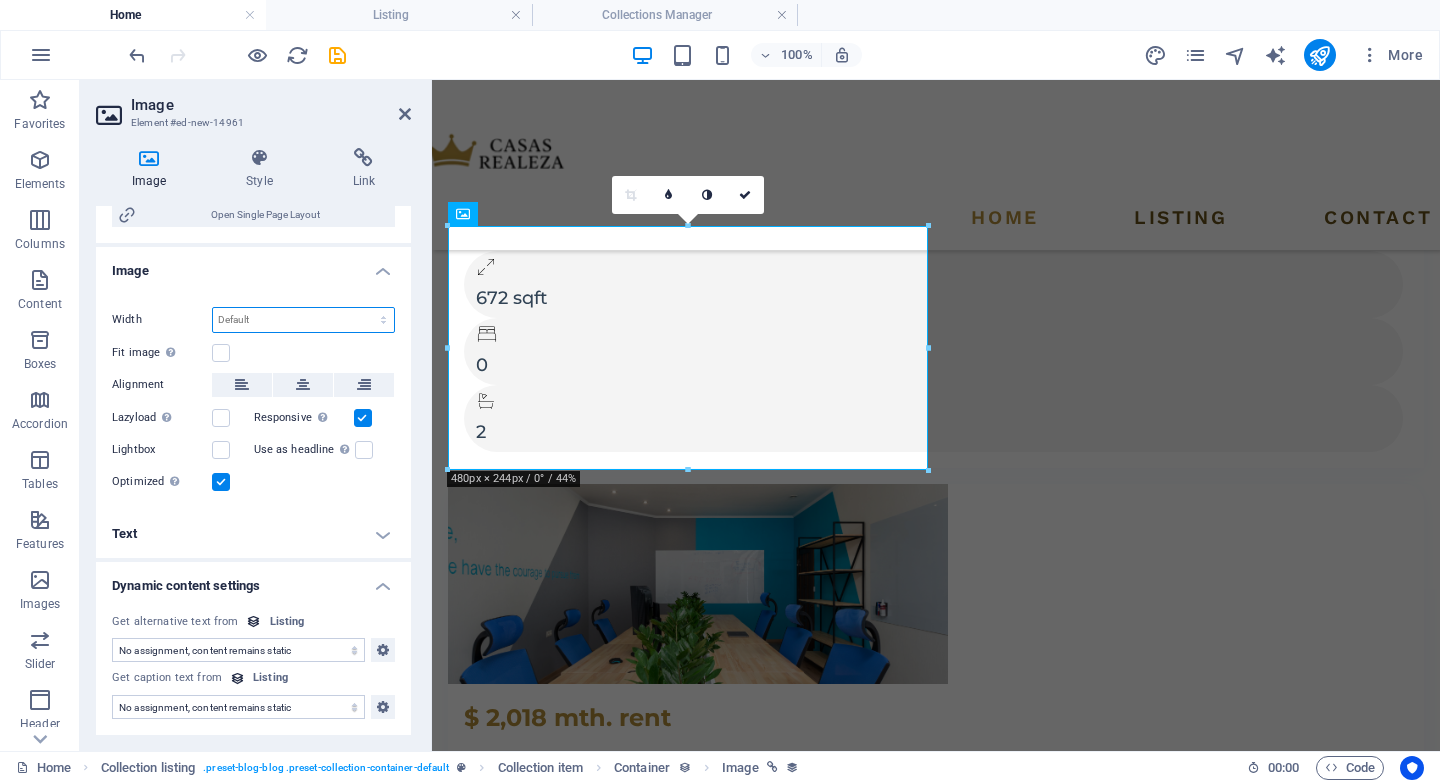 click on "Default auto px rem % em vh vw" at bounding box center [303, 320] 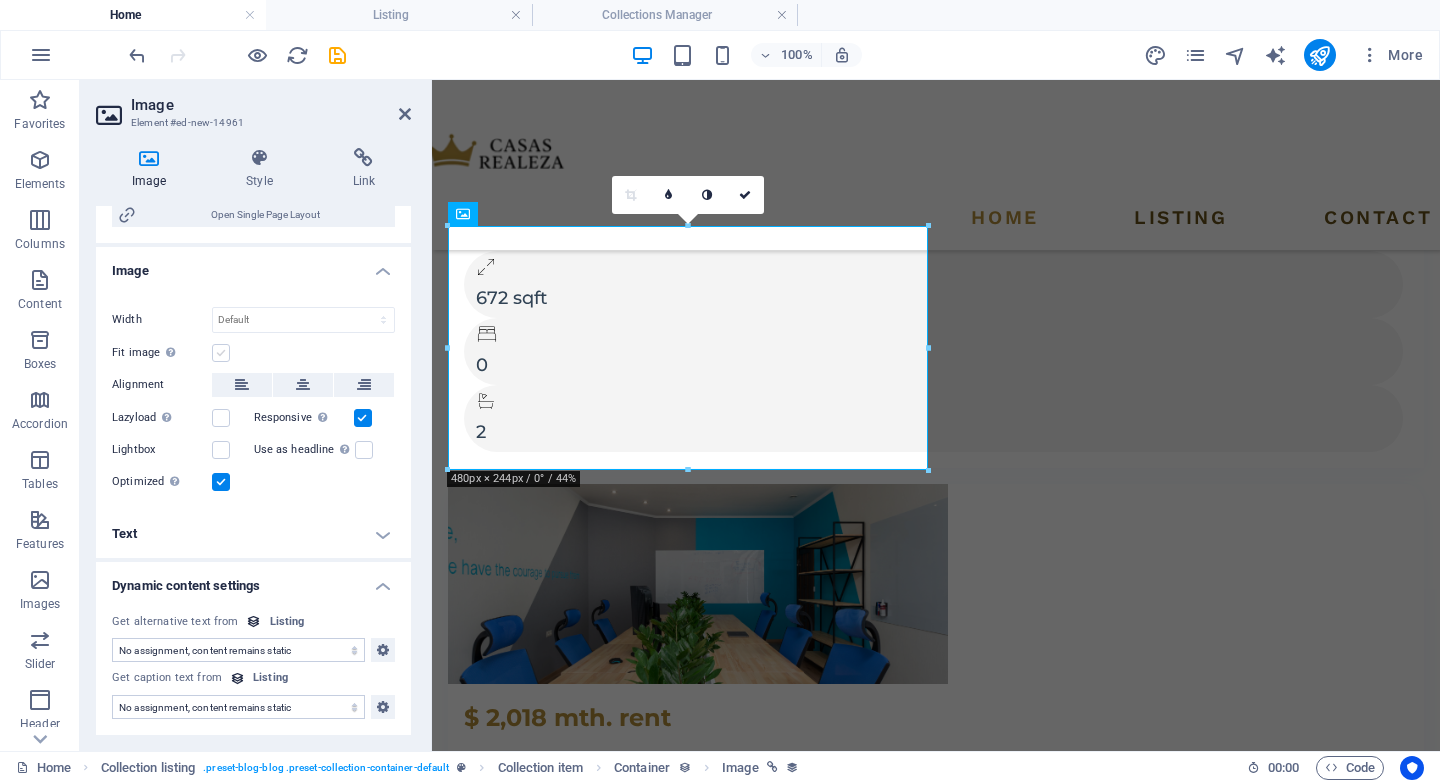 click at bounding box center (221, 353) 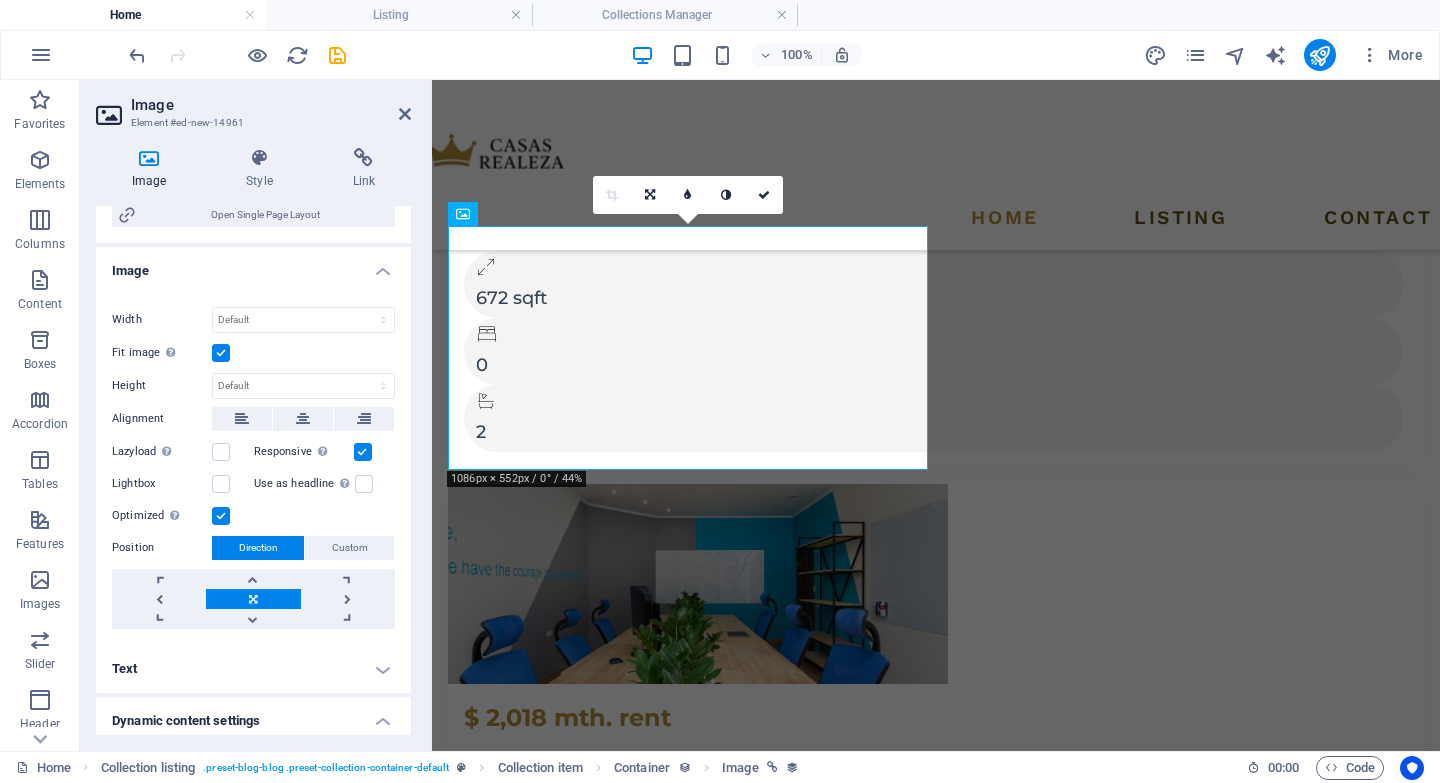 click at bounding box center [221, 353] 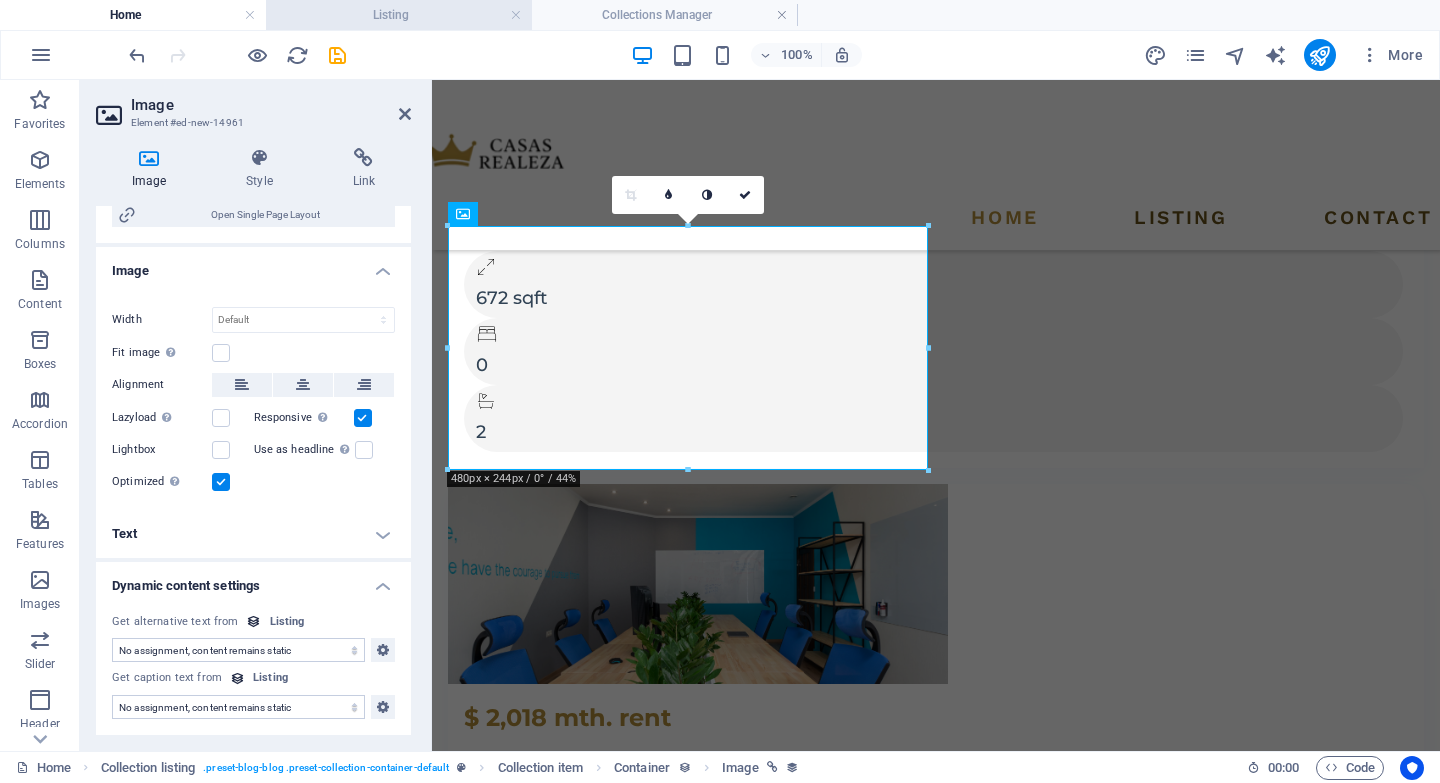 click on "Listing" at bounding box center [399, 15] 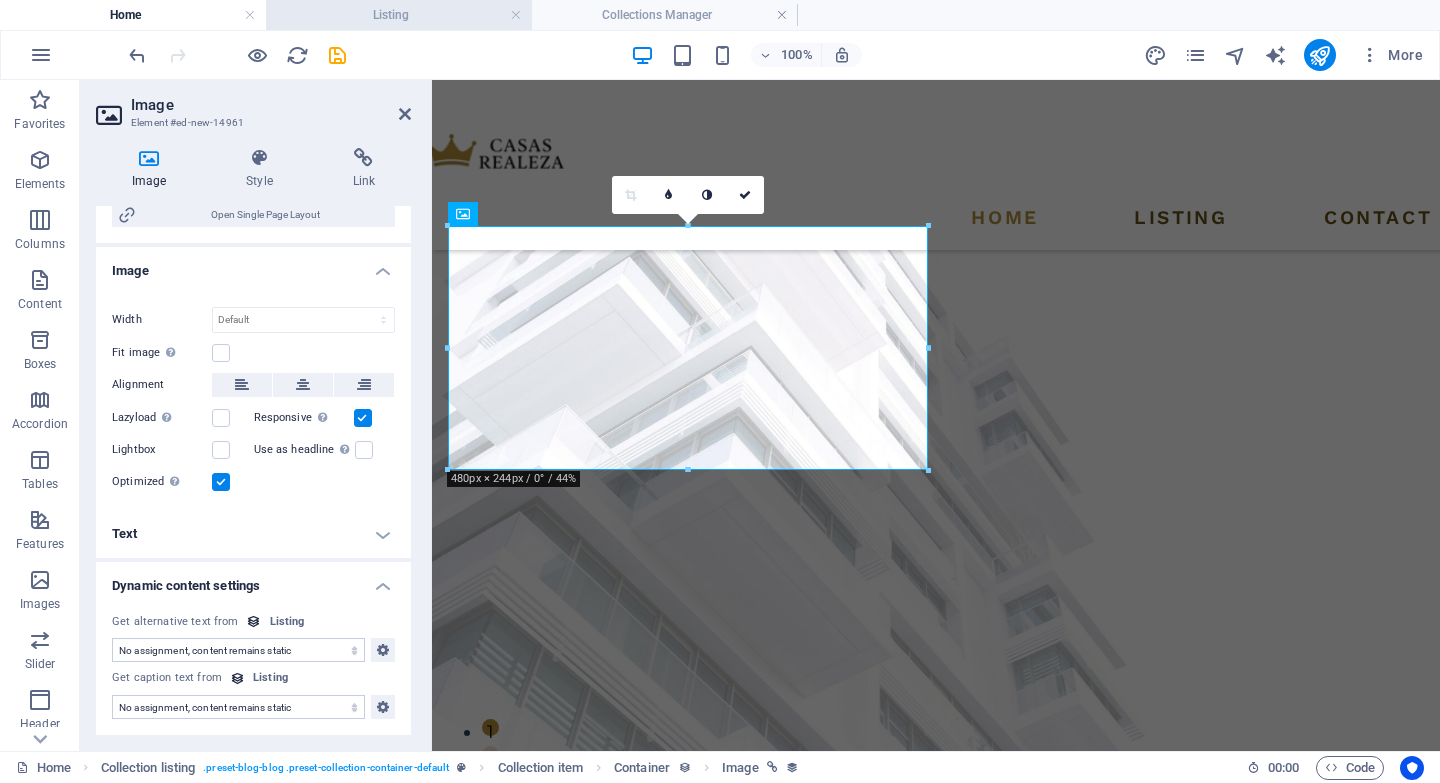 scroll, scrollTop: 606, scrollLeft: 0, axis: vertical 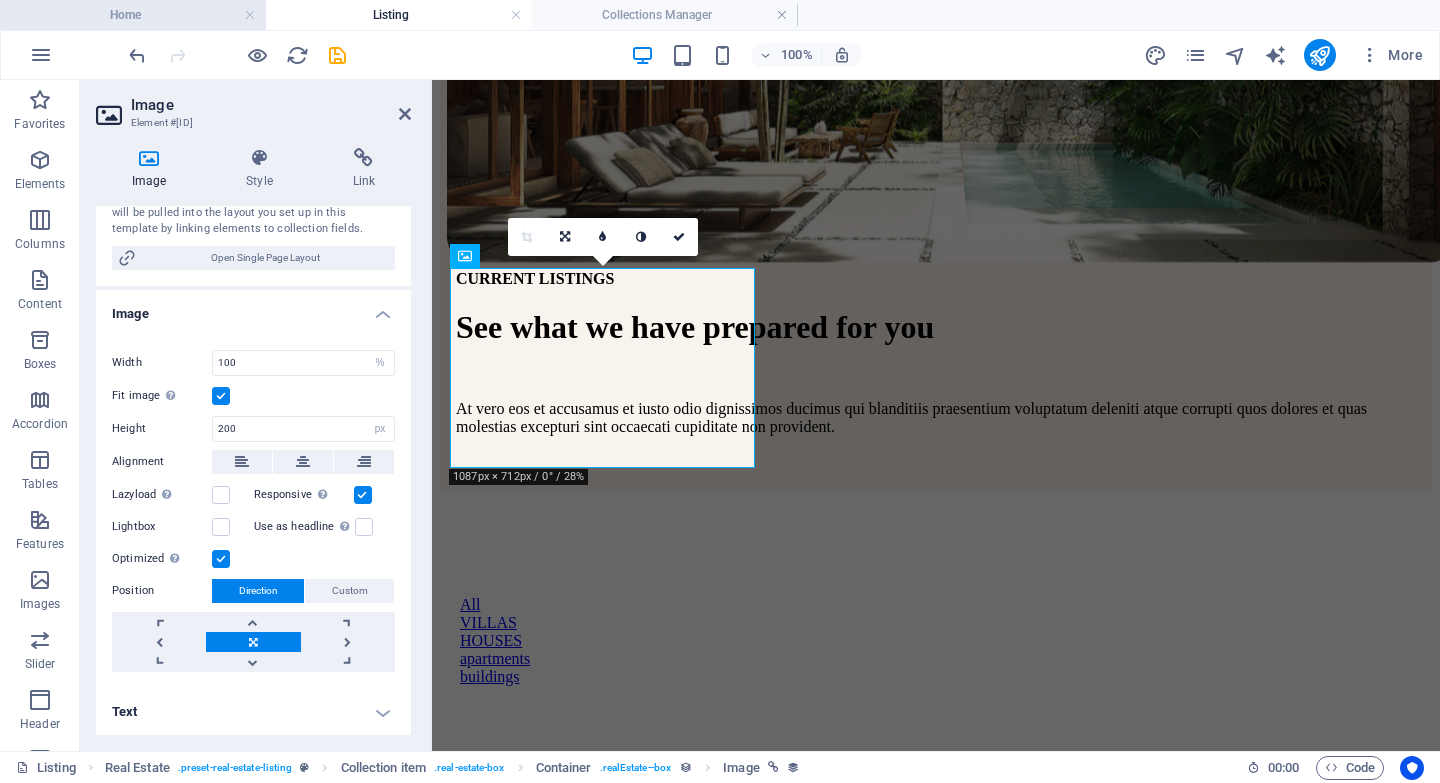click on "Home" at bounding box center (133, 15) 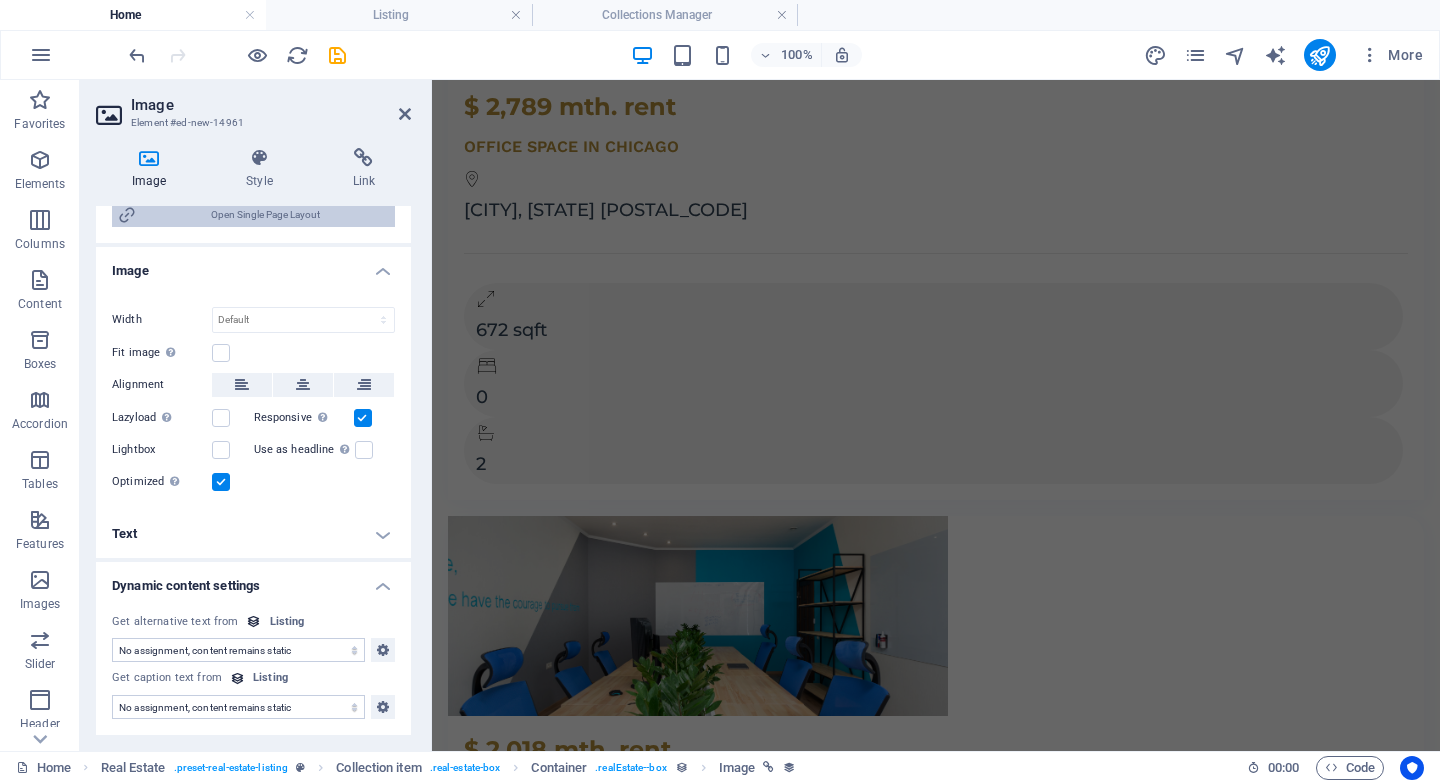 scroll, scrollTop: 0, scrollLeft: 0, axis: both 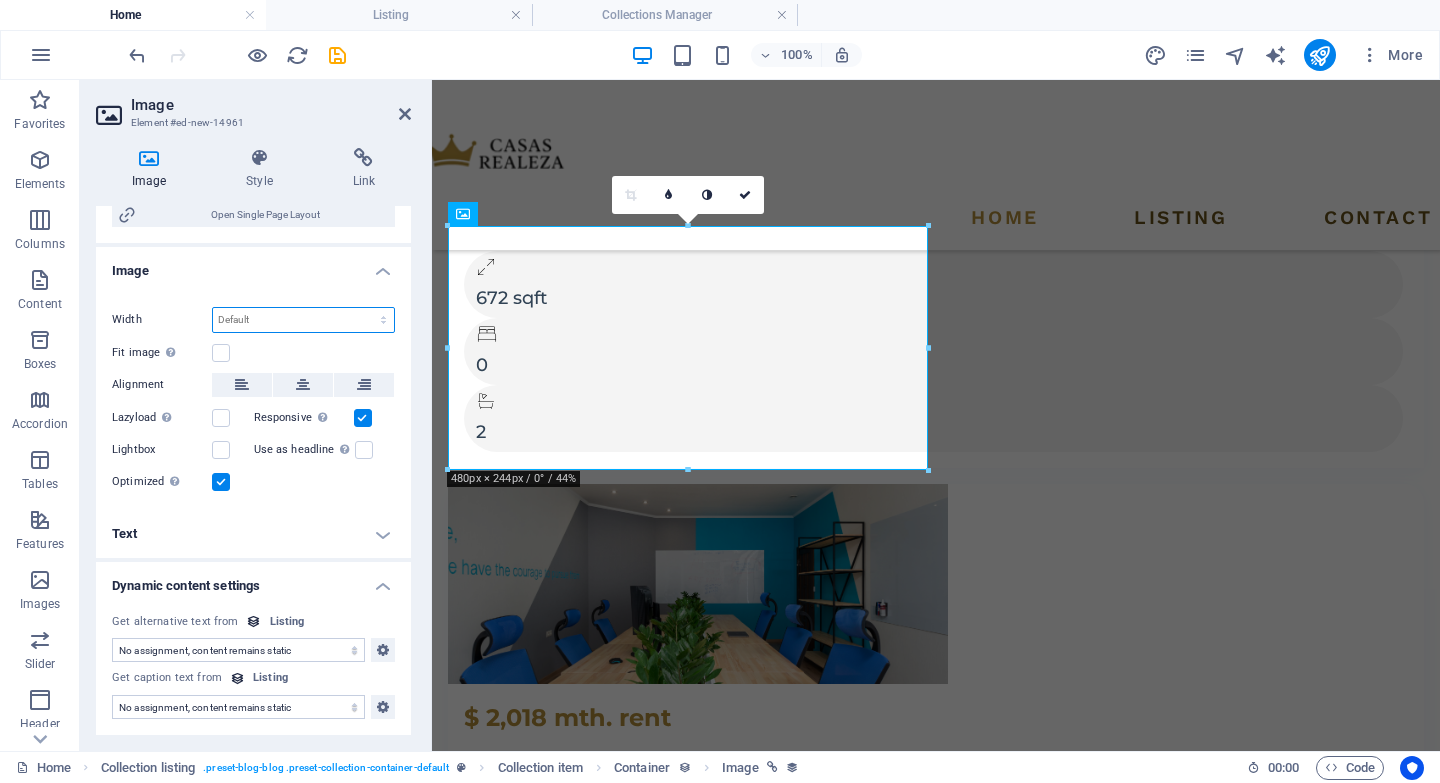 click on "Default auto px rem % em vh vw" at bounding box center [303, 320] 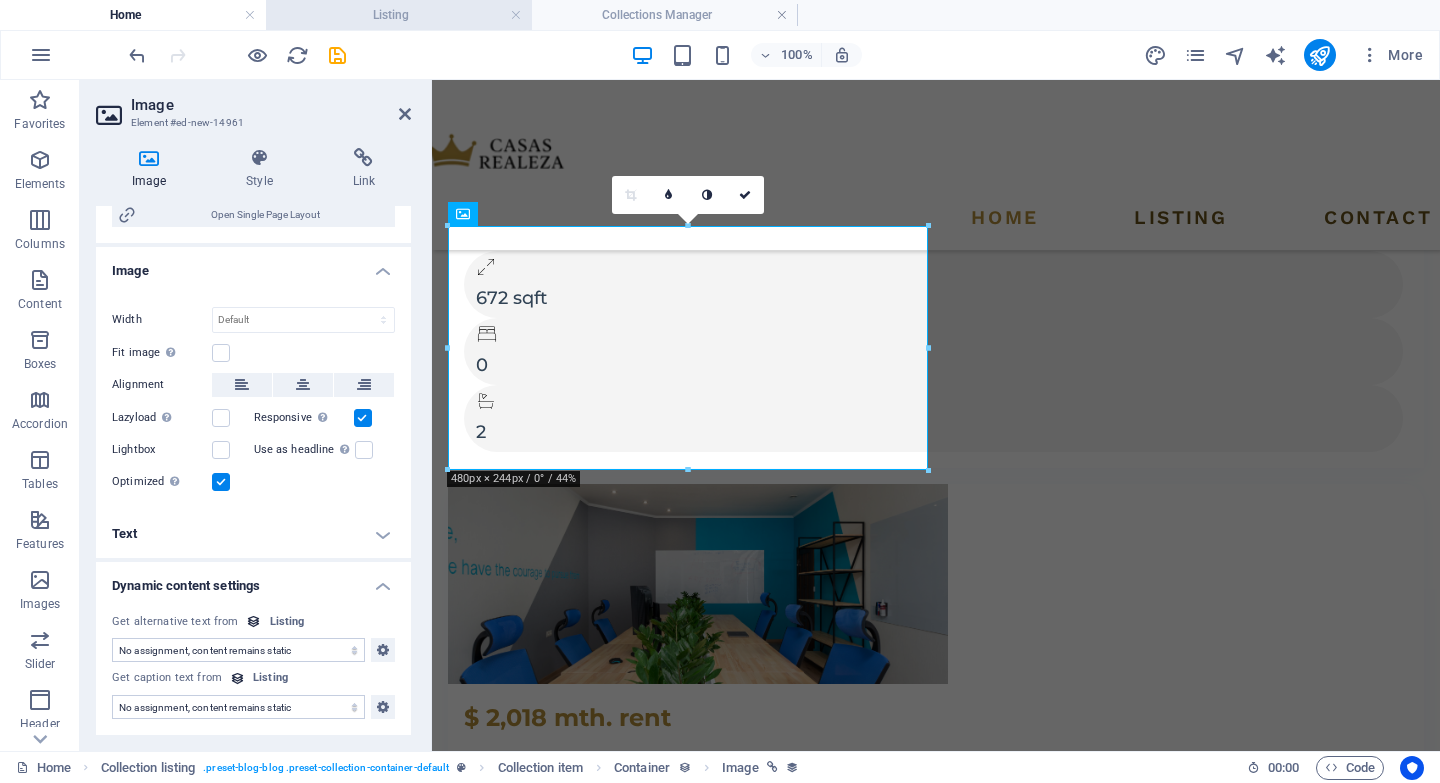 click on "Listing" at bounding box center [399, 15] 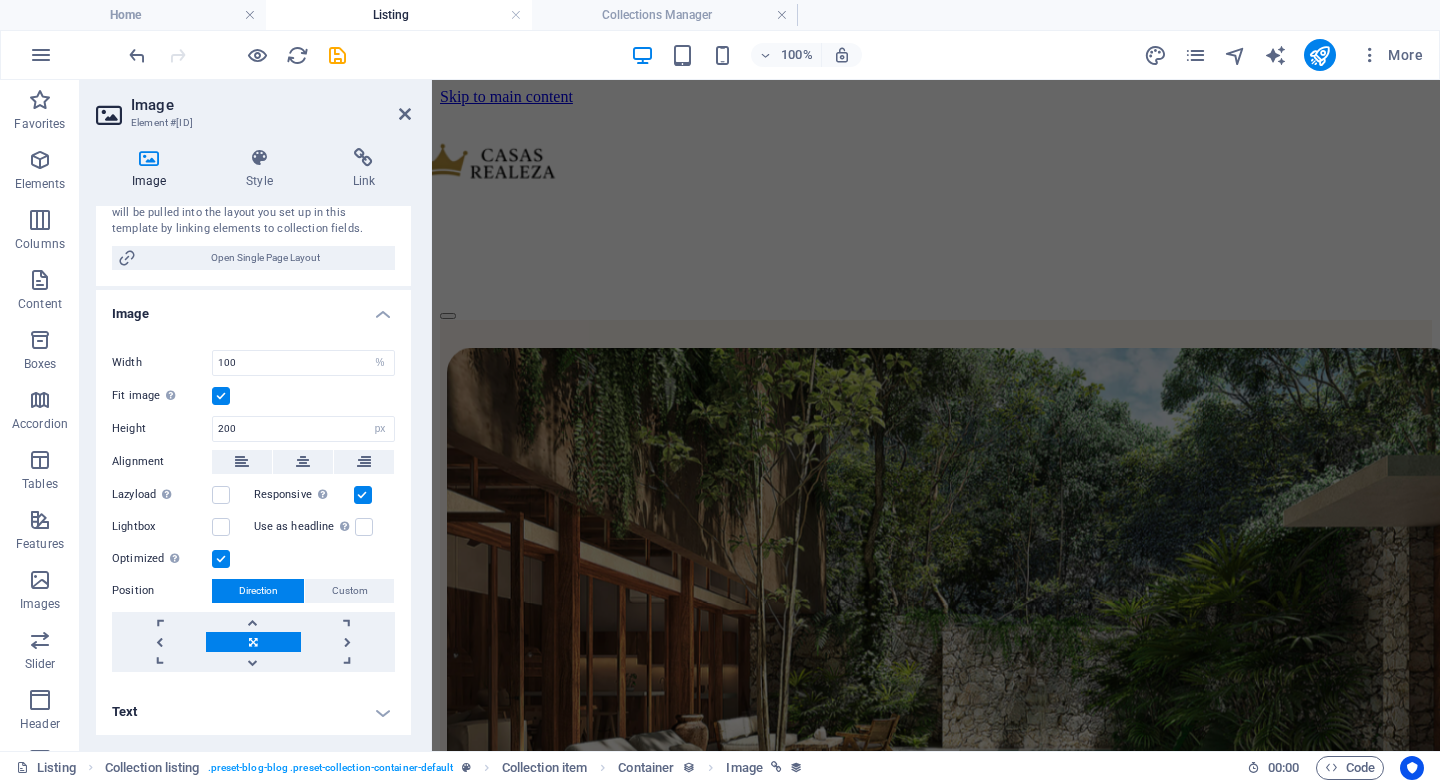 scroll, scrollTop: 606, scrollLeft: 0, axis: vertical 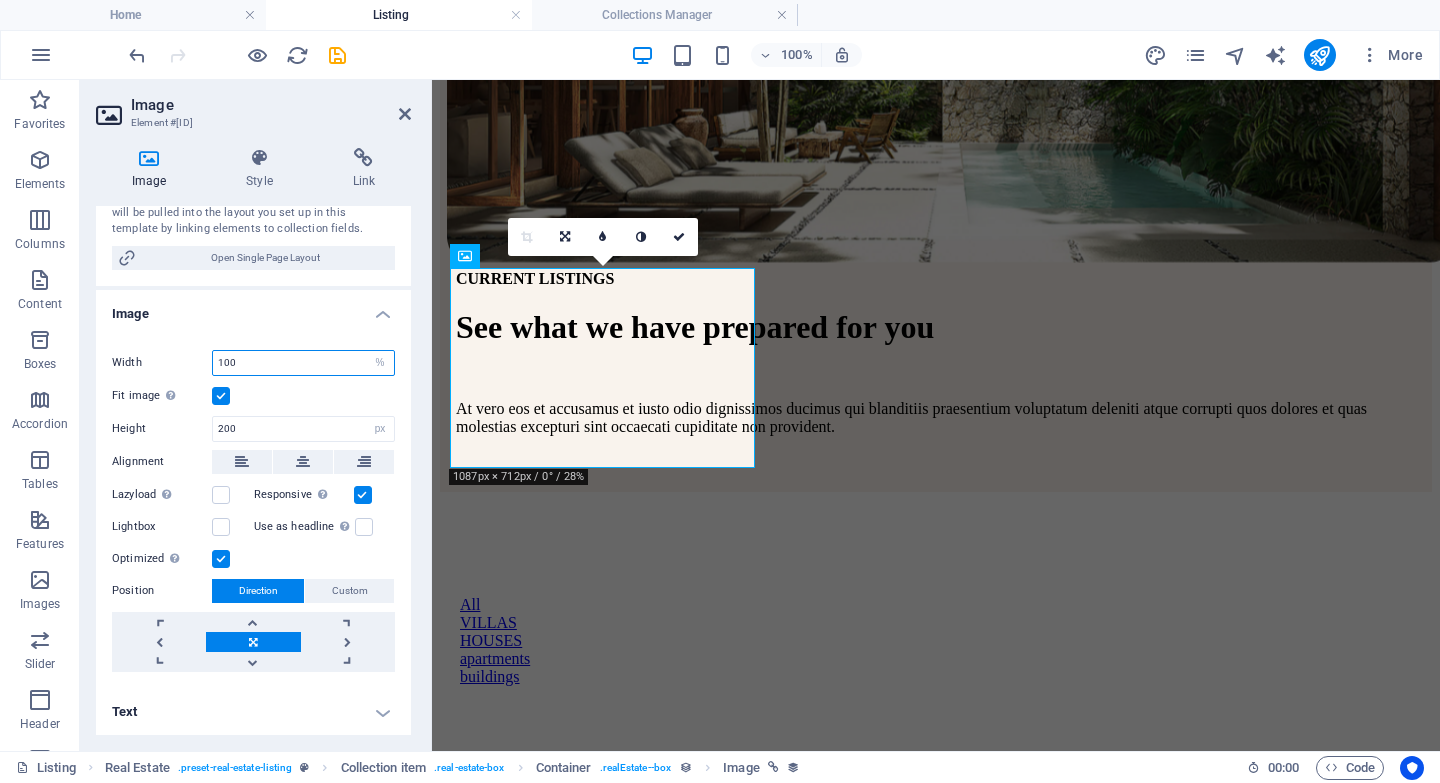 click on "100" at bounding box center (303, 363) 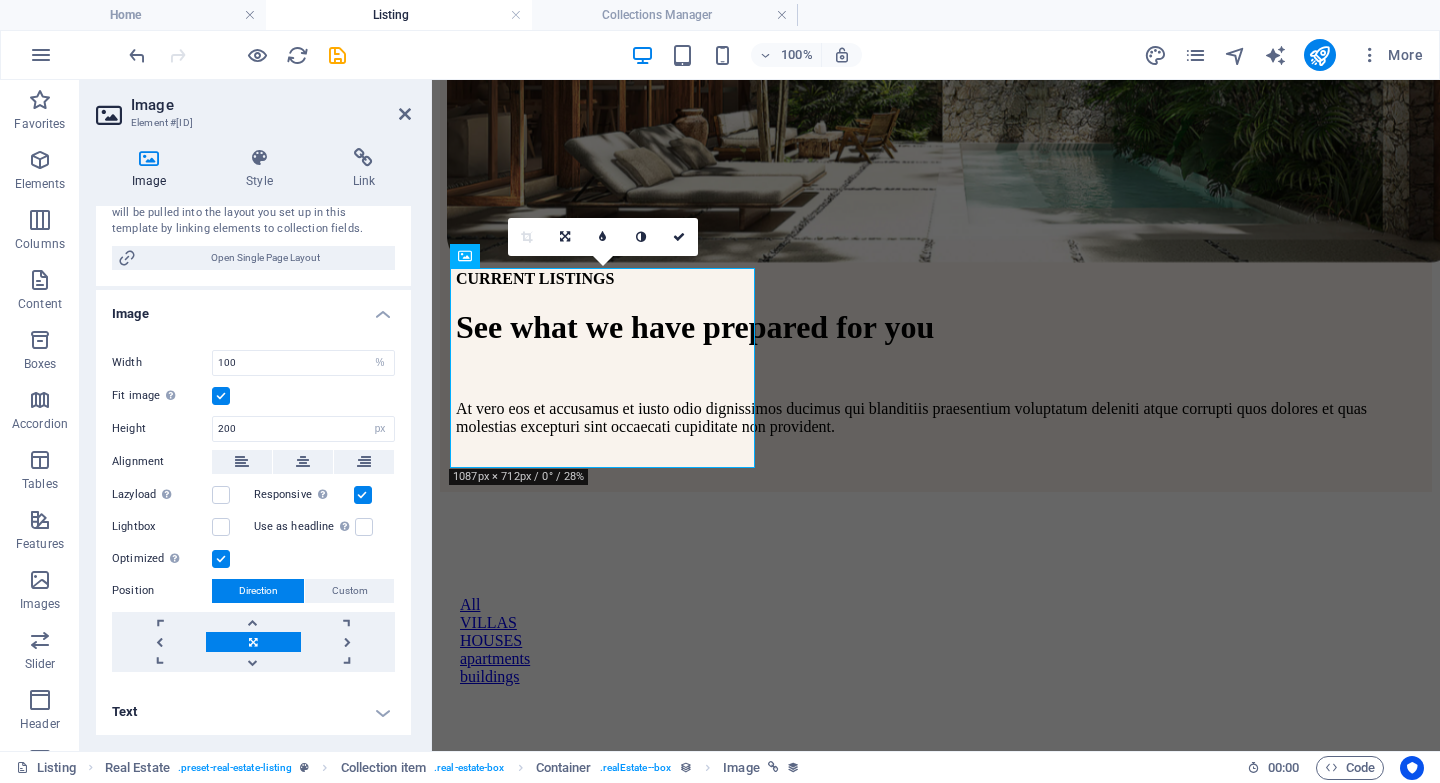 click on "Image" at bounding box center (253, 308) 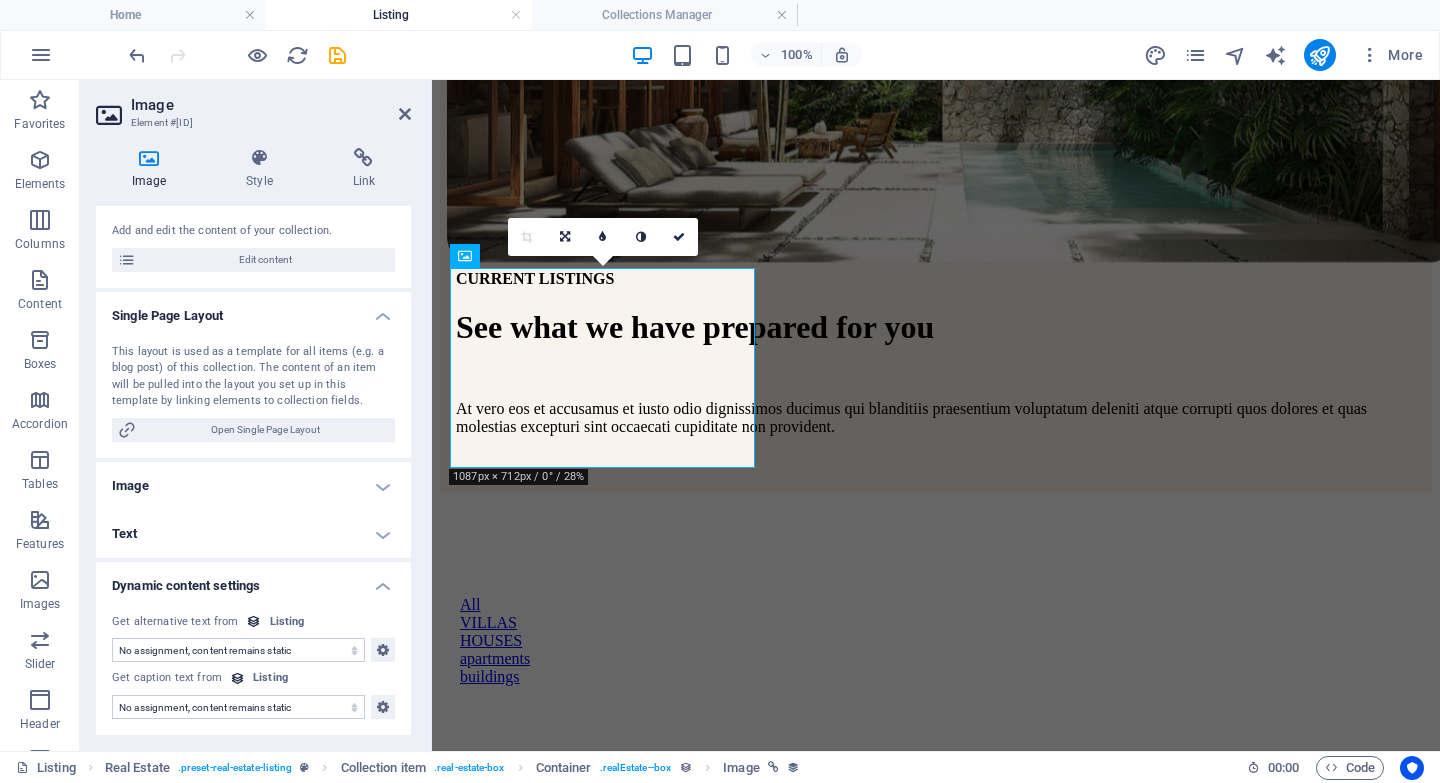 scroll, scrollTop: 187, scrollLeft: 0, axis: vertical 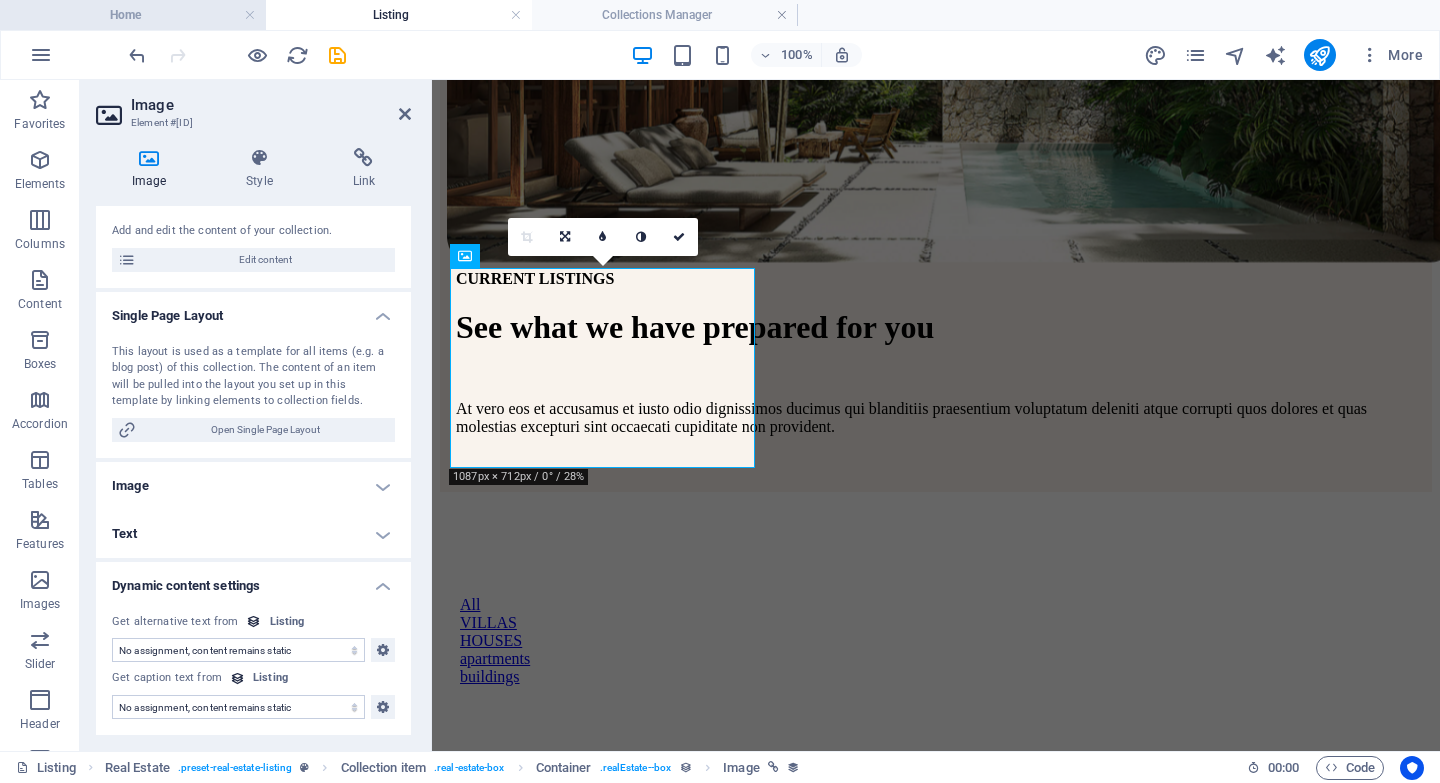 click on "Home" at bounding box center [133, 15] 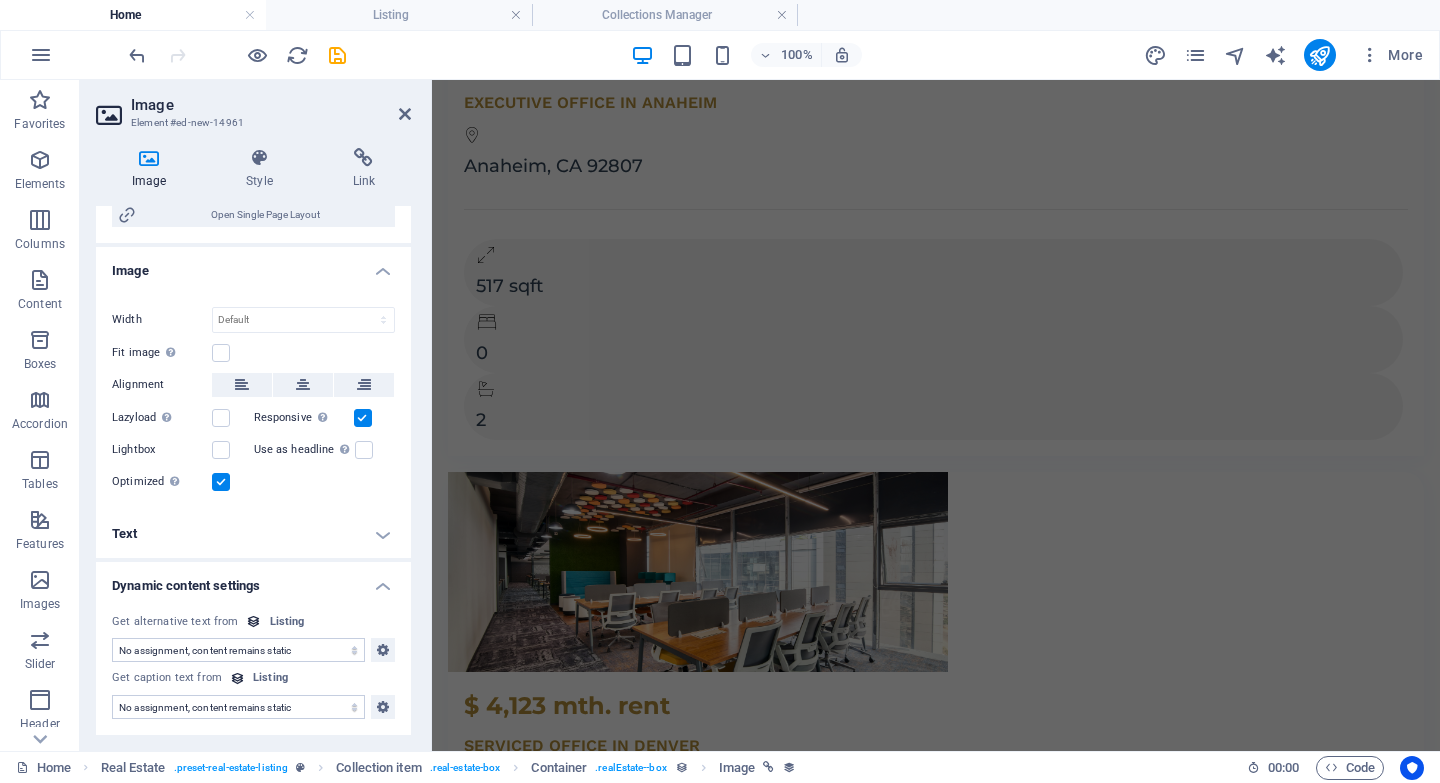 scroll, scrollTop: 0, scrollLeft: 0, axis: both 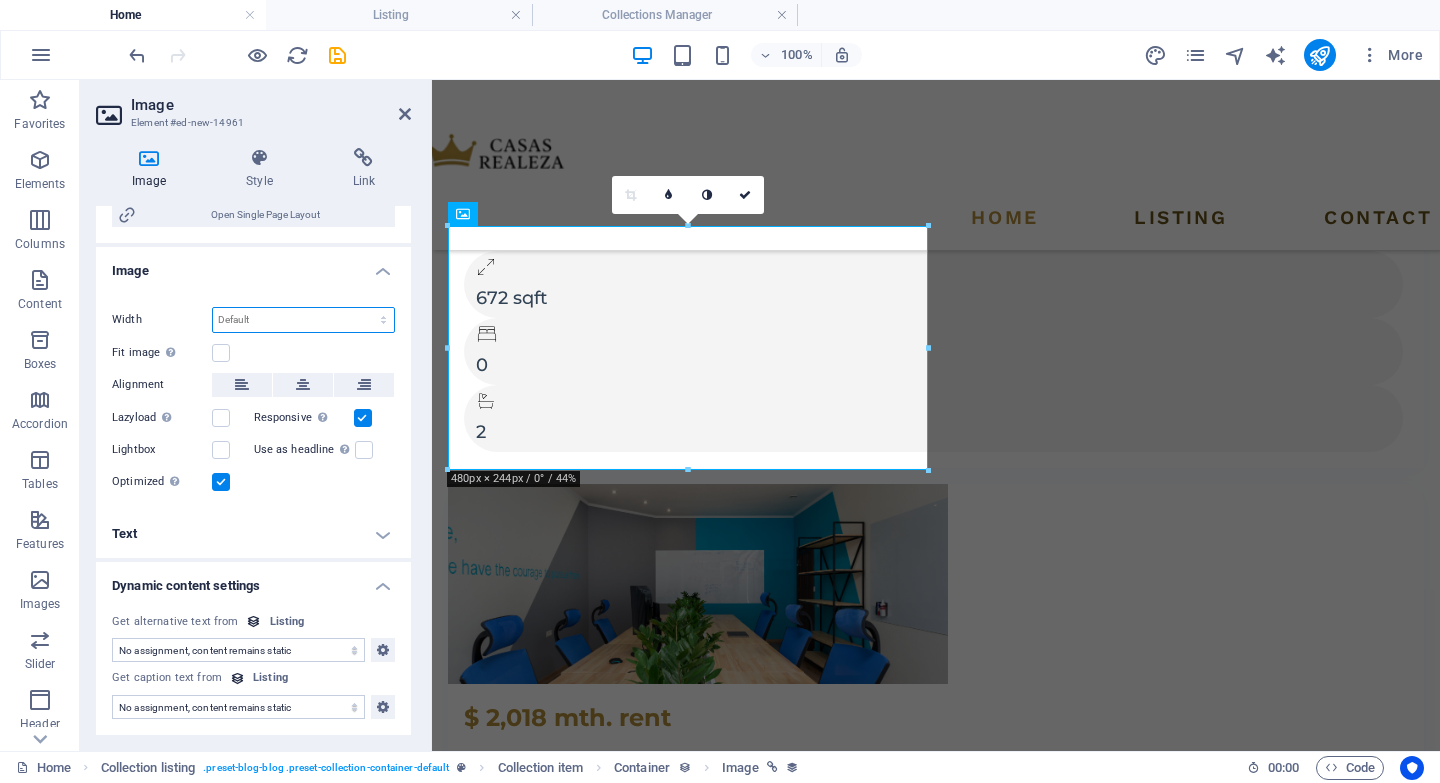 click on "Default auto px rem % em vh vw" at bounding box center (303, 320) 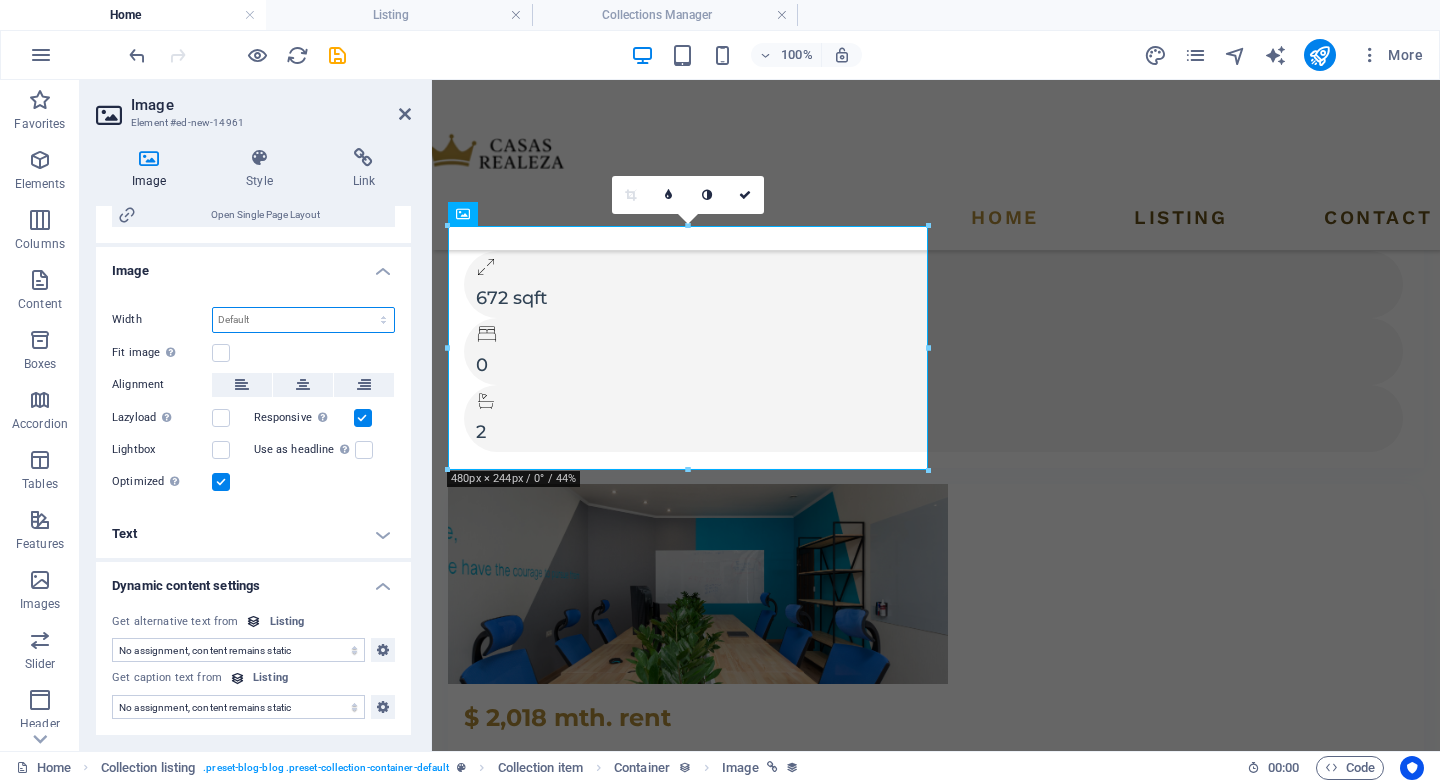 select on "%" 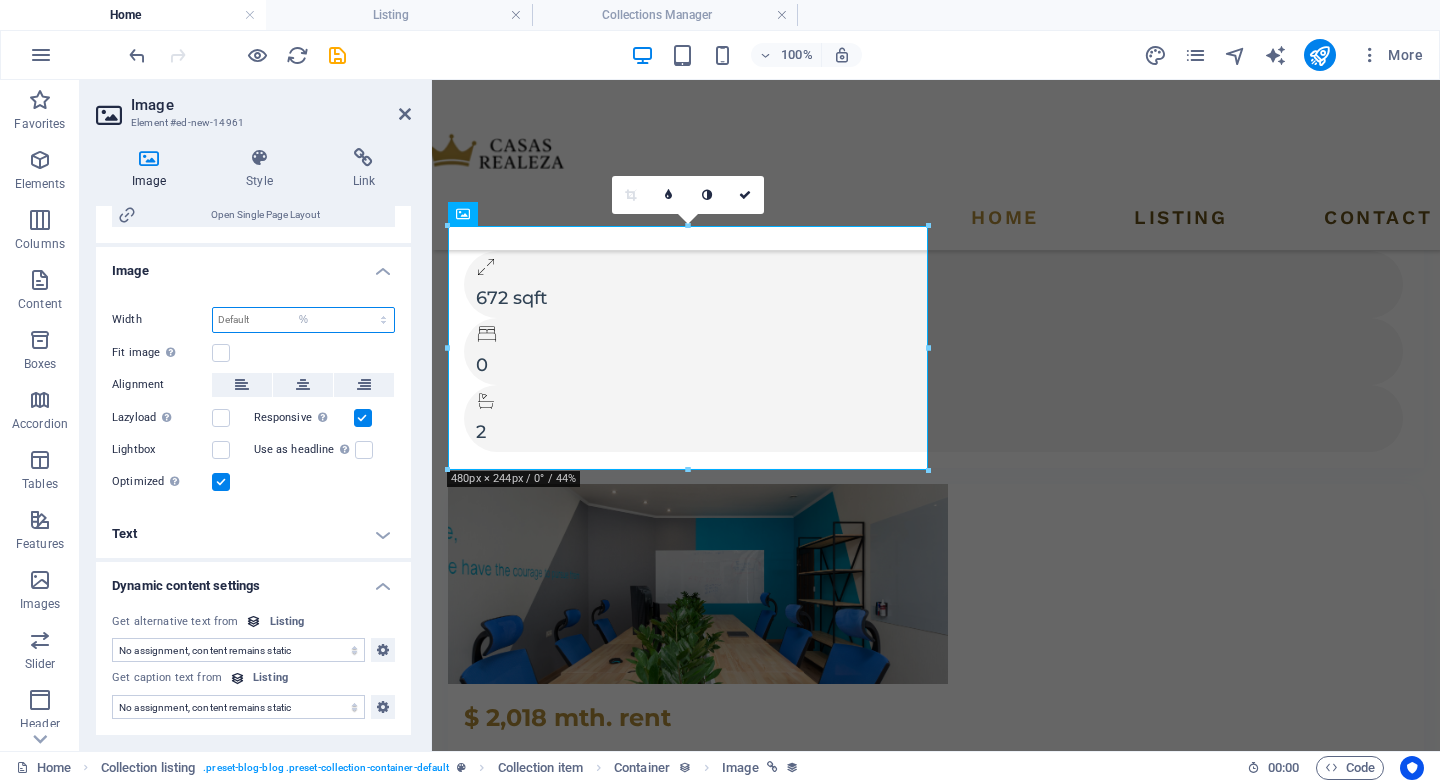 type on "100" 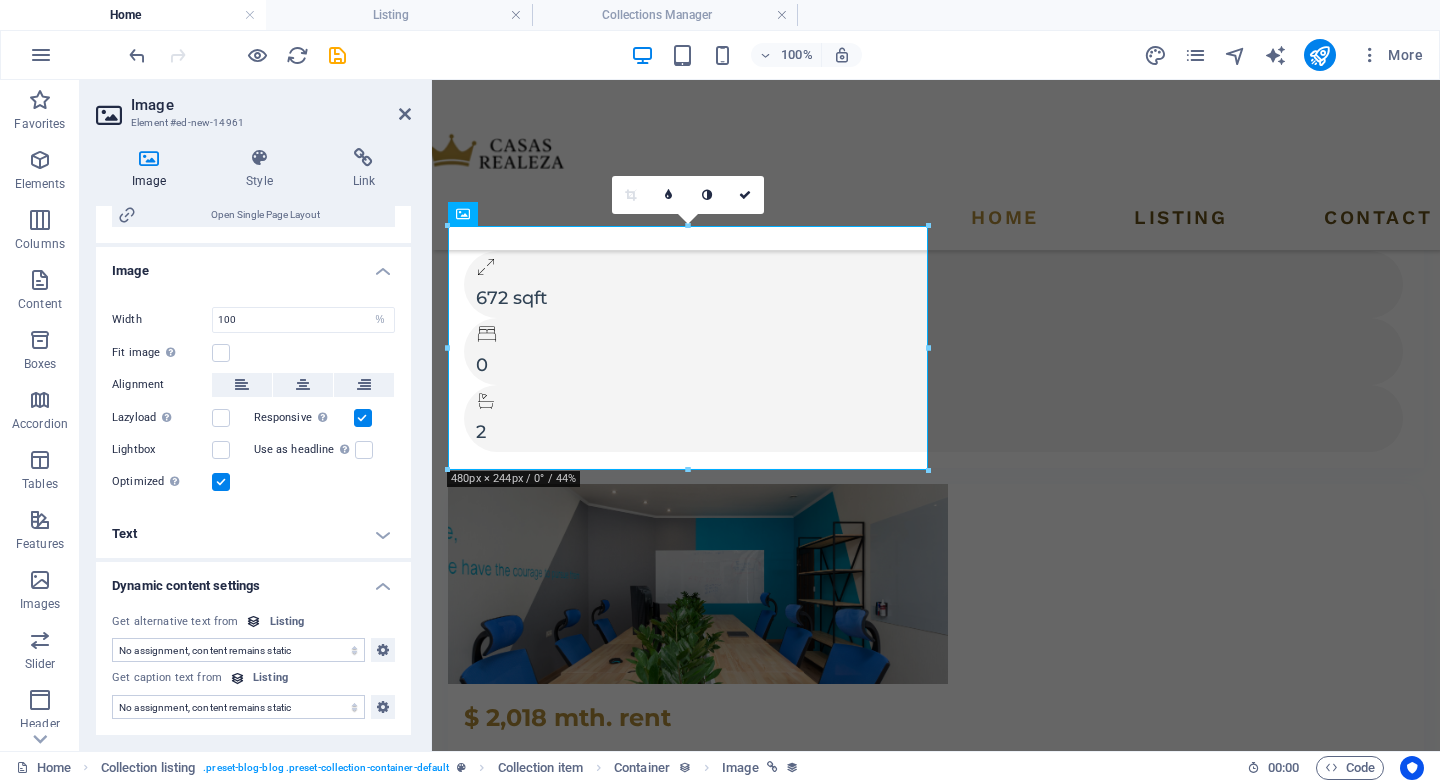 click on "Image" at bounding box center [253, 265] 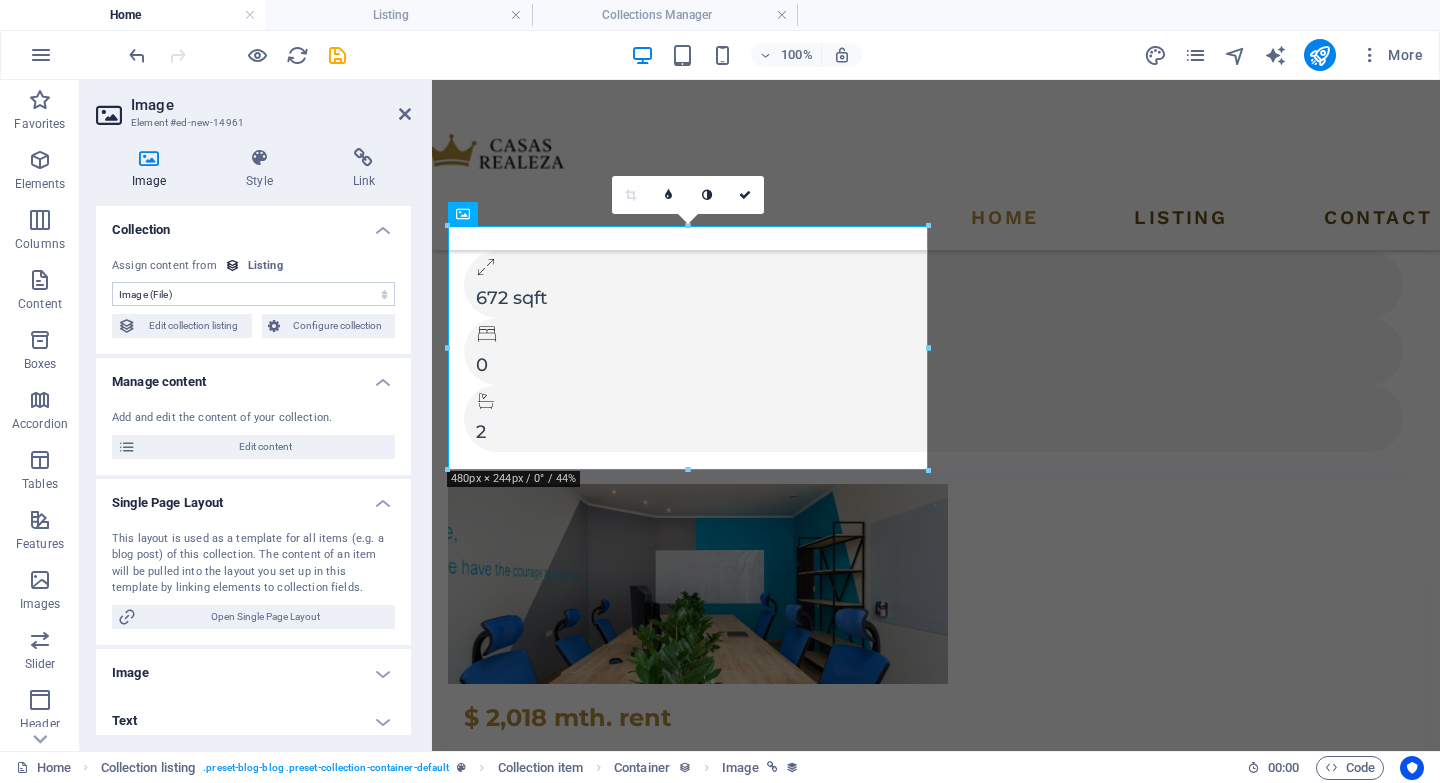 scroll, scrollTop: 187, scrollLeft: 0, axis: vertical 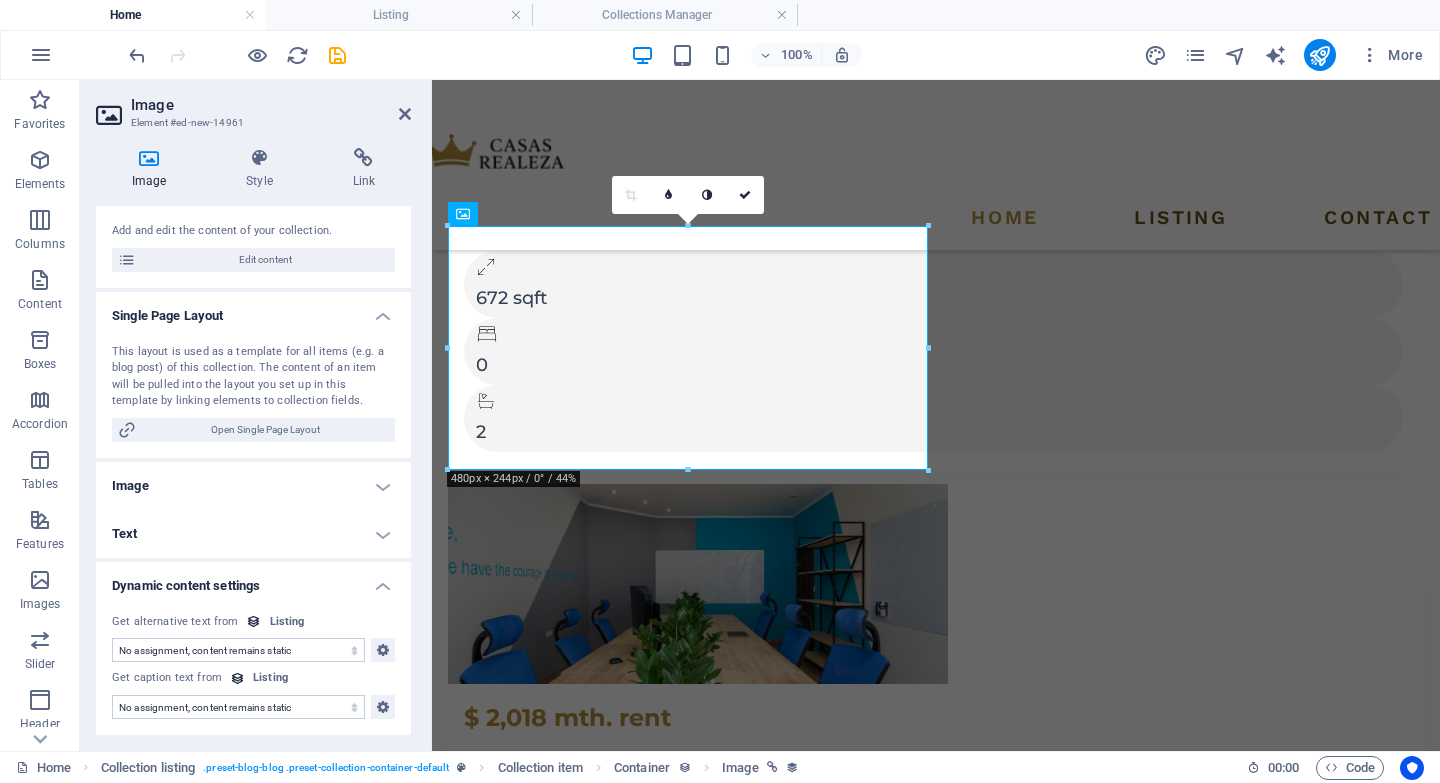 click on "Image" at bounding box center [253, 486] 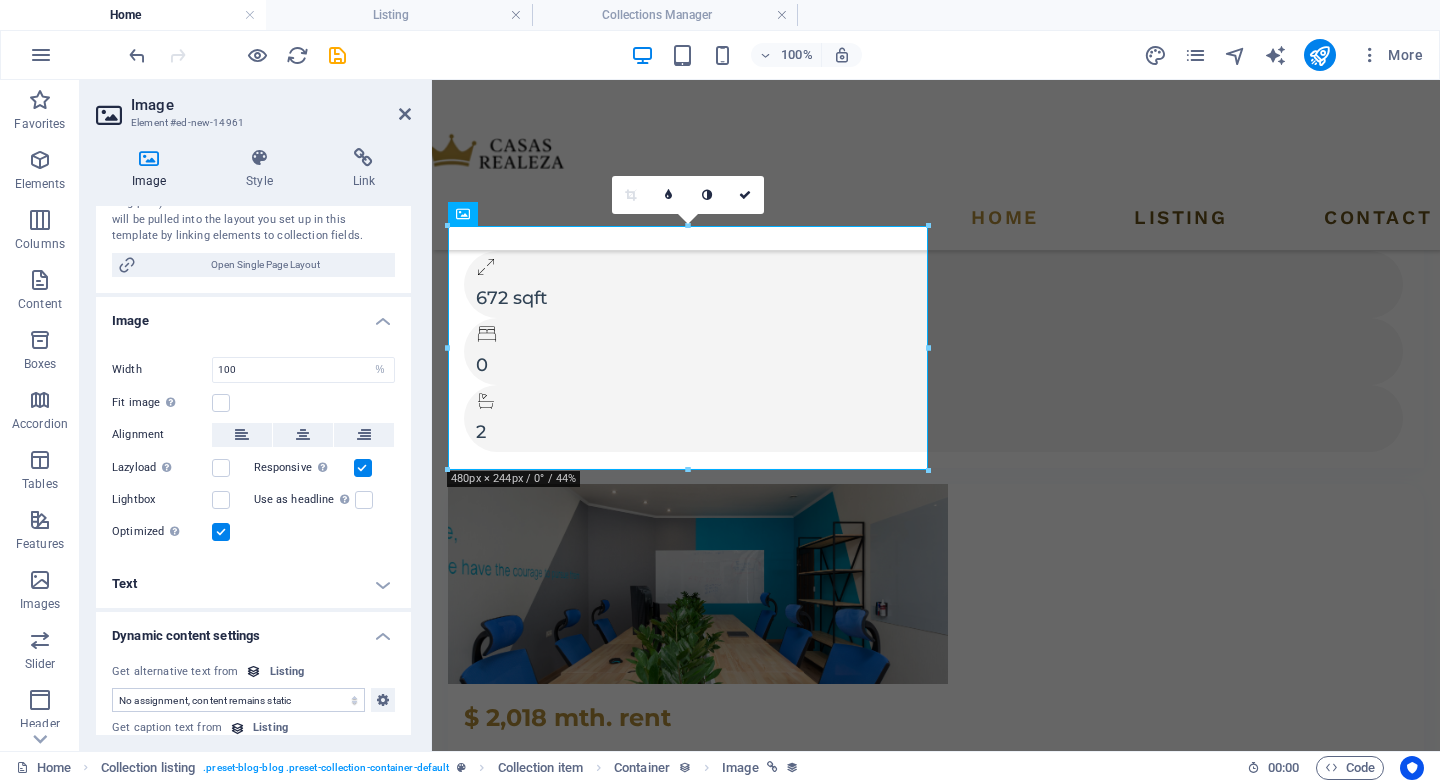 scroll, scrollTop: 402, scrollLeft: 0, axis: vertical 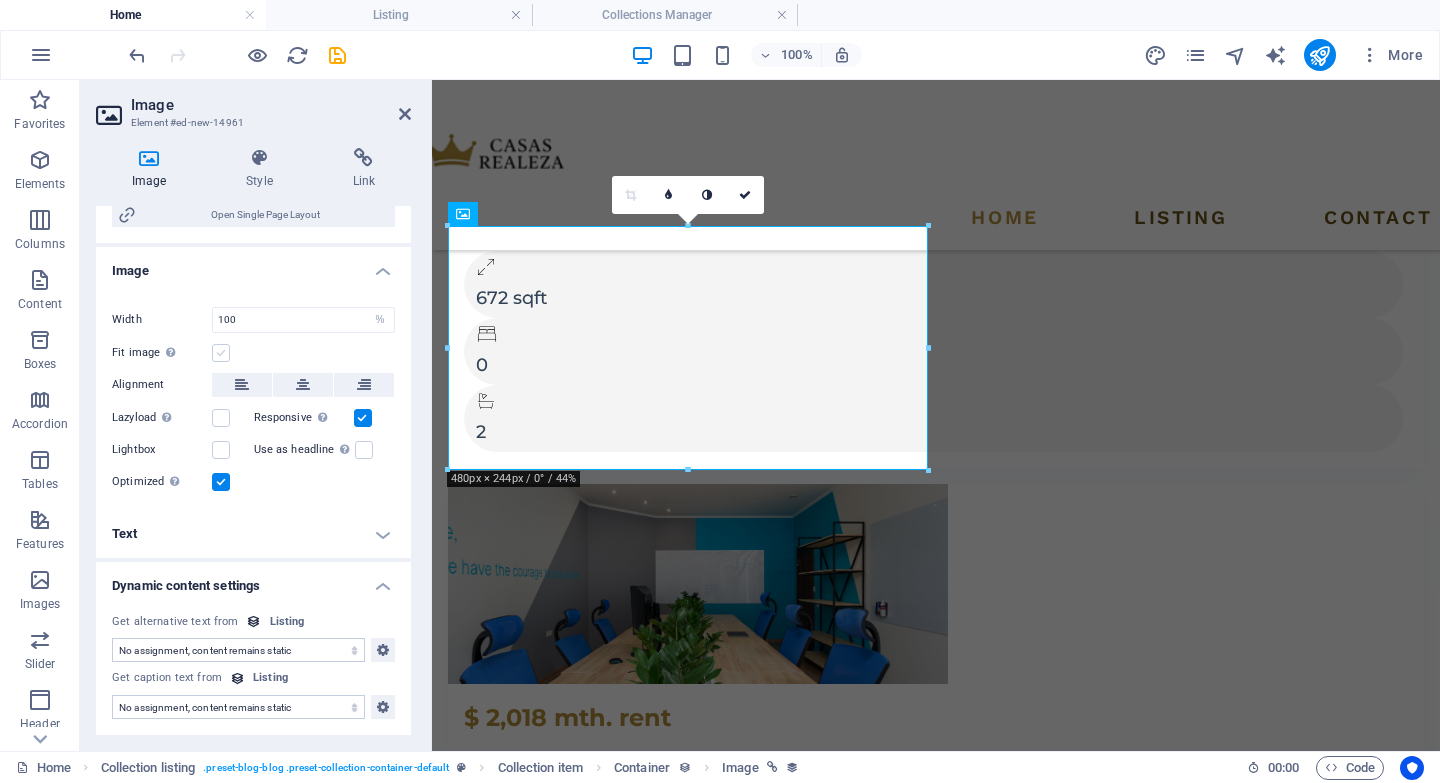 click at bounding box center [221, 353] 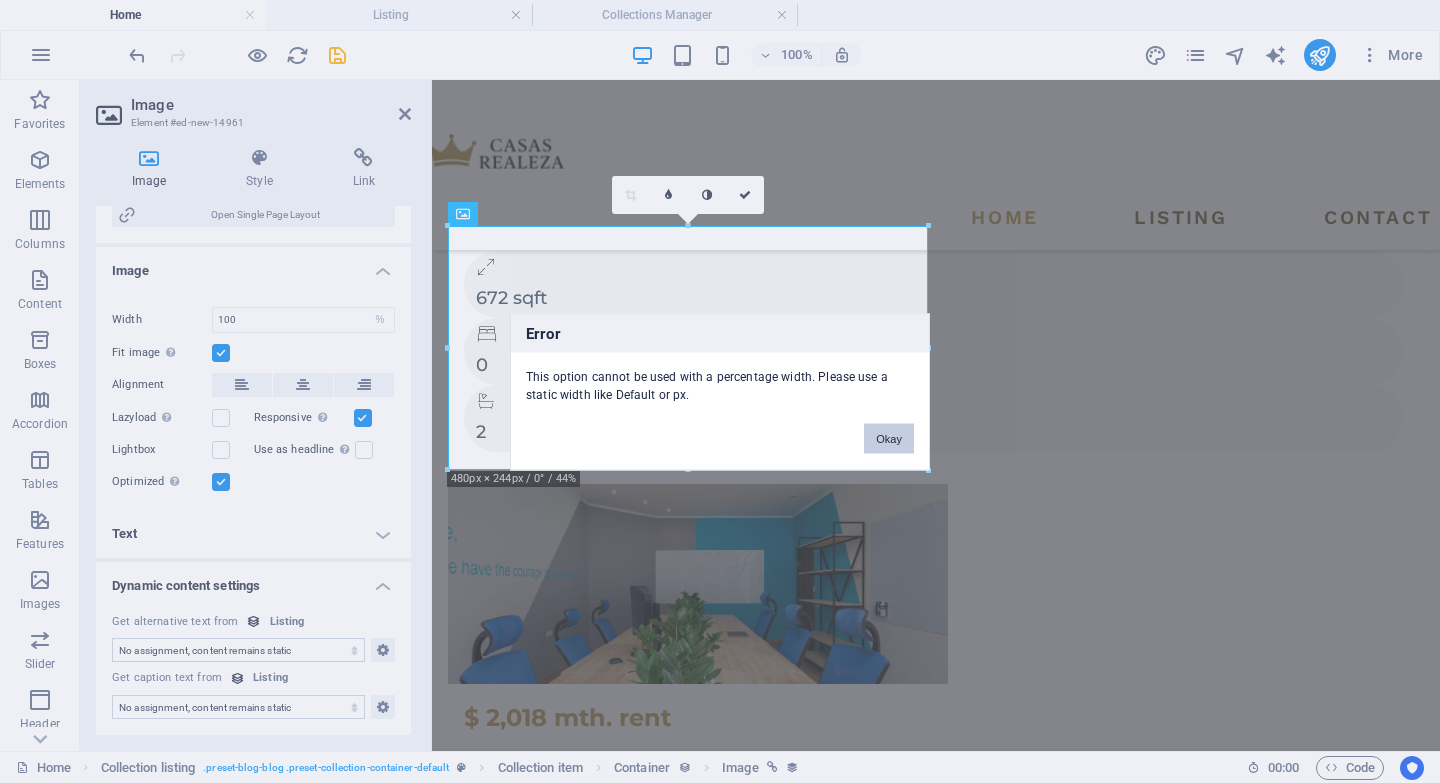 click on "Okay" at bounding box center (889, 438) 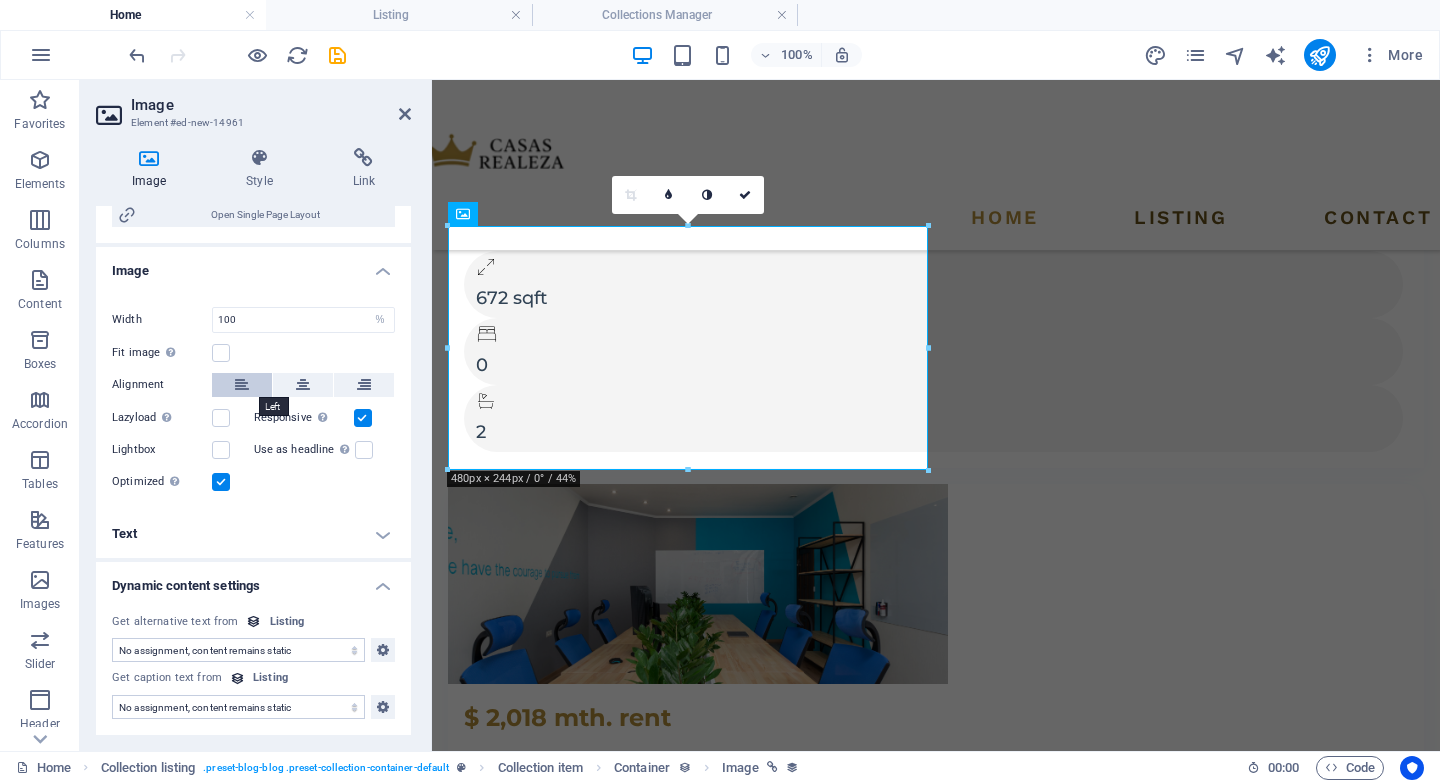 click at bounding box center (242, 385) 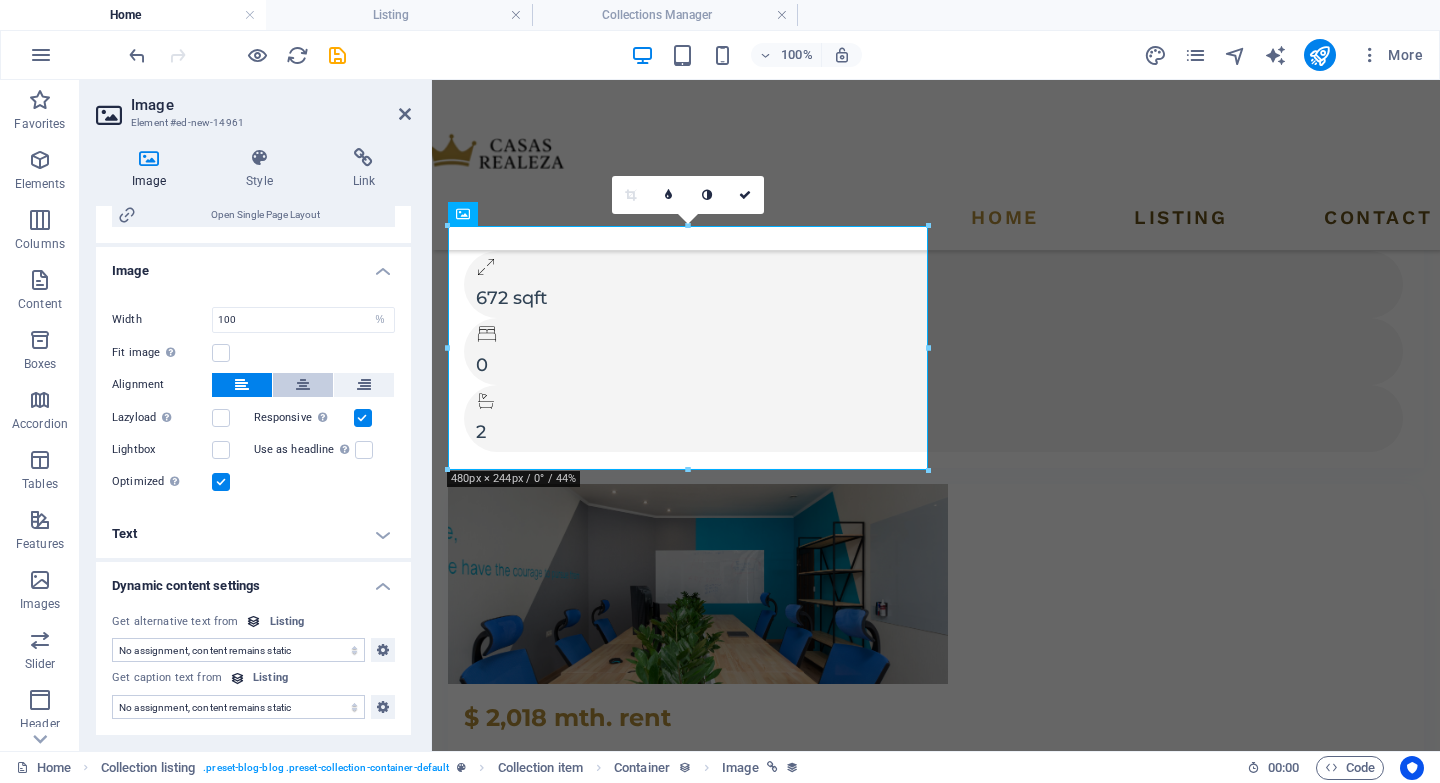 click at bounding box center [303, 385] 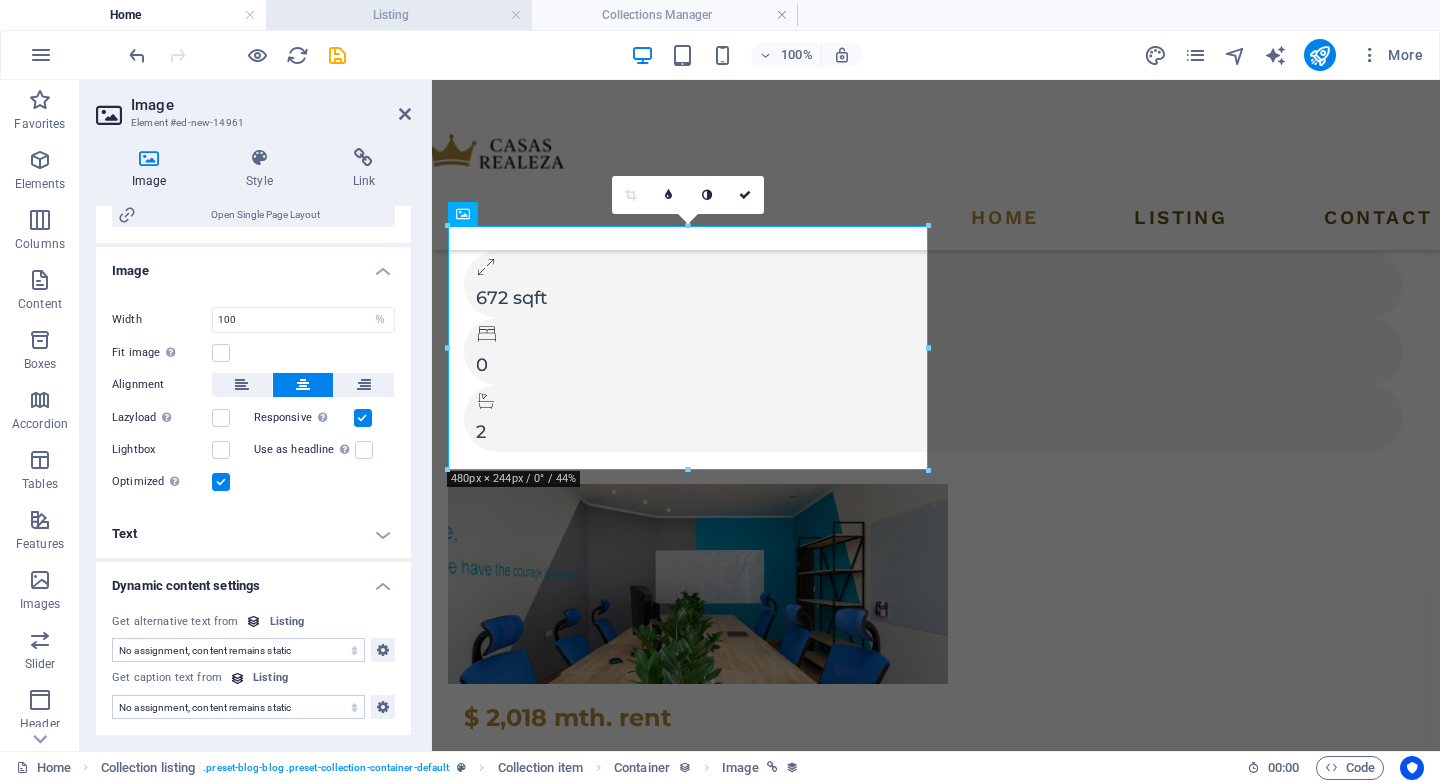 click on "Listing" at bounding box center (399, 15) 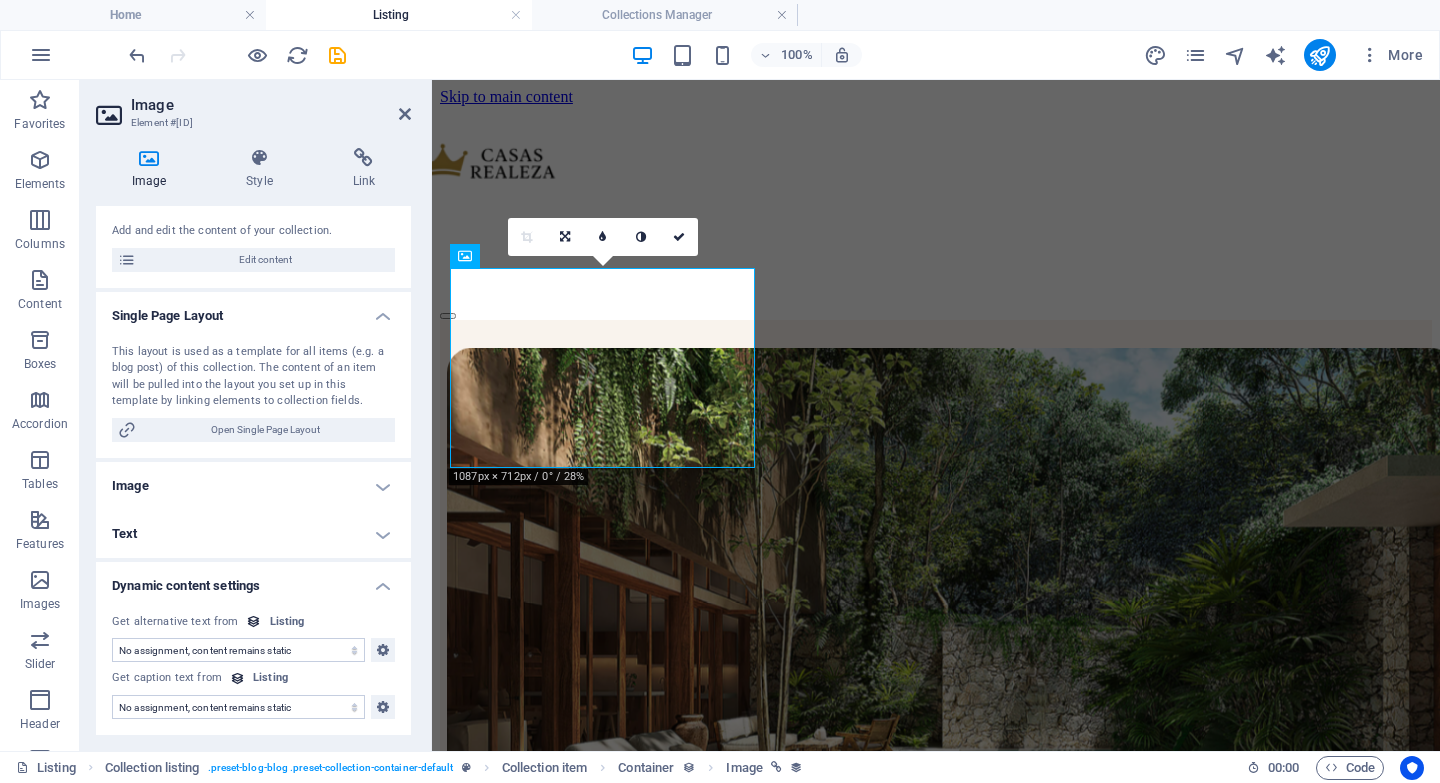 scroll, scrollTop: 606, scrollLeft: 0, axis: vertical 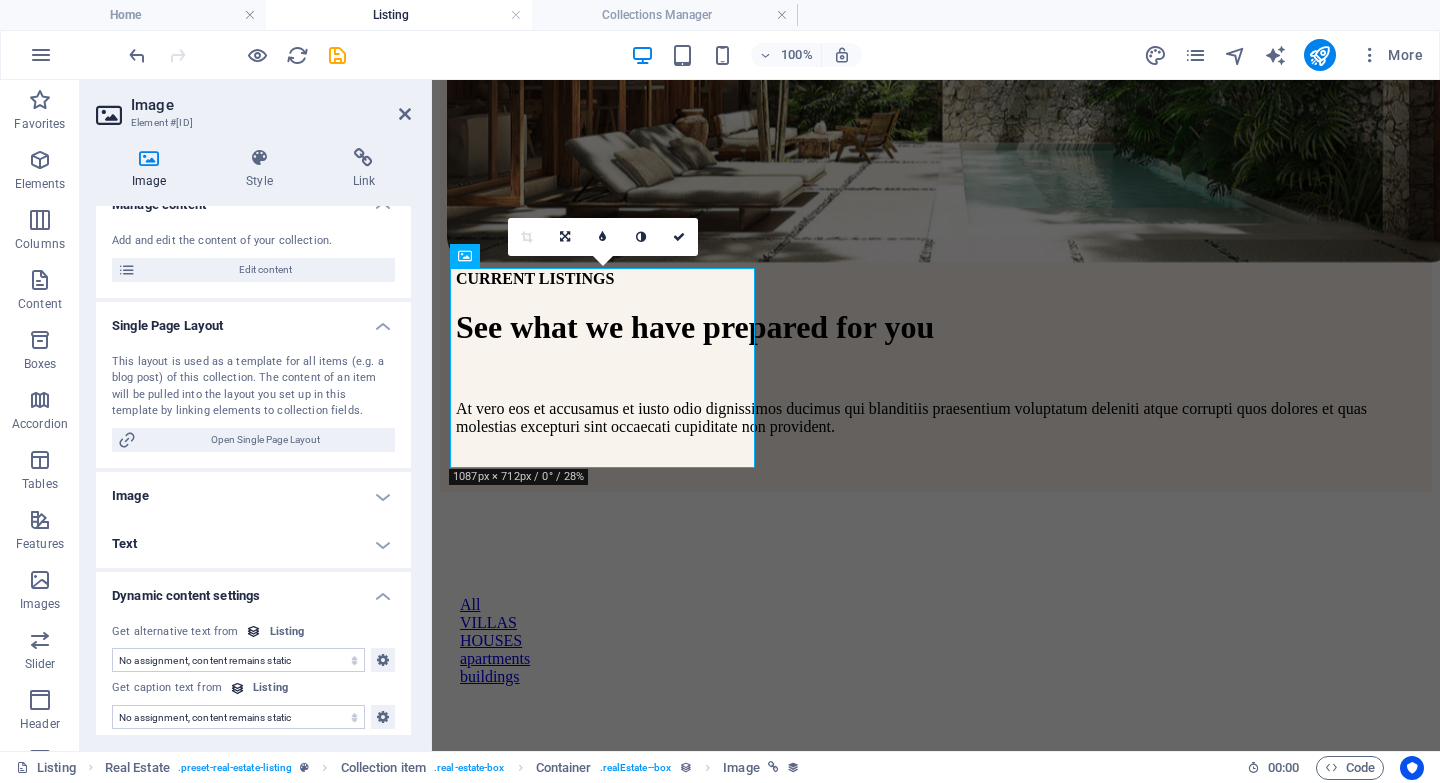 click on "Image" at bounding box center [253, 496] 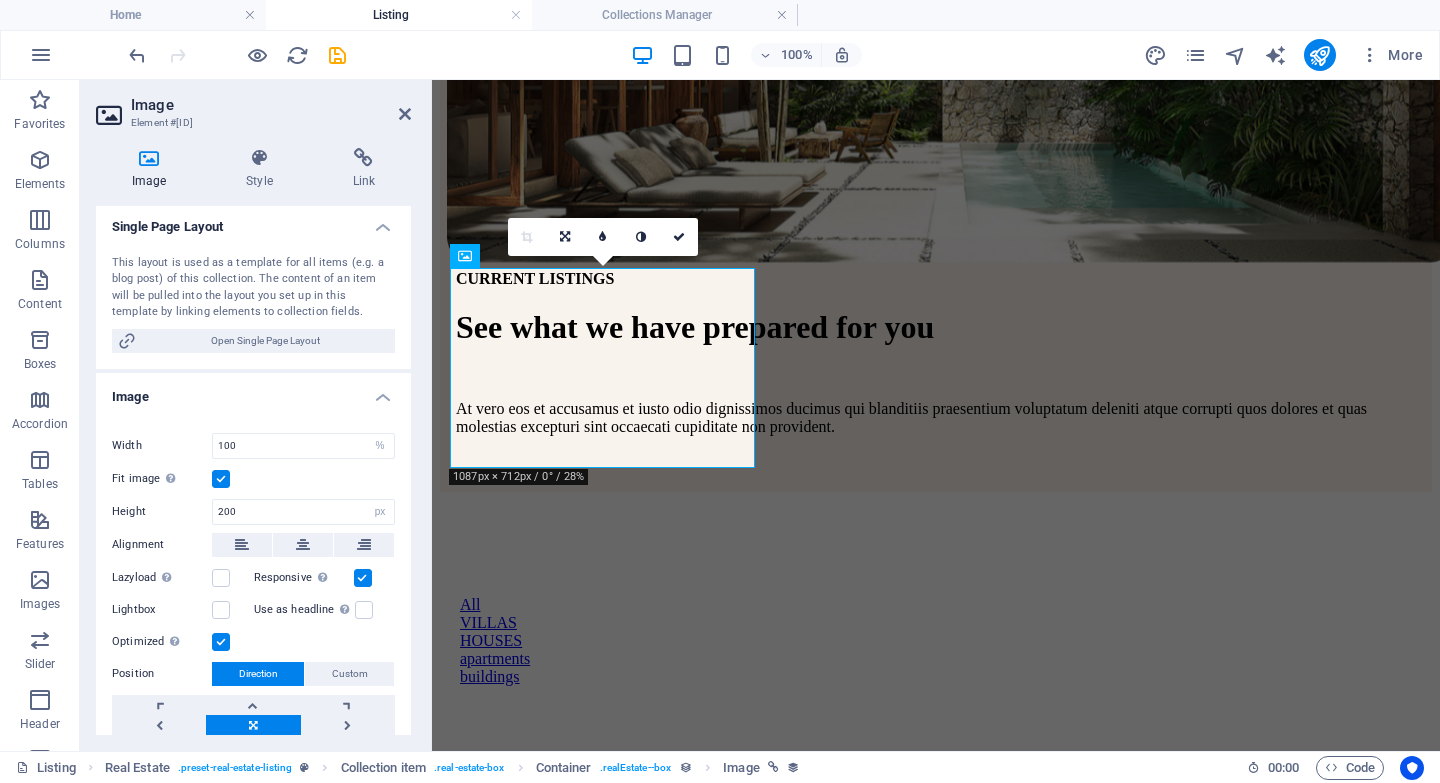 scroll, scrollTop: 274, scrollLeft: 0, axis: vertical 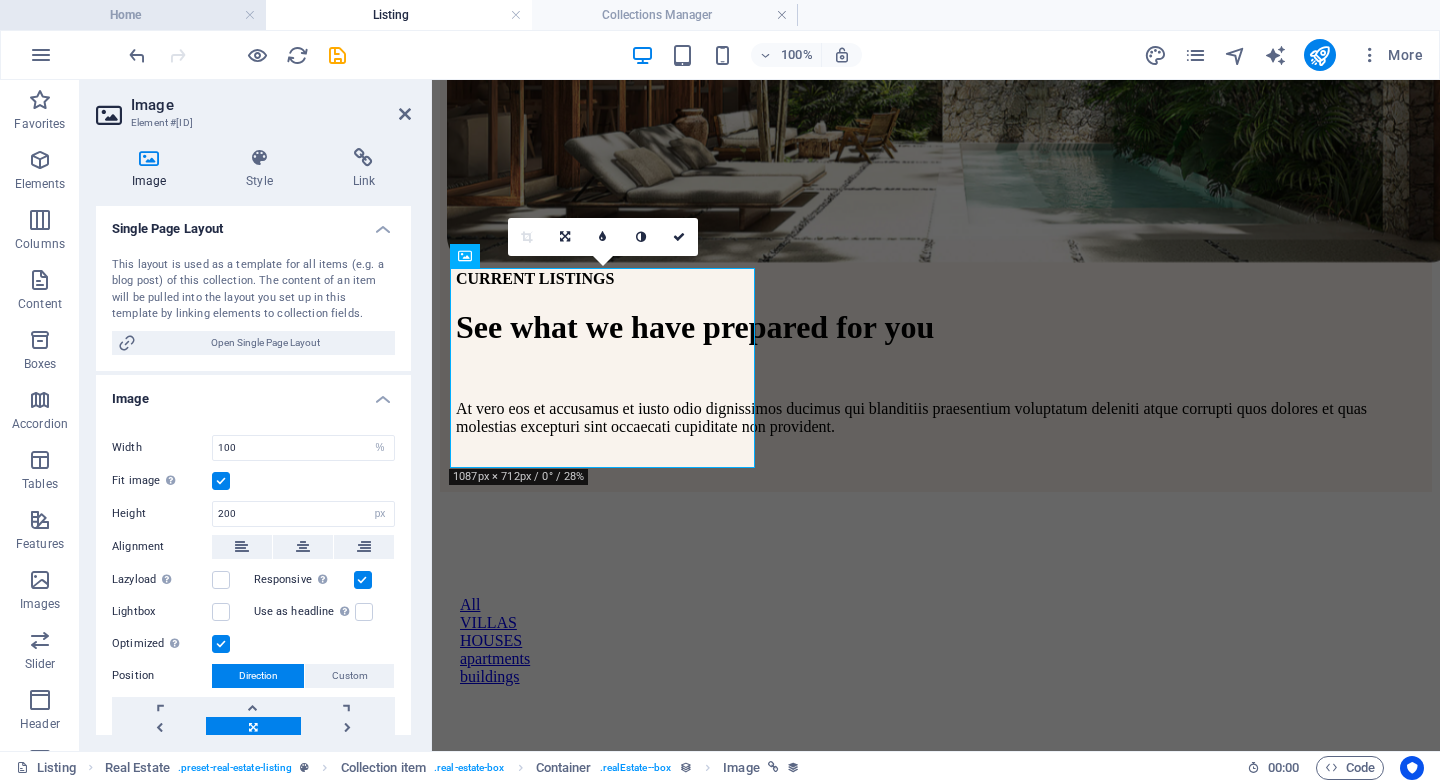 click on "Home" at bounding box center [133, 15] 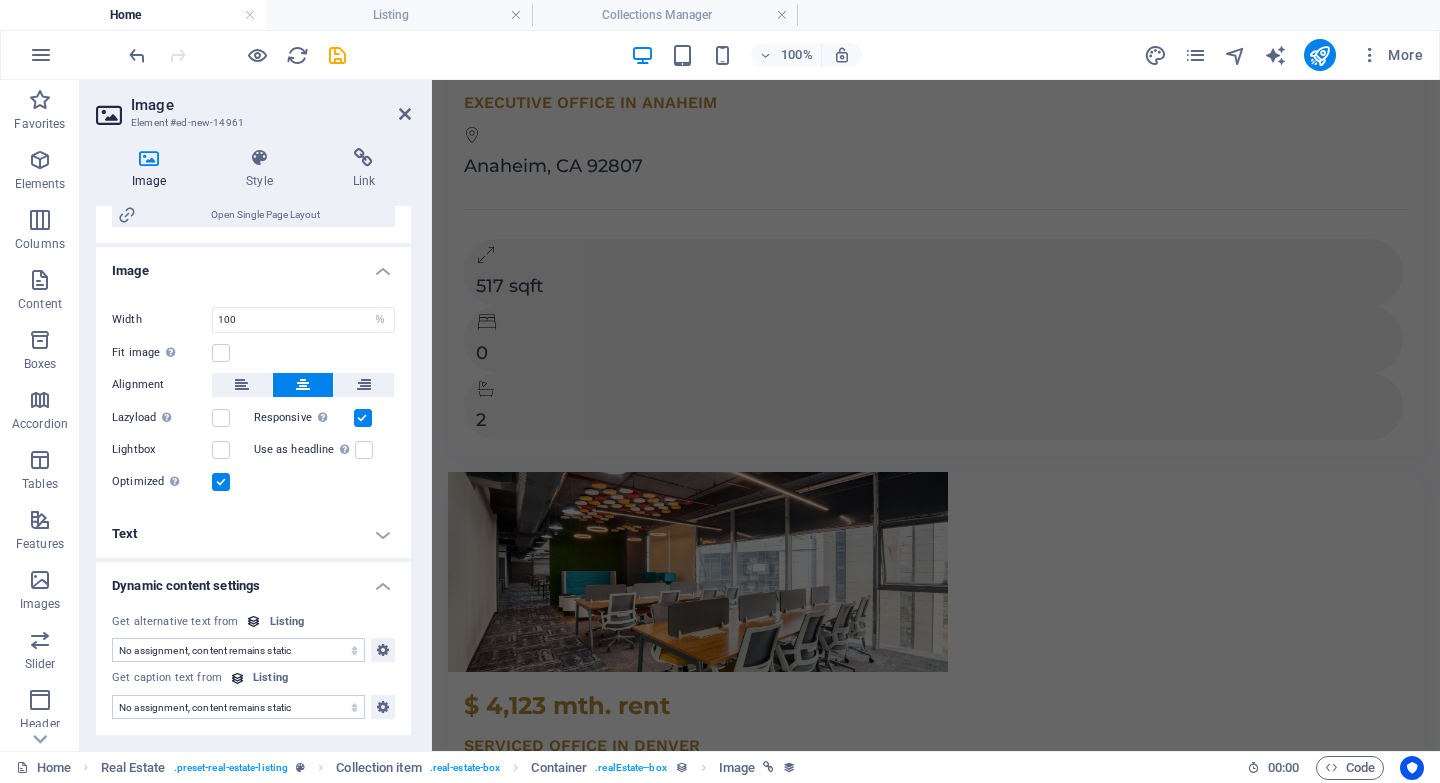 scroll, scrollTop: 0, scrollLeft: 0, axis: both 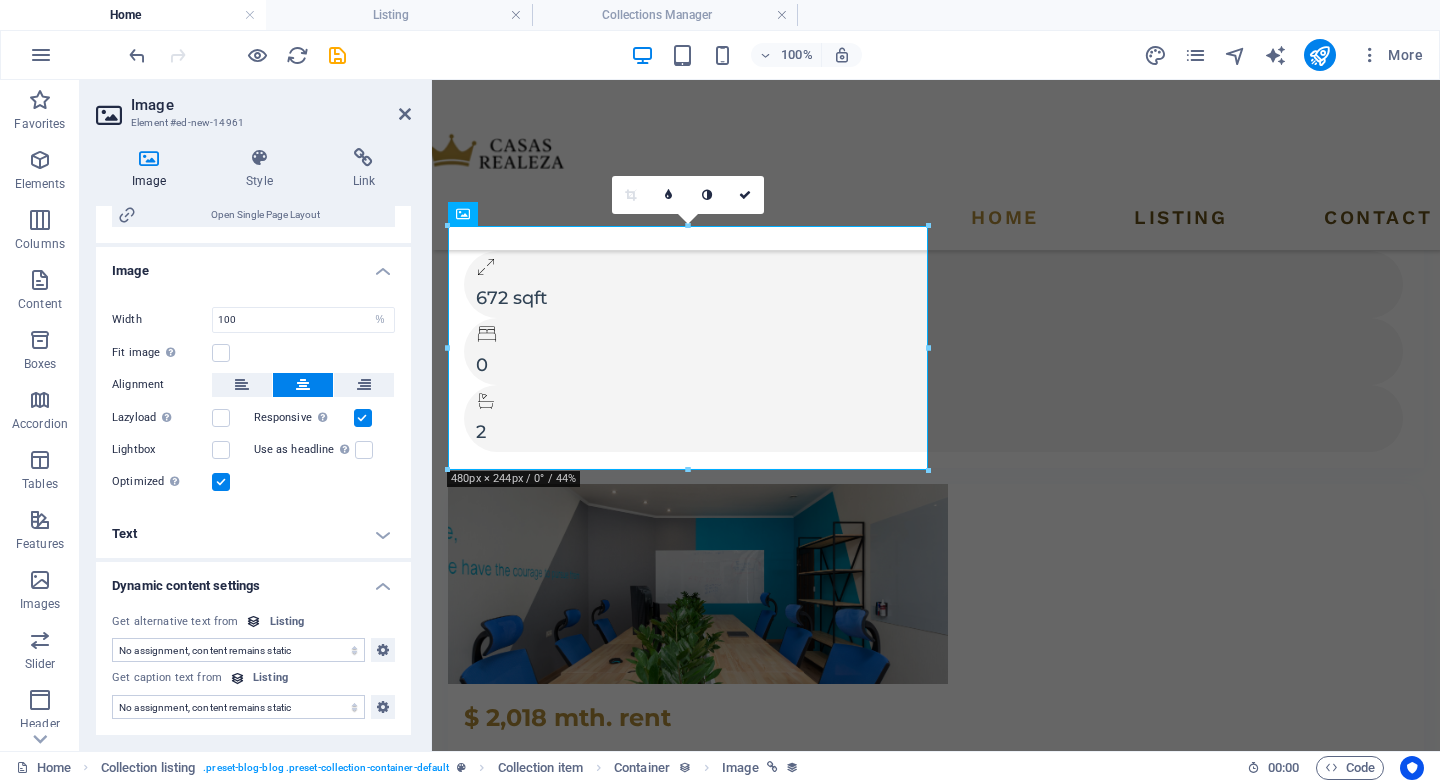 click on "Text" at bounding box center [253, 534] 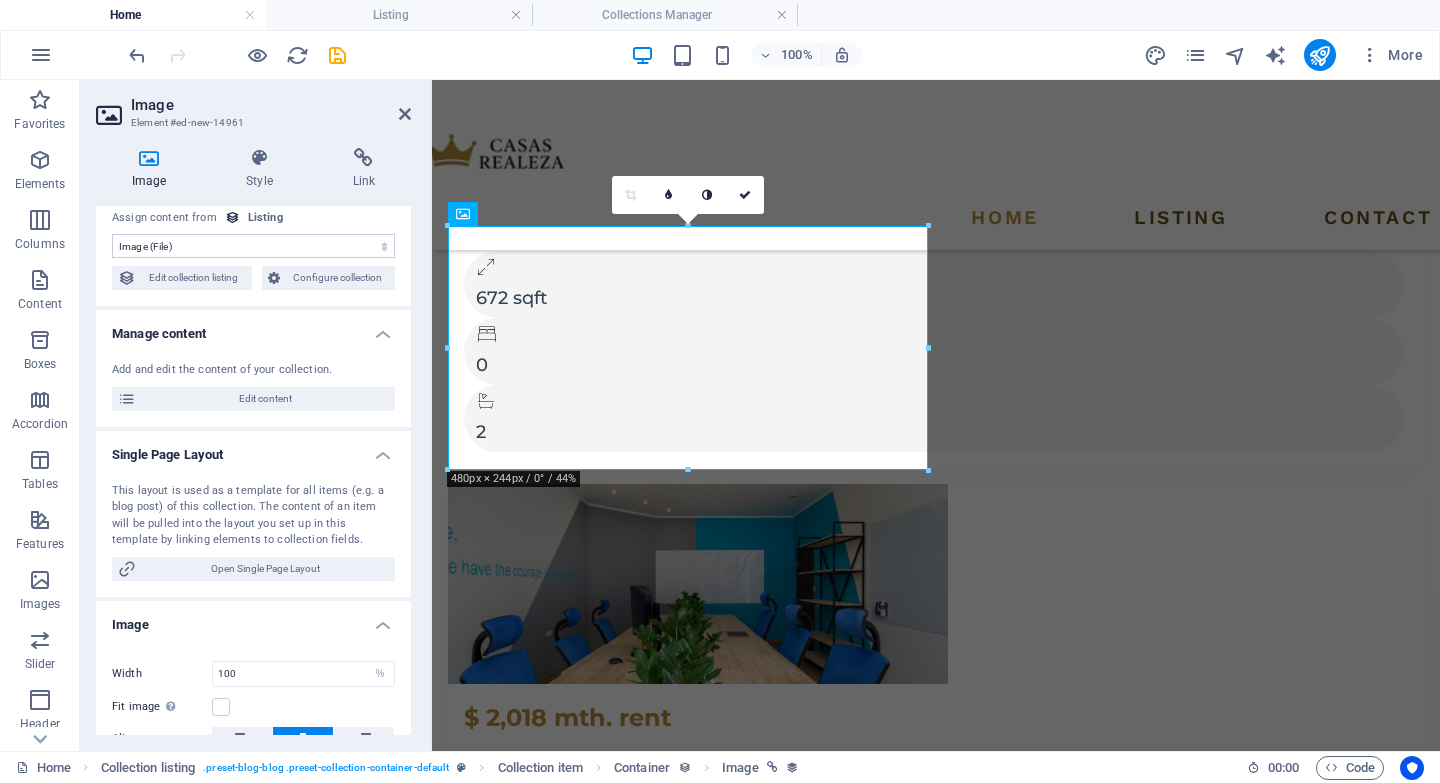 scroll, scrollTop: 20, scrollLeft: 0, axis: vertical 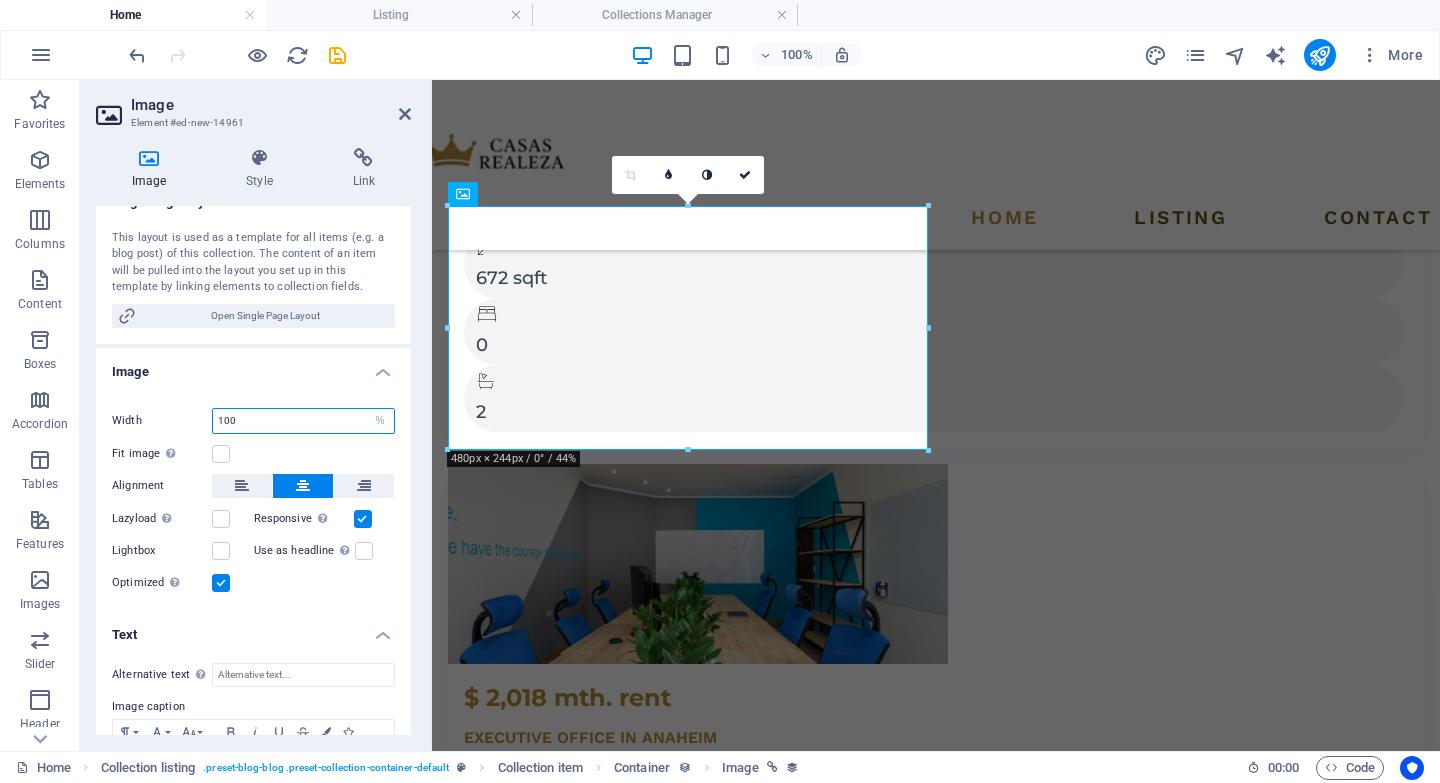 click on "100" at bounding box center (303, 421) 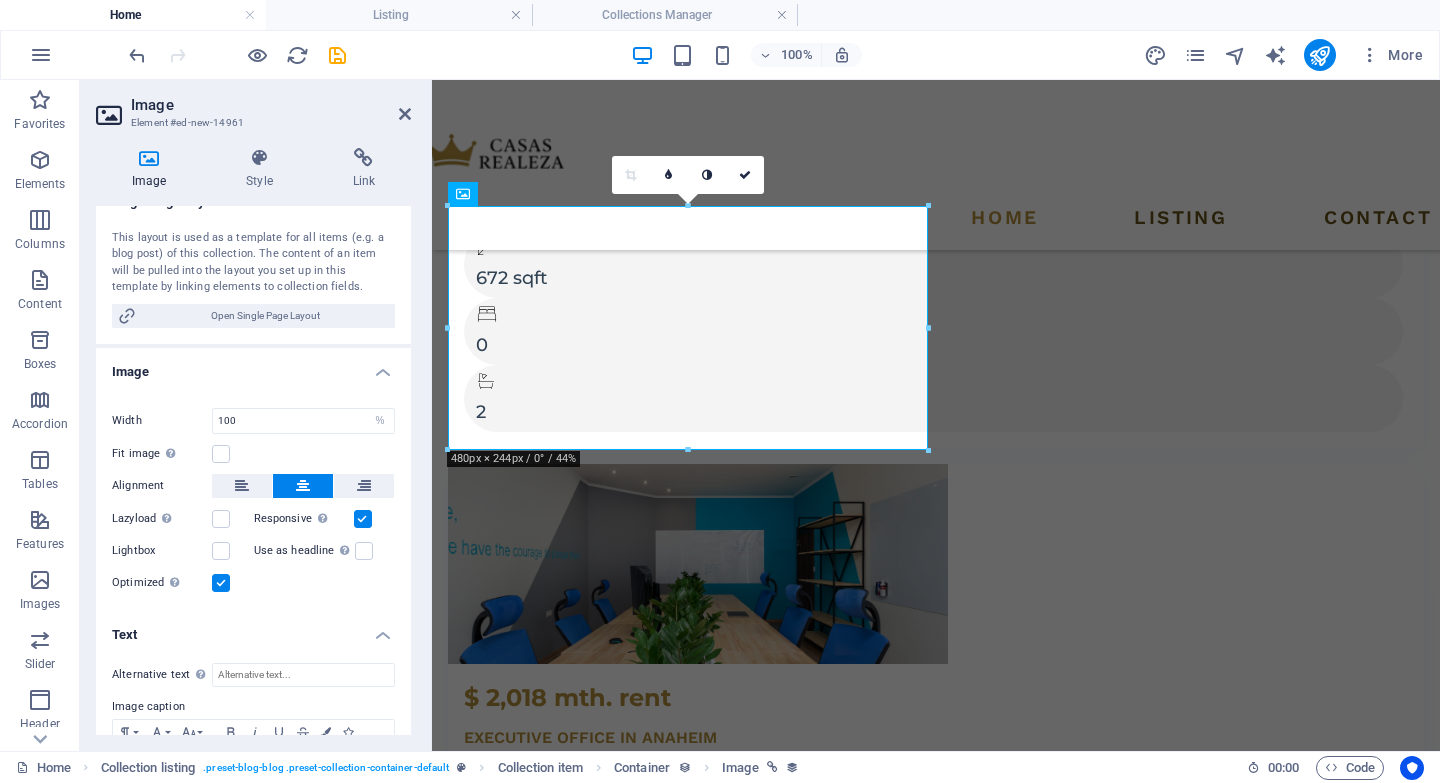 click on "Drag files here, click to choose files or select files from Files or our free stock photos & videos Select files from the file manager, stock photos, or upload file(s) Upload Width 100 Default auto px rem % em vh vw Fit image Automatically fit image to a fixed width and height Height Default auto px Alignment Lazyload Loading images after the page loads improves page speed. Responsive Automatically load retina image and smartphone optimized sizes. Lightbox Use as headline The image will be wrapped in an H1 headline tag. Useful for giving alternative text the weight of an H1 headline, e.g. for the logo. Leave unchecked if uncertain. Optimized Images are compressed to improve page speed. Position Direction Custom X offset 50 px rem % vh vw Y offset 50 px rem % vh vw" at bounding box center [253, 497] 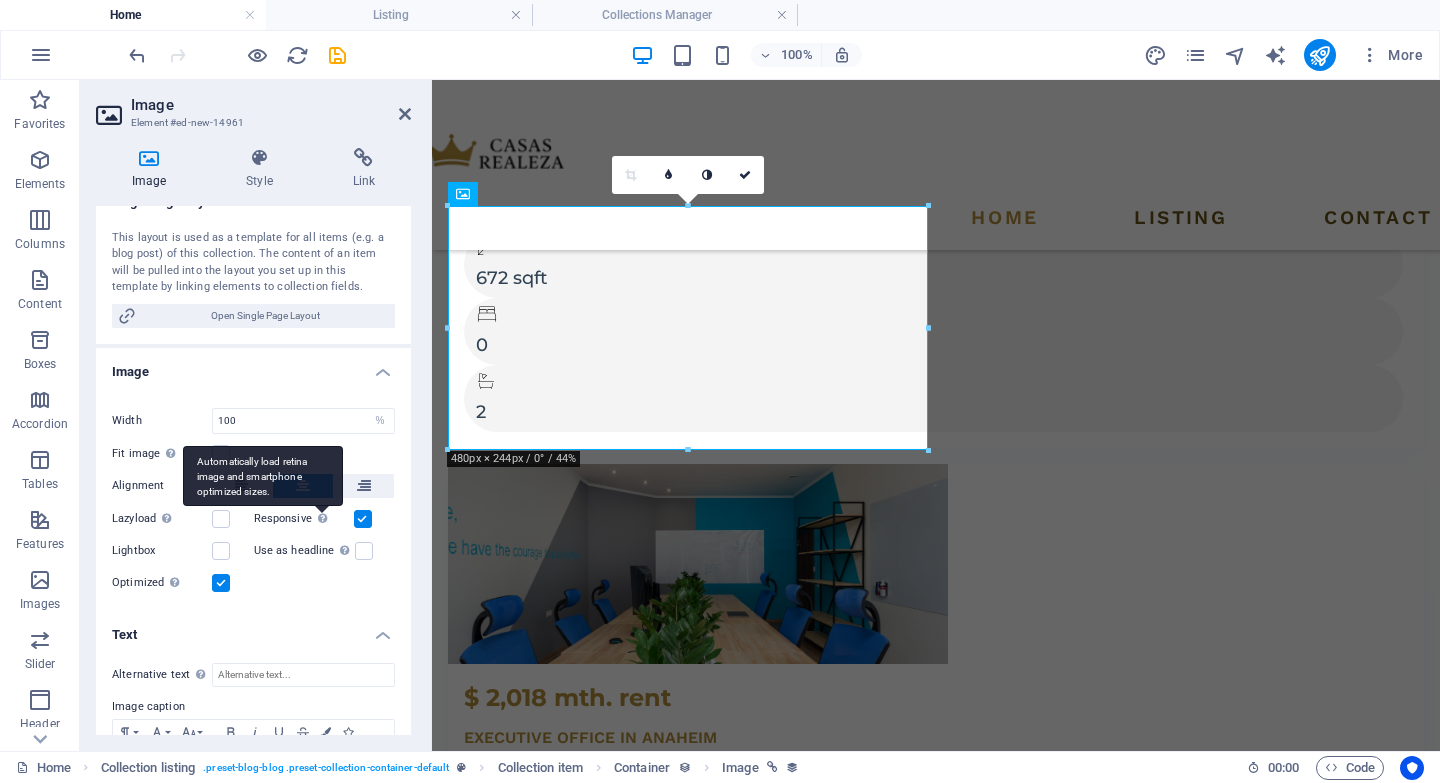 scroll, scrollTop: 524, scrollLeft: 0, axis: vertical 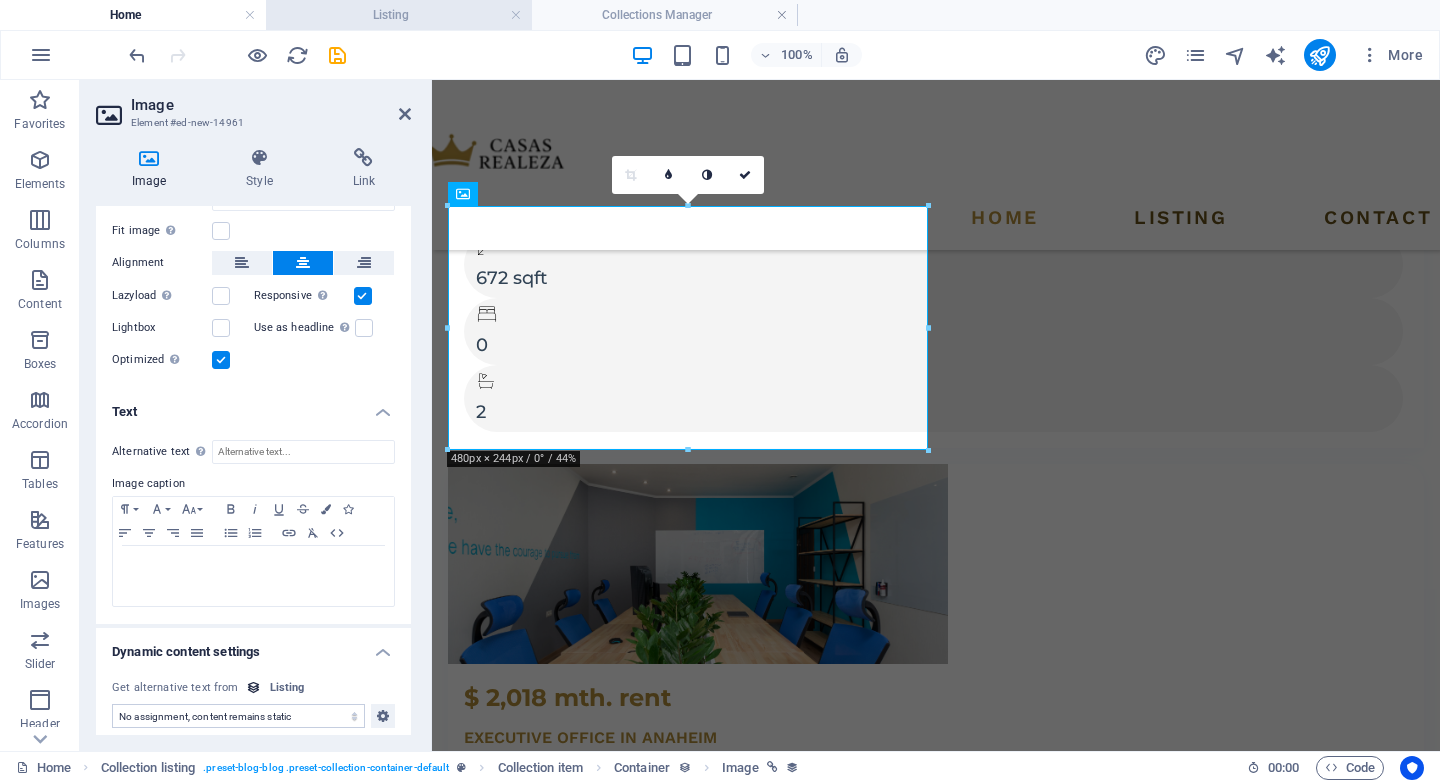 click on "Listing" at bounding box center (399, 15) 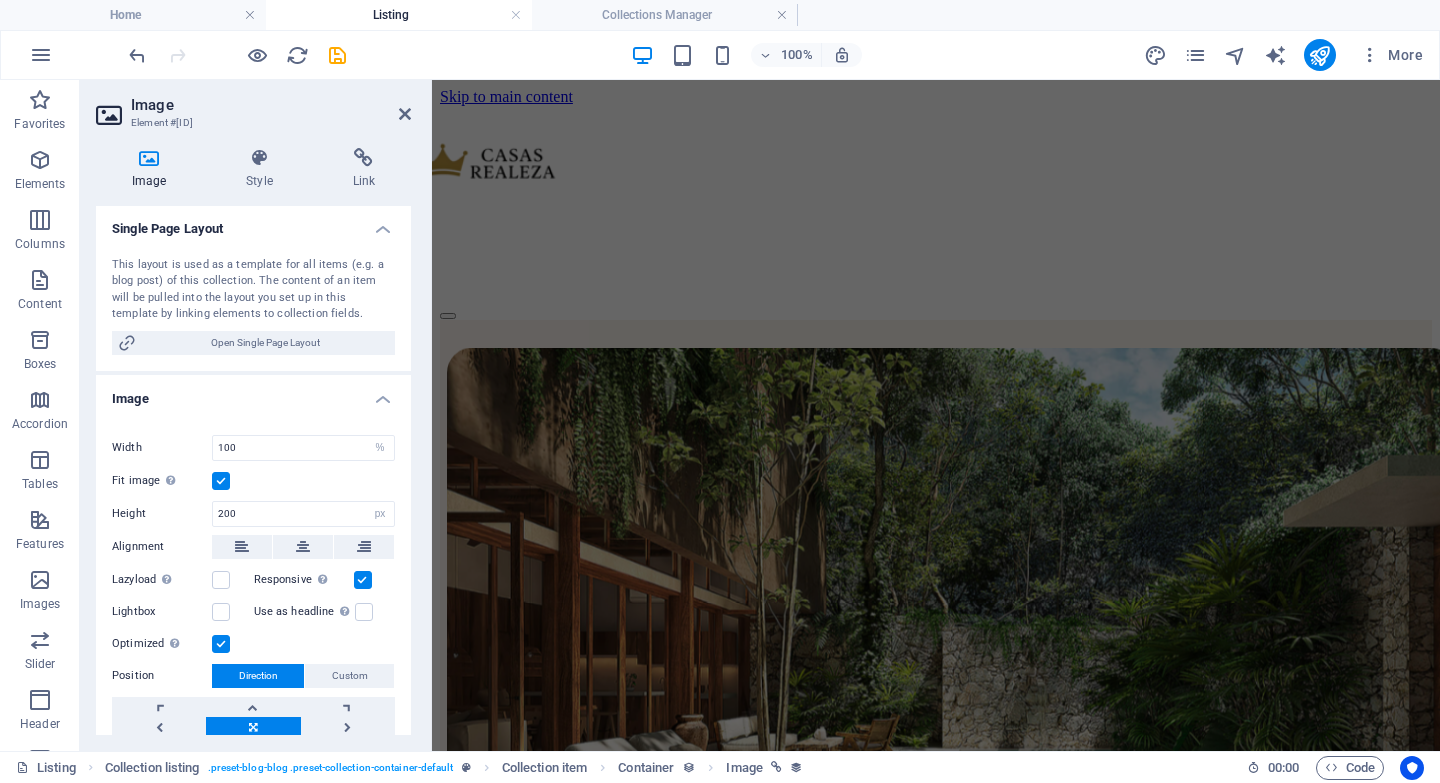 scroll, scrollTop: 606, scrollLeft: 0, axis: vertical 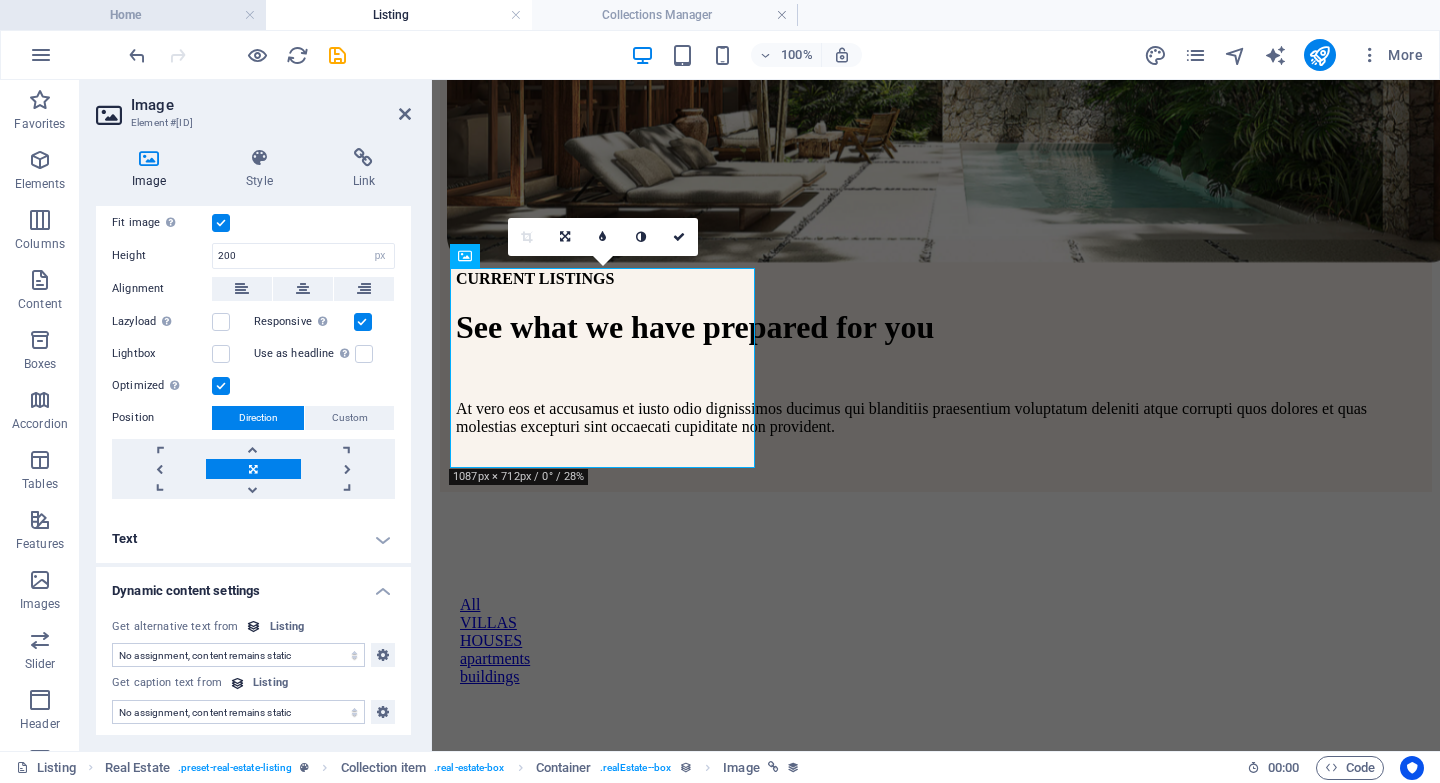 click on "Home" at bounding box center [133, 15] 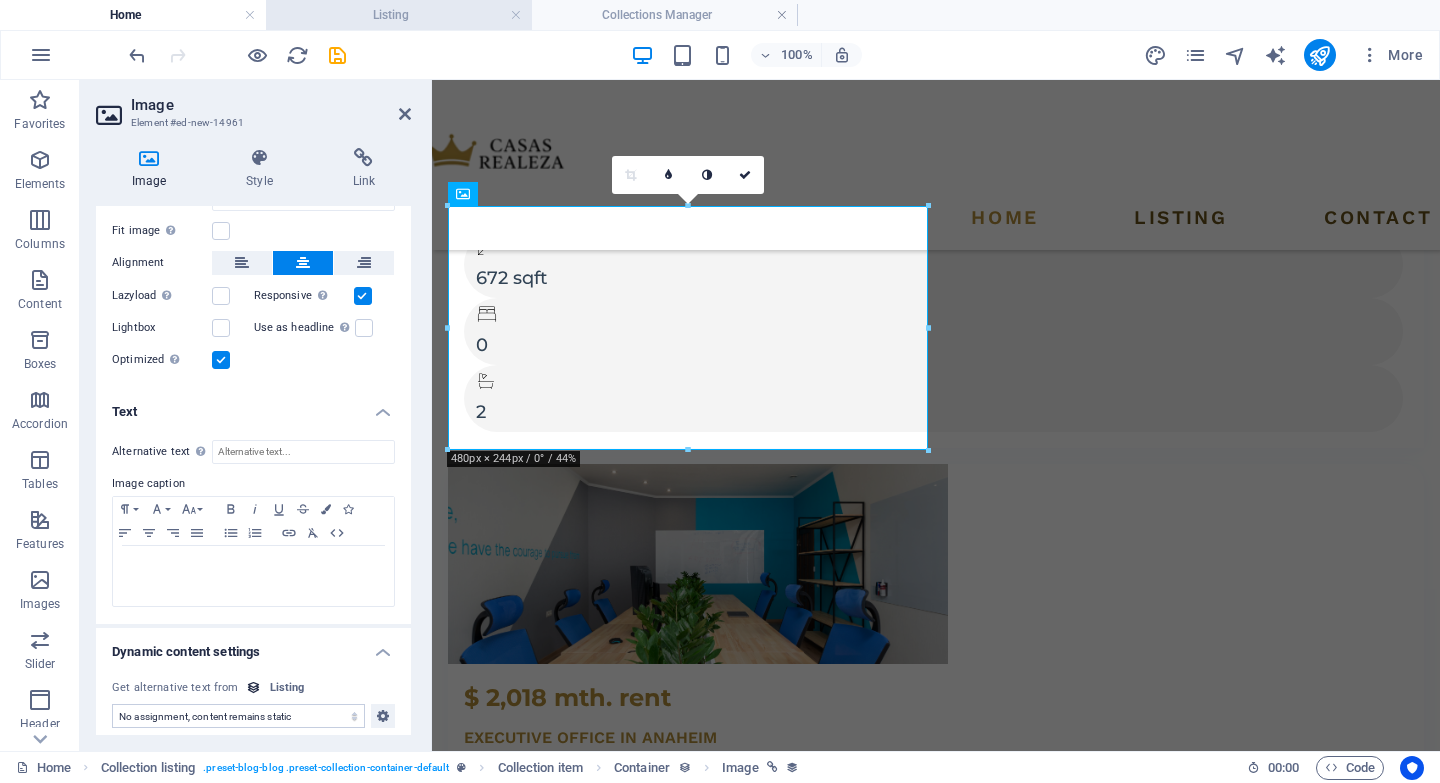 click on "Listing" at bounding box center (399, 15) 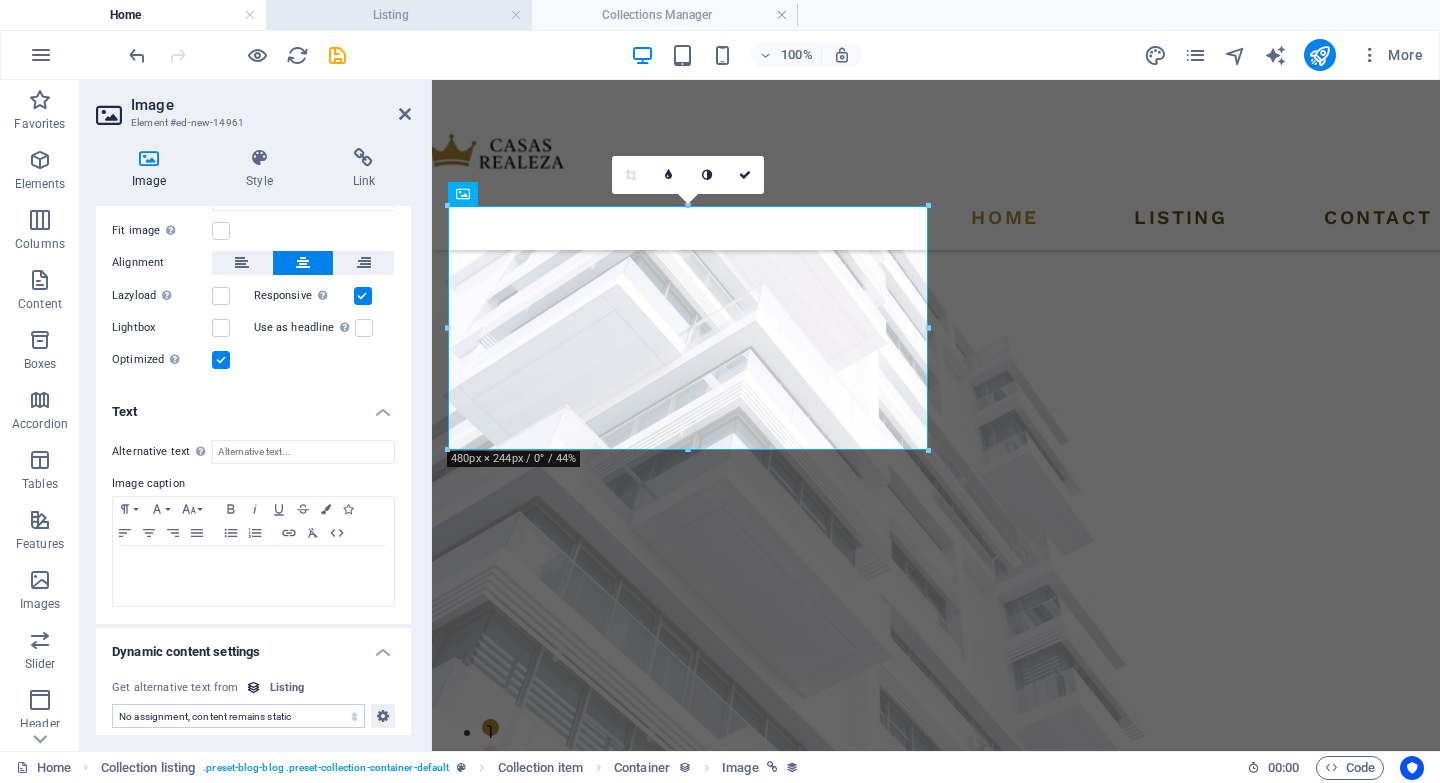 scroll, scrollTop: 606, scrollLeft: 0, axis: vertical 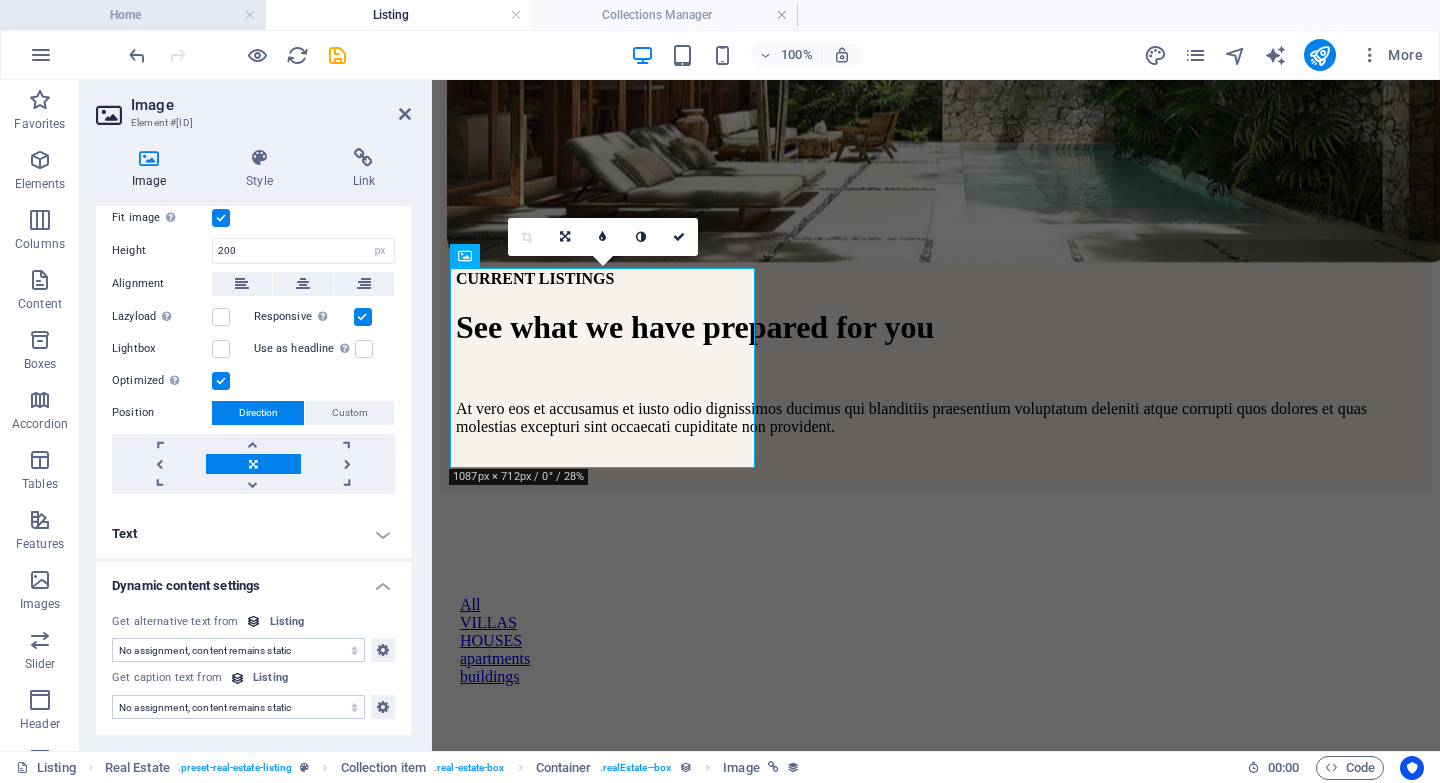 click on "Home" at bounding box center [133, 15] 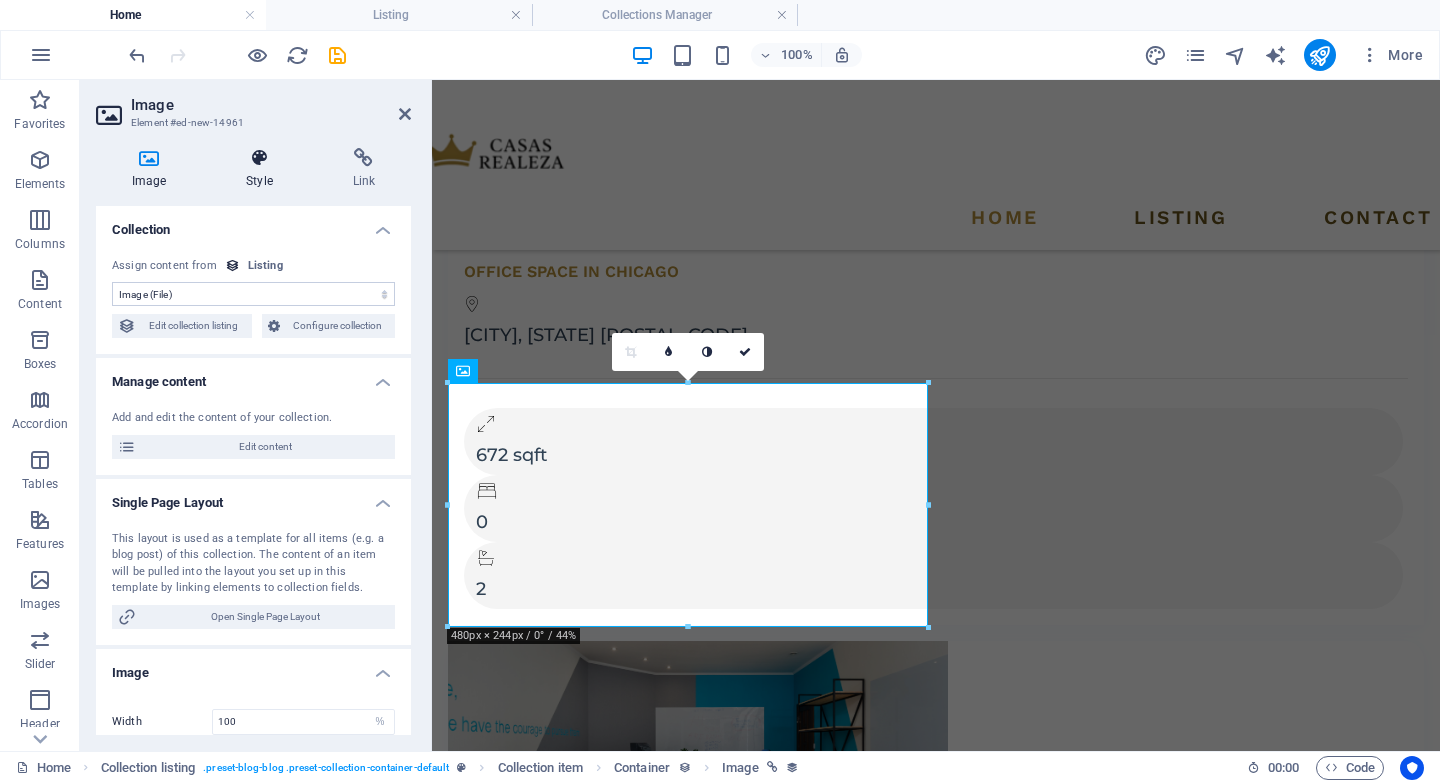click at bounding box center (259, 158) 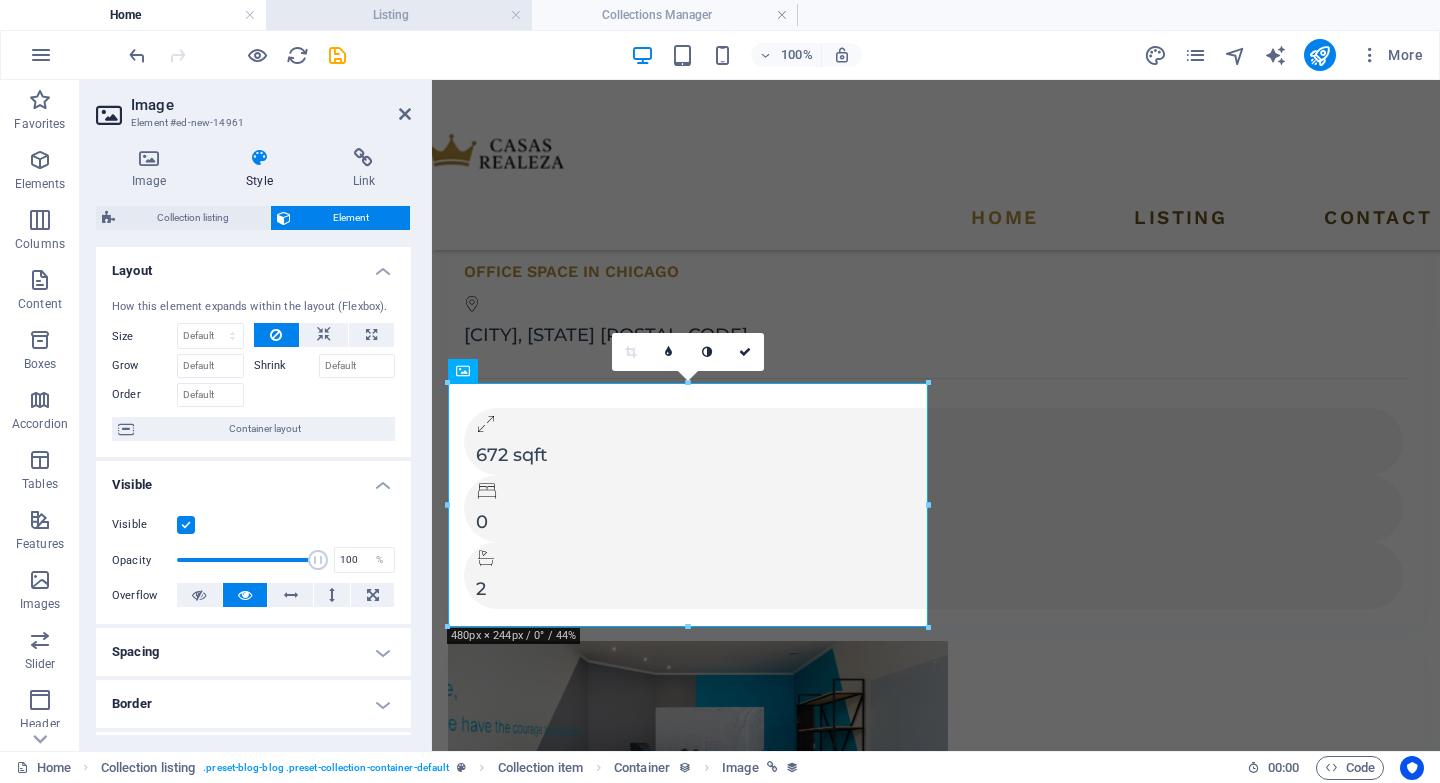 click on "Listing" at bounding box center [399, 15] 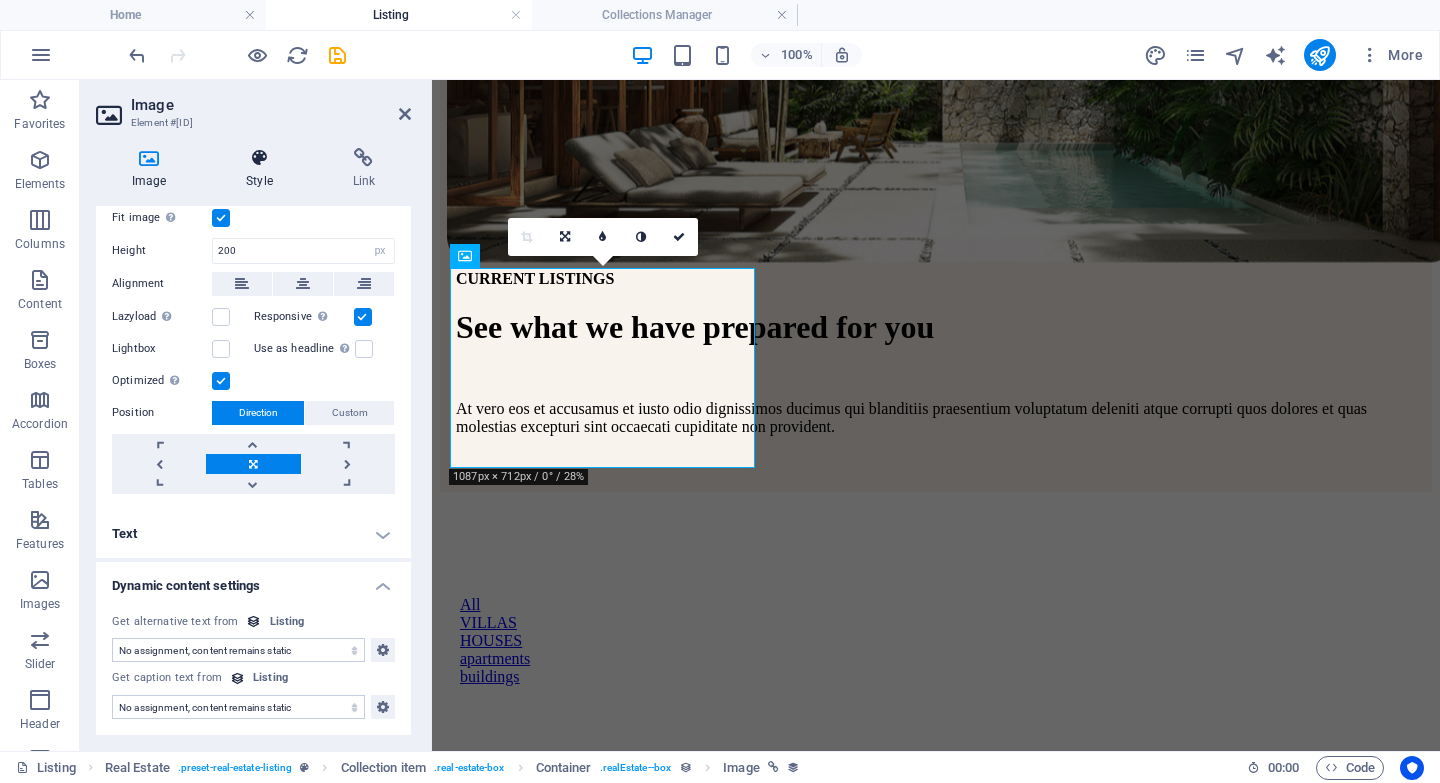 click at bounding box center [259, 158] 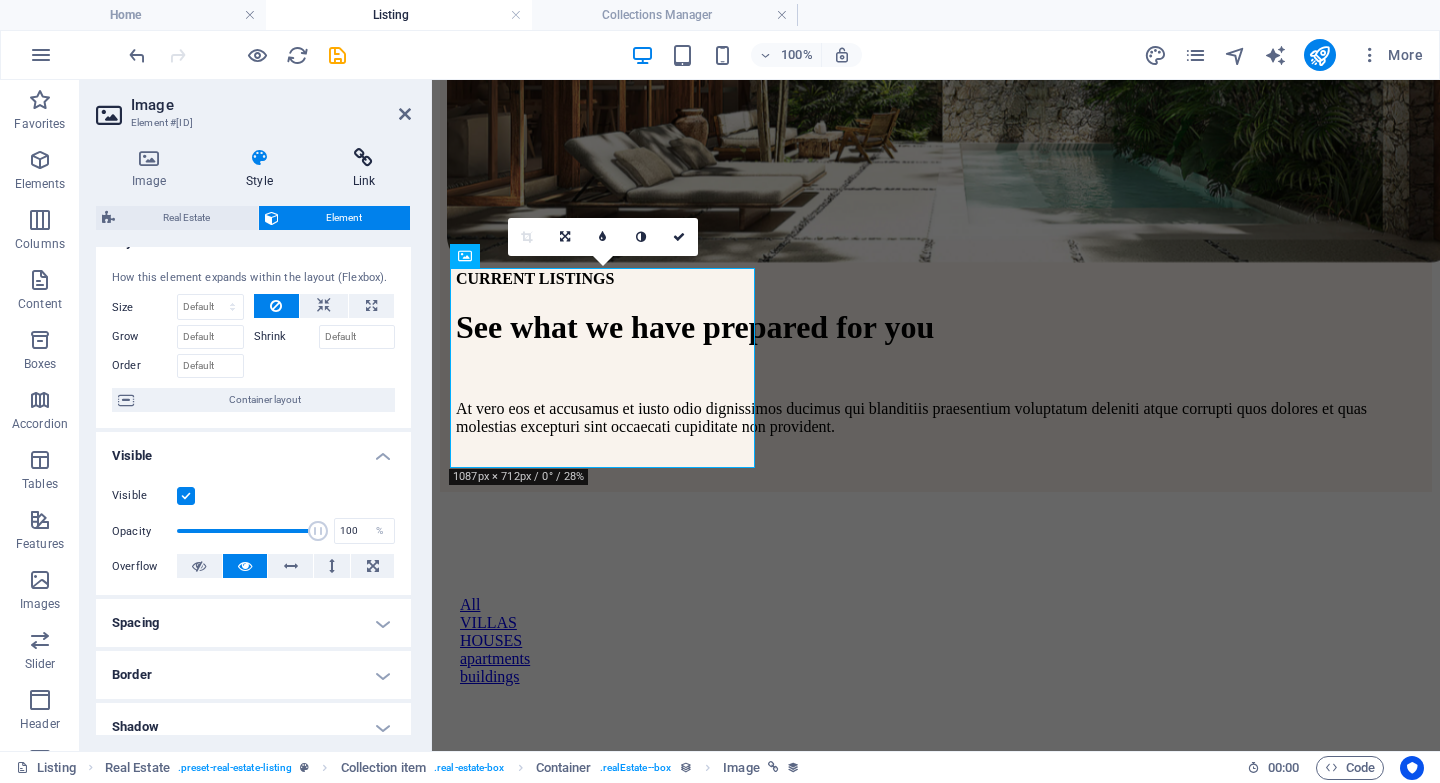 click at bounding box center [364, 158] 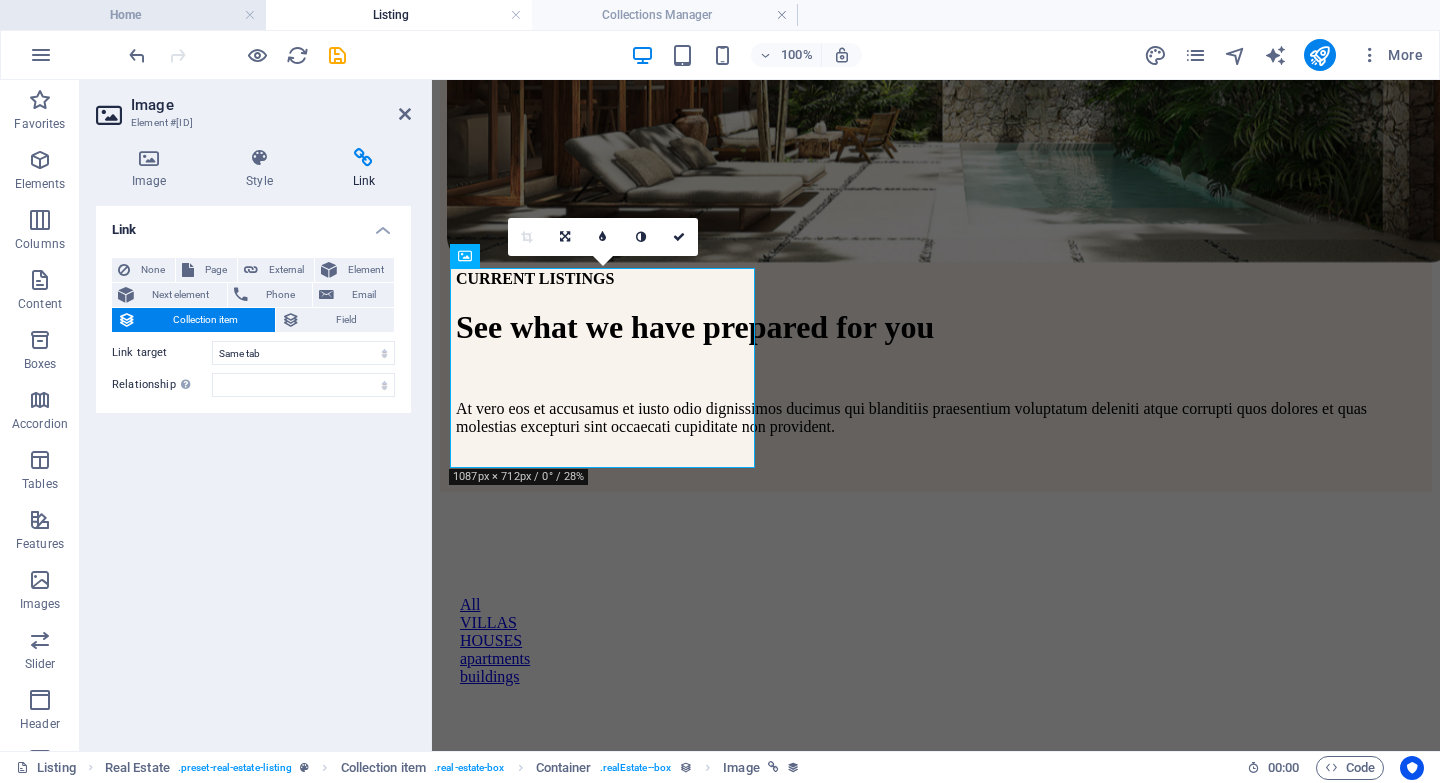 click on "Home" at bounding box center (133, 15) 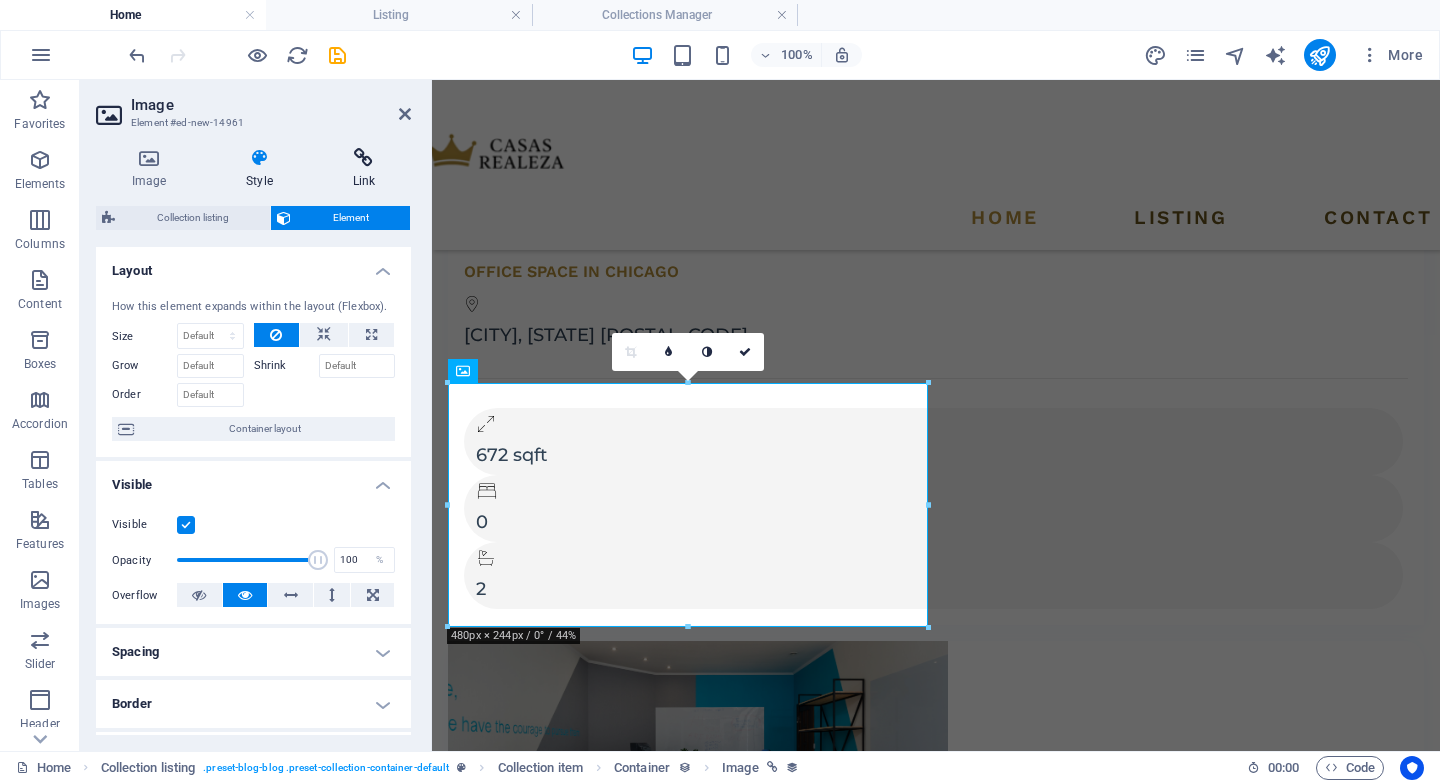 click at bounding box center [364, 158] 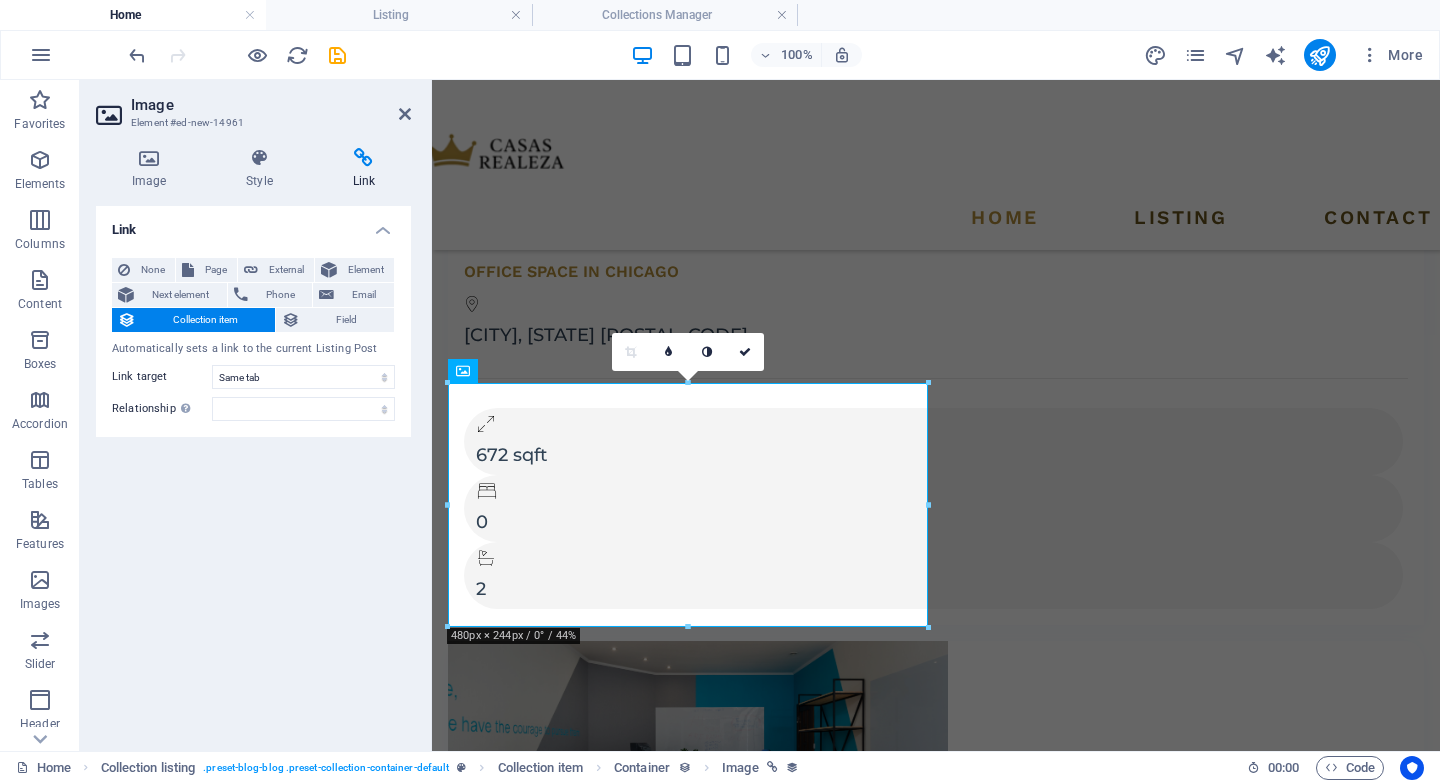 click on "Collection item" at bounding box center [205, 320] 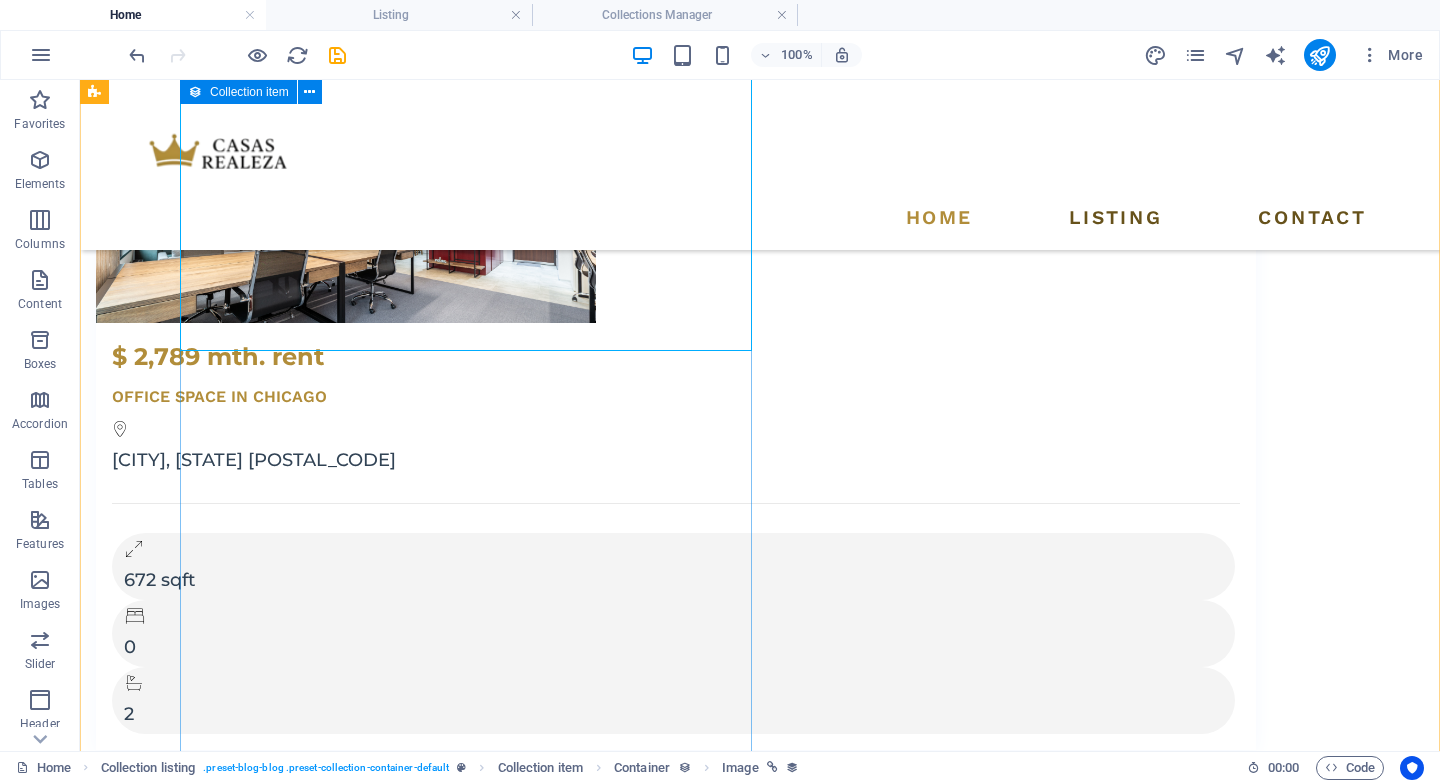 click at bounding box center (676, 6488) 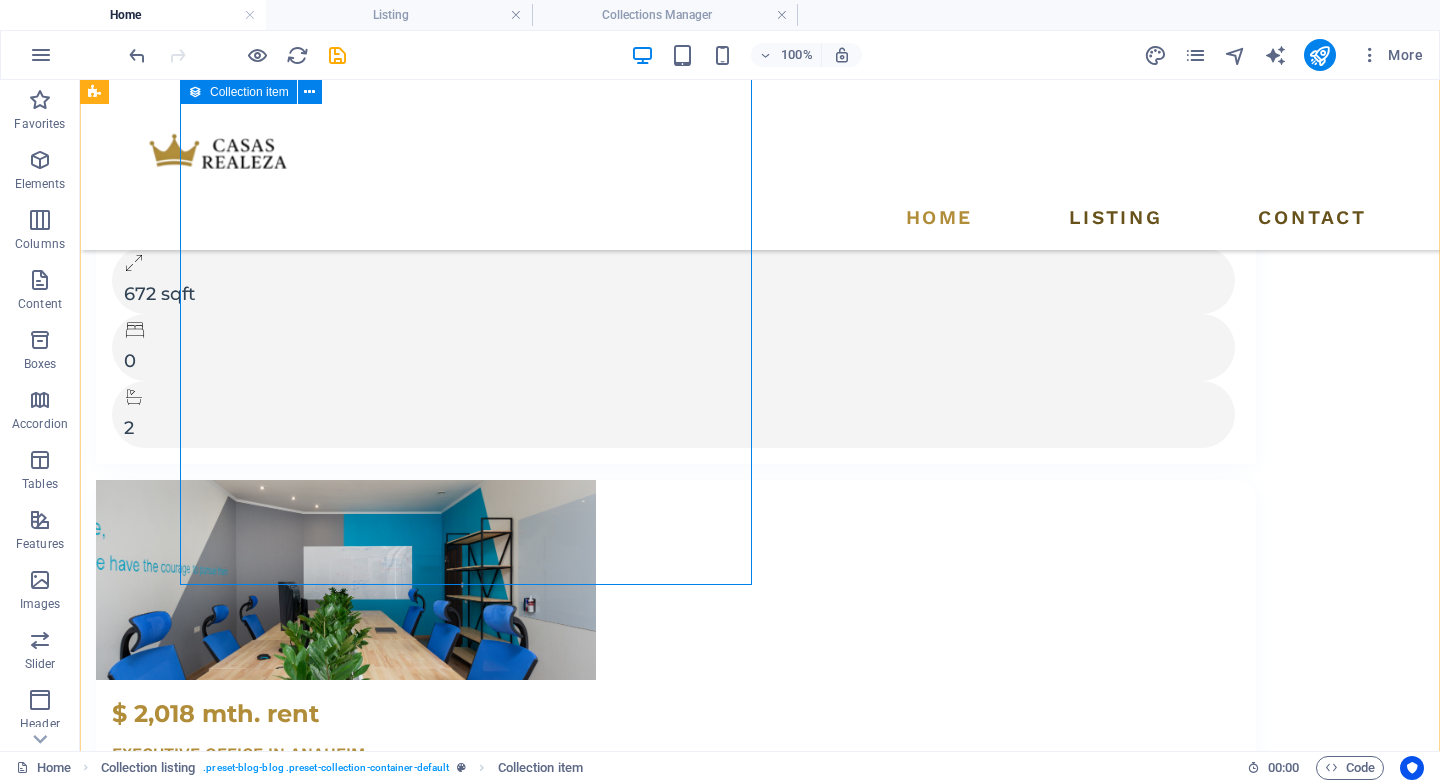 click at bounding box center [676, 6202] 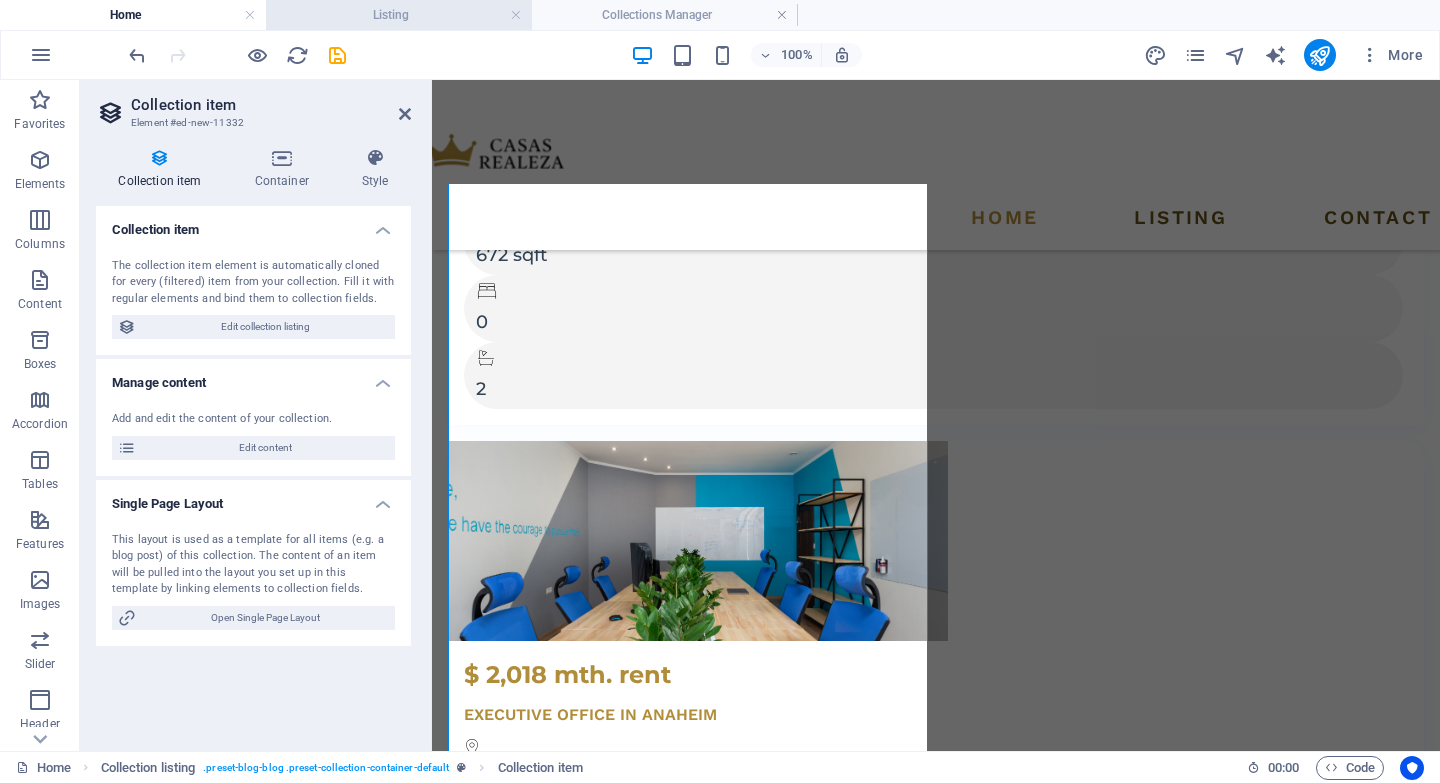click on "Listing" at bounding box center [399, 15] 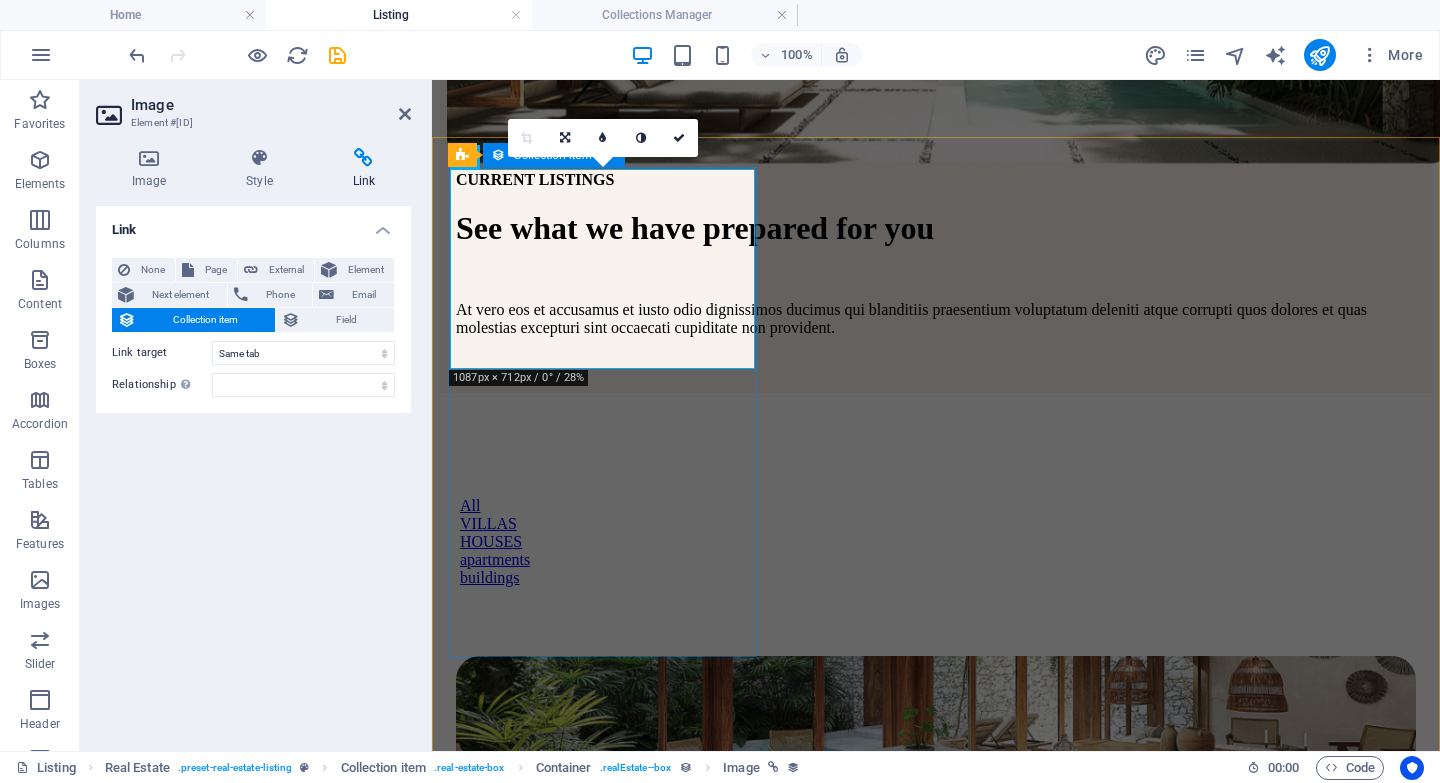 click on "Modern Villa Villa / $6500 per month 8502 Preston Rd. Inglewood, Maine 98380 8751 sqft 8 5" at bounding box center [936, 945] 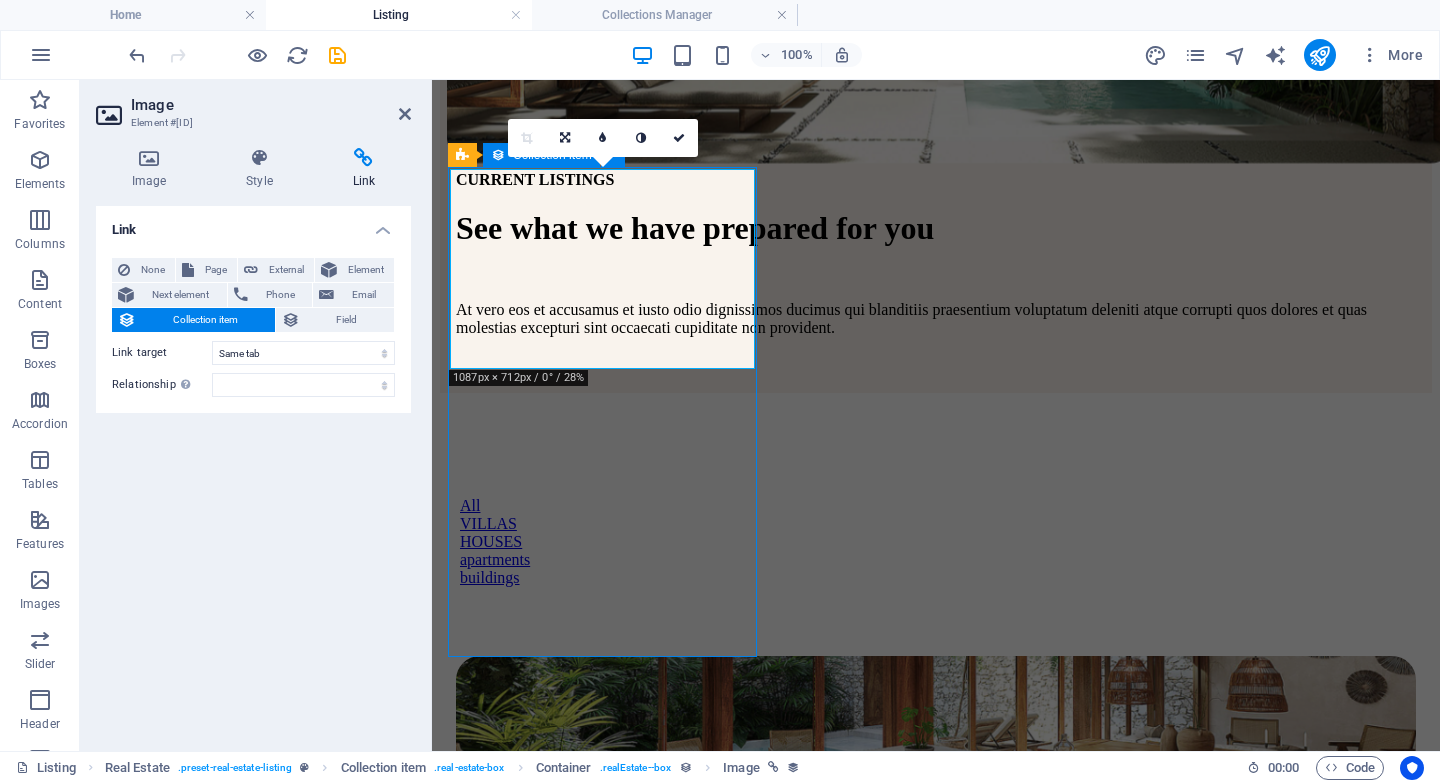 click on "Modern Villa Villa / $6500 per month 8502 Preston Rd. Inglewood, Maine 98380 8751 sqft 8 5" at bounding box center (936, 945) 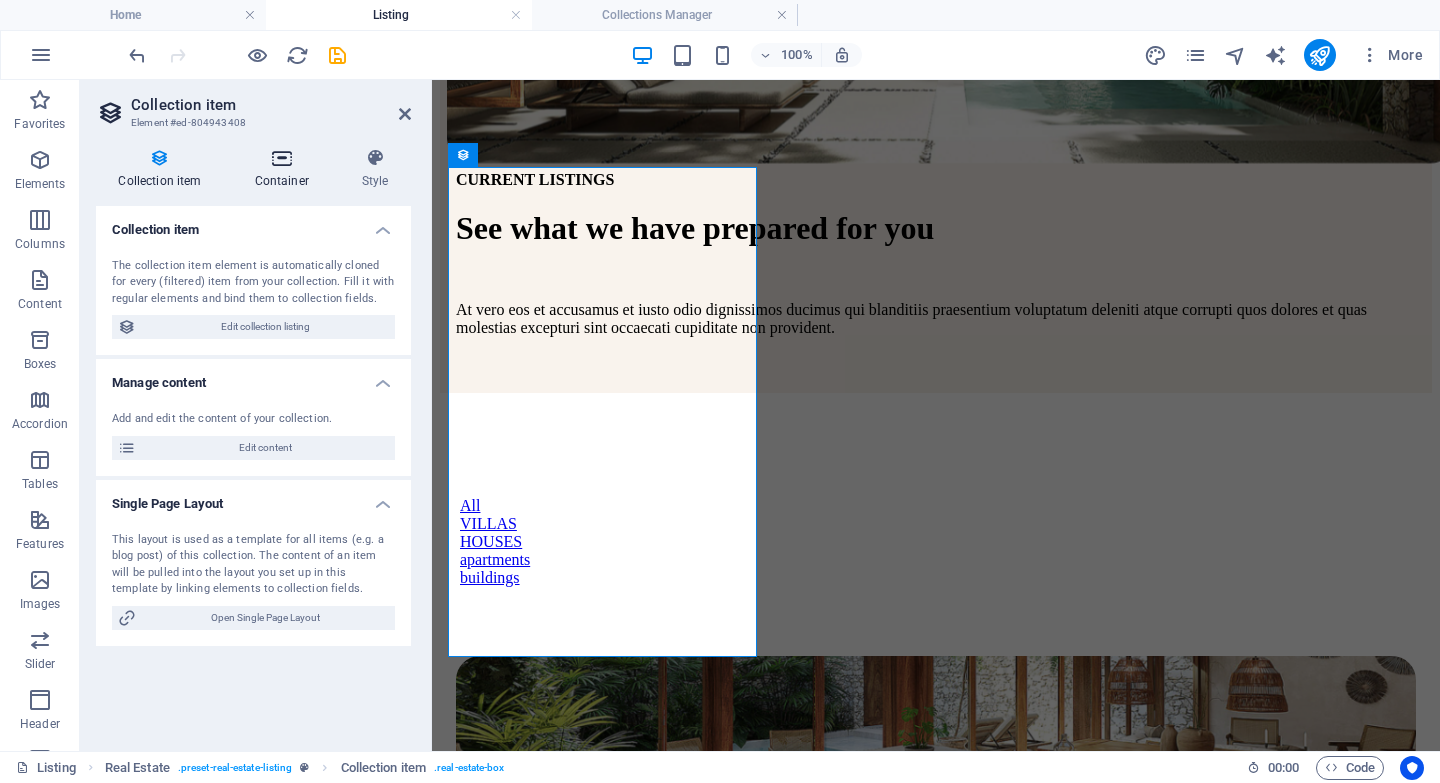 click on "Container" at bounding box center [285, 169] 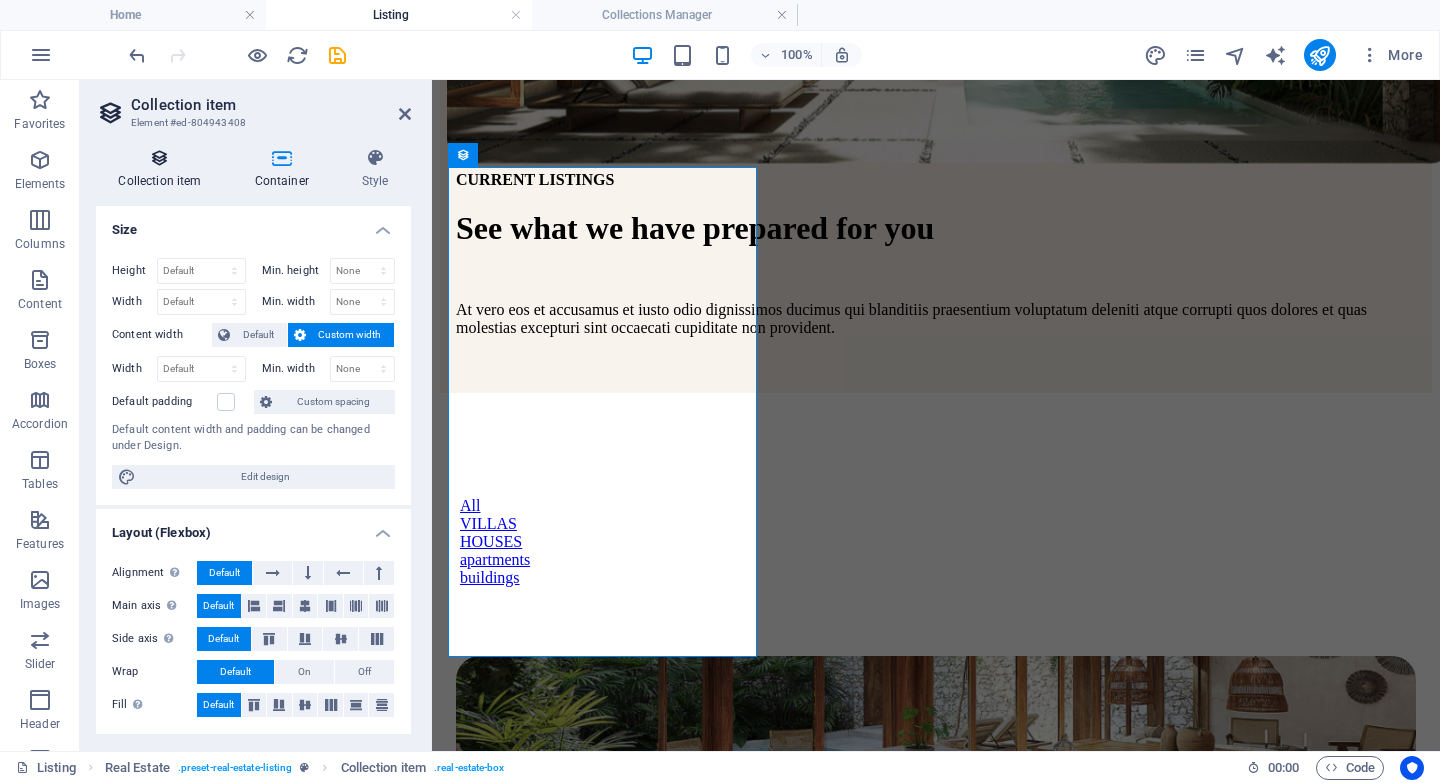 click on "Collection item" at bounding box center [164, 169] 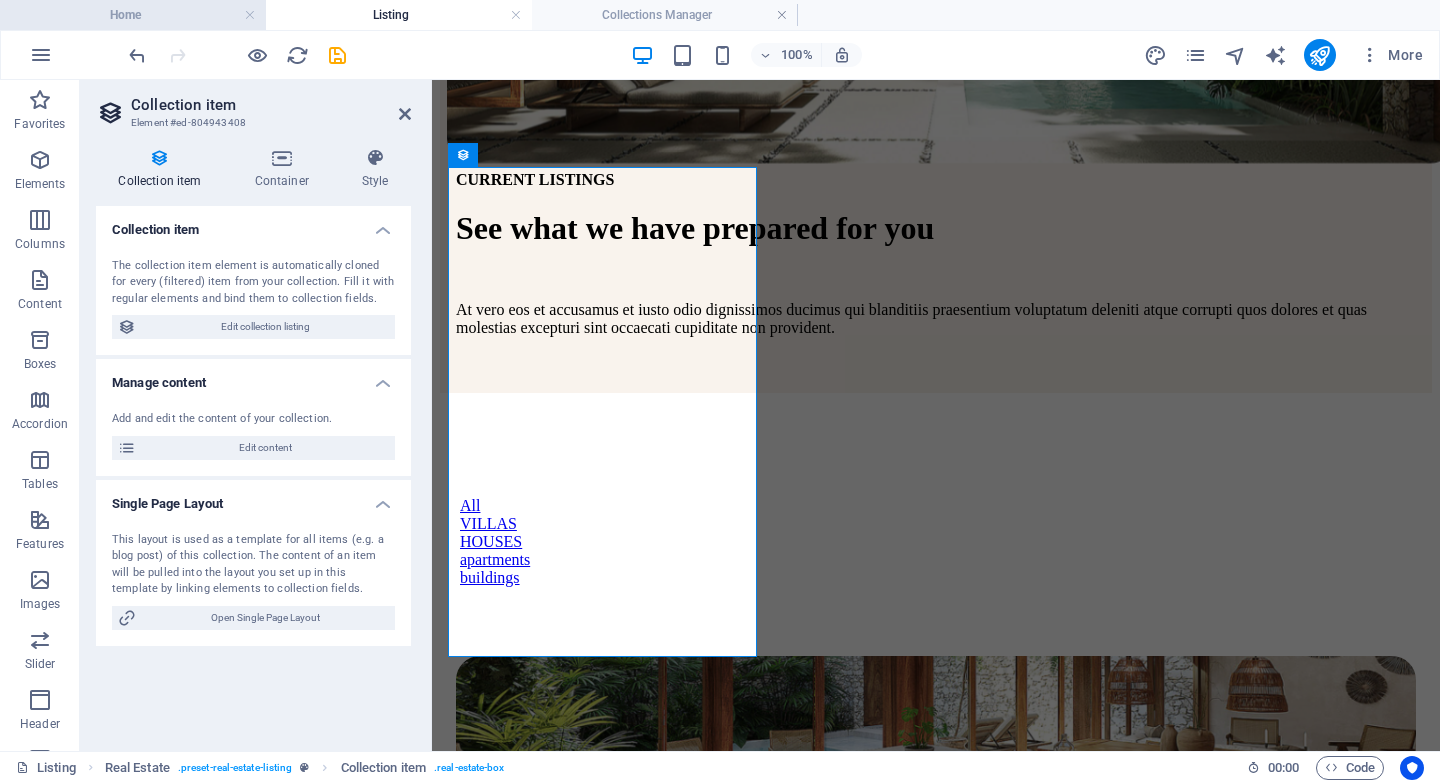 click on "Home" at bounding box center (133, 15) 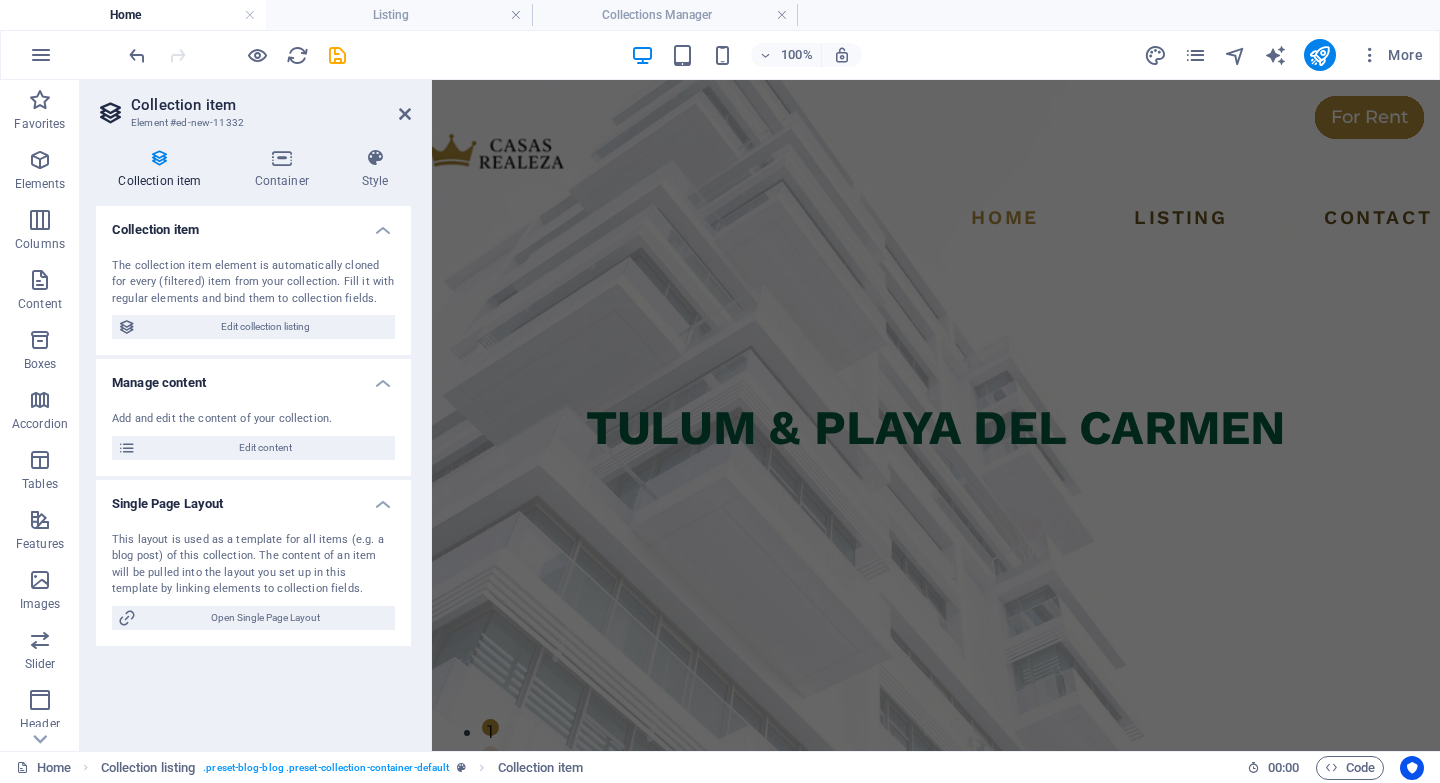 scroll, scrollTop: 0, scrollLeft: 0, axis: both 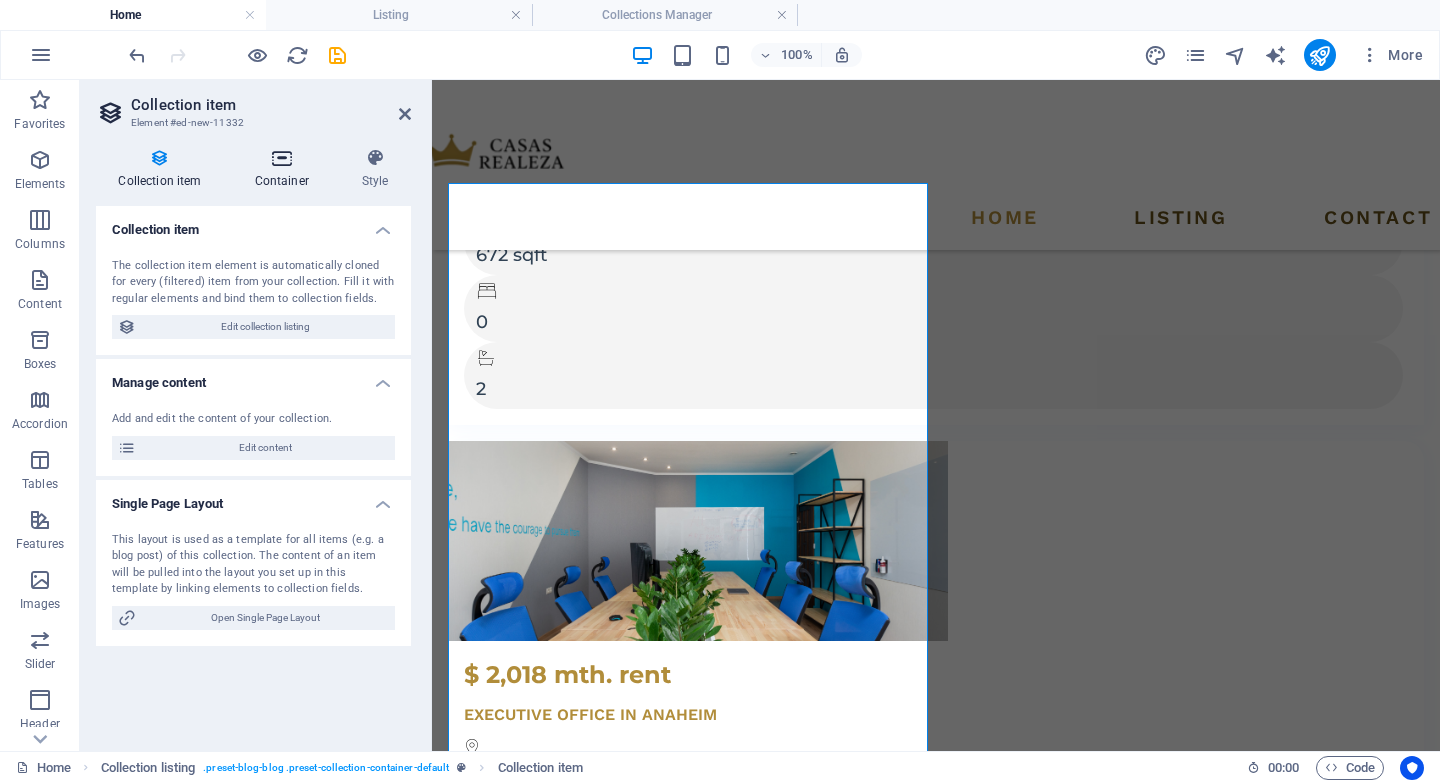 click at bounding box center [281, 158] 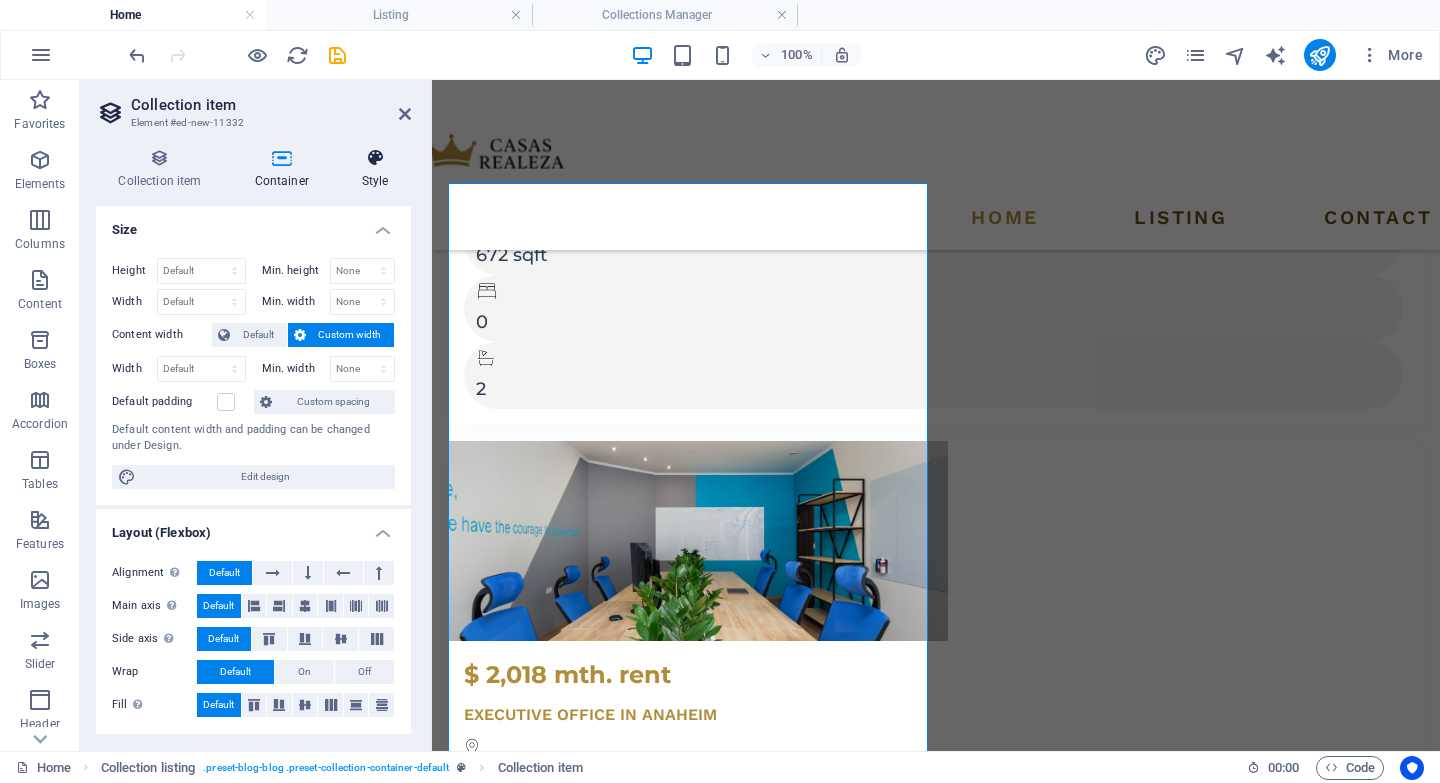 click at bounding box center [375, 158] 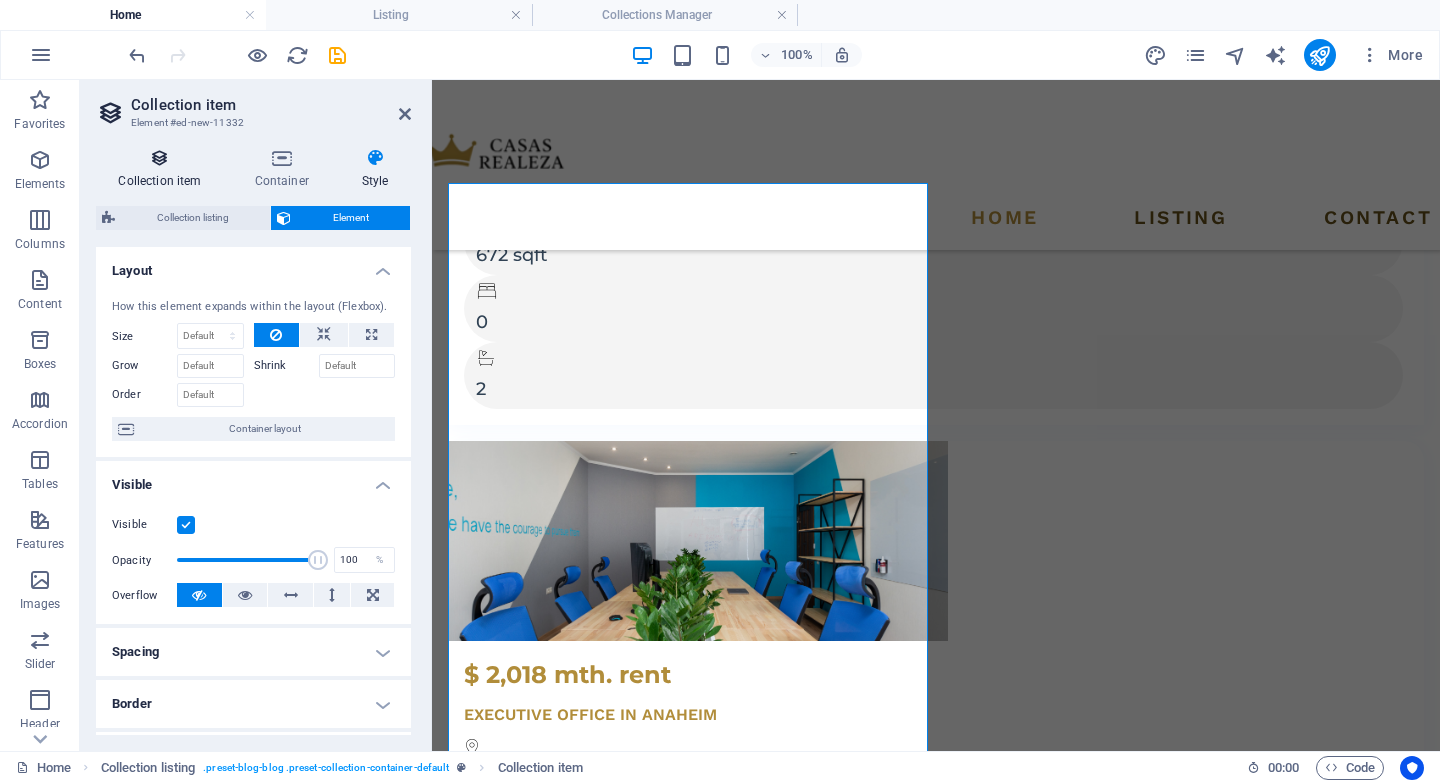click at bounding box center [160, 158] 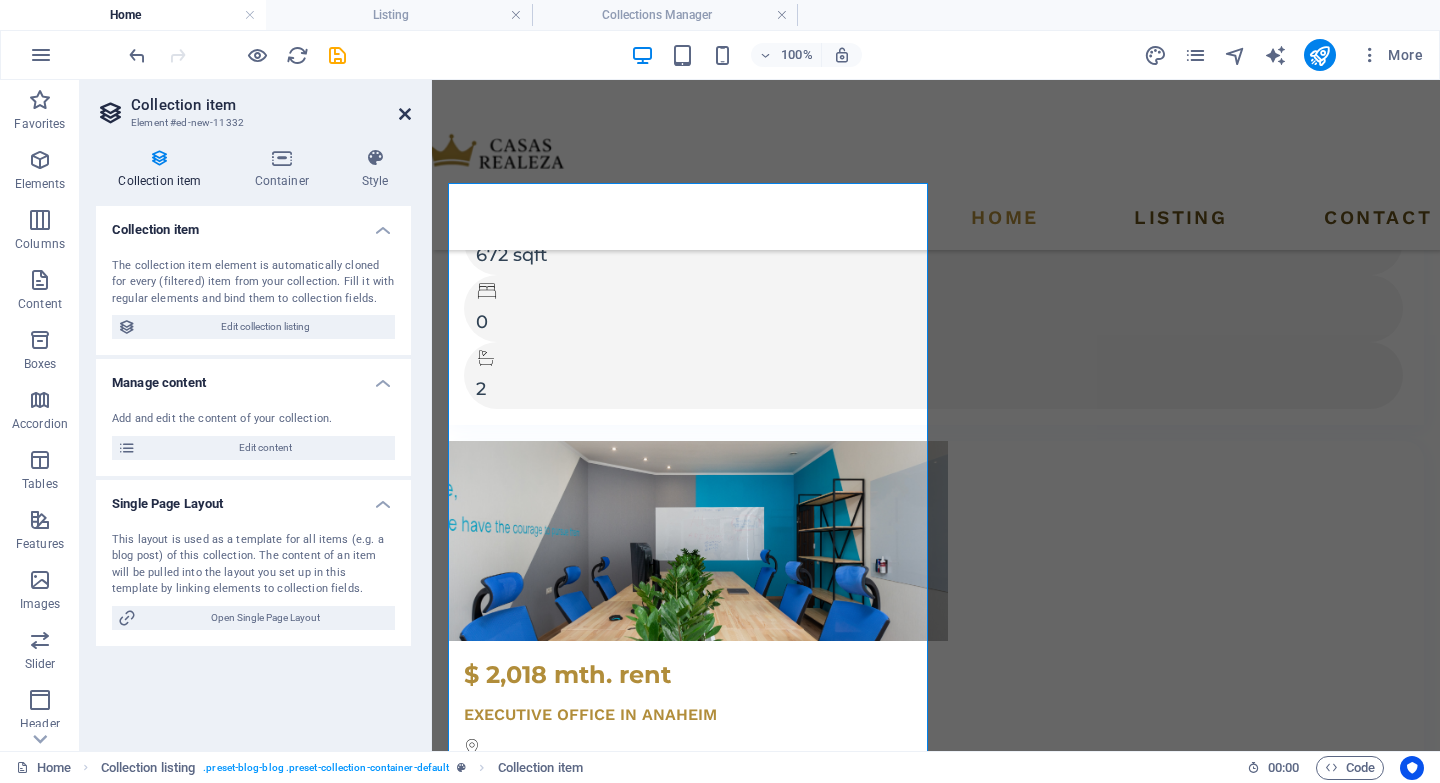 click at bounding box center (405, 114) 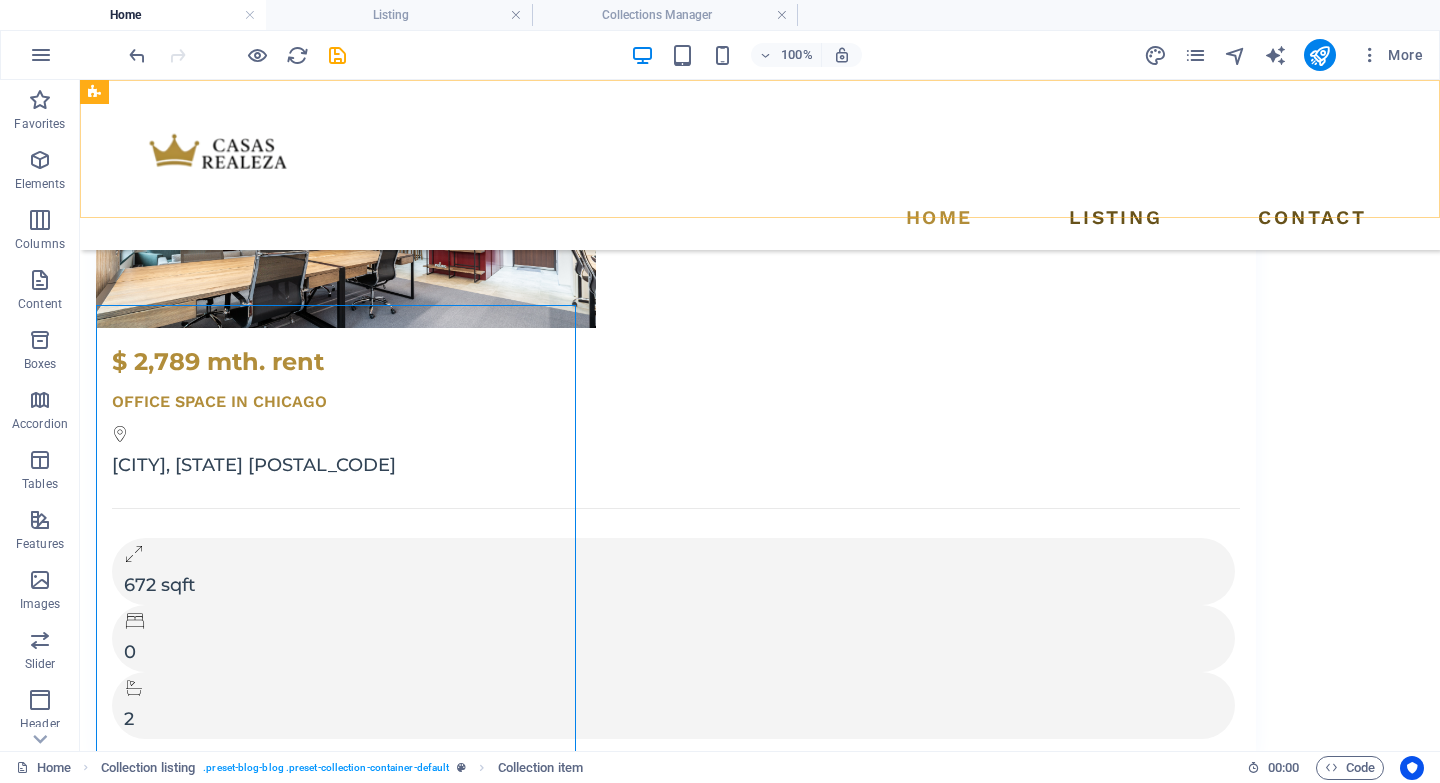 scroll, scrollTop: 3657, scrollLeft: 0, axis: vertical 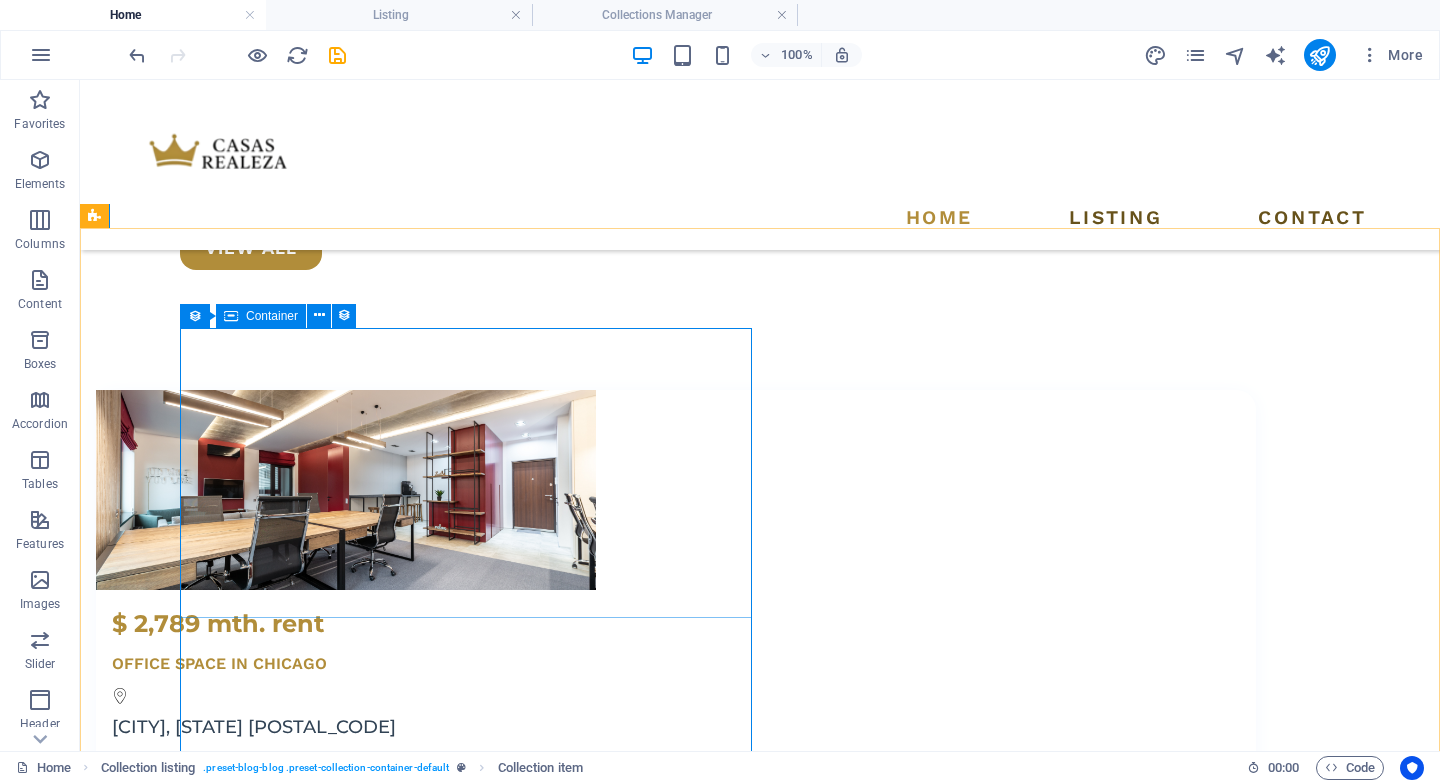 click at bounding box center [231, 316] 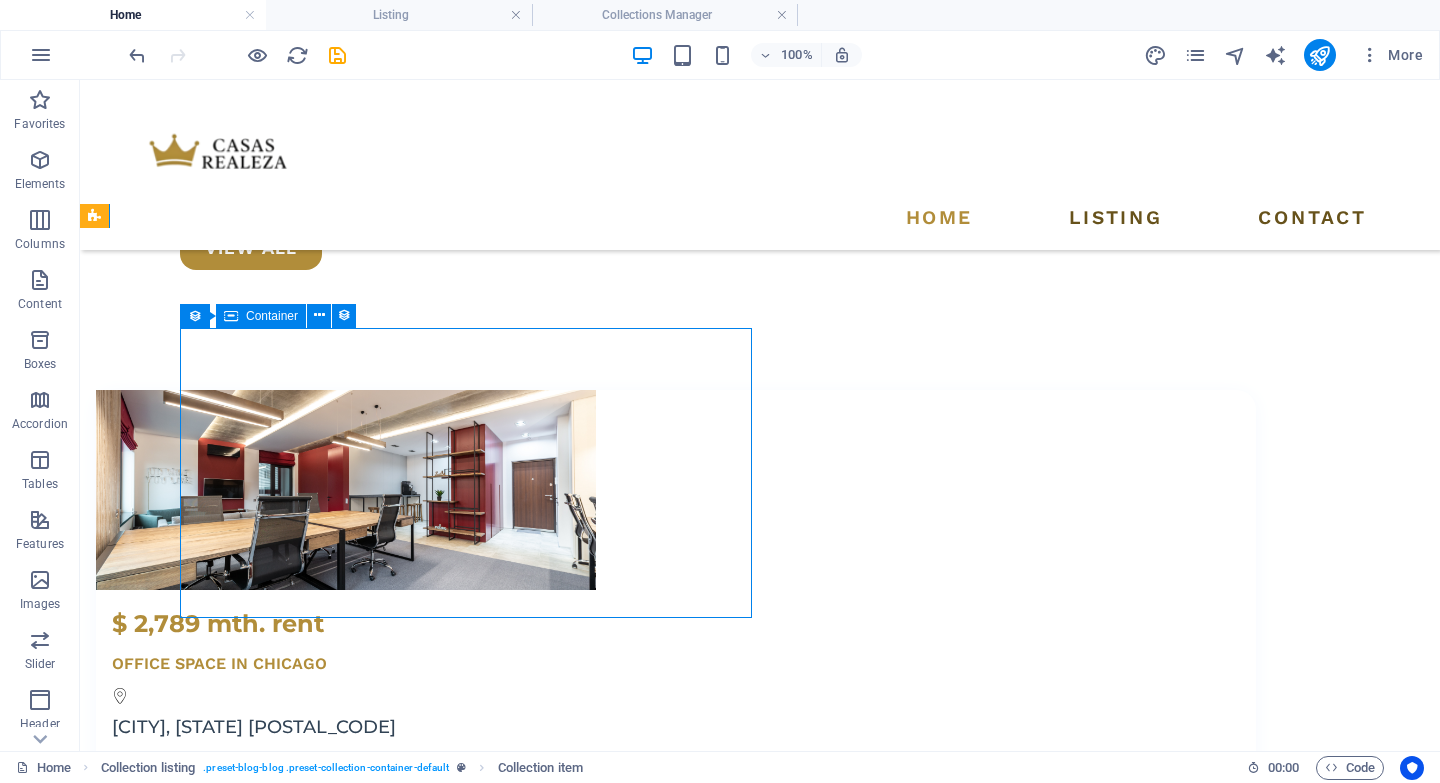 click at bounding box center [231, 316] 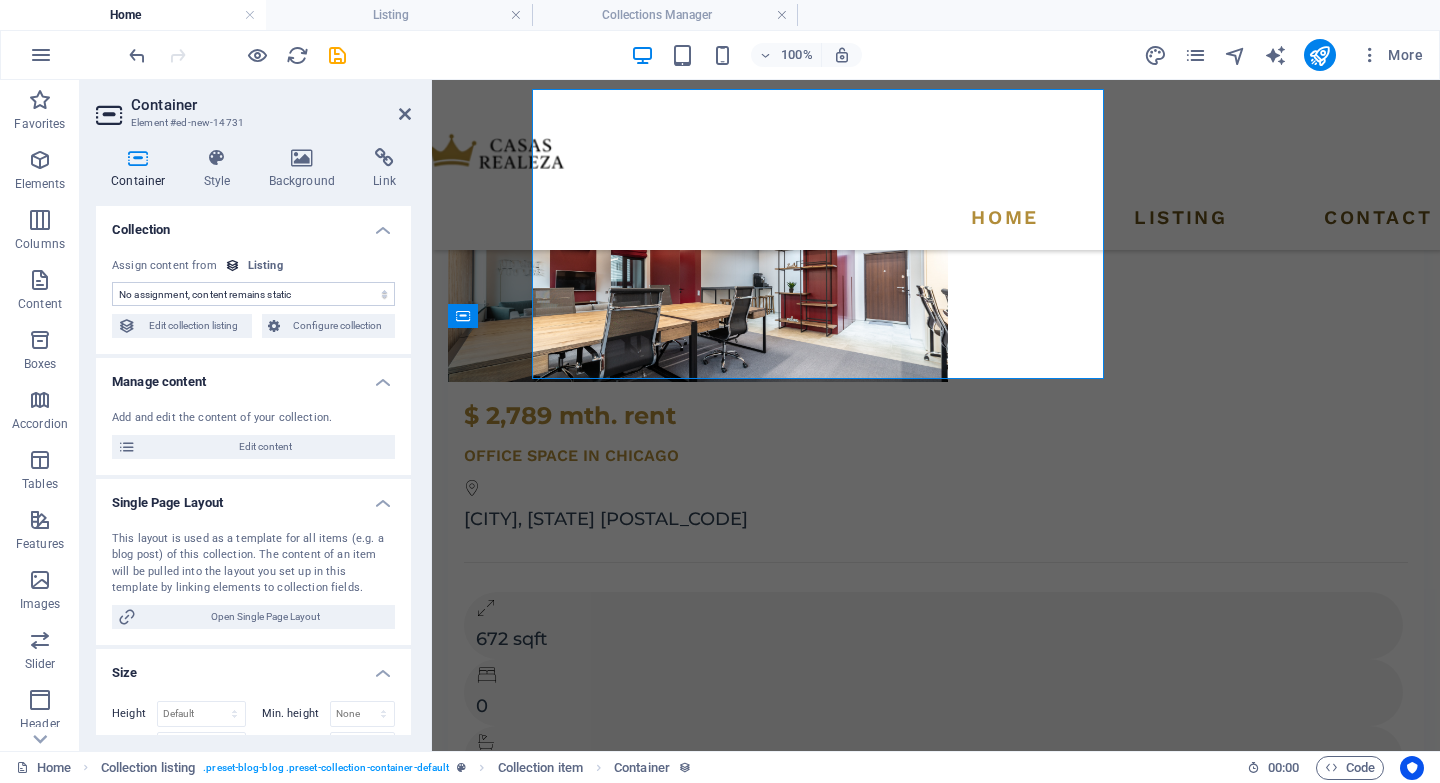 scroll, scrollTop: 3896, scrollLeft: 0, axis: vertical 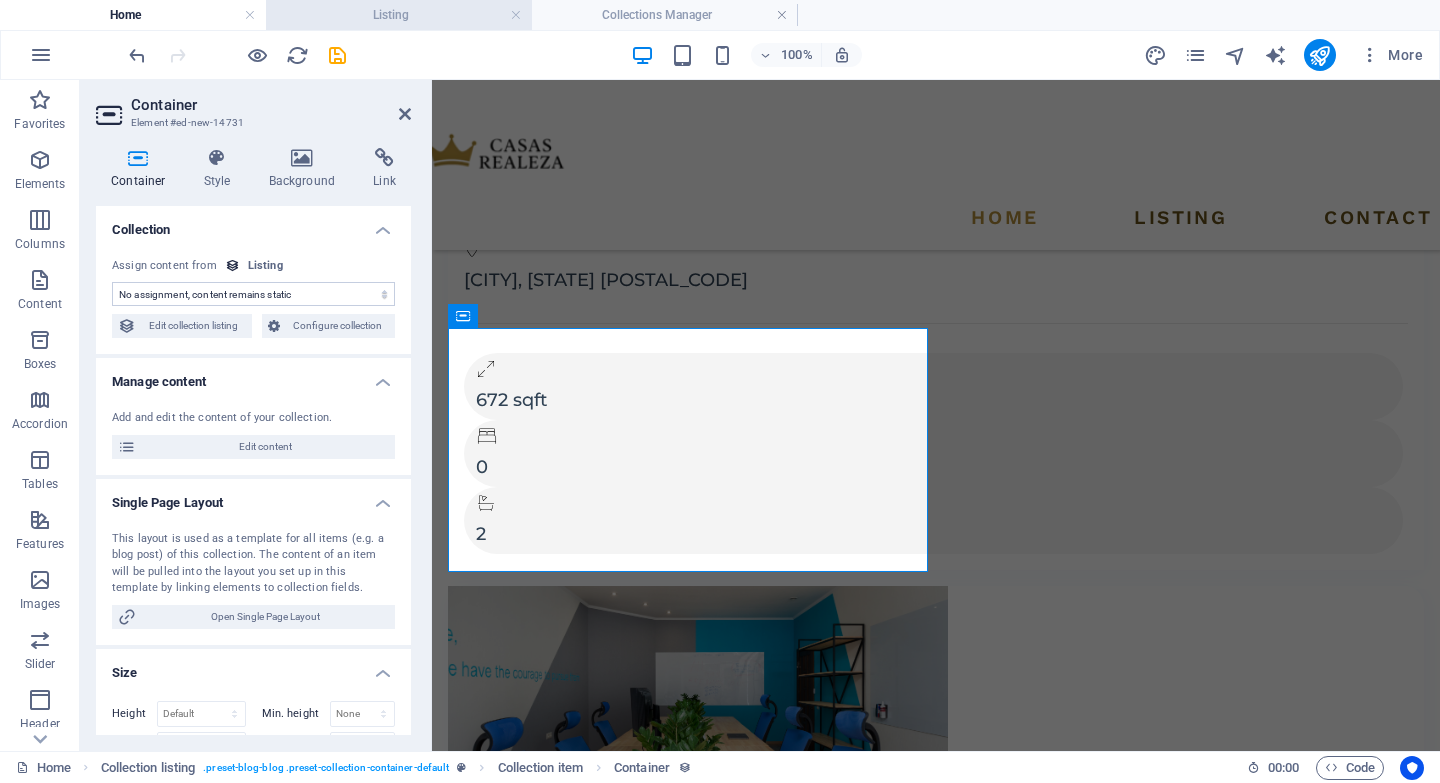 click on "Listing" at bounding box center (399, 15) 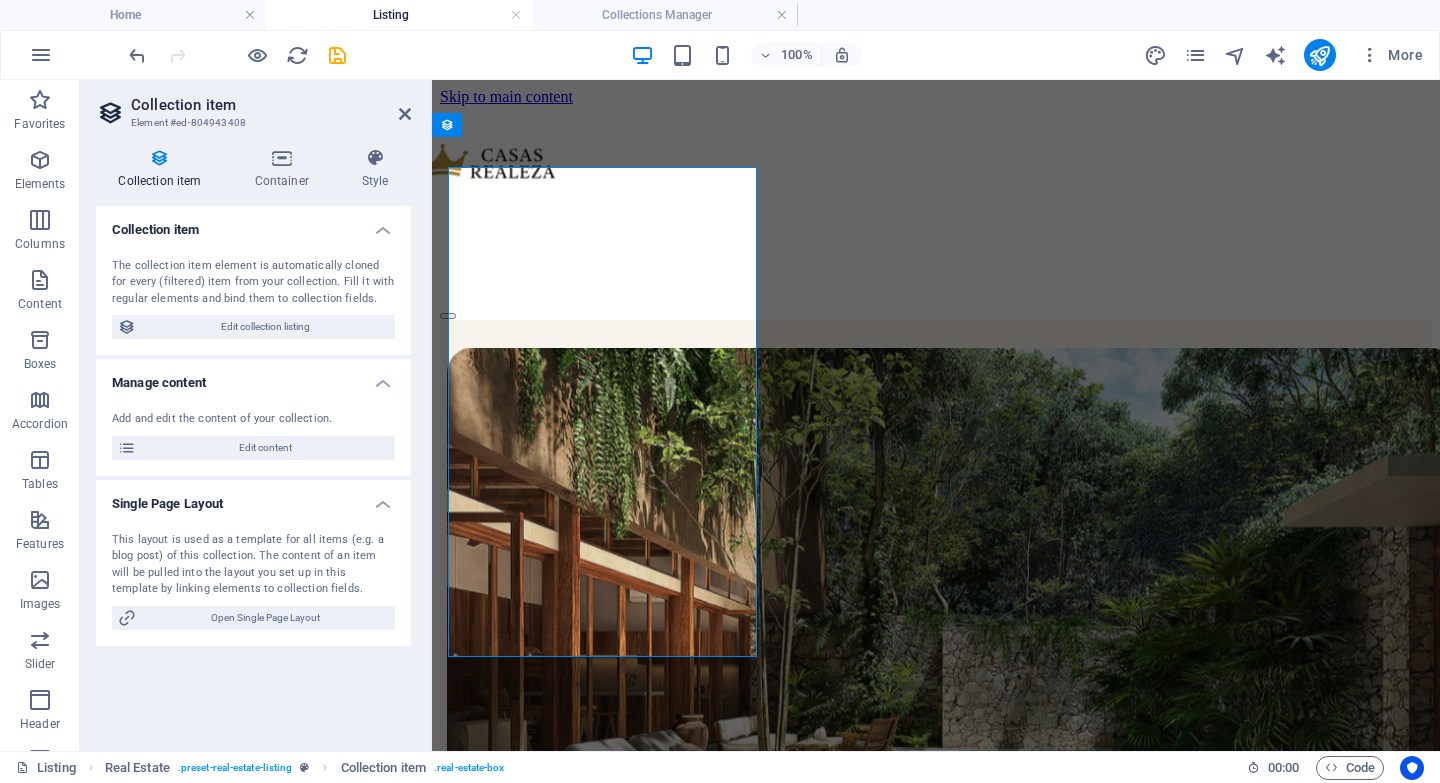 scroll, scrollTop: 705, scrollLeft: 0, axis: vertical 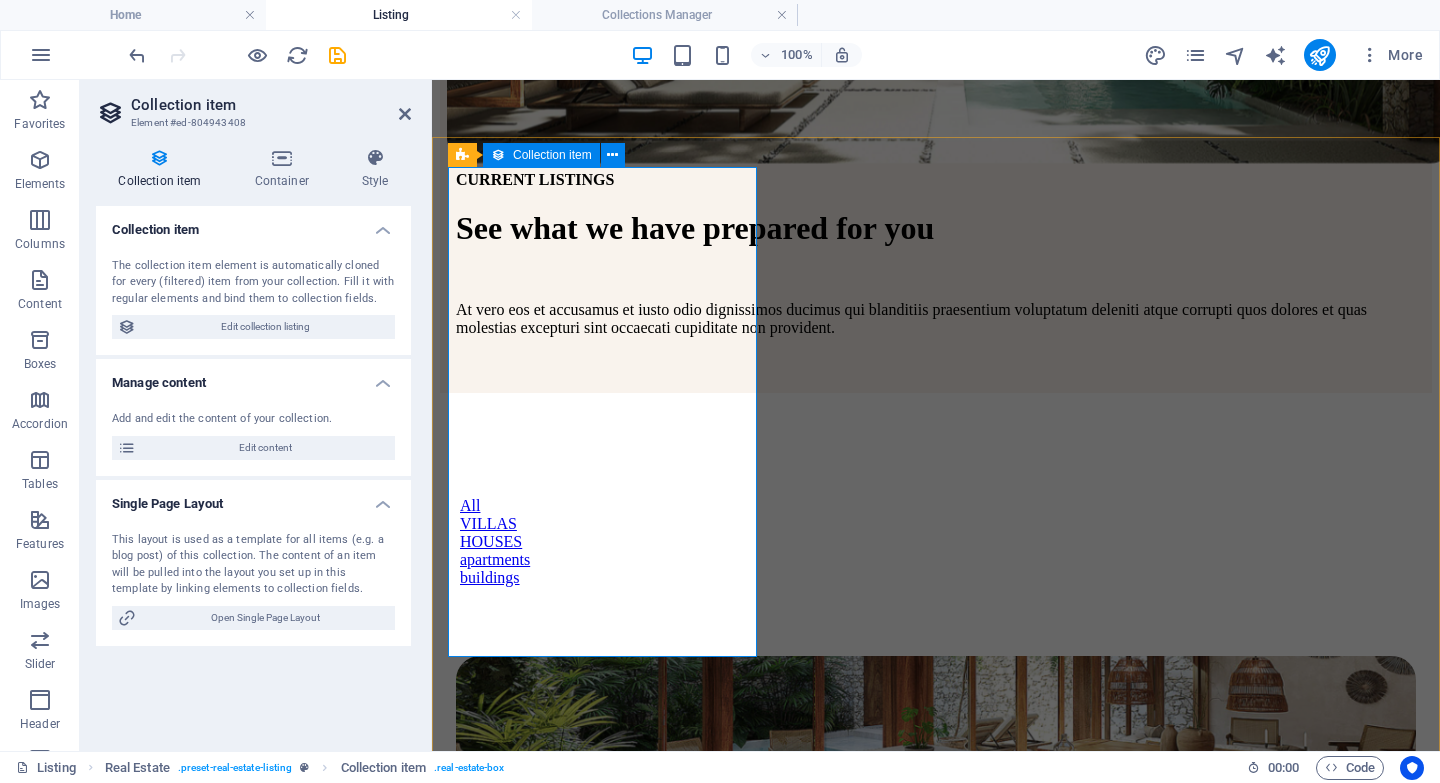click at bounding box center (498, 155) 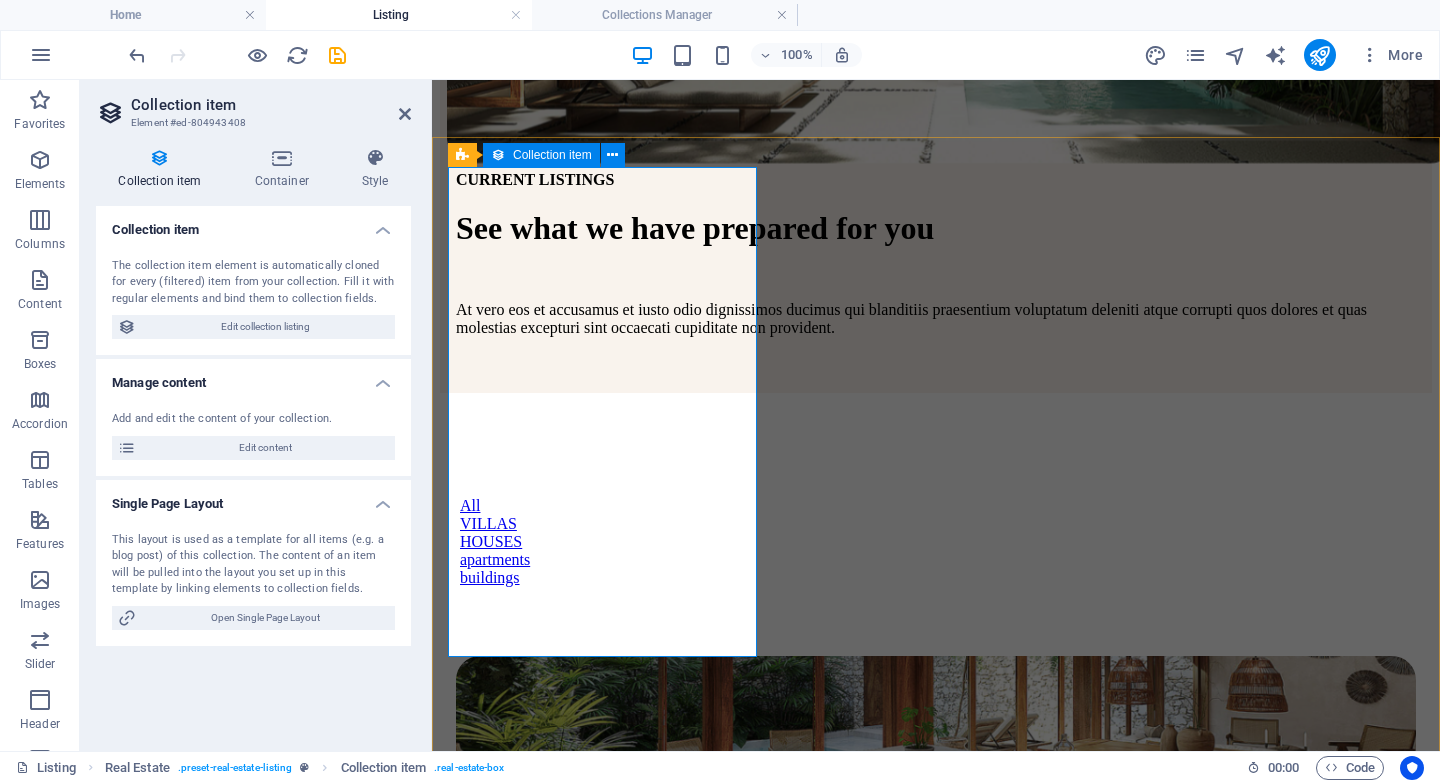 click on "Collection item" at bounding box center (552, 155) 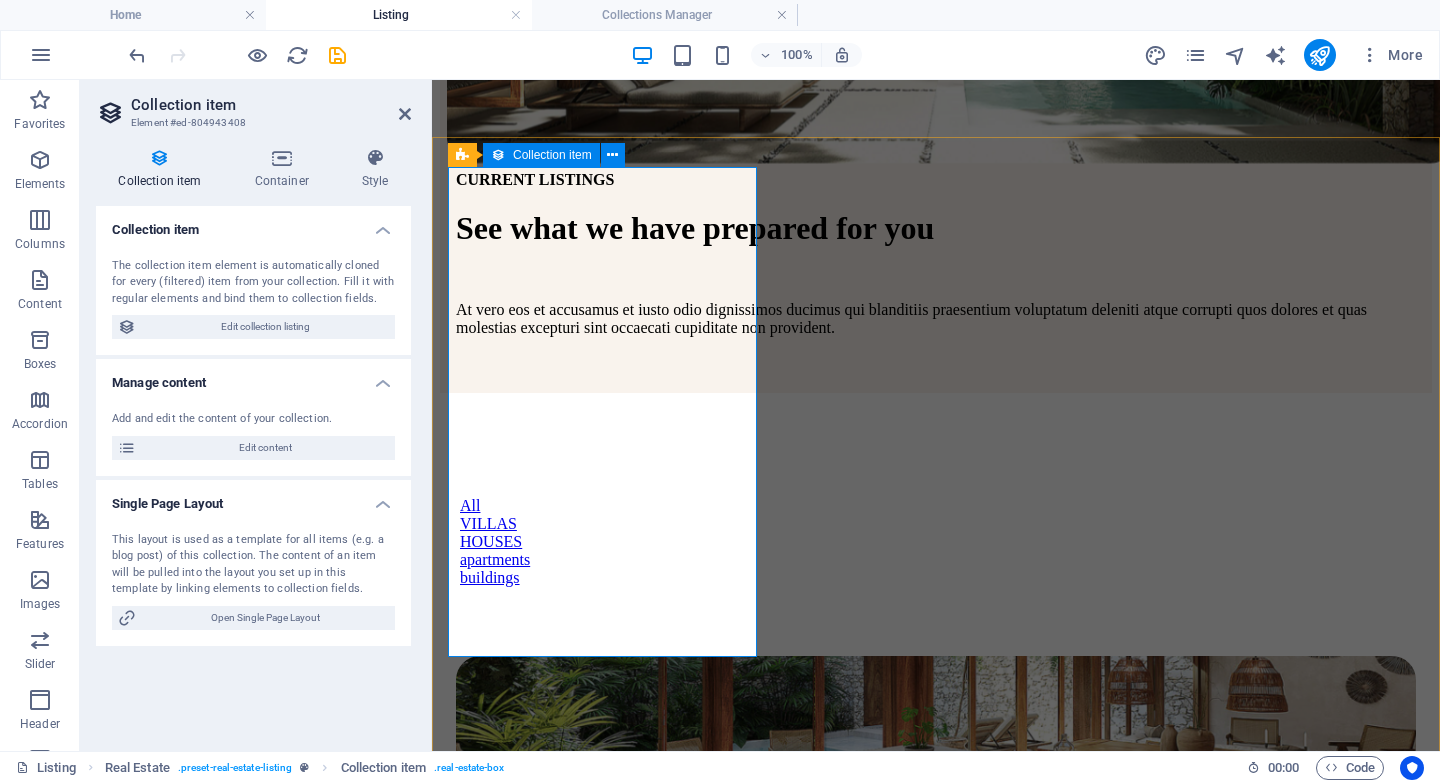 click on "Collection item" at bounding box center [552, 155] 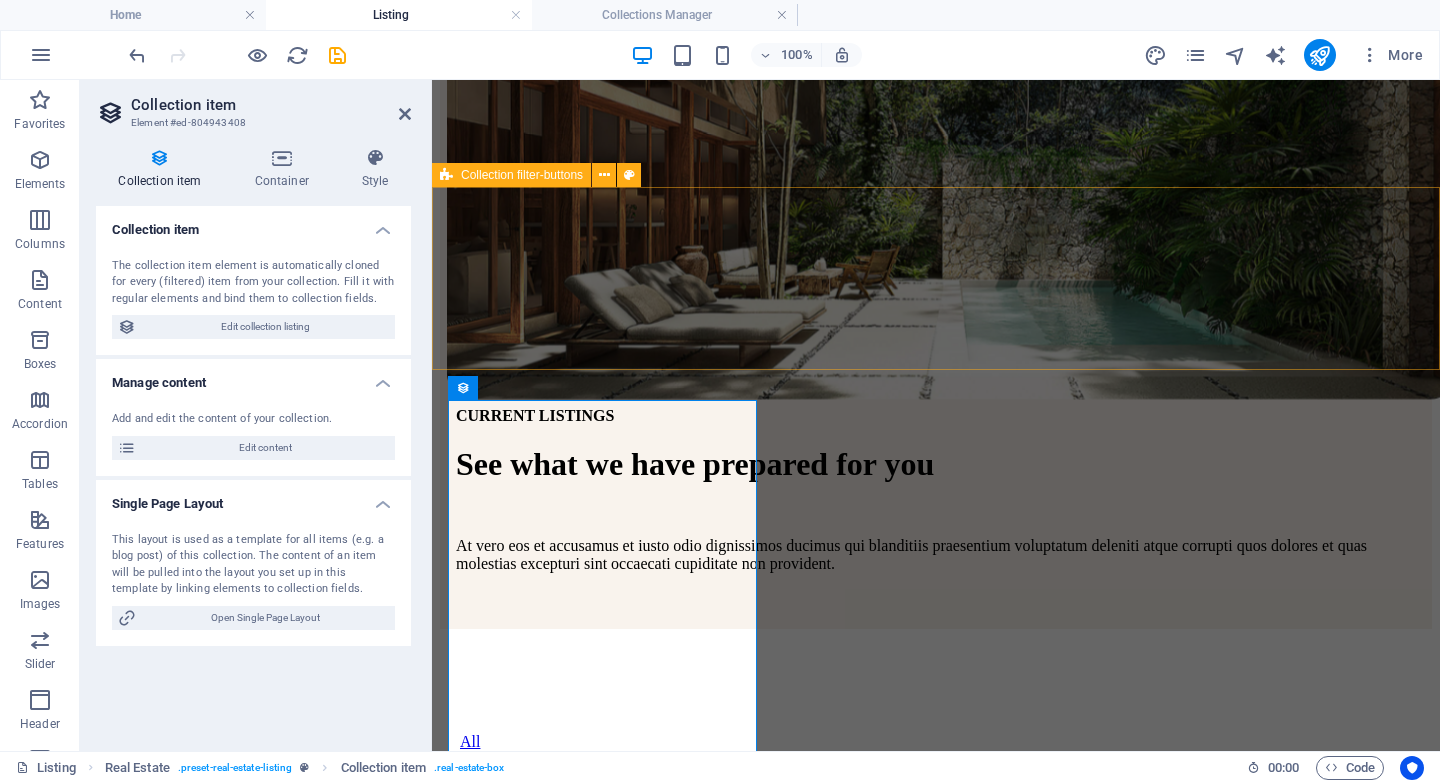 scroll, scrollTop: 468, scrollLeft: 0, axis: vertical 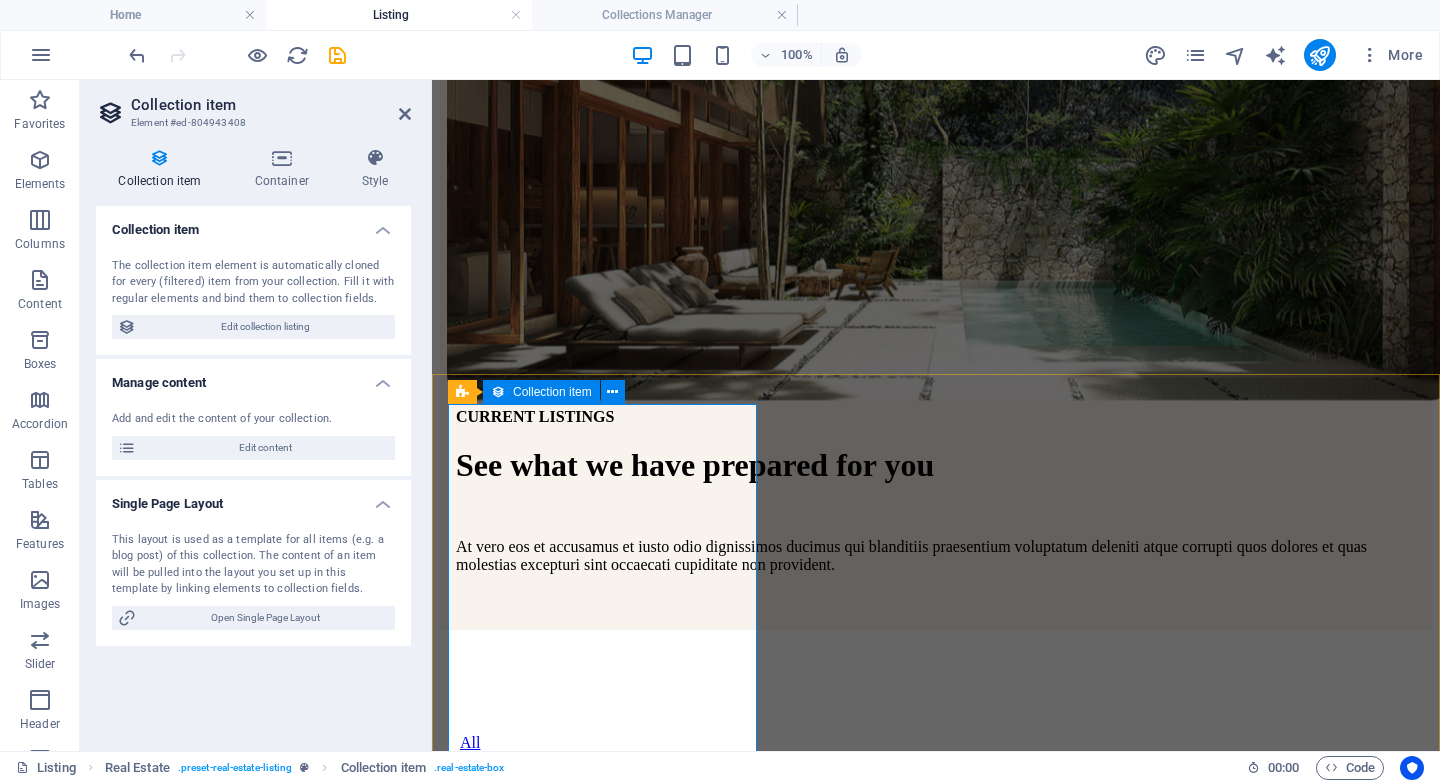 click at bounding box center [498, 392] 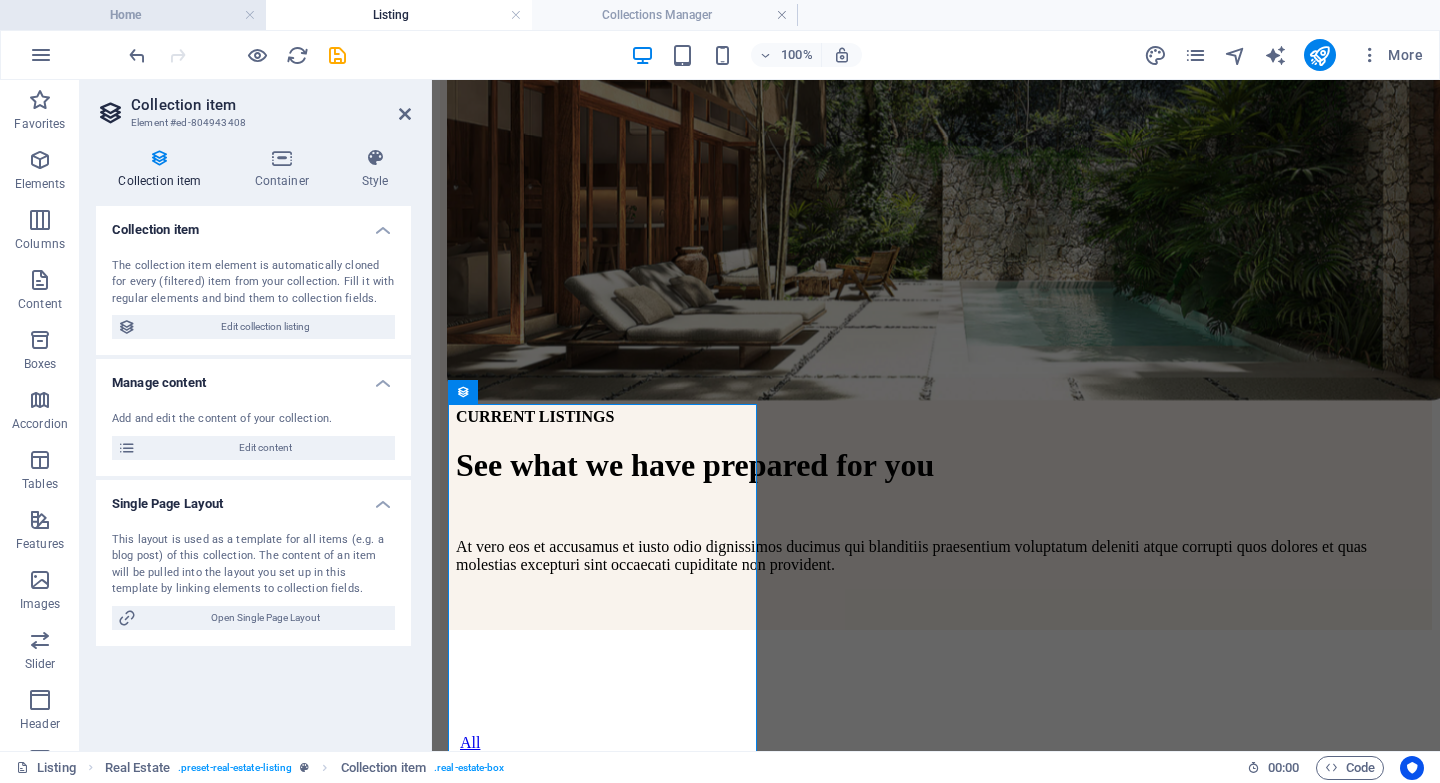 click on "Home" at bounding box center (133, 15) 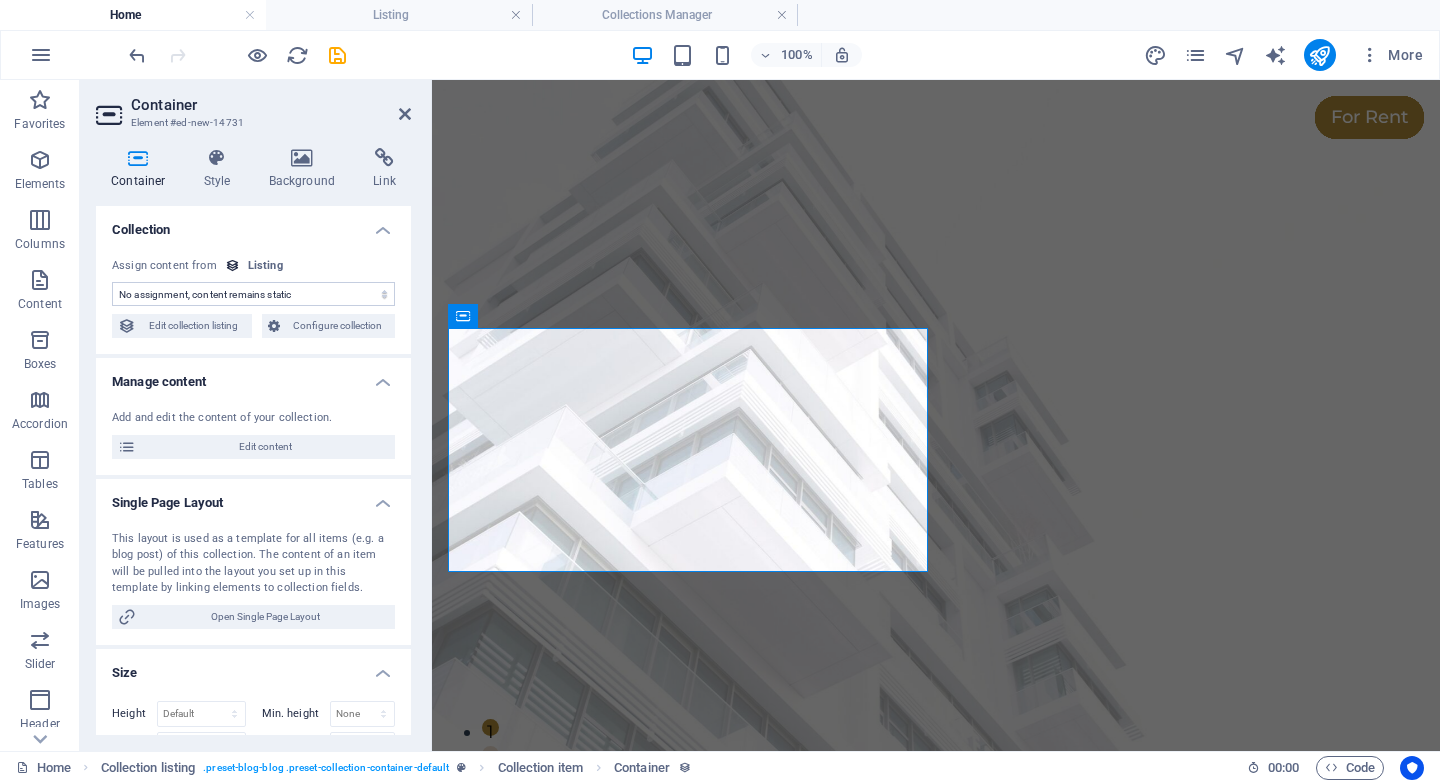 scroll, scrollTop: 3896, scrollLeft: 0, axis: vertical 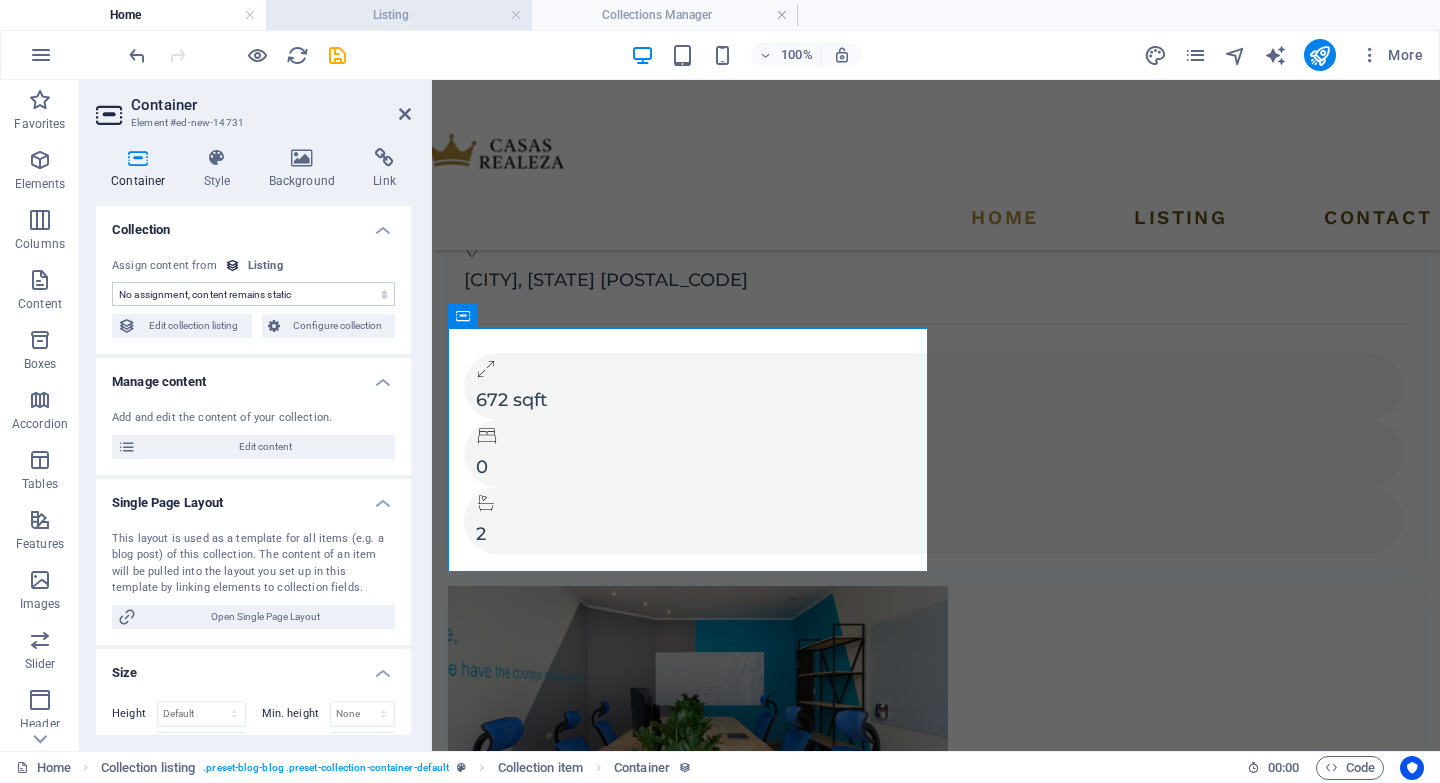 click on "Listing" at bounding box center [399, 15] 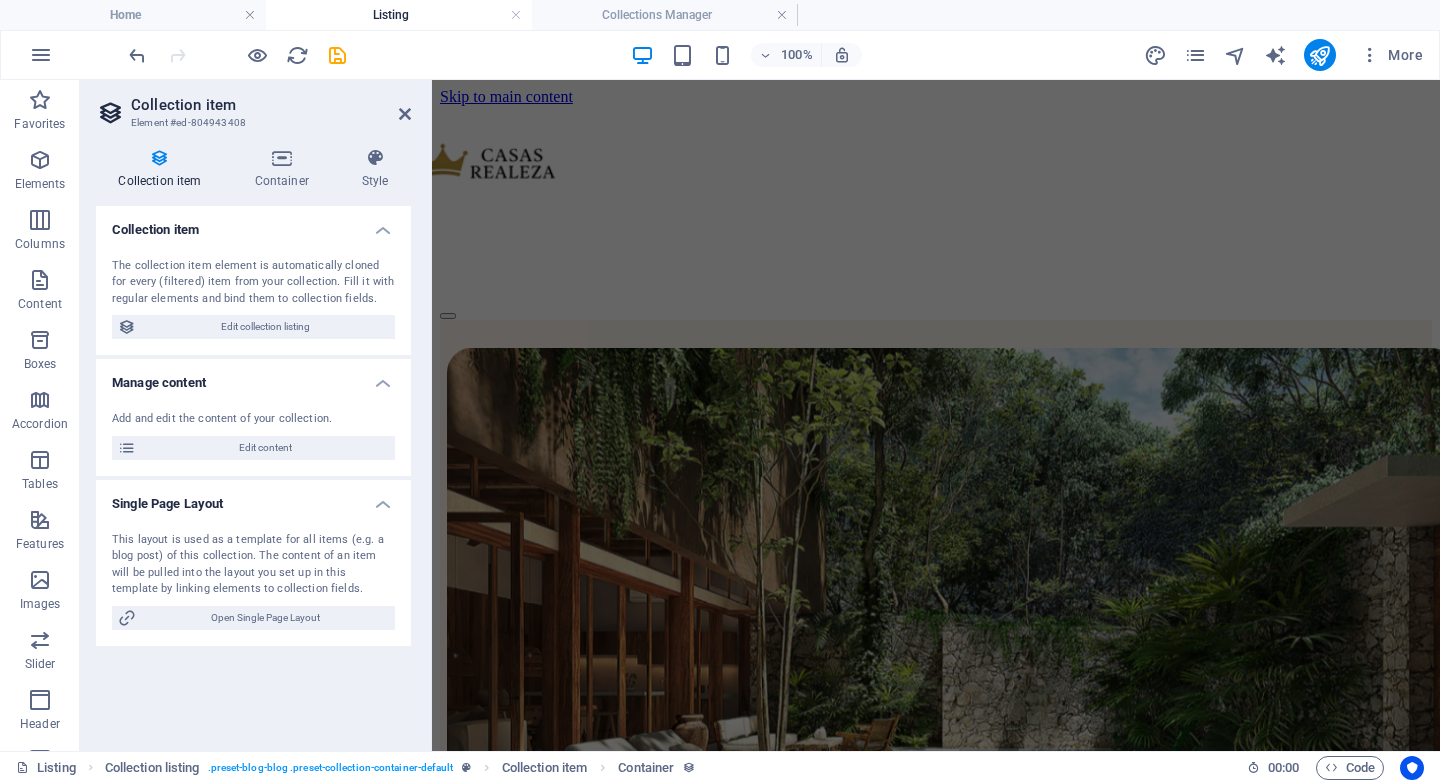 scroll, scrollTop: 468, scrollLeft: 0, axis: vertical 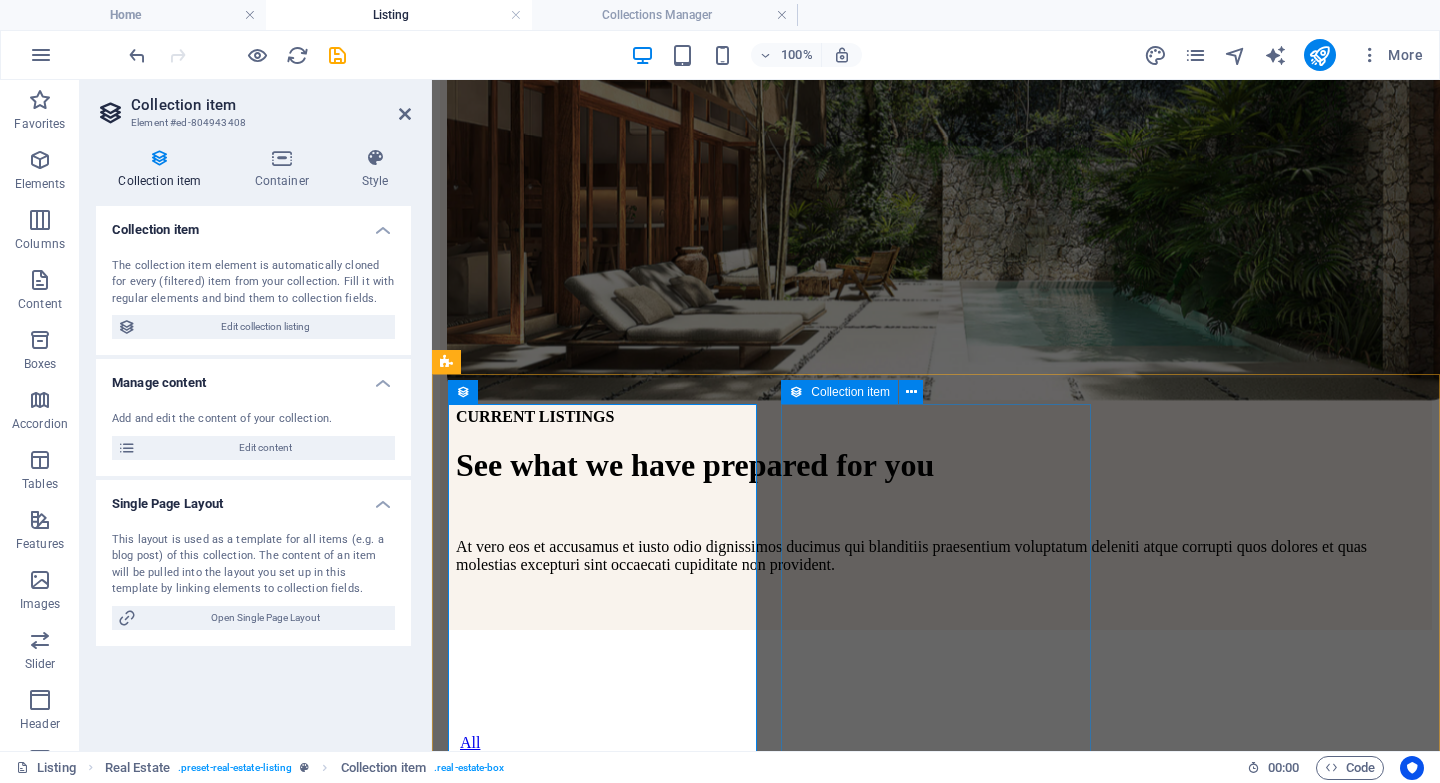 click at bounding box center [796, 392] 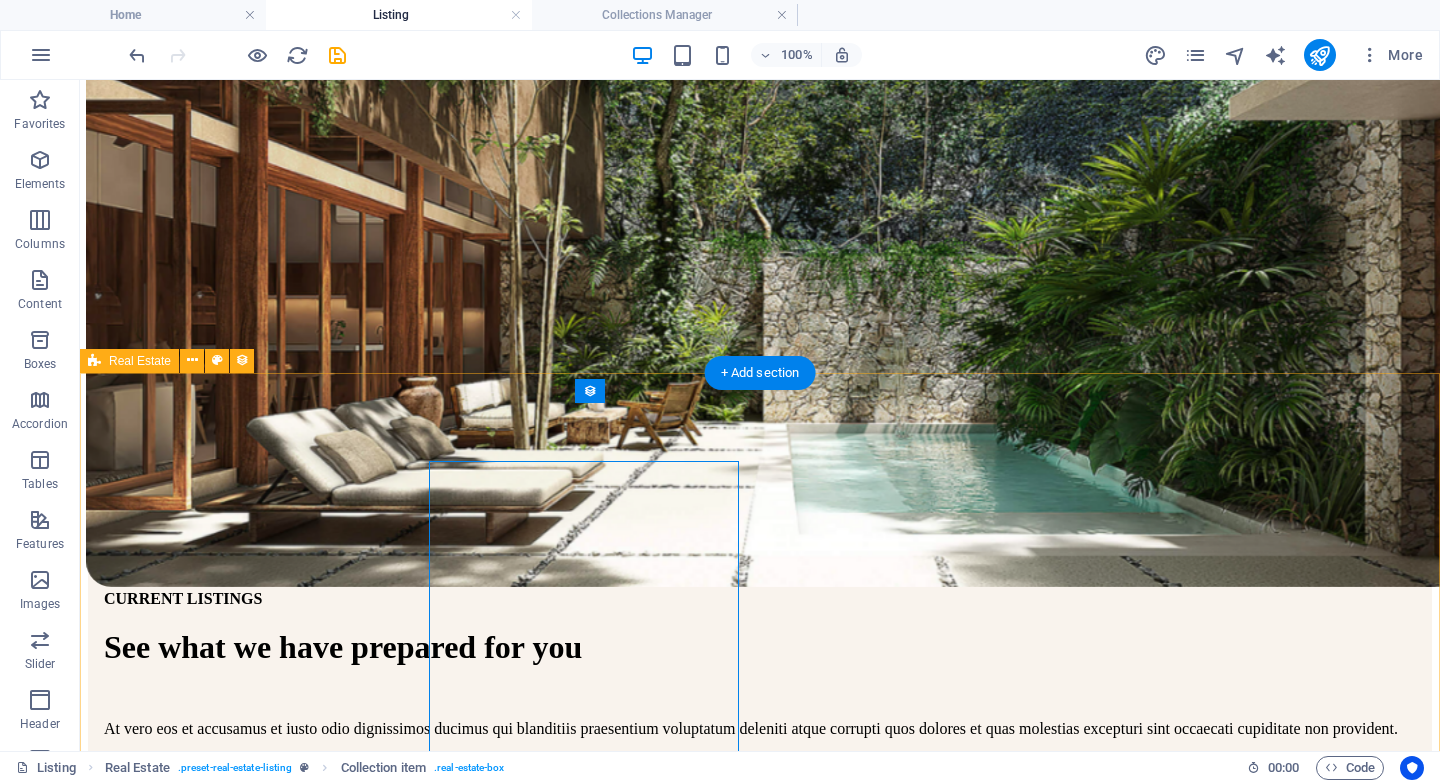 scroll, scrollTop: 411, scrollLeft: 0, axis: vertical 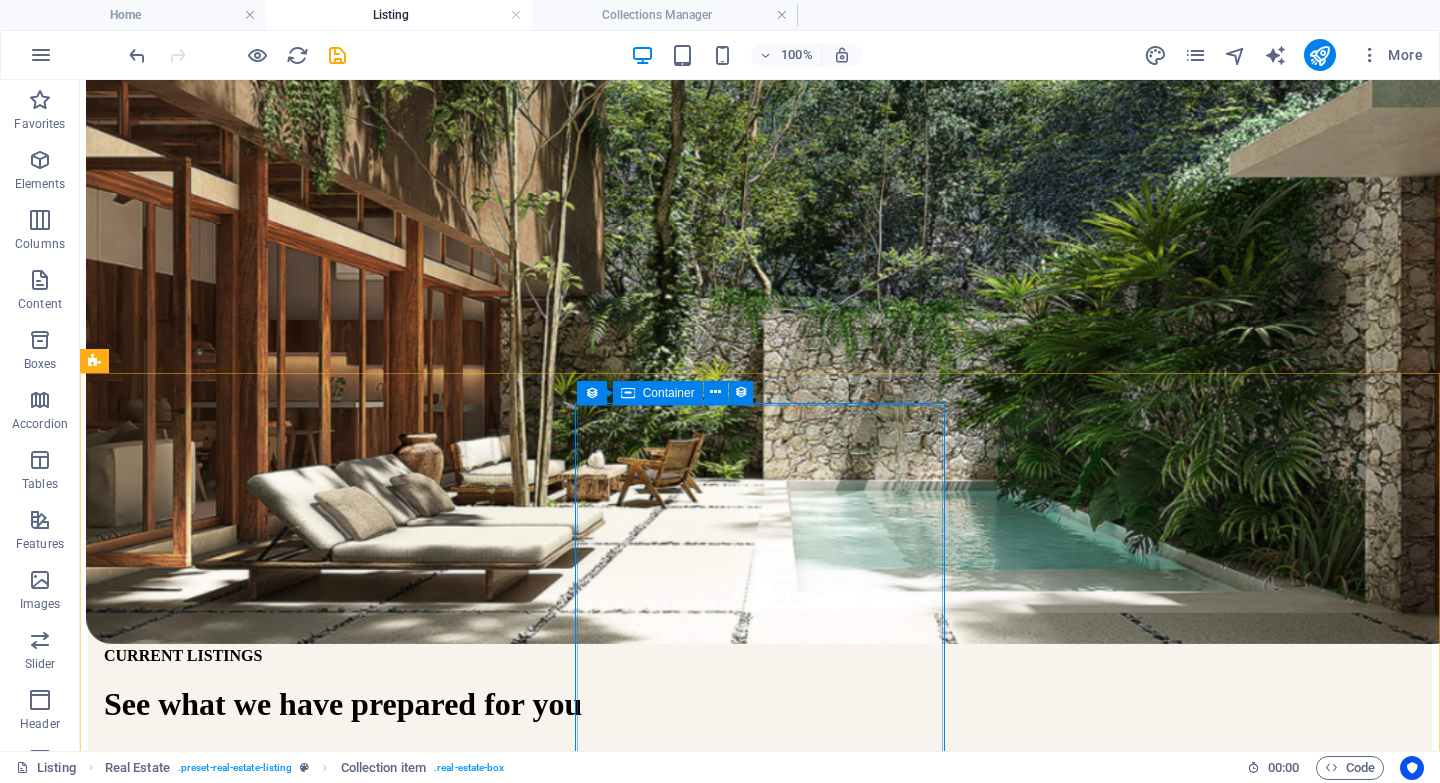 click on "Container" at bounding box center (669, 393) 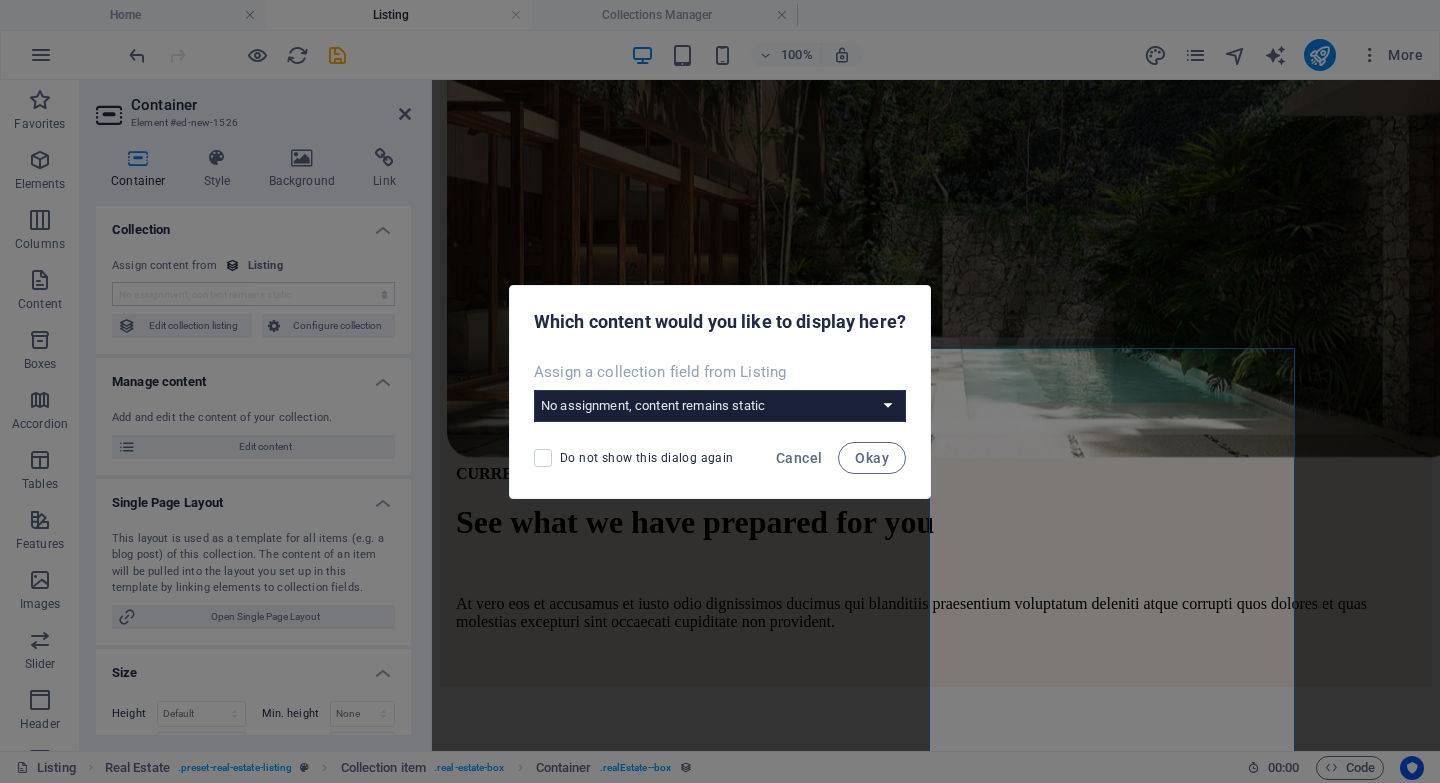 scroll, scrollTop: 468, scrollLeft: 0, axis: vertical 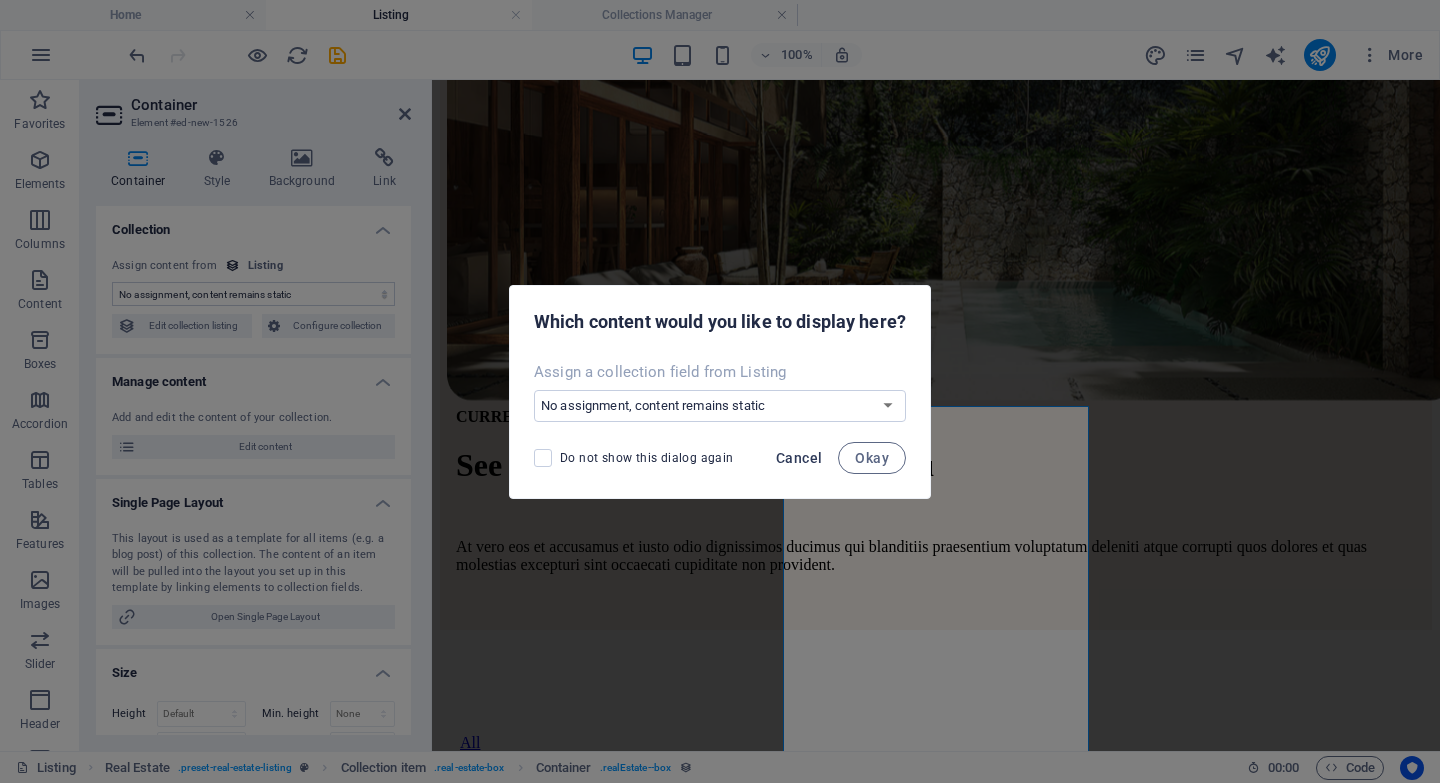 click on "Cancel" at bounding box center [799, 458] 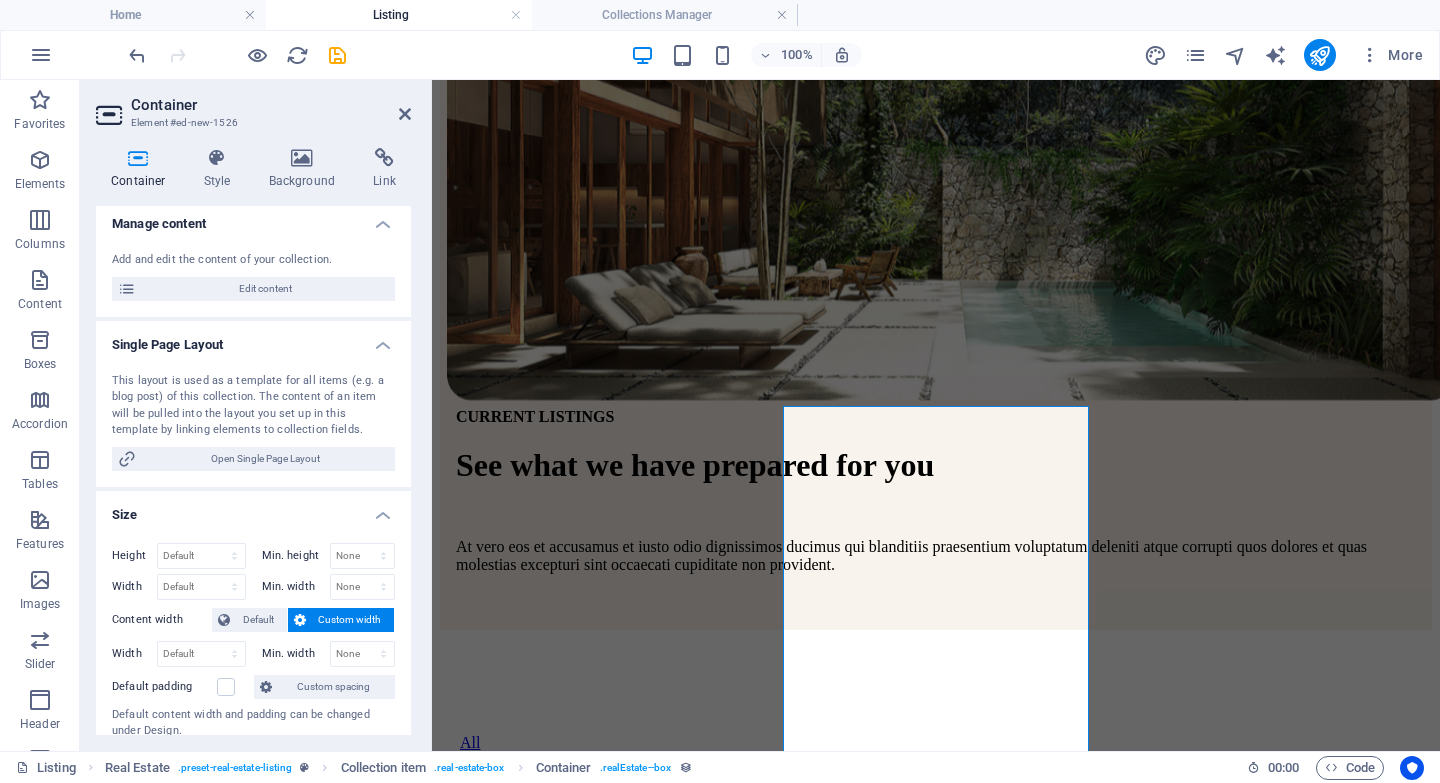 scroll, scrollTop: 0, scrollLeft: 0, axis: both 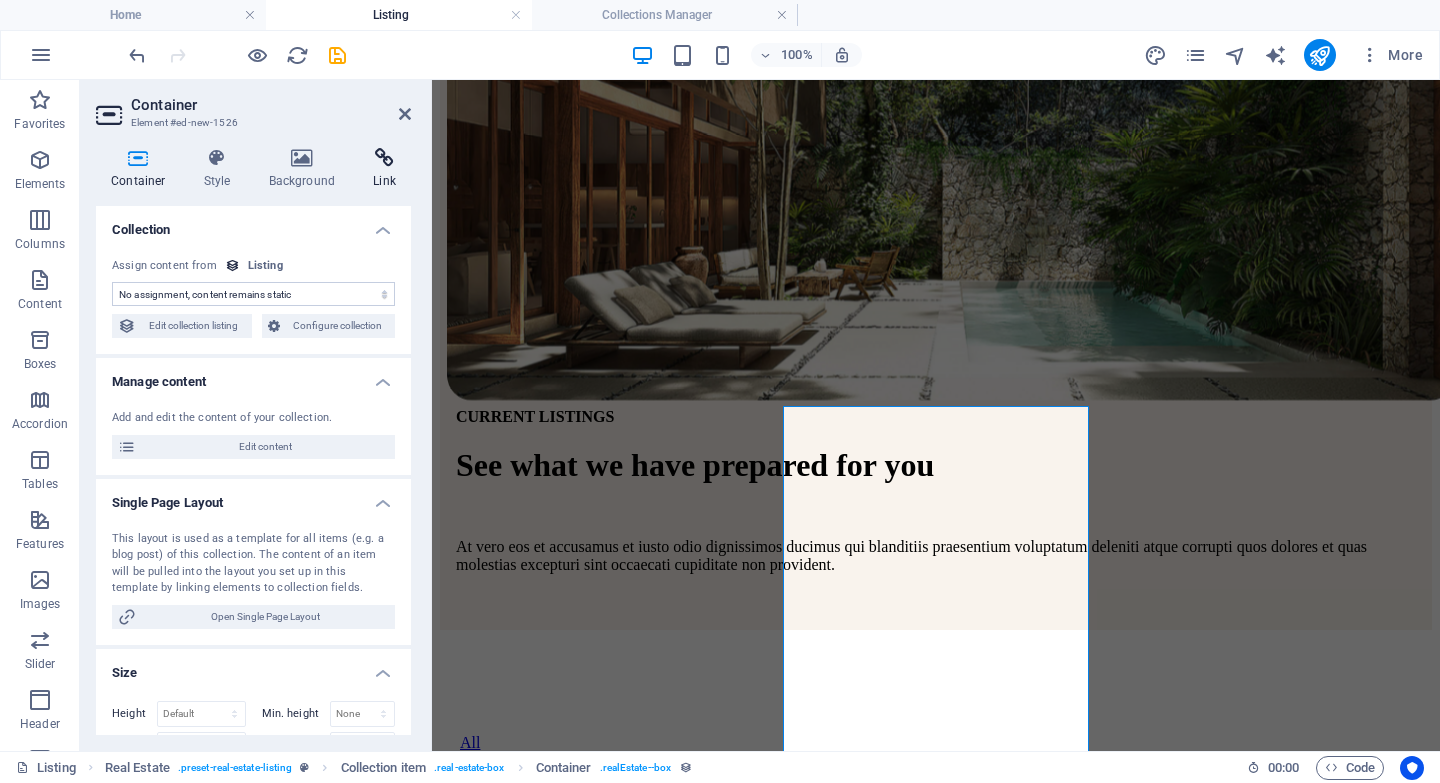 click on "Link" at bounding box center (384, 169) 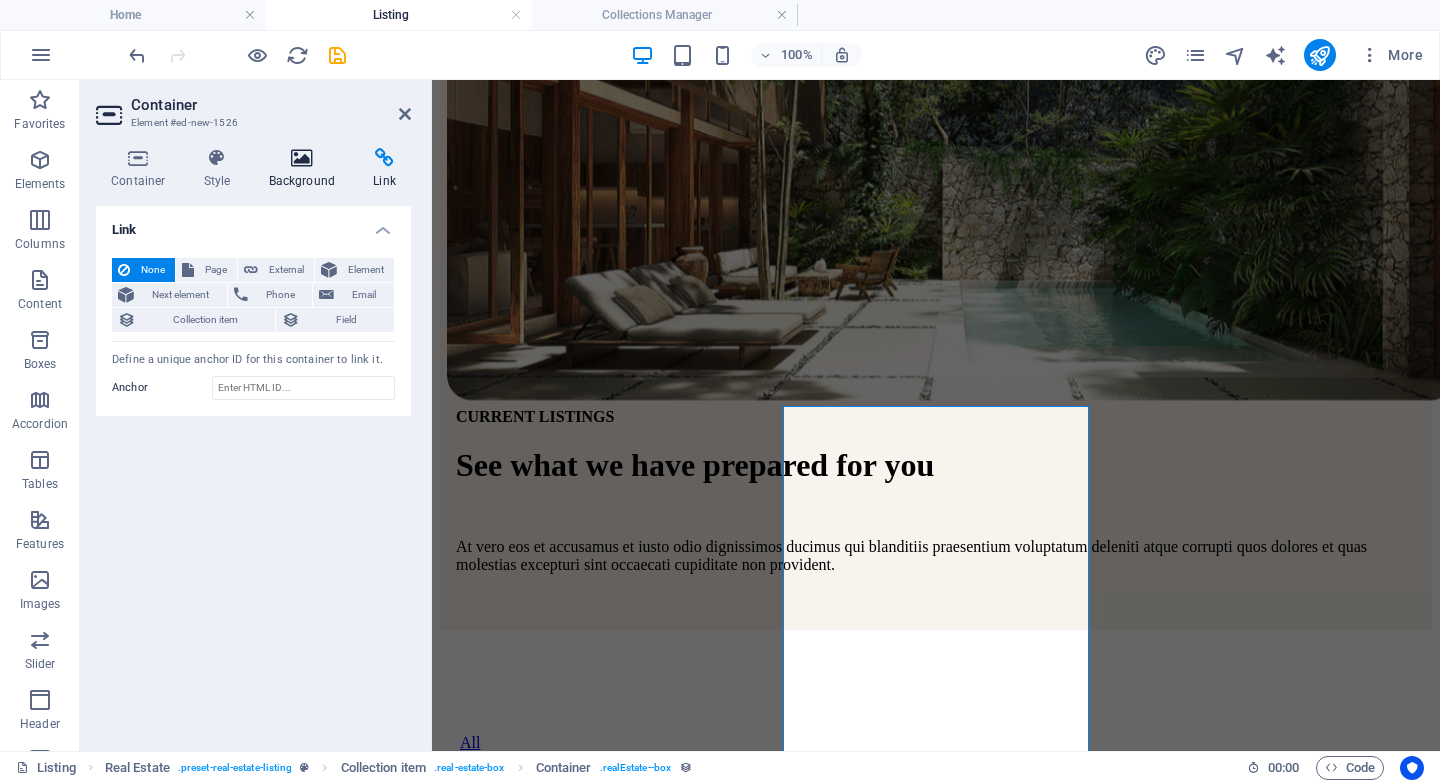 click at bounding box center [302, 158] 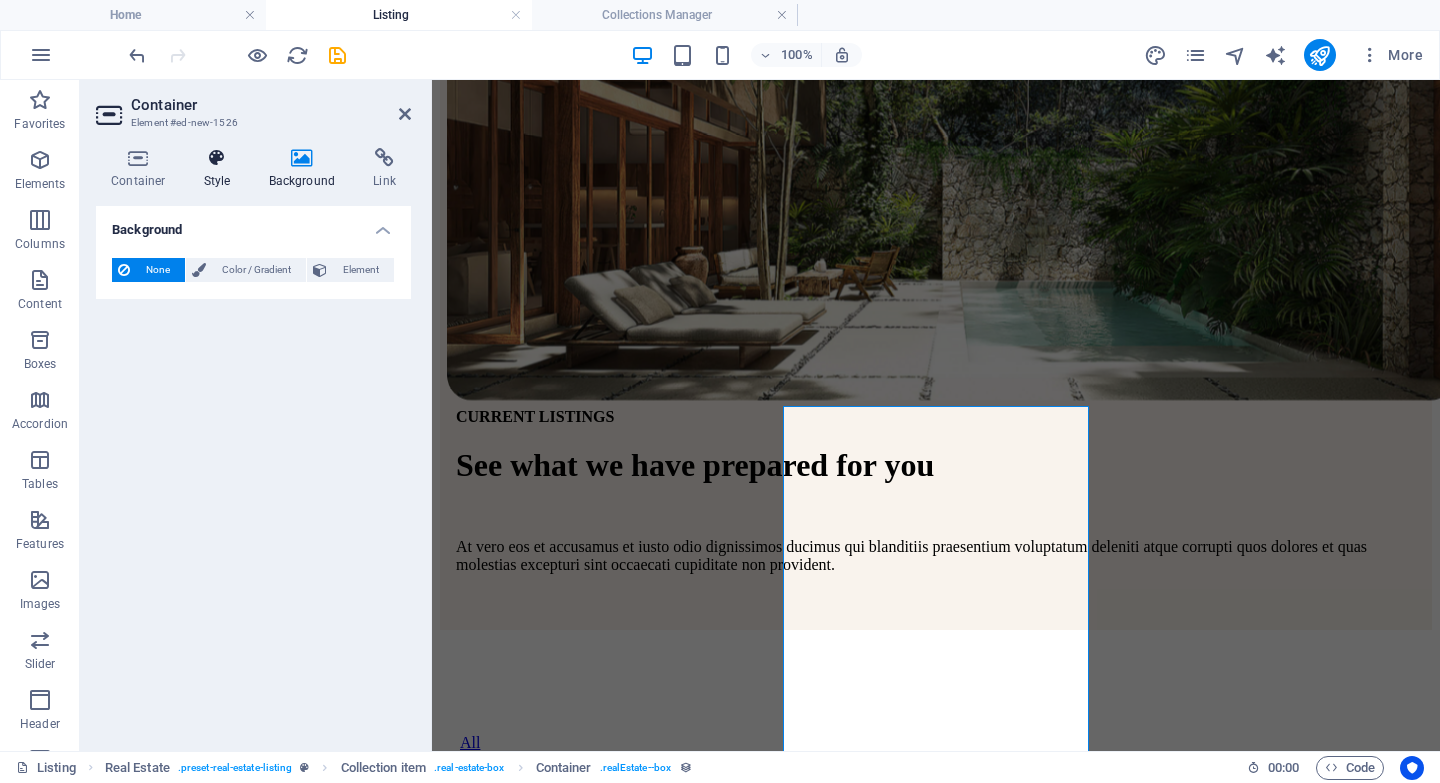 click at bounding box center [217, 158] 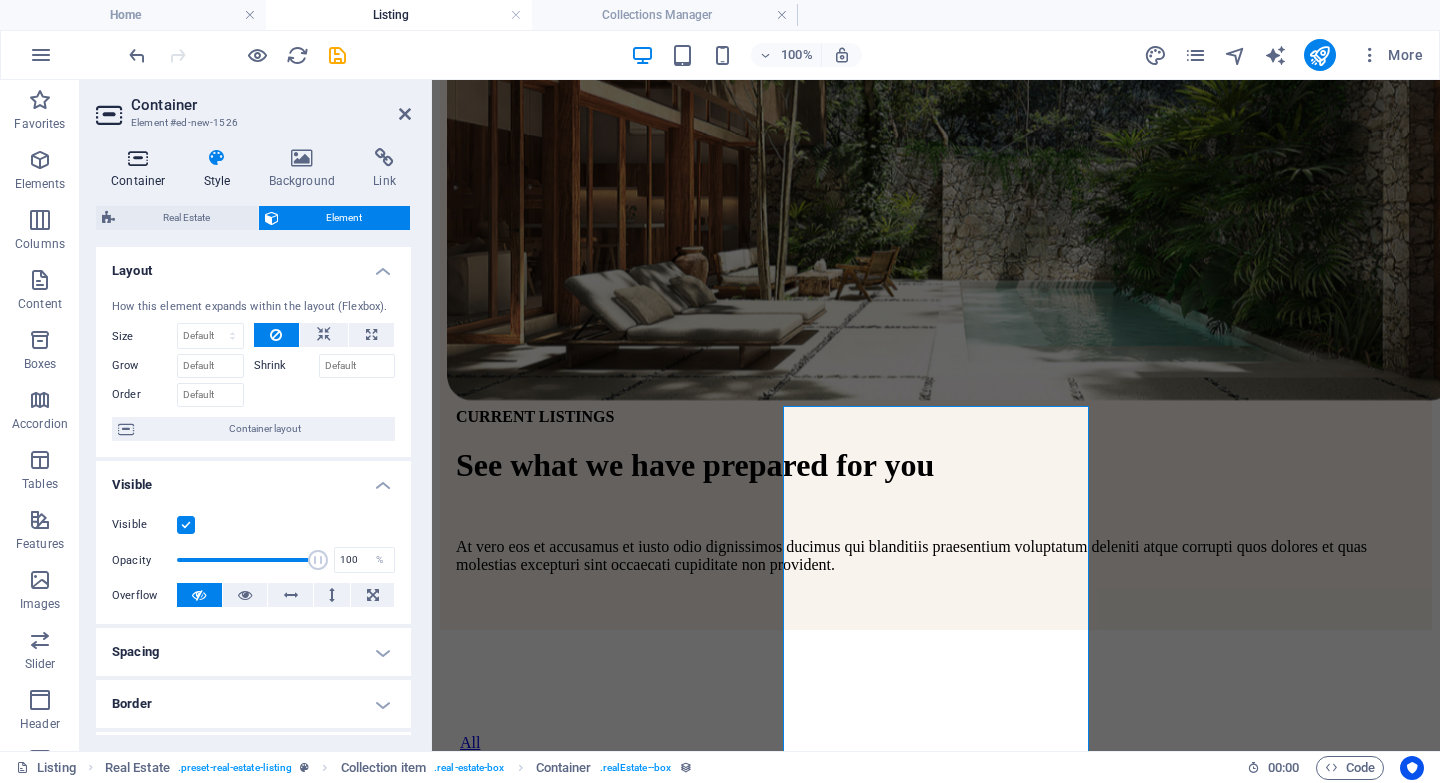 click at bounding box center [138, 158] 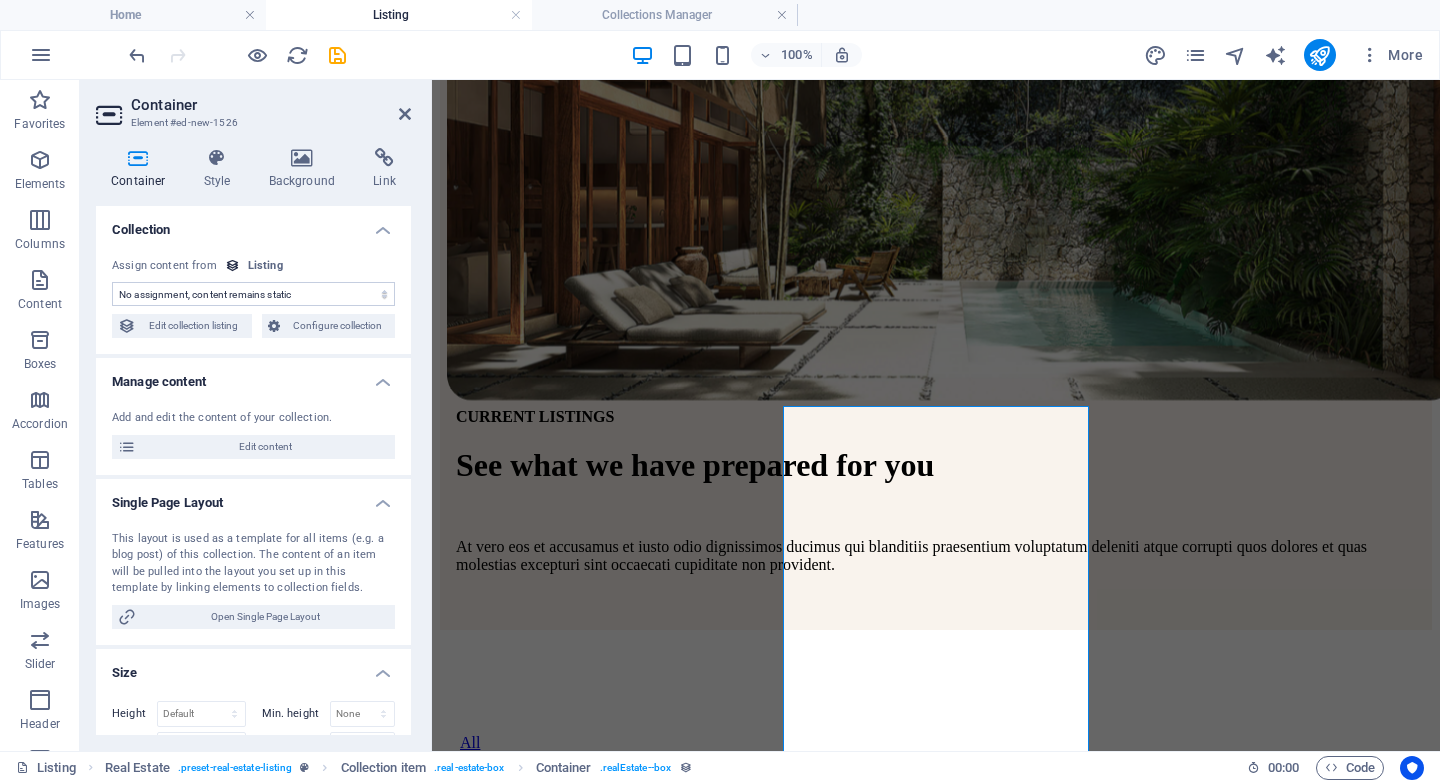 click on "Container Element #ed-new-1526
Container Style Background Link Collection No assignment, content remains static Created at (Date) Updated at (Date) Name (Plain Text) Slug (Plain Text) Image (File) Short description (Rich Text) Property Type (Choice) Price (Plain Text) Address (Plain Text) Size (Plain Text) Bedrooms (Number) Bathrooms (Number) Listed (Checkbox) Description (CMS) Assign content from Listing 8/4/2025 (l) 08/04/2025 (L) Aug 4, 2025 (ll) August 4, 2025 (LL) Aug 4, 2025 3:15 PM (lll) August 4, 2025 3:15 PM (LLL) Mon, Aug 4, 2025 3:15 PM (llll) Monday, August 4, 2025 3:15 PM (LLLL) 4.8.2025 (D.M.YYYY) 4. Aug 2025 (D. MMM YYYY) 4. August 2025 (D. MMMM YYYY) Mo, 4.8.2025 (dd, D.M.YYYY) Mo, 4. Aug 2025 (dd, D. MMM YYYY) Monday, 4. August 2025 (dddd, D. MMMM YYYY) 3:15 PM (LT) 4 (D) 04 (DD) 4th (Do) 8 (M) 08 (MM) Aug (MMM) August (MMMM) 25 (YY) 2025 (YYYY) a few seconds ago Edit collection listing Configure collection Manage content Add and edit the content of your collection. Size px %" at bounding box center (256, 415) 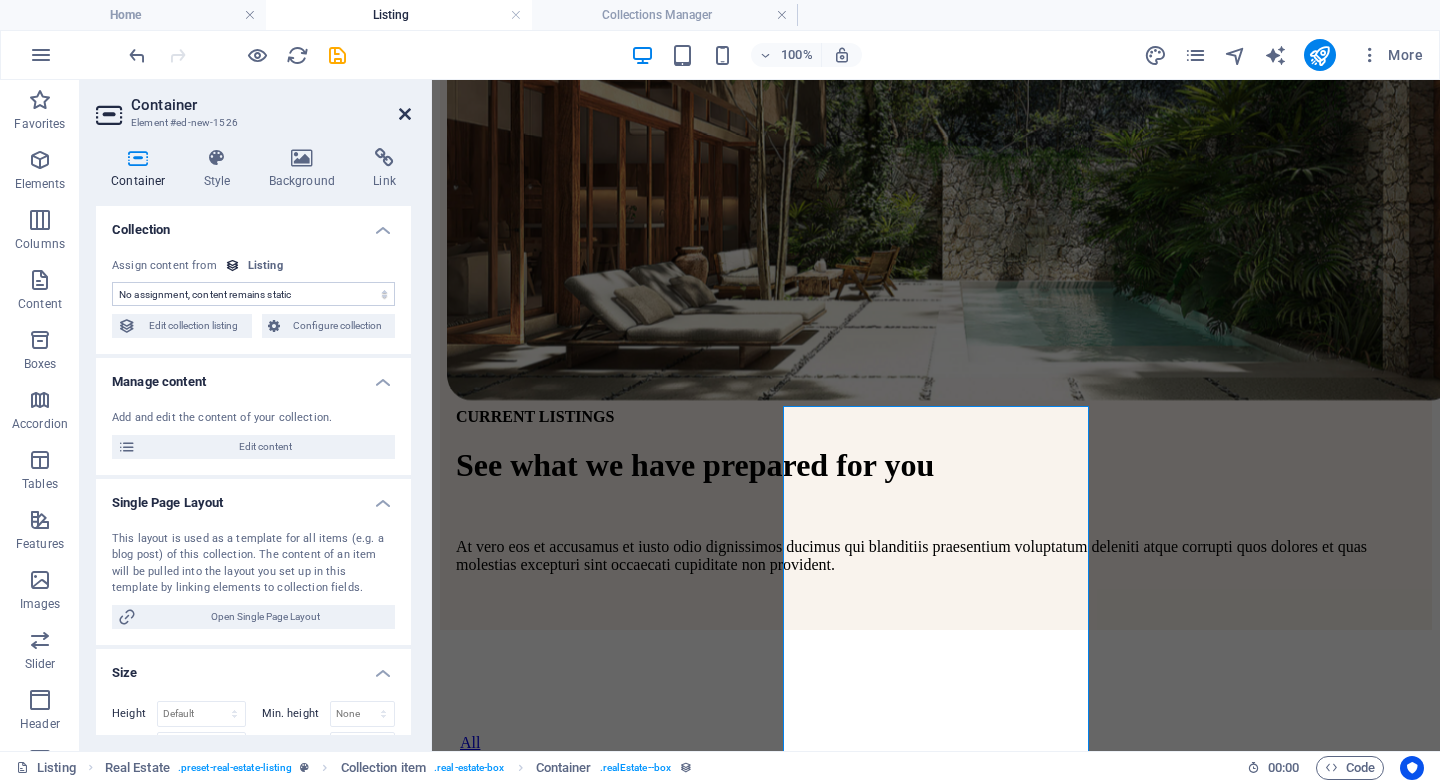 click at bounding box center (405, 114) 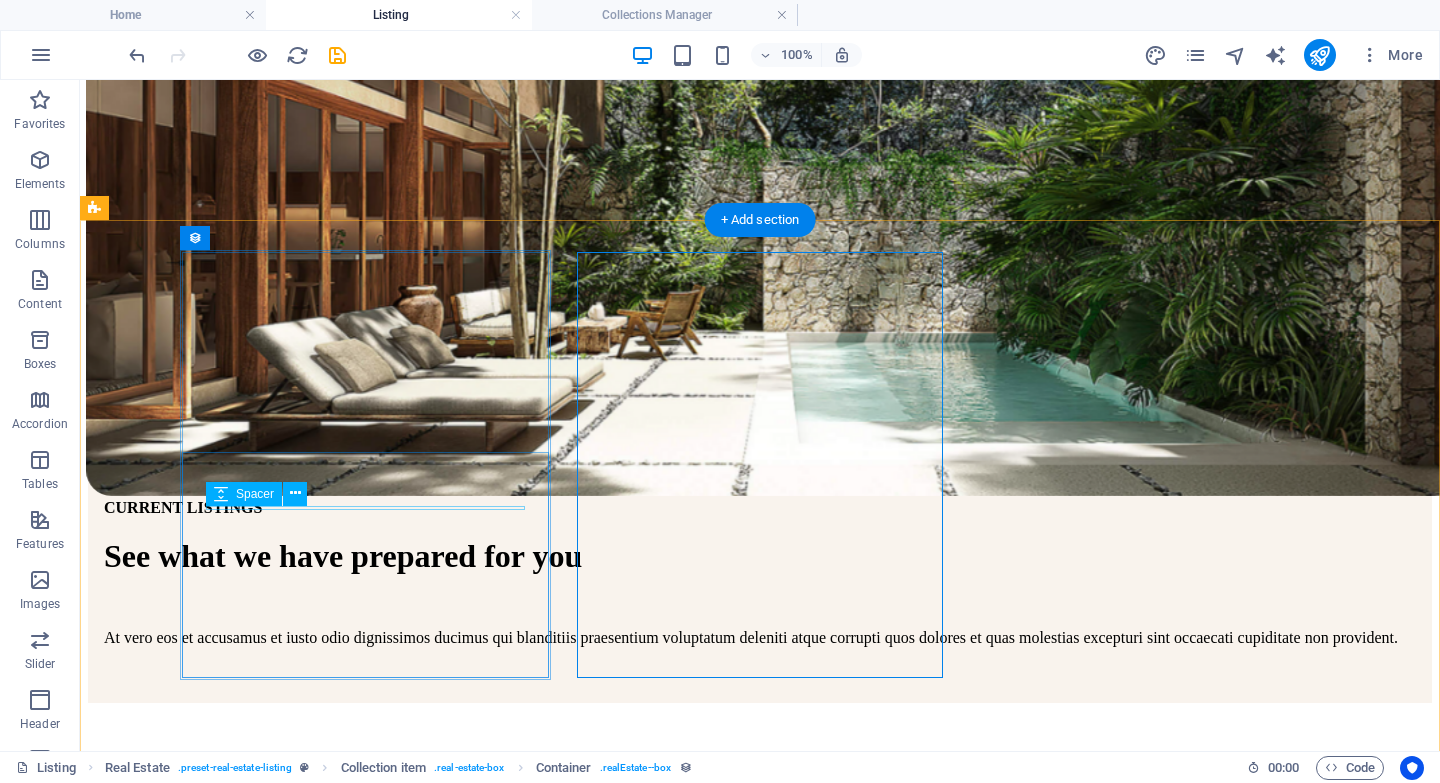 scroll, scrollTop: 564, scrollLeft: 0, axis: vertical 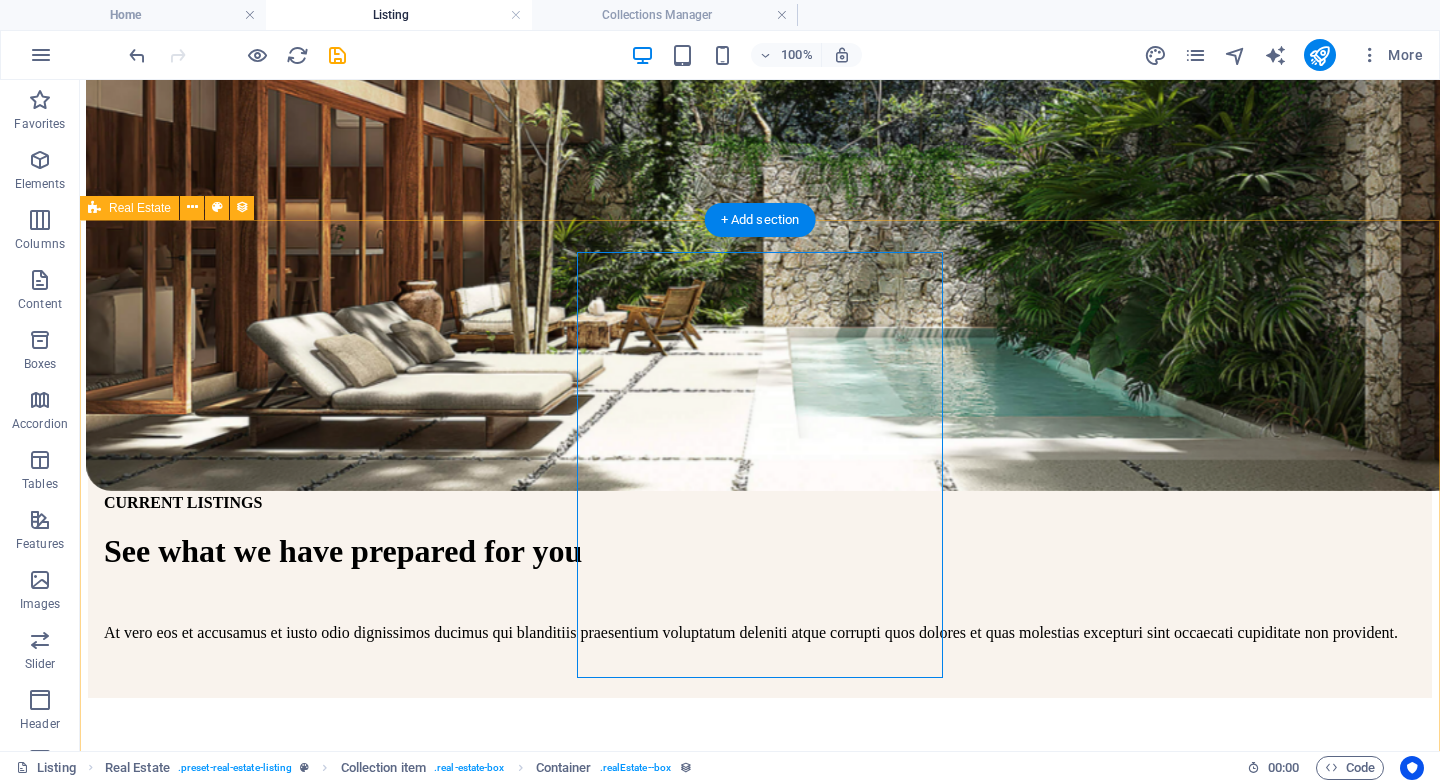 click on "Modern Villa Villa / $[PRICE] per month [NUMBER] [STREET]. [CITY], [STATE] [POSTAL_CODE] [NUMBER]sqft [NUMBER] [NUMBER] Resort Building / $[PRICE] p. month p. apartment [NUMBER] [STREET]. [CITY], [STATE] [POSTAL_CODE] [NUMBER]sqft [NUMBER] [NUMBER] Studio Apartment Apartment / $[PRICE] per month [NUMBER] [STREET]. [CITY], [STATE] [POSTAL_CODE] [NUMBER]sqft [NUMBER] [NUMBER] Lake Side Ranch House / $[PRICE] per month [NUMBER] [STREET]. [CITY], [STATE] [POSTAL_CODE] [NUMBER]sqft [NUMBER] [NUMBER] Modern House House / $[PRICE] per month [NUMBER] [STREET]. [CITY], [STATE] [POSTAL_CODE] [NUMBER]sqft [NUMBER] [NUMBER] Orchard St. Building Building / $[PRICE] p. month p. apartment [NUMBER] [STREET]. [CITY], [STATE] [POSTAL_CODE] [NUMBER]sqft [NUMBER] [NUMBER] Sea Side Villa Villa / $[PRICE] per month [NUMBER] [STREET]. [CITY], [STATE], [POSTAL_CODE] [NUMBER]sqft [NUMBER] [NUMBER] Santa Ana House House / $[PRICE] per month [NUMBER] [STREET]. [CITY], [STATE] [POSTAL_CODE] [NUMBER]sqft [NUMBER] [NUMBER] California Bay House House / $[PRICE] per month [NUMBER] [STREET]. [CITY], [STATE] [POSTAL_CODE] [NUMBER]sqft [NUMBER] [NUMBER]  Previous Next" at bounding box center (760, 3668) 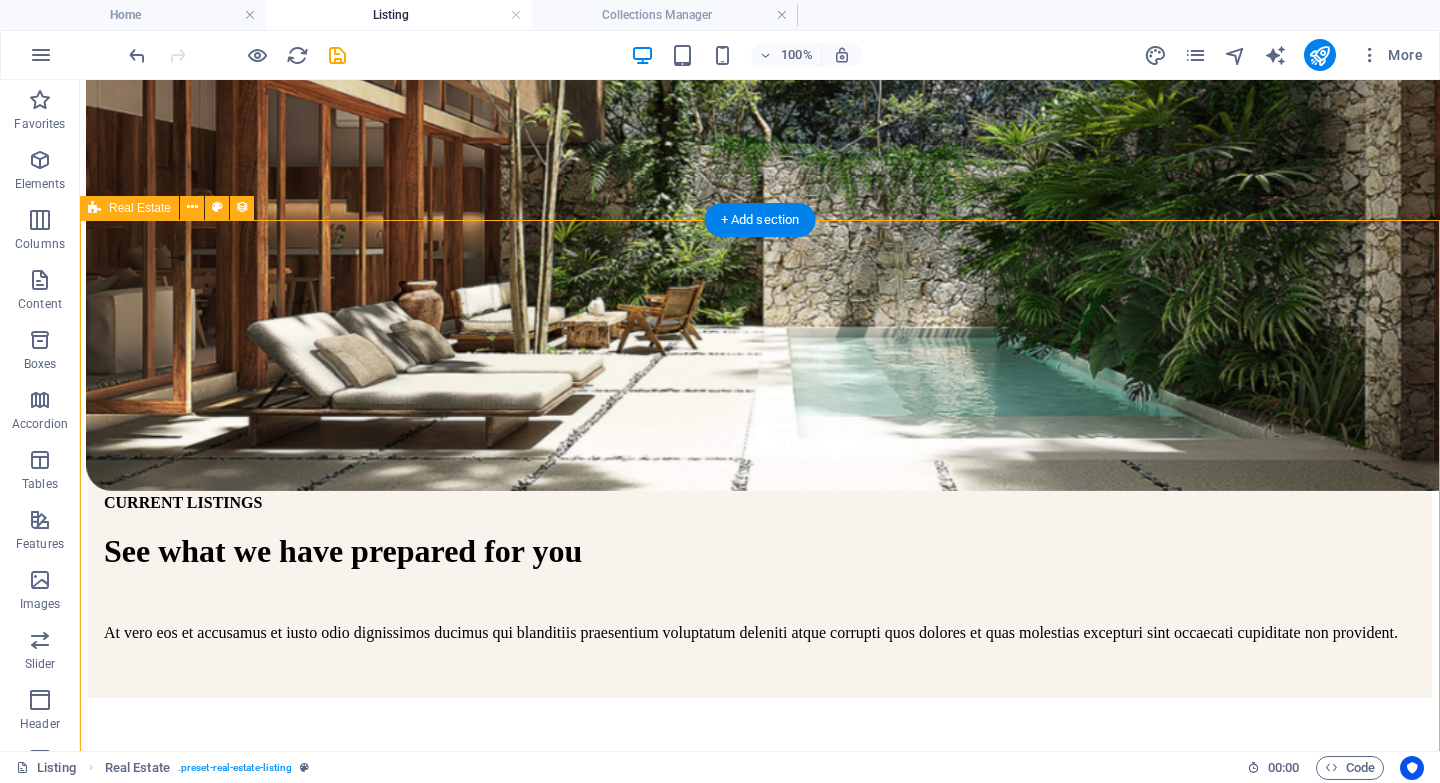 click on "Modern Villa Villa / $[PRICE] per month [NUMBER] [STREET]. [CITY], [STATE] [POSTAL_CODE] [NUMBER]sqft [NUMBER] [NUMBER] Resort Building / $[PRICE] p. month p. apartment [NUMBER] [STREET]. [CITY], [STATE] [POSTAL_CODE] [NUMBER]sqft [NUMBER] [NUMBER] Studio Apartment Apartment / $[PRICE] per month [NUMBER] [STREET]. [CITY], [STATE] [POSTAL_CODE] [NUMBER]sqft [NUMBER] [NUMBER] Lake Side Ranch House / $[PRICE] per month [NUMBER] [STREET]. [CITY], [STATE] [POSTAL_CODE] [NUMBER]sqft [NUMBER] [NUMBER] Modern House House / $[PRICE] per month [NUMBER] [STREET]. [CITY], [STATE] [POSTAL_CODE] [NUMBER]sqft [NUMBER] [NUMBER] Orchard St. Building Building / $[PRICE] p. month p. apartment [NUMBER] [STREET]. [CITY], [STATE] [POSTAL_CODE] [NUMBER]sqft [NUMBER] [NUMBER] Sea Side Villa Villa / $[PRICE] per month [NUMBER] [STREET]. [CITY], [STATE], [POSTAL_CODE] [NUMBER]sqft [NUMBER] [NUMBER] Santa Ana House House / $[PRICE] per month [NUMBER] [STREET]. [CITY], [STATE] [POSTAL_CODE] [NUMBER]sqft [NUMBER] [NUMBER] California Bay House House / $[PRICE] per month [NUMBER] [STREET]. [CITY], [STATE] [POSTAL_CODE] [NUMBER]sqft [NUMBER] [NUMBER]  Previous Next" at bounding box center [760, 3668] 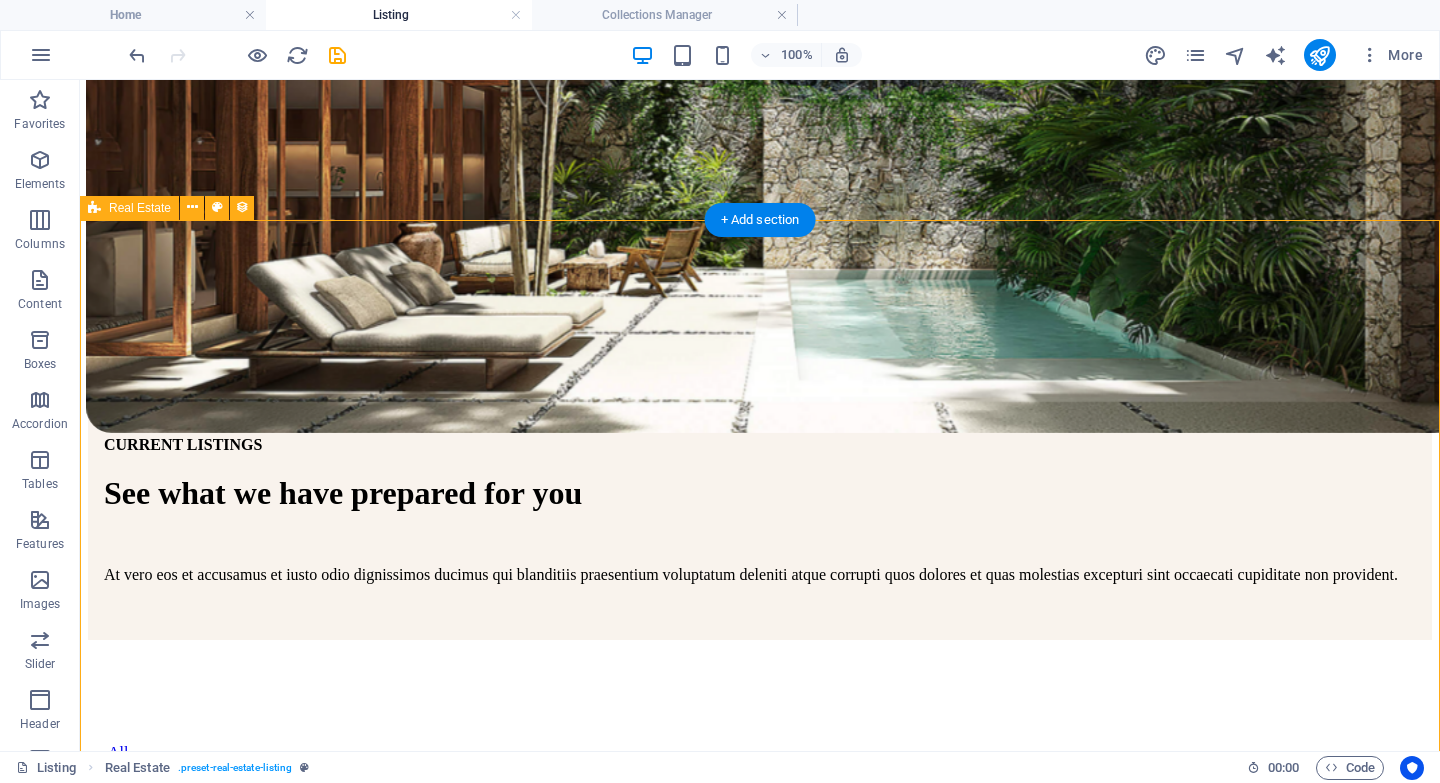 select on "68801a80691e50ae5e060e5a" 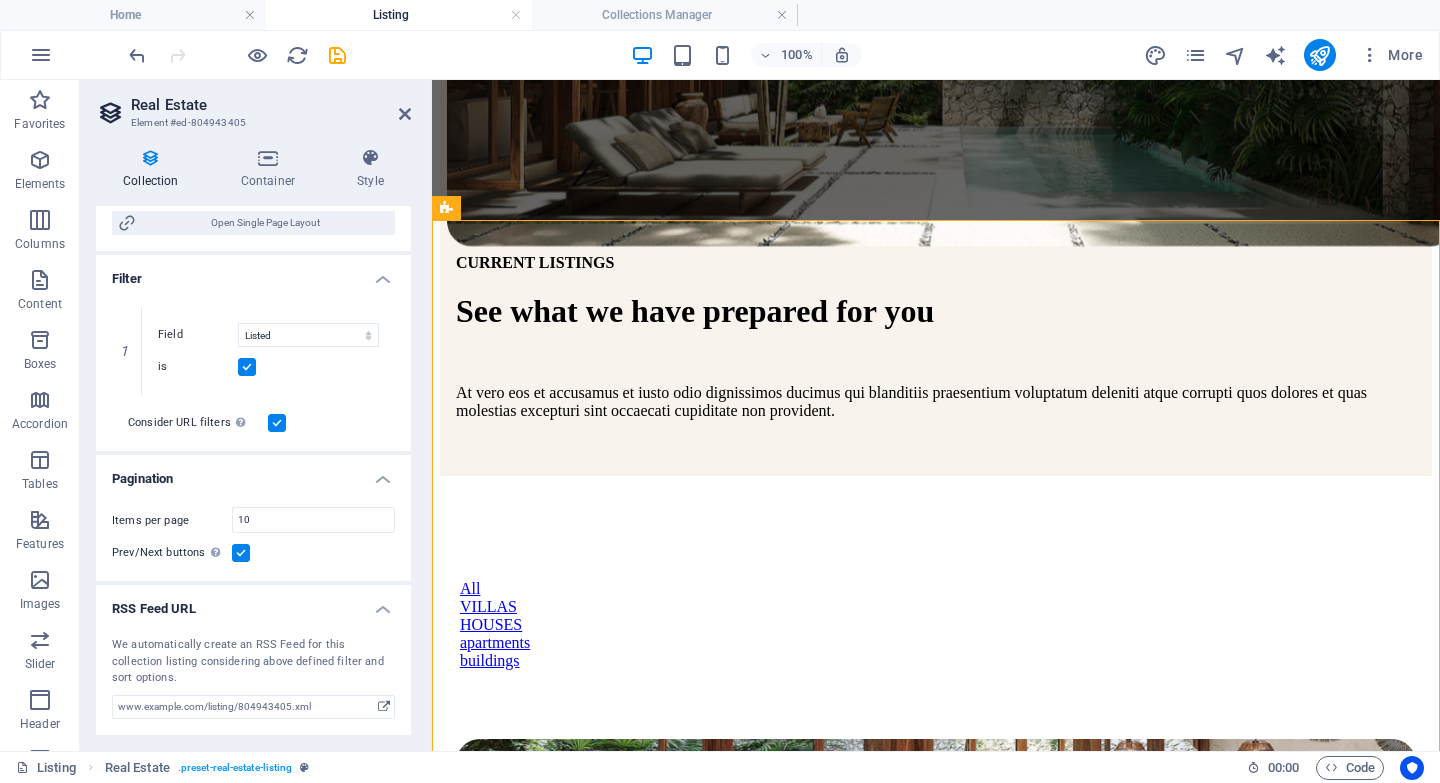 scroll, scrollTop: 0, scrollLeft: 0, axis: both 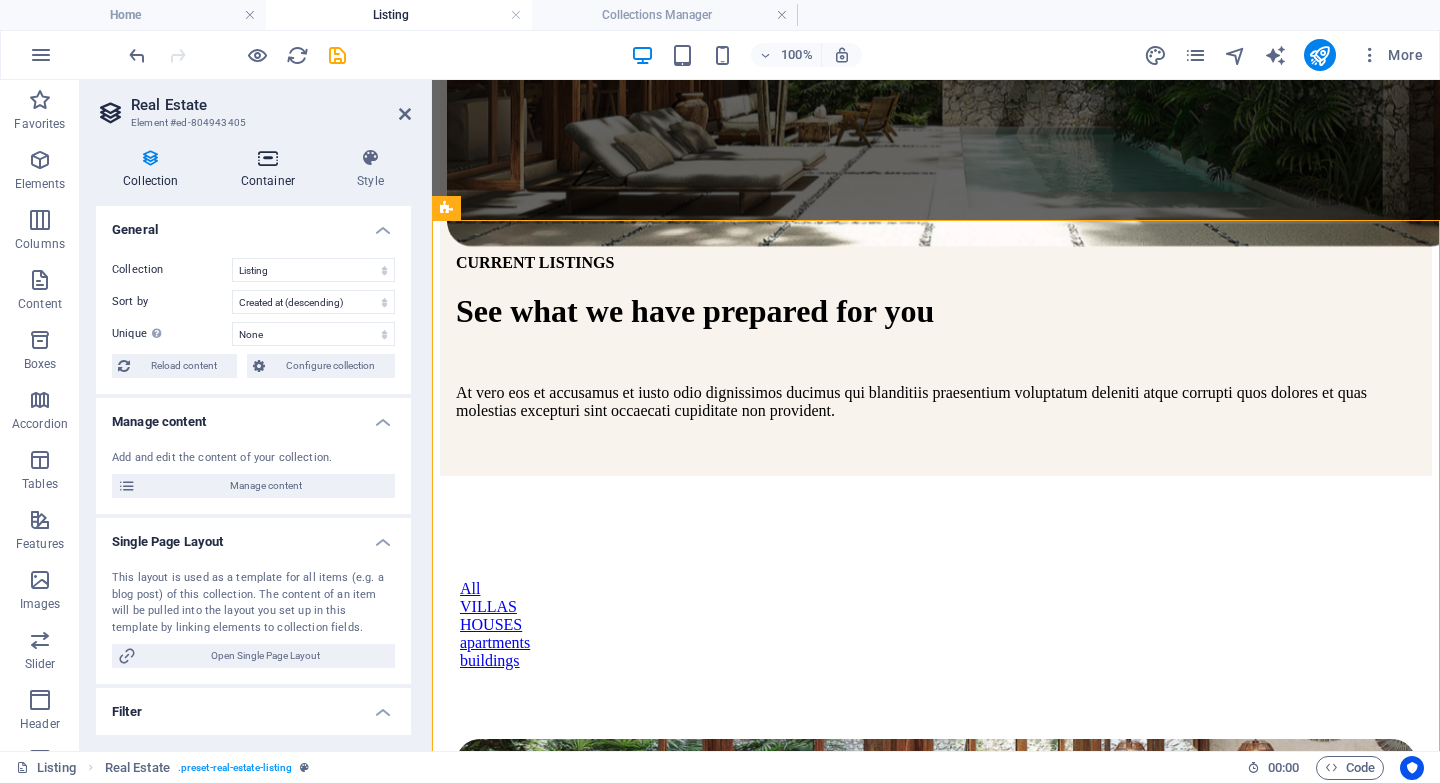 click at bounding box center (268, 158) 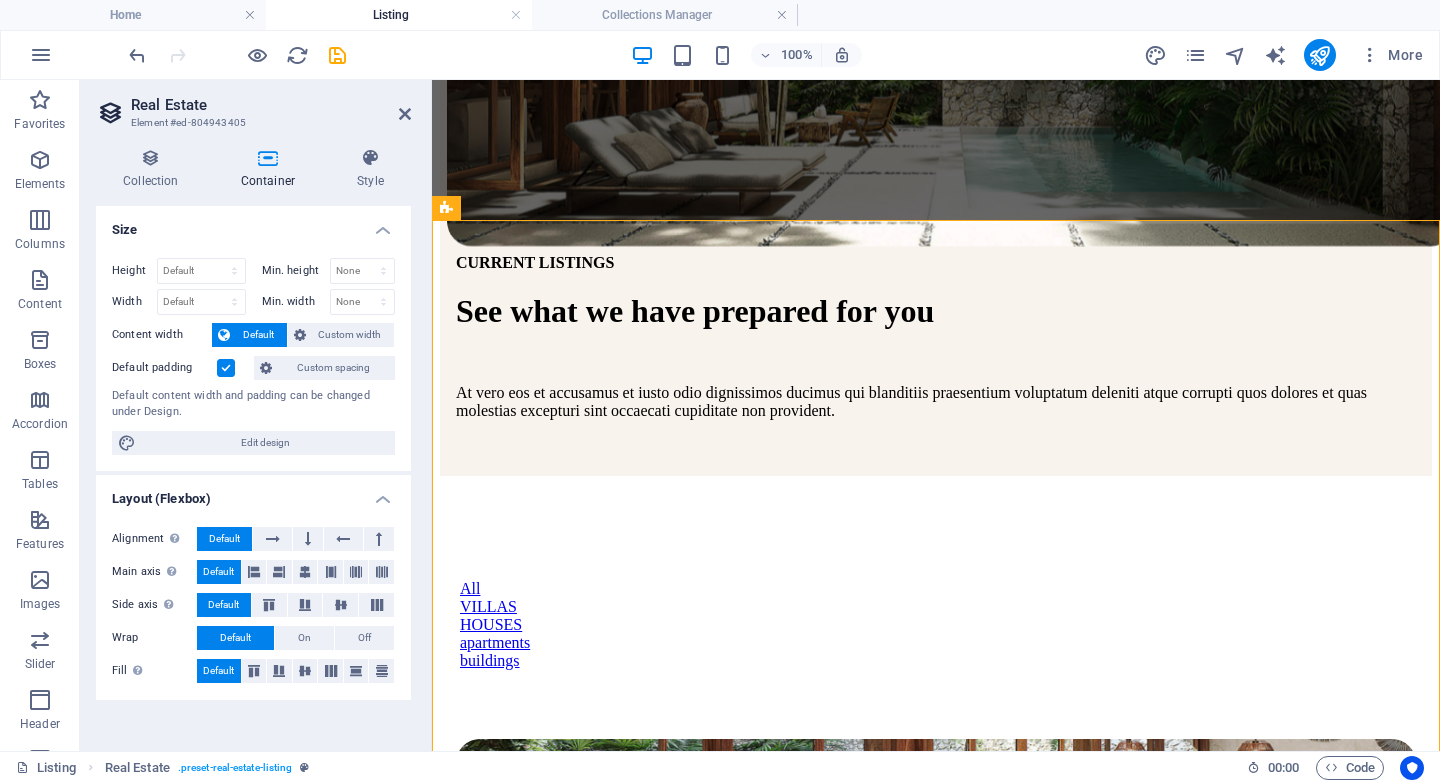 click on "Real Estate Element #ed-804943405
Collection Container Style General Collection Blog Listing Real Estate Sort by Created at (ascending) Created at (descending) Updated at (ascending) Updated at (descending) Name (ascending) Name (descending) Slug (ascending) Slug (descending) Property Type (ascending) Property Type (descending) Price (ascending) Price (descending) Address (ascending) Address (descending) Size (ascending) Size (descending) Bedrooms (ascending) Bedrooms (descending) Bathrooms (ascending) Bathrooms (descending) Listed (ascending) Listed (descending) Random Unique Display only unique values. Leave disabled if unclear. None Name Slug Image Short description Property Type Price Address Size Bedrooms Bathrooms Listed Description Reload content Configure collection Please add a collection first Collections Manage content Add and edit the content of your collection. Manage content Single Page Layout Open Single Page Layout Filter 1 Field Created at Updated at Name Slug Property Type Price" at bounding box center (256, 415) 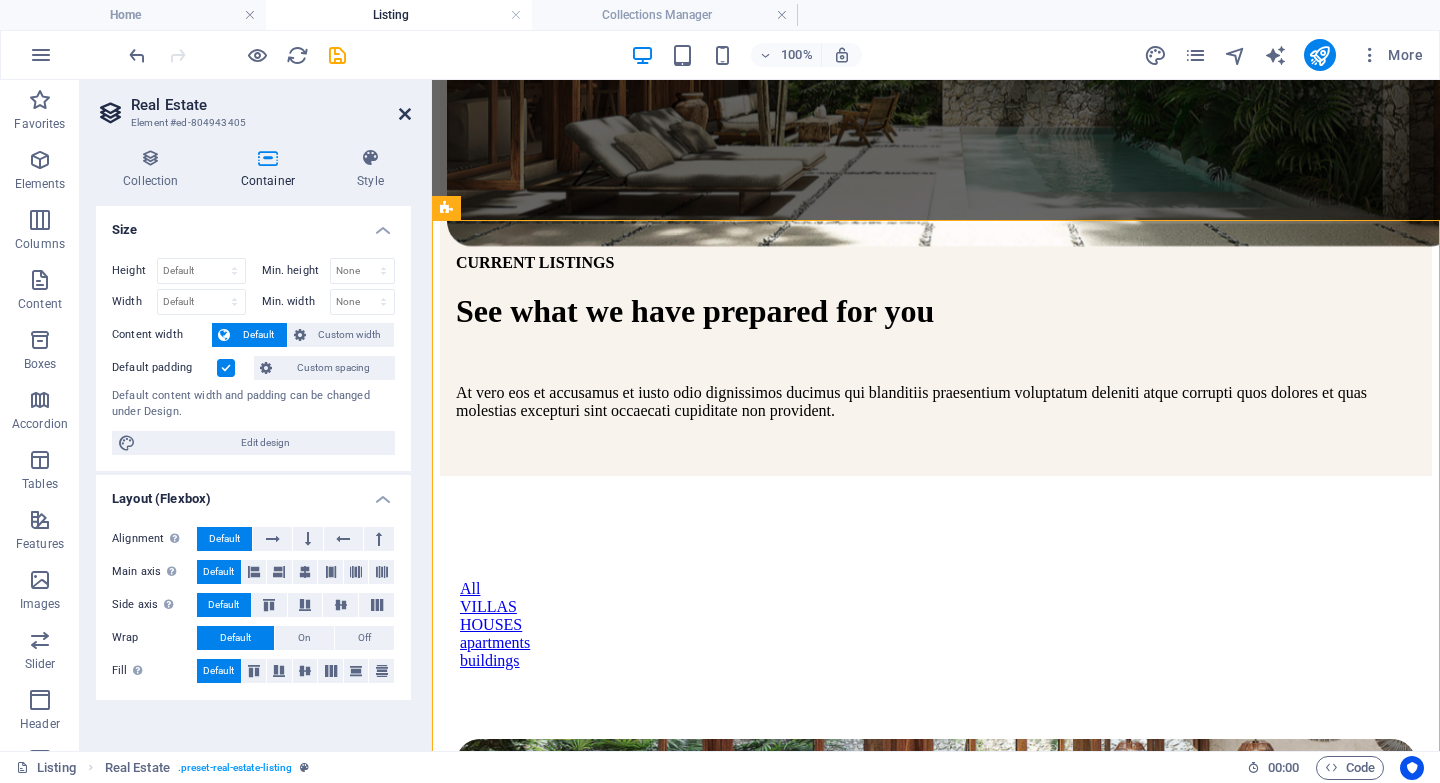 click at bounding box center [405, 114] 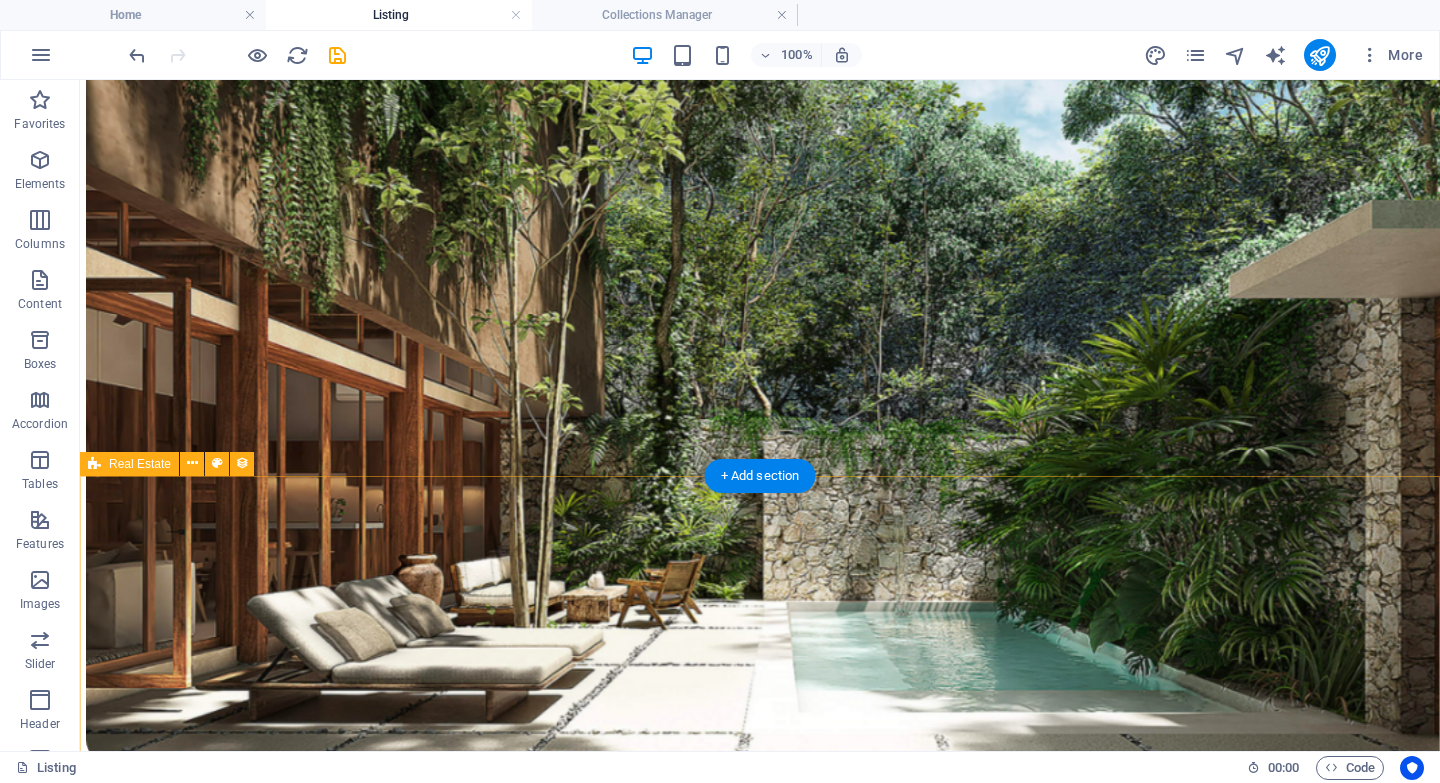 scroll, scrollTop: 308, scrollLeft: 0, axis: vertical 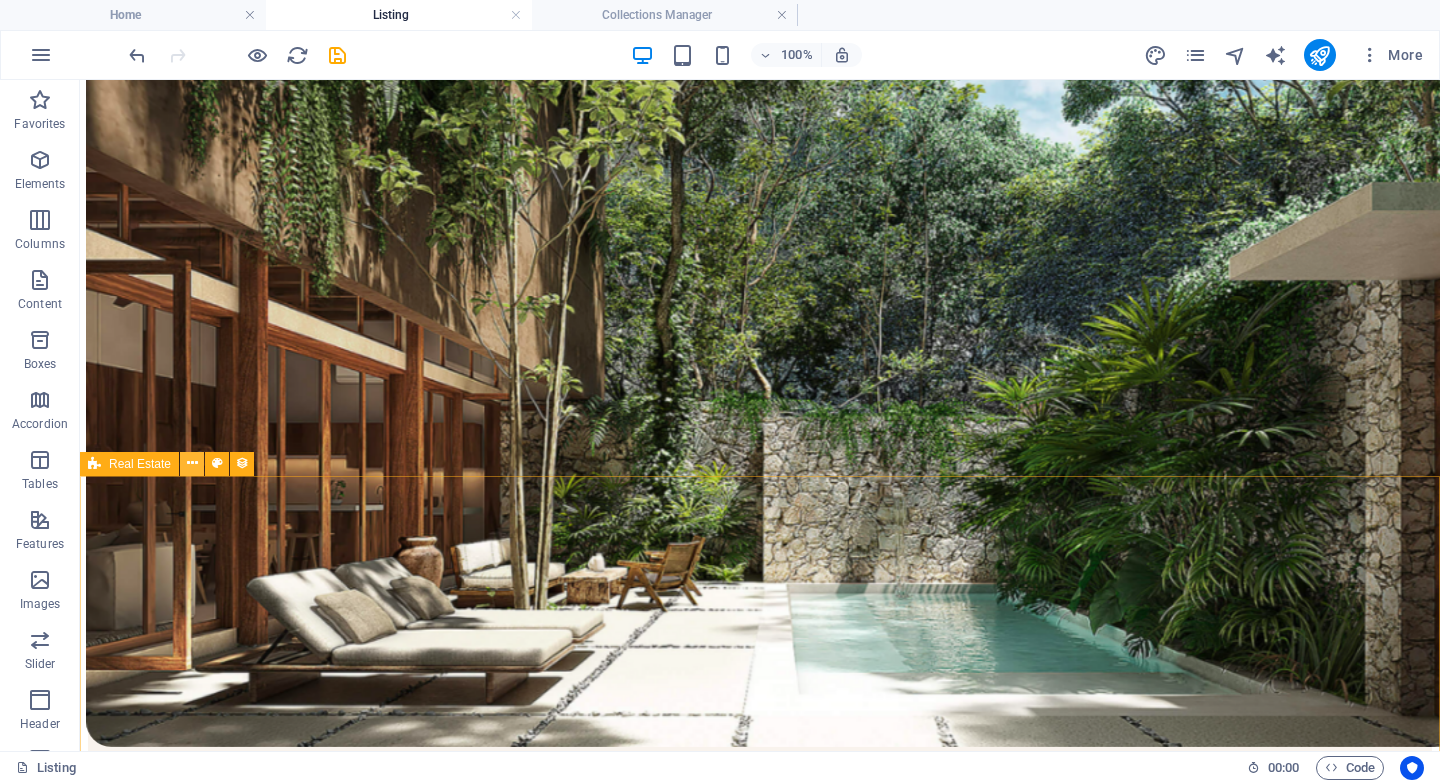click at bounding box center (192, 463) 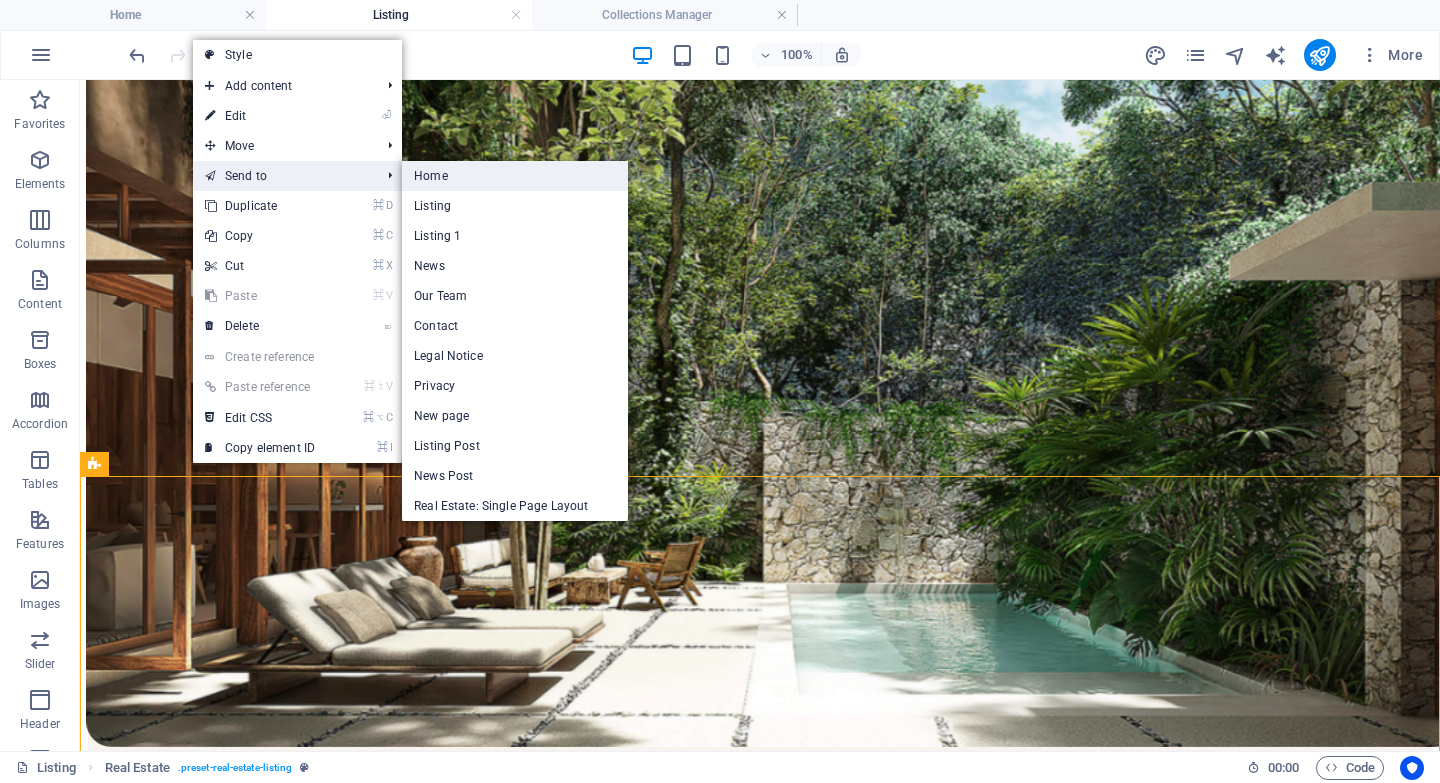 click on "Home" at bounding box center [515, 176] 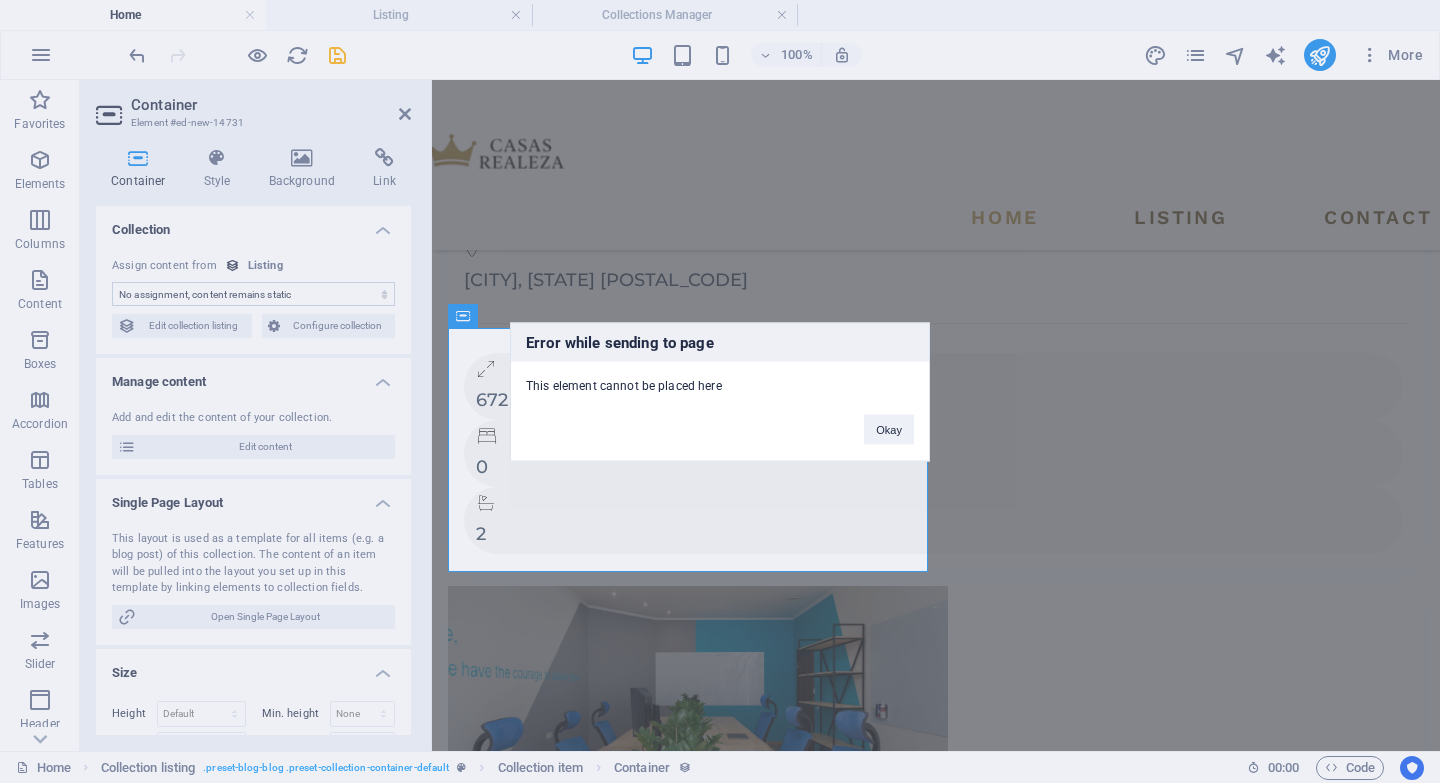 scroll, scrollTop: 0, scrollLeft: 0, axis: both 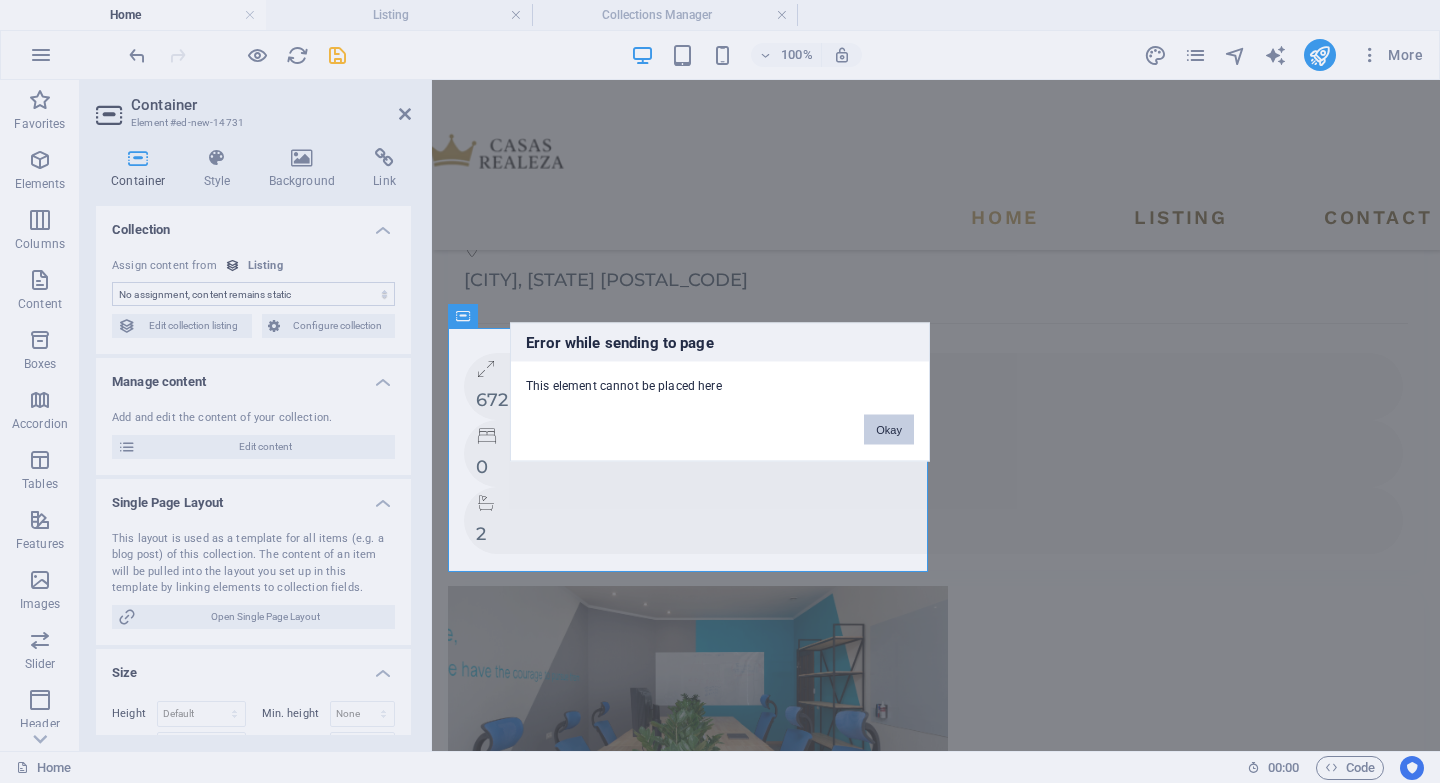 click on "Okay" at bounding box center [889, 429] 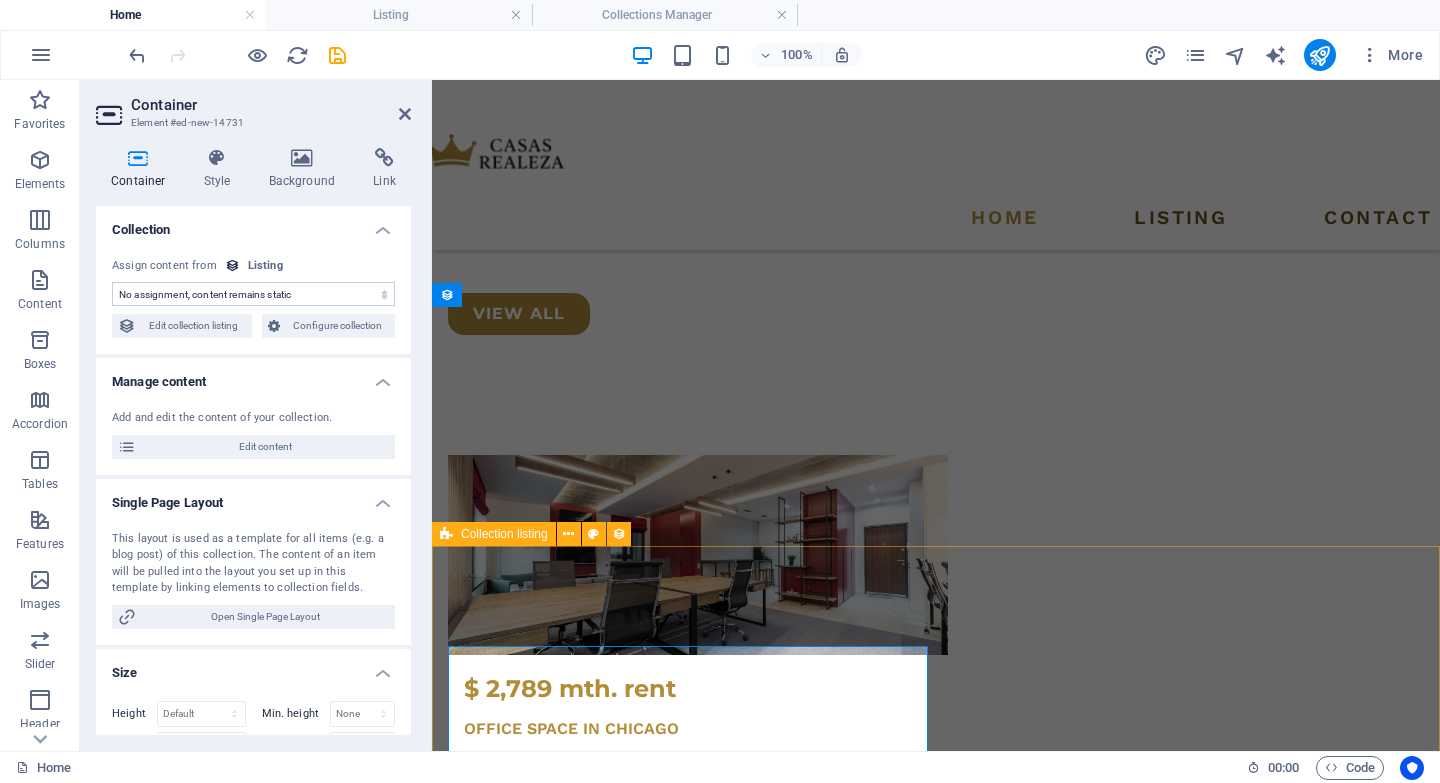 scroll, scrollTop: 3902, scrollLeft: 0, axis: vertical 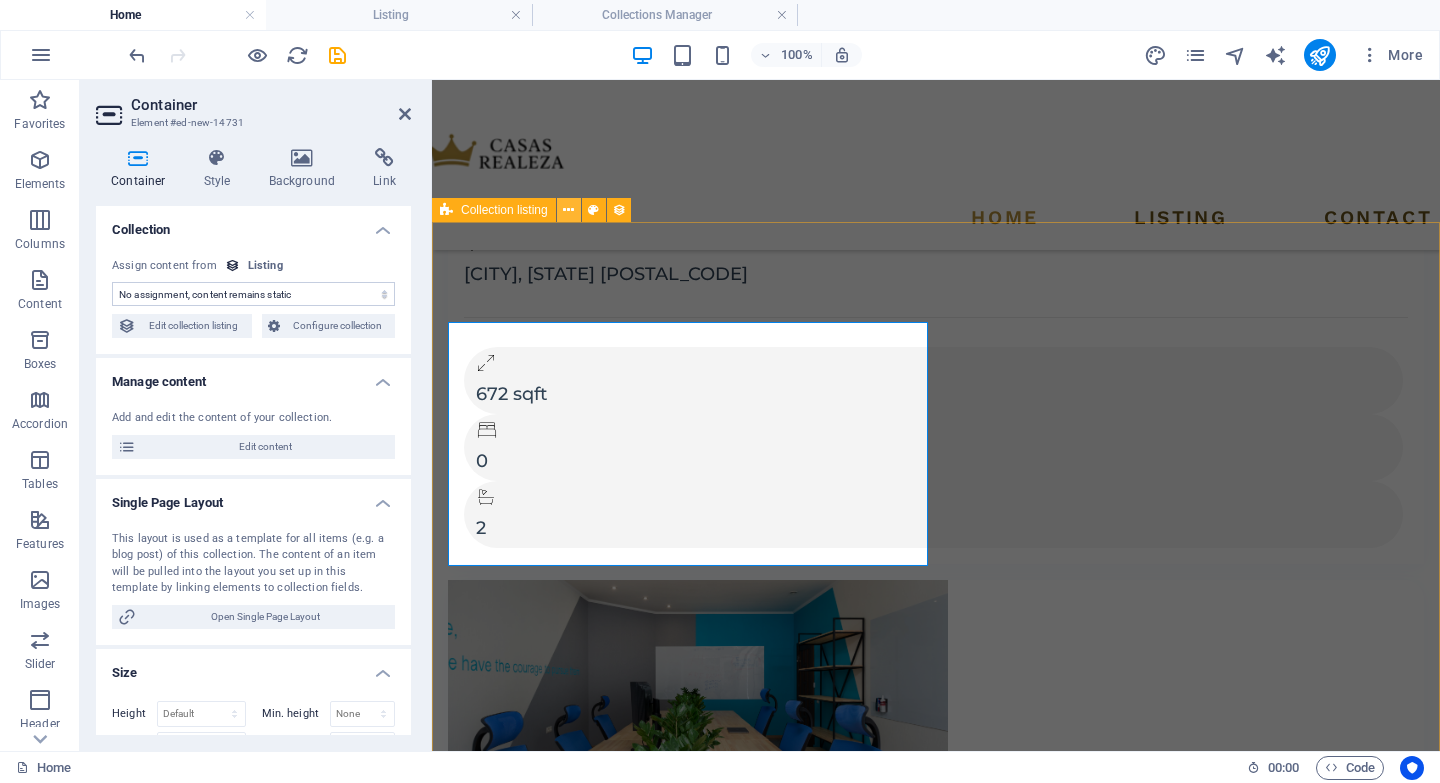 click at bounding box center (568, 210) 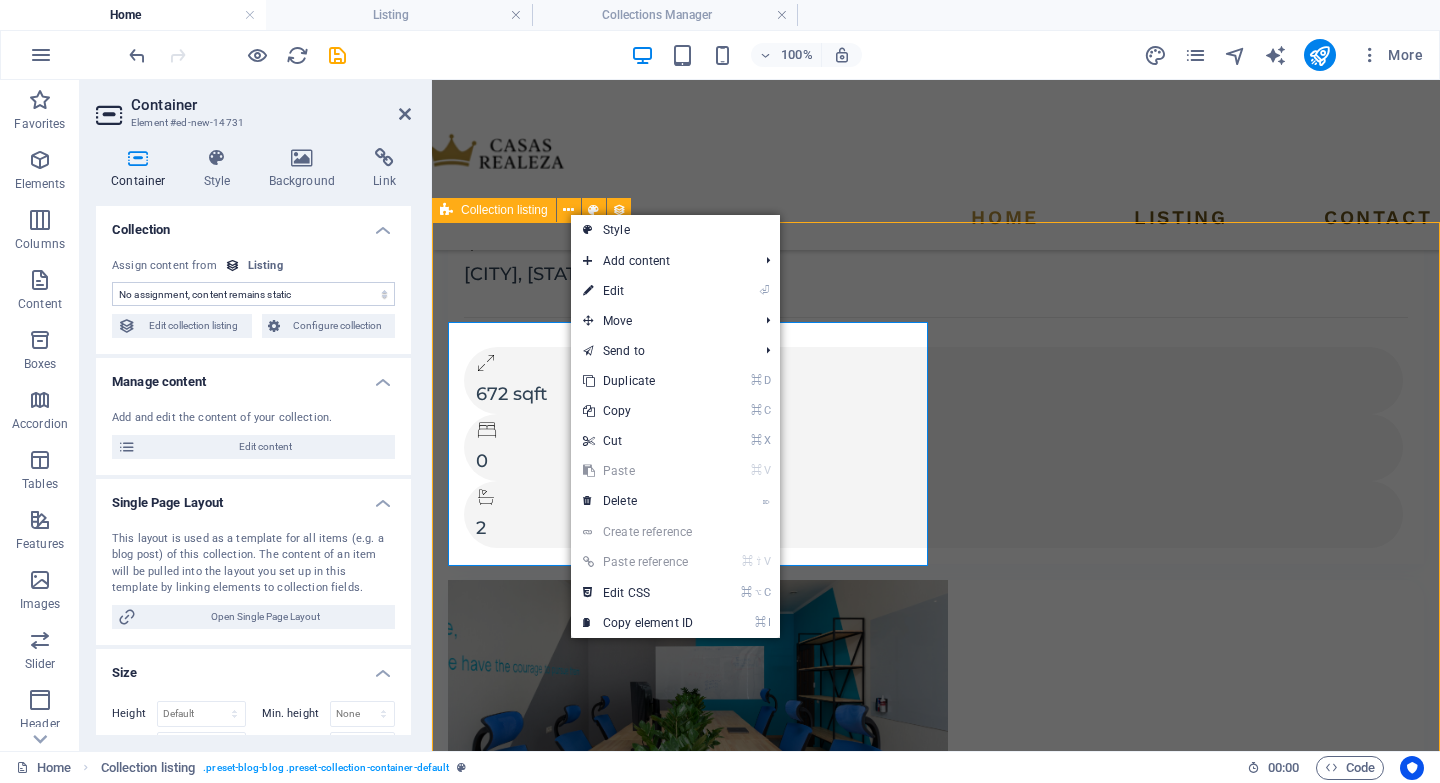 scroll, scrollTop: 3663, scrollLeft: 0, axis: vertical 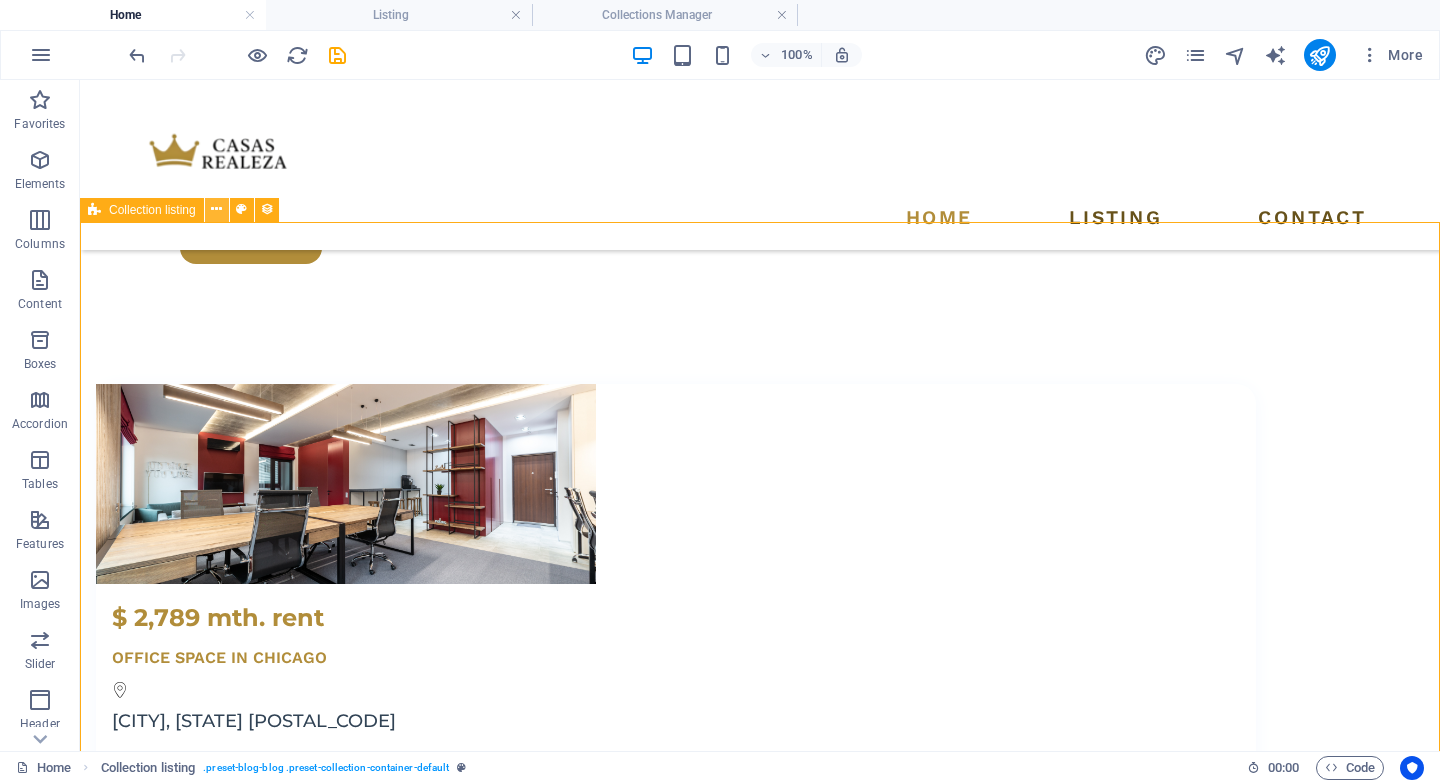 click at bounding box center (216, 209) 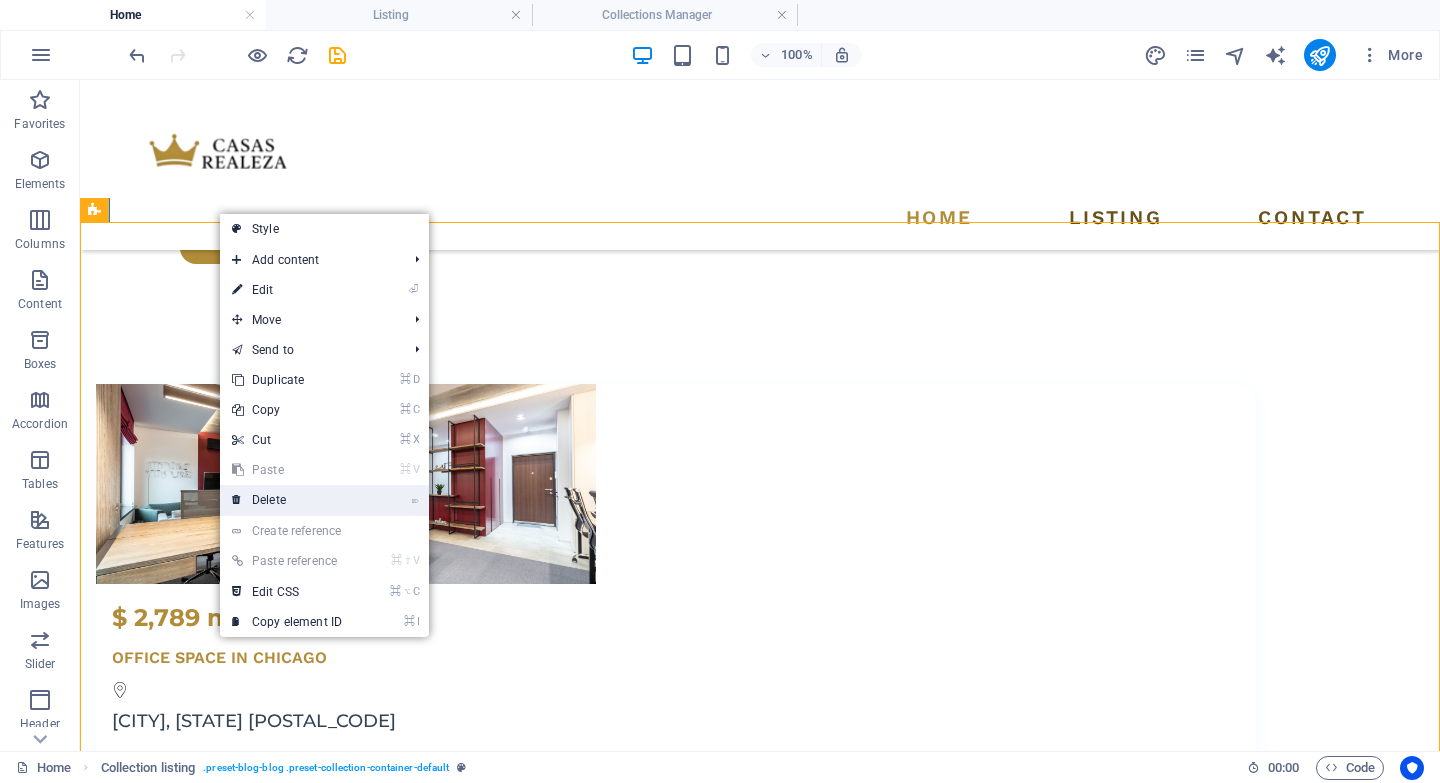 click on "⌦  Delete" at bounding box center [287, 500] 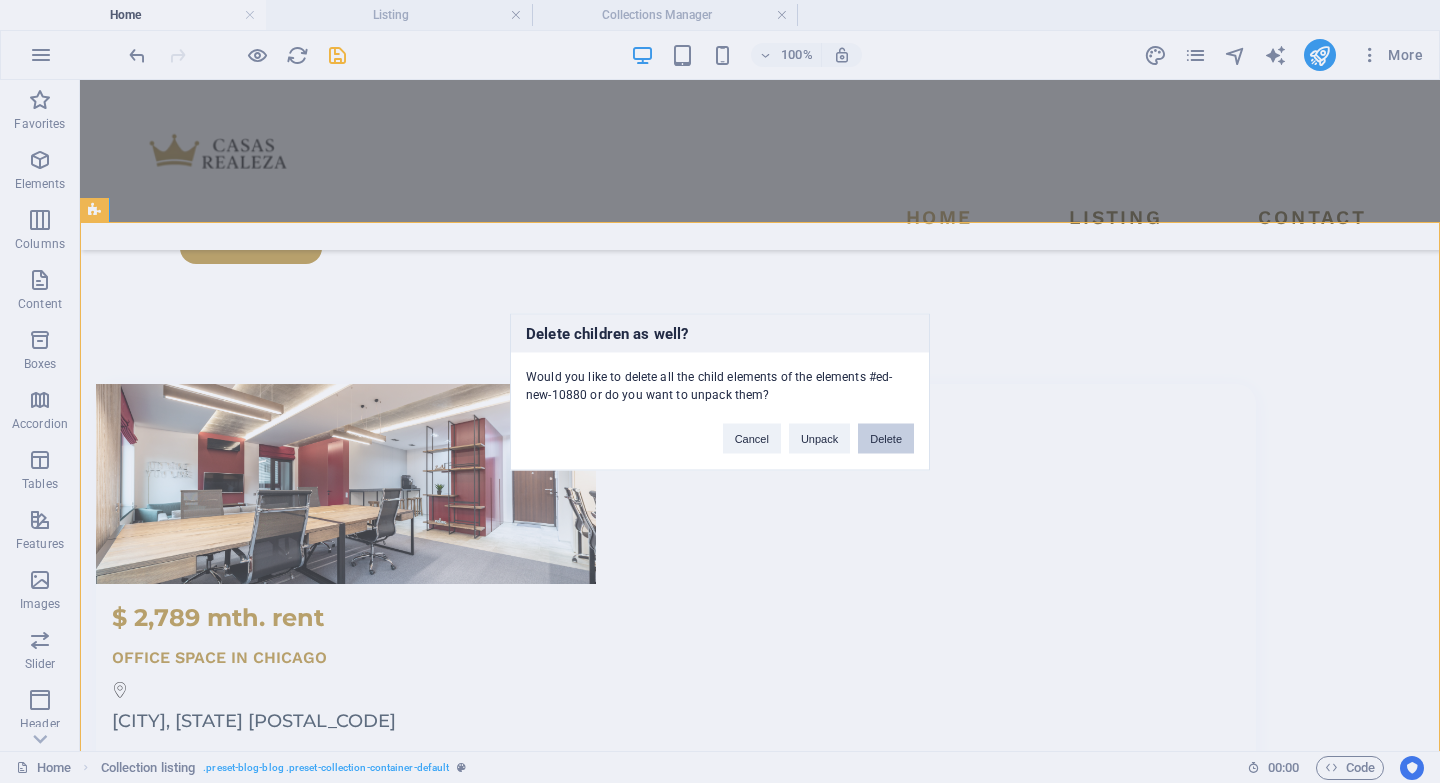 click on "Delete" at bounding box center (886, 438) 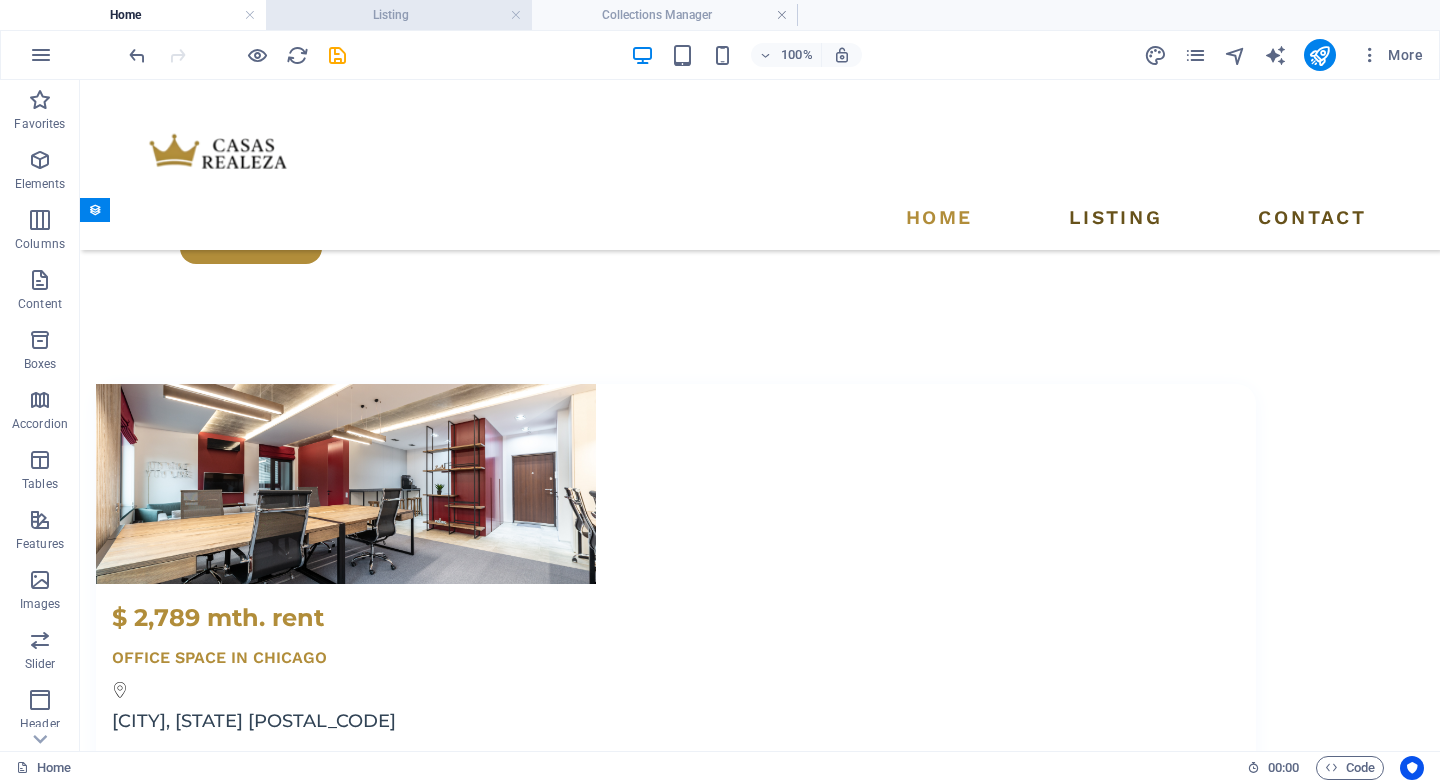 click on "Listing" at bounding box center (399, 15) 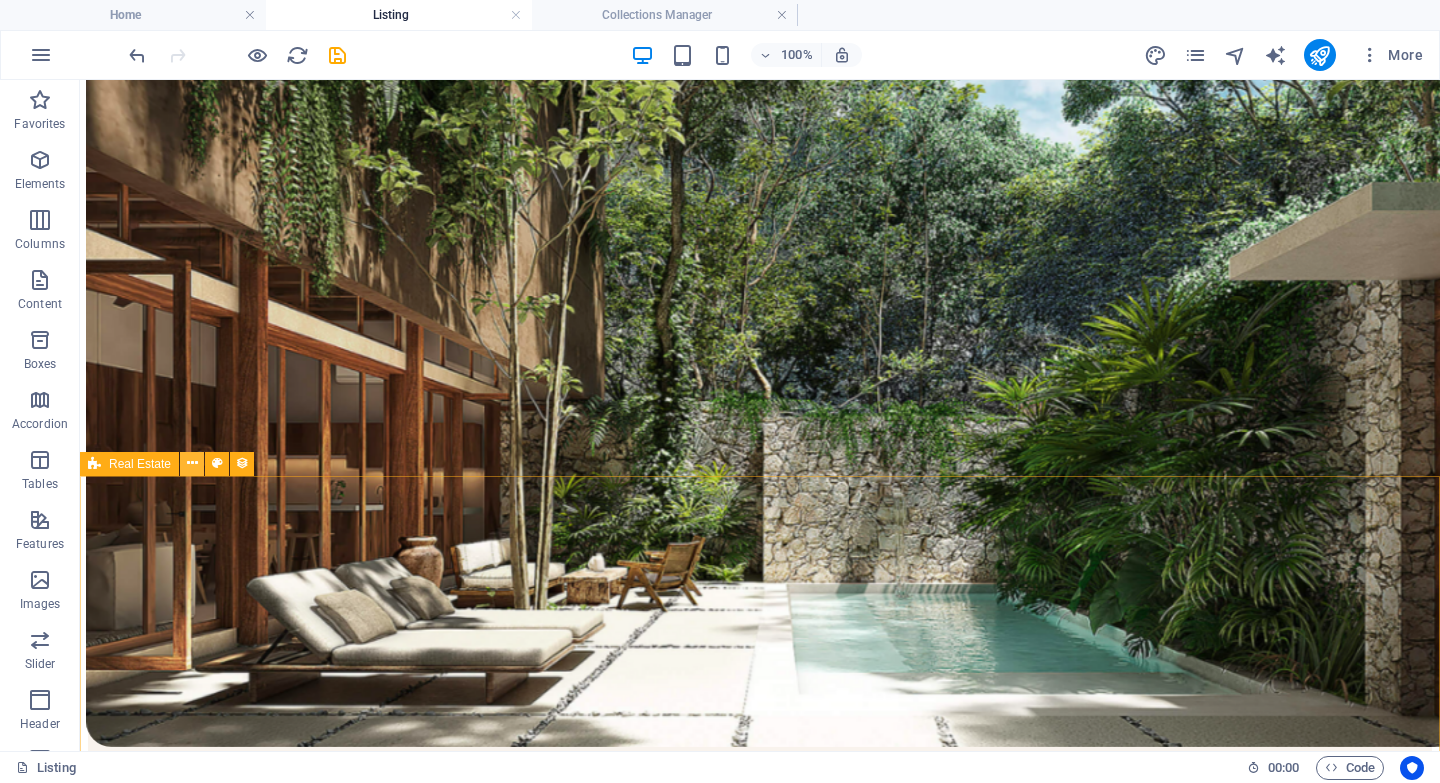 click at bounding box center (192, 463) 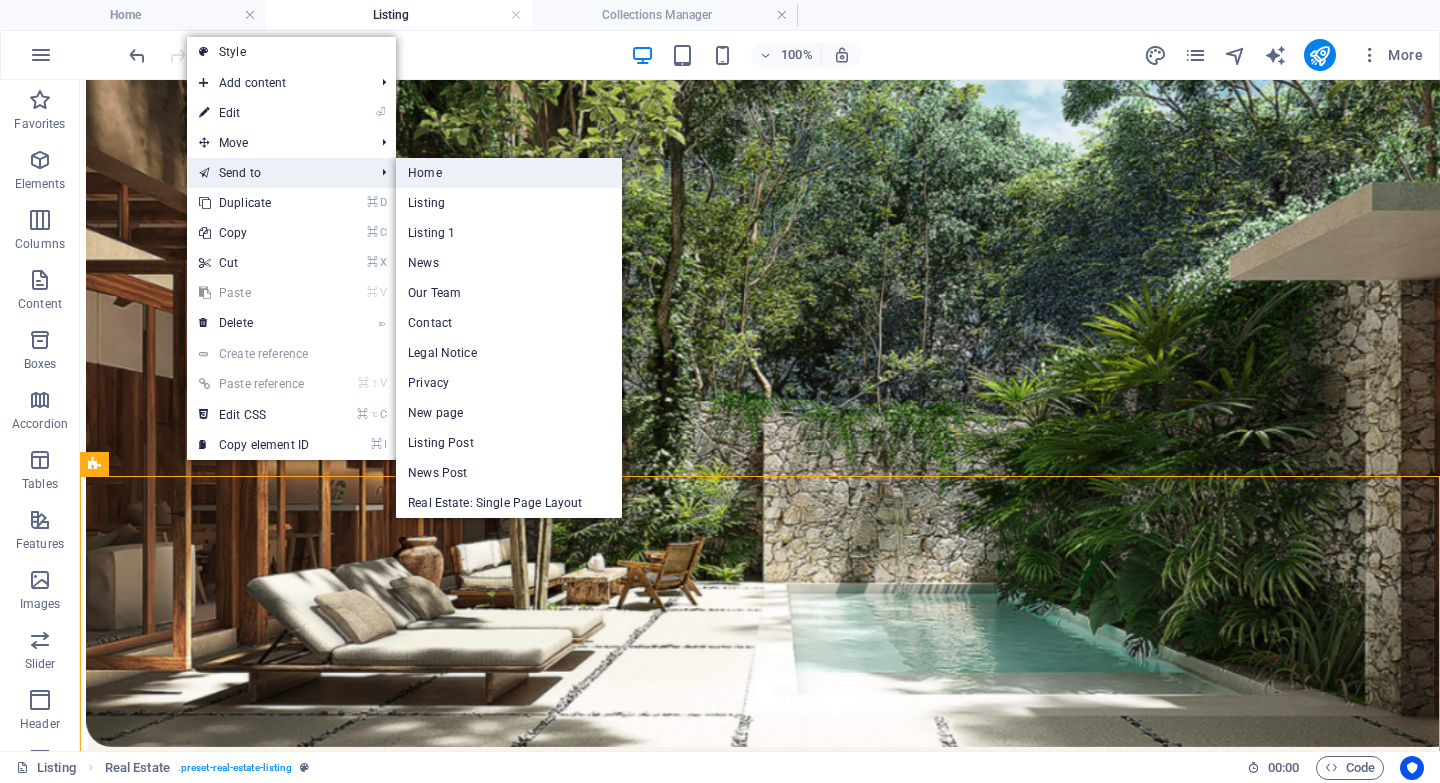 click on "Home" at bounding box center [509, 173] 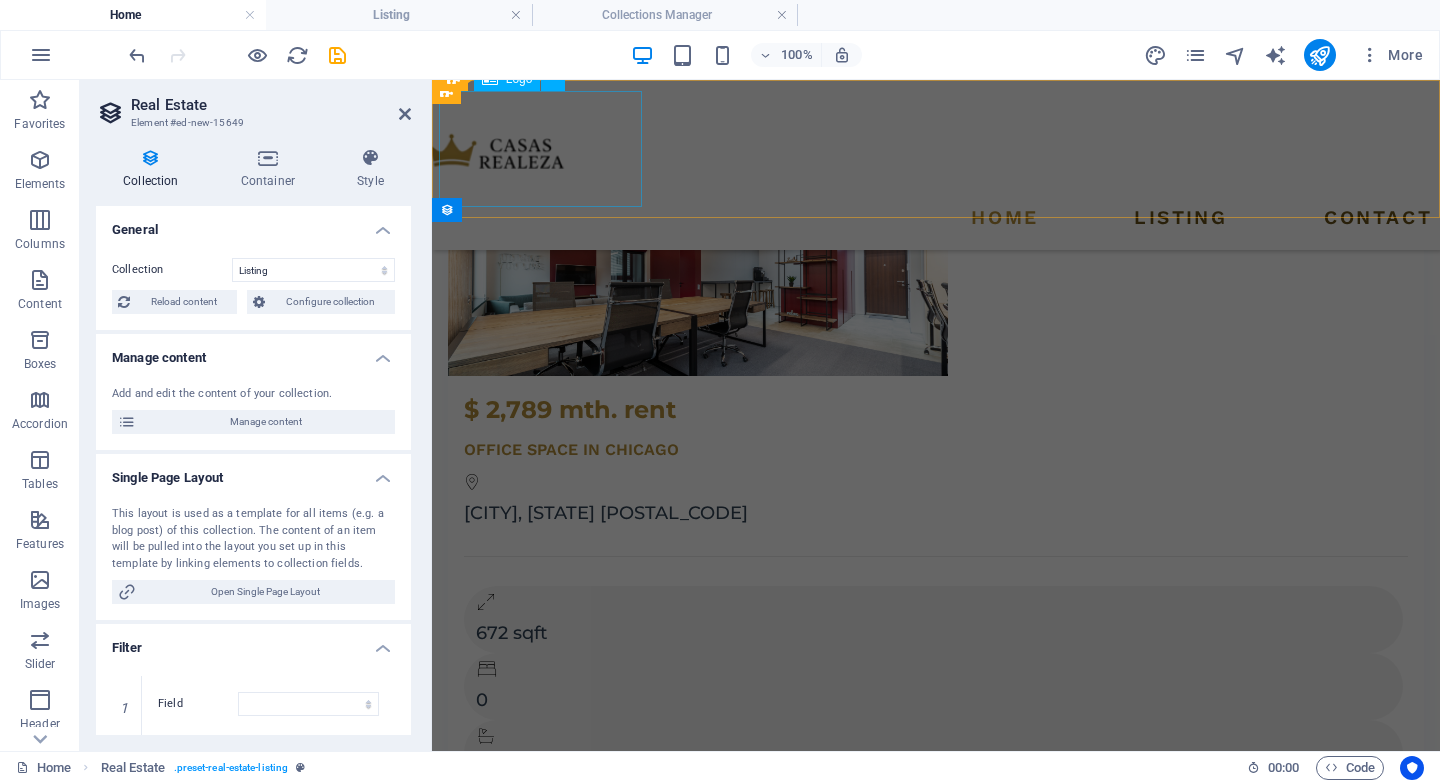 scroll, scrollTop: 0, scrollLeft: 0, axis: both 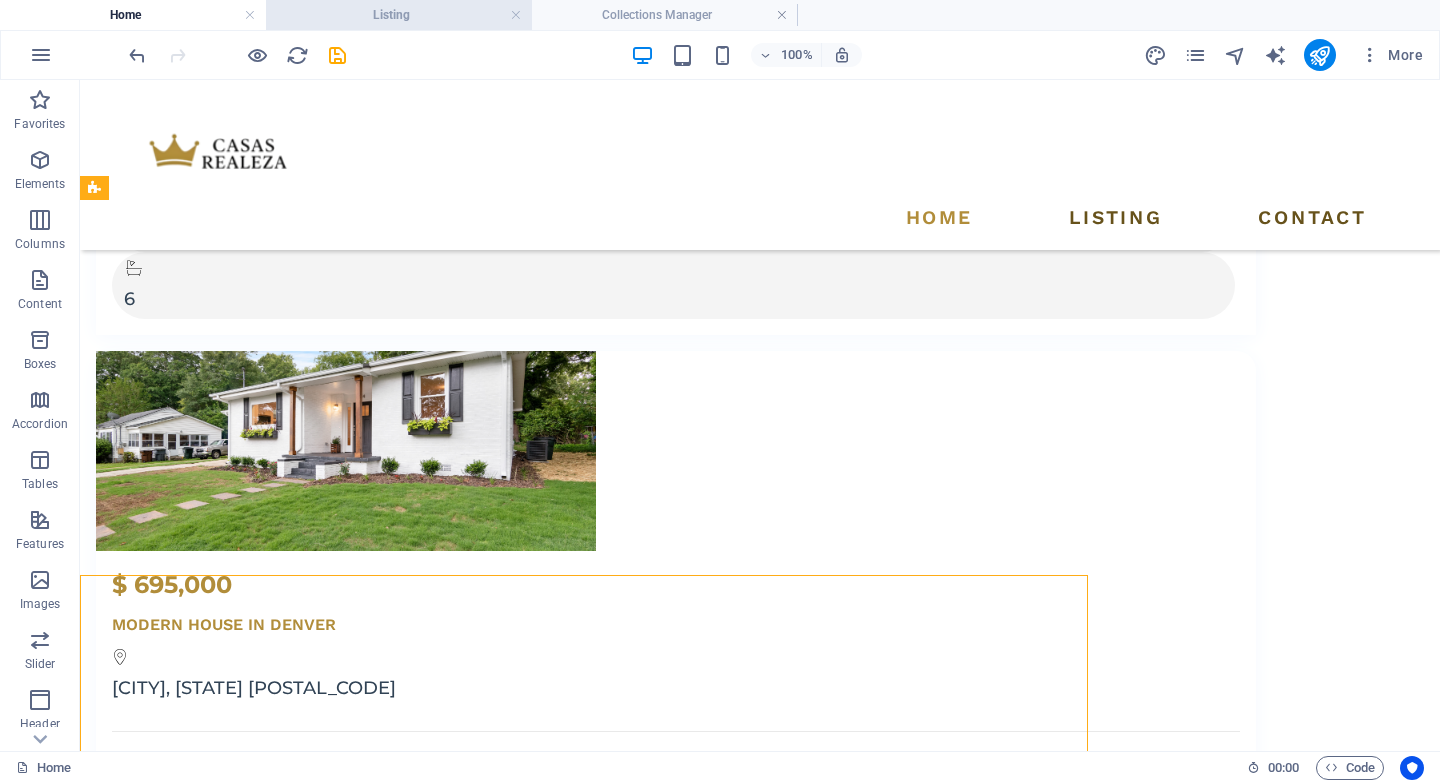click on "Listing" at bounding box center [399, 15] 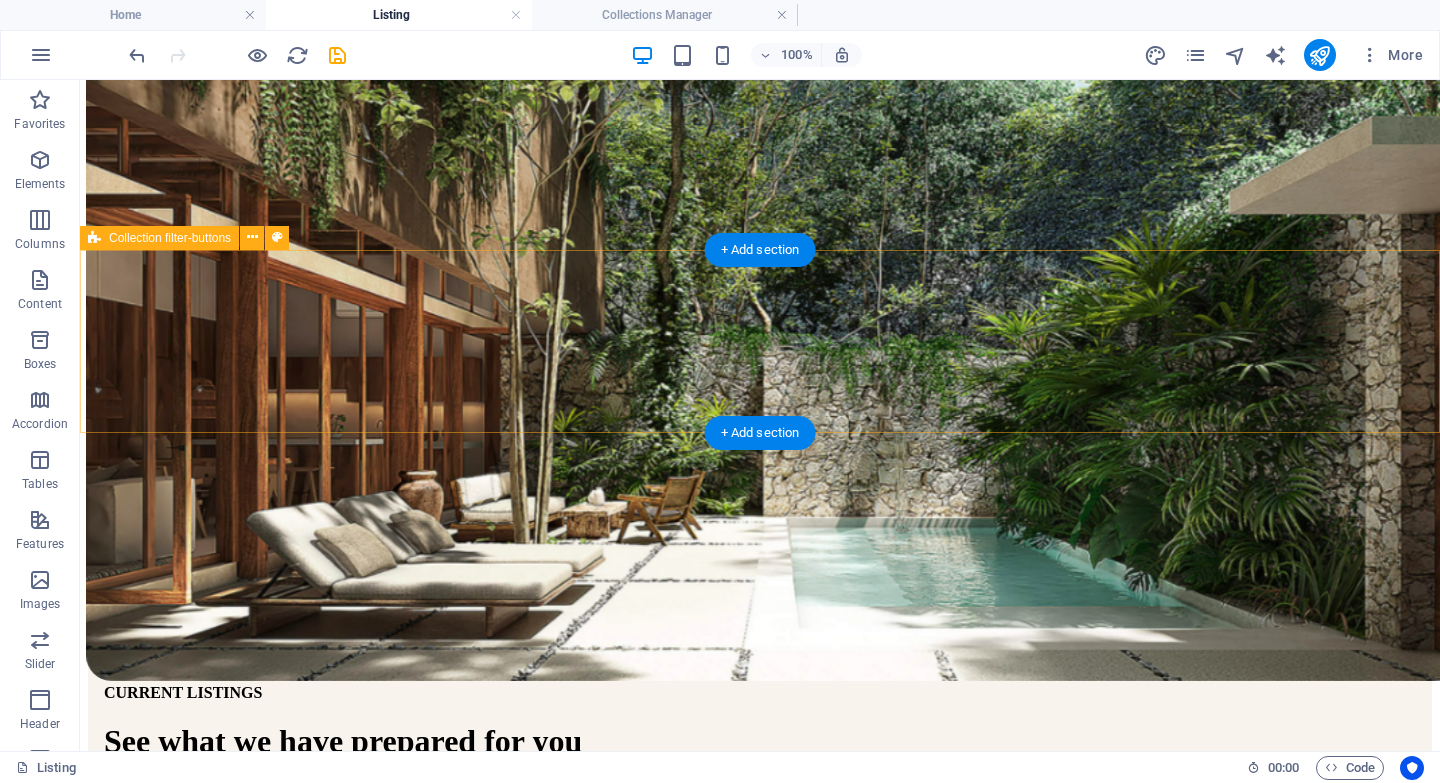 scroll, scrollTop: 351, scrollLeft: 0, axis: vertical 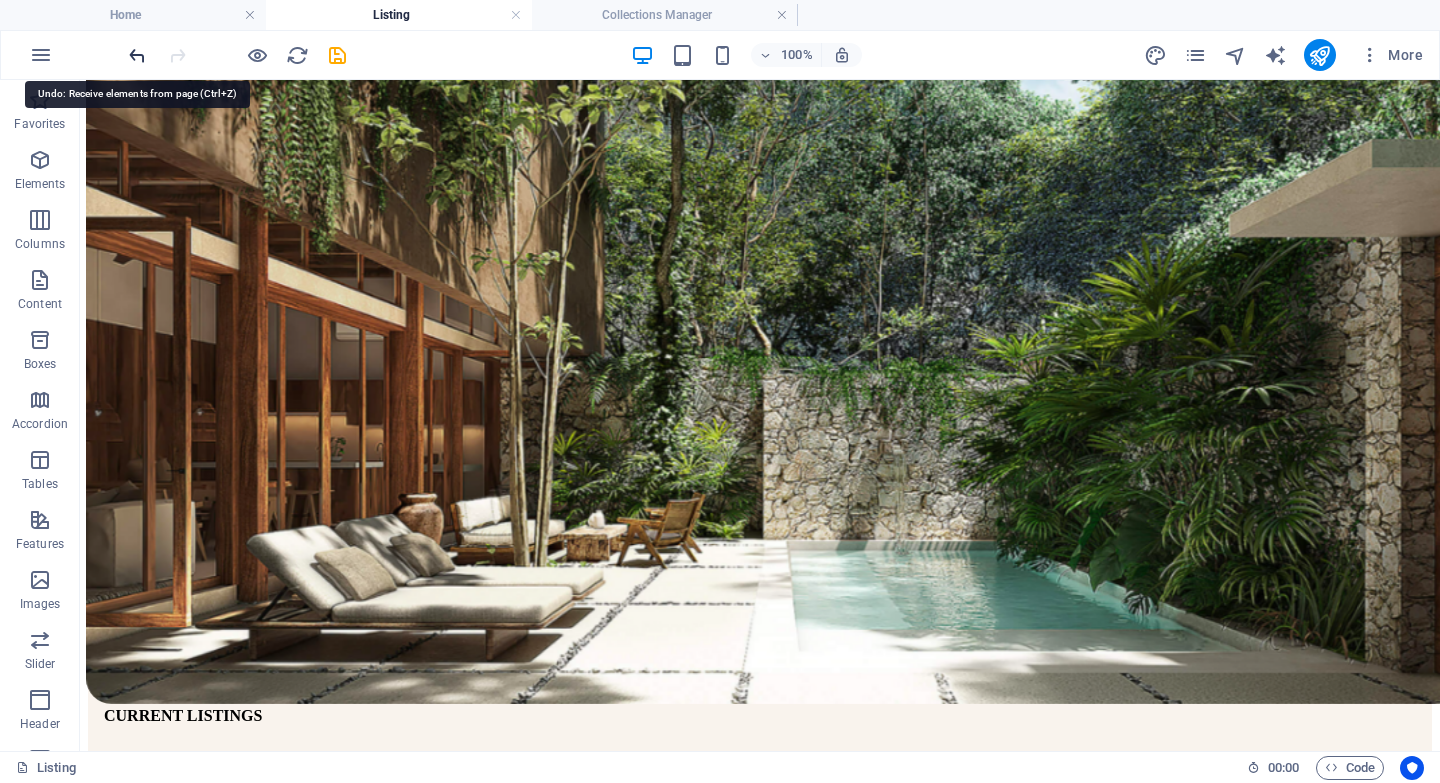 click at bounding box center [137, 55] 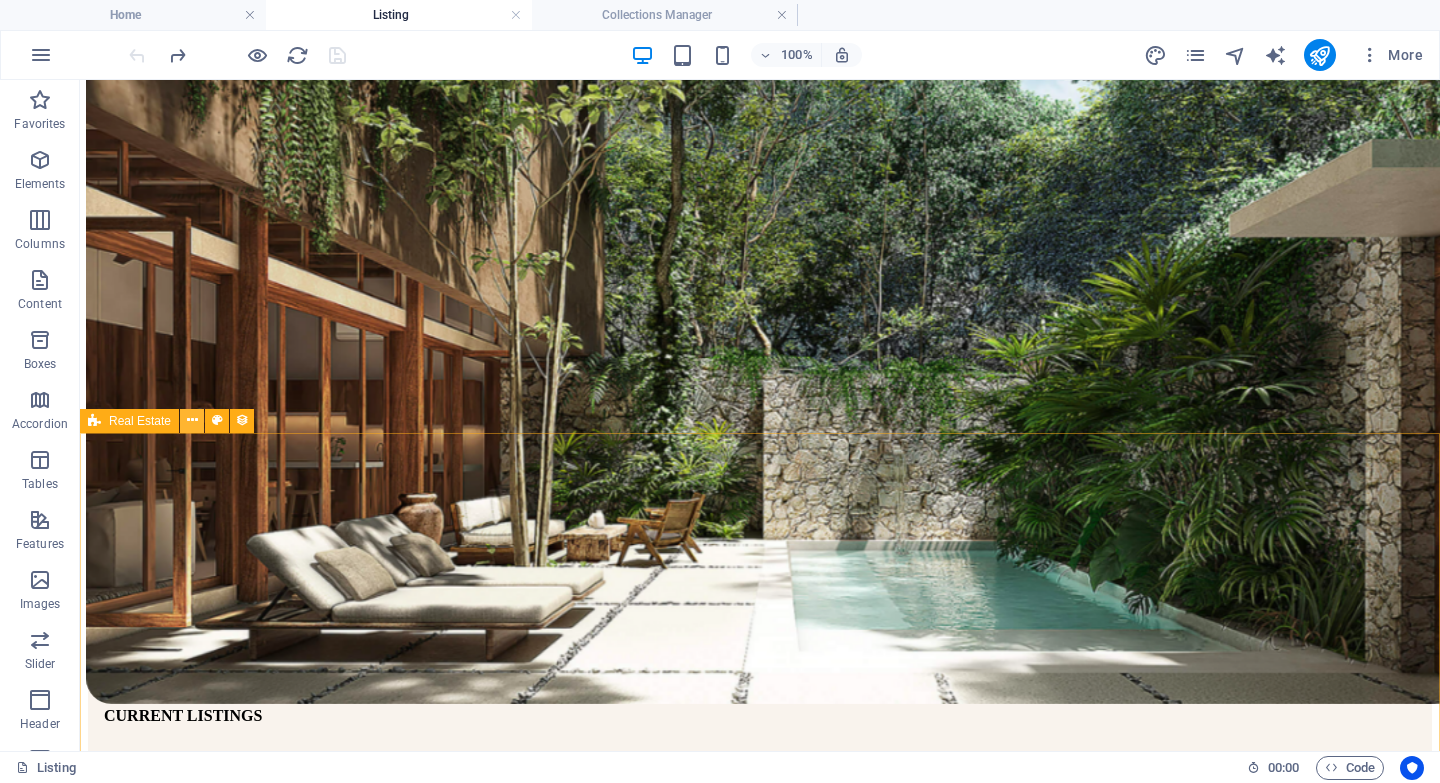 click at bounding box center (192, 420) 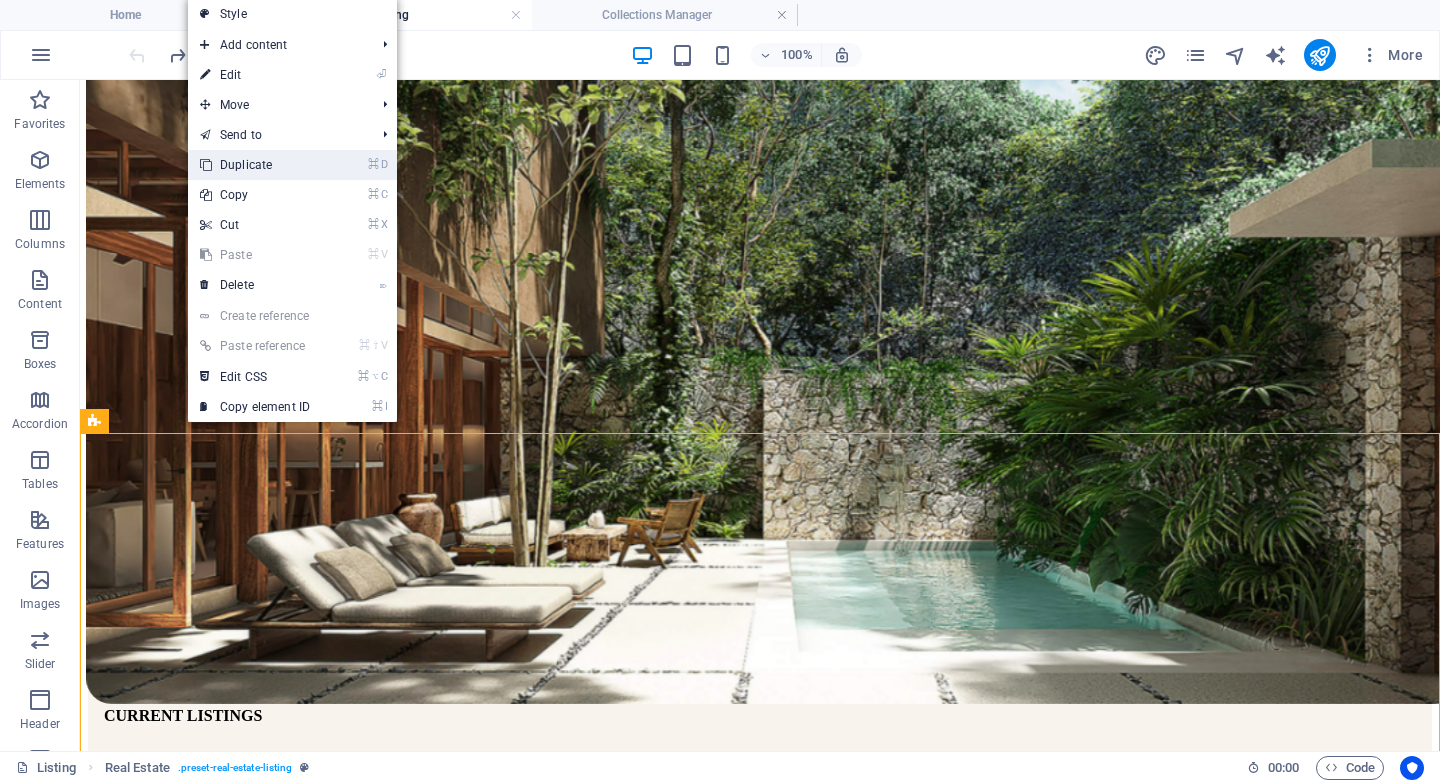 click on "⌘ D  Duplicate" at bounding box center (255, 165) 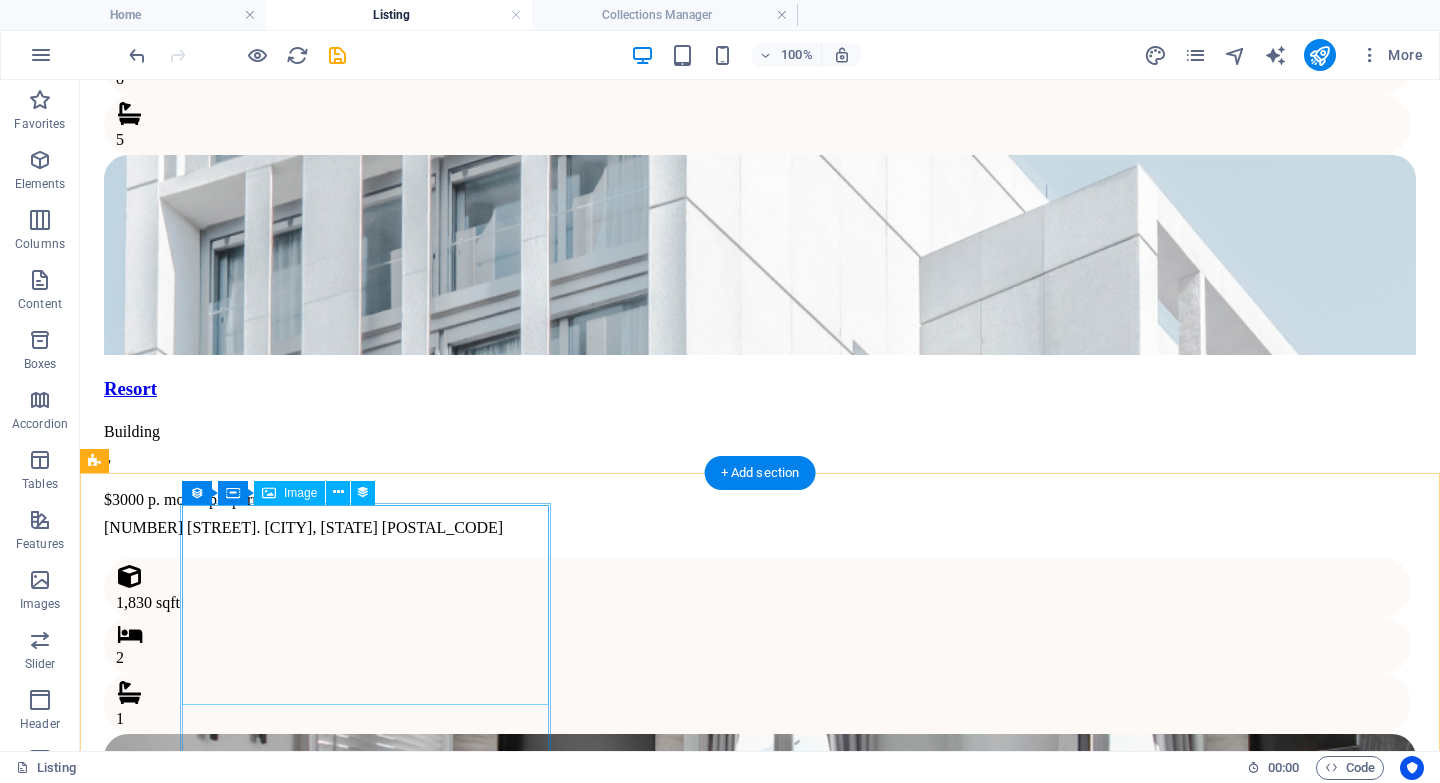 scroll, scrollTop: 1945, scrollLeft: 0, axis: vertical 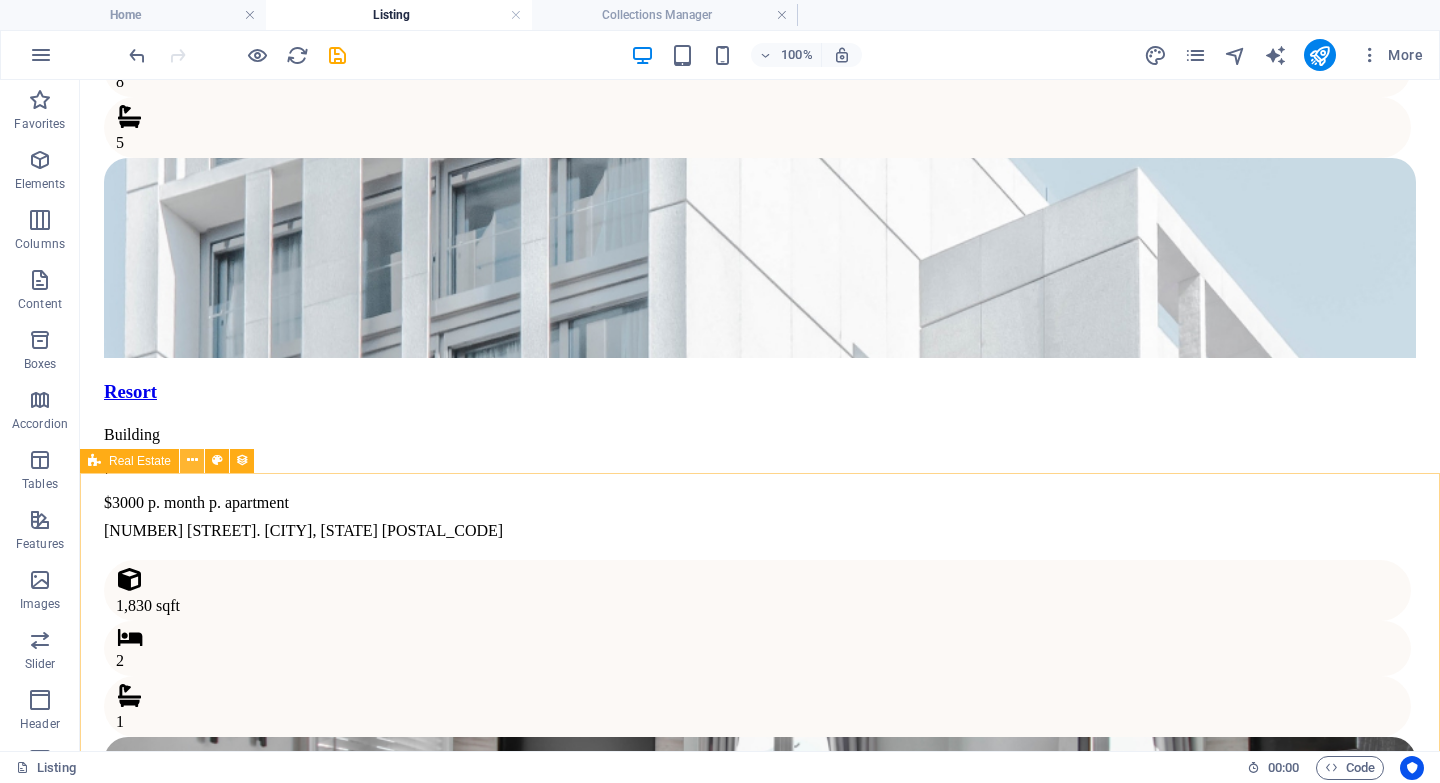 click at bounding box center (192, 460) 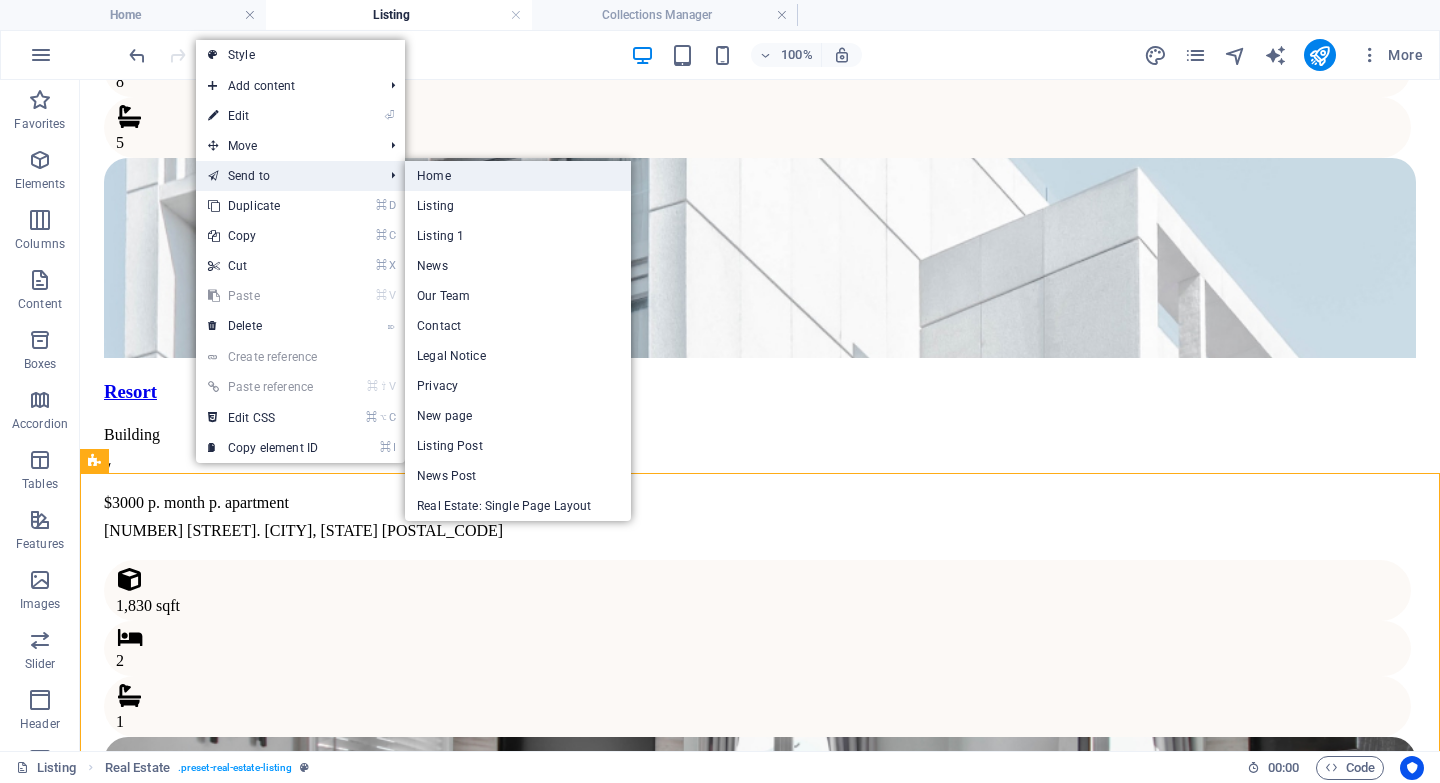 click on "Home" at bounding box center [518, 176] 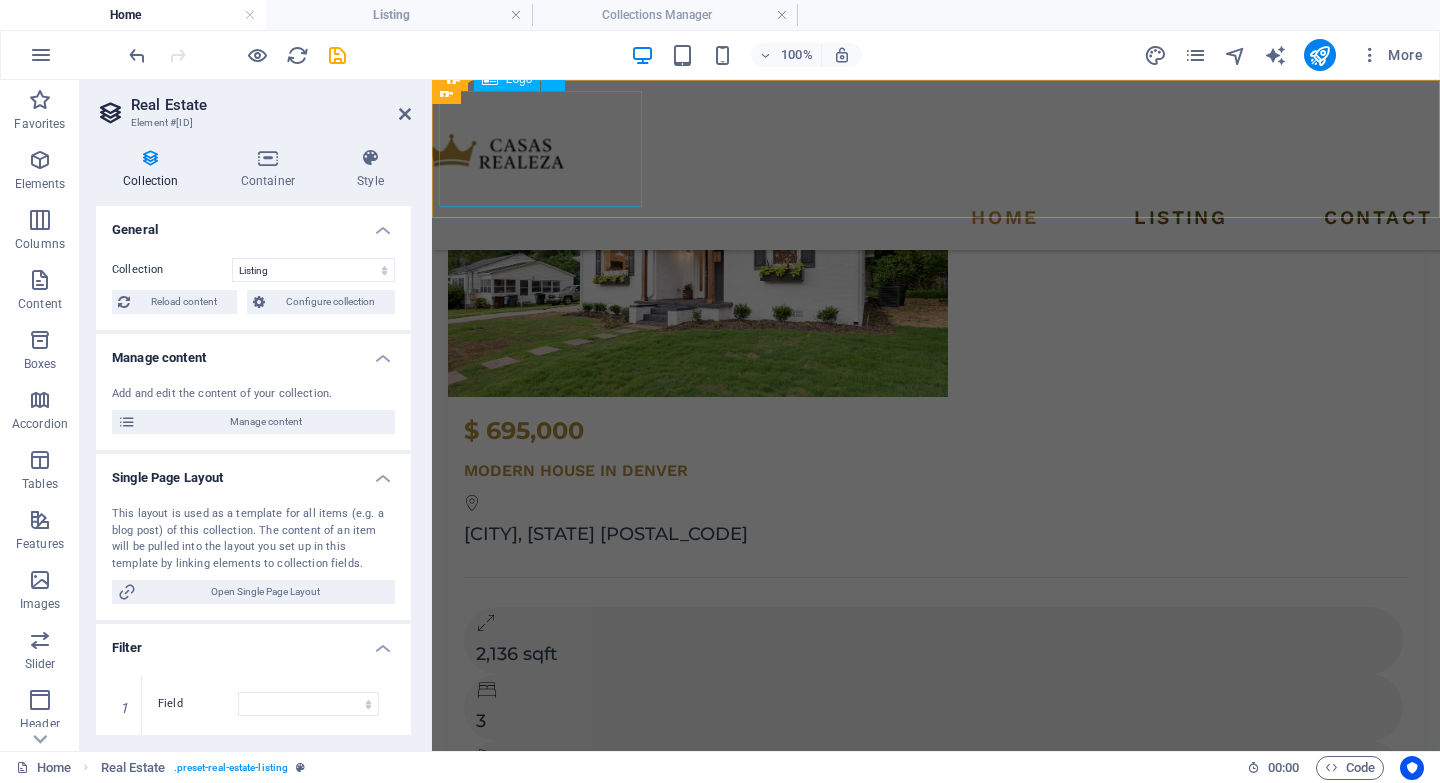 scroll, scrollTop: 0, scrollLeft: 0, axis: both 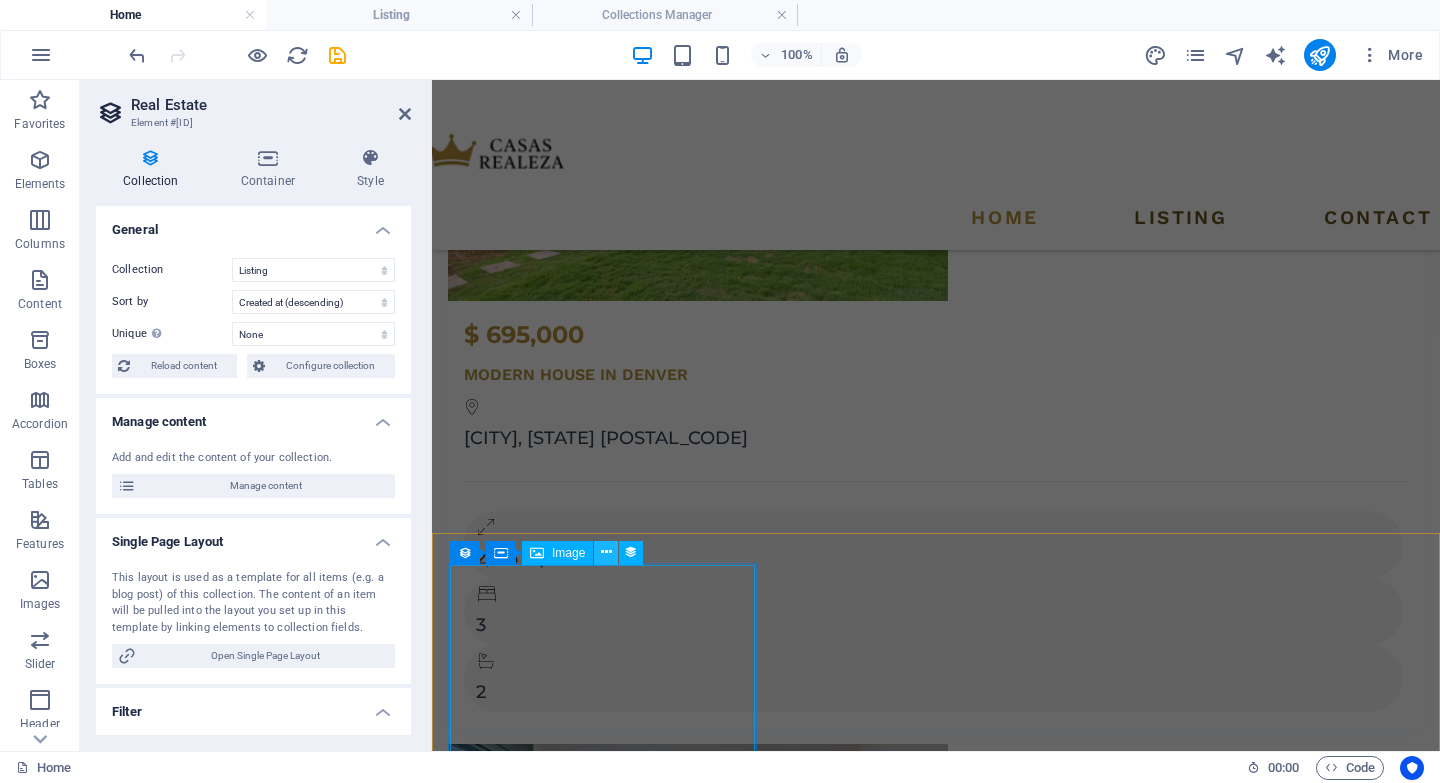 click at bounding box center (606, 552) 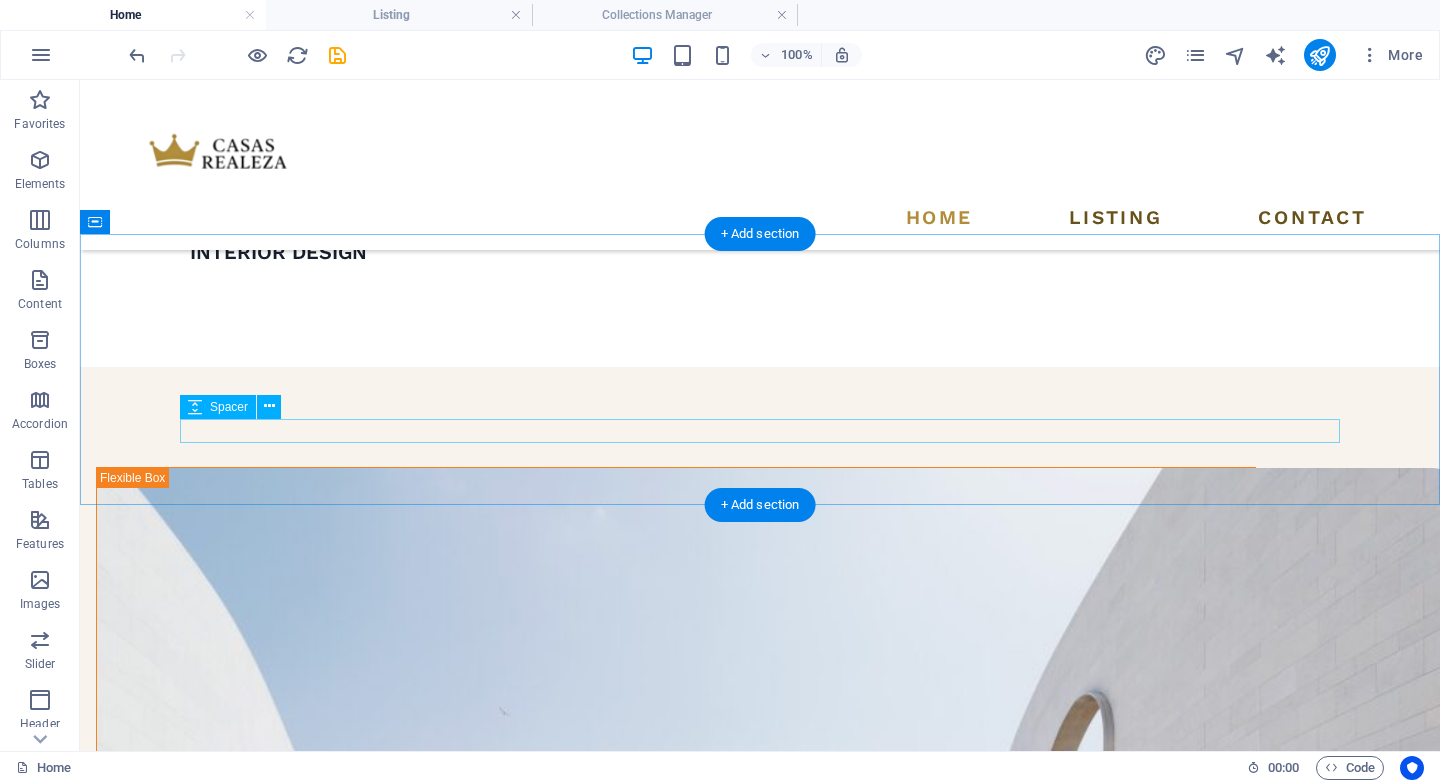 scroll, scrollTop: 1685, scrollLeft: 0, axis: vertical 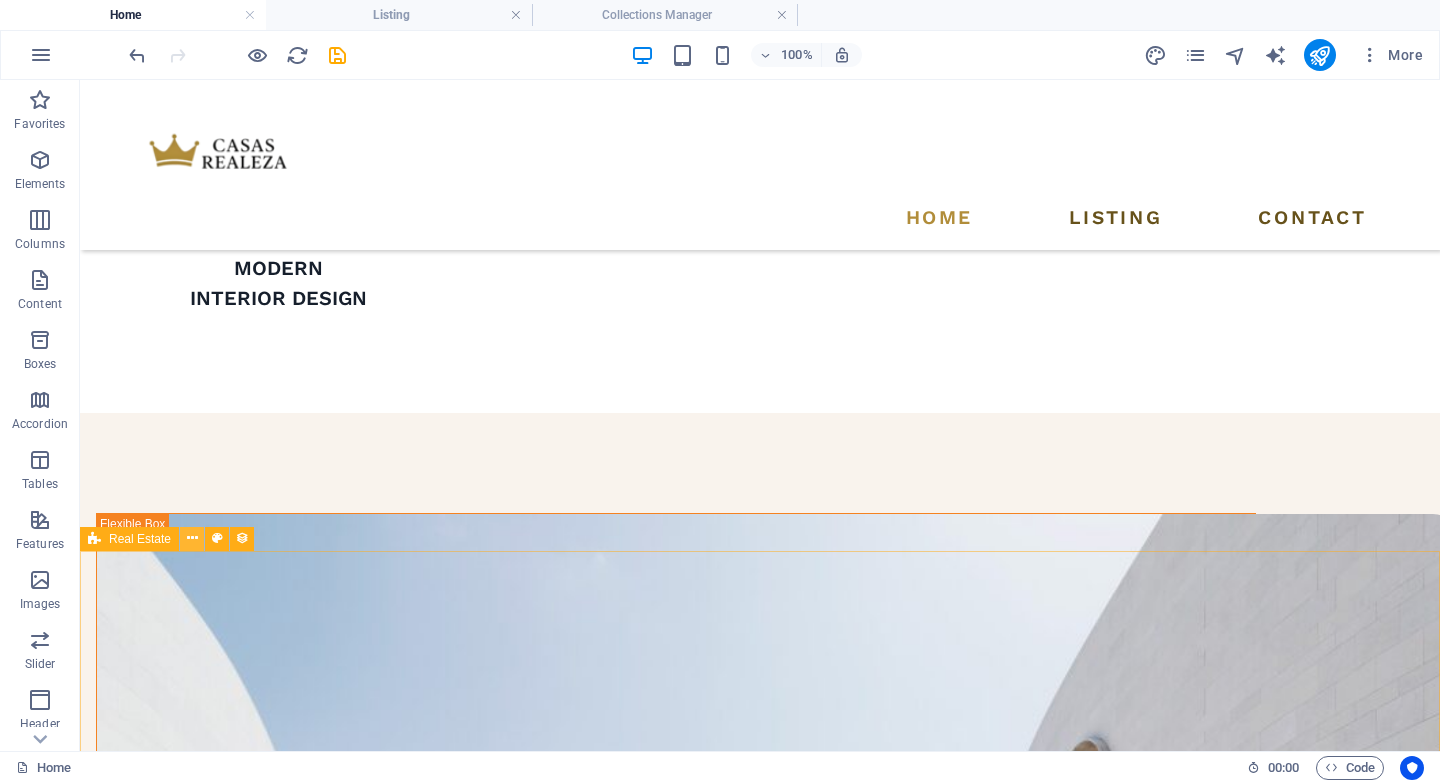 click at bounding box center [192, 538] 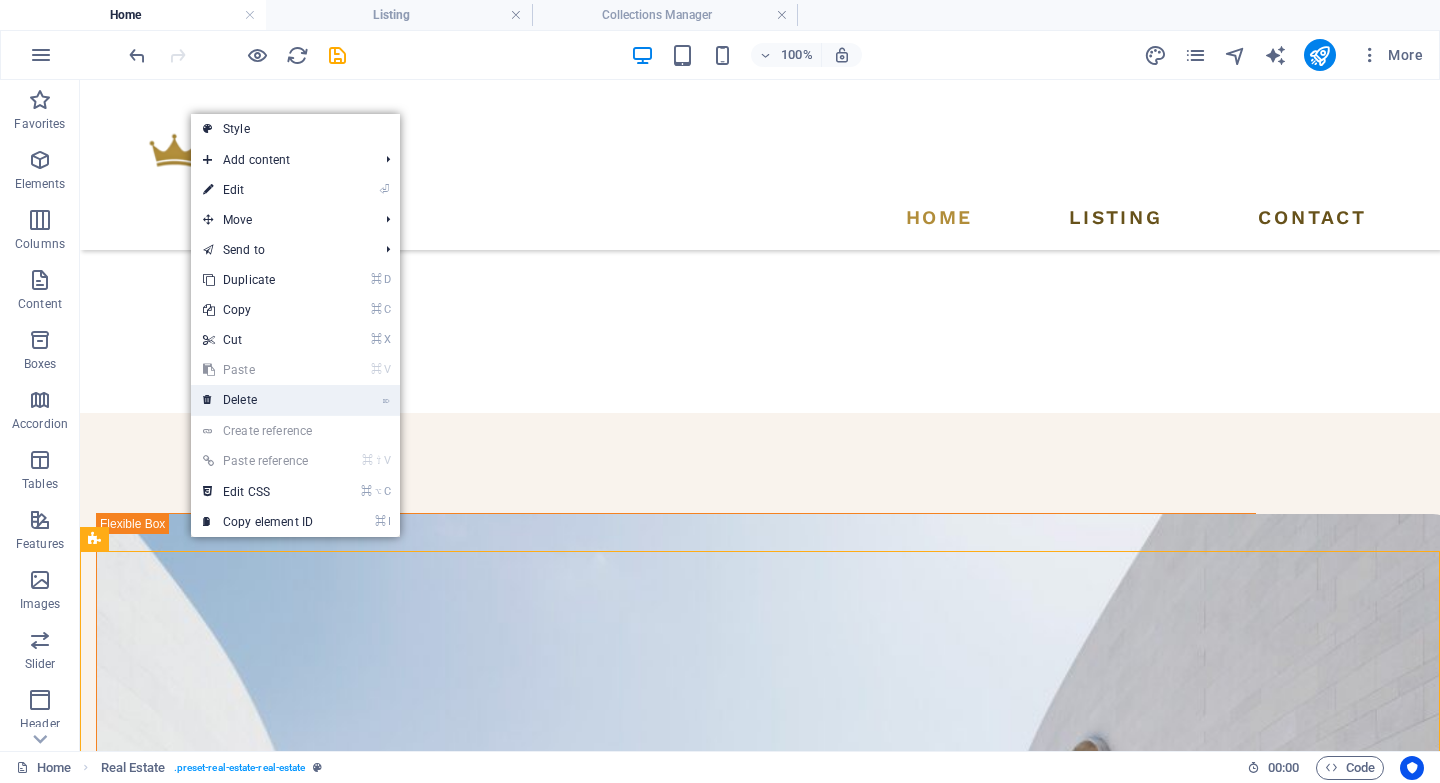 click on "⌦  Delete" at bounding box center (258, 400) 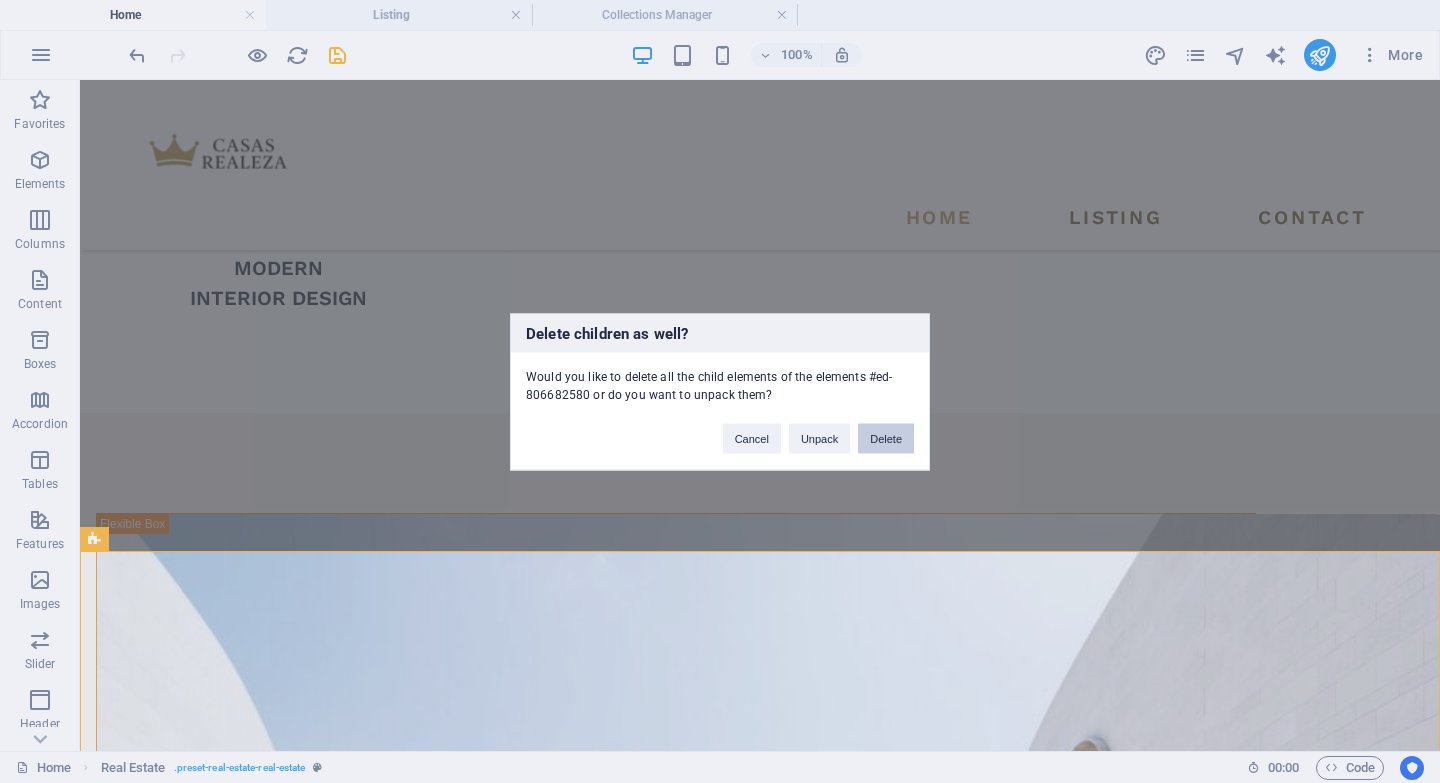 click on "Delete" at bounding box center [886, 438] 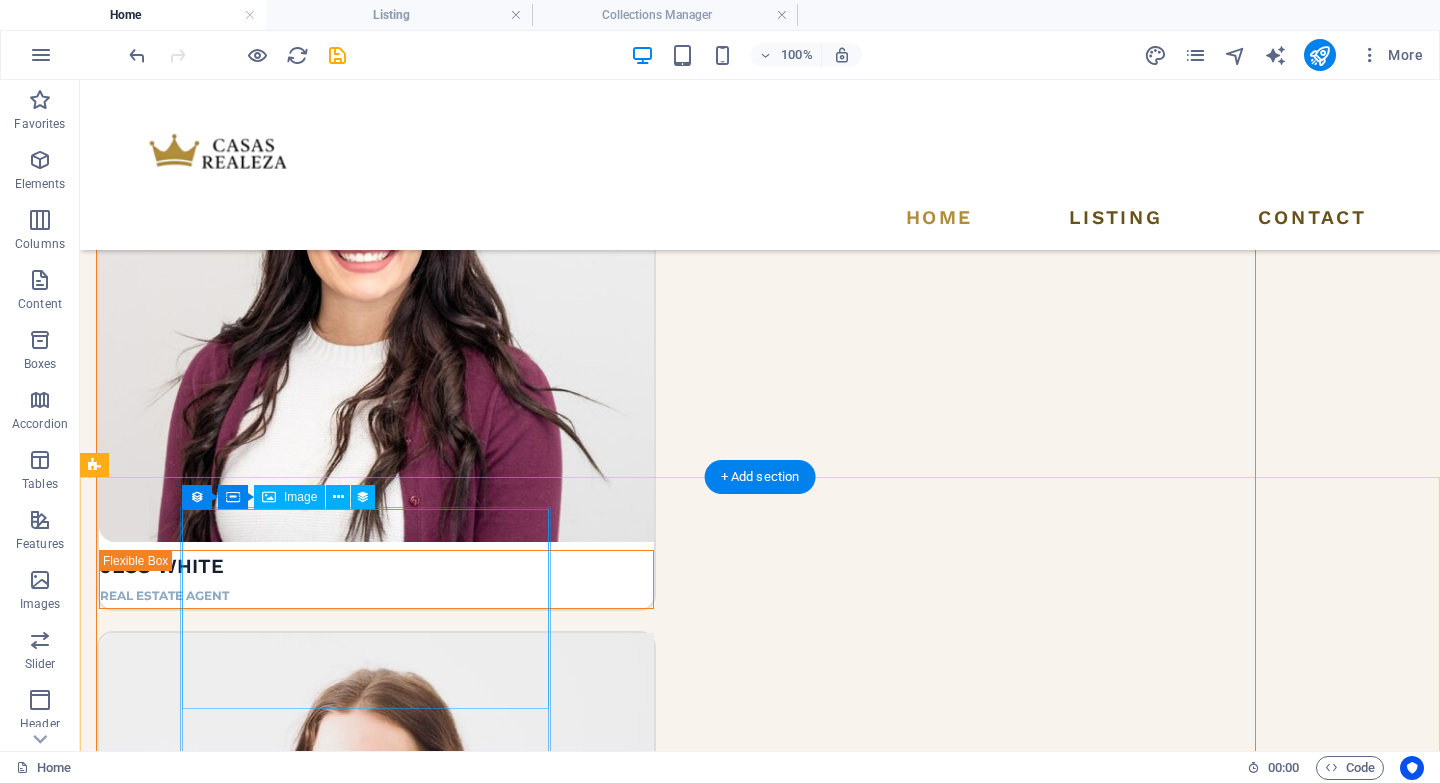 scroll, scrollTop: 4931, scrollLeft: 0, axis: vertical 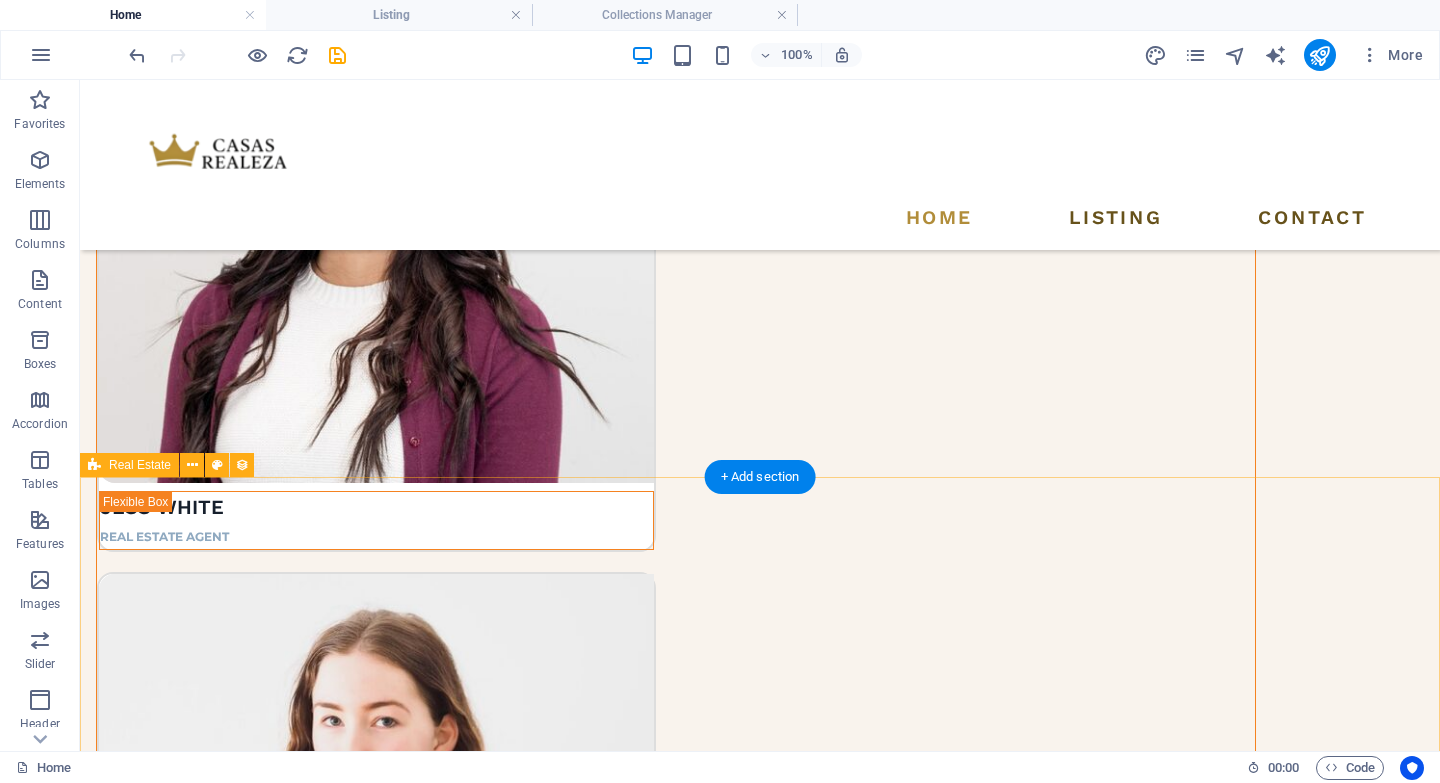 click on "Modern Villa Villa / $[PRICE] per month [NUMBER] [STREET]. [CITY], [STATE] [POSTAL_CODE] [NUMBER]sqft [NUMBER] [NUMBER] Resort Building / $[PRICE] p. month p. apartment [NUMBER] [STREET]. [CITY], [STATE] [POSTAL_CODE] [NUMBER]sqft [NUMBER] [NUMBER] Studio Apartment Apartment / $[PRICE] per month [NUMBER] [STREET]. [CITY], [STATE] [POSTAL_CODE] [NUMBER]sqft [NUMBER] [NUMBER] Lake Side Ranch House / $[PRICE] per month [NUMBER] [STREET]. [CITY], [STATE] [POSTAL_CODE] [NUMBER]sqft [NUMBER] [NUMBER] Modern House House / $[PRICE] per month [NUMBER] [STREET]. [CITY], [STATE] [POSTAL_CODE] [NUMBER]sqft [NUMBER] [NUMBER] Orchard St. Building Building / $[PRICE] p. month p. apartment [NUMBER] [STREET]. [CITY], [STATE] [POSTAL_CODE] [NUMBER]sqft [NUMBER] [NUMBER] Sea Side Villa Villa / $[PRICE] per month [NUMBER] [STREET]. [CITY], [STATE], [POSTAL_CODE] [NUMBER]sqft [NUMBER] [NUMBER] Santa Ana House House / $[PRICE] per month [NUMBER] [STREET]. [CITY], [STATE] [POSTAL_CODE] [NUMBER]sqft [NUMBER] [NUMBER] California Bay House House / $[PRICE] per month [NUMBER] [STREET]. [CITY], [STATE] [POSTAL_CODE] [NUMBER]sqft [NUMBER] [NUMBER]  Previous Next" at bounding box center (760, 8944) 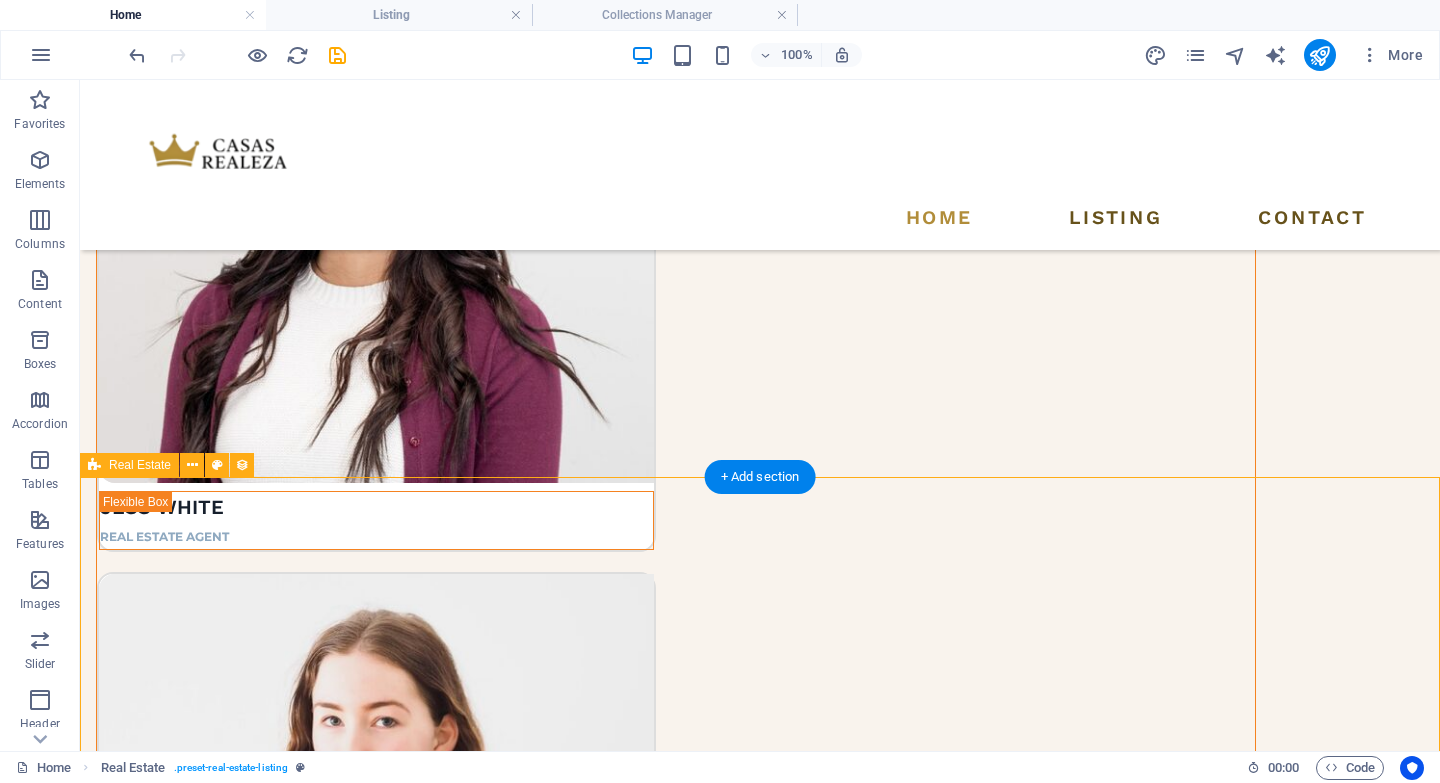 drag, startPoint x: 272, startPoint y: 544, endPoint x: 118, endPoint y: 531, distance: 154.54773 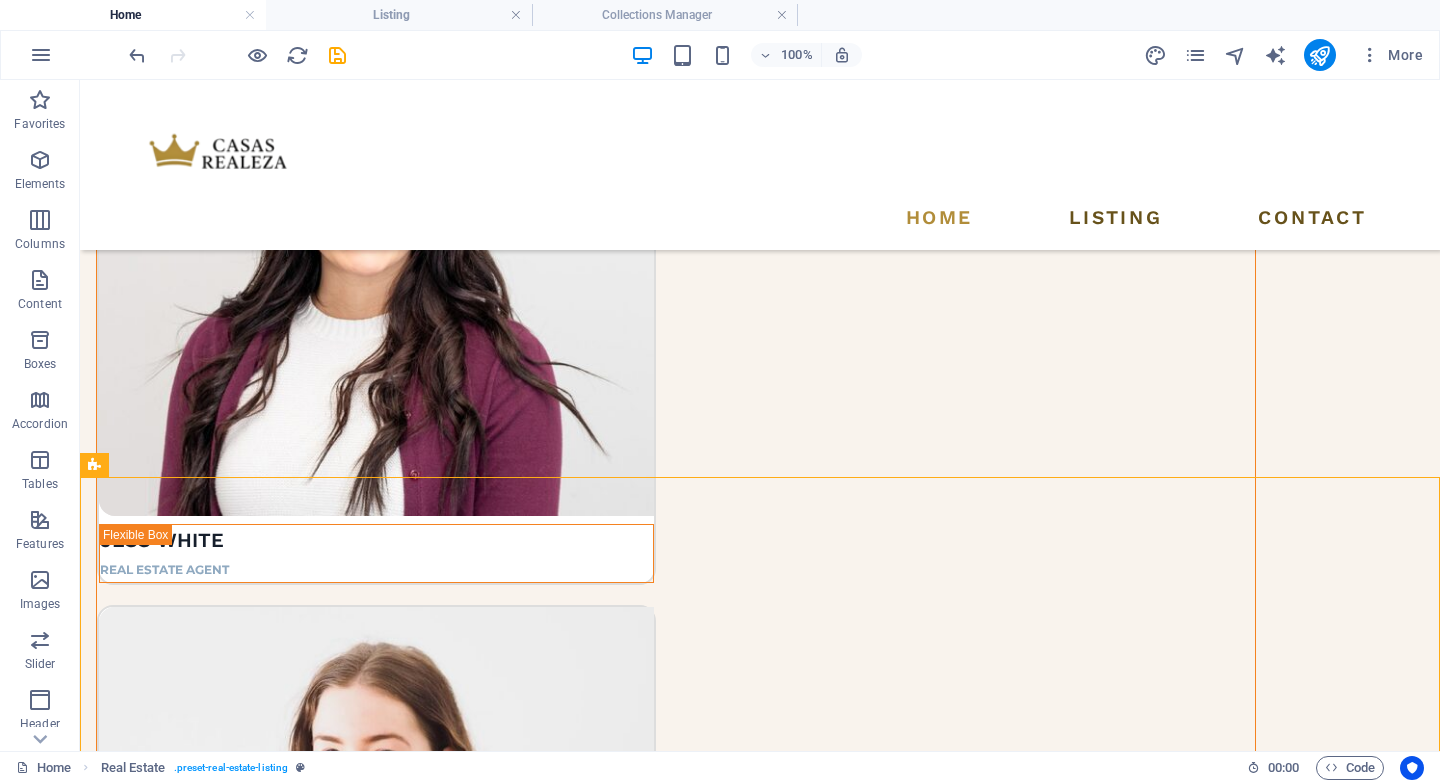 drag, startPoint x: 127, startPoint y: 307, endPoint x: 149, endPoint y: 114, distance: 194.24983 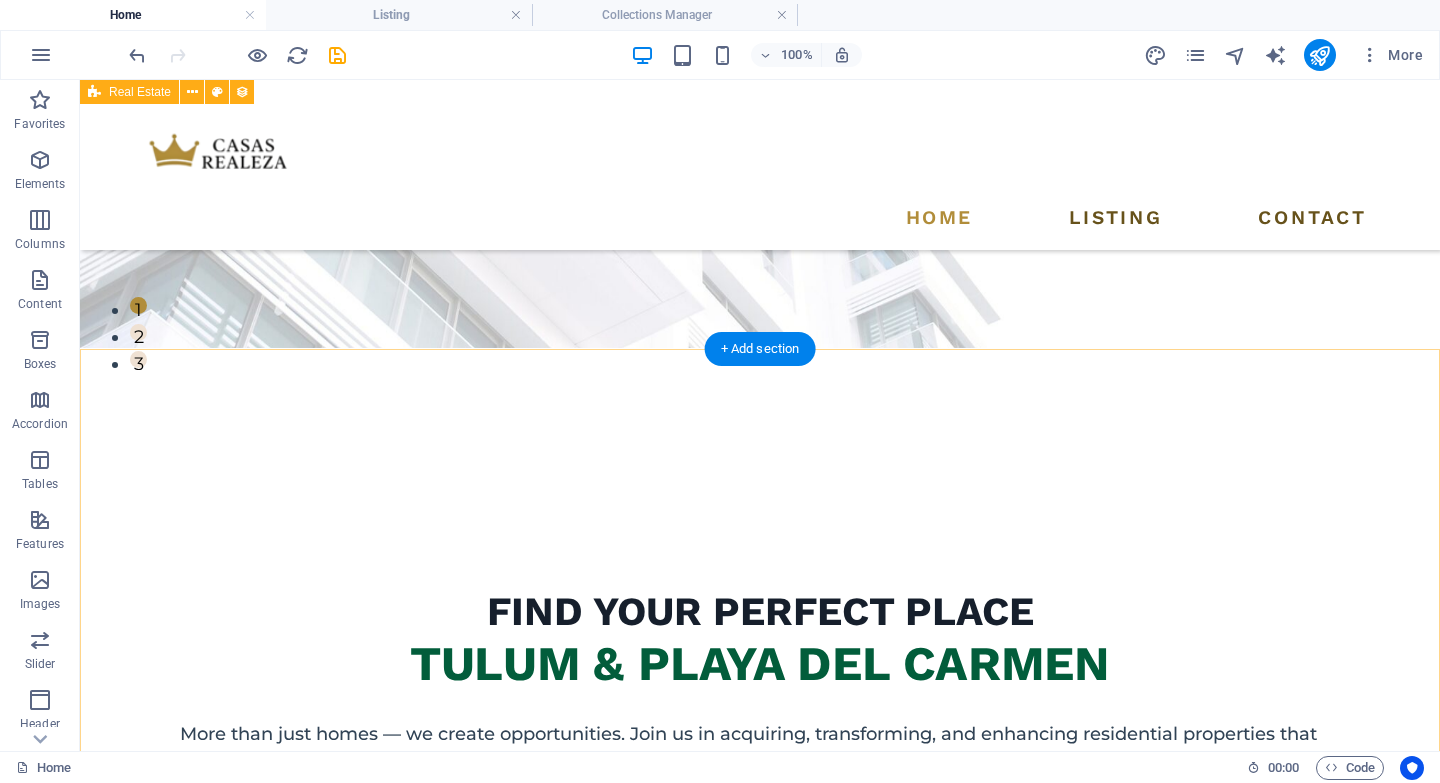 scroll, scrollTop: 421, scrollLeft: 0, axis: vertical 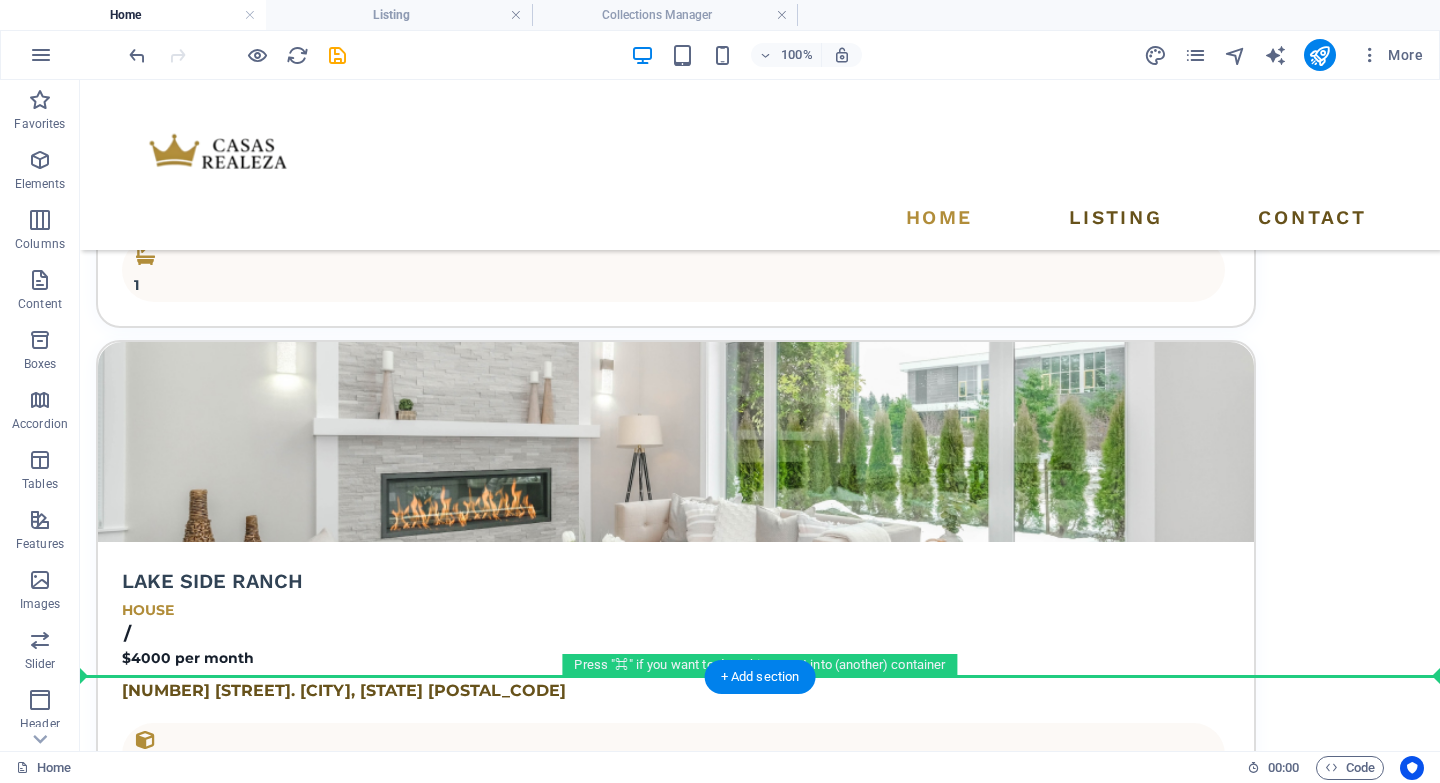 drag, startPoint x: 213, startPoint y: 416, endPoint x: 155, endPoint y: 635, distance: 226.55022 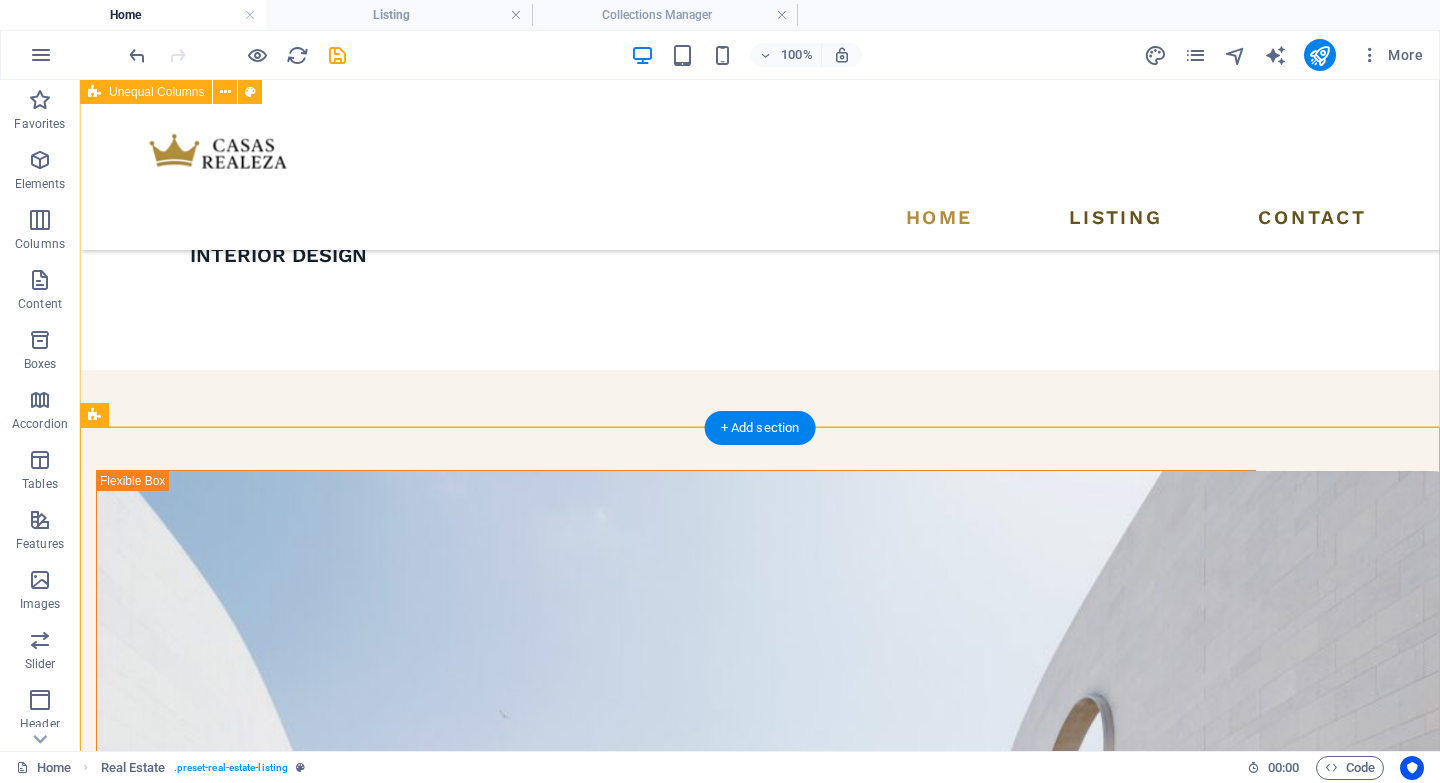 scroll, scrollTop: 1538, scrollLeft: 0, axis: vertical 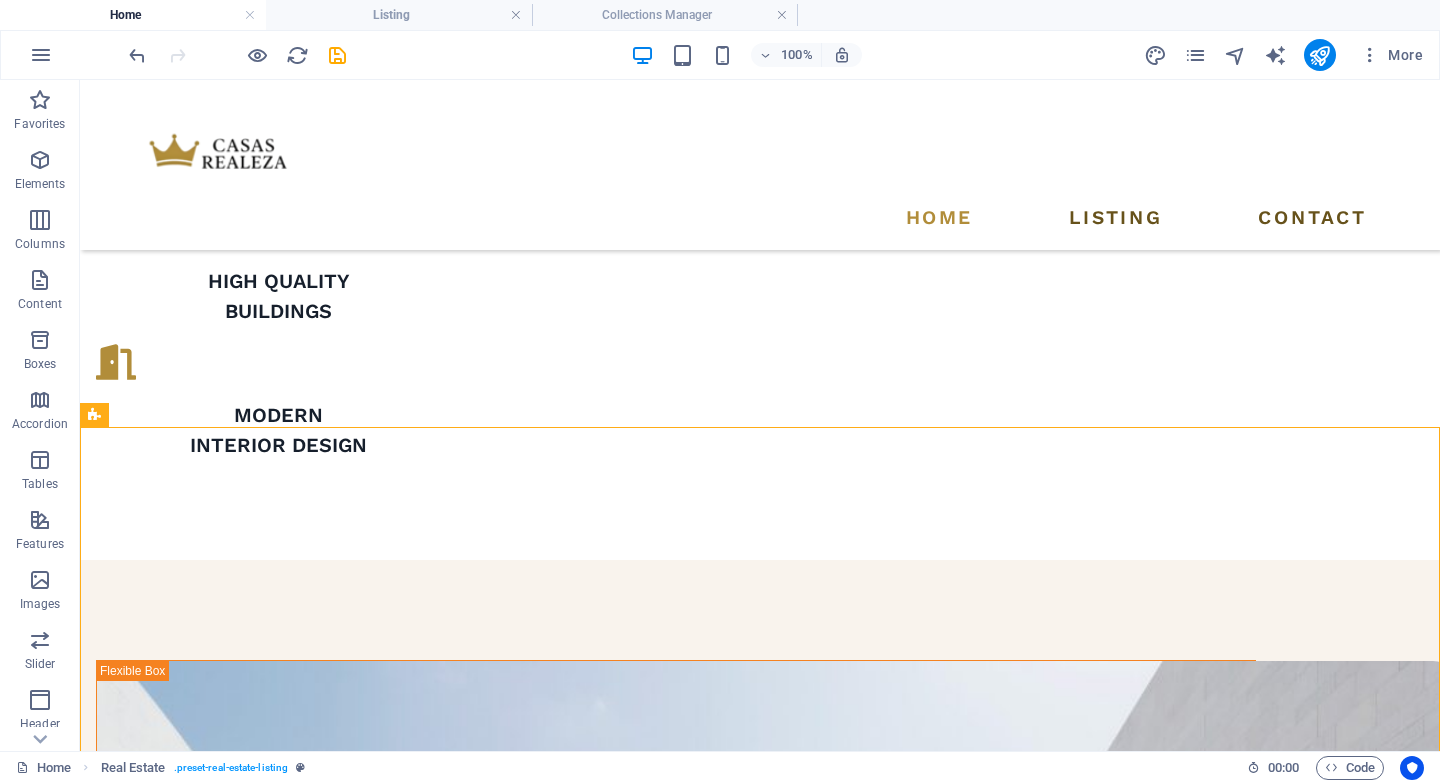 click at bounding box center [94, 415] 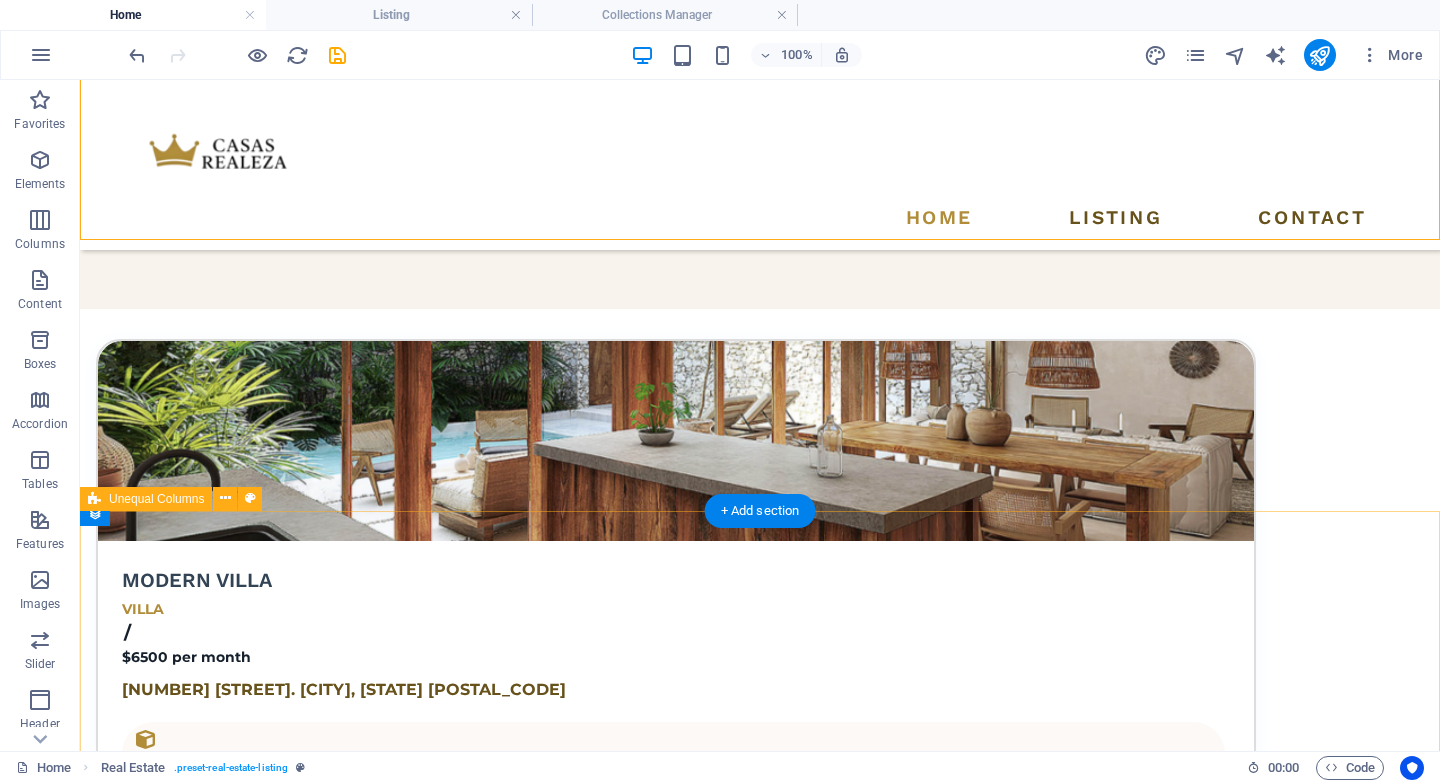 scroll, scrollTop: 3359, scrollLeft: 0, axis: vertical 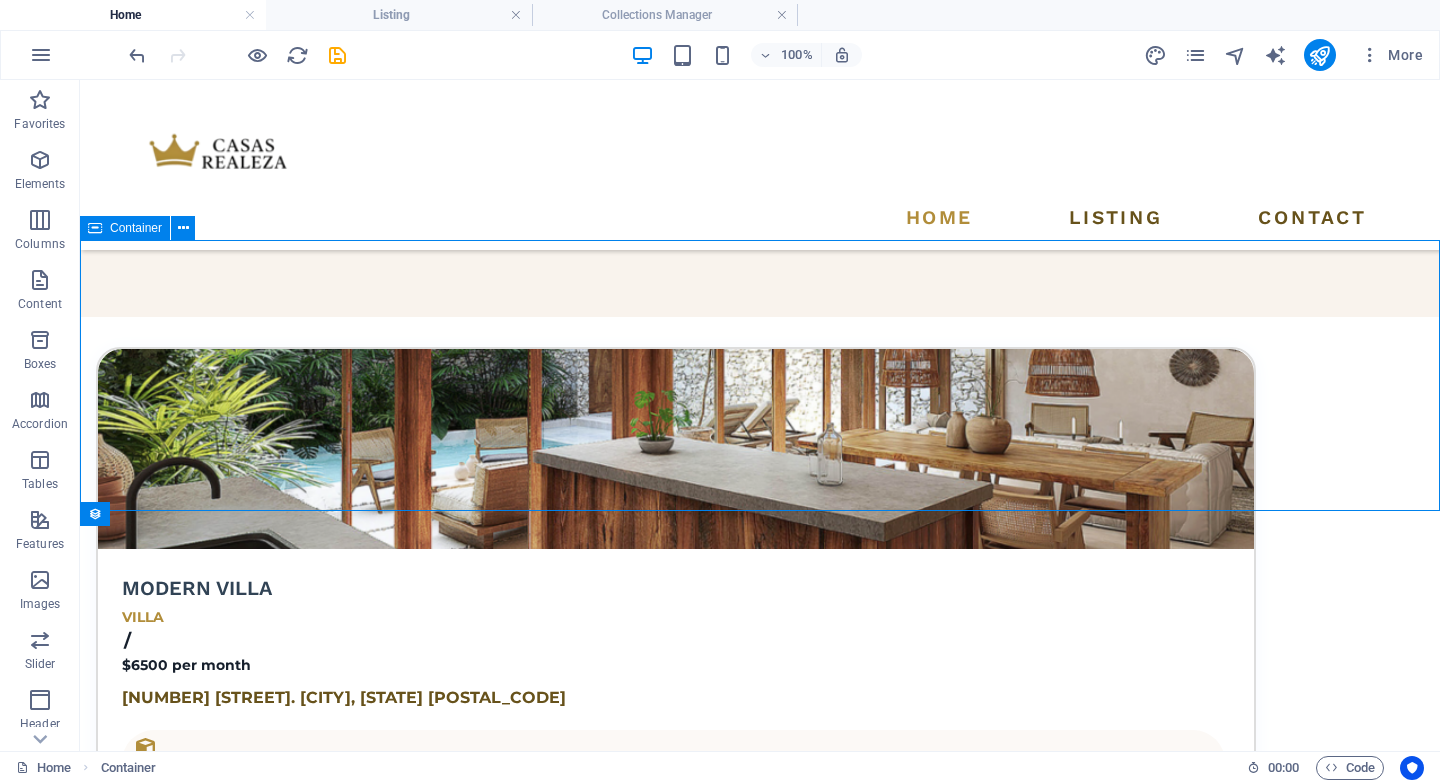 drag, startPoint x: 109, startPoint y: 230, endPoint x: 97, endPoint y: 225, distance: 13 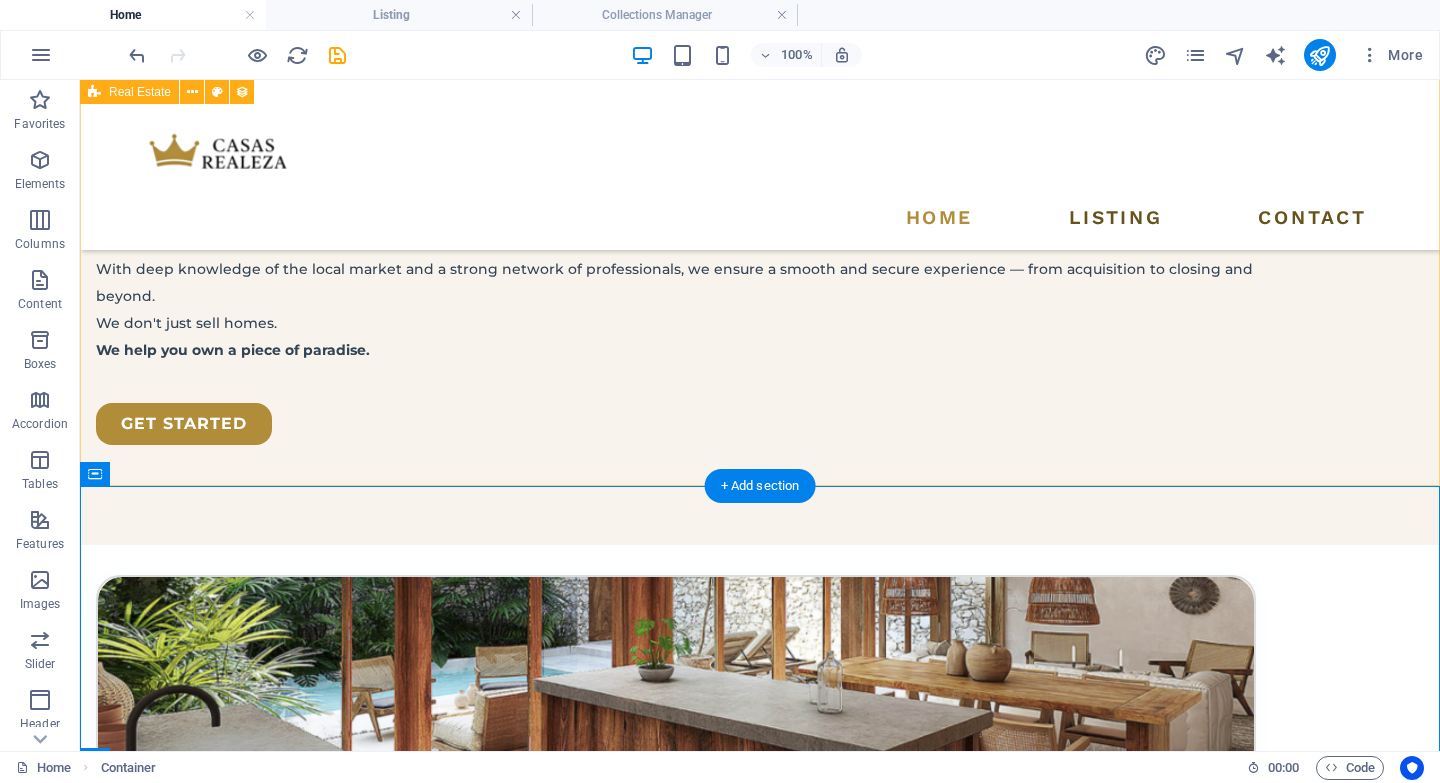 scroll, scrollTop: 3113, scrollLeft: 0, axis: vertical 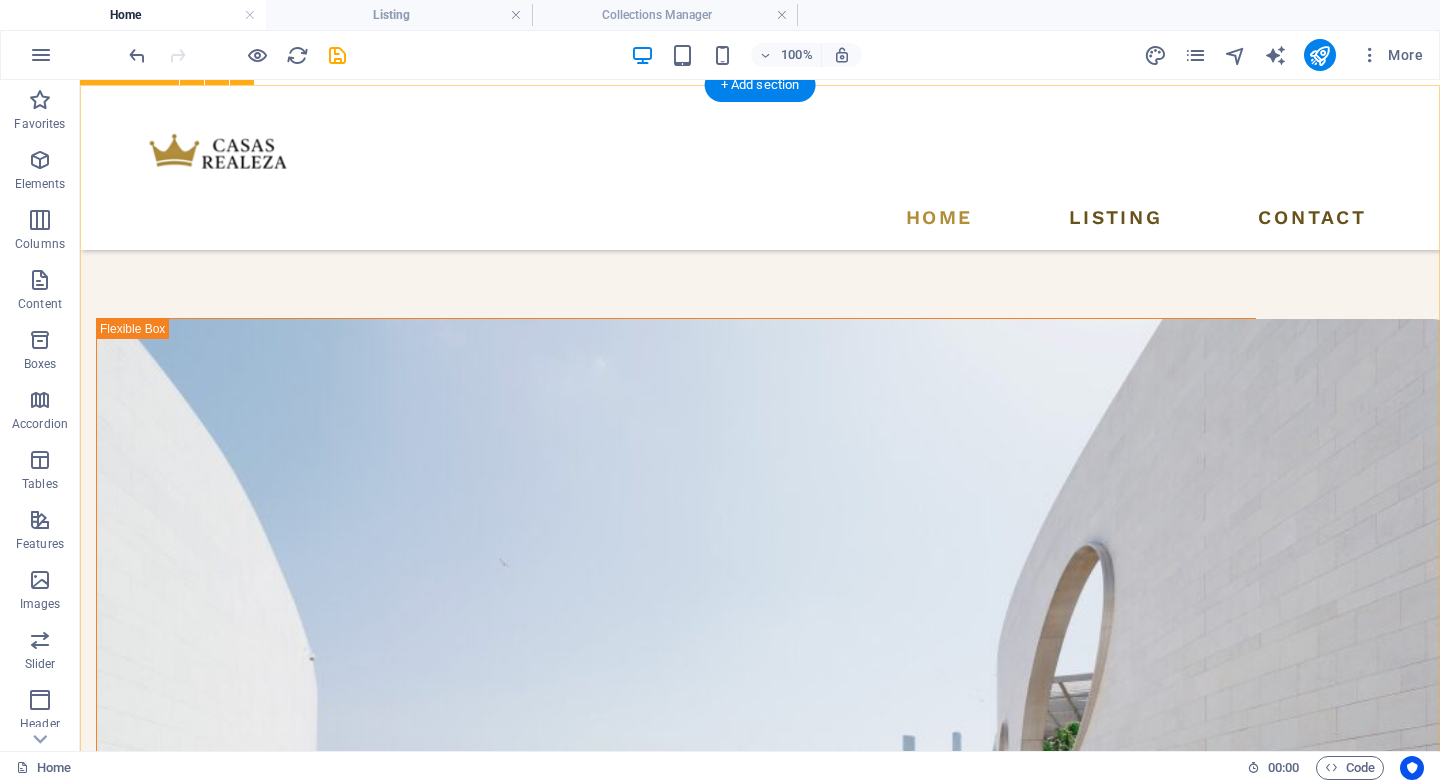 drag, startPoint x: 189, startPoint y: 123, endPoint x: 156, endPoint y: 240, distance: 121.5648 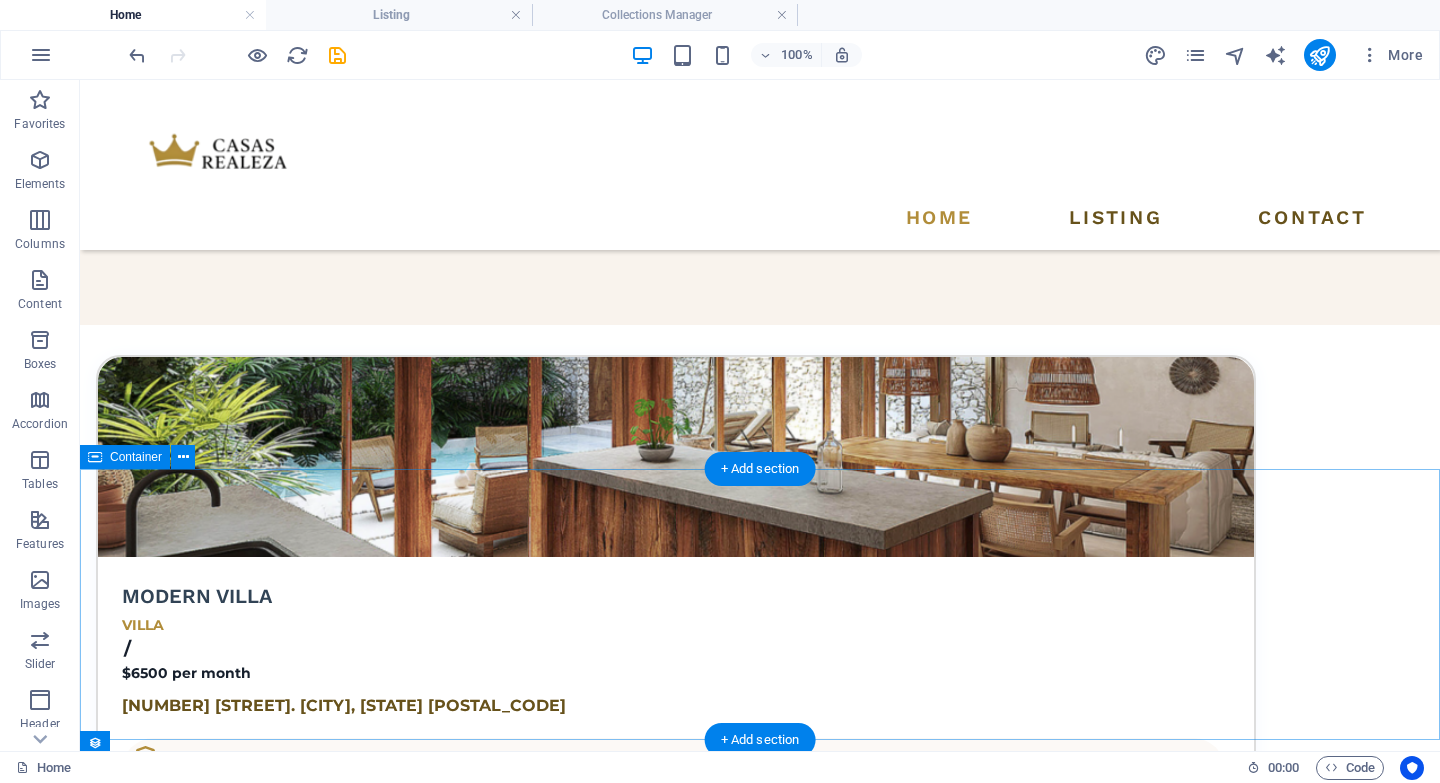 scroll, scrollTop: 3089, scrollLeft: 0, axis: vertical 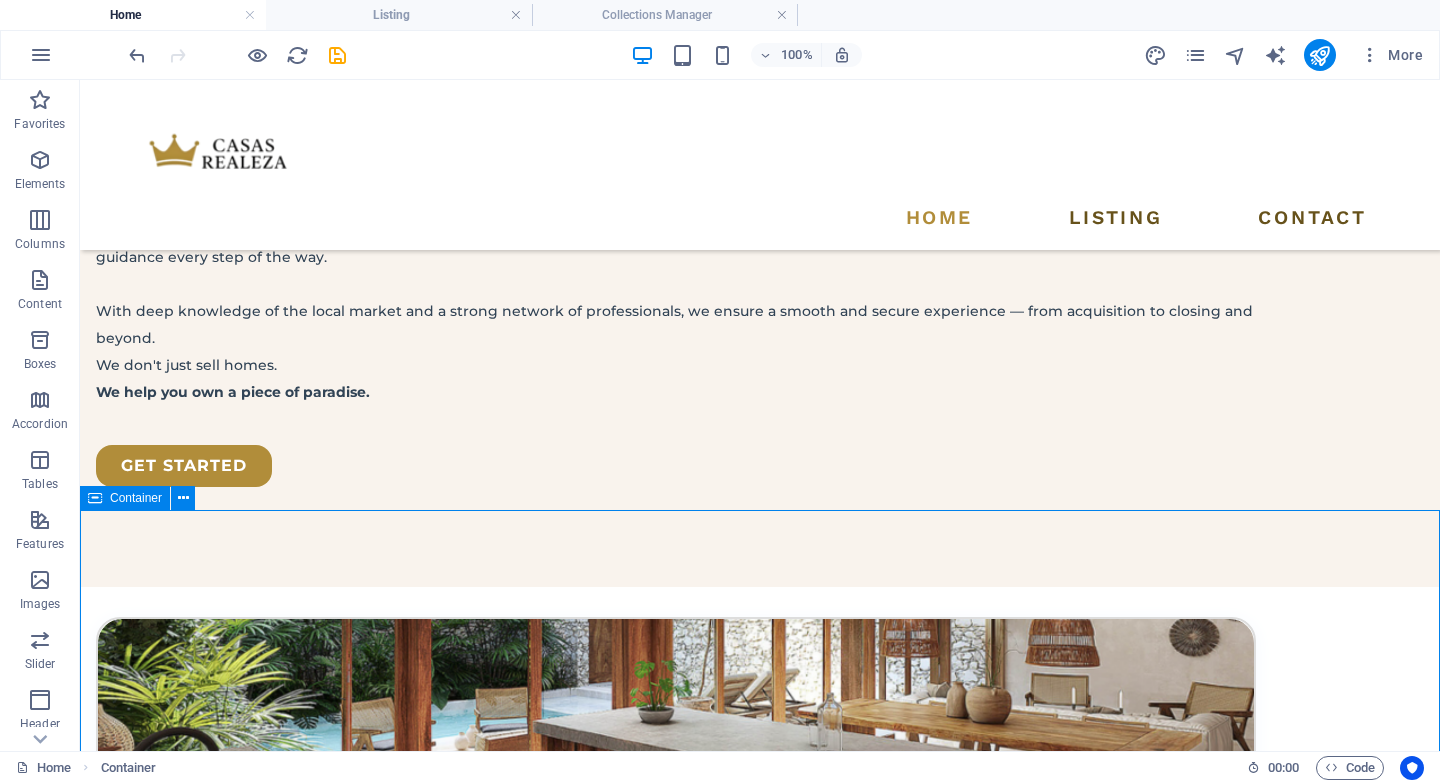 drag, startPoint x: 133, startPoint y: 503, endPoint x: 89, endPoint y: 505, distance: 44.04543 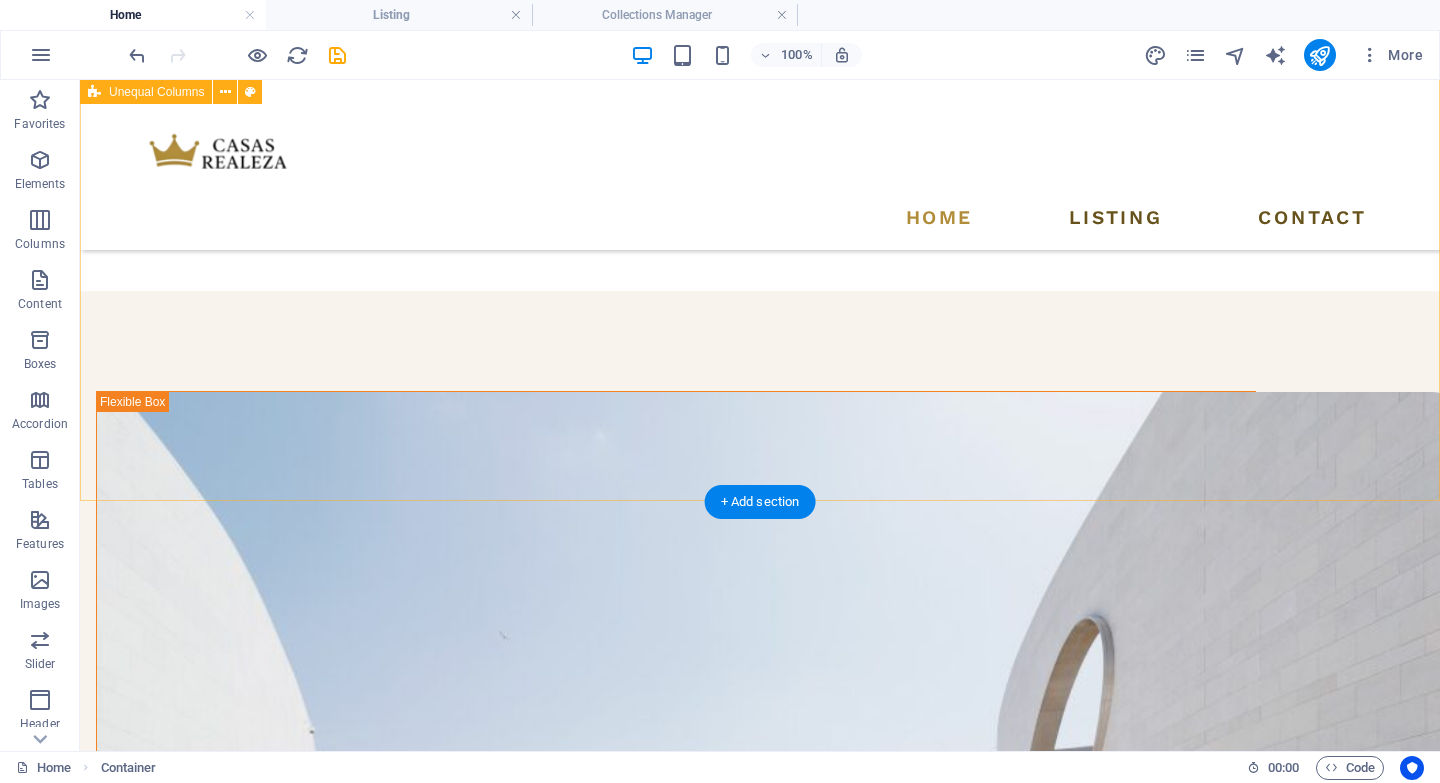 scroll, scrollTop: 1462, scrollLeft: 0, axis: vertical 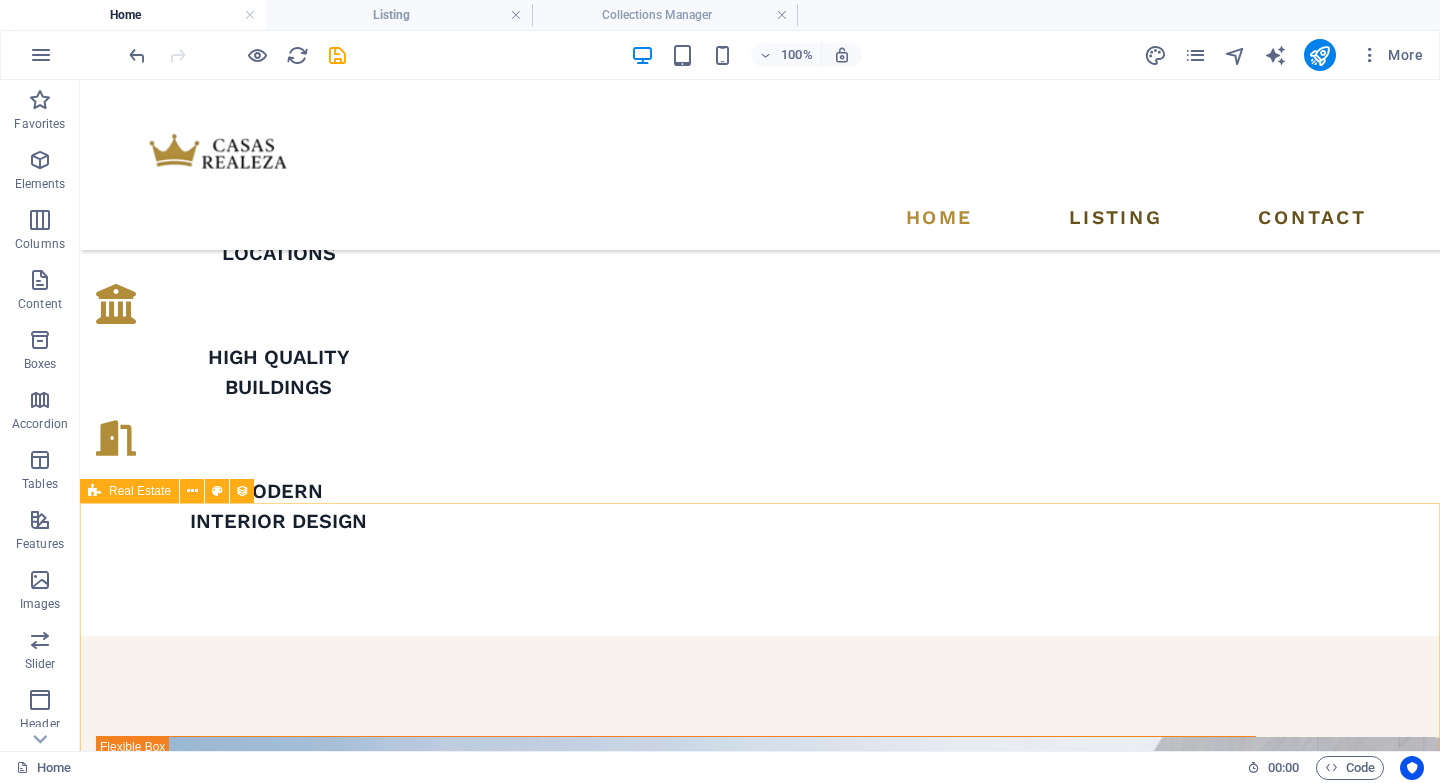 drag, startPoint x: 134, startPoint y: 494, endPoint x: 118, endPoint y: 496, distance: 16.124516 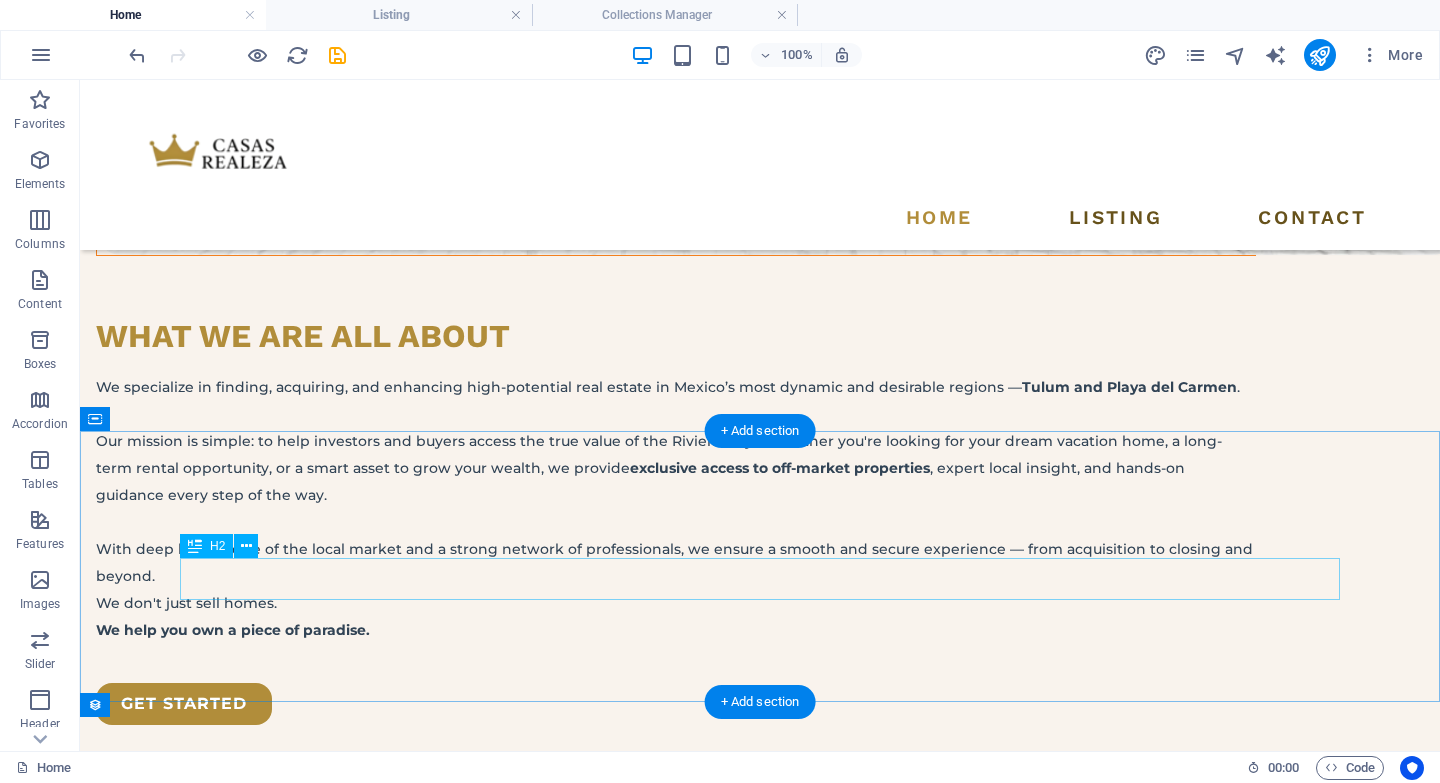 scroll, scrollTop: 3231, scrollLeft: 0, axis: vertical 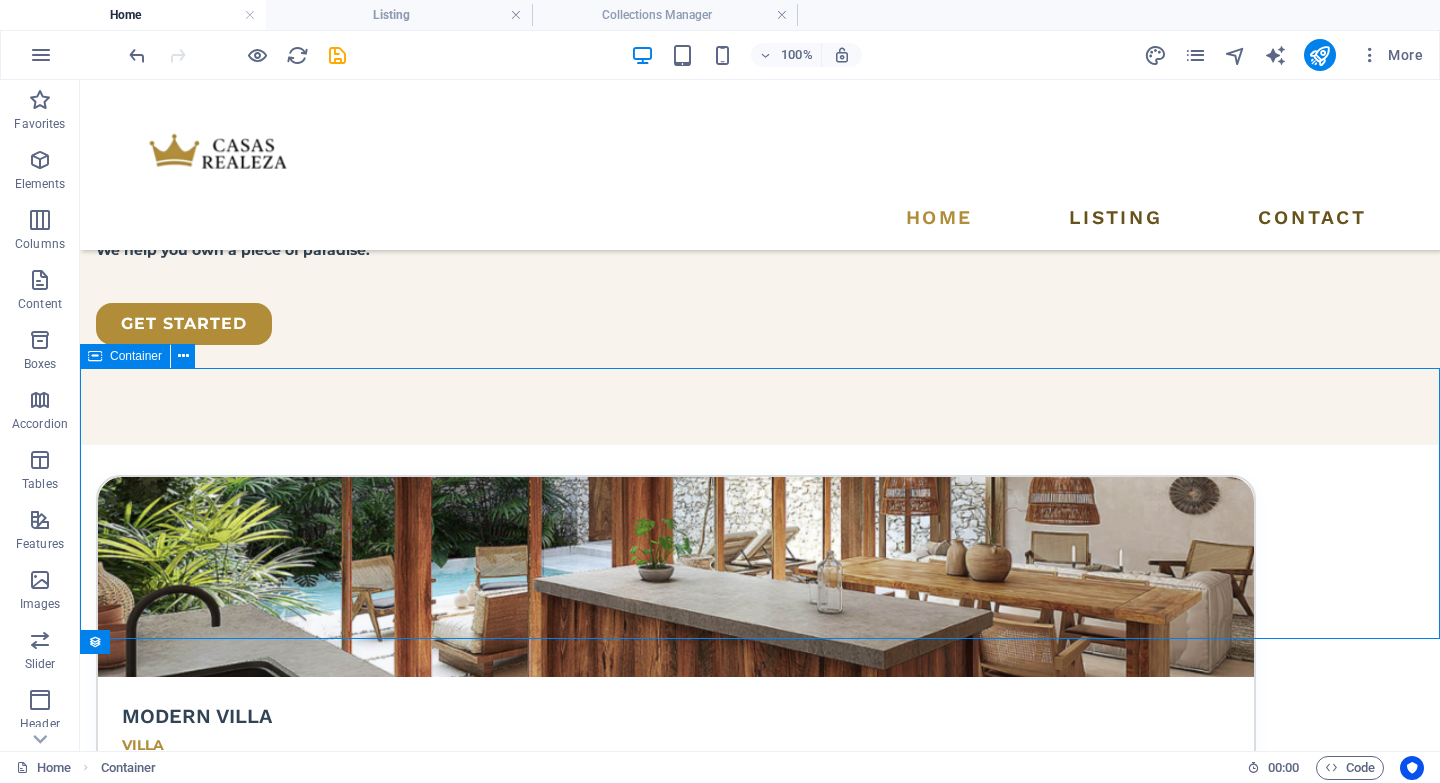 drag, startPoint x: 126, startPoint y: 353, endPoint x: 97, endPoint y: 358, distance: 29.427877 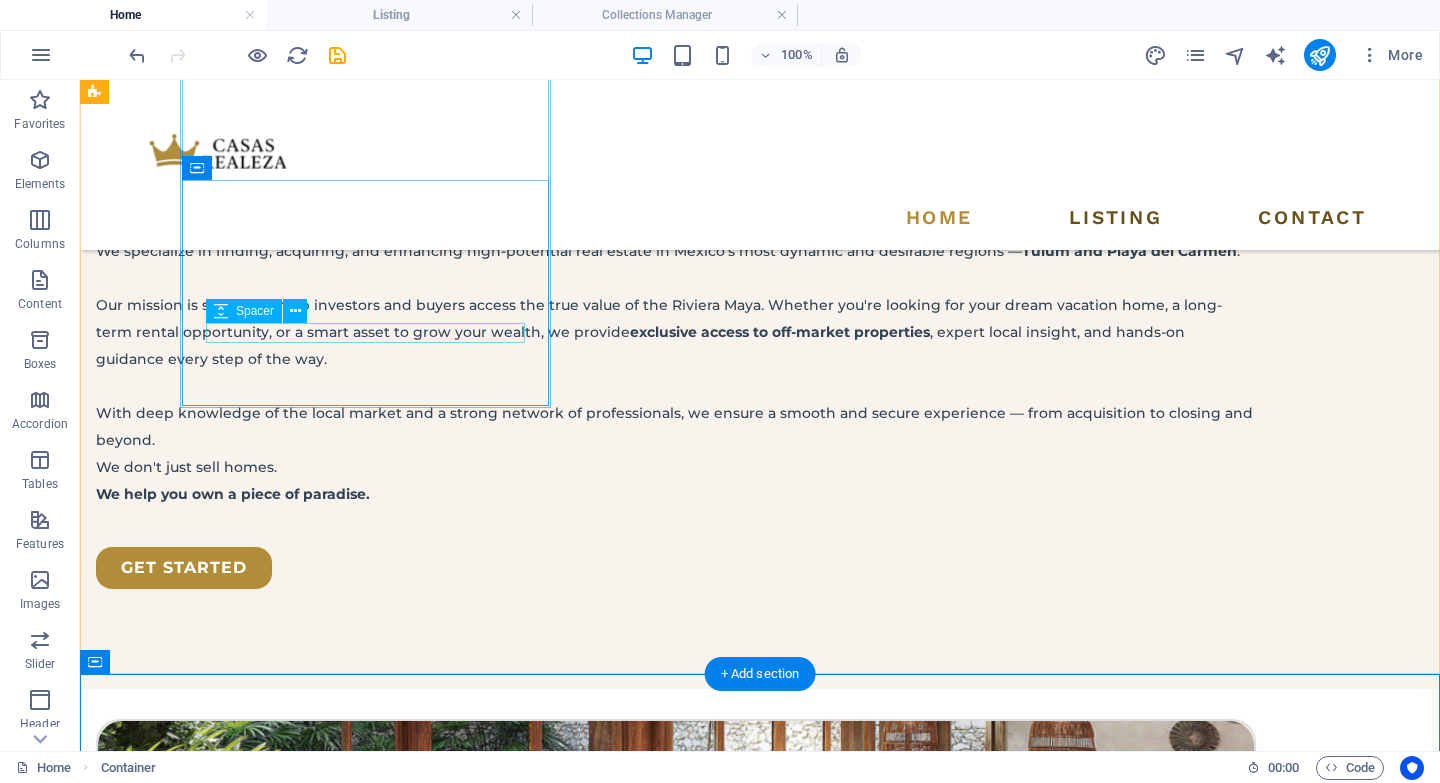 scroll, scrollTop: 2988, scrollLeft: 0, axis: vertical 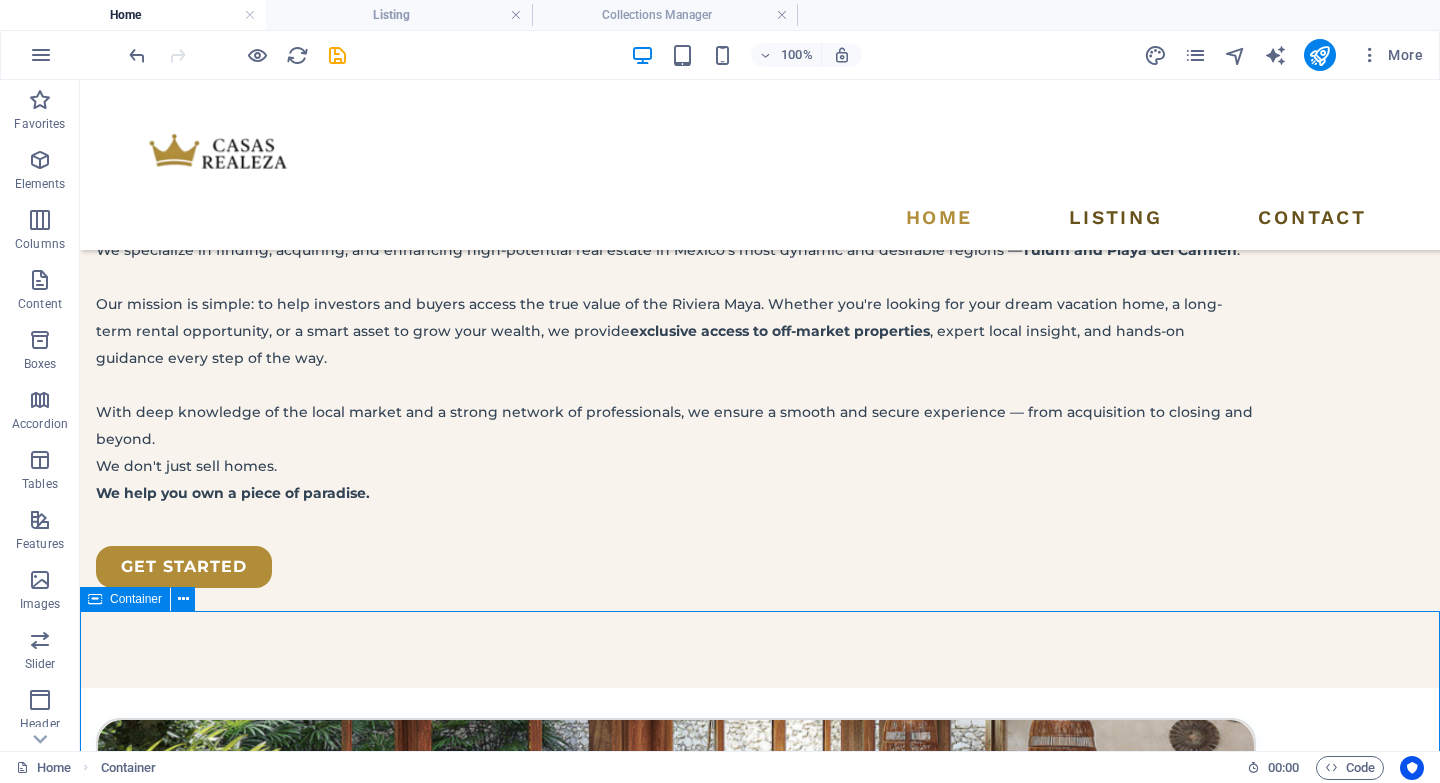 click at bounding box center (95, 599) 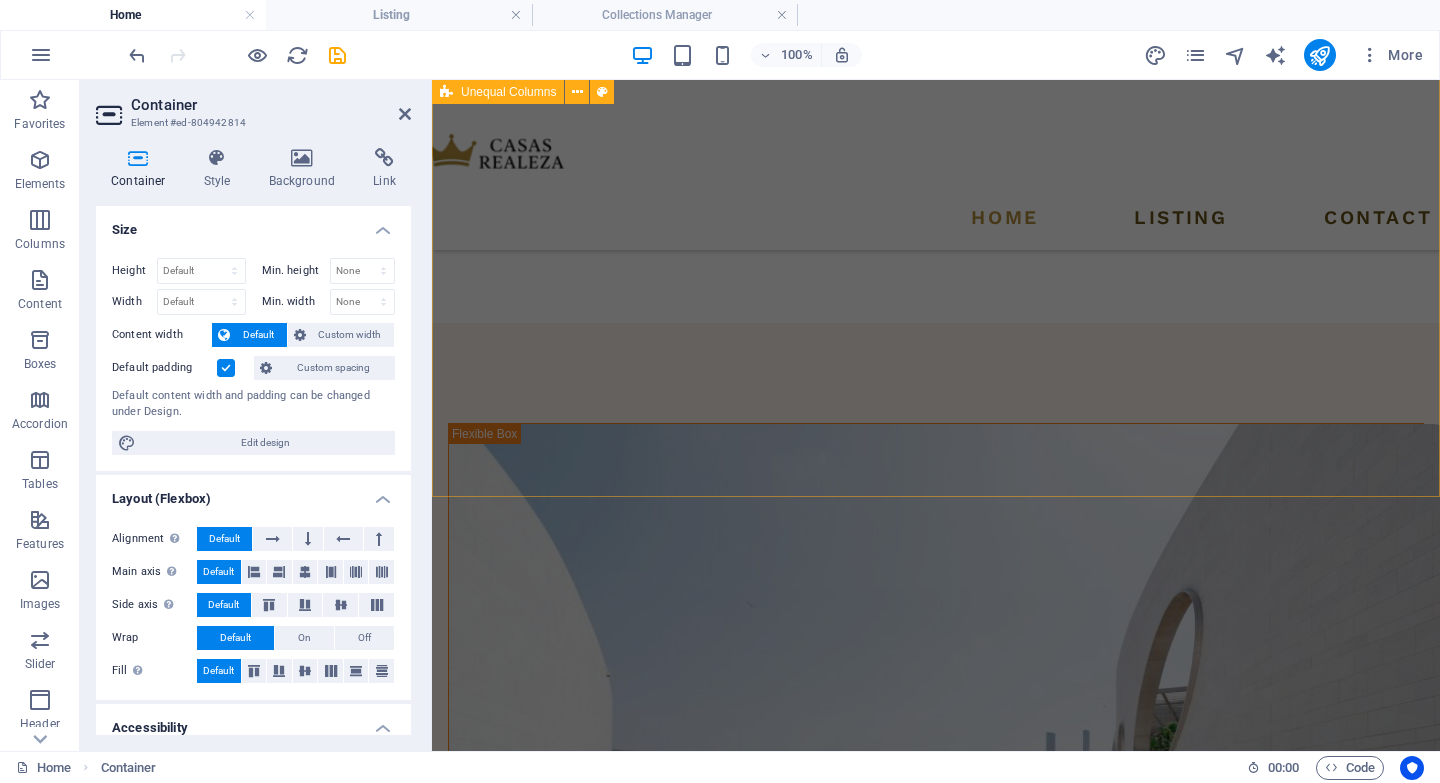 scroll, scrollTop: 1549, scrollLeft: 0, axis: vertical 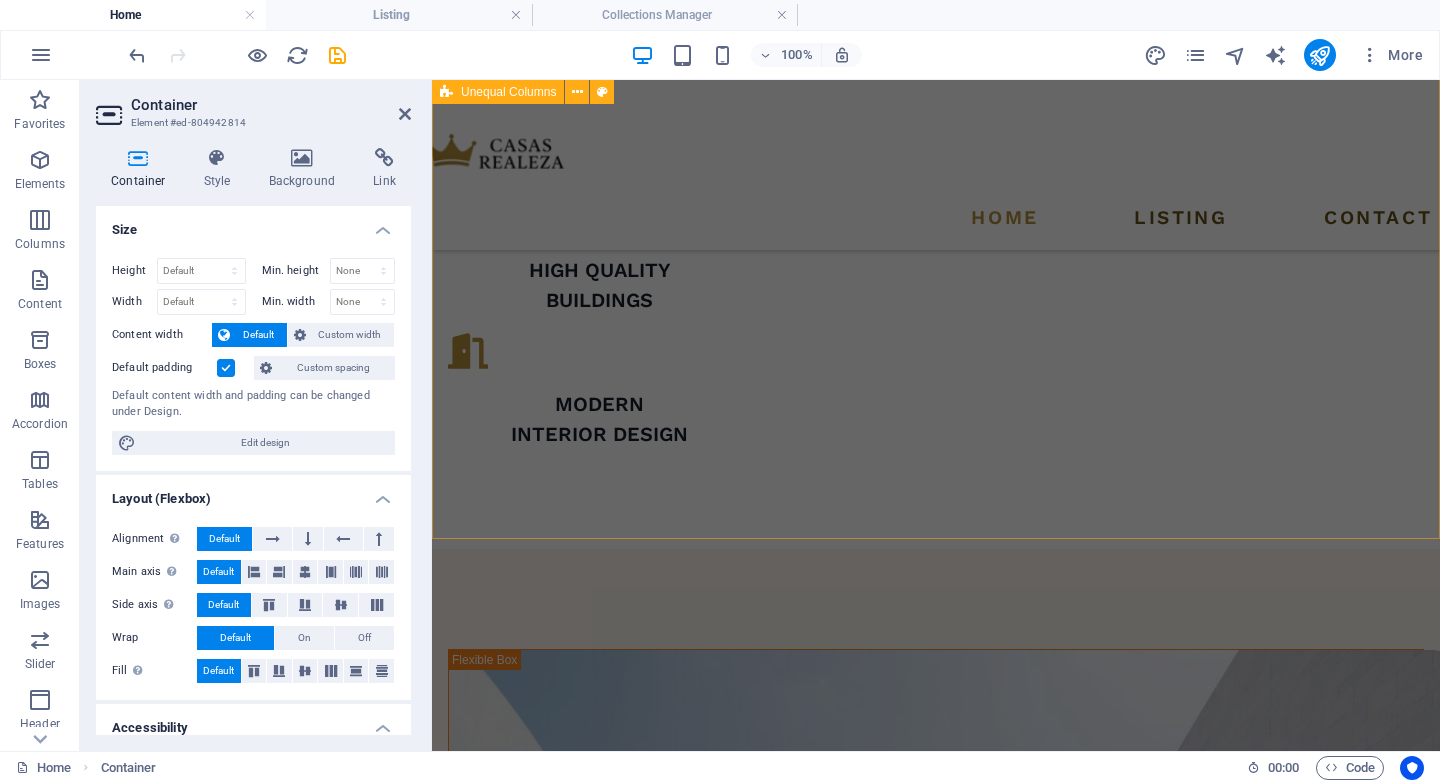 click on "WHAT WE ARE ALL ABOUT We specialize in finding, acquiring, and enhancing high-potential real estate in Mexico’s most dynamic and desirable regions —  Tulum and Playa del Carmen . Our mission is simple: to help investors and buyers access the true value of the Riviera Maya. Whether you're looking for your dream vacation home, a long-term rental opportunity, or a smart asset to grow your wealth, we provide  exclusive access to off-market properties , expert local insight, and hands-on guidance every step of the way. With deep knowledge of the local market and a strong network of professionals, we ensure a smooth and secure experience — from acquisition to closing and beyond. We don't just sell homes. We help you own a piece of paradise. GET STARTED" at bounding box center [936, 1234] 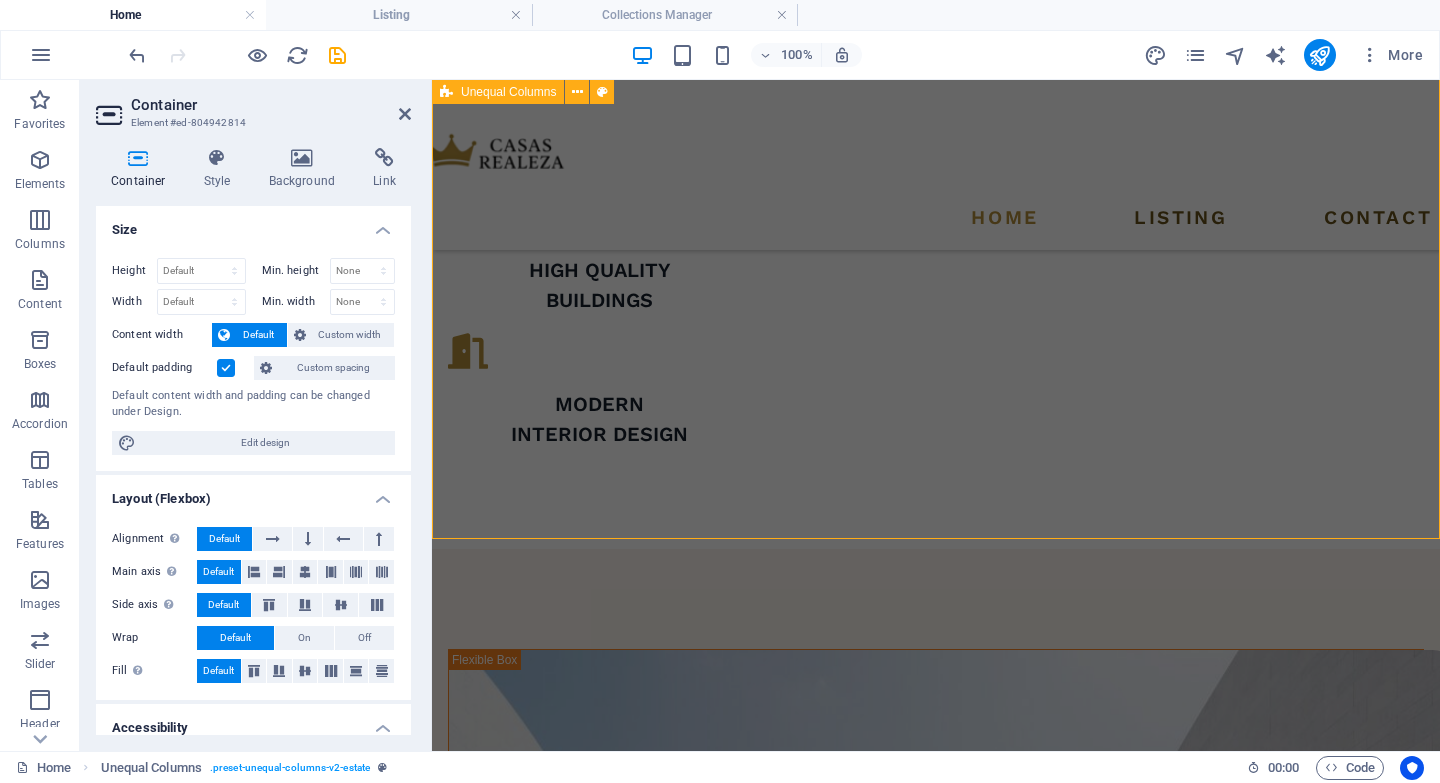 scroll, scrollTop: 1453, scrollLeft: 0, axis: vertical 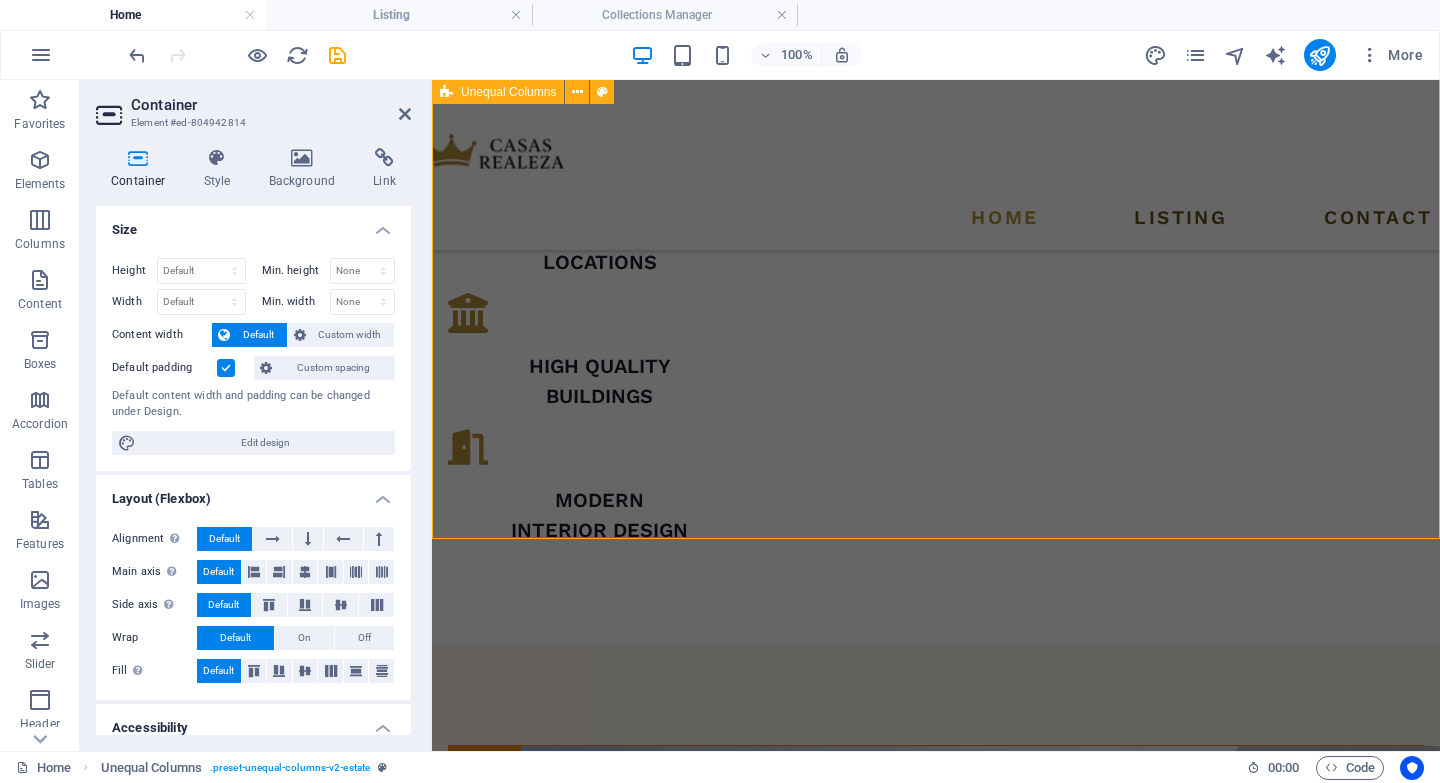click on "Modern Villa Villa / $[PRICE] per month [NUMBER] [STREET]. [CITY], [STATE] [POSTAL_CODE] [NUMBER]sqft [NUMBER] [NUMBER] Resort Building / $[PRICE] p. month p. apartment [NUMBER] [STREET]. [CITY], [STATE] [POSTAL_CODE] [NUMBER]sqft [NUMBER] [NUMBER] Studio Apartment Apartment / $[PRICE] per month [NUMBER] [STREET]. [CITY], [STATE] [POSTAL_CODE] [NUMBER]sqft [NUMBER] [NUMBER] Lake Side Ranch House / $[PRICE] per month [NUMBER] [STREET]. [CITY], [STATE] [POSTAL_CODE] [NUMBER]sqft [NUMBER] [NUMBER] Modern House House / $[PRICE] per month [NUMBER] [STREET]. [CITY], [STATE] [POSTAL_CODE] [NUMBER]sqft [NUMBER] [NUMBER] Orchard St. Building Building / $[PRICE] p. month p. apartment [NUMBER] [STREET]. [CITY], [STATE] [POSTAL_CODE] [NUMBER]sqft [NUMBER] [NUMBER] Sea Side Villa Villa / $[PRICE] per month [NUMBER] [STREET]. [CITY], [STATE], [POSTAL_CODE] [NUMBER]sqft [NUMBER] [NUMBER] Santa Ana House House / $[PRICE] per month [NUMBER] [STREET]. [CITY], [STATE] [POSTAL_CODE] [NUMBER]sqft [NUMBER] [NUMBER] California Bay House House / $[PRICE] per month [NUMBER] [STREET]. [CITY], [STATE] [POSTAL_CODE] [NUMBER]sqft [NUMBER] [NUMBER]  Previous Next" at bounding box center [936, 4913] 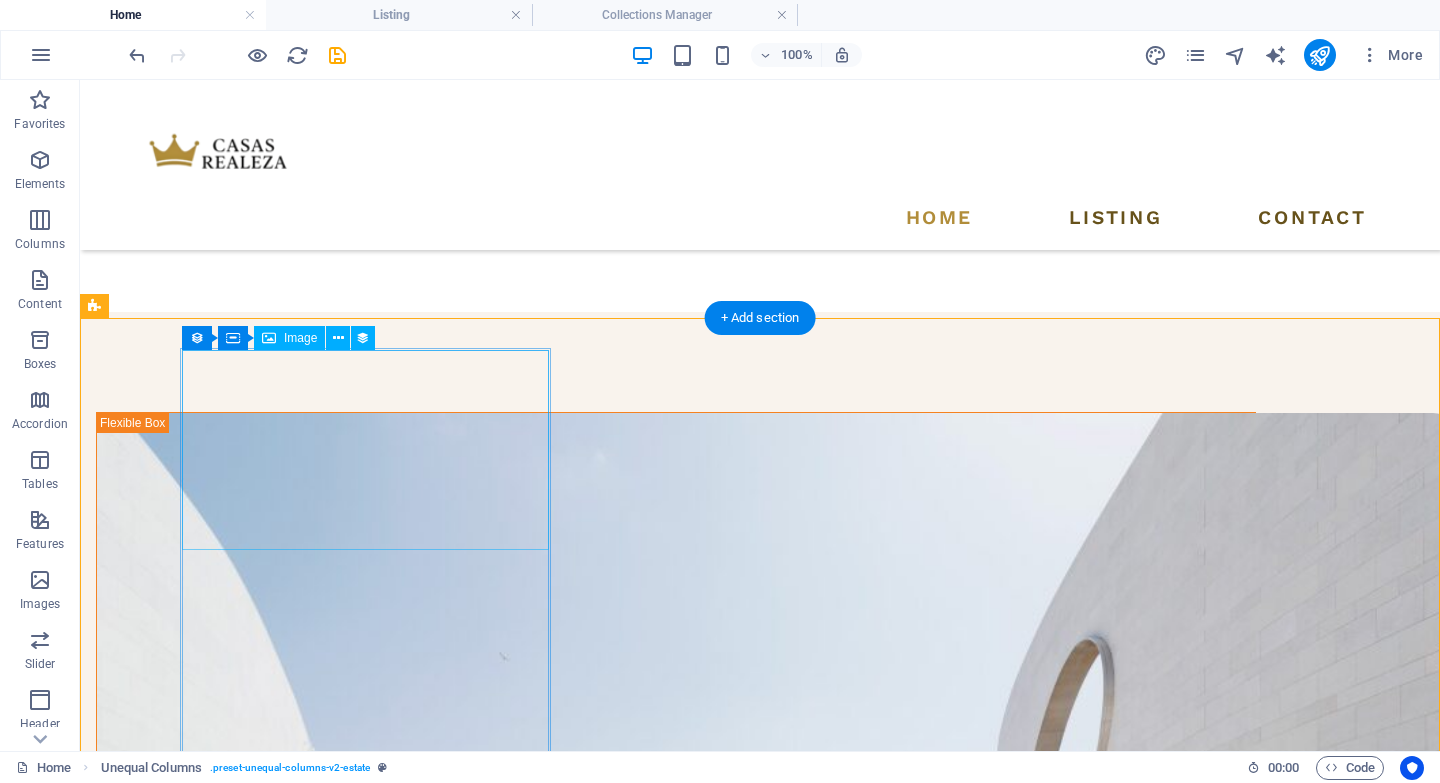 scroll, scrollTop: 1647, scrollLeft: 0, axis: vertical 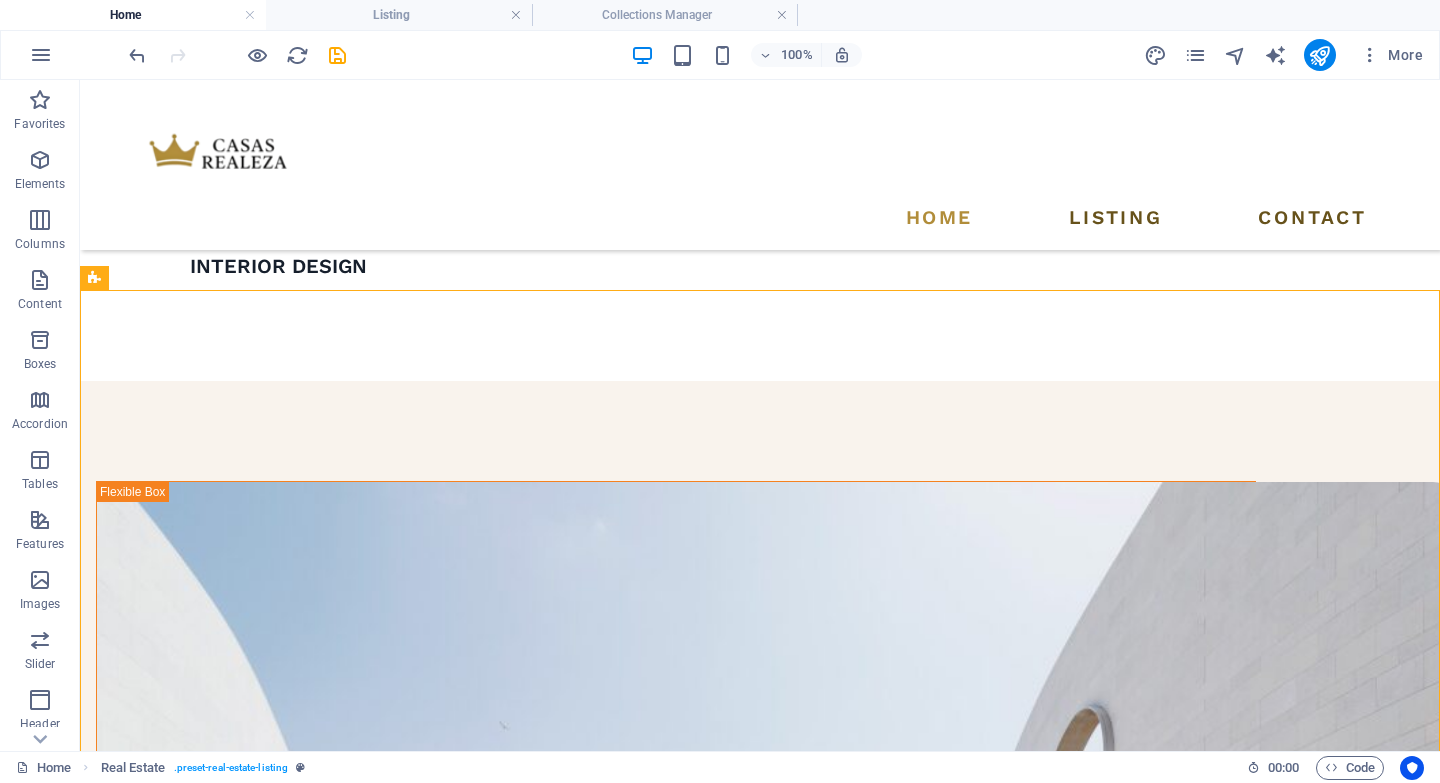drag, startPoint x: 108, startPoint y: 308, endPoint x: 166, endPoint y: 782, distance: 477.53534 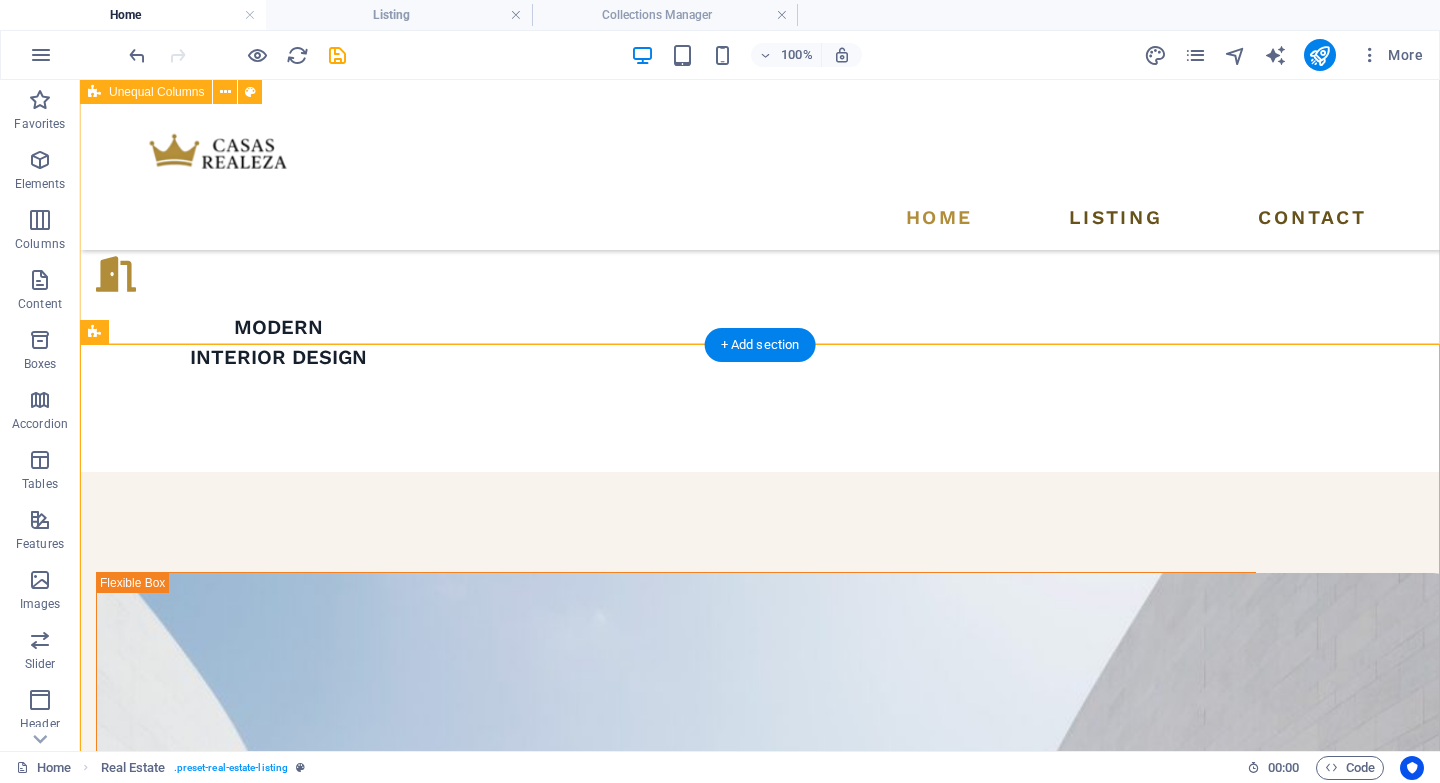 scroll, scrollTop: 1625, scrollLeft: 0, axis: vertical 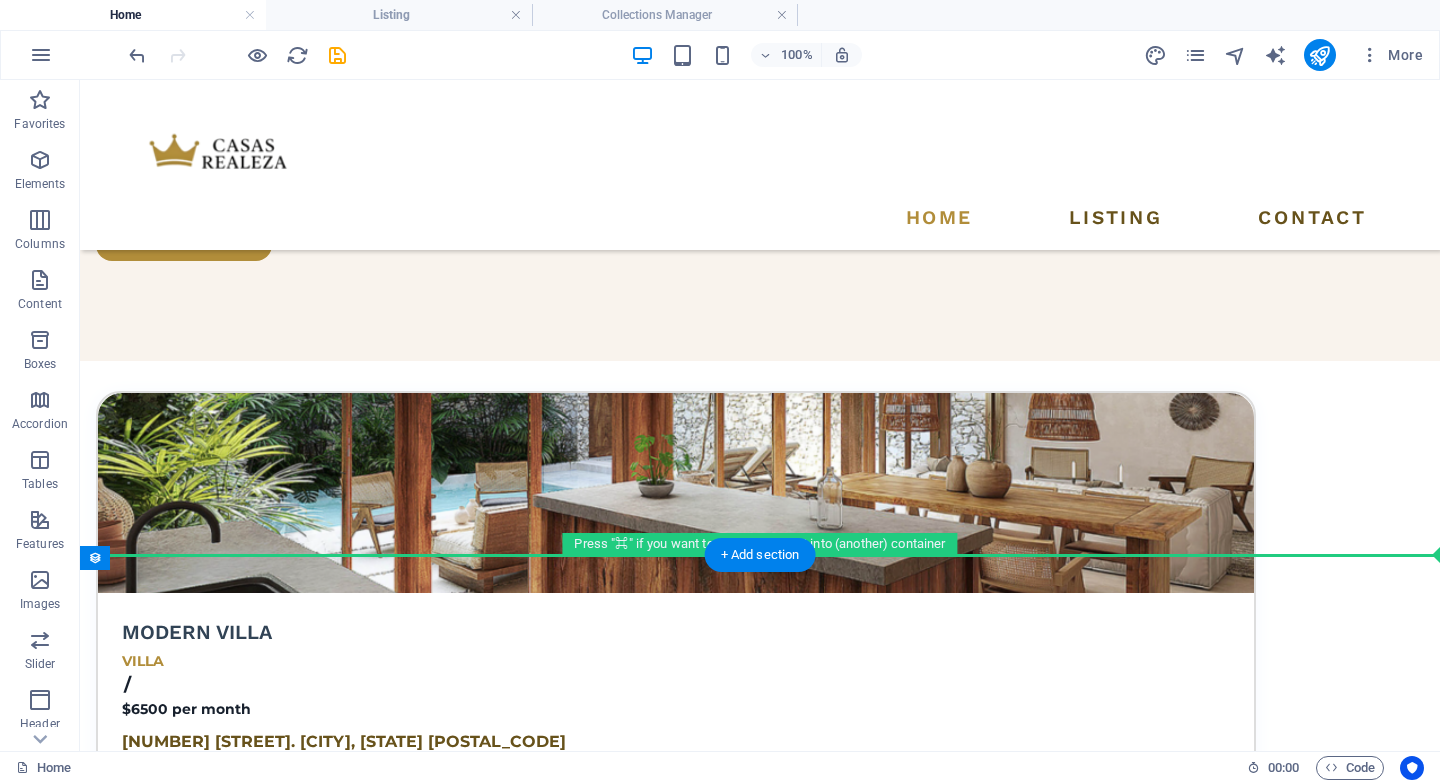 drag, startPoint x: 177, startPoint y: 407, endPoint x: 282, endPoint y: 553, distance: 179.83603 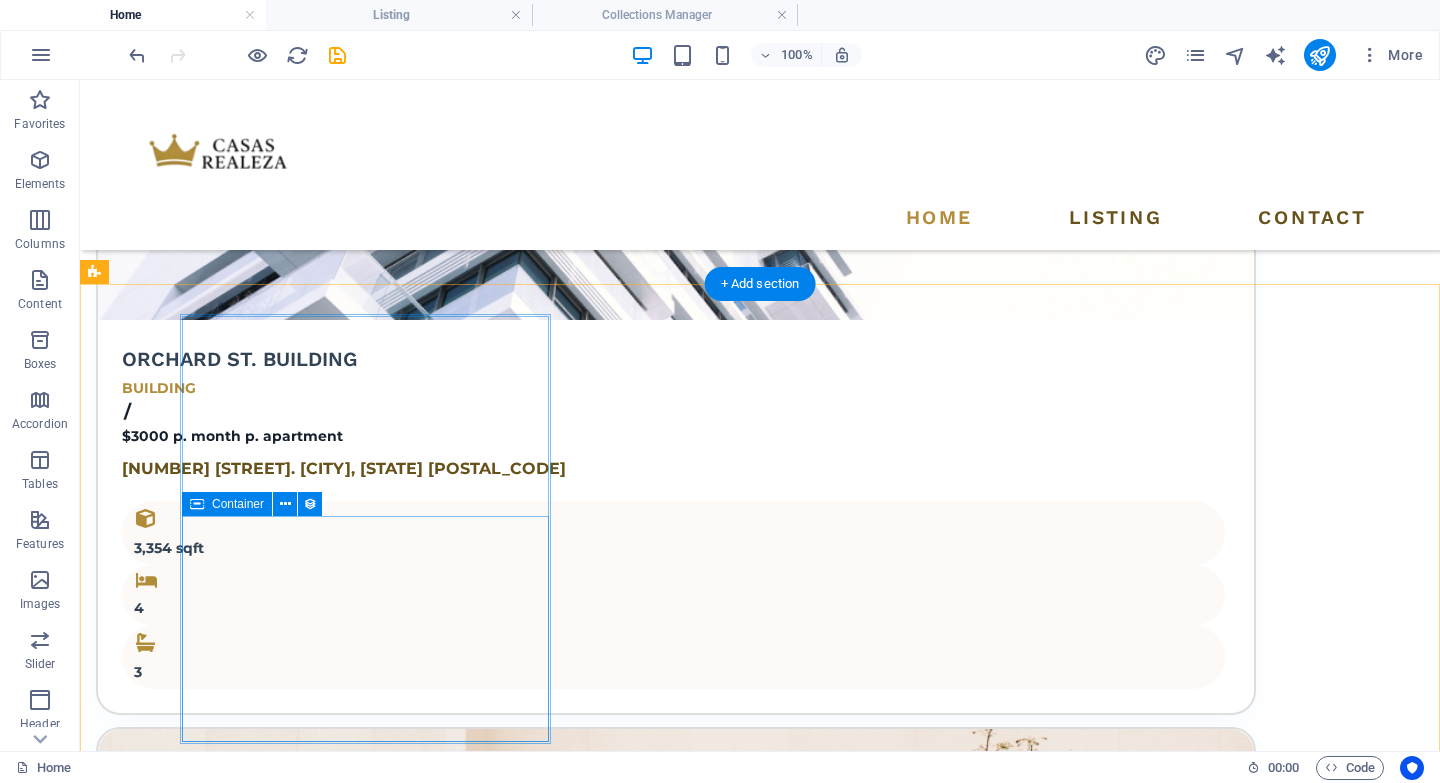 scroll, scrollTop: 6758, scrollLeft: 0, axis: vertical 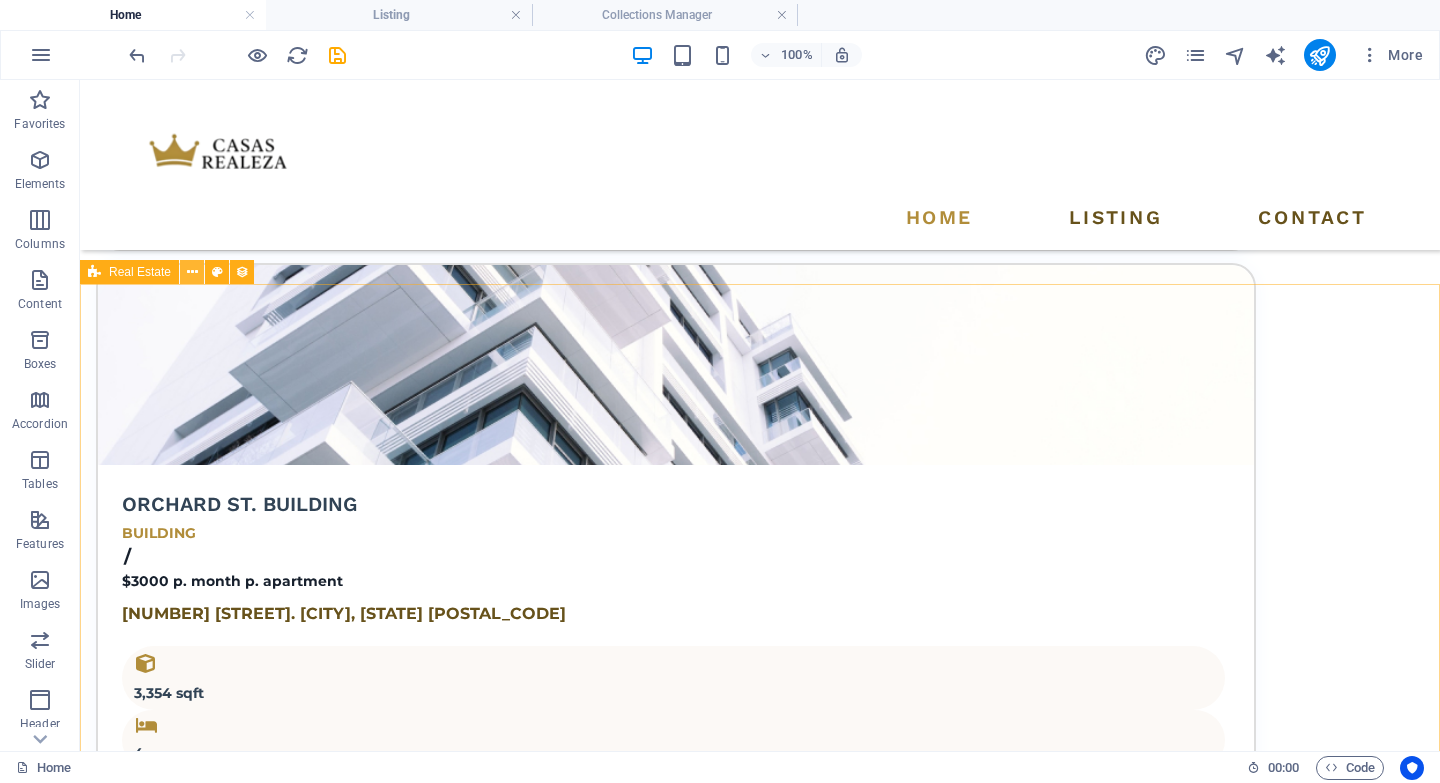 click at bounding box center [192, 272] 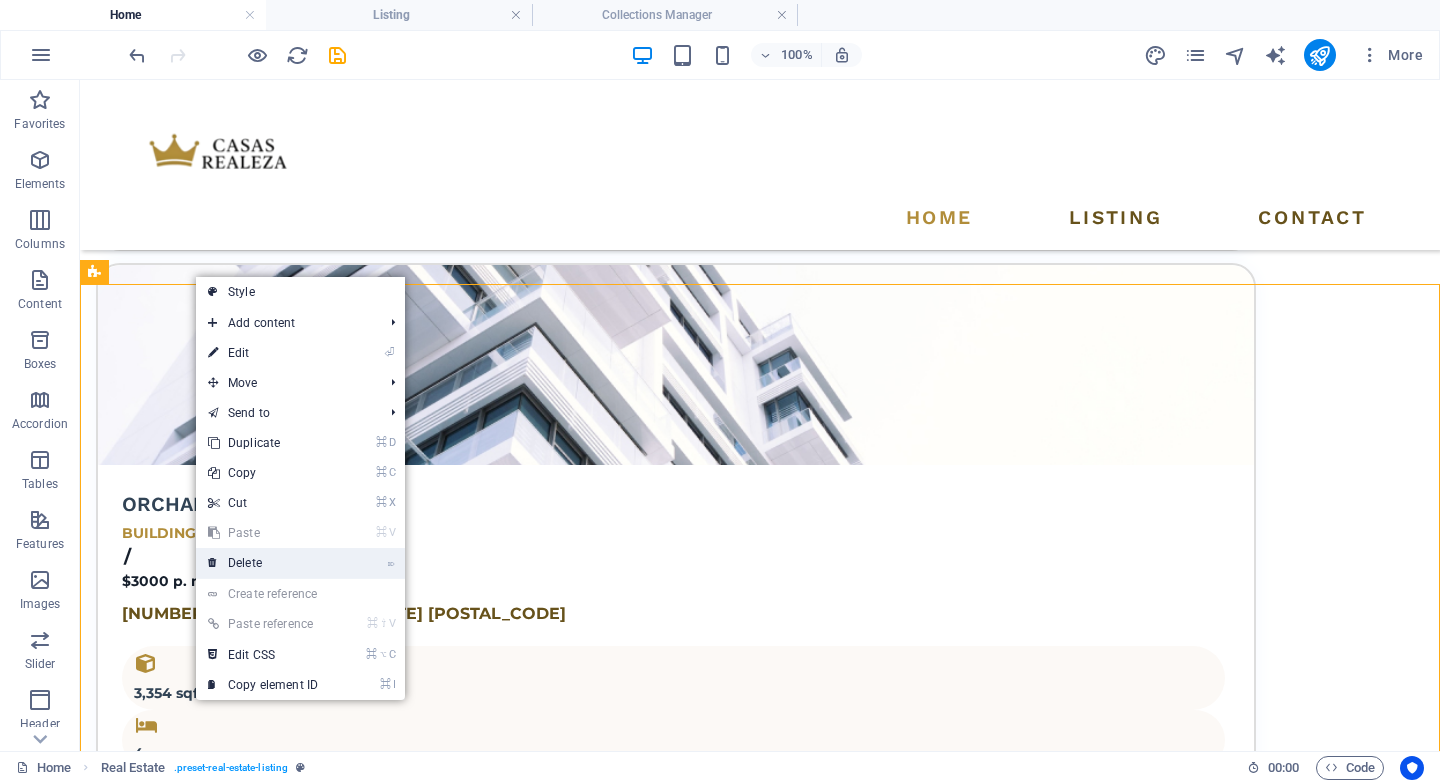click on "⌦  Delete" at bounding box center (263, 563) 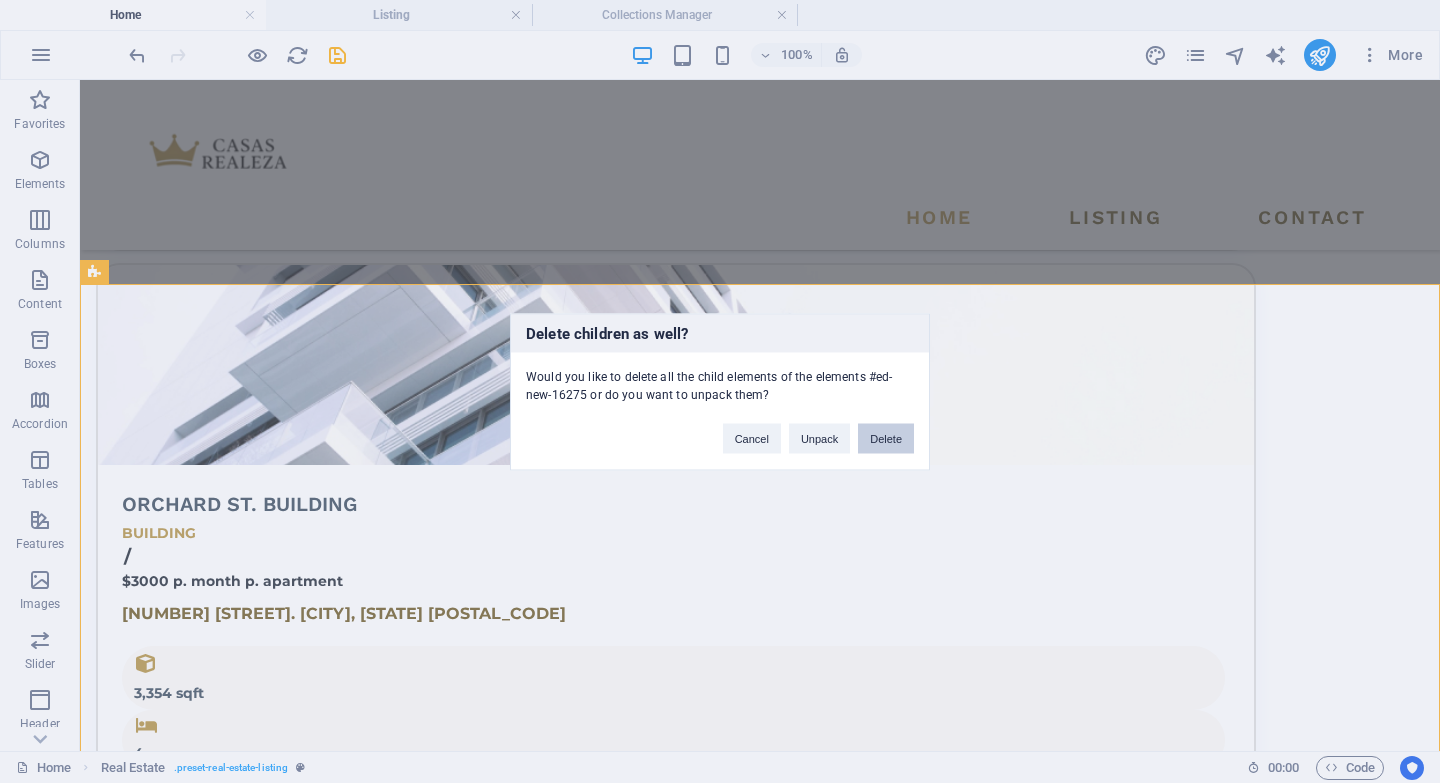 click on "Delete" at bounding box center [886, 438] 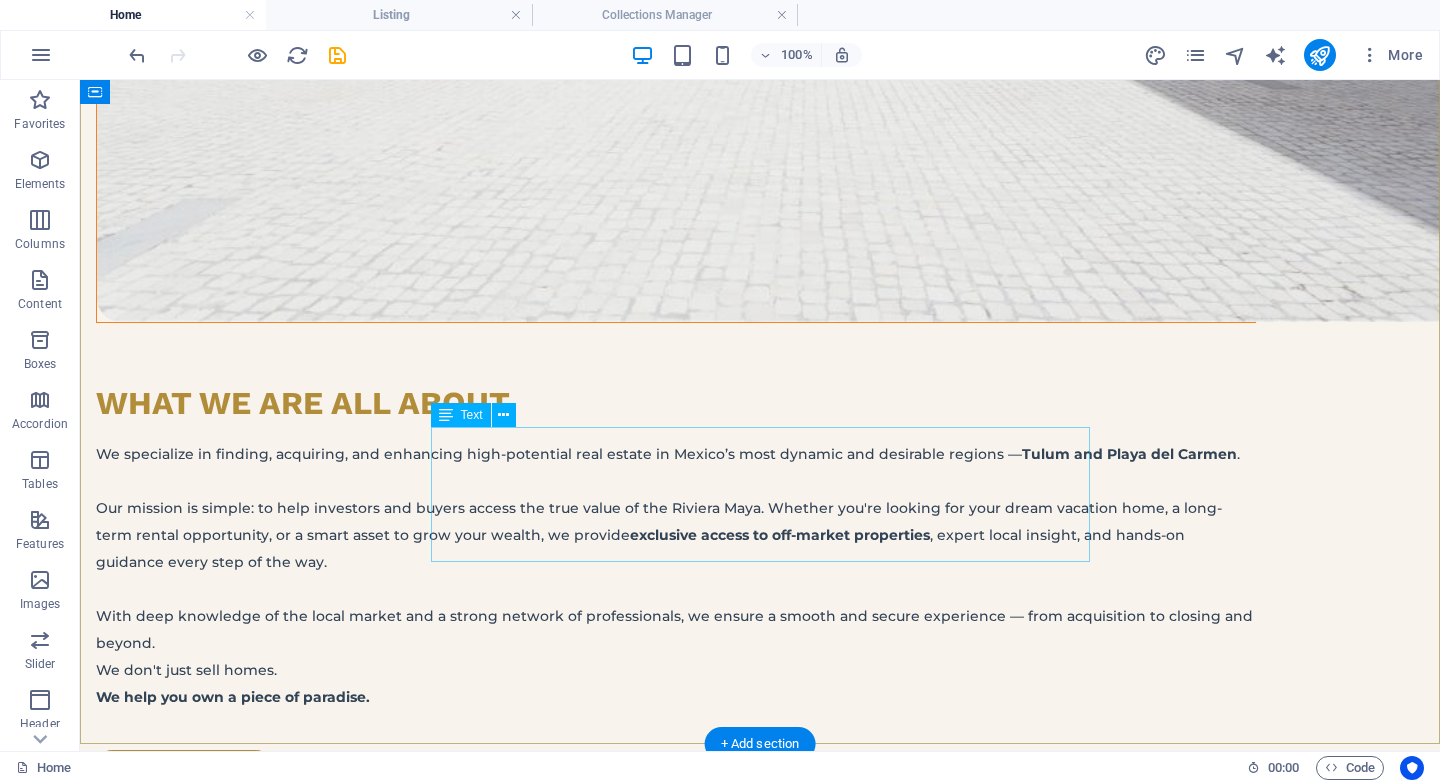 scroll, scrollTop: 0, scrollLeft: 0, axis: both 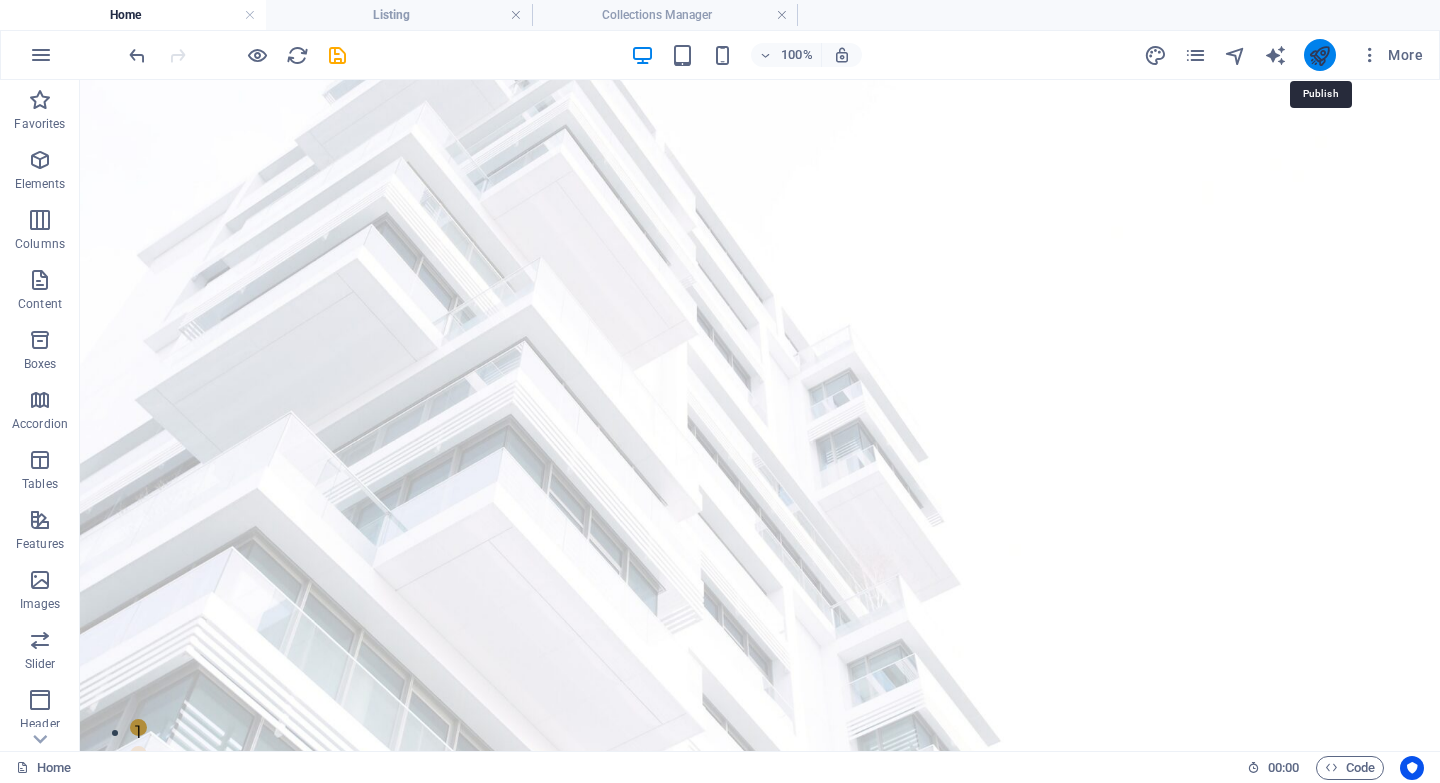 click at bounding box center (1319, 55) 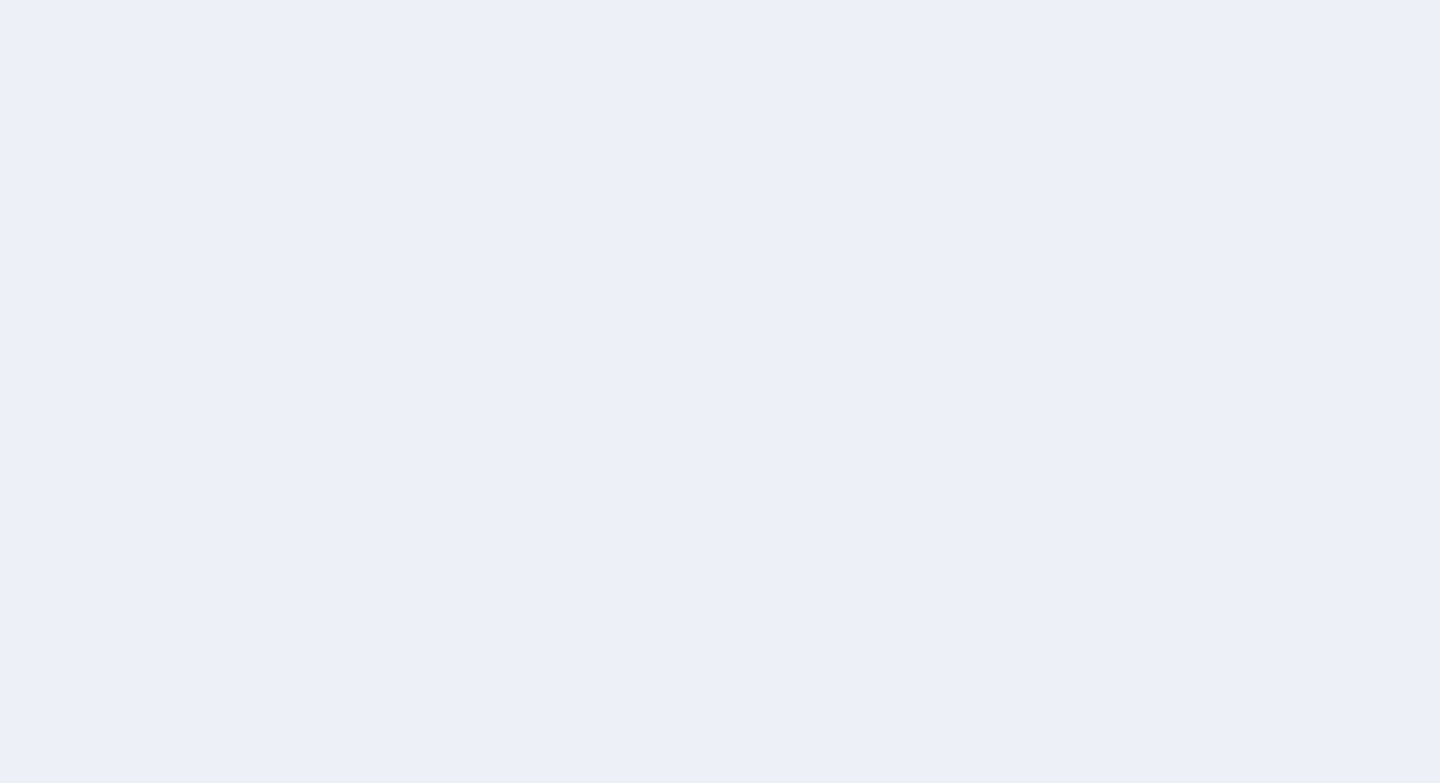 scroll, scrollTop: 0, scrollLeft: 0, axis: both 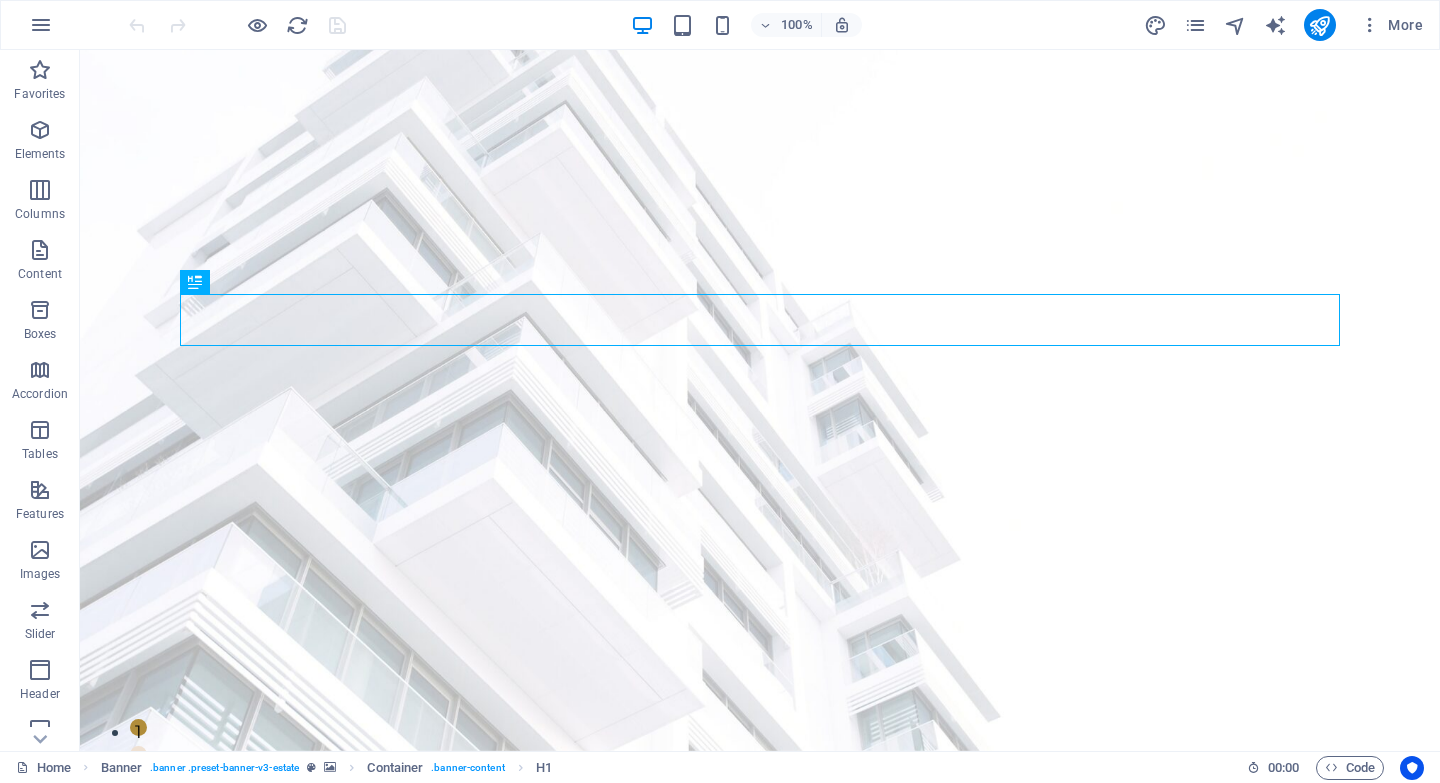 click at bounding box center [237, 25] 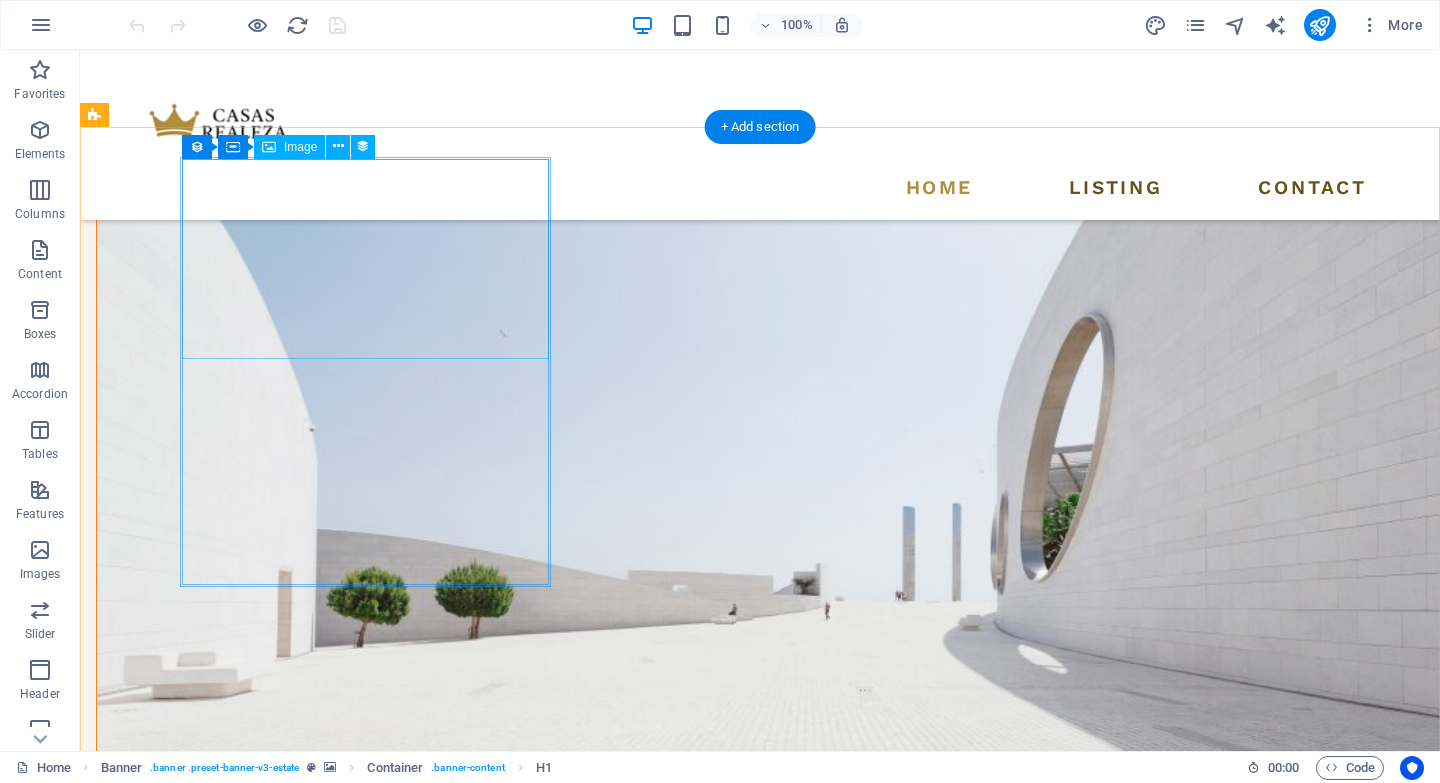 scroll, scrollTop: 1917, scrollLeft: 0, axis: vertical 